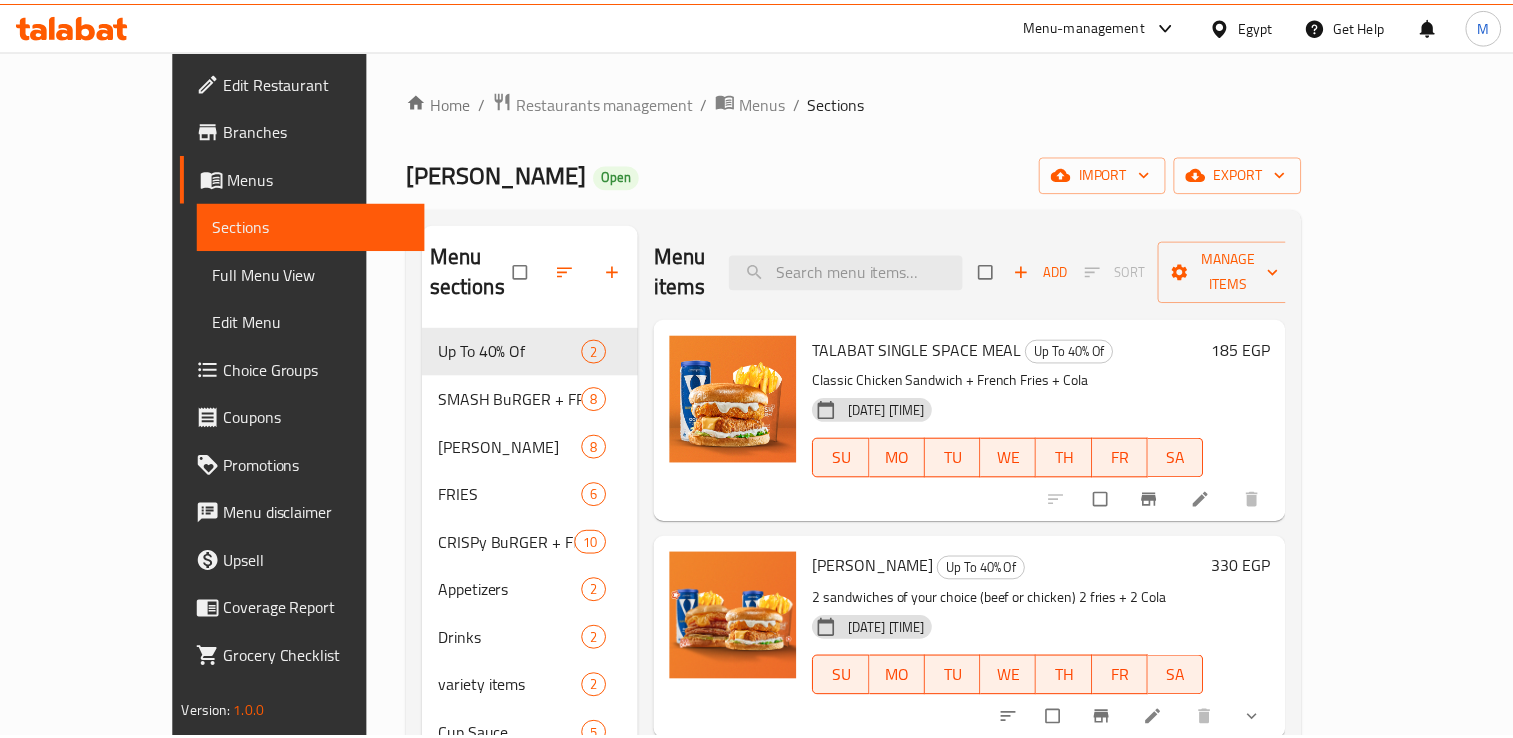 scroll, scrollTop: 0, scrollLeft: 0, axis: both 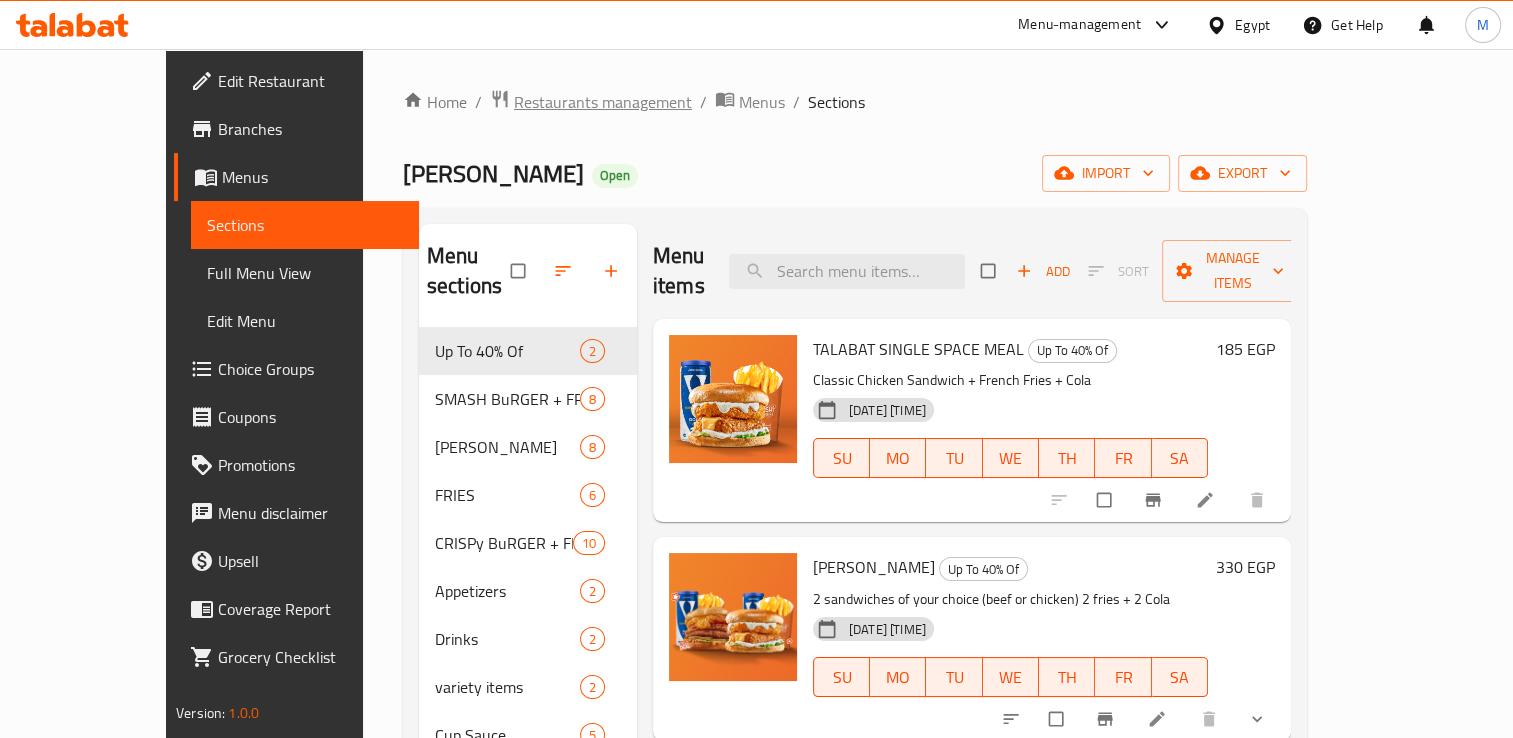 click on "Restaurants management" at bounding box center (603, 102) 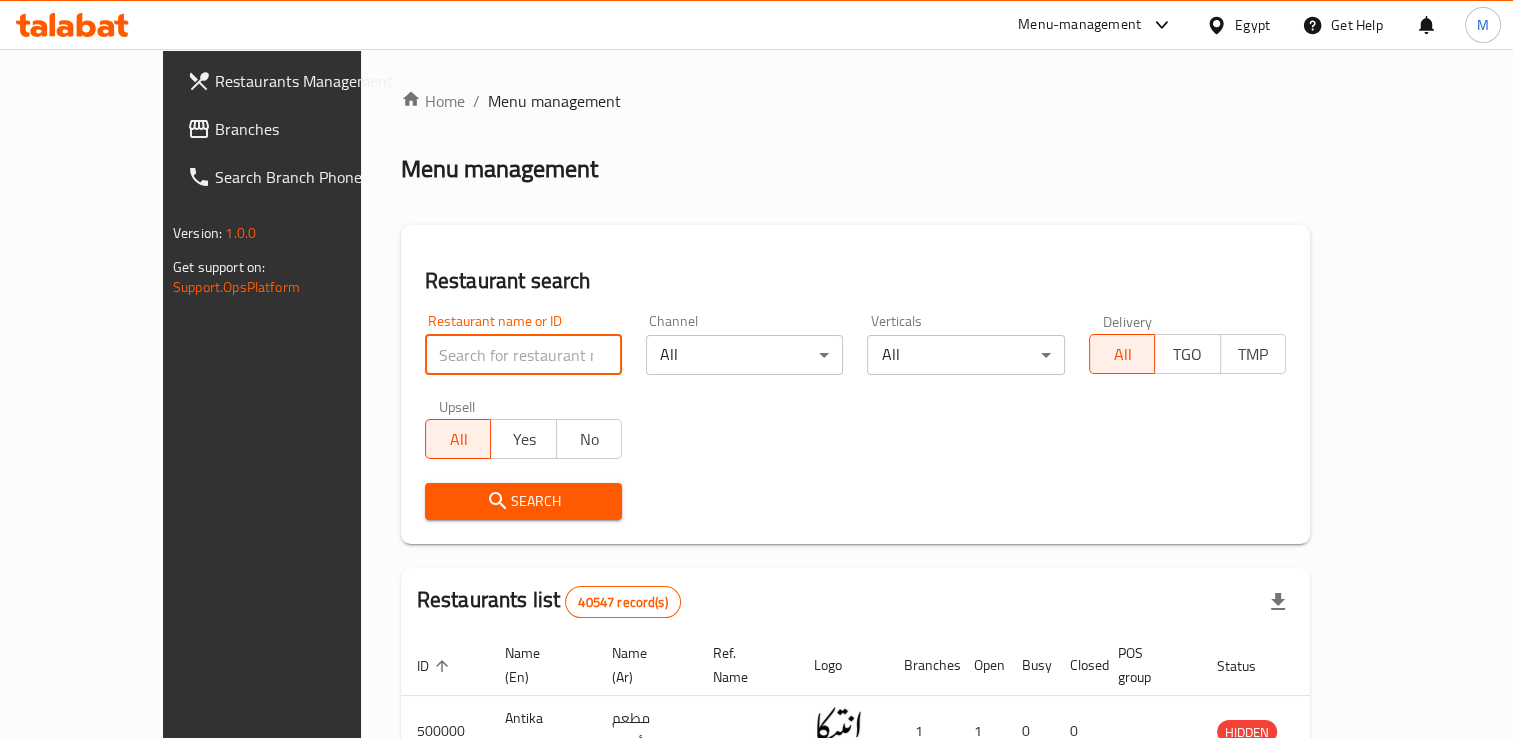 click at bounding box center (523, 355) 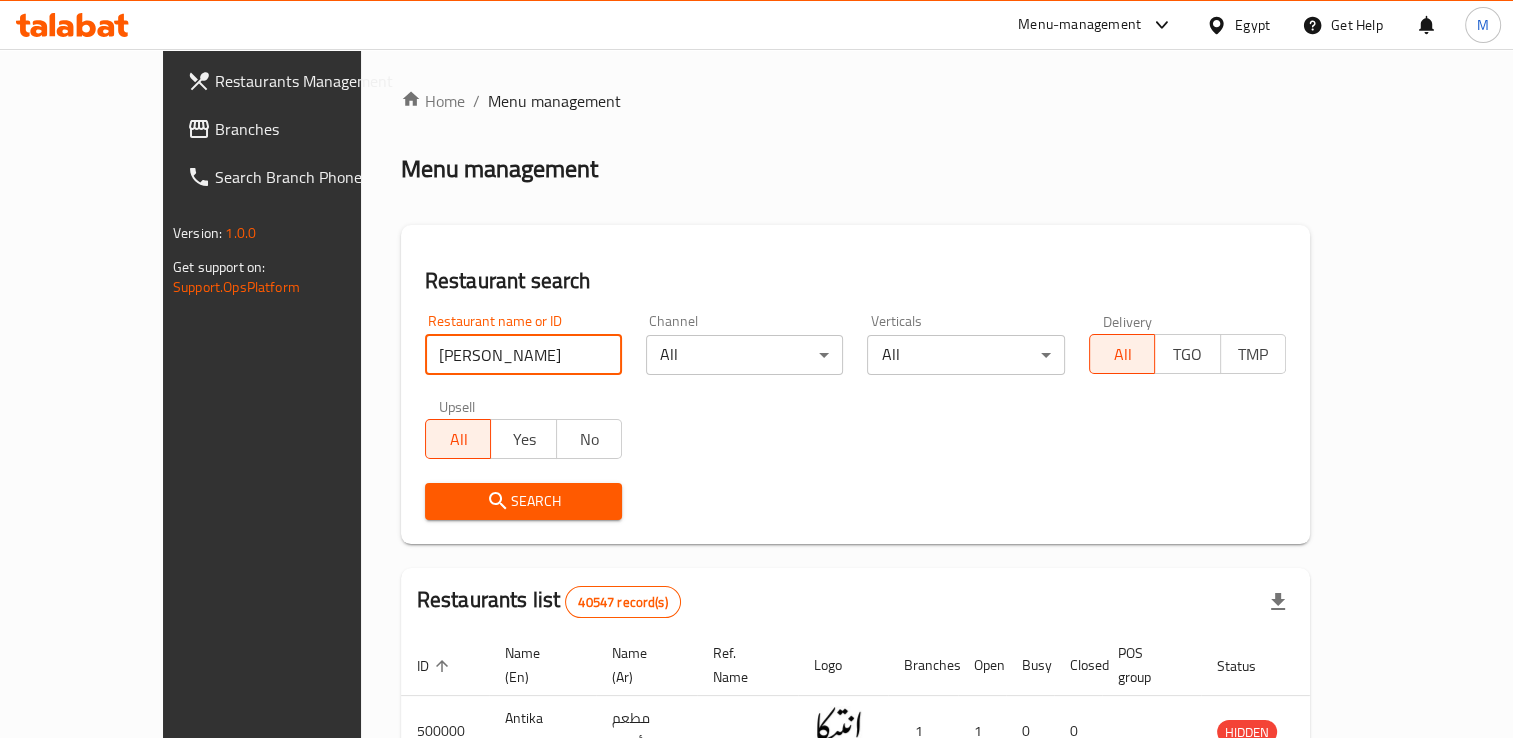 type on "[PERSON_NAME]" 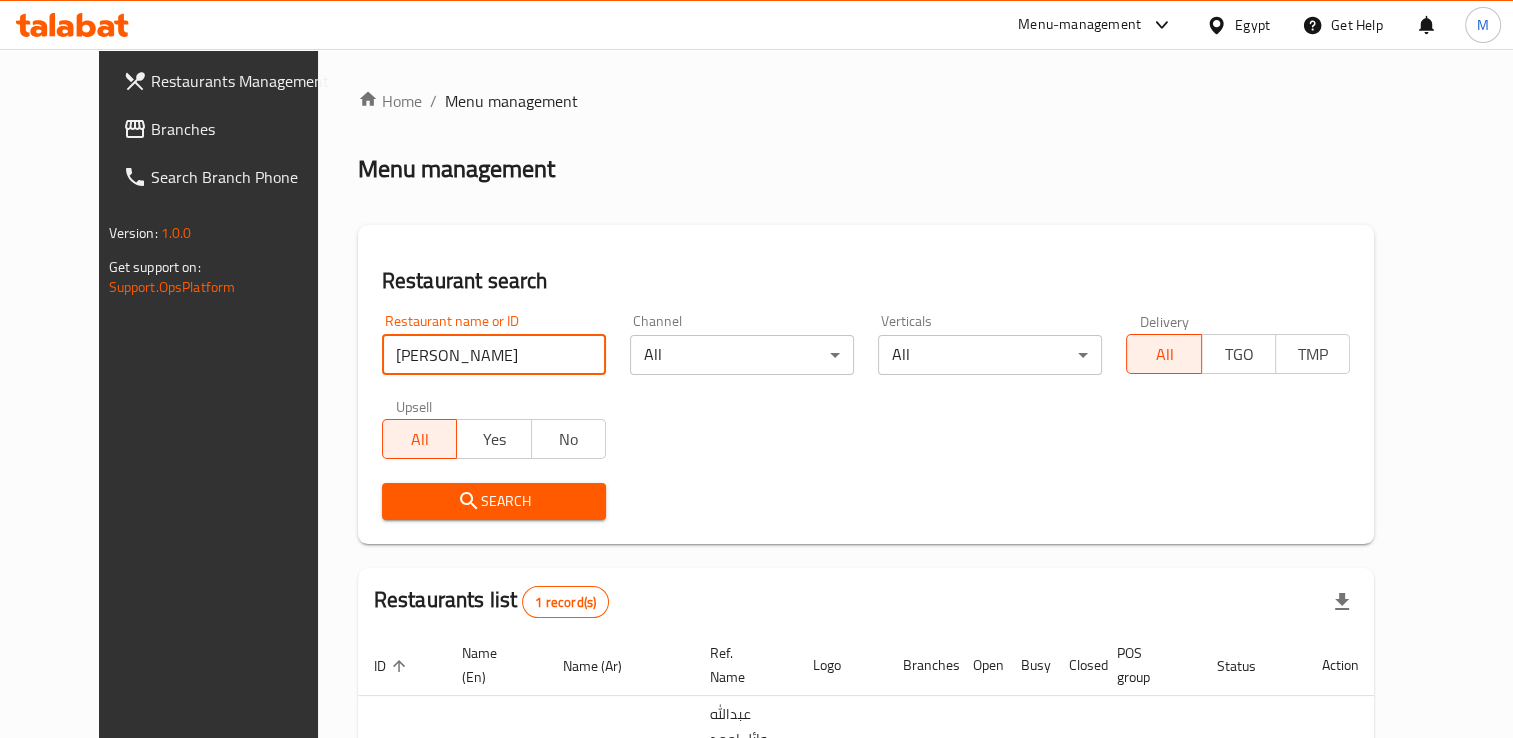 scroll, scrollTop: 136, scrollLeft: 0, axis: vertical 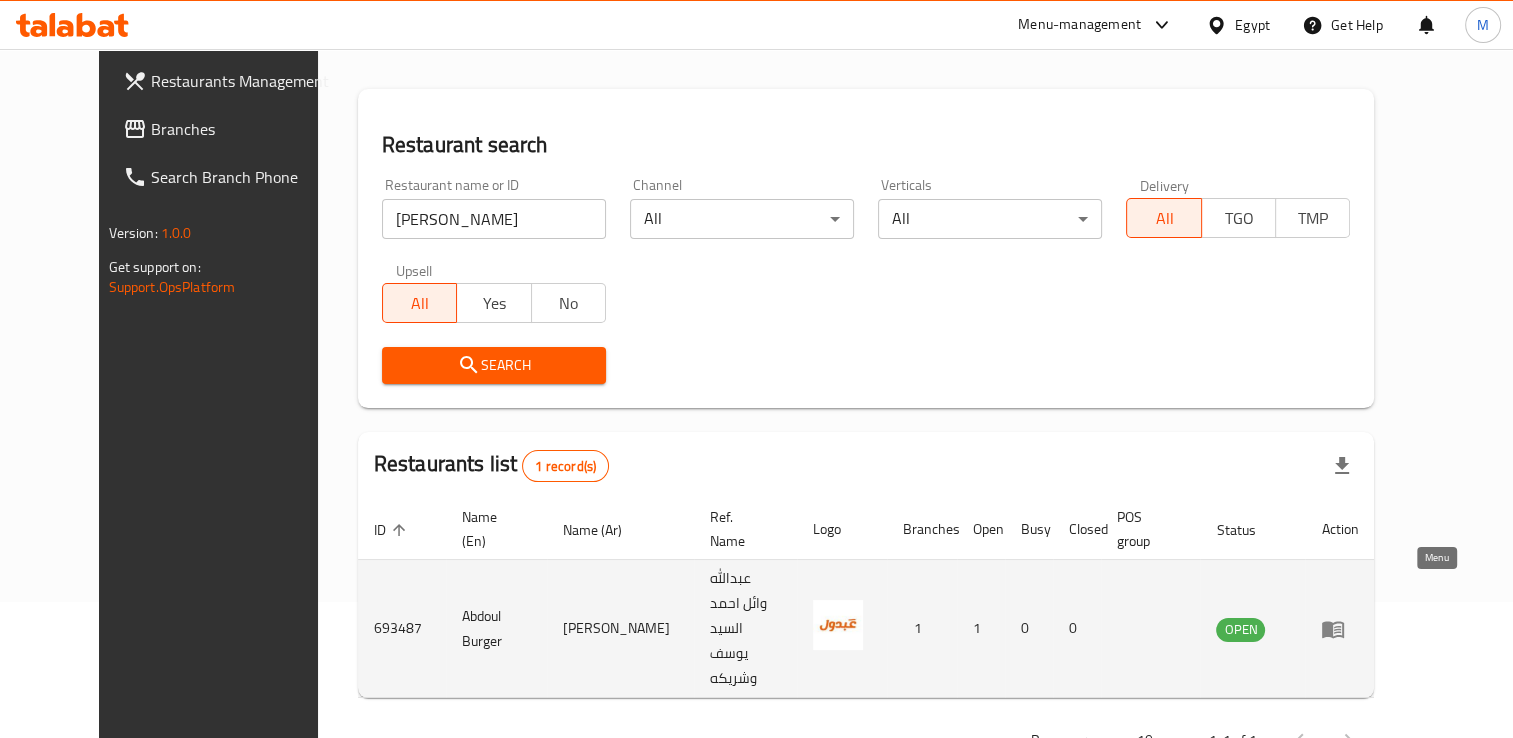 click 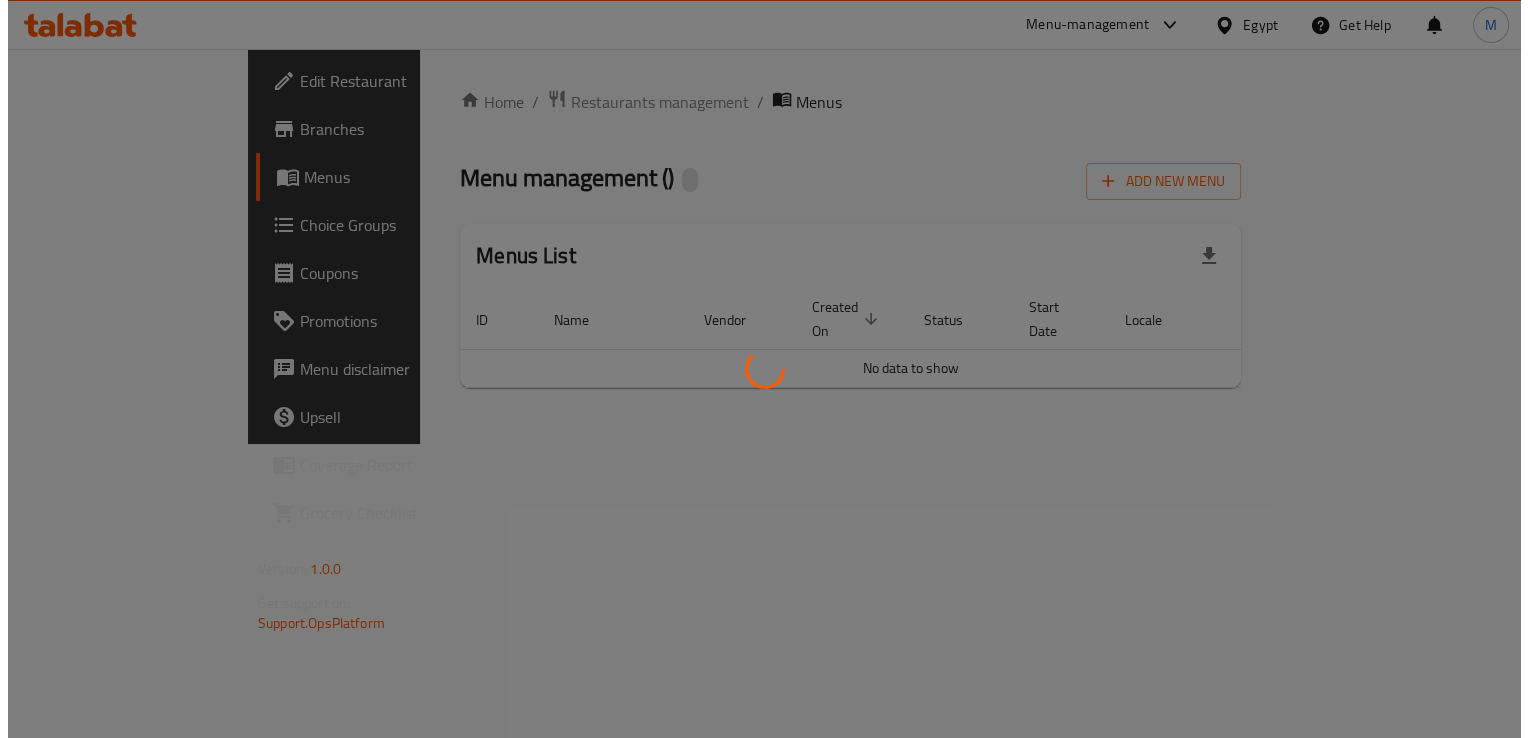 scroll, scrollTop: 0, scrollLeft: 0, axis: both 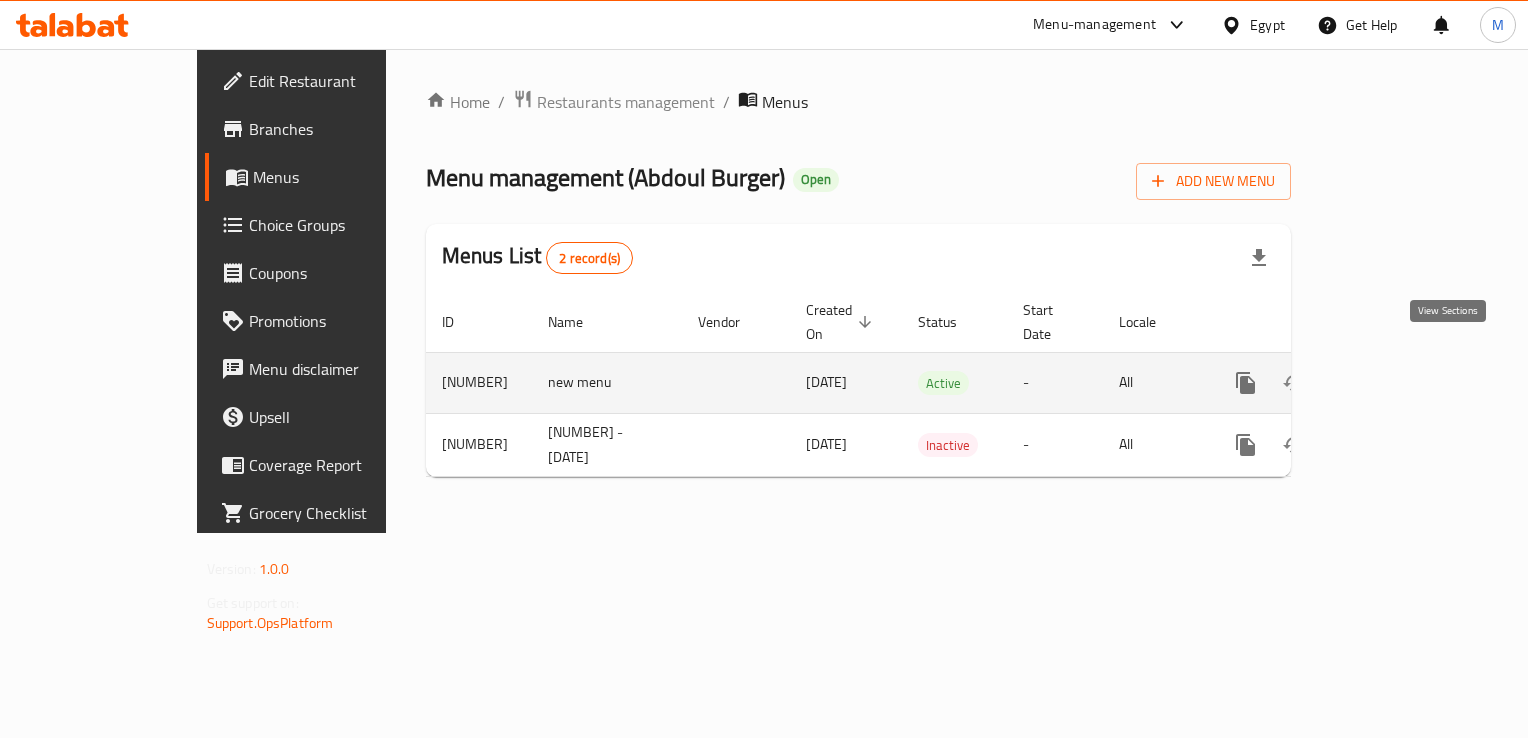 click 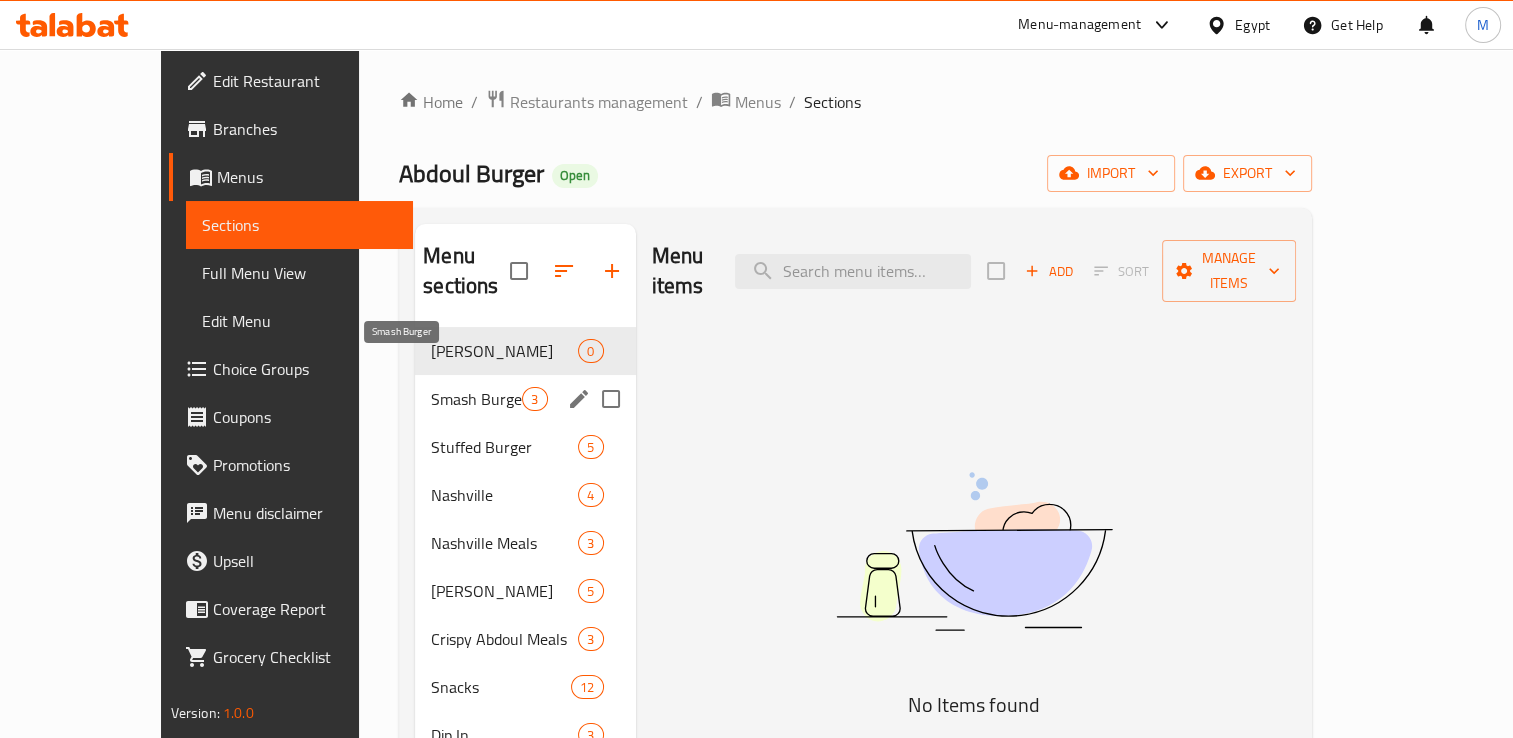 click on "Smash Burger" at bounding box center (476, 399) 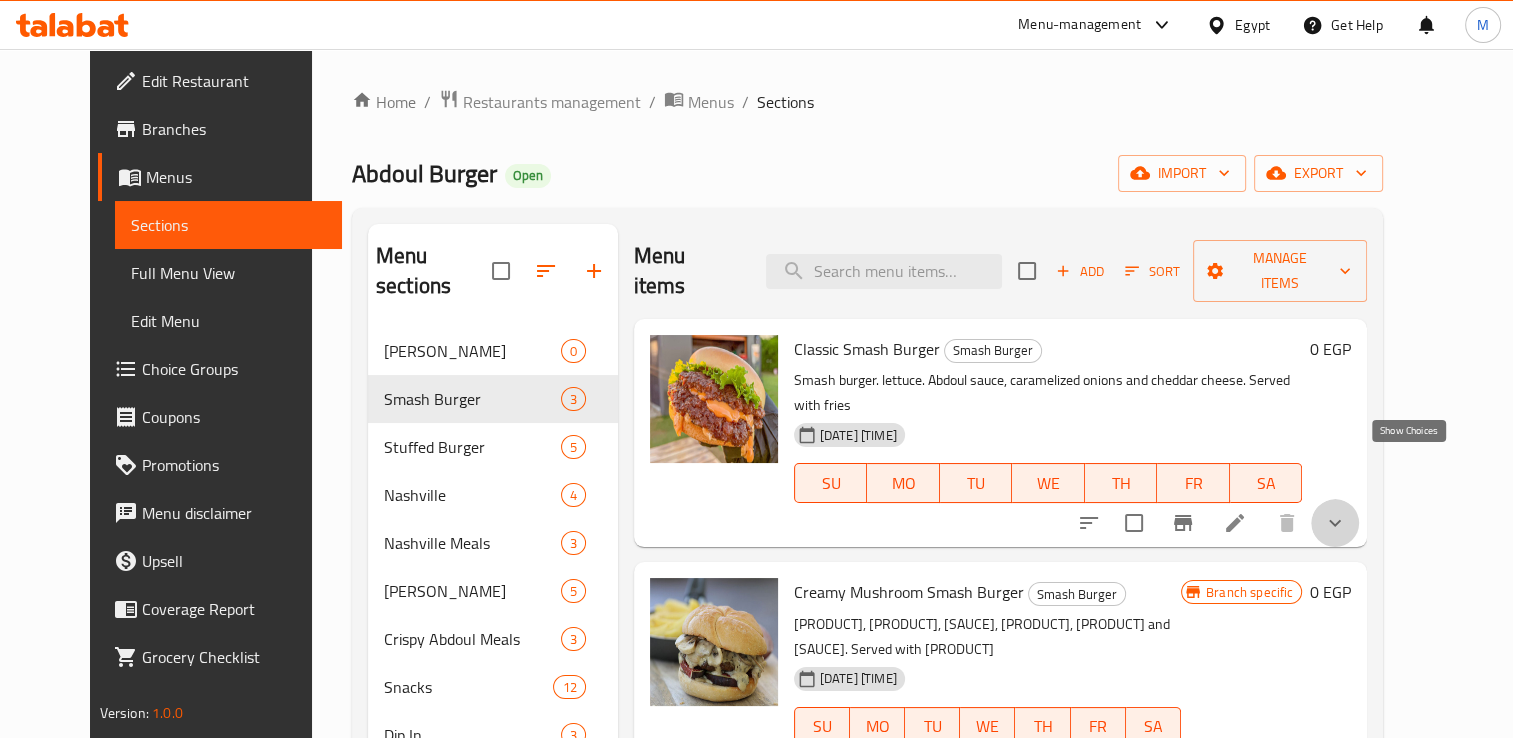 click 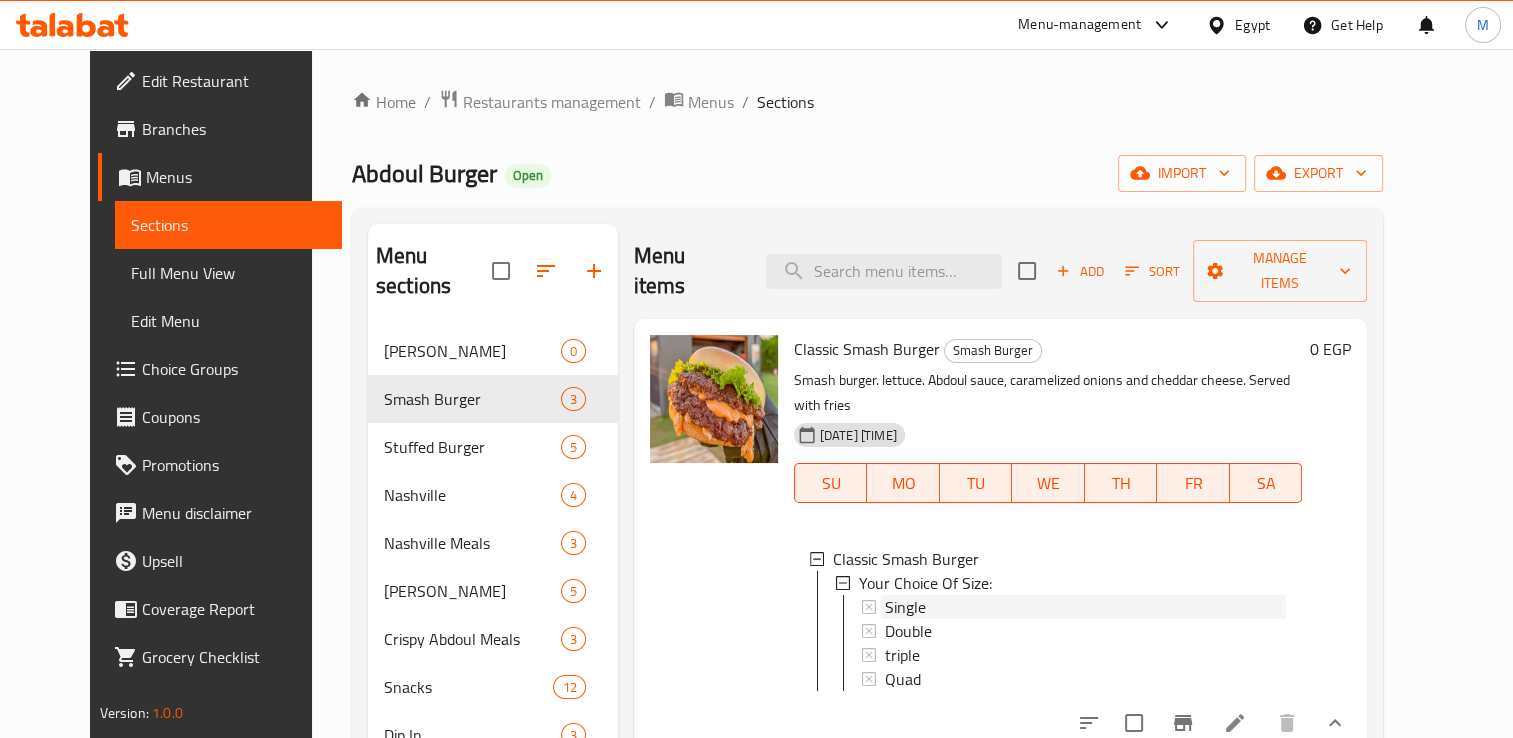 click on "Single" at bounding box center [1085, 607] 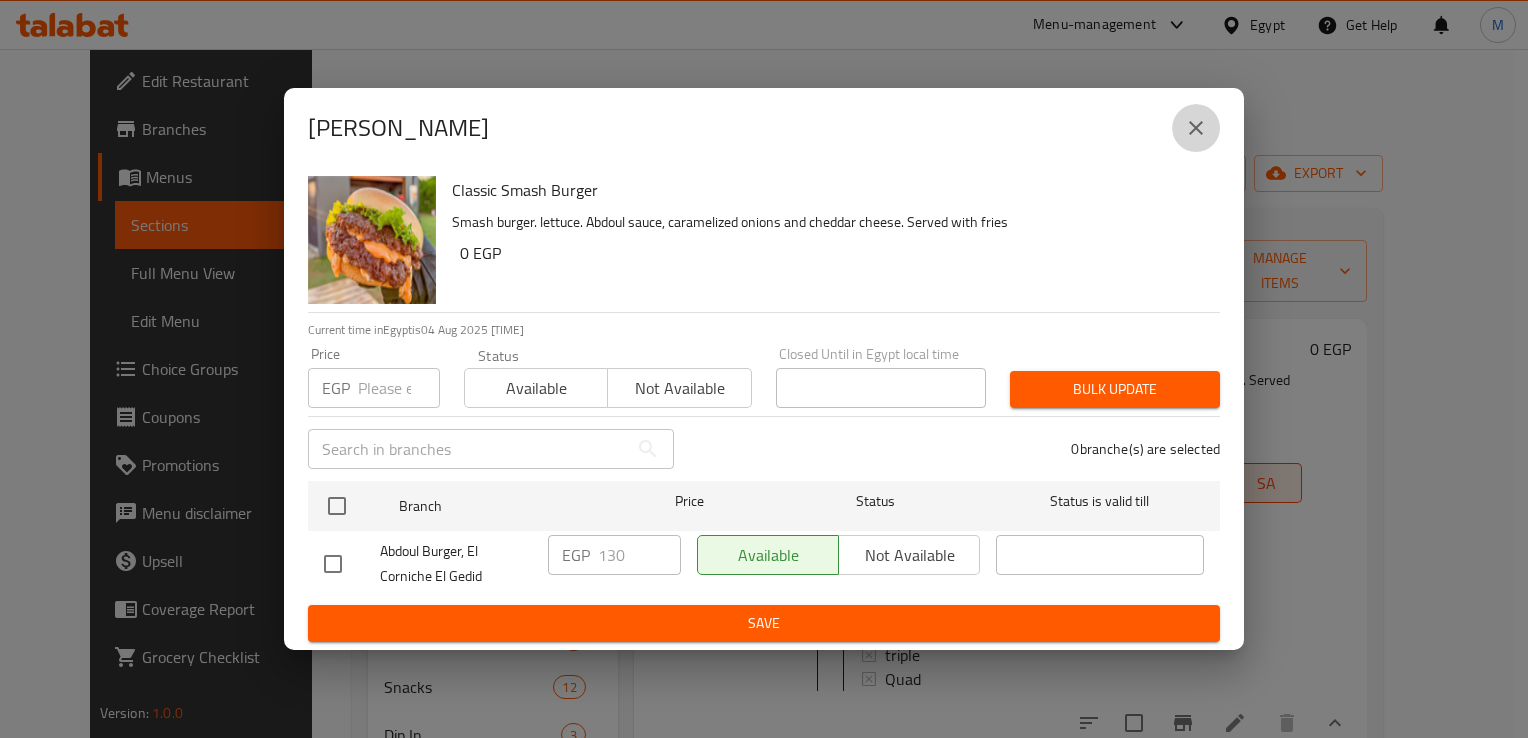 click 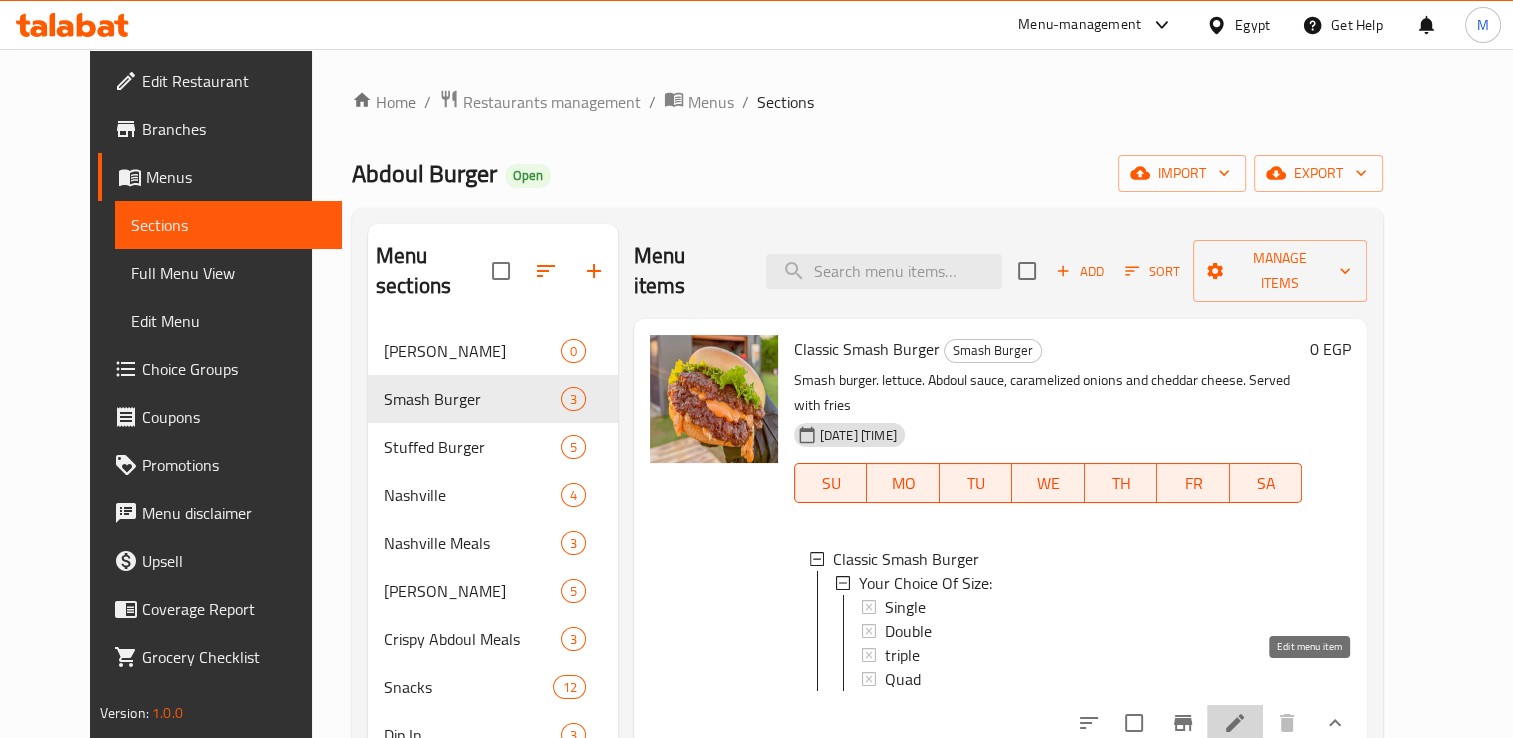 click 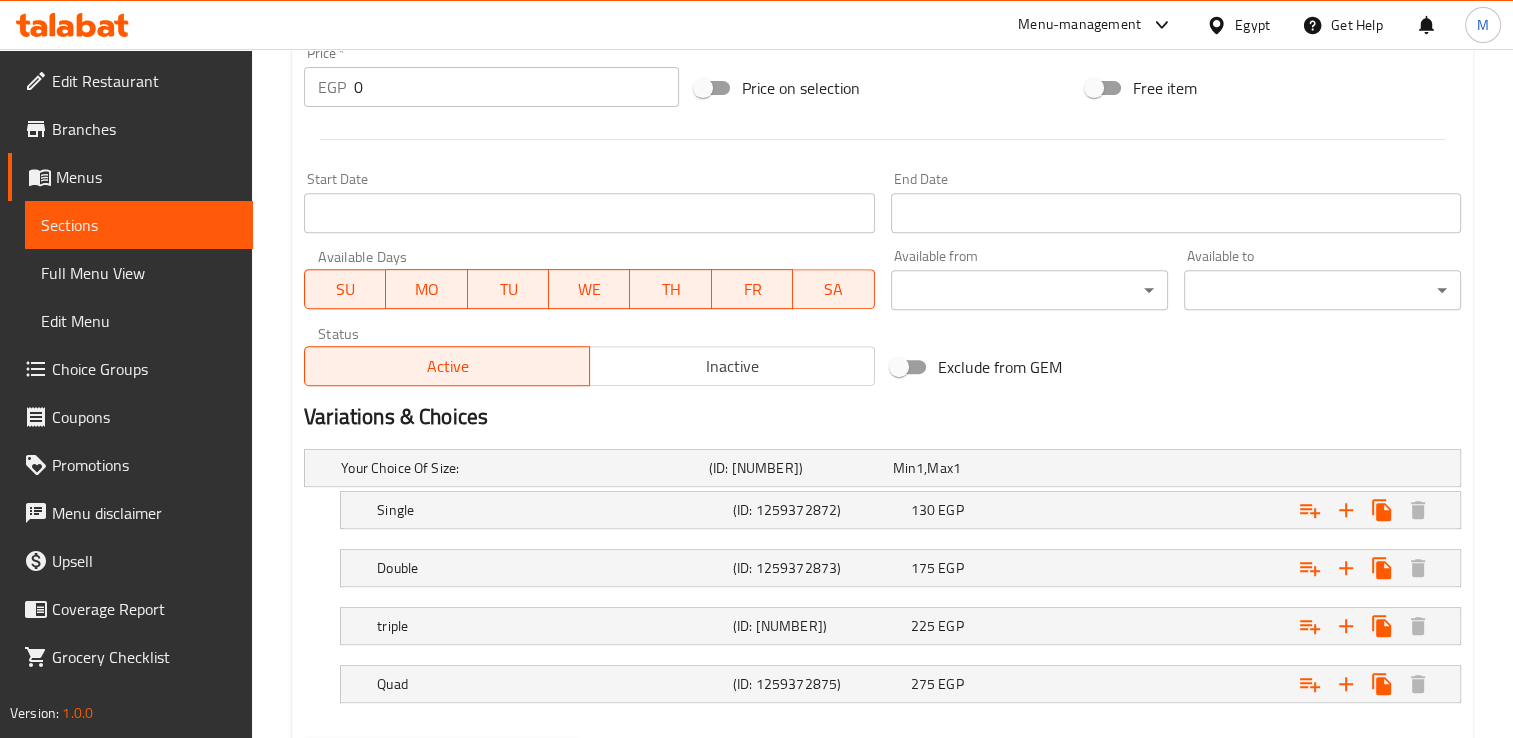 scroll, scrollTop: 772, scrollLeft: 0, axis: vertical 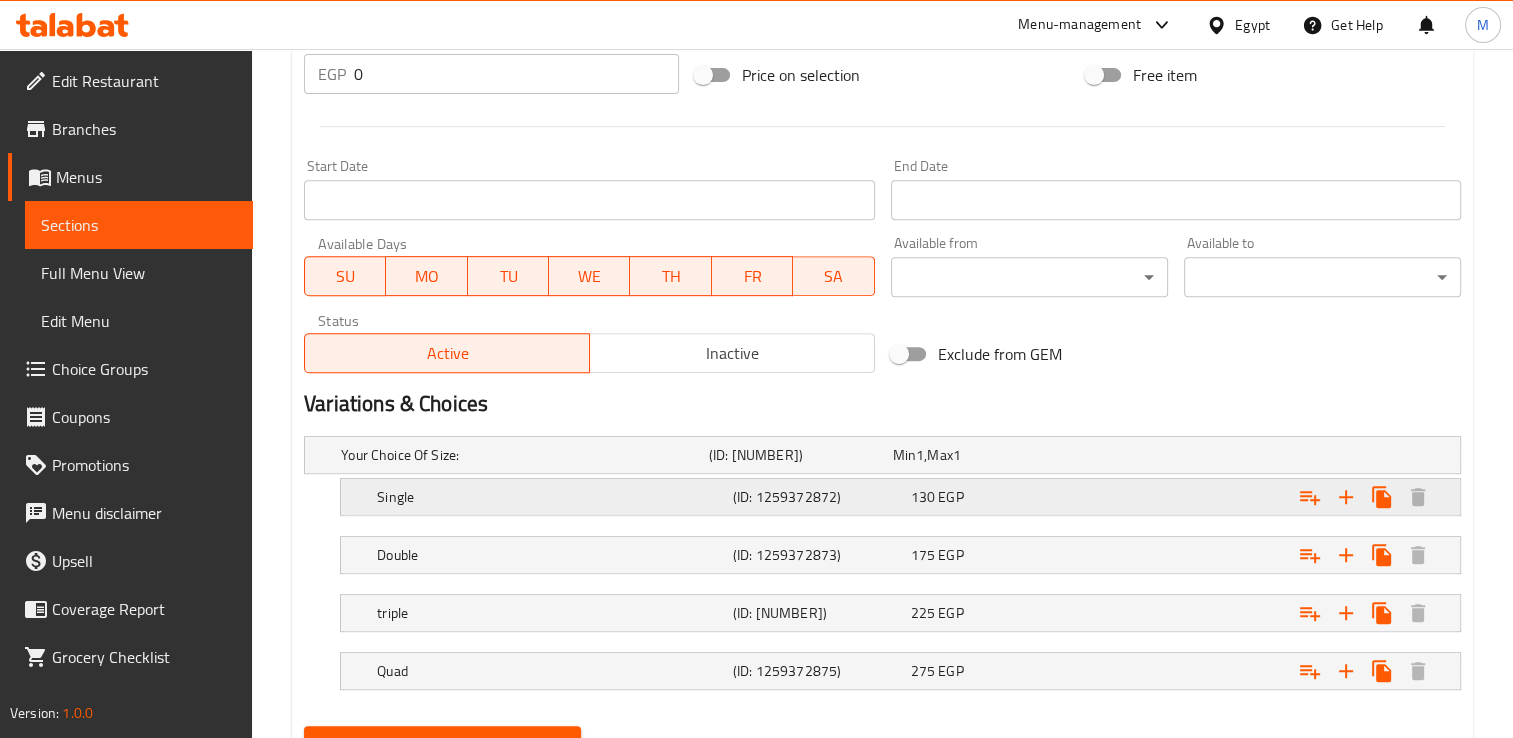 click on "[PRICE] EGP" at bounding box center (981, 455) 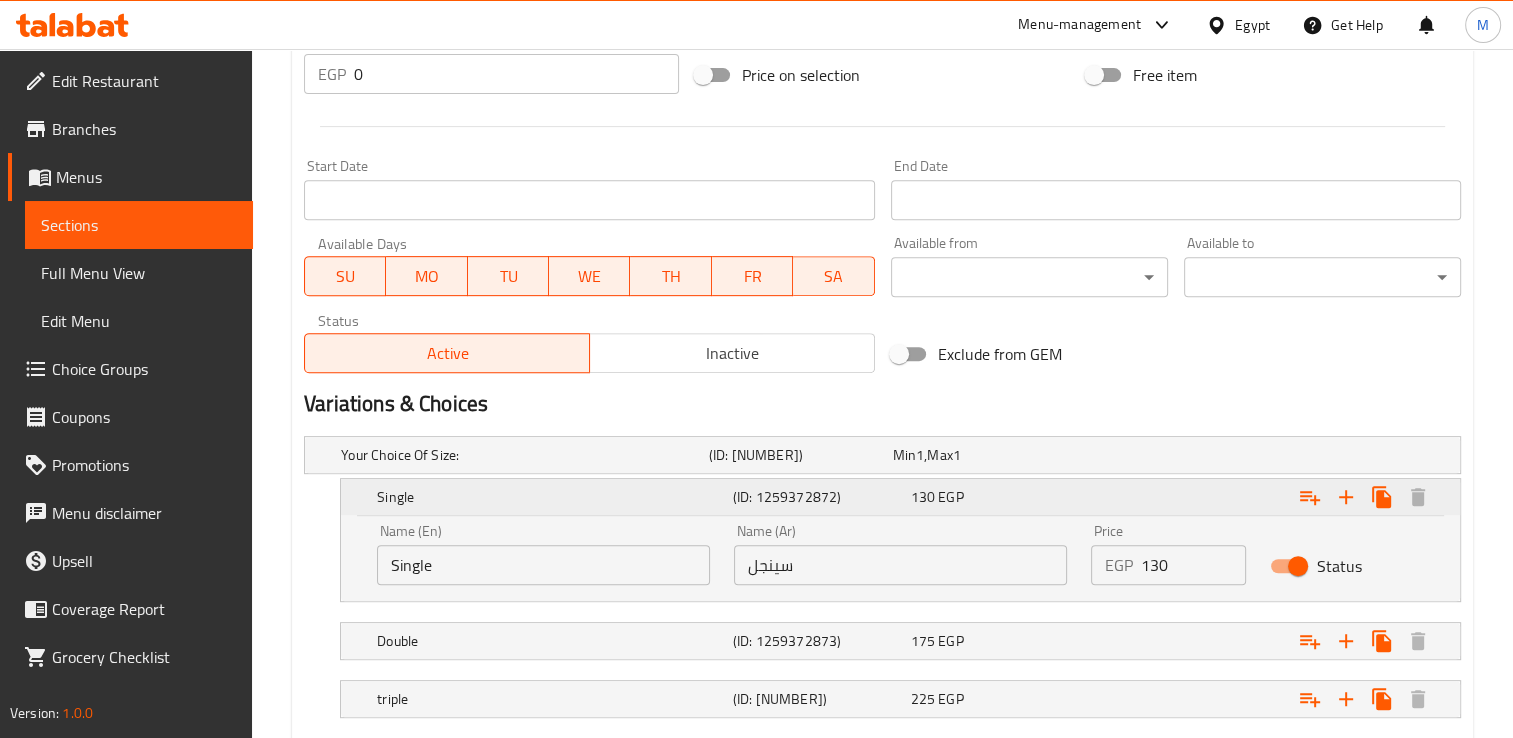 scroll, scrollTop: 948, scrollLeft: 0, axis: vertical 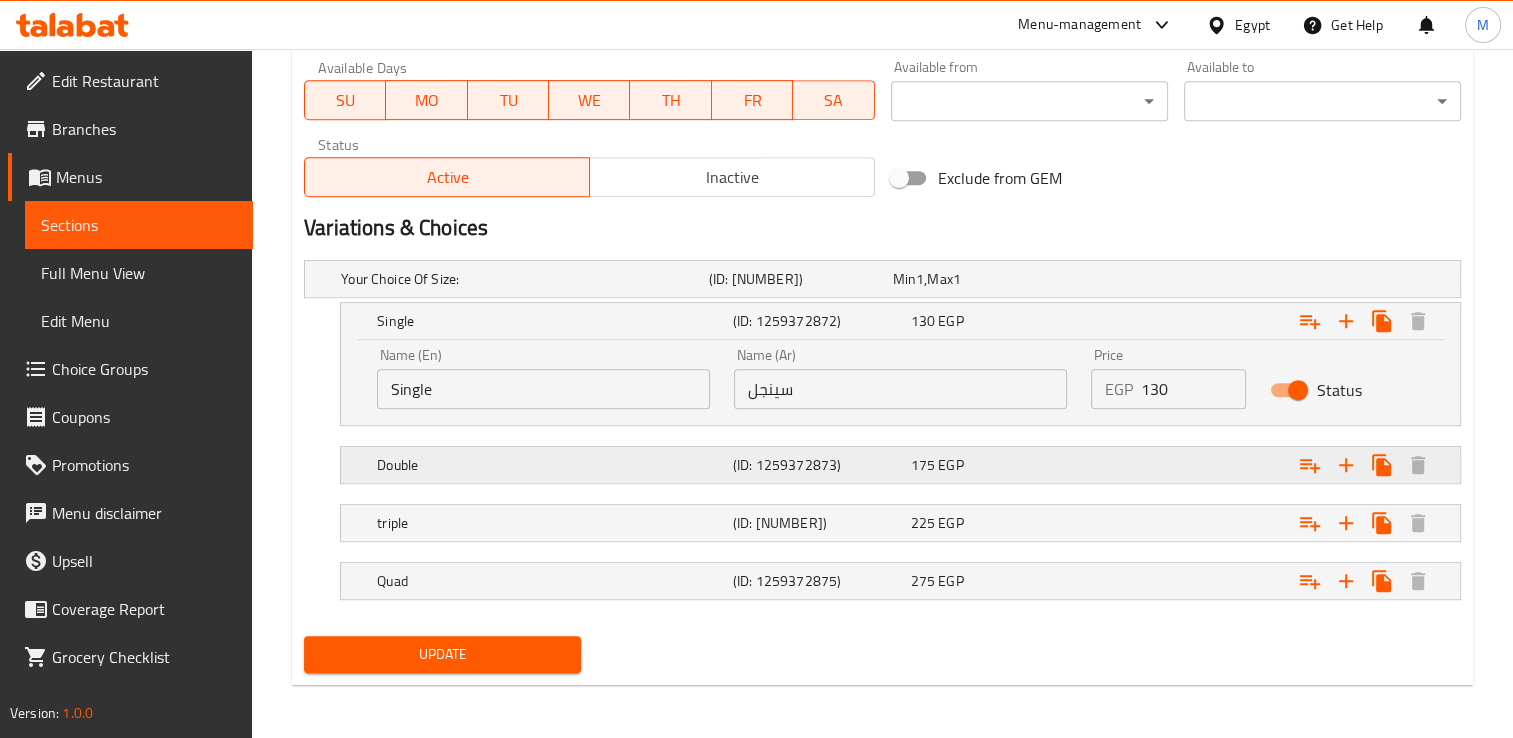 click on "175   EGP" at bounding box center [981, 279] 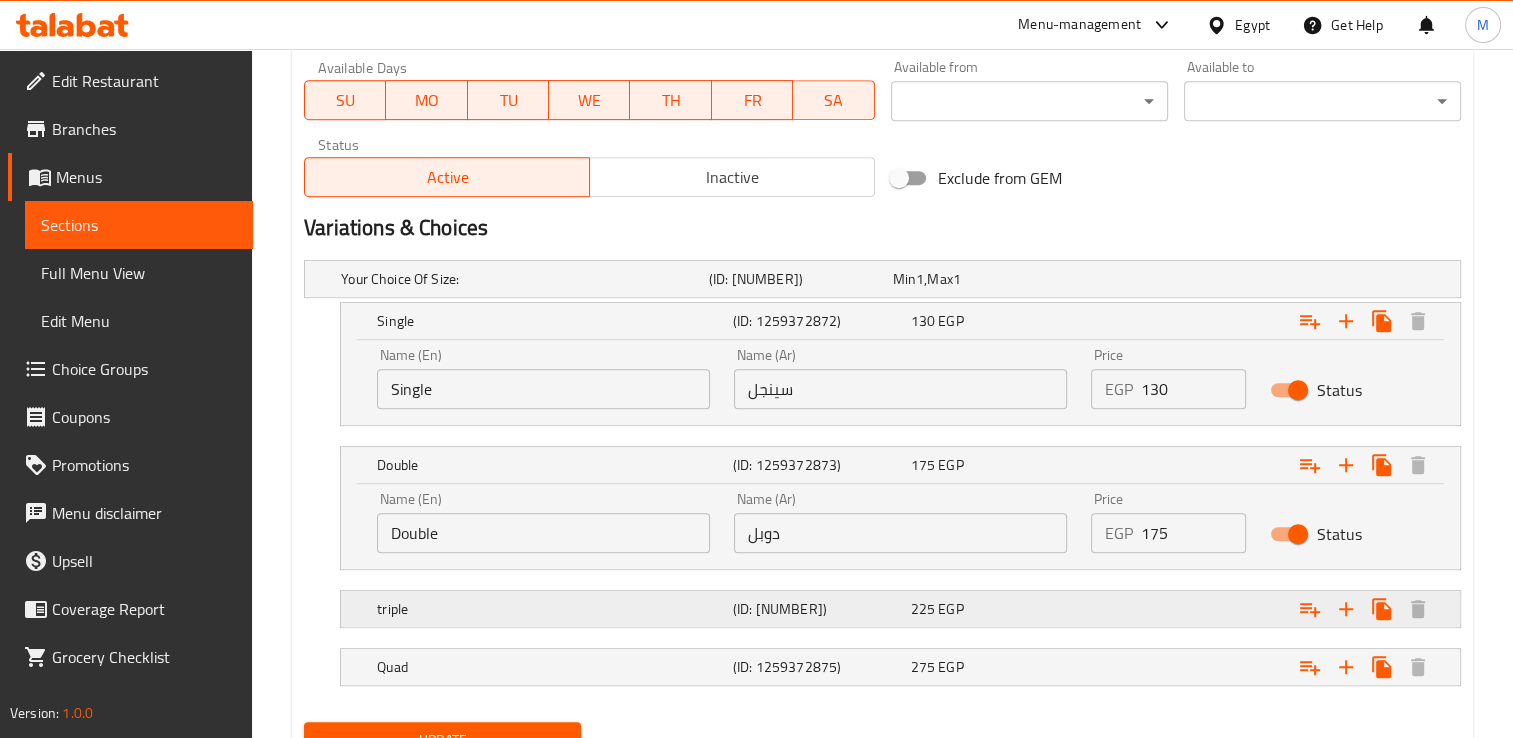 click on "triple (ID: [NUMBER]) [PRICE] EGP" at bounding box center (888, 279) 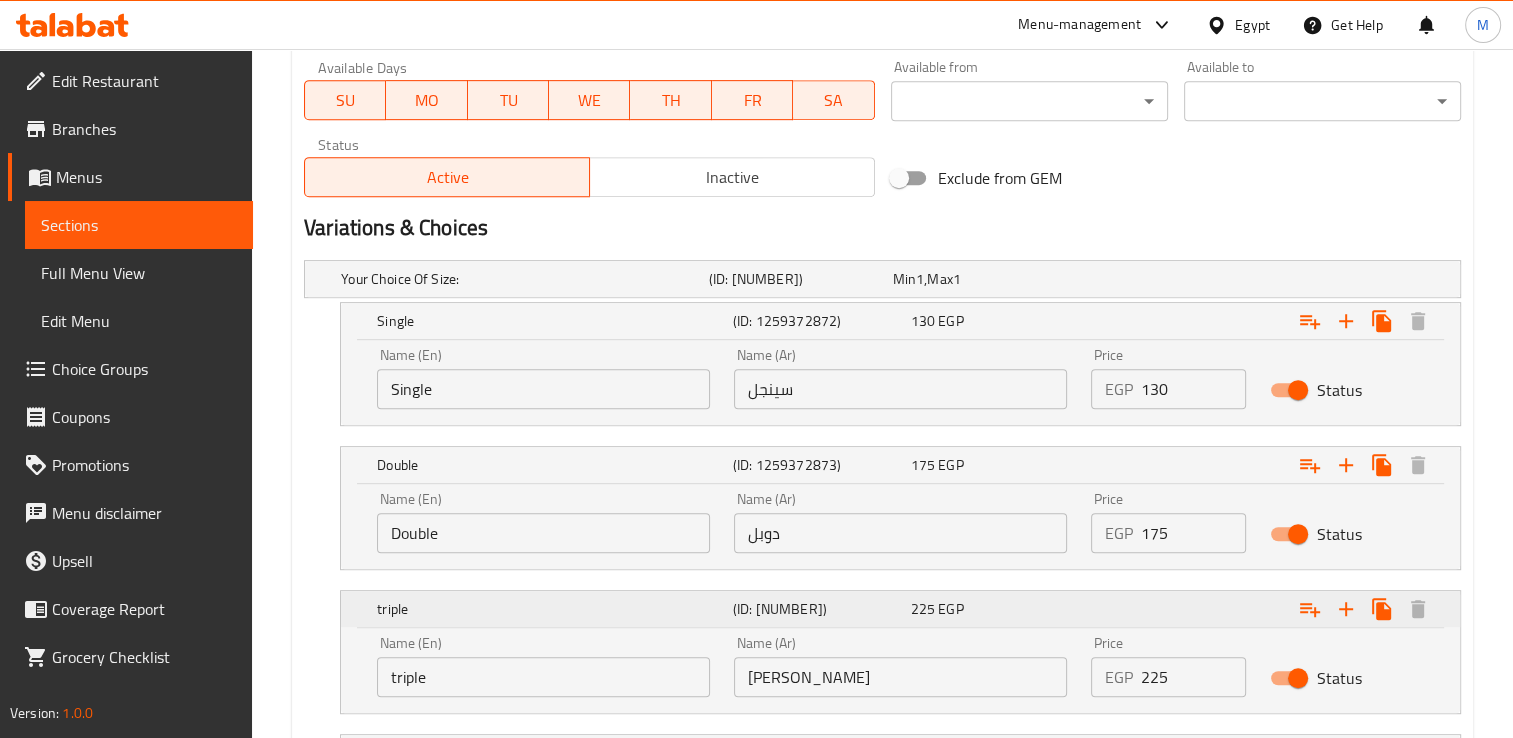 scroll, scrollTop: 1120, scrollLeft: 0, axis: vertical 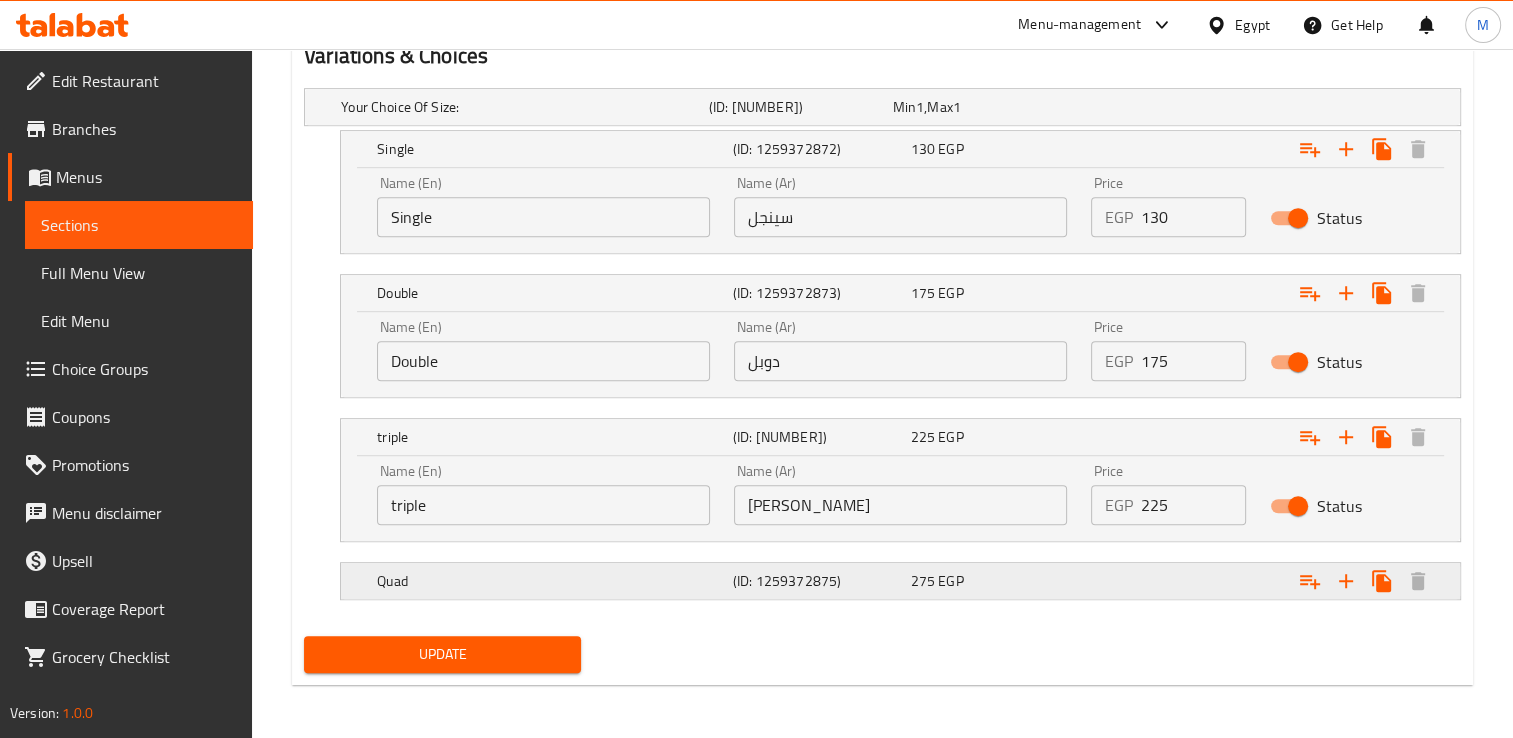 click on "275   EGP" at bounding box center (981, 107) 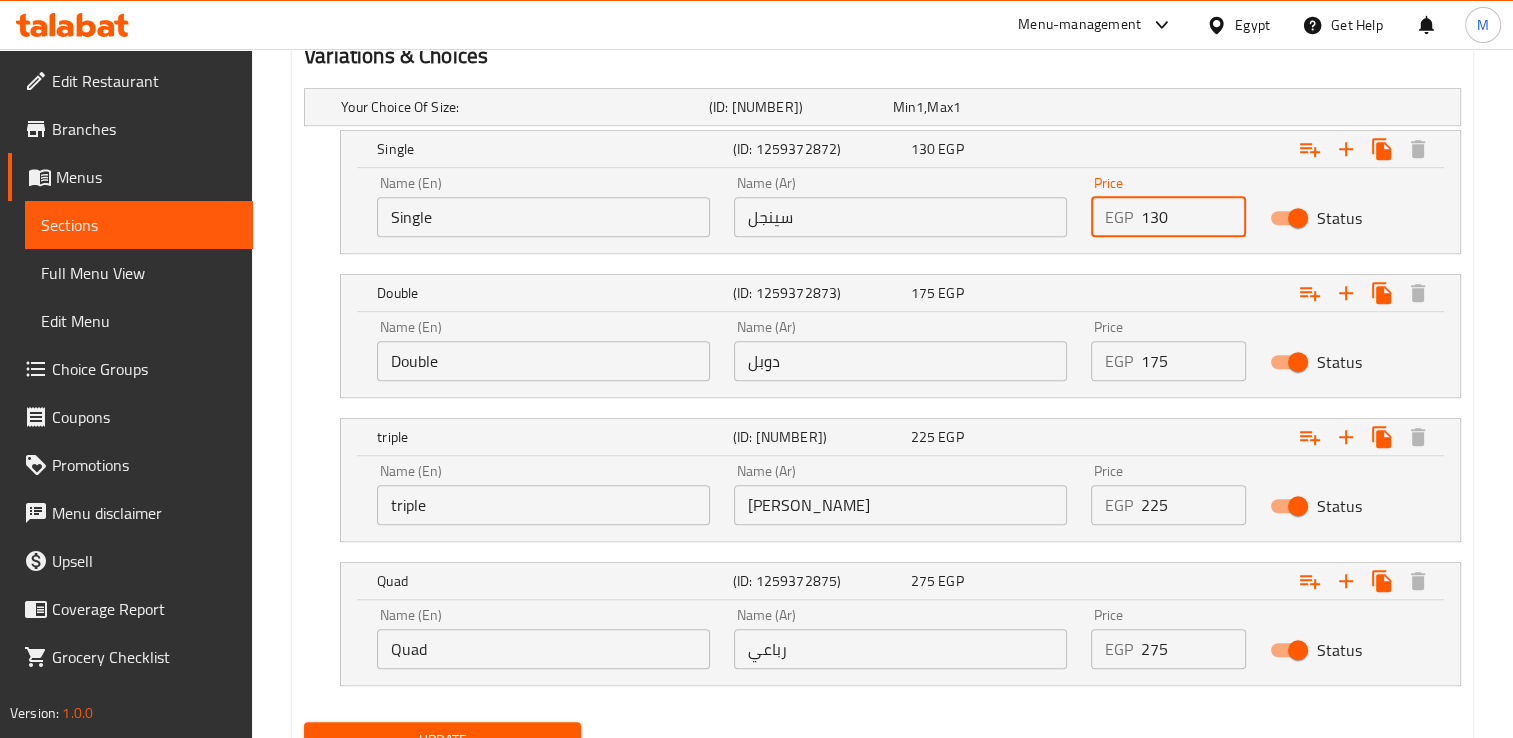 click on "130" at bounding box center (1193, 217) 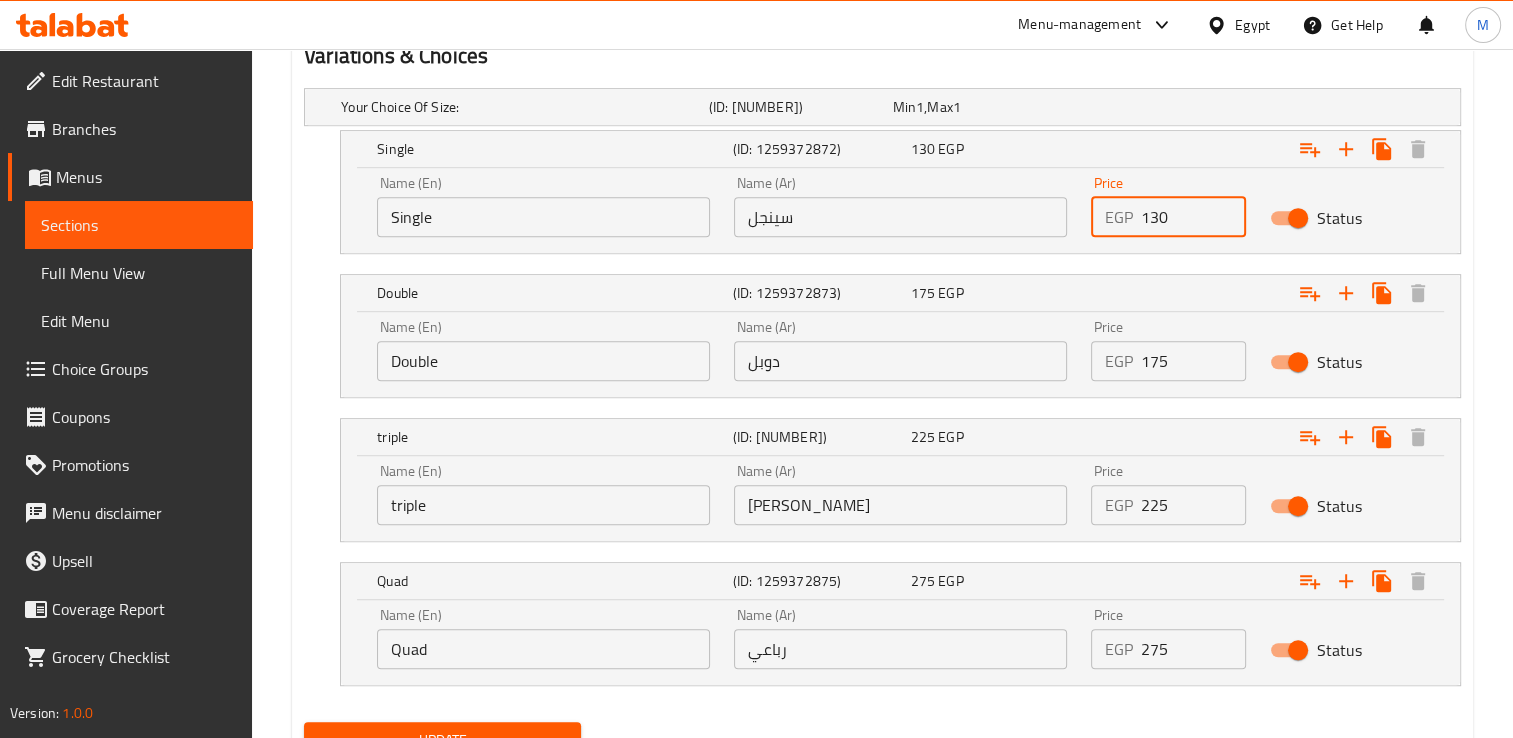 click on "130" at bounding box center [1193, 217] 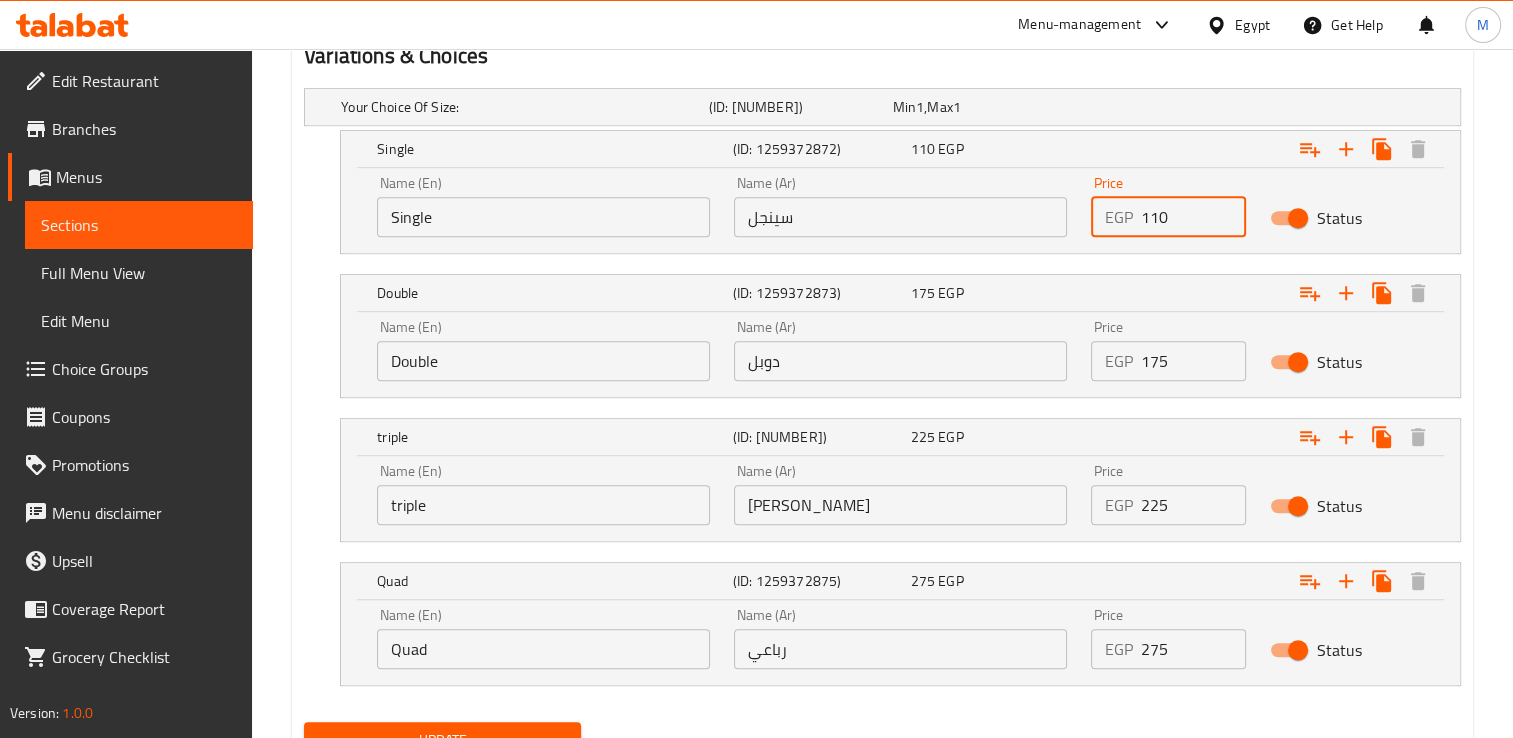 type on "110" 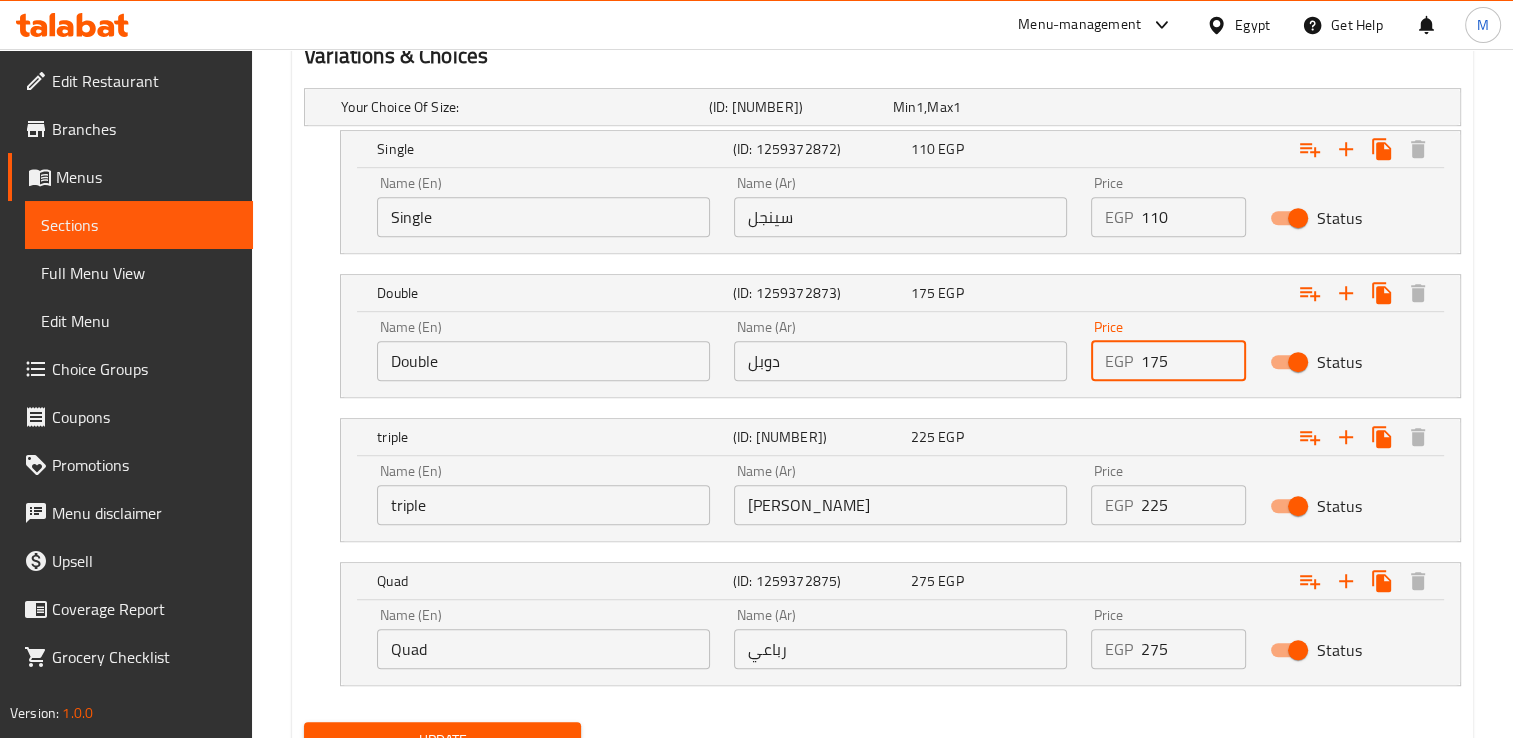 click on "175" at bounding box center (1193, 361) 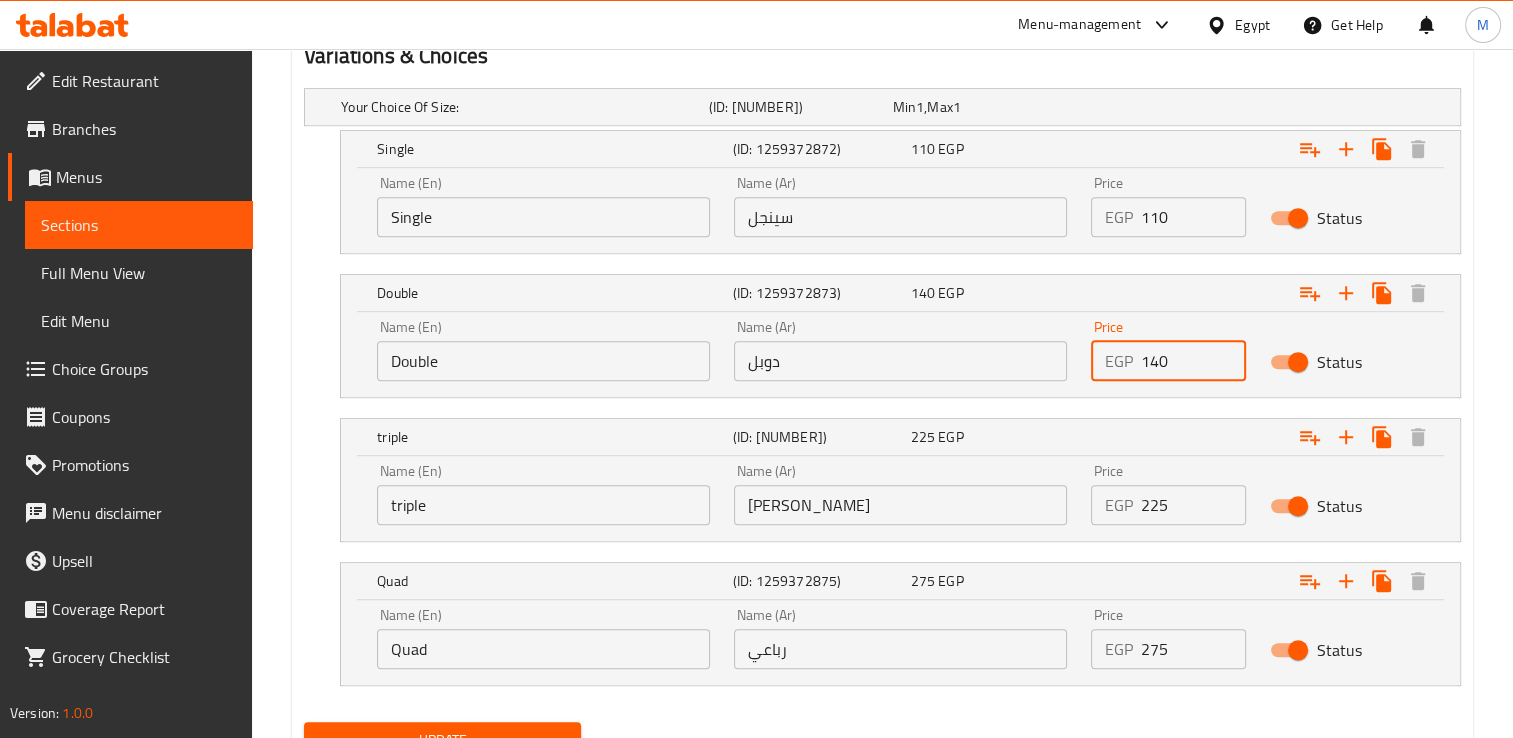 type on "140" 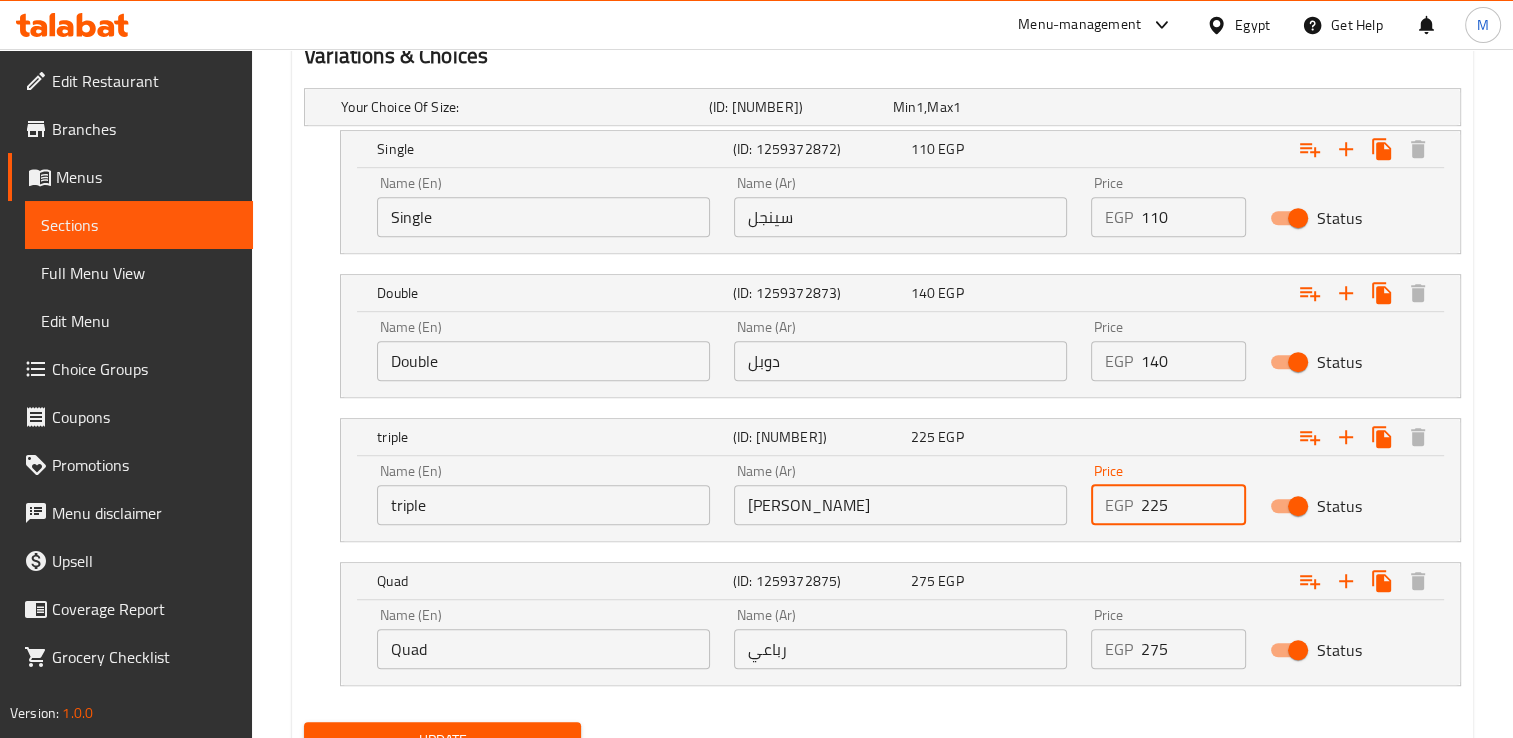 click on "225" at bounding box center [1193, 505] 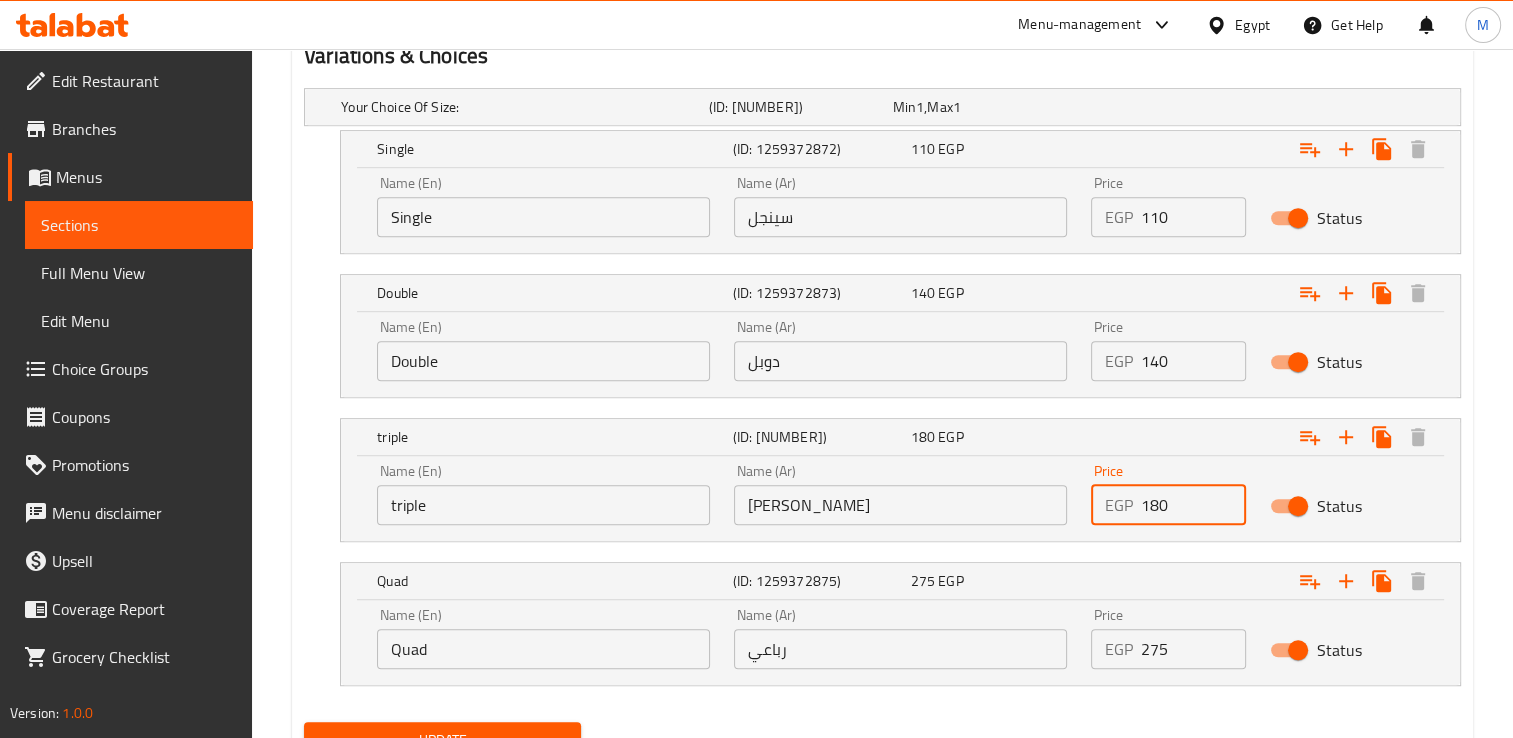 type on "180" 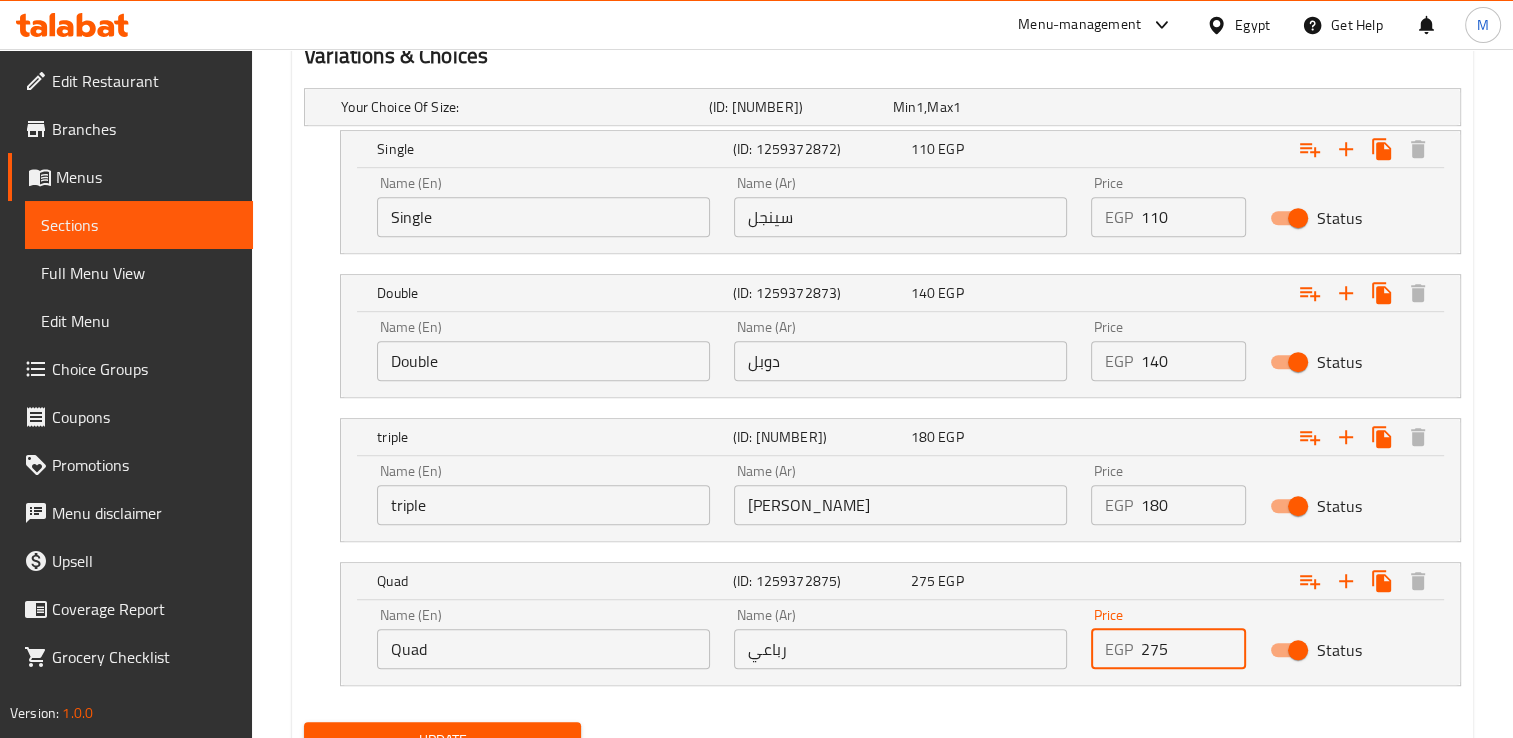 click on "275" at bounding box center [1193, 649] 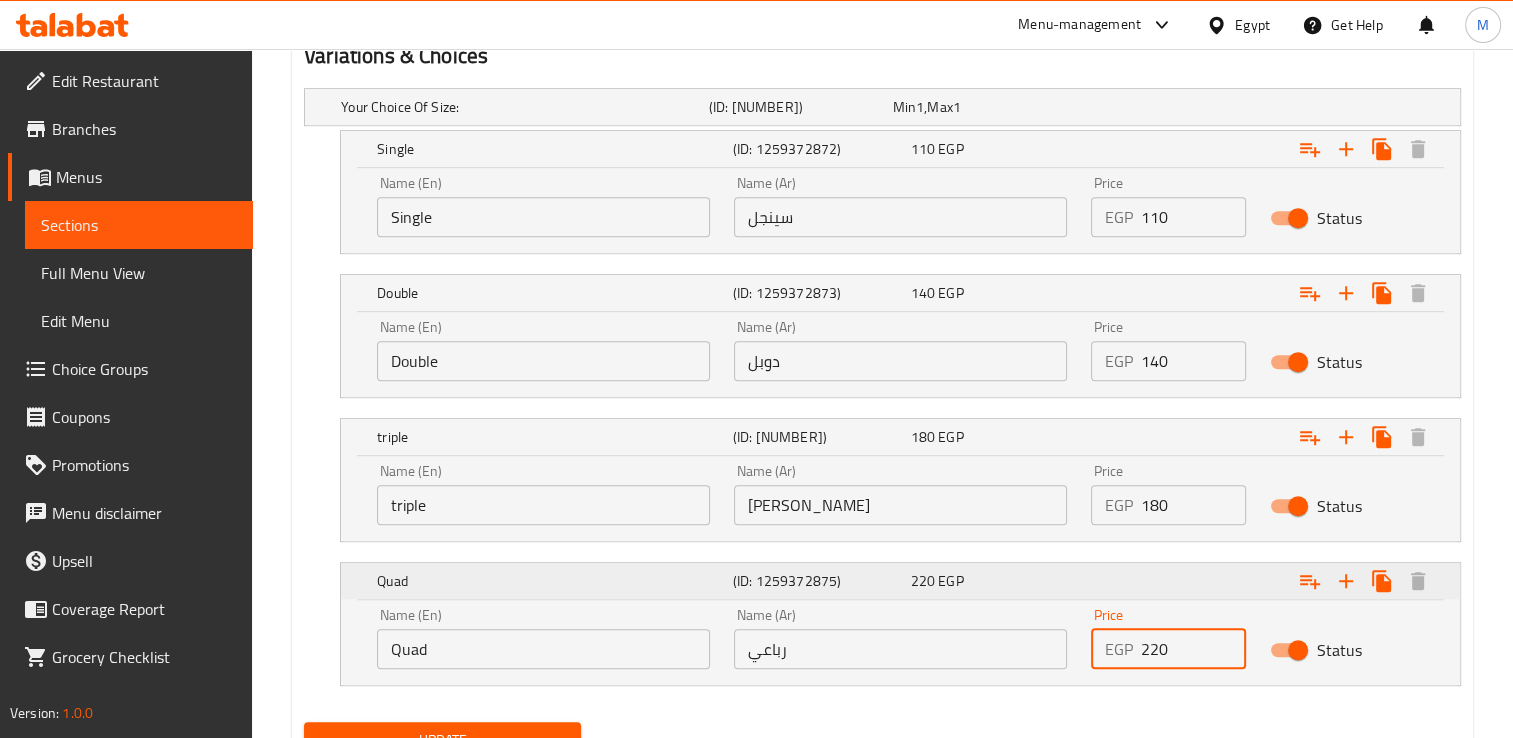 scroll, scrollTop: 1206, scrollLeft: 0, axis: vertical 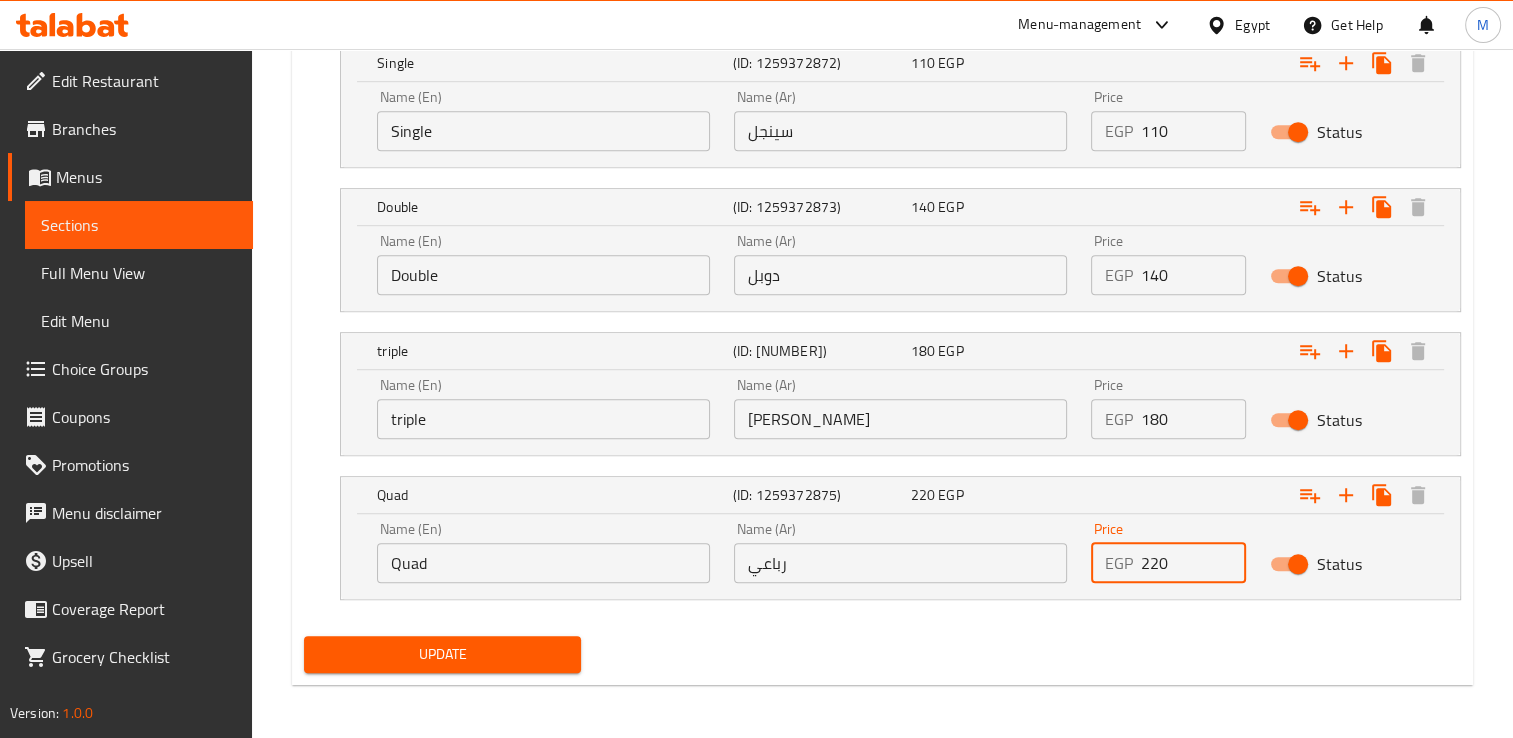type on "220" 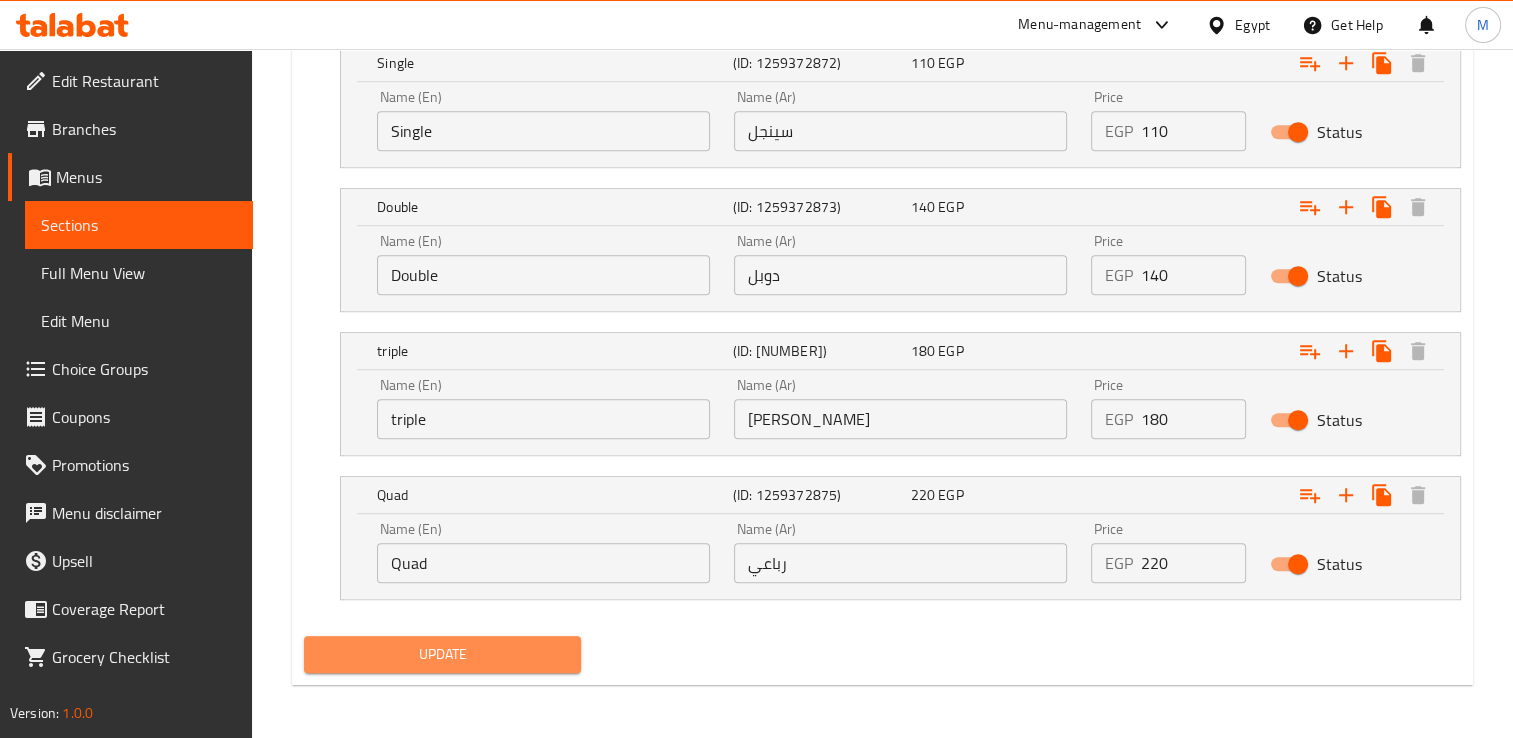 click on "Update" at bounding box center (442, 654) 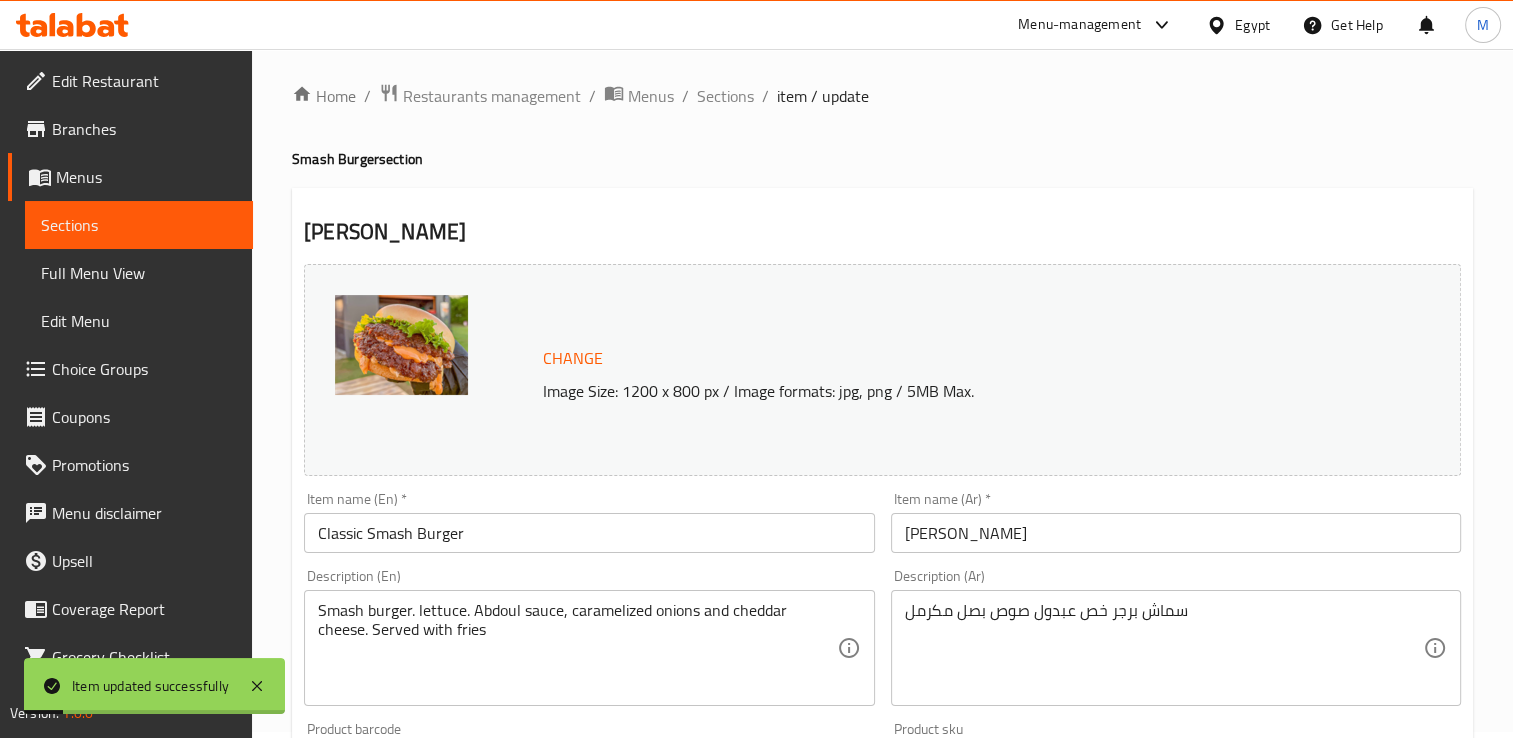 scroll, scrollTop: 0, scrollLeft: 0, axis: both 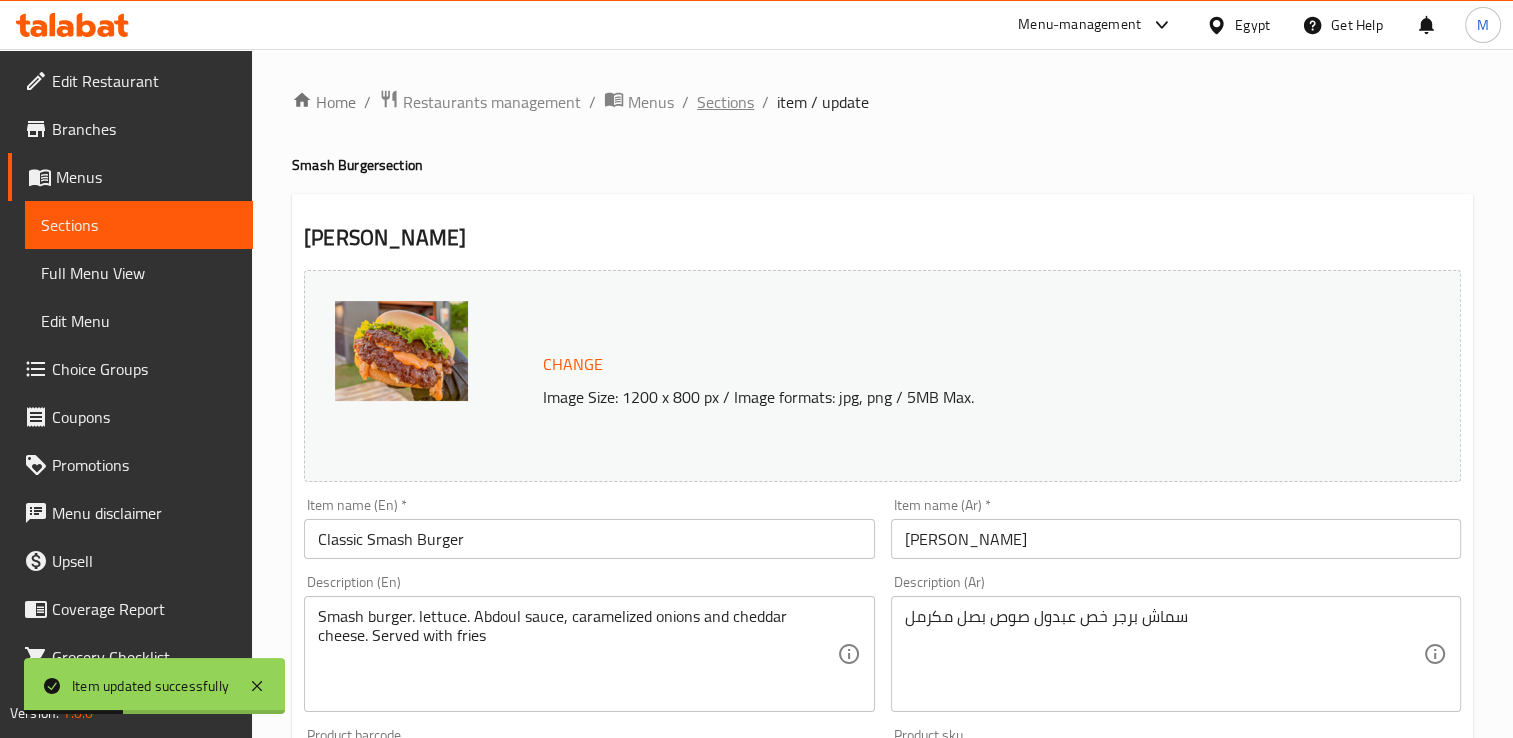 click on "Sections" at bounding box center [725, 102] 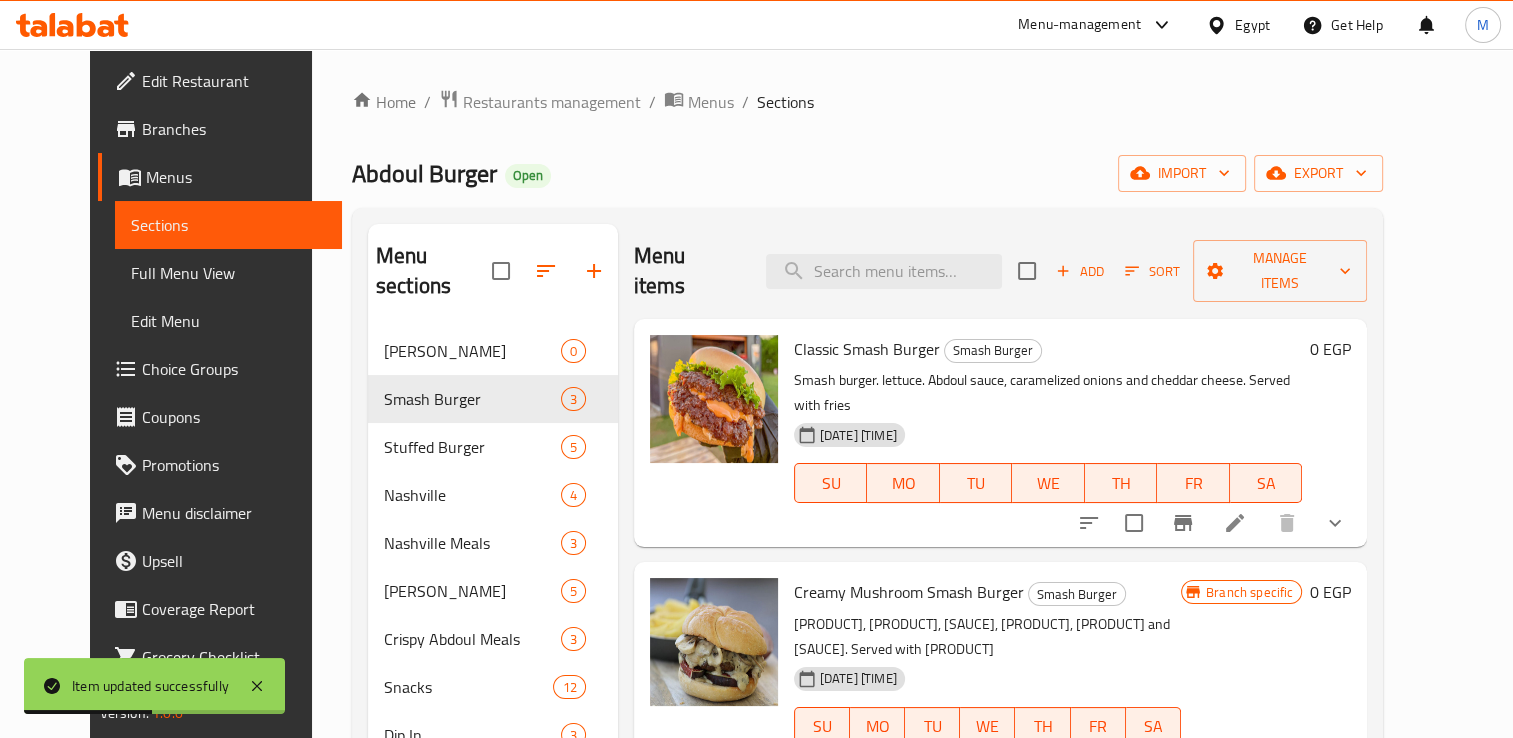 scroll, scrollTop: 16, scrollLeft: 0, axis: vertical 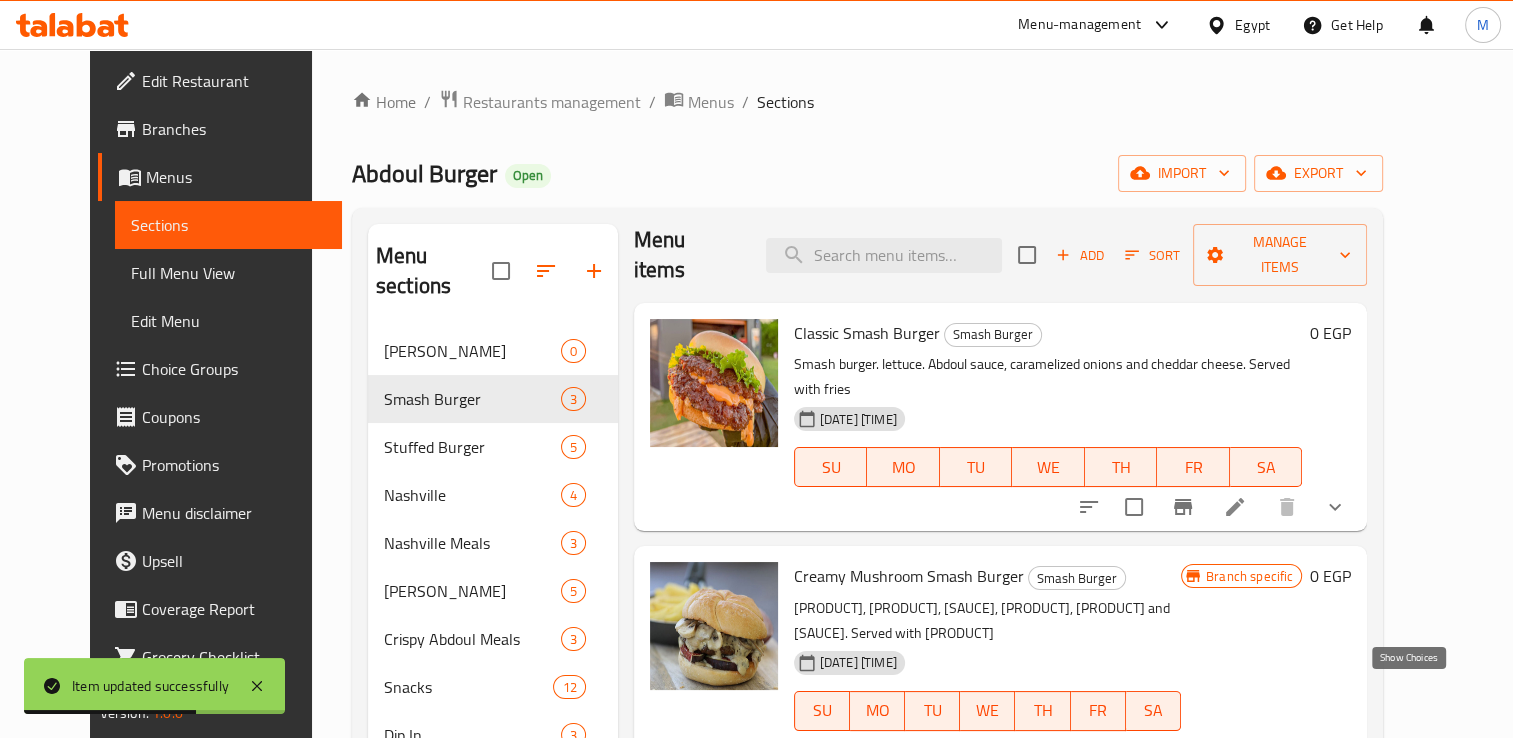 click 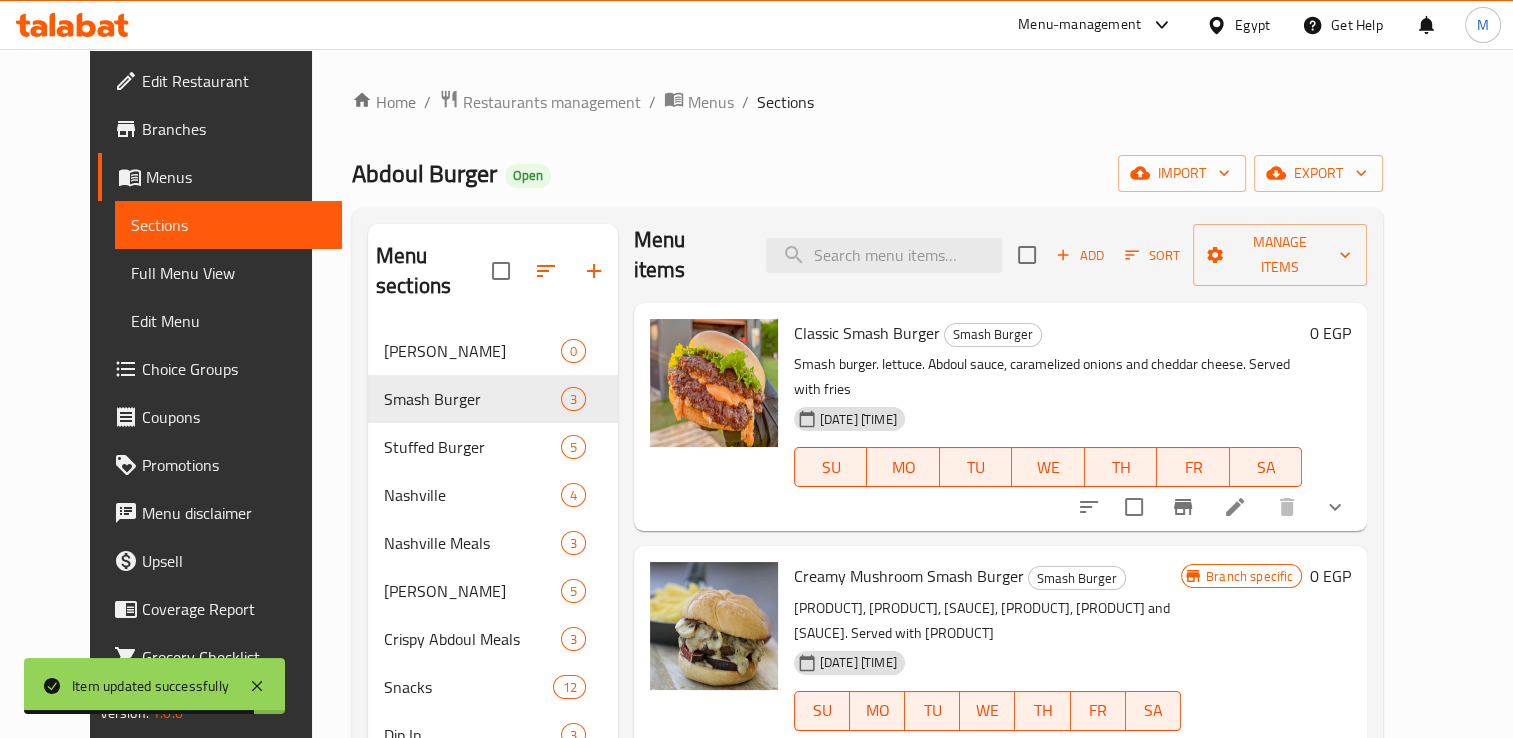 scroll, scrollTop: 232, scrollLeft: 0, axis: vertical 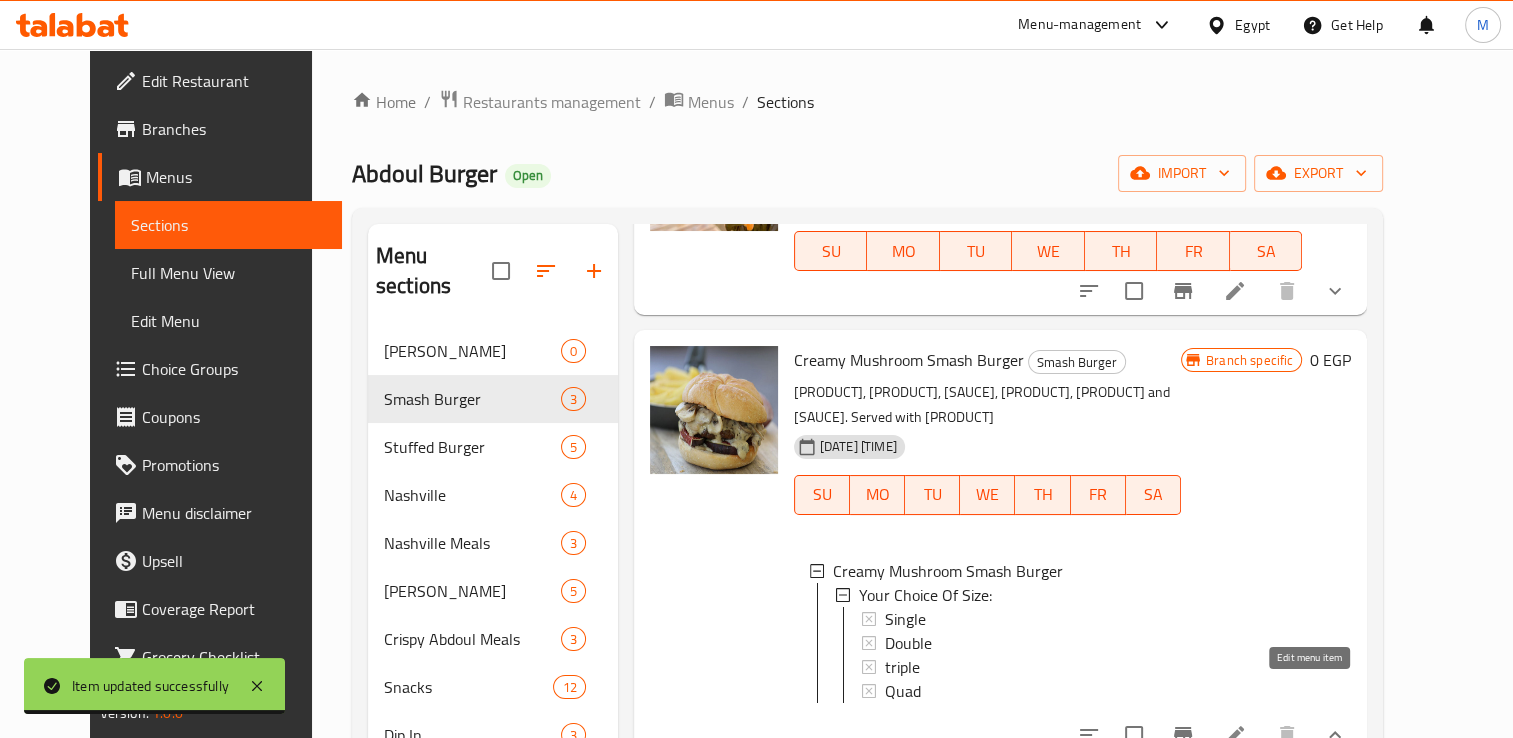 click 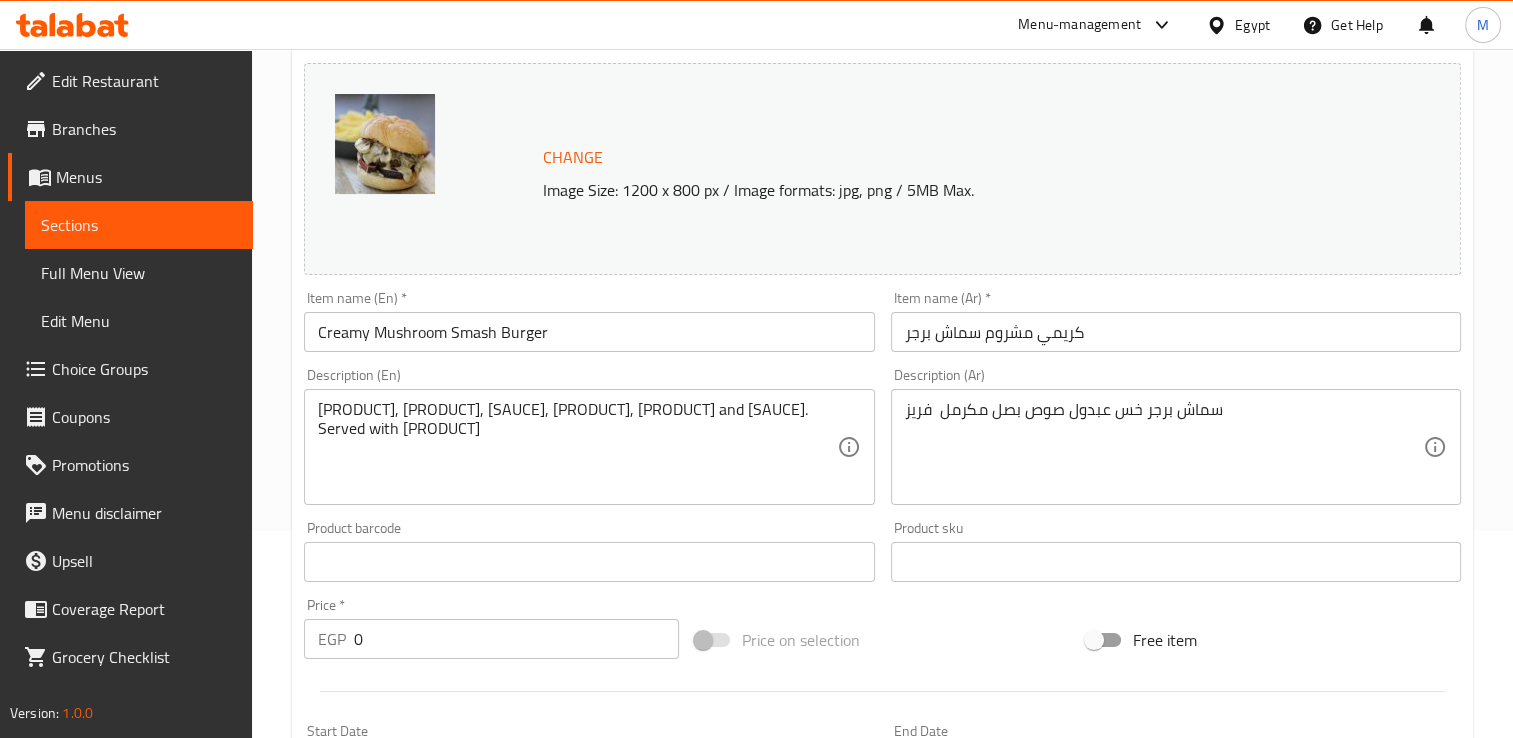 scroll, scrollTop: 862, scrollLeft: 0, axis: vertical 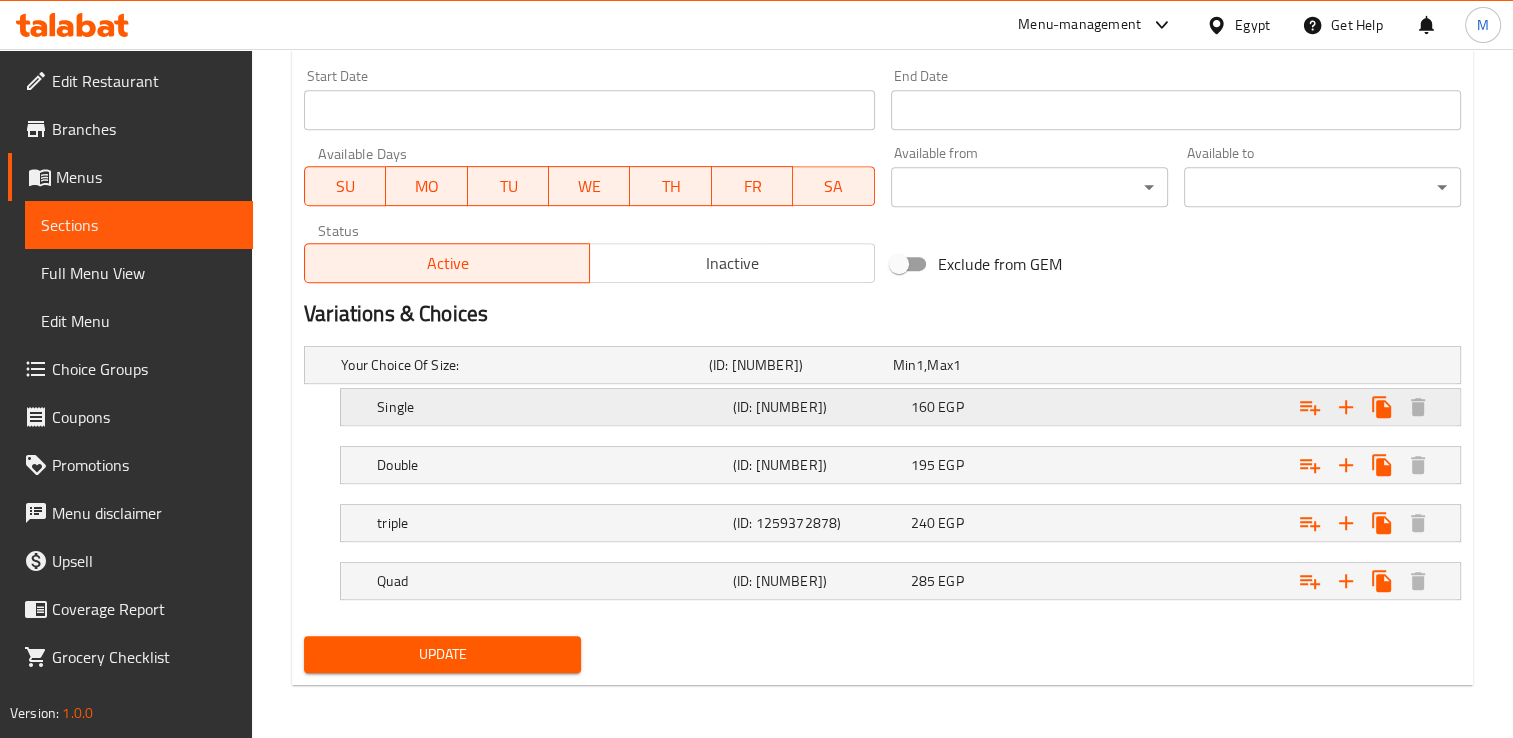 click on "160   EGP" at bounding box center [981, 365] 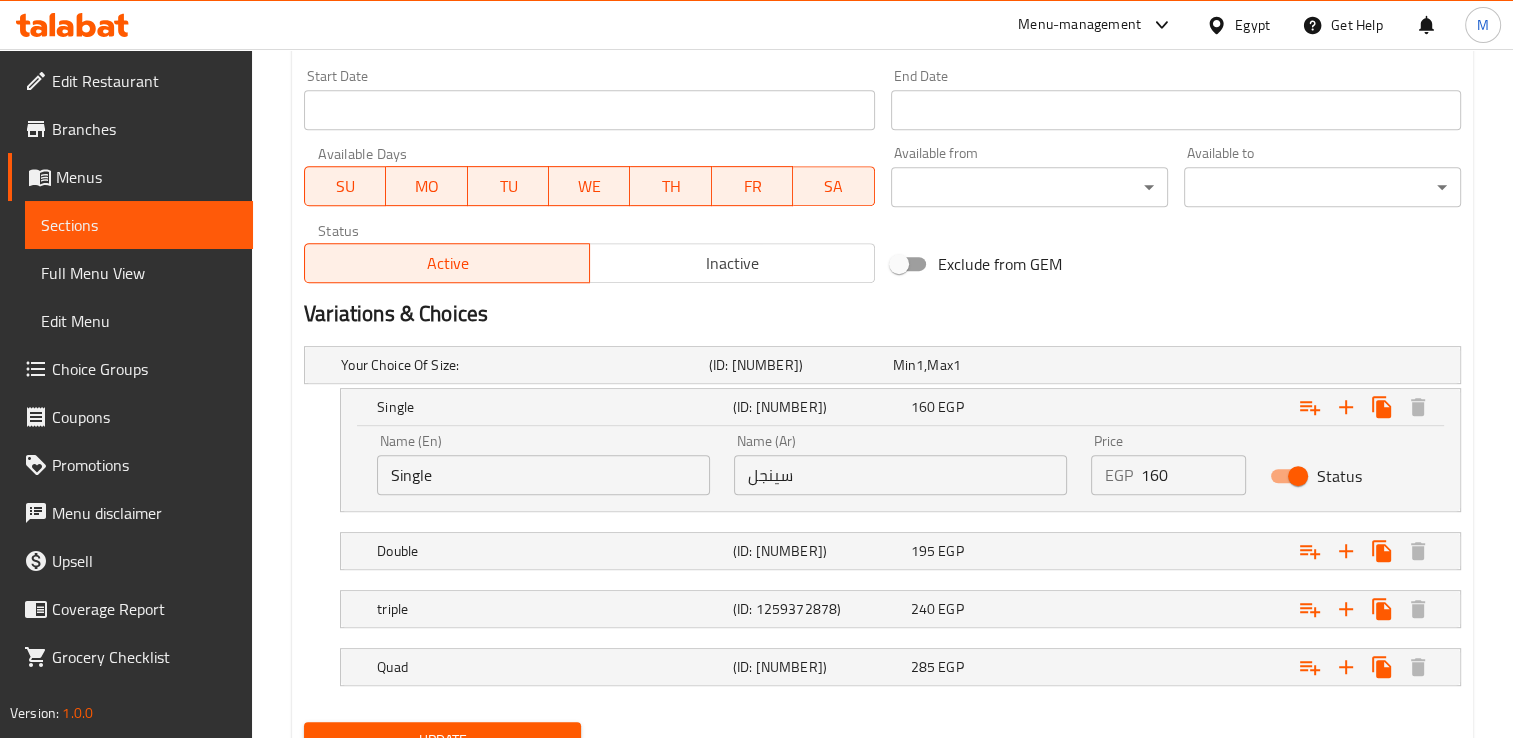 click on "160" at bounding box center (1193, 475) 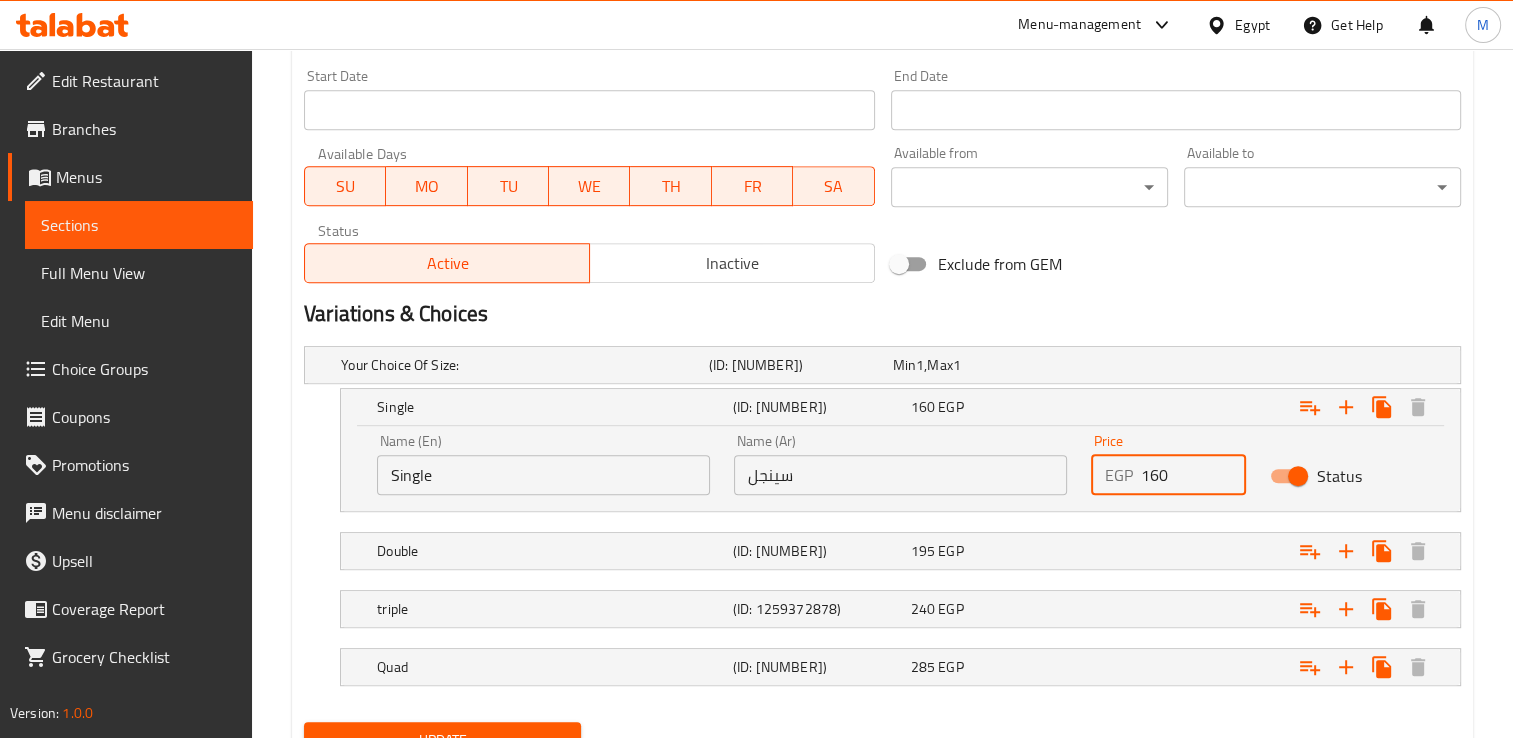 click on "160" at bounding box center (1193, 475) 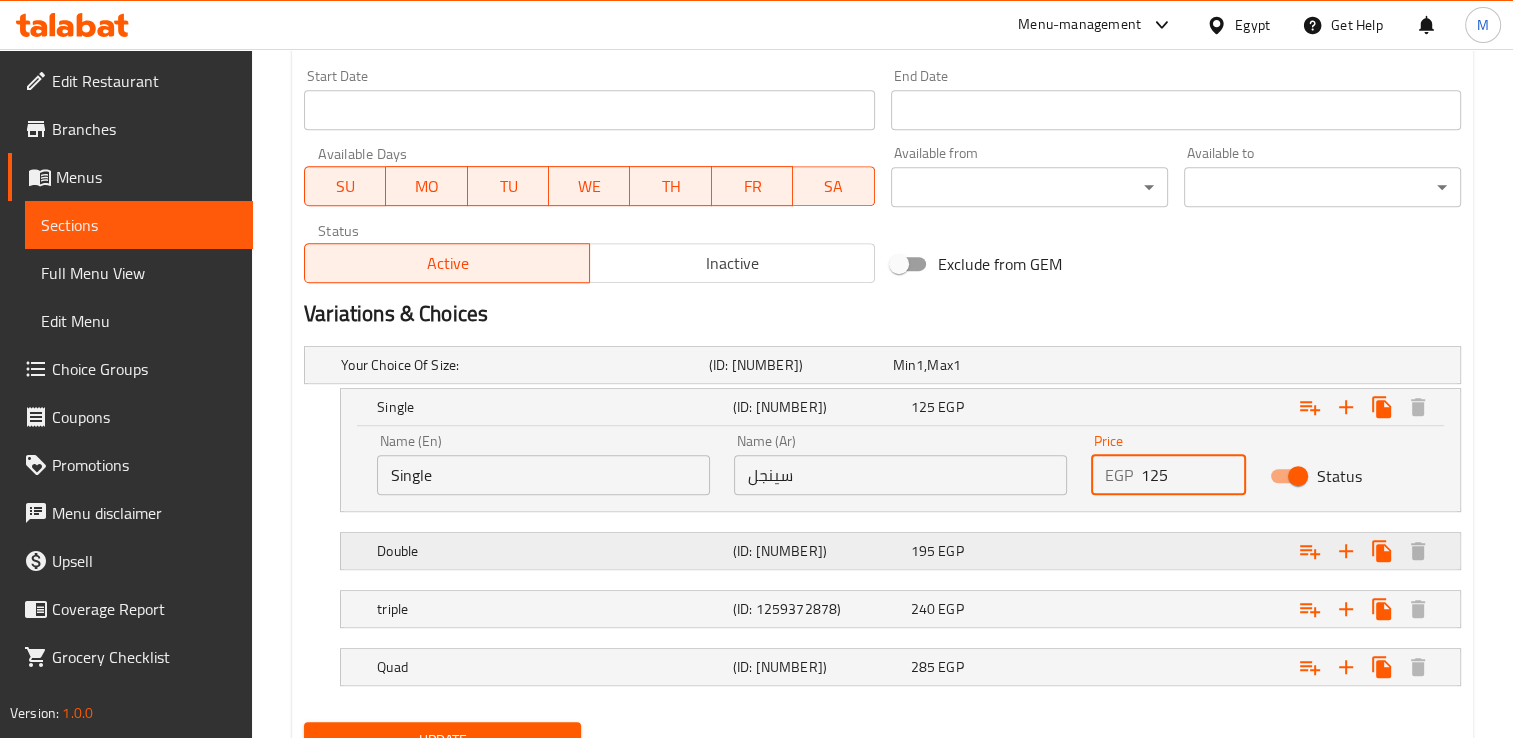 type on "125" 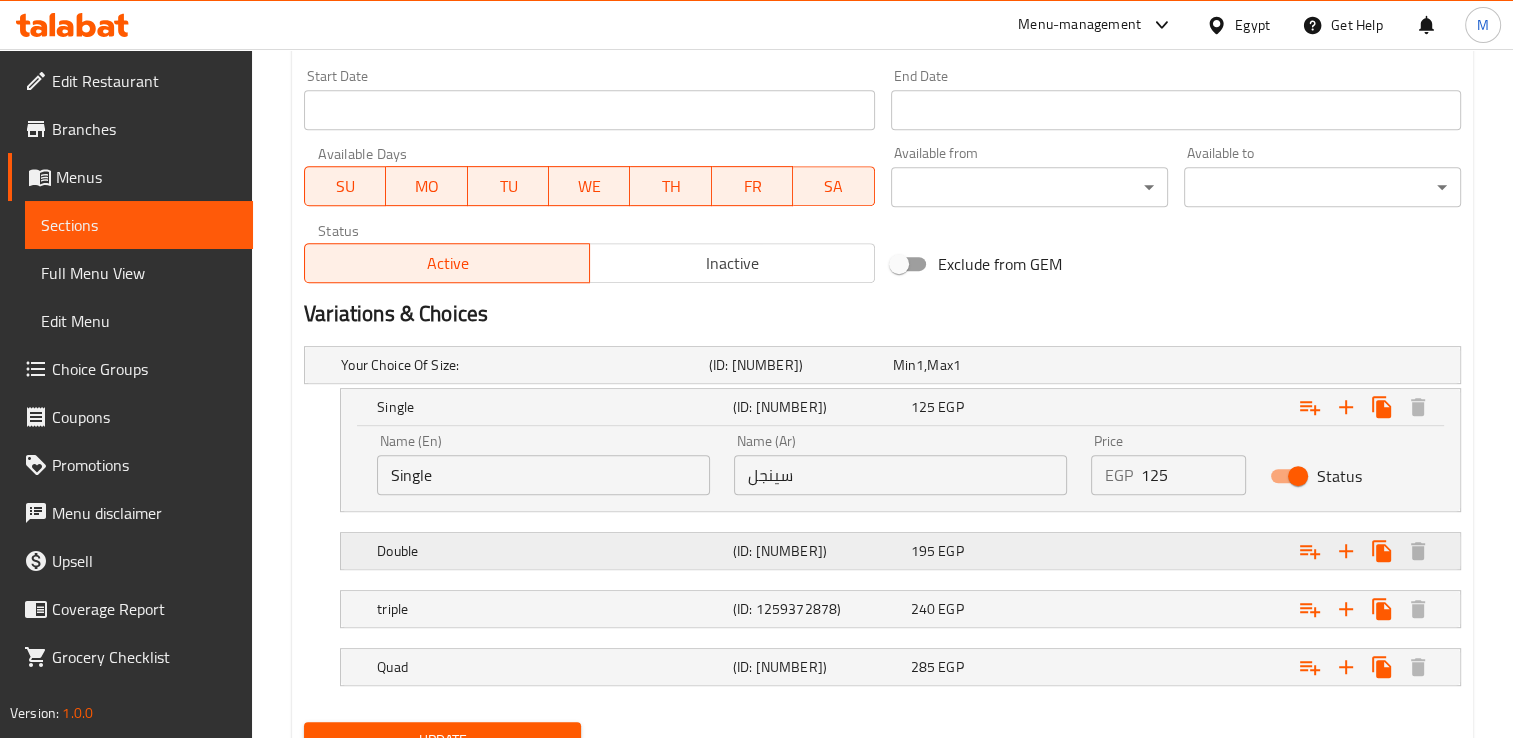 click at bounding box center [1256, 365] 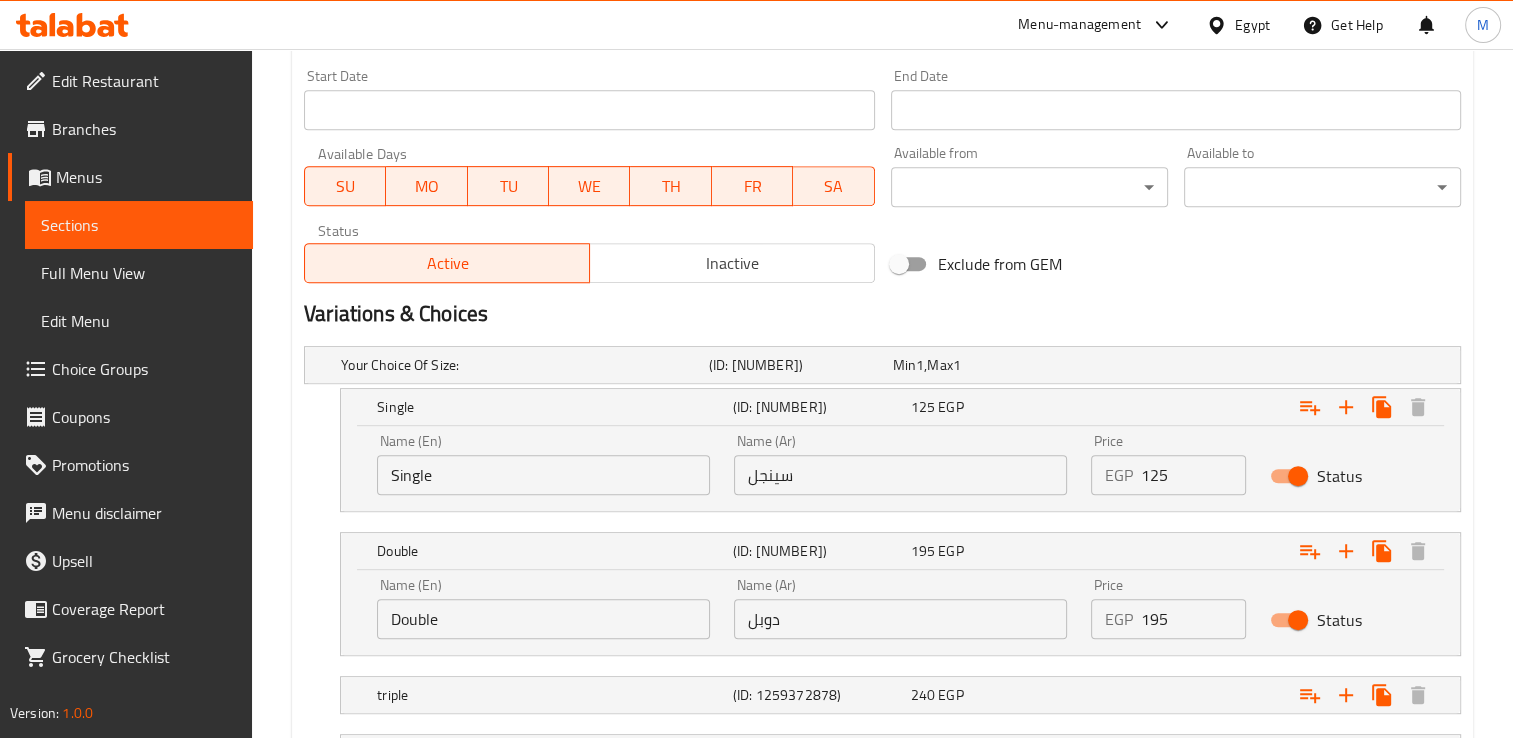 click on "195" at bounding box center [1193, 619] 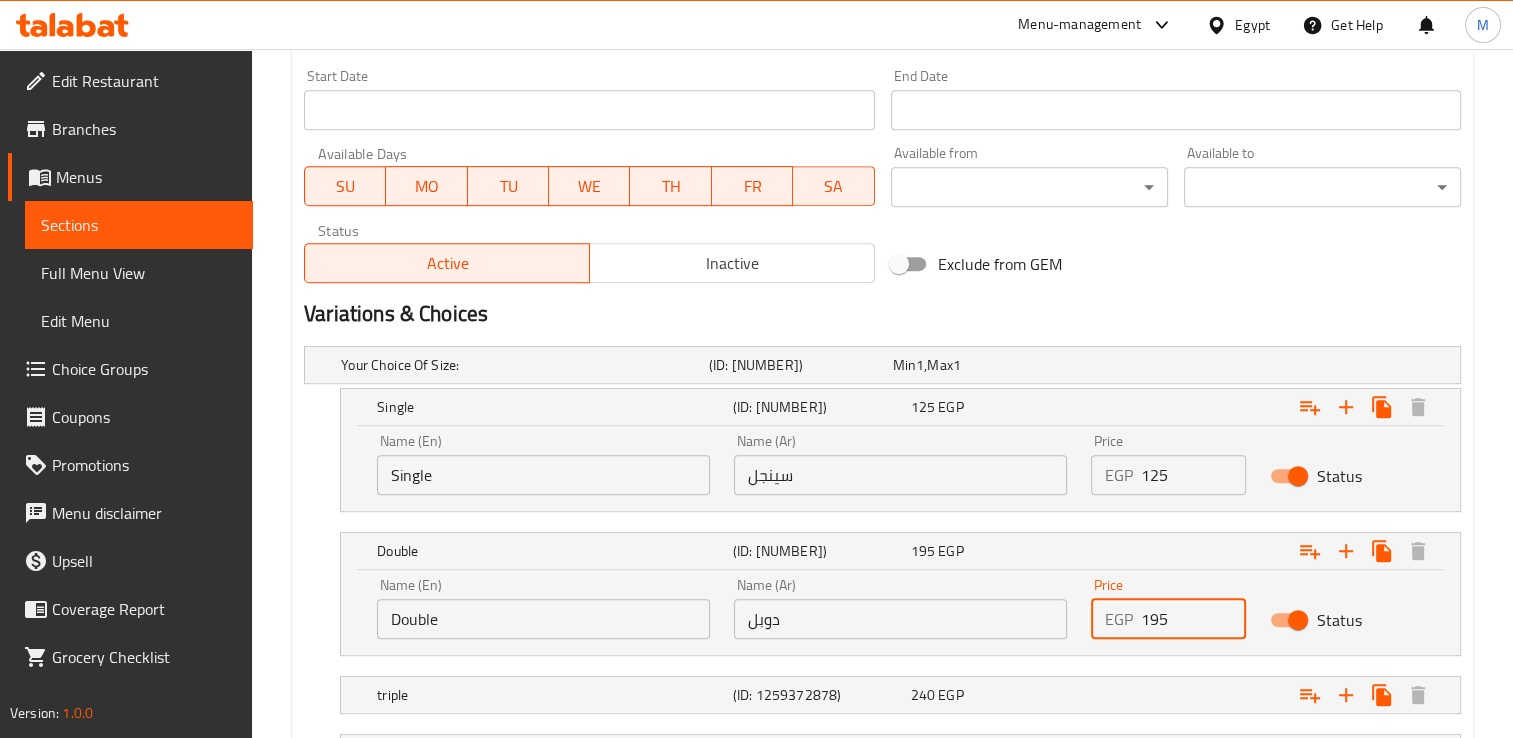 click on "195" at bounding box center [1193, 619] 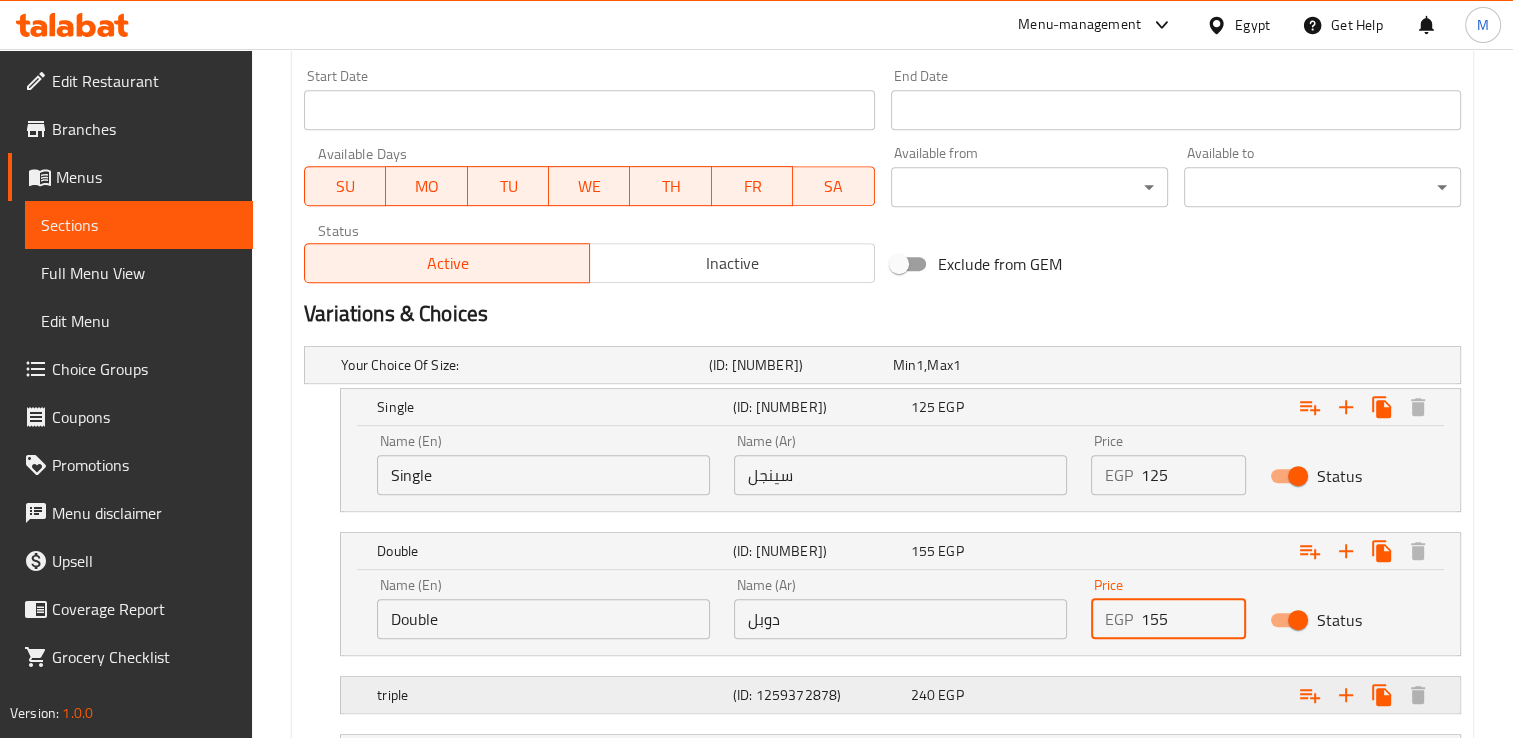 type on "155" 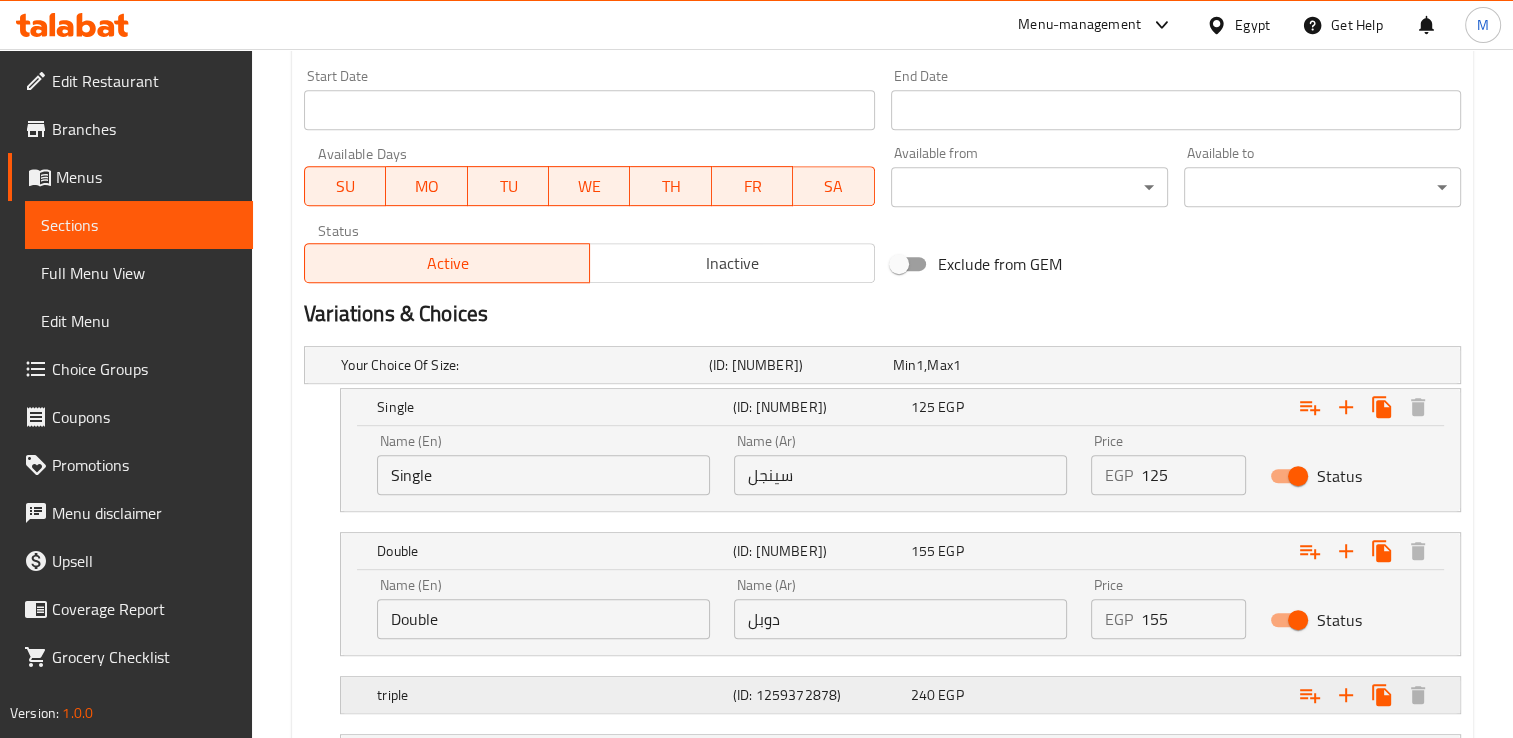click at bounding box center (1256, 365) 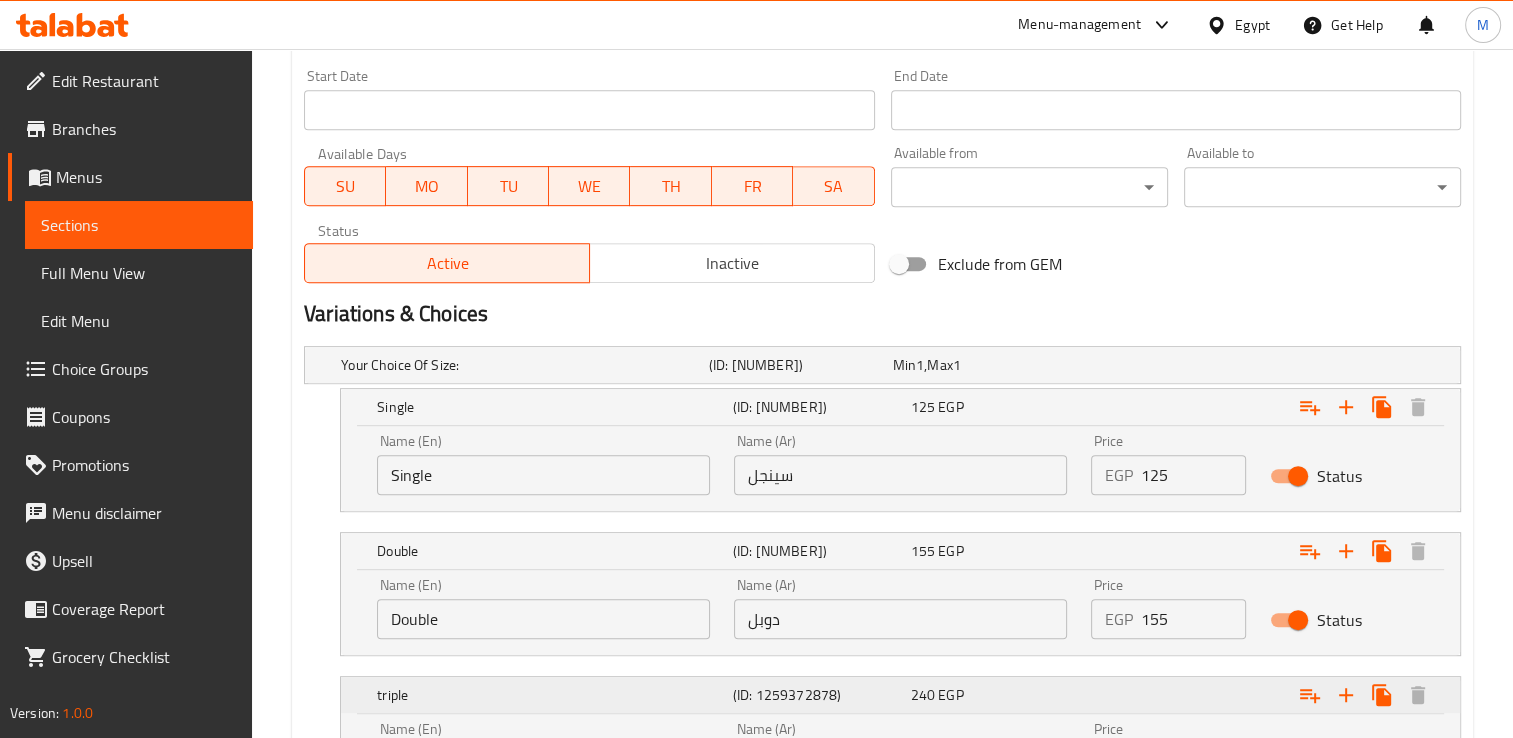 scroll, scrollTop: 1120, scrollLeft: 0, axis: vertical 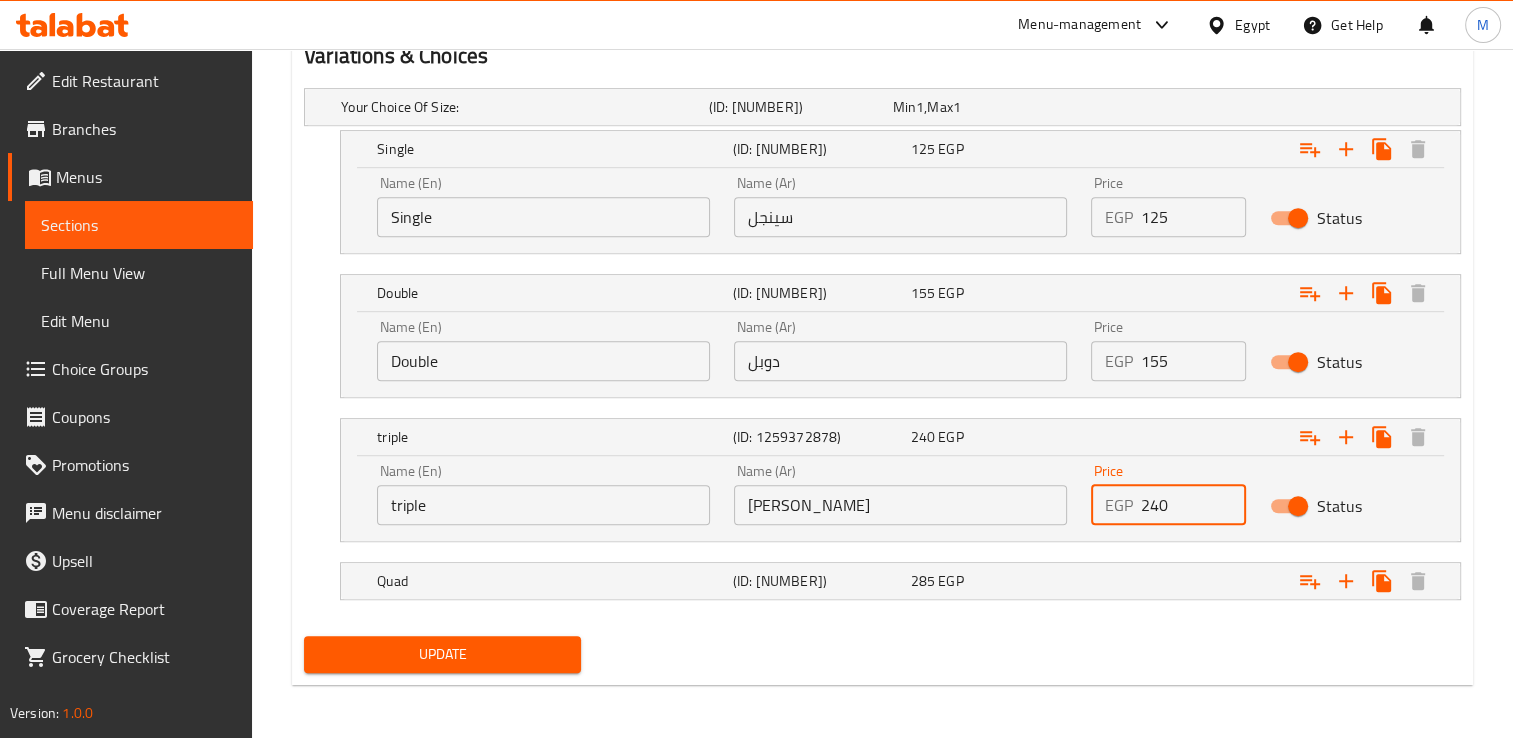 click on "240" at bounding box center (1193, 505) 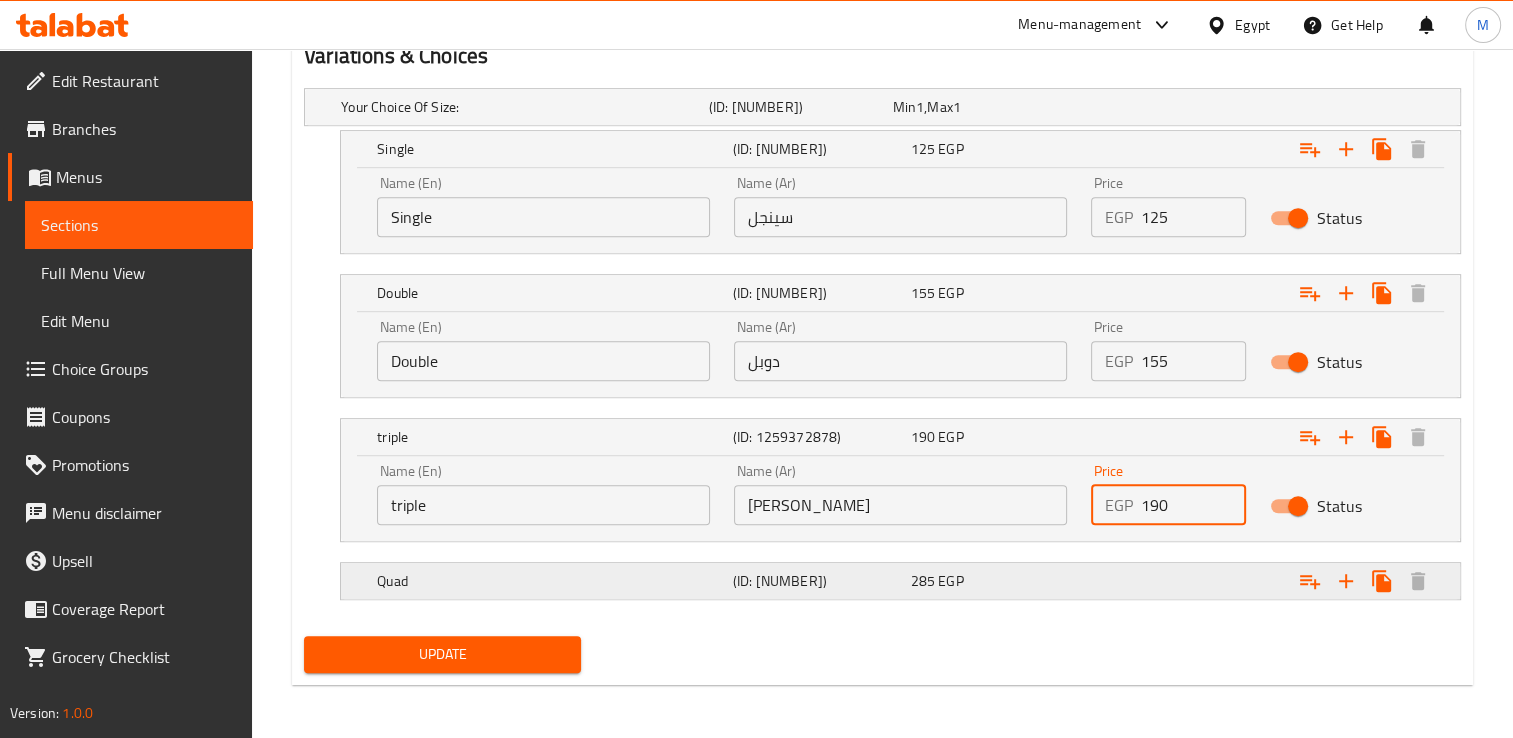 type on "190" 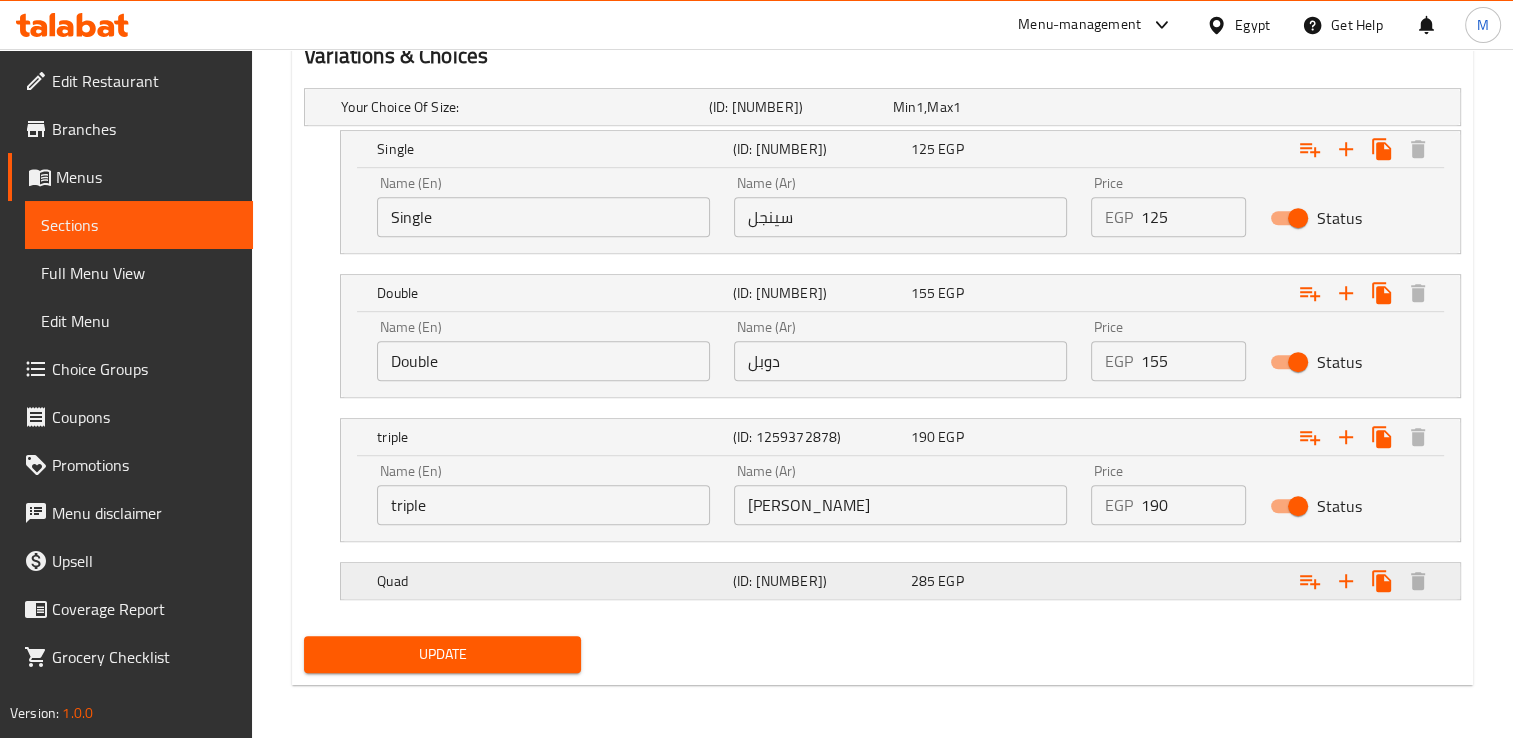 click at bounding box center [1256, 107] 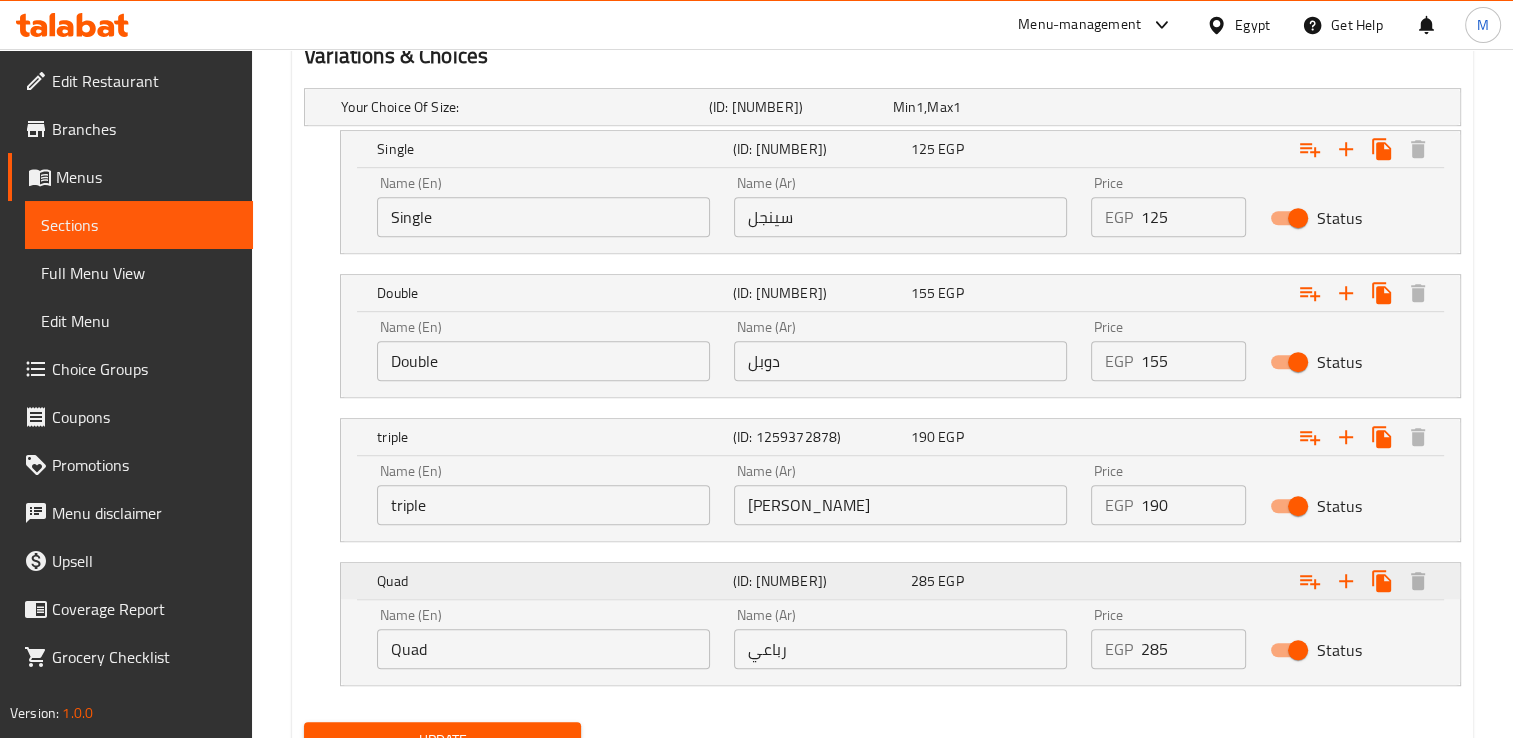 scroll, scrollTop: 1206, scrollLeft: 0, axis: vertical 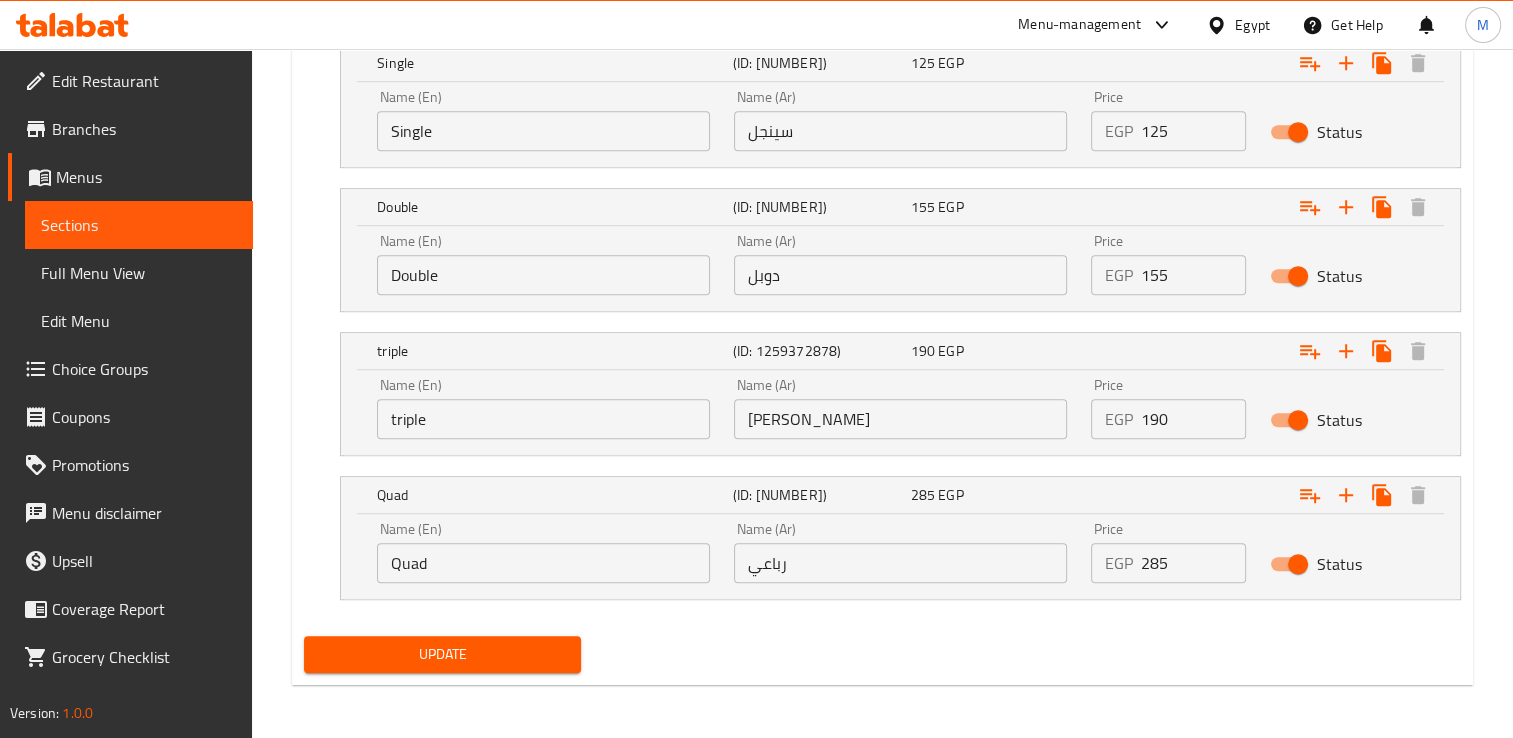 click on "285" at bounding box center (1193, 563) 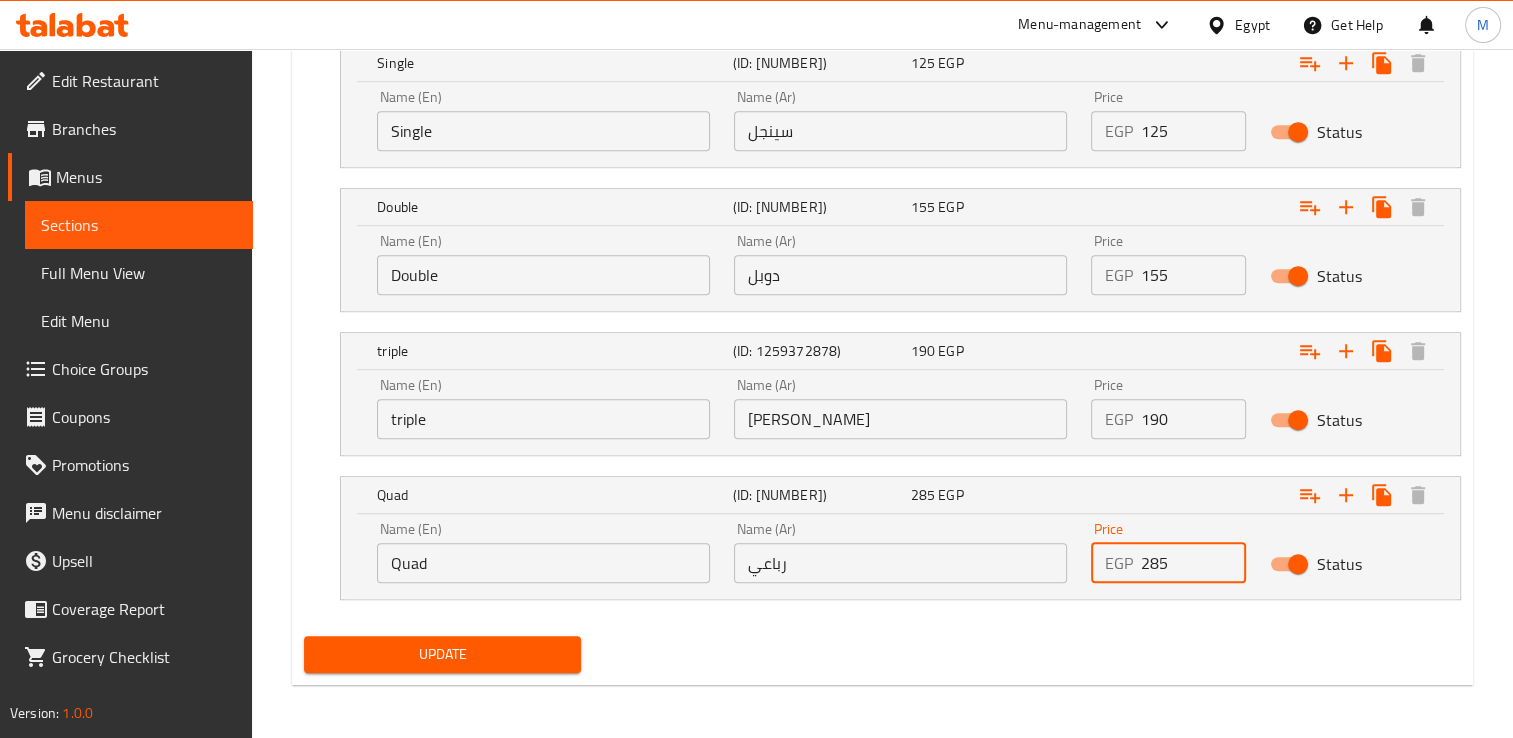 click on "285" at bounding box center (1193, 563) 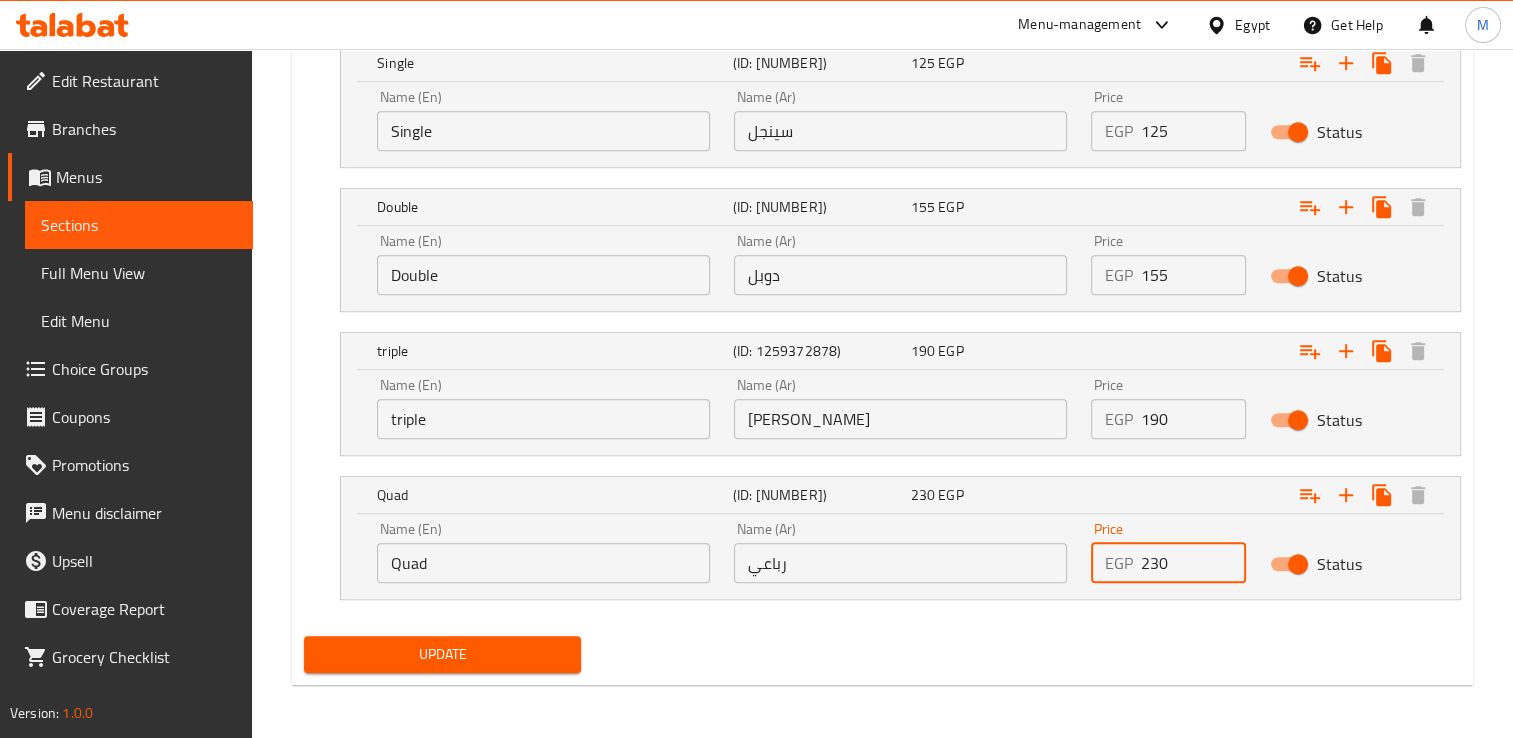 type on "230" 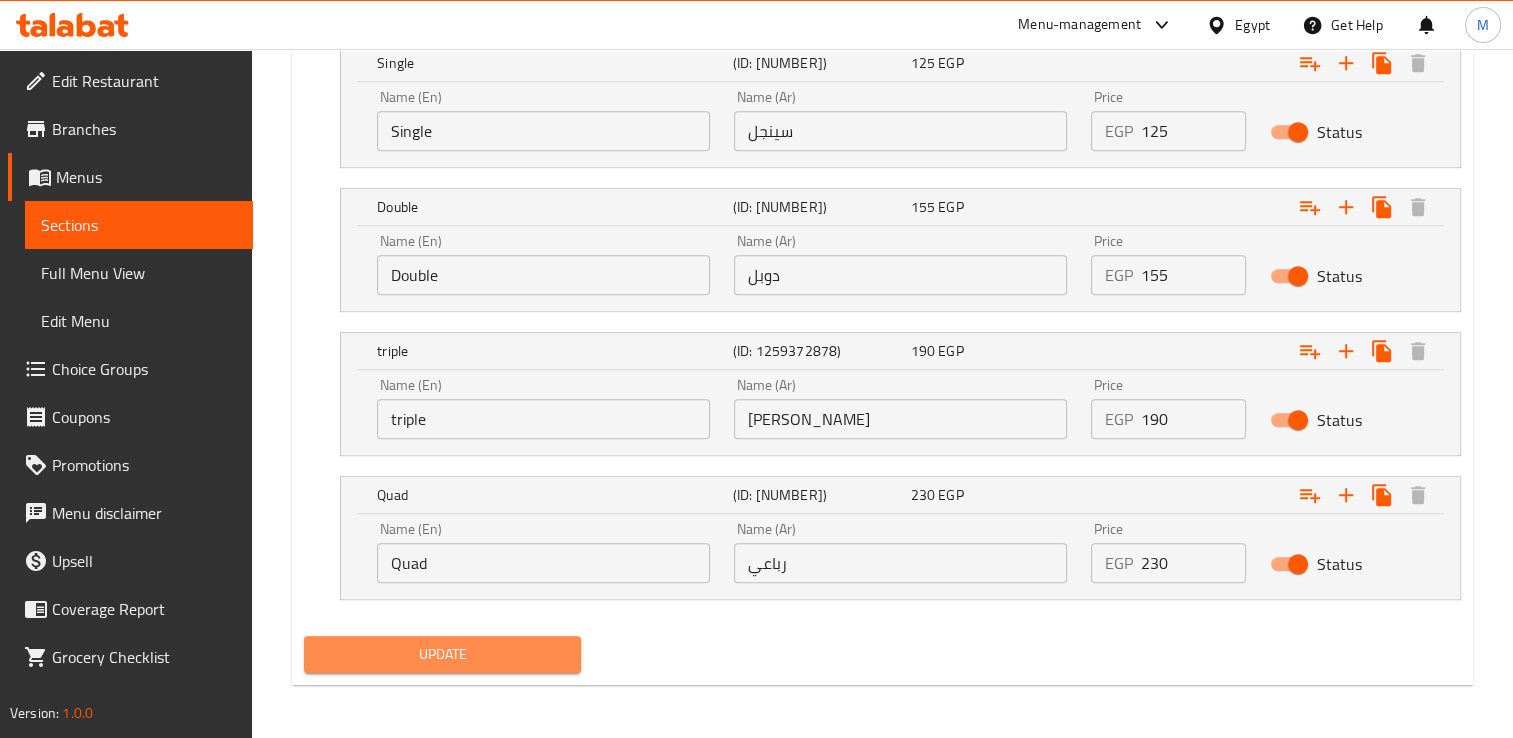 click on "Update" at bounding box center (442, 654) 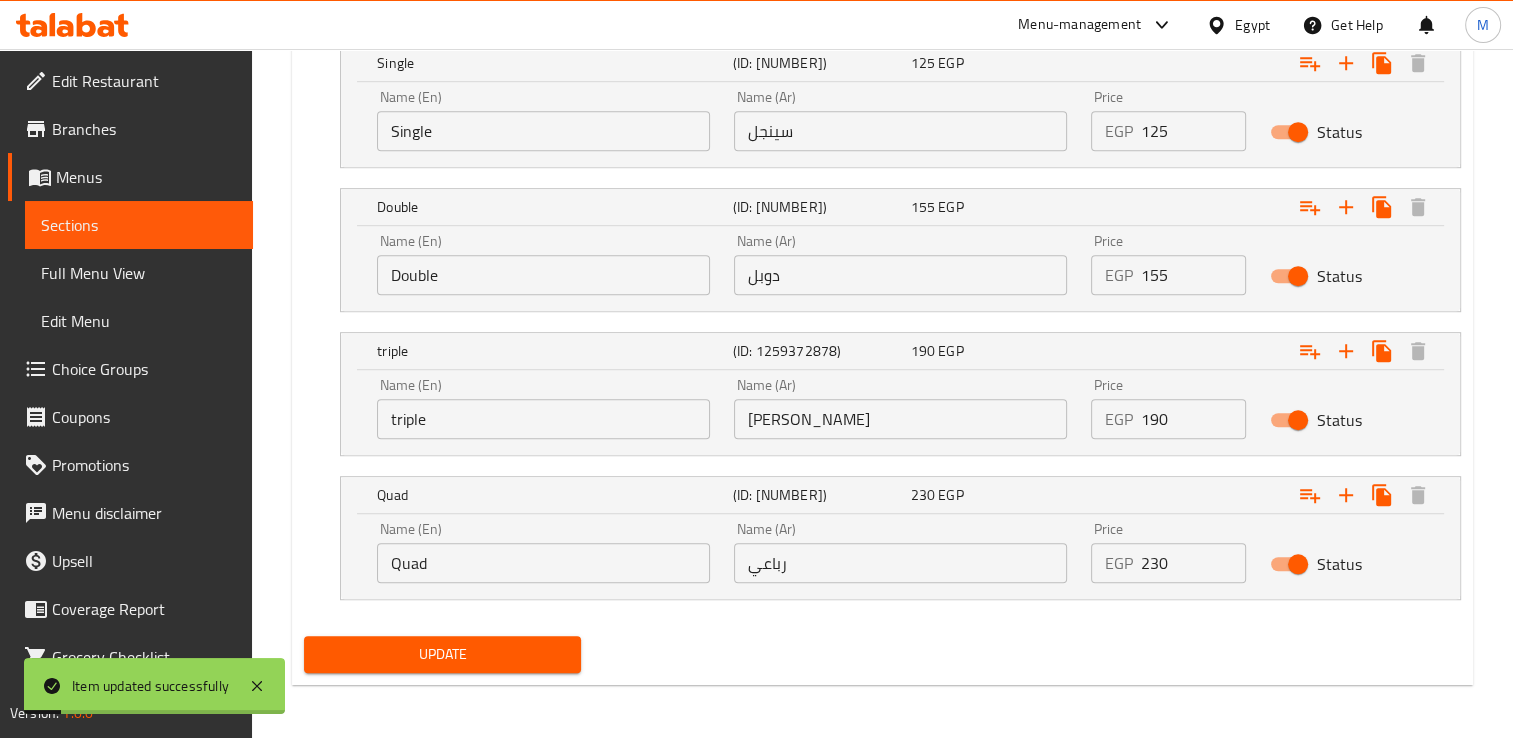 scroll, scrollTop: 0, scrollLeft: 0, axis: both 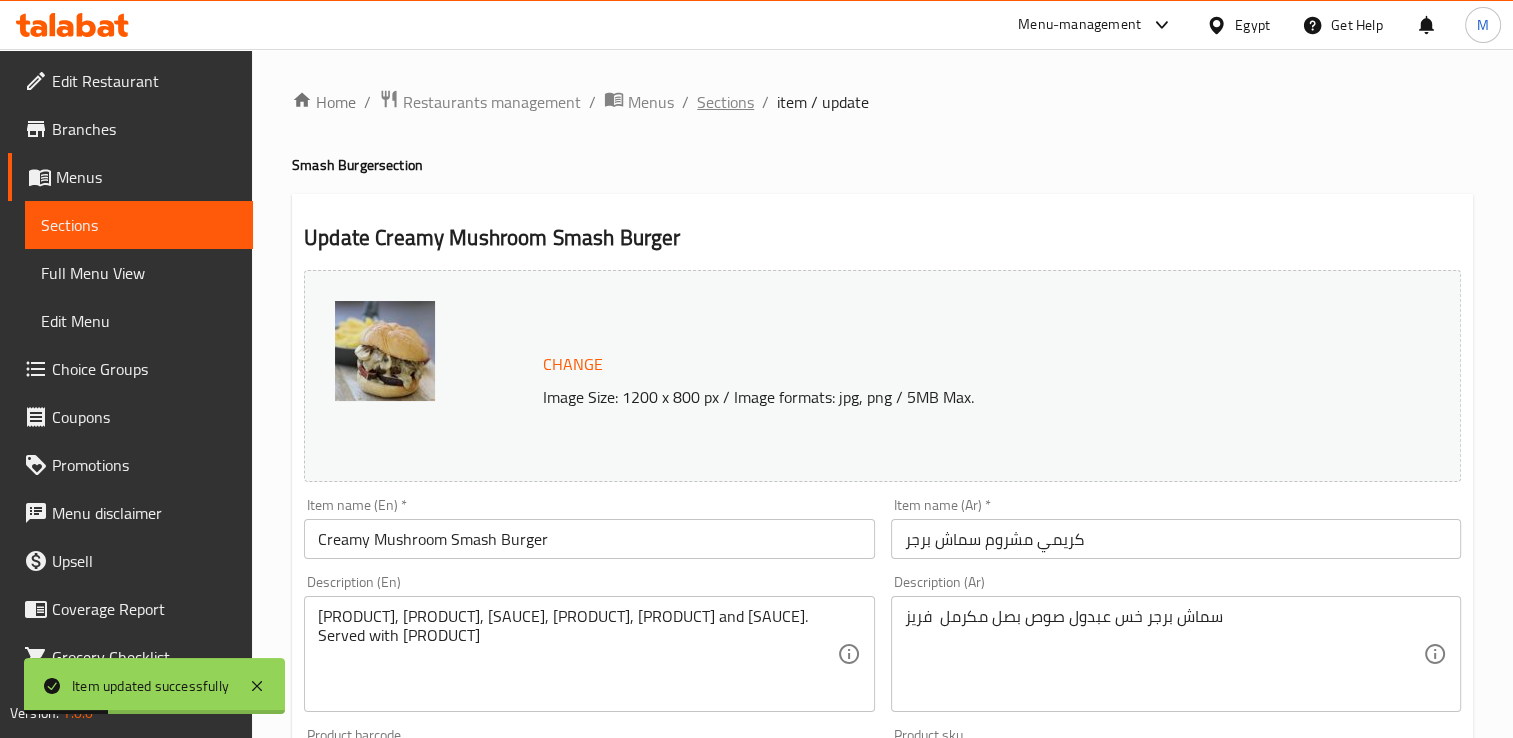 click on "Sections" at bounding box center [725, 102] 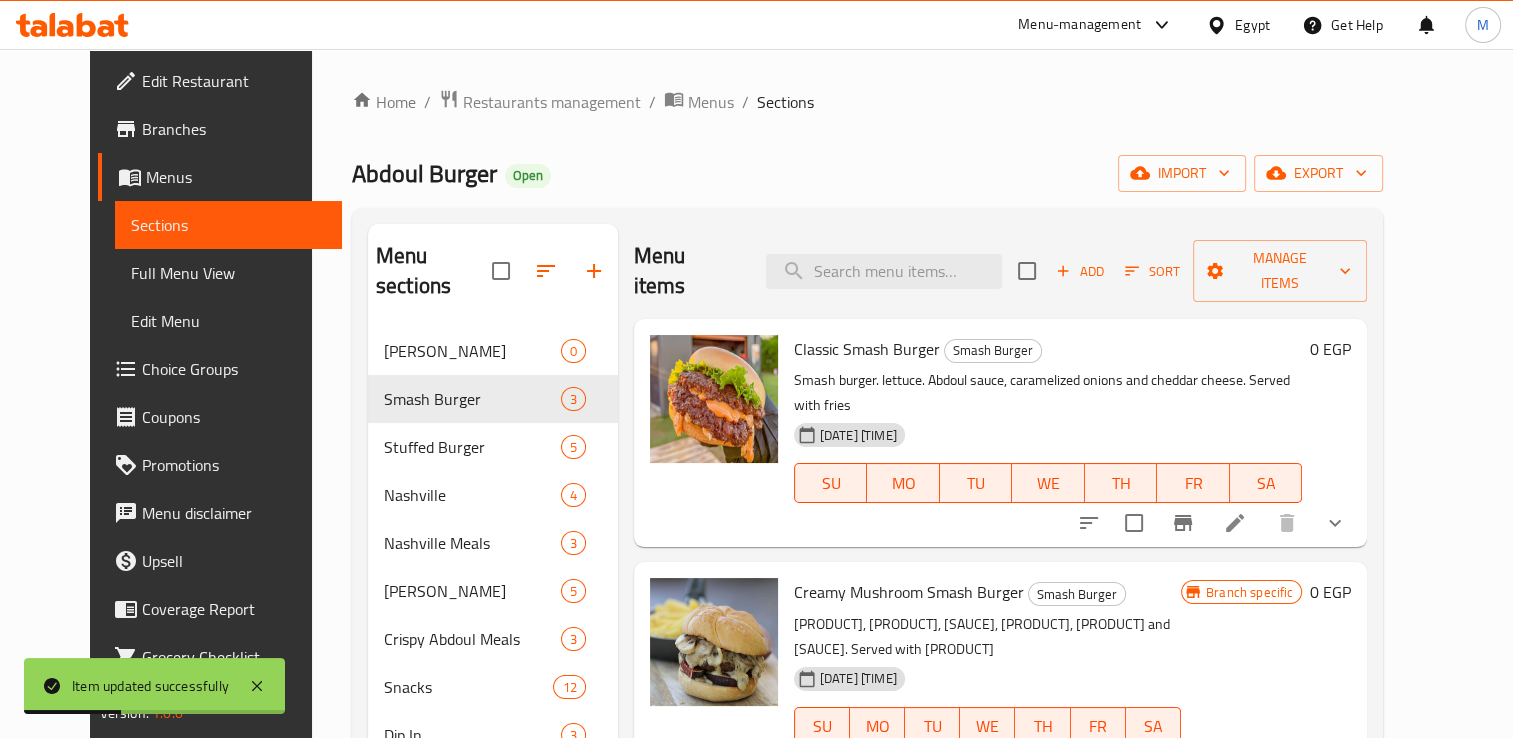scroll, scrollTop: 16, scrollLeft: 0, axis: vertical 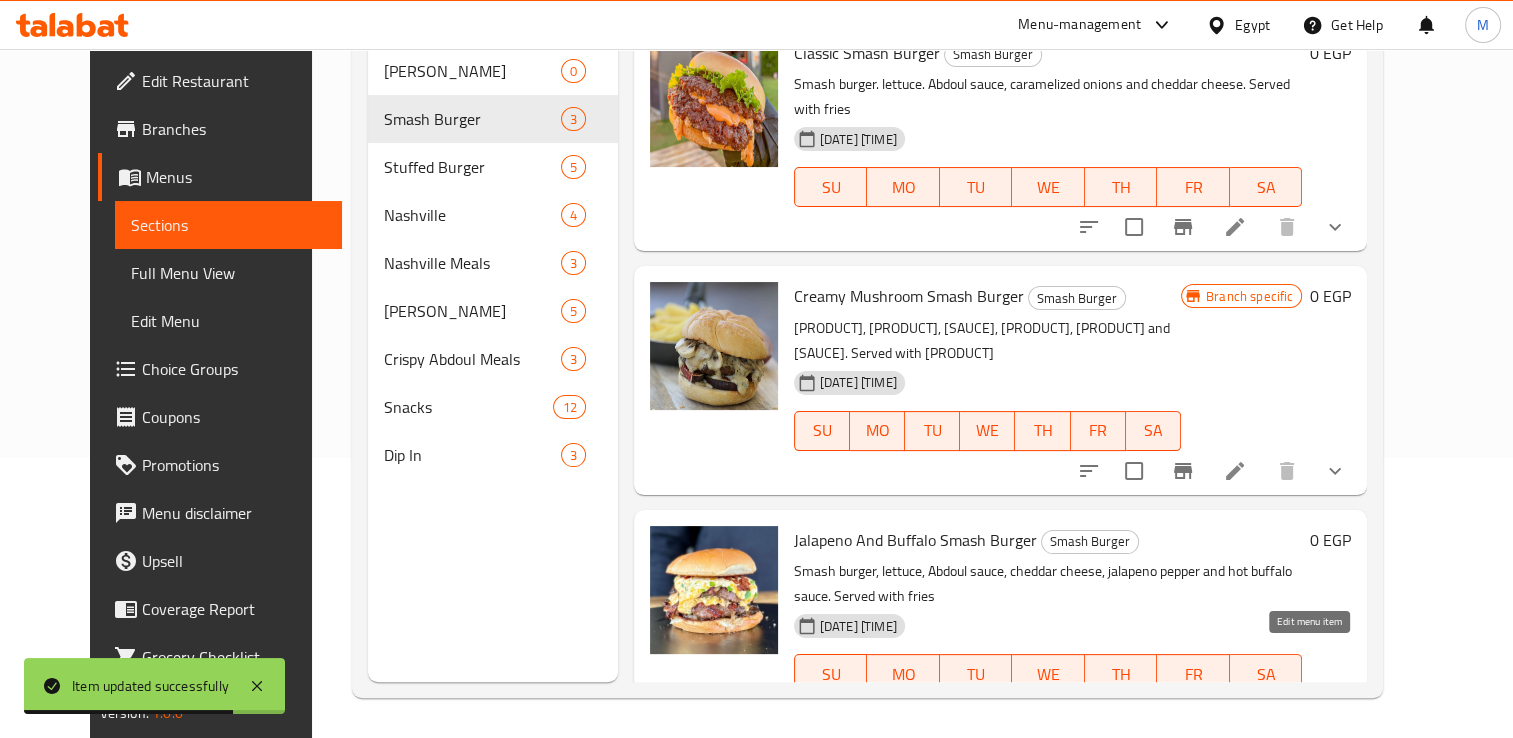 click 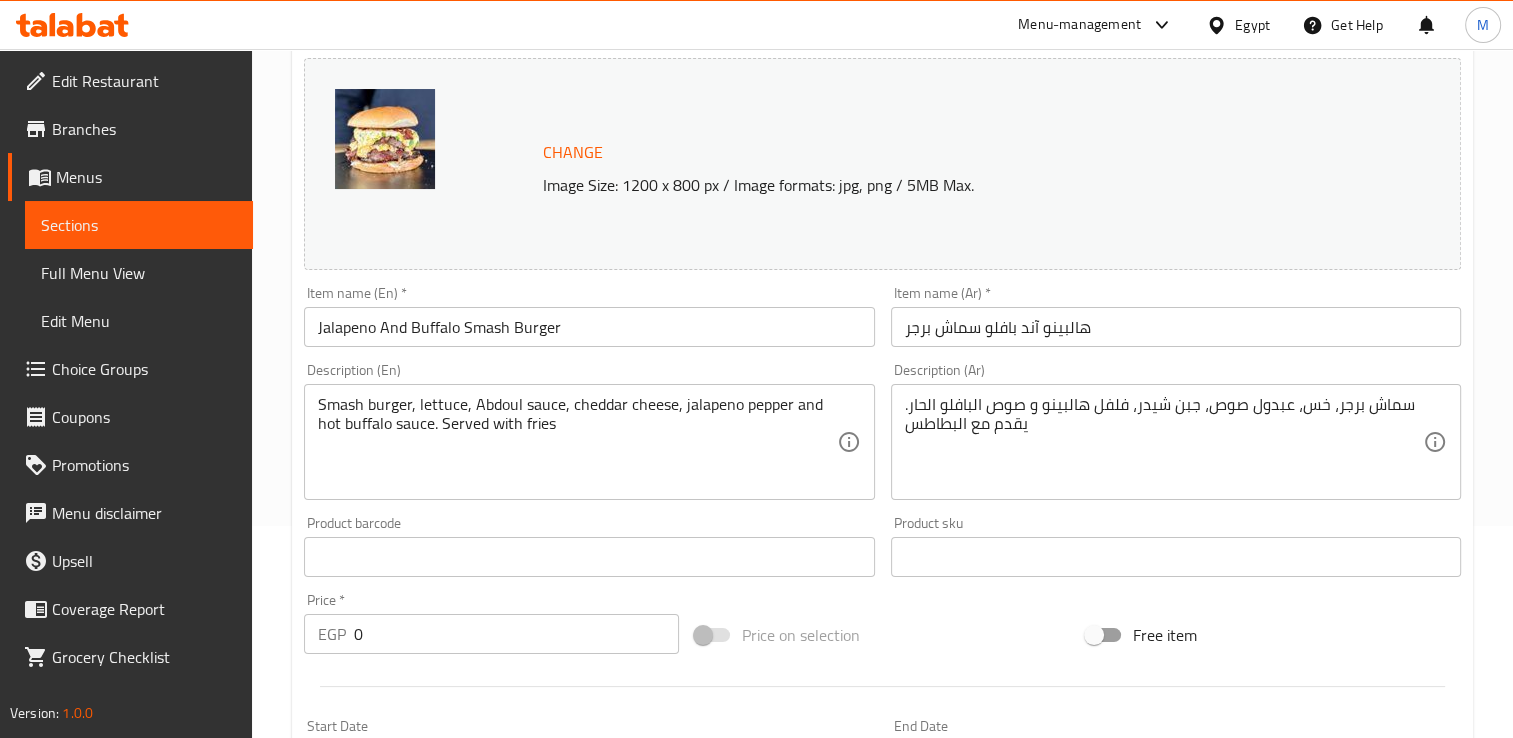 scroll, scrollTop: 862, scrollLeft: 0, axis: vertical 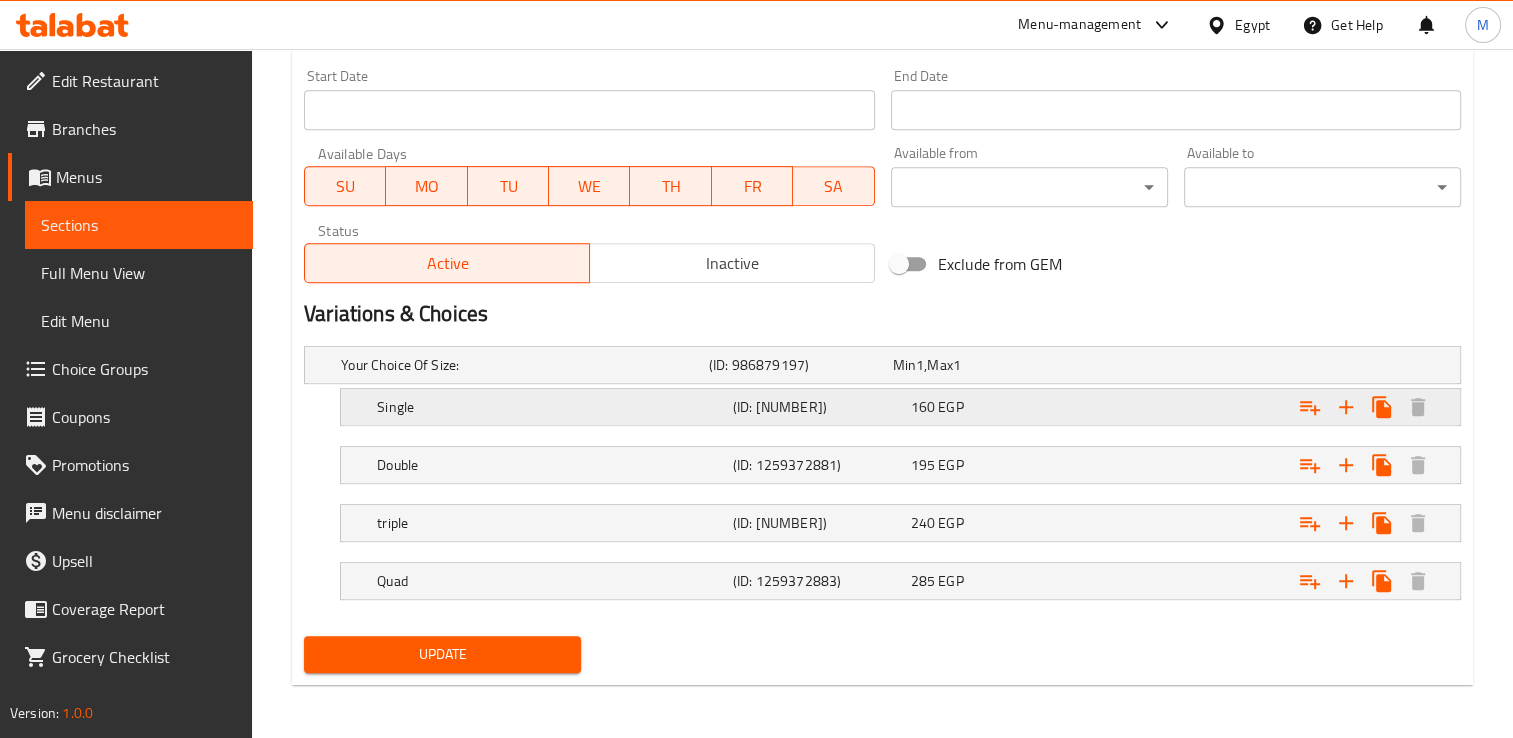 click on "160   EGP" at bounding box center (981, 365) 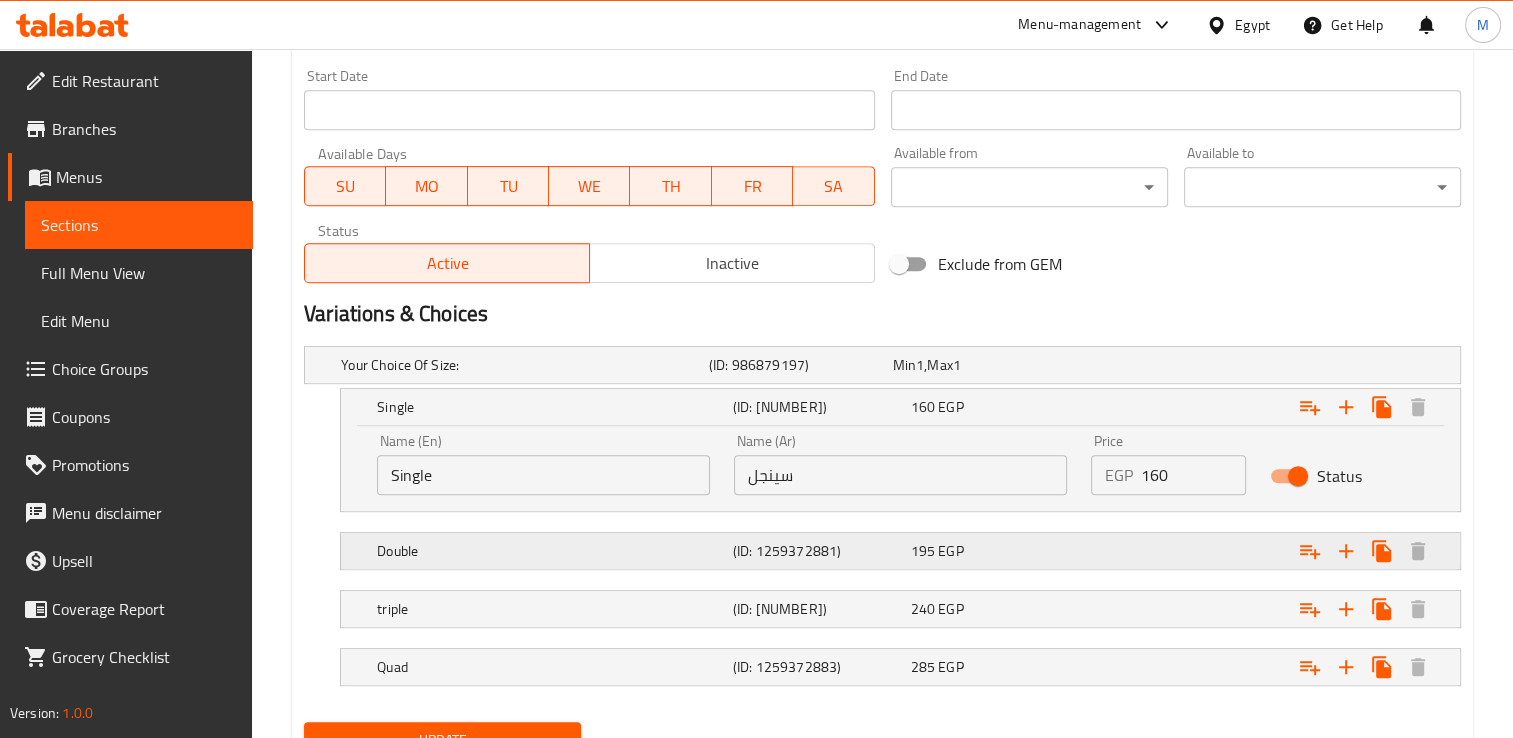 click on "195   EGP" at bounding box center (981, 365) 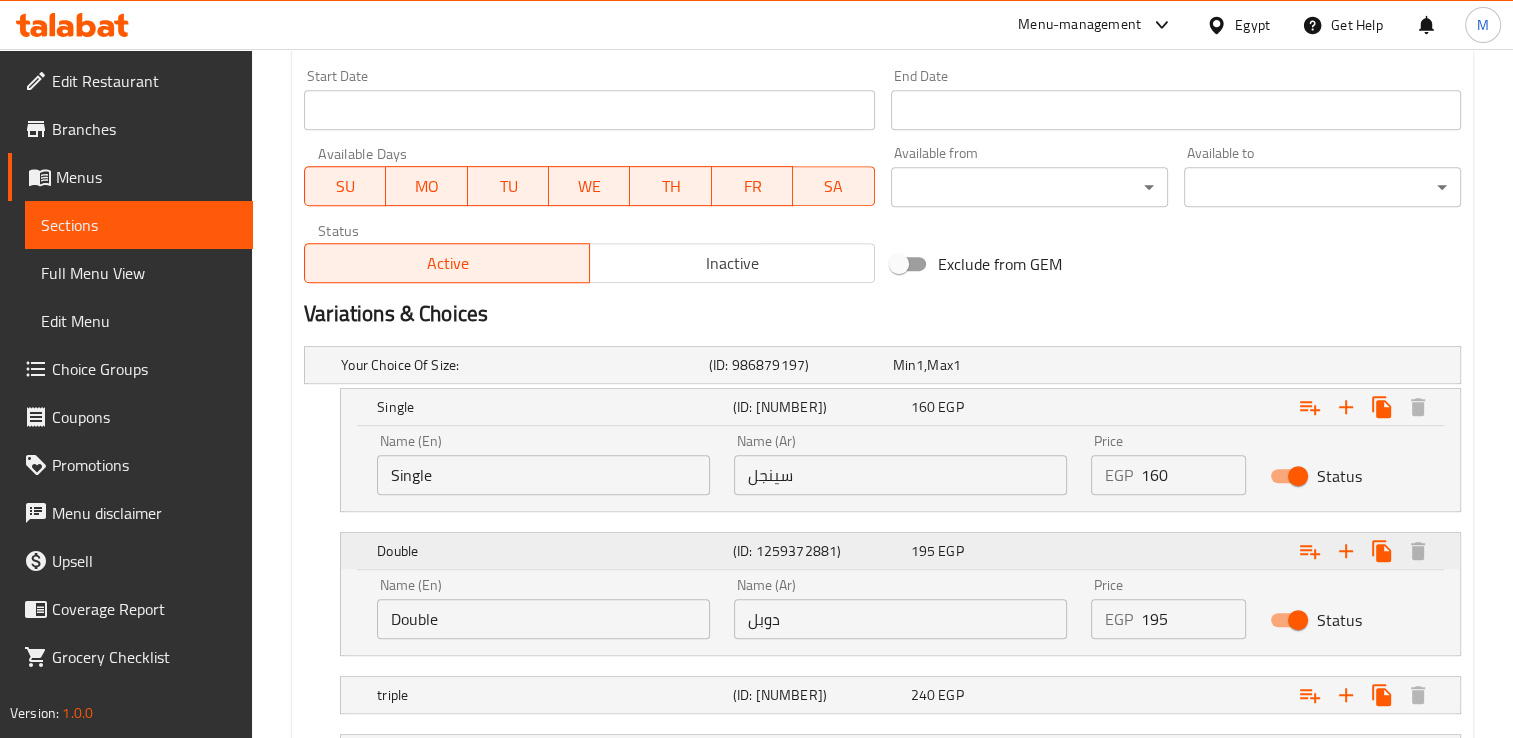 scroll, scrollTop: 1034, scrollLeft: 0, axis: vertical 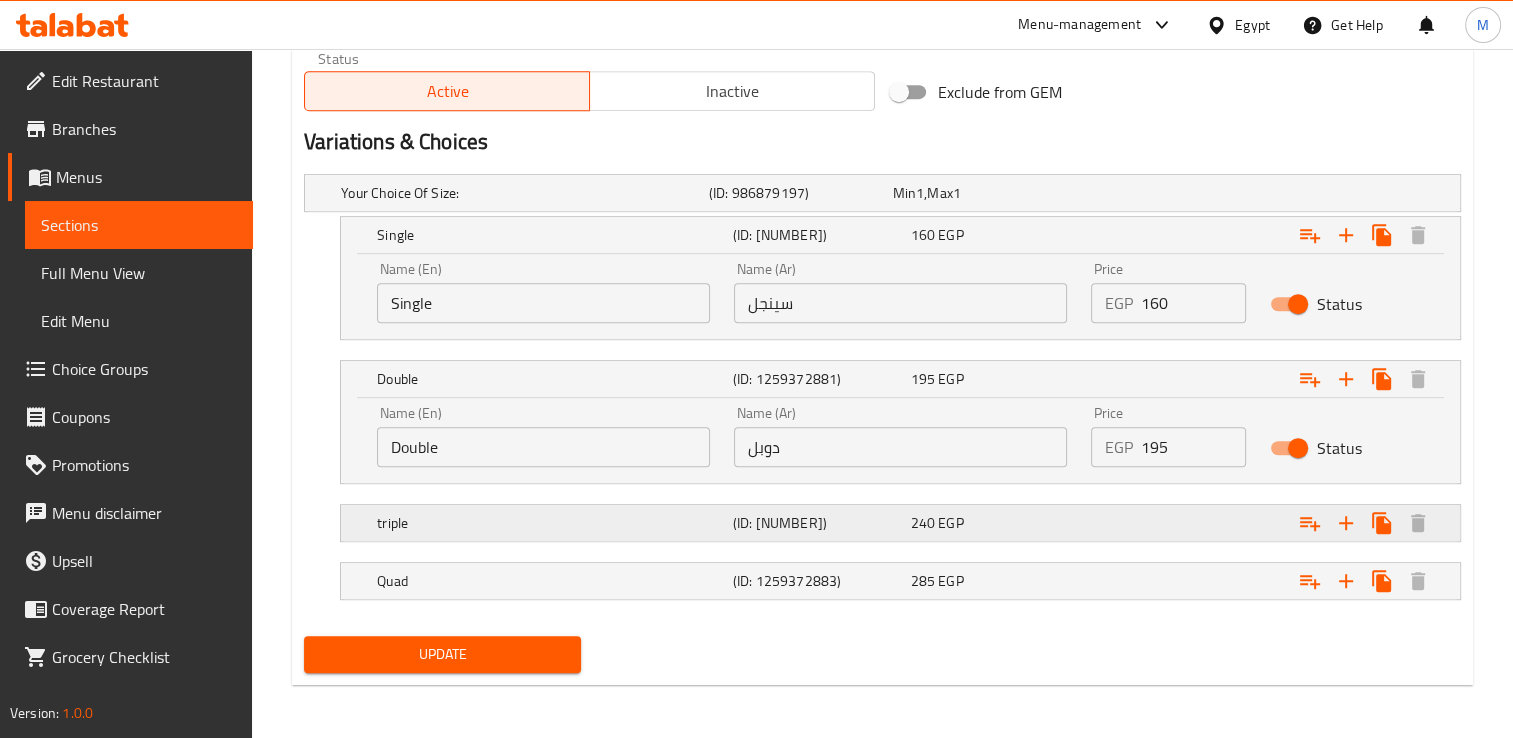click on "240   EGP" at bounding box center [981, 193] 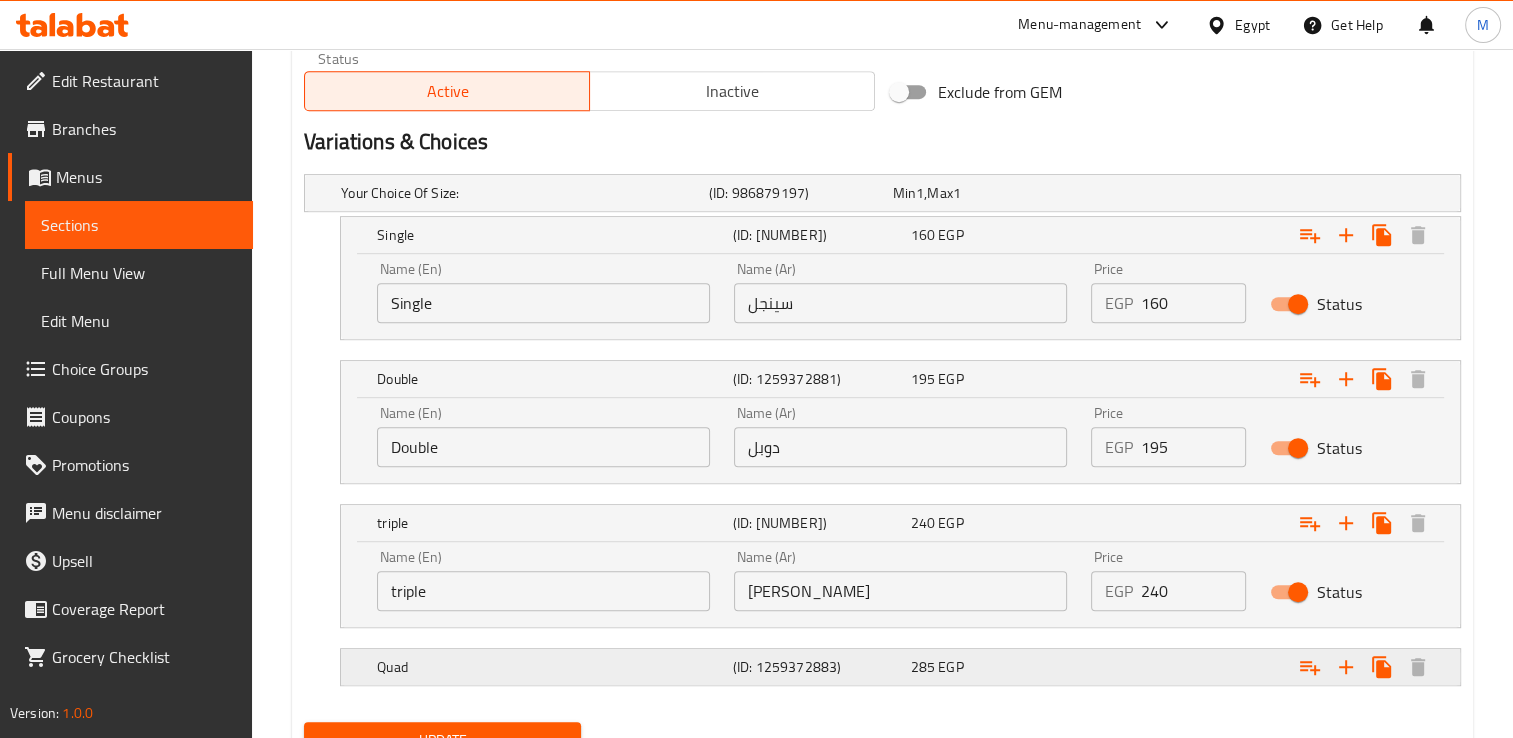 click on "285   EGP" at bounding box center (981, 193) 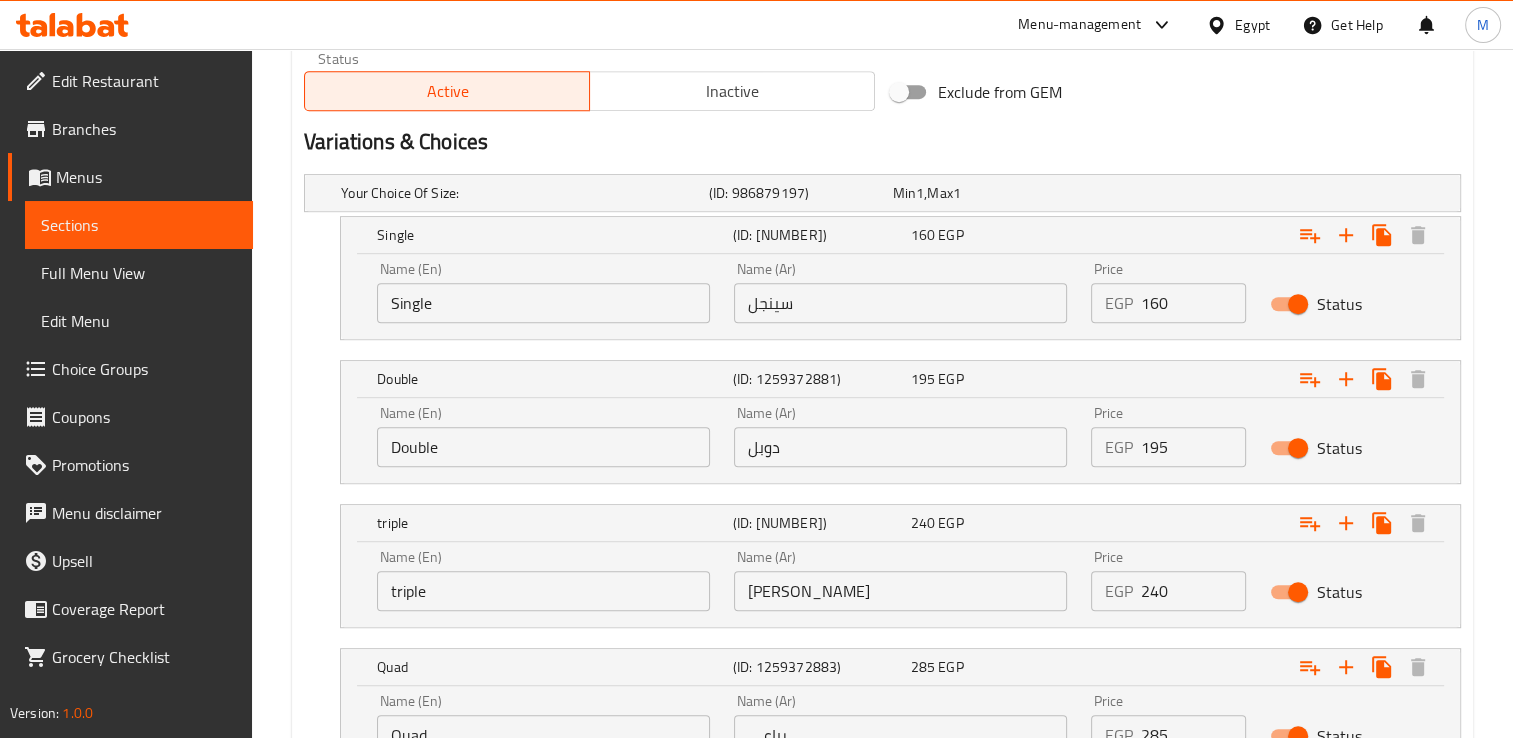 click on "160" at bounding box center (1193, 303) 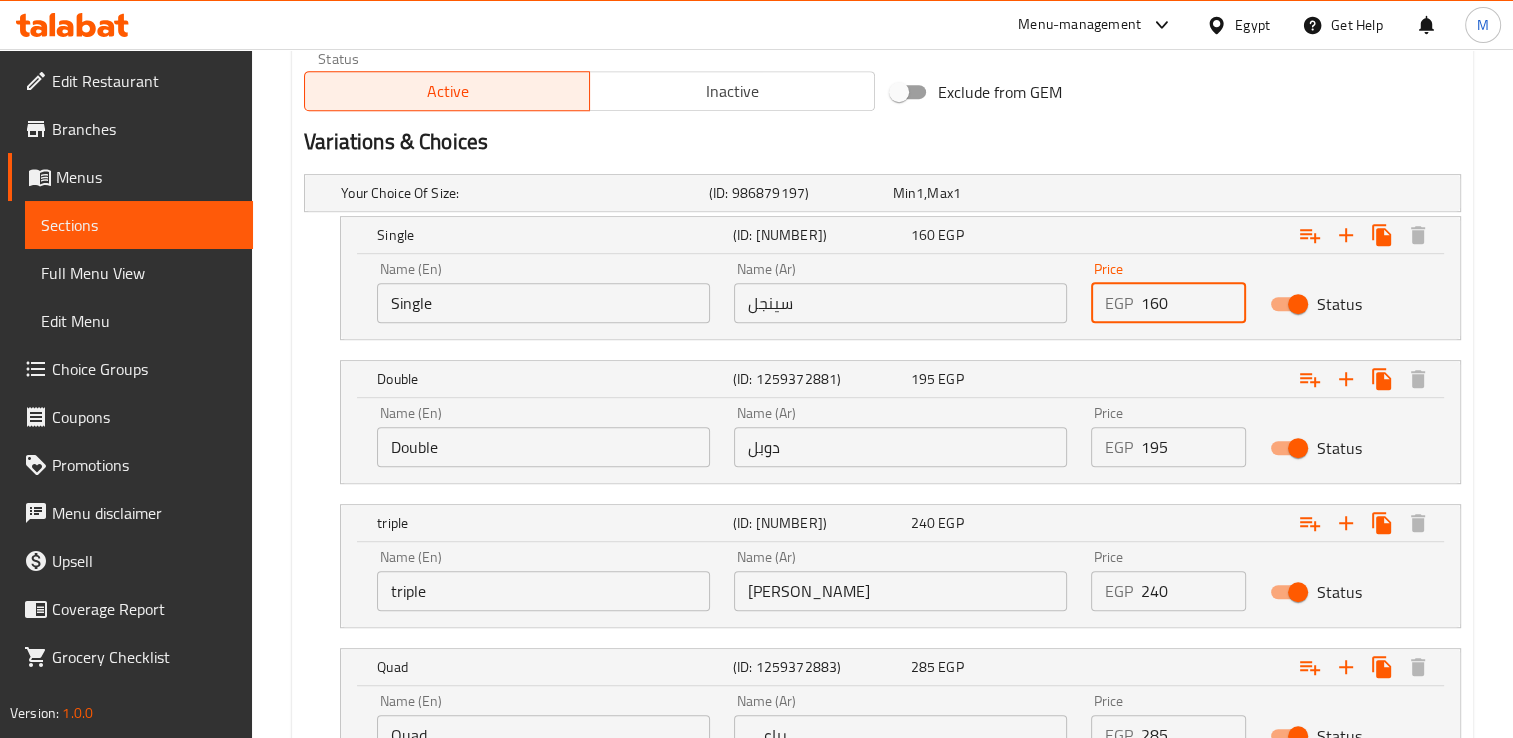 click on "160" at bounding box center [1193, 303] 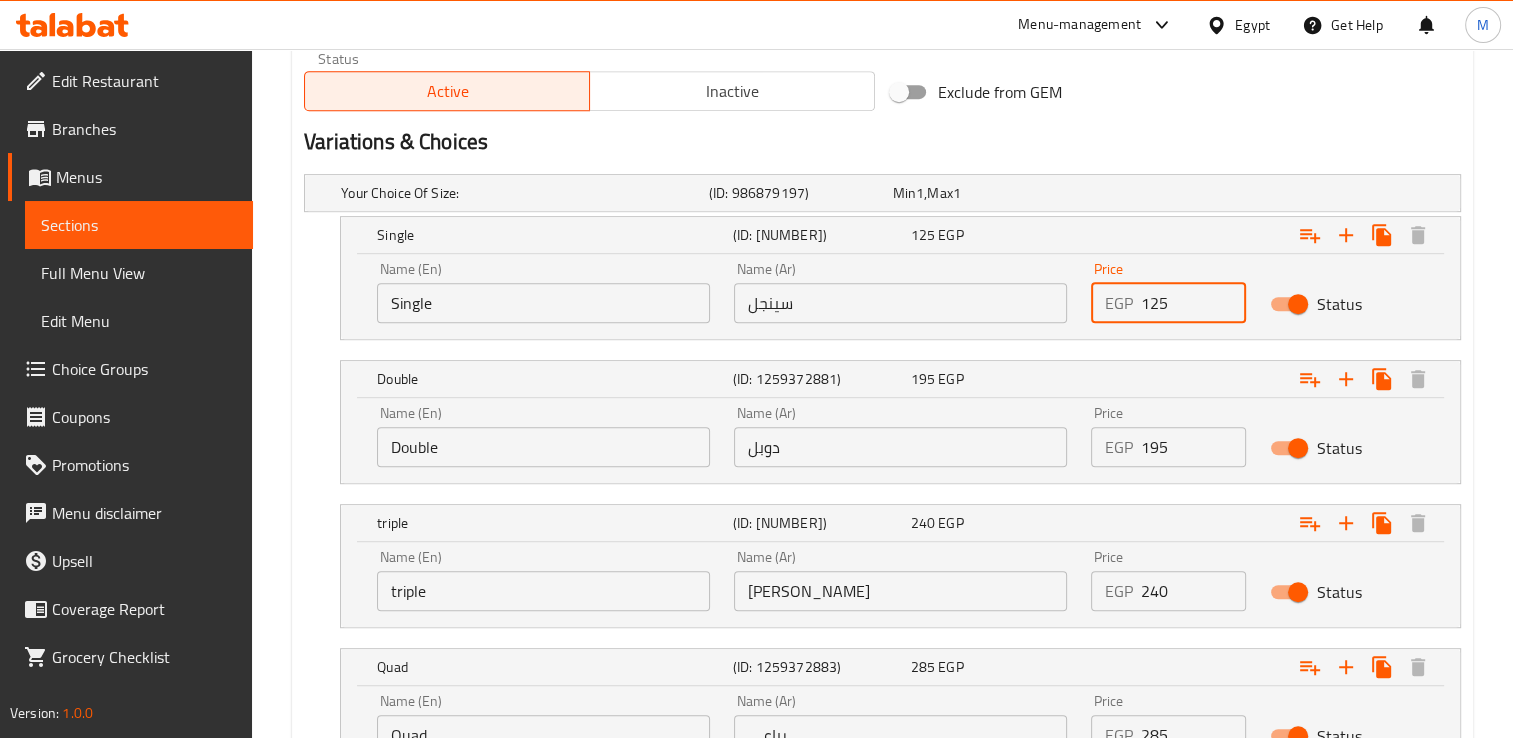 type on "125" 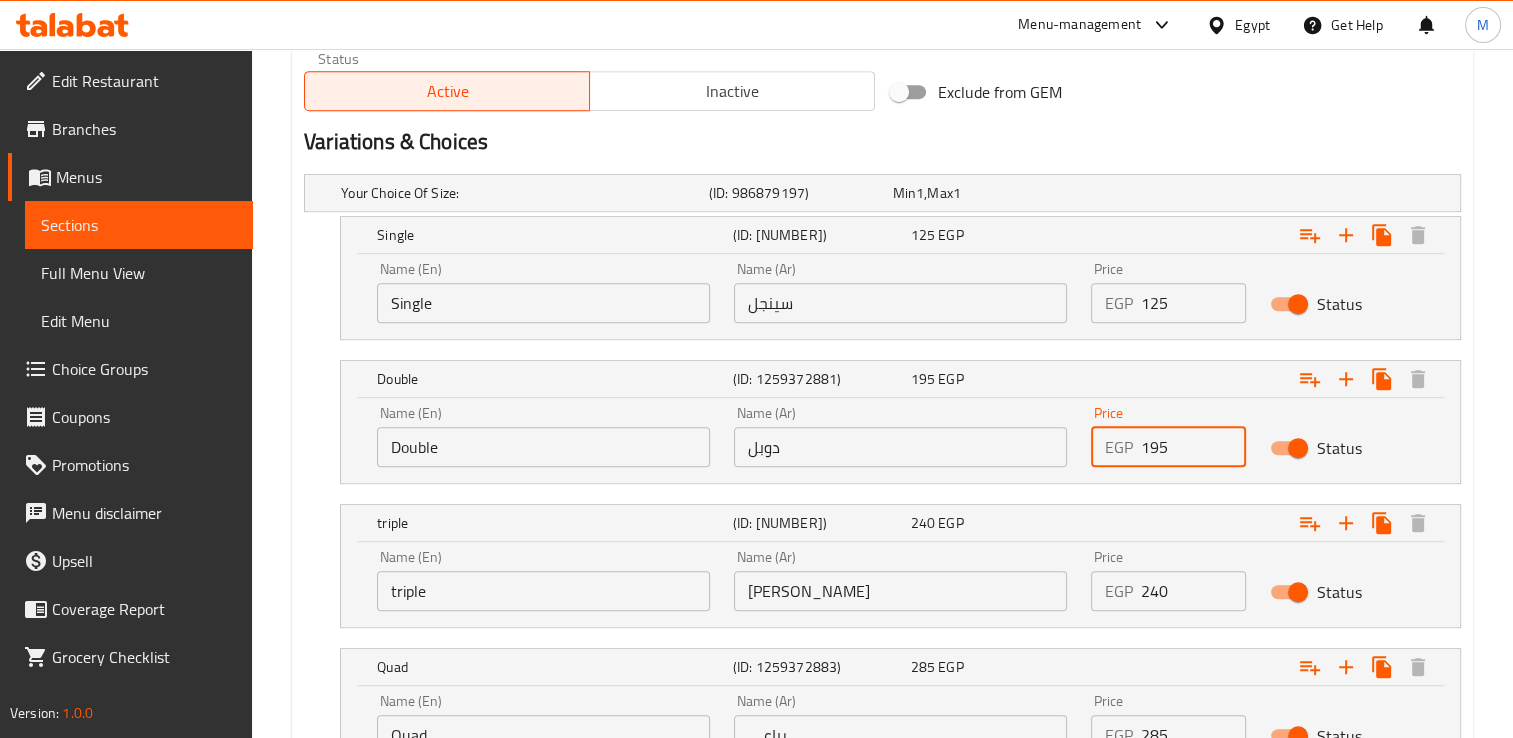 click on "195" at bounding box center (1193, 447) 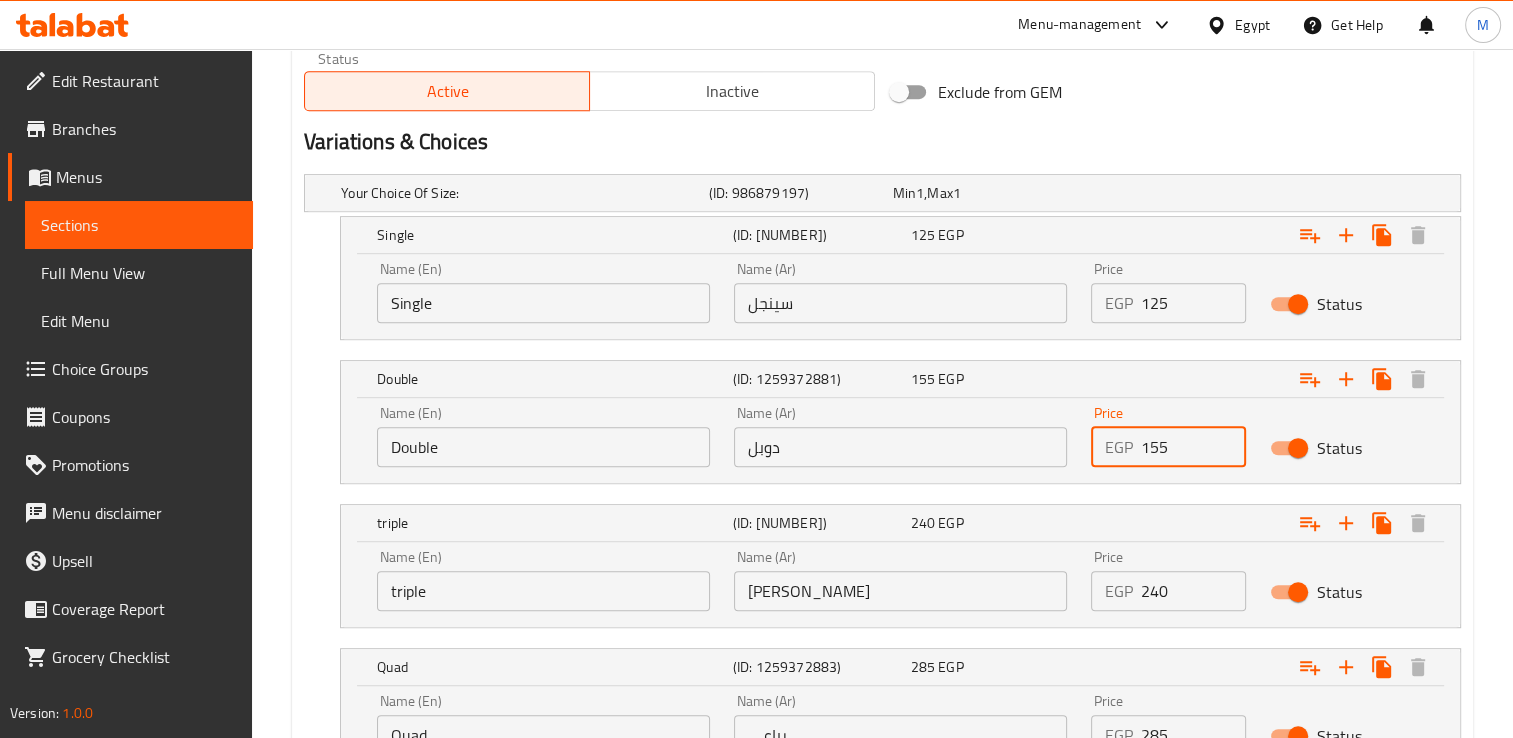 type on "155" 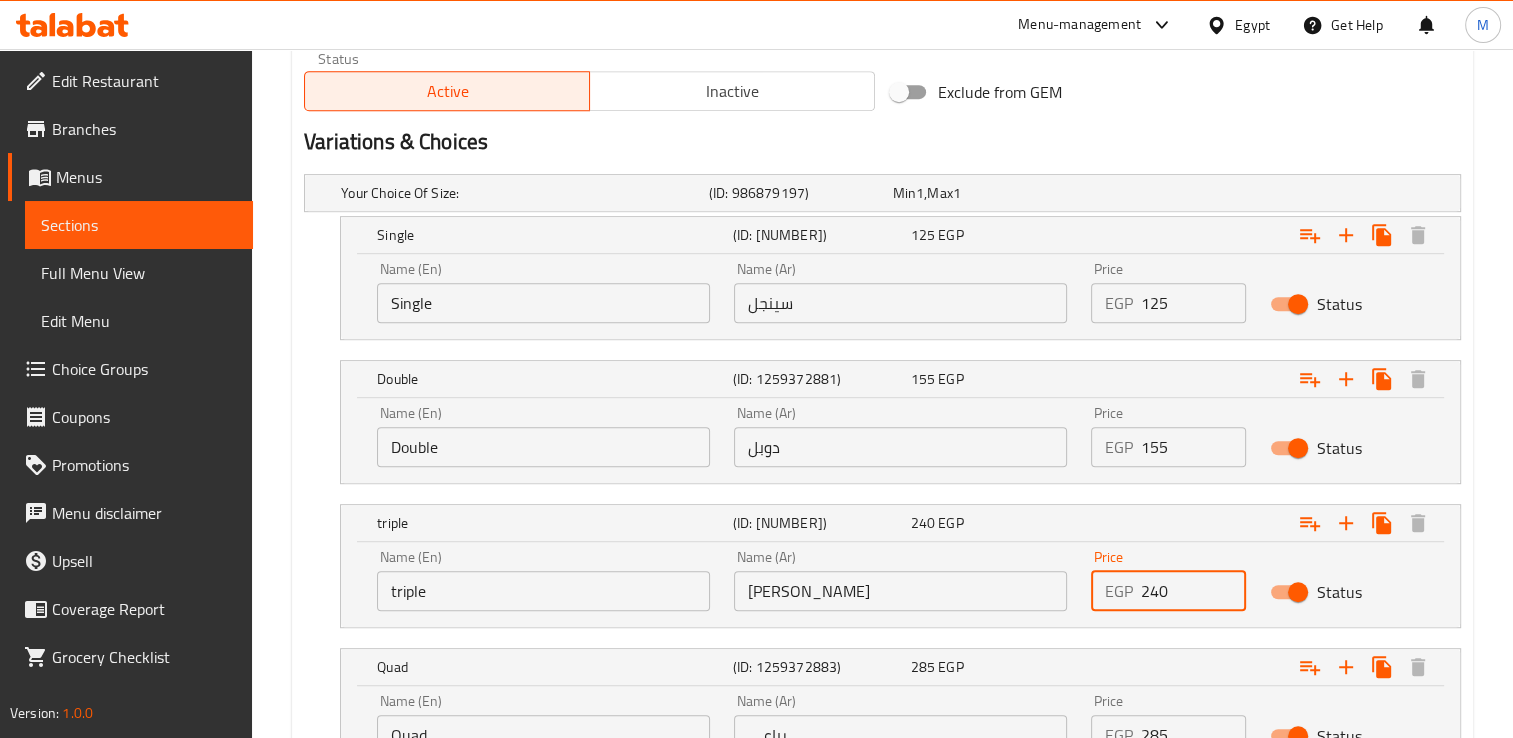 click on "240" at bounding box center [1193, 591] 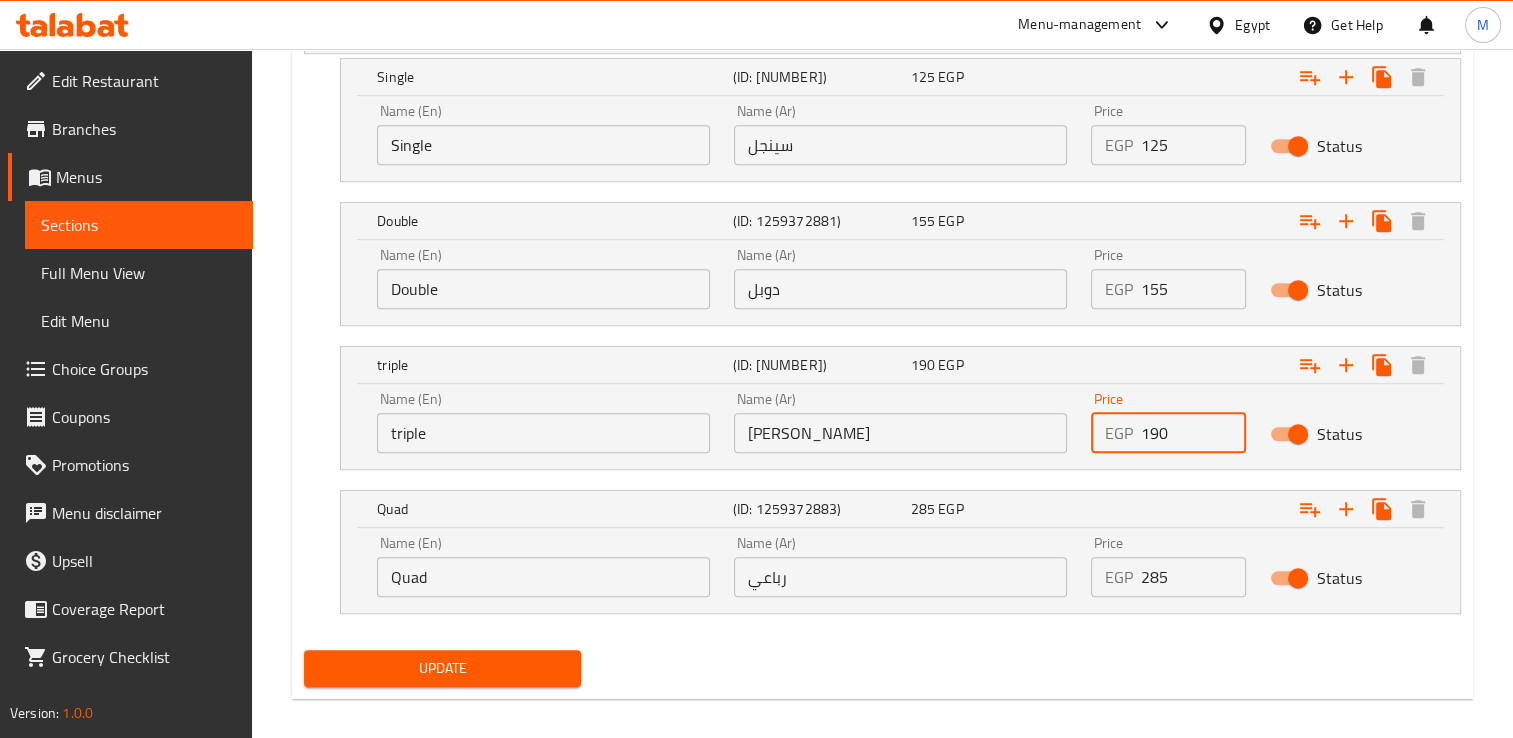 scroll, scrollTop: 1202, scrollLeft: 0, axis: vertical 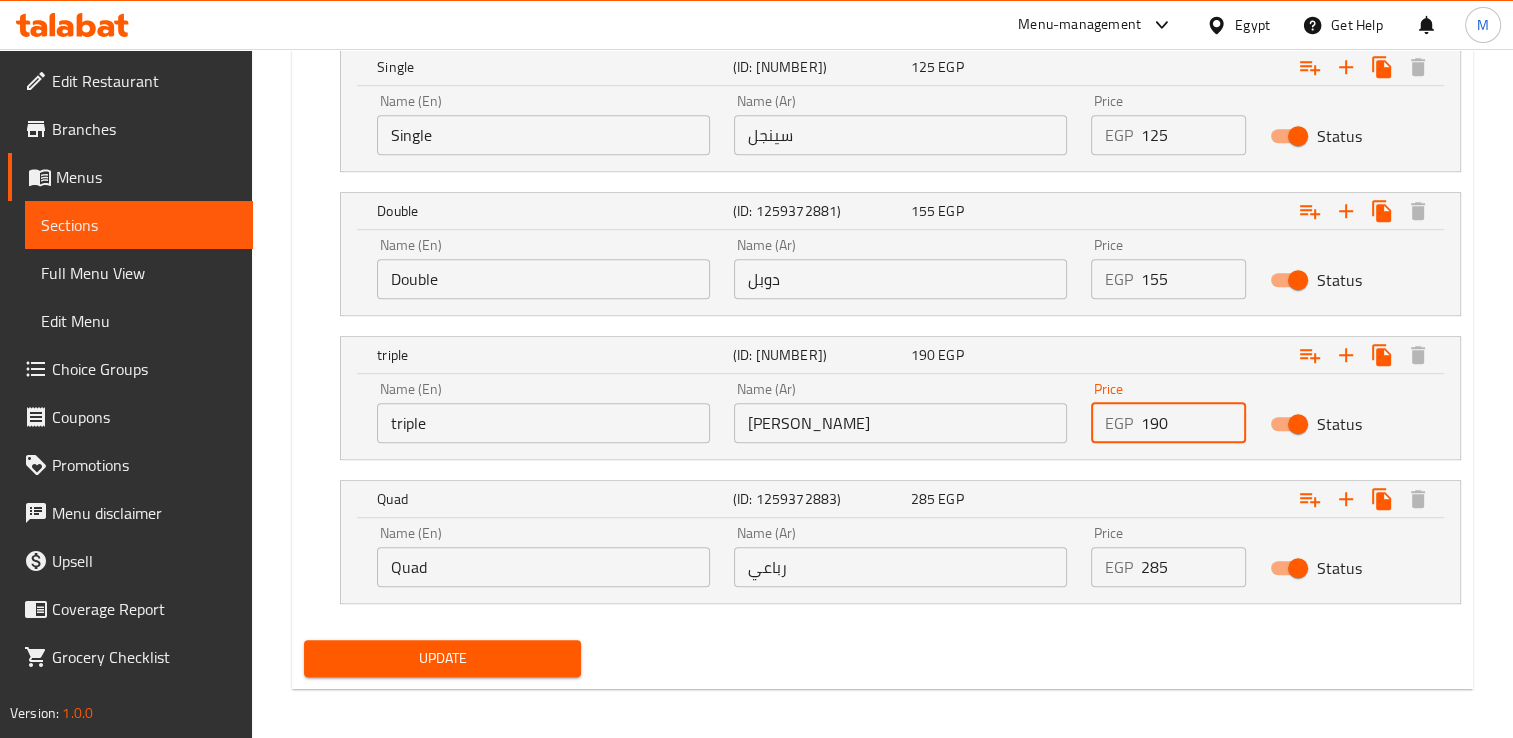 type on "190" 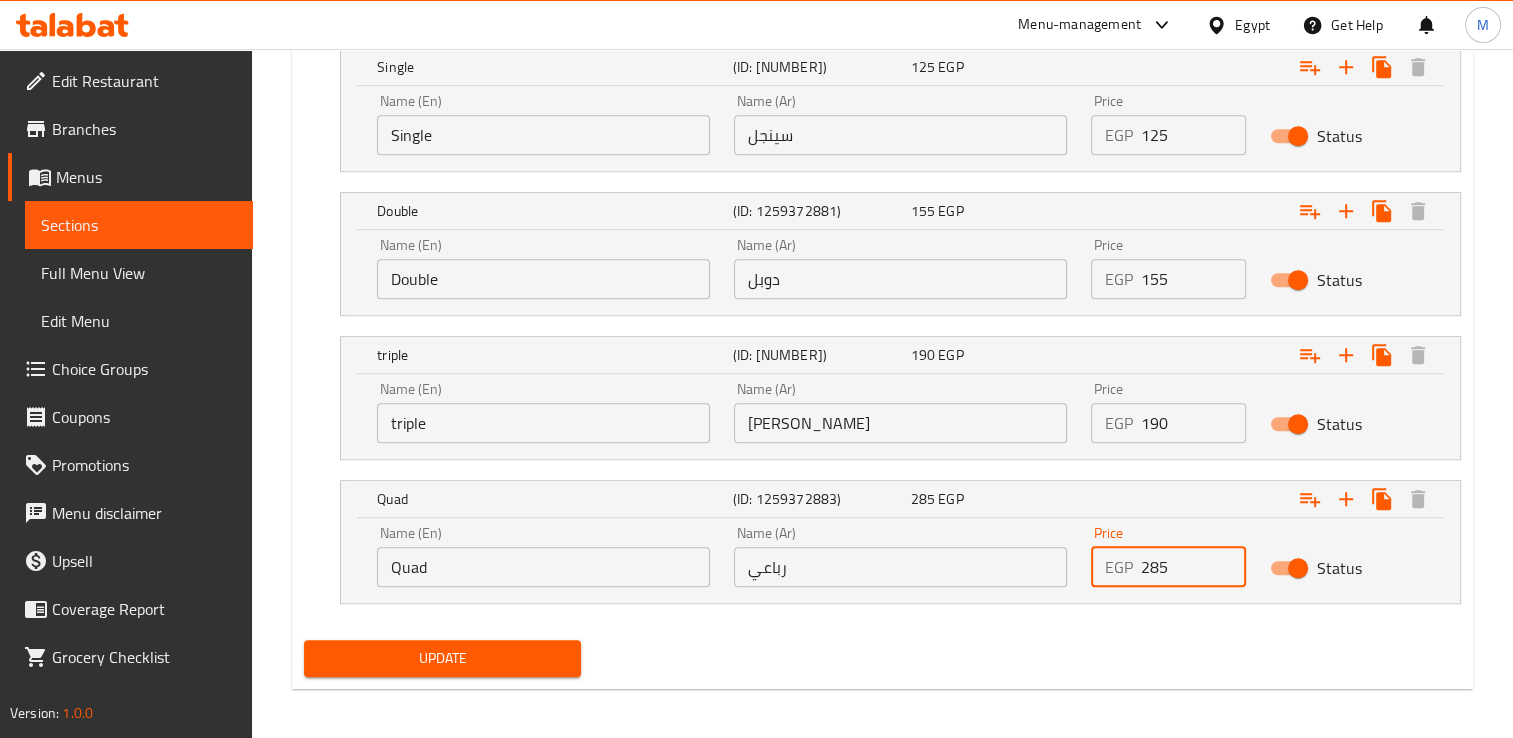 click on "285" at bounding box center (1193, 567) 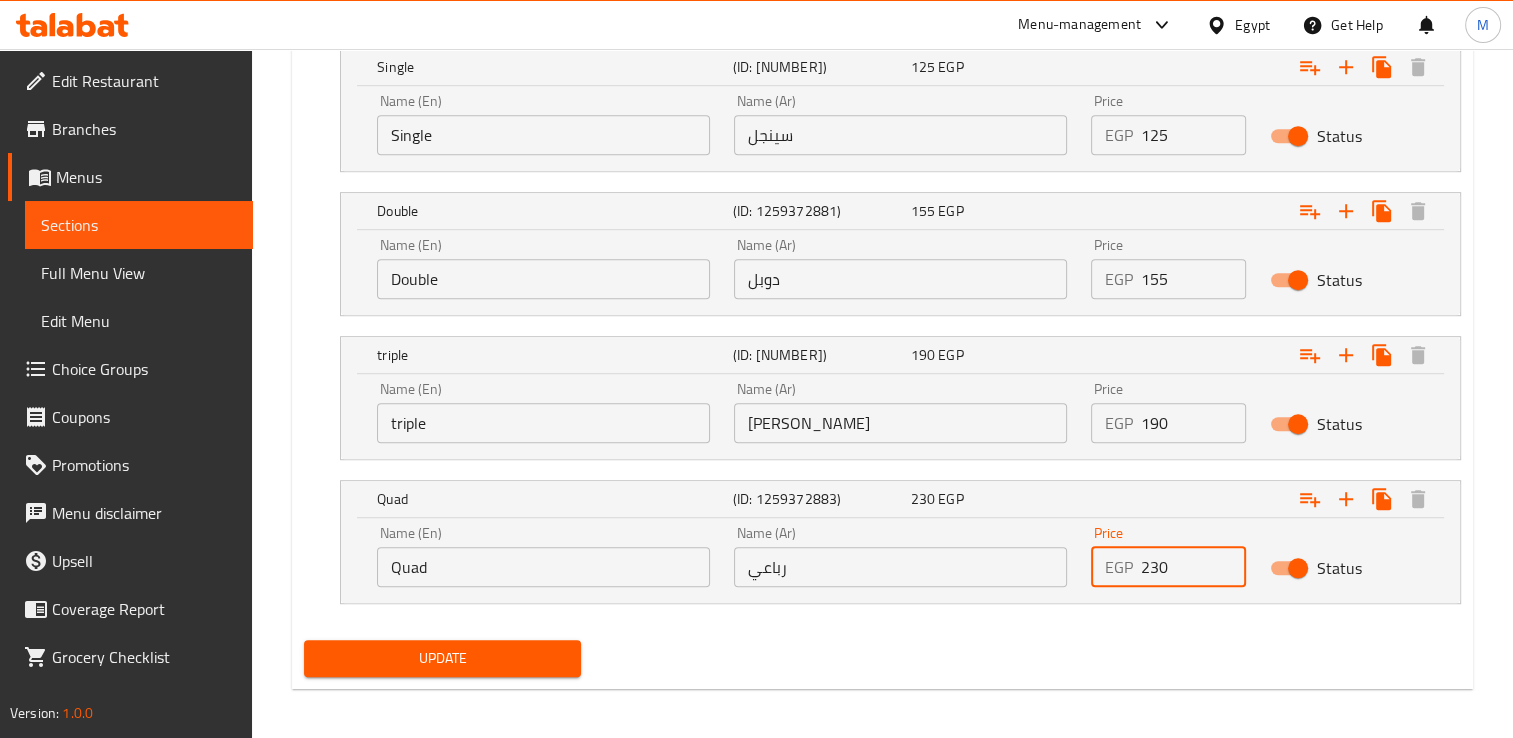 type on "230" 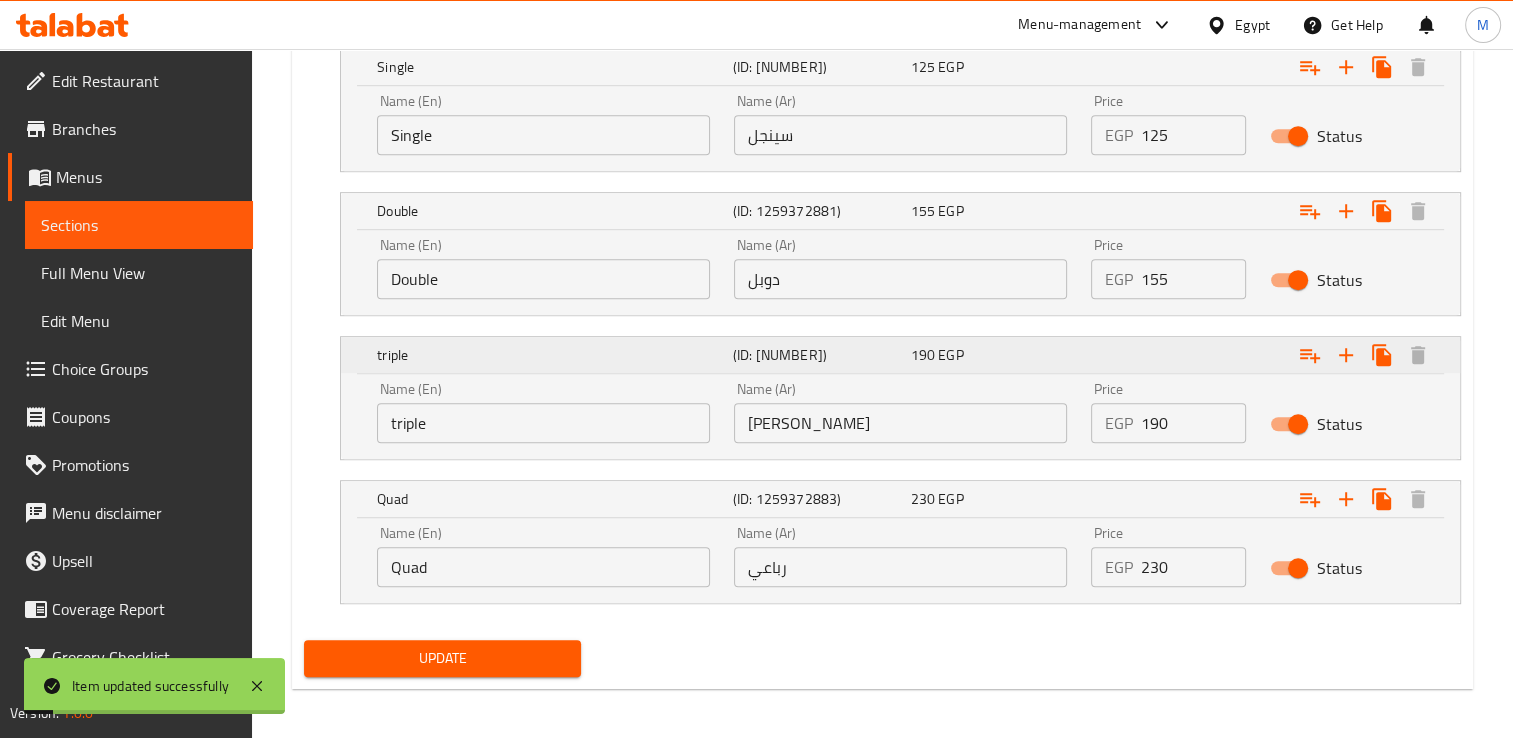 scroll, scrollTop: 0, scrollLeft: 0, axis: both 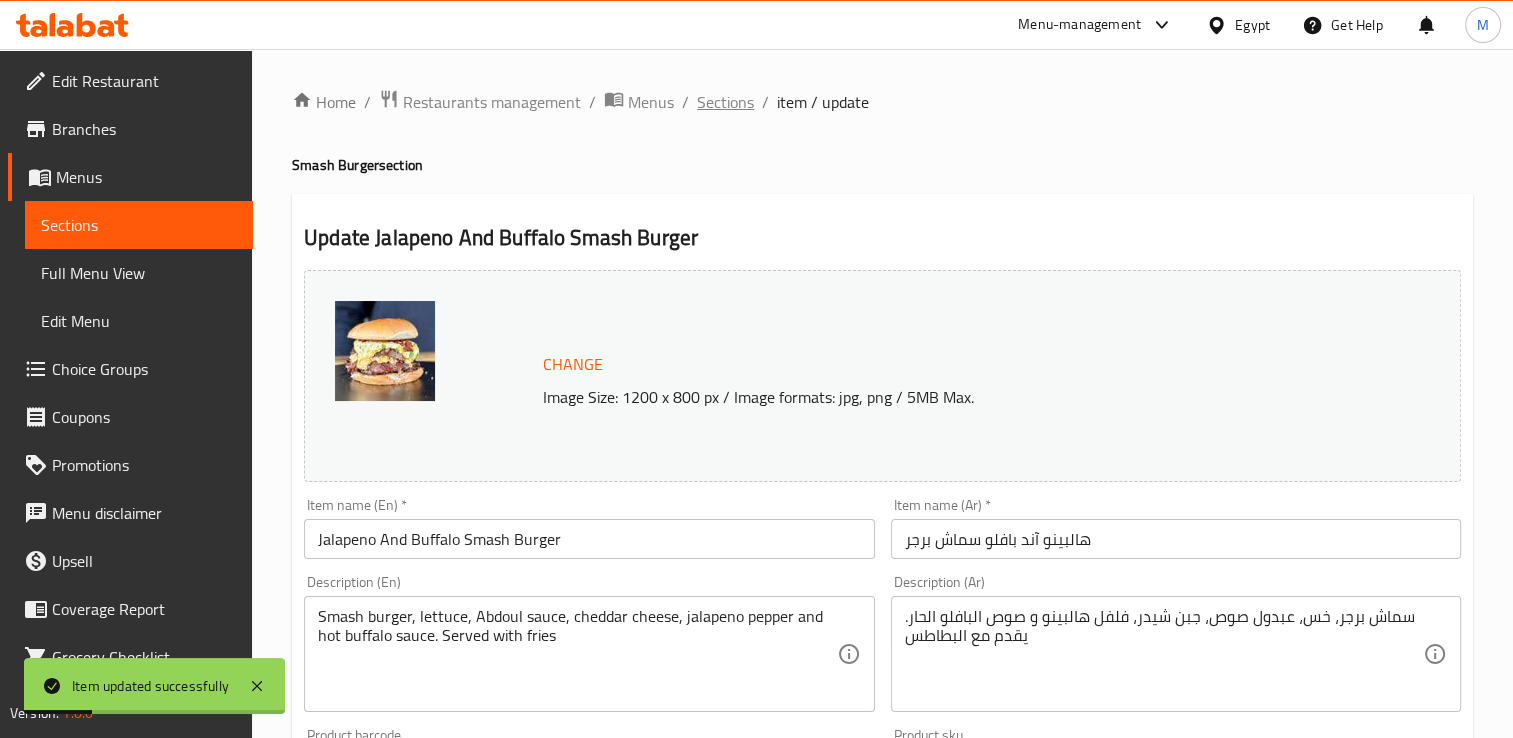 click on "Sections" at bounding box center [725, 102] 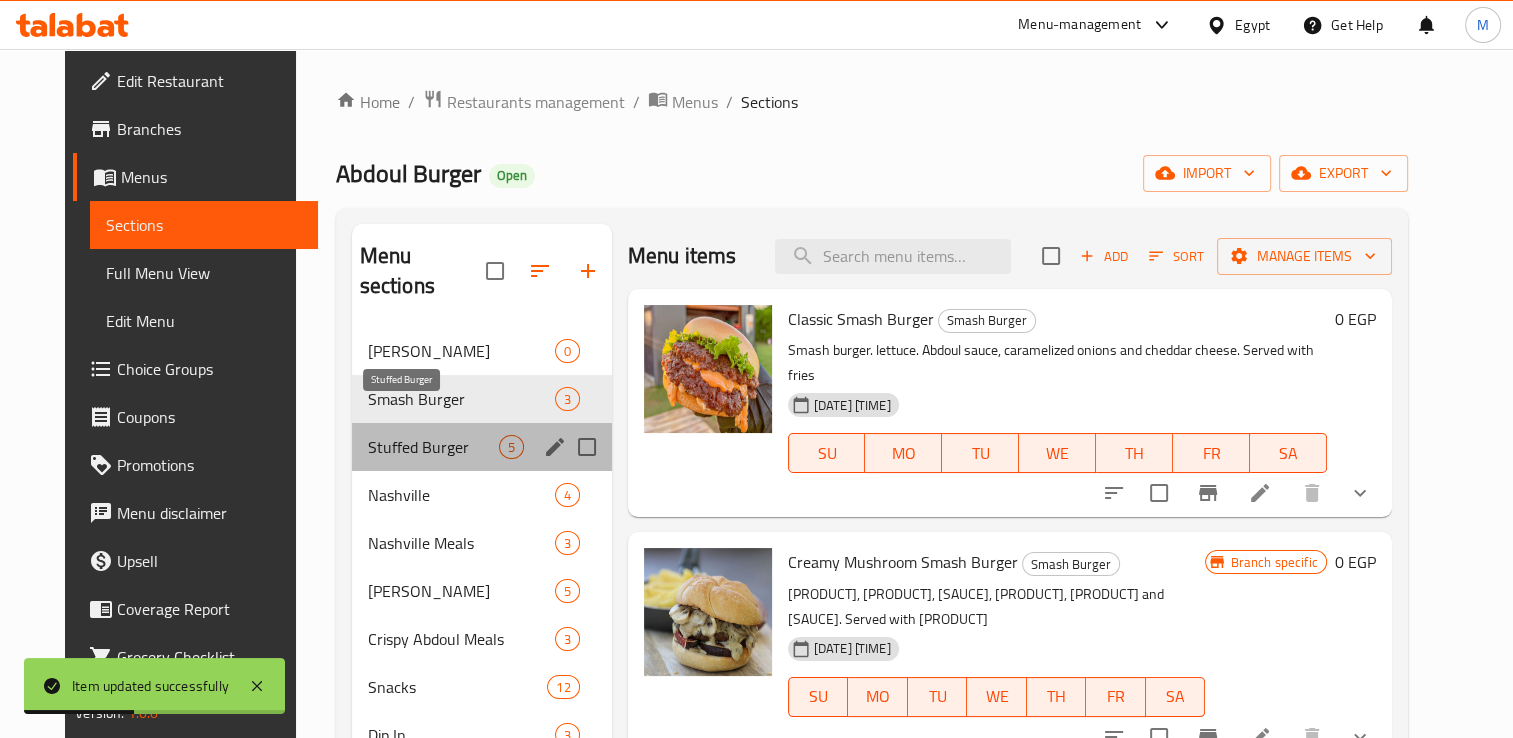 click on "Stuffed Burger" at bounding box center [433, 447] 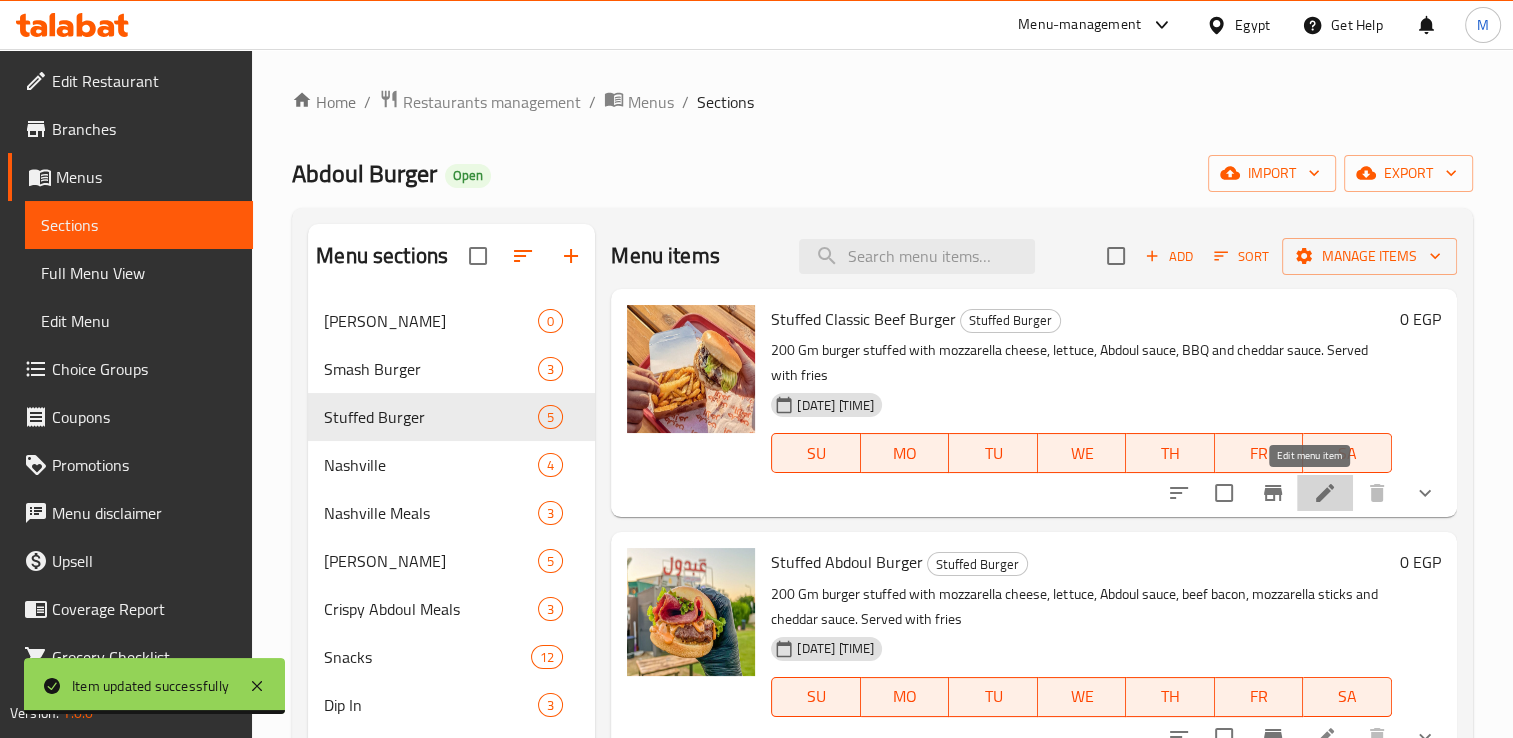 click 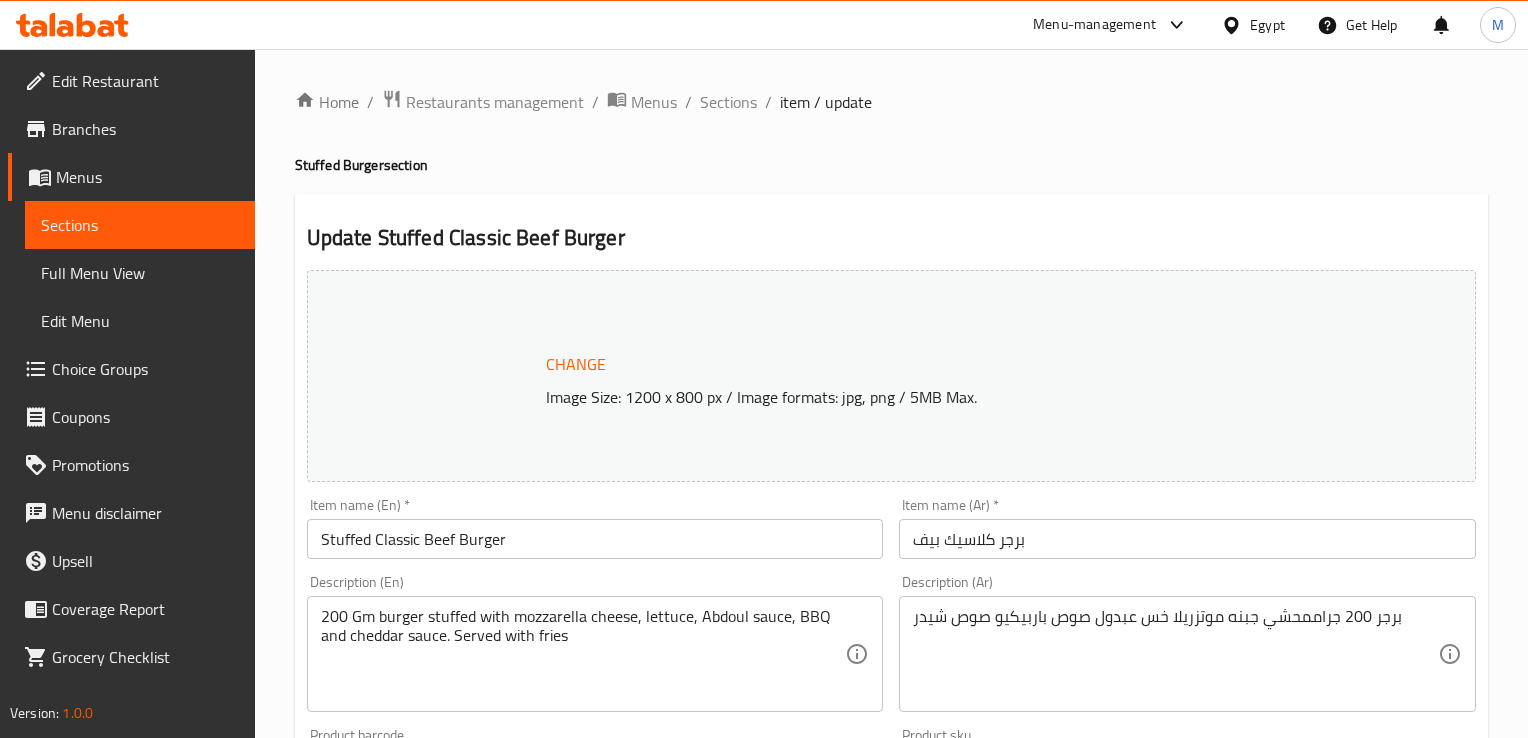 click at bounding box center [764, 369] 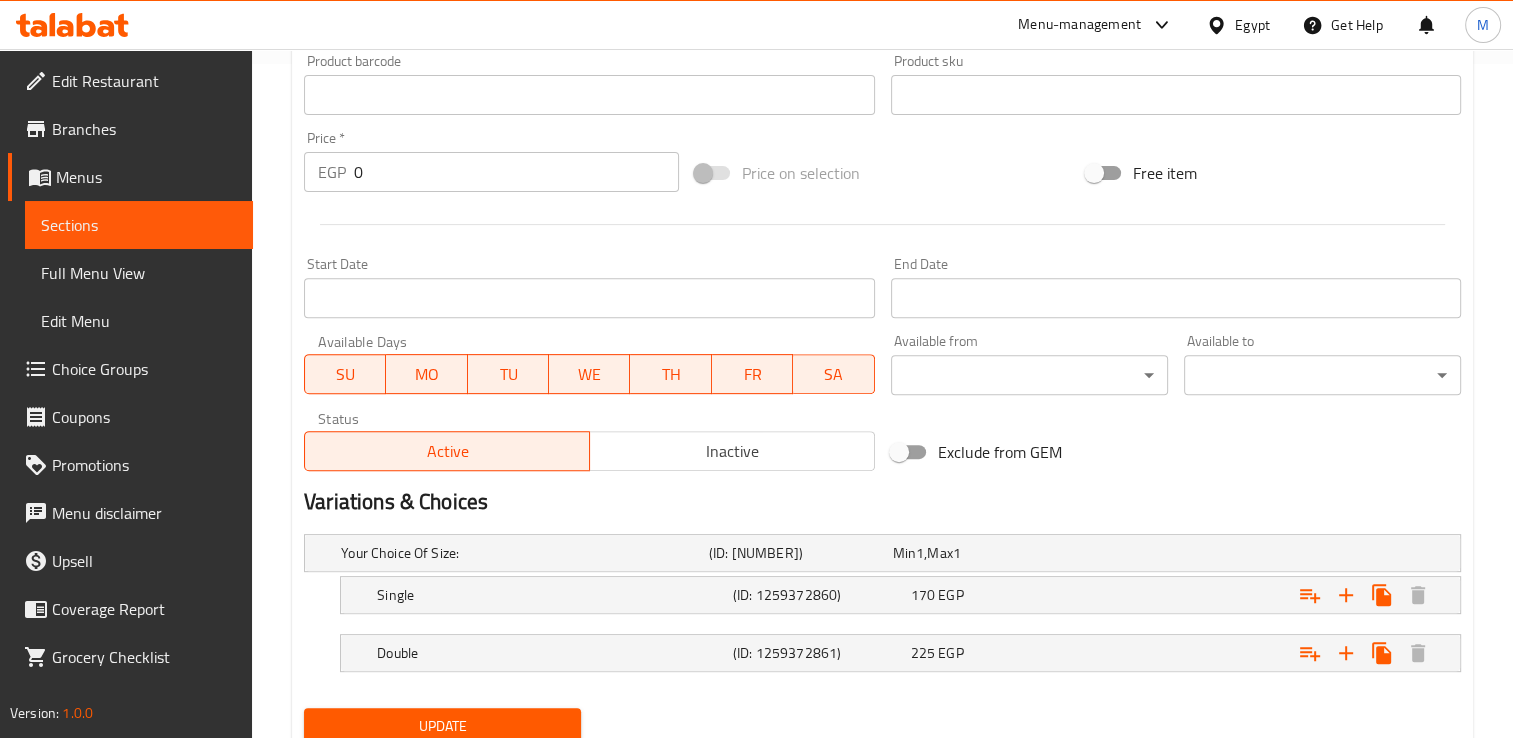 scroll, scrollTop: 747, scrollLeft: 0, axis: vertical 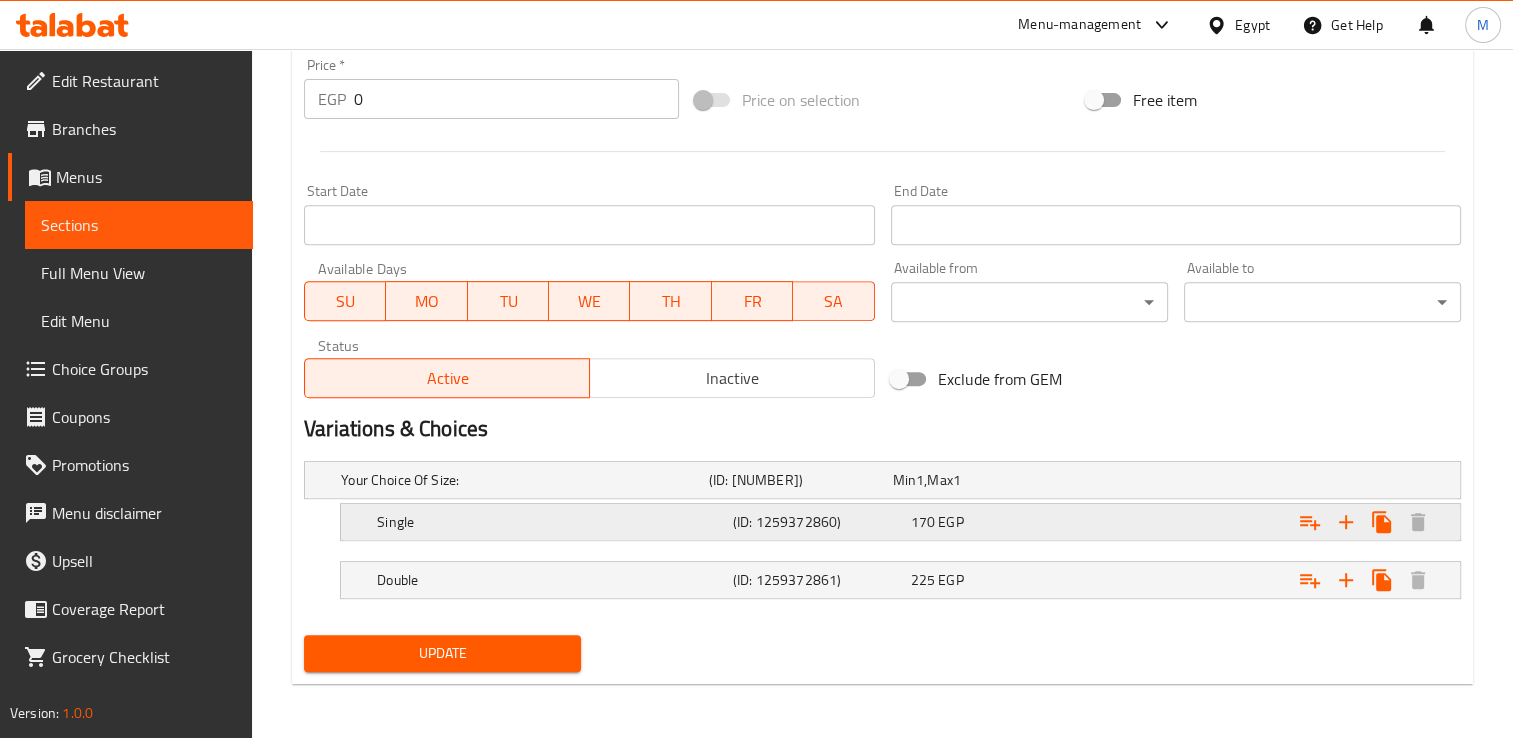click on "170   EGP" at bounding box center [981, 480] 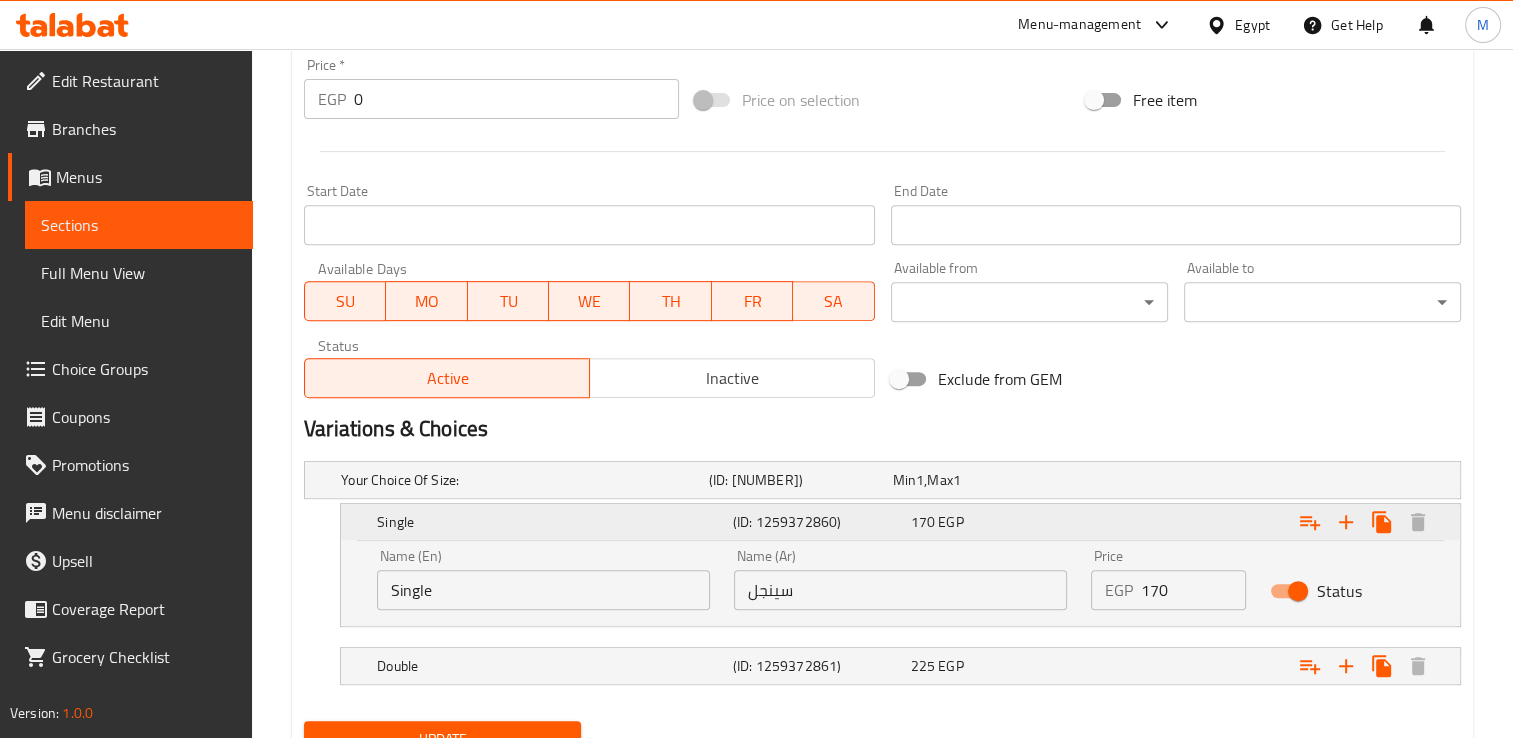 scroll, scrollTop: 832, scrollLeft: 0, axis: vertical 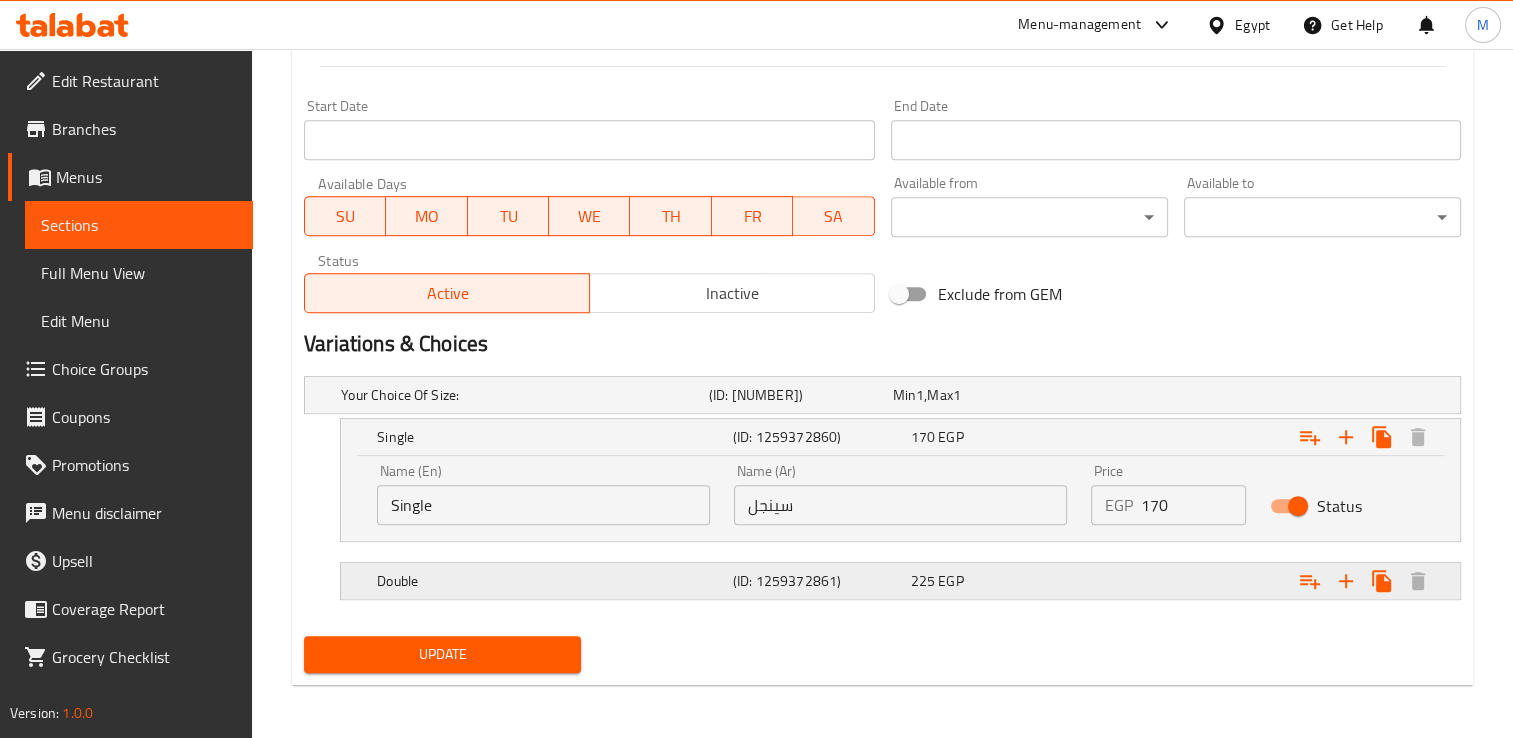 click on "[PRICE] EGP" at bounding box center (981, 395) 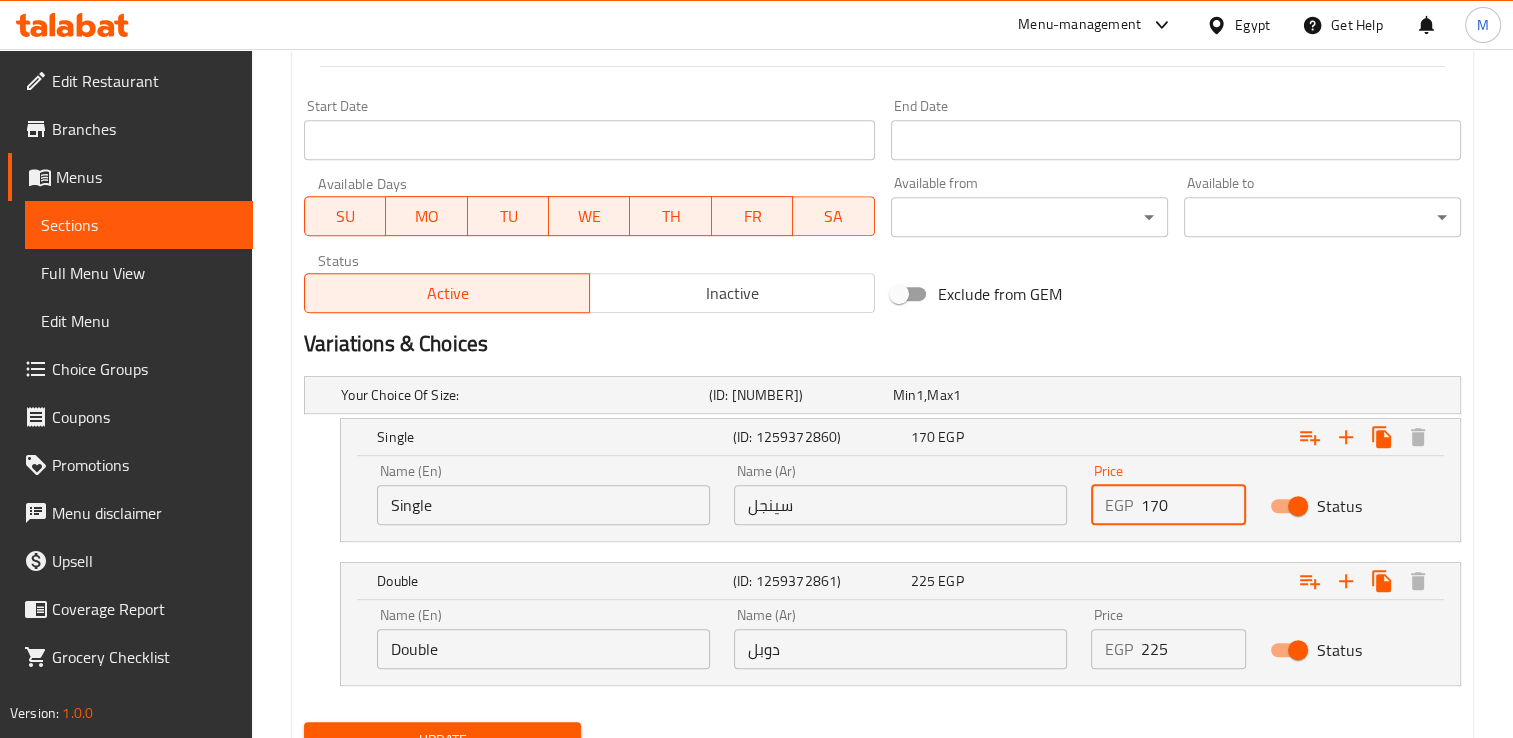 click on "170" at bounding box center [1193, 505] 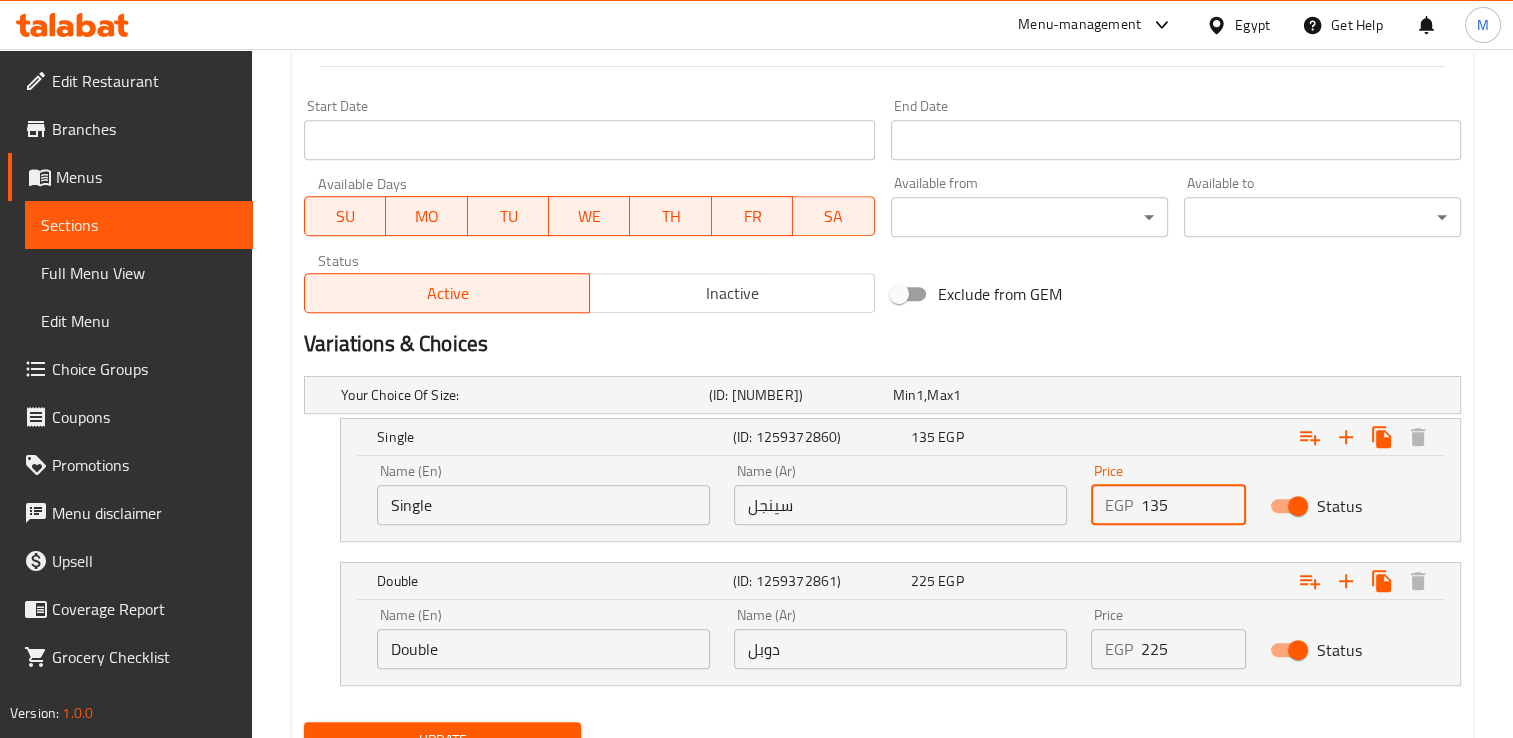 type on "135" 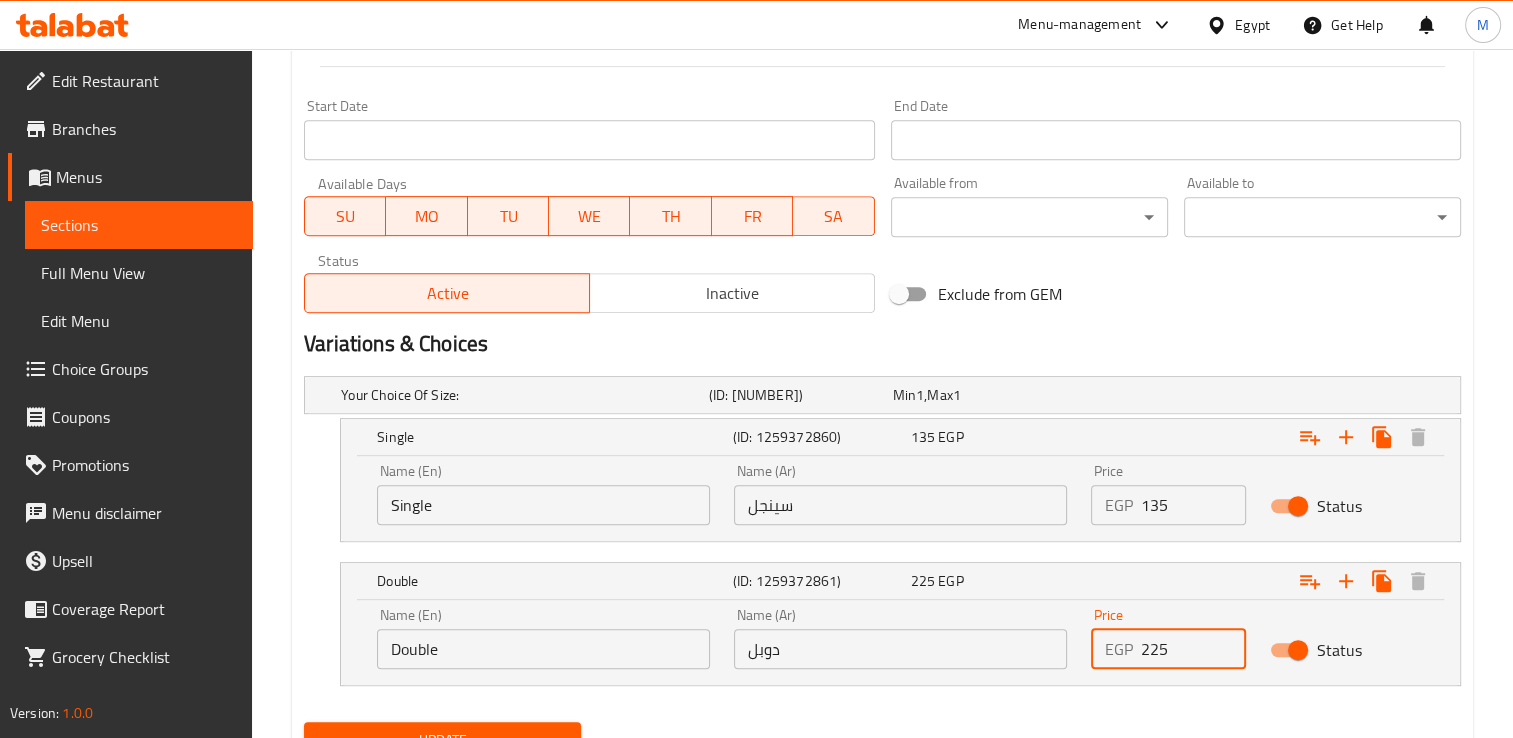 click on "225" at bounding box center [1193, 649] 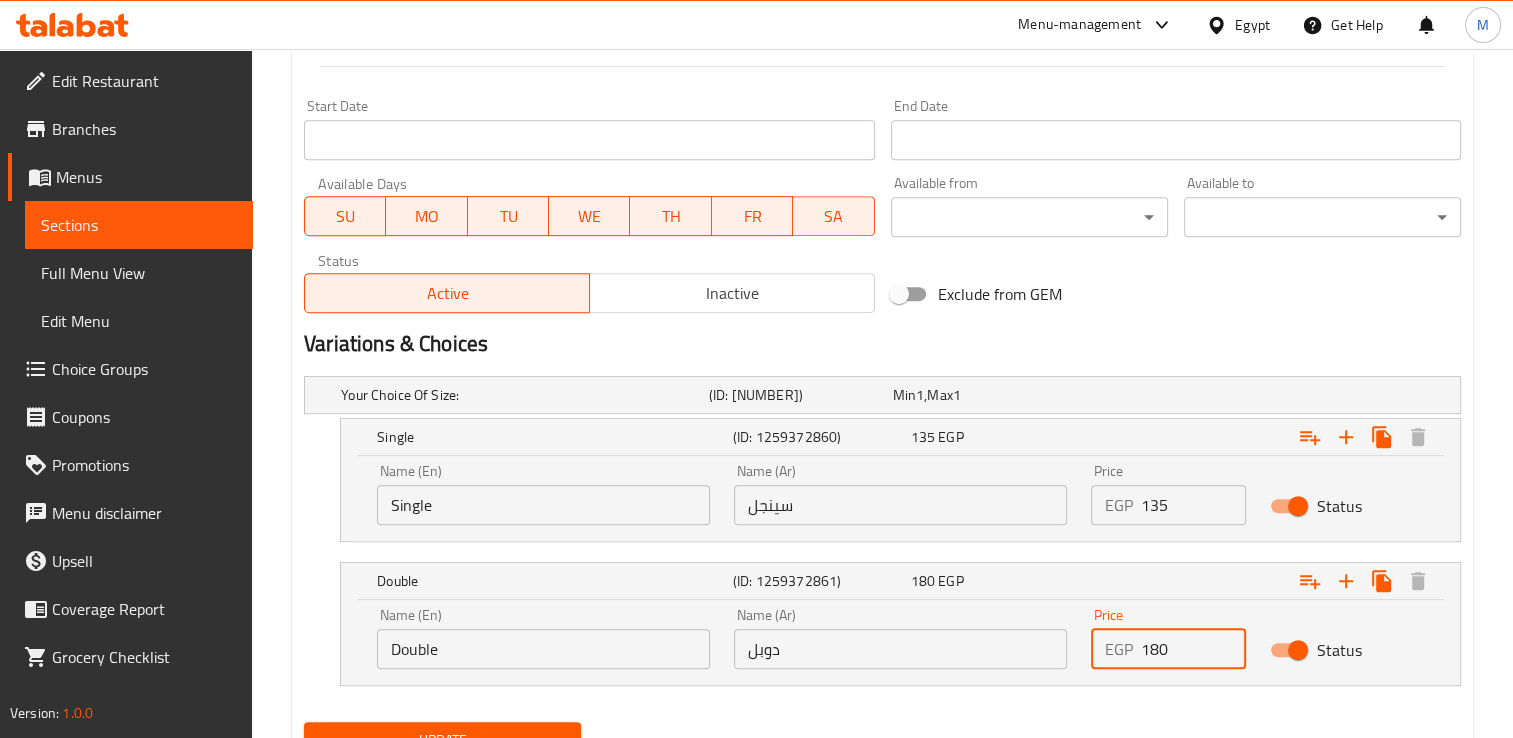 scroll, scrollTop: 919, scrollLeft: 0, axis: vertical 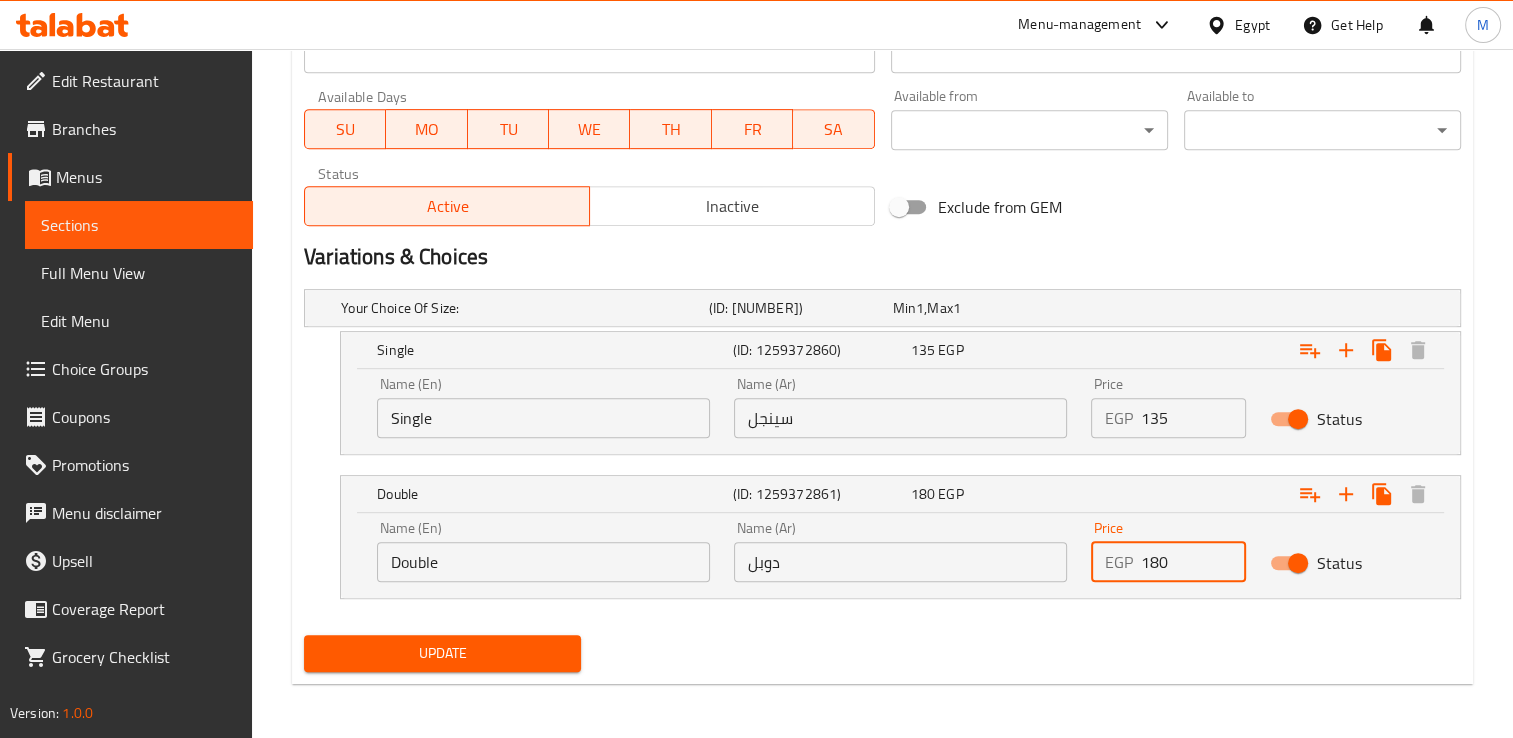 type on "180" 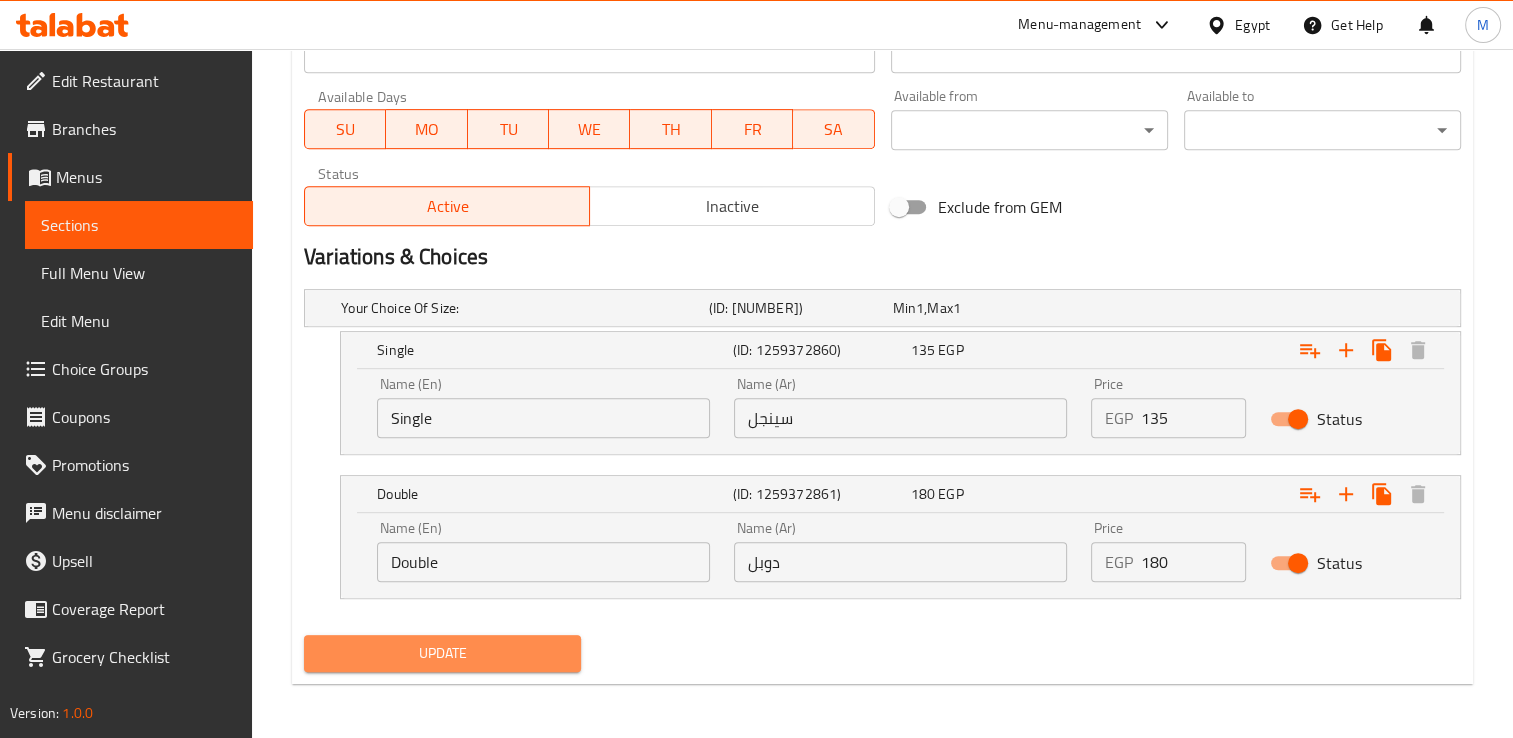 click on "Update" at bounding box center (442, 653) 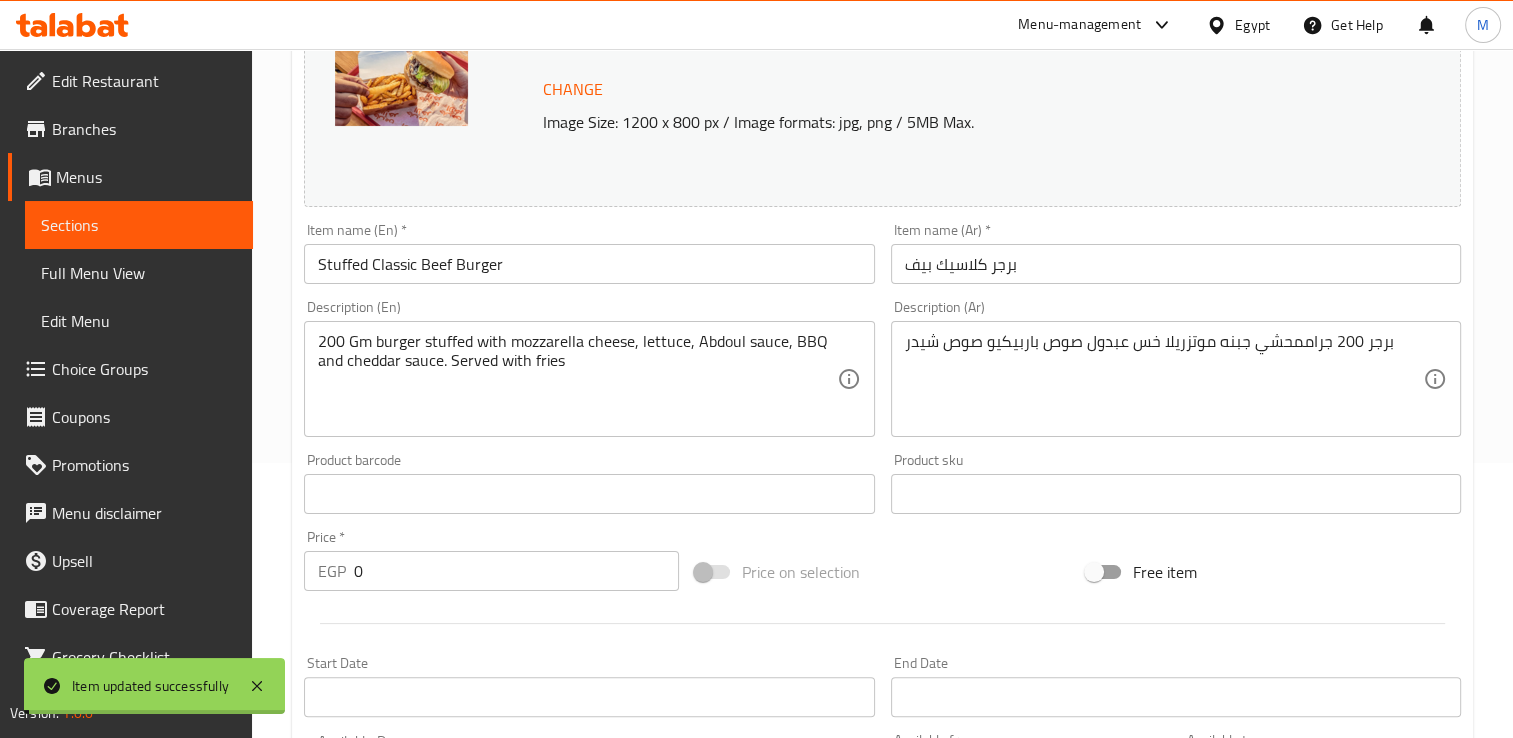scroll, scrollTop: 0, scrollLeft: 0, axis: both 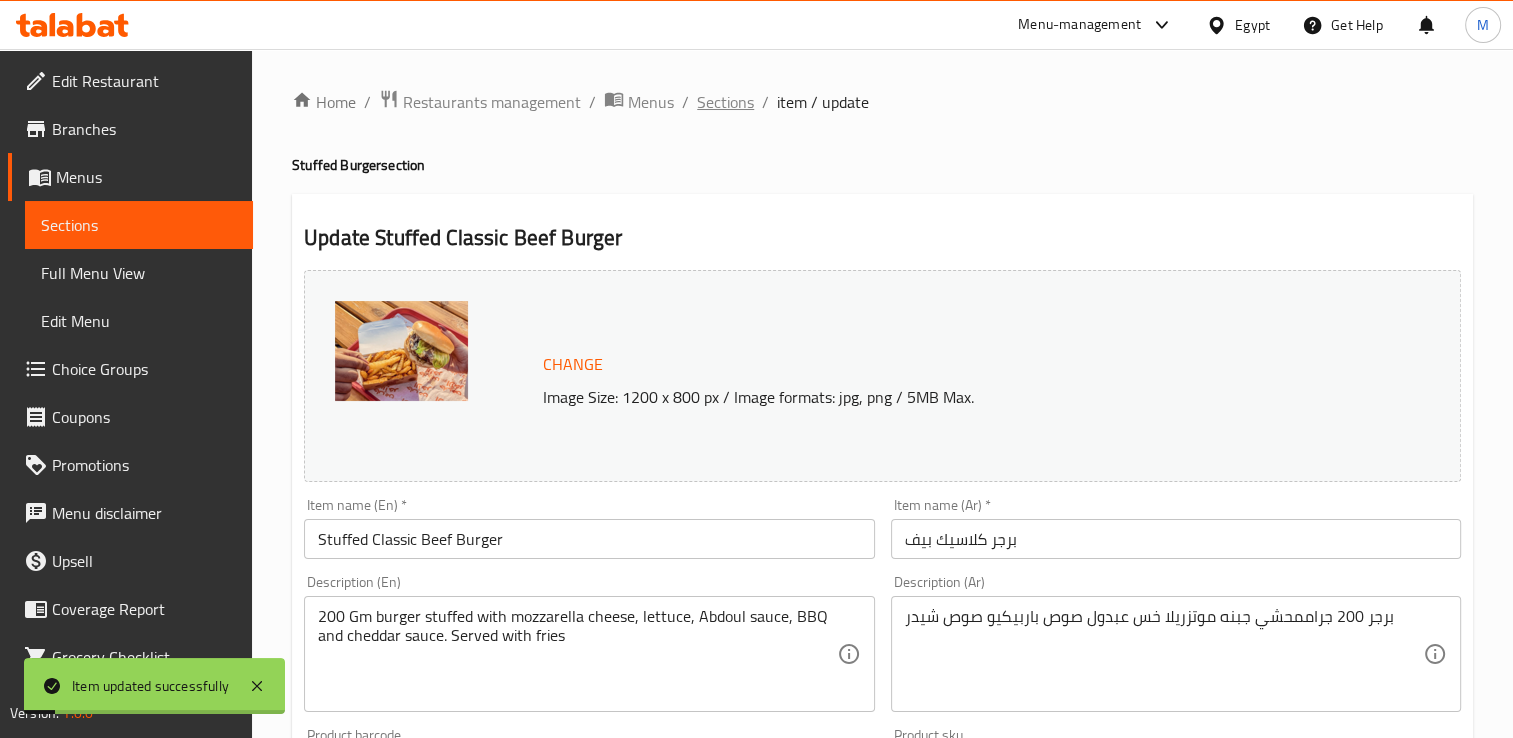 click on "Sections" at bounding box center [725, 102] 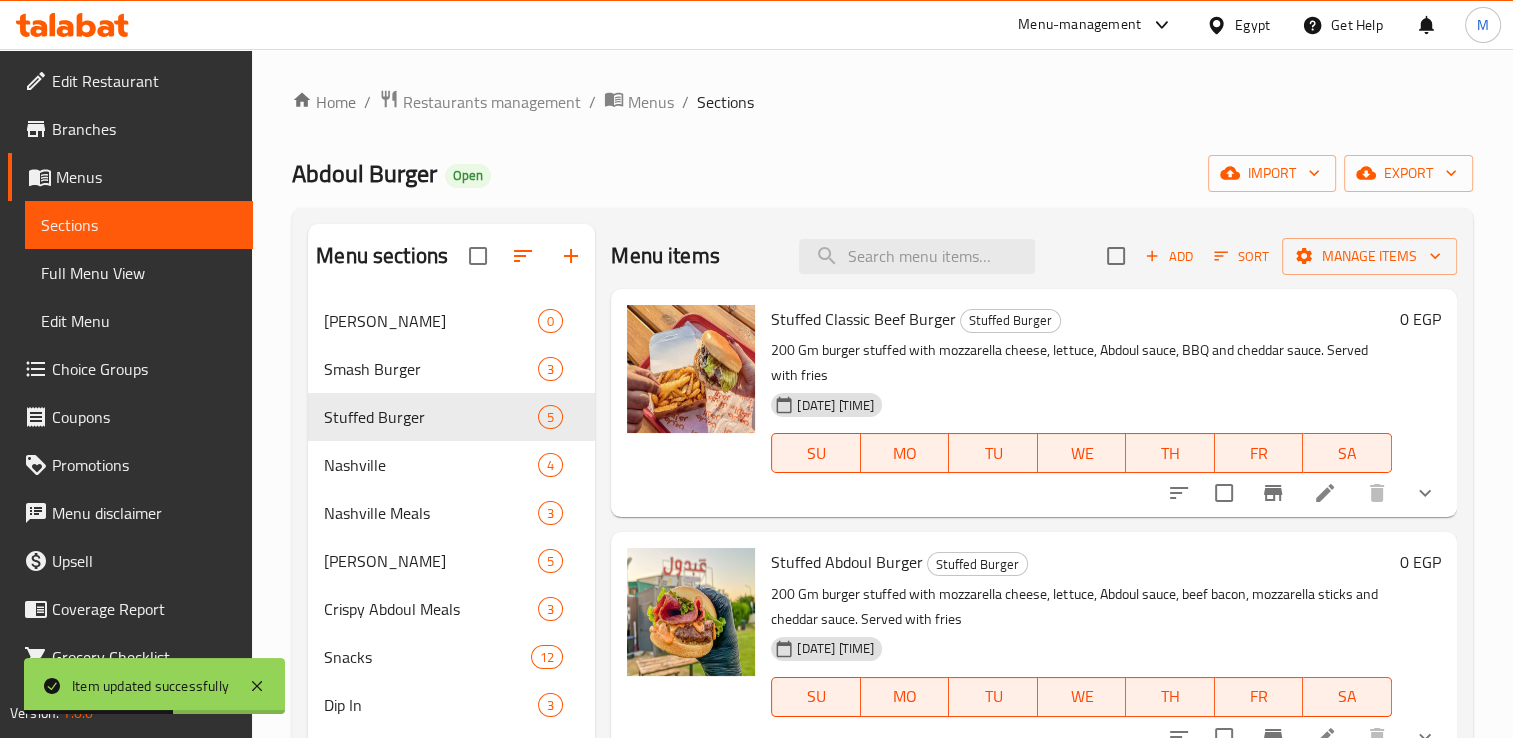 scroll, scrollTop: 196, scrollLeft: 0, axis: vertical 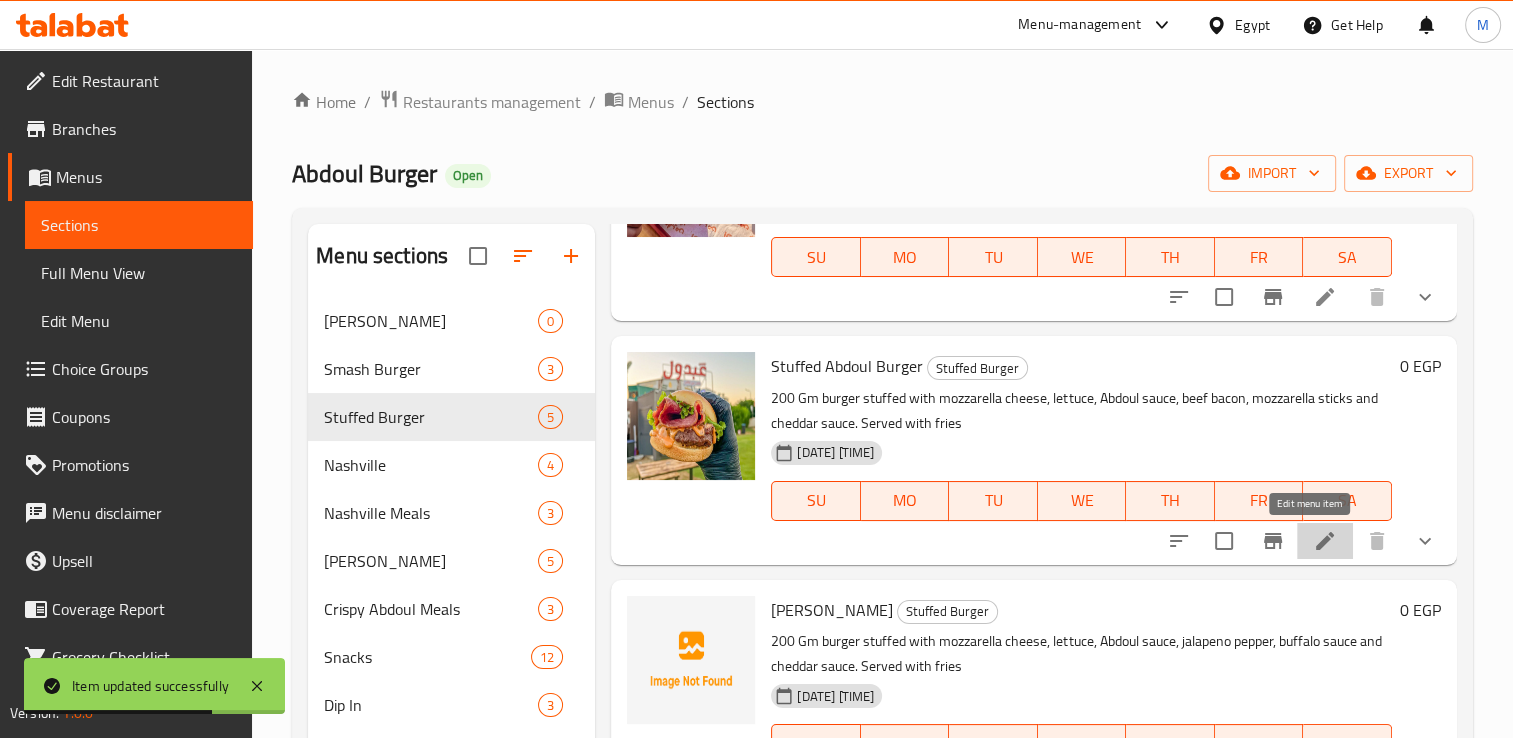 click 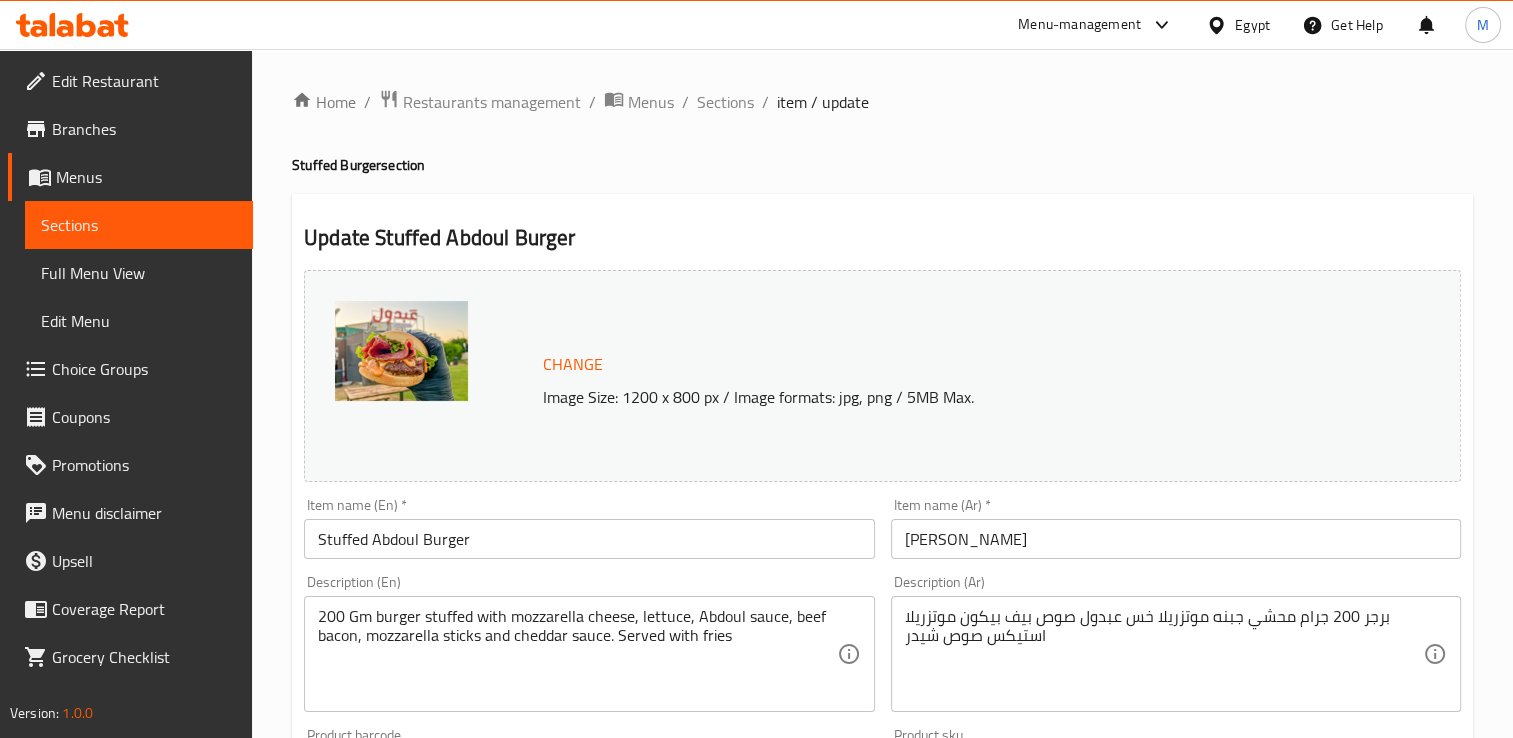 scroll, scrollTop: 747, scrollLeft: 0, axis: vertical 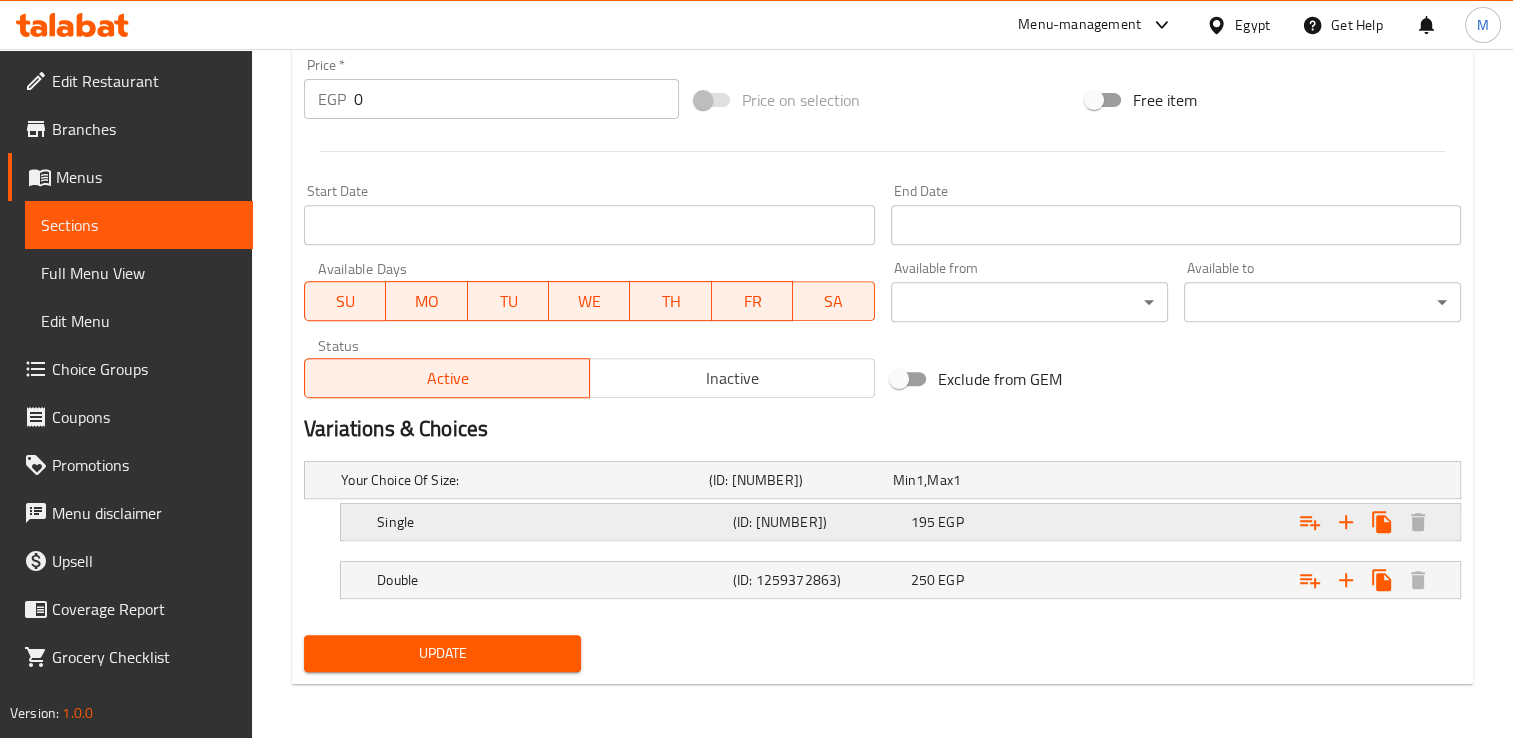 click on "195   EGP" at bounding box center (981, 480) 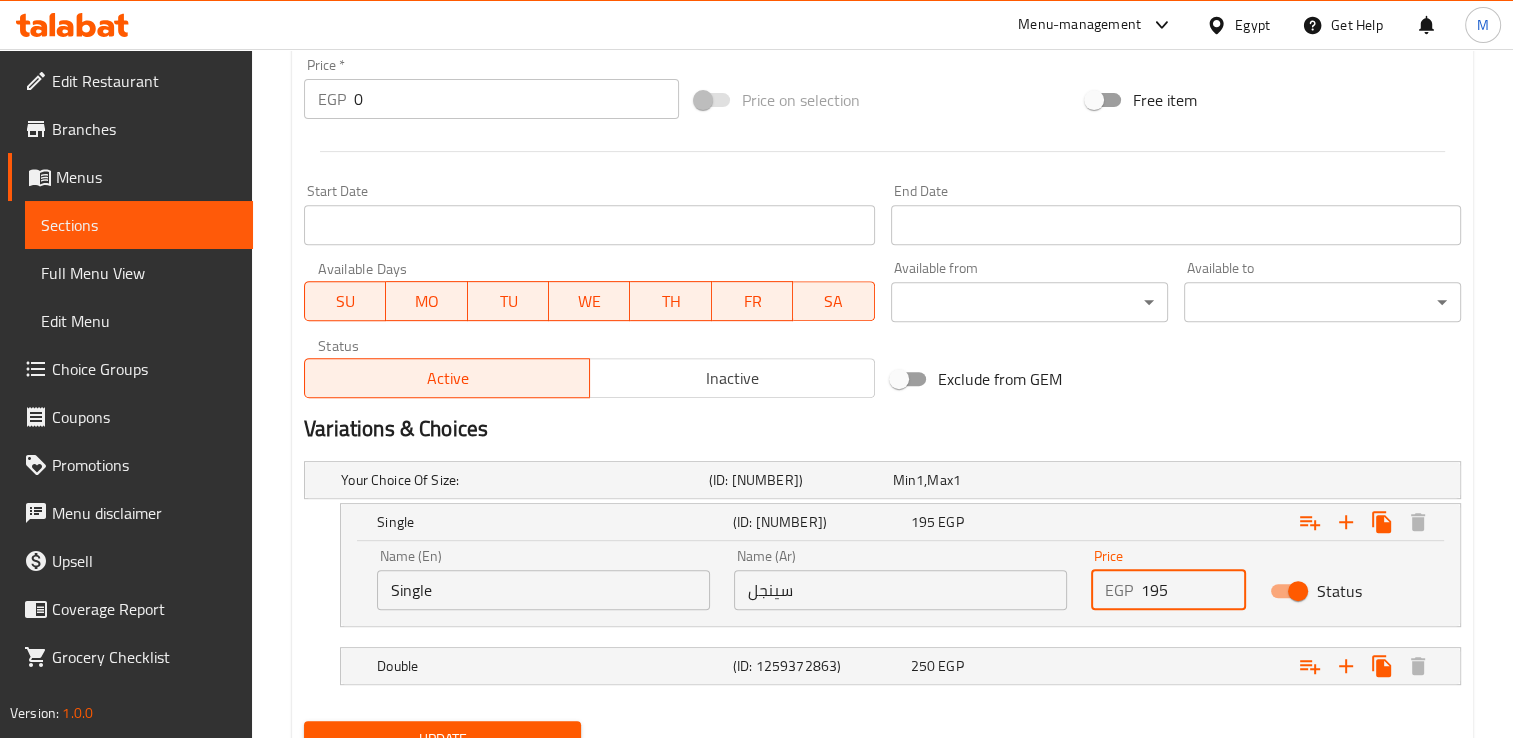 click on "195" at bounding box center (1193, 590) 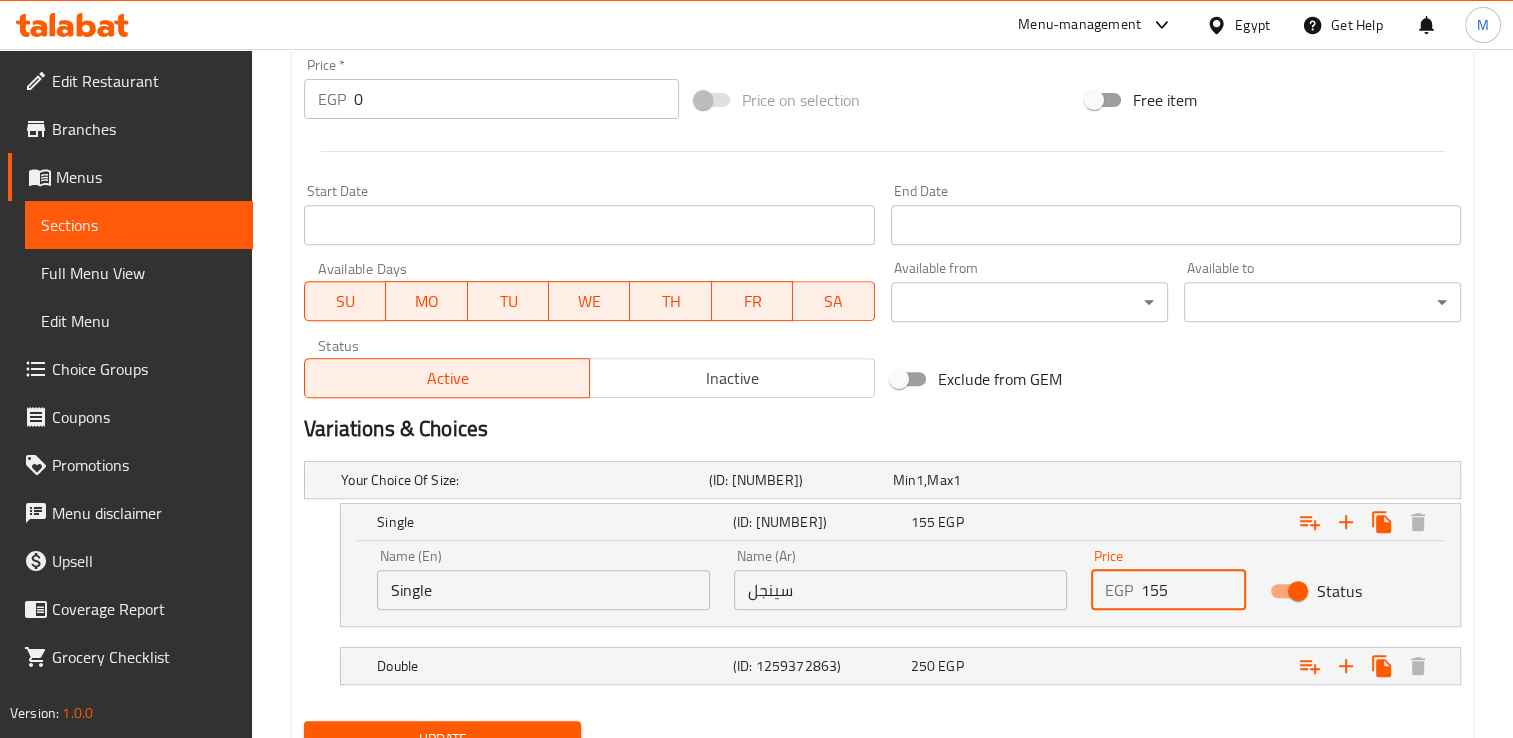 scroll, scrollTop: 832, scrollLeft: 0, axis: vertical 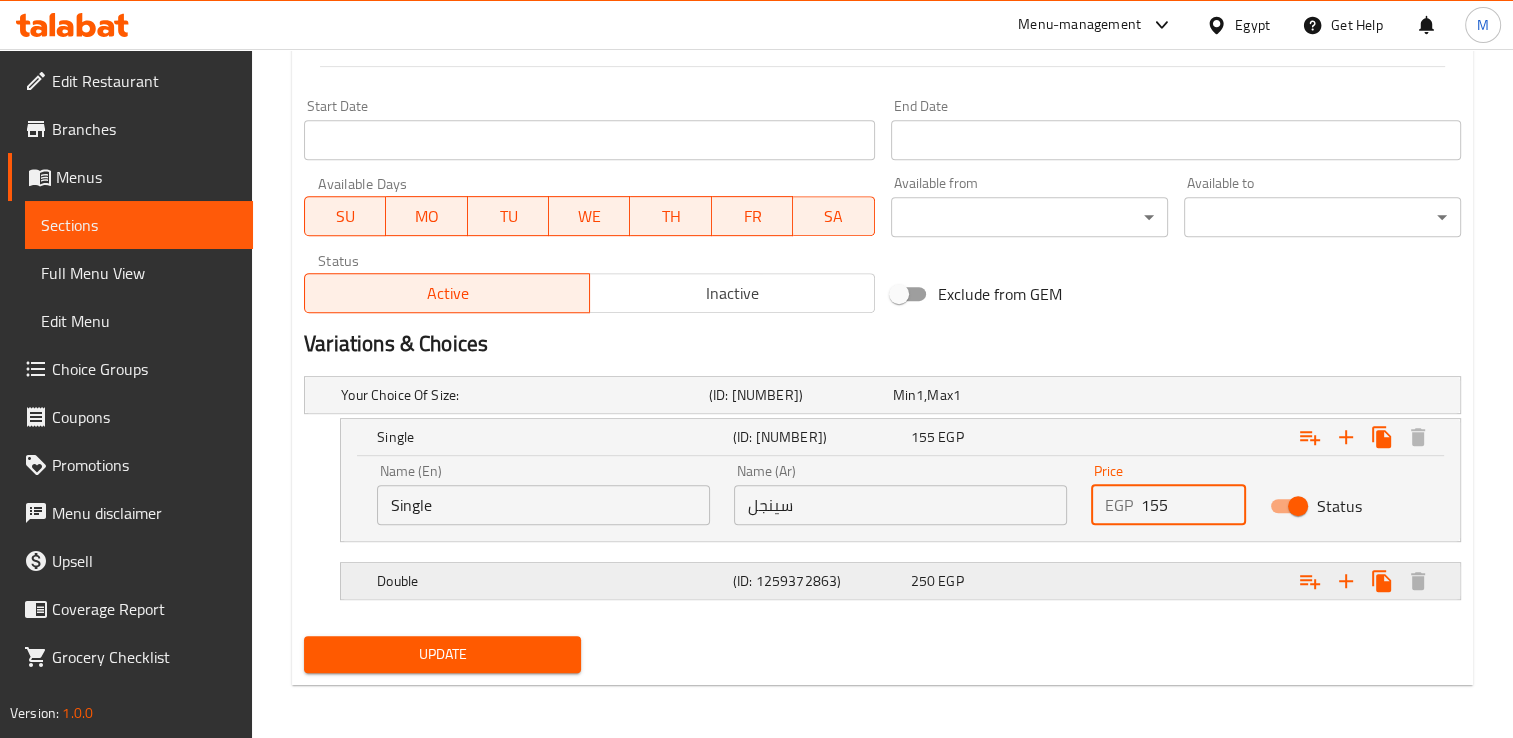 type on "155" 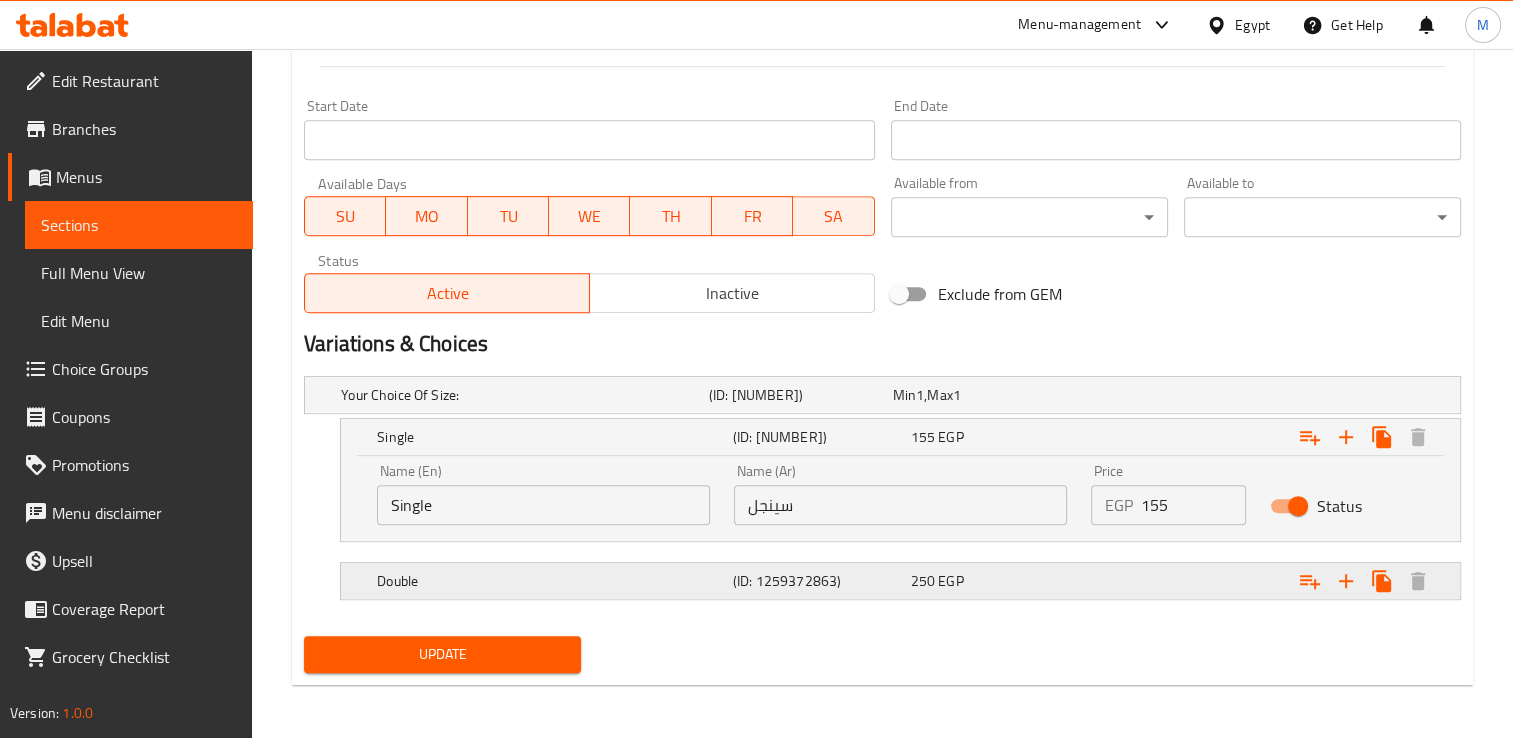 click at bounding box center (1256, 395) 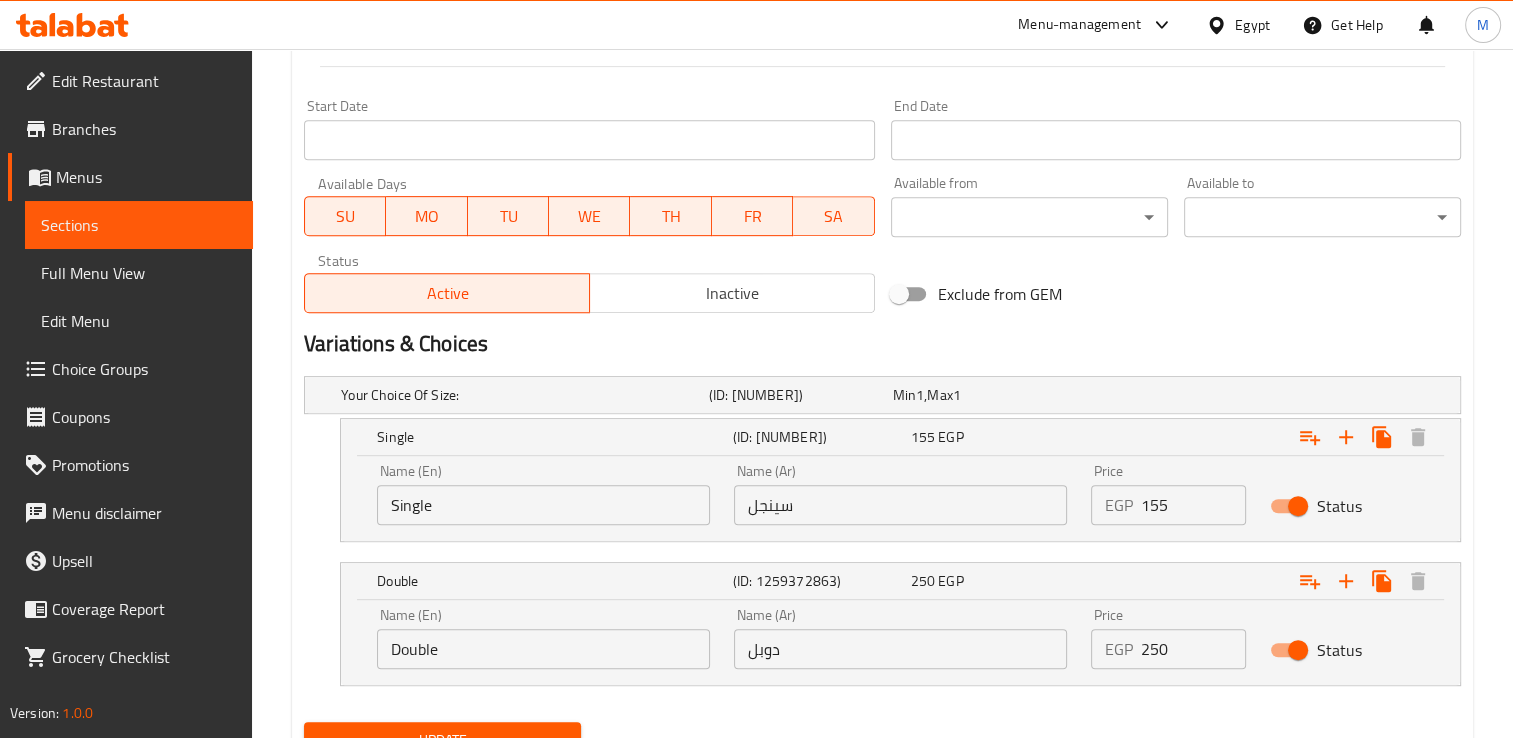 click on "250" at bounding box center [1193, 649] 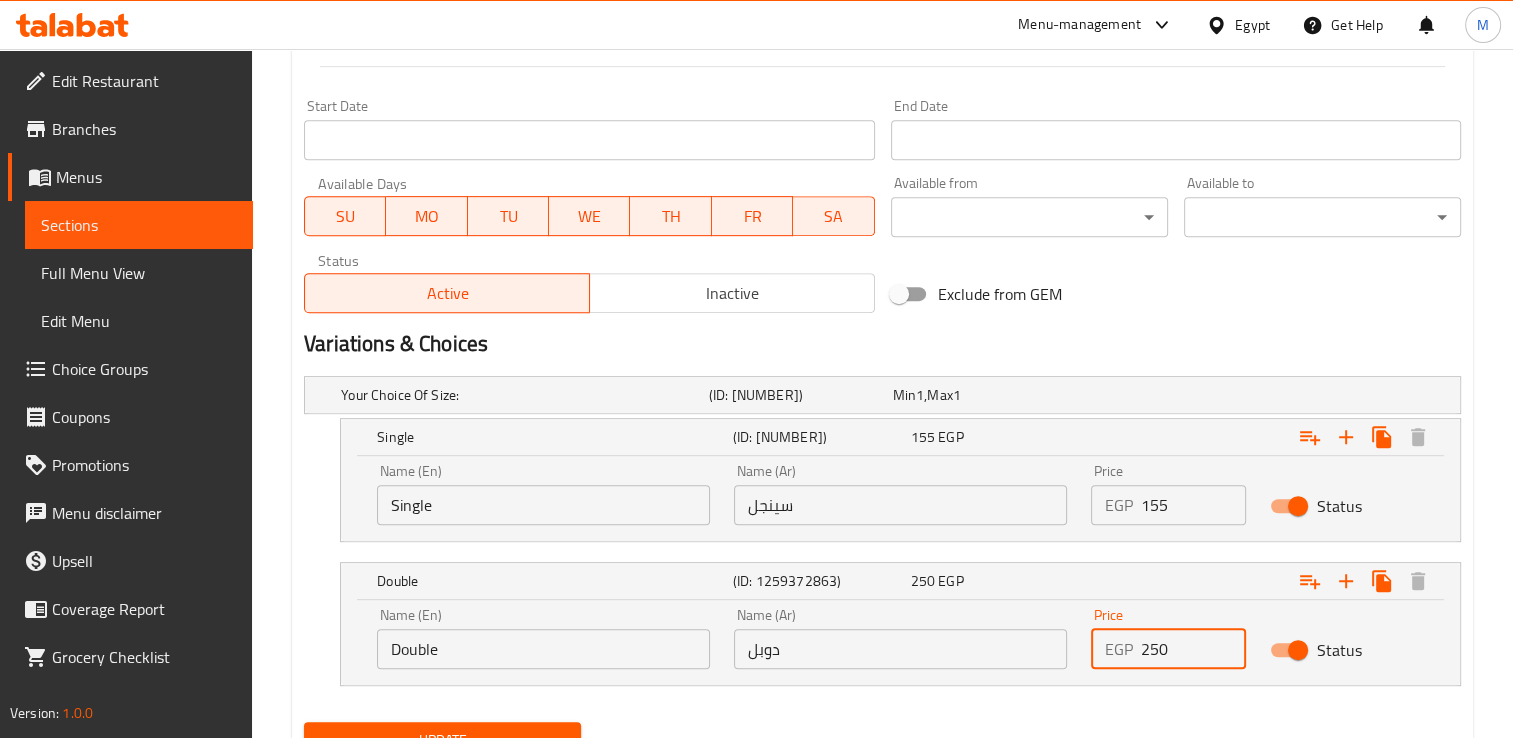 click on "250" at bounding box center [1193, 649] 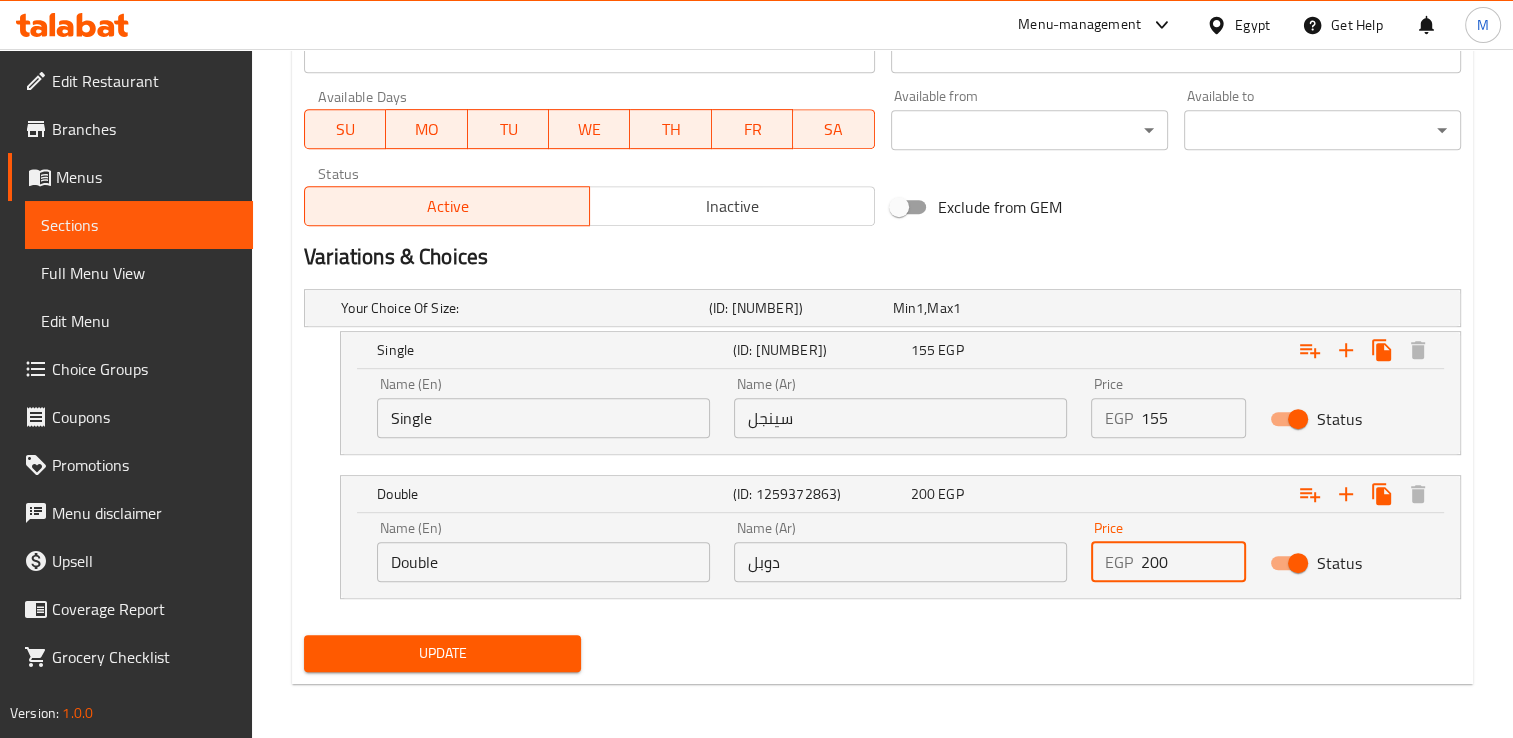 scroll, scrollTop: 918, scrollLeft: 0, axis: vertical 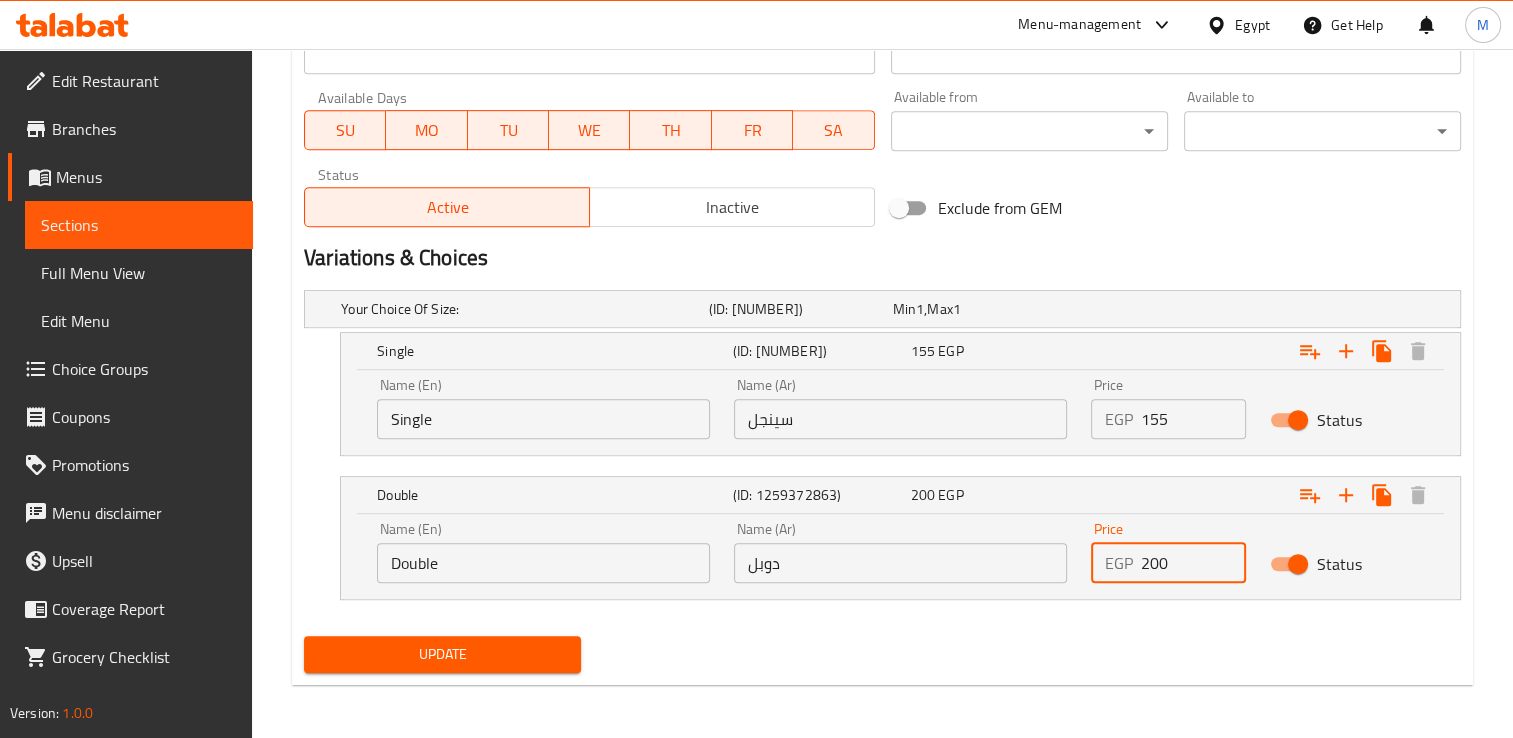type on "200" 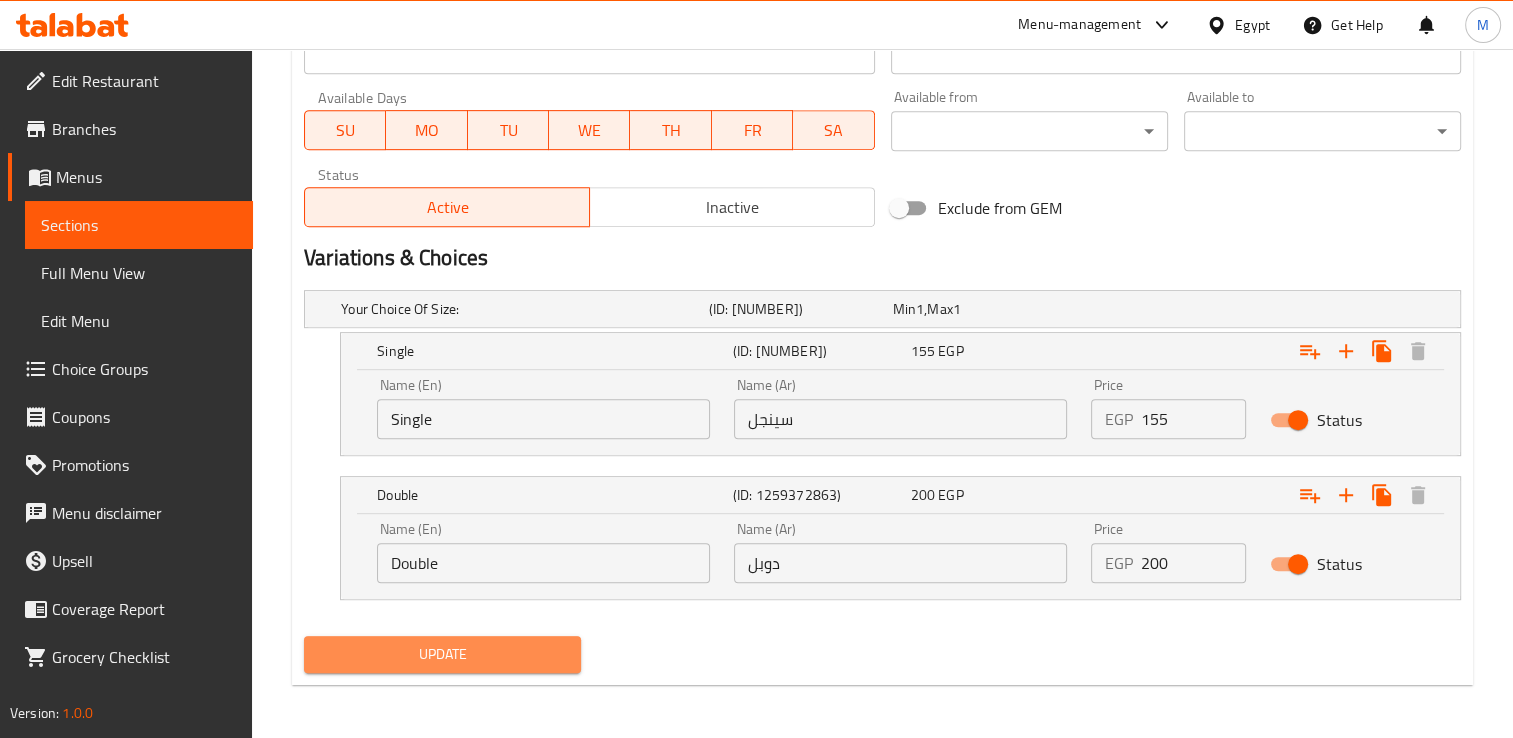 click on "Update" at bounding box center (442, 654) 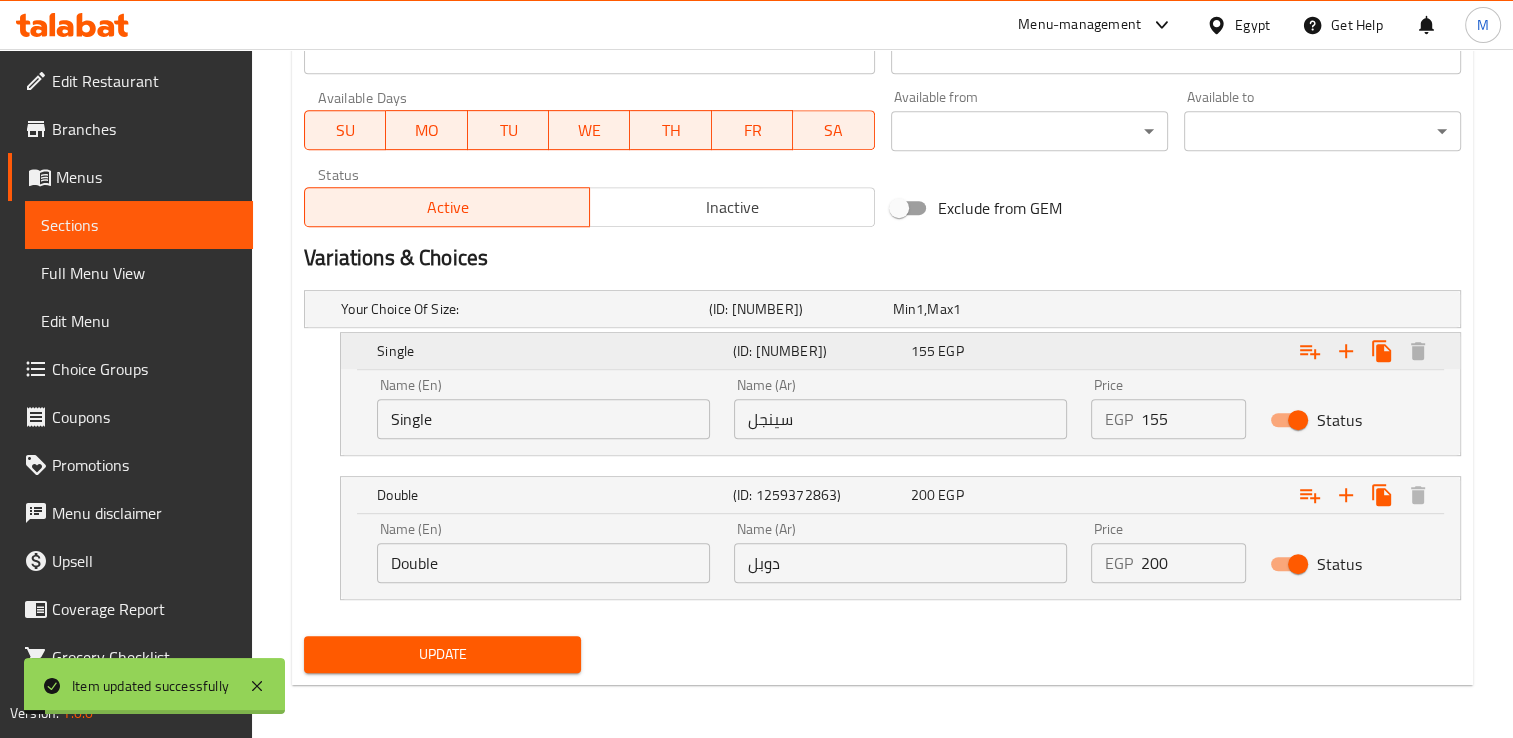 scroll, scrollTop: 0, scrollLeft: 0, axis: both 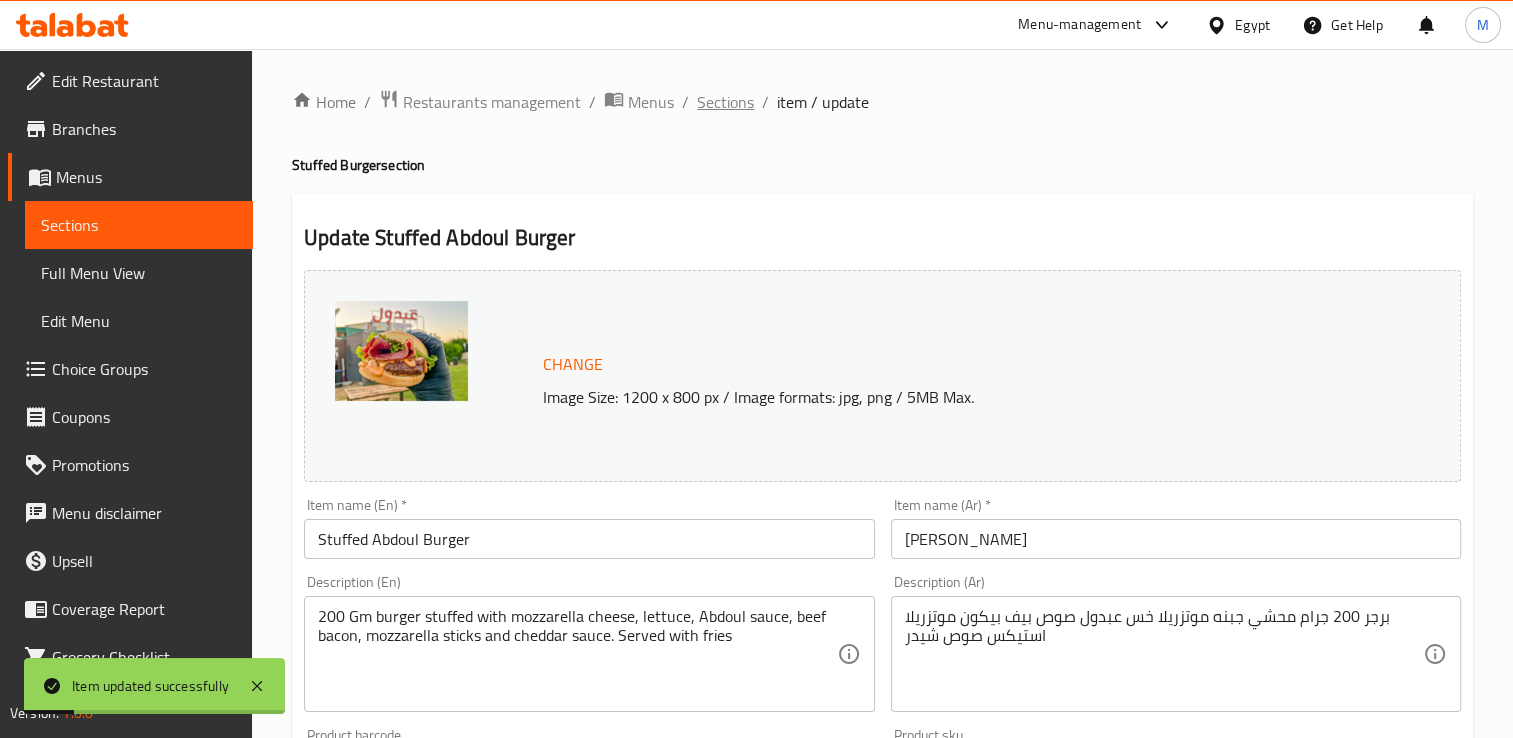 click on "Sections" at bounding box center (725, 102) 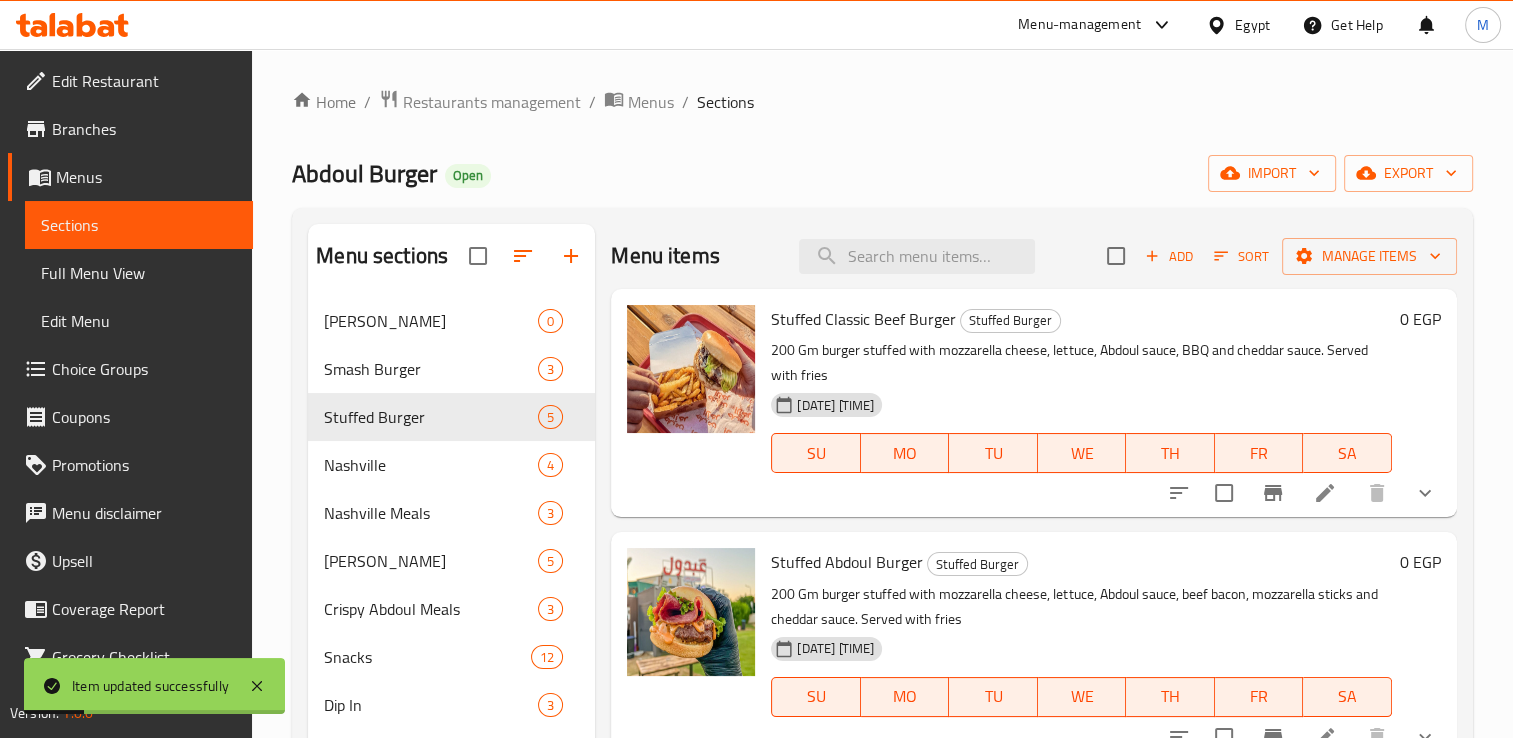 scroll, scrollTop: 328, scrollLeft: 0, axis: vertical 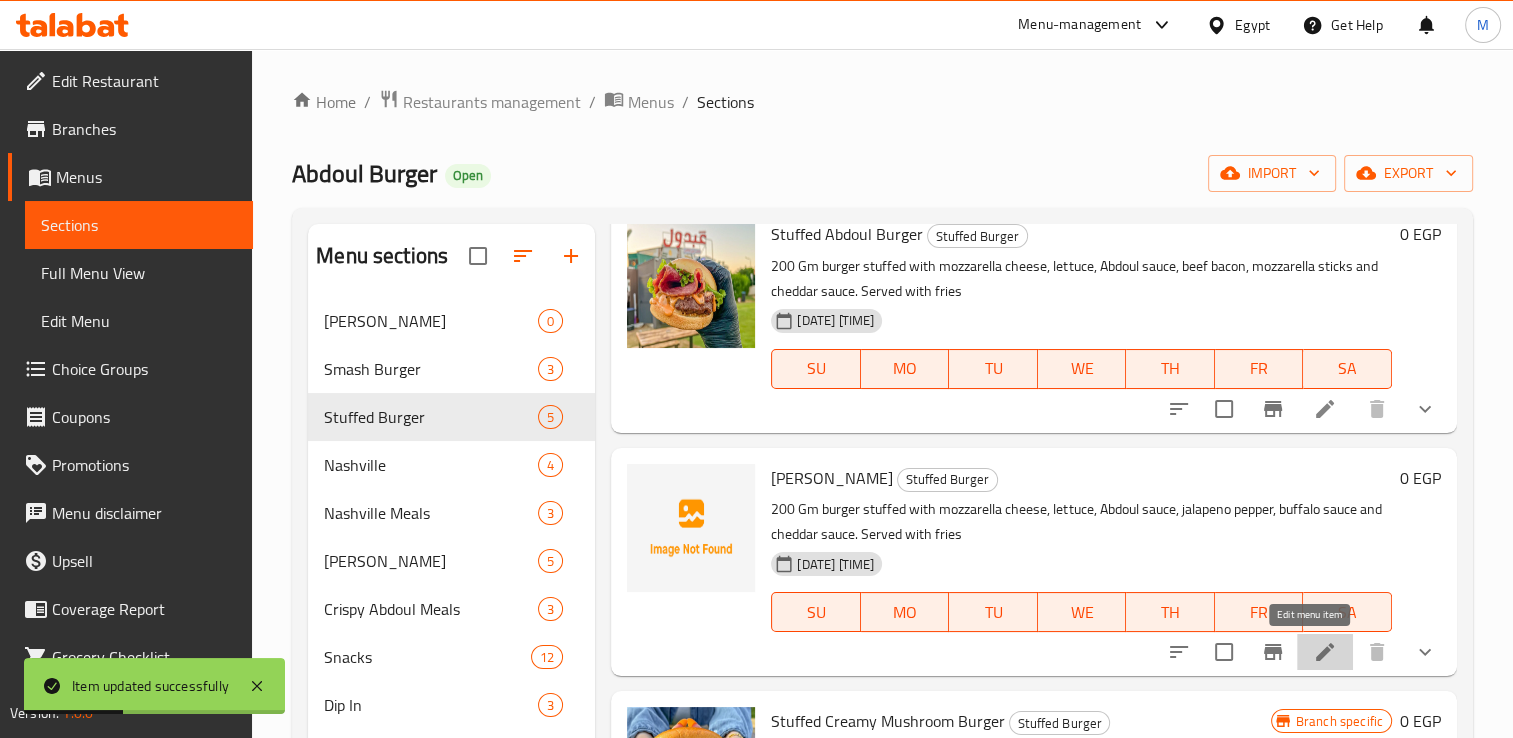 click 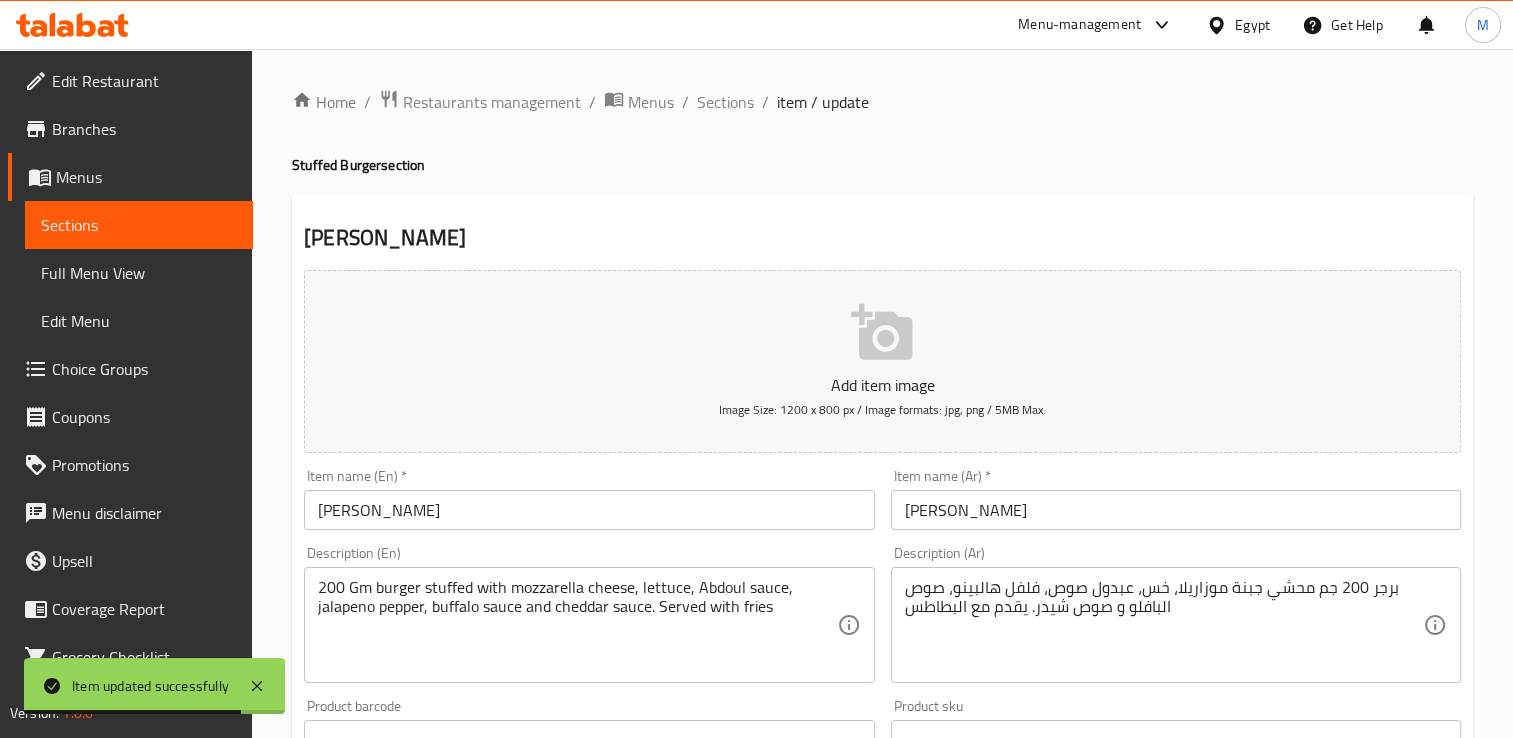 scroll, scrollTop: 718, scrollLeft: 0, axis: vertical 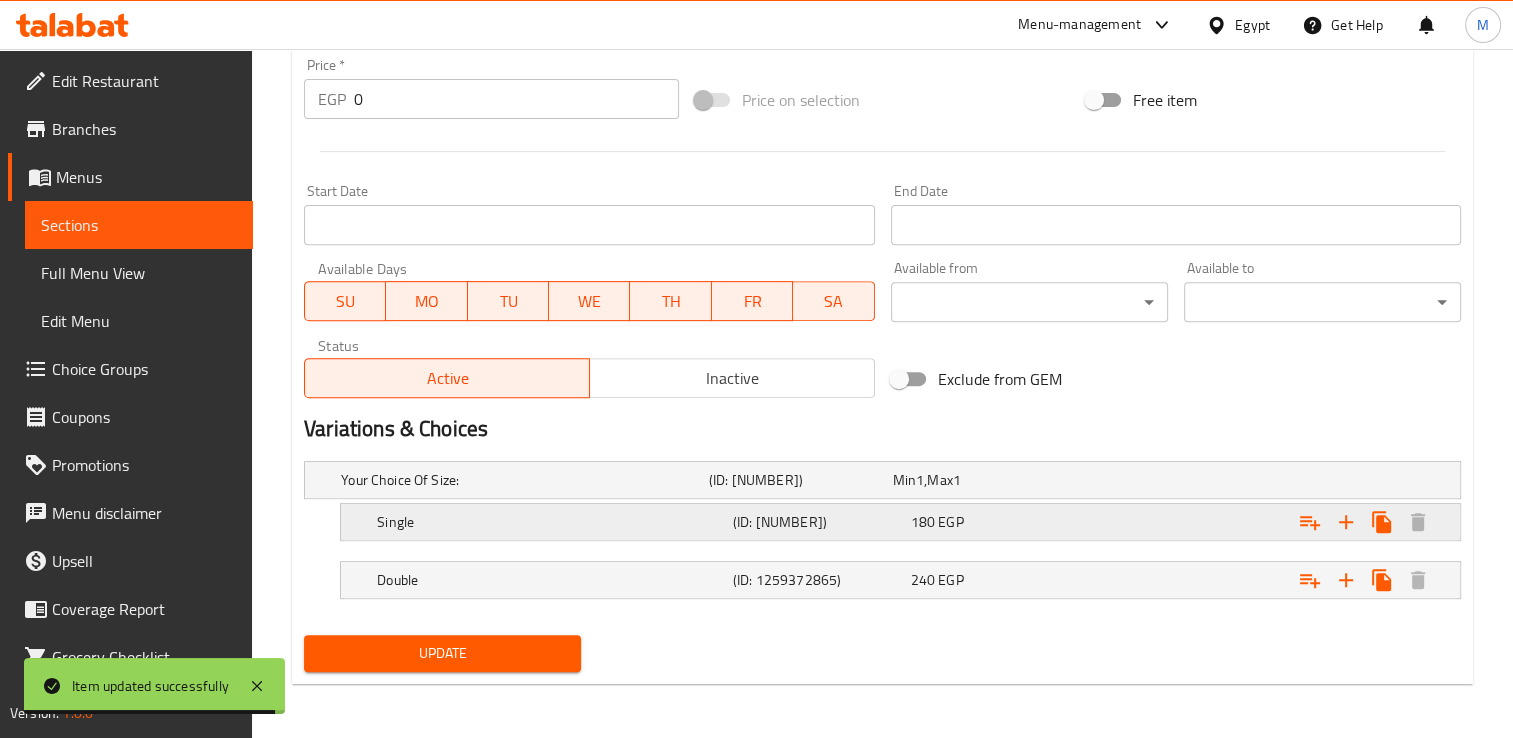 click on "180   EGP" at bounding box center [981, 480] 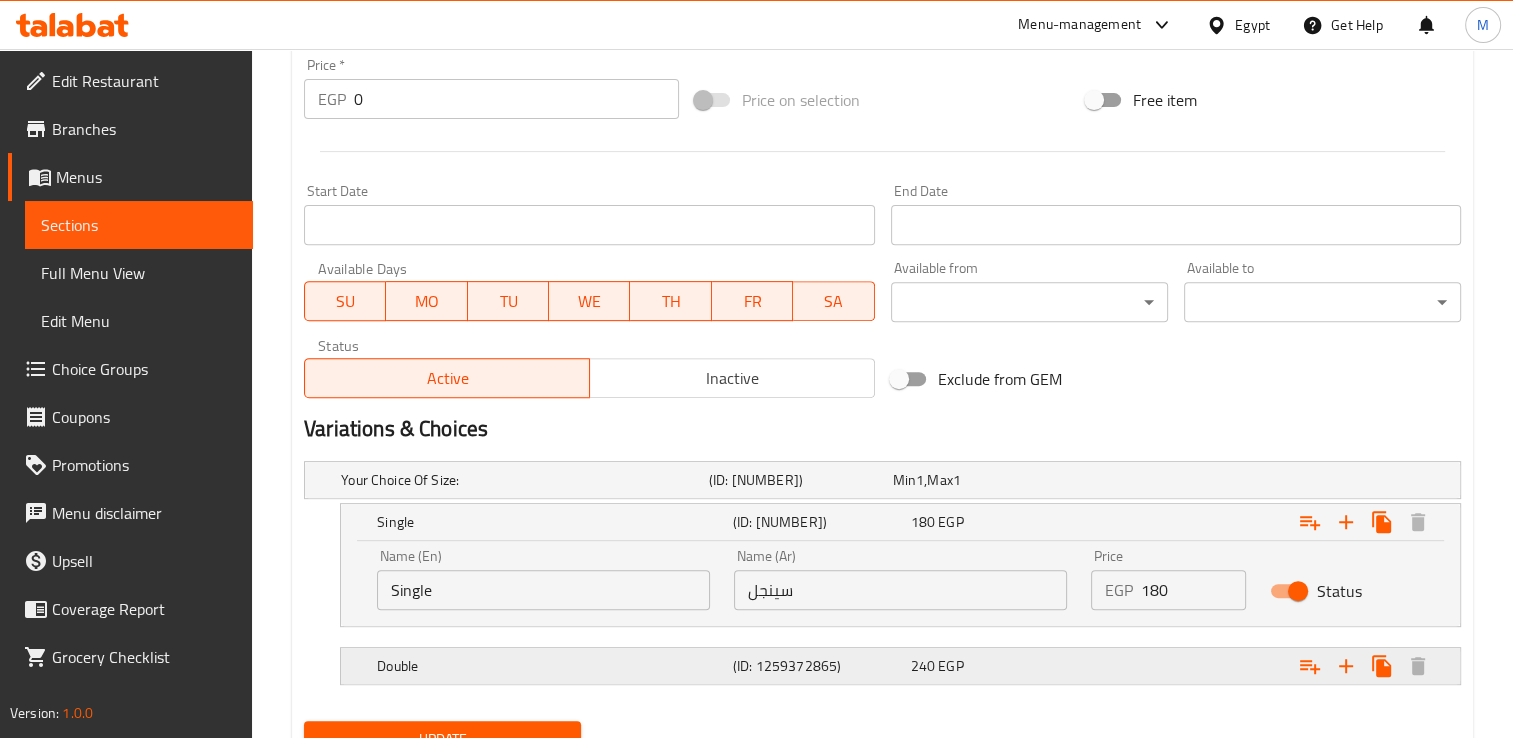 click on "240   EGP" at bounding box center [981, 480] 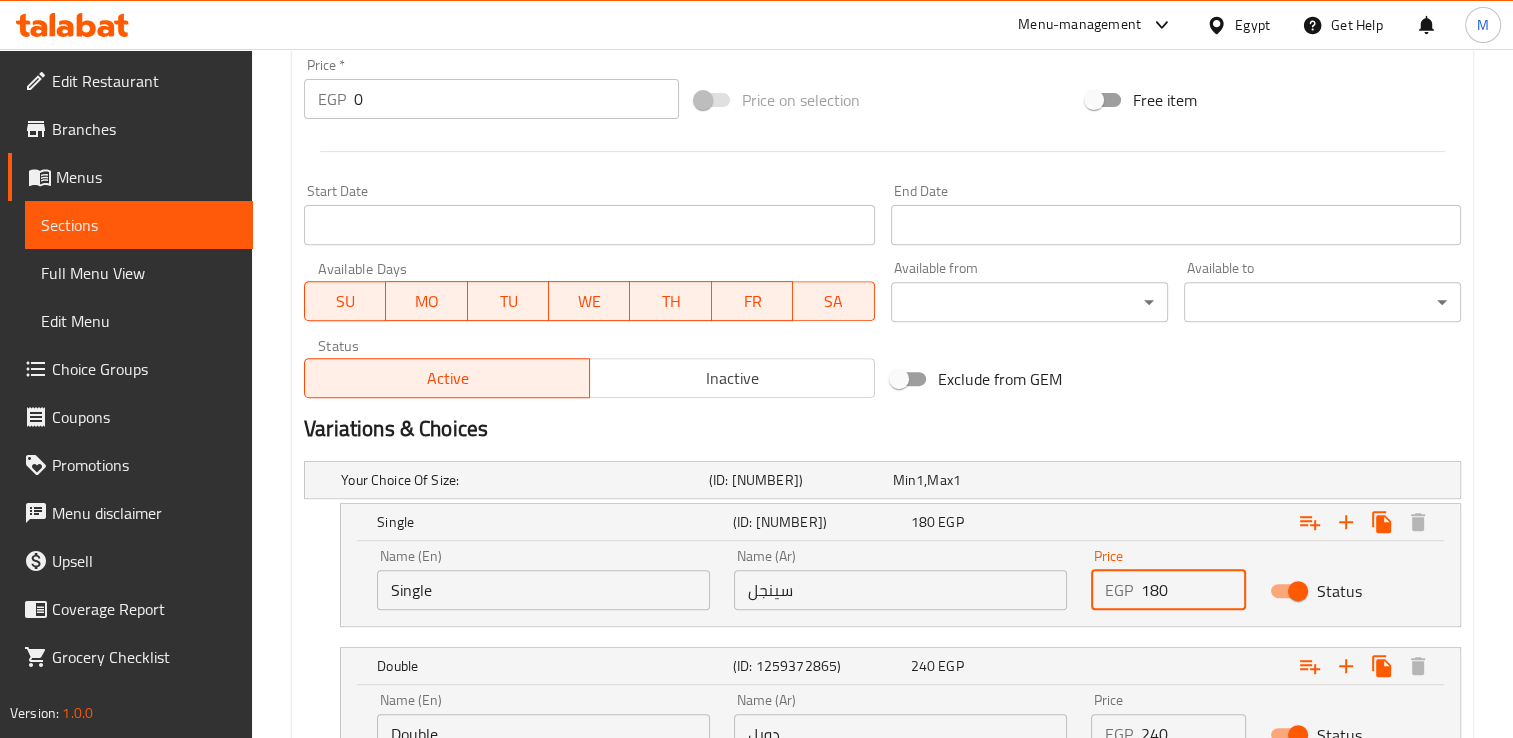 click on "180" at bounding box center (1193, 590) 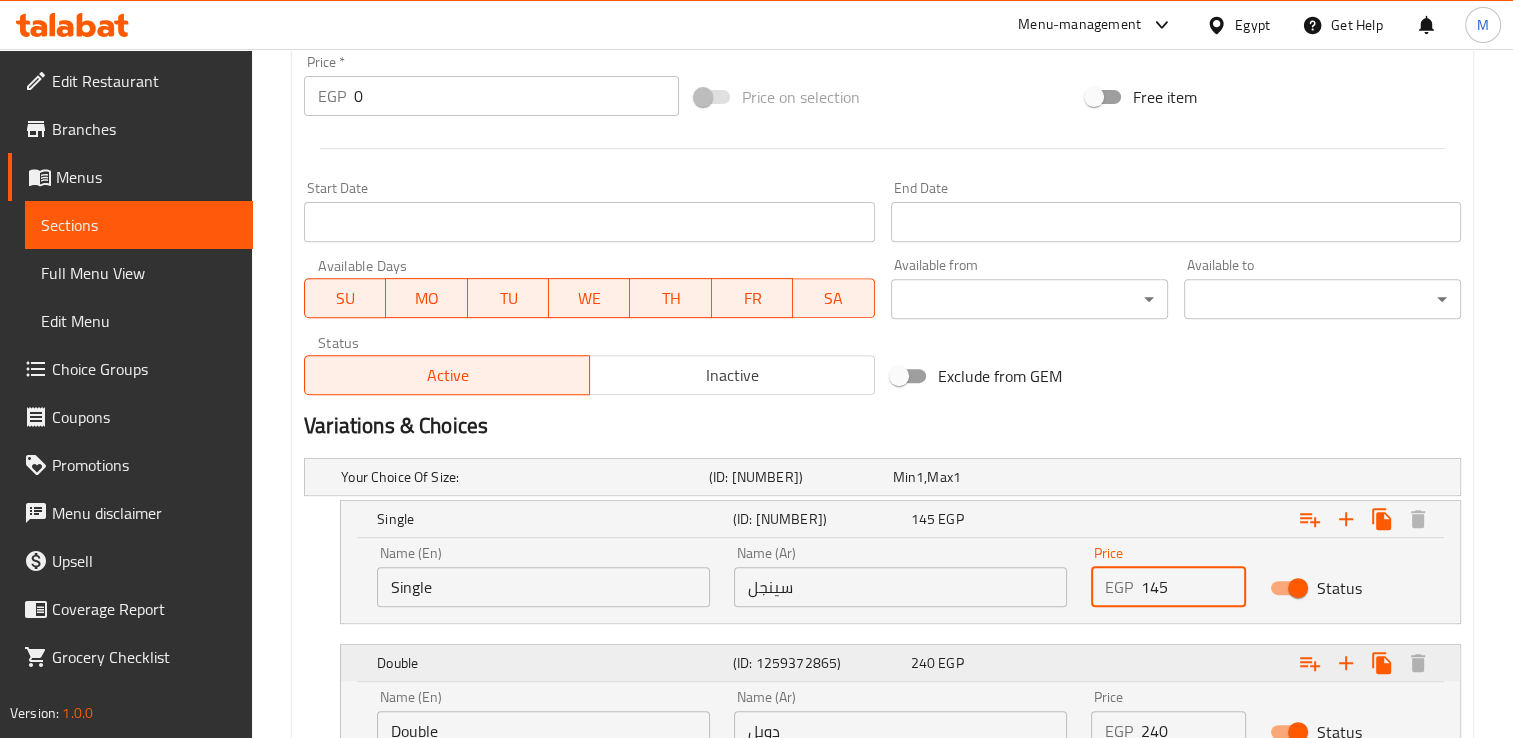 scroll, scrollTop: 890, scrollLeft: 0, axis: vertical 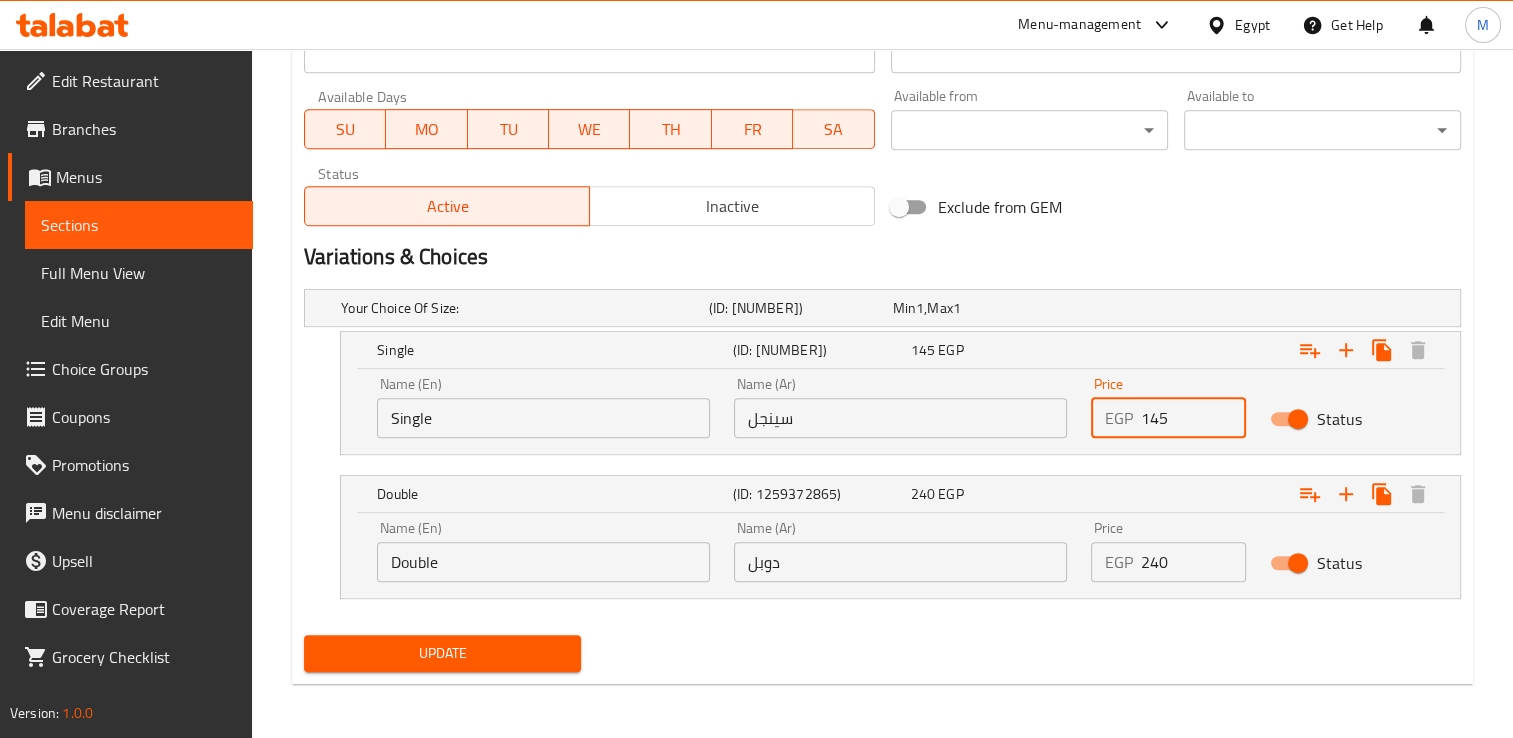 type on "145" 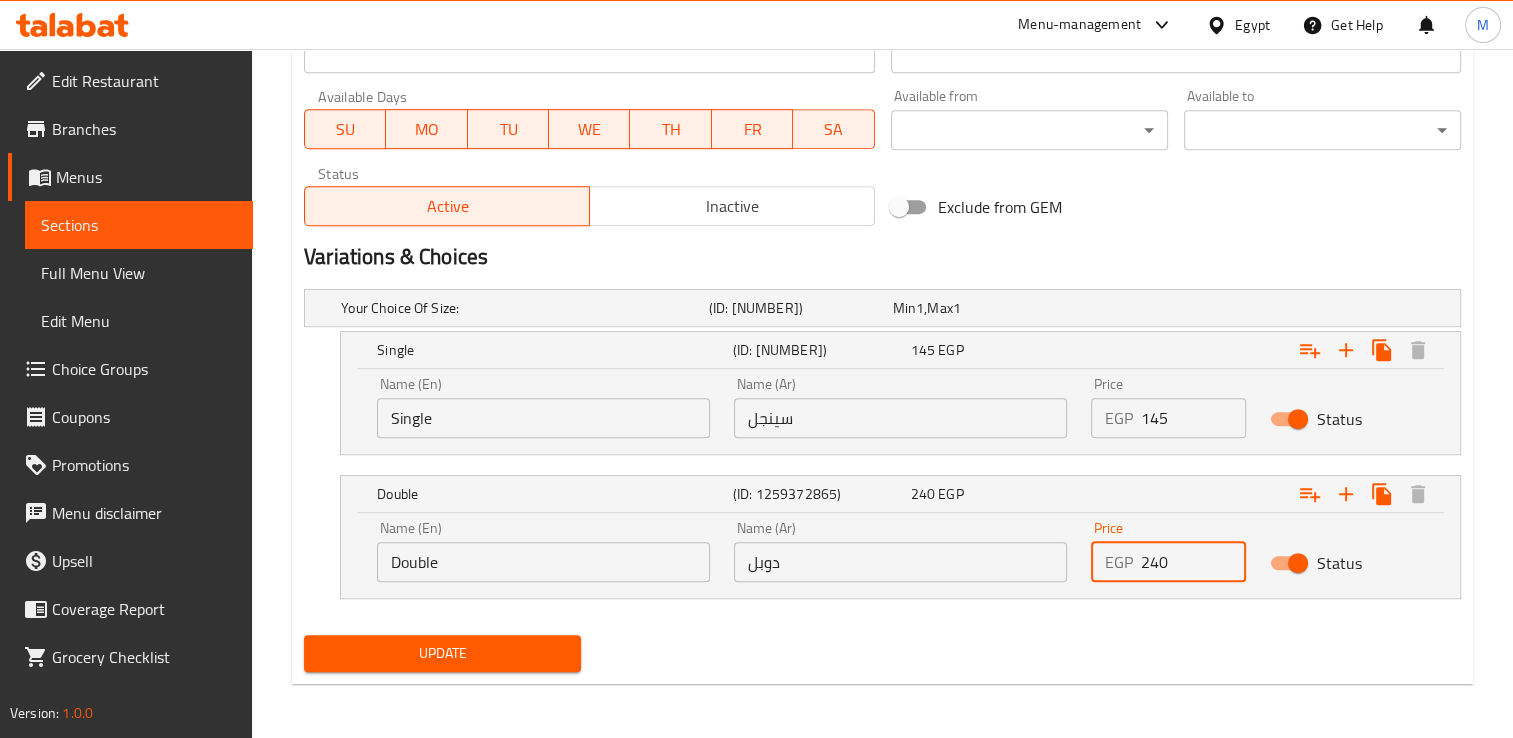 click on "240" at bounding box center (1193, 562) 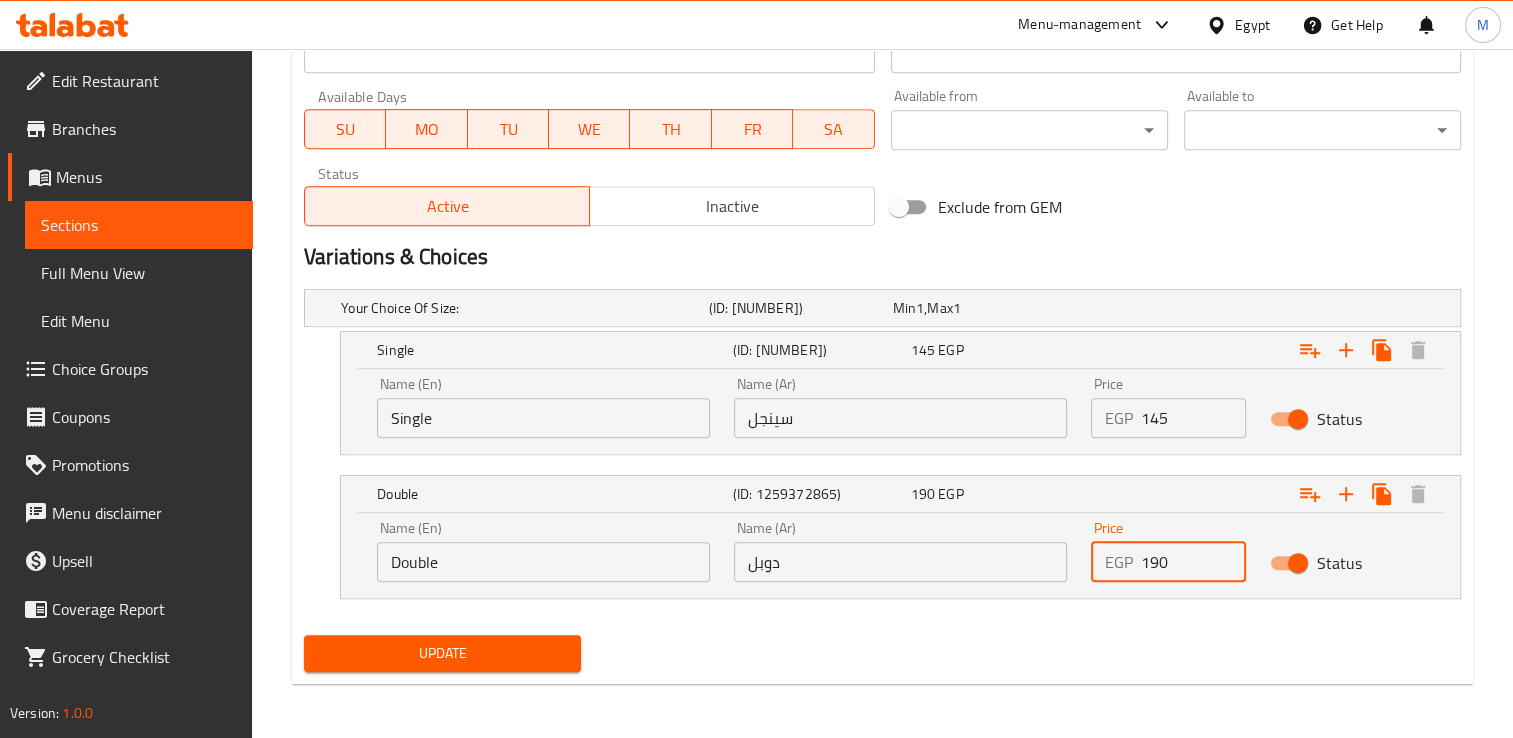 type on "190" 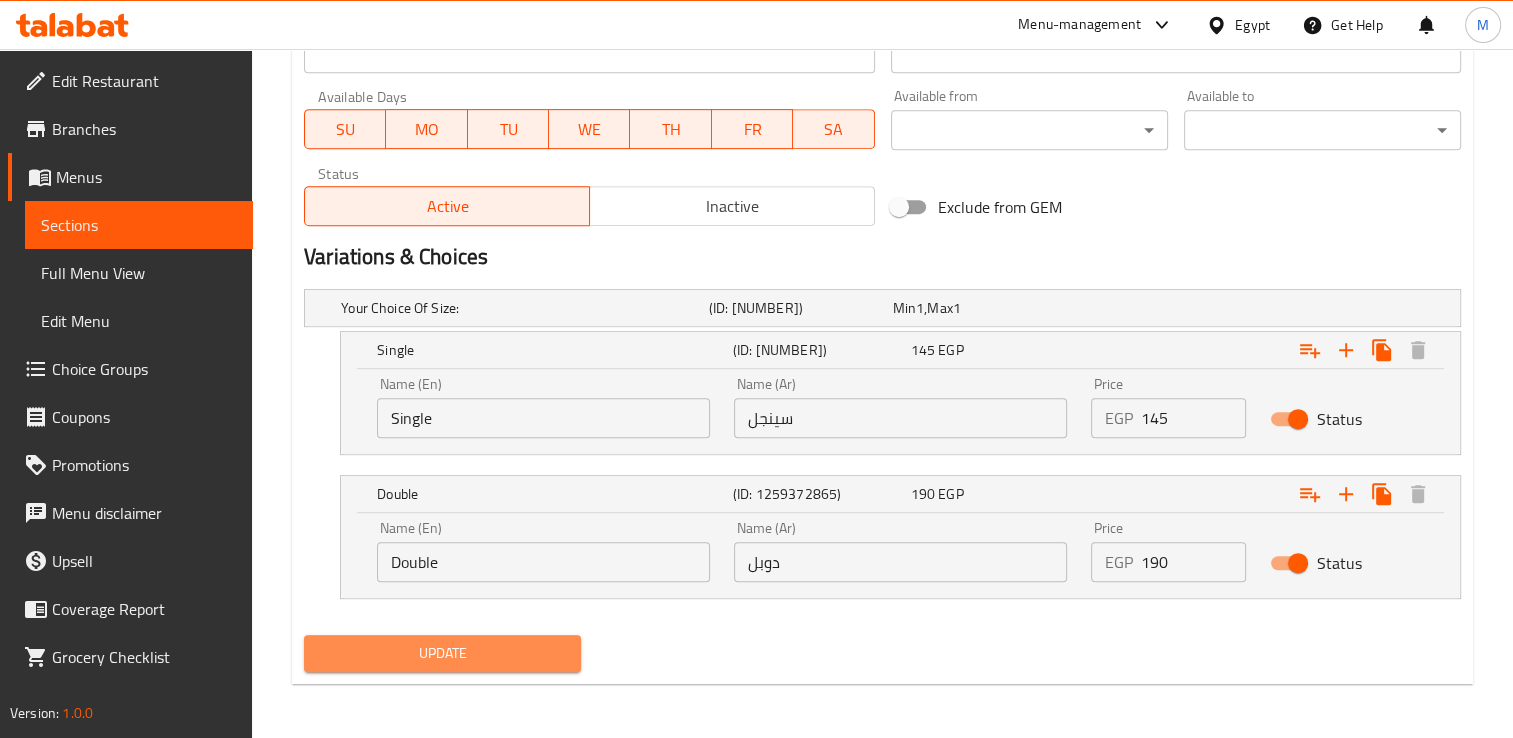 click on "Update" at bounding box center (442, 653) 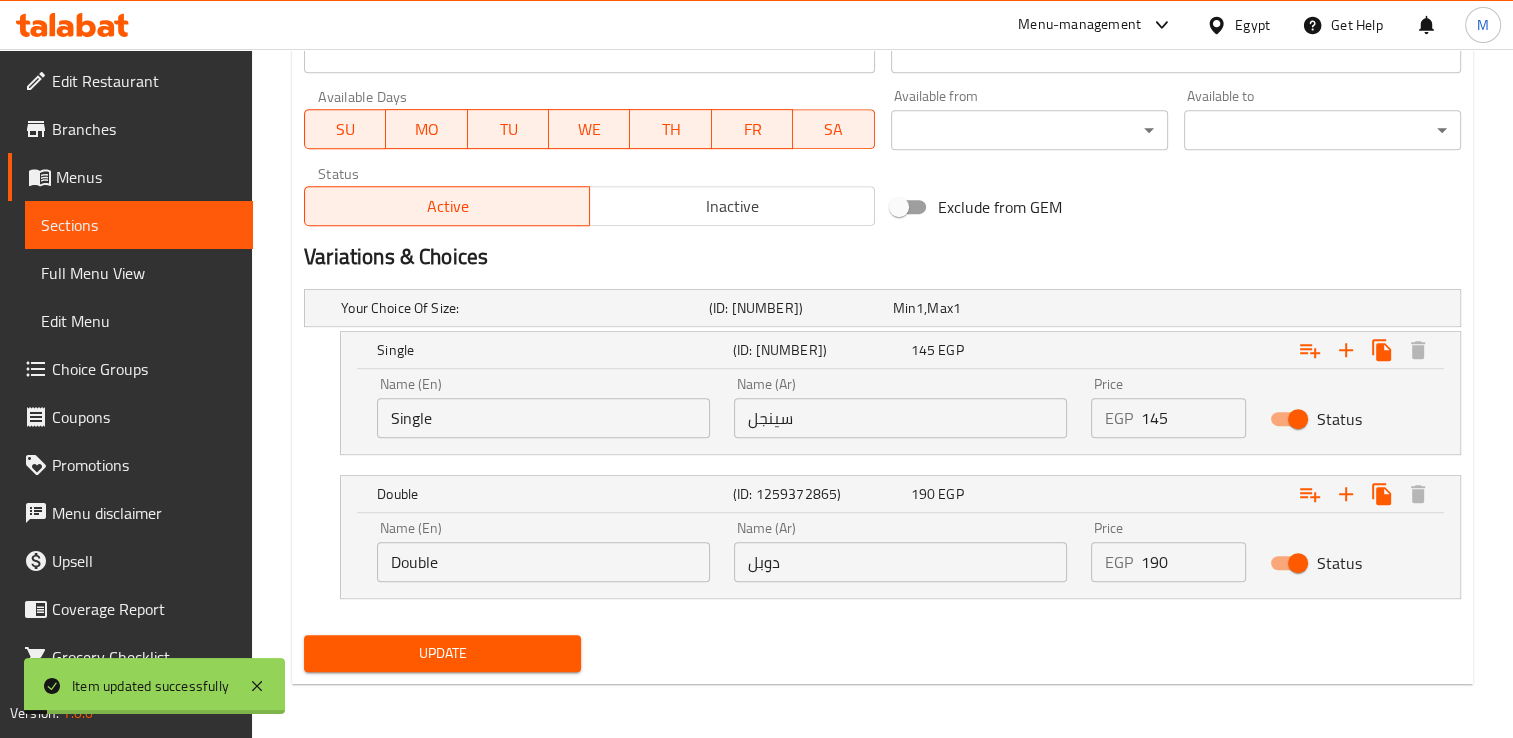 scroll, scrollTop: 0, scrollLeft: 0, axis: both 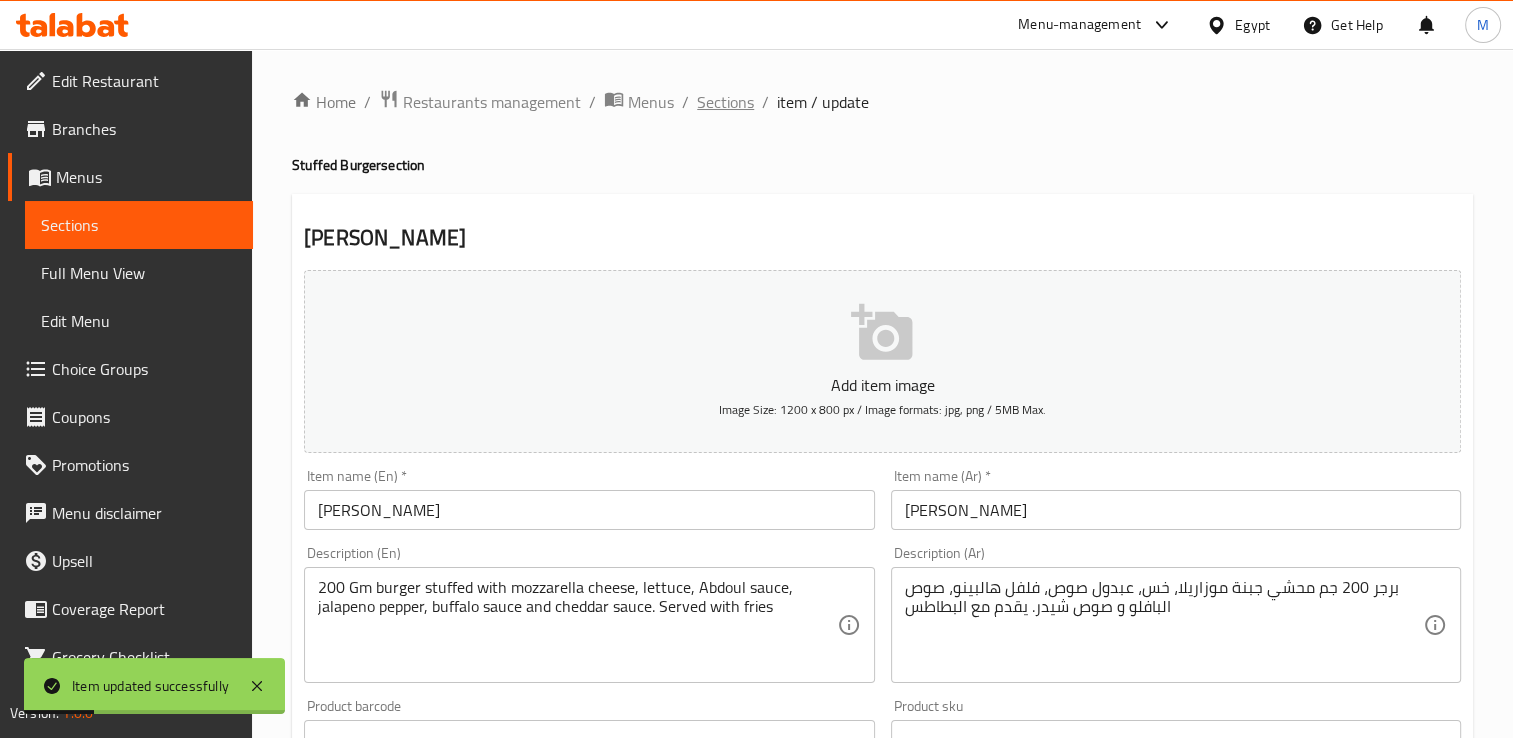 click on "Sections" at bounding box center (725, 102) 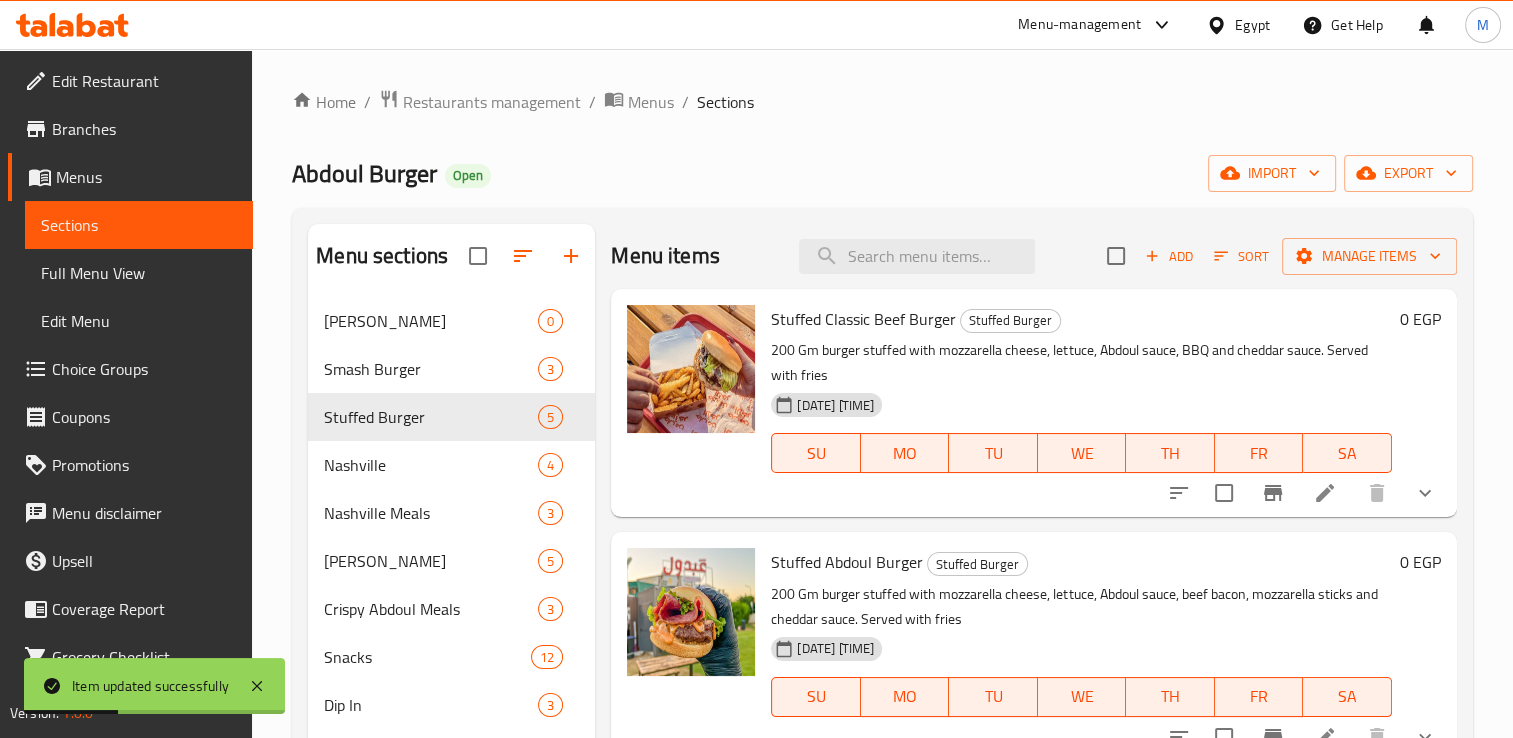 scroll, scrollTop: 528, scrollLeft: 0, axis: vertical 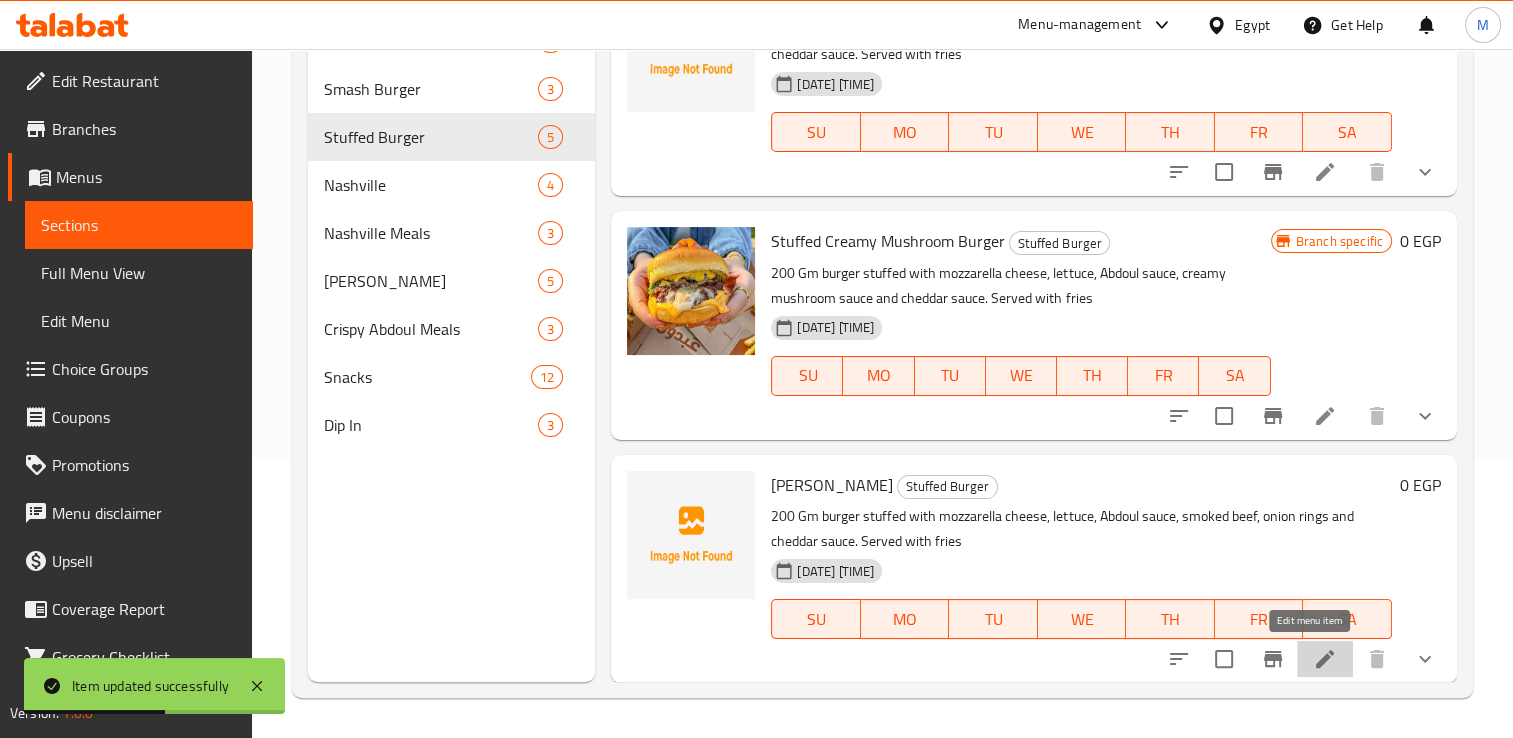 click 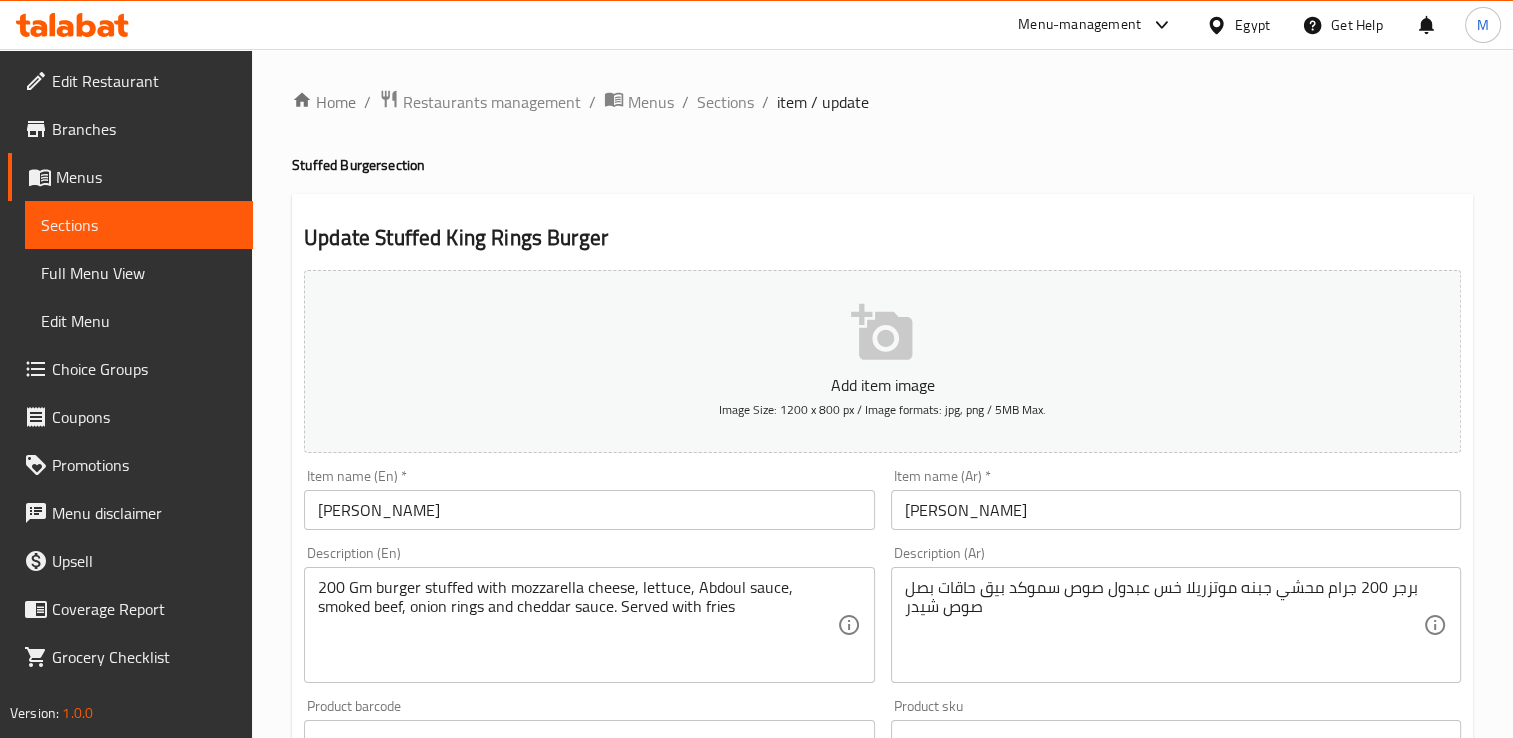 scroll, scrollTop: 718, scrollLeft: 0, axis: vertical 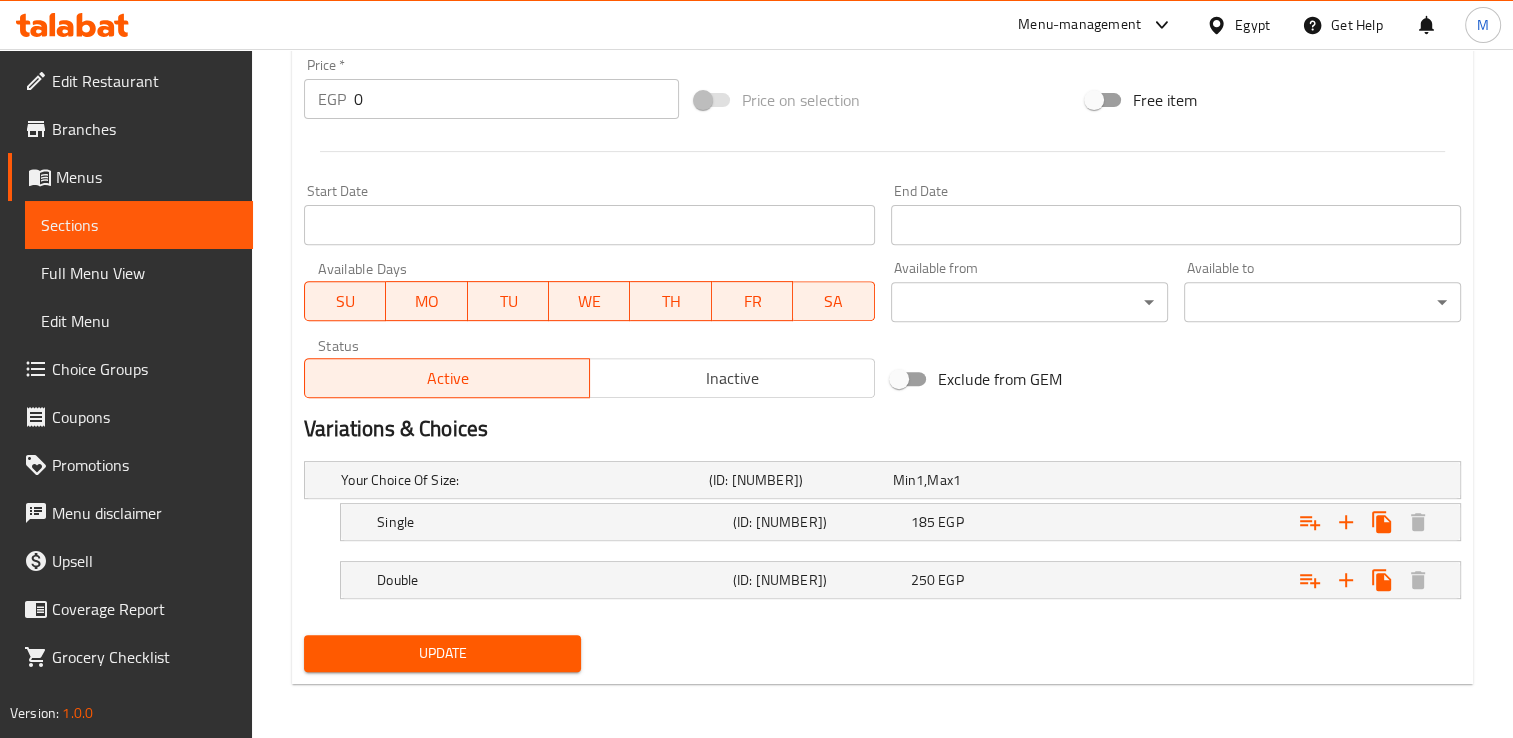 click at bounding box center [882, 553] 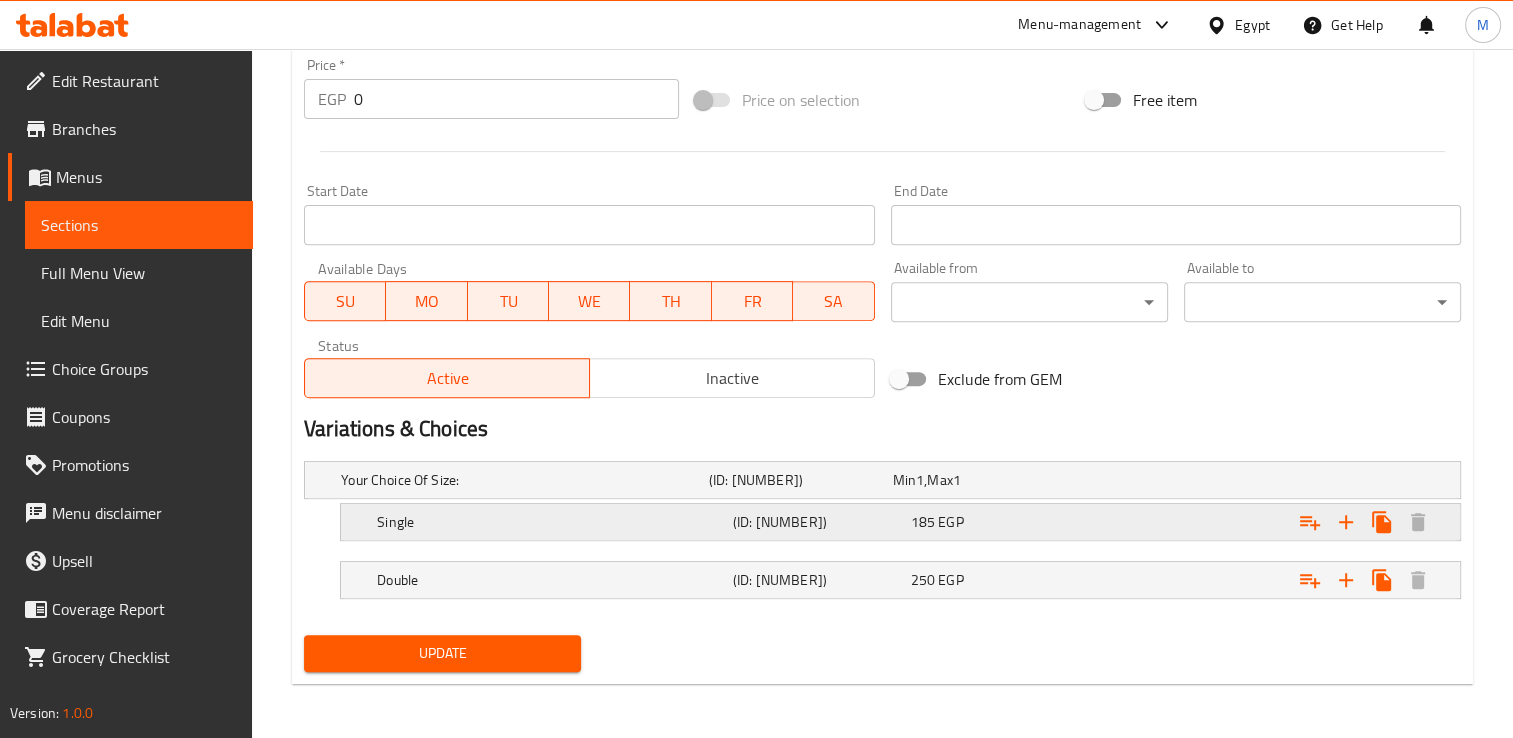 click on "185   EGP" at bounding box center [981, 480] 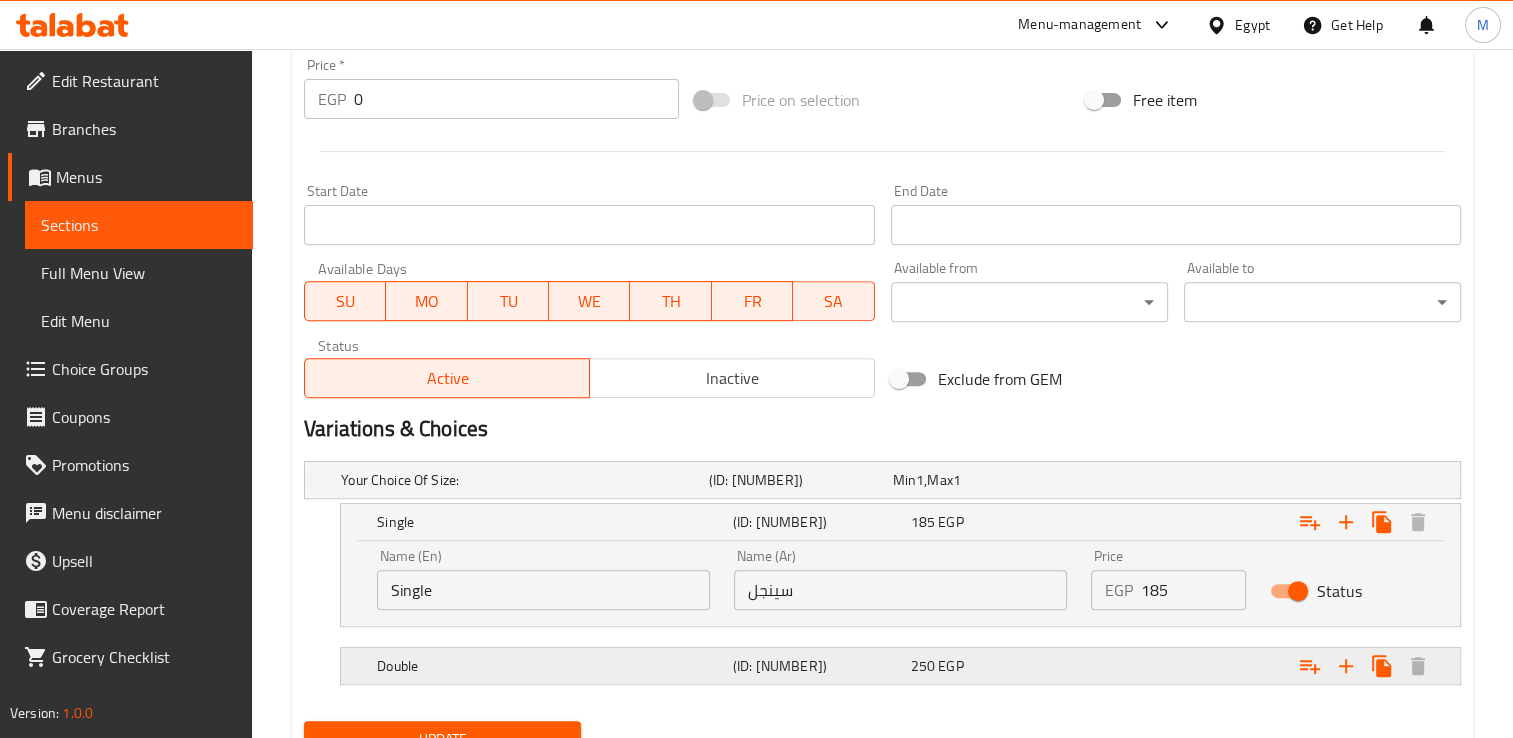 click on "[PRICE] EGP" at bounding box center (981, 480) 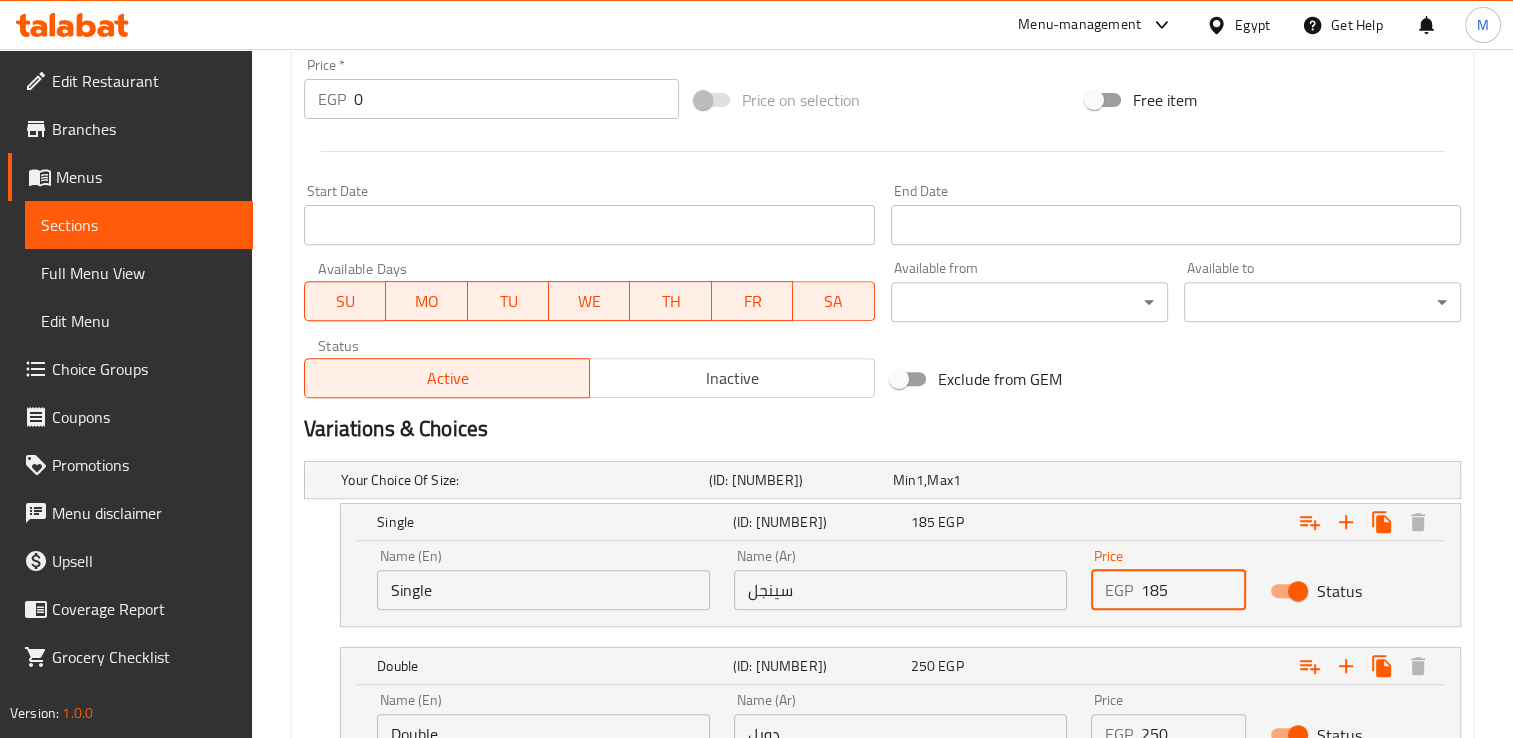 click on "185" at bounding box center [1193, 590] 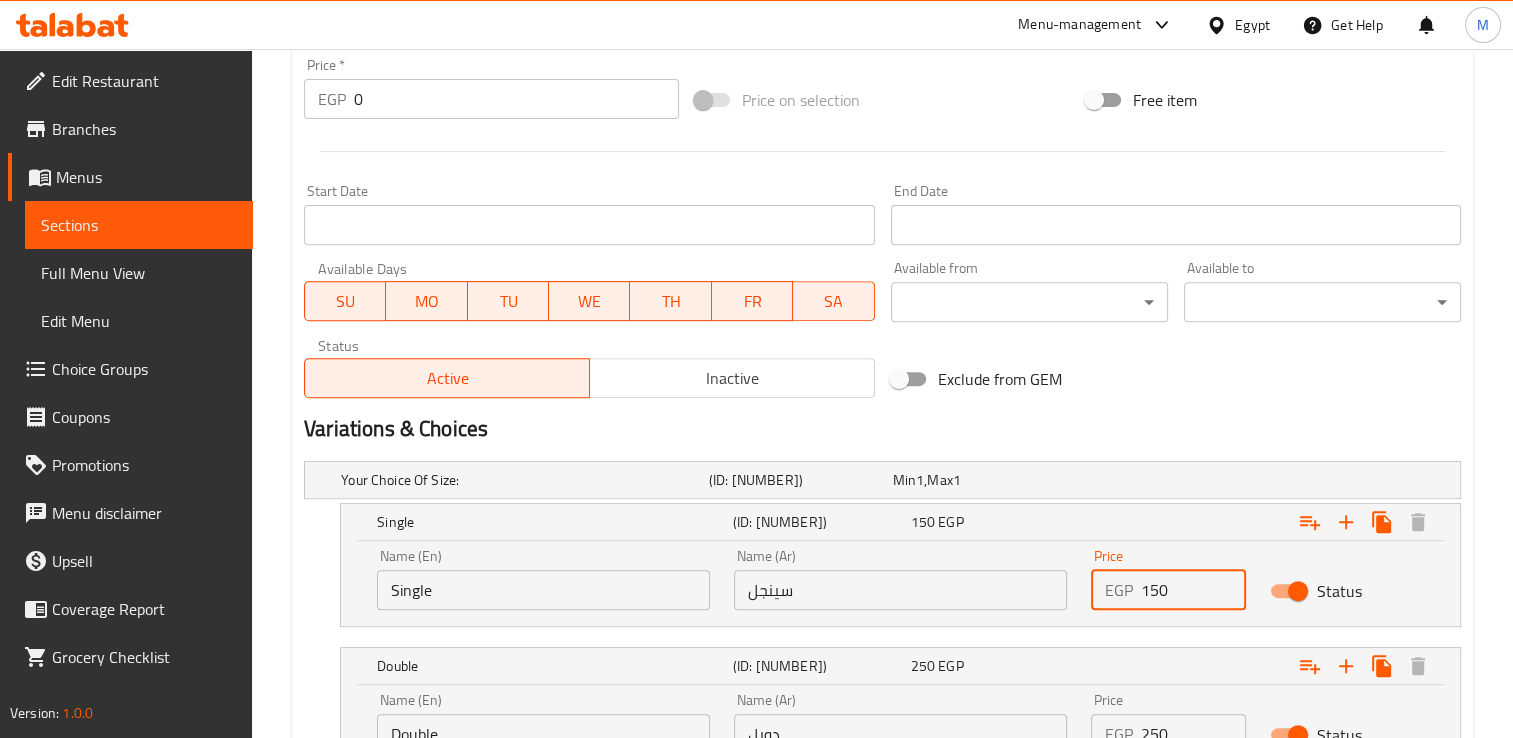 type on "150" 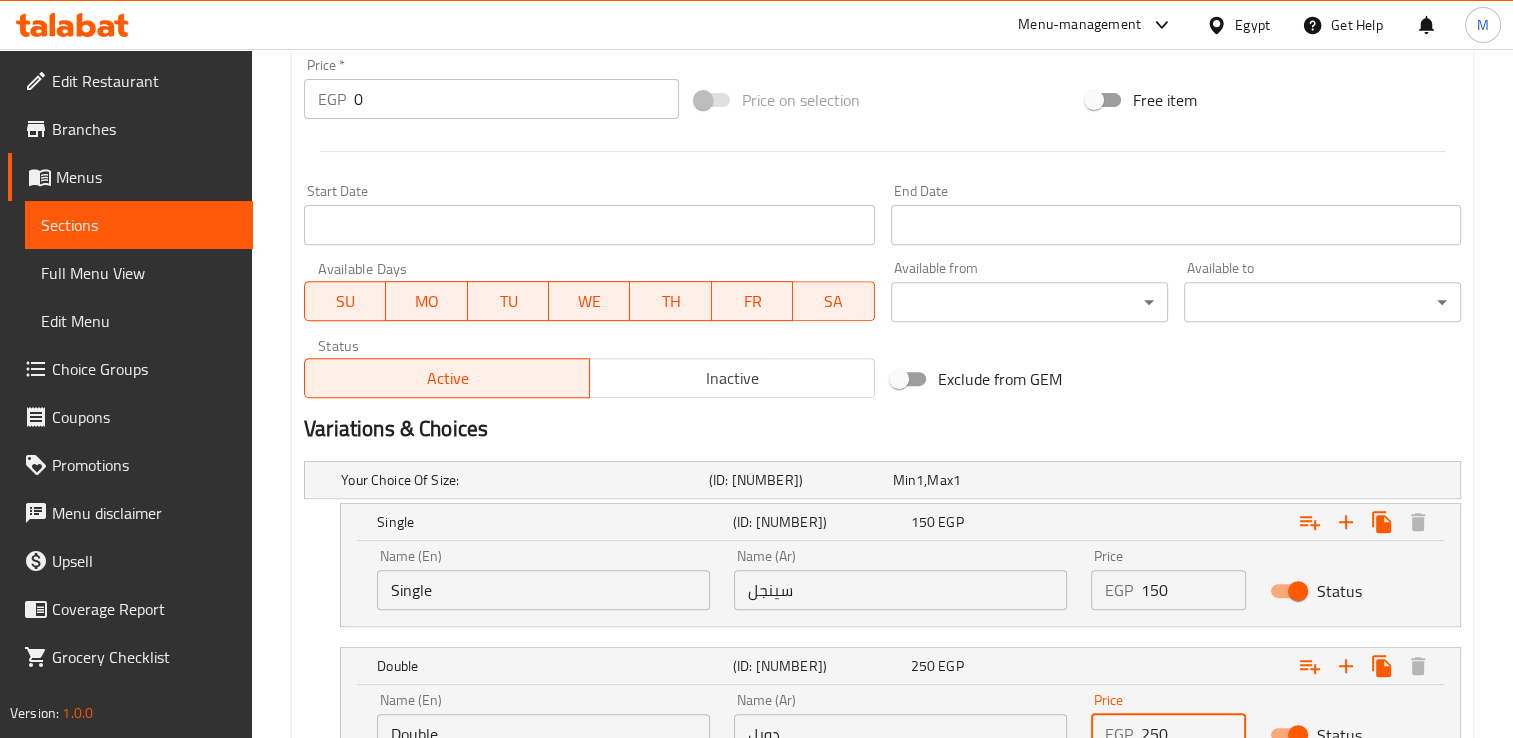 click on "250" at bounding box center [1193, 734] 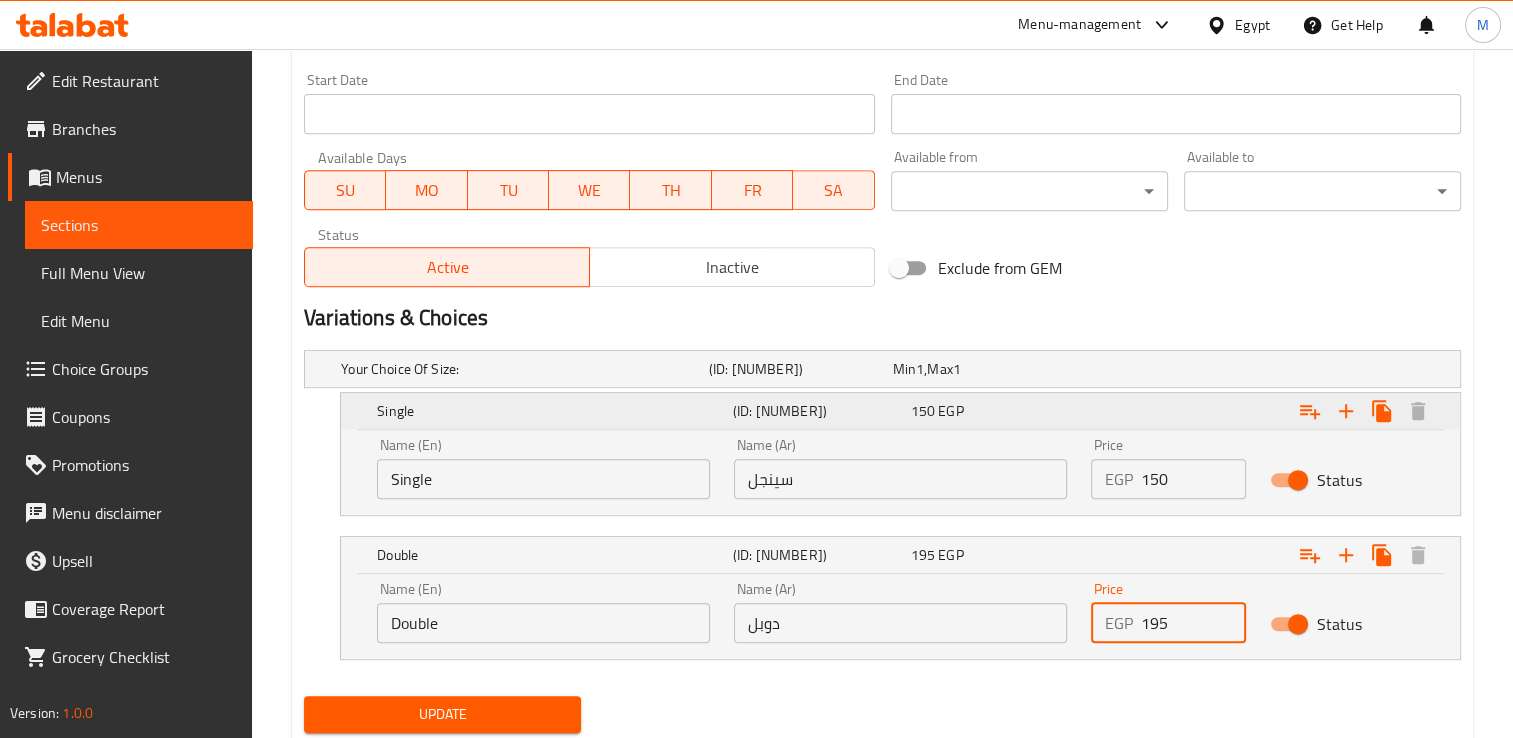 scroll, scrollTop: 890, scrollLeft: 0, axis: vertical 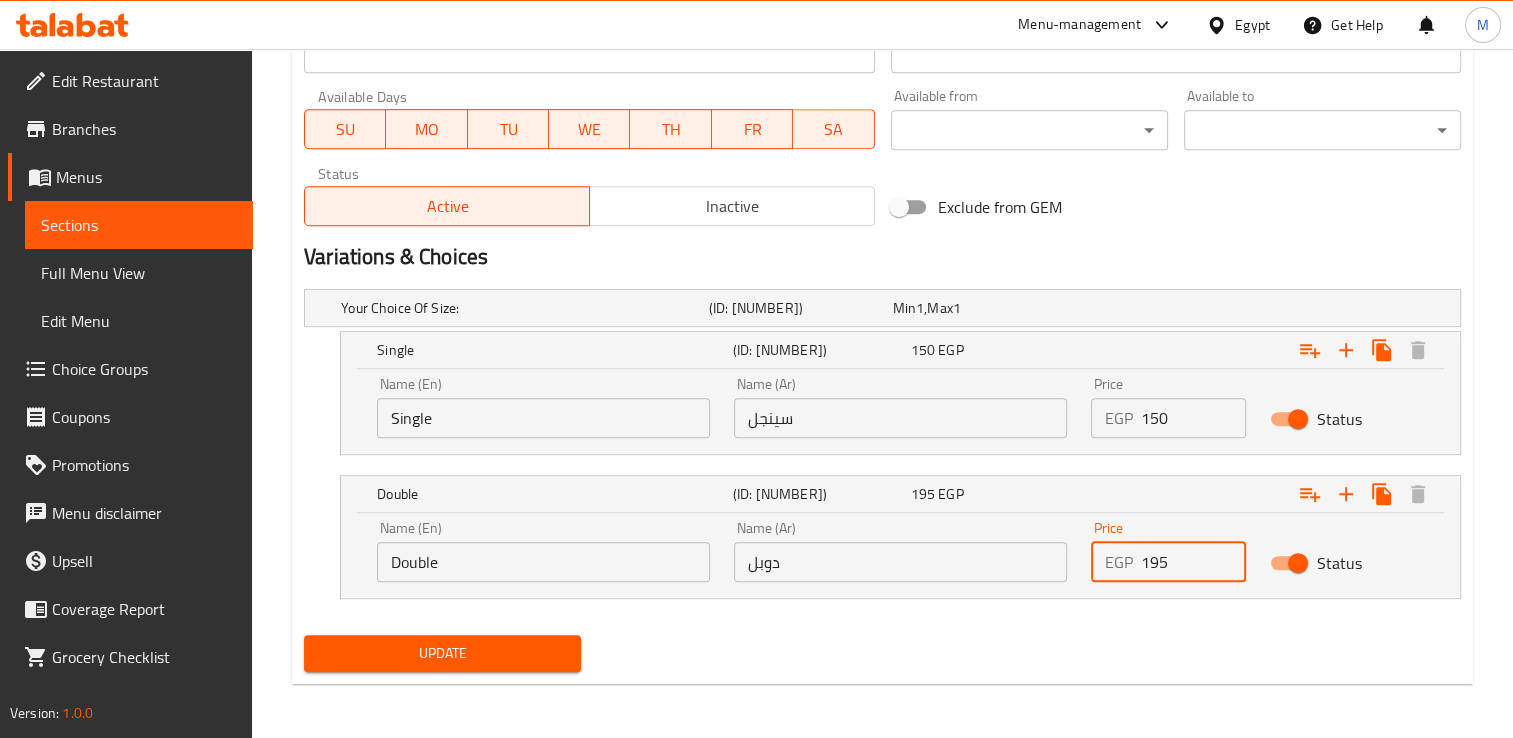 type on "195" 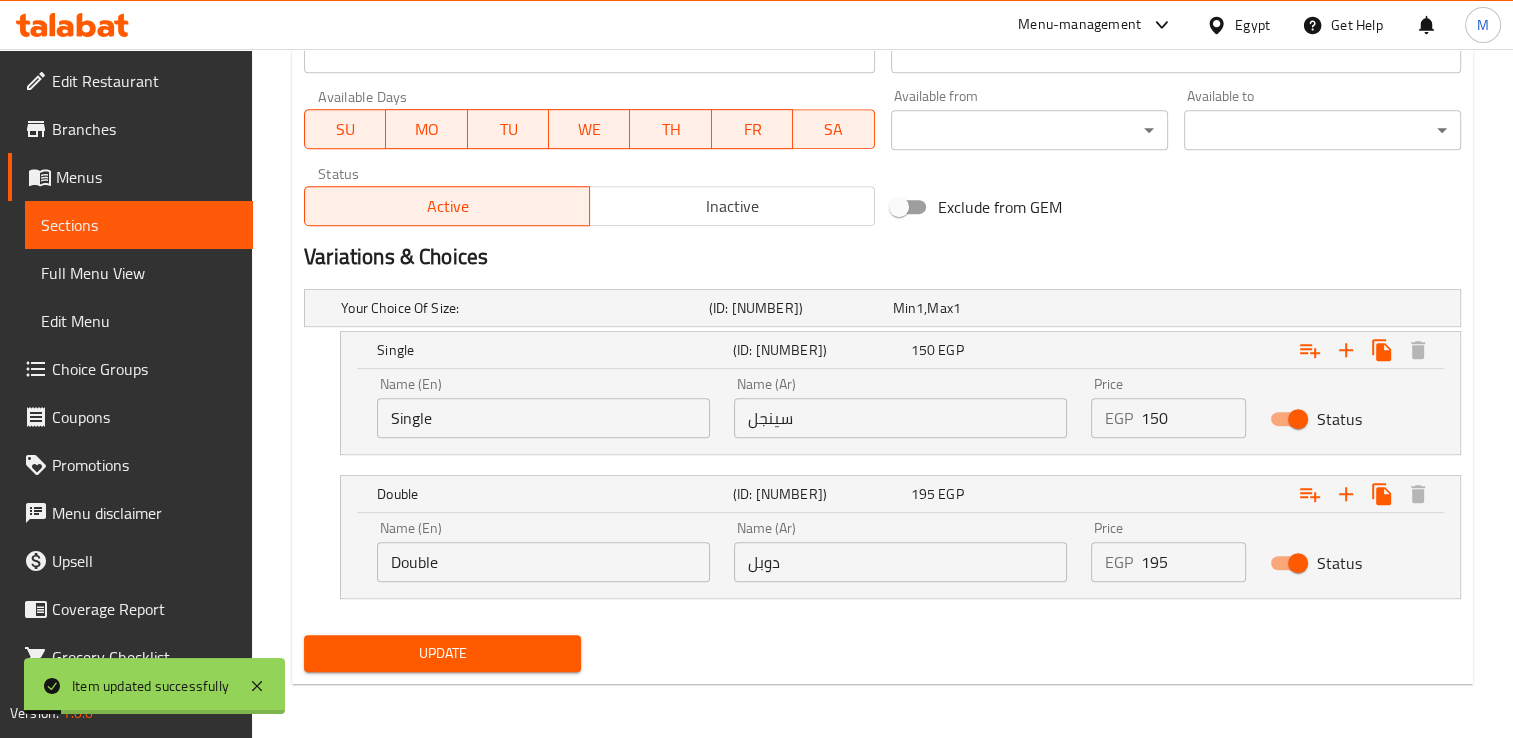 scroll, scrollTop: 0, scrollLeft: 0, axis: both 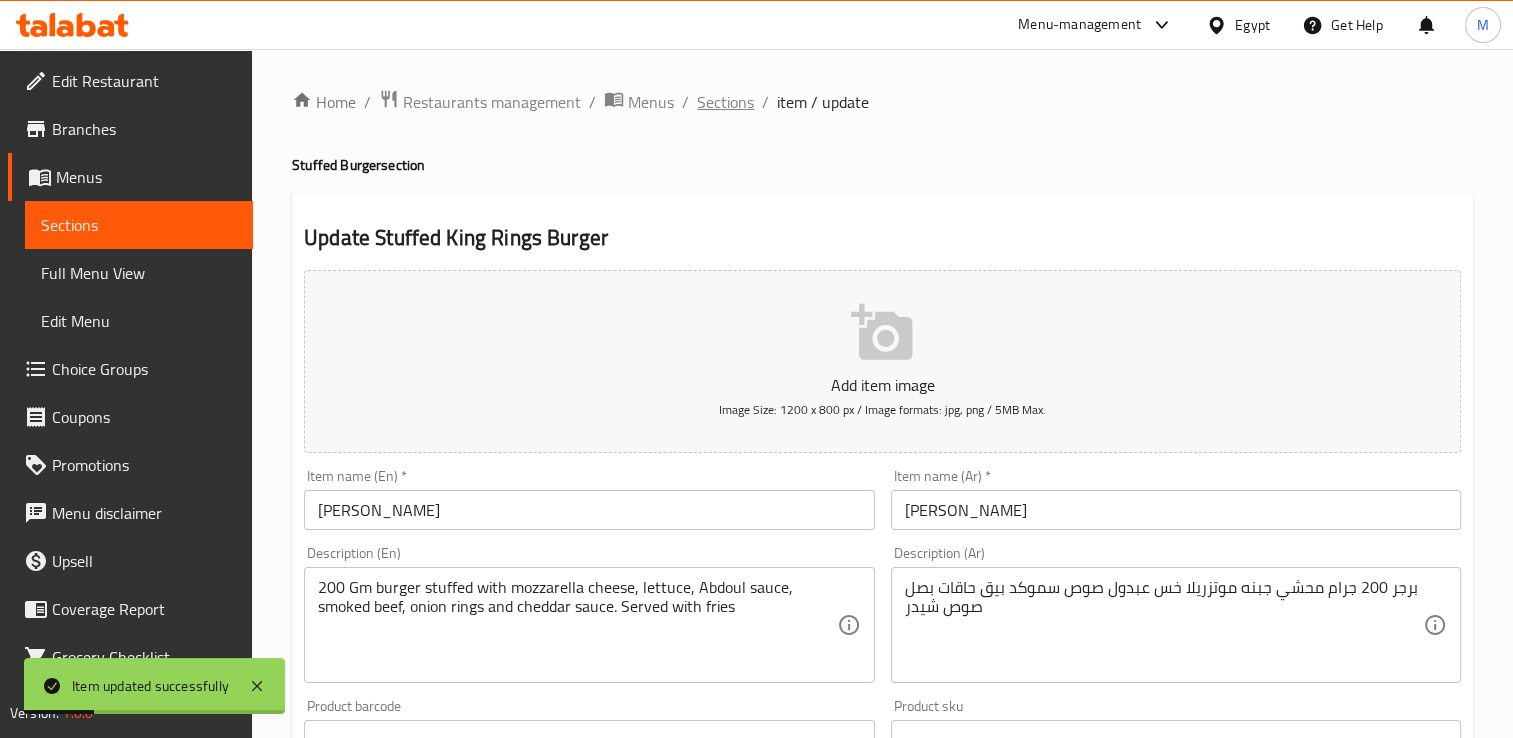 click on "Sections" at bounding box center [725, 102] 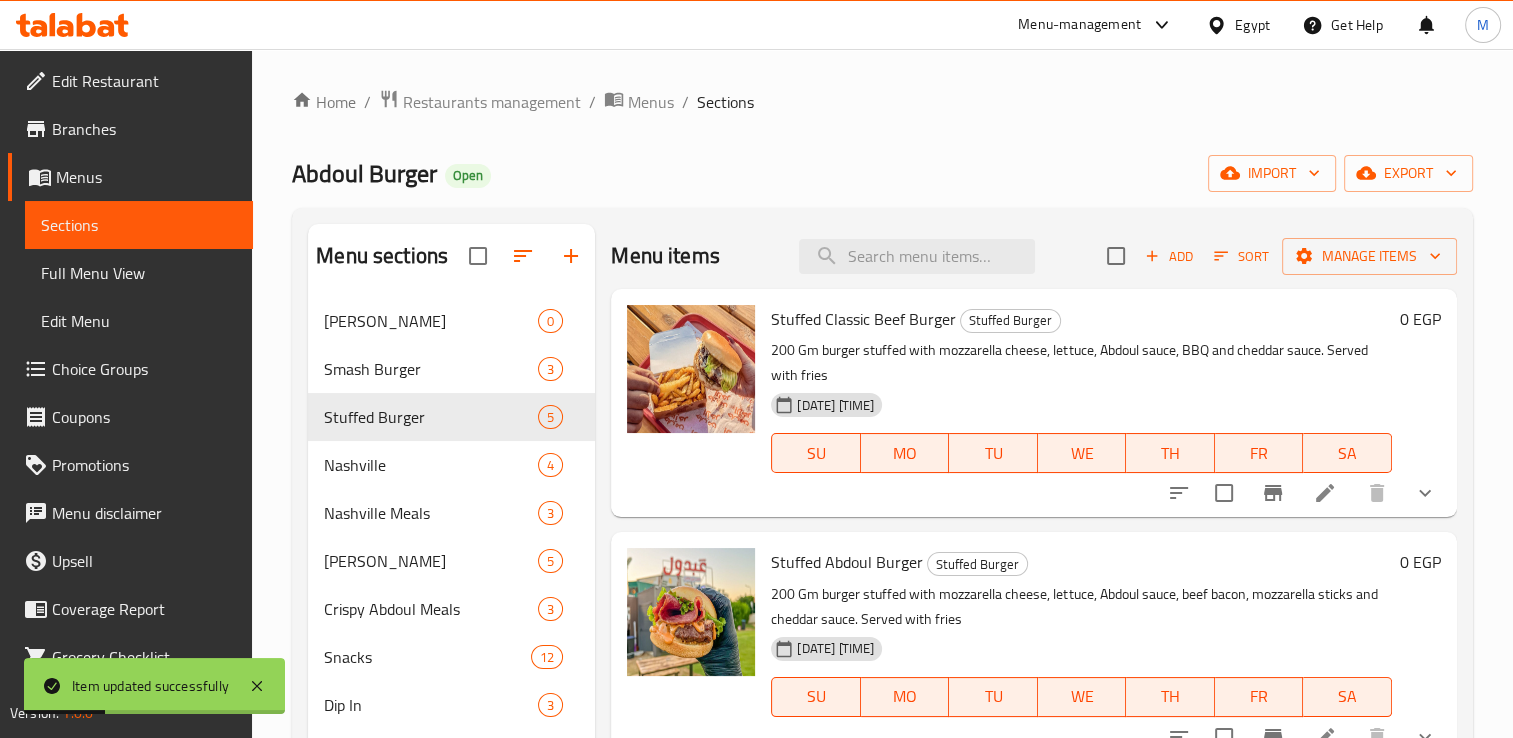 scroll, scrollTop: 280, scrollLeft: 0, axis: vertical 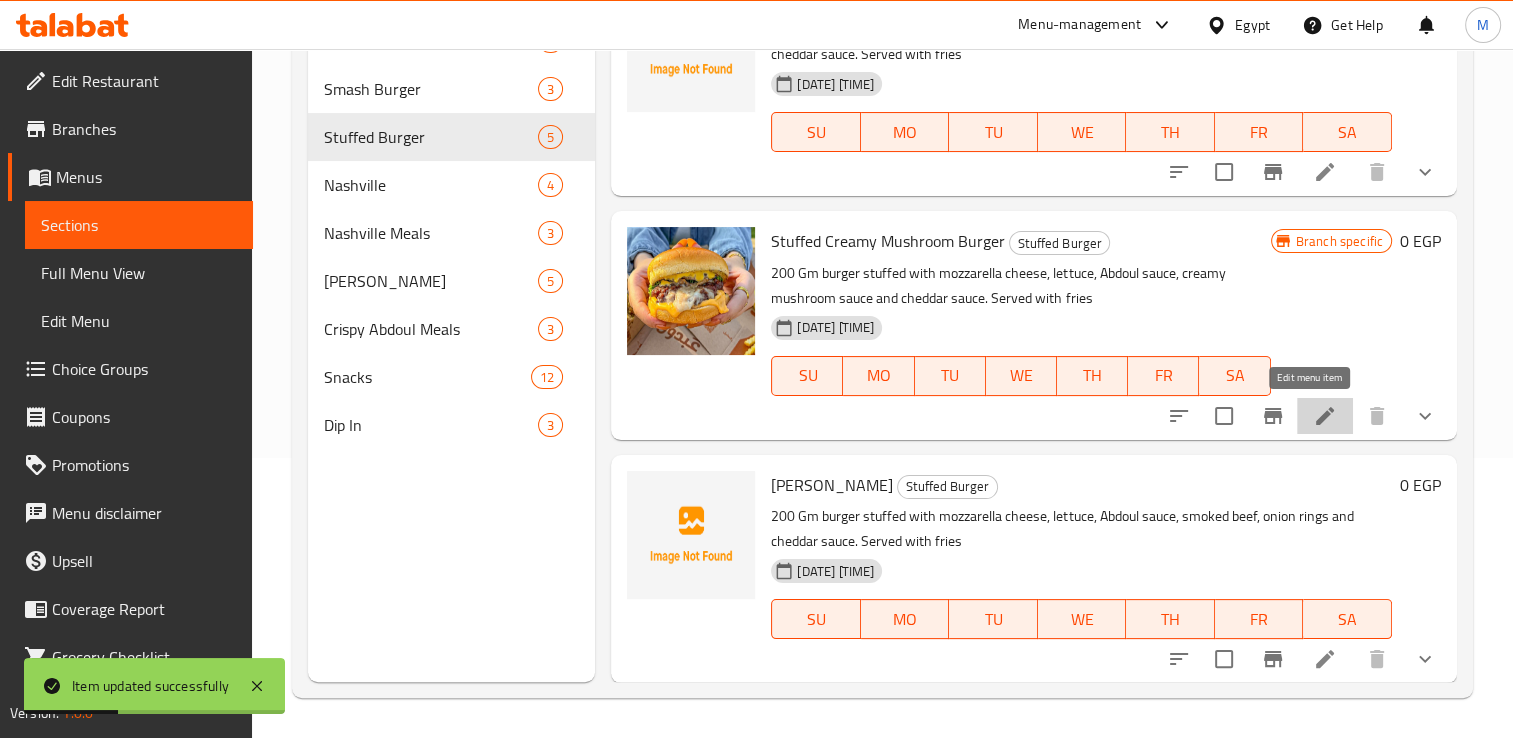 click 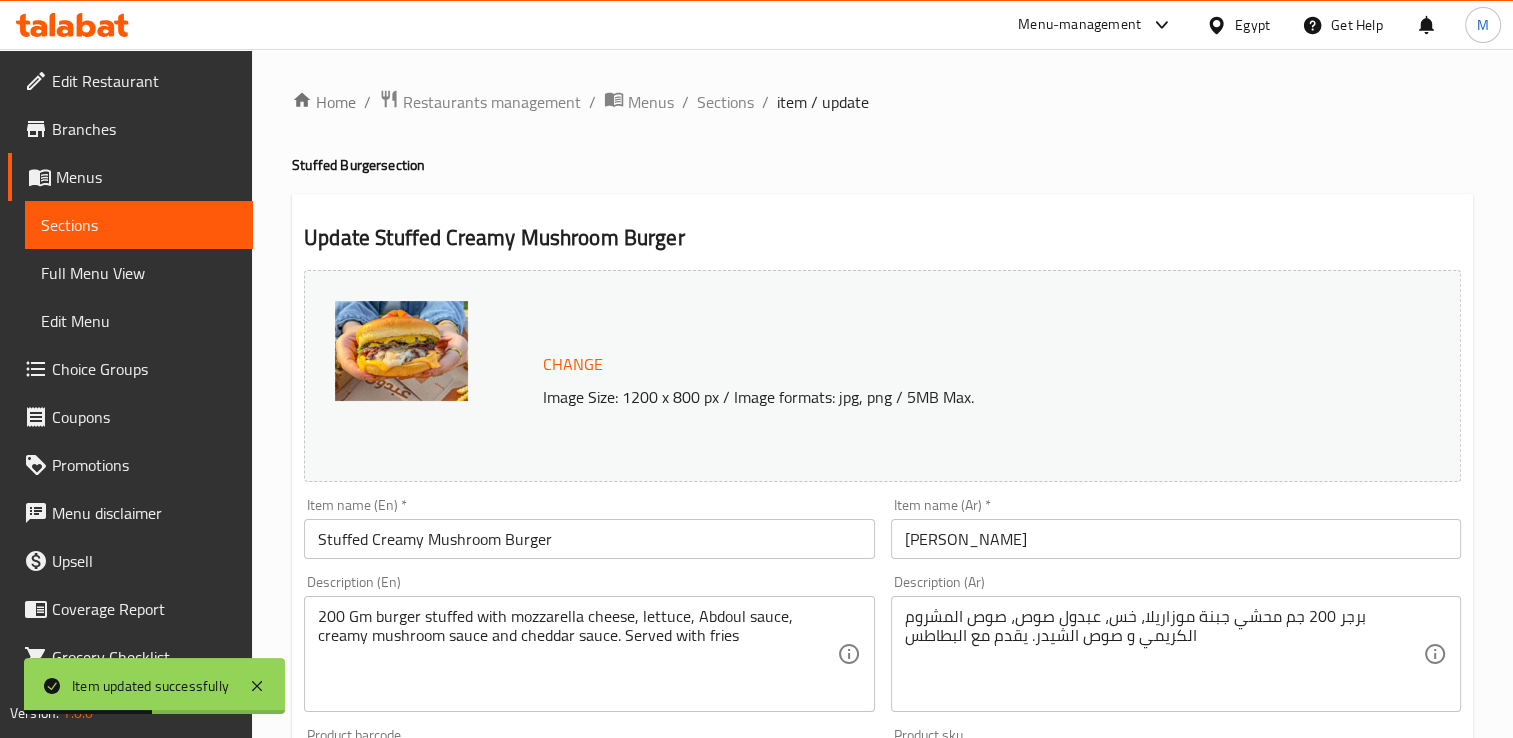 scroll, scrollTop: 747, scrollLeft: 0, axis: vertical 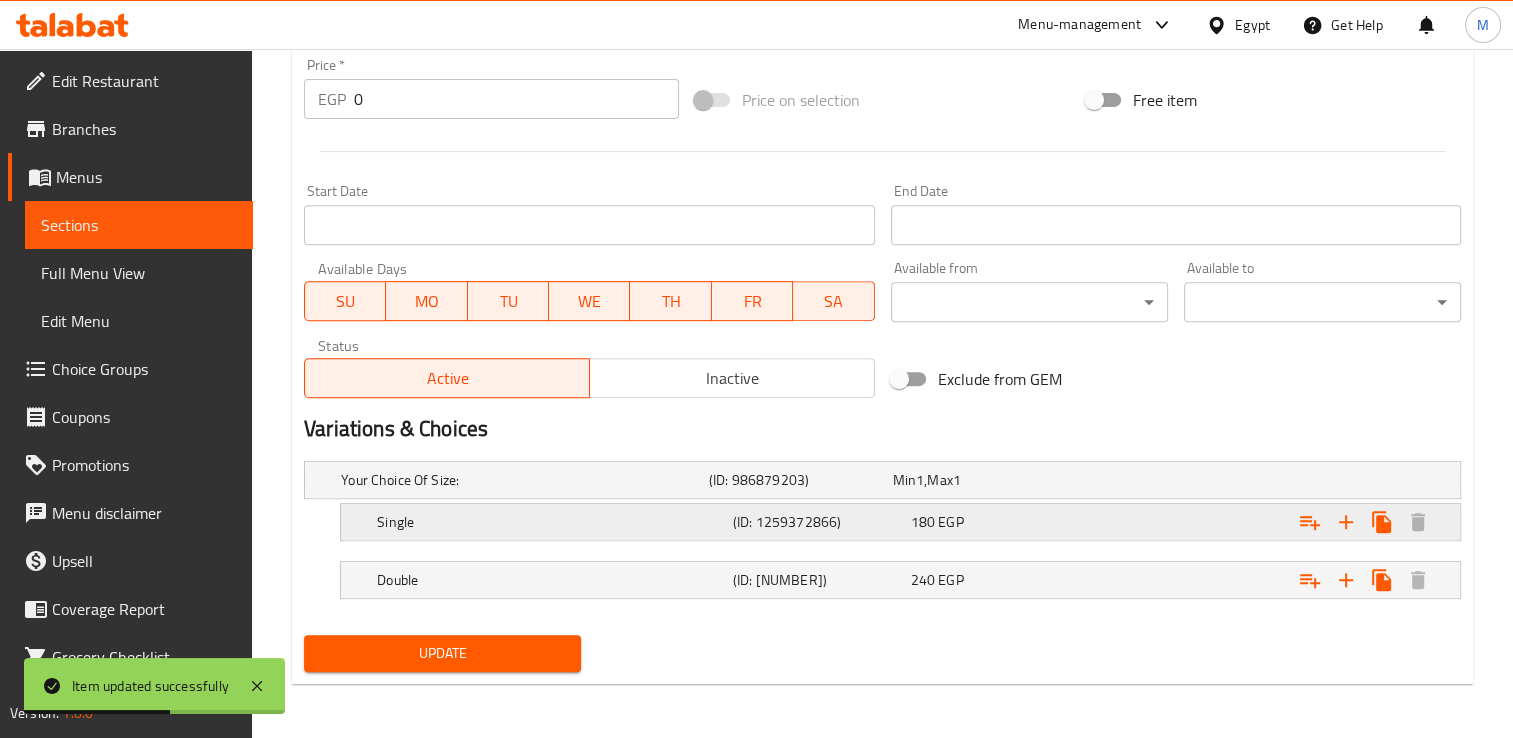 click on "180   EGP" at bounding box center [981, 480] 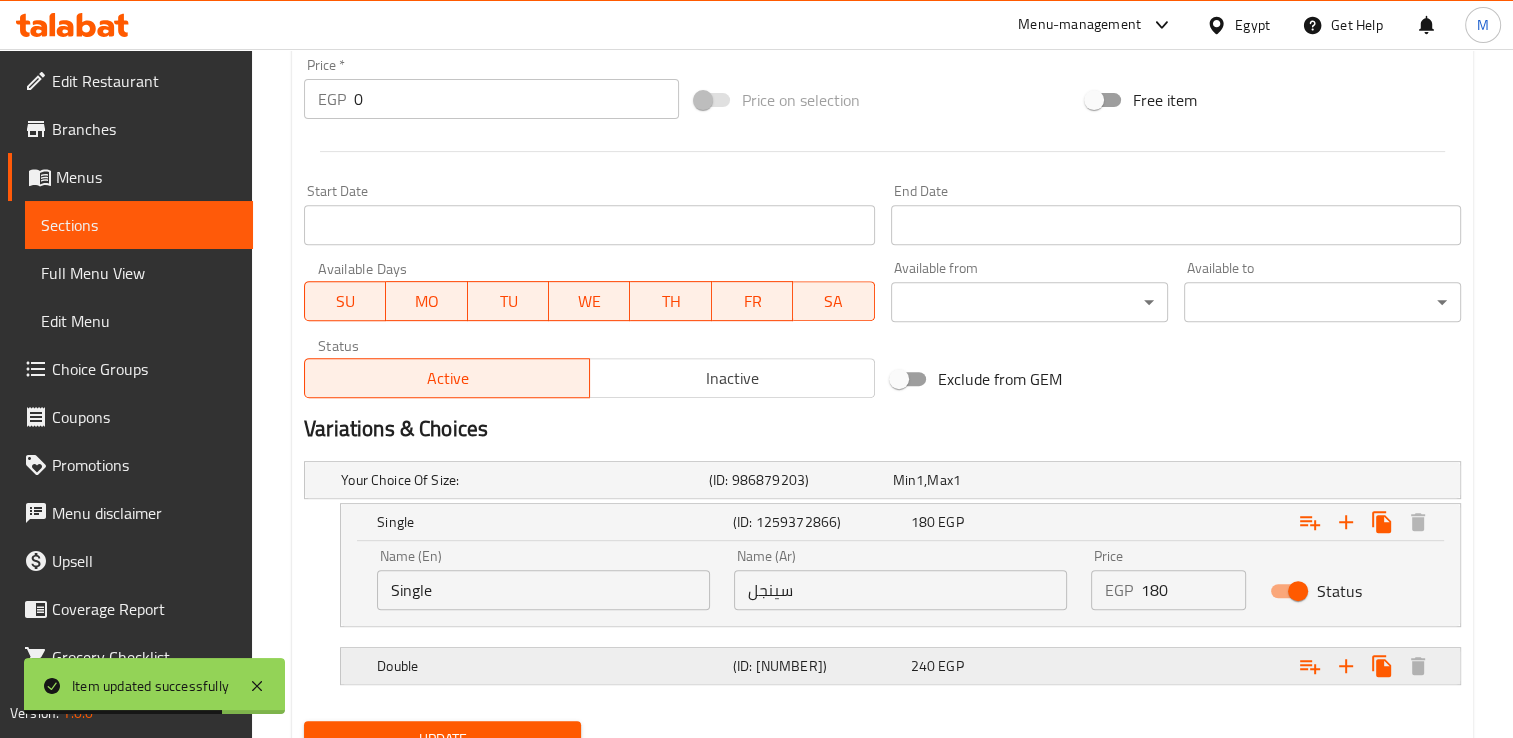 click on "240   EGP" at bounding box center [981, 480] 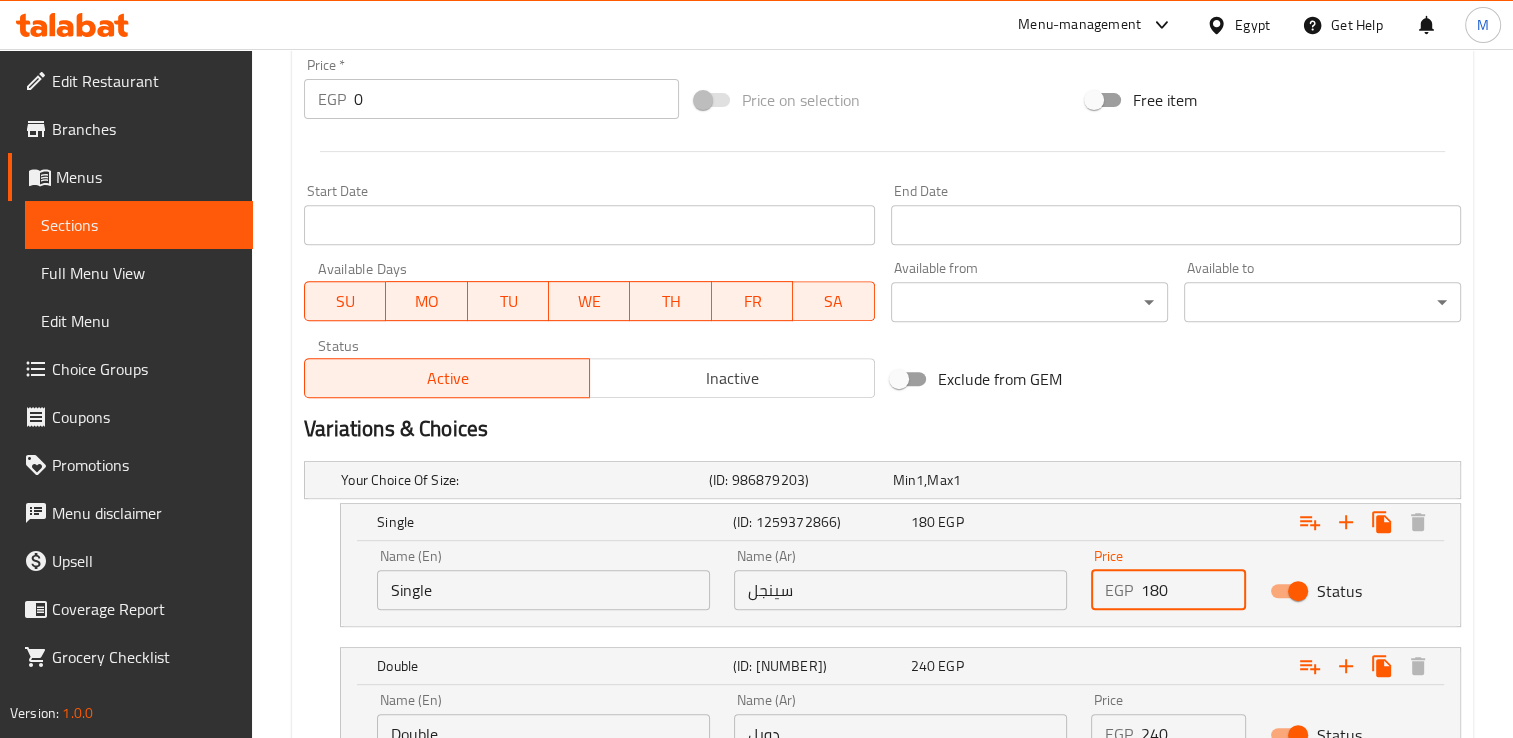 click on "180" at bounding box center [1193, 590] 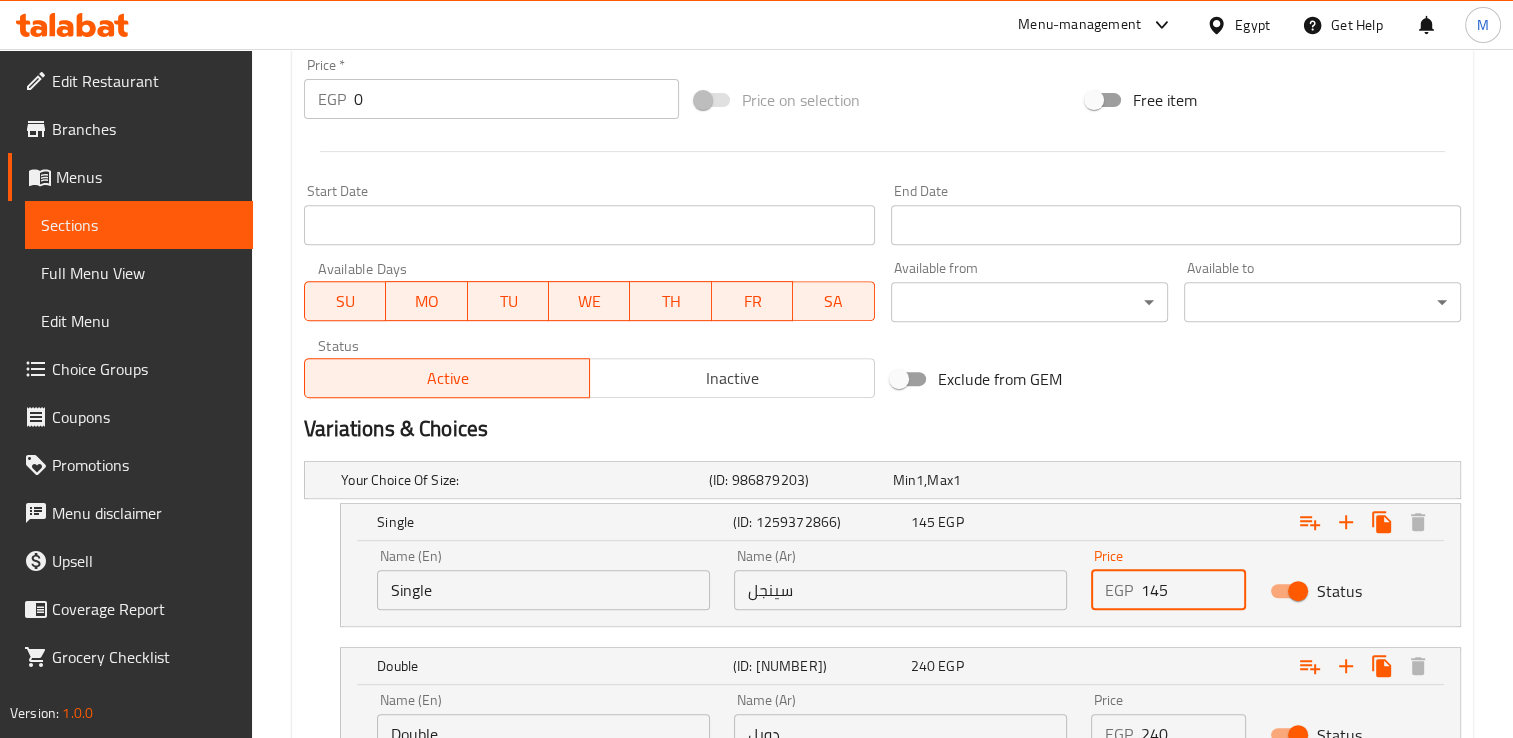 scroll, scrollTop: 892, scrollLeft: 0, axis: vertical 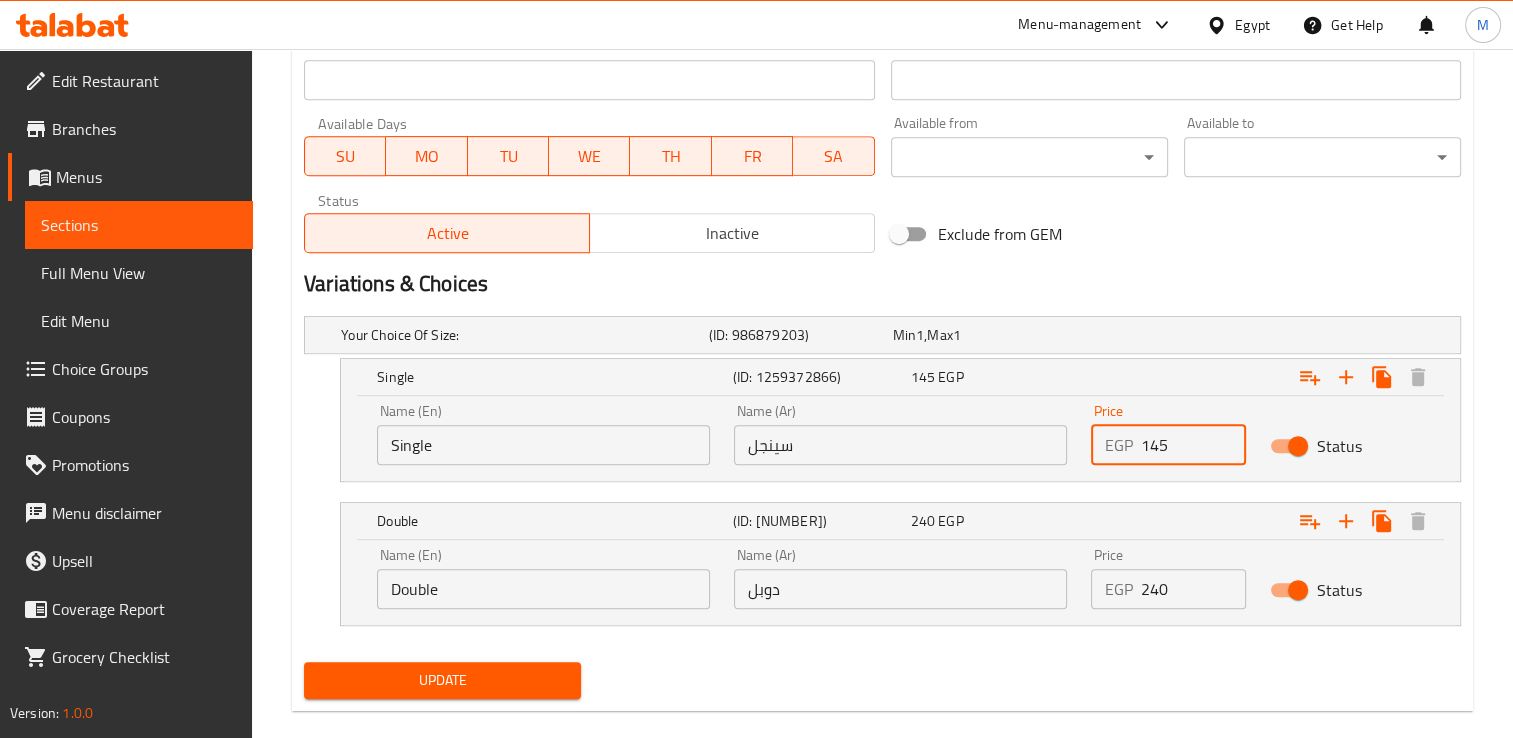 type on "145" 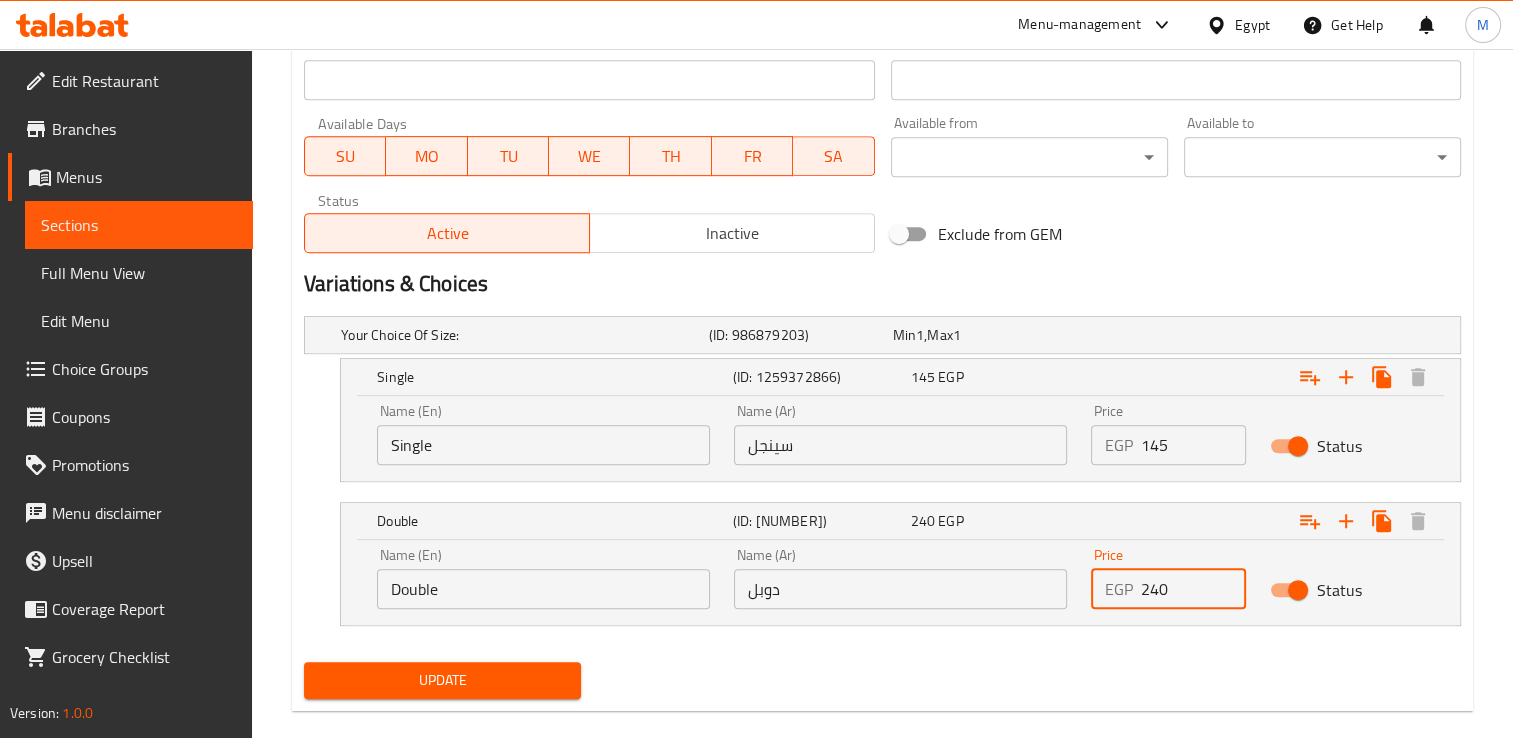 click on "240" at bounding box center [1193, 589] 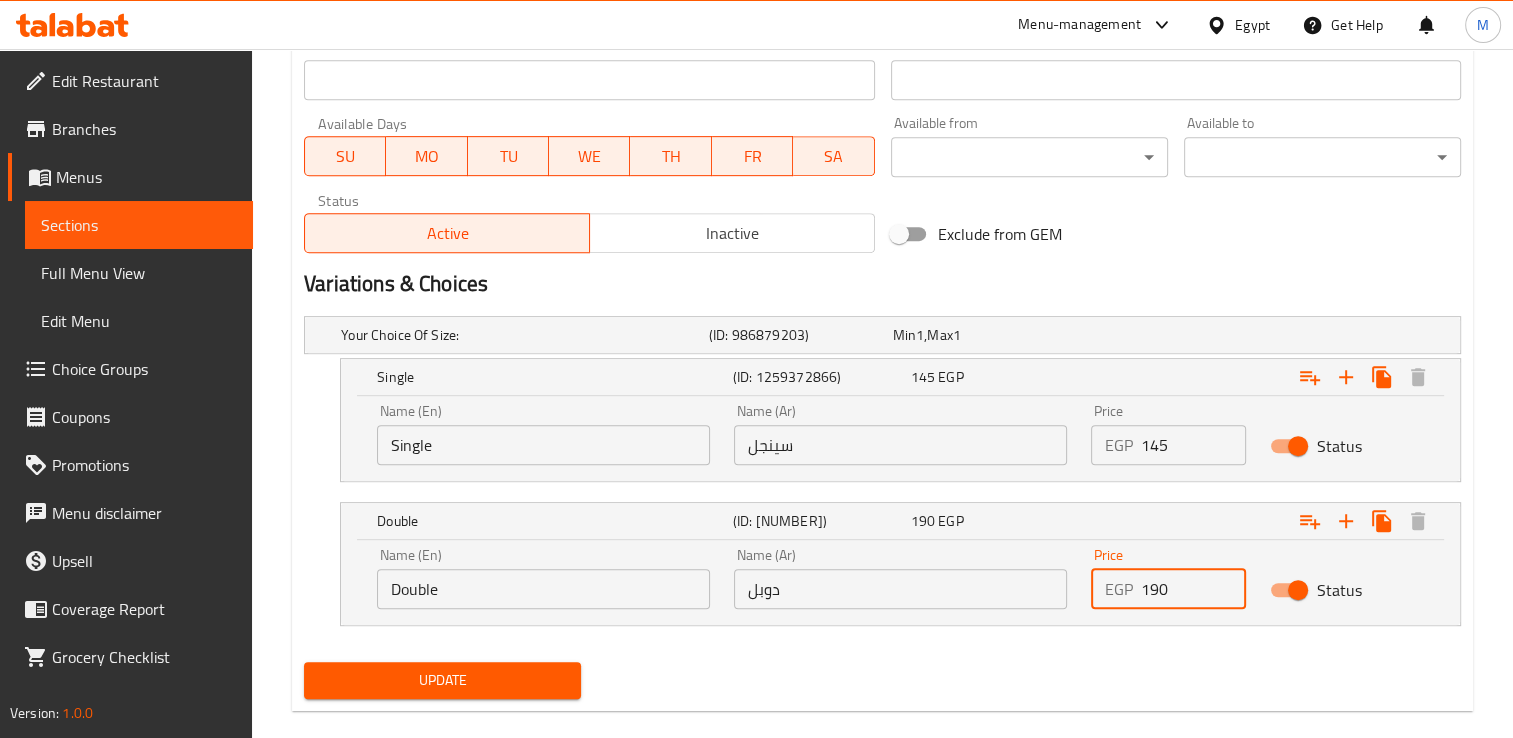 type on "190" 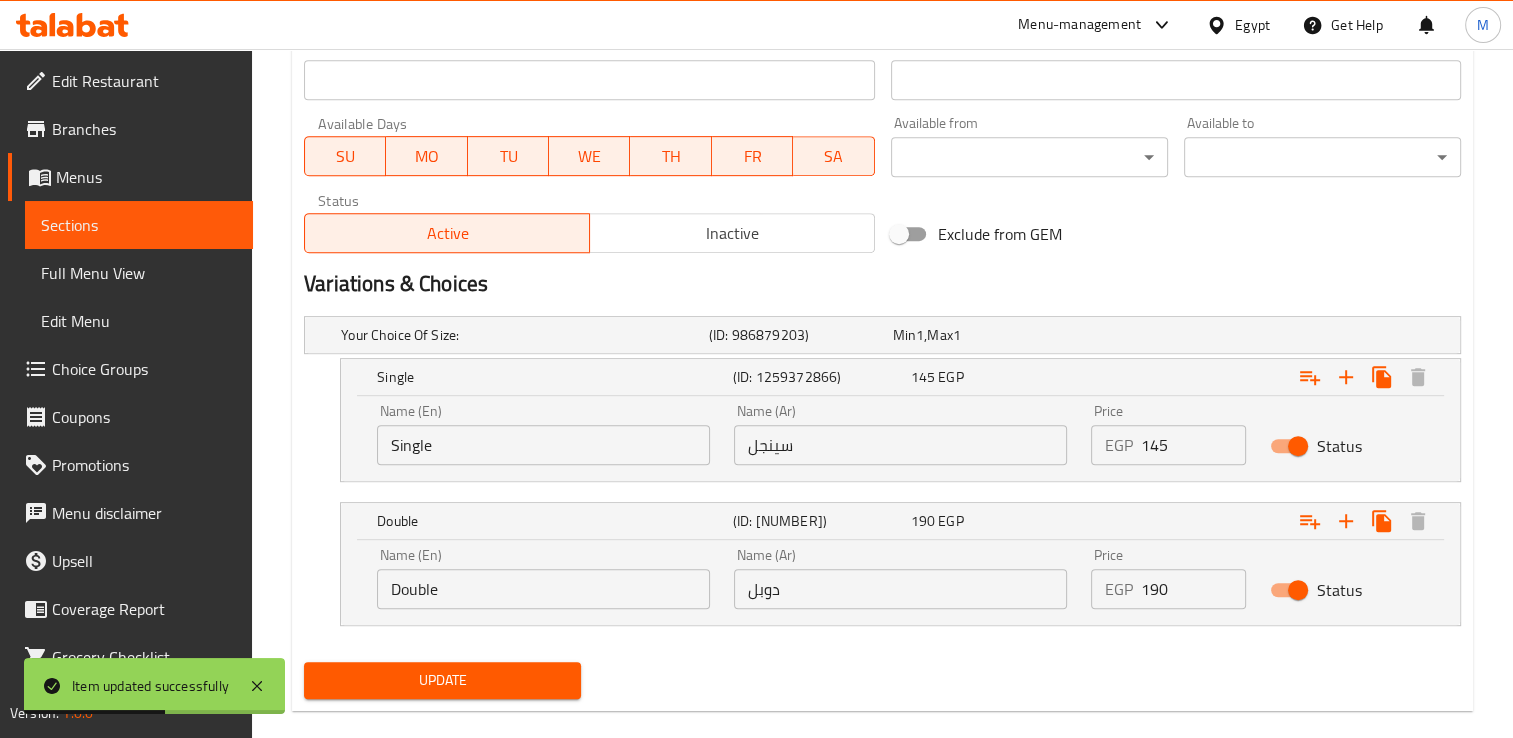 scroll, scrollTop: 0, scrollLeft: 0, axis: both 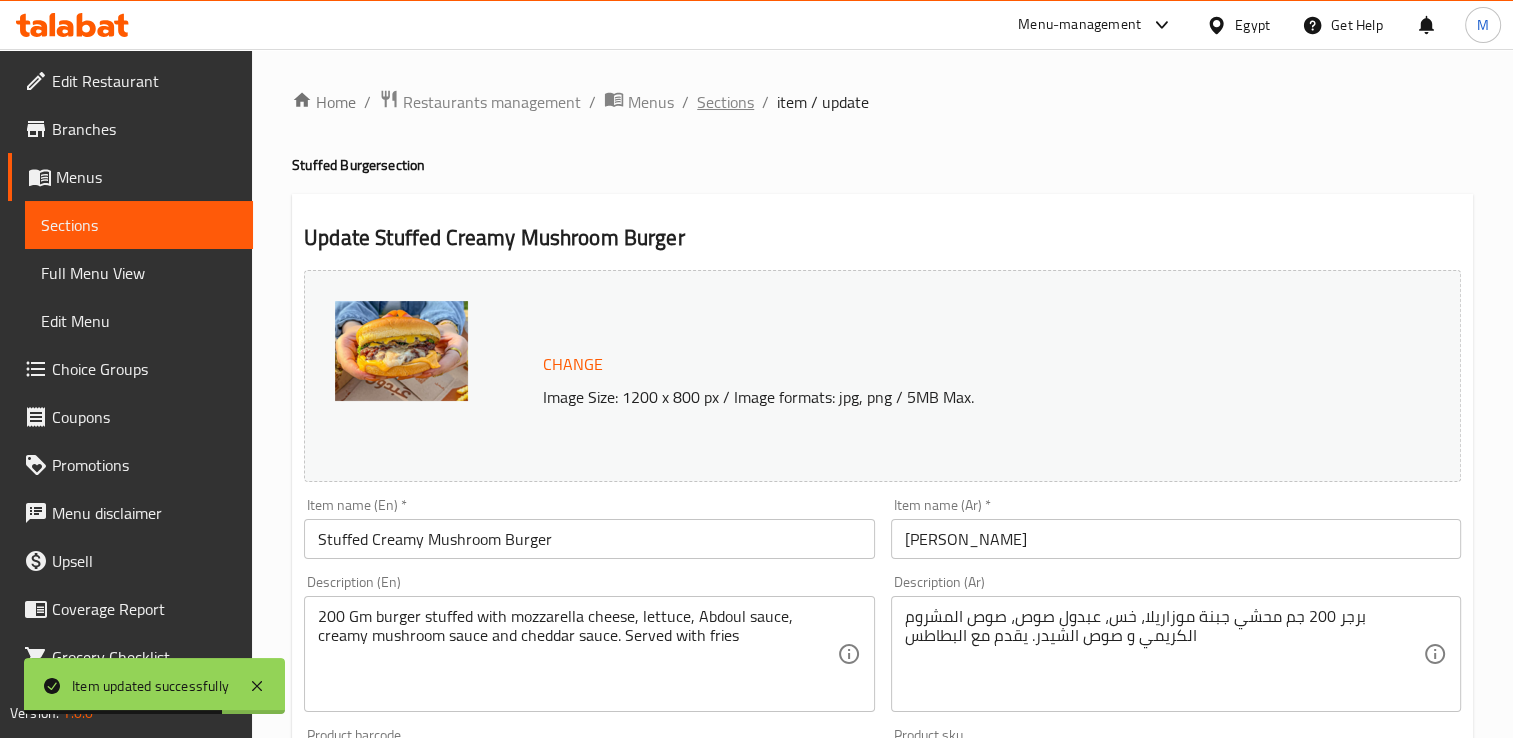 click on "Sections" at bounding box center [725, 102] 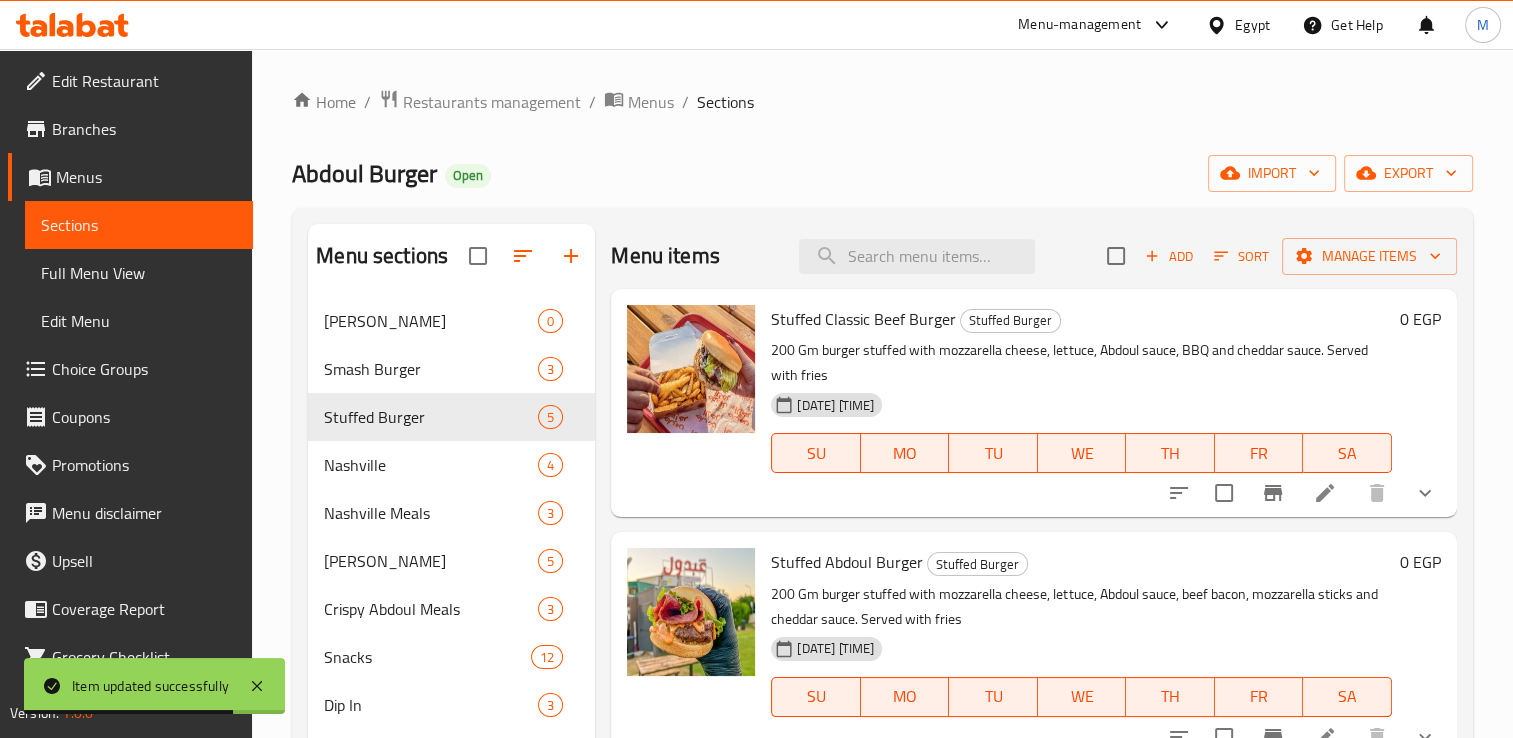scroll, scrollTop: 280, scrollLeft: 0, axis: vertical 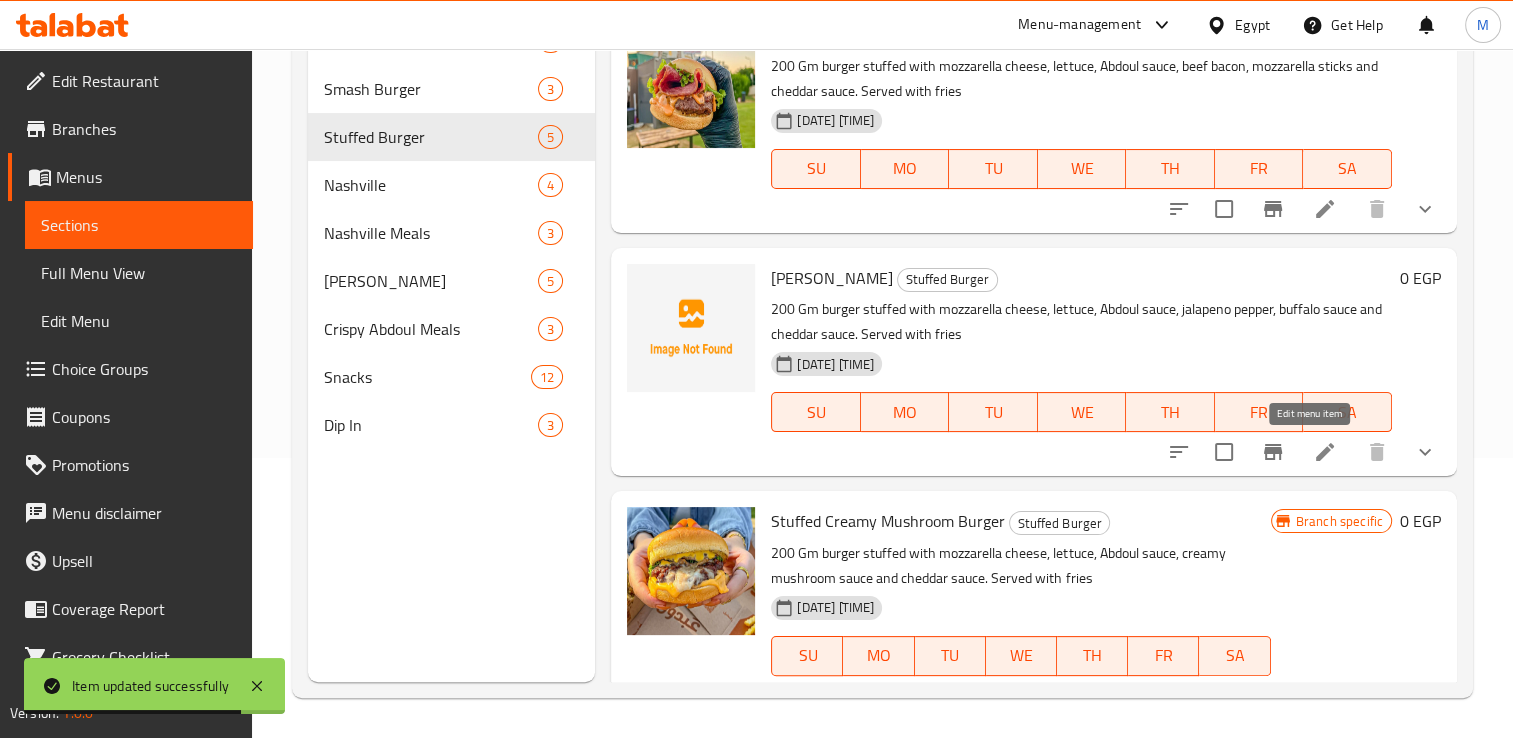 click 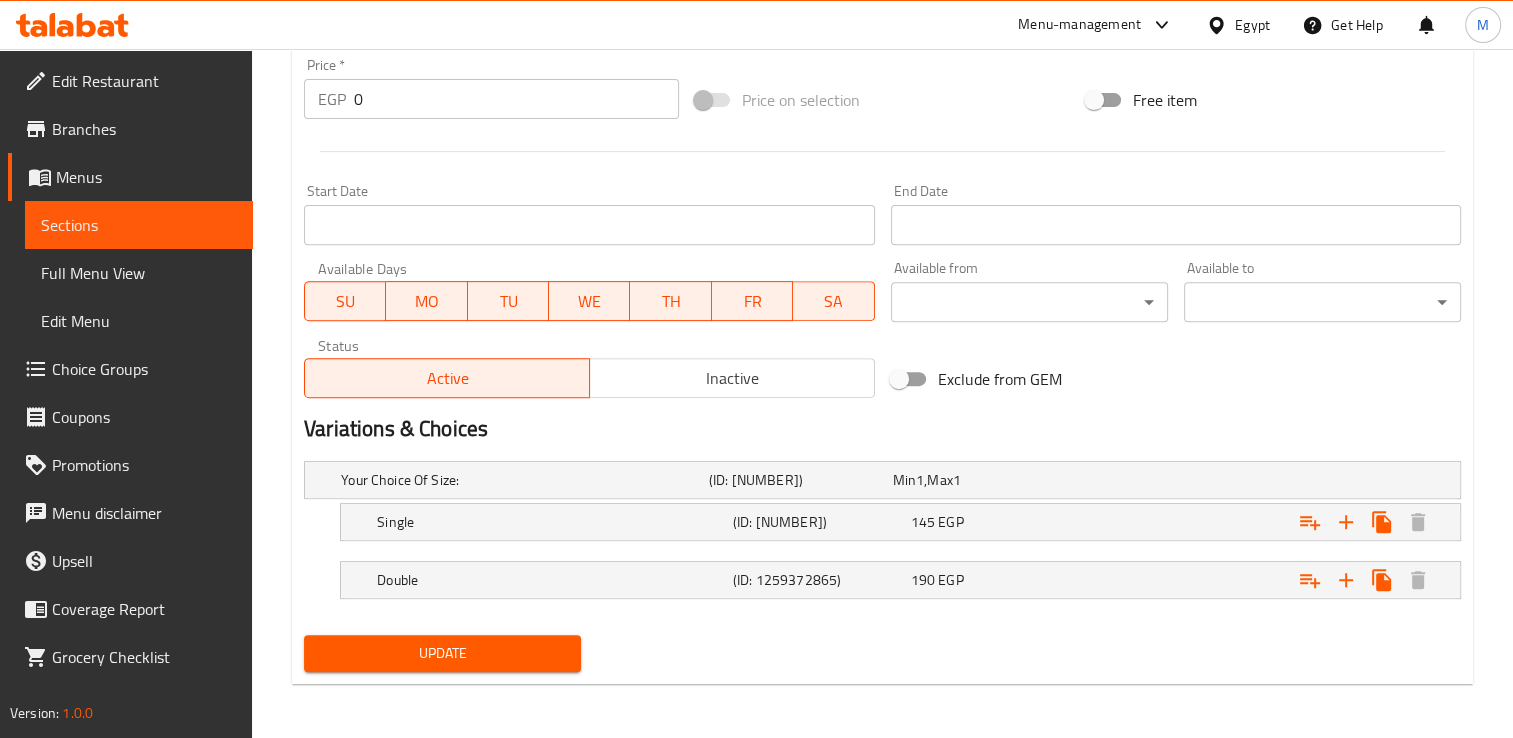 scroll, scrollTop: 0, scrollLeft: 0, axis: both 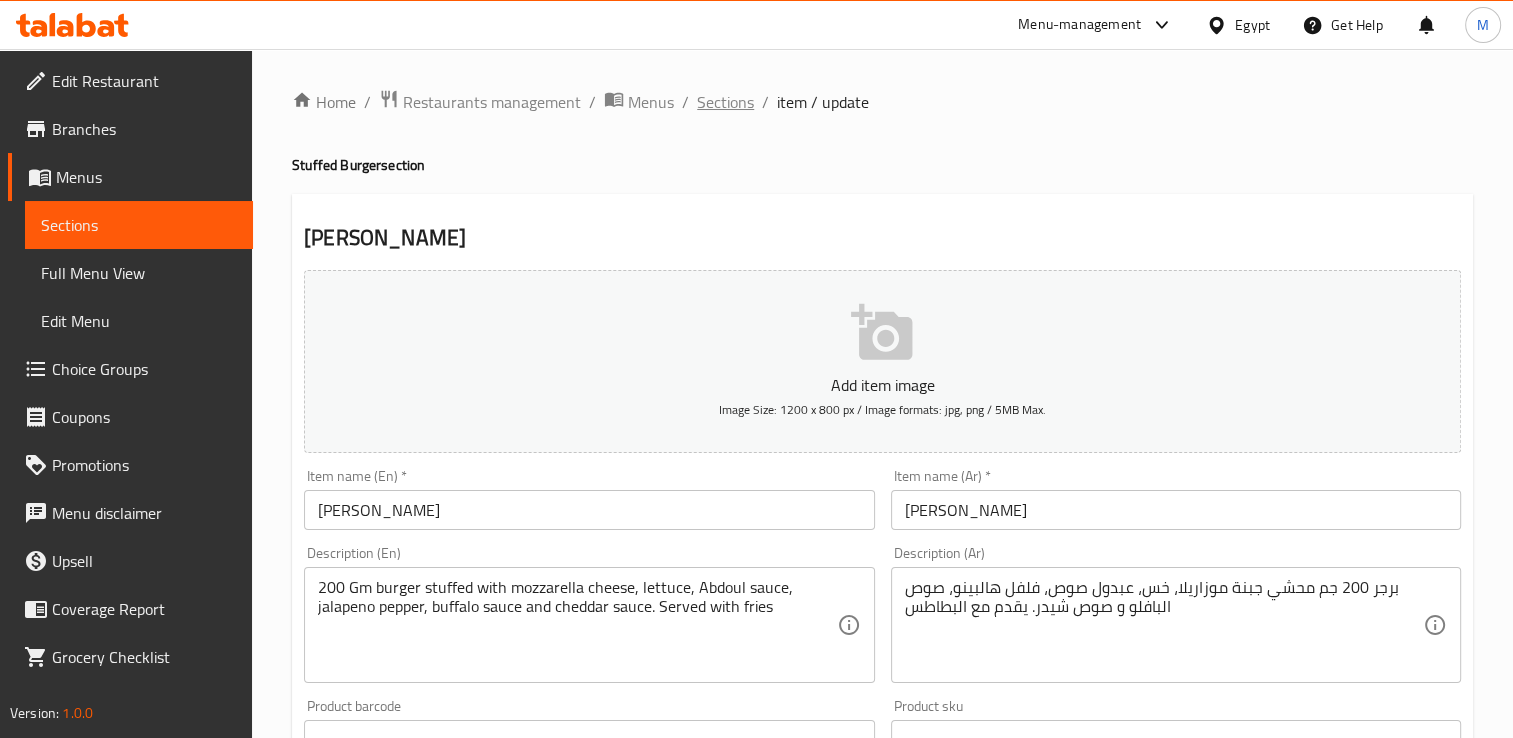 click on "Sections" at bounding box center [725, 102] 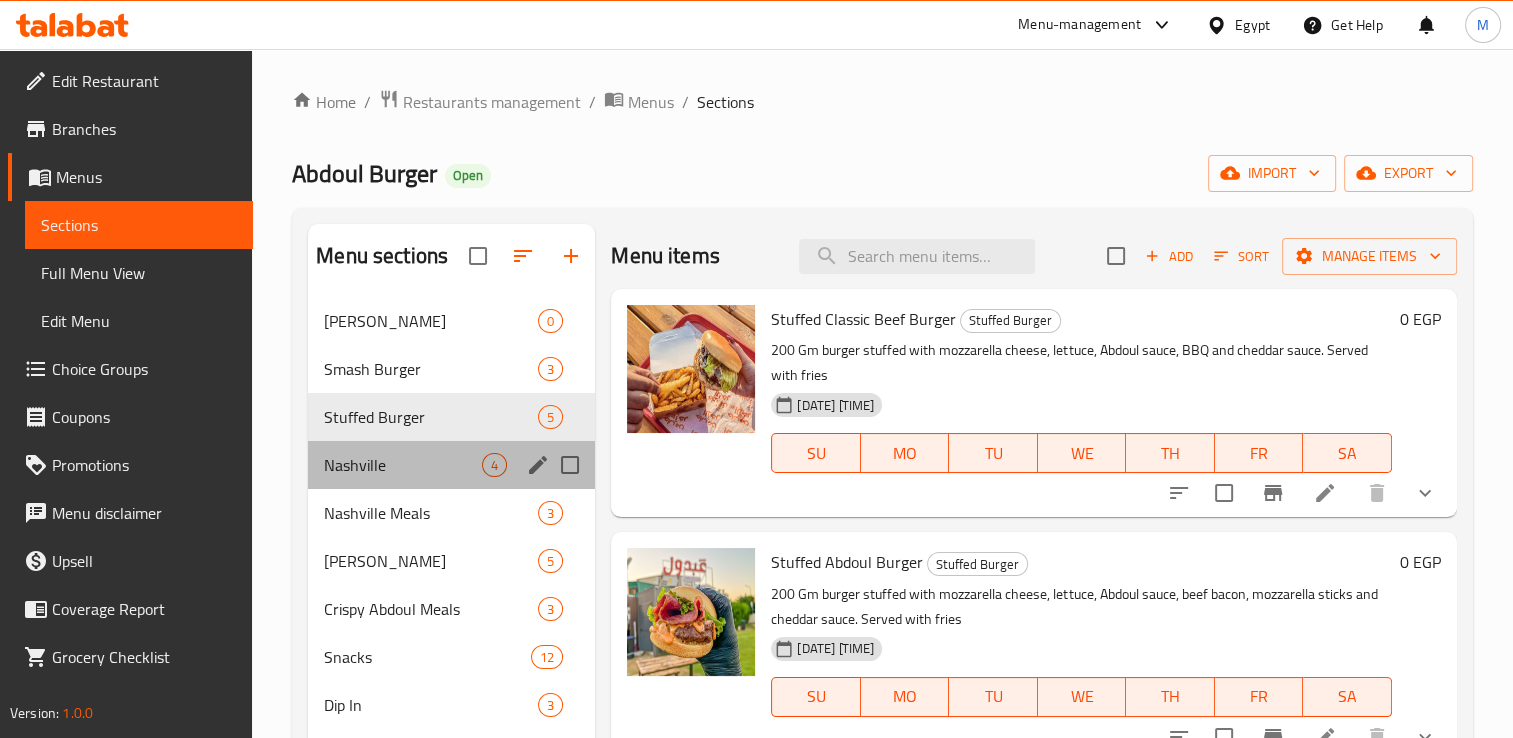 click on "Nashville 4" at bounding box center [451, 465] 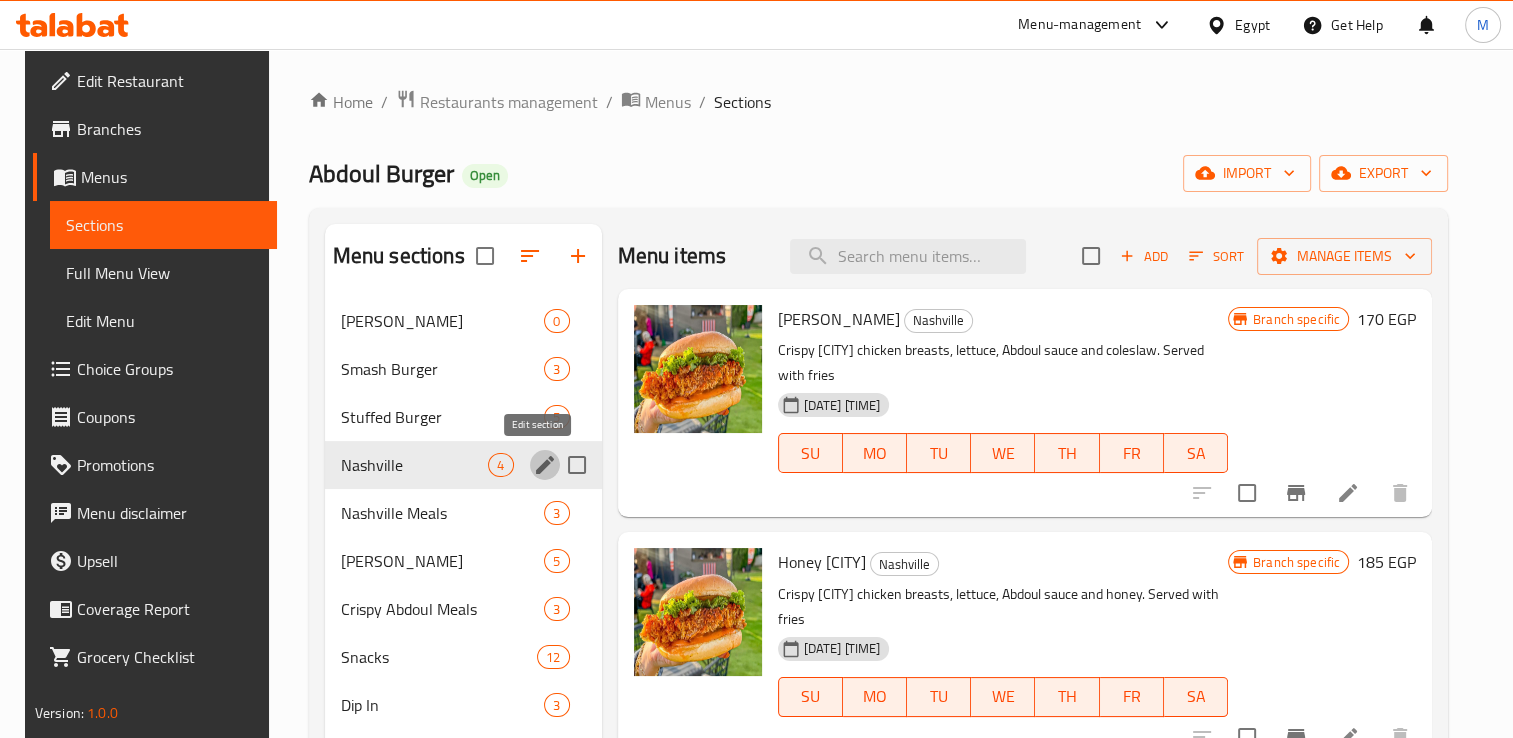 click 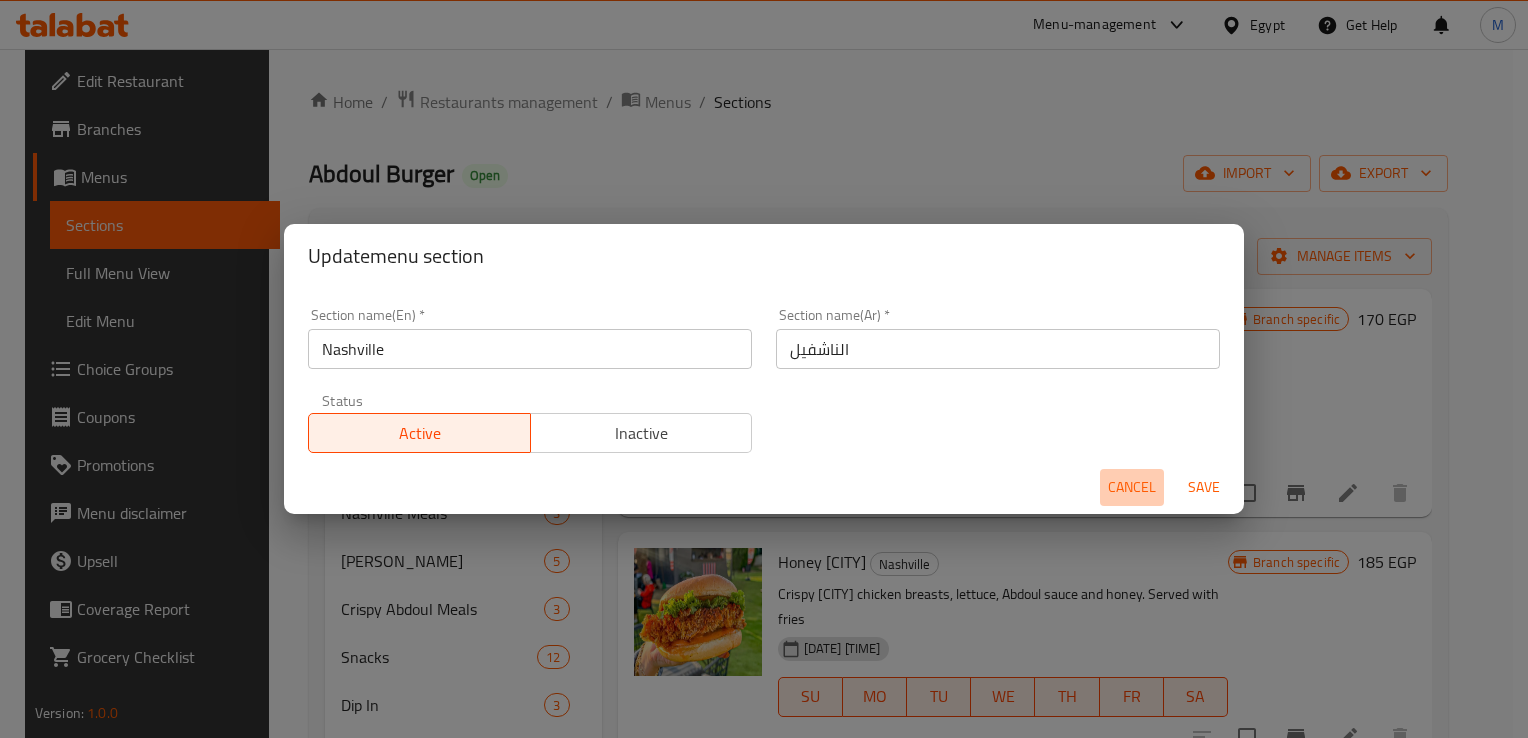 click on "Cancel" at bounding box center (1132, 487) 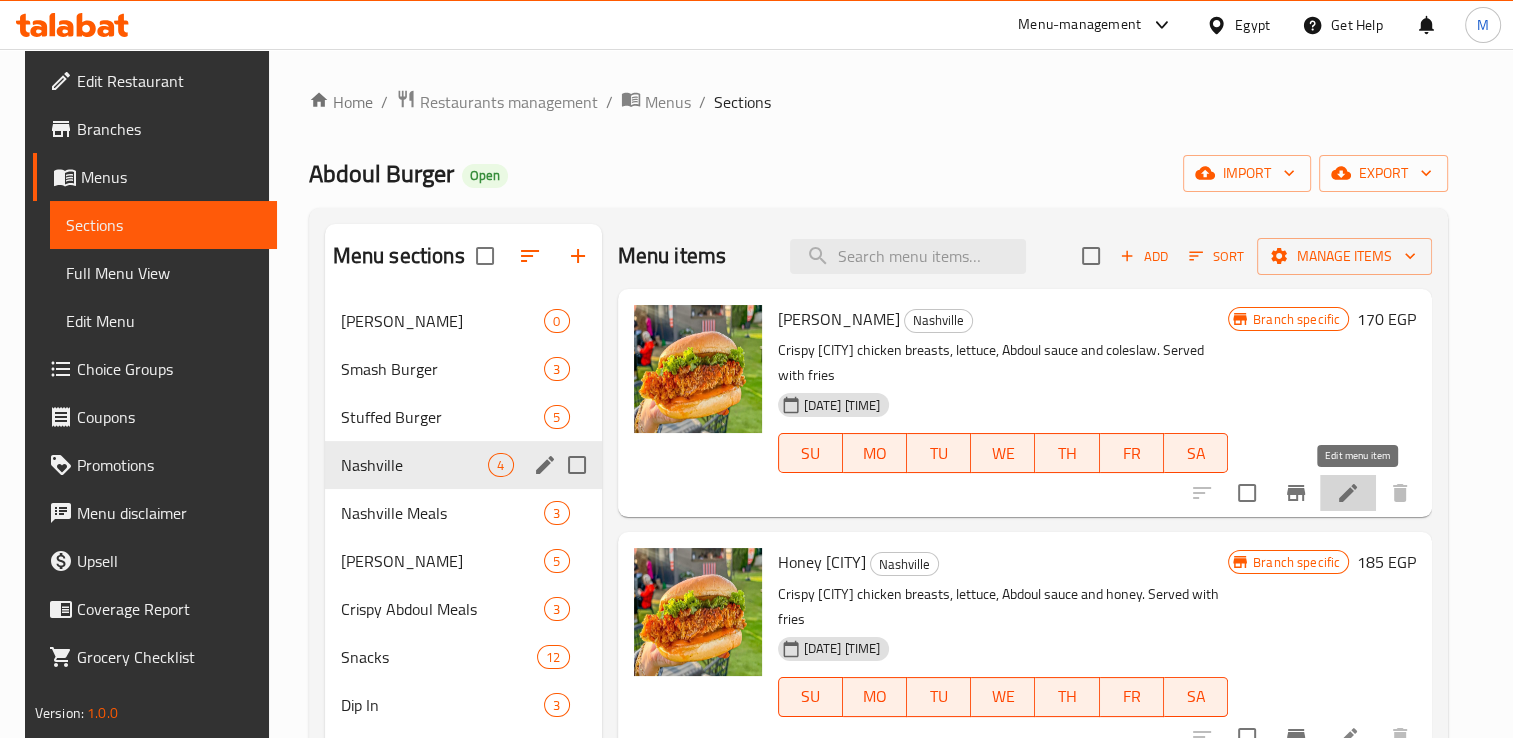 click 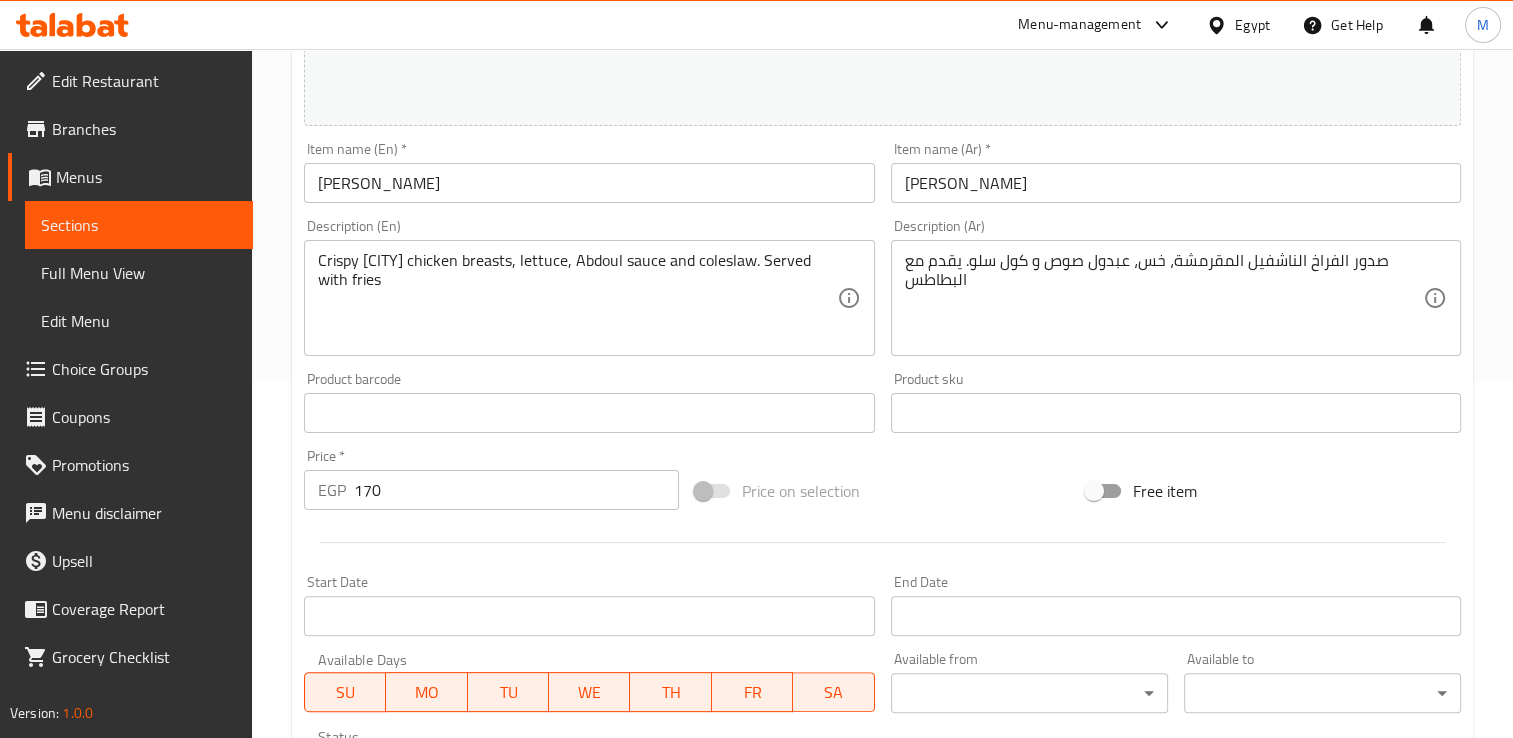 scroll, scrollTop: 451, scrollLeft: 0, axis: vertical 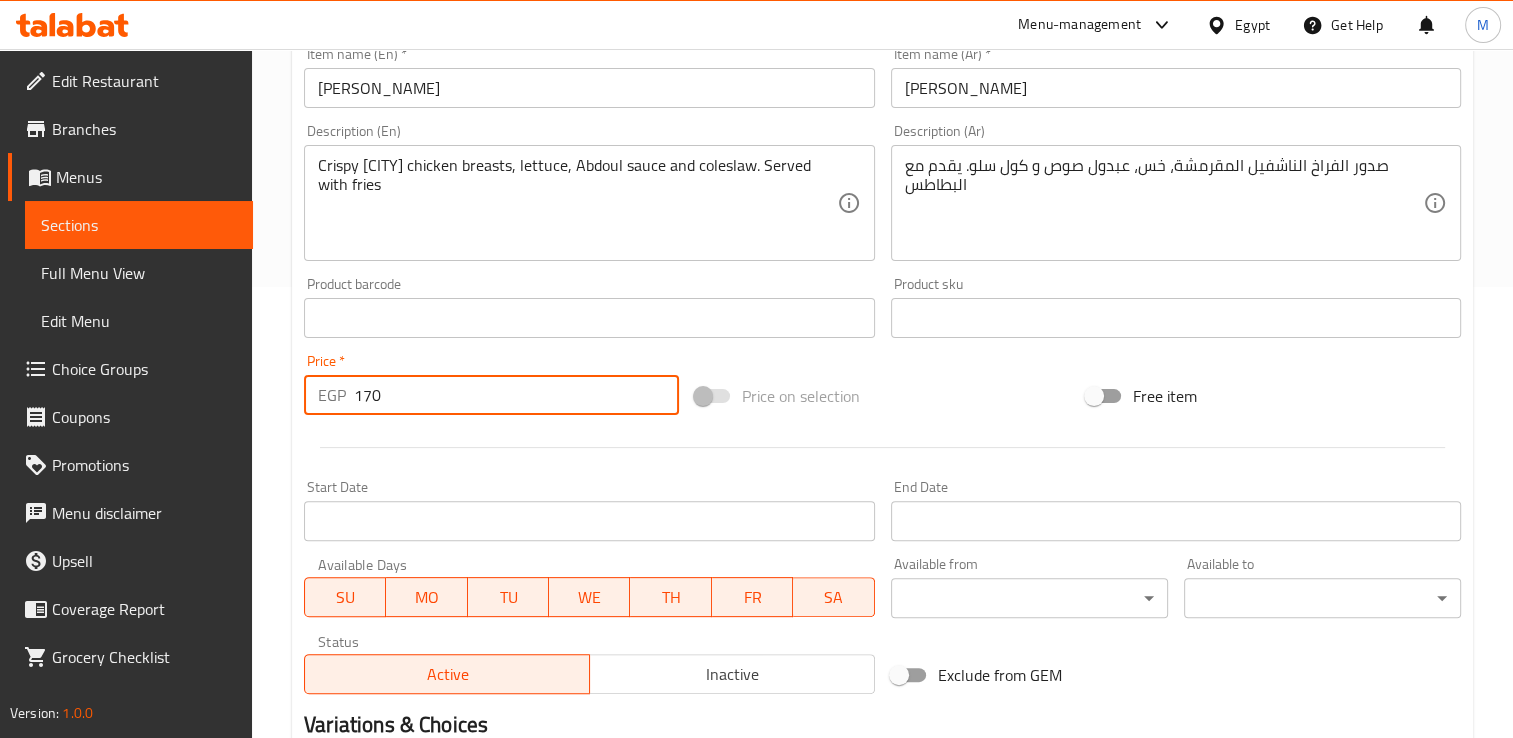 click on "170" at bounding box center (516, 395) 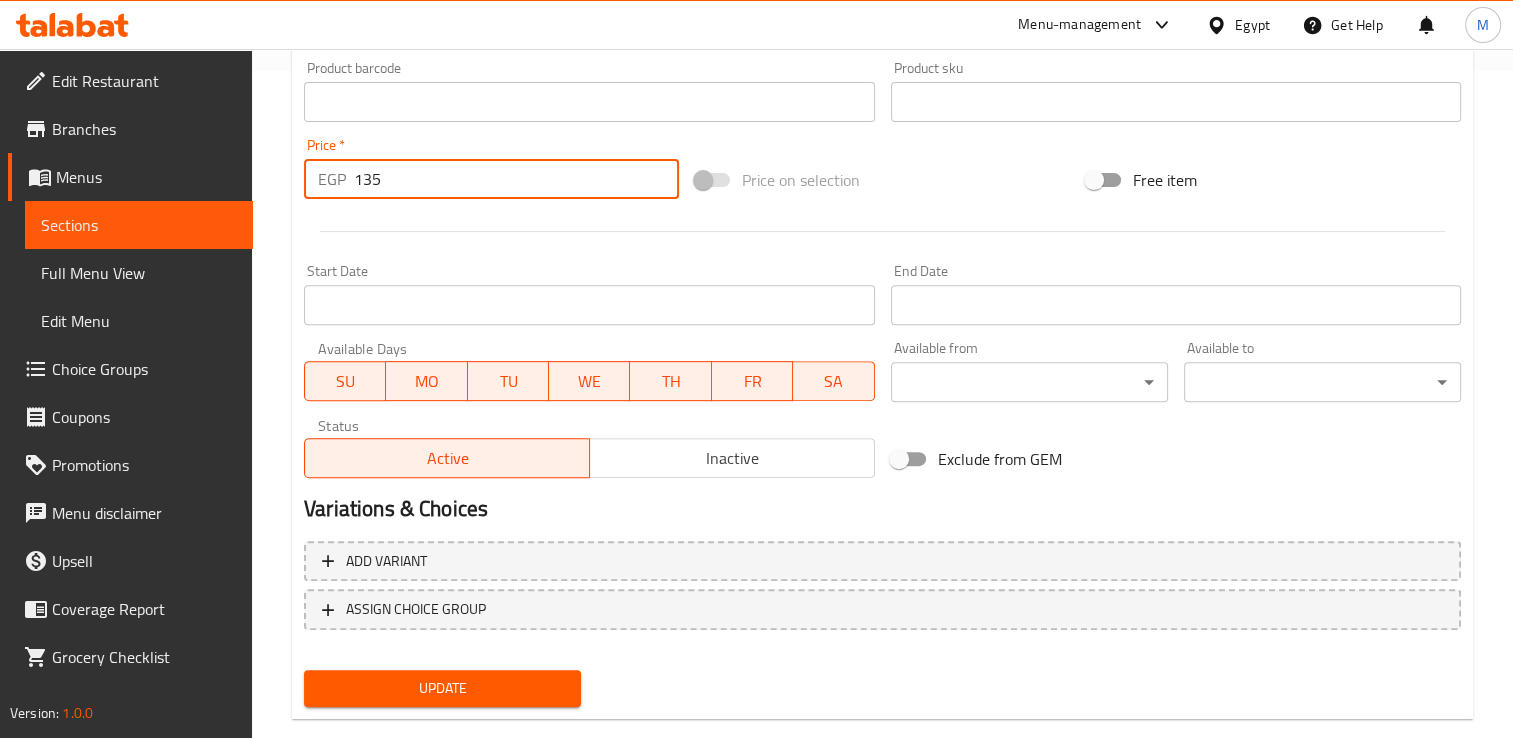 scroll, scrollTop: 702, scrollLeft: 0, axis: vertical 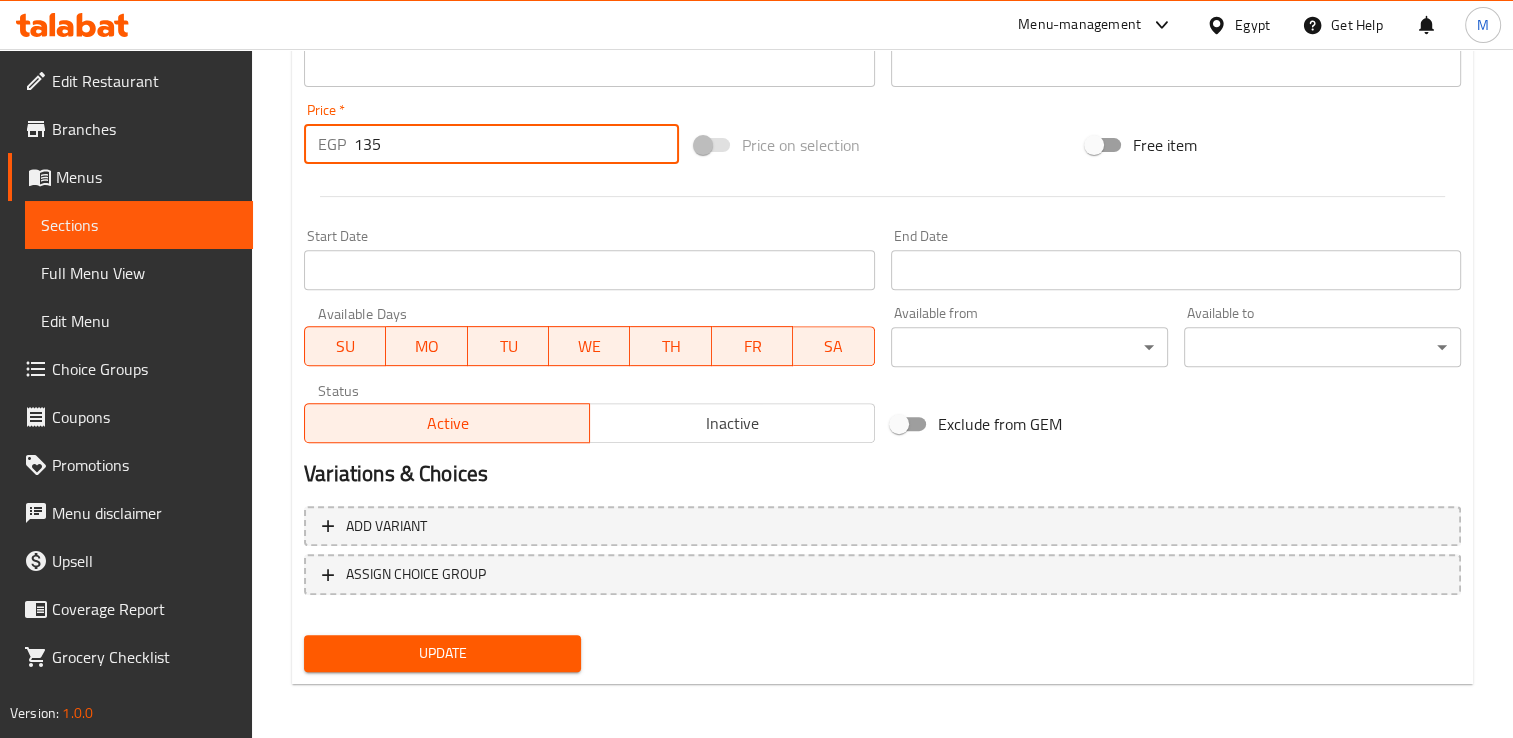 type on "135" 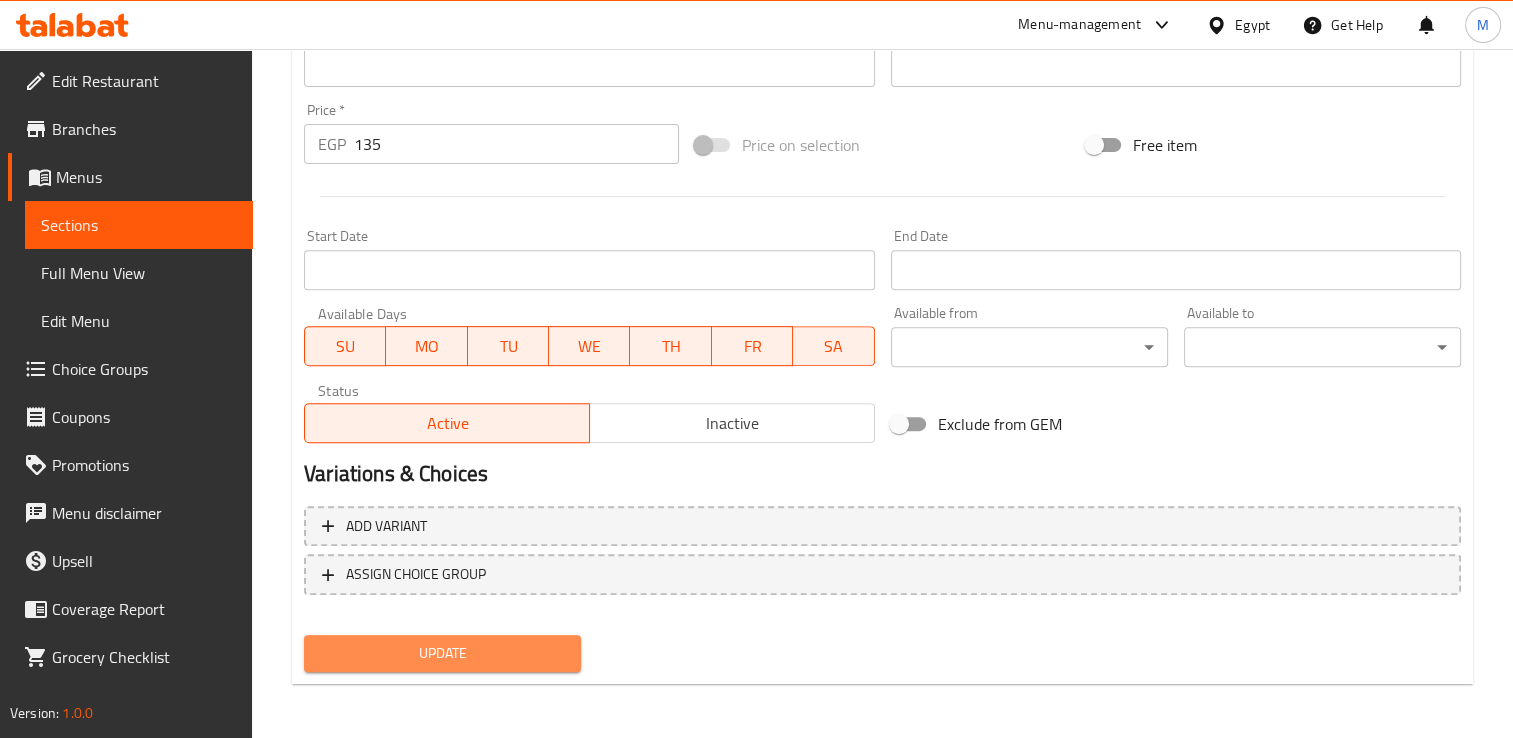 click on "Update" at bounding box center (442, 653) 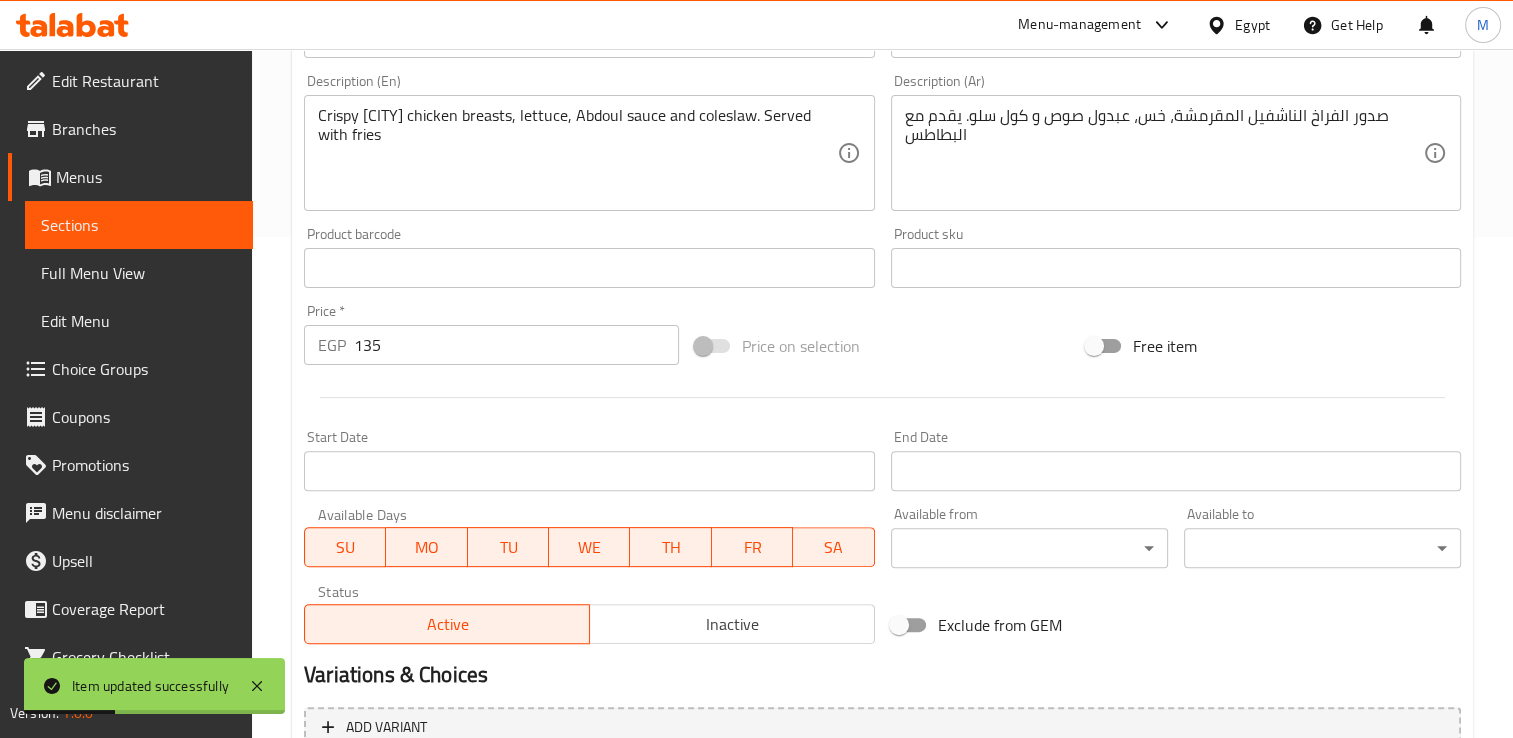 scroll, scrollTop: 0, scrollLeft: 0, axis: both 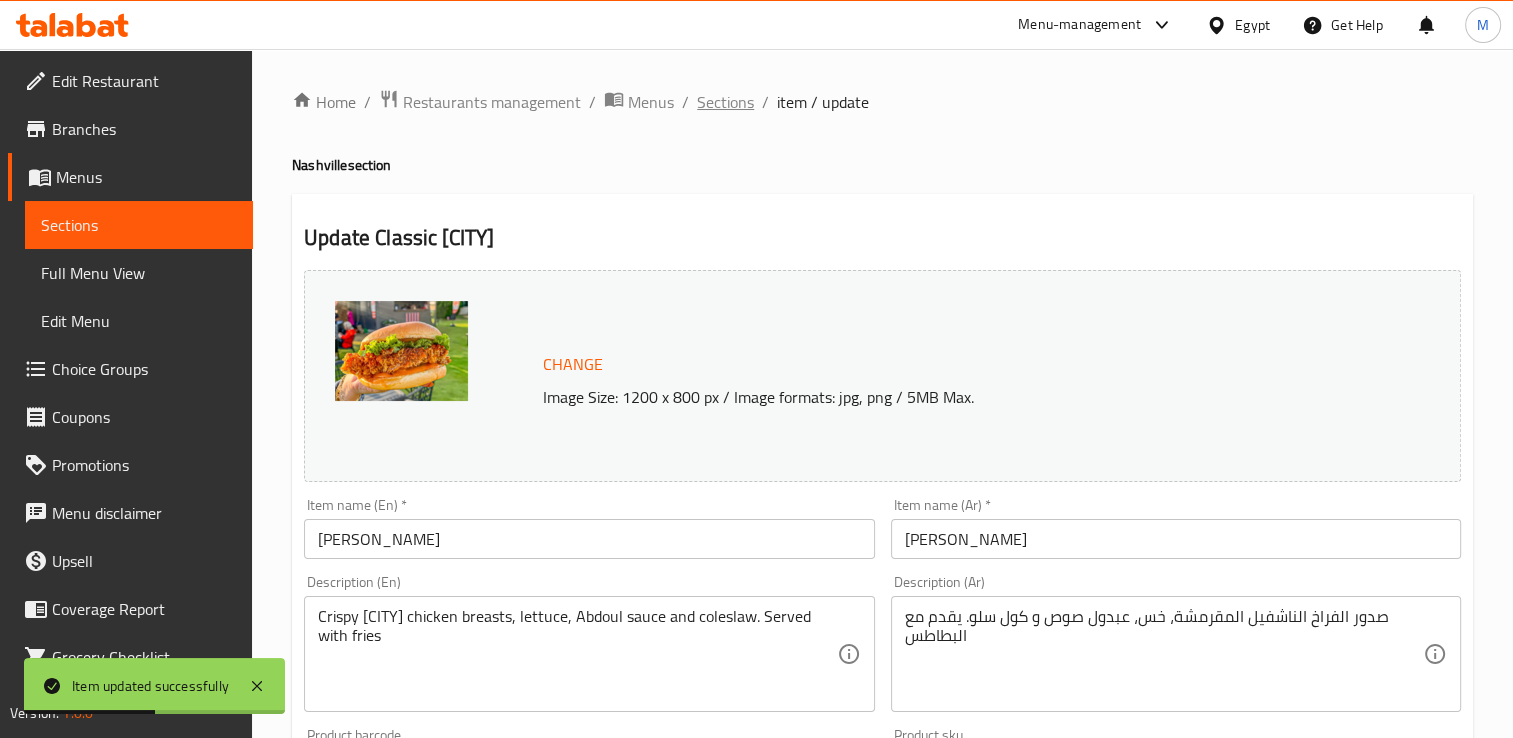 click on "Sections" at bounding box center (725, 102) 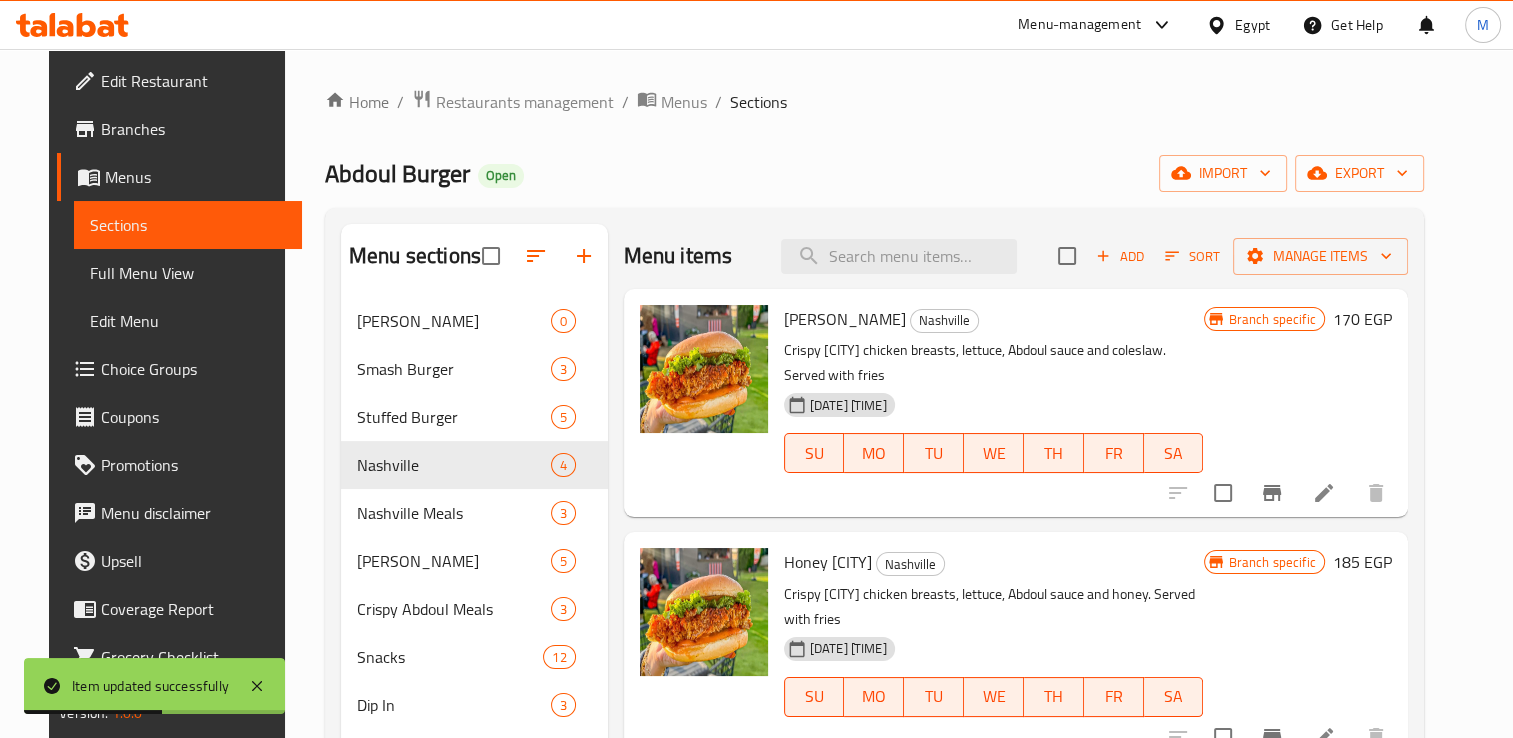 click 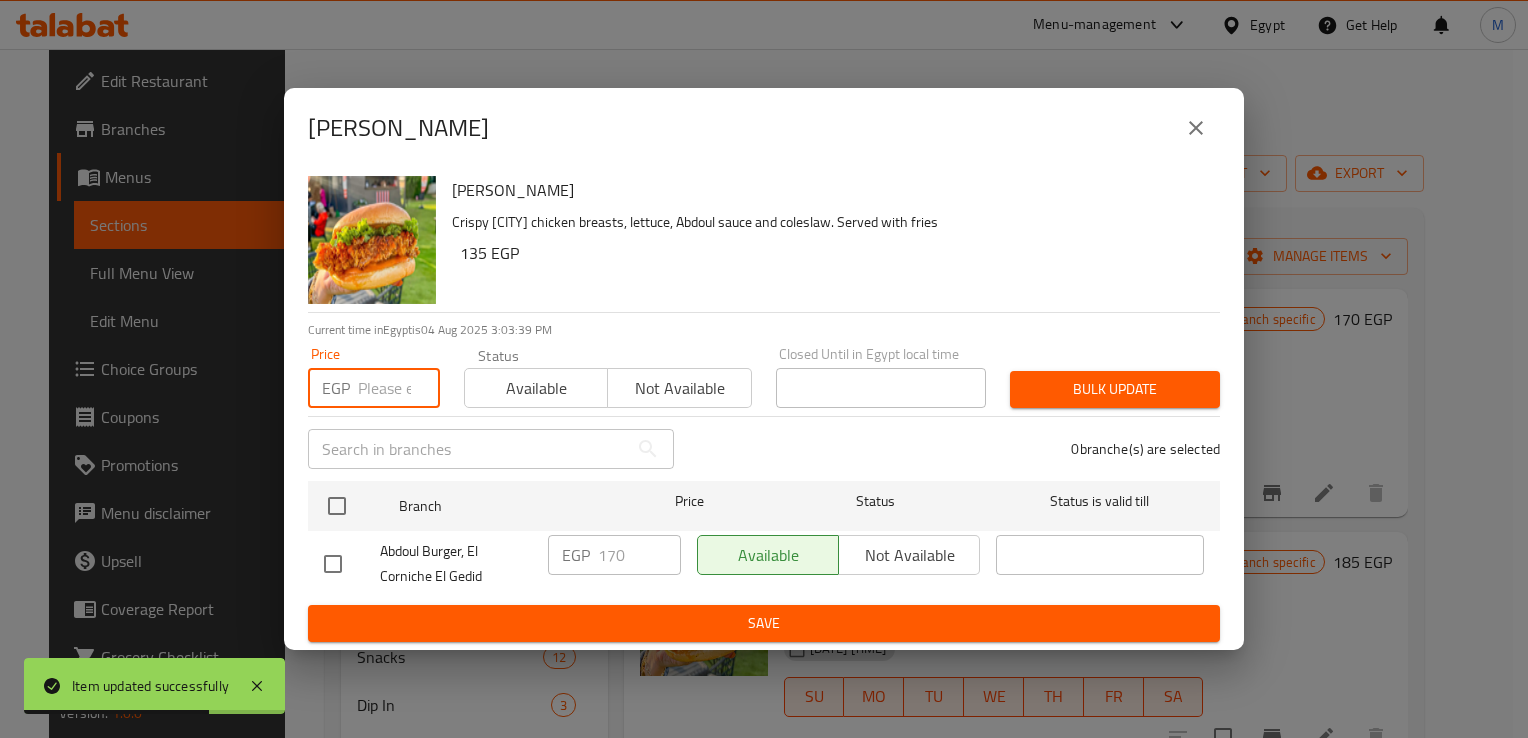 click at bounding box center (399, 388) 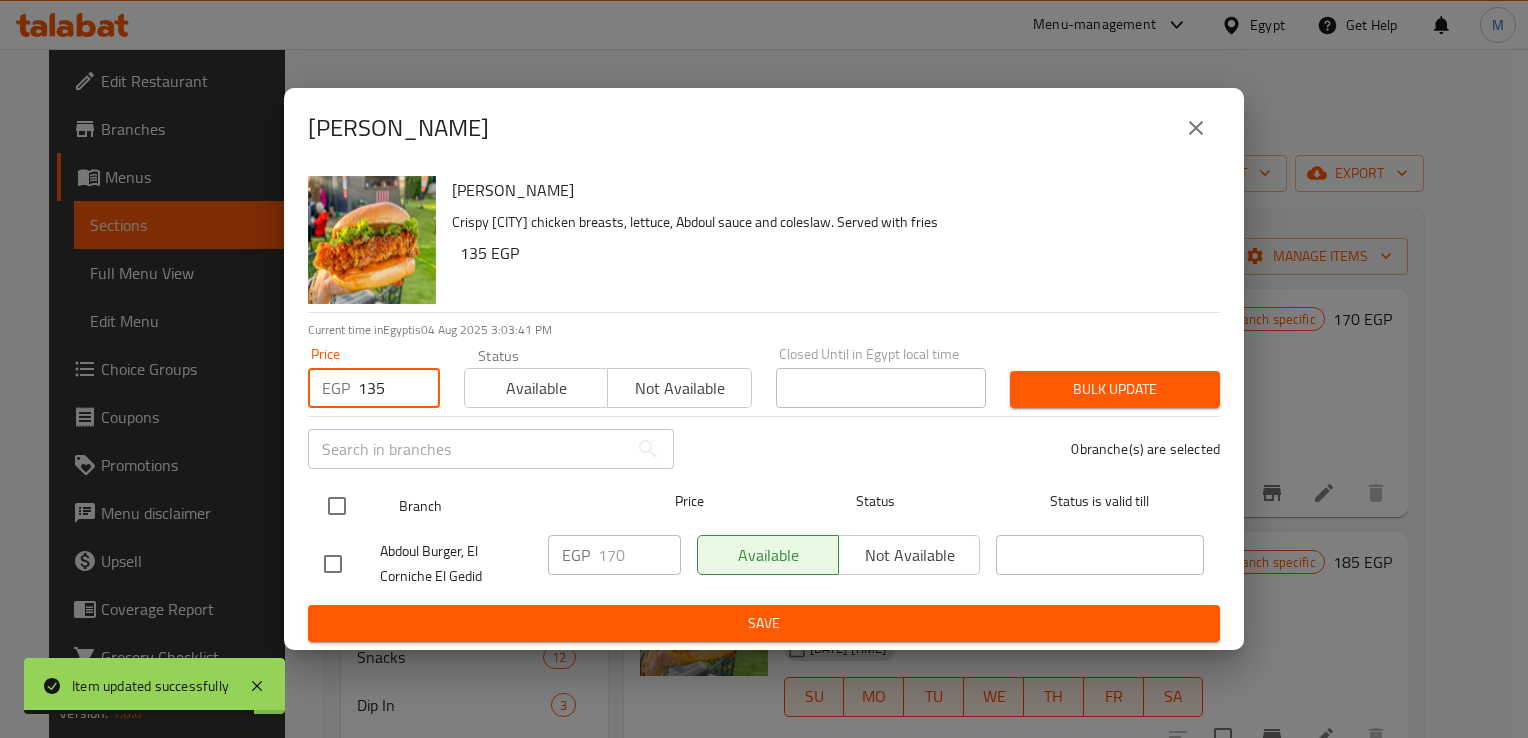 type on "135" 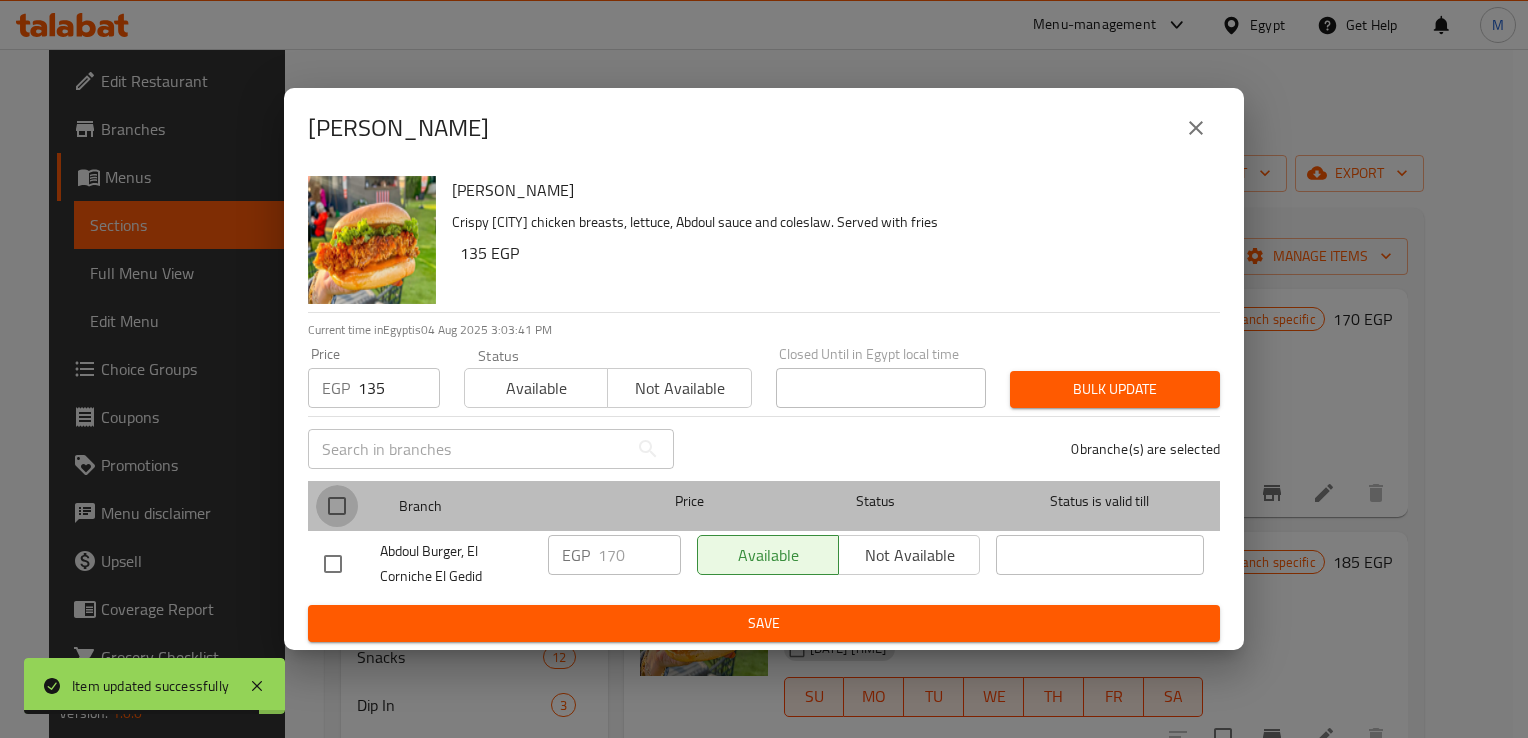 click at bounding box center (337, 506) 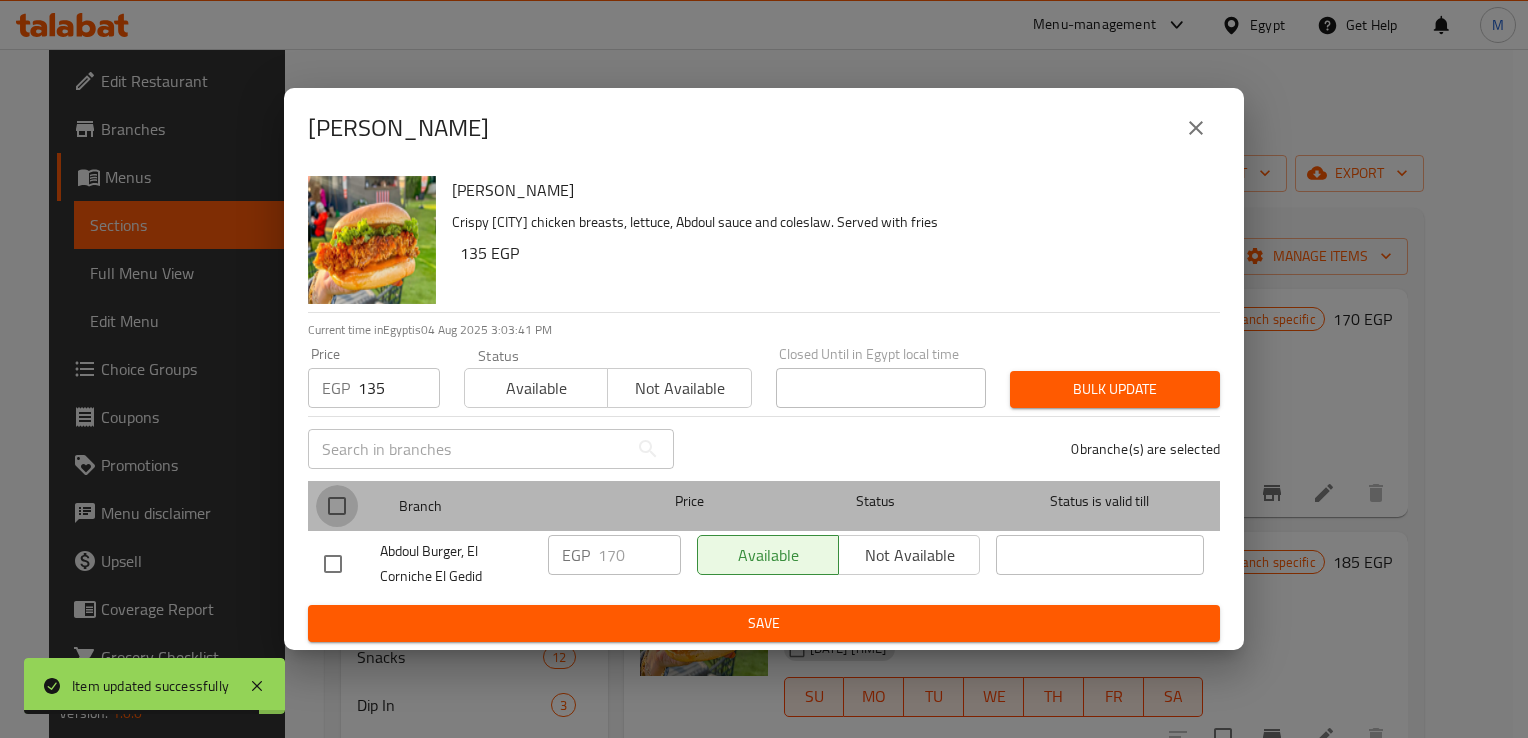 checkbox on "true" 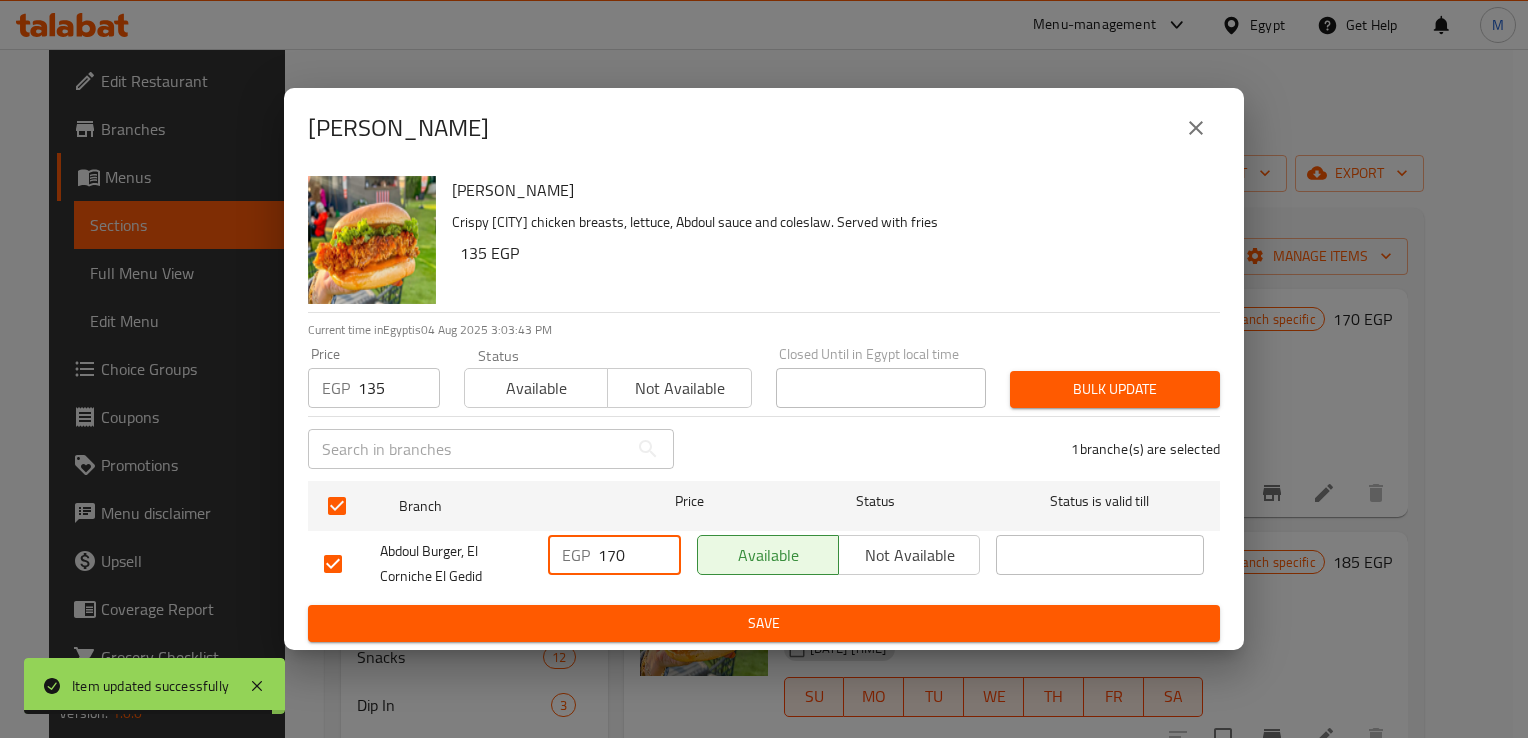 click on "170" at bounding box center [639, 555] 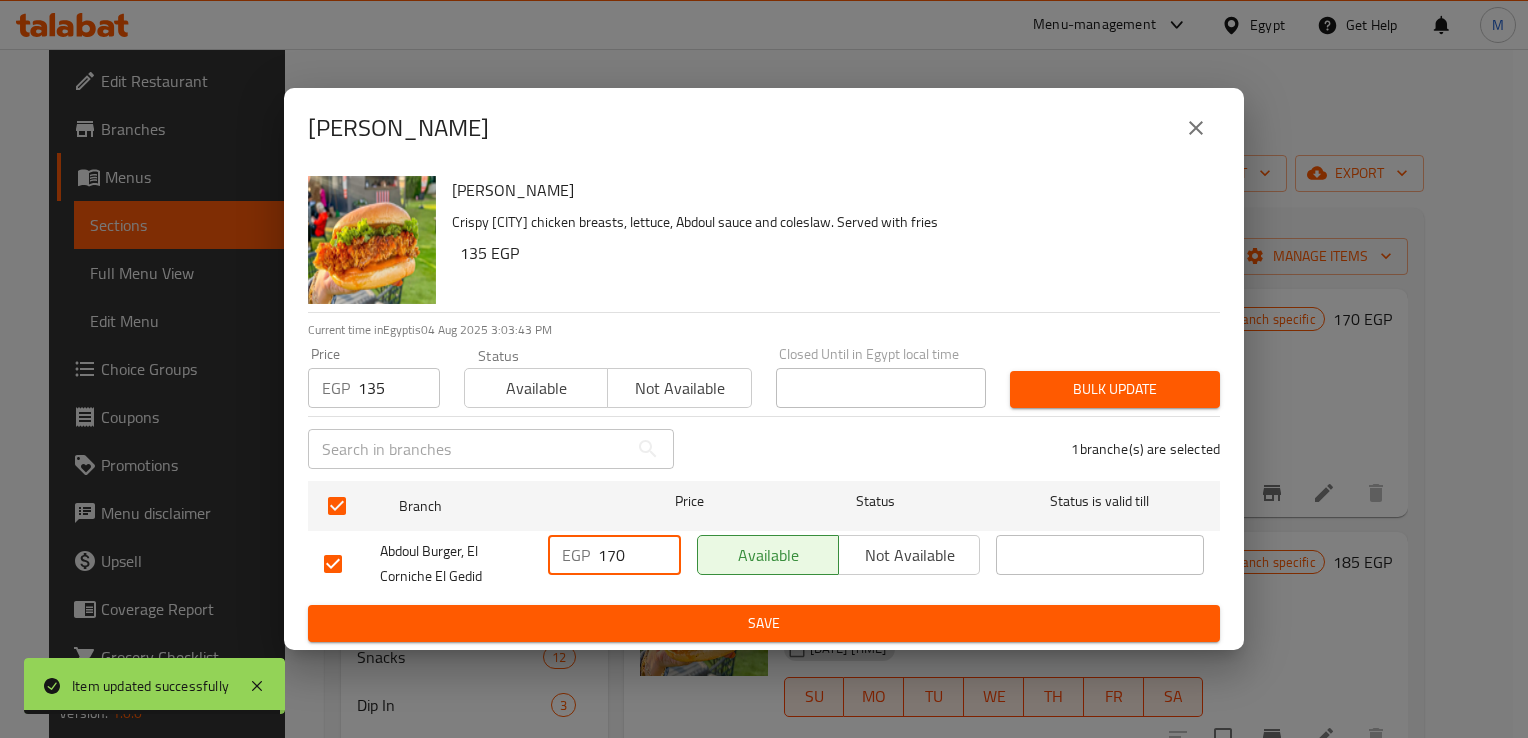 click on "170" at bounding box center [639, 555] 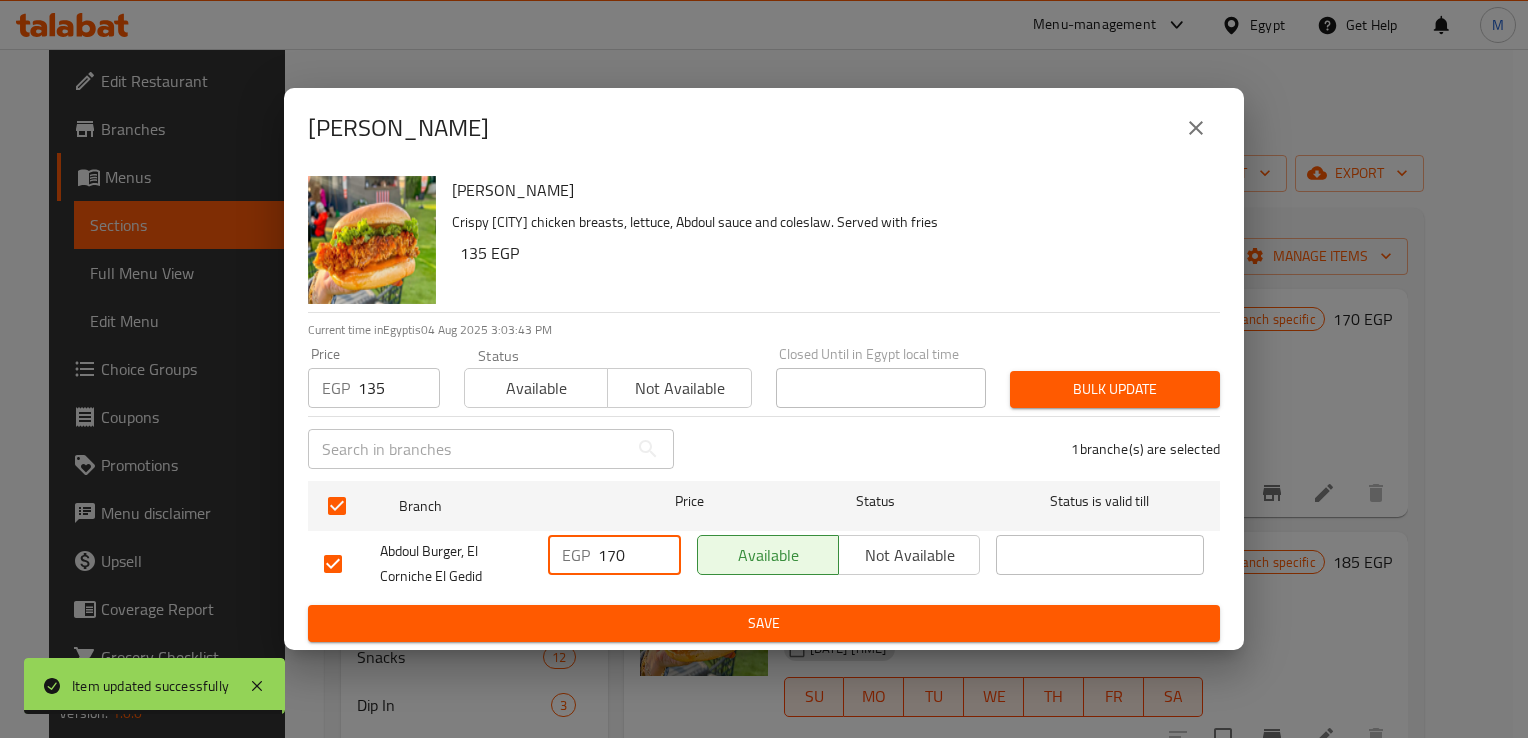 click on "170" at bounding box center (639, 555) 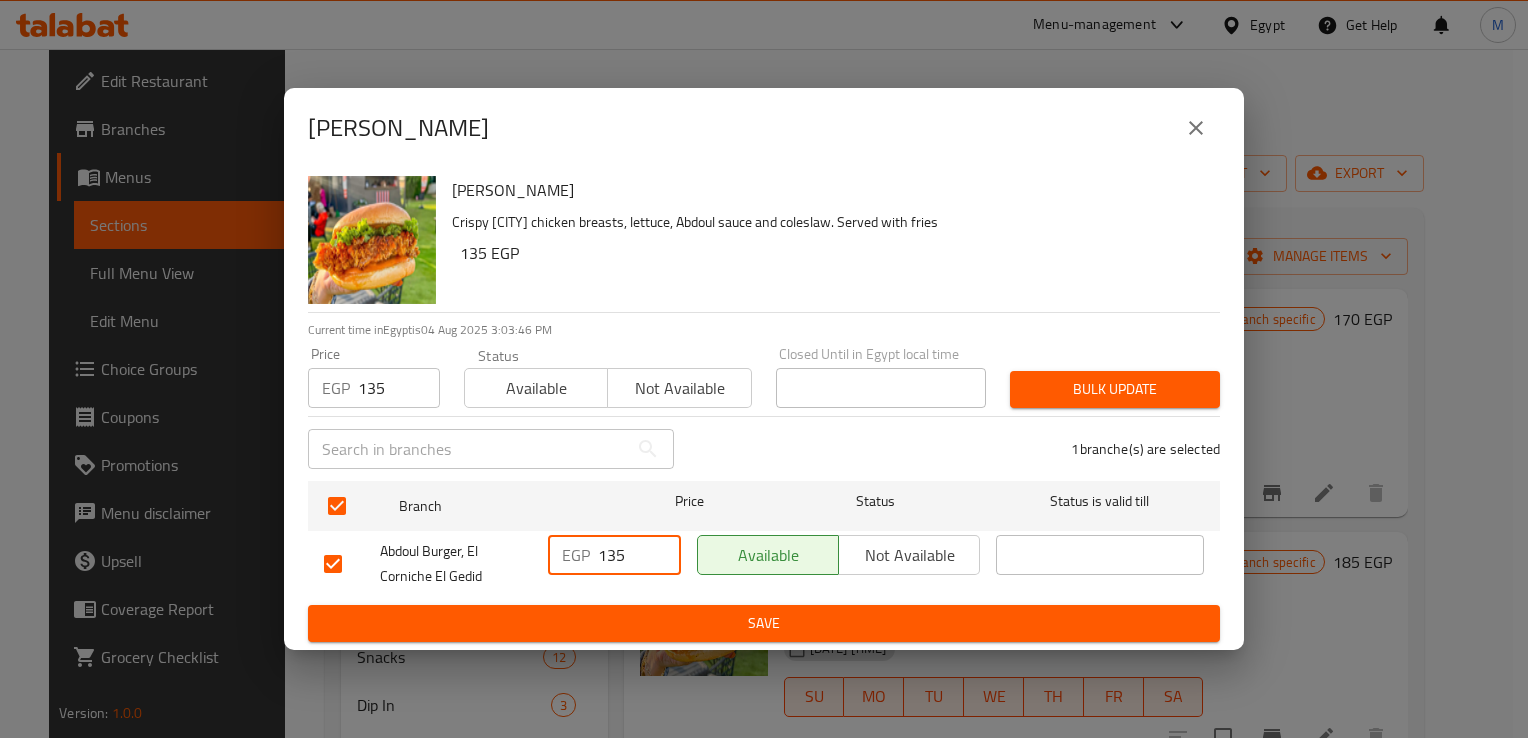 type on "135" 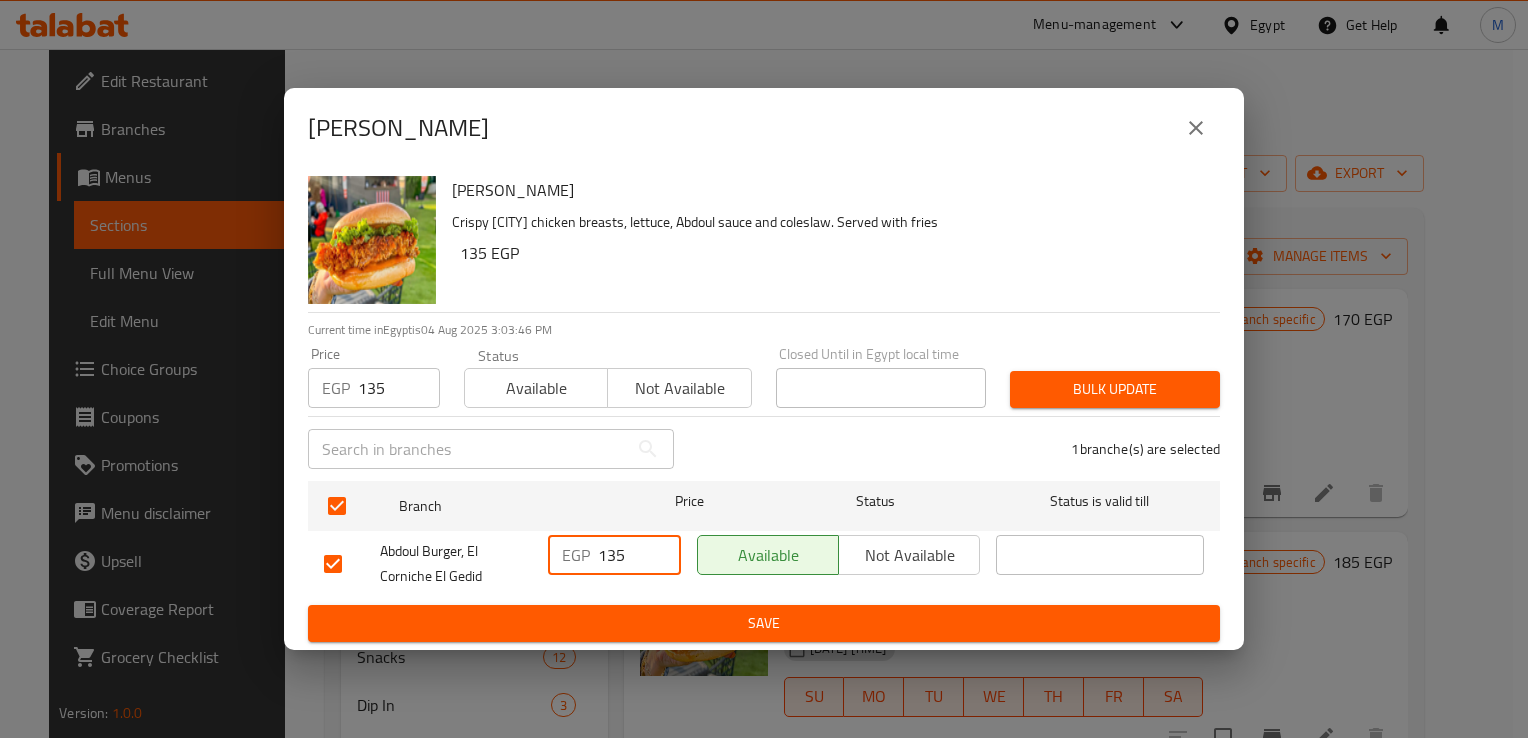 click on "Save" at bounding box center (764, 623) 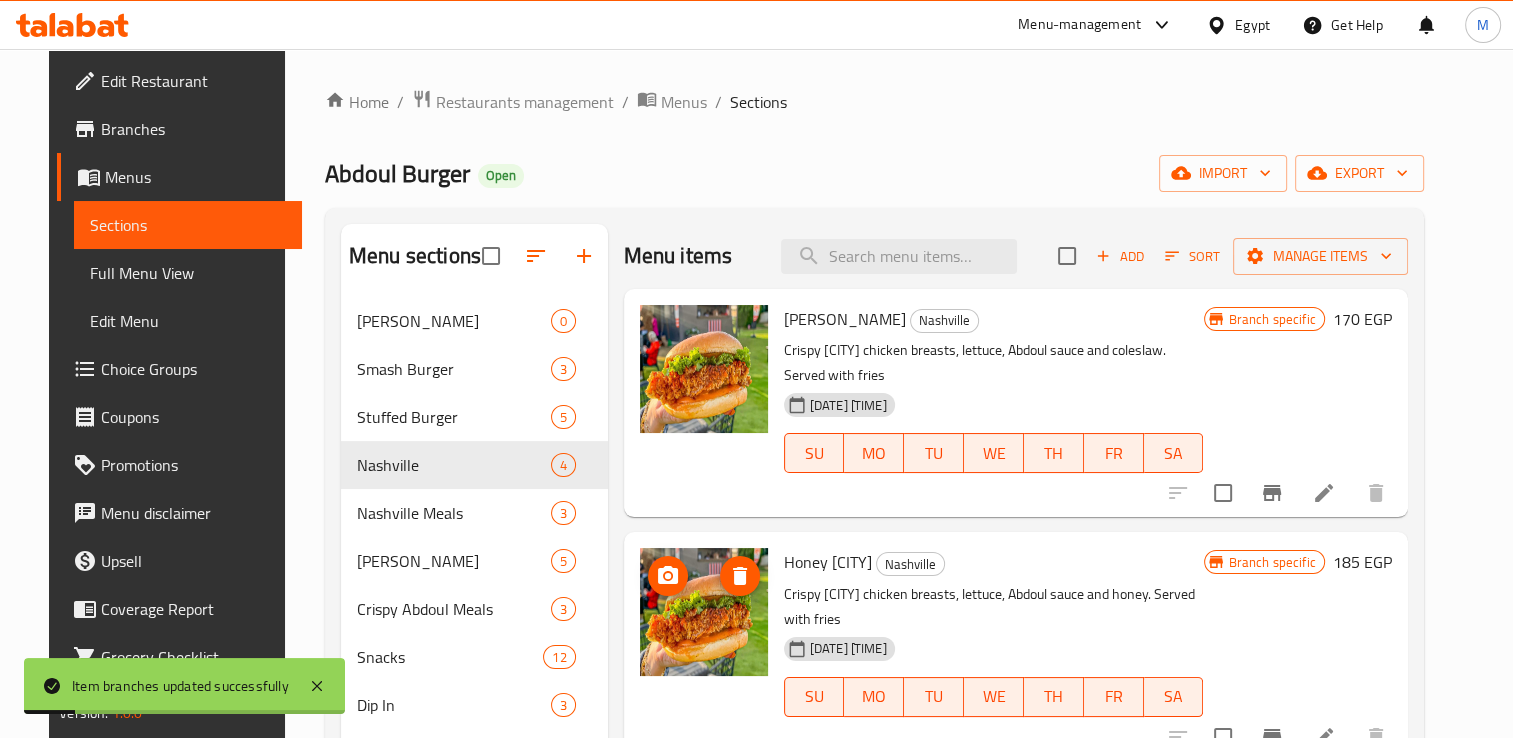scroll, scrollTop: 138, scrollLeft: 0, axis: vertical 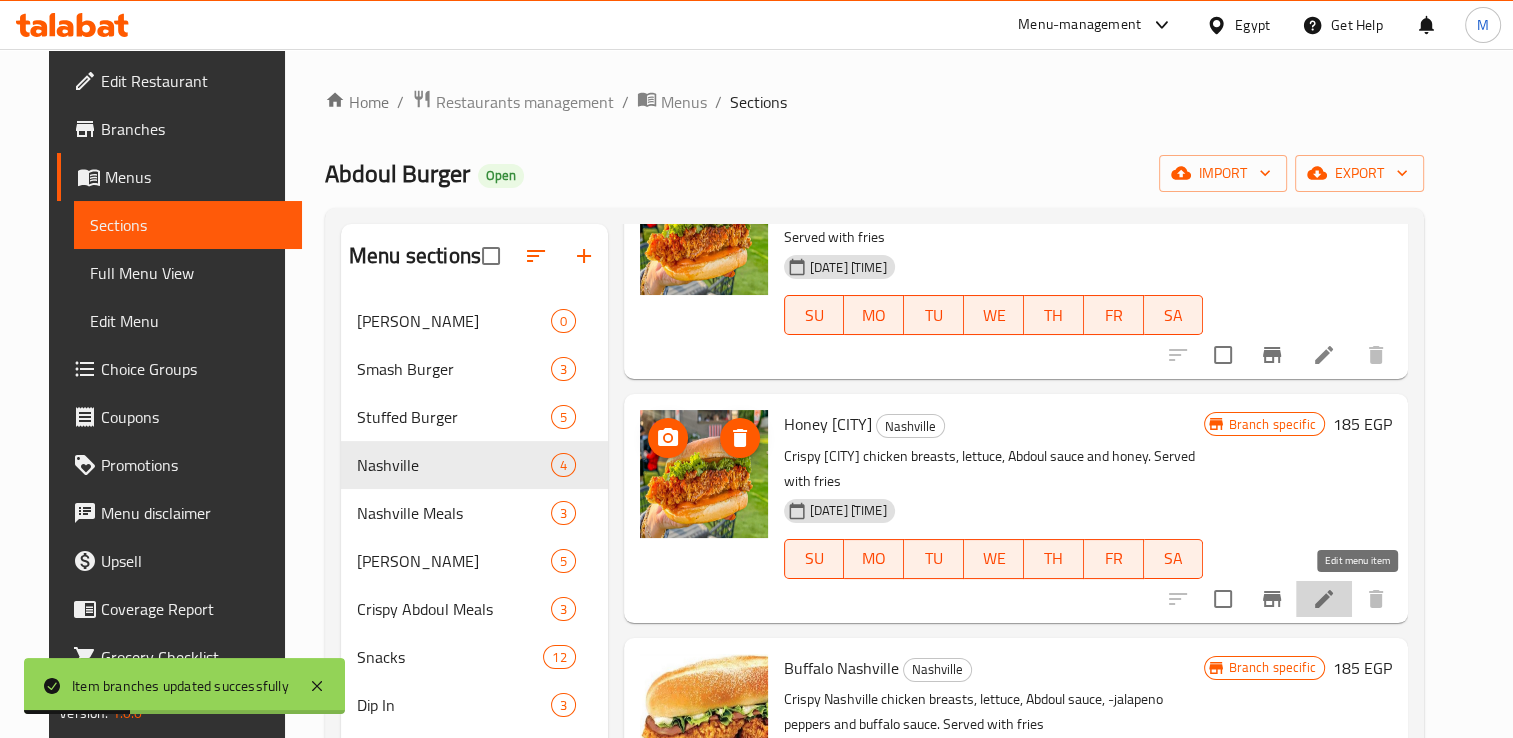 click 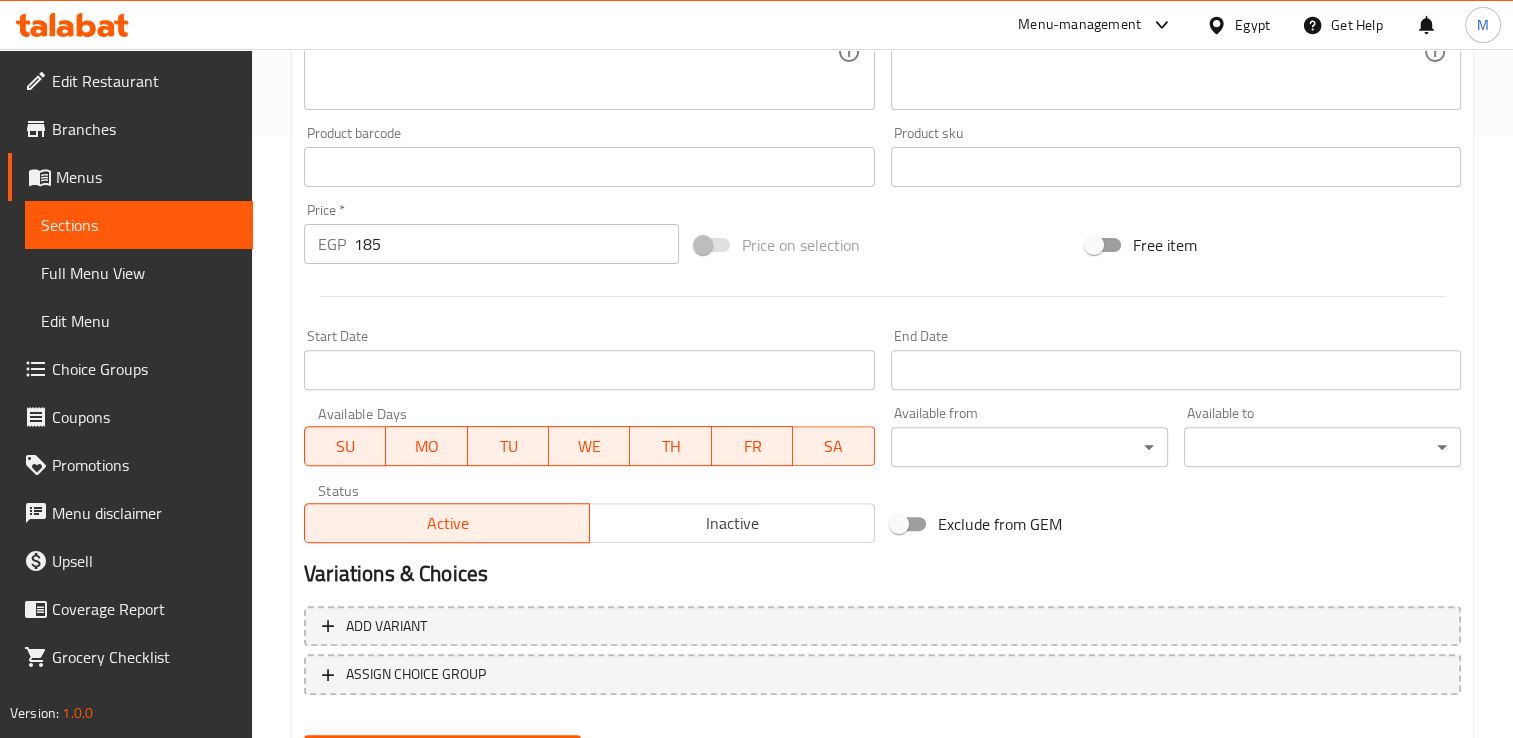 scroll, scrollTop: 654, scrollLeft: 0, axis: vertical 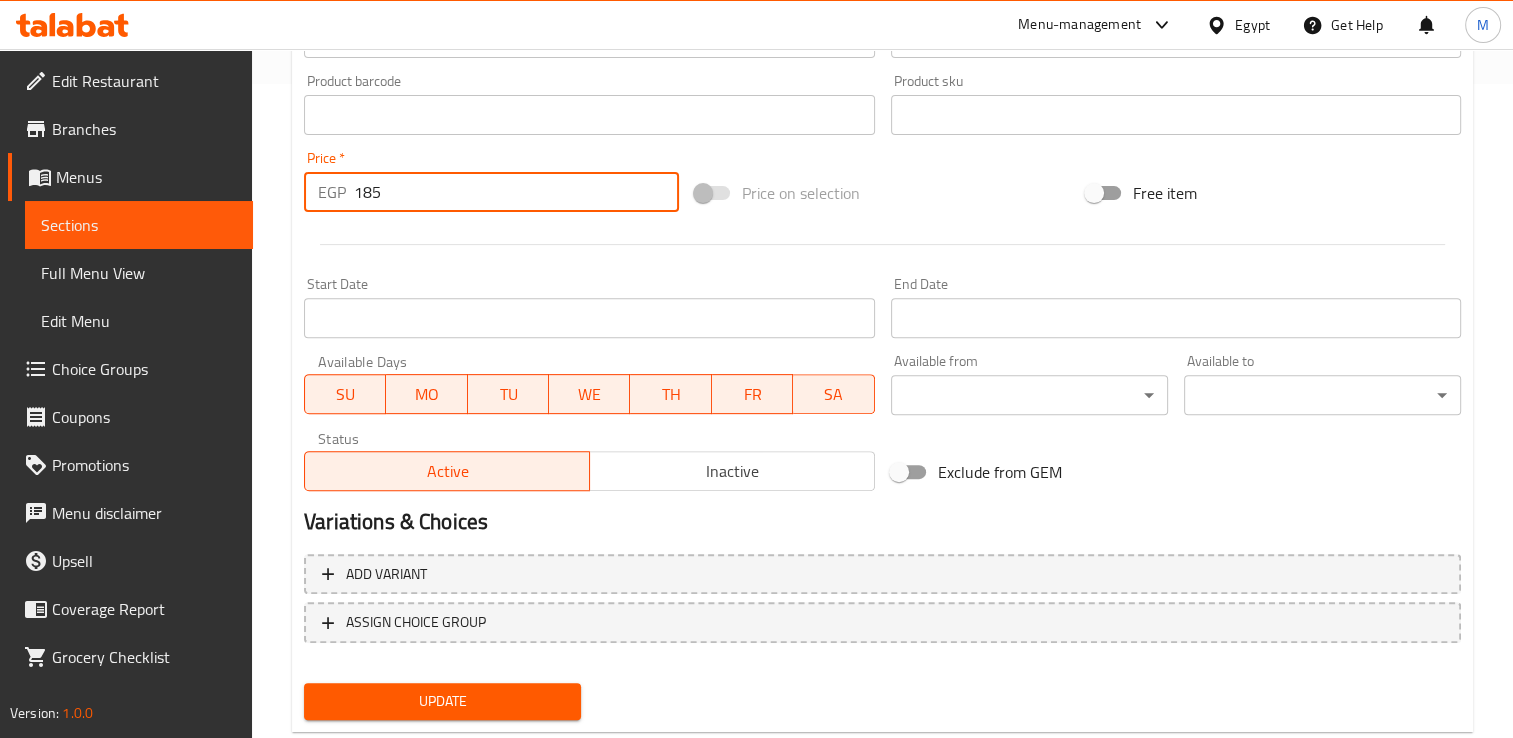 click on "185" at bounding box center [516, 192] 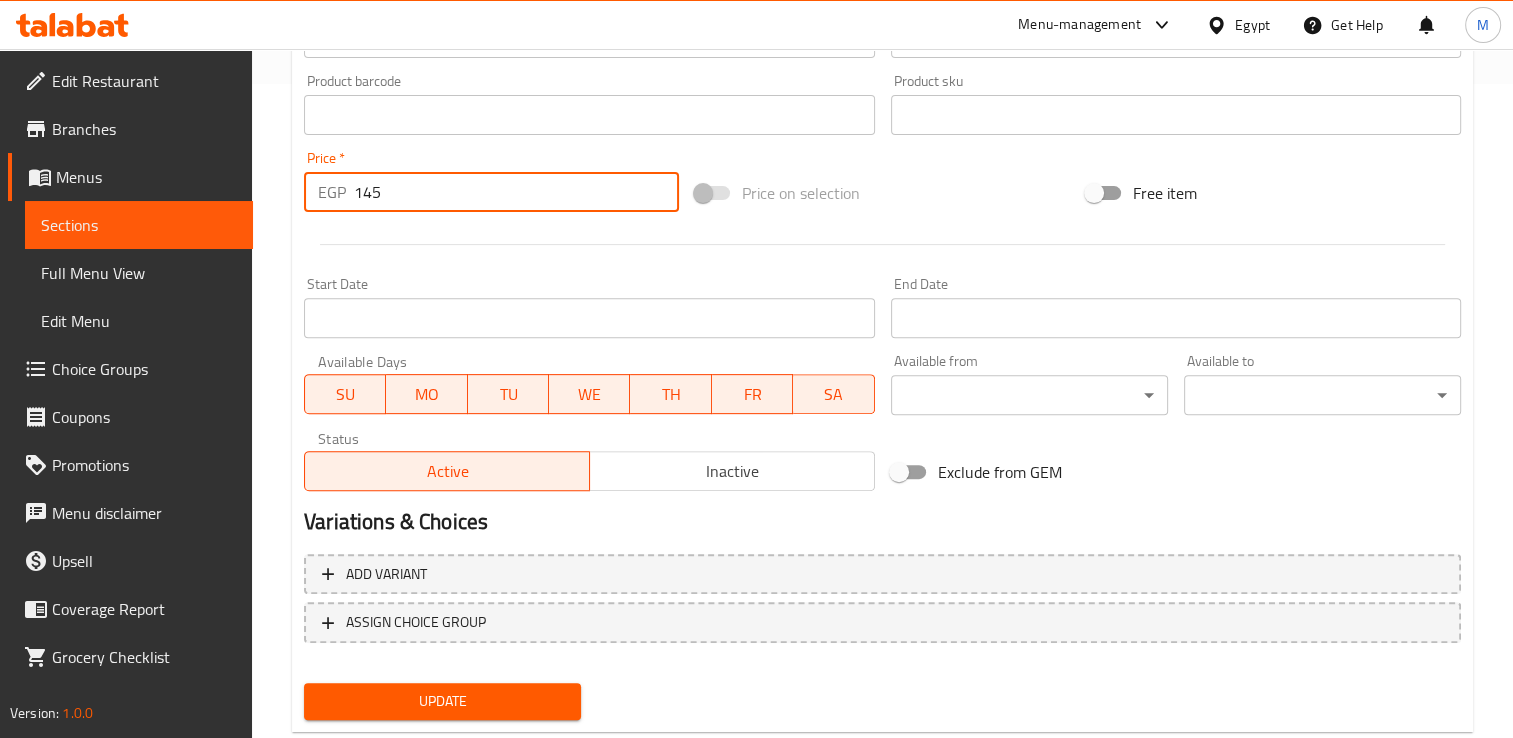 type on "145" 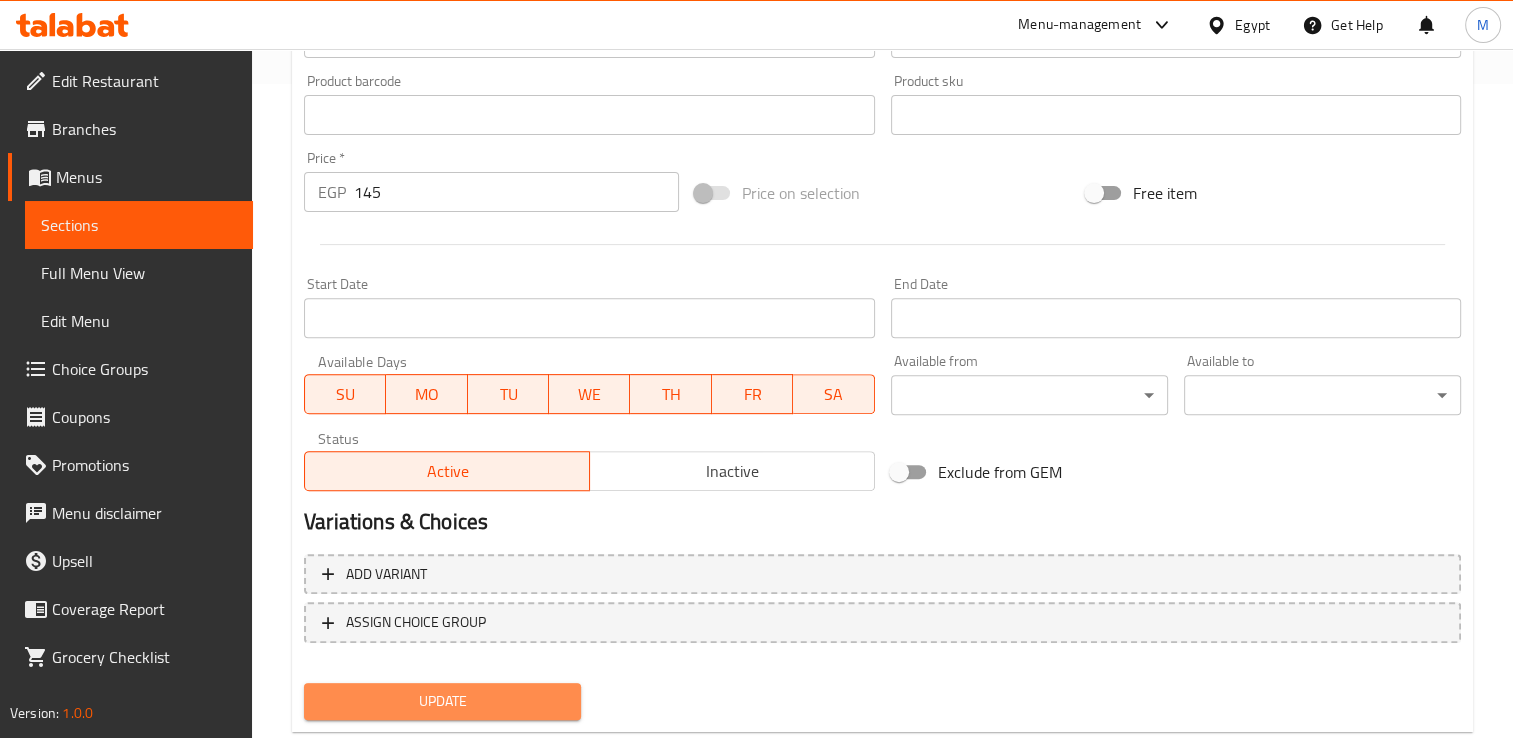 click on "Update" at bounding box center (442, 701) 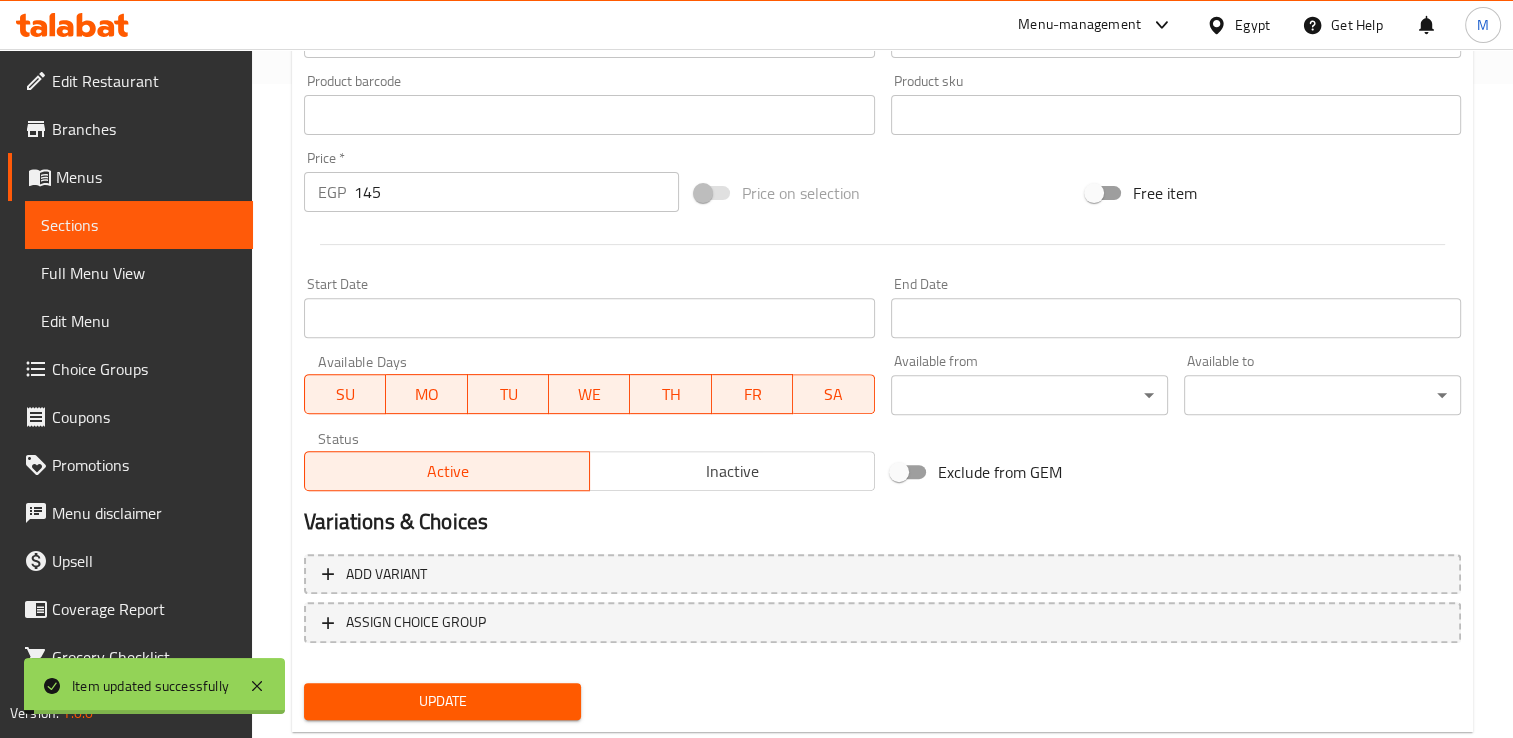 click on "Update" at bounding box center [442, 701] 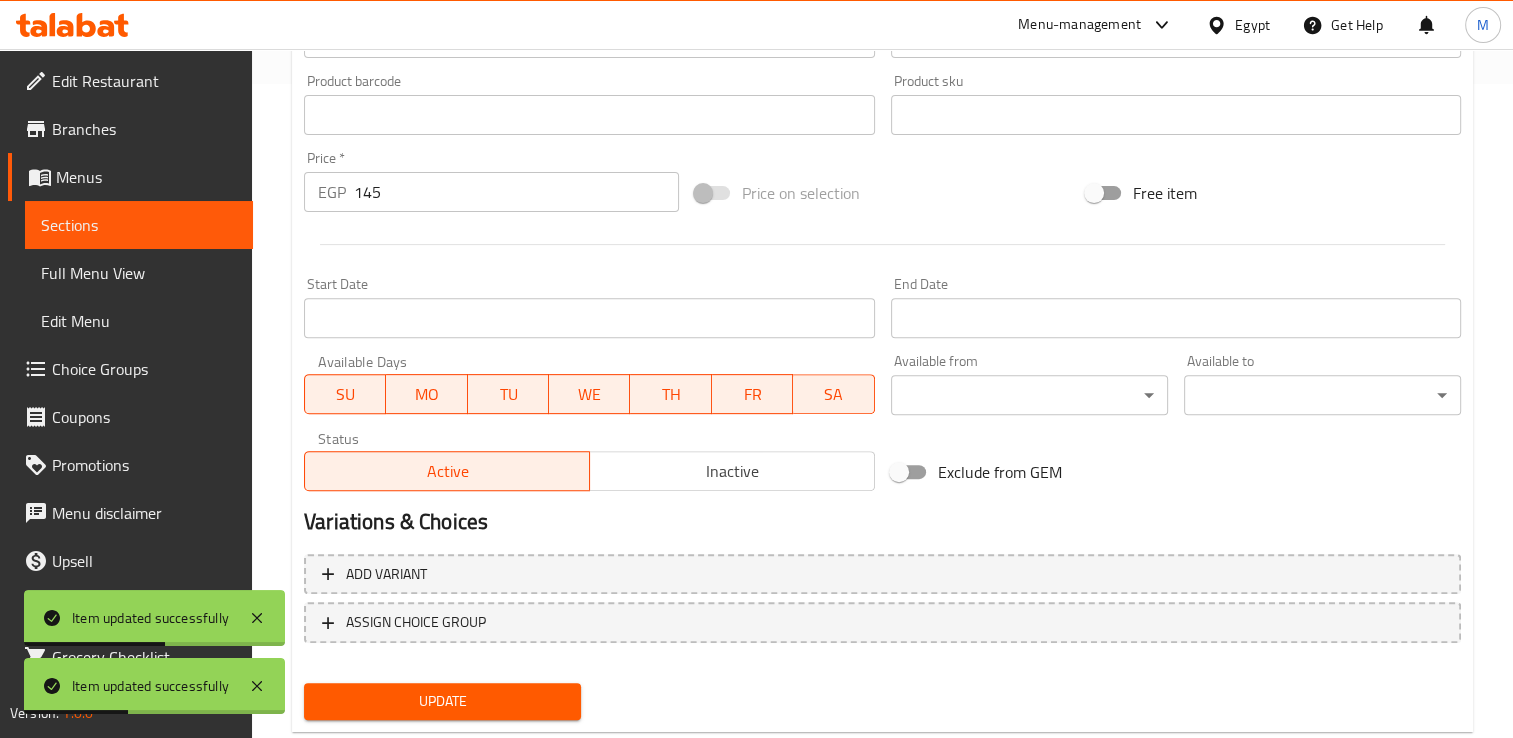 scroll, scrollTop: 0, scrollLeft: 0, axis: both 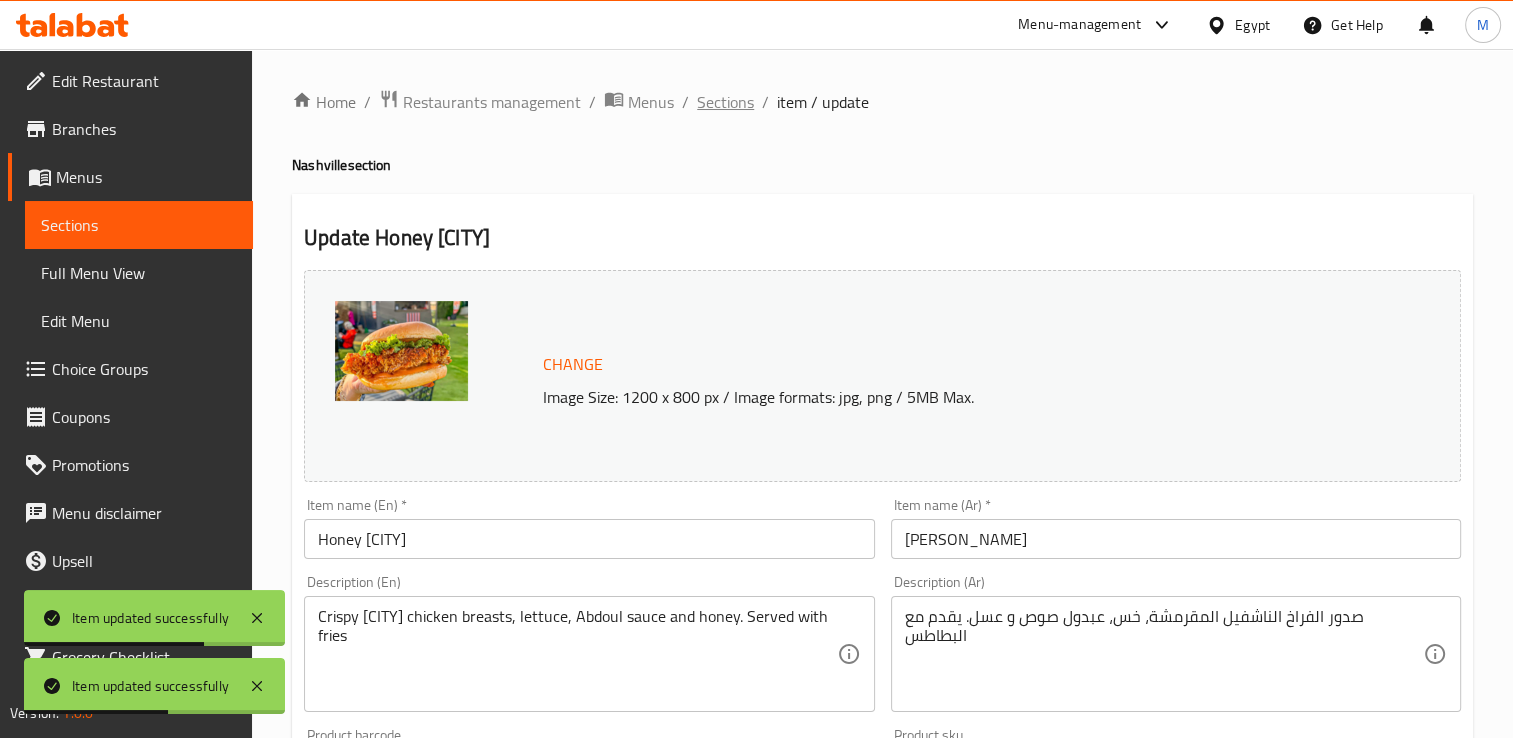 click on "Sections" at bounding box center [725, 102] 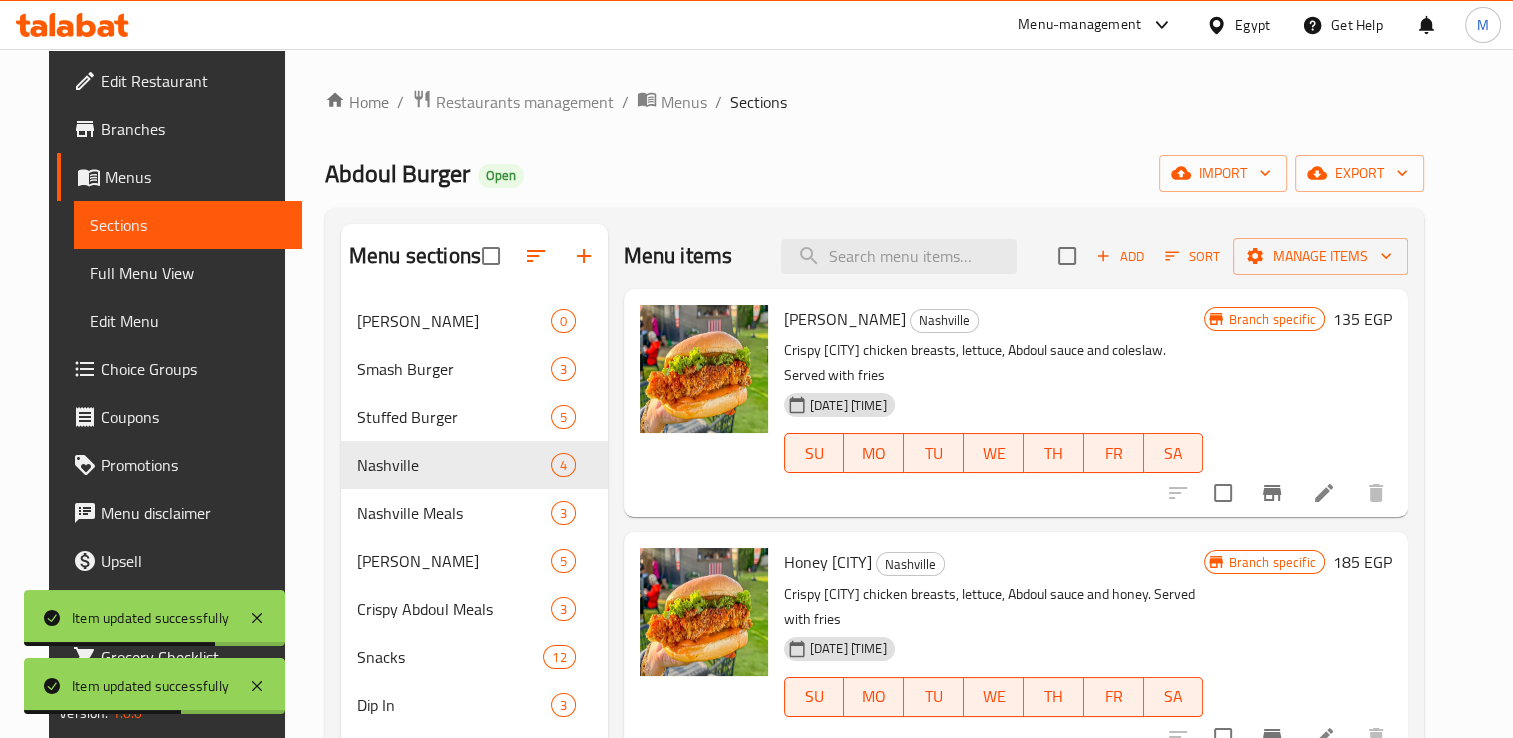 scroll, scrollTop: 136, scrollLeft: 0, axis: vertical 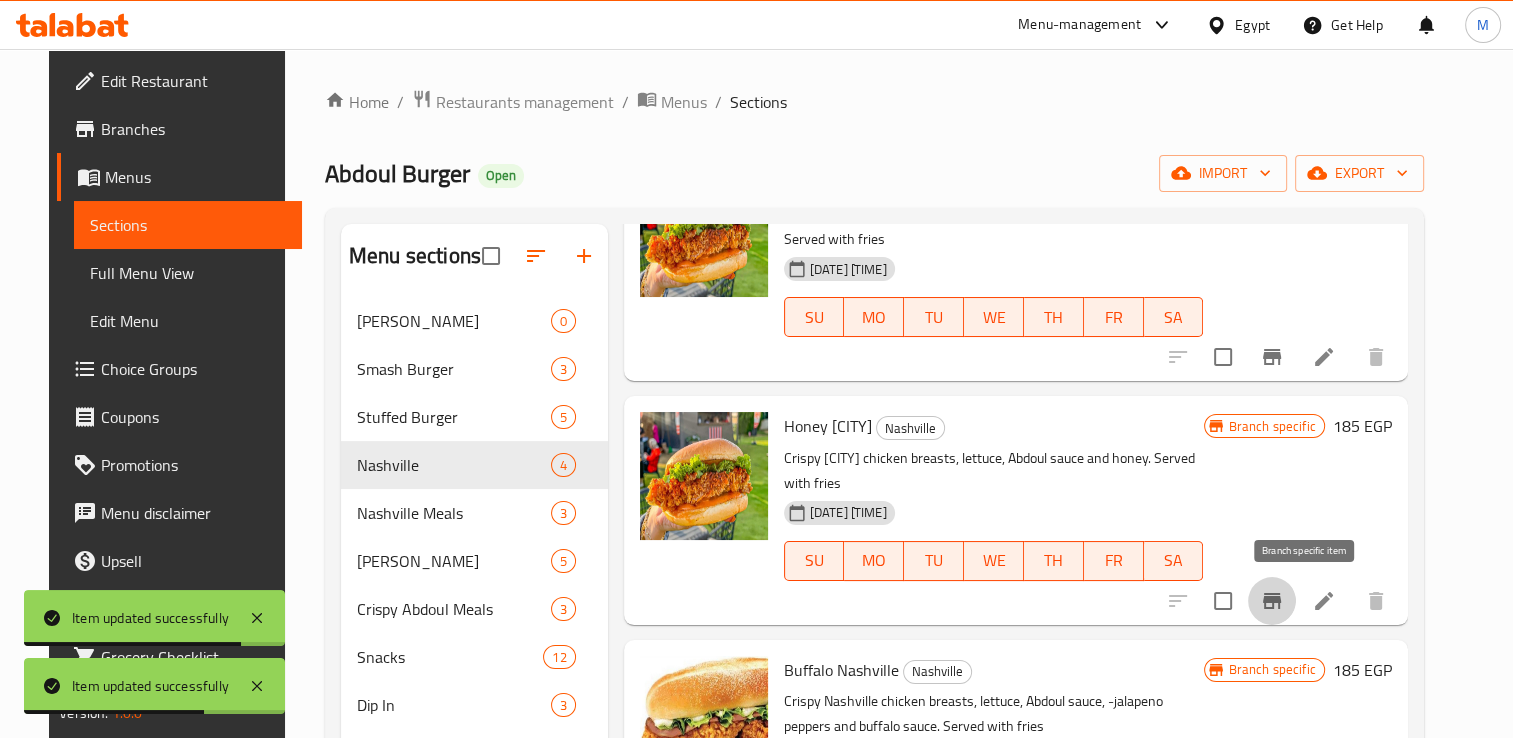 click 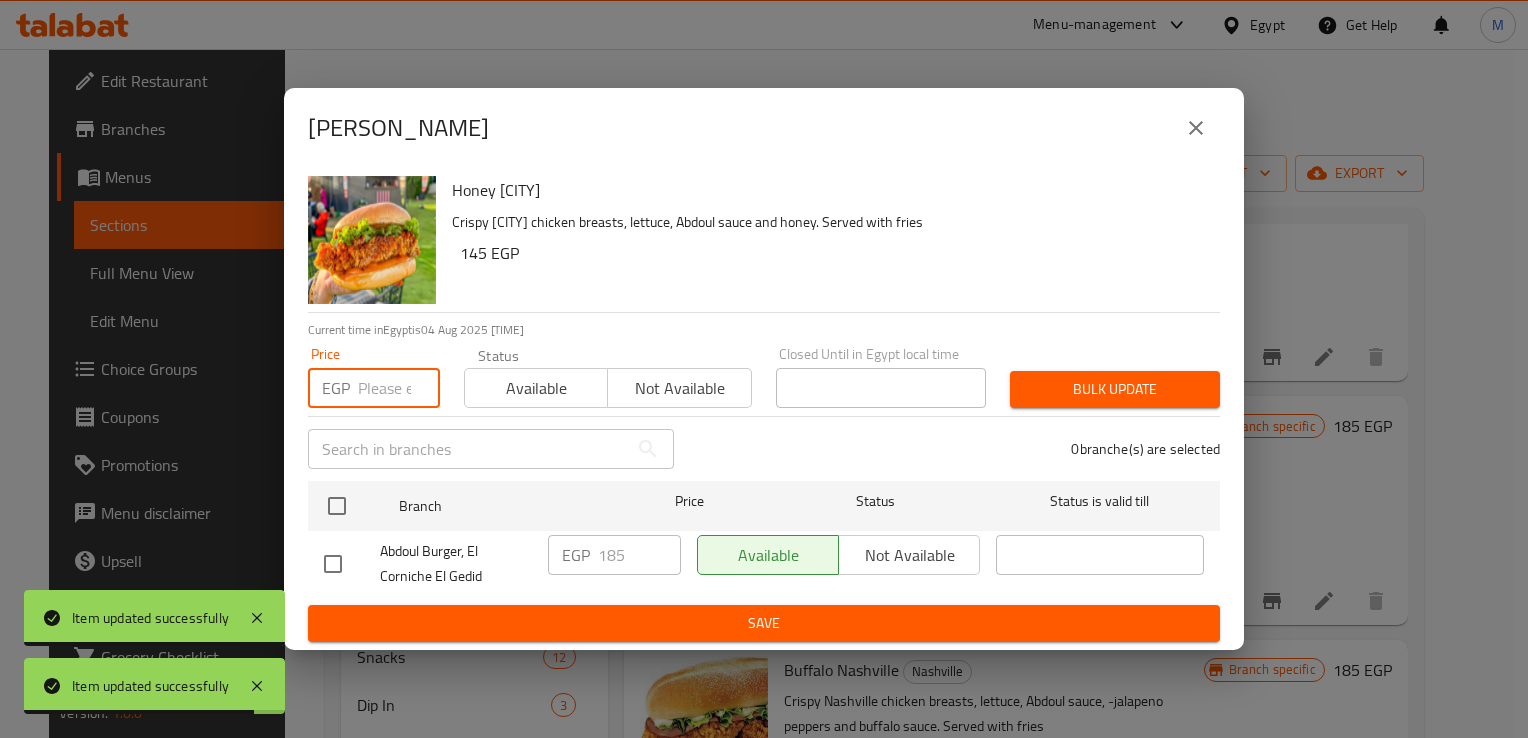 click at bounding box center (399, 388) 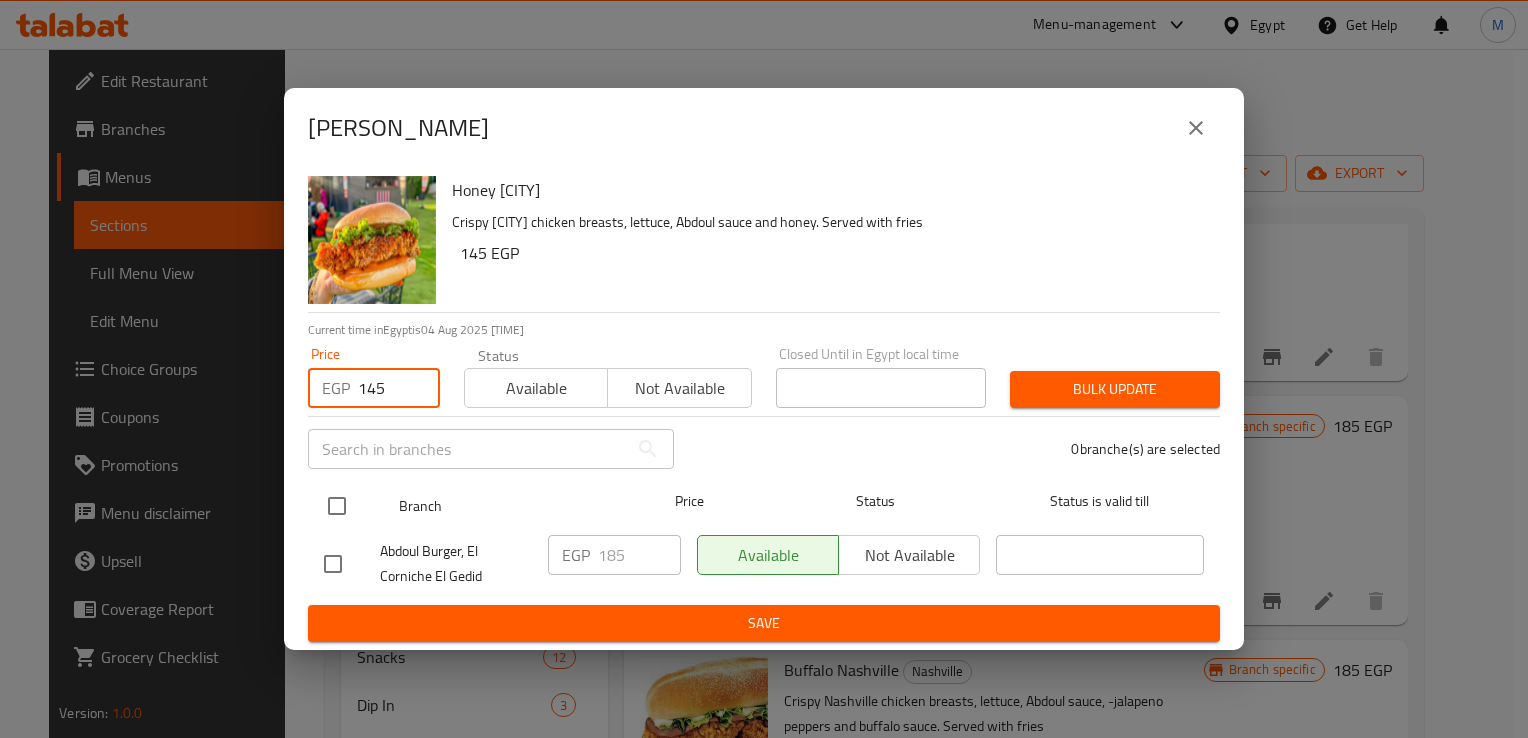 type on "145" 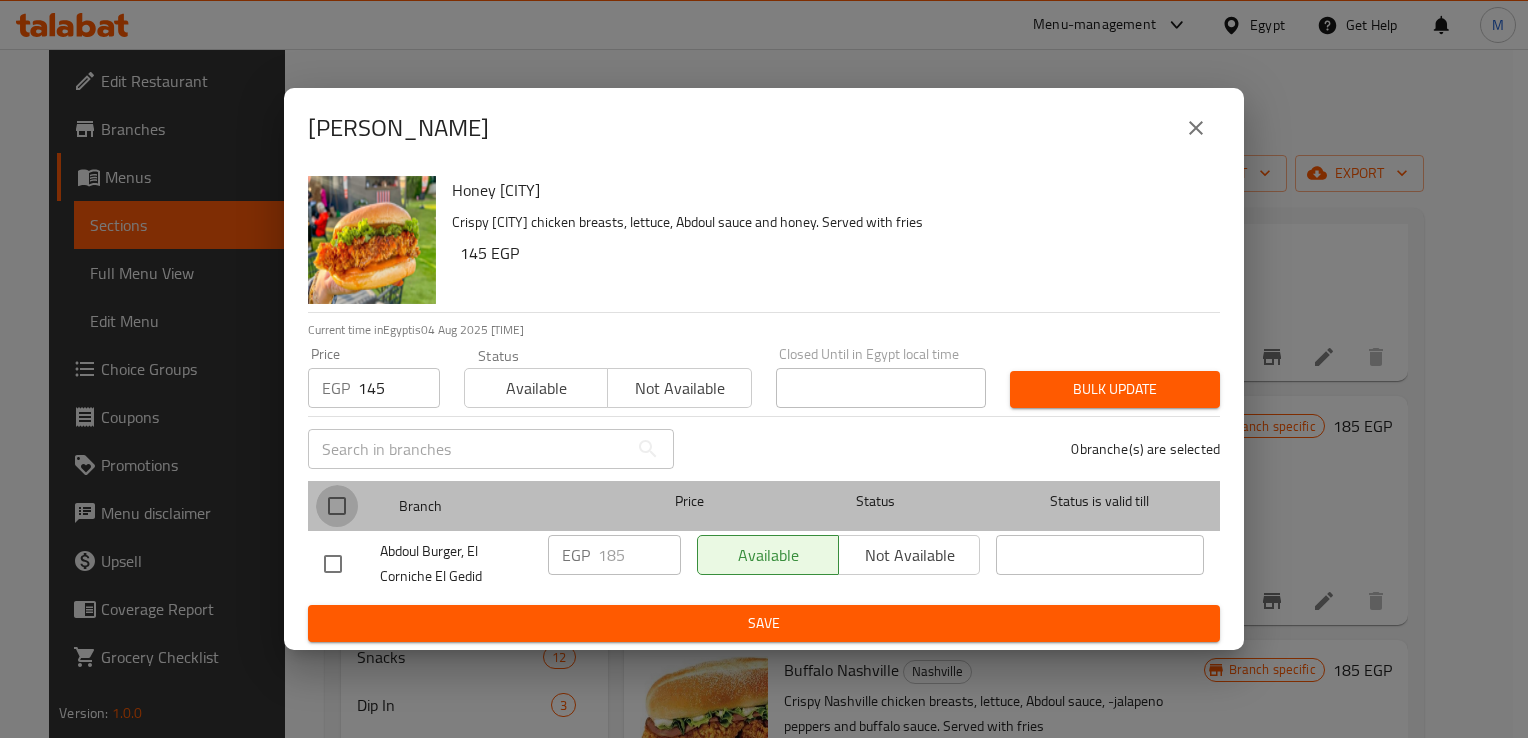 click at bounding box center (337, 506) 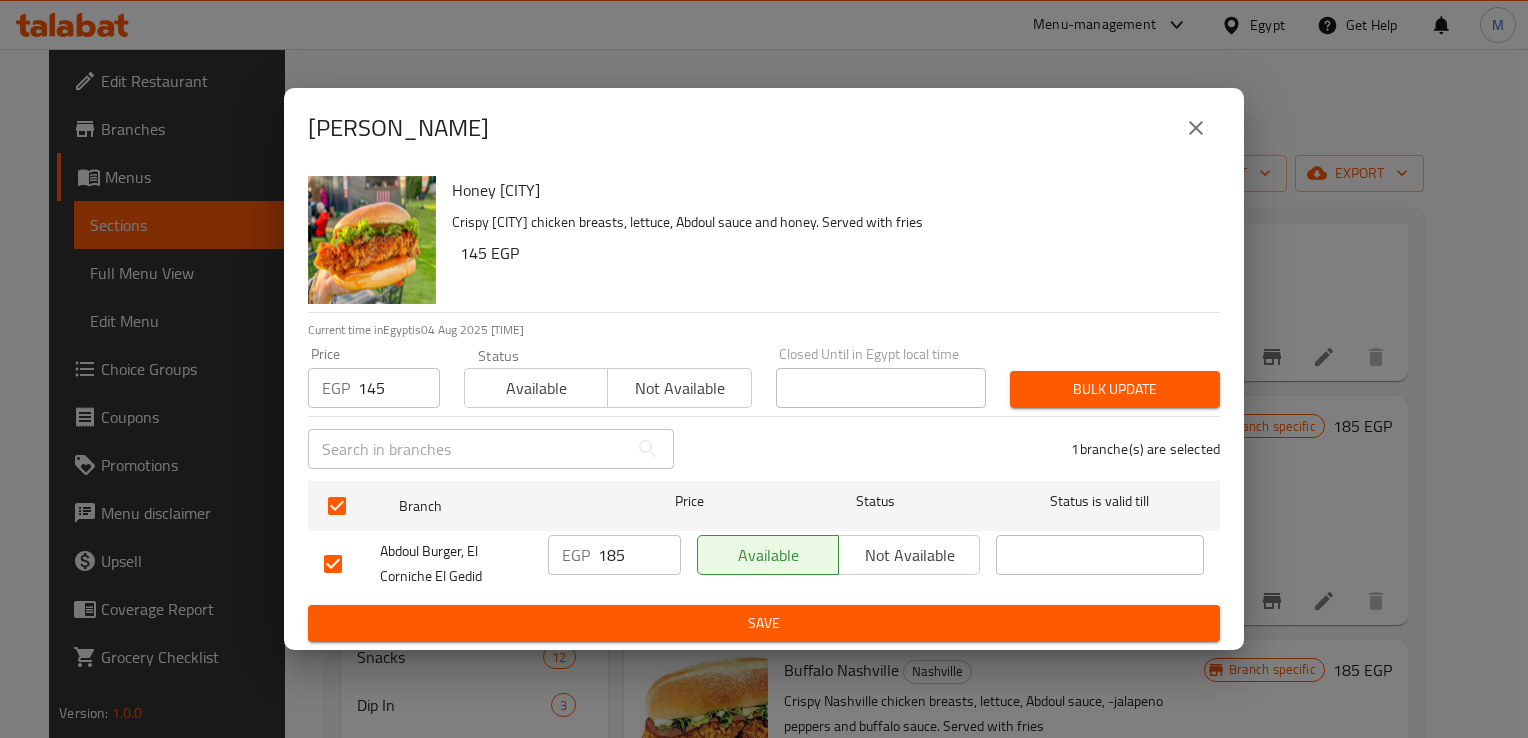 click on "185" at bounding box center [639, 555] 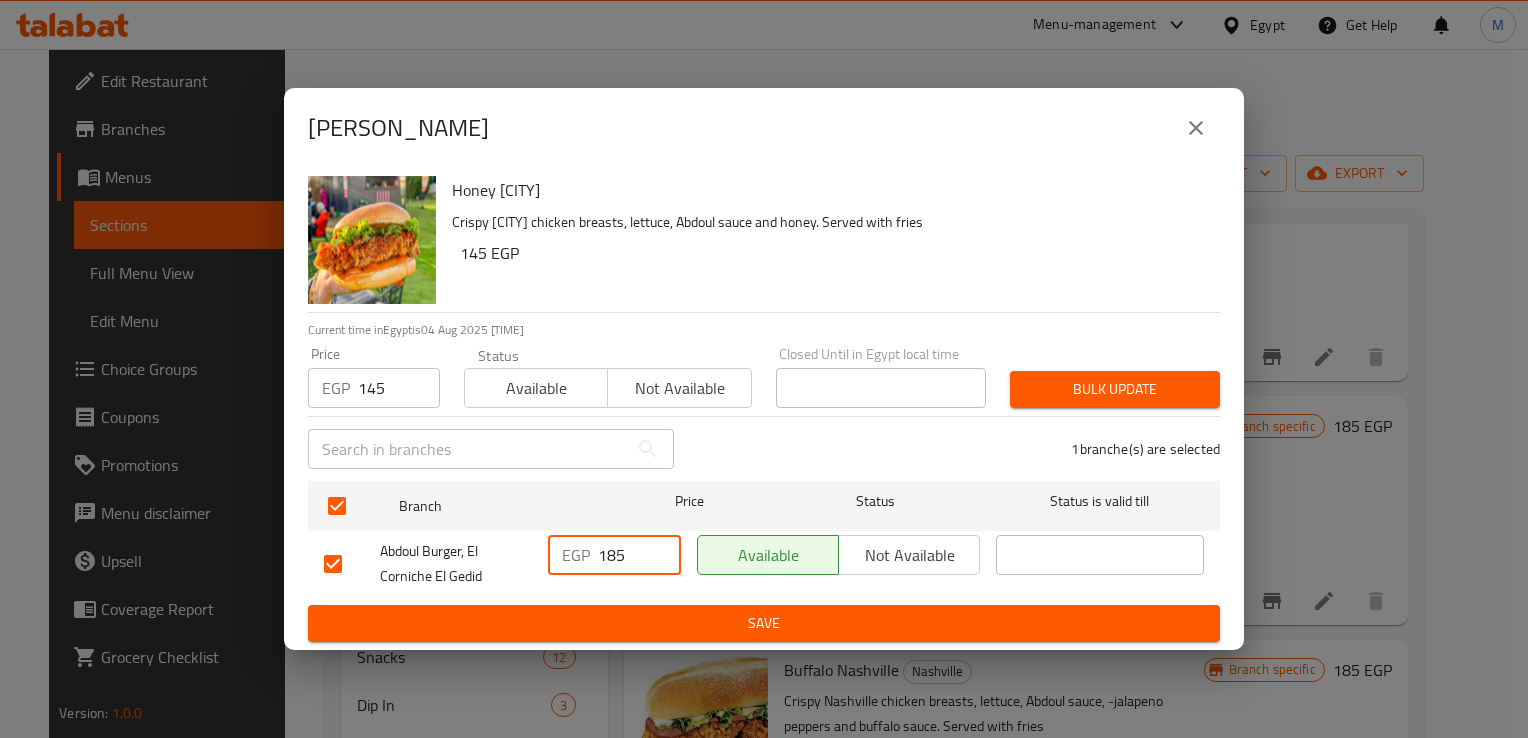 click on "185" at bounding box center [639, 555] 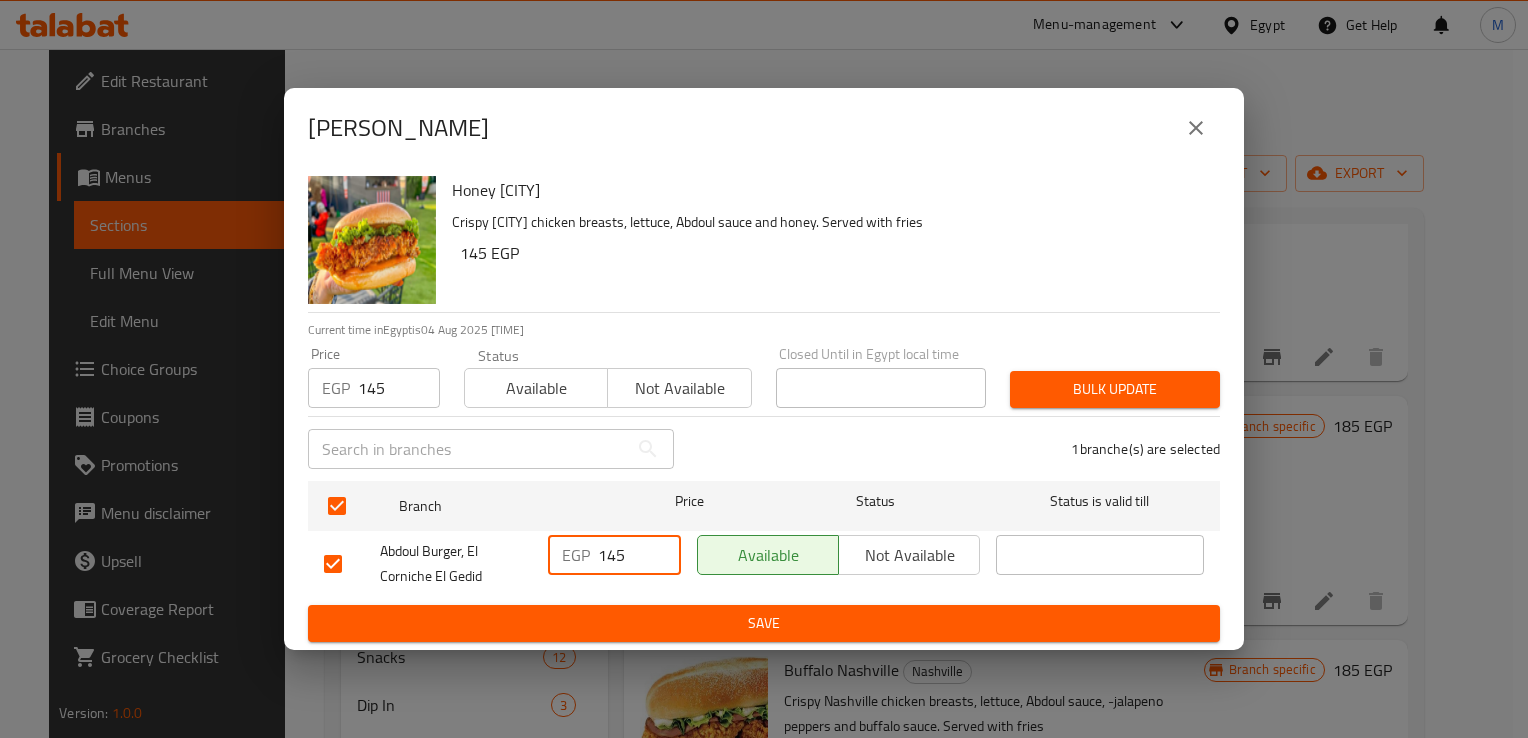 type on "145" 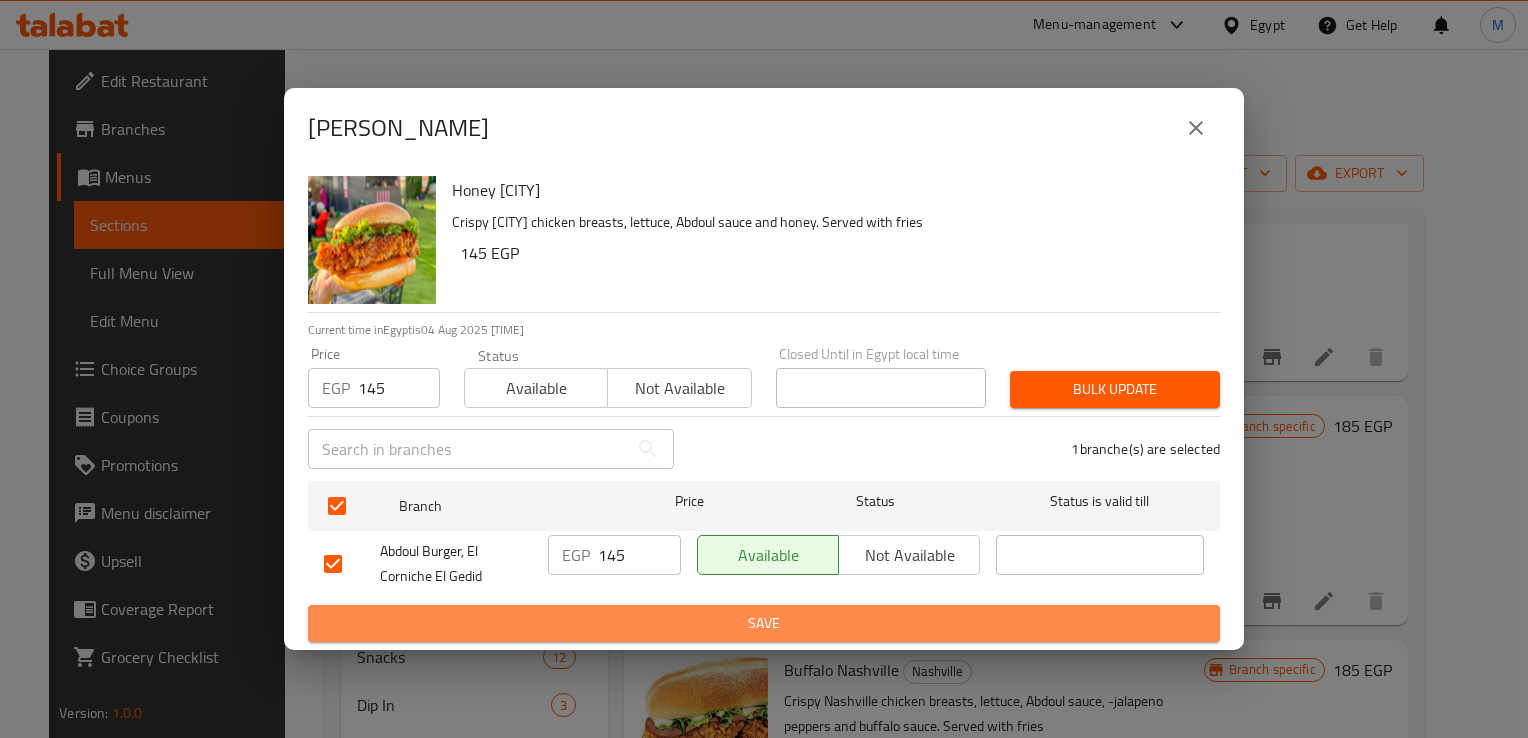 click on "Save" at bounding box center (764, 623) 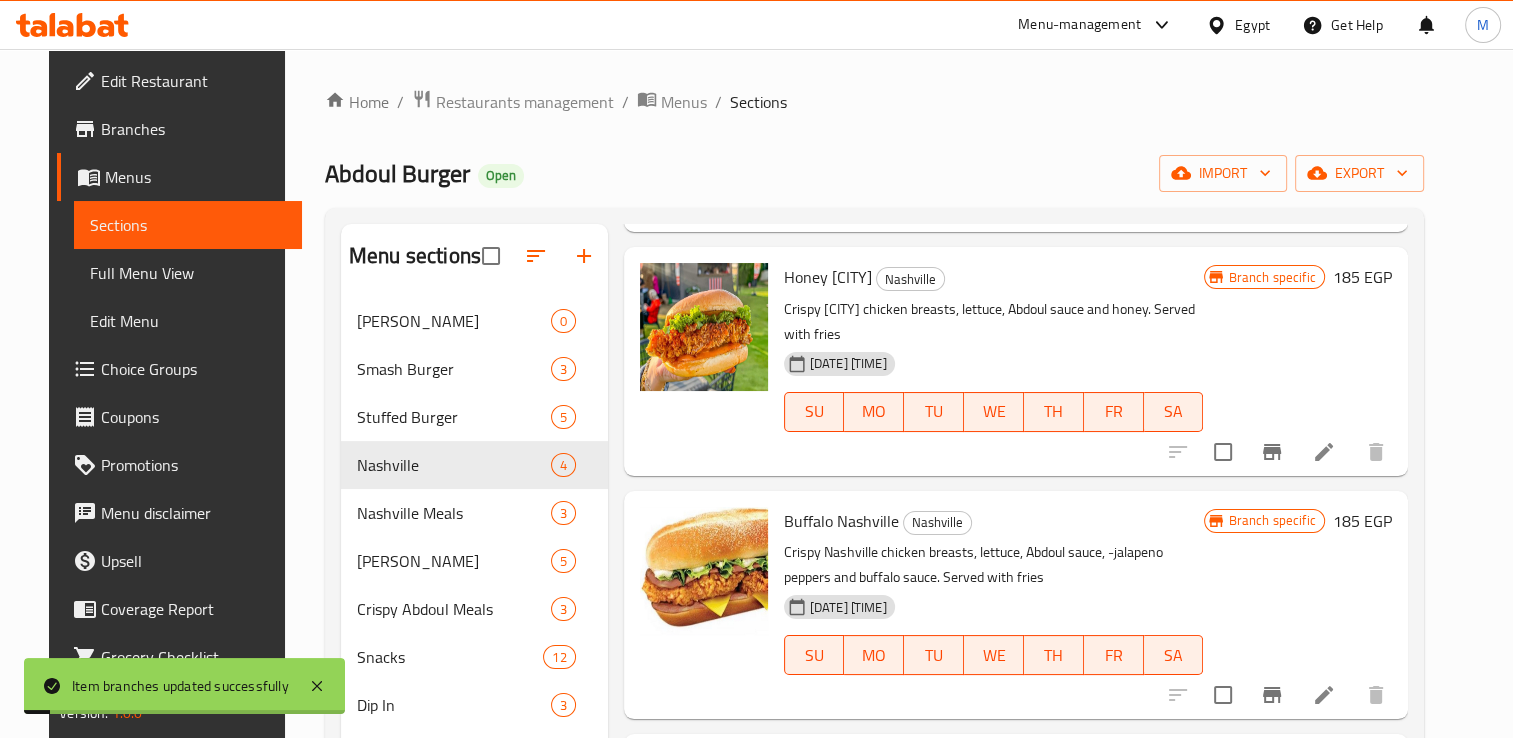 scroll, scrollTop: 284, scrollLeft: 0, axis: vertical 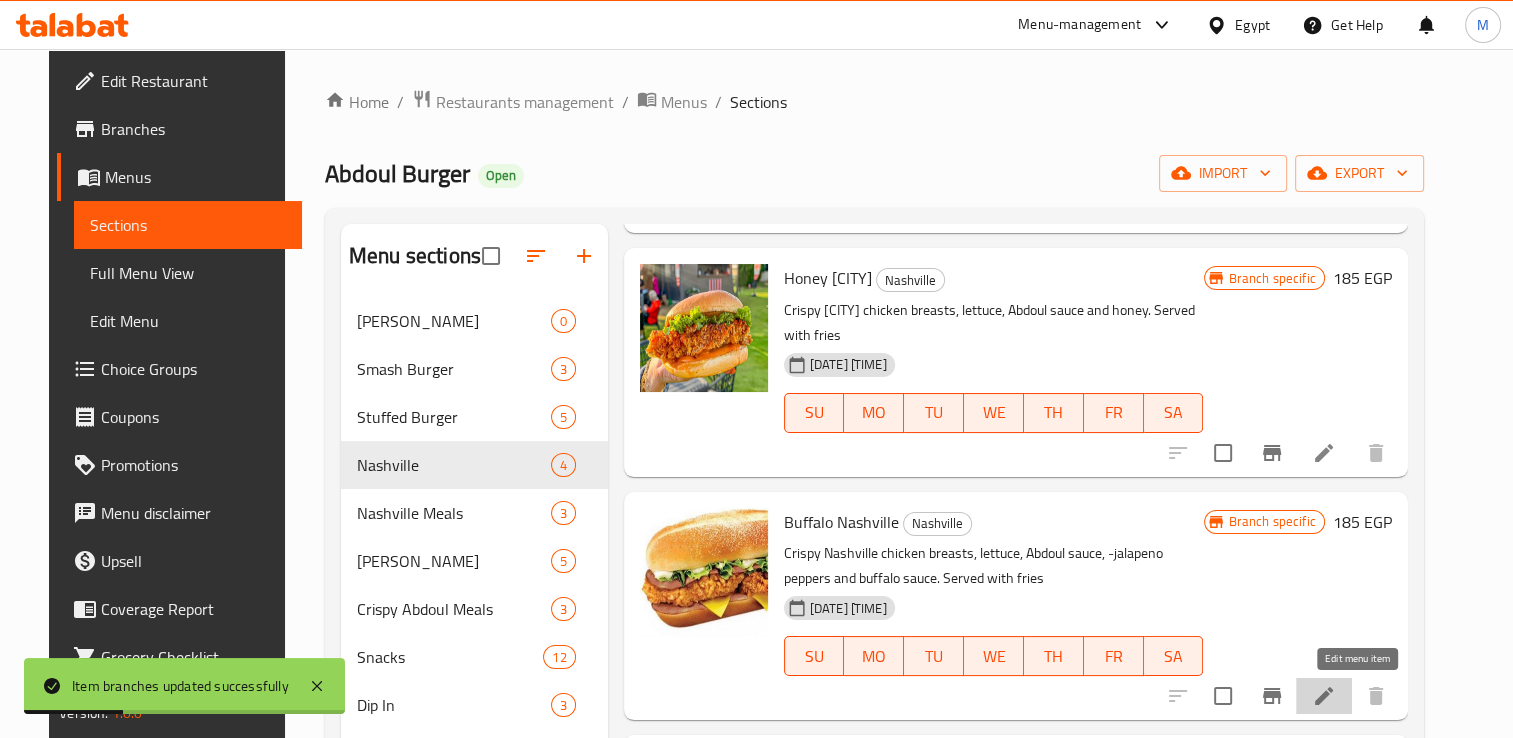 click 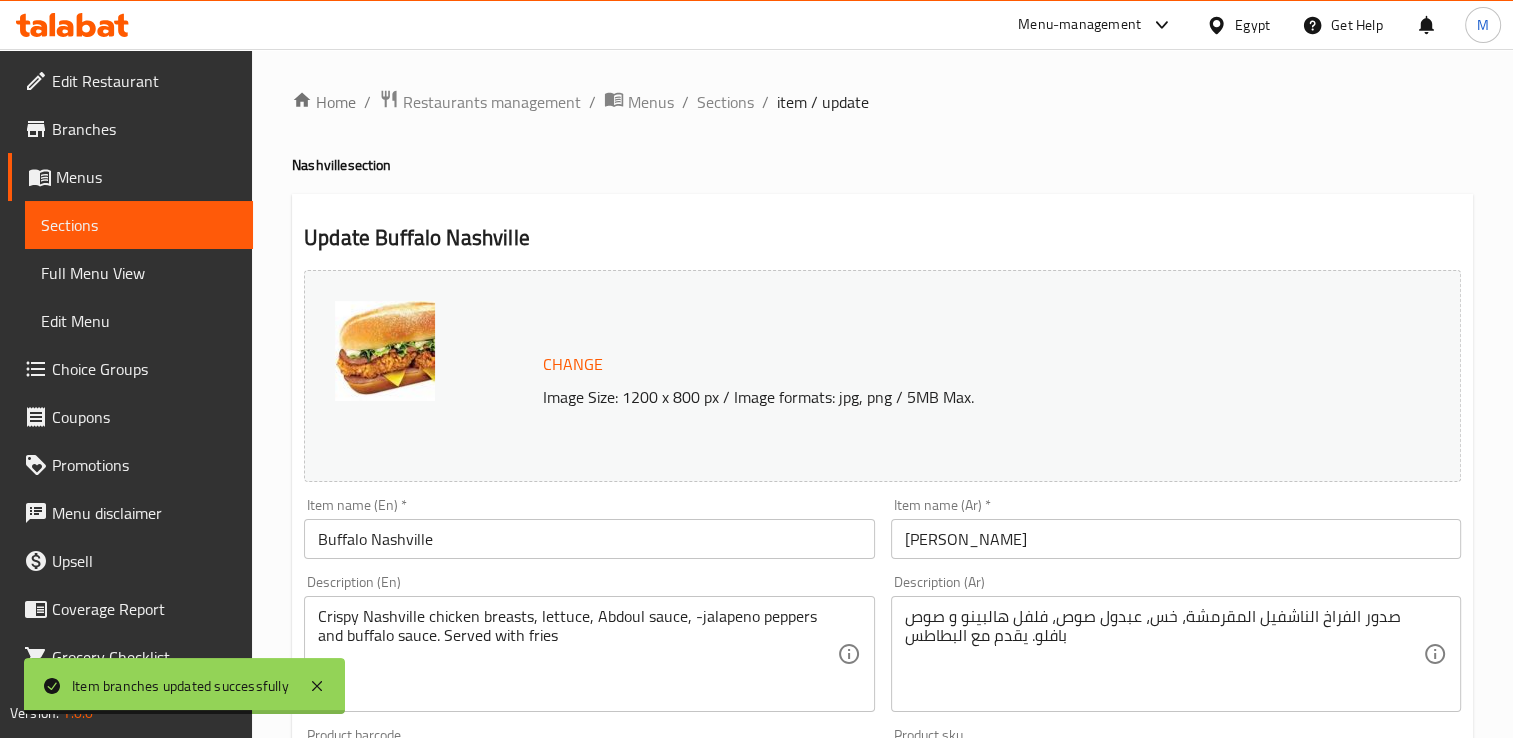 scroll, scrollTop: 702, scrollLeft: 0, axis: vertical 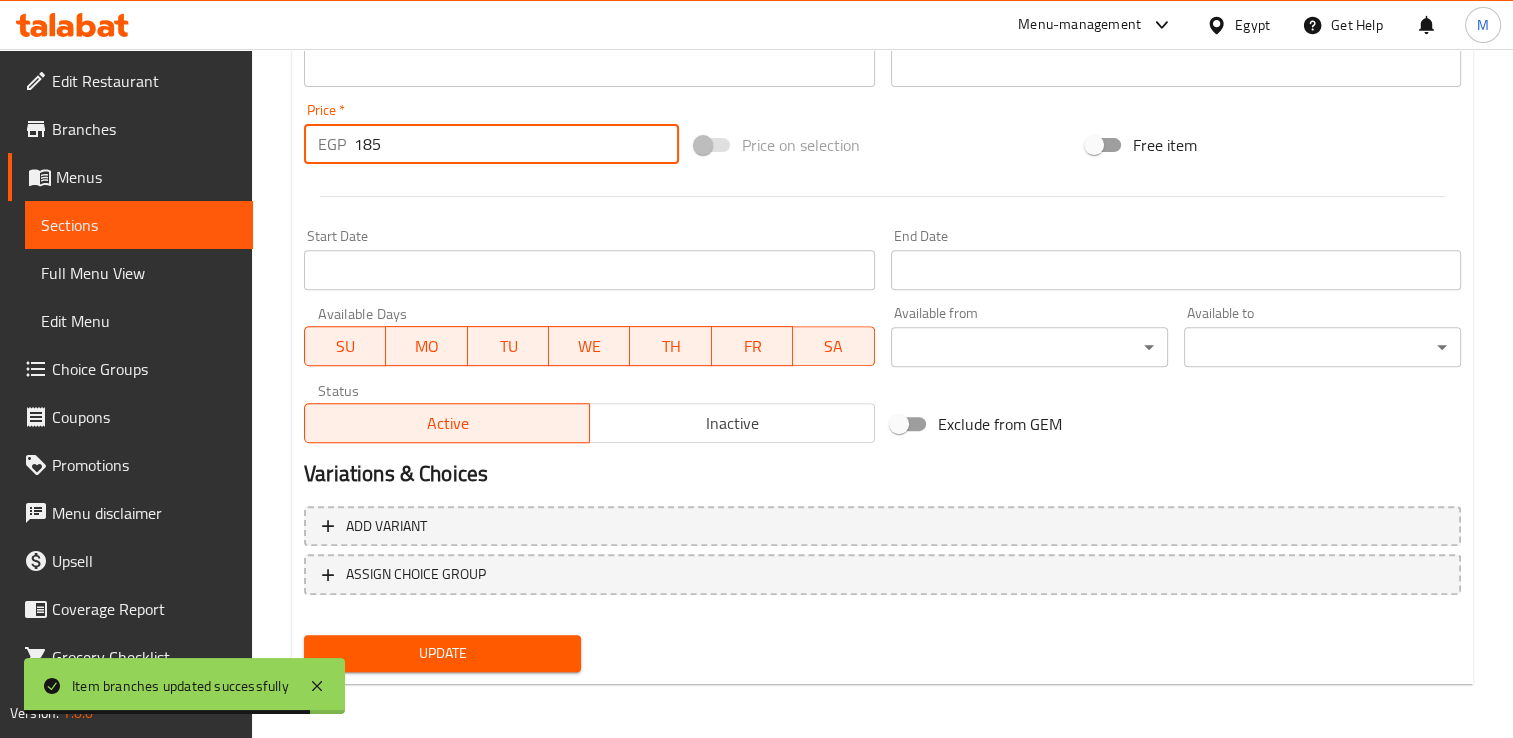 click on "185" at bounding box center (516, 144) 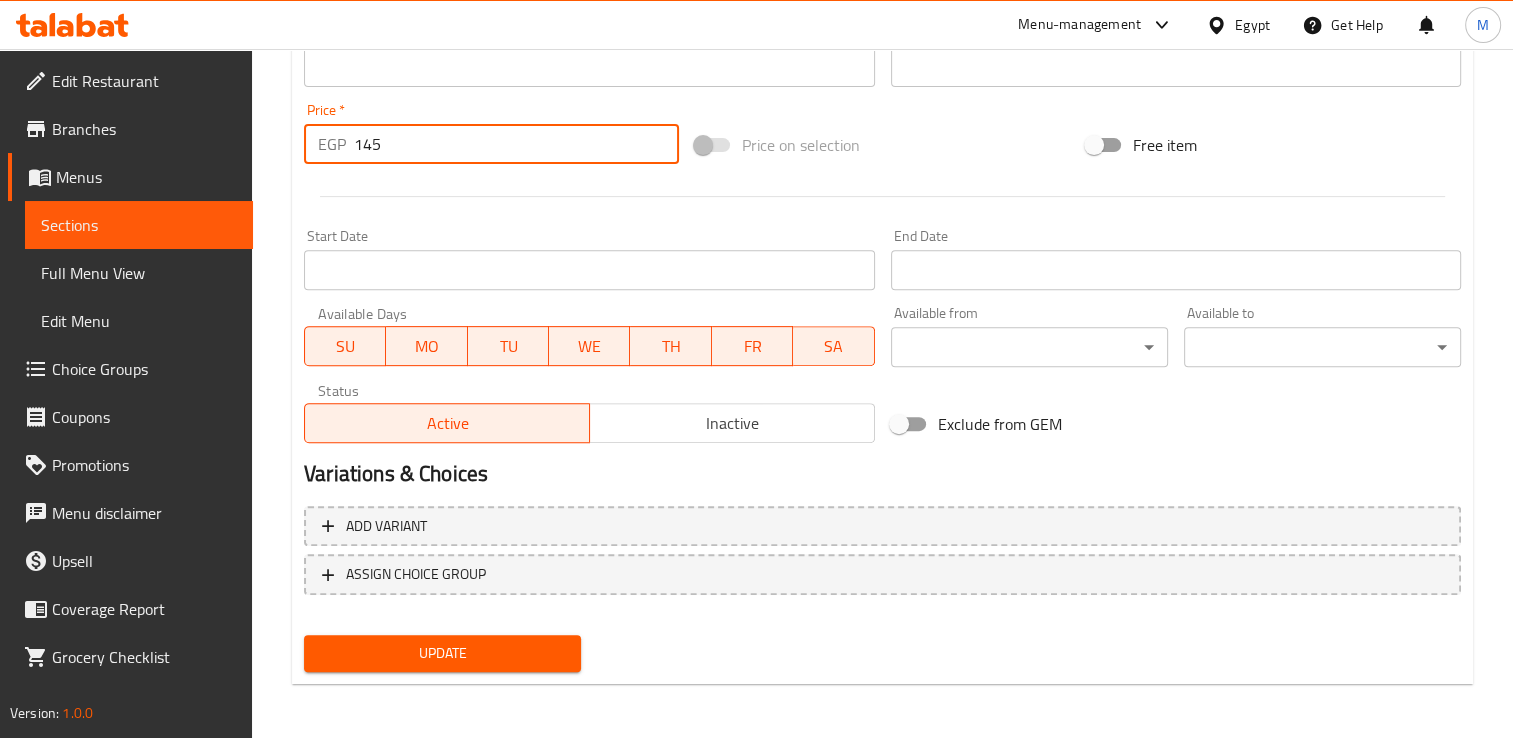 type on "145" 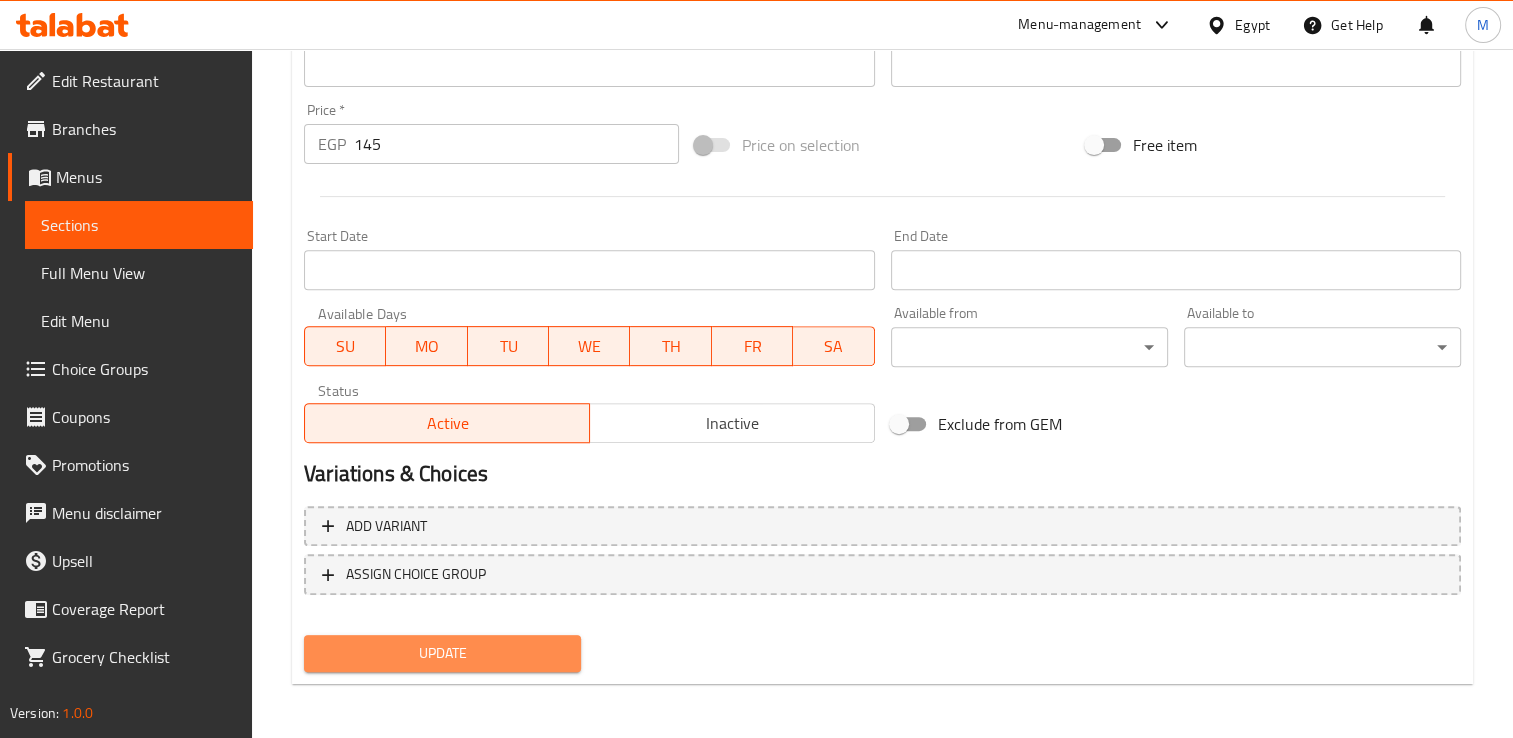 click on "Update" at bounding box center (442, 653) 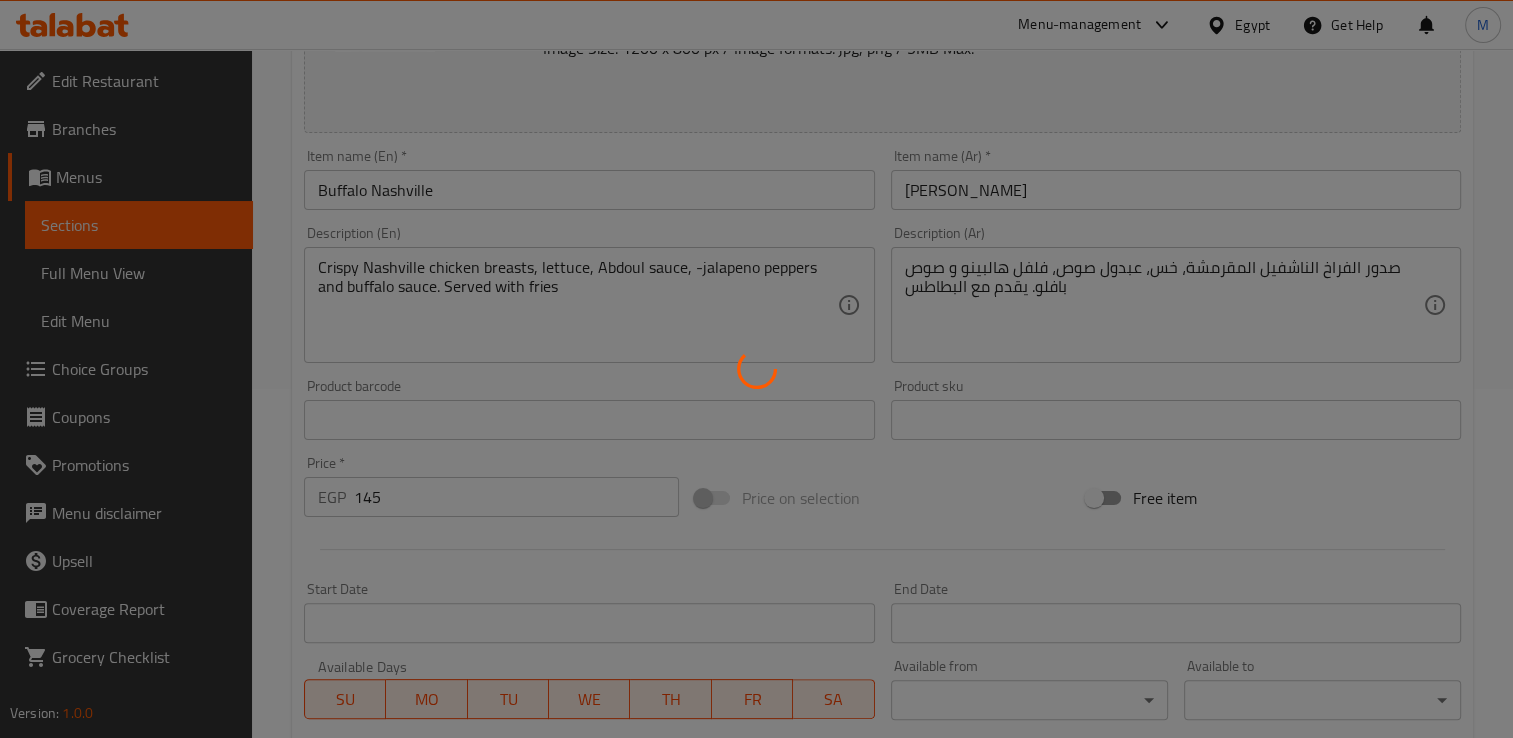 scroll, scrollTop: 0, scrollLeft: 0, axis: both 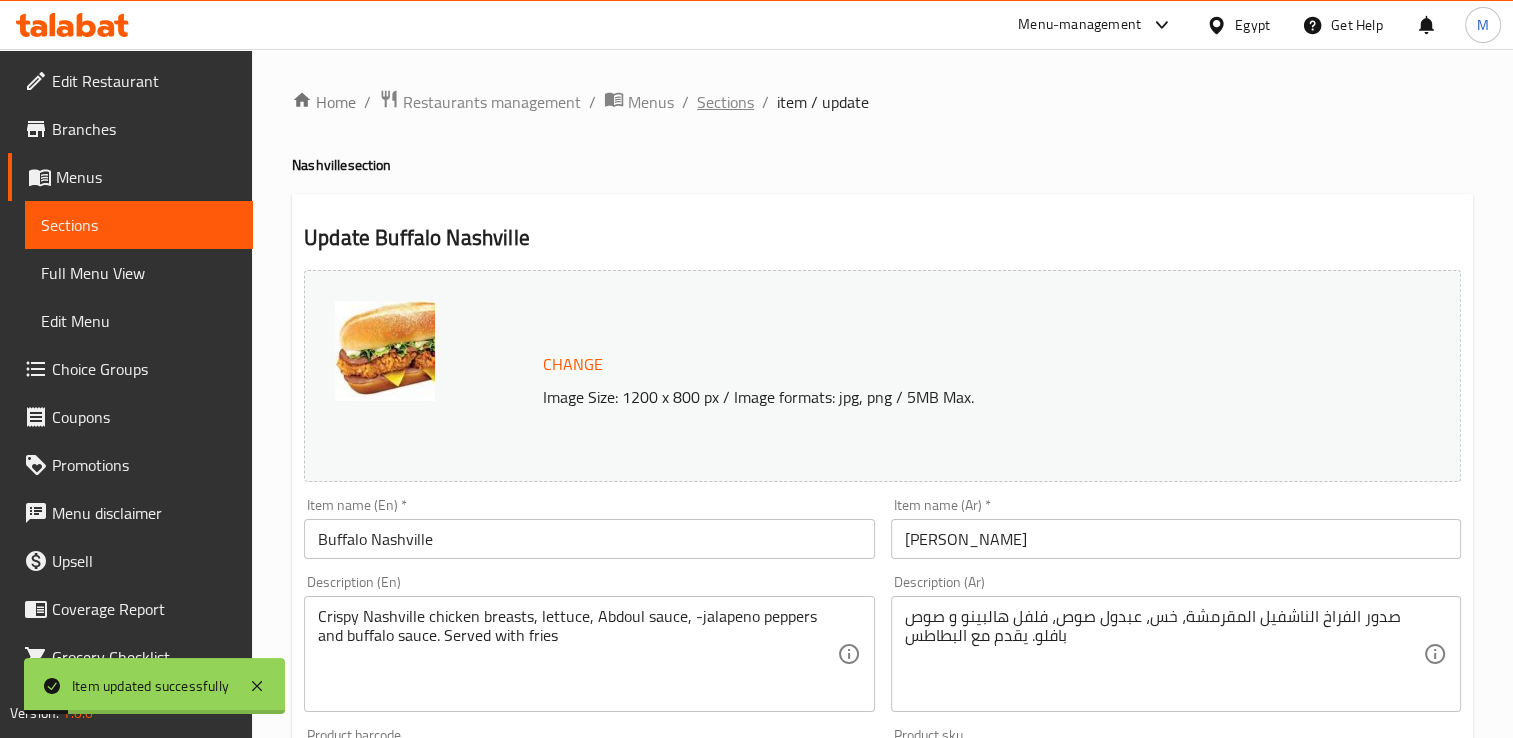click on "Sections" at bounding box center [725, 102] 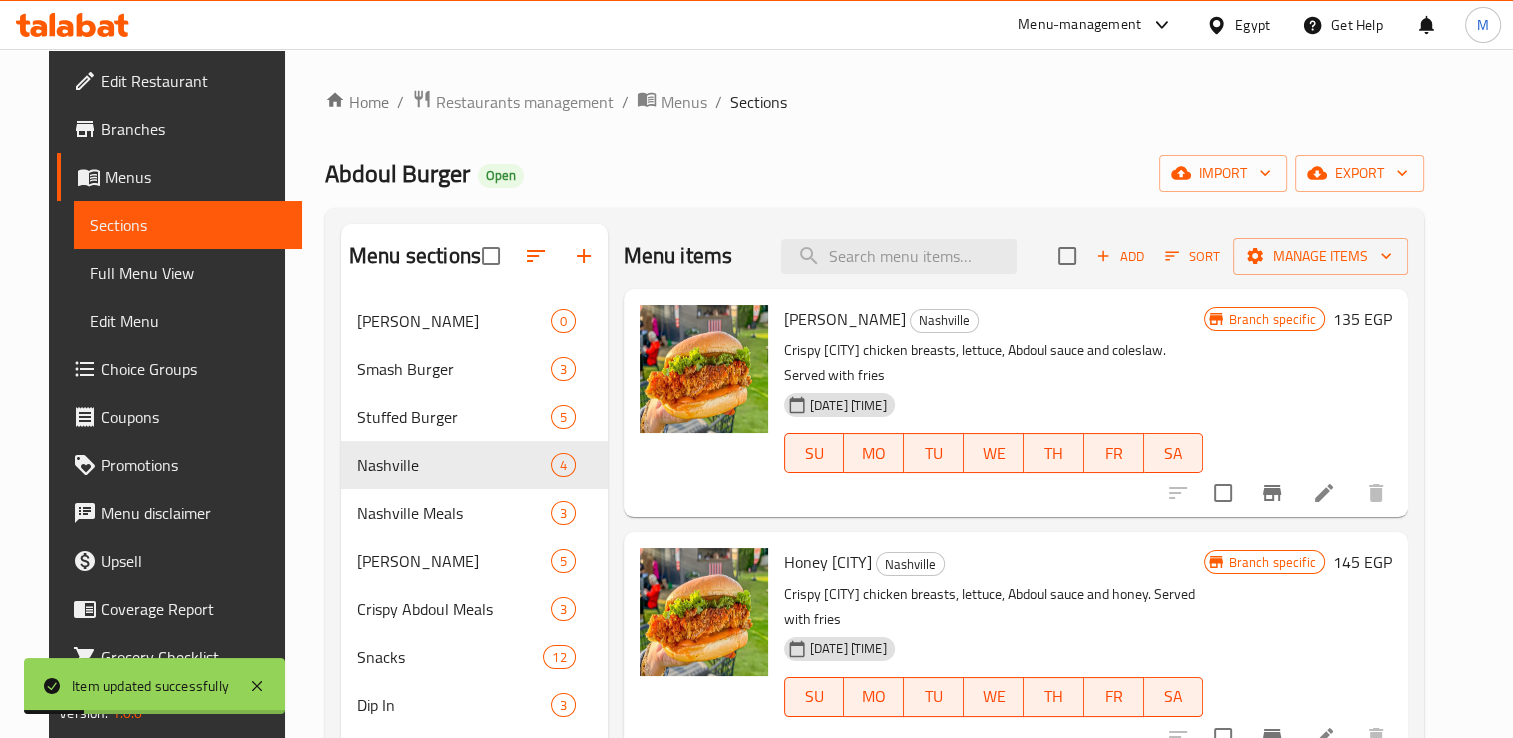 scroll, scrollTop: 284, scrollLeft: 0, axis: vertical 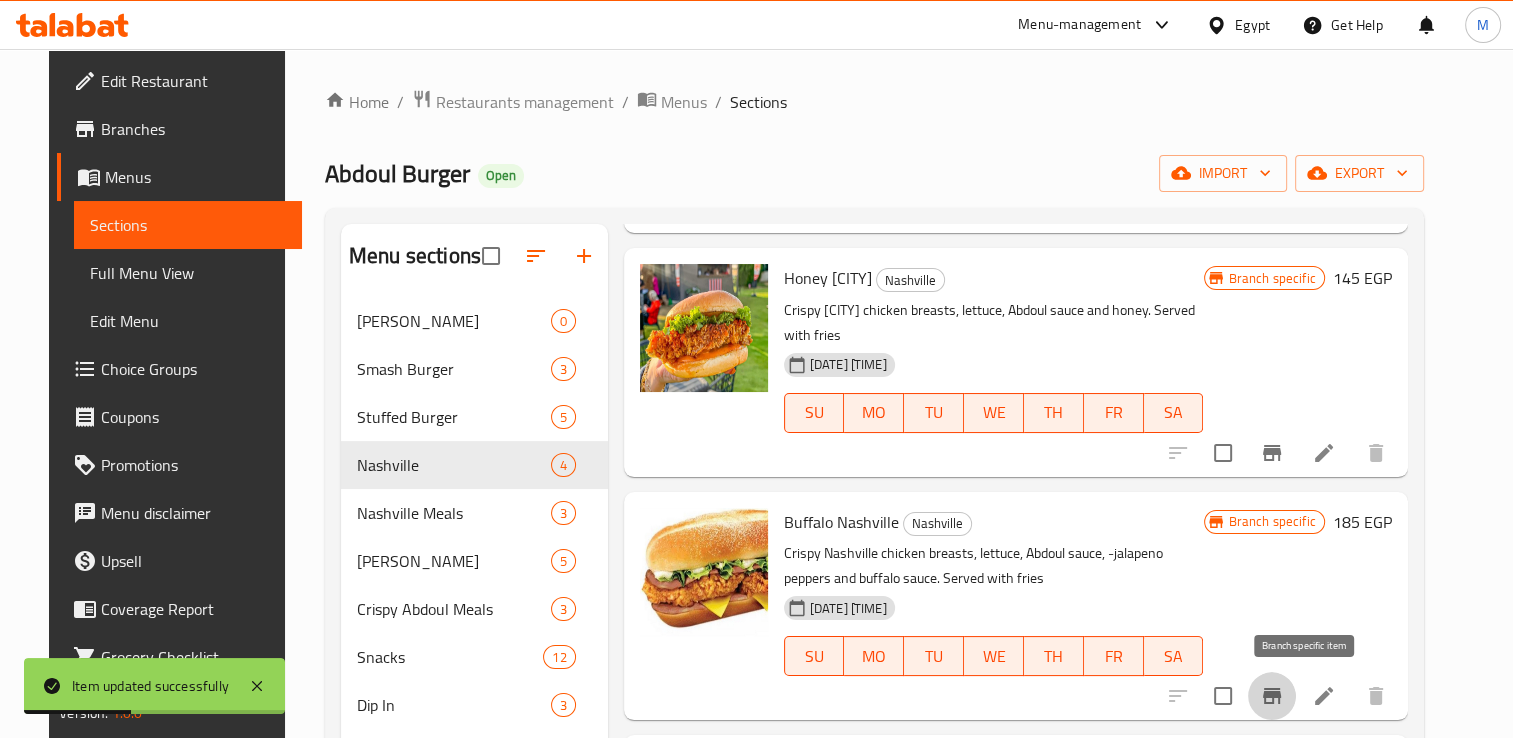 click 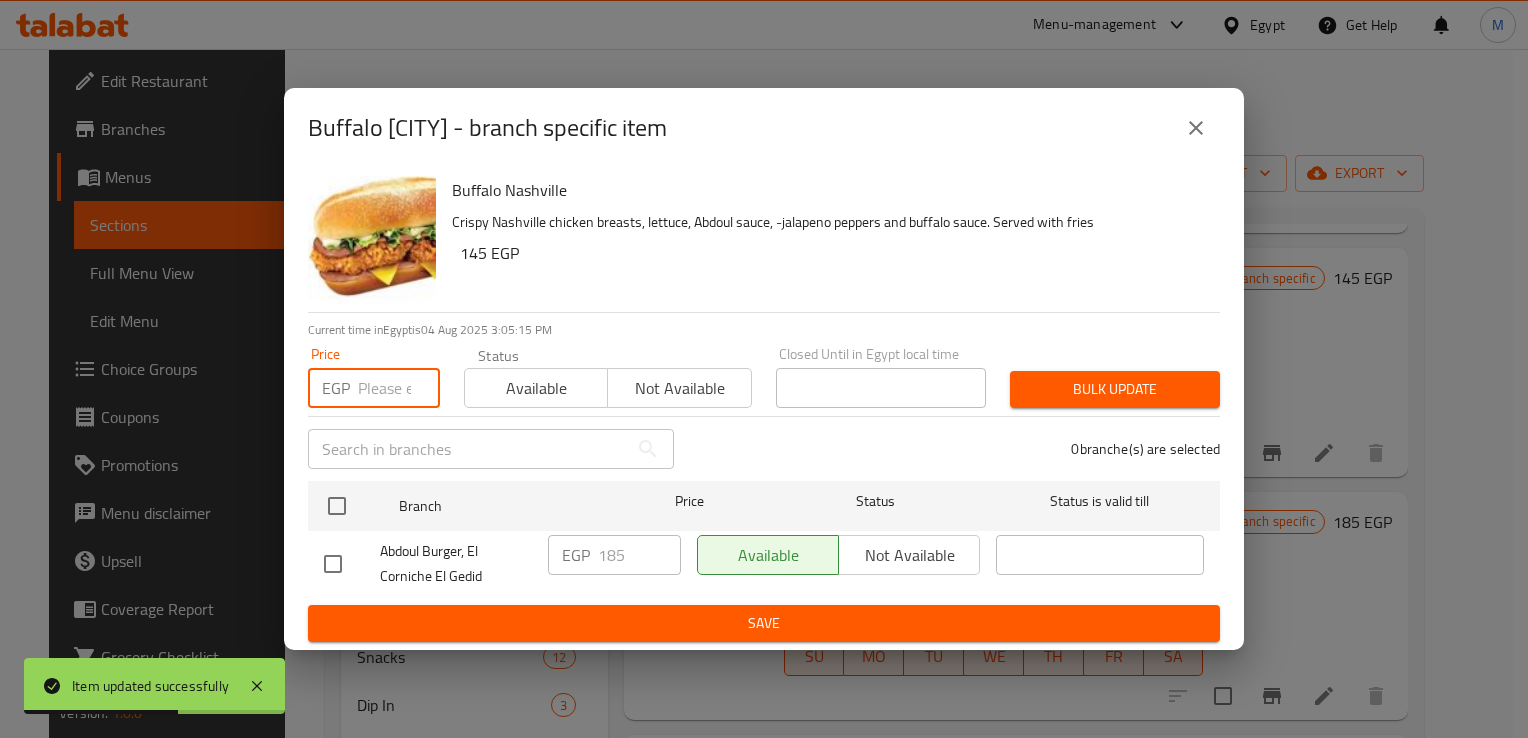 click at bounding box center [399, 388] 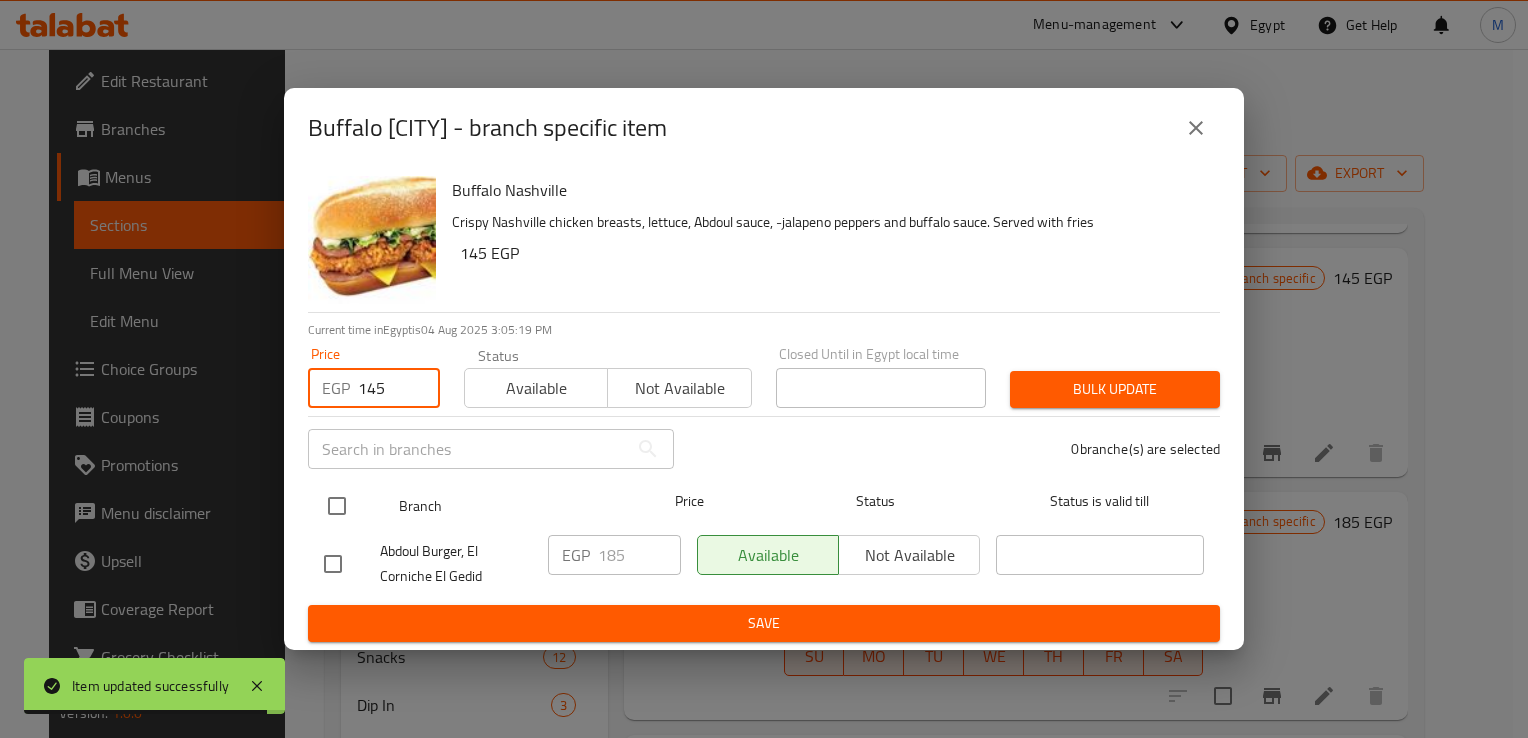 type on "145" 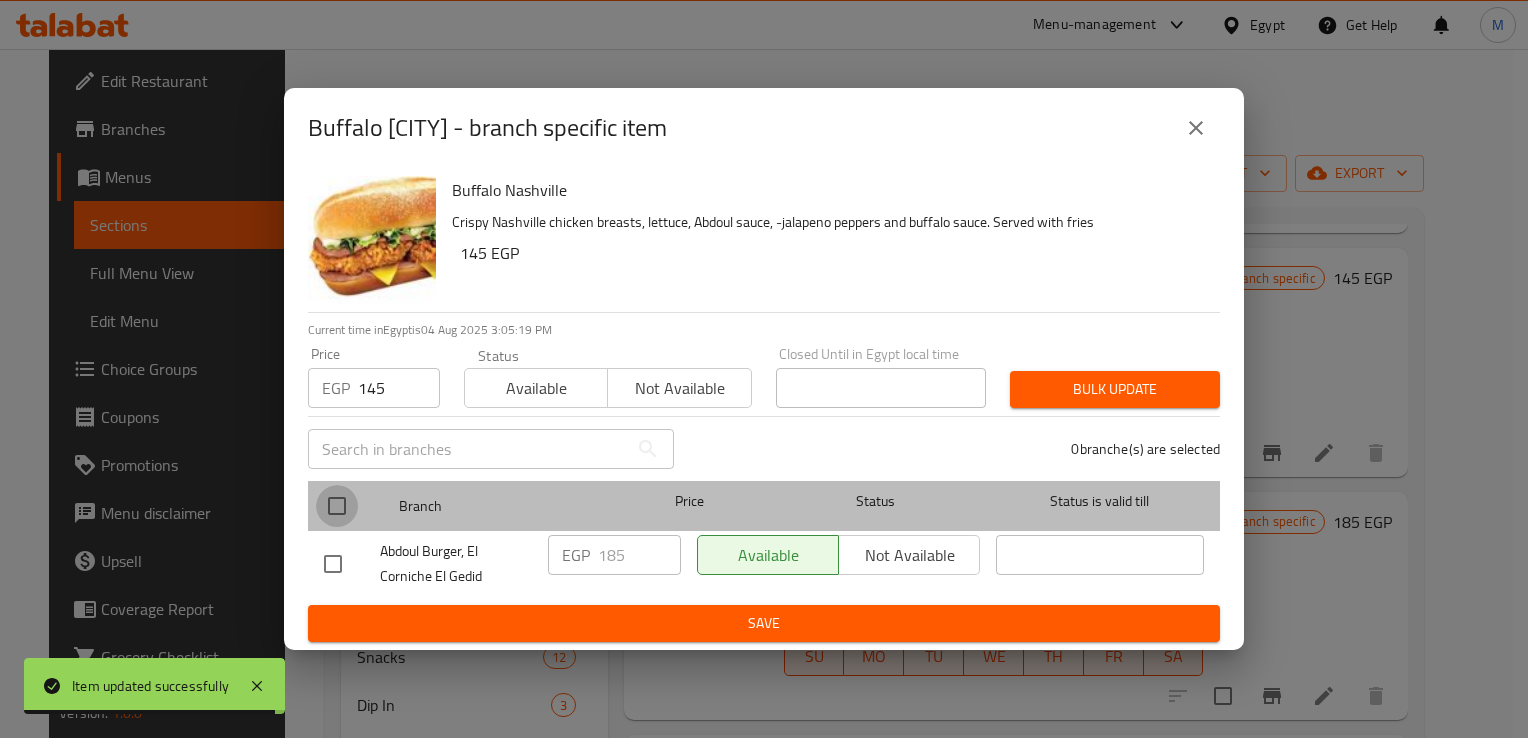 click at bounding box center (337, 506) 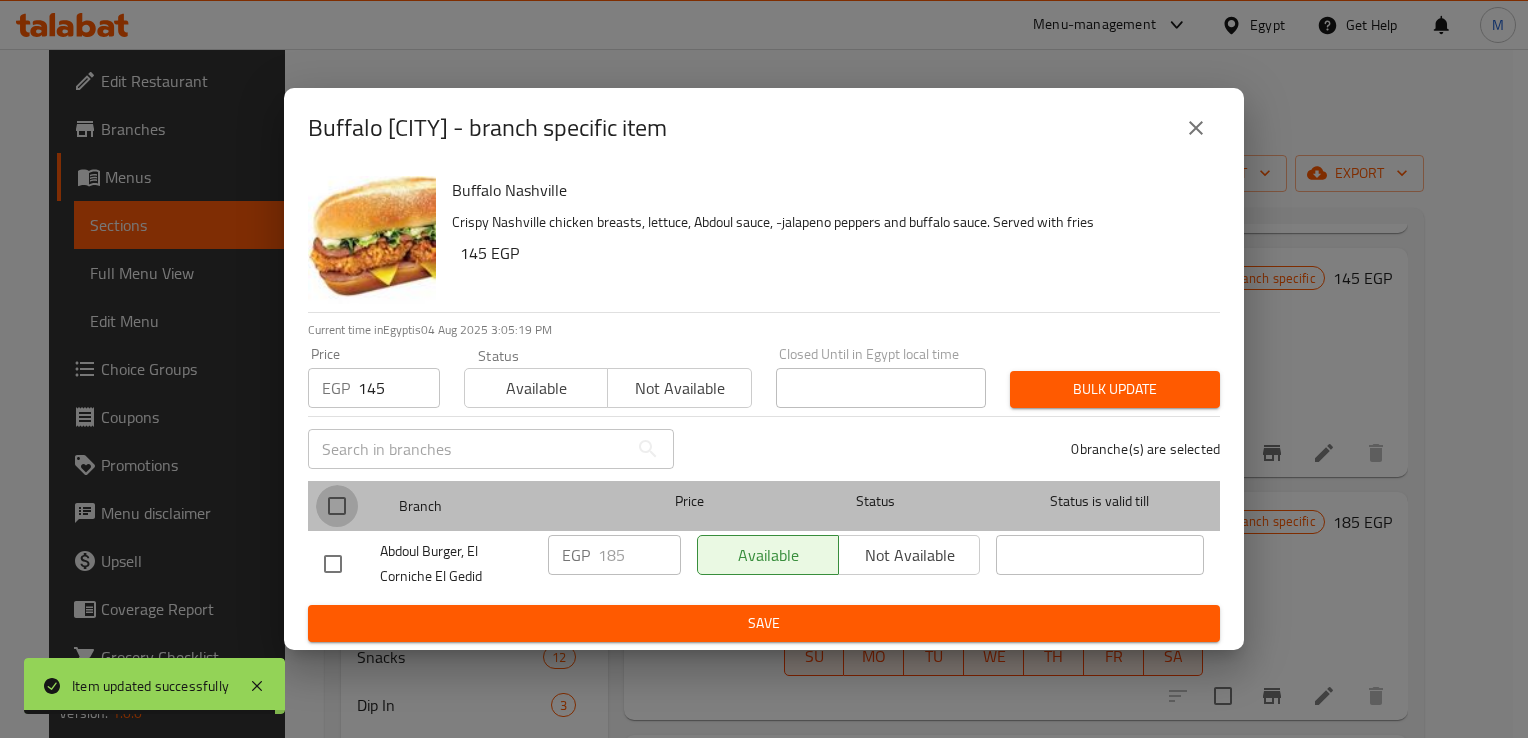 checkbox on "true" 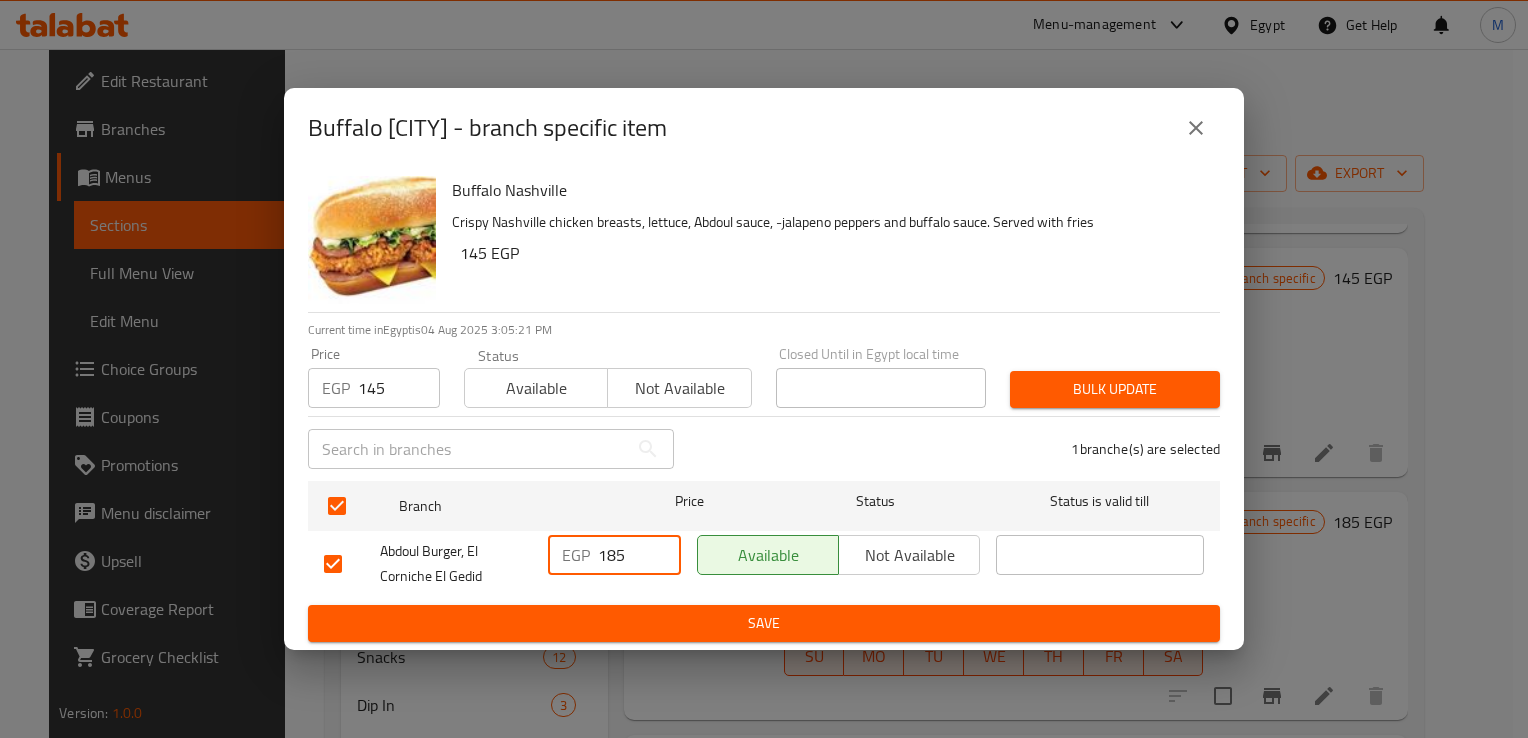 click on "185" at bounding box center (639, 555) 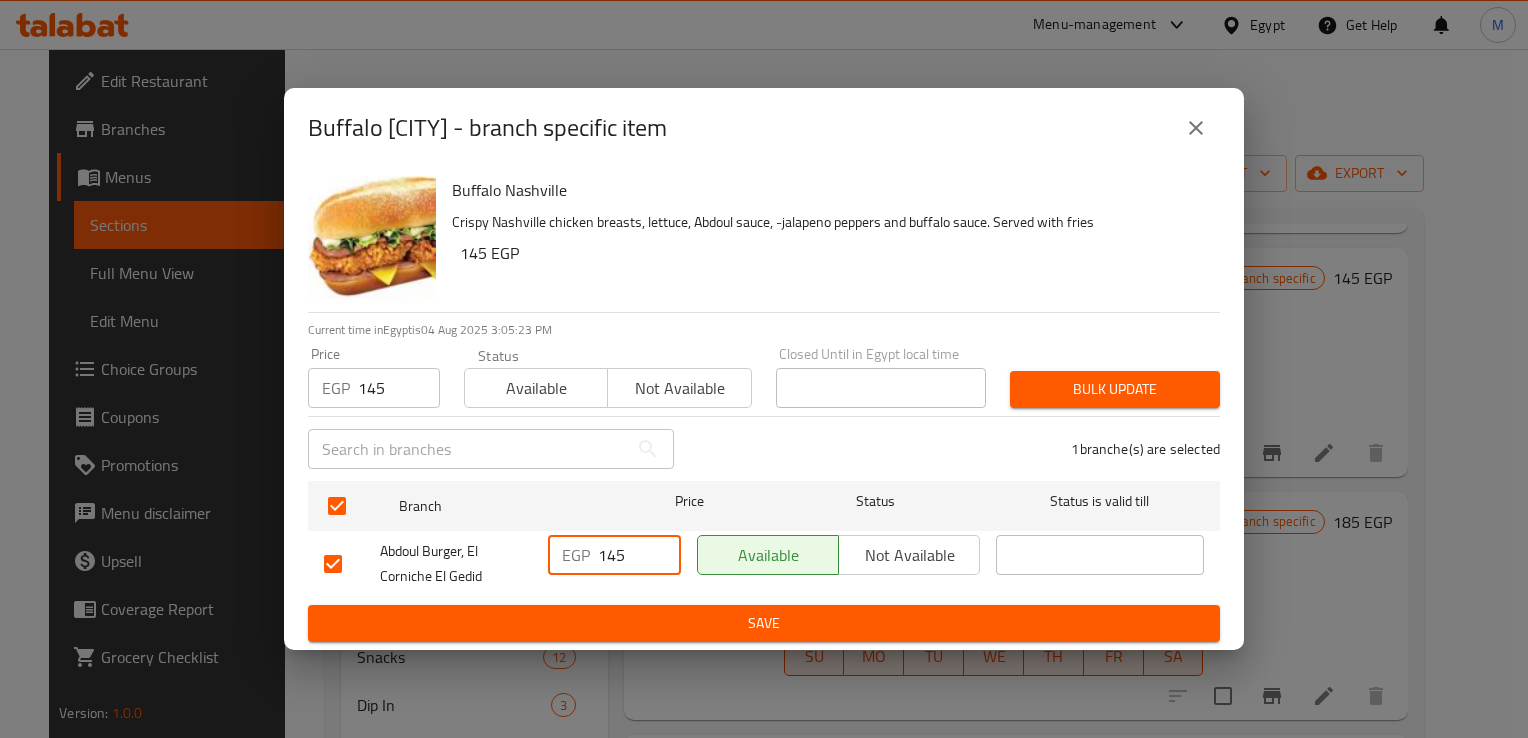 type on "145" 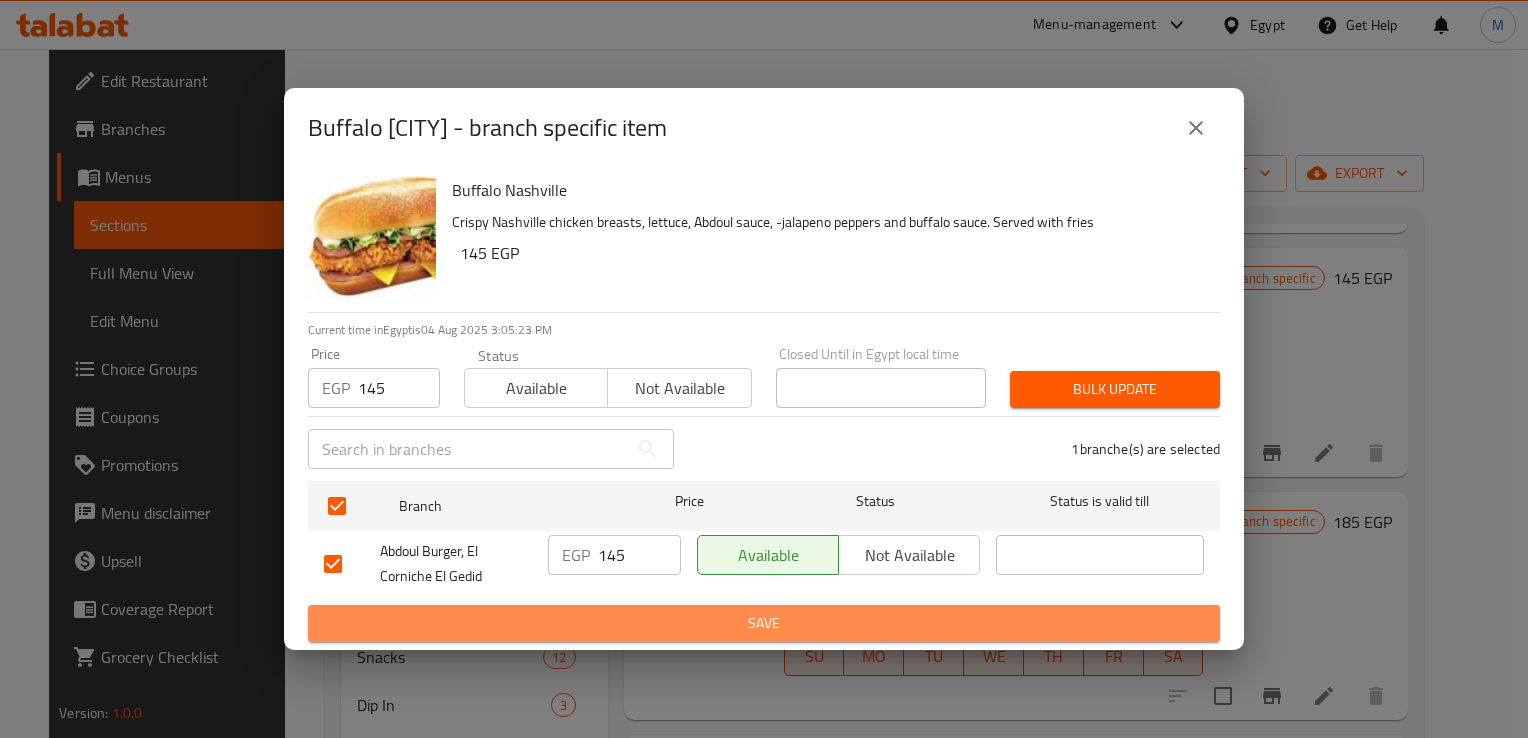 click on "Save" at bounding box center (764, 623) 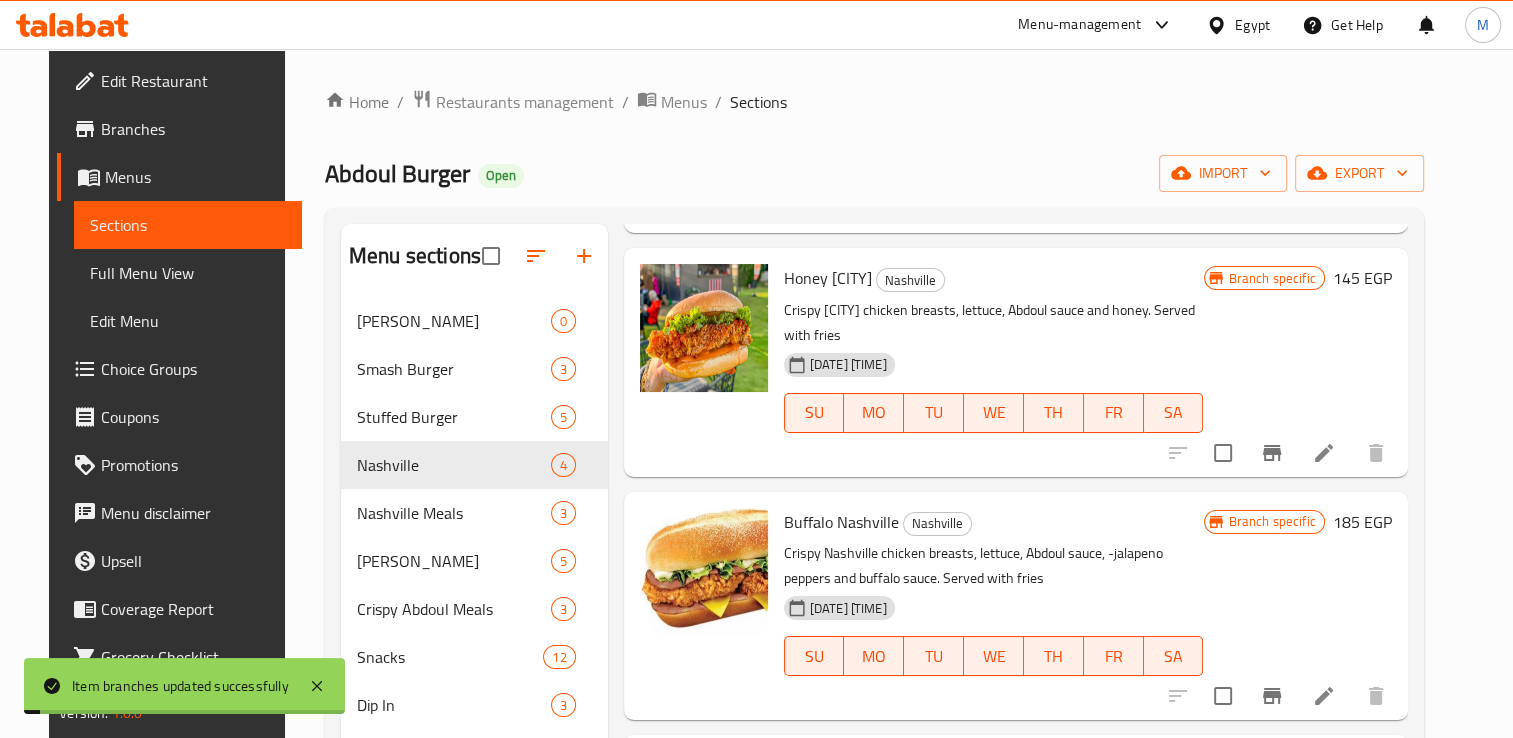 scroll, scrollTop: 285, scrollLeft: 0, axis: vertical 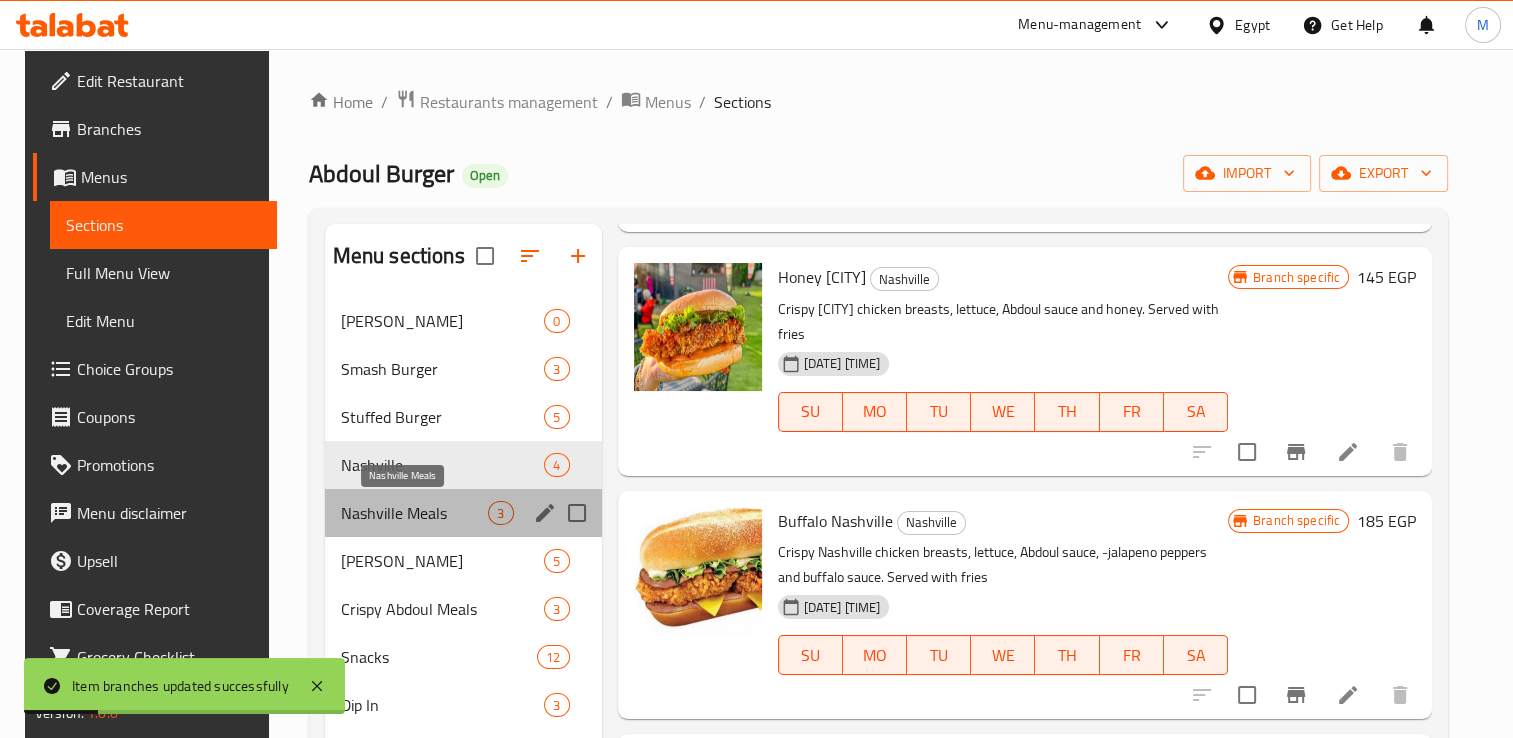 click on "Nashville Meals" at bounding box center [415, 513] 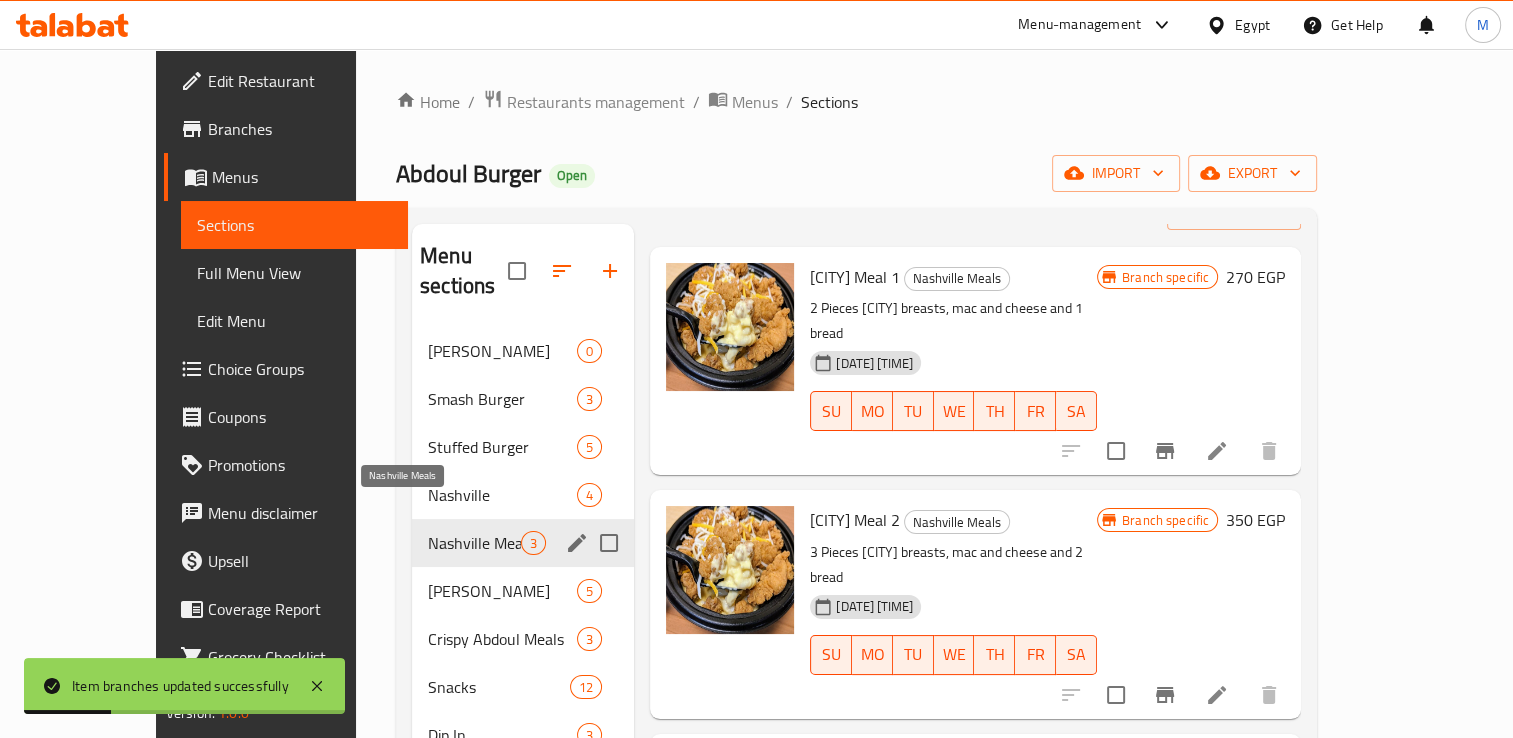 scroll, scrollTop: 0, scrollLeft: 0, axis: both 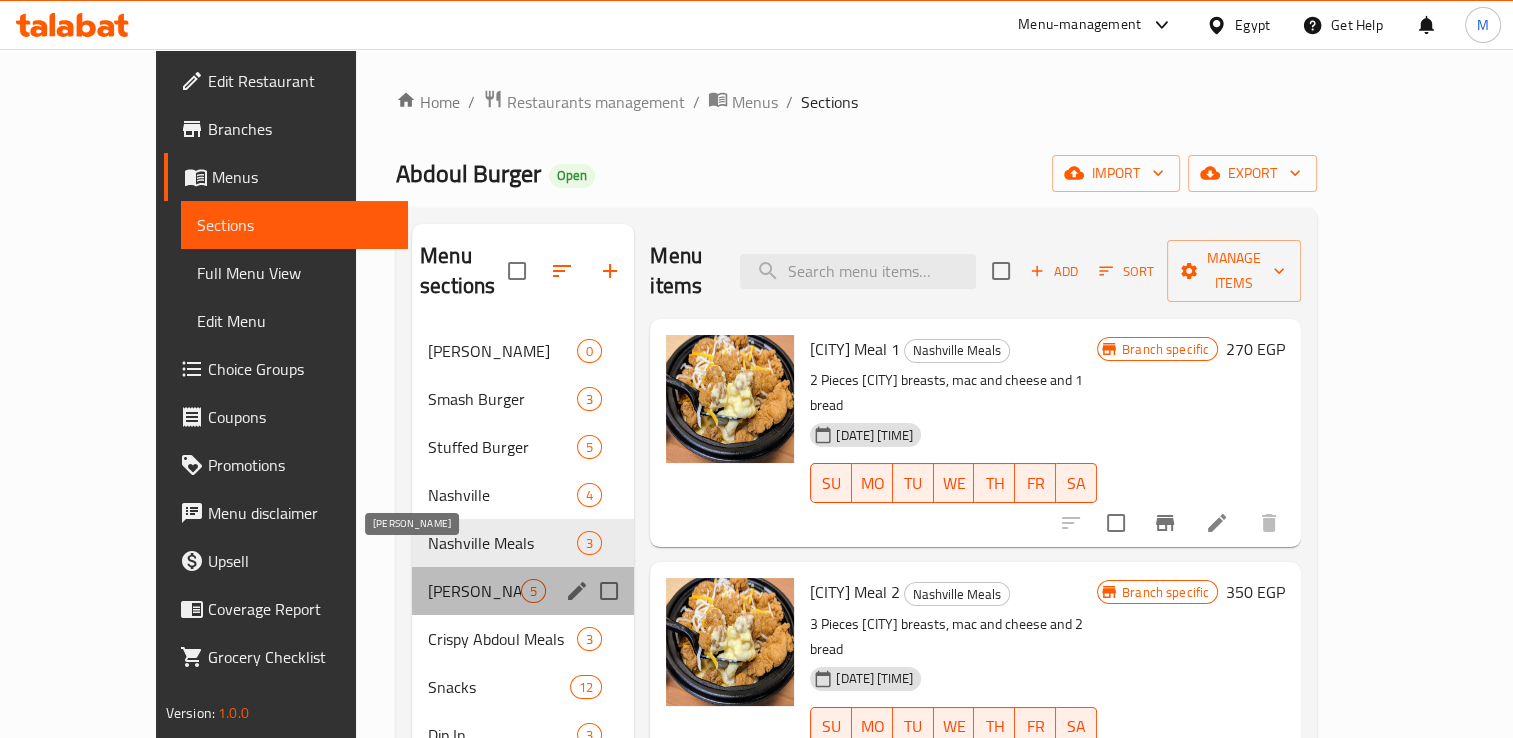 click on "[PERSON_NAME]" at bounding box center (474, 591) 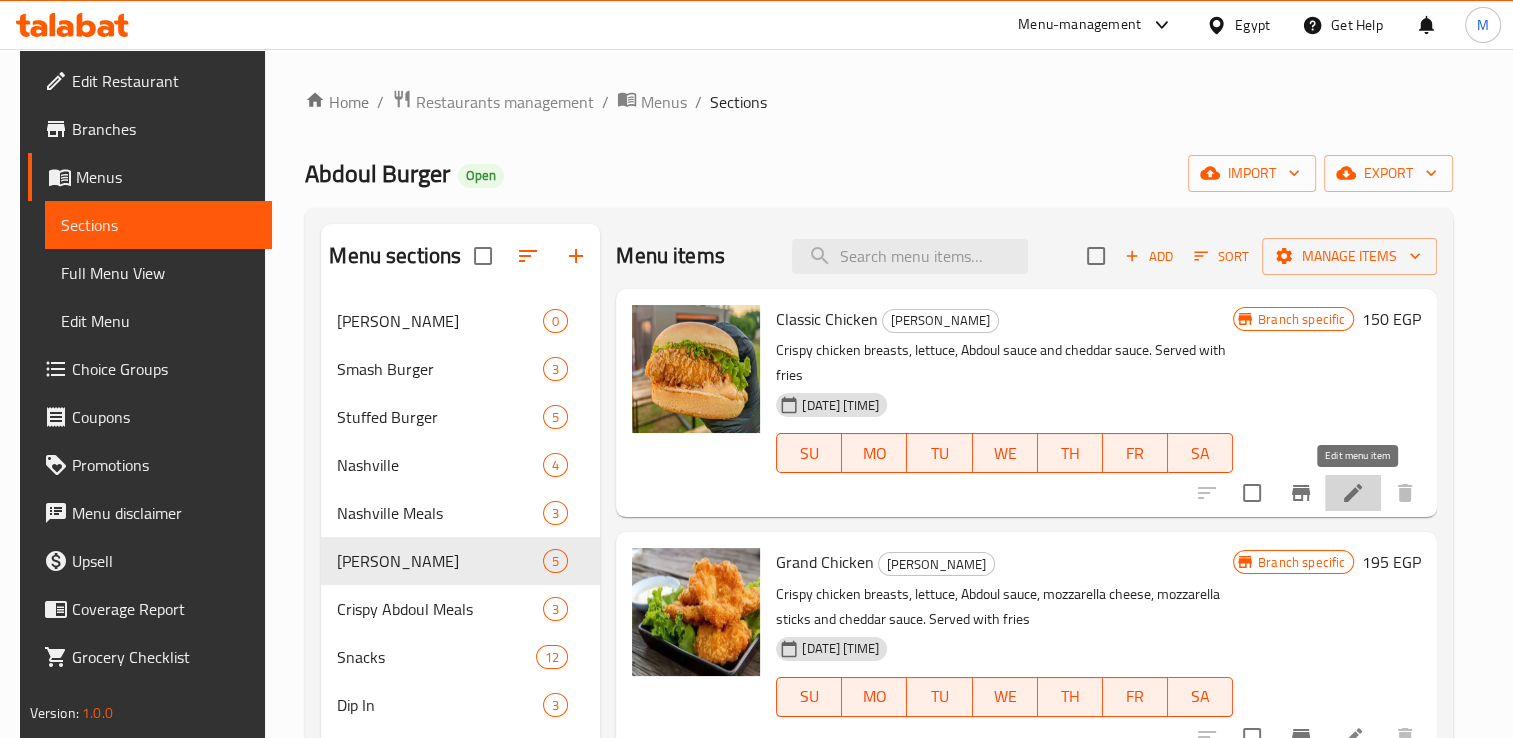 click 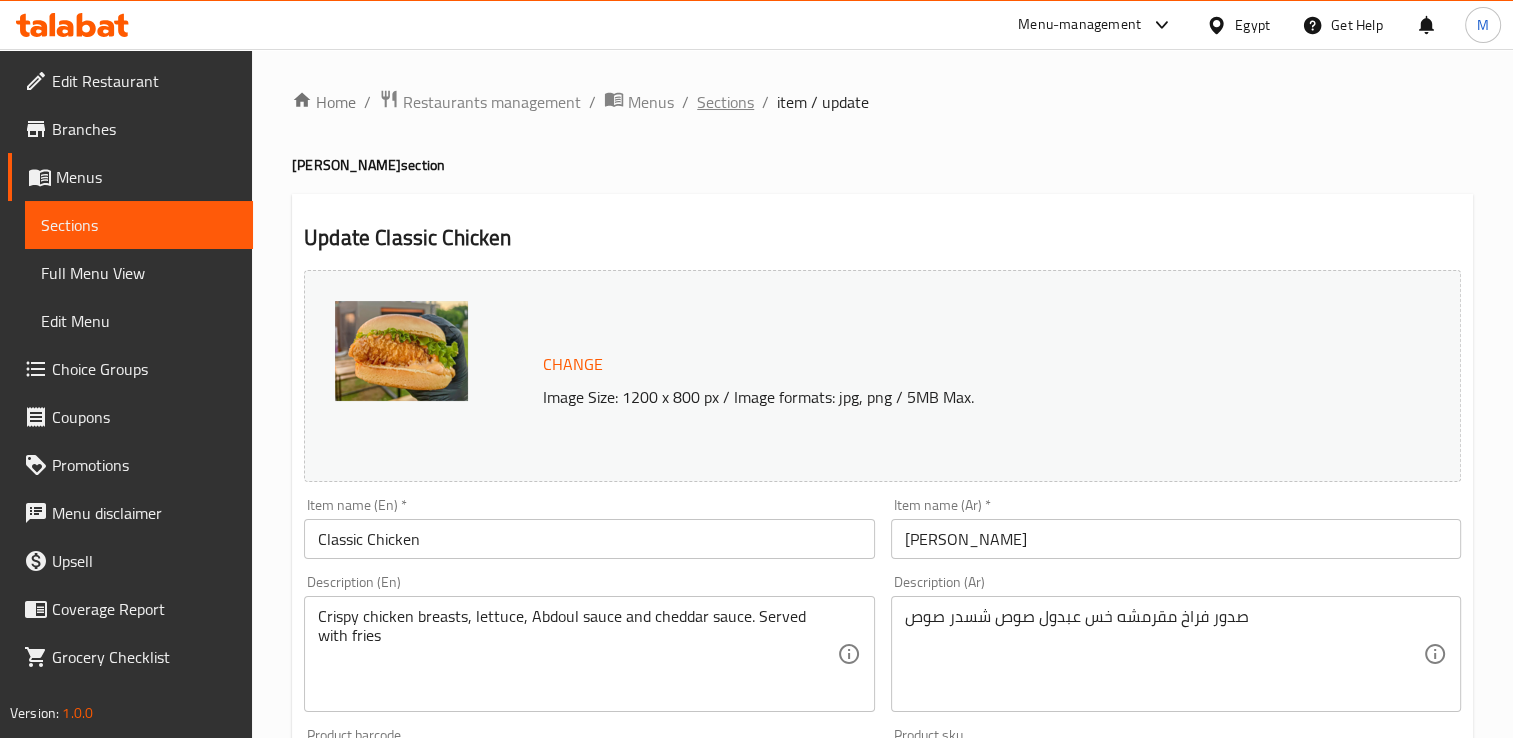 click on "Sections" at bounding box center (725, 102) 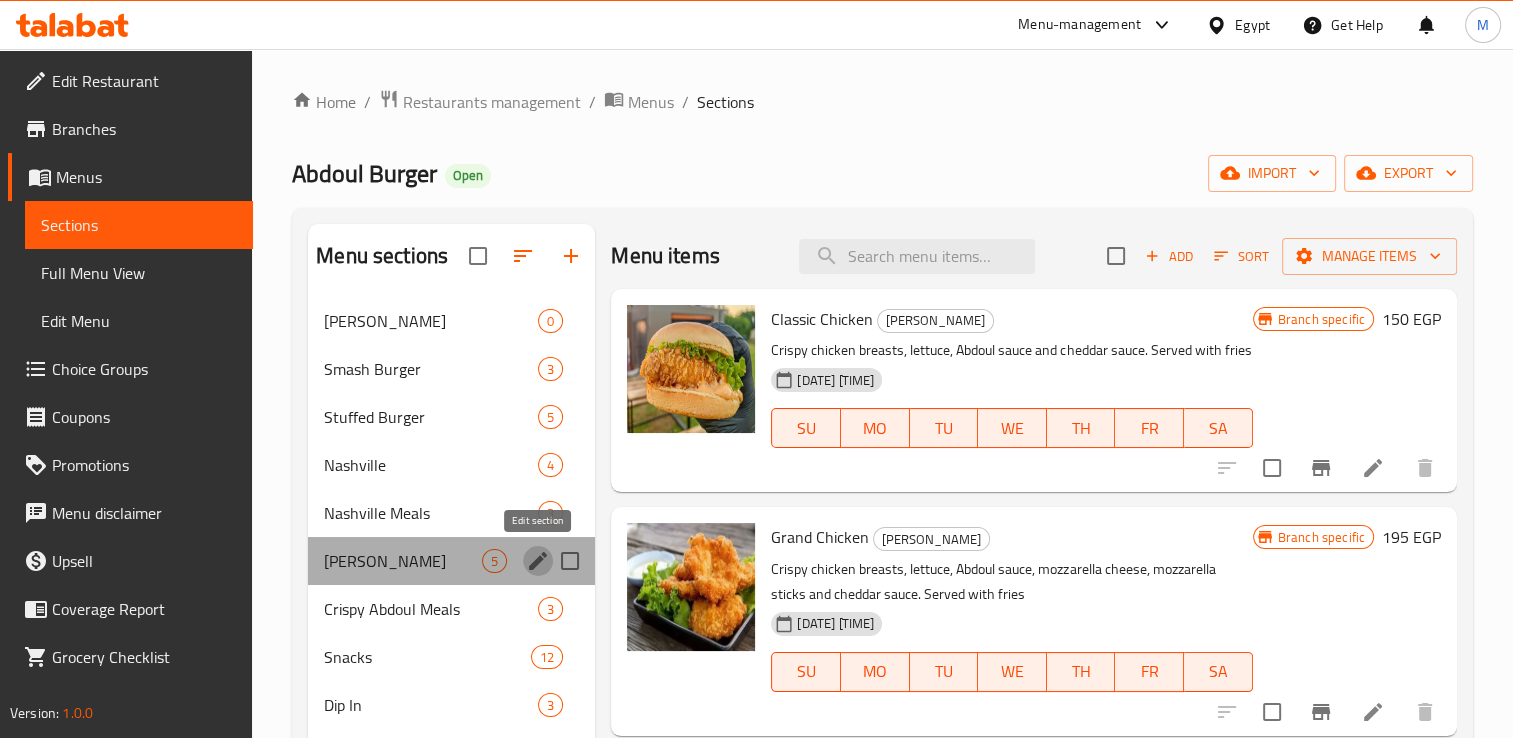 click 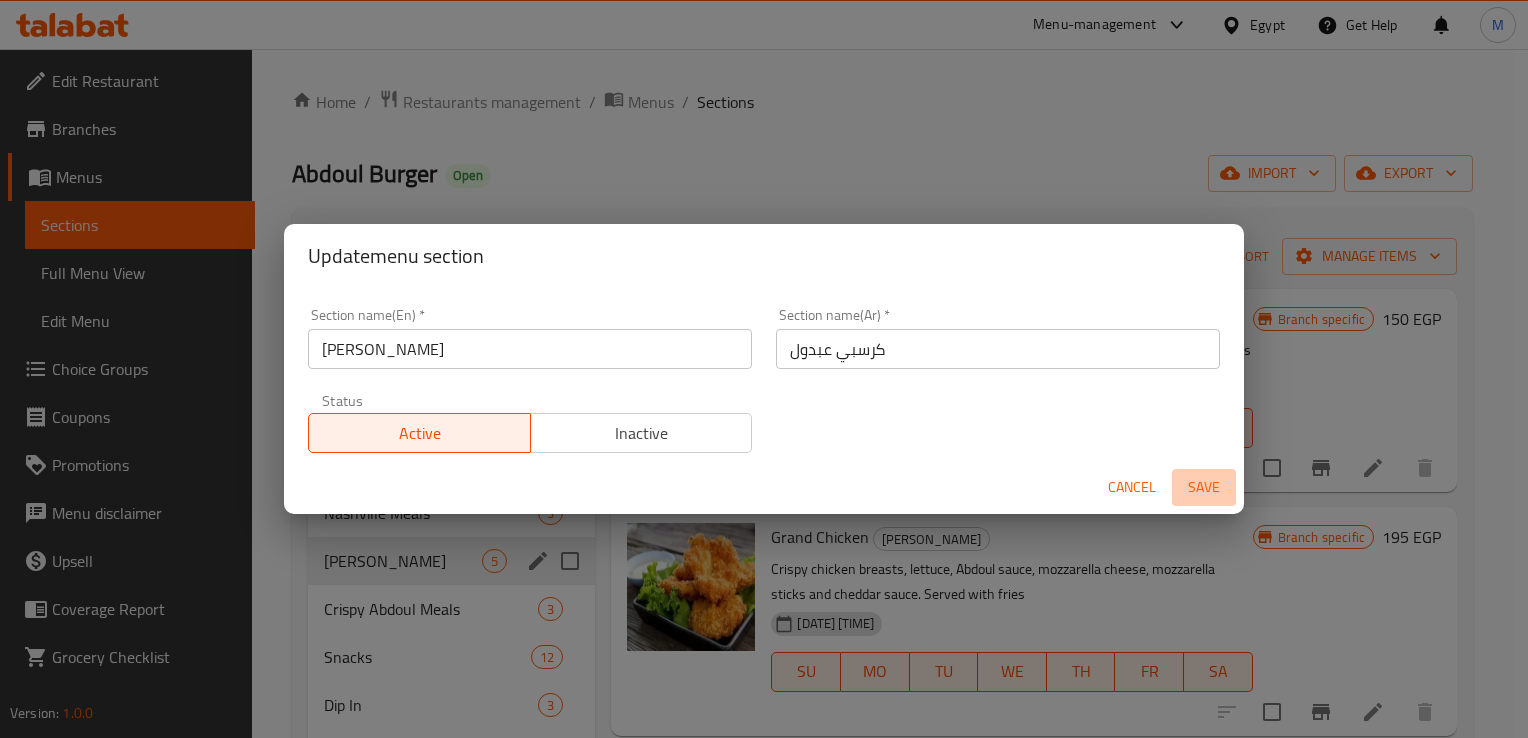 click on "Save" at bounding box center (1204, 487) 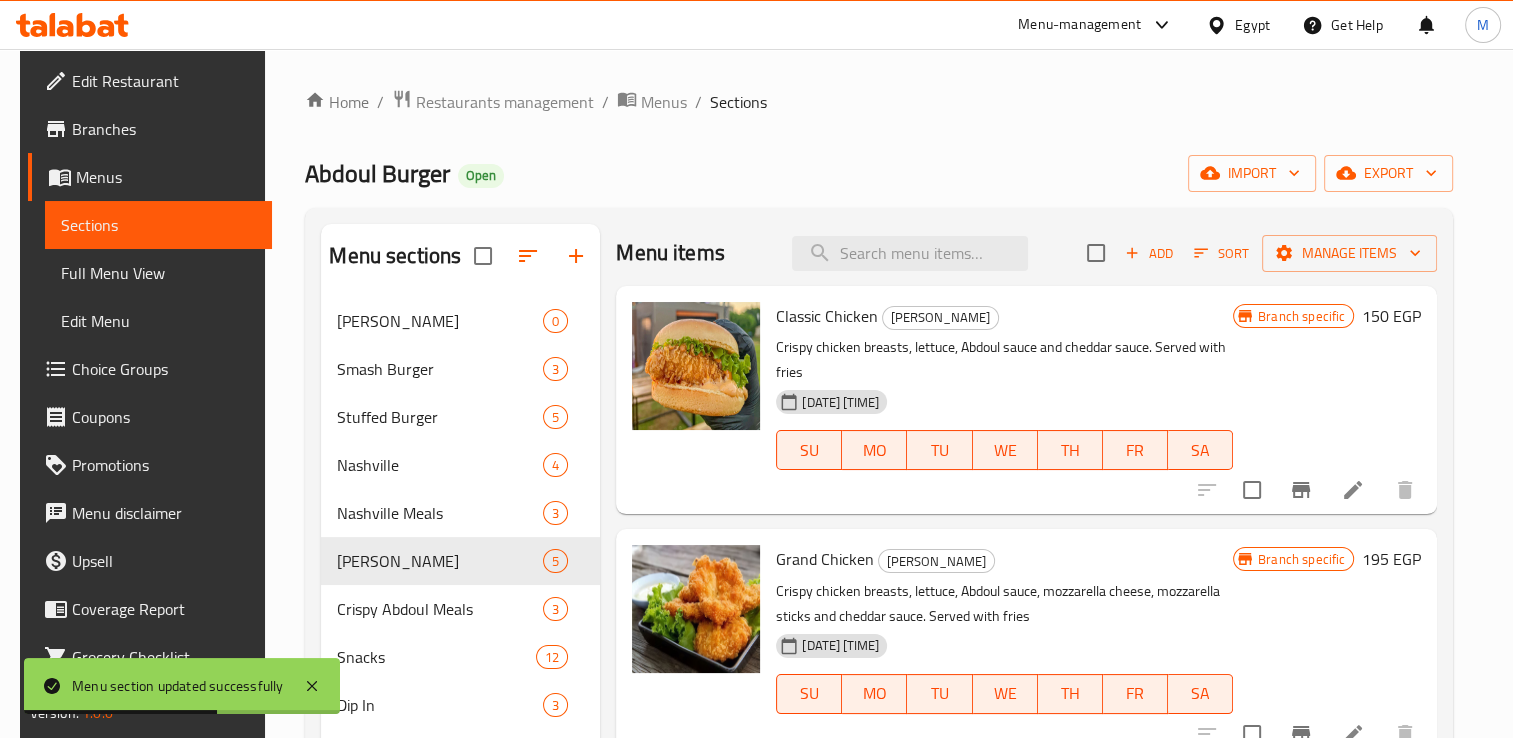scroll, scrollTop: 3, scrollLeft: 0, axis: vertical 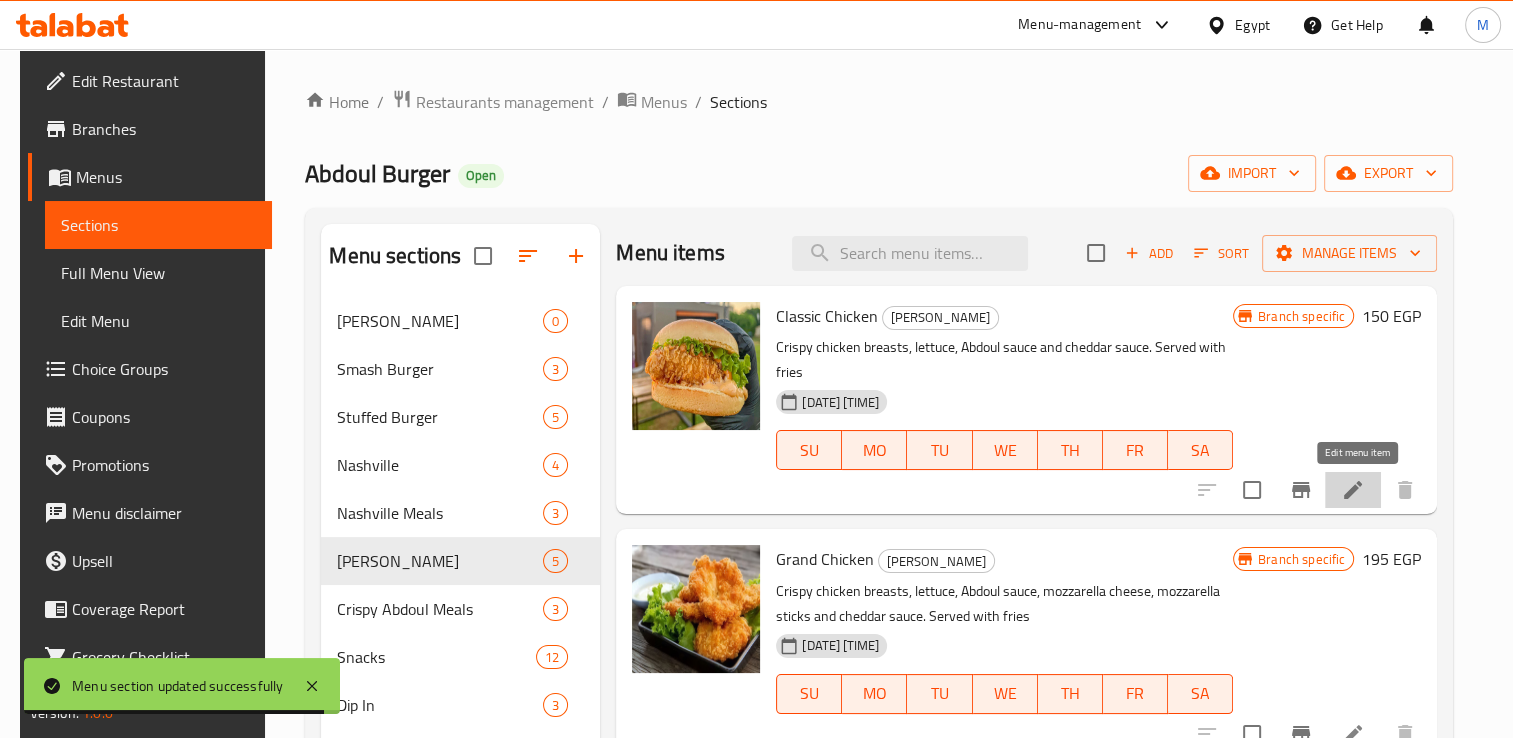 click 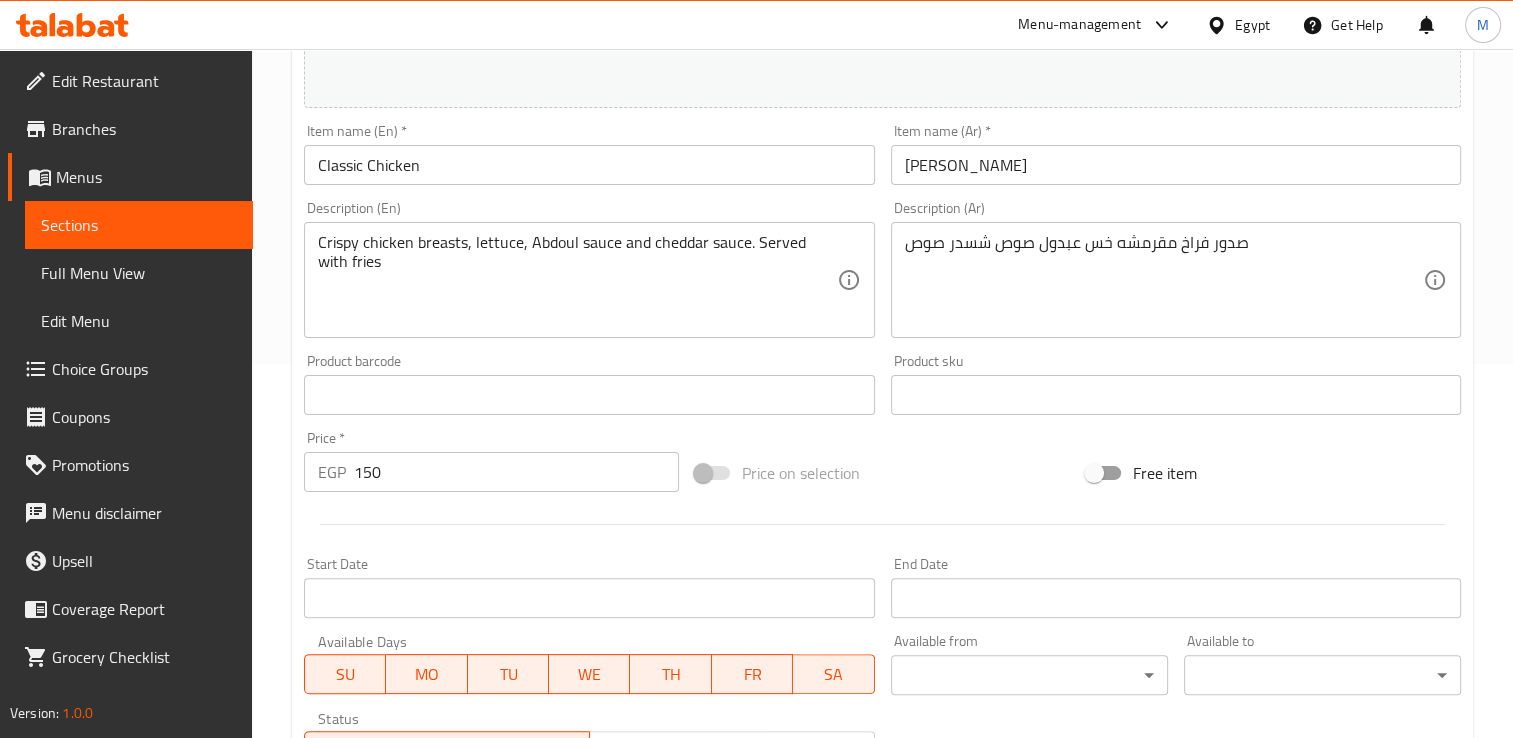 scroll, scrollTop: 526, scrollLeft: 0, axis: vertical 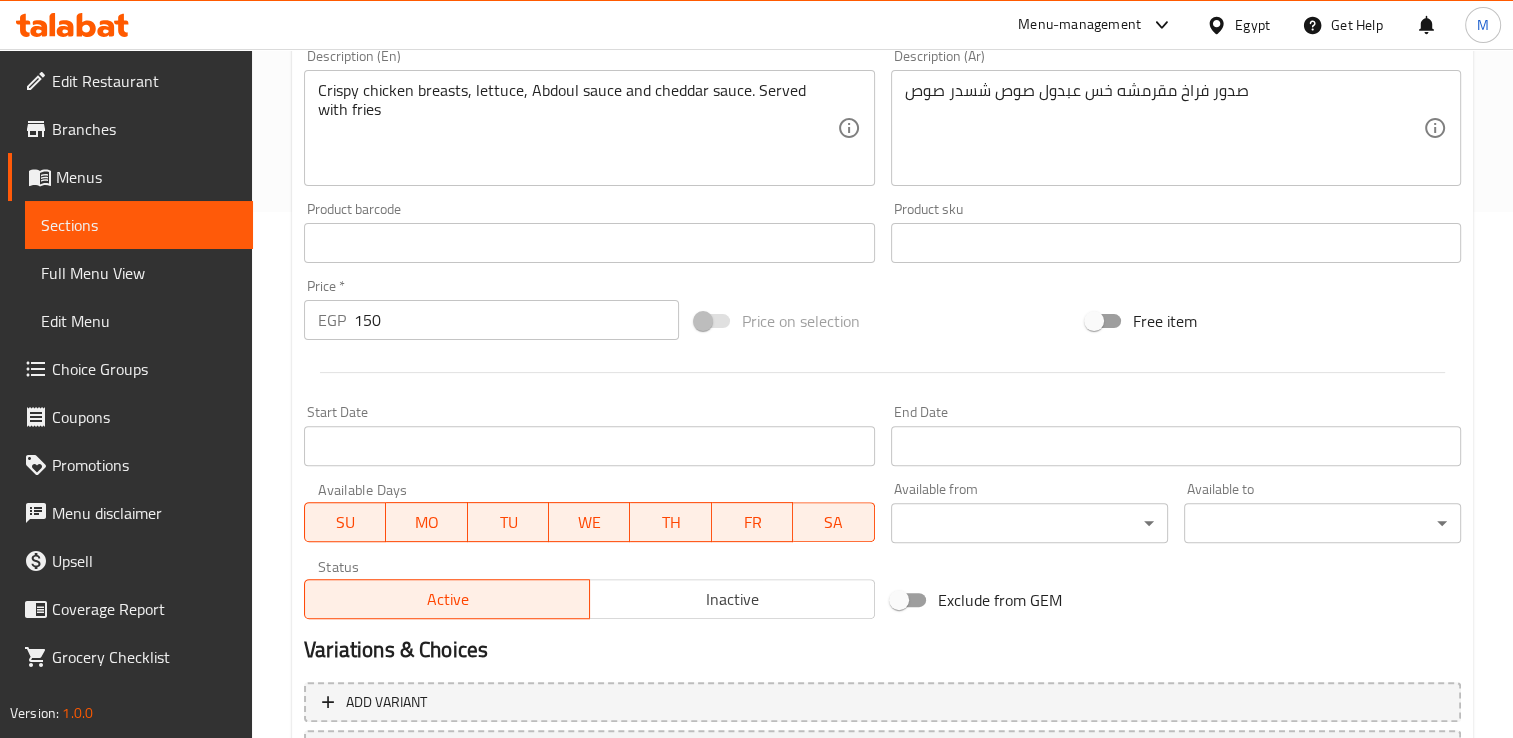 click on "150" at bounding box center [516, 320] 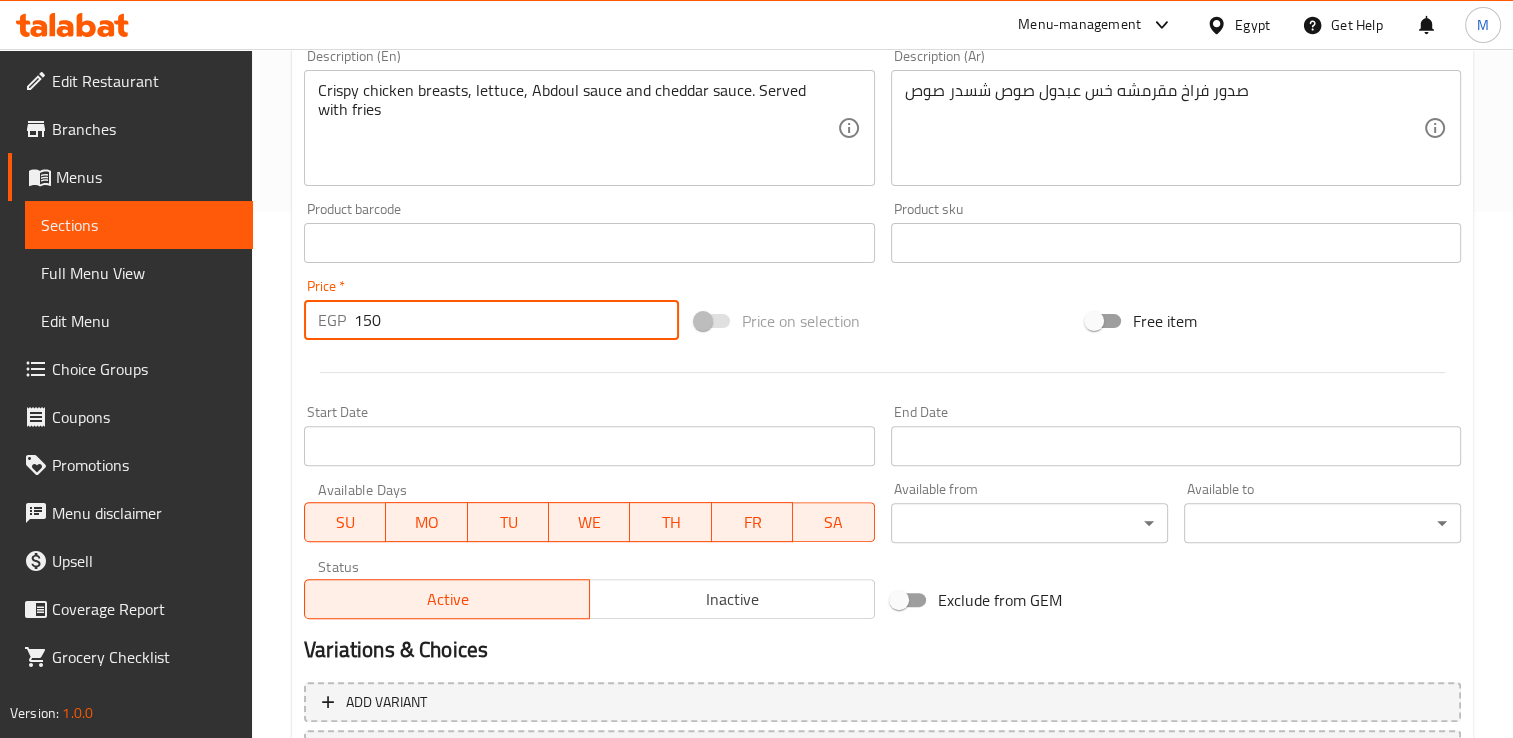 click on "150" at bounding box center [516, 320] 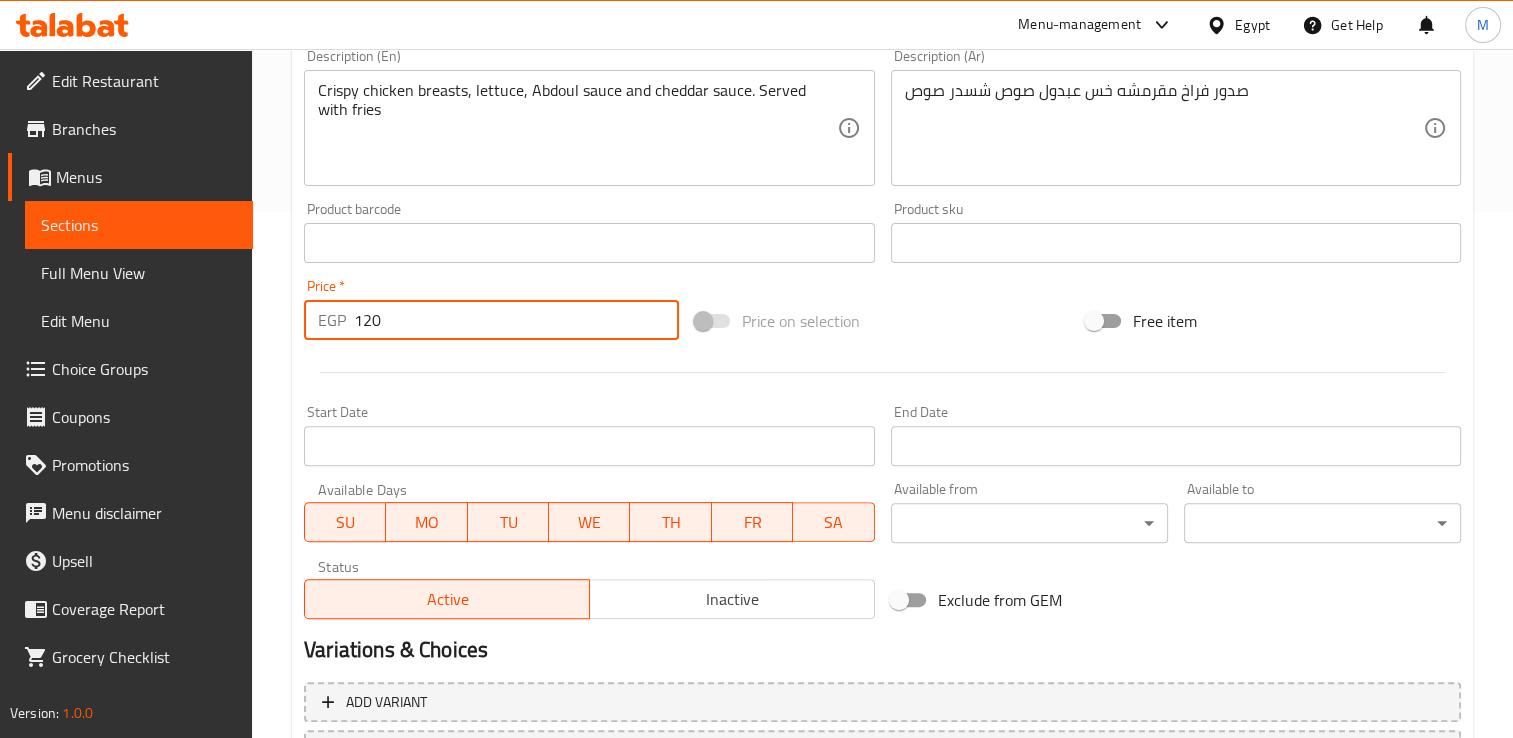 scroll, scrollTop: 702, scrollLeft: 0, axis: vertical 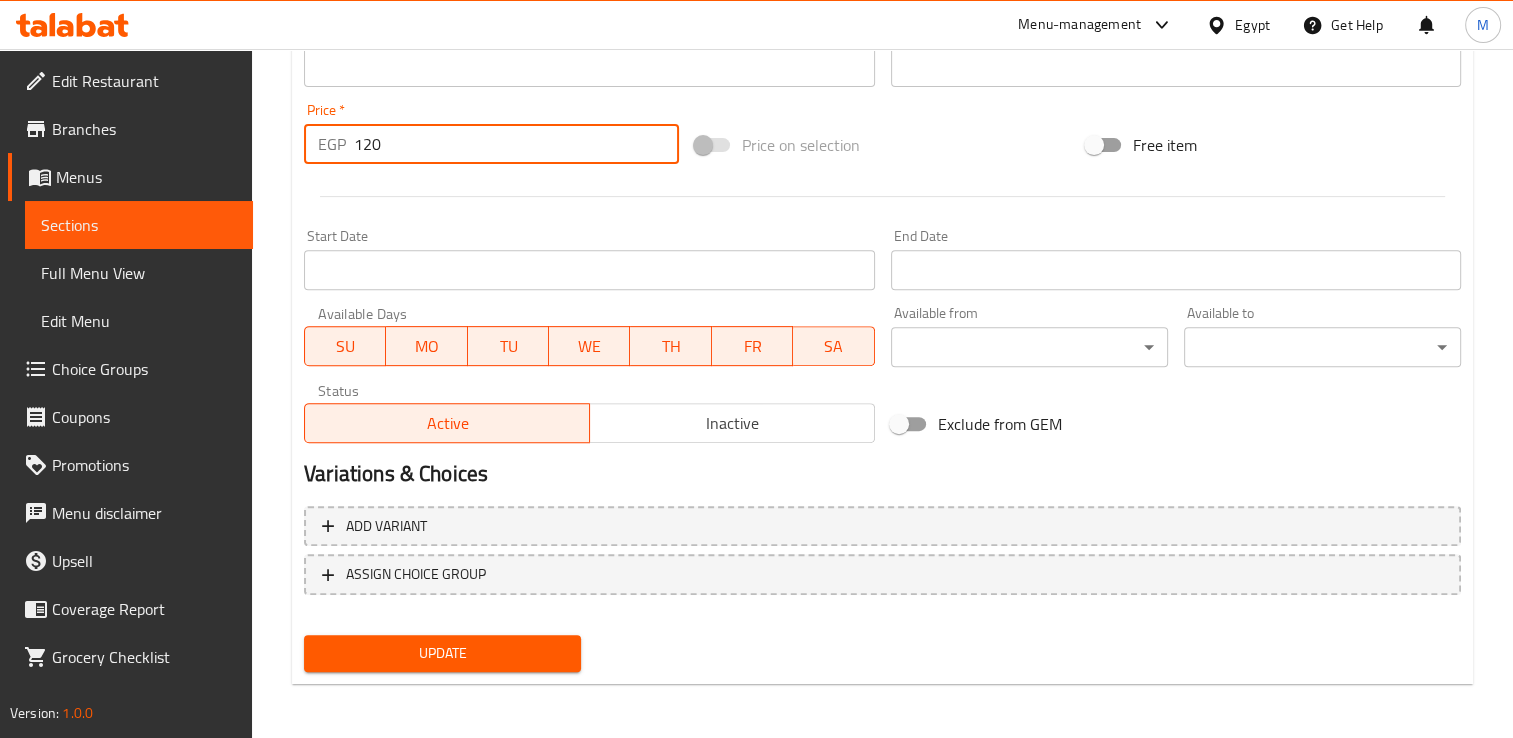 type on "120" 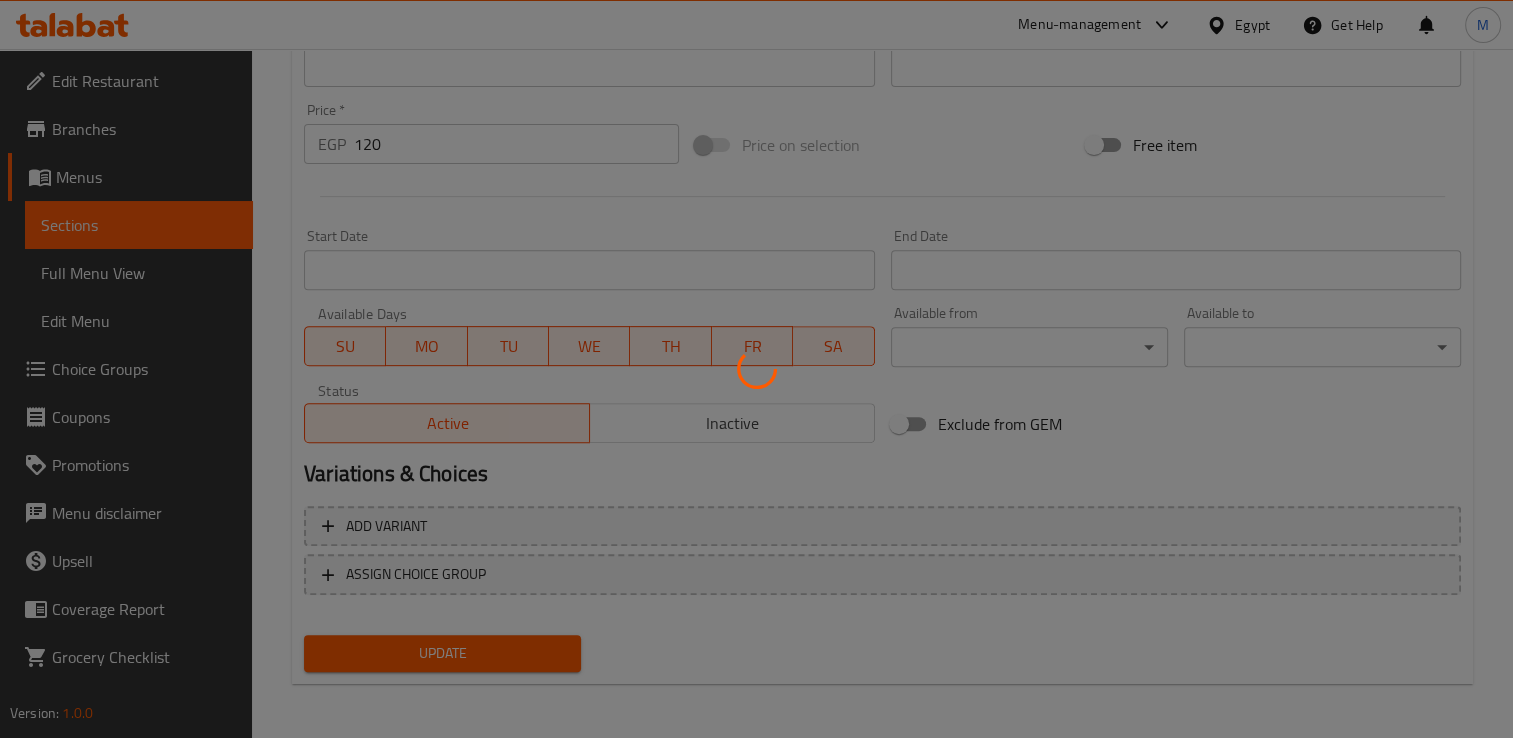 scroll, scrollTop: 0, scrollLeft: 0, axis: both 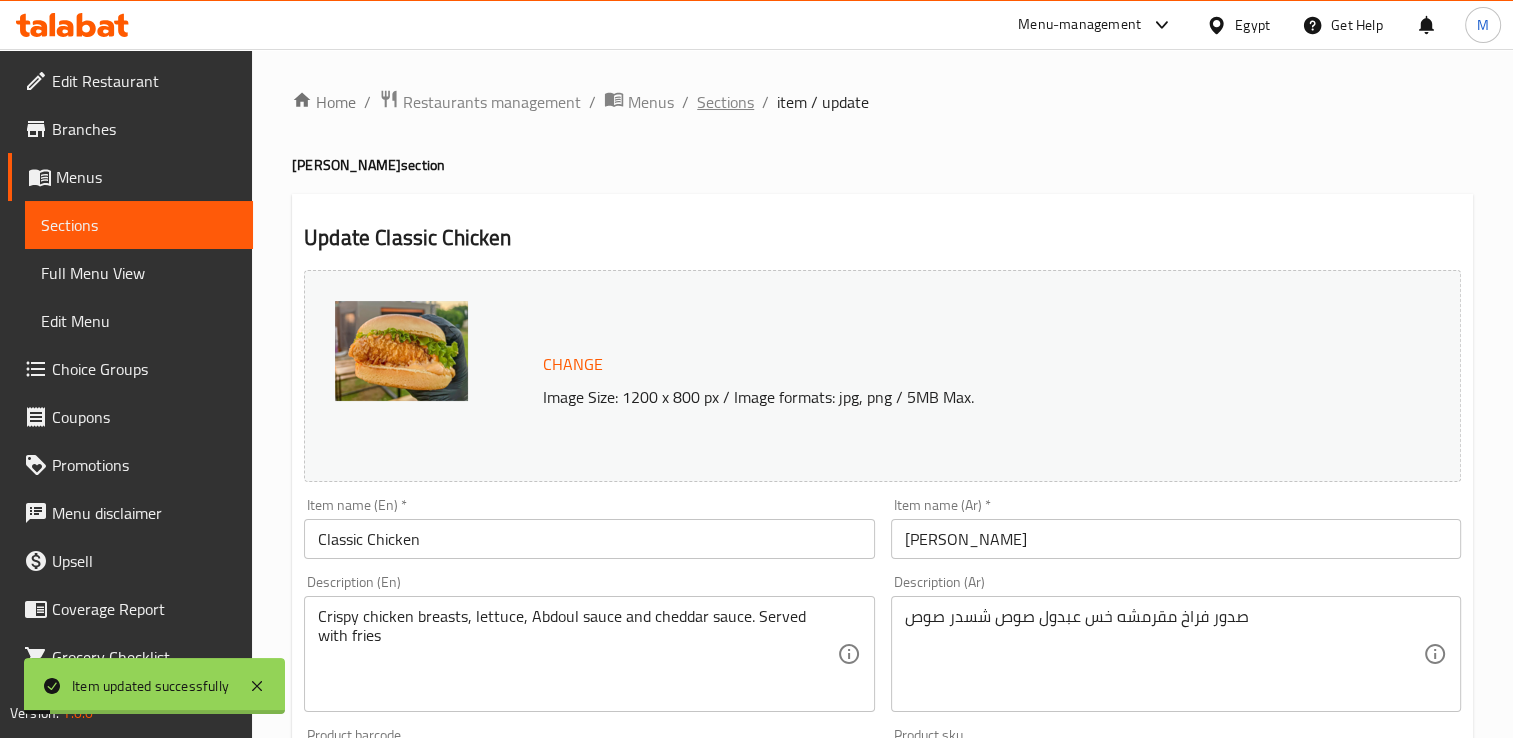 click on "Sections" at bounding box center [725, 102] 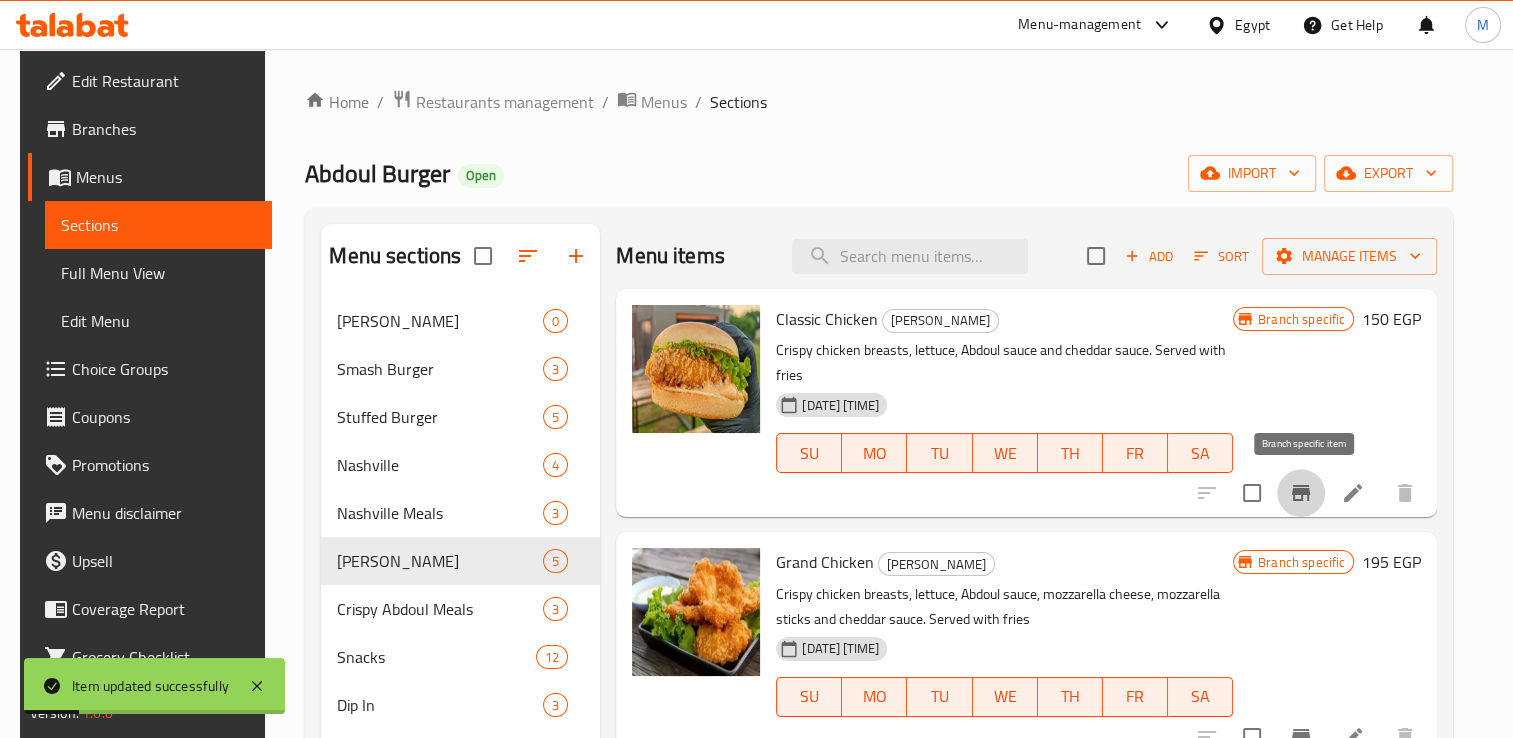 click 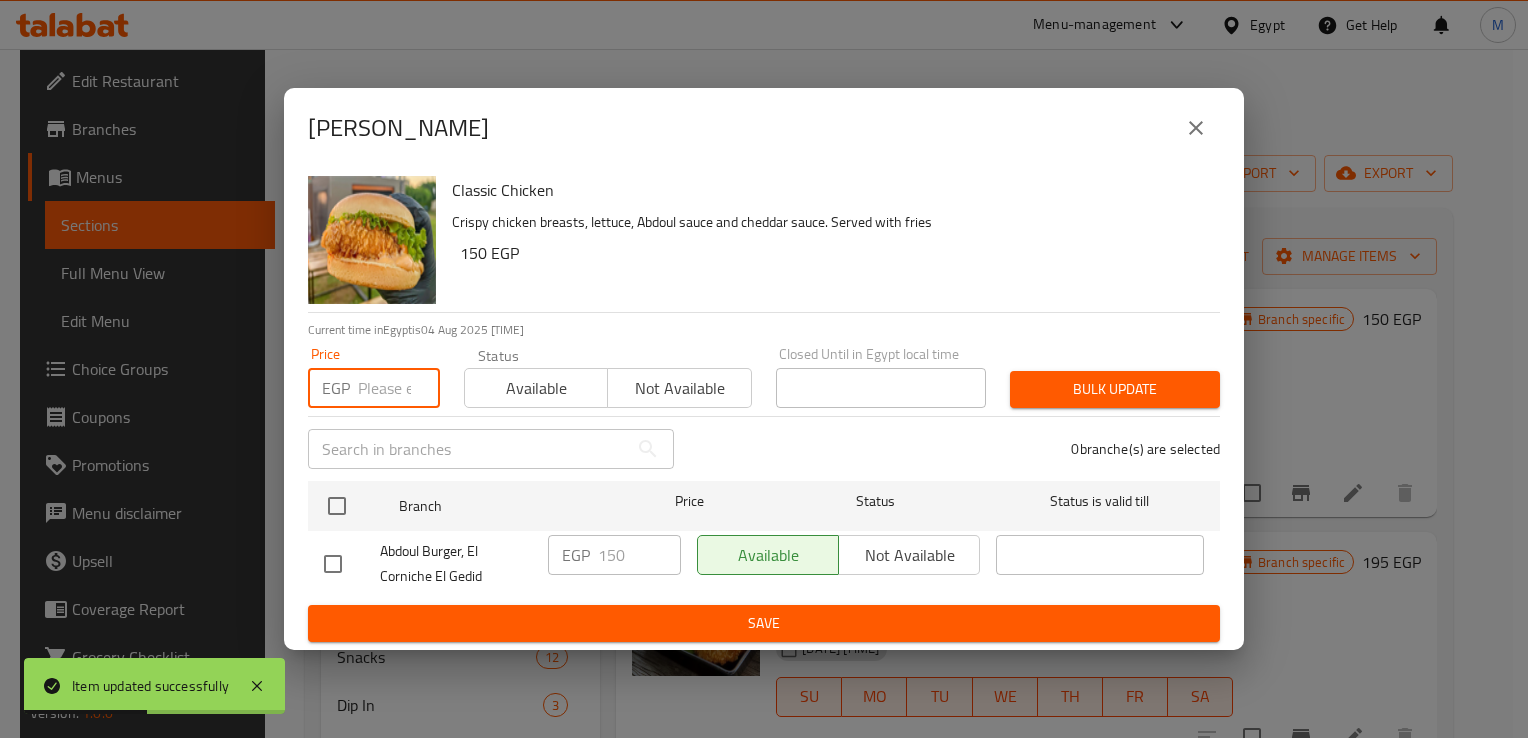 click at bounding box center (399, 388) 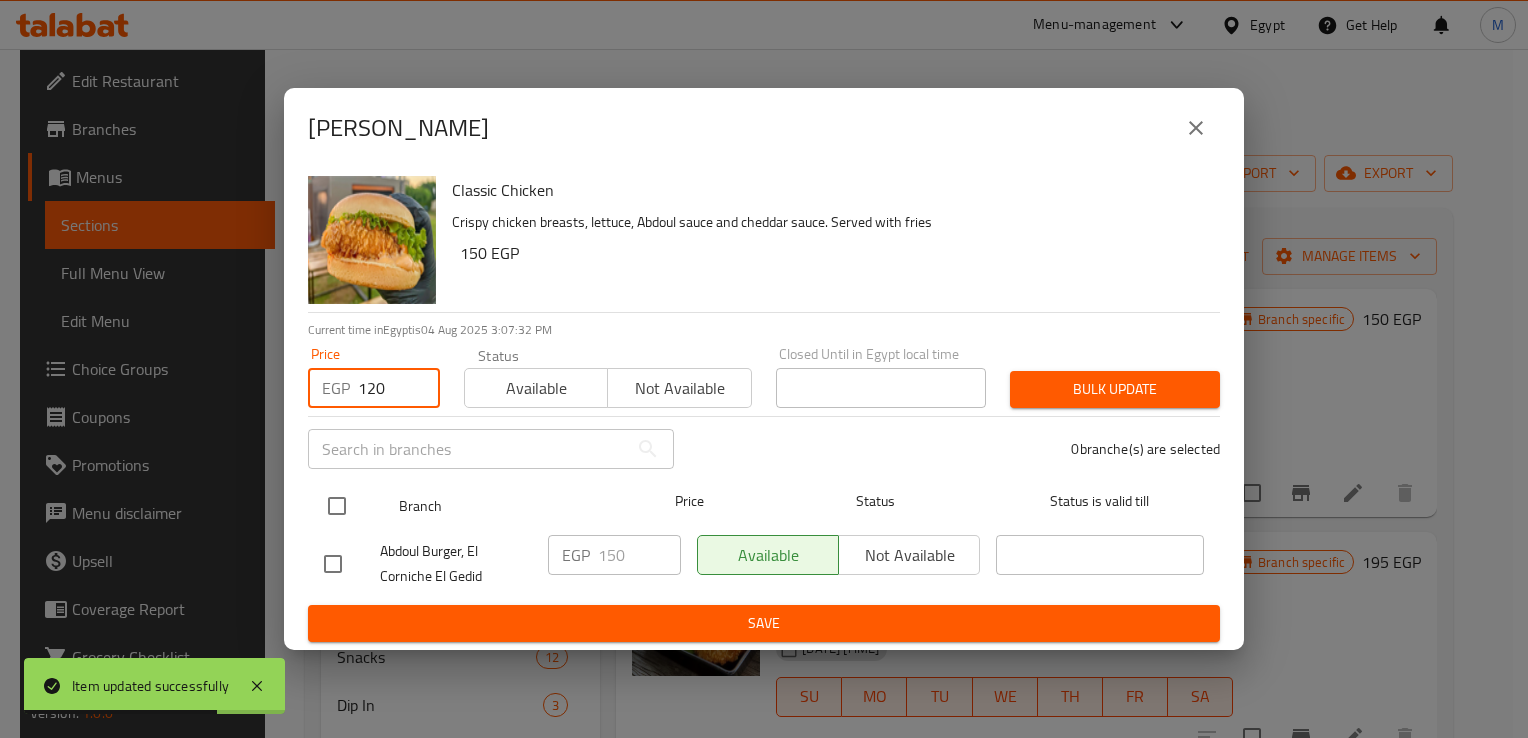 type on "120" 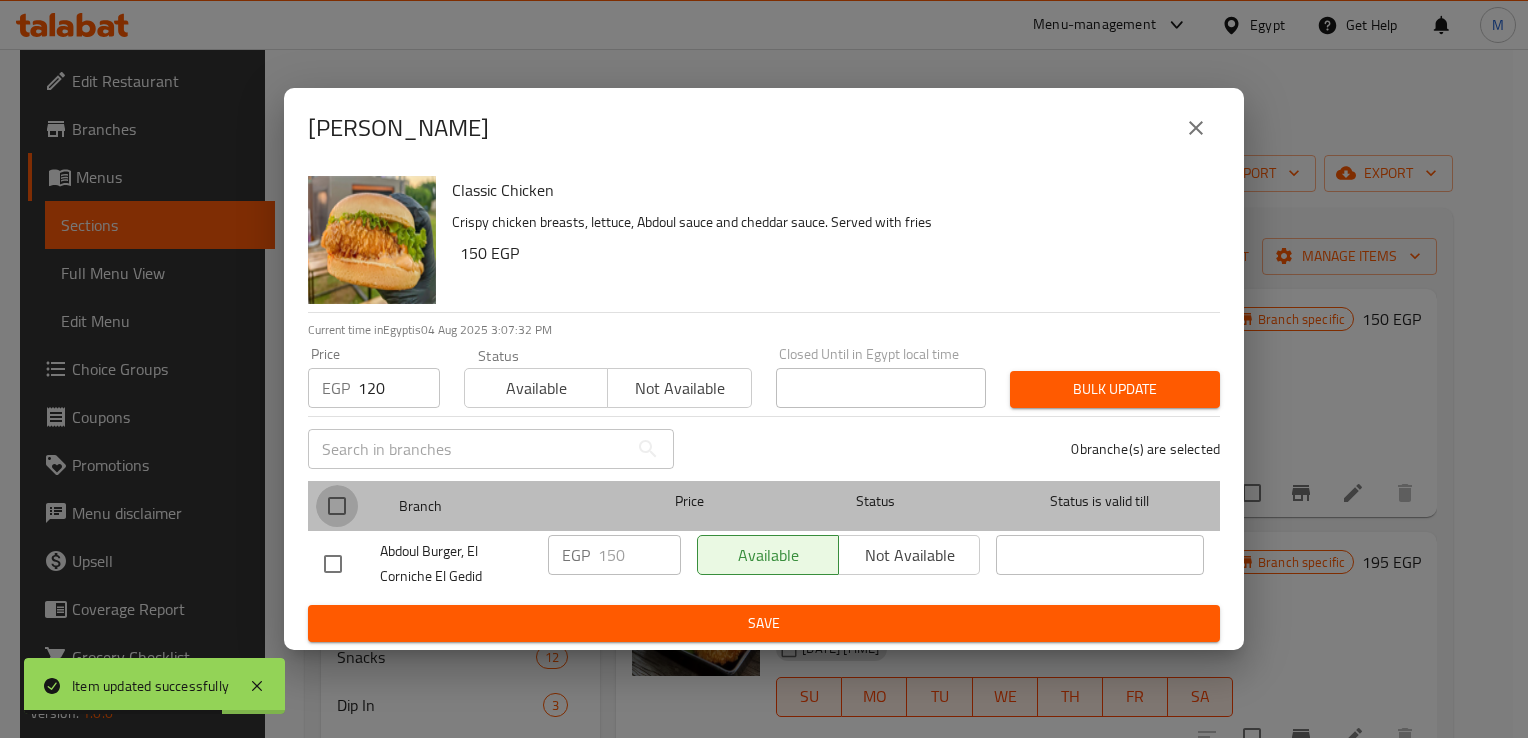 click at bounding box center (337, 506) 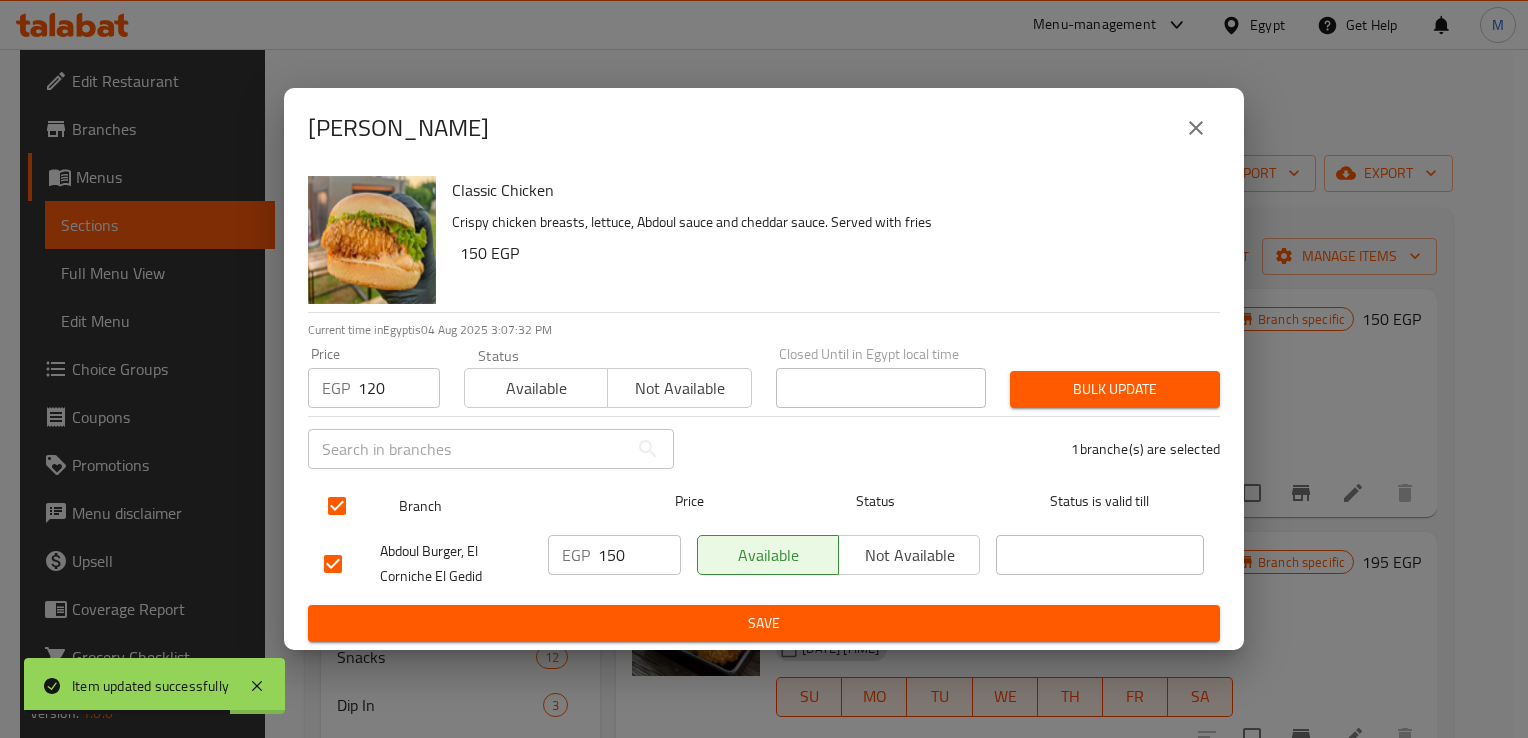 checkbox on "true" 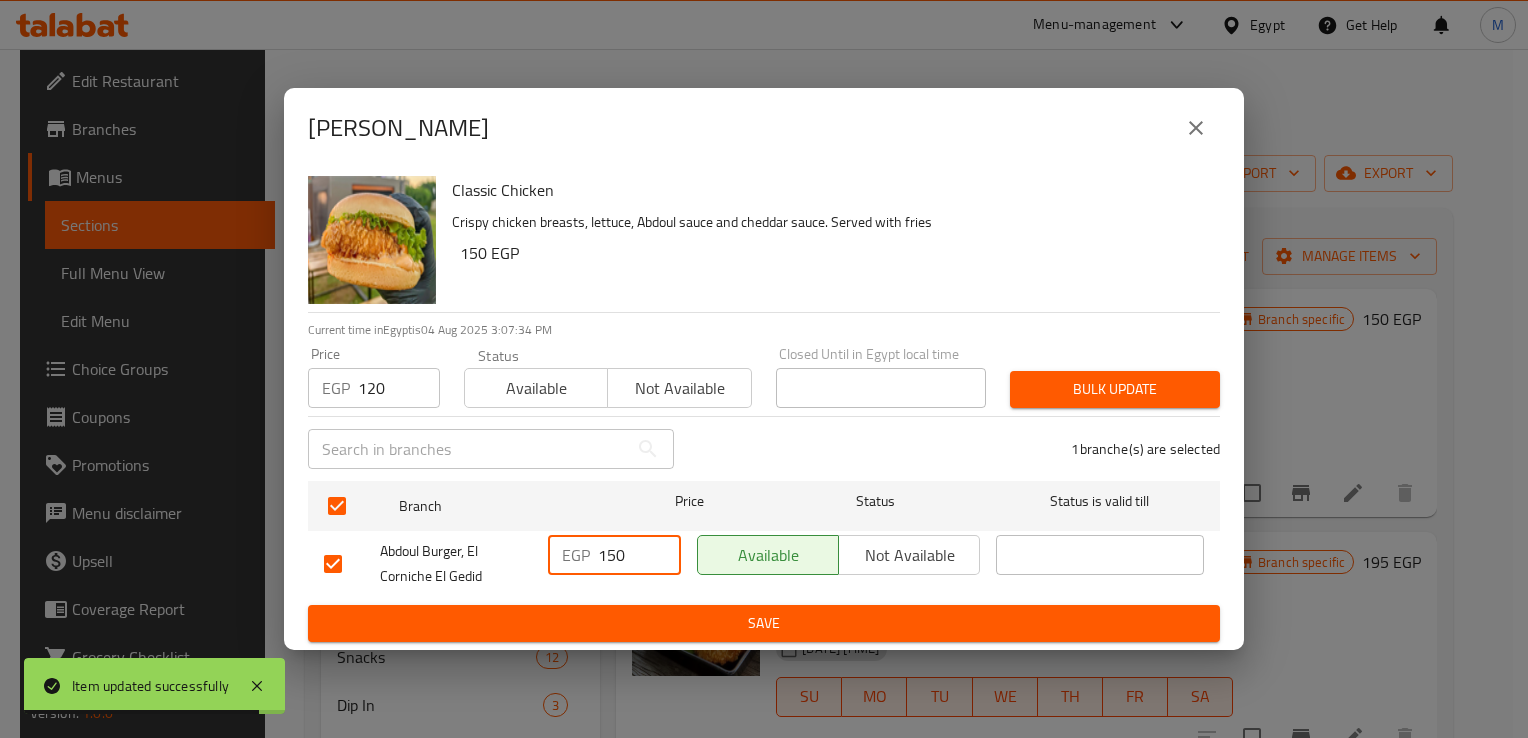 click on "150" at bounding box center (639, 555) 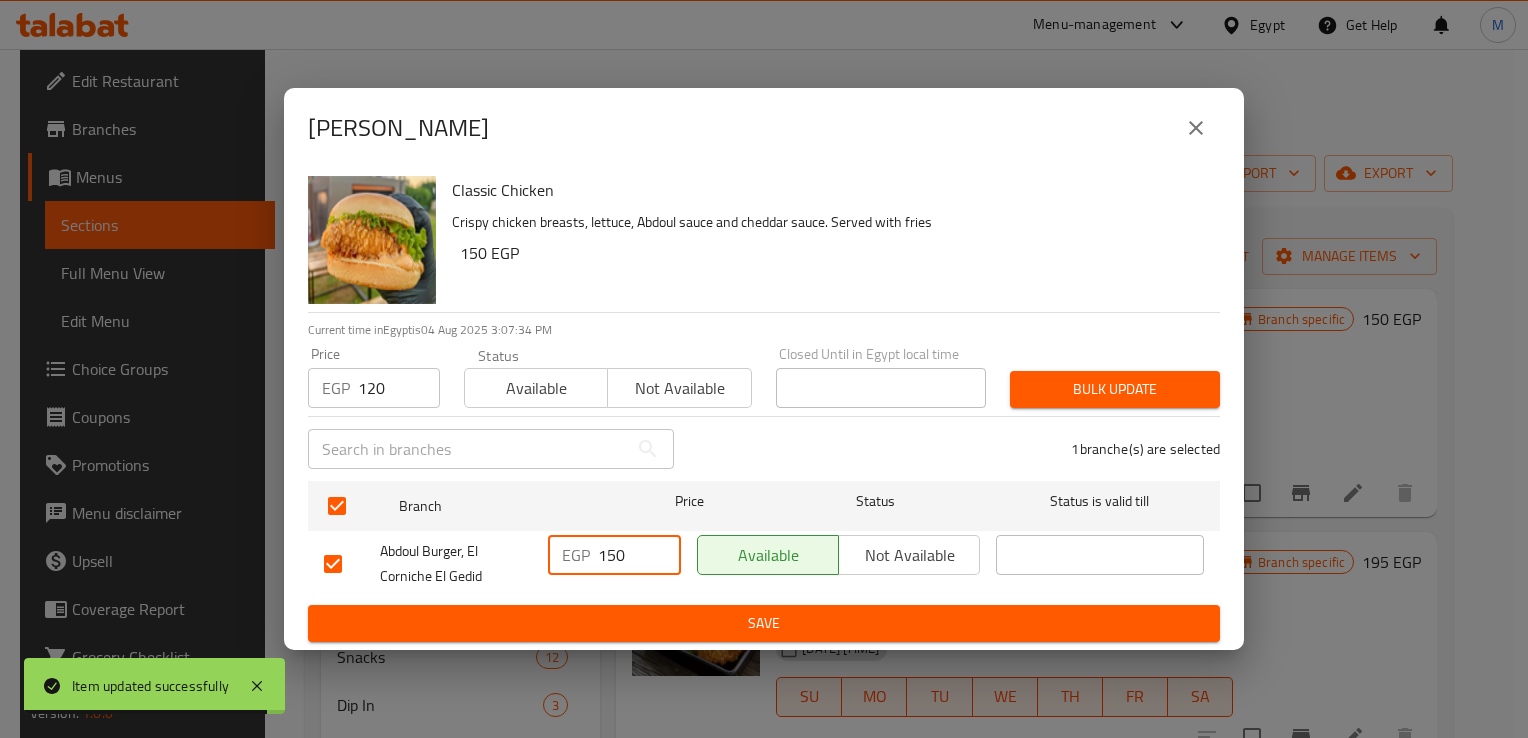 click on "150" at bounding box center [639, 555] 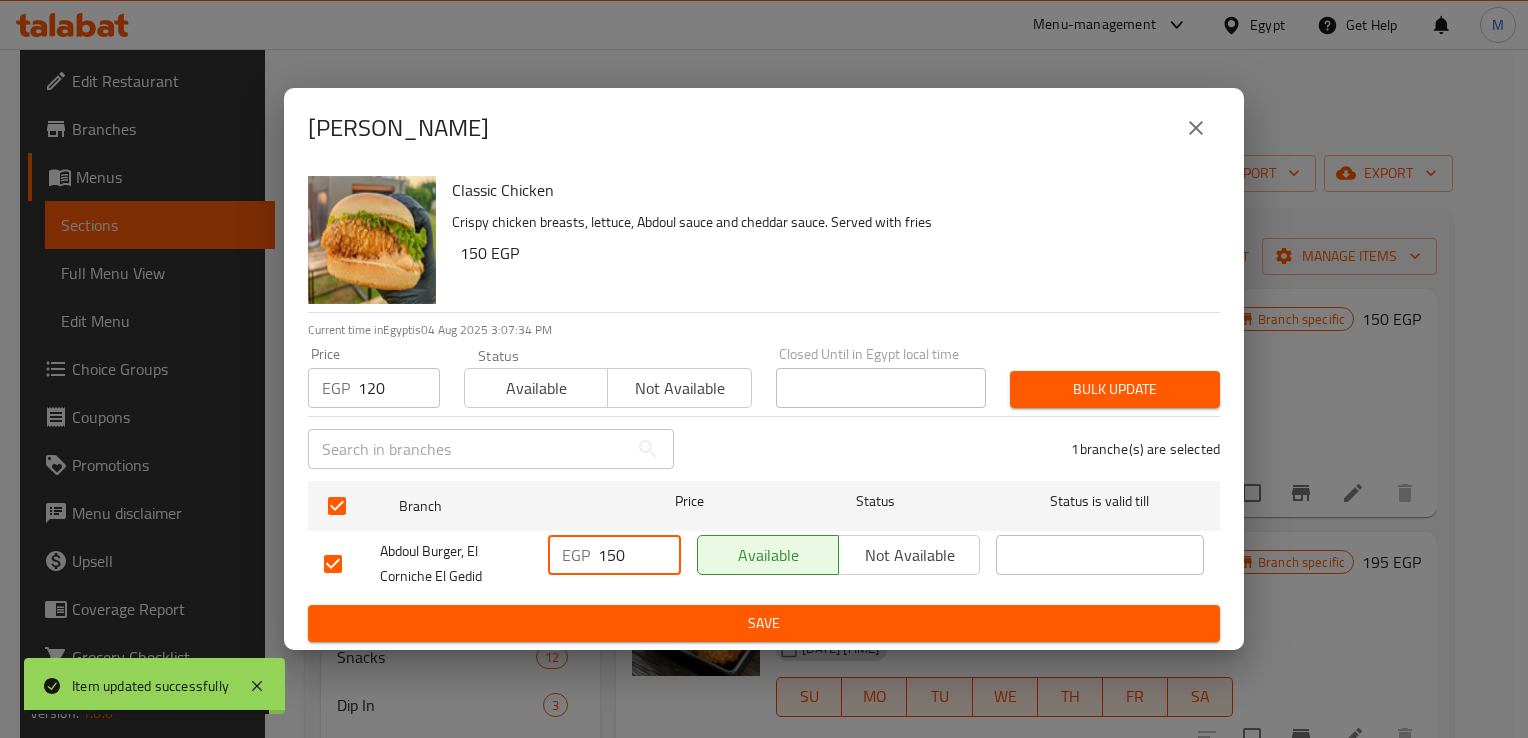 click on "150" at bounding box center [639, 555] 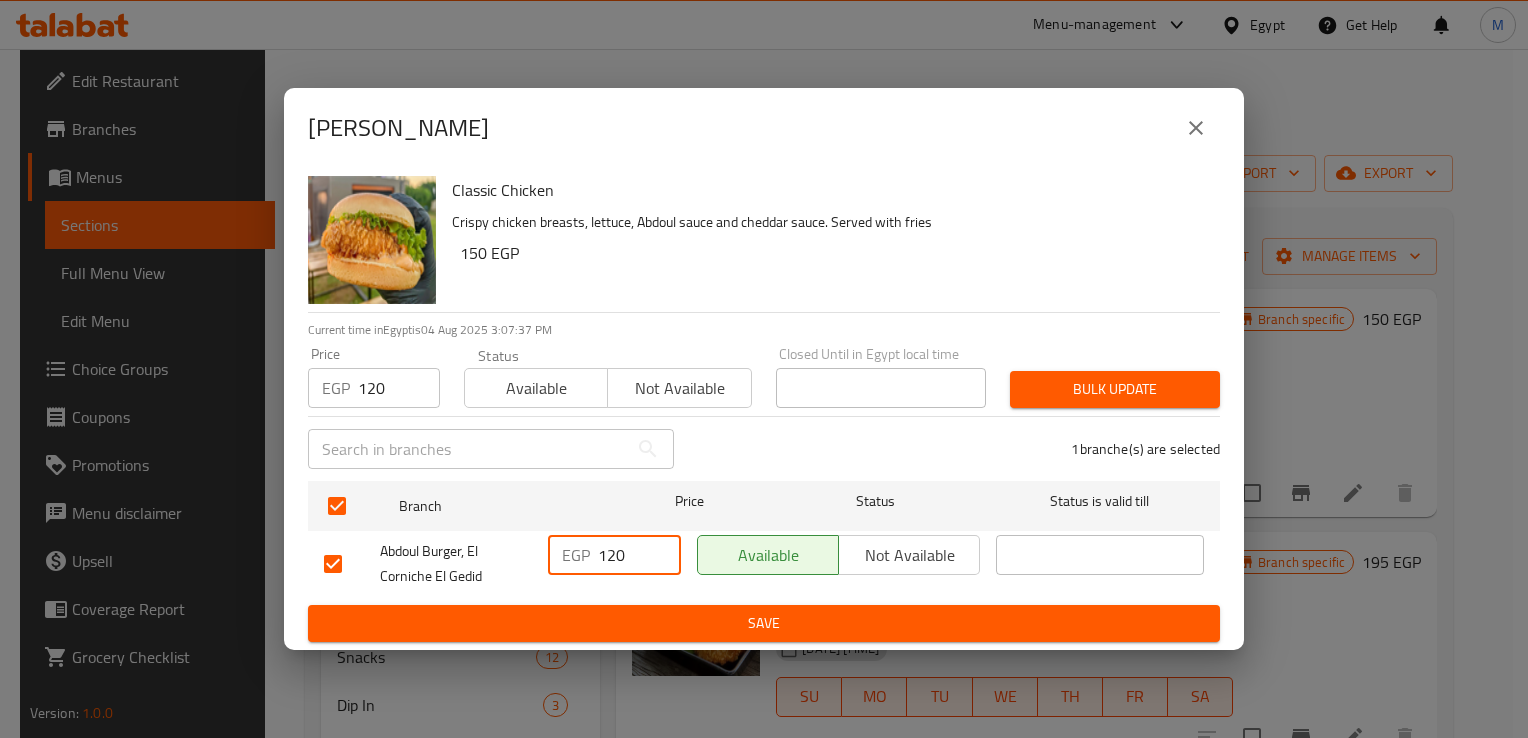 type on "120" 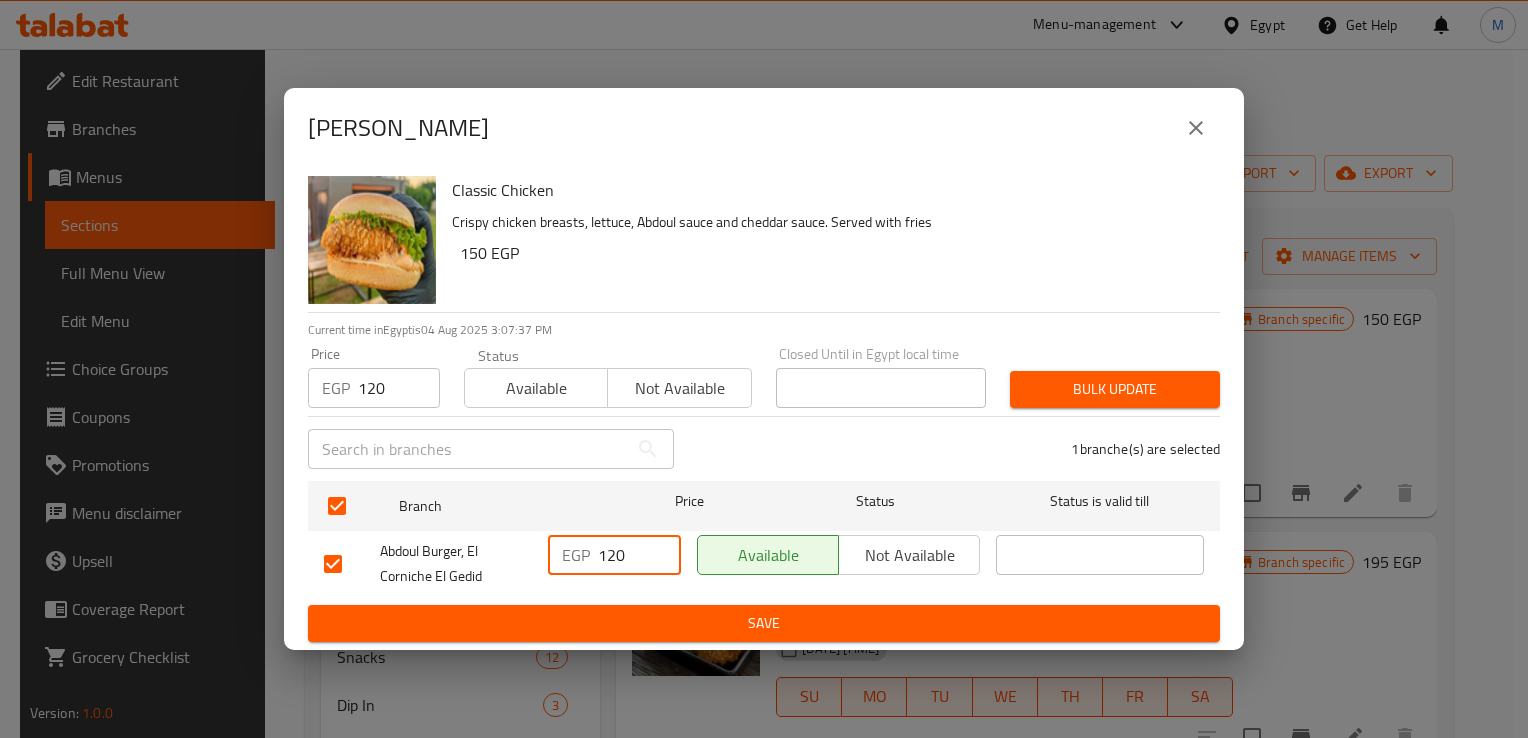 click on "Save" at bounding box center [764, 623] 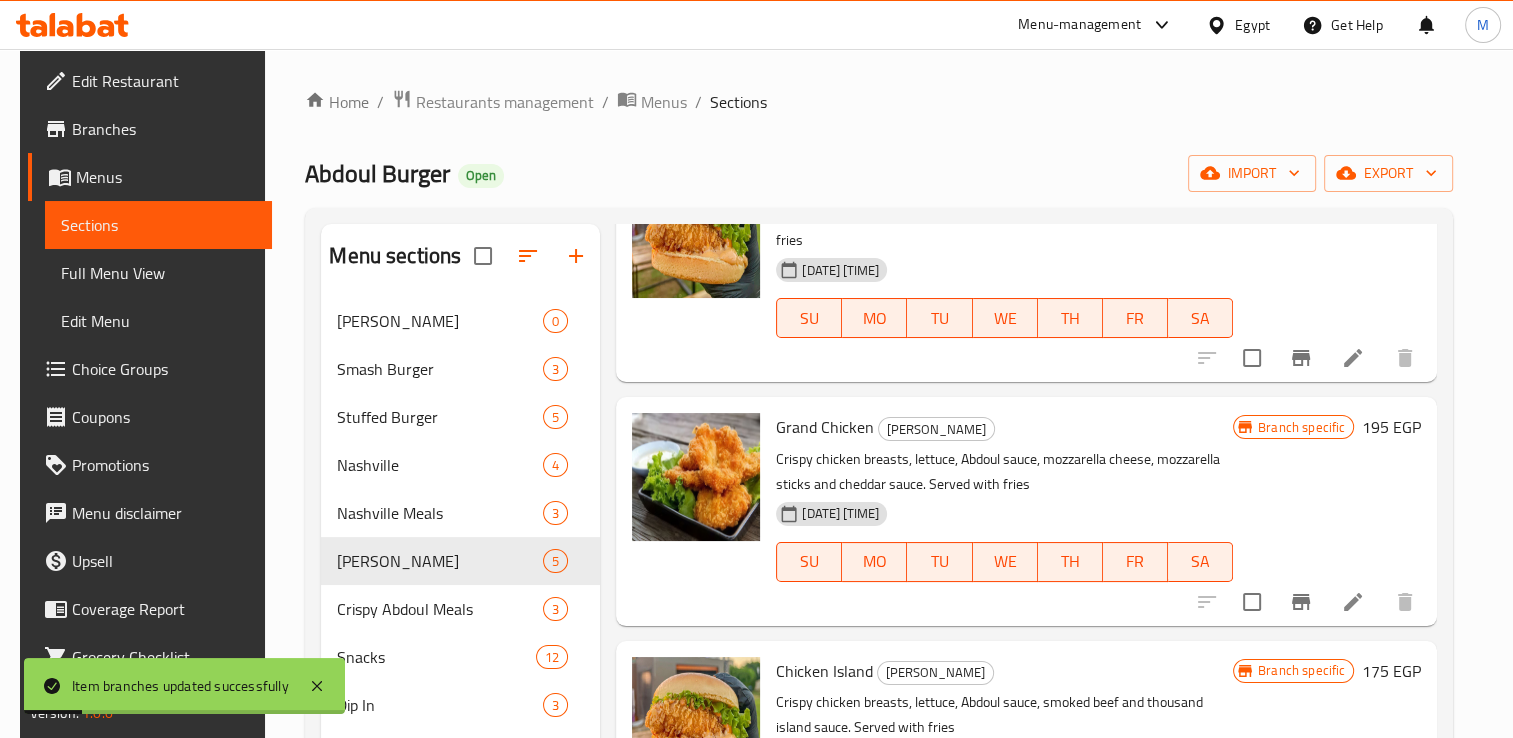 scroll, scrollTop: 136, scrollLeft: 0, axis: vertical 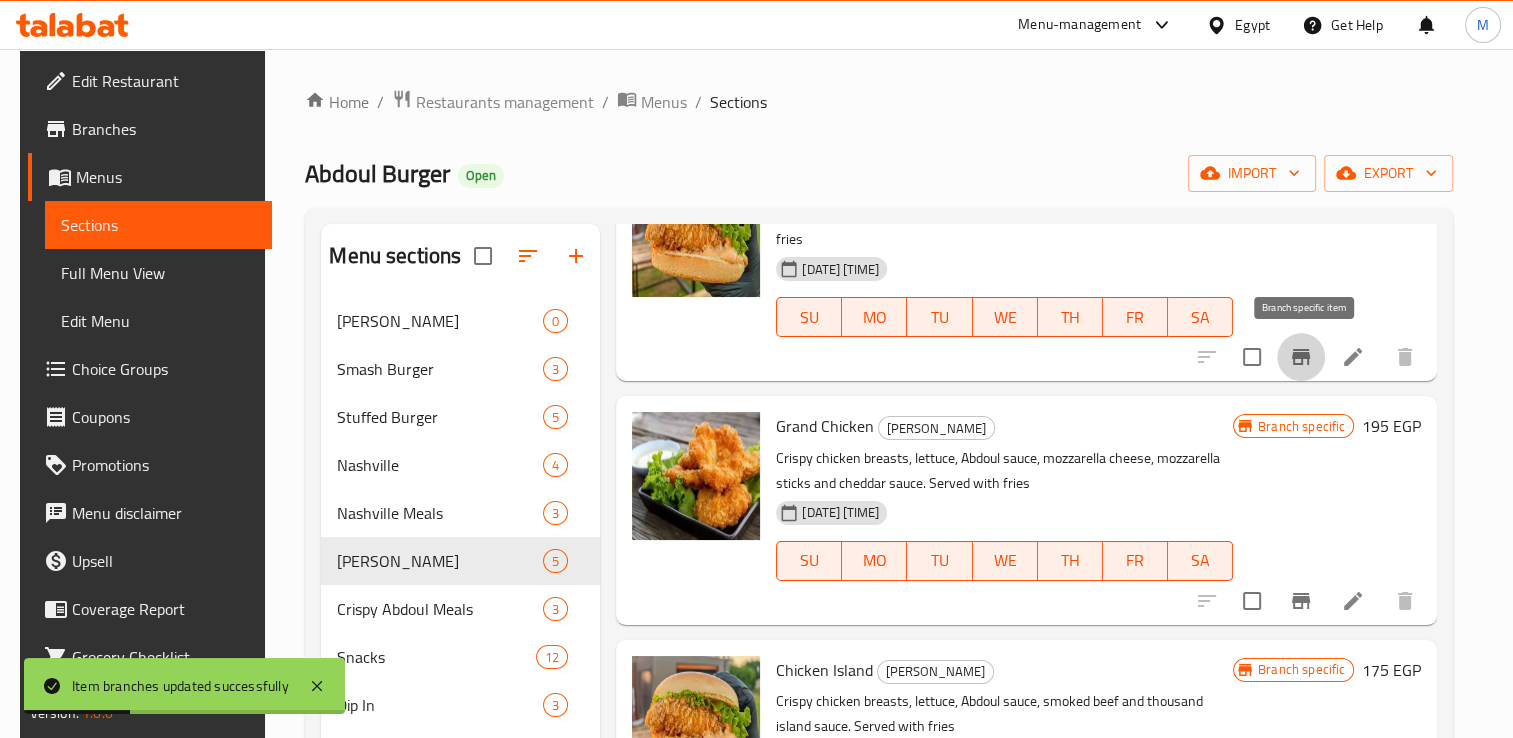 click 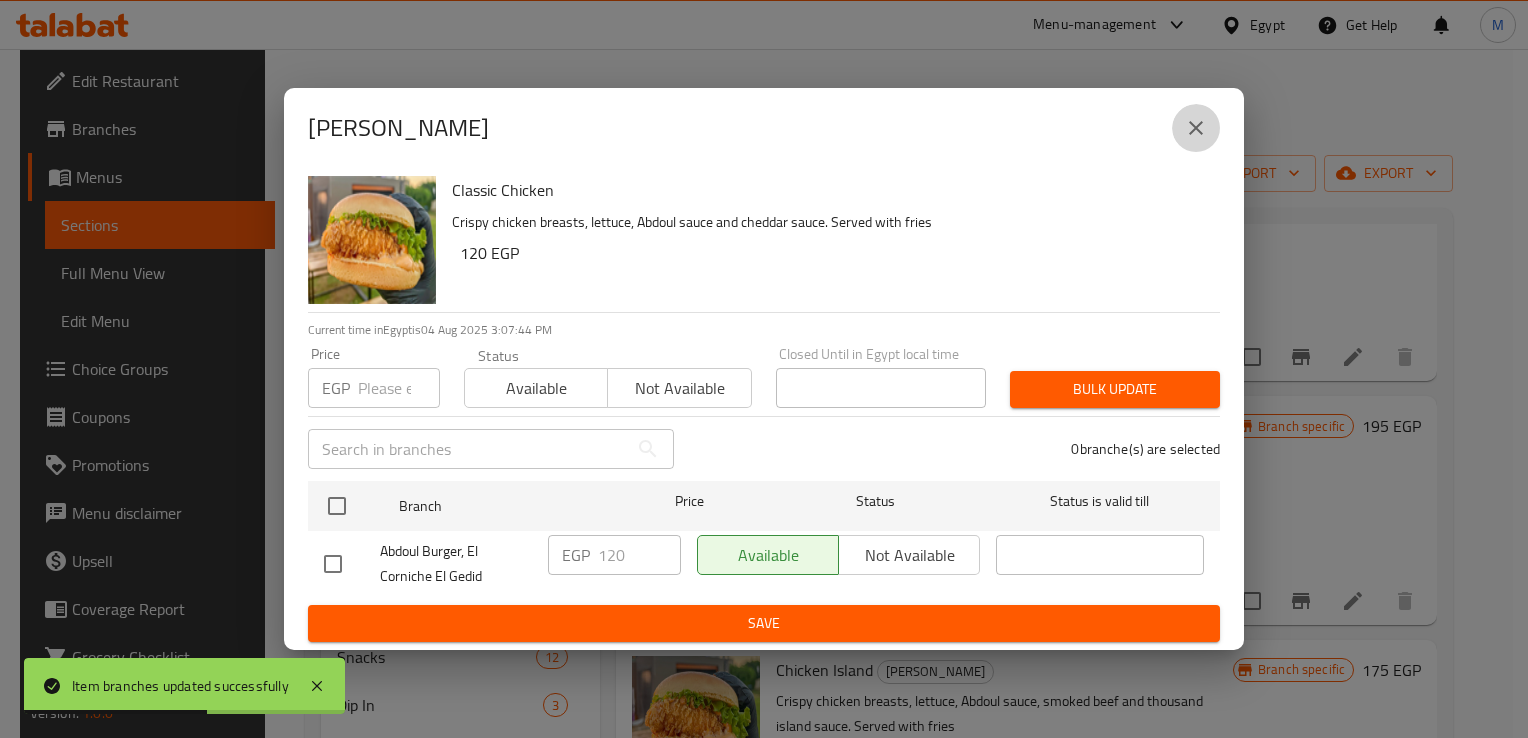 click 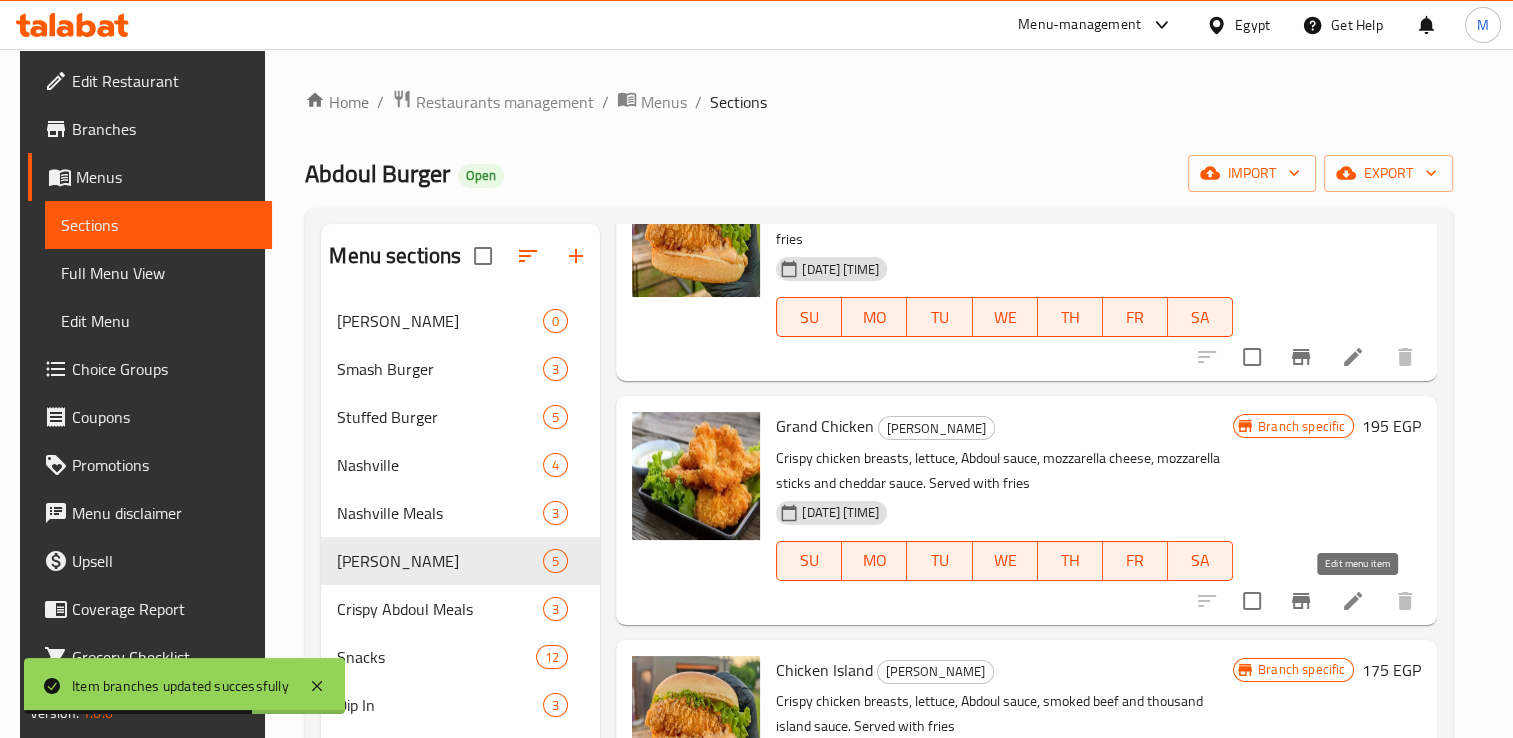 click 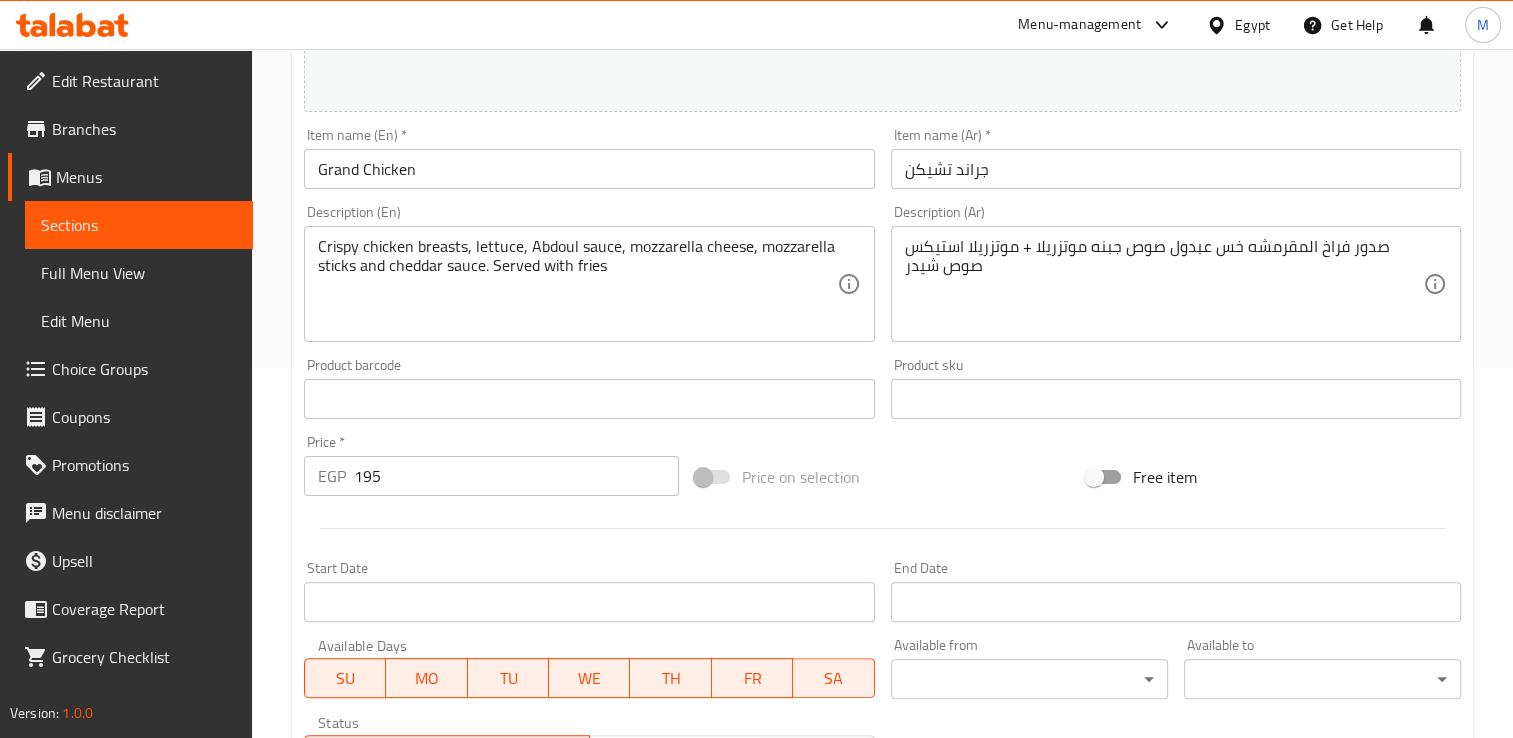 scroll, scrollTop: 372, scrollLeft: 0, axis: vertical 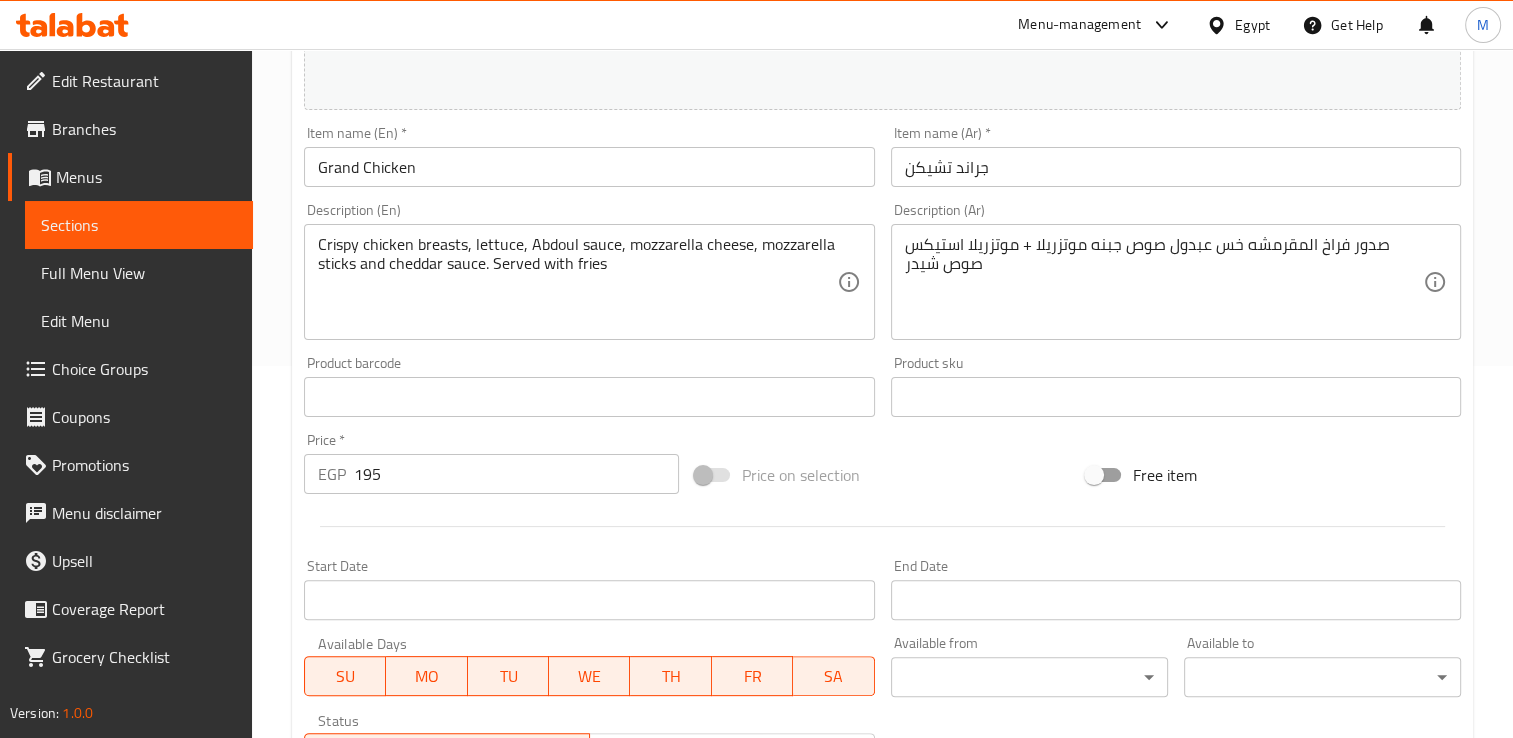 click on "195" at bounding box center [516, 474] 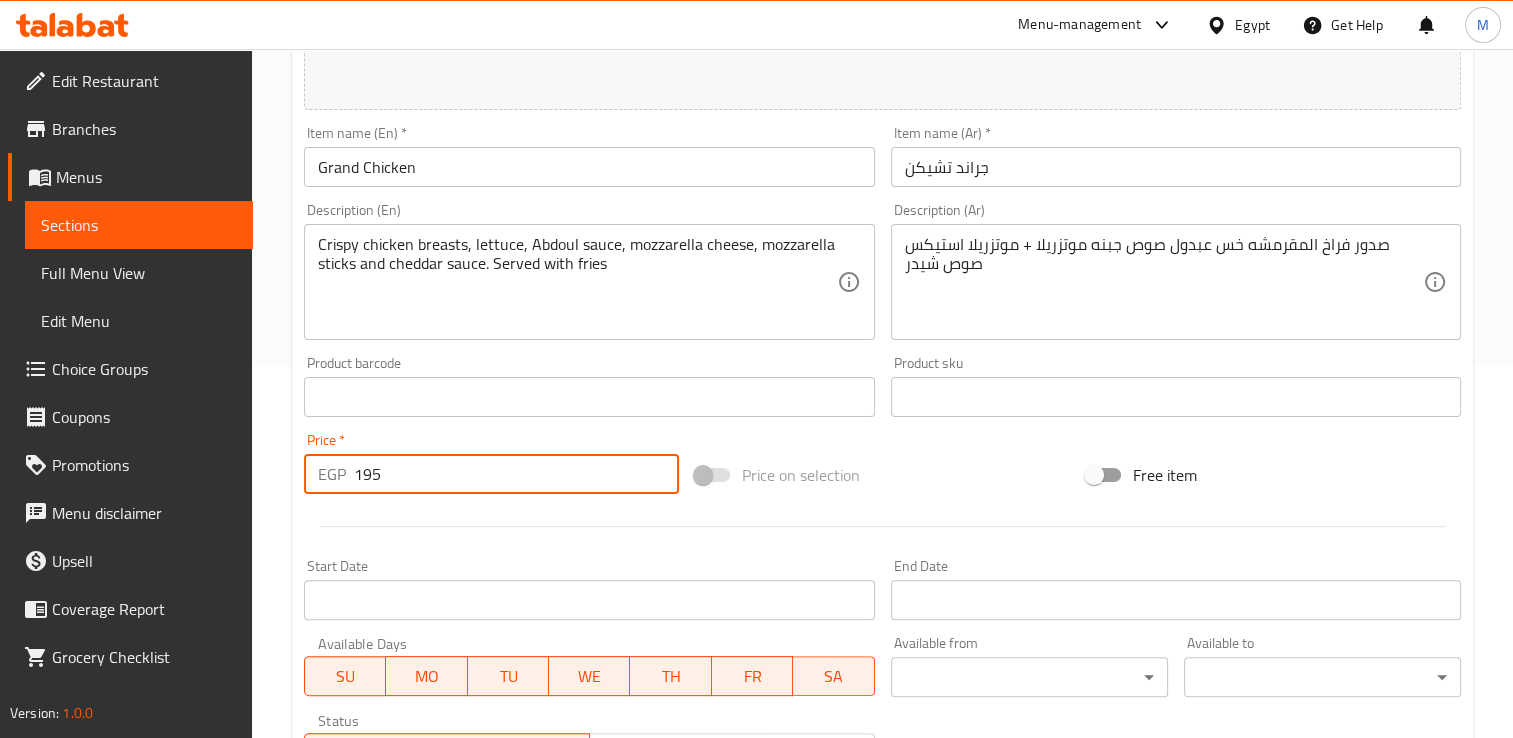 click on "195" at bounding box center (516, 474) 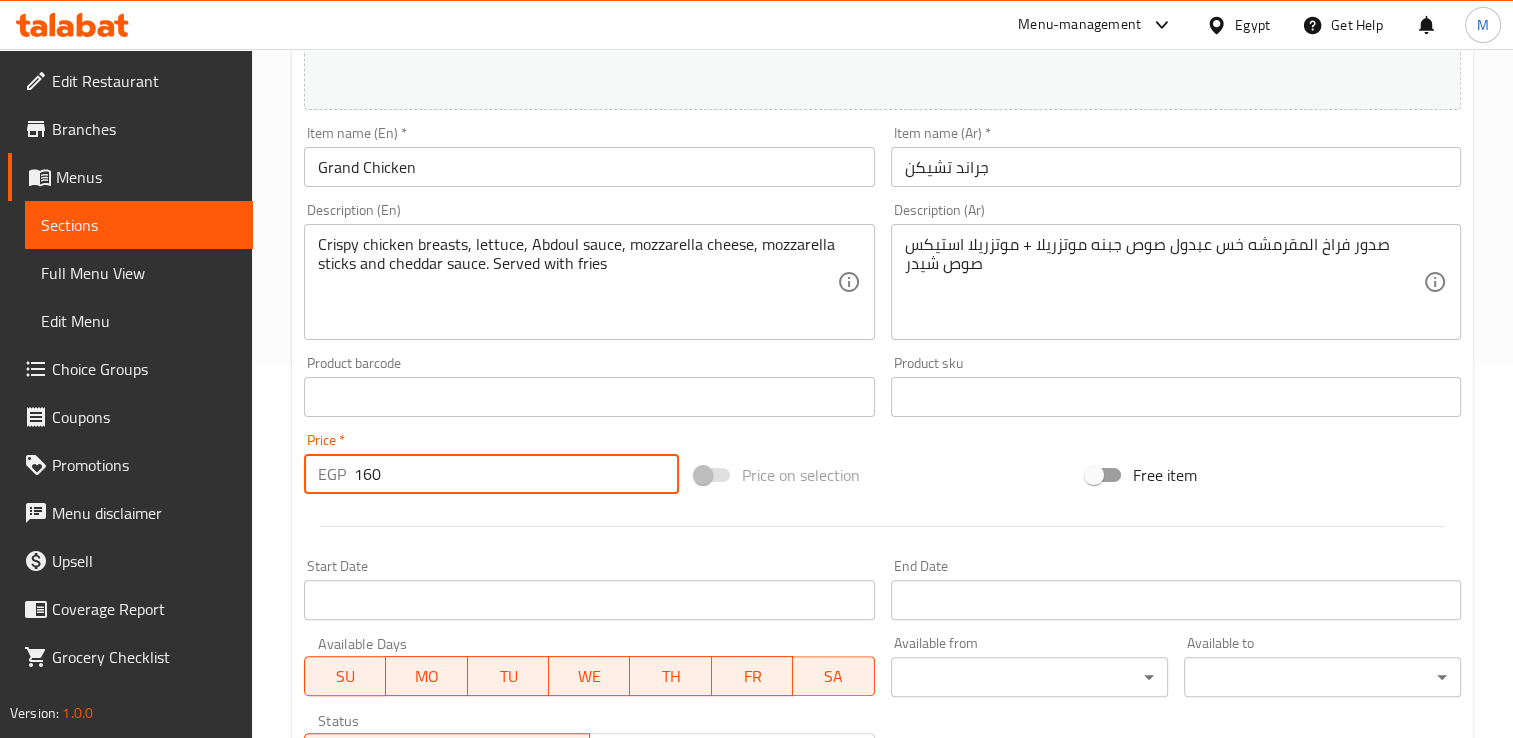 scroll, scrollTop: 702, scrollLeft: 0, axis: vertical 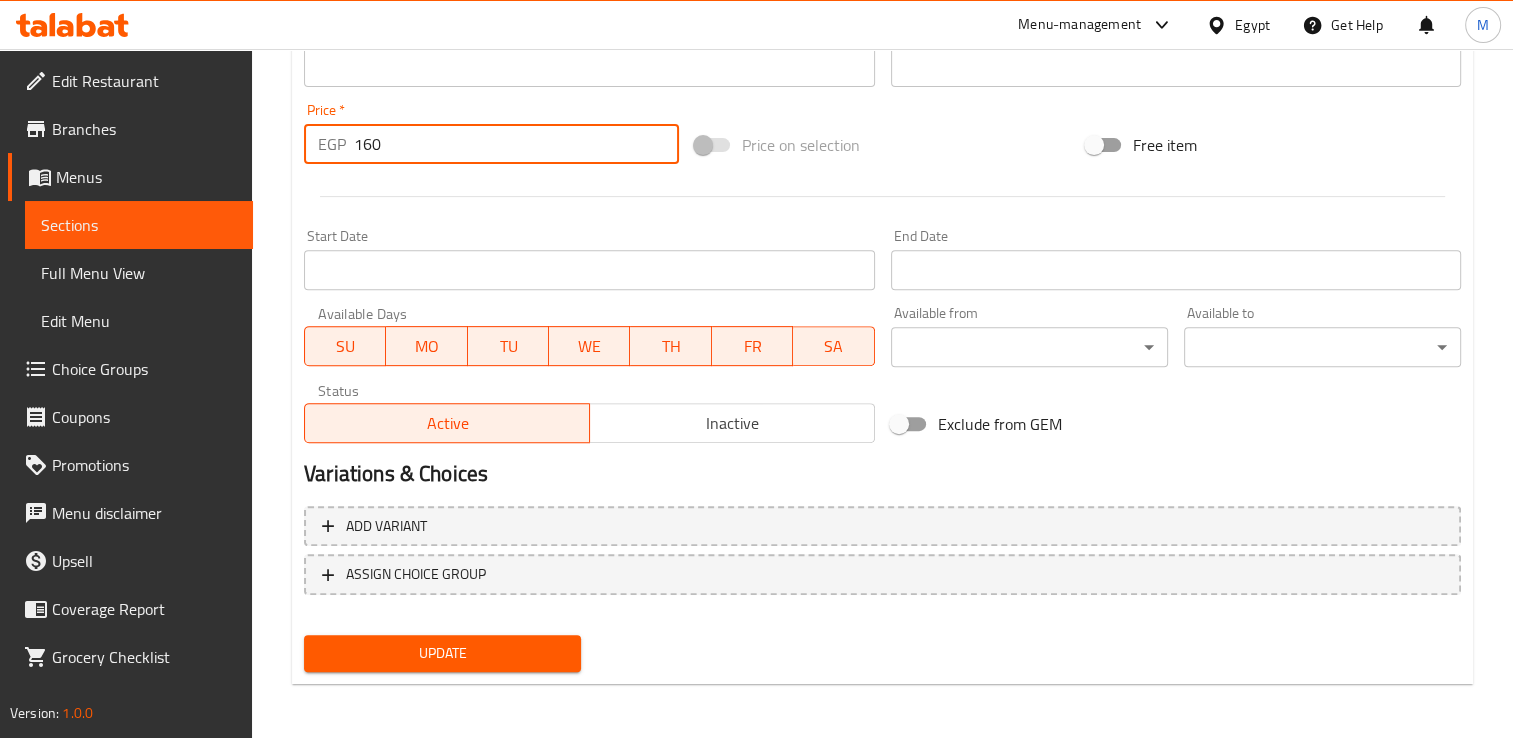 type on "160" 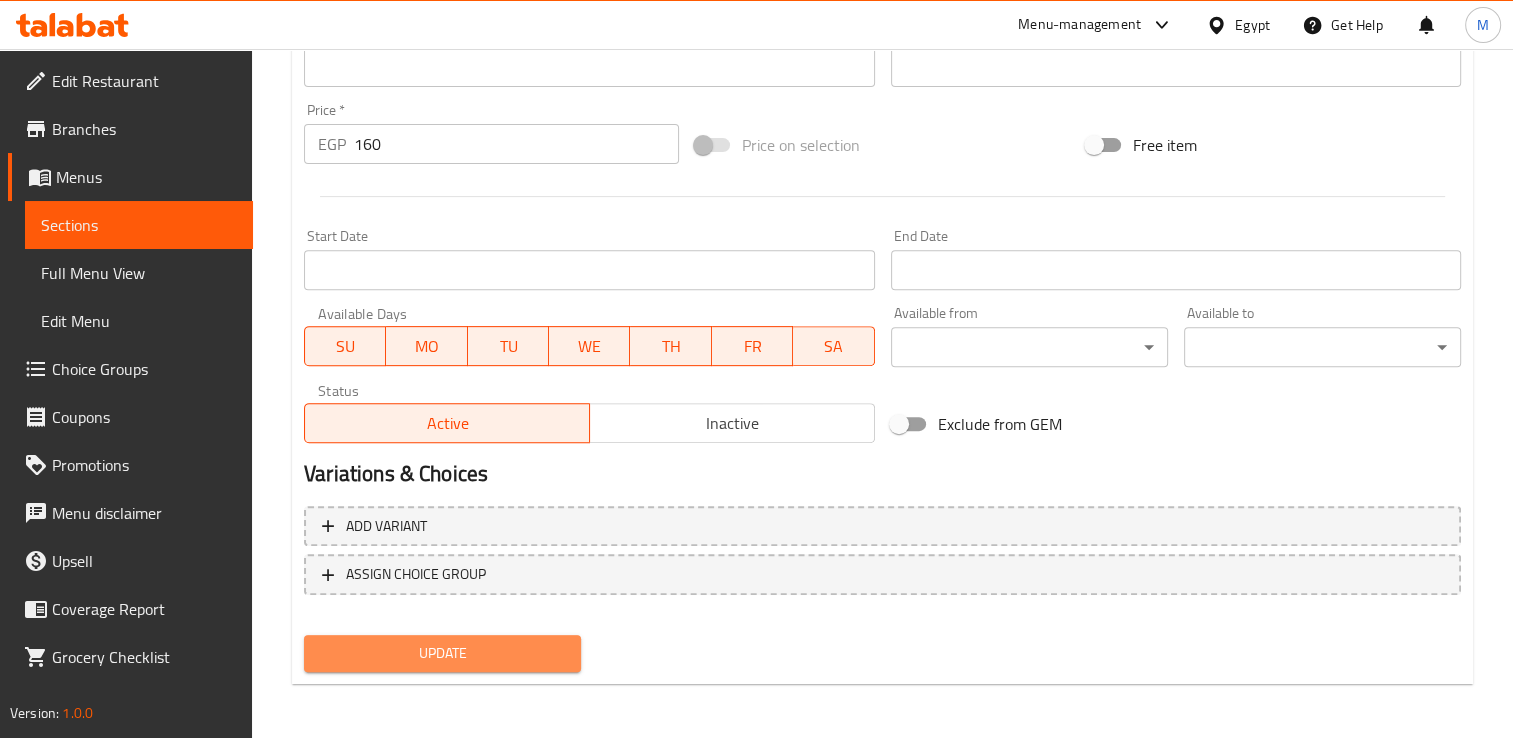 click on "Update" at bounding box center [442, 653] 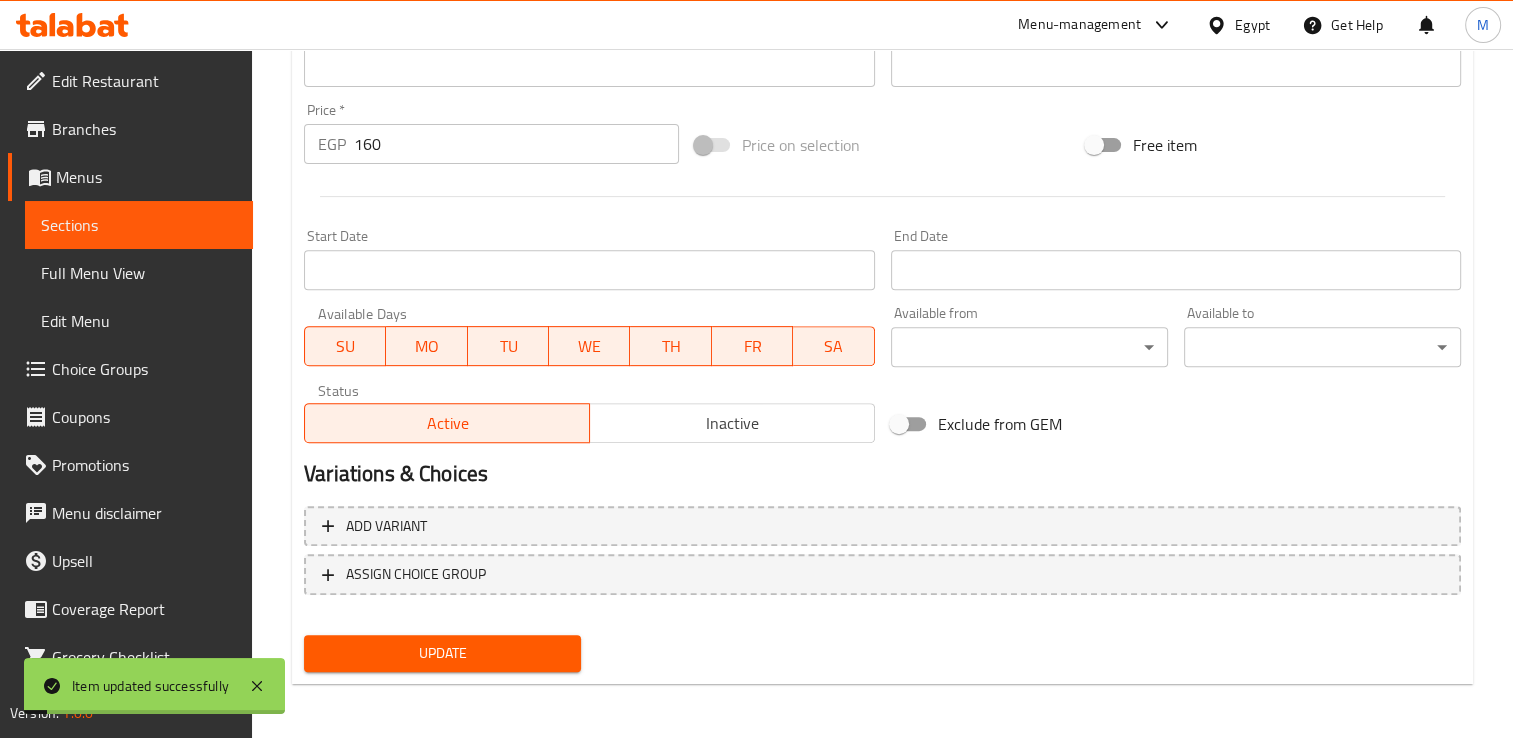 scroll, scrollTop: 0, scrollLeft: 0, axis: both 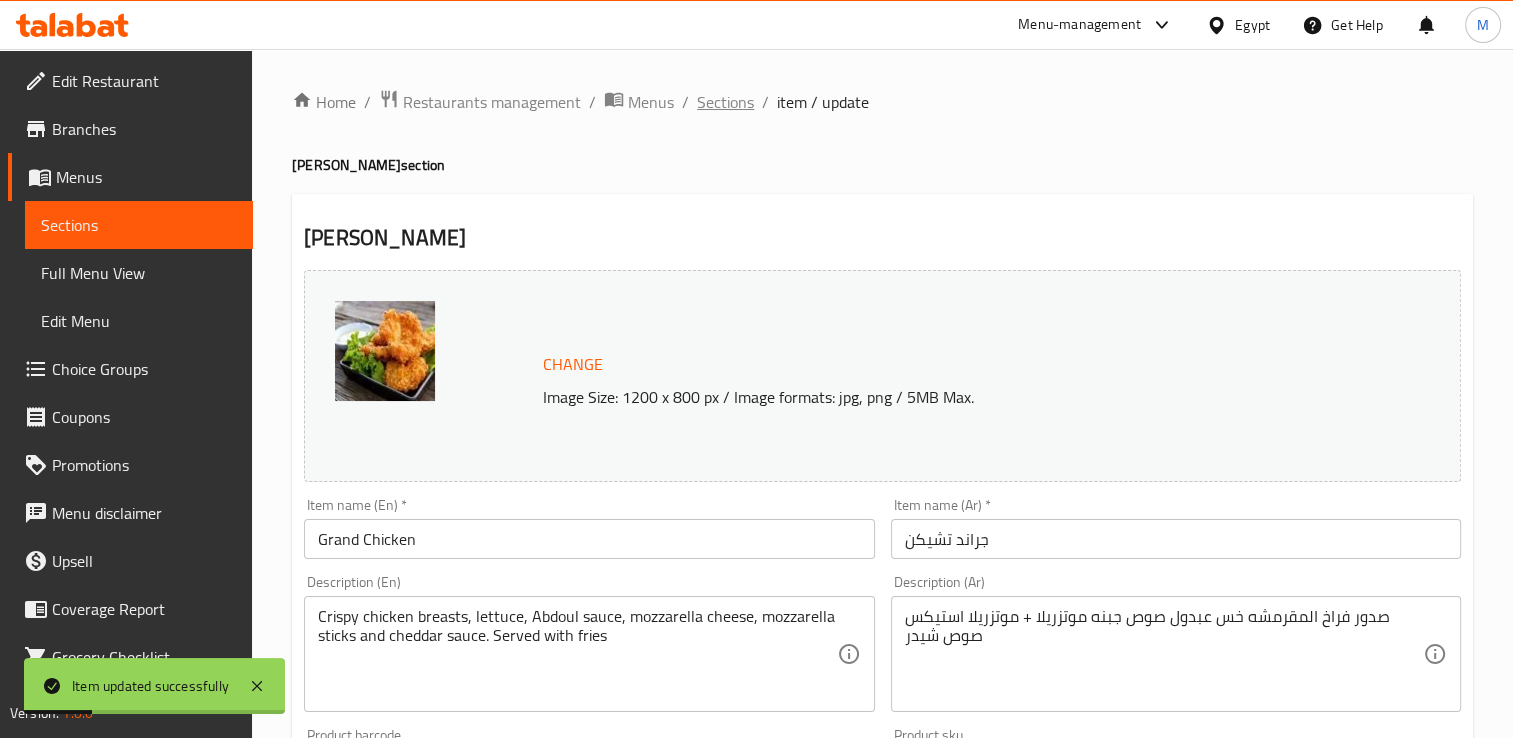 click on "Sections" at bounding box center (725, 102) 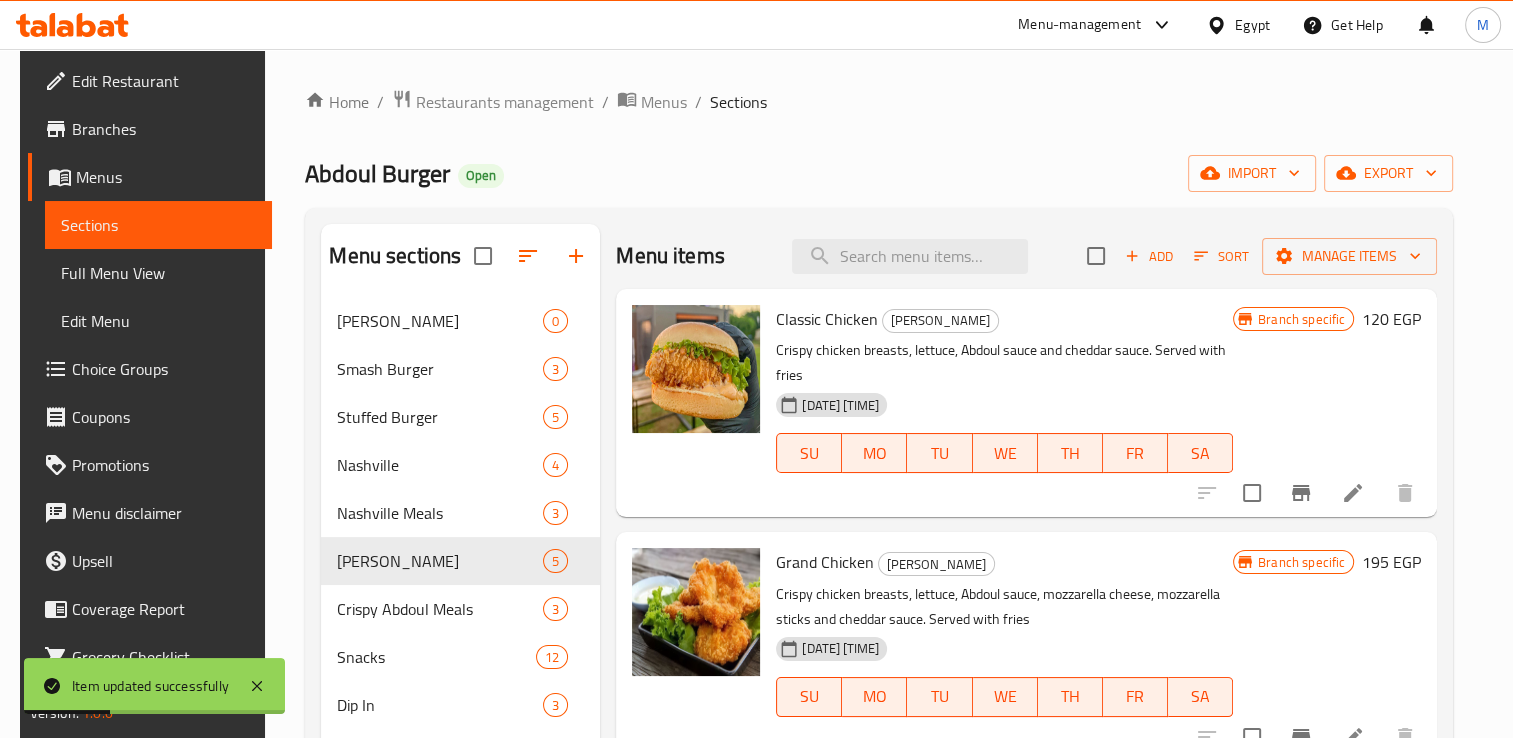 scroll, scrollTop: 122, scrollLeft: 0, axis: vertical 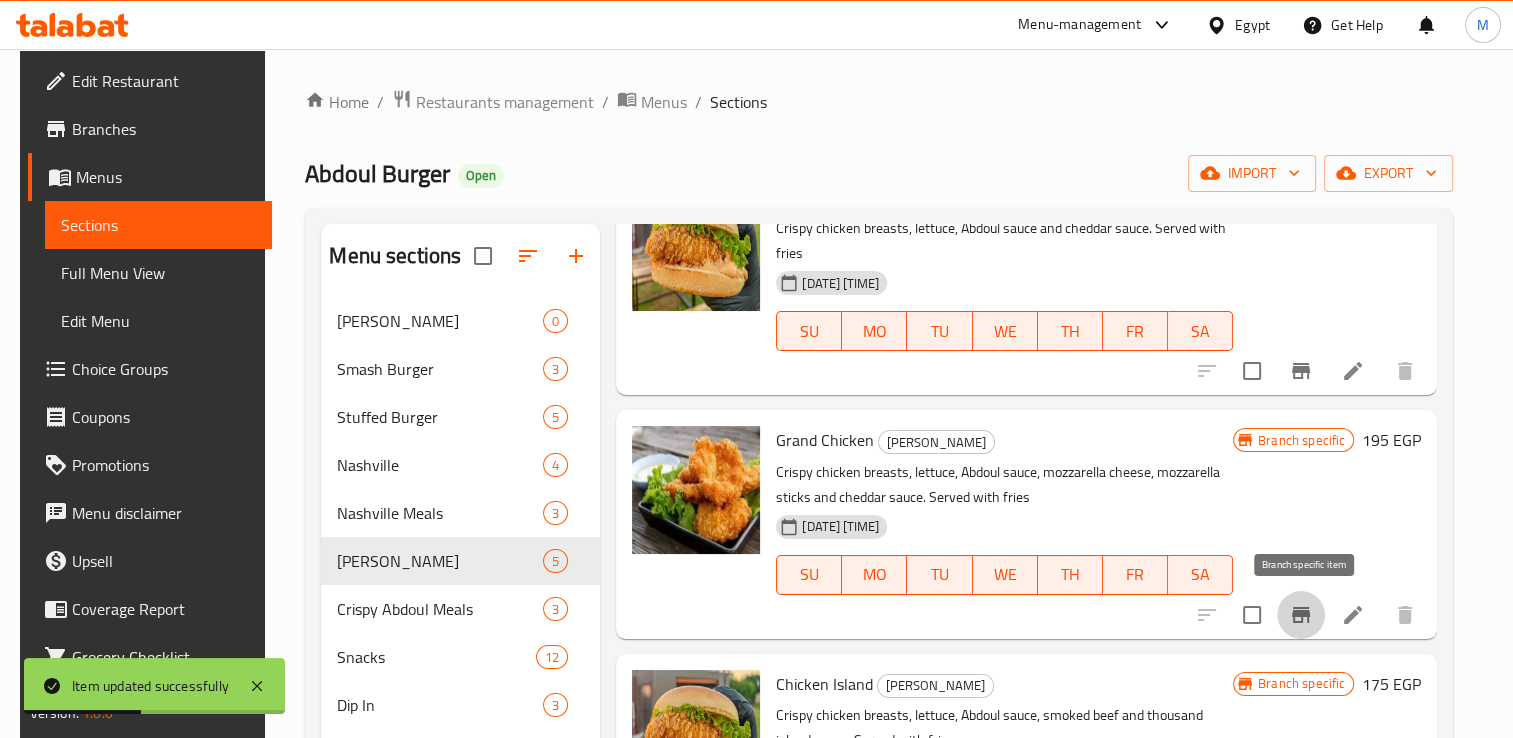 click 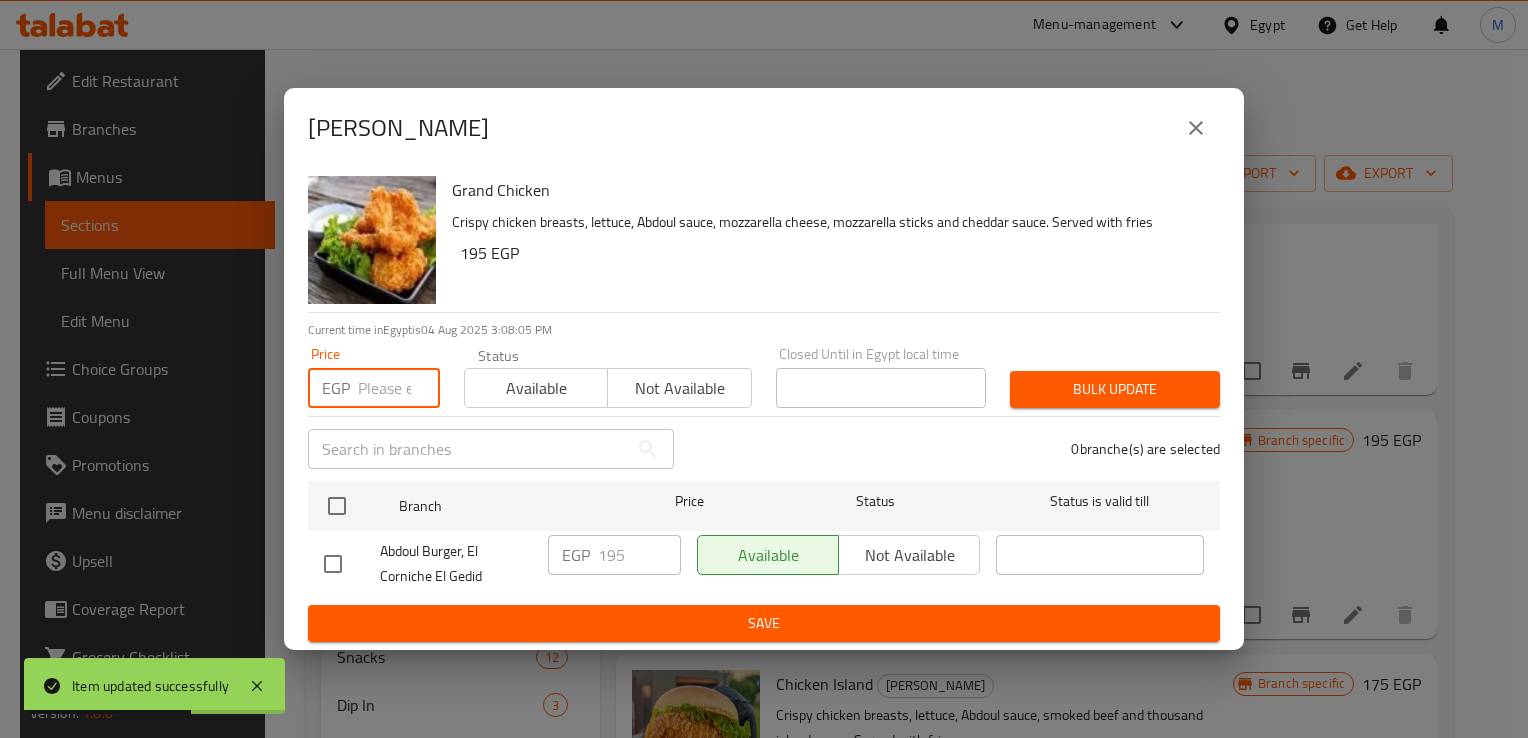click at bounding box center (399, 388) 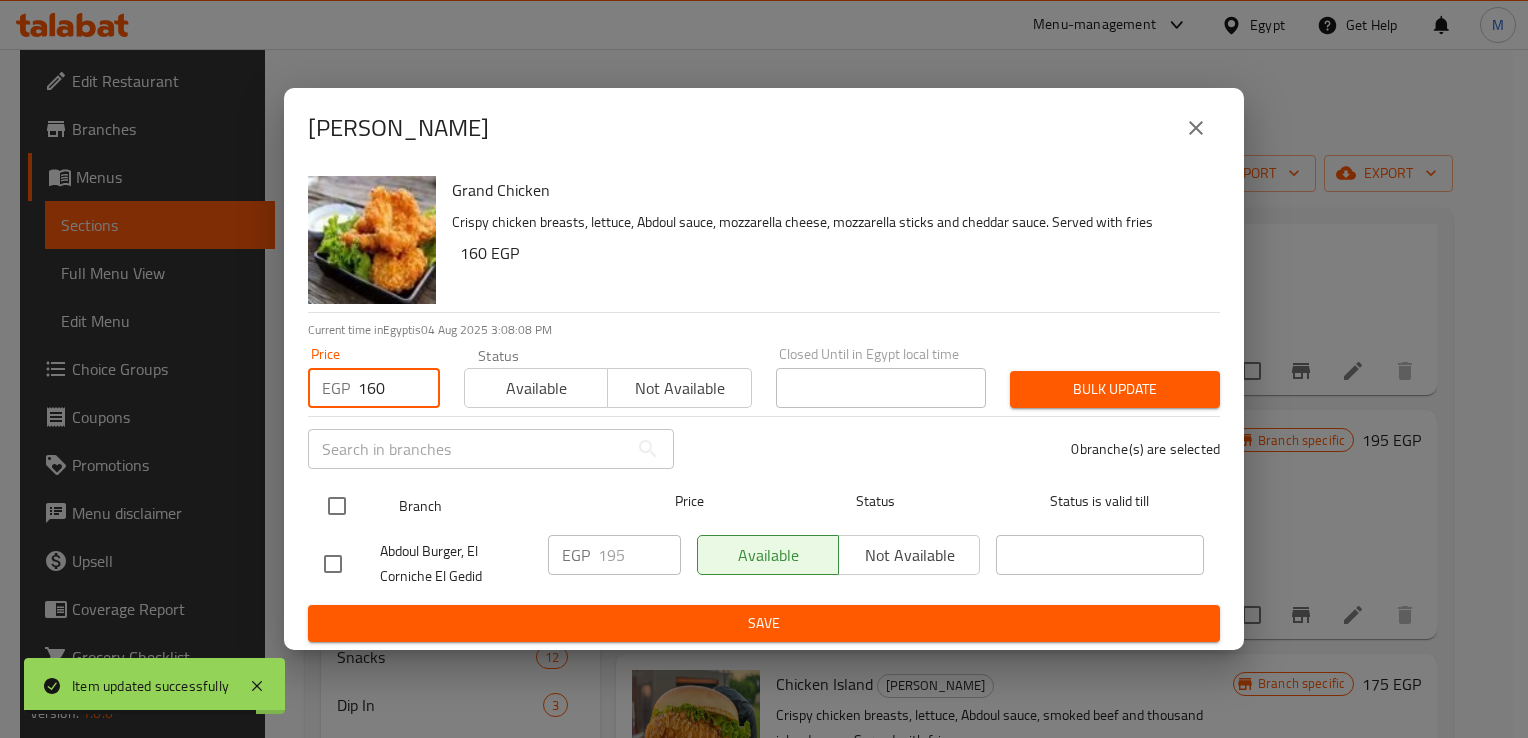 type on "160" 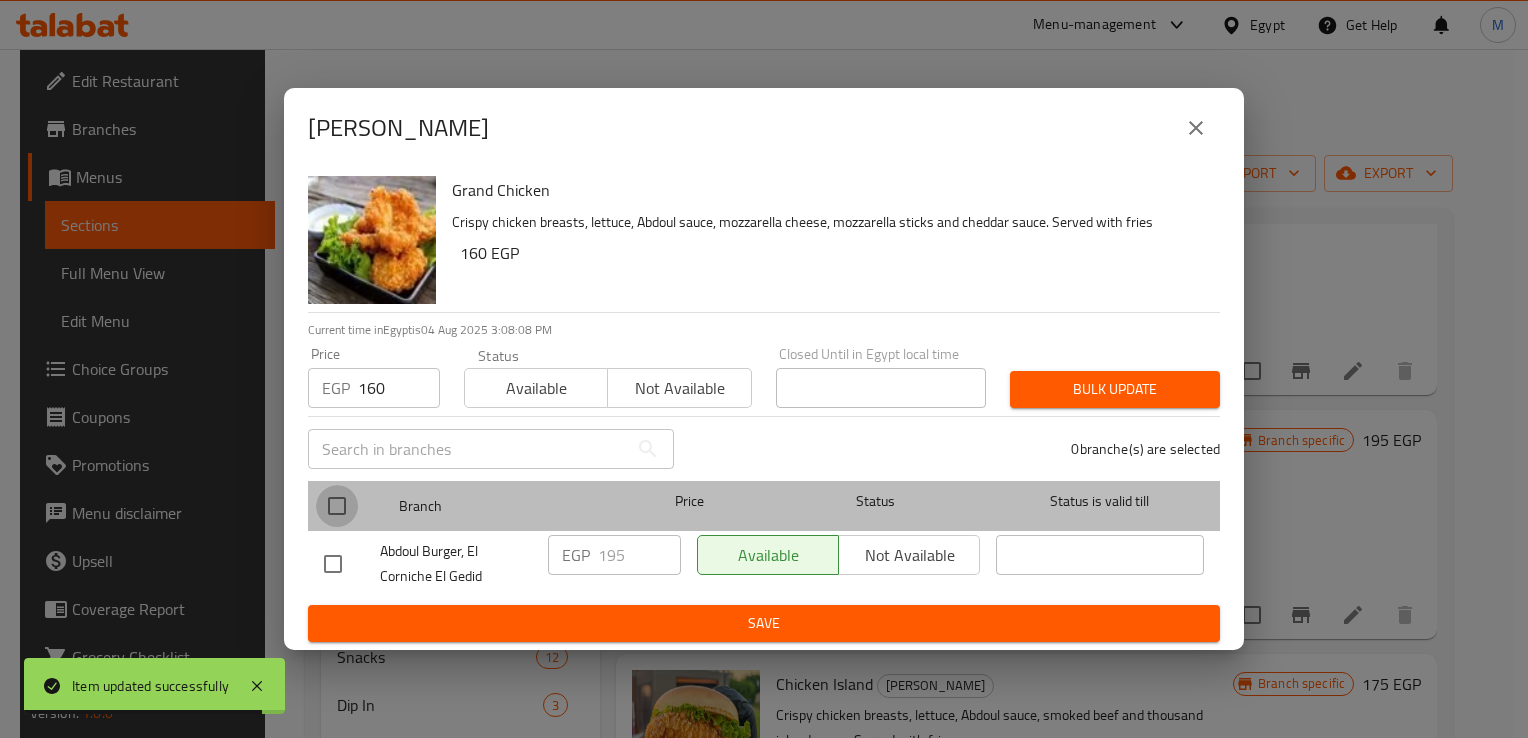 click at bounding box center (337, 506) 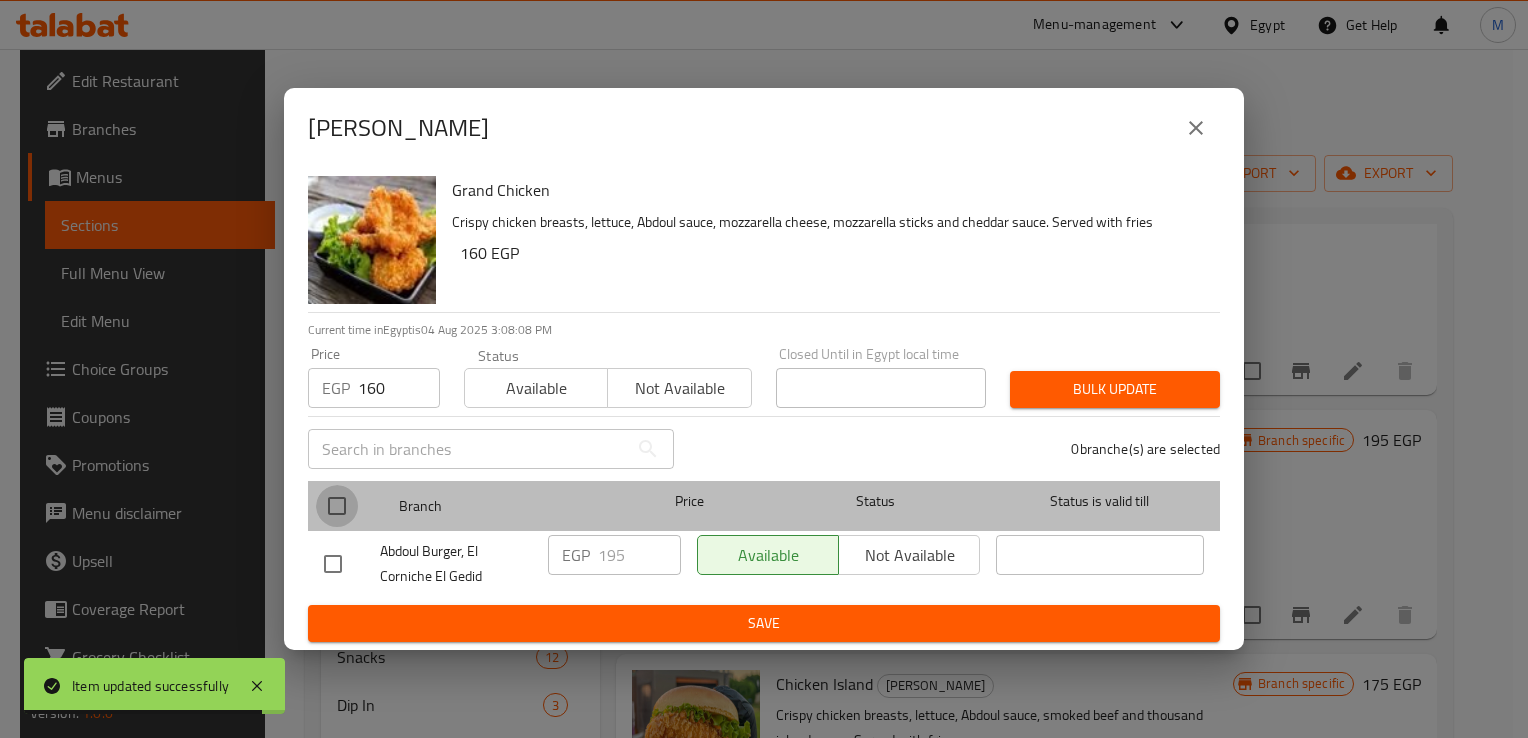 checkbox on "true" 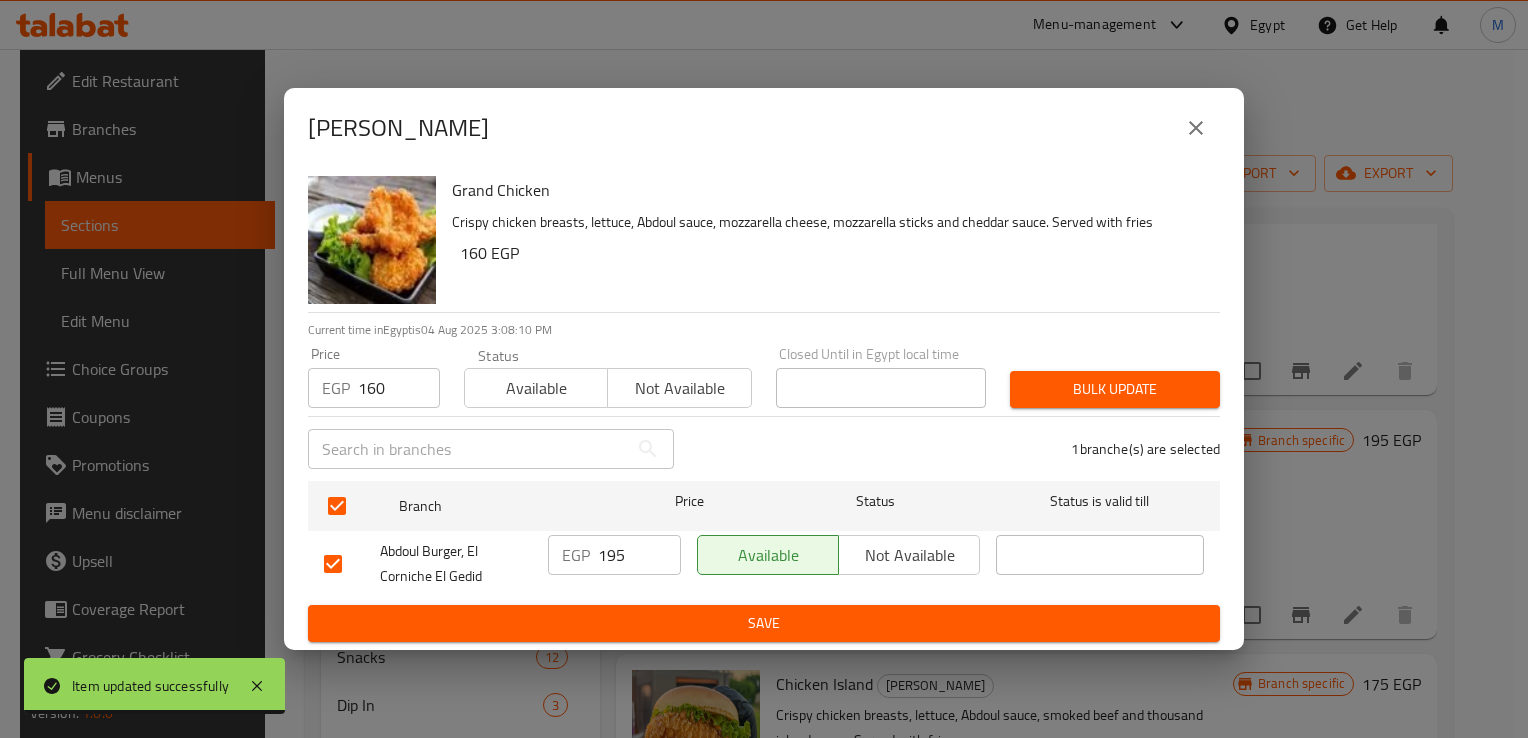 click on "195" at bounding box center [639, 555] 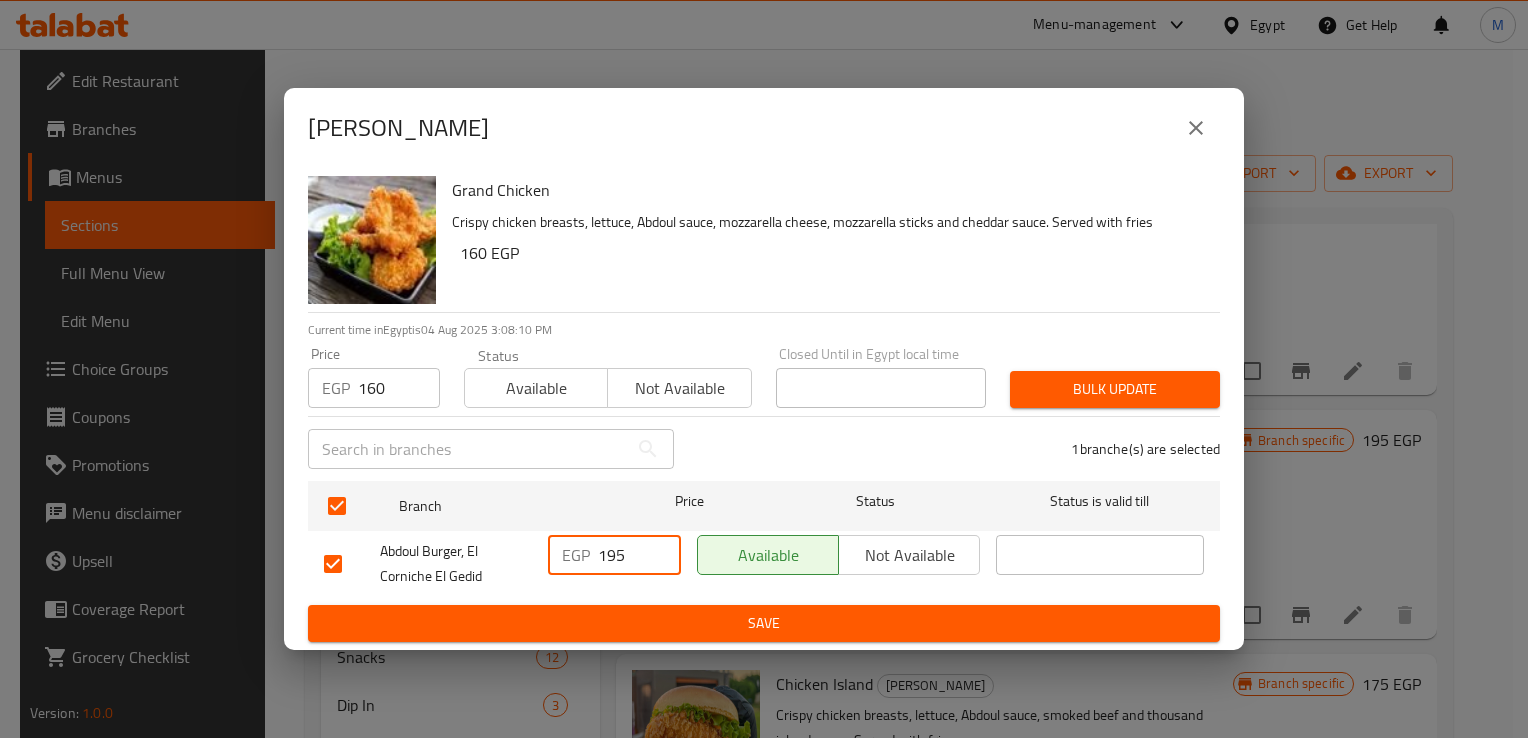 click on "195" at bounding box center (639, 555) 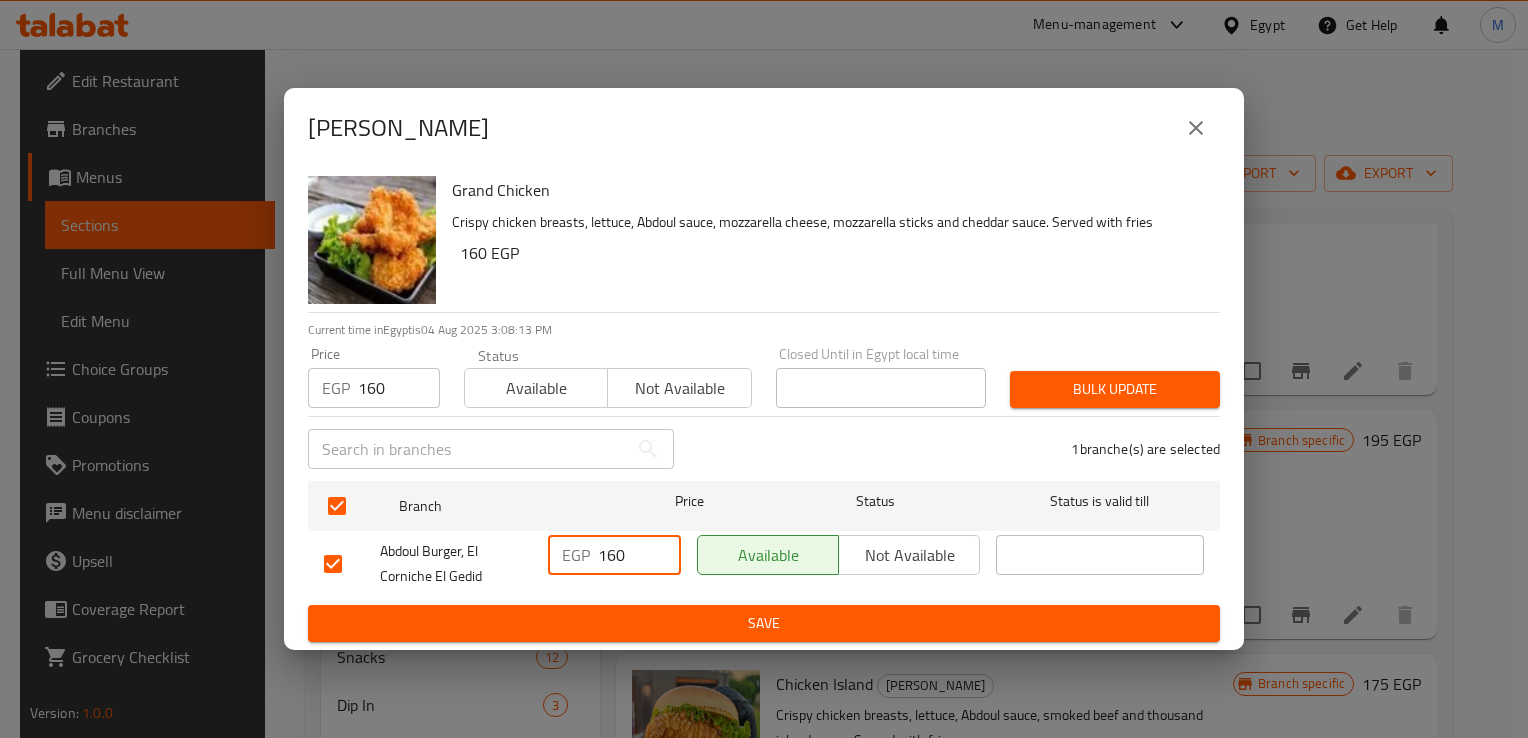 type on "160" 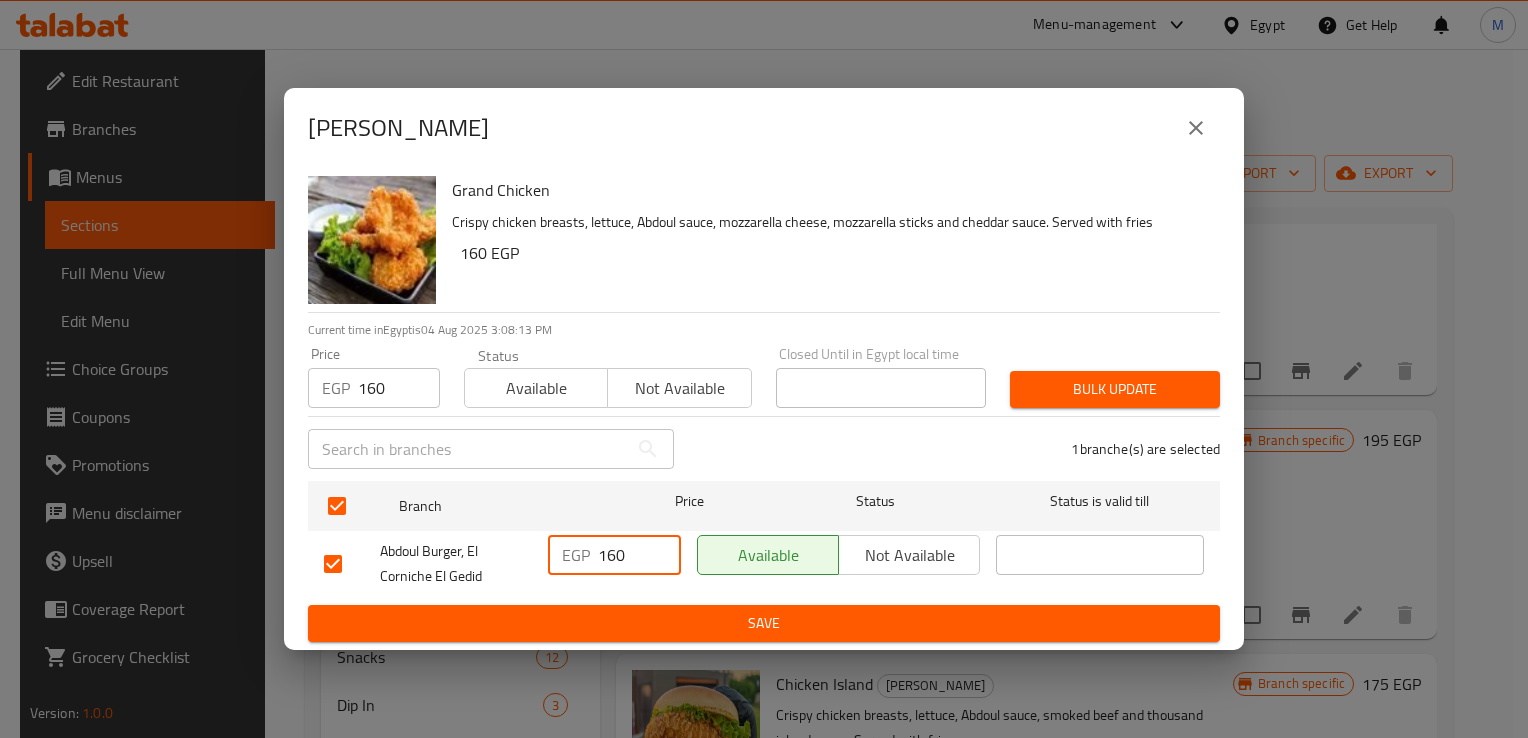 click on "Save" at bounding box center [764, 623] 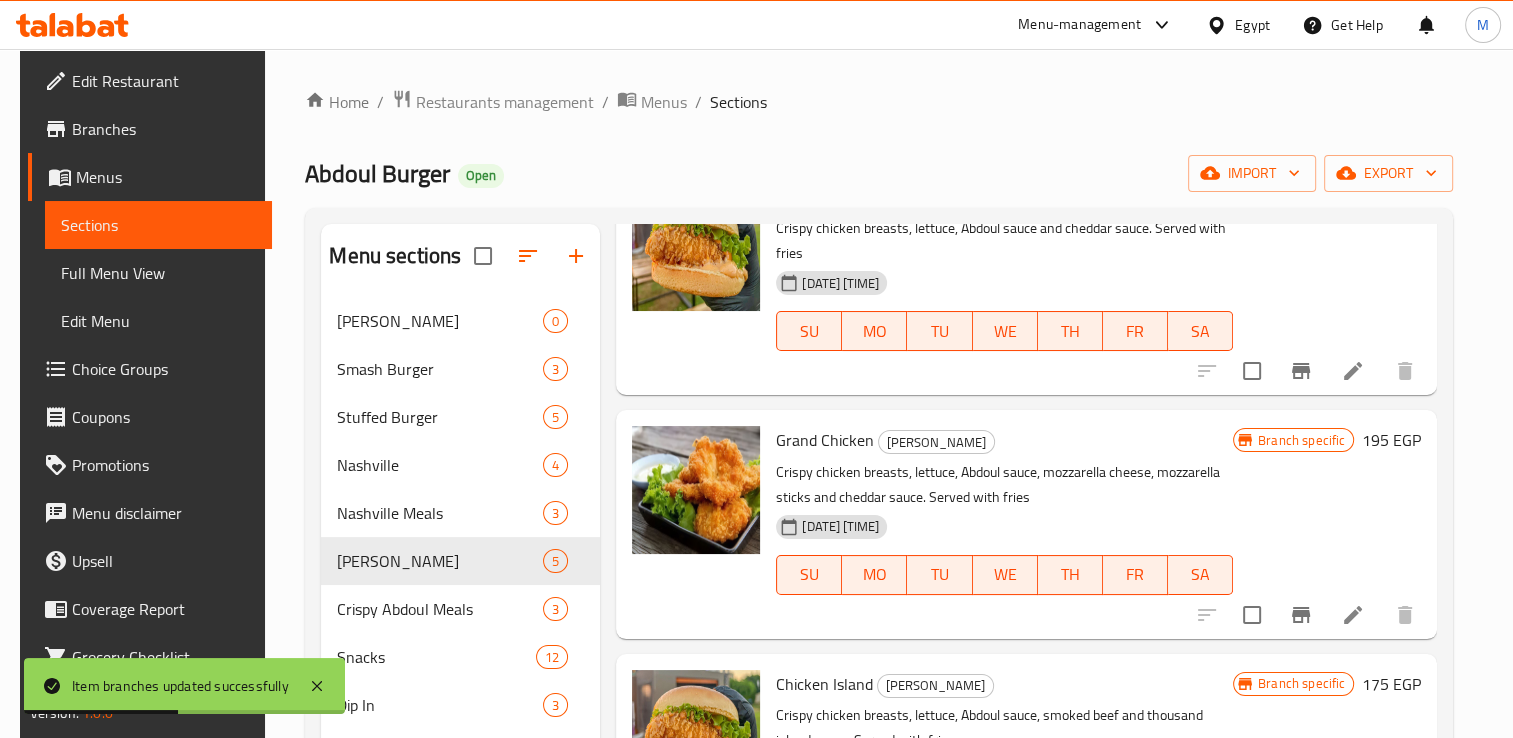 scroll, scrollTop: 366, scrollLeft: 0, axis: vertical 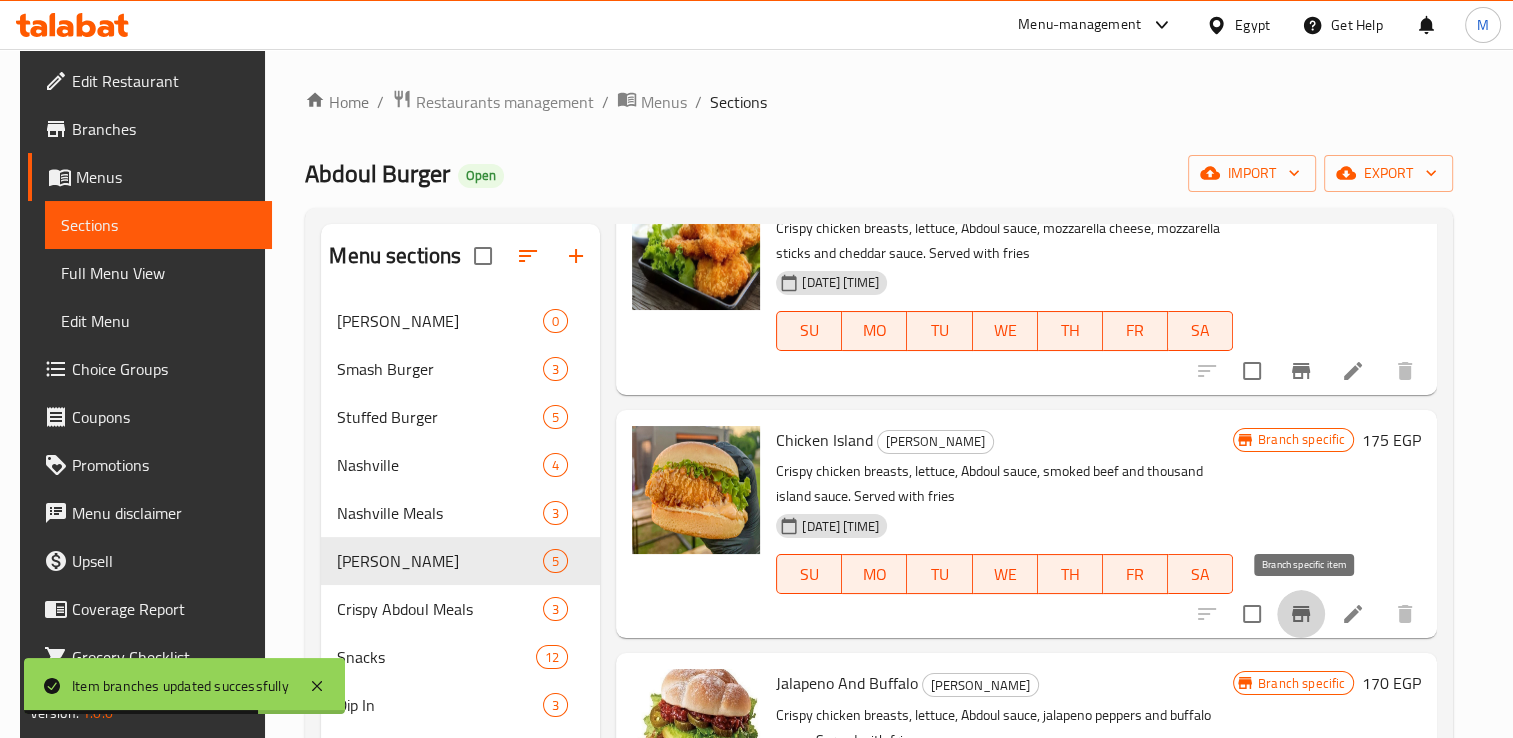 click 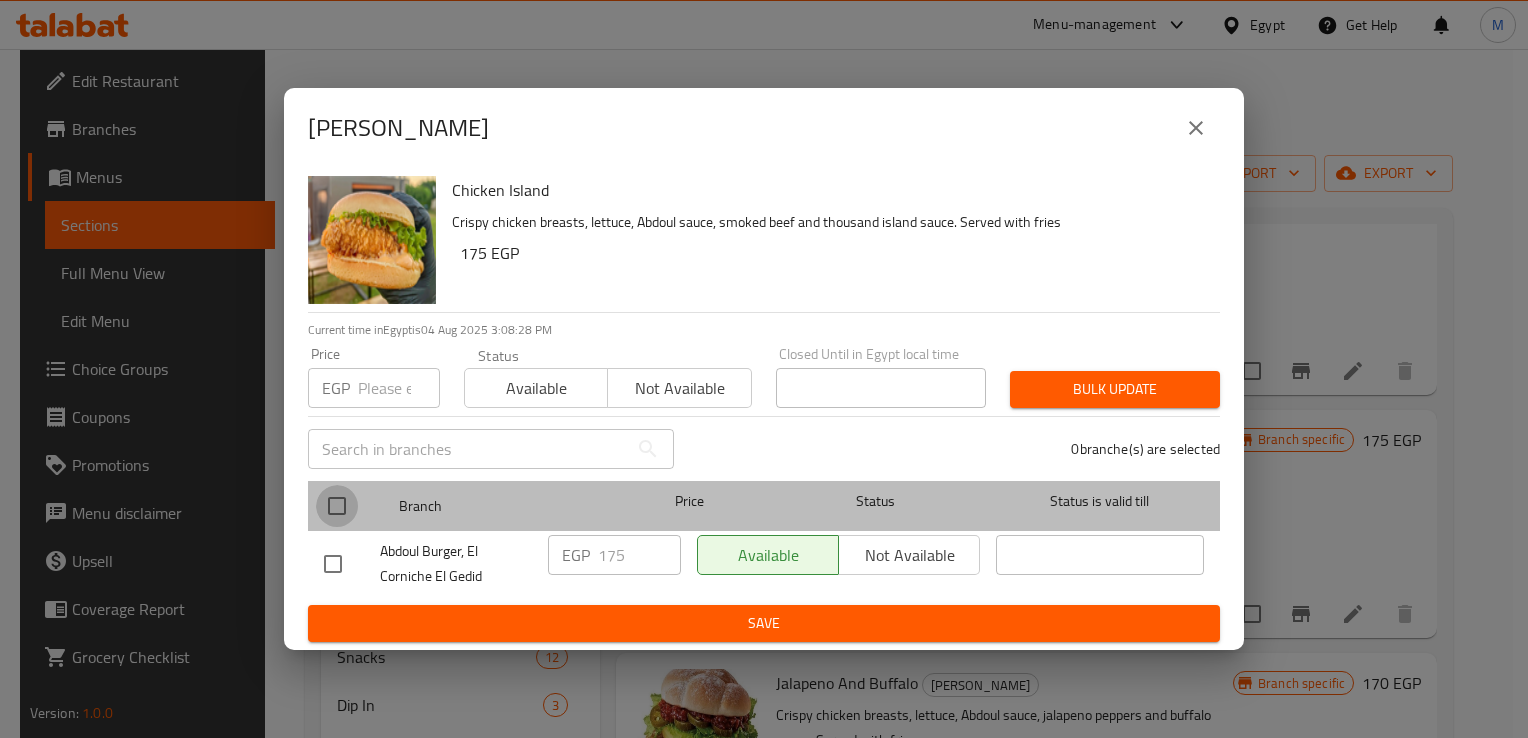 click at bounding box center [337, 506] 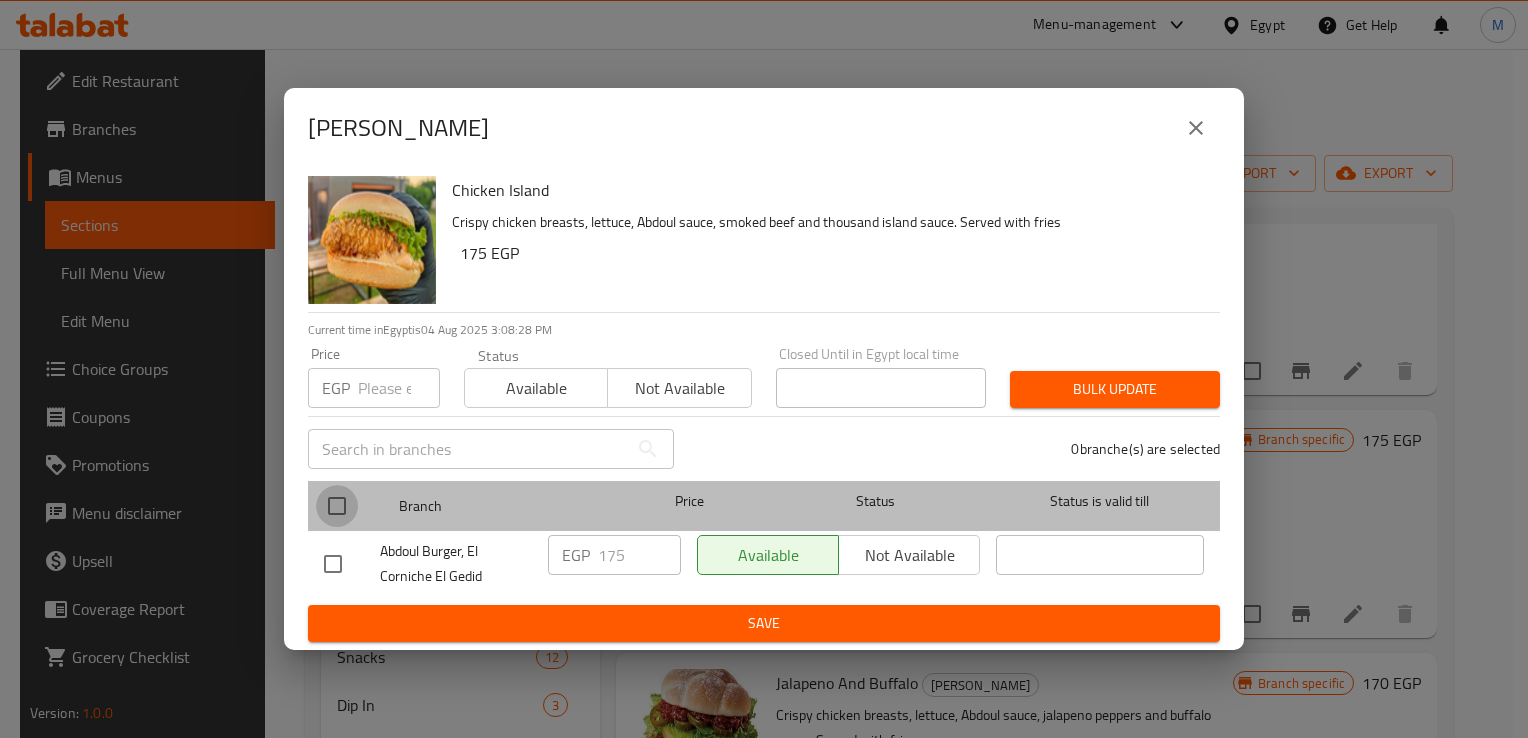 checkbox on "true" 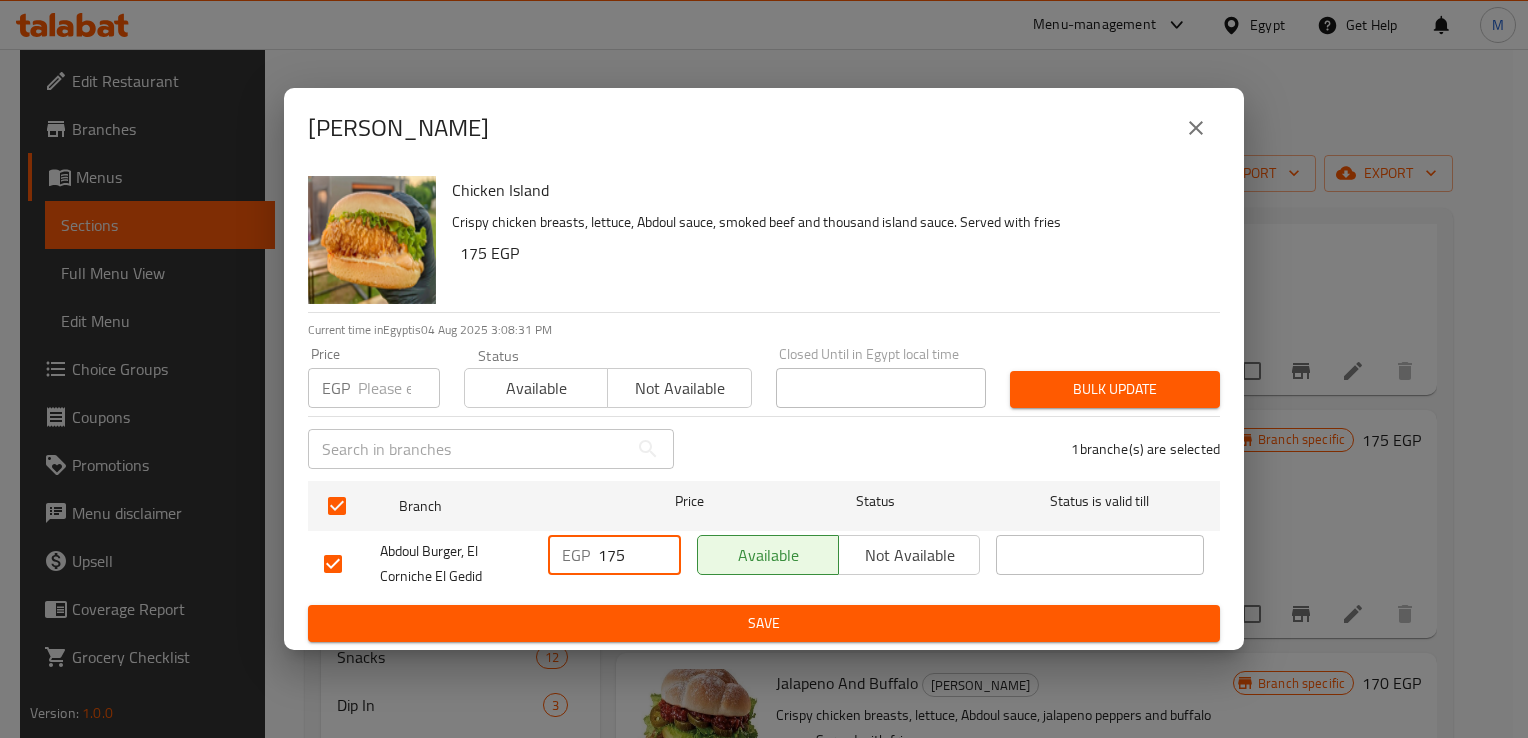 click on "175" at bounding box center [639, 555] 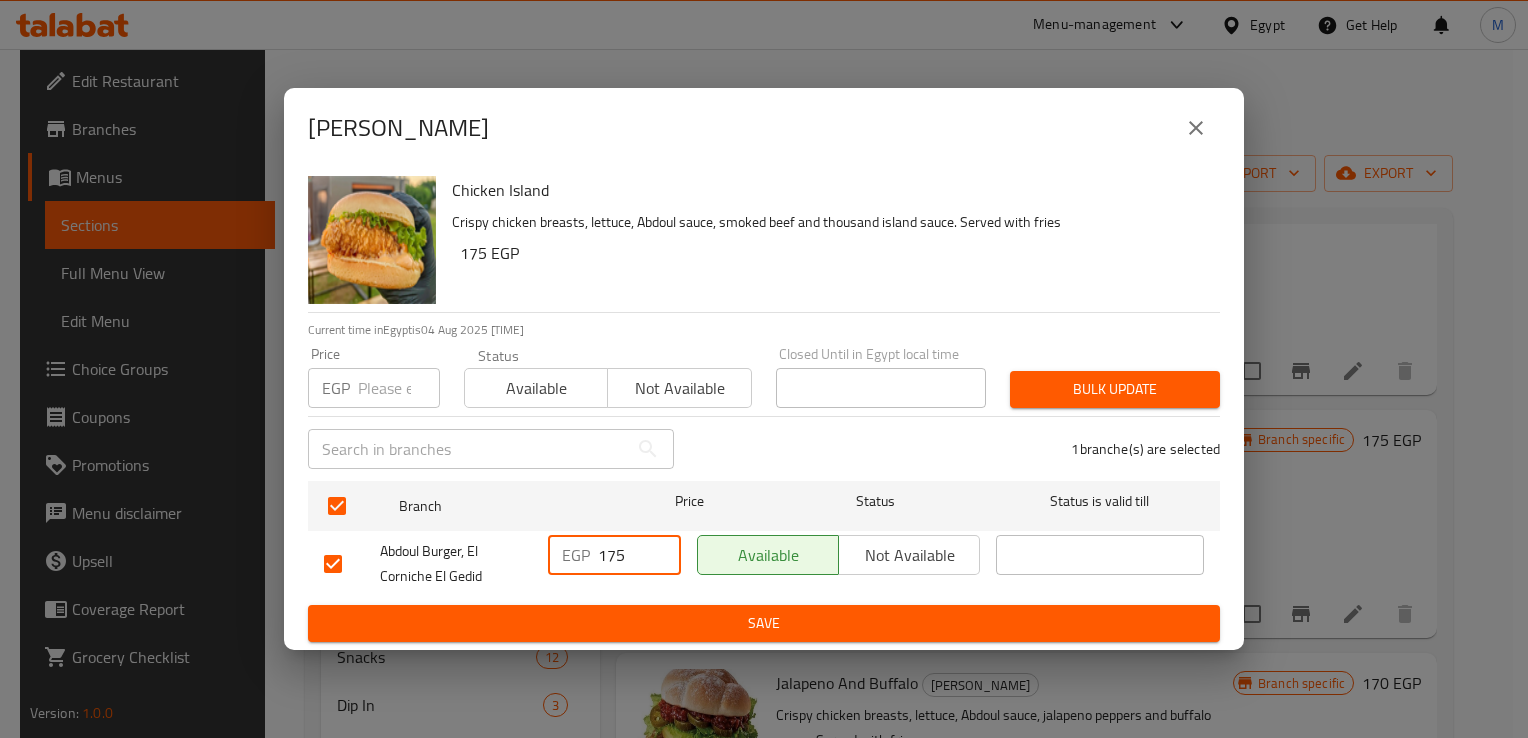 click on "175" at bounding box center (639, 555) 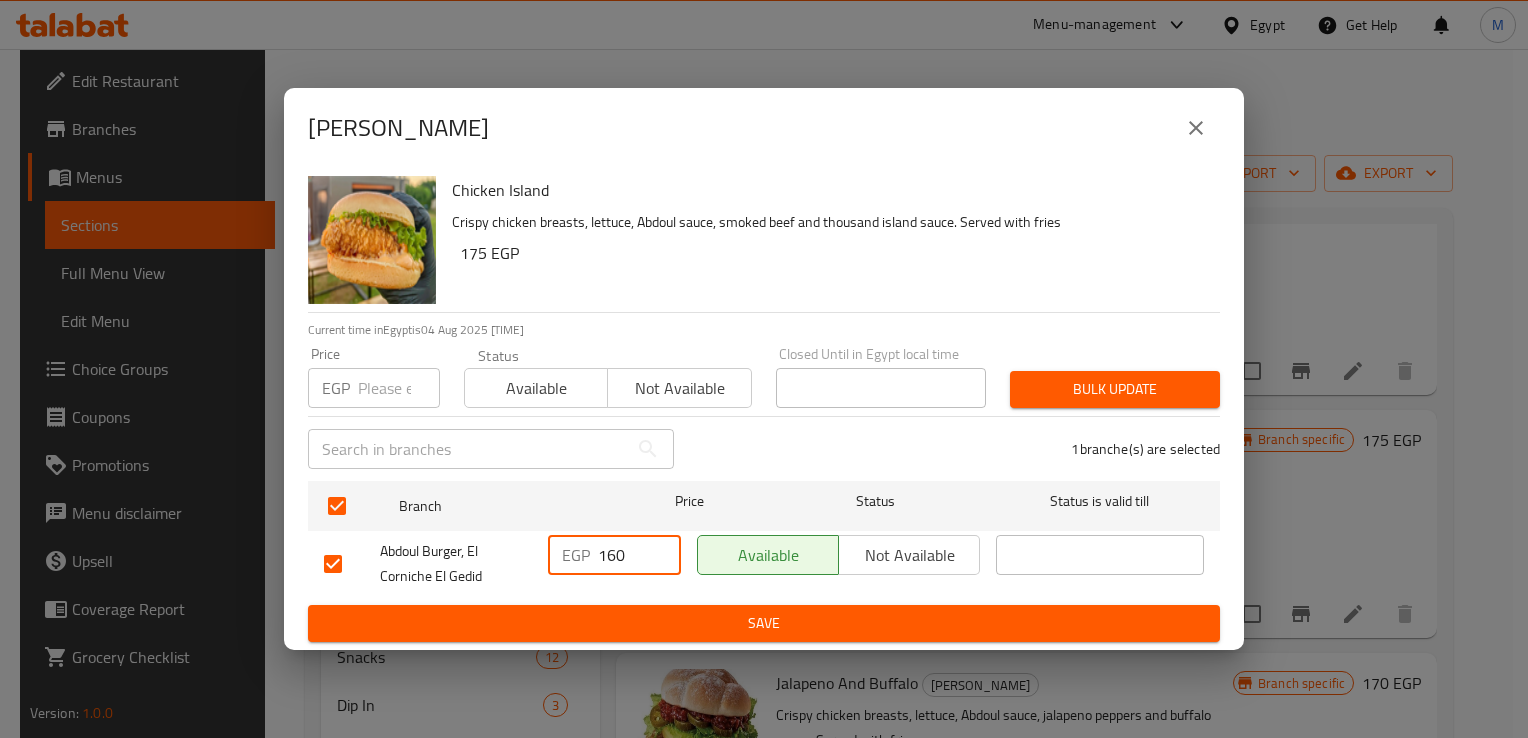 type on "160" 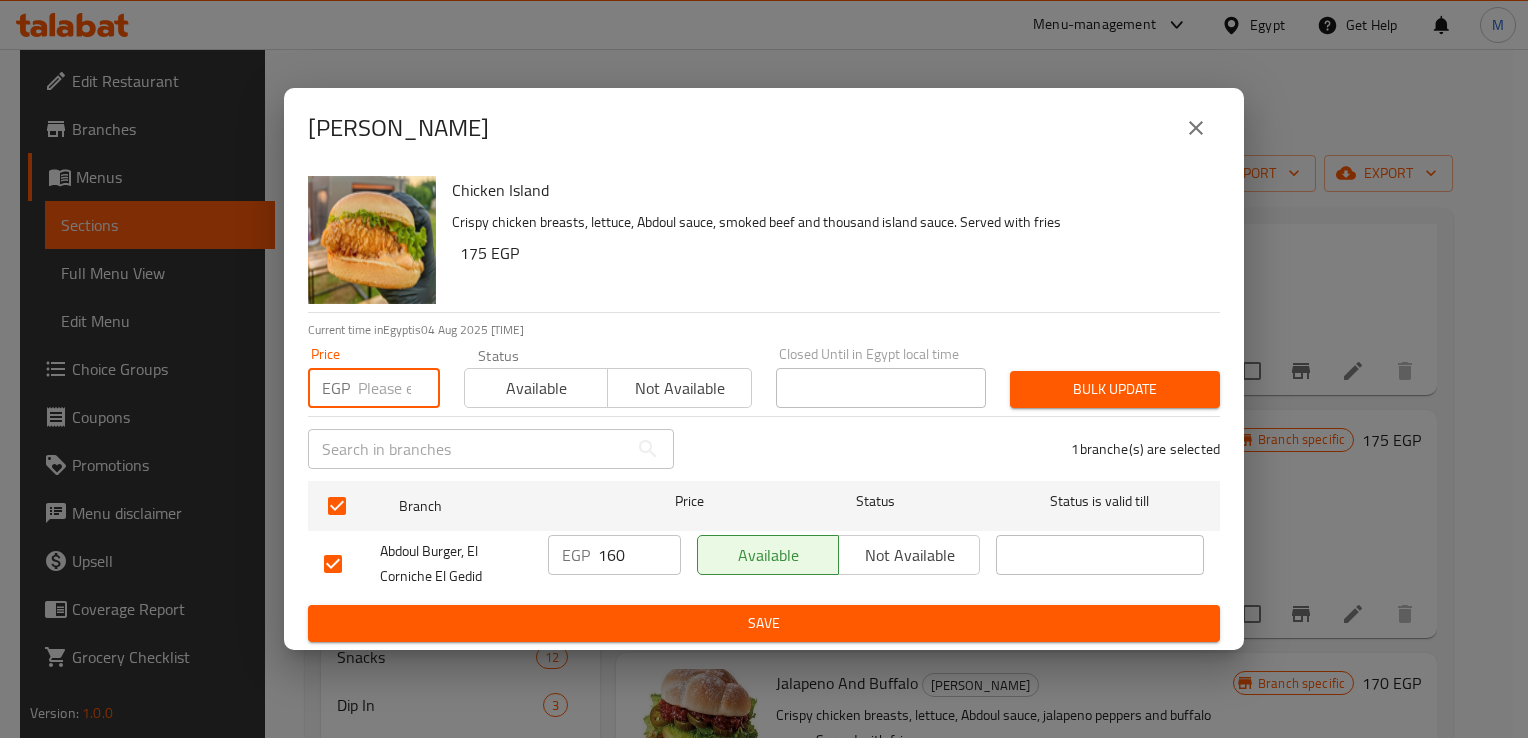 click at bounding box center [399, 388] 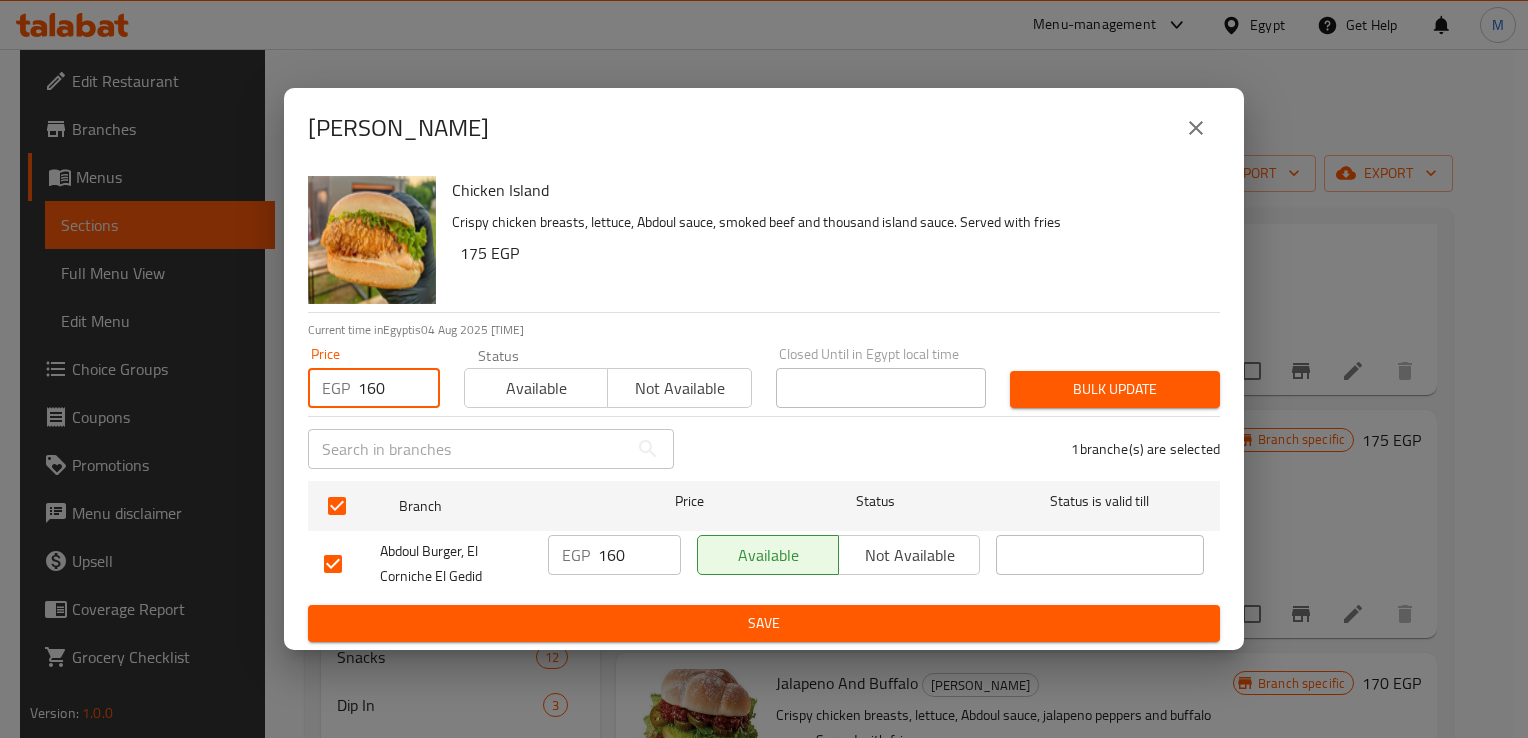 type on "160" 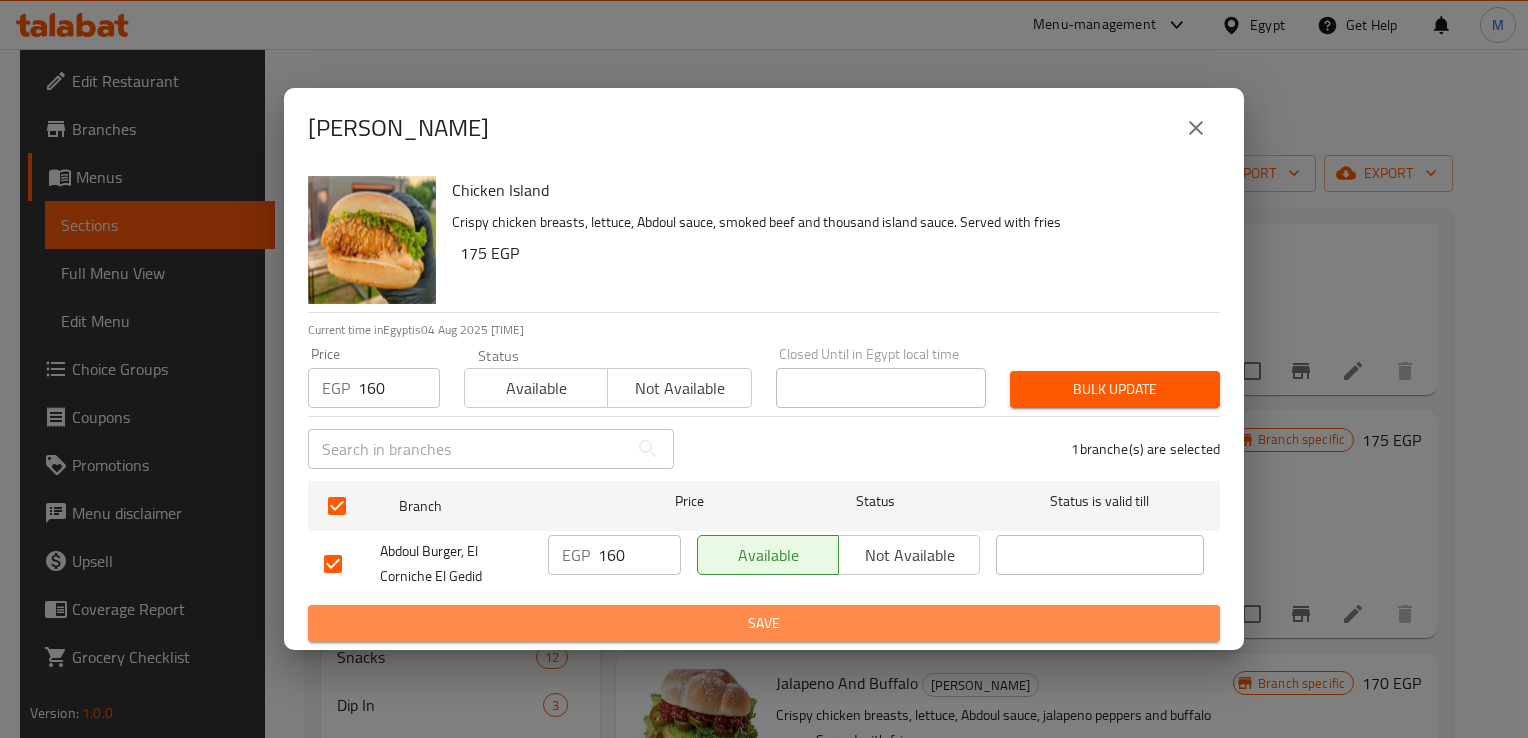 click on "Save" at bounding box center [764, 623] 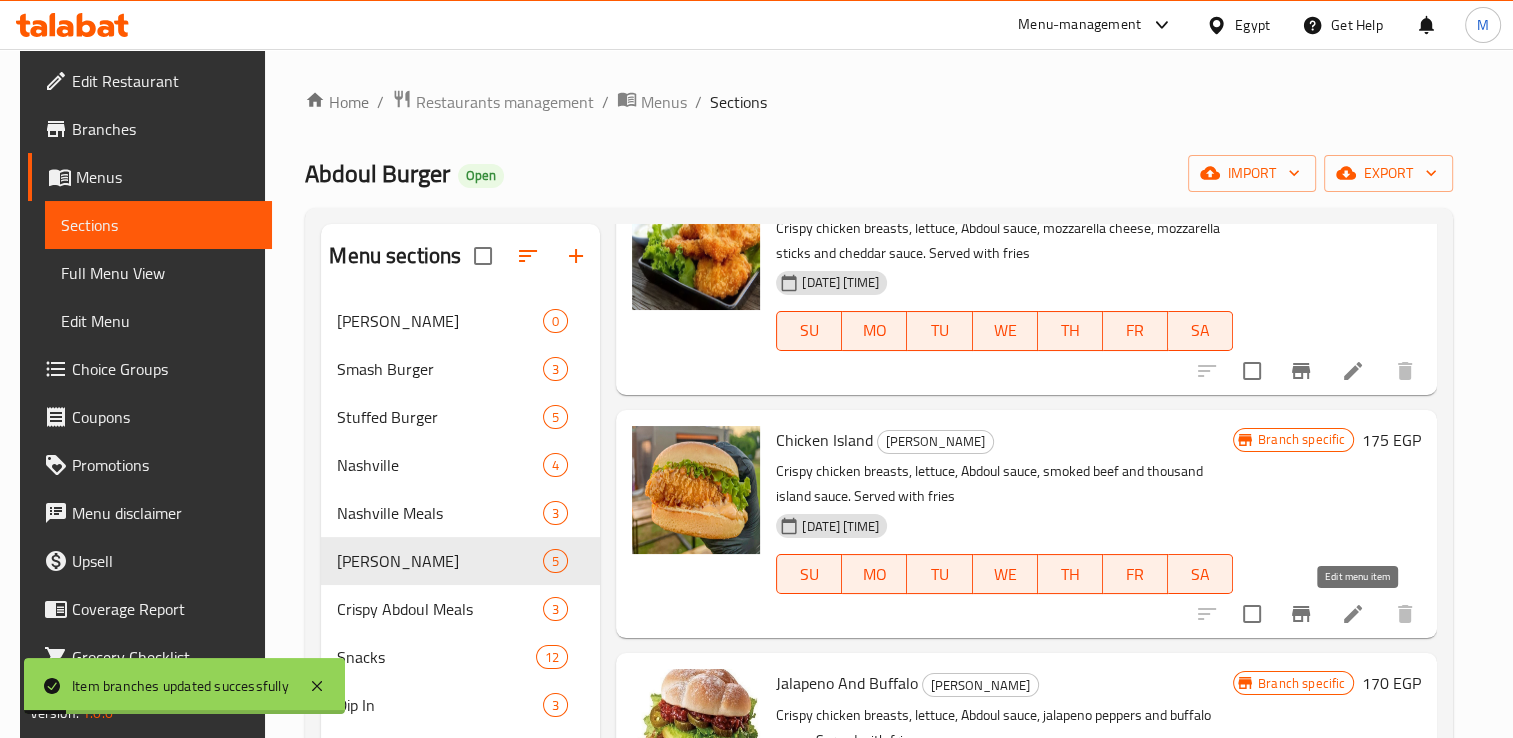 click 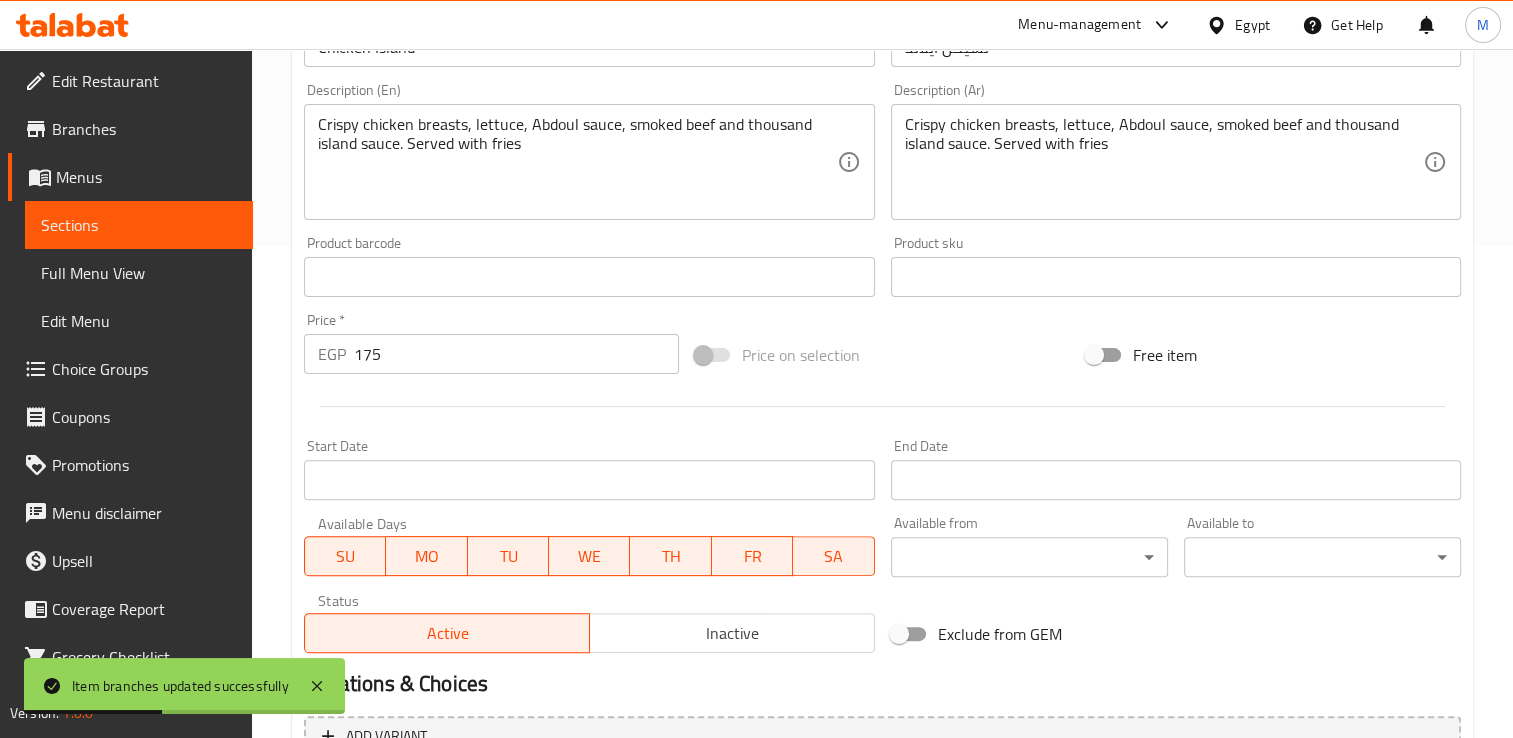 scroll, scrollTop: 360, scrollLeft: 0, axis: vertical 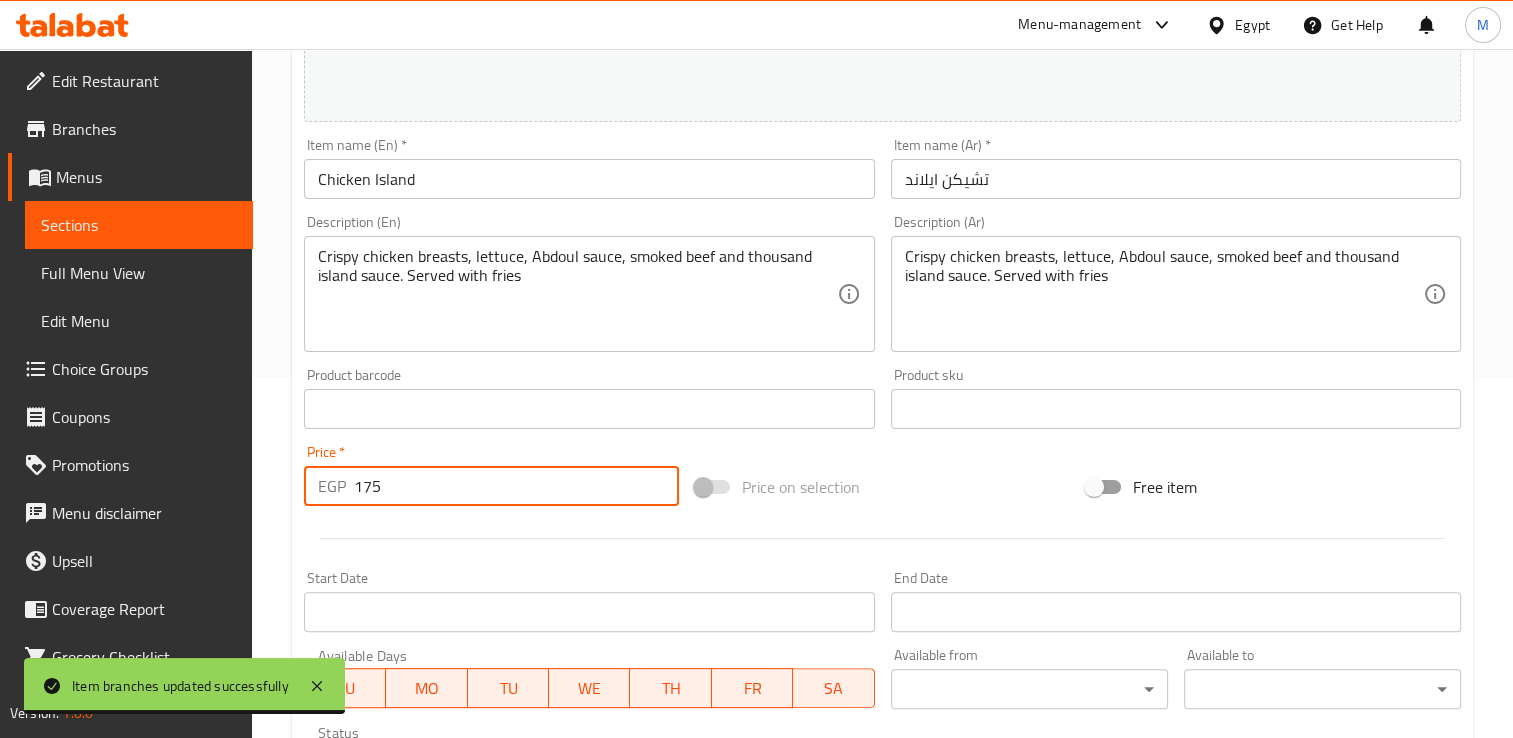 click on "175" at bounding box center (516, 486) 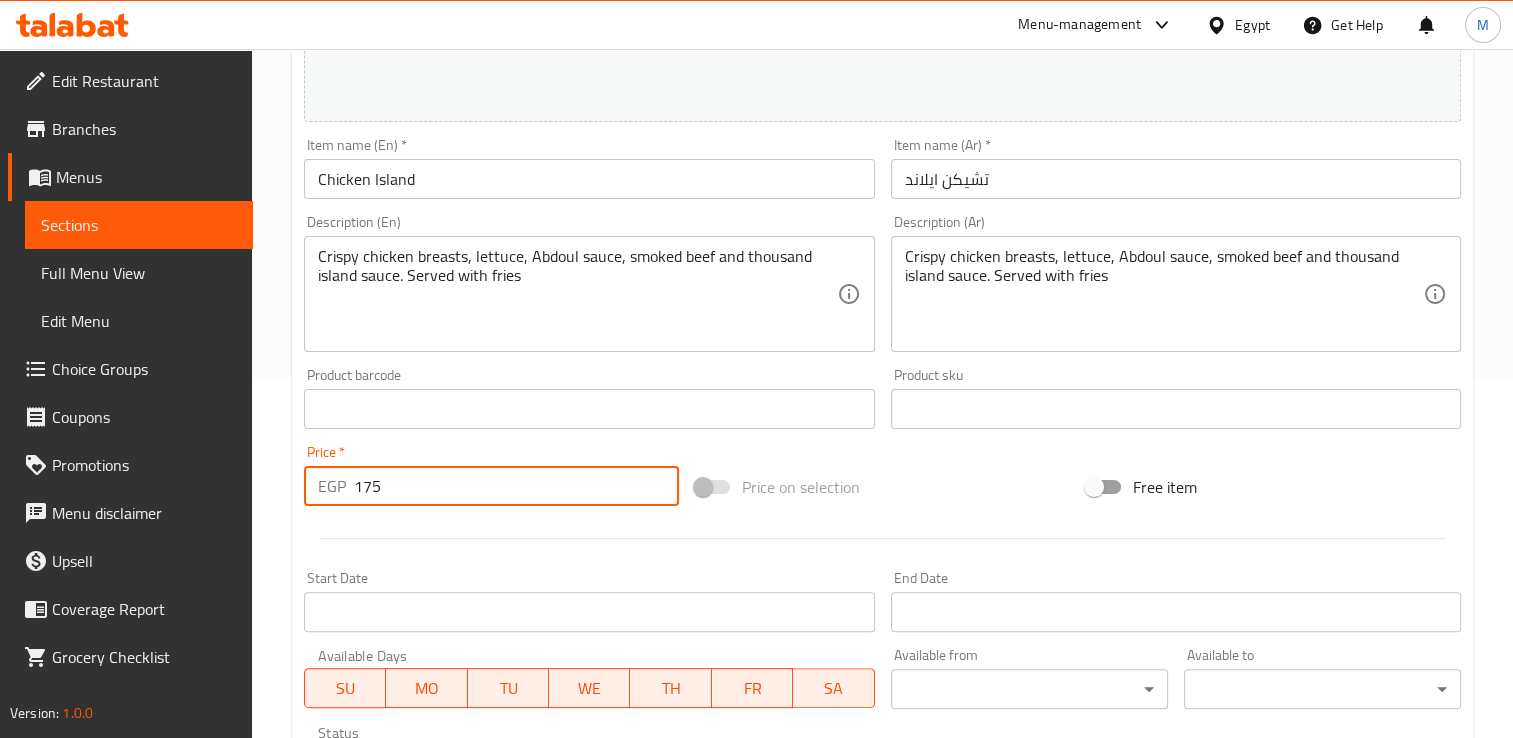 click on "175" at bounding box center (516, 486) 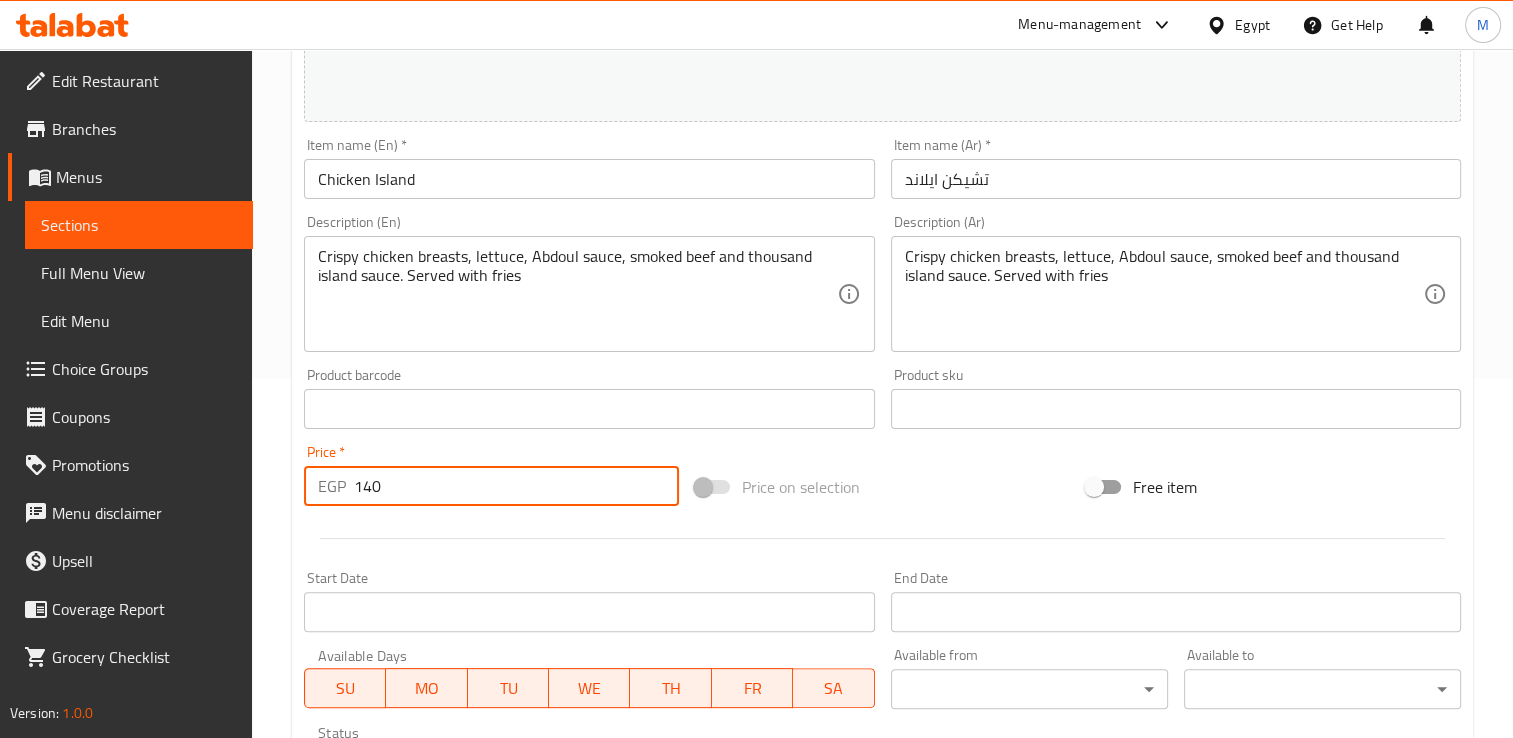 scroll, scrollTop: 702, scrollLeft: 0, axis: vertical 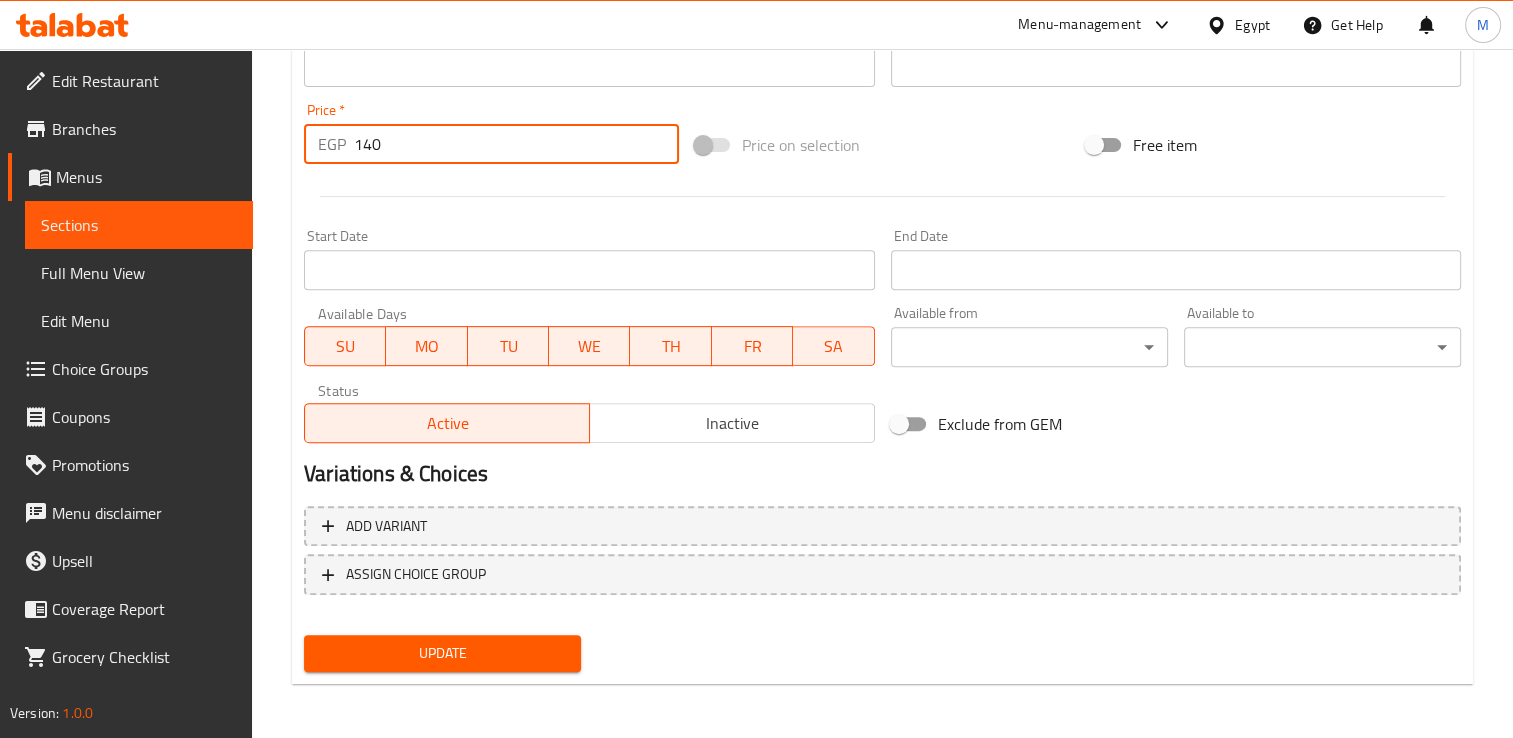 type on "140" 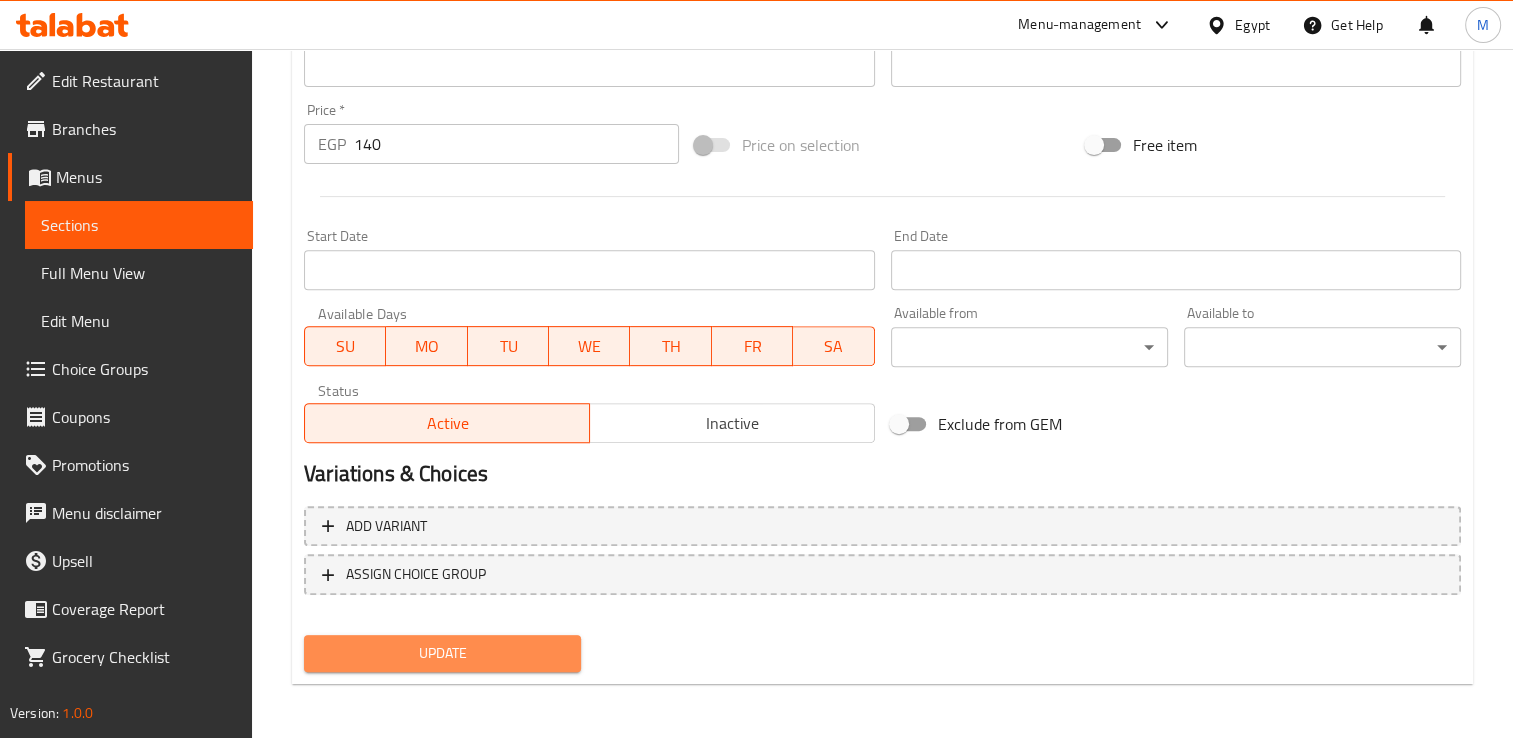 click on "Update" at bounding box center [442, 653] 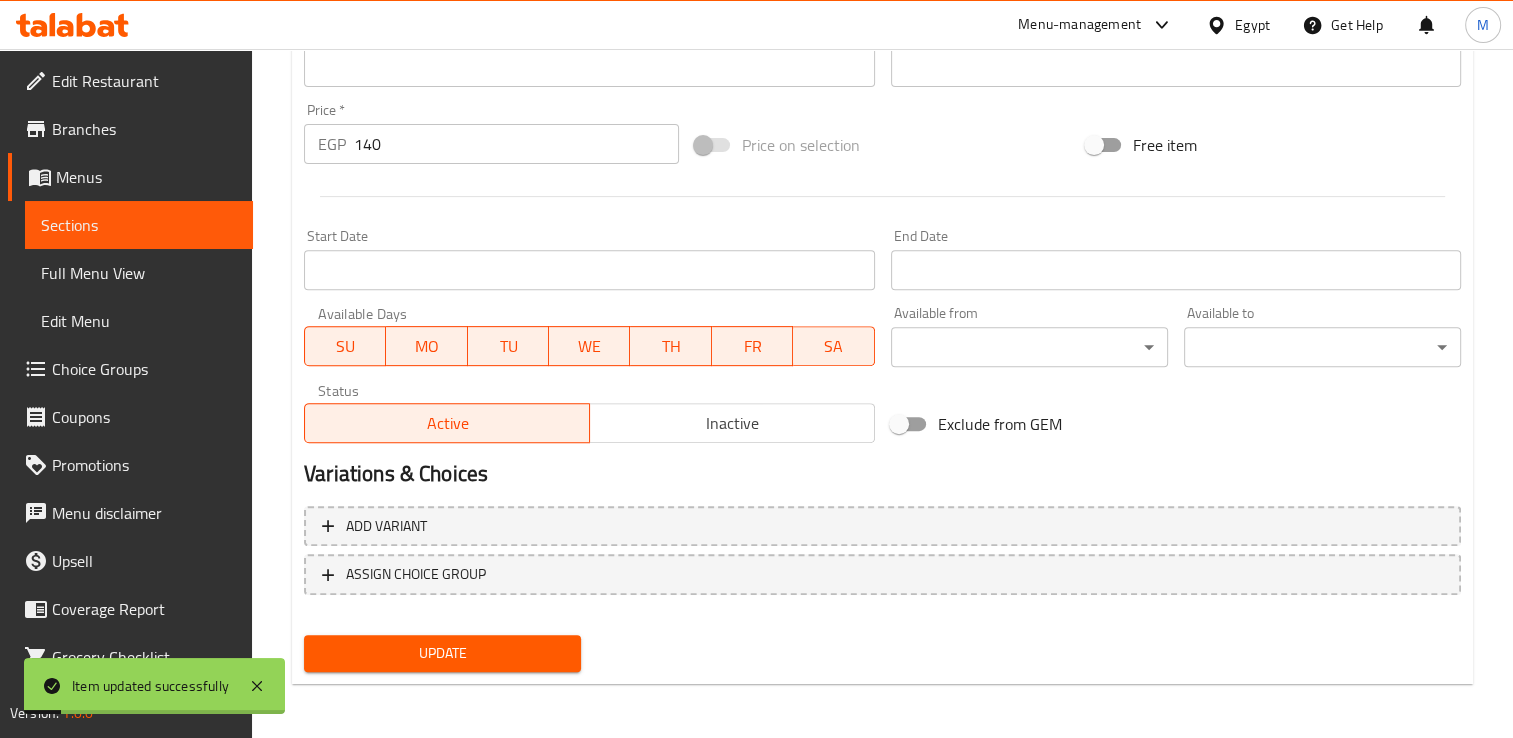scroll, scrollTop: 0, scrollLeft: 0, axis: both 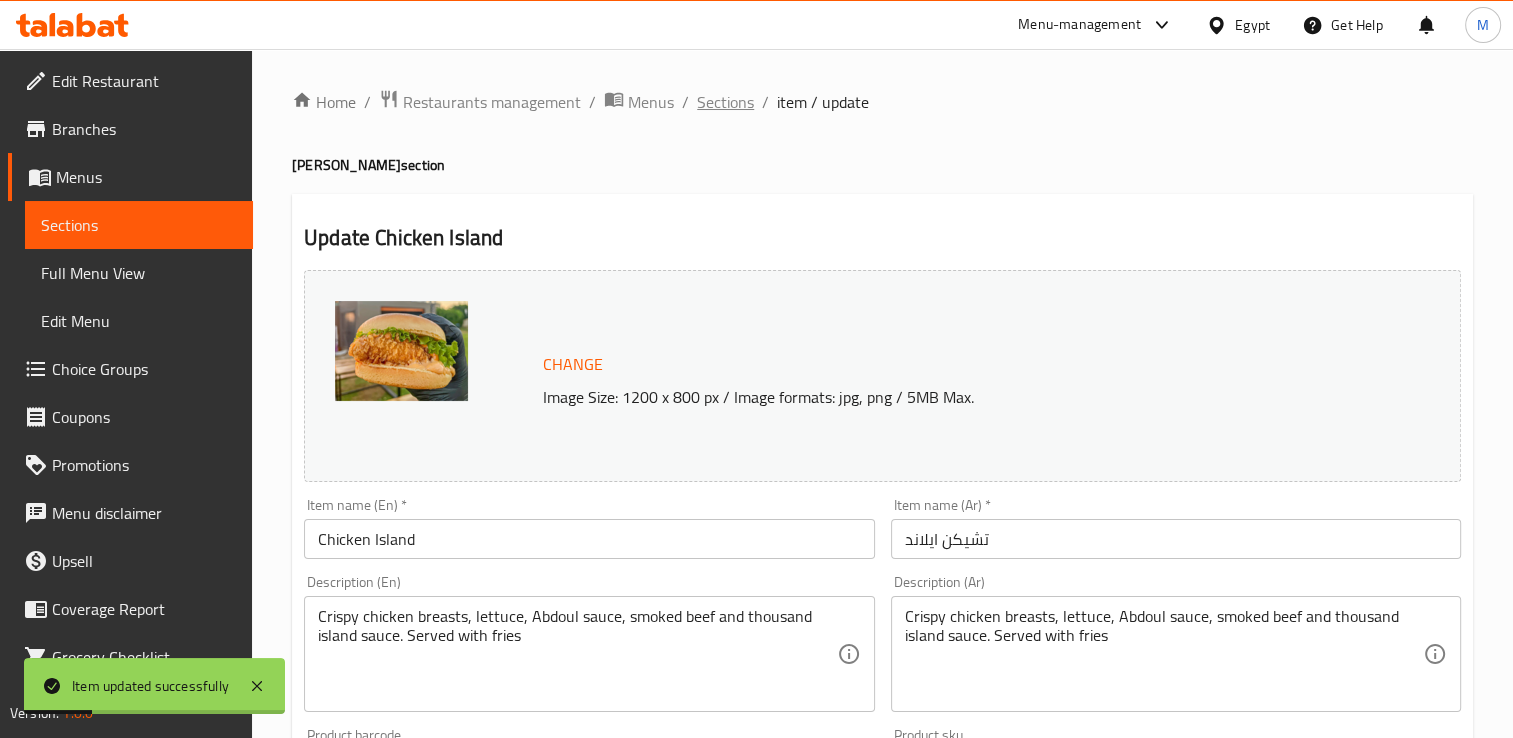 click on "Sections" at bounding box center [725, 102] 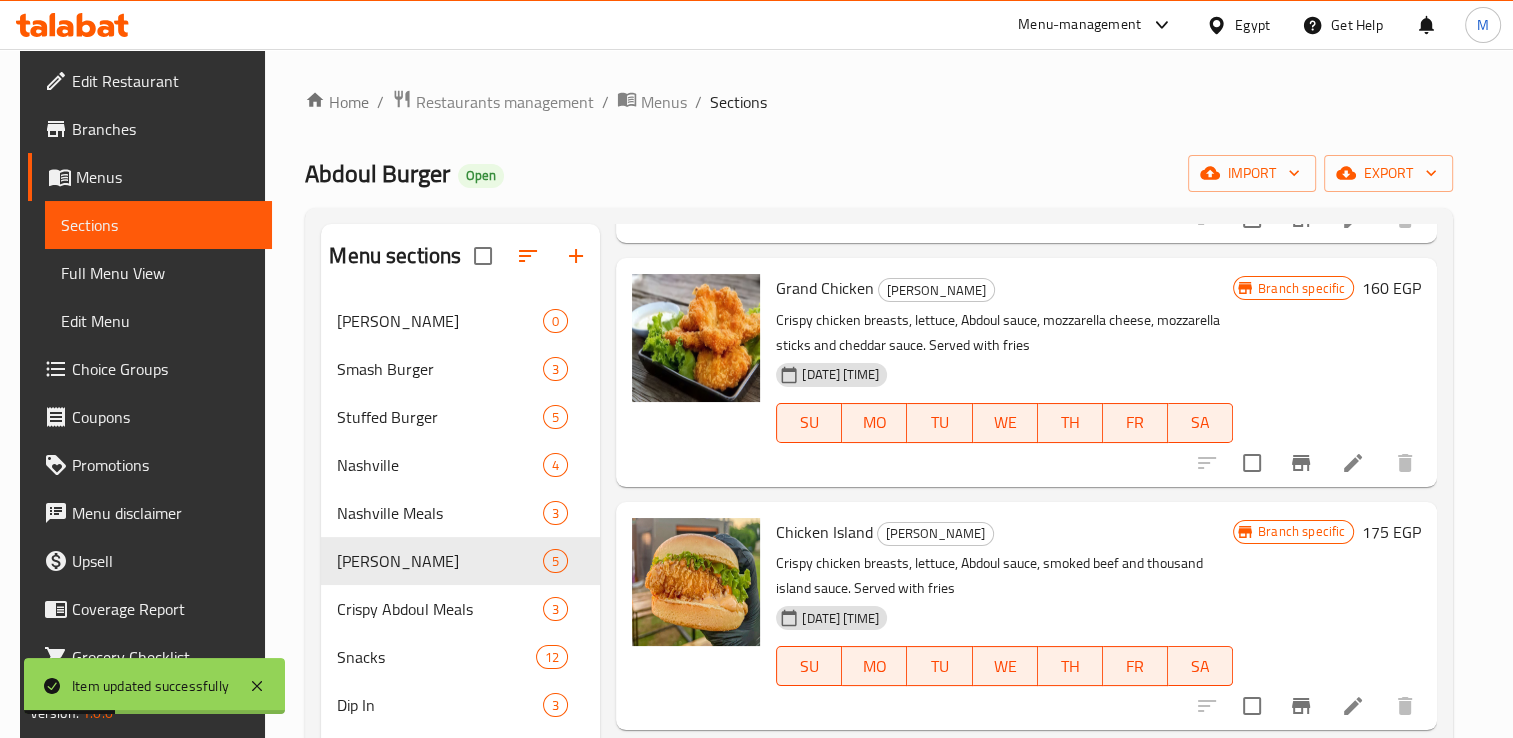 scroll, scrollTop: 272, scrollLeft: 0, axis: vertical 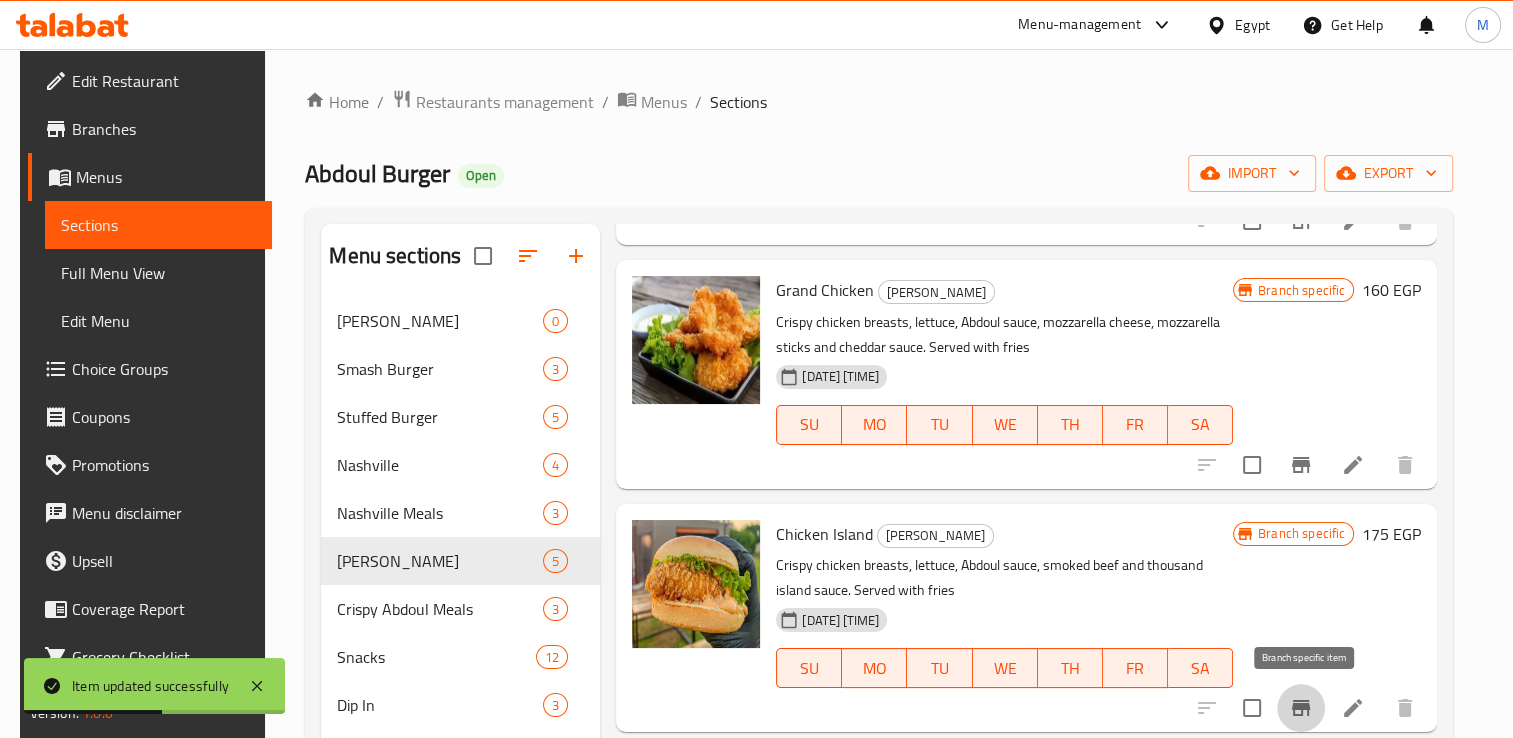 click 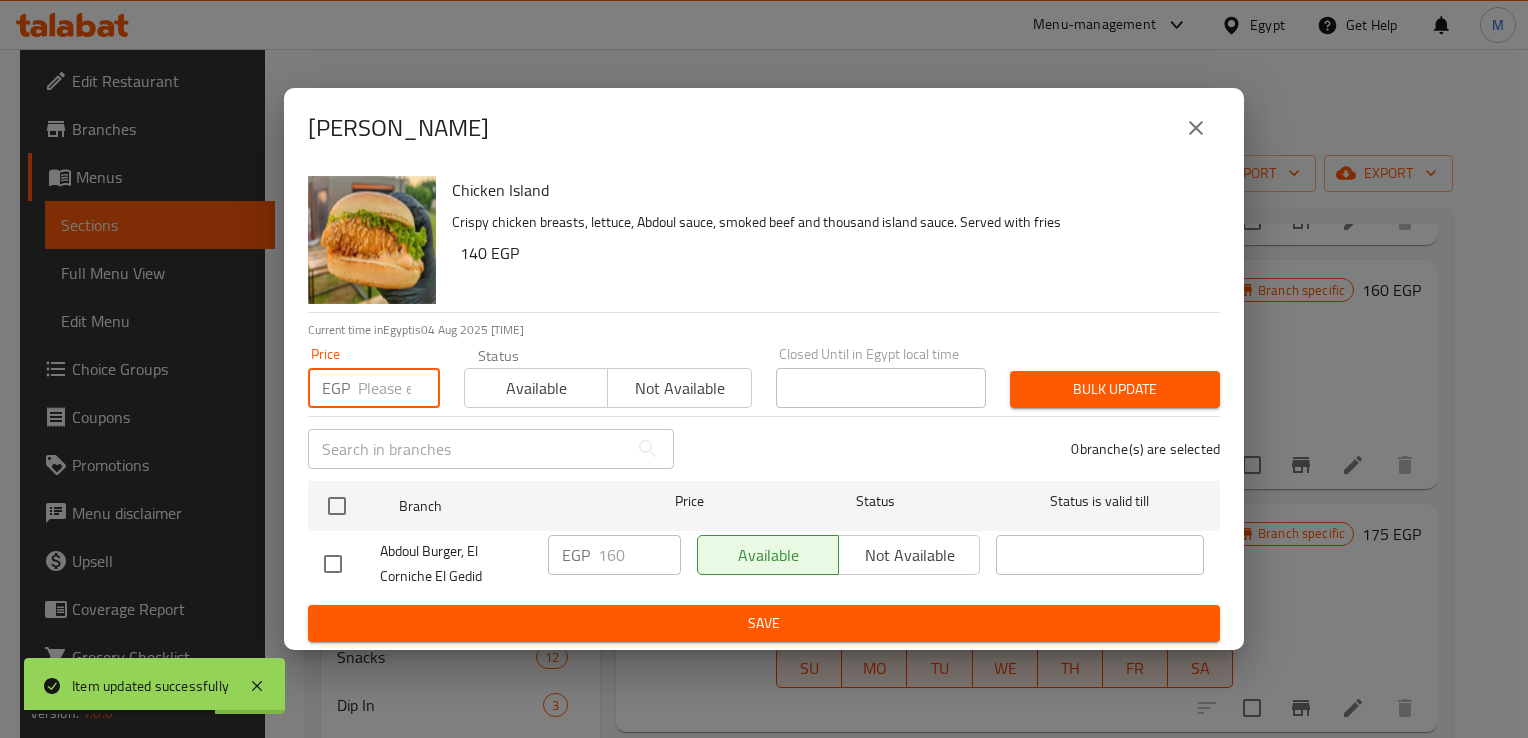 click at bounding box center (399, 388) 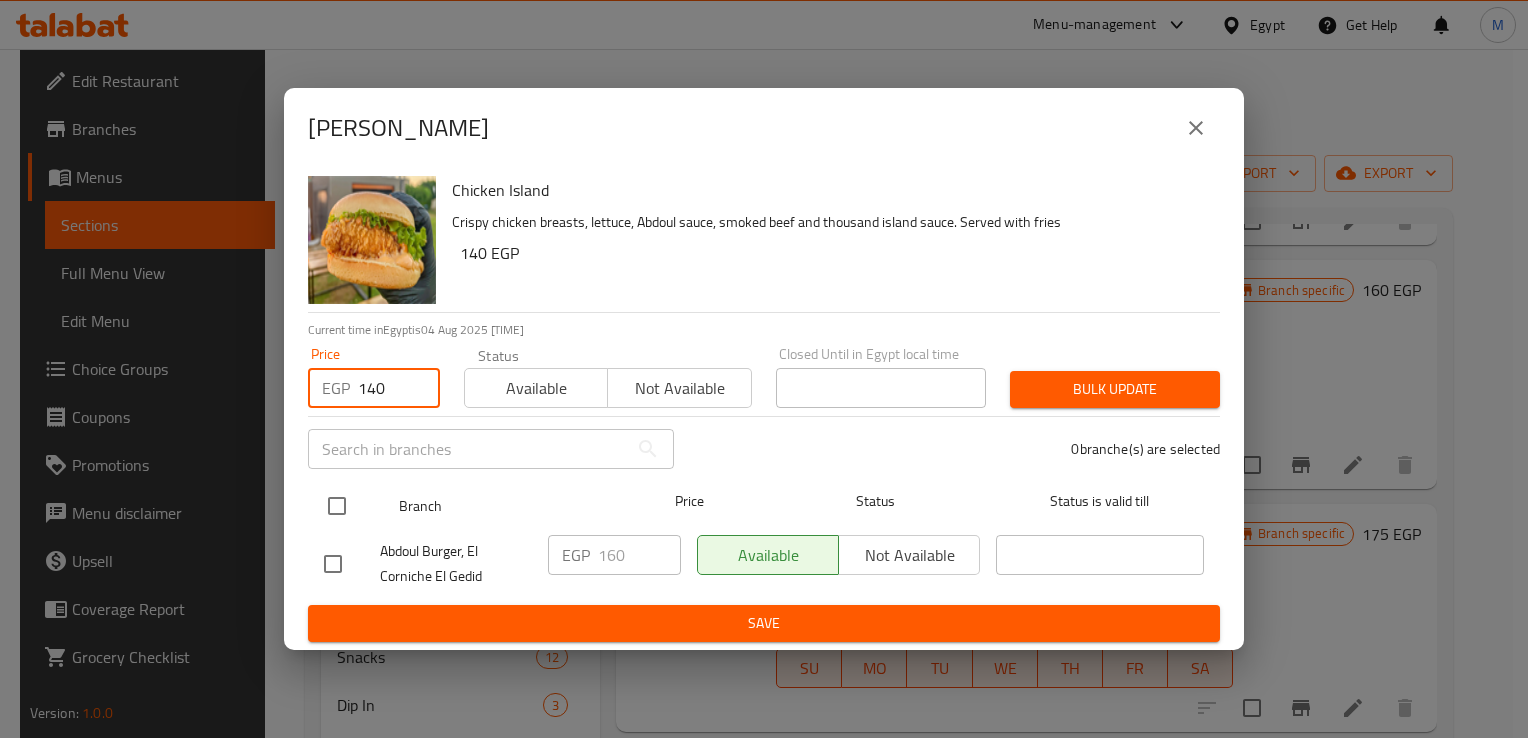 type on "140" 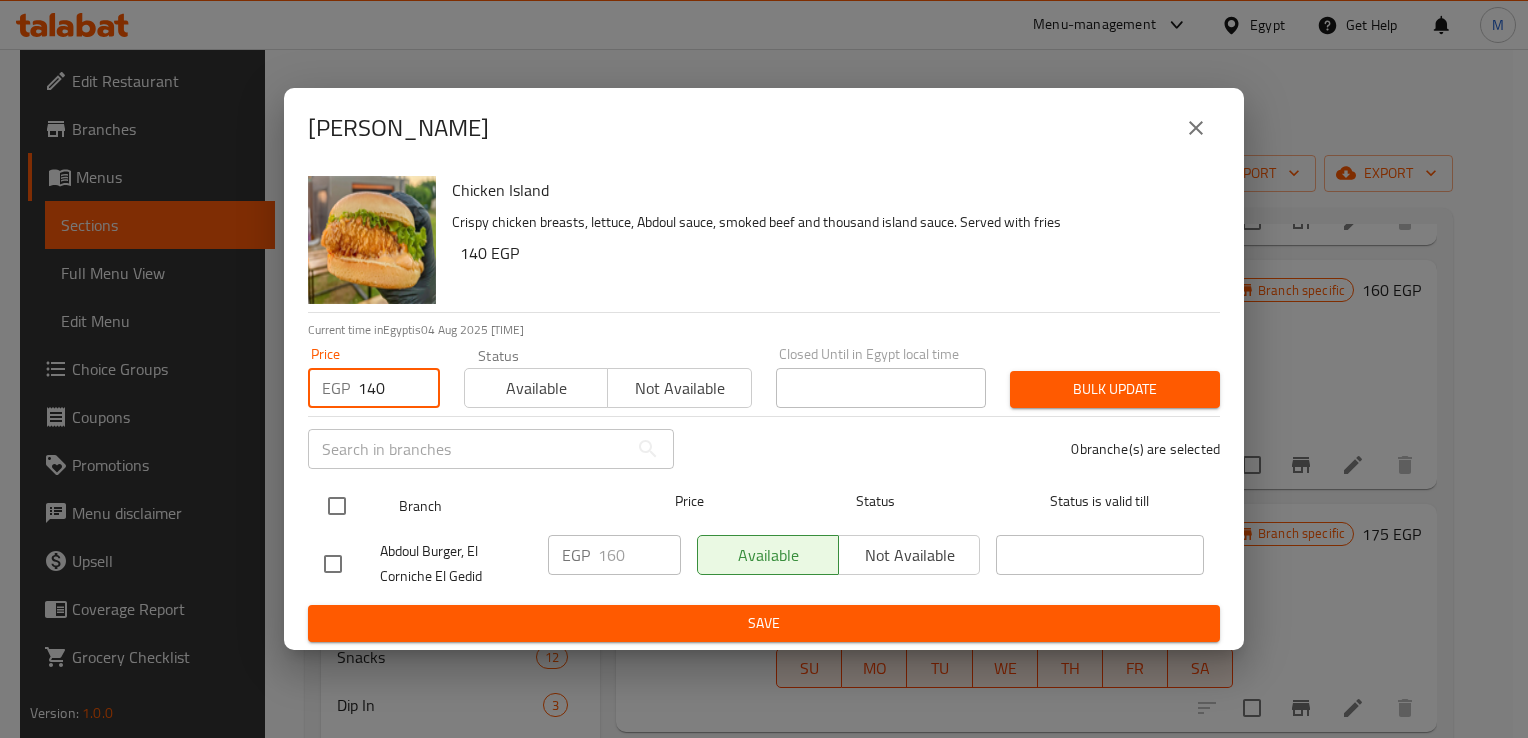 click at bounding box center [337, 506] 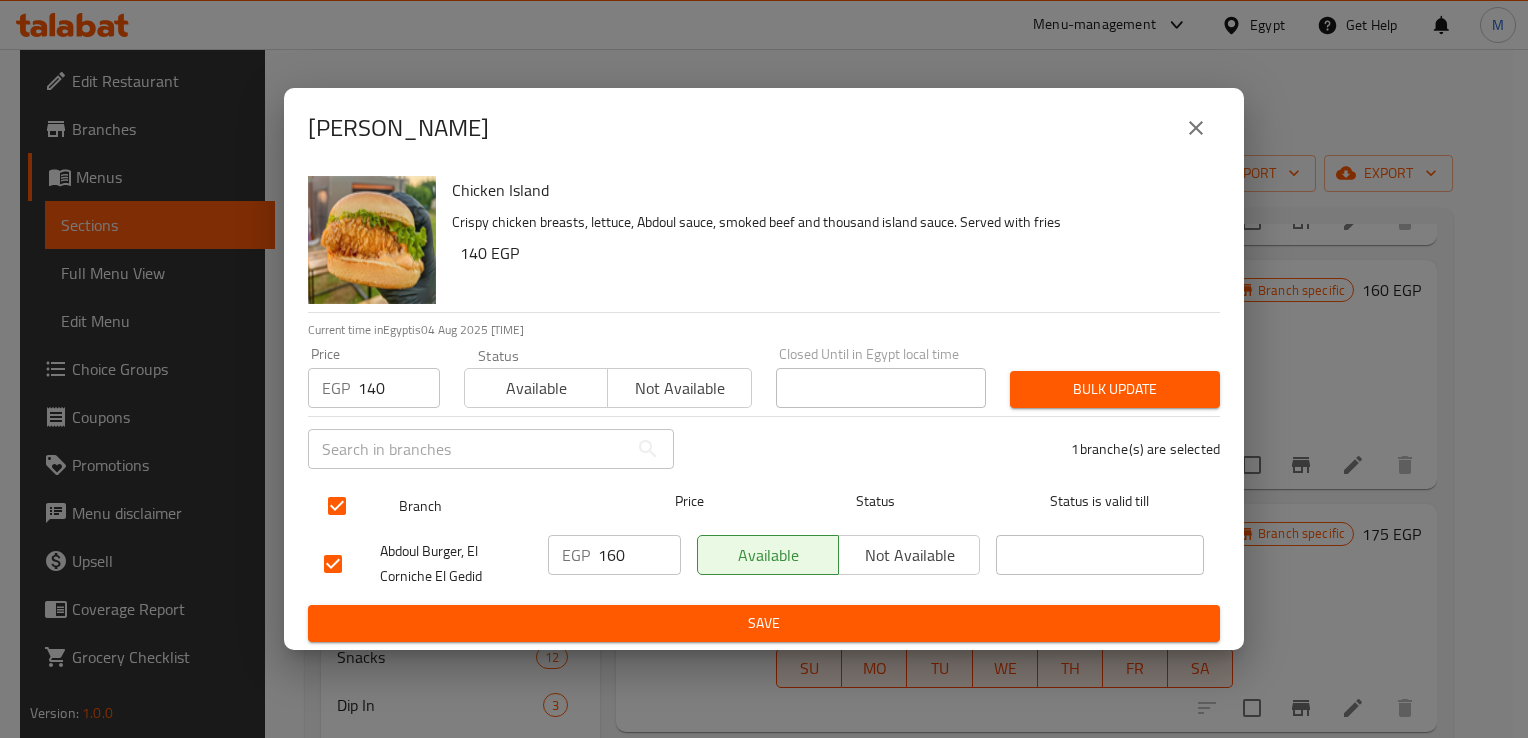 checkbox on "true" 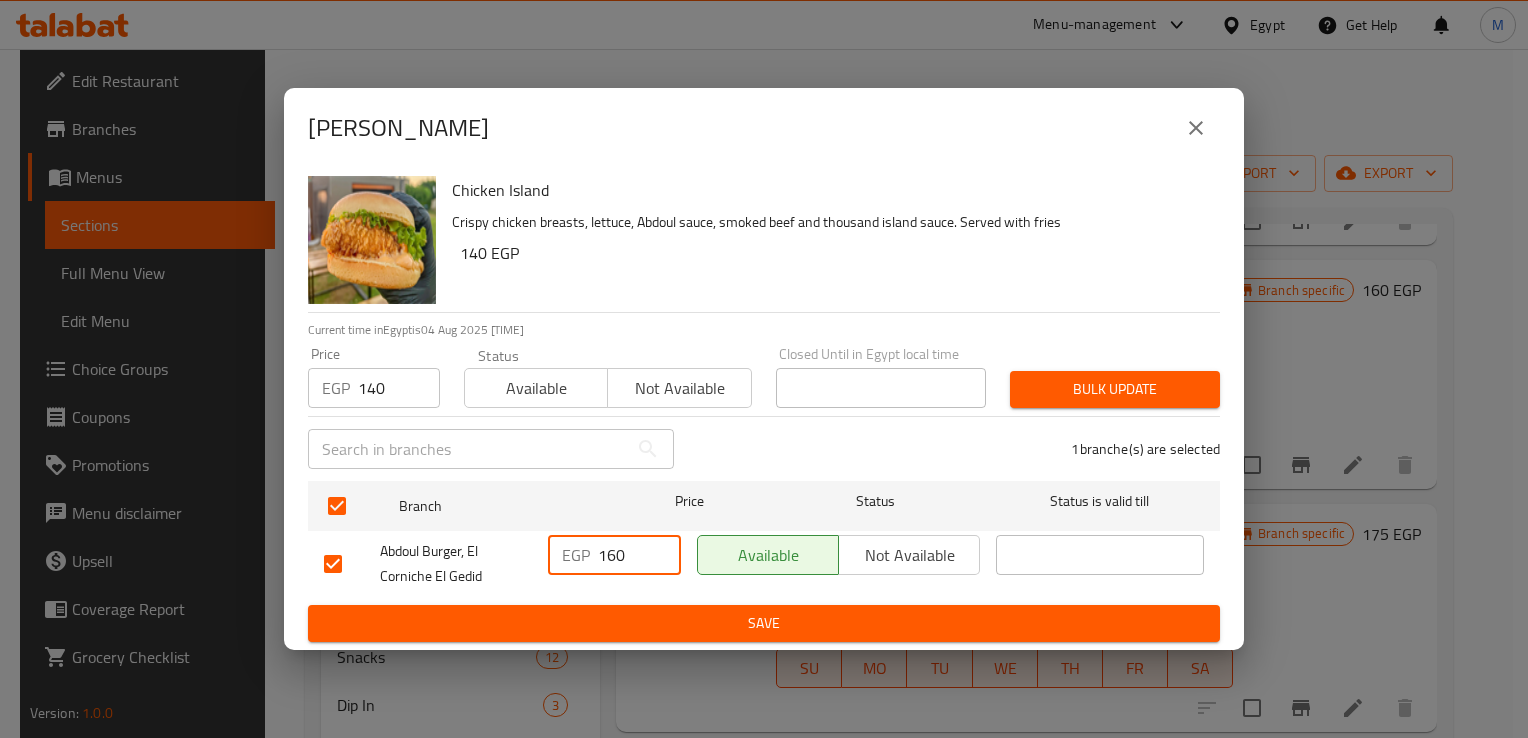 click on "160" at bounding box center [639, 555] 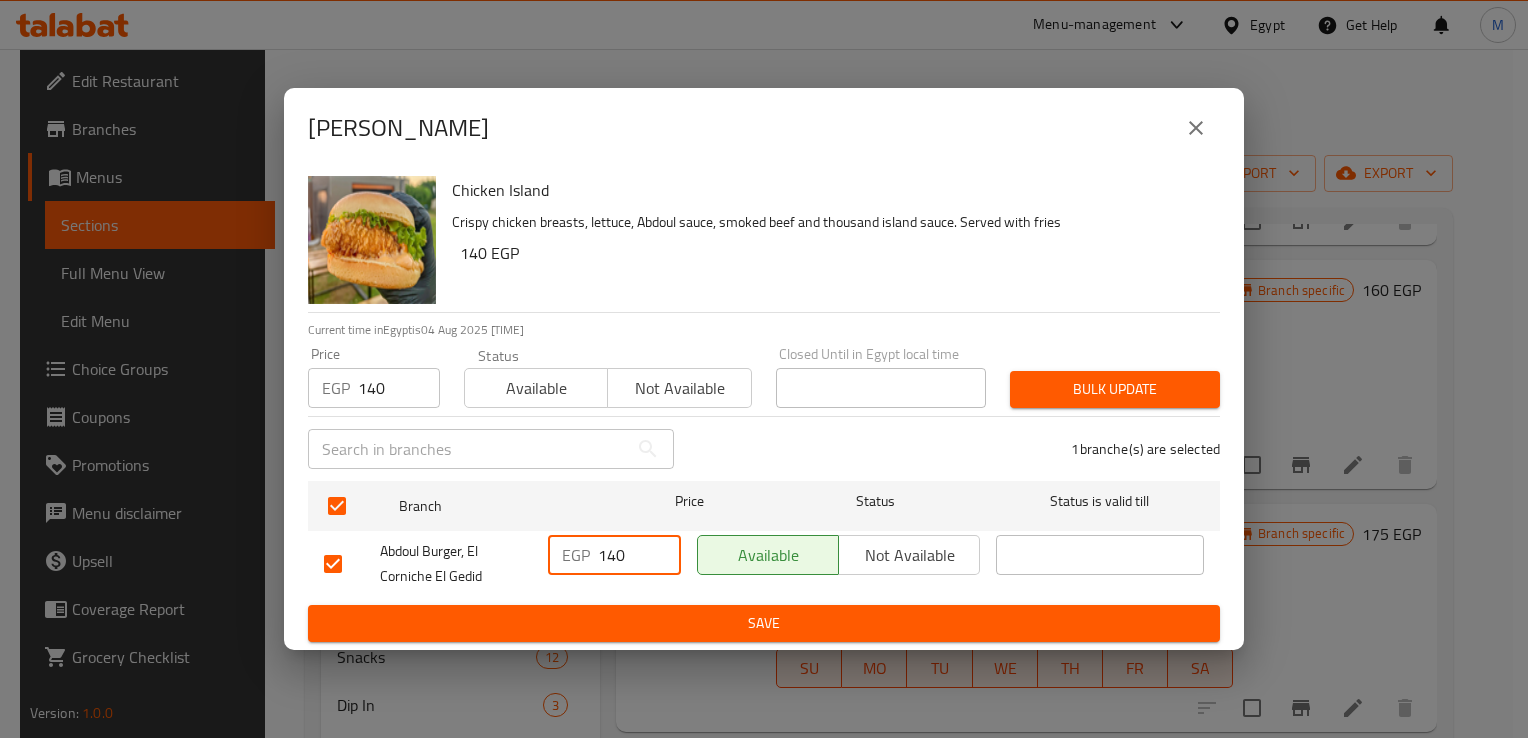 type on "140" 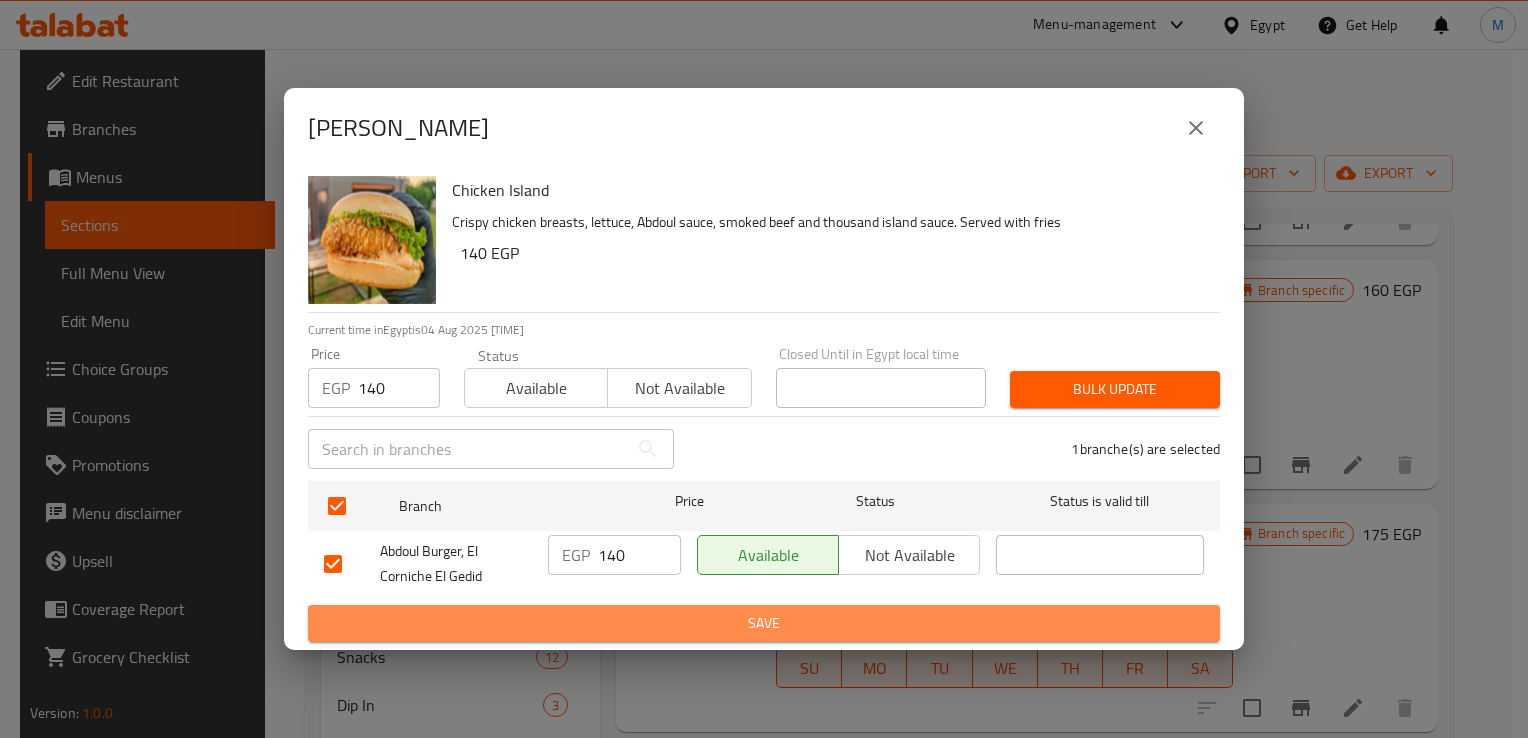 click on "Save" at bounding box center [764, 623] 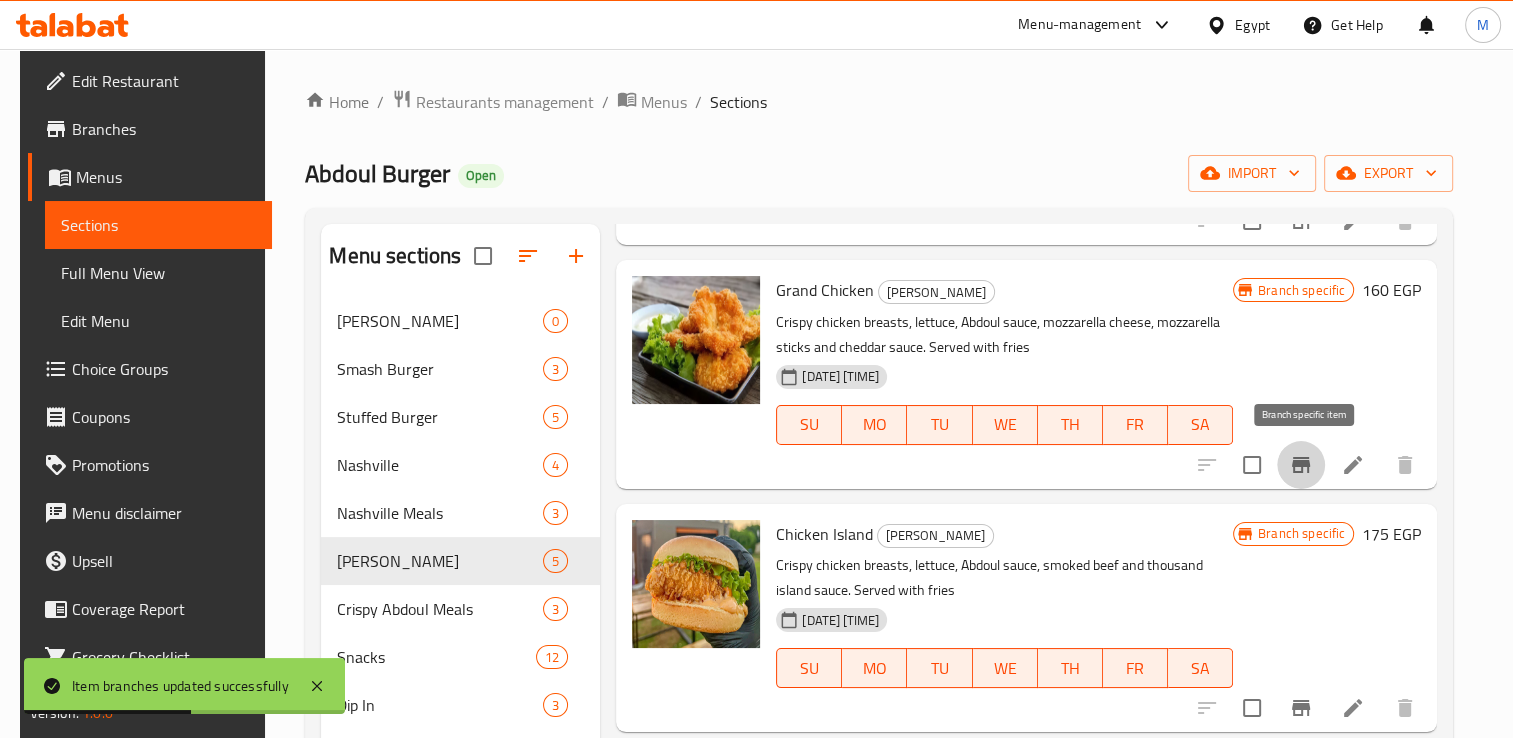 click 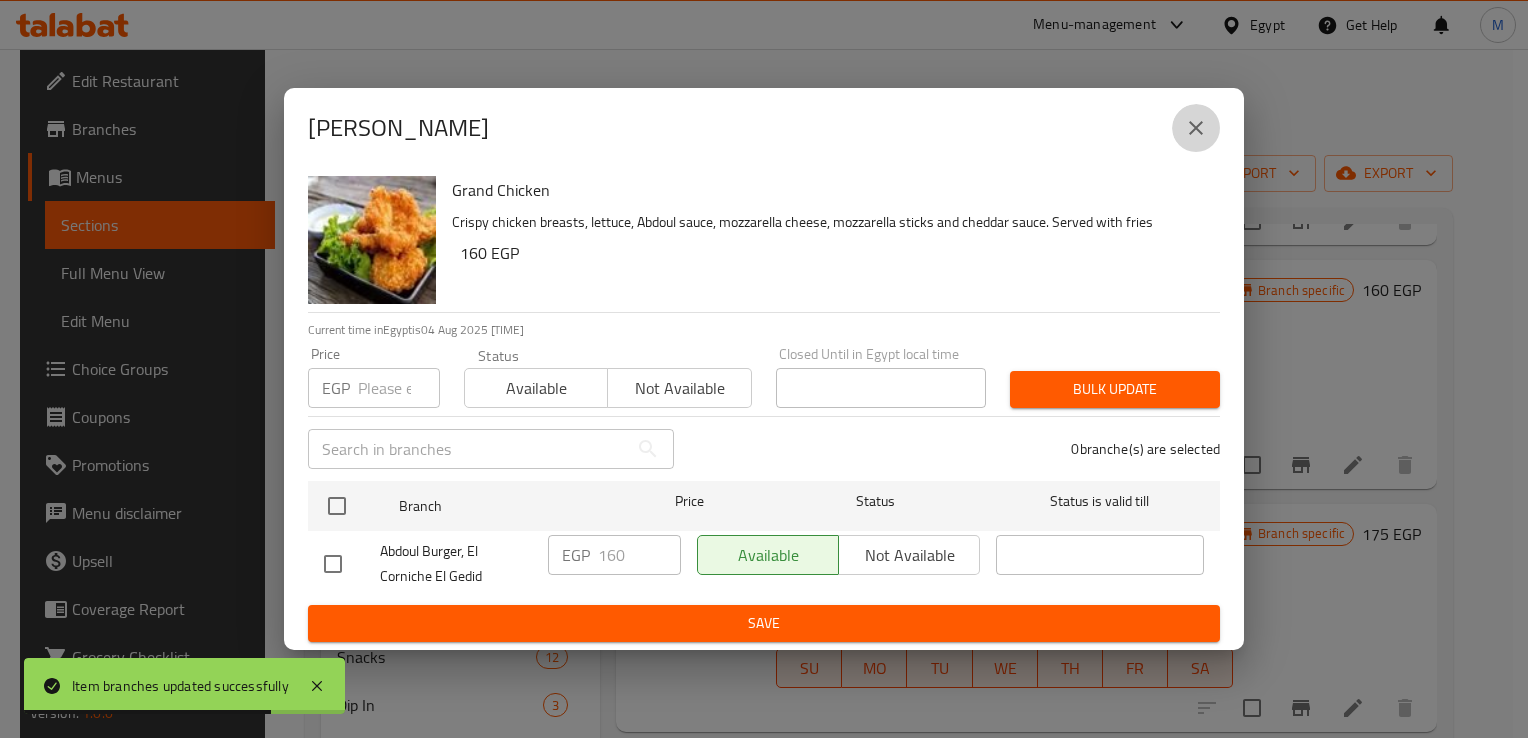 click 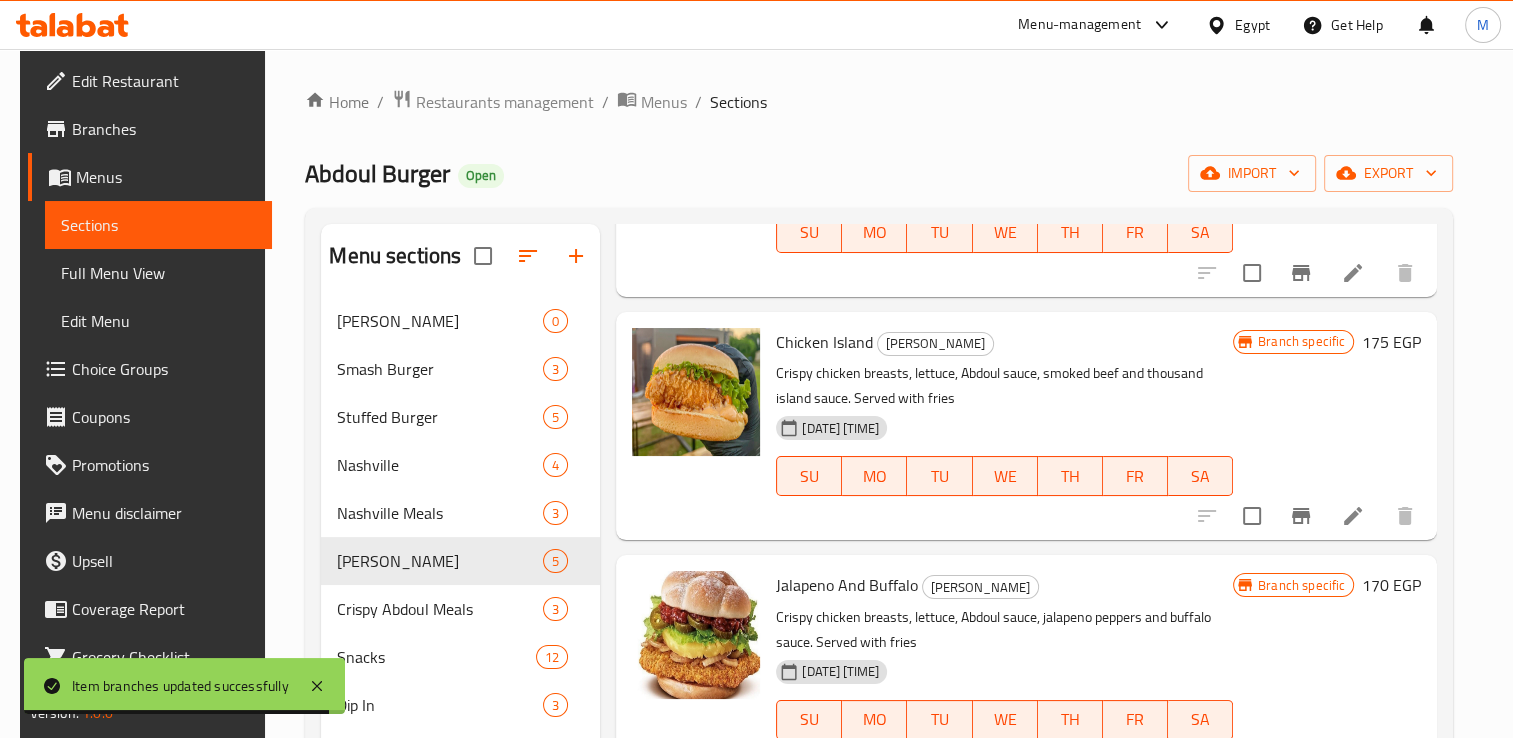 scroll, scrollTop: 528, scrollLeft: 0, axis: vertical 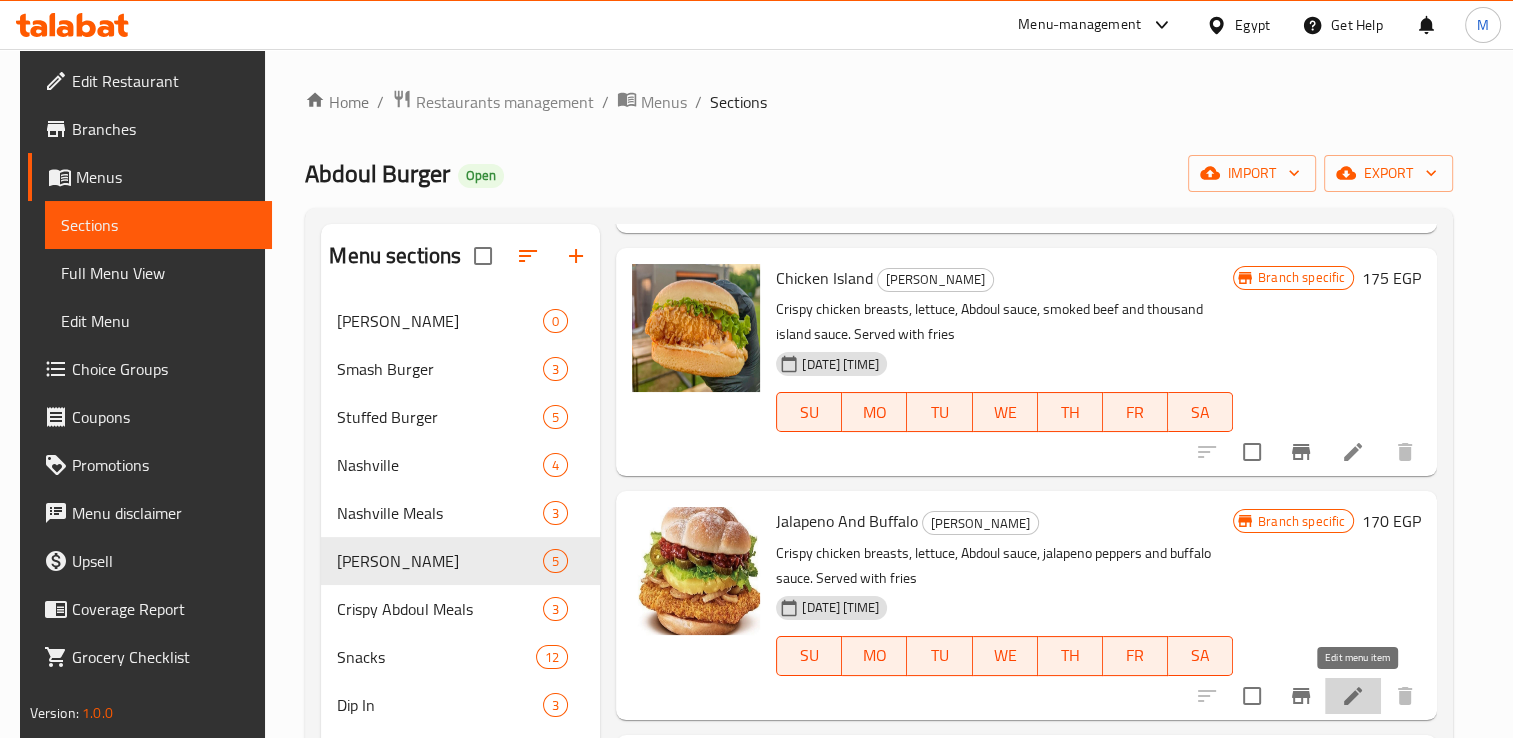 click 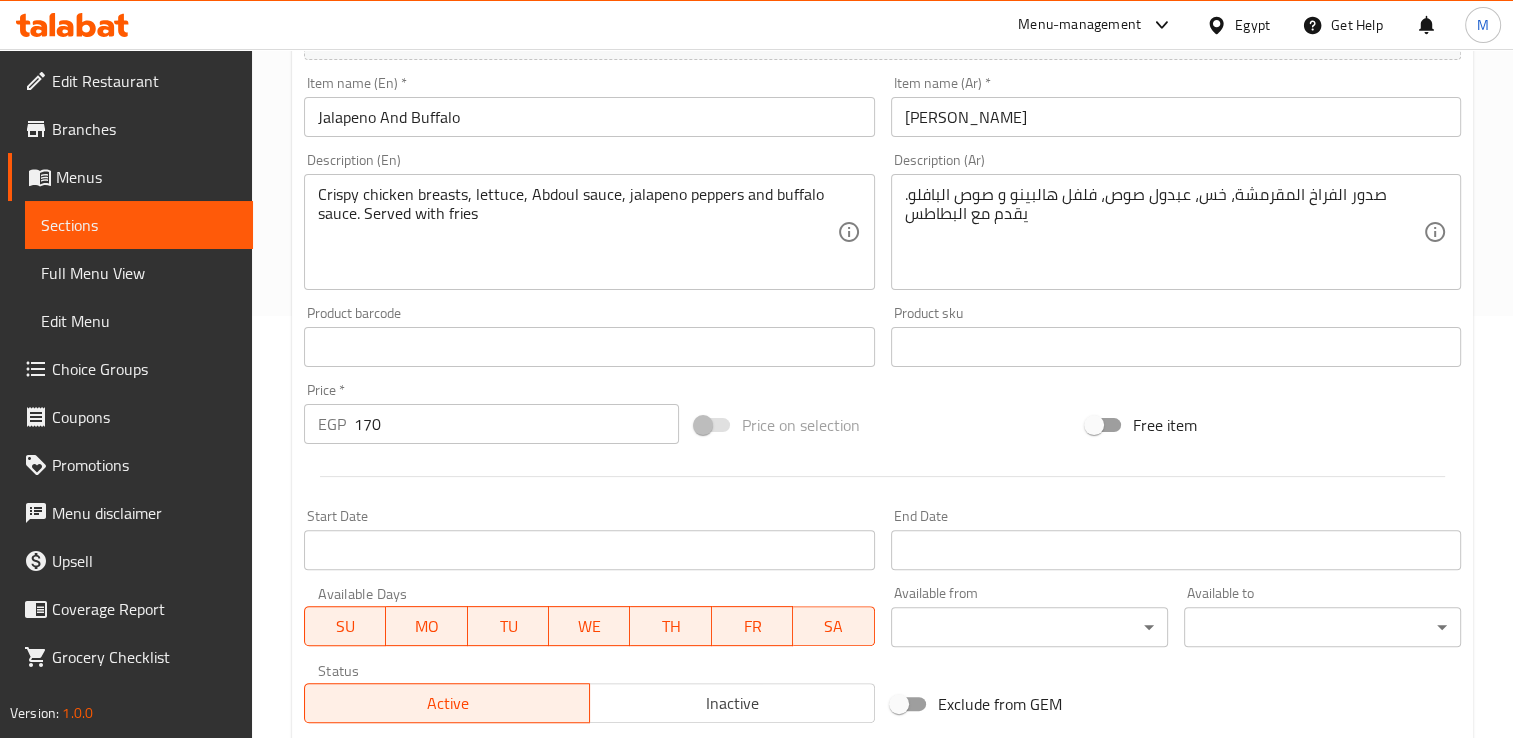 scroll, scrollTop: 420, scrollLeft: 0, axis: vertical 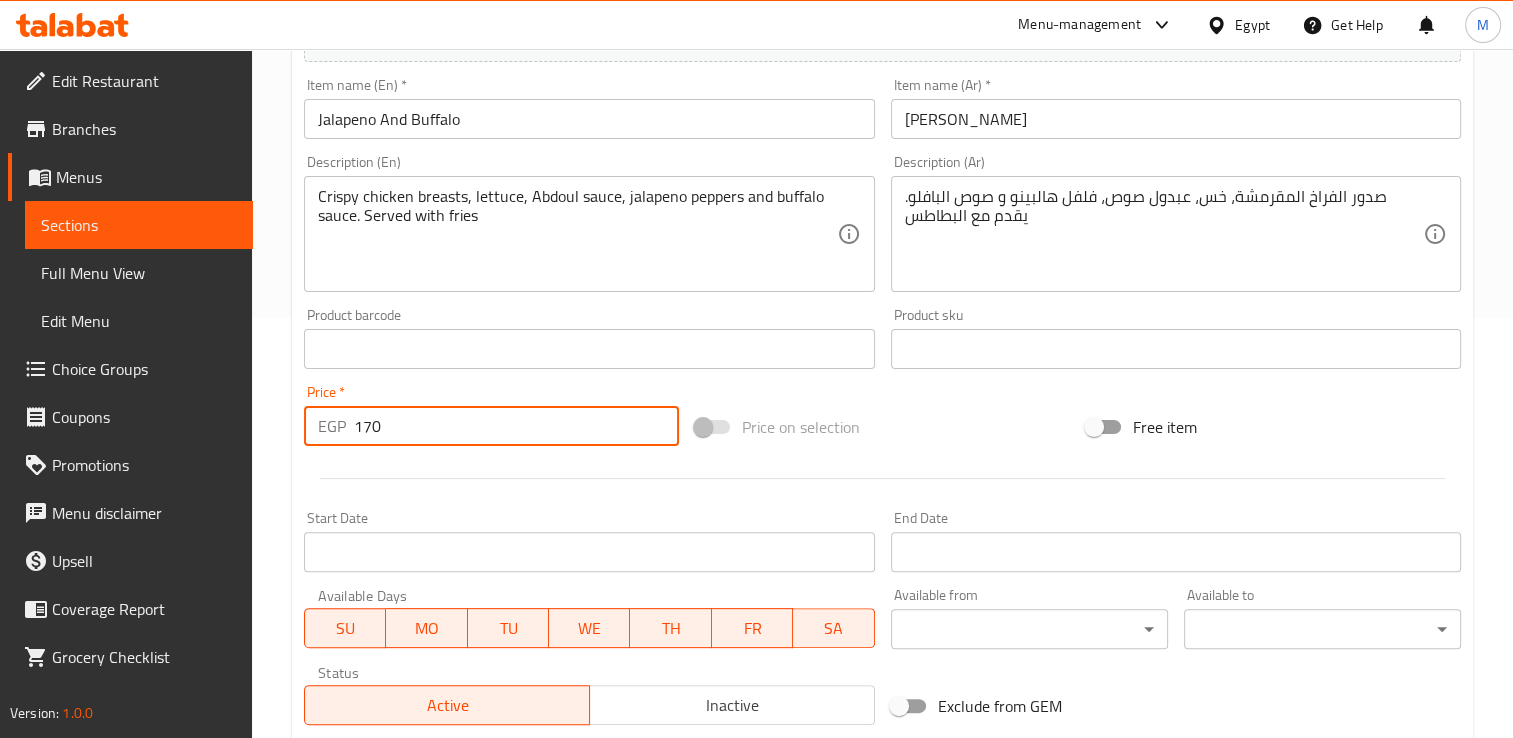 click on "170" at bounding box center (516, 426) 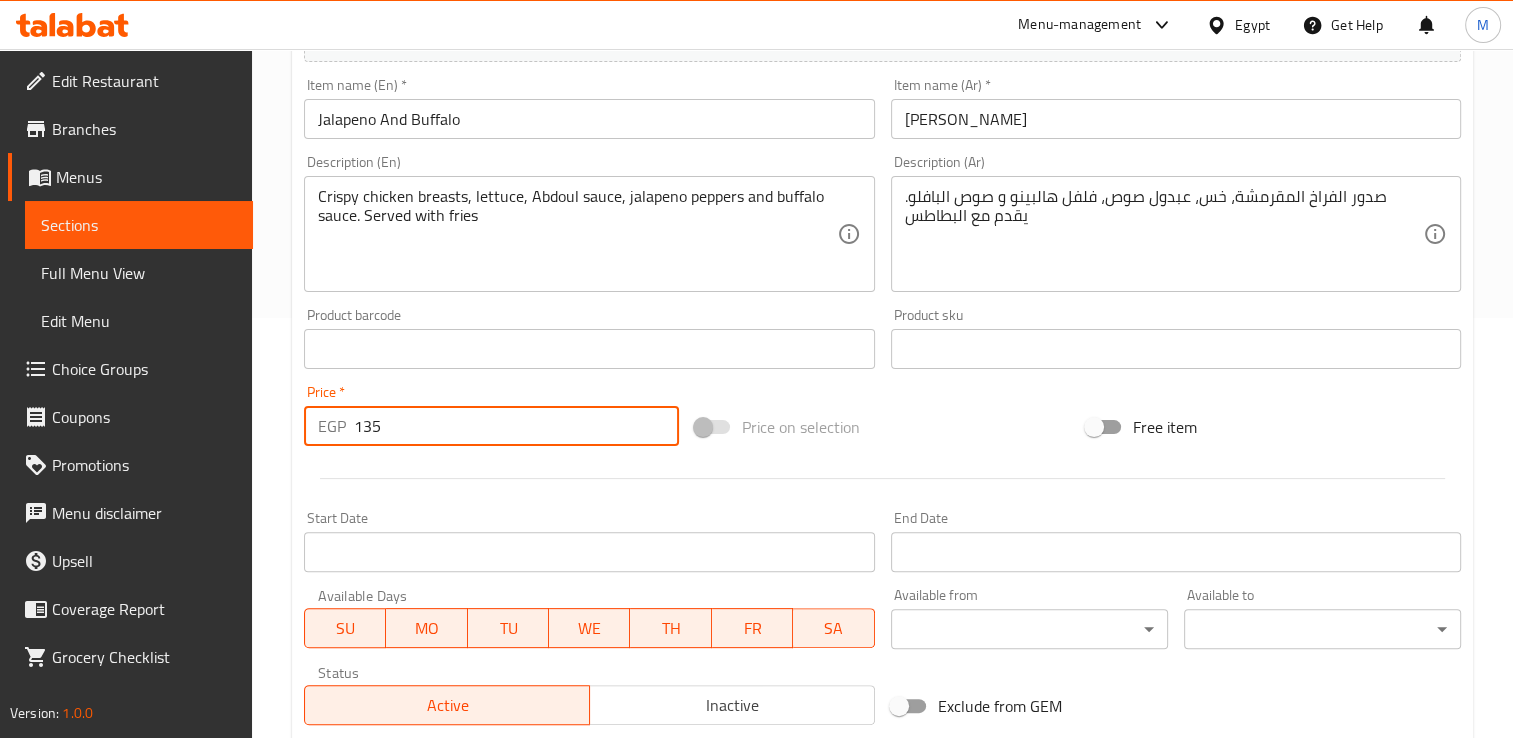 scroll, scrollTop: 702, scrollLeft: 0, axis: vertical 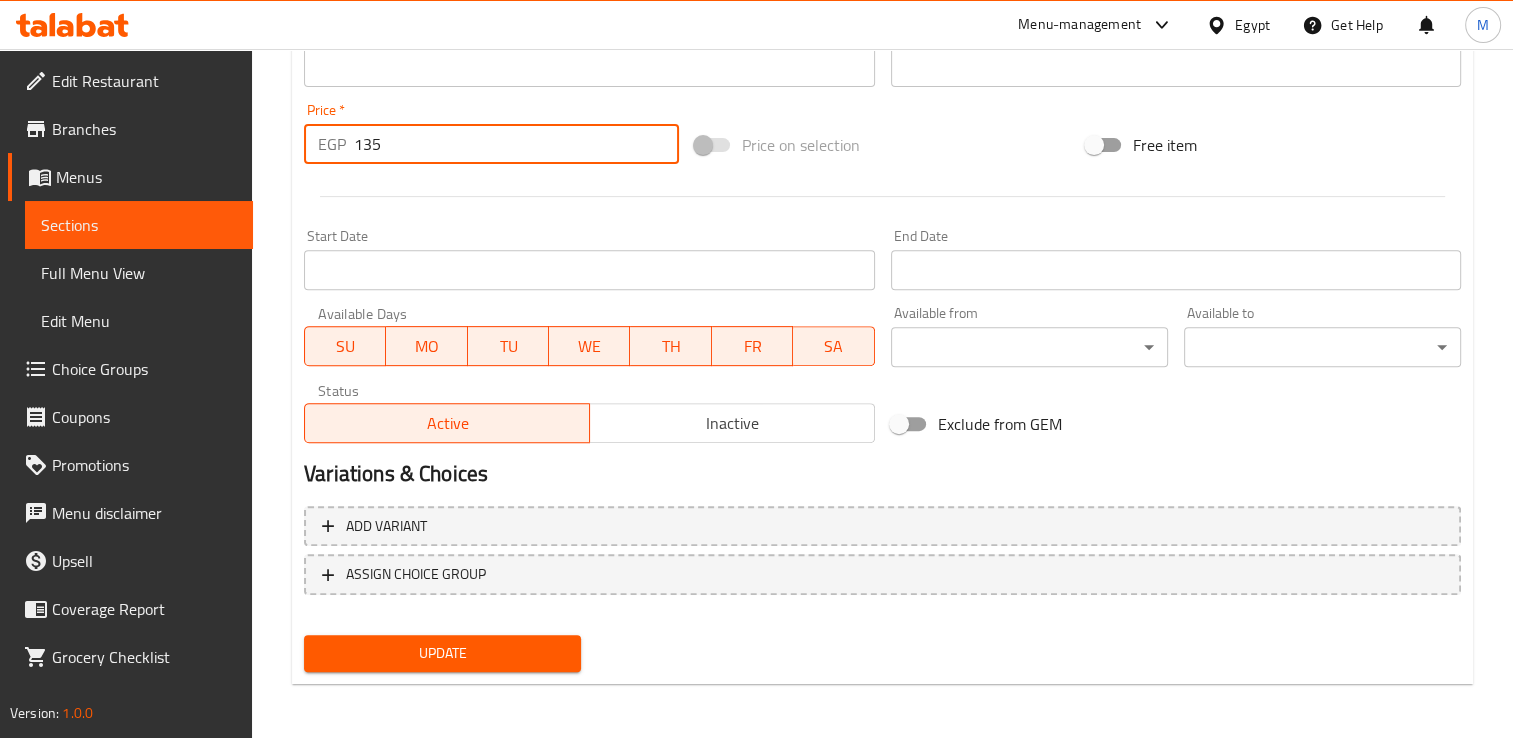 type on "135" 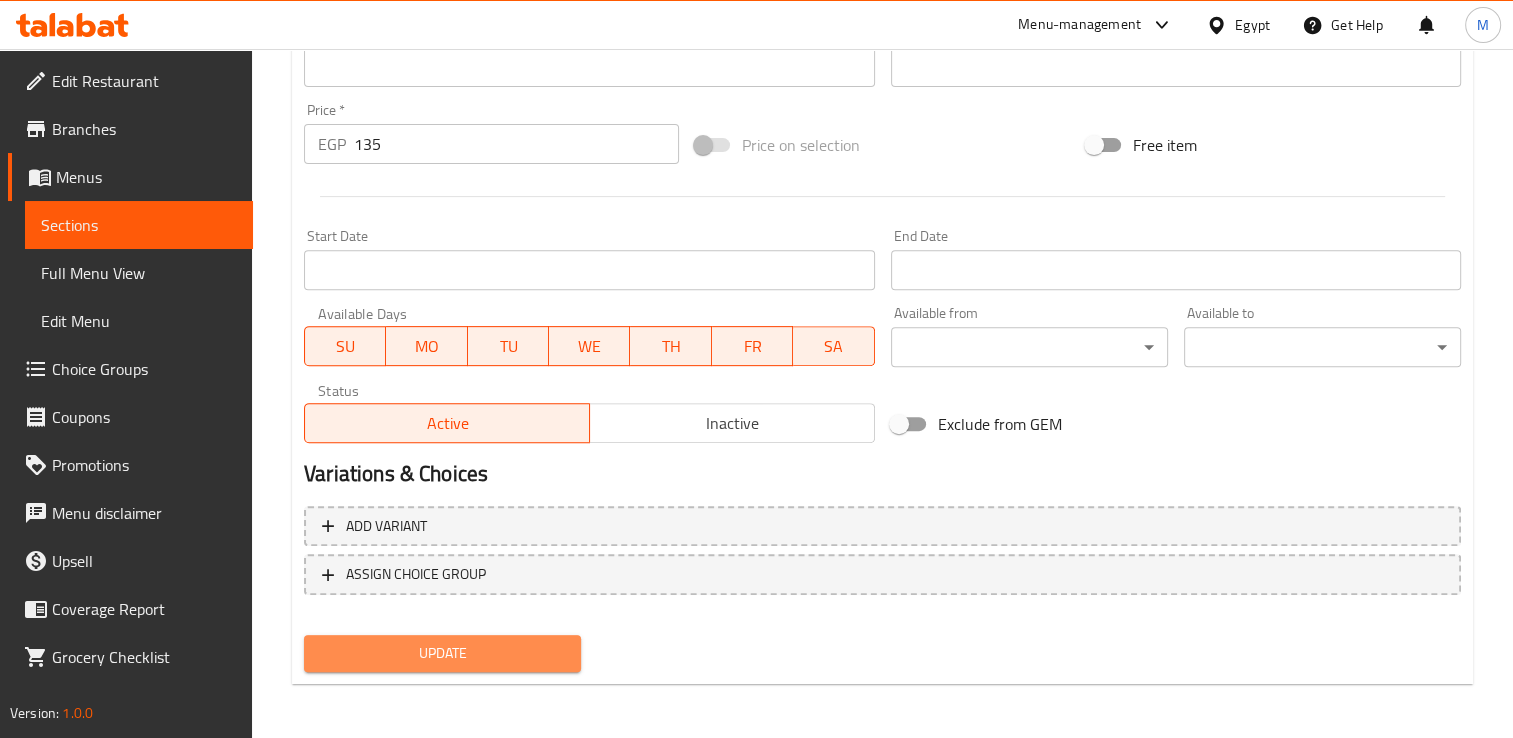 click on "Update" at bounding box center (442, 653) 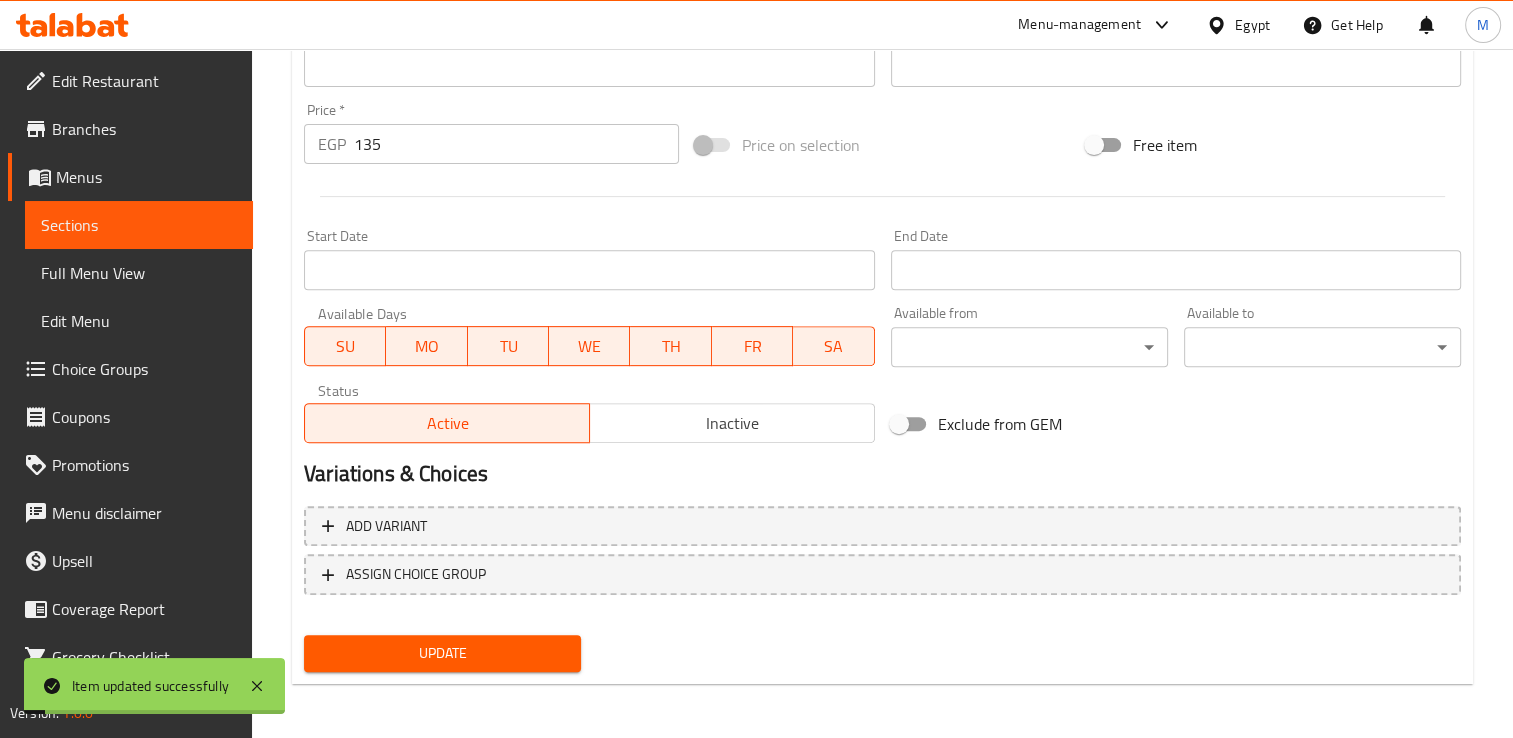 scroll, scrollTop: 0, scrollLeft: 0, axis: both 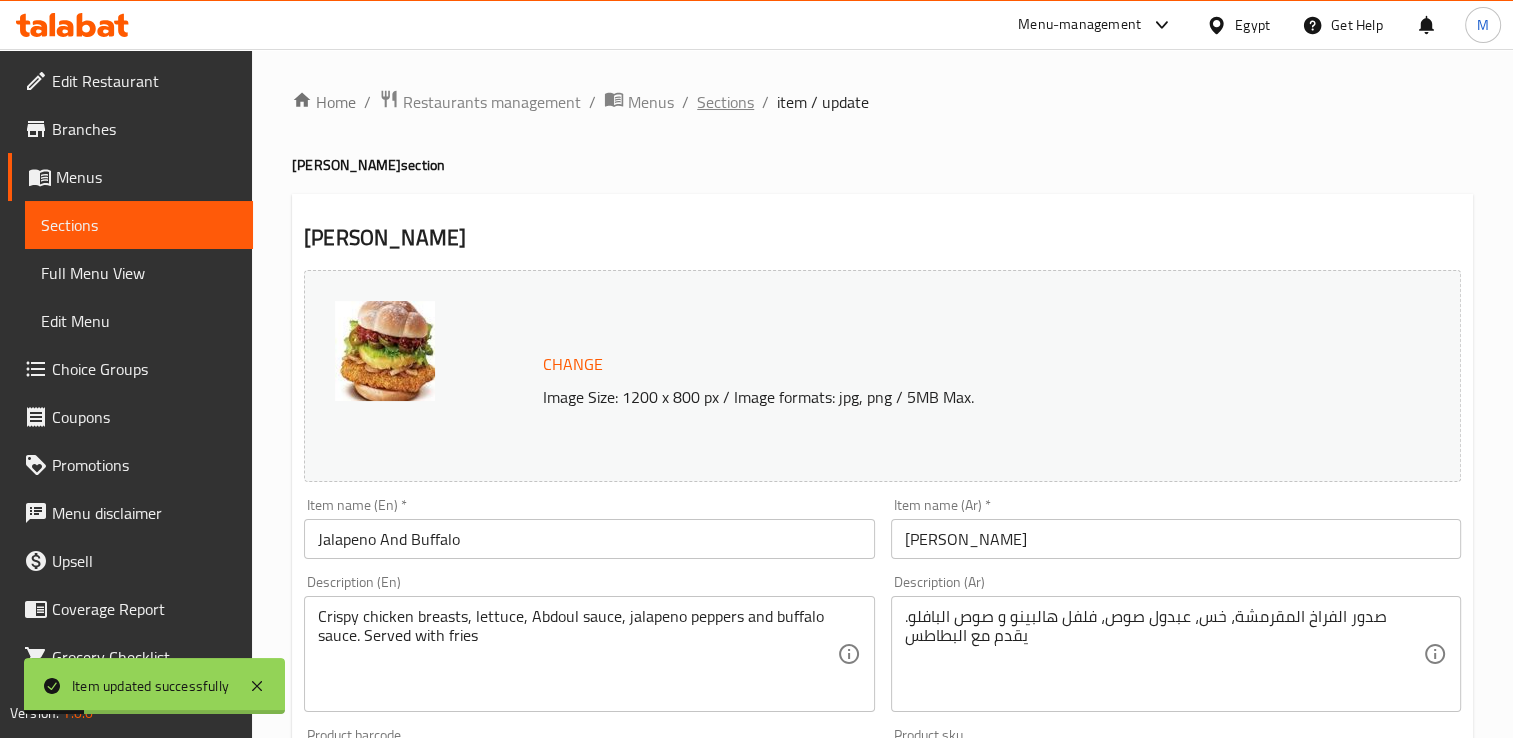 click on "Sections" at bounding box center [725, 102] 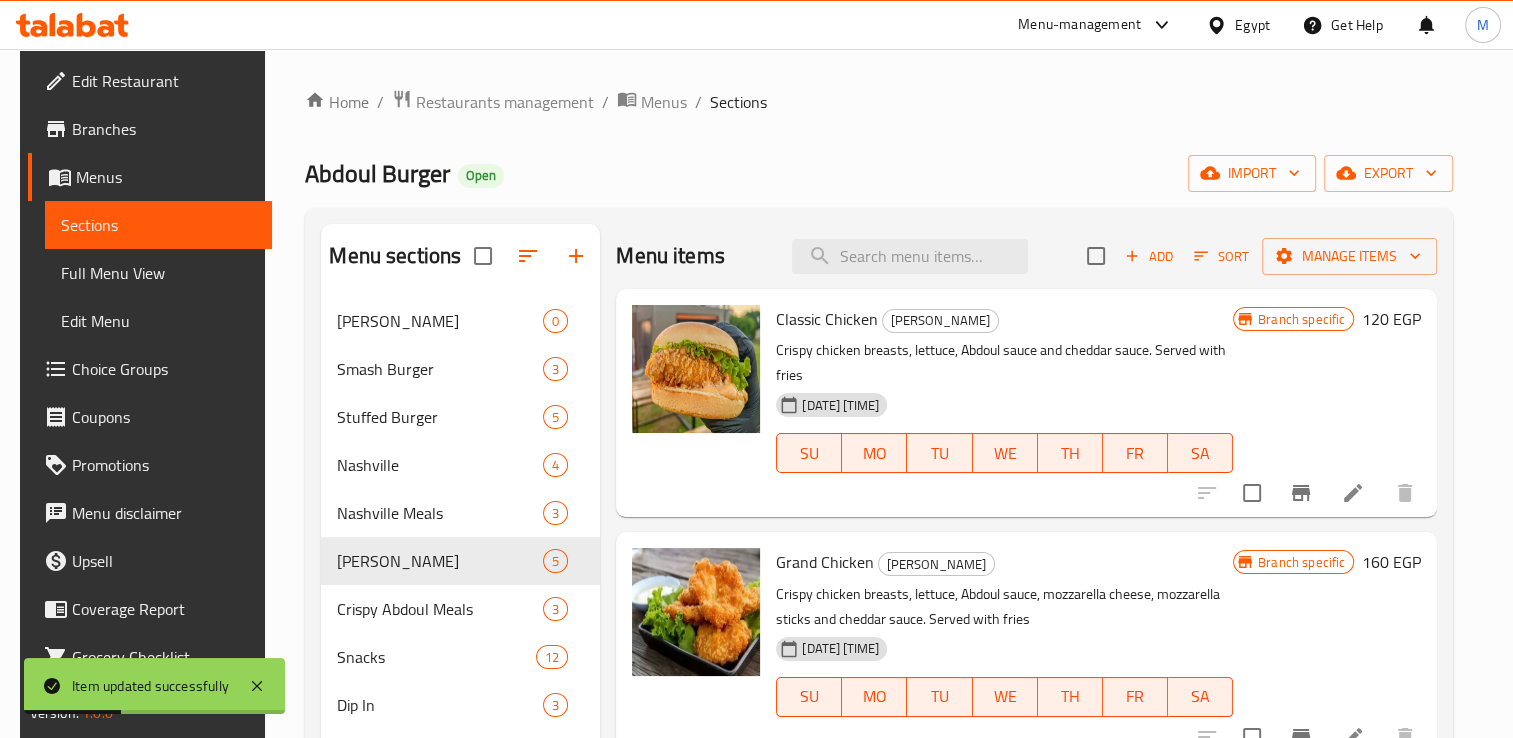 scroll, scrollTop: 528, scrollLeft: 0, axis: vertical 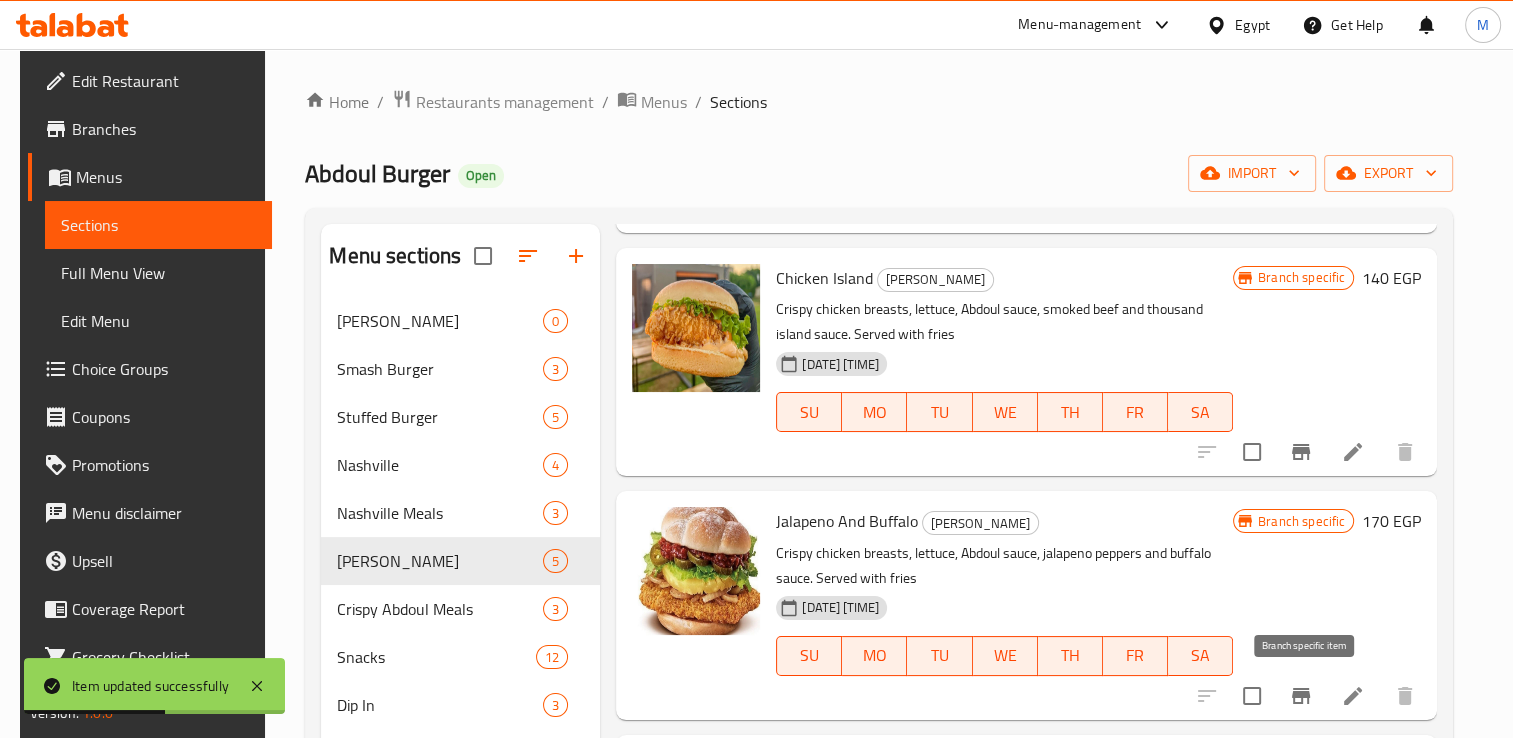 click 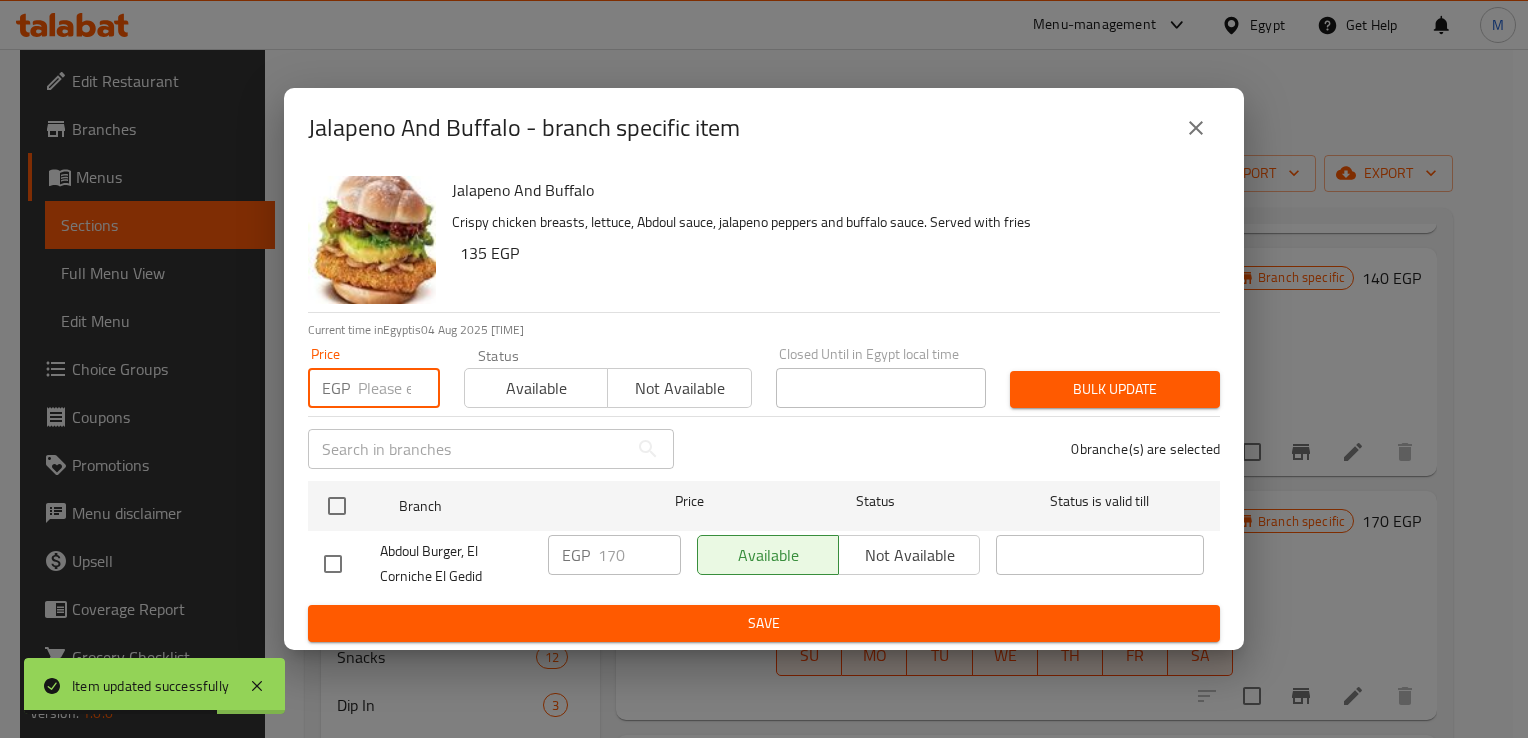 click at bounding box center (399, 388) 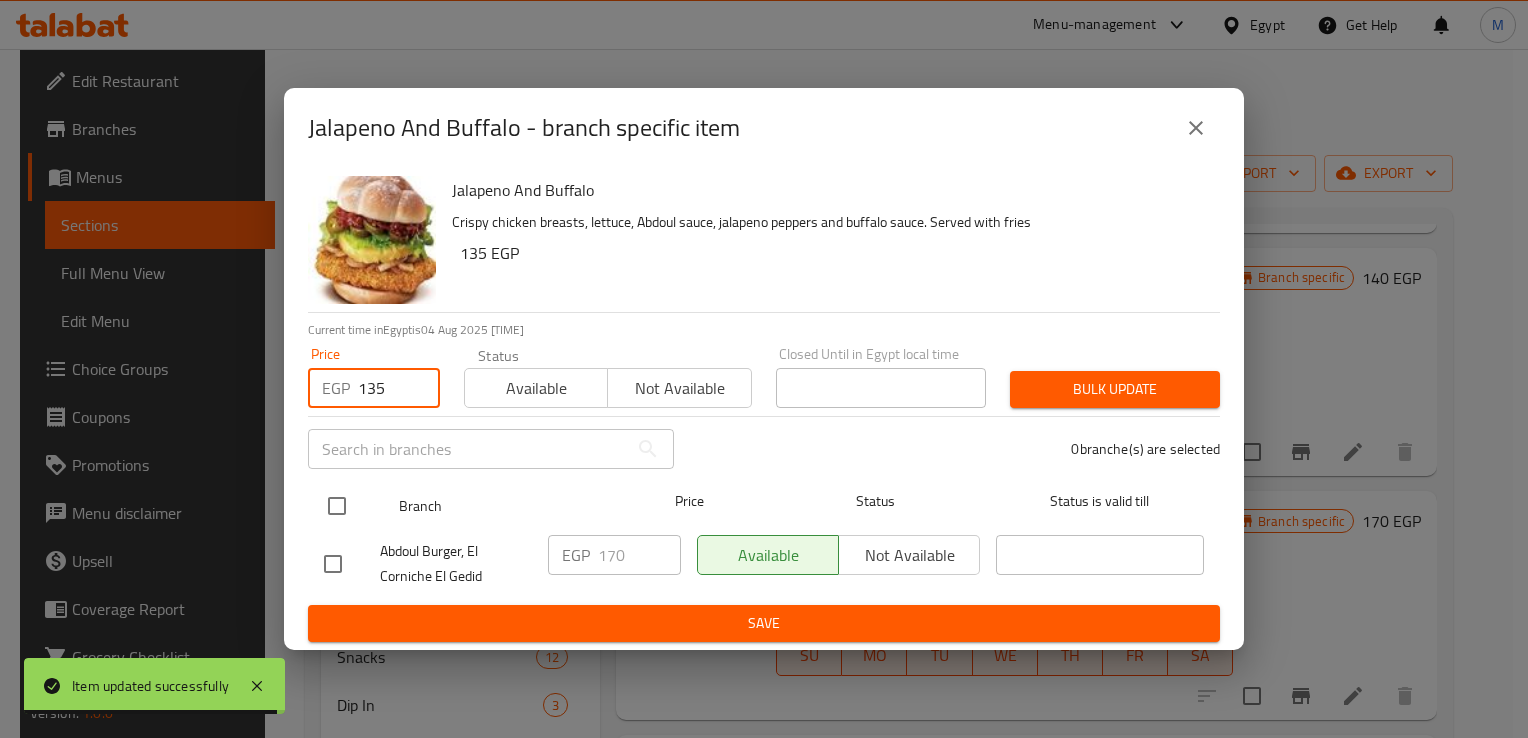 type on "135" 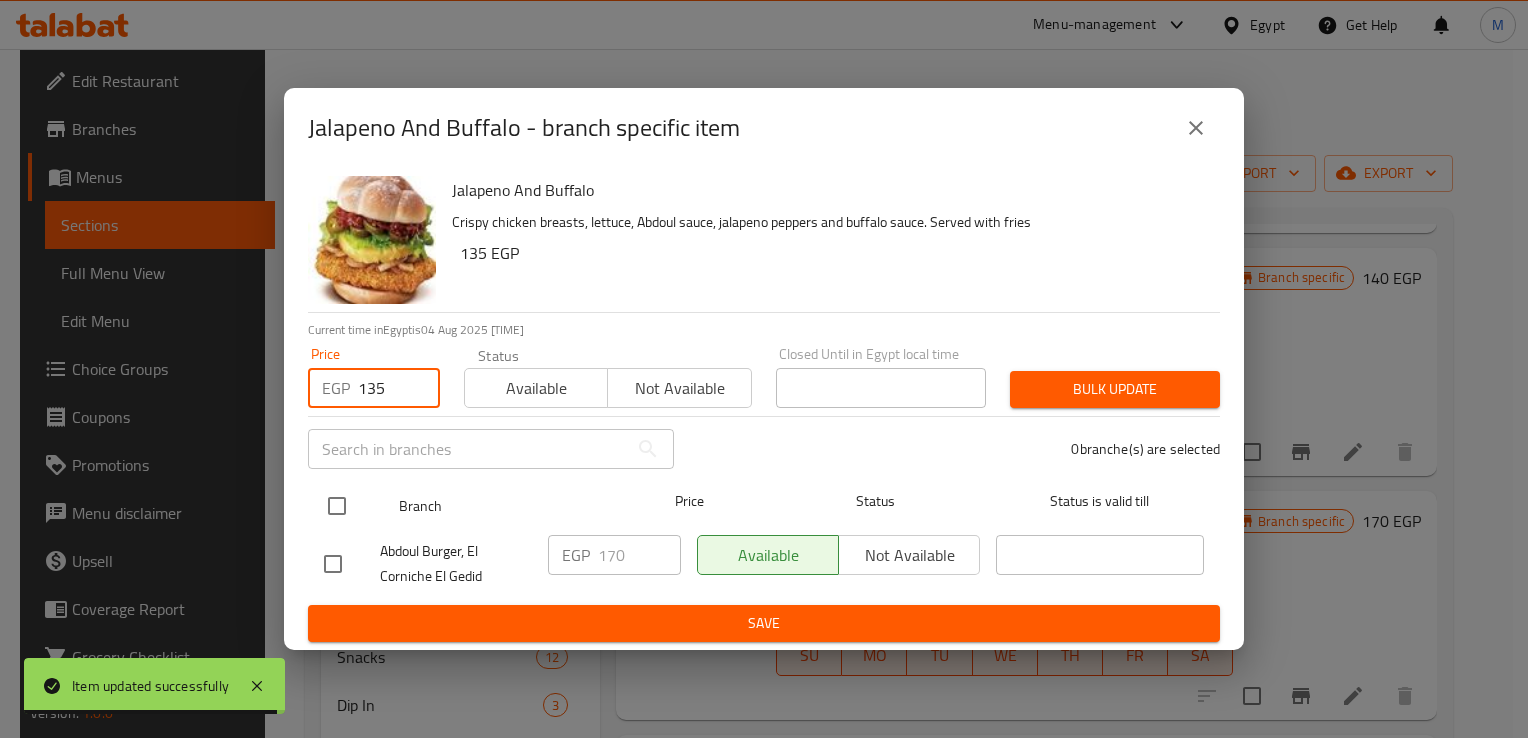 drag, startPoint x: 335, startPoint y: 507, endPoint x: 389, endPoint y: 516, distance: 54.74486 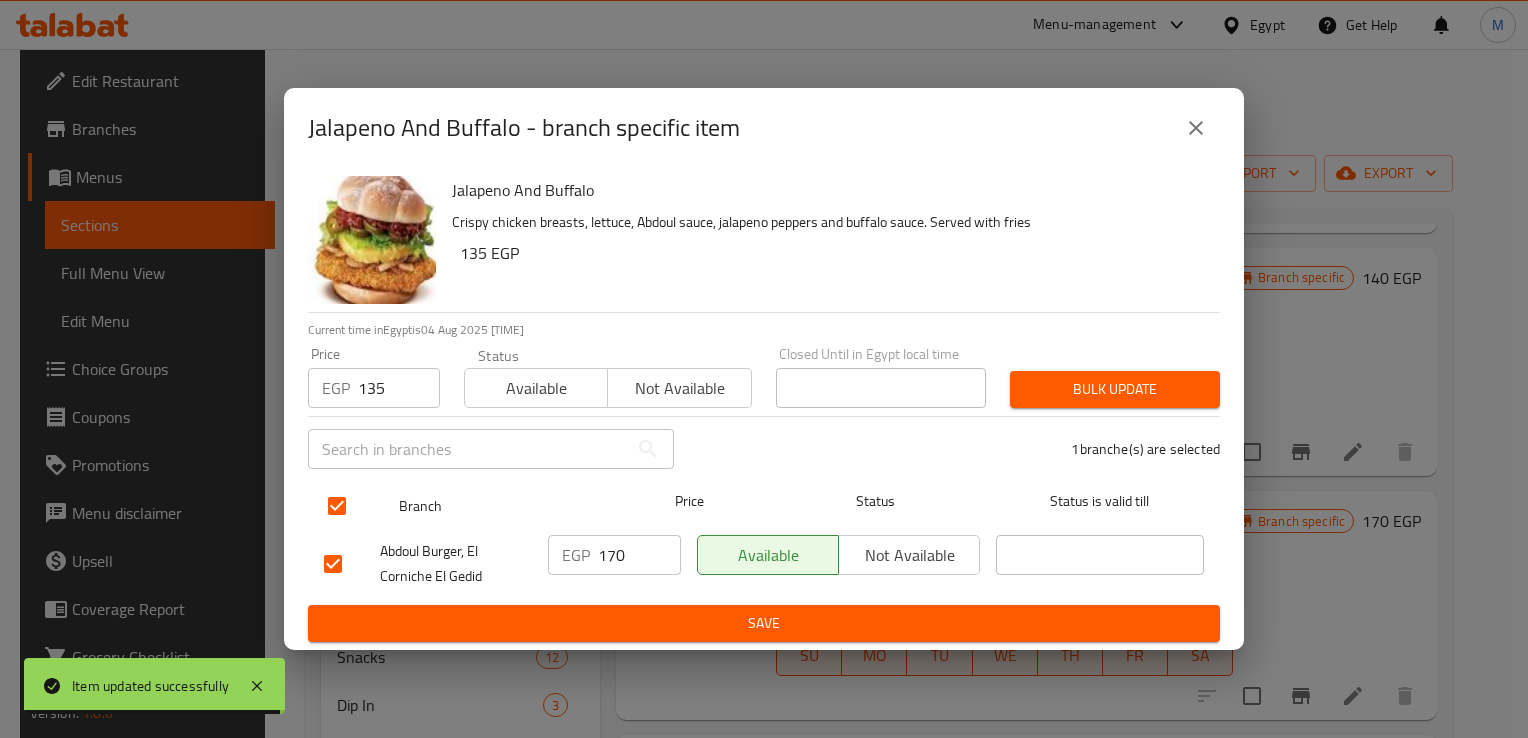 checkbox on "true" 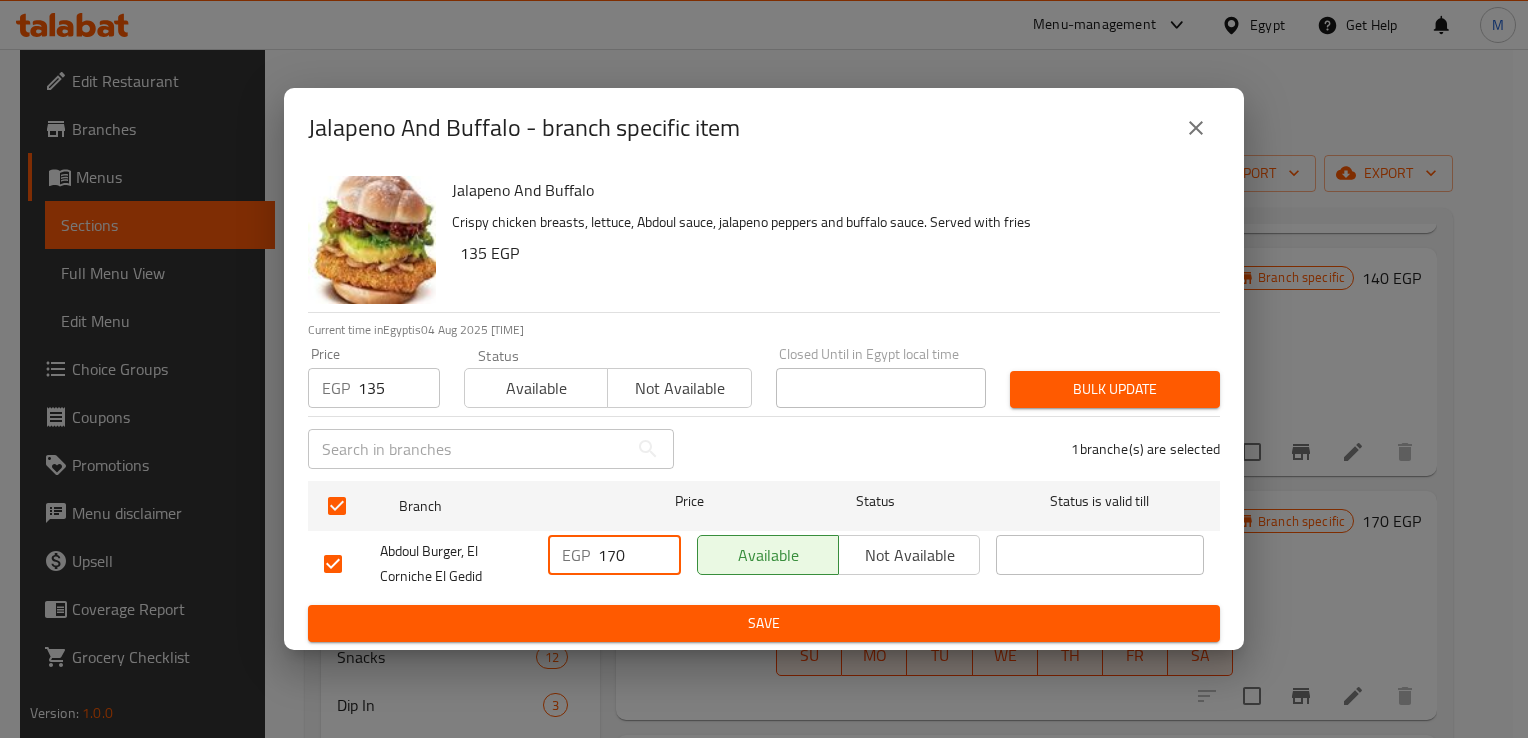 click on "170" at bounding box center [639, 555] 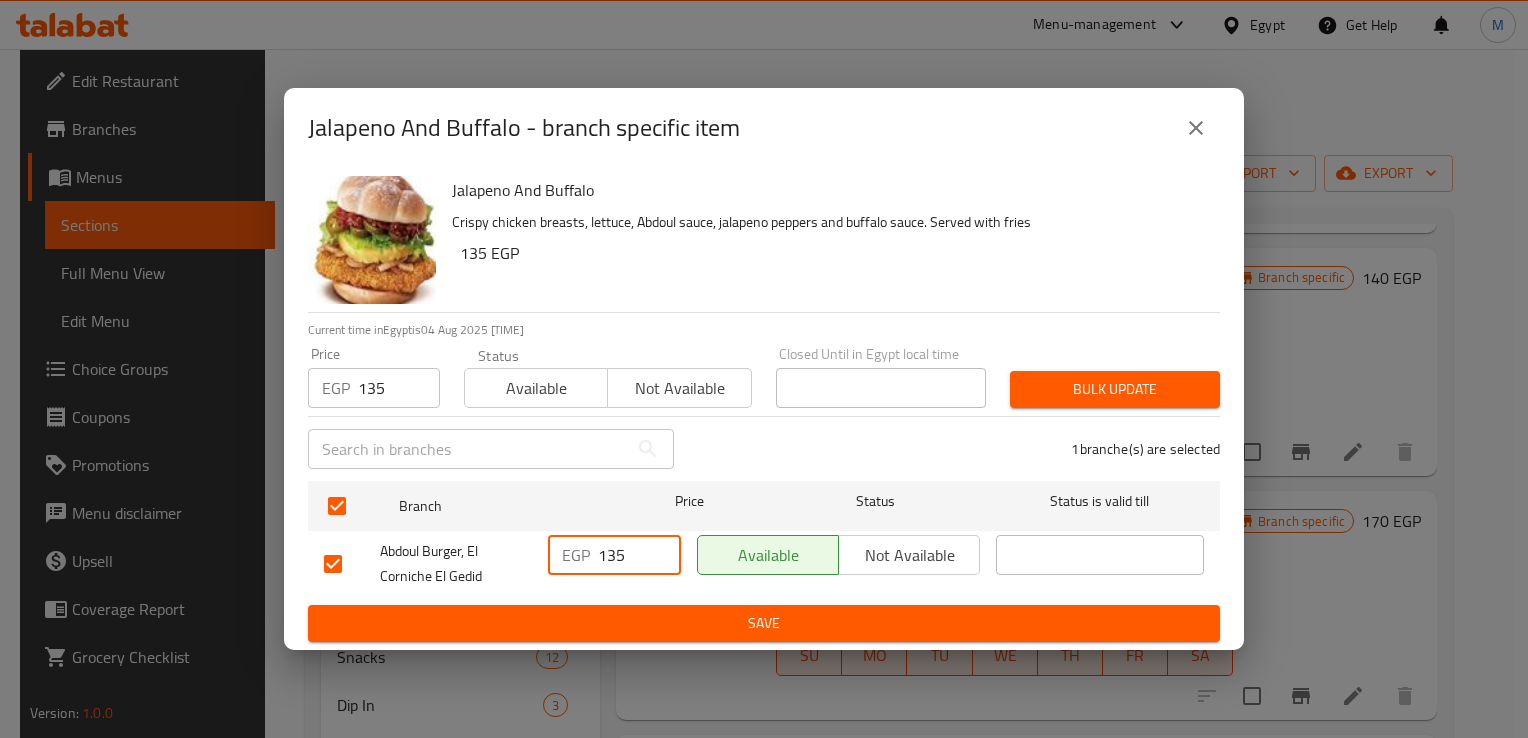 type on "135" 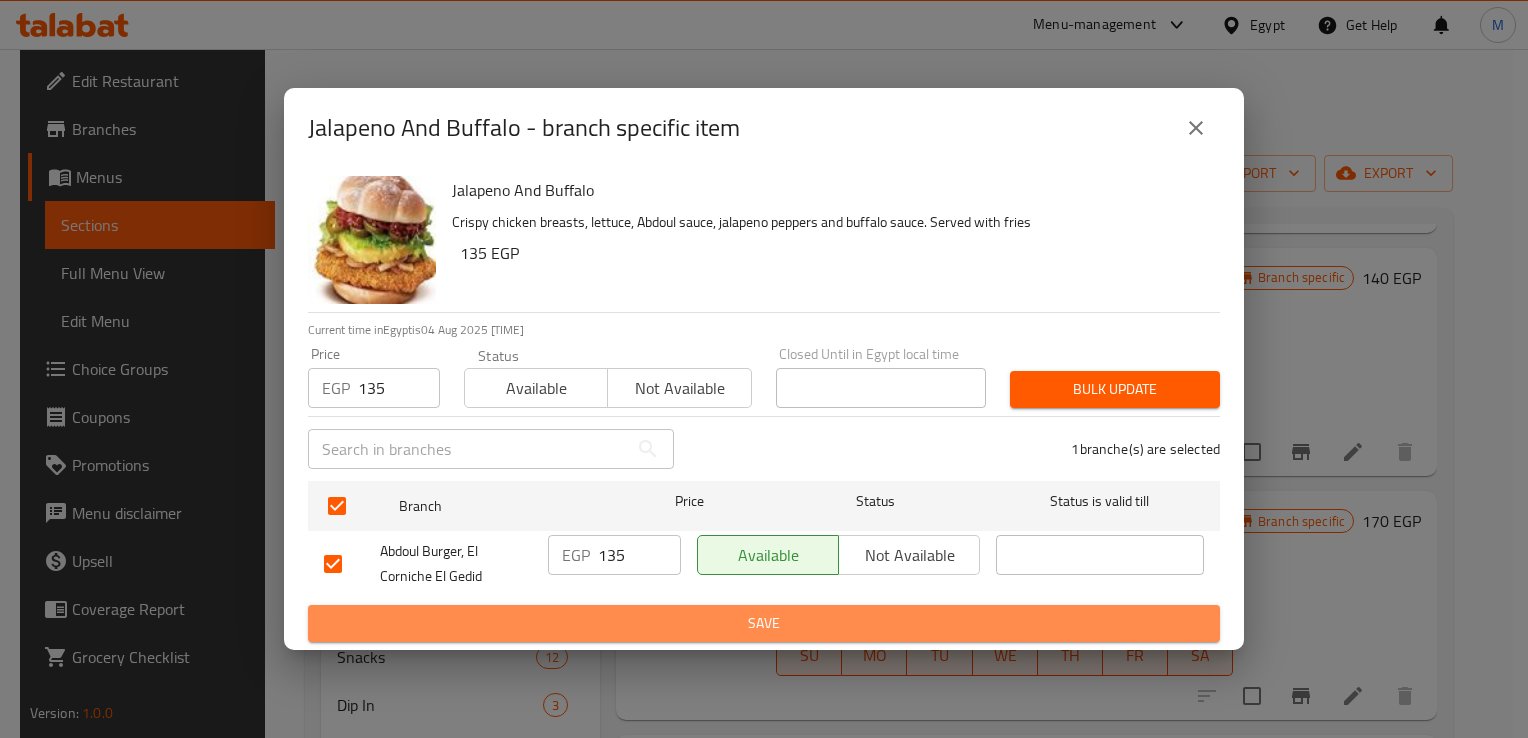 click on "Save" at bounding box center (764, 623) 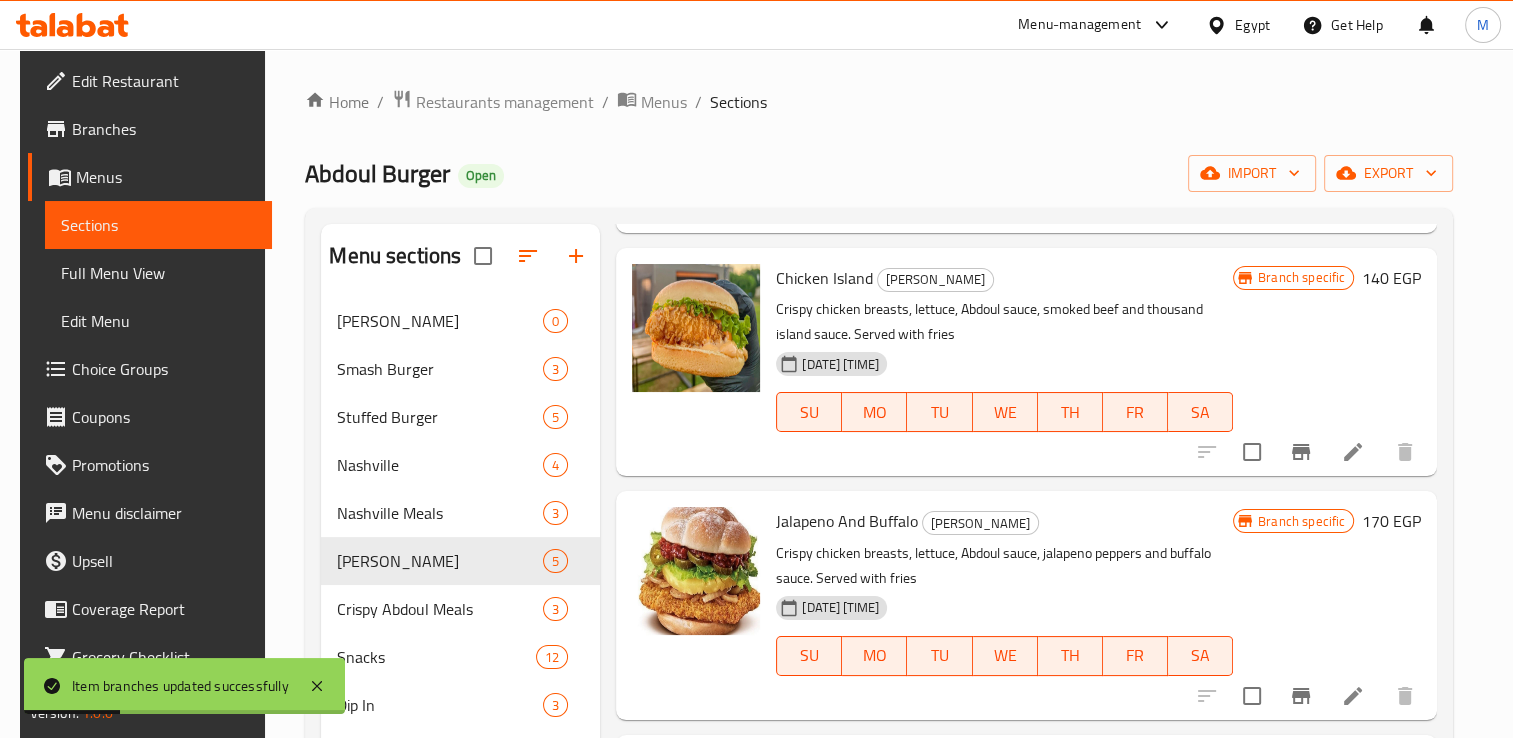scroll, scrollTop: 280, scrollLeft: 0, axis: vertical 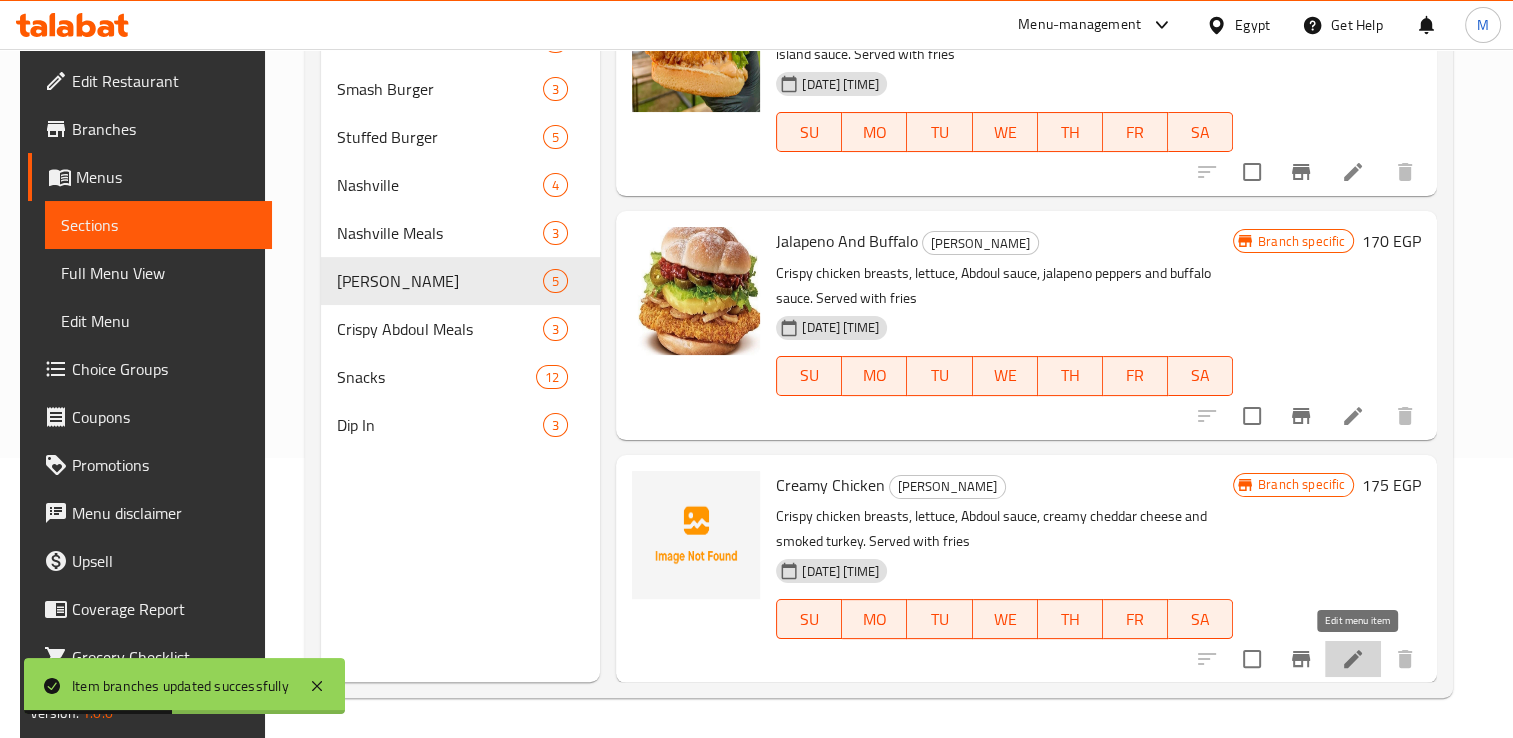 click 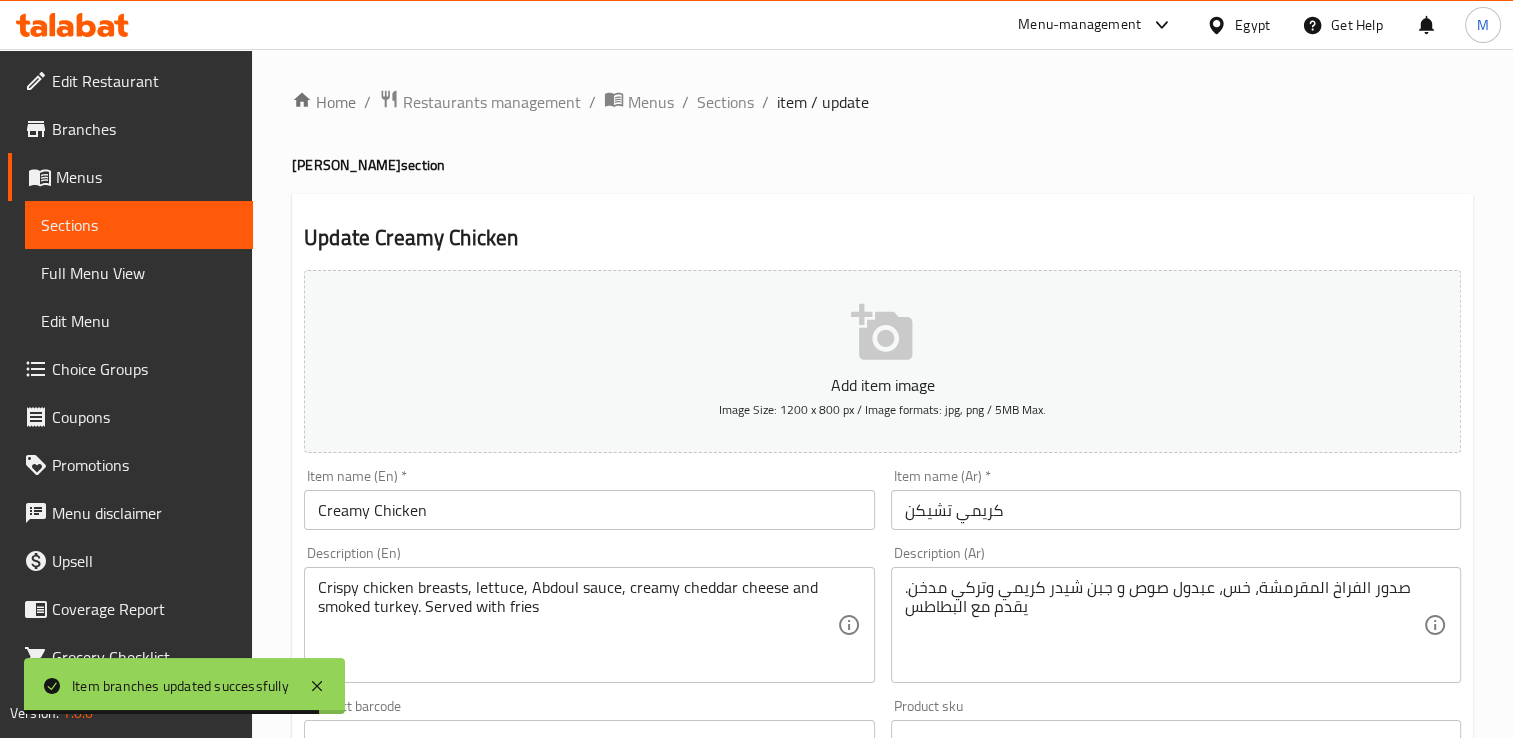 scroll, scrollTop: 402, scrollLeft: 0, axis: vertical 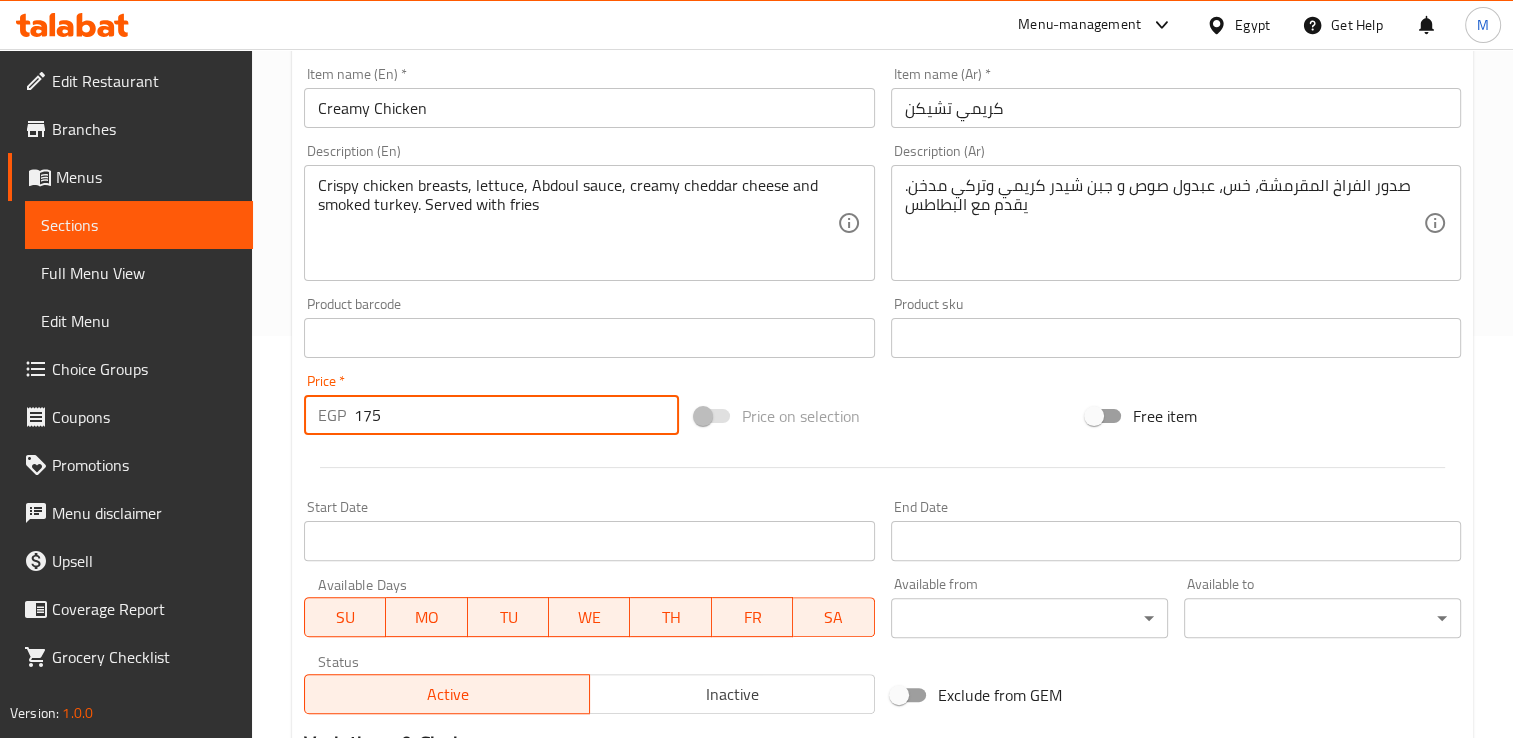 click on "175" at bounding box center (516, 415) 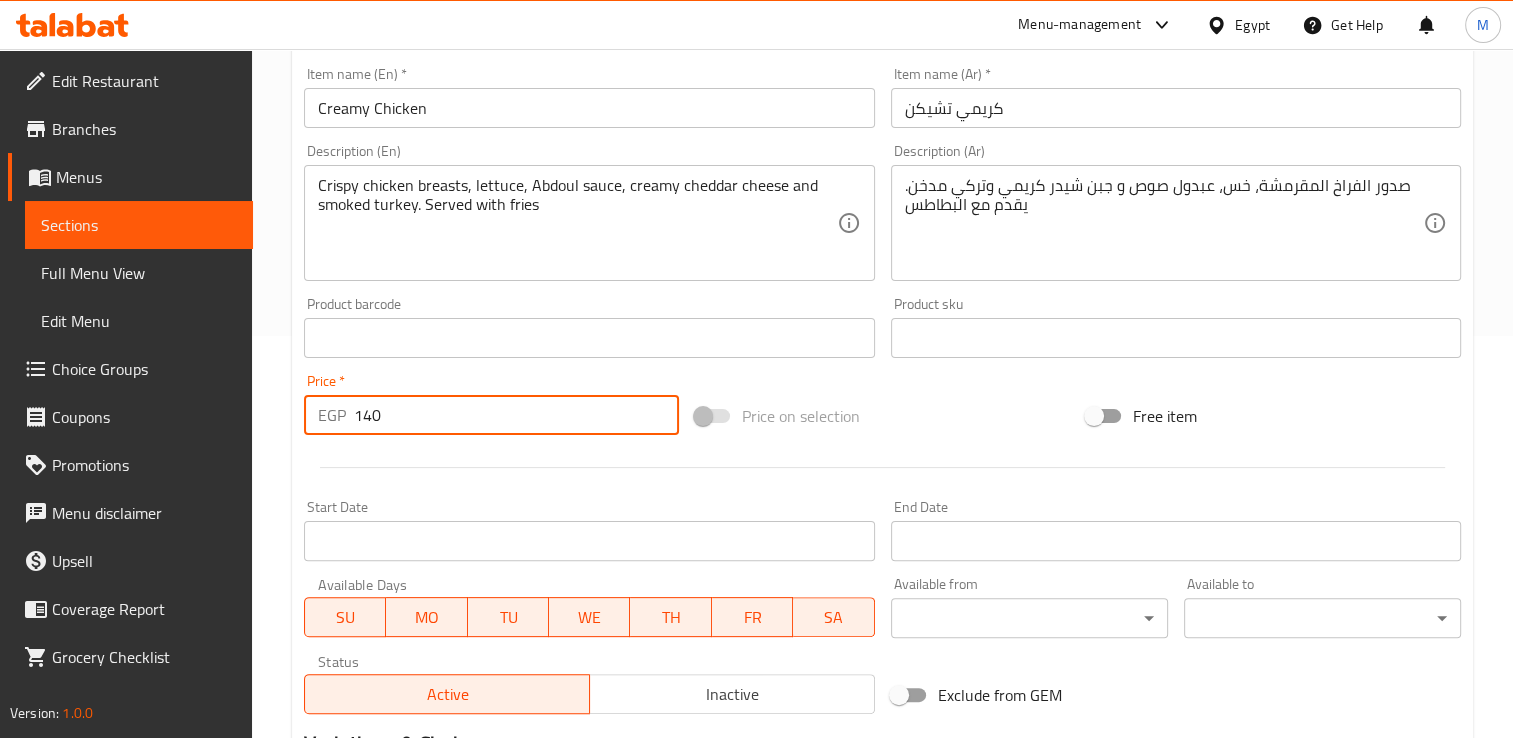 scroll, scrollTop: 674, scrollLeft: 0, axis: vertical 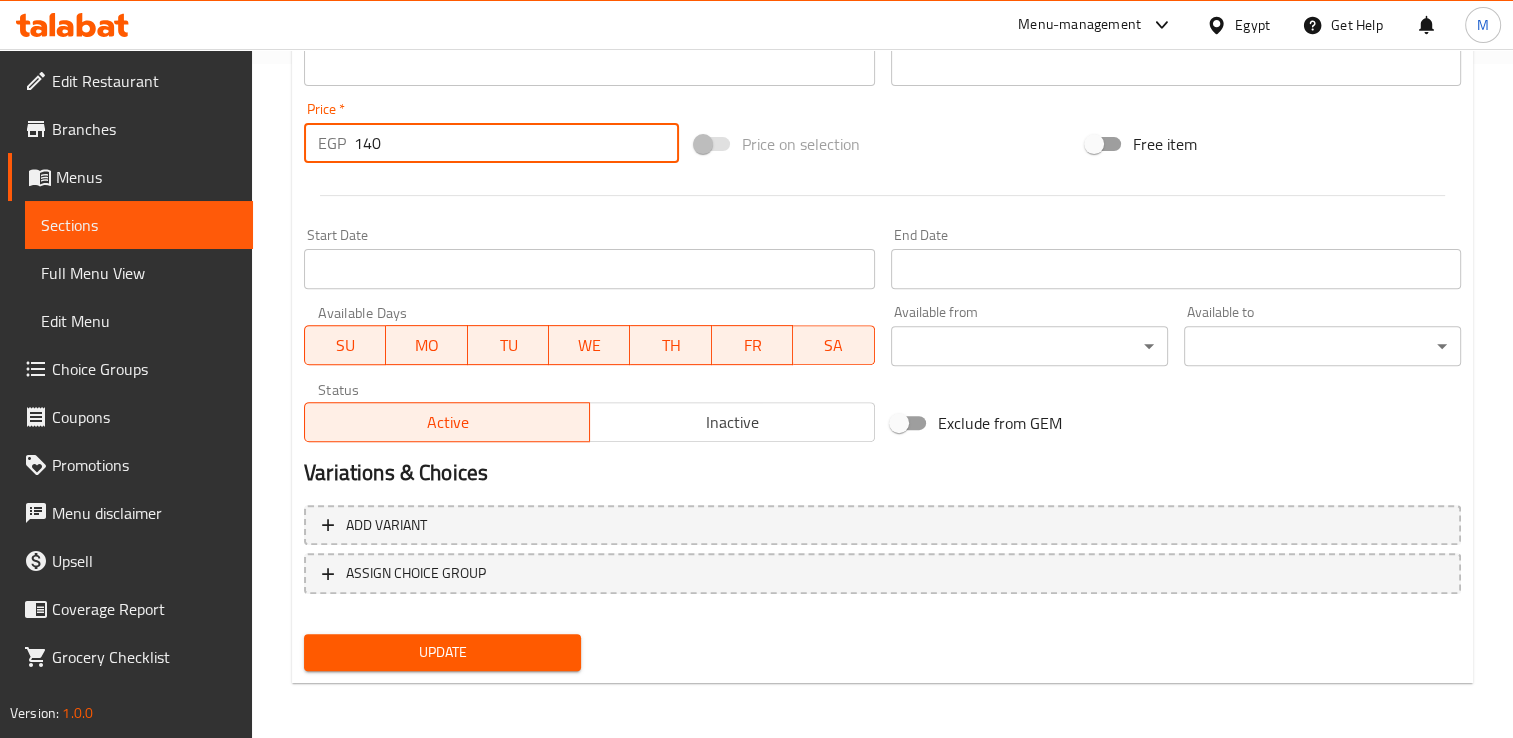 type on "140" 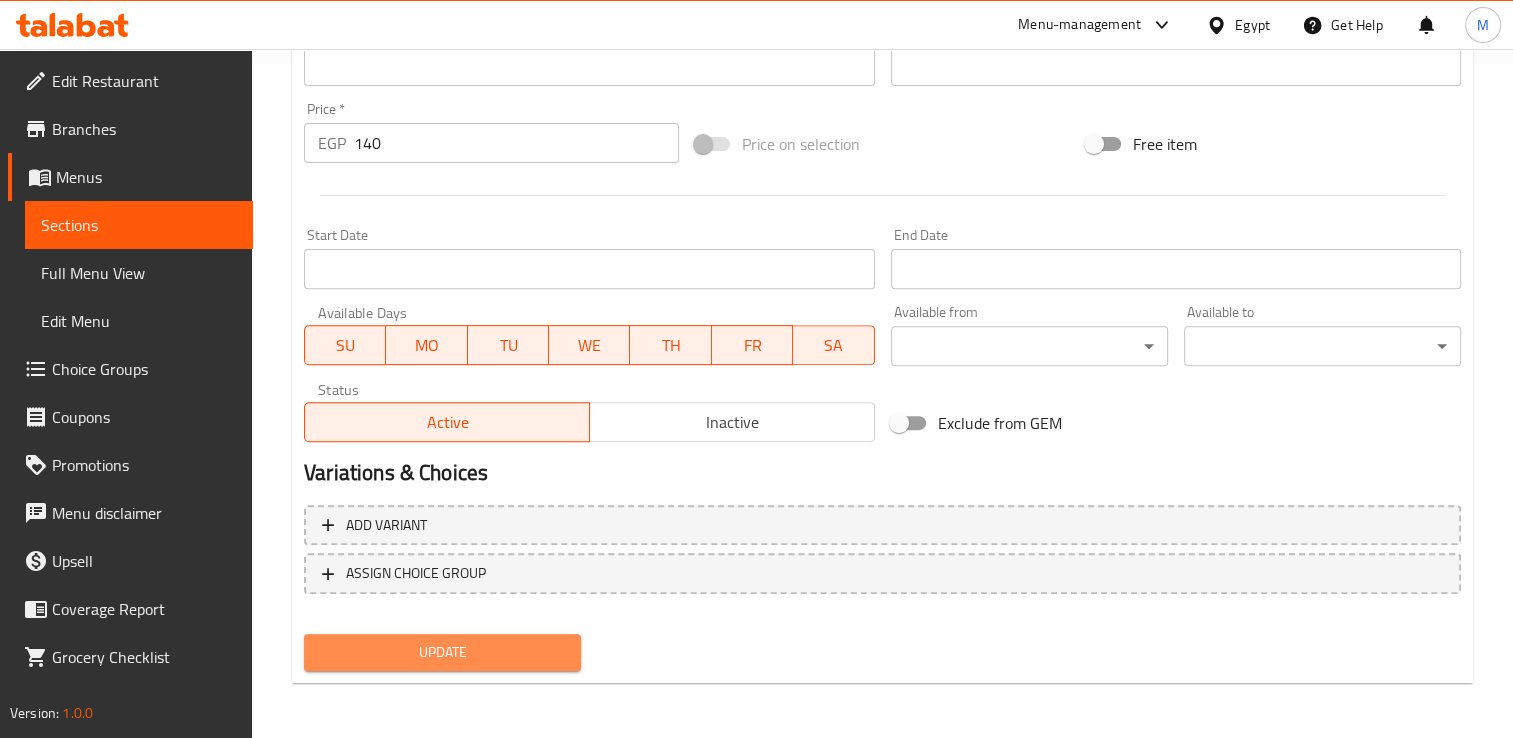 click on "Update" at bounding box center (442, 652) 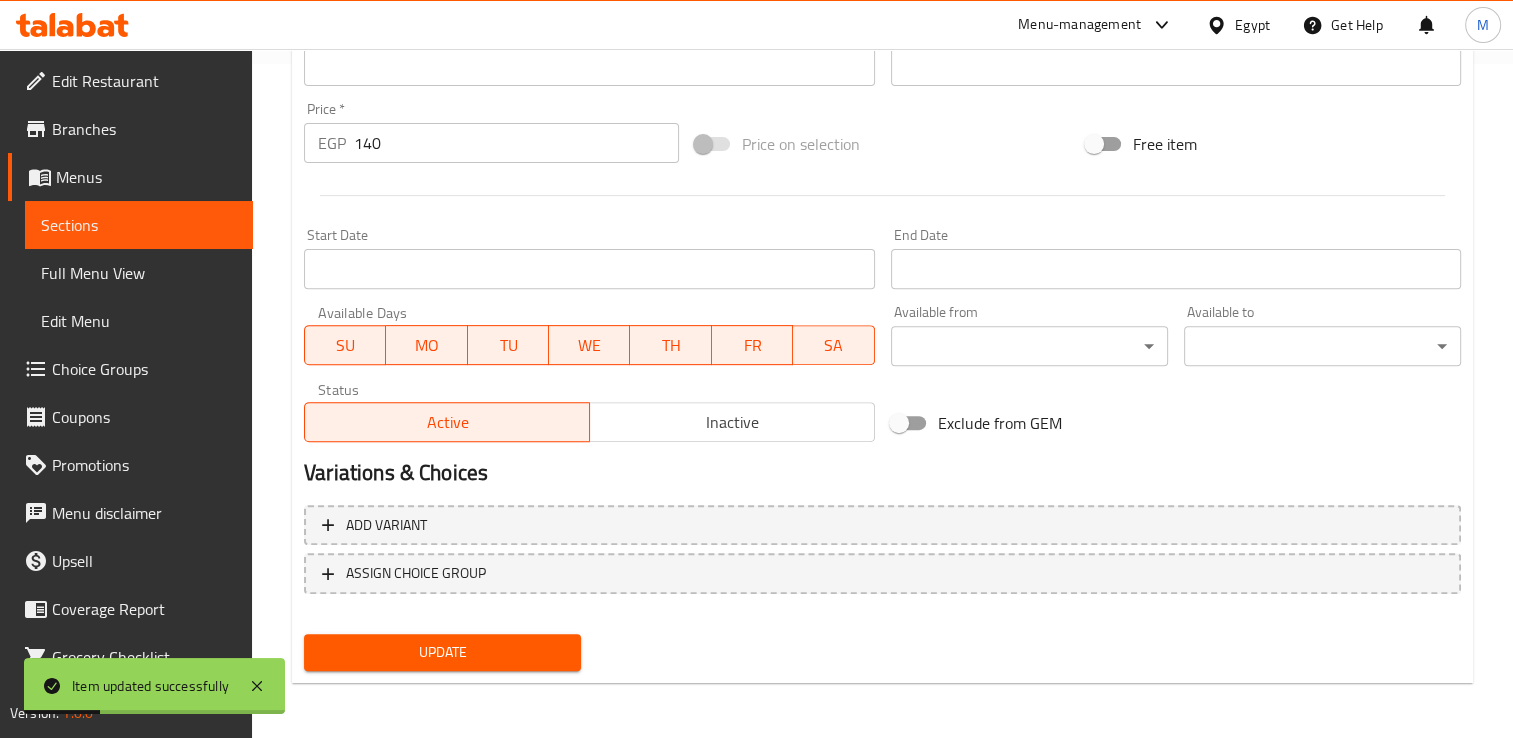 scroll, scrollTop: 0, scrollLeft: 0, axis: both 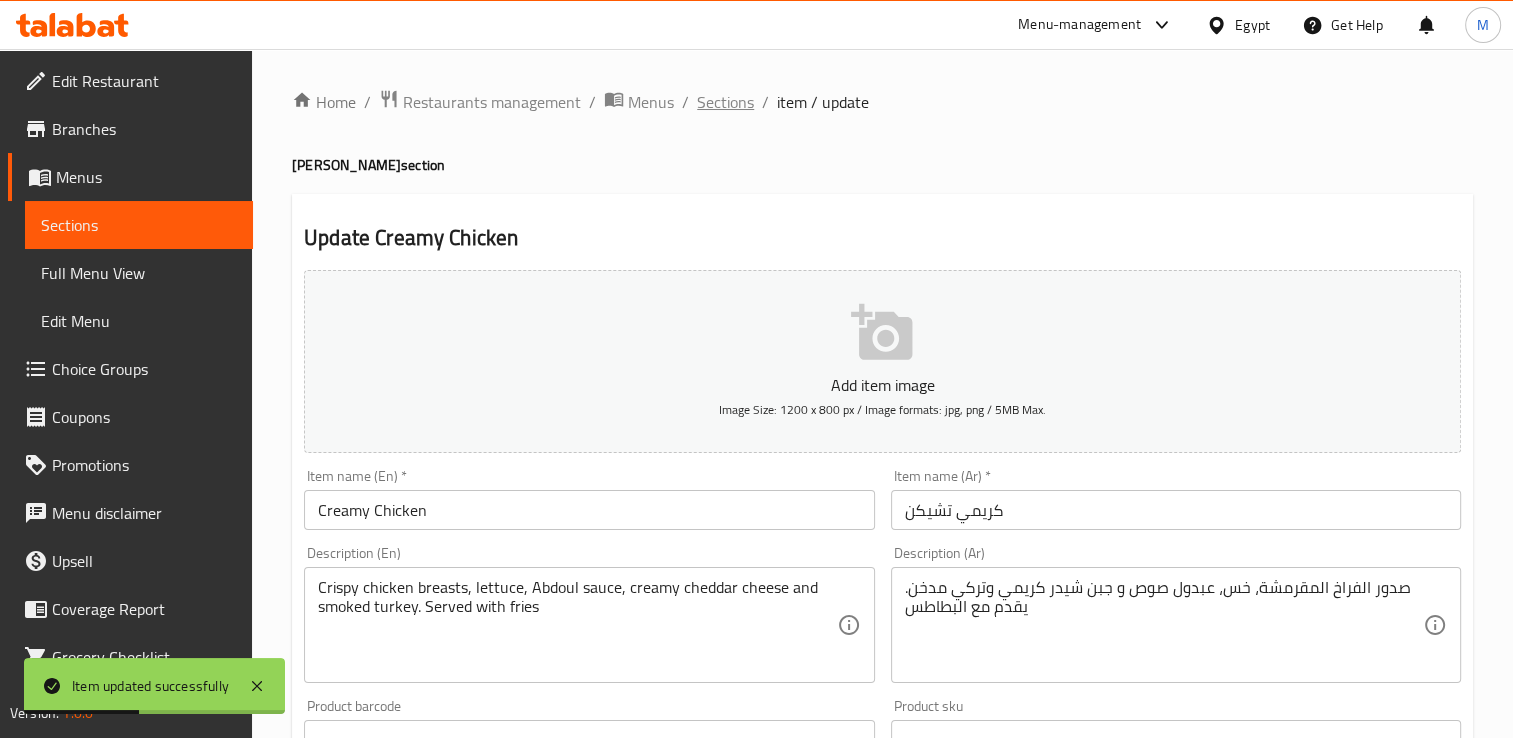 click on "Sections" at bounding box center [725, 102] 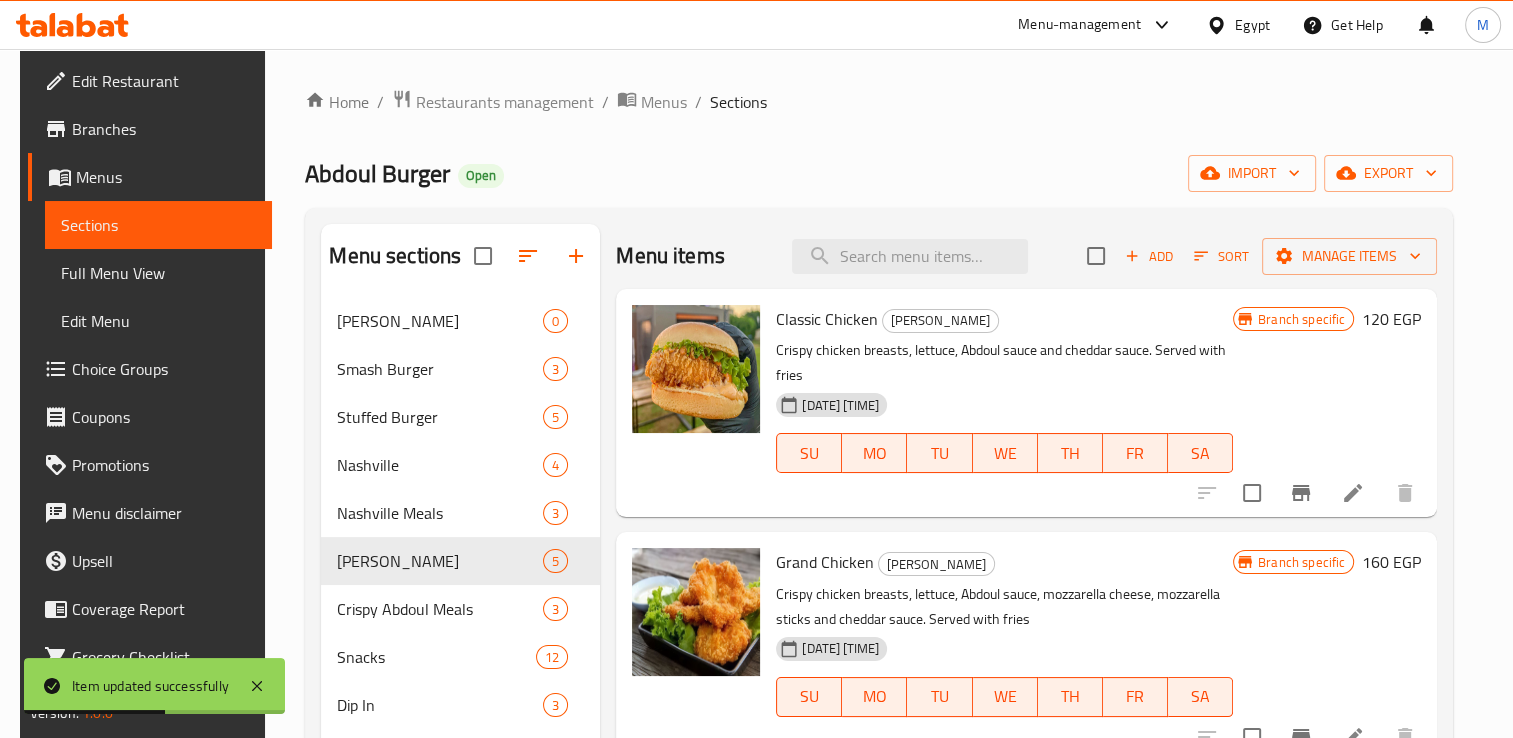 scroll, scrollTop: 528, scrollLeft: 0, axis: vertical 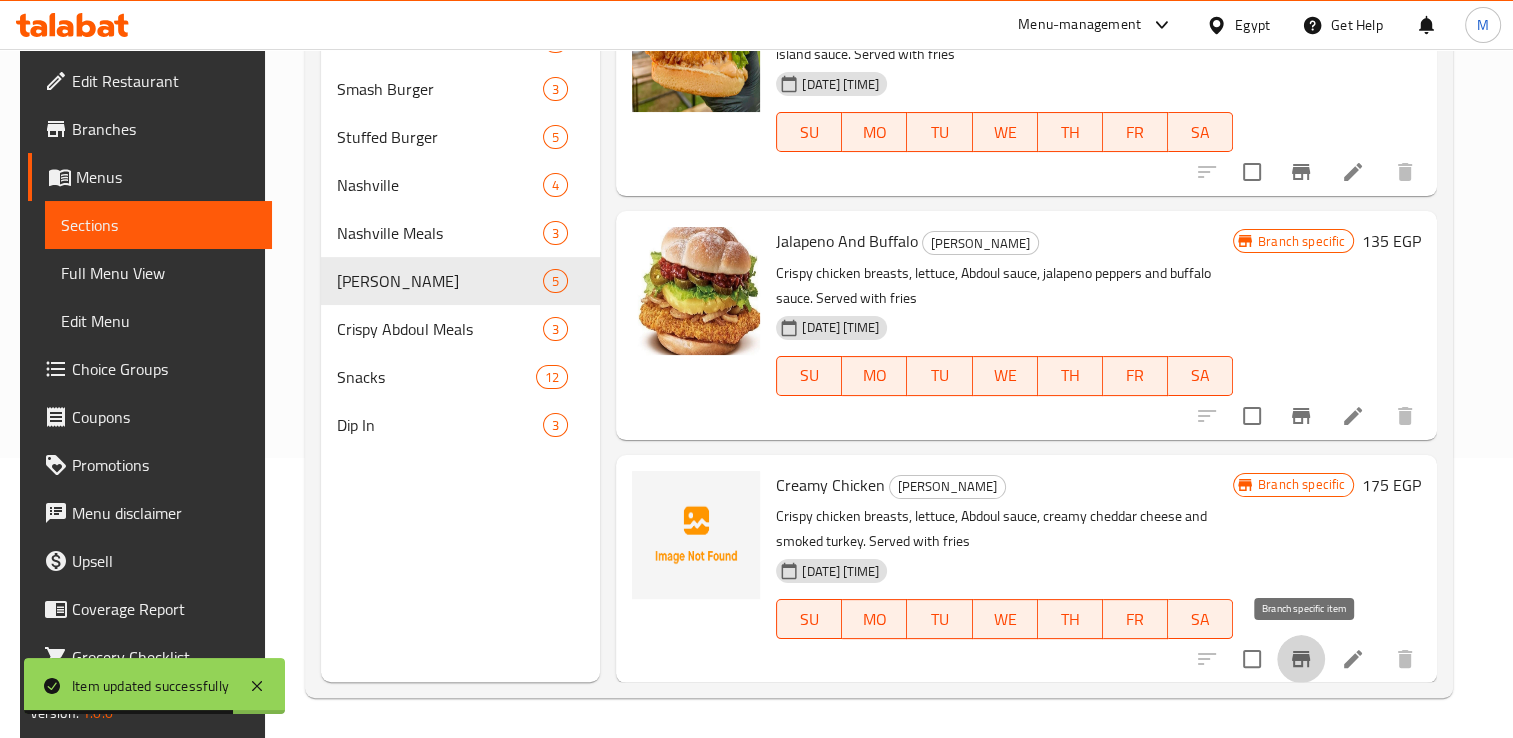 click 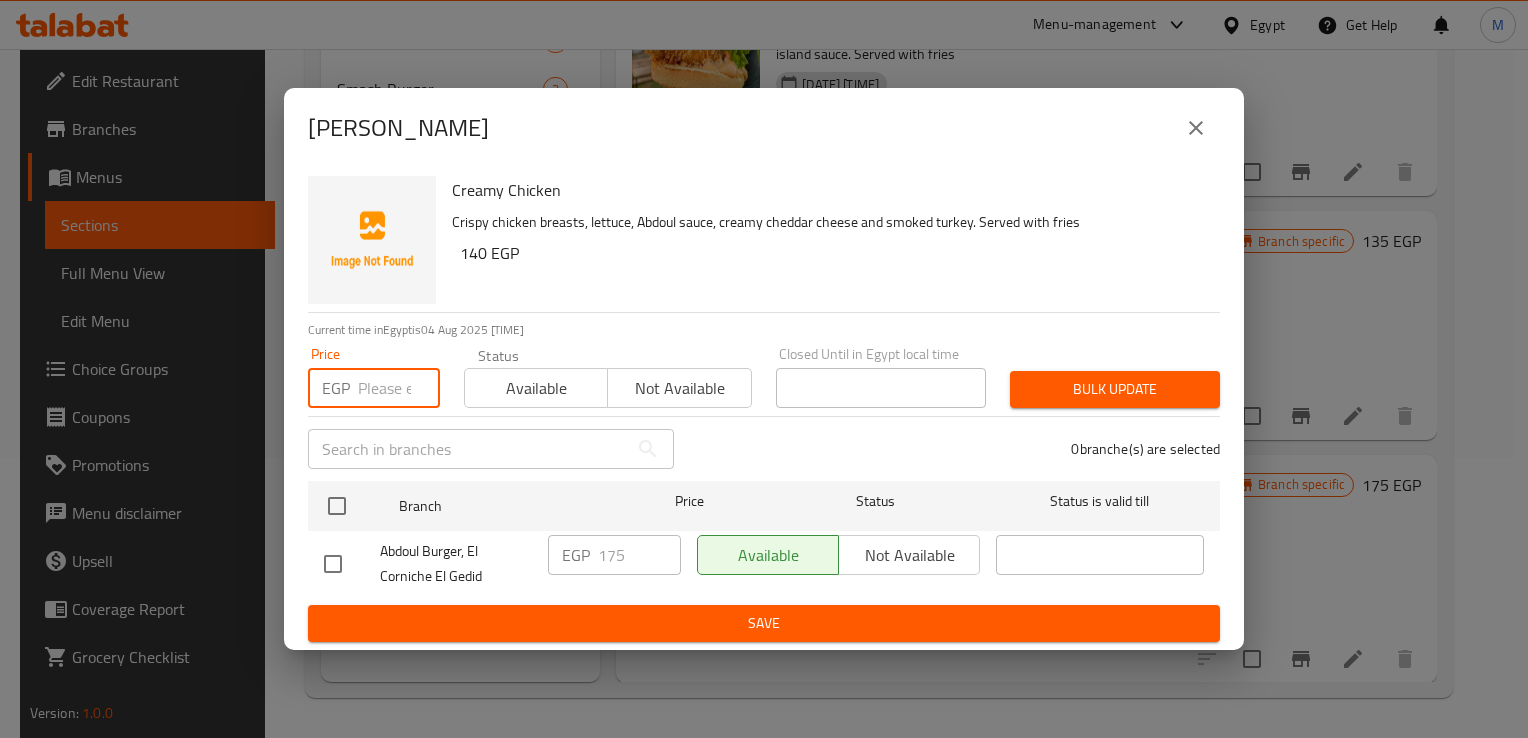 click at bounding box center (399, 388) 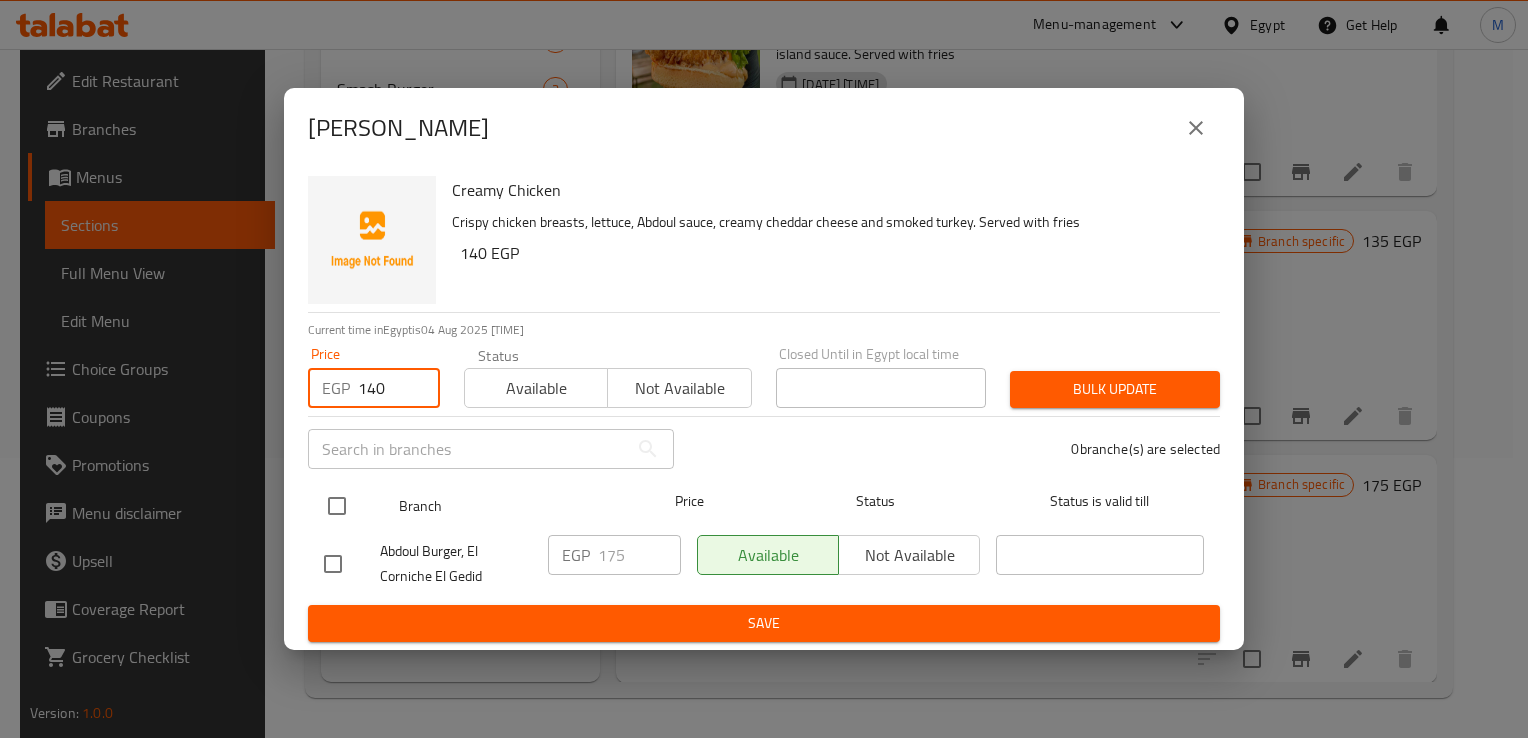 type on "140" 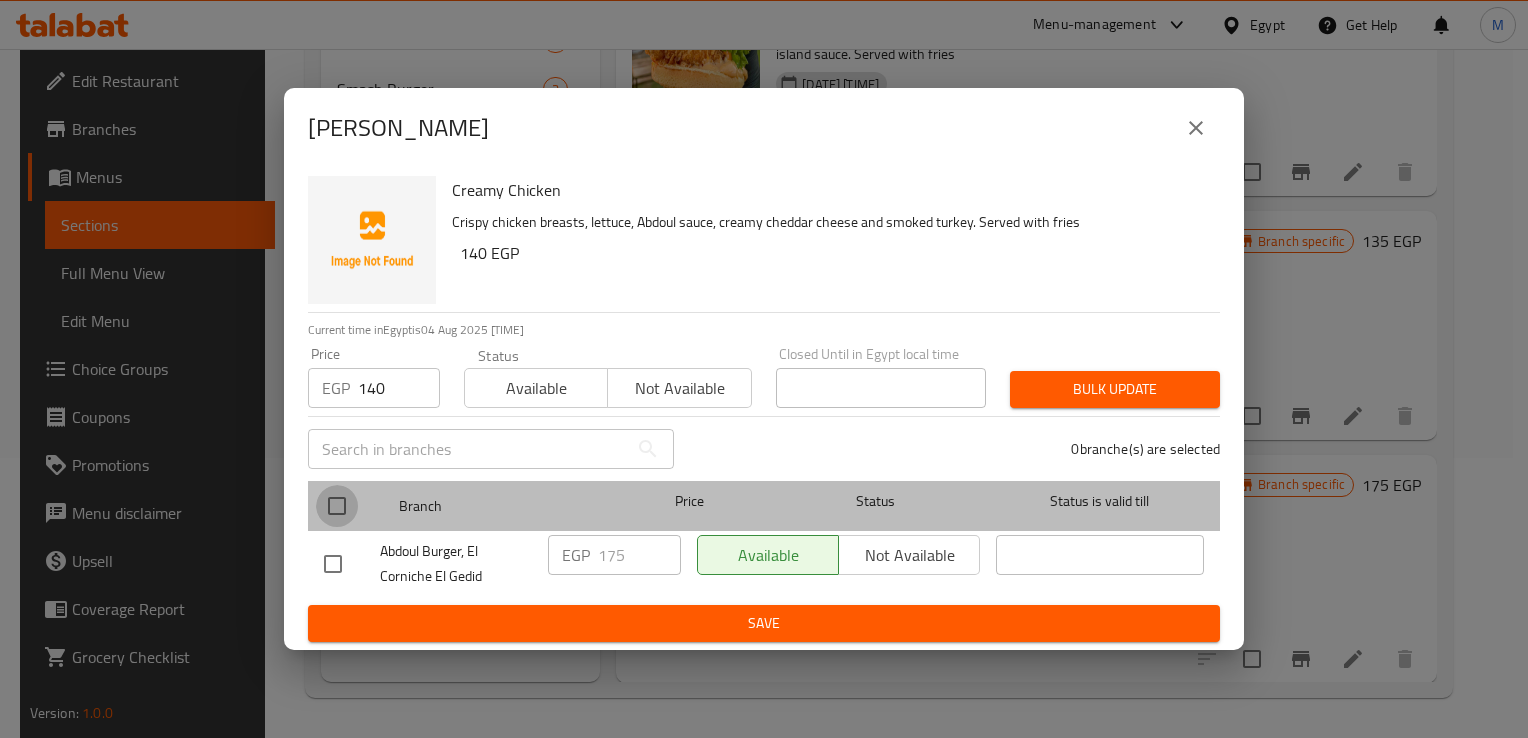 click at bounding box center (337, 506) 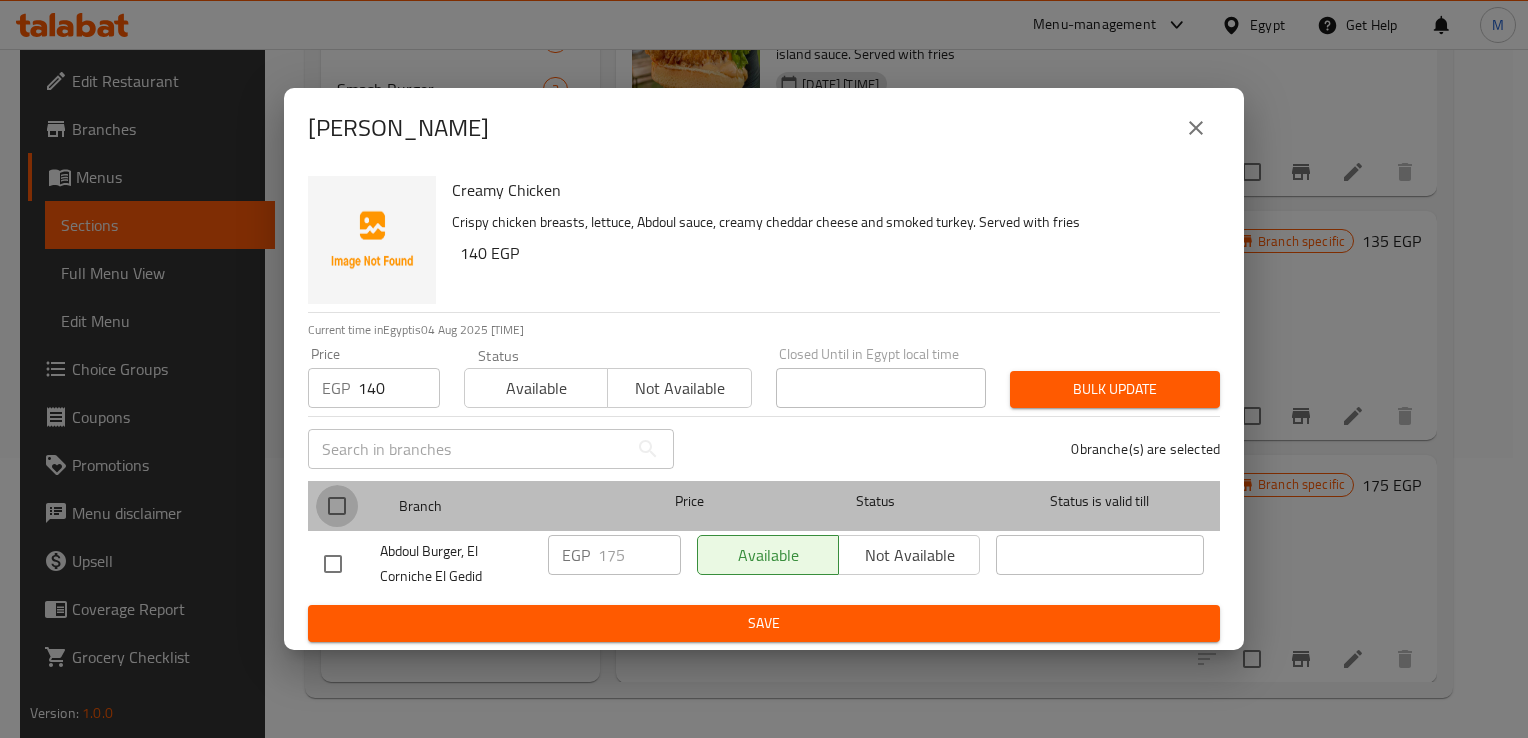 checkbox on "true" 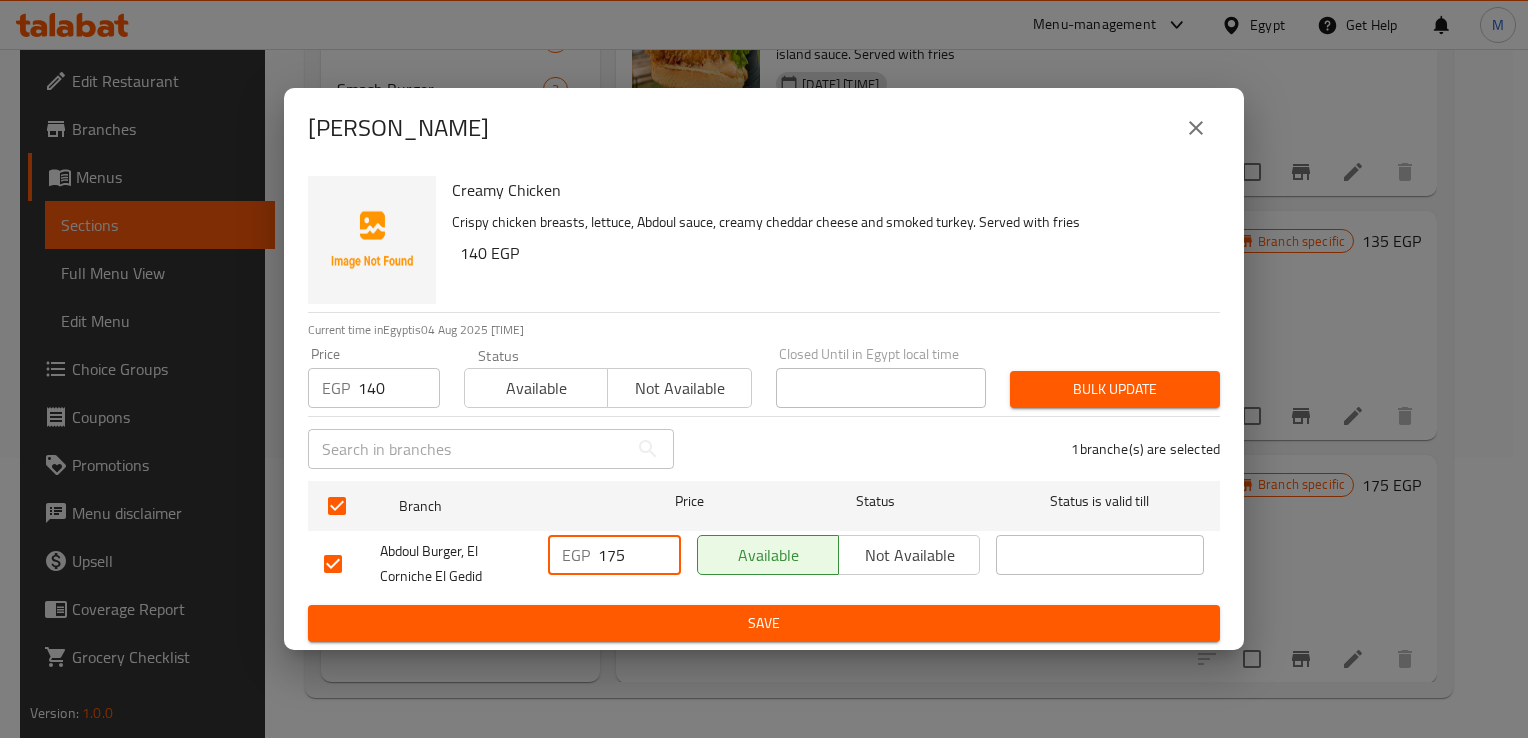 click on "175" at bounding box center [639, 555] 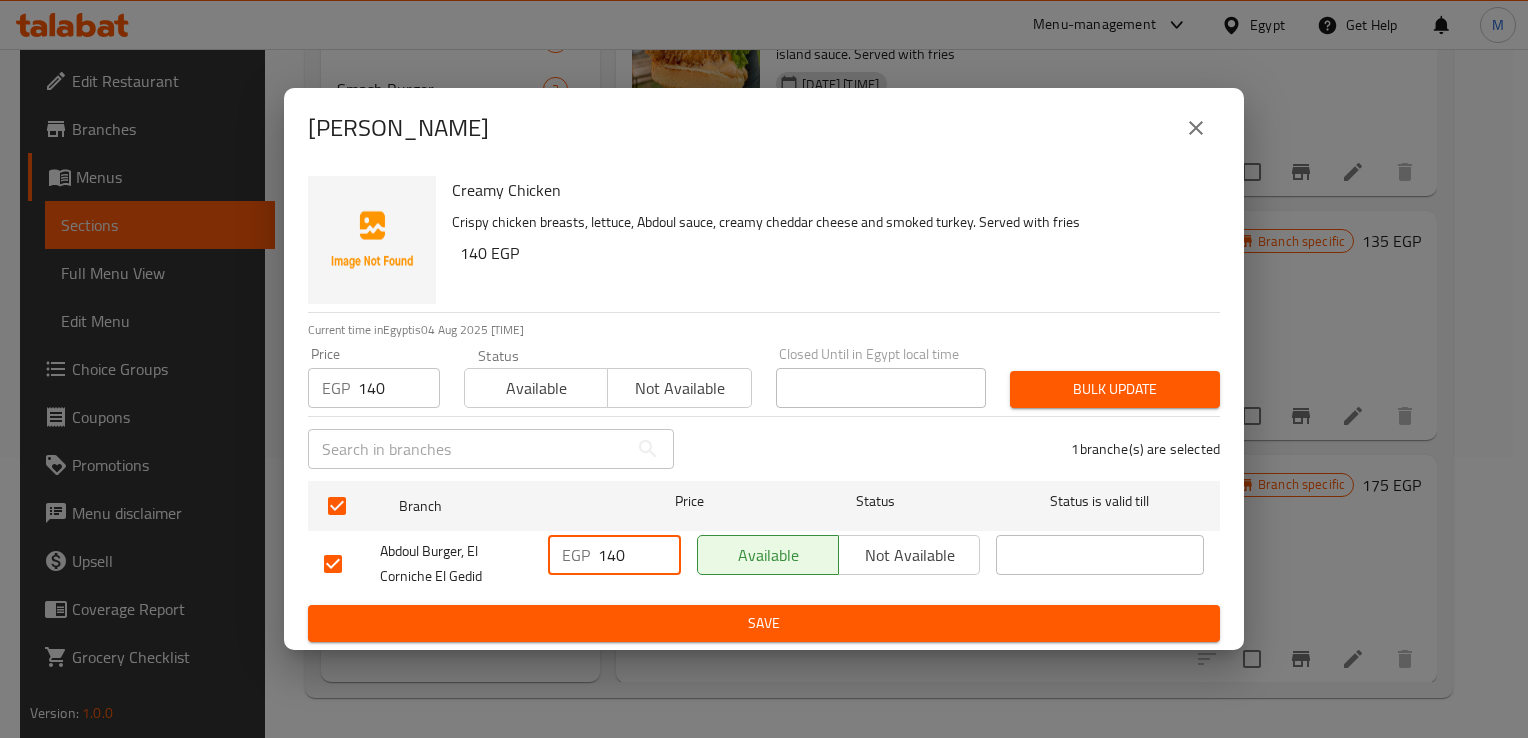 type on "140" 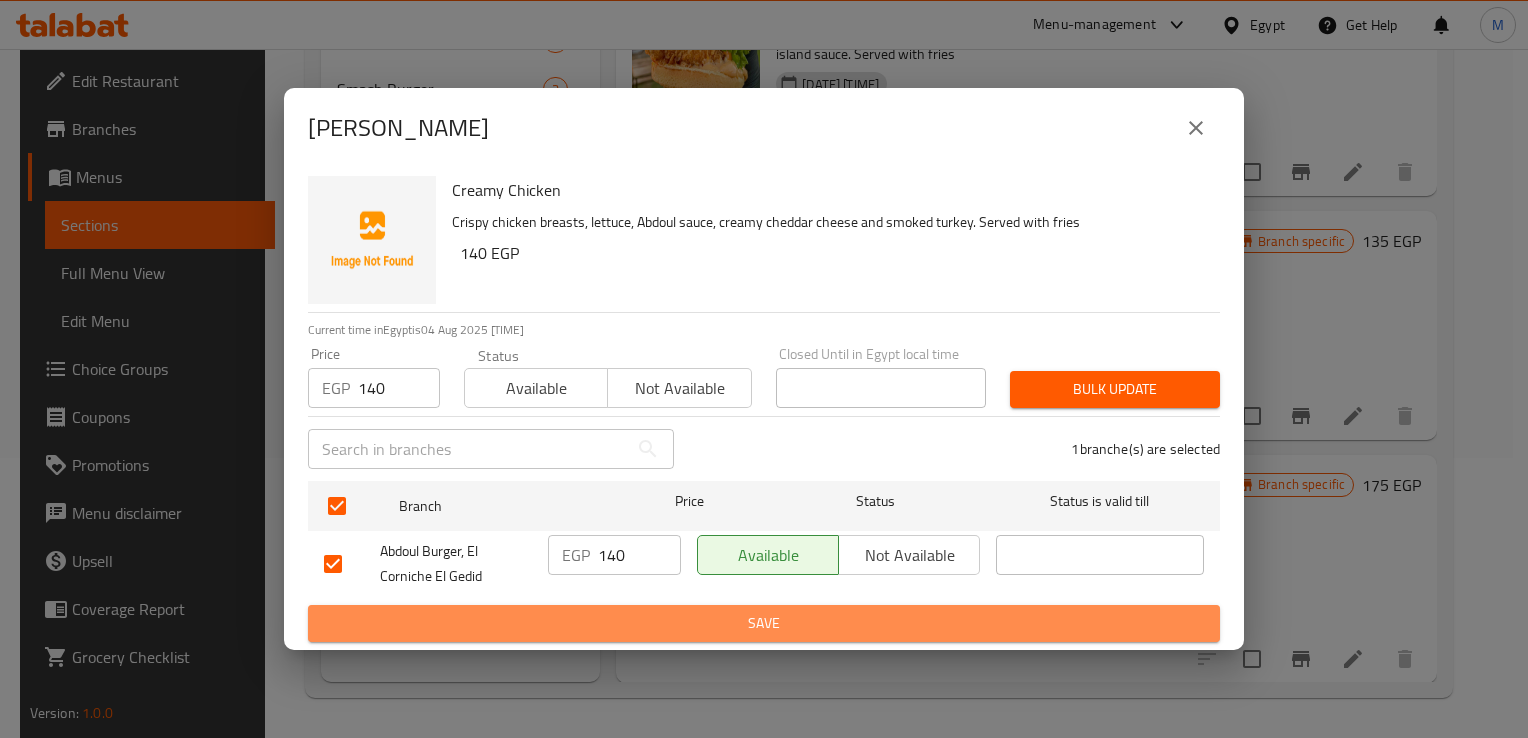 click on "Save" at bounding box center [764, 623] 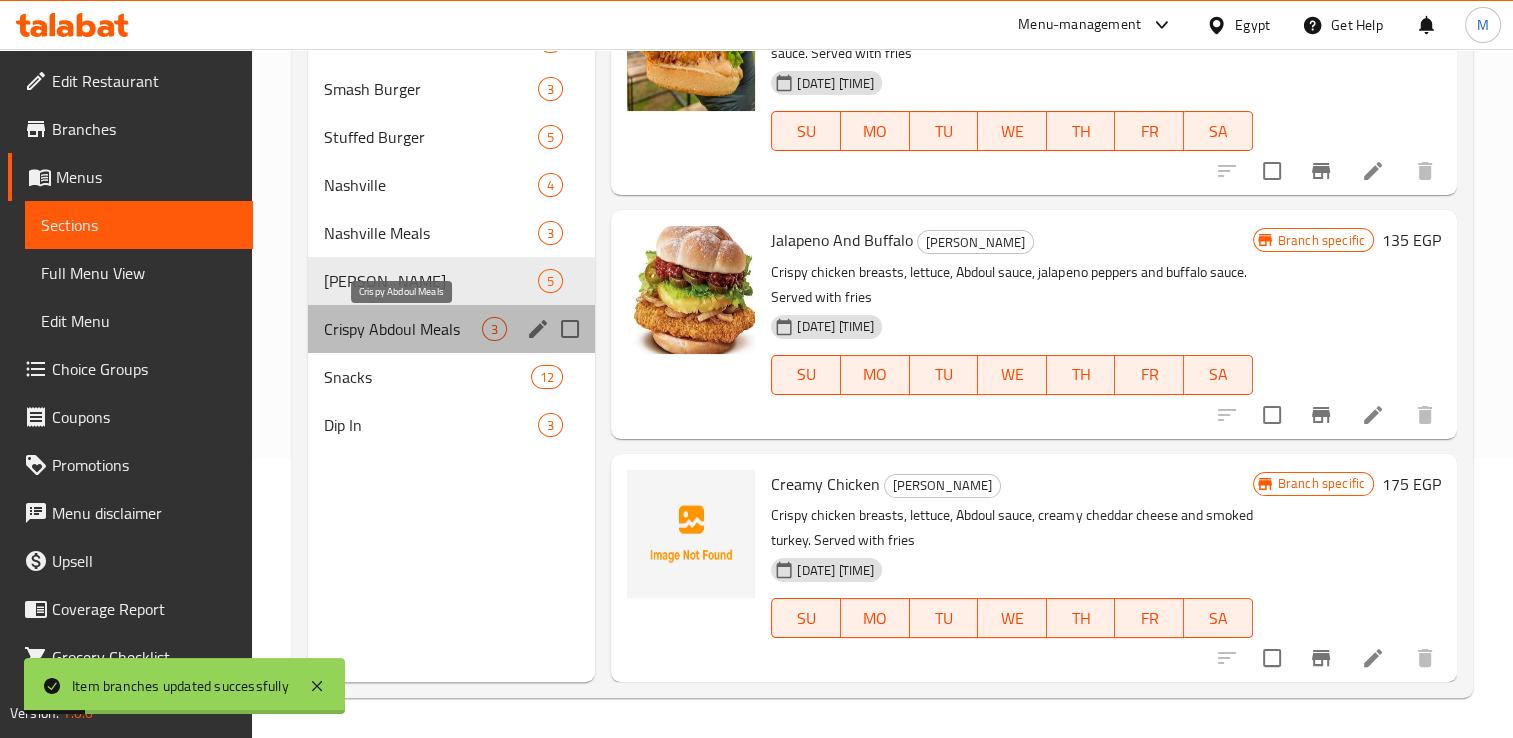 click on "Crispy Abdoul Meals" at bounding box center [403, 329] 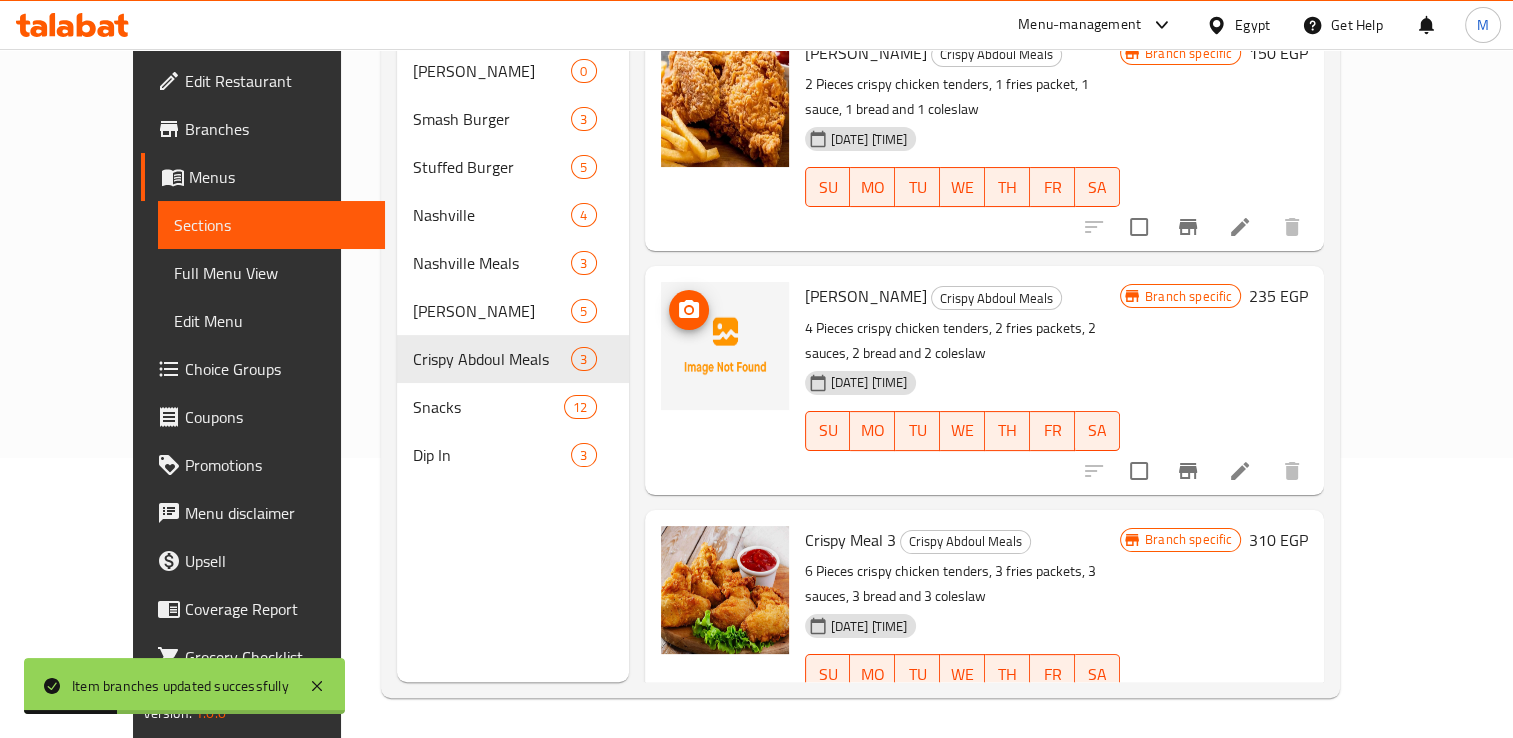 scroll, scrollTop: 0, scrollLeft: 0, axis: both 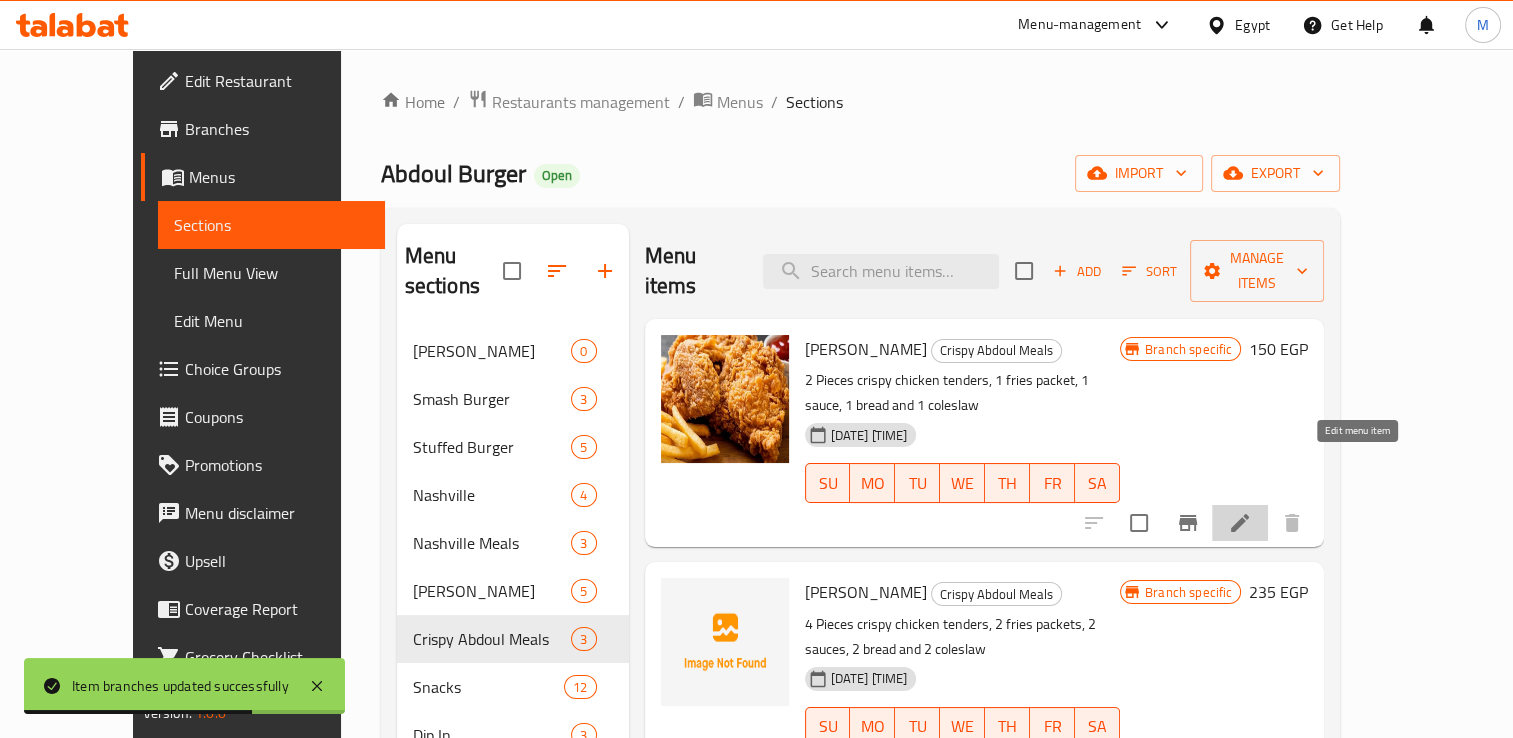 click 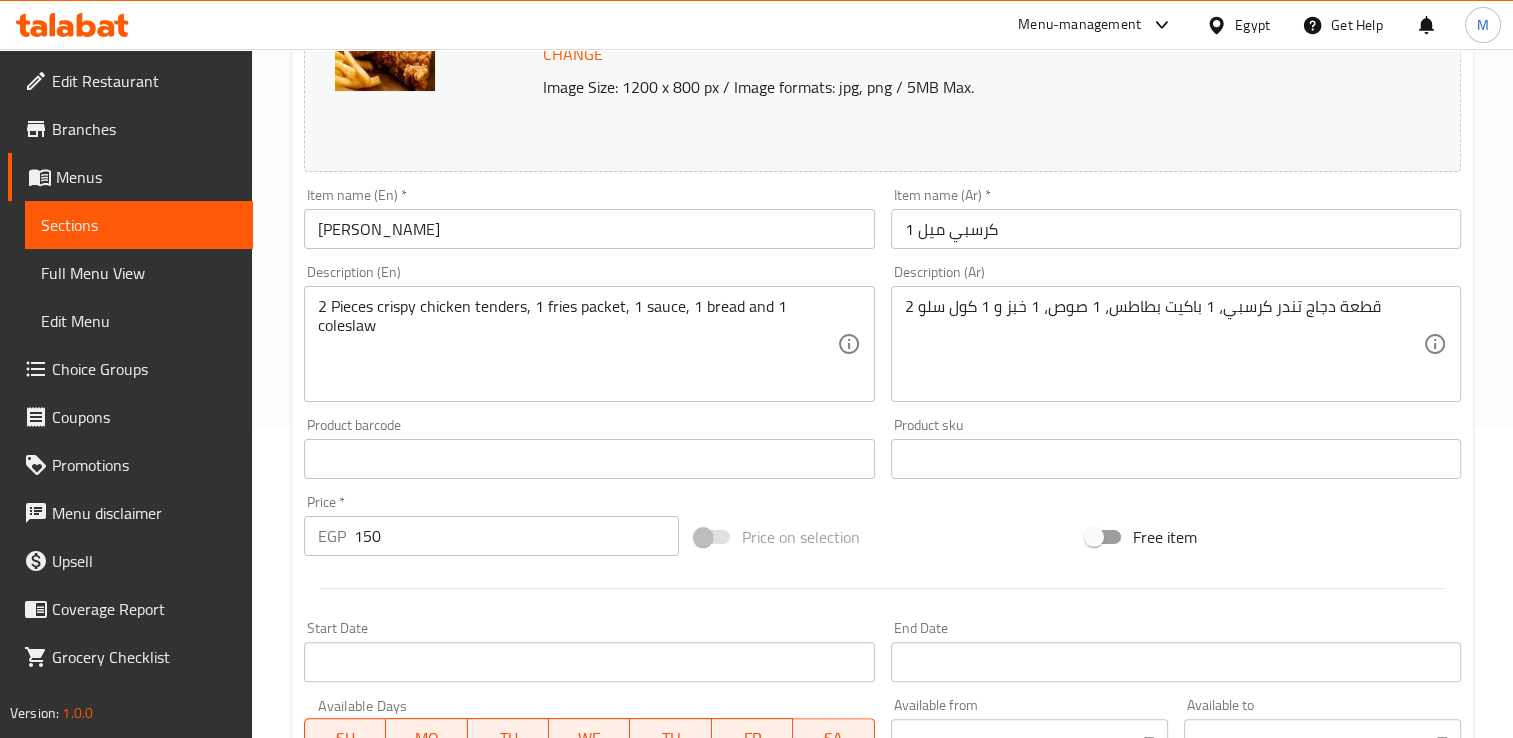scroll, scrollTop: 311, scrollLeft: 0, axis: vertical 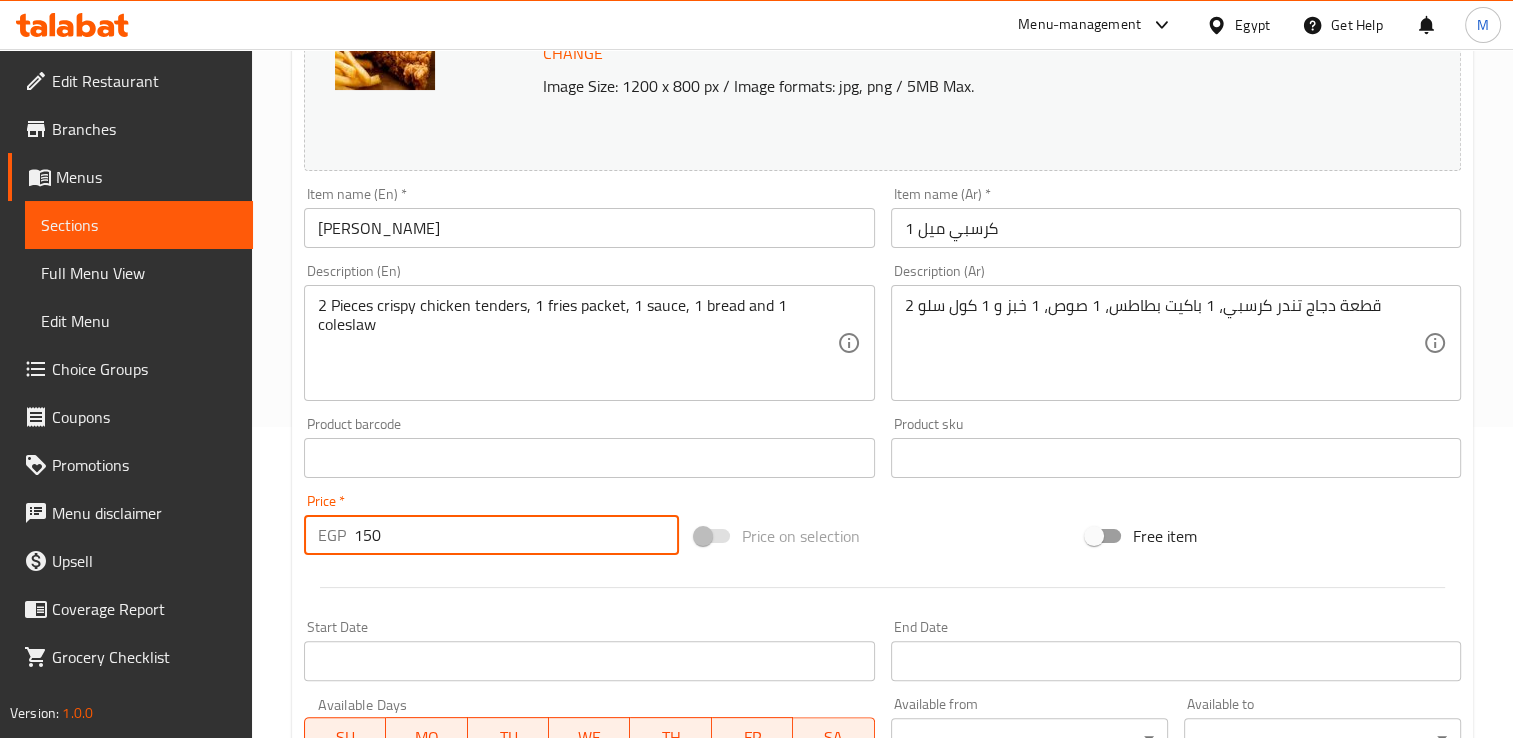 click on "150" at bounding box center [516, 535] 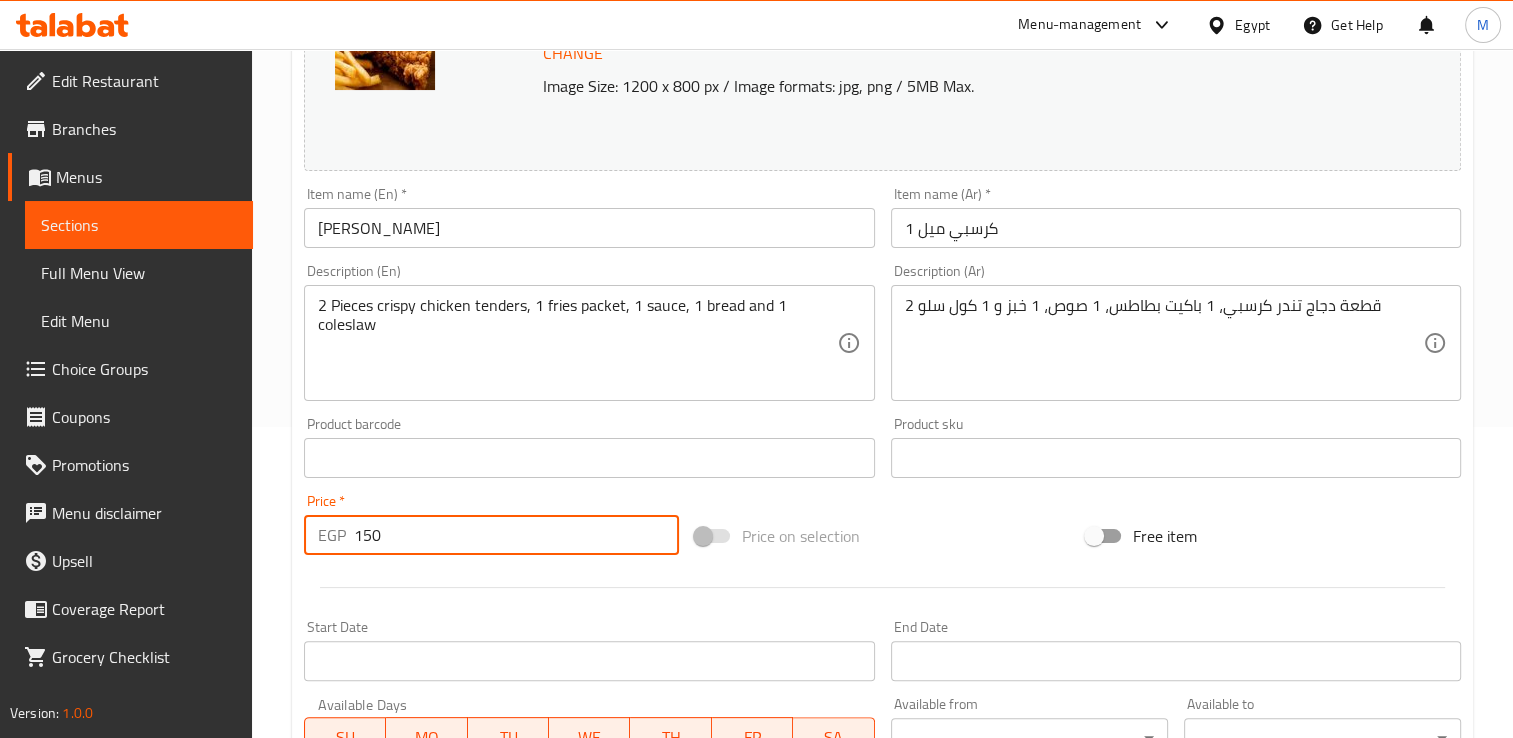 click on "150" at bounding box center (516, 535) 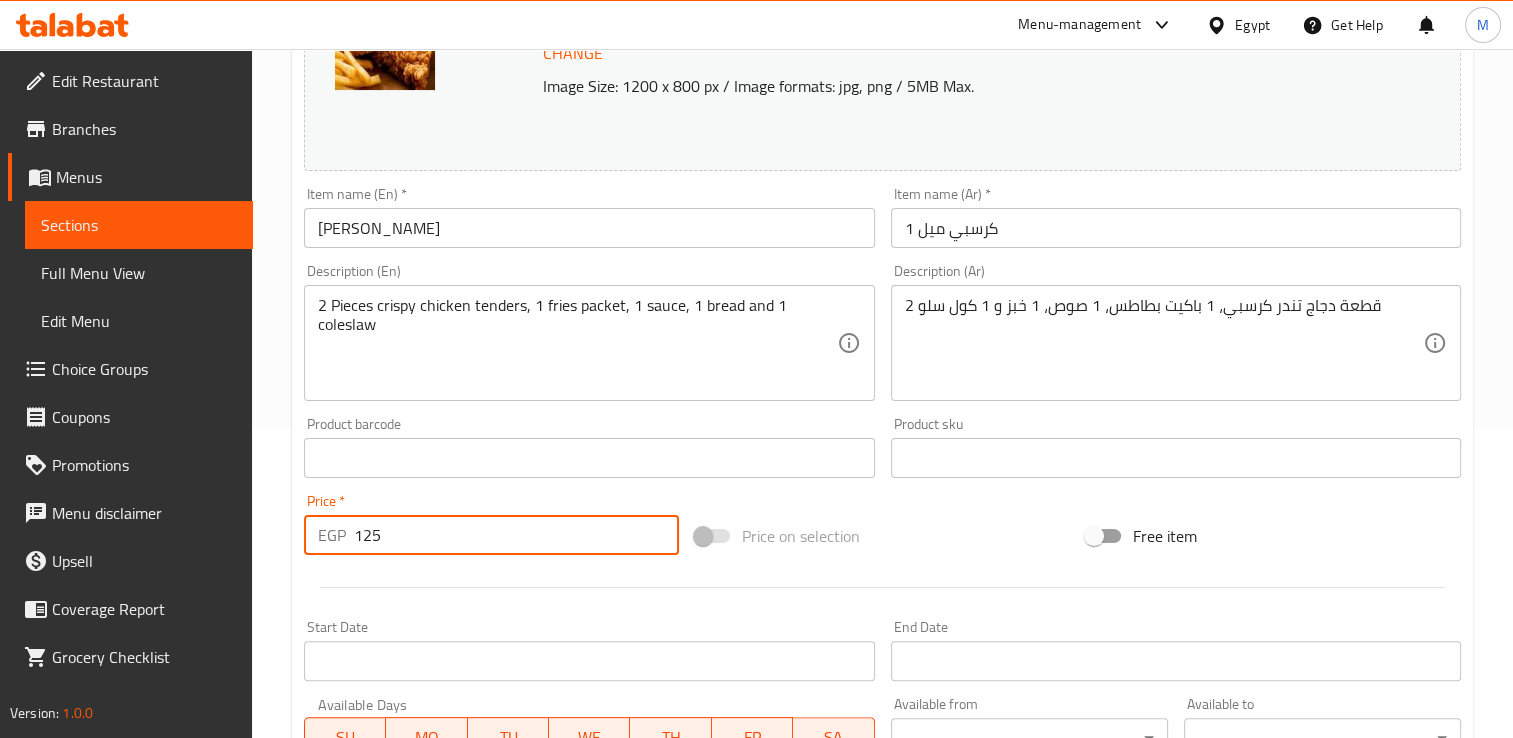 scroll, scrollTop: 702, scrollLeft: 0, axis: vertical 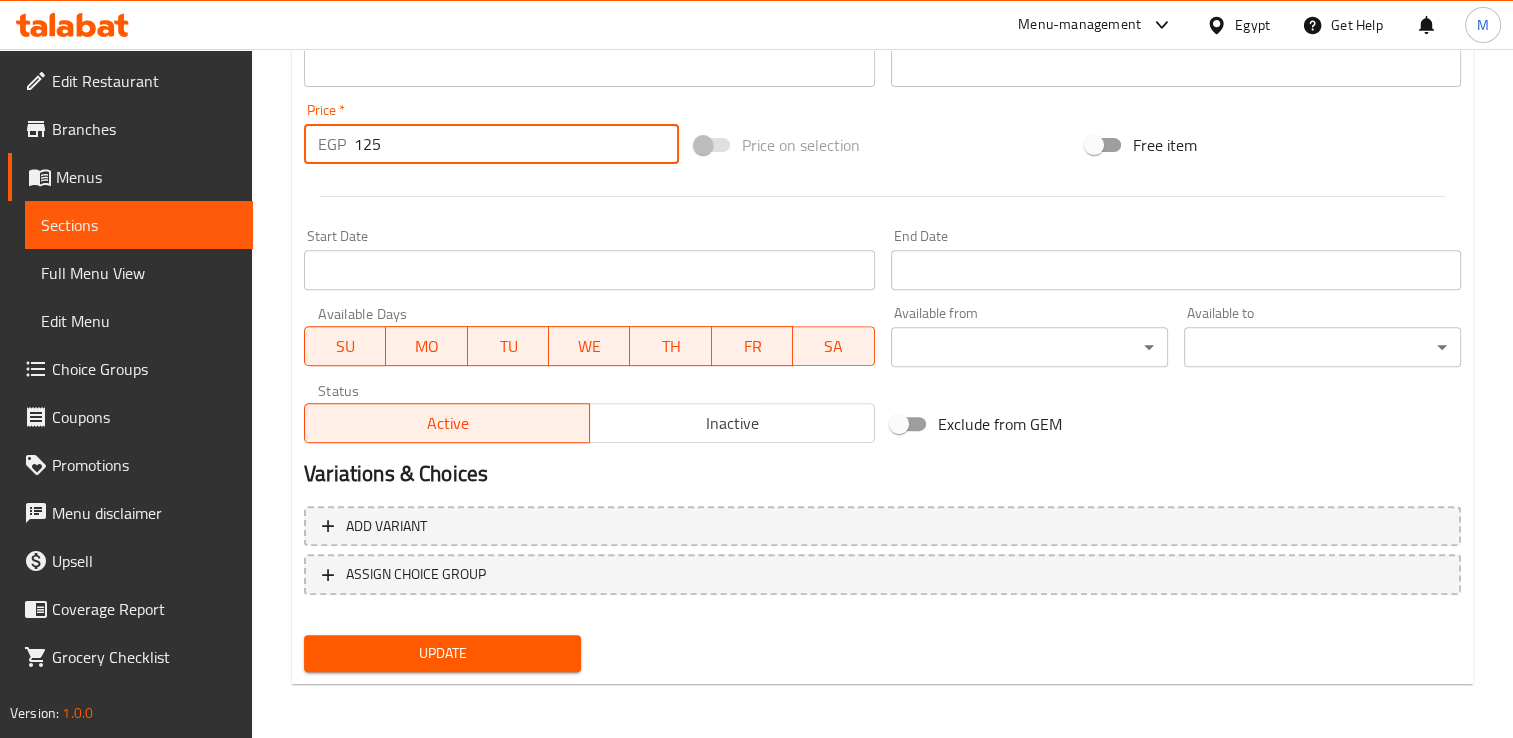 type on "125" 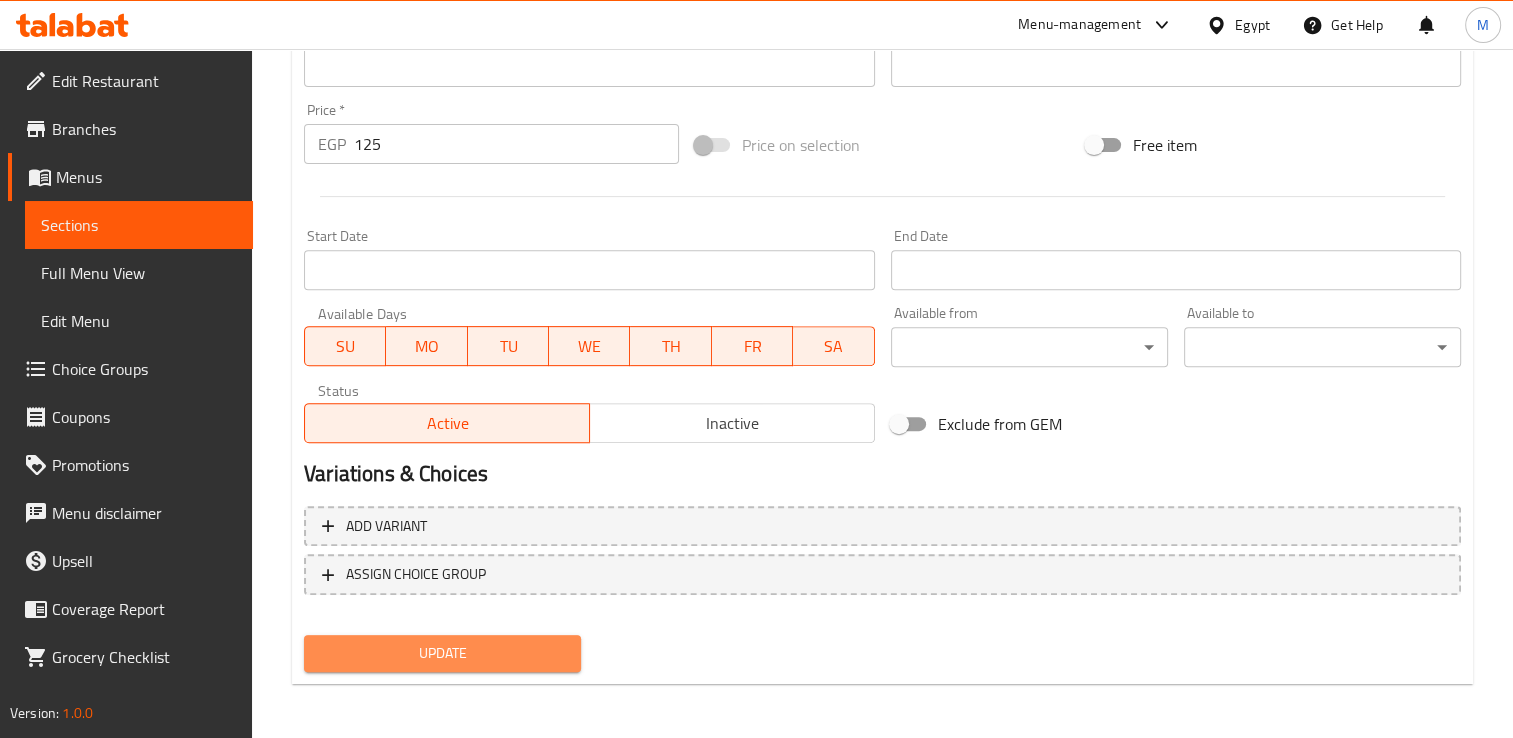 click on "Update" at bounding box center (442, 653) 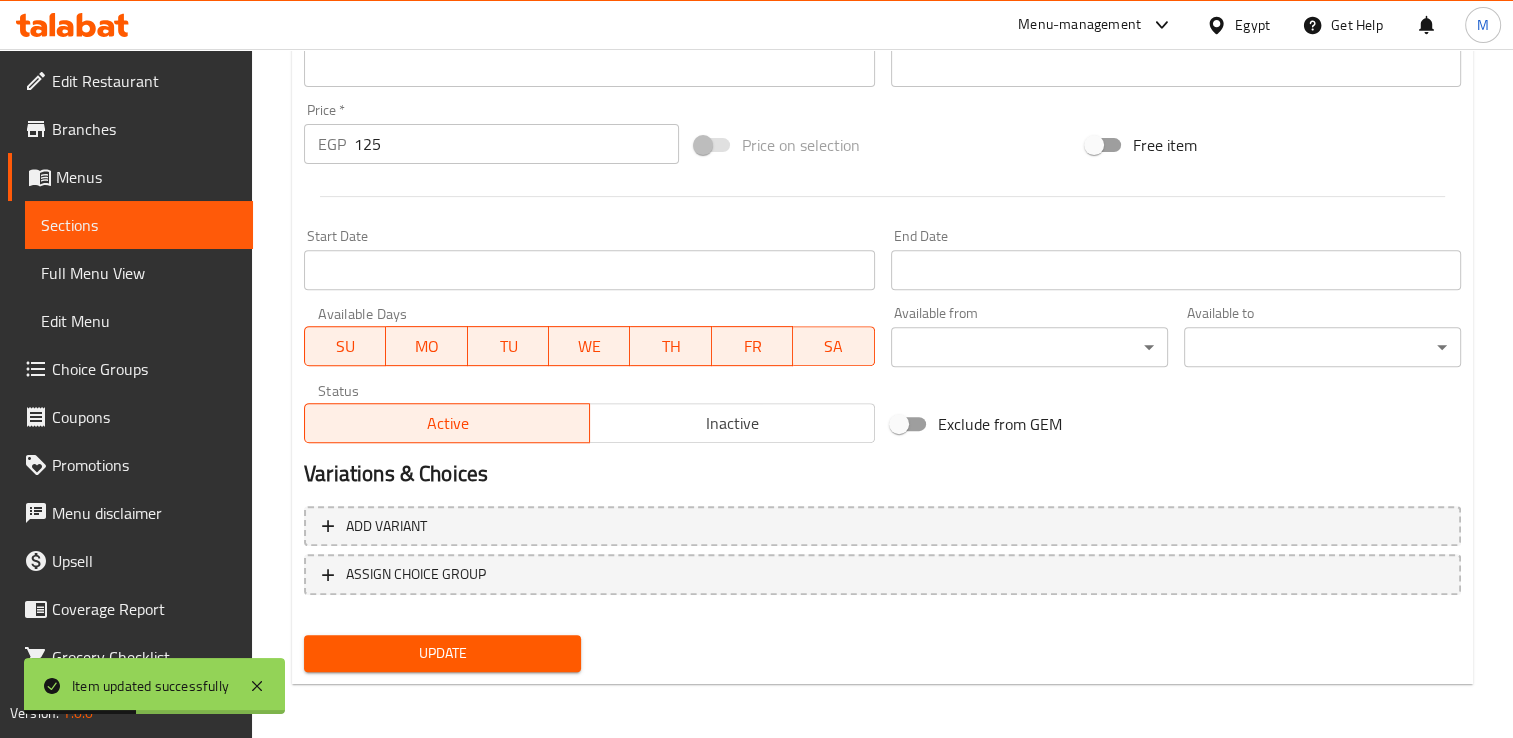 scroll, scrollTop: 0, scrollLeft: 0, axis: both 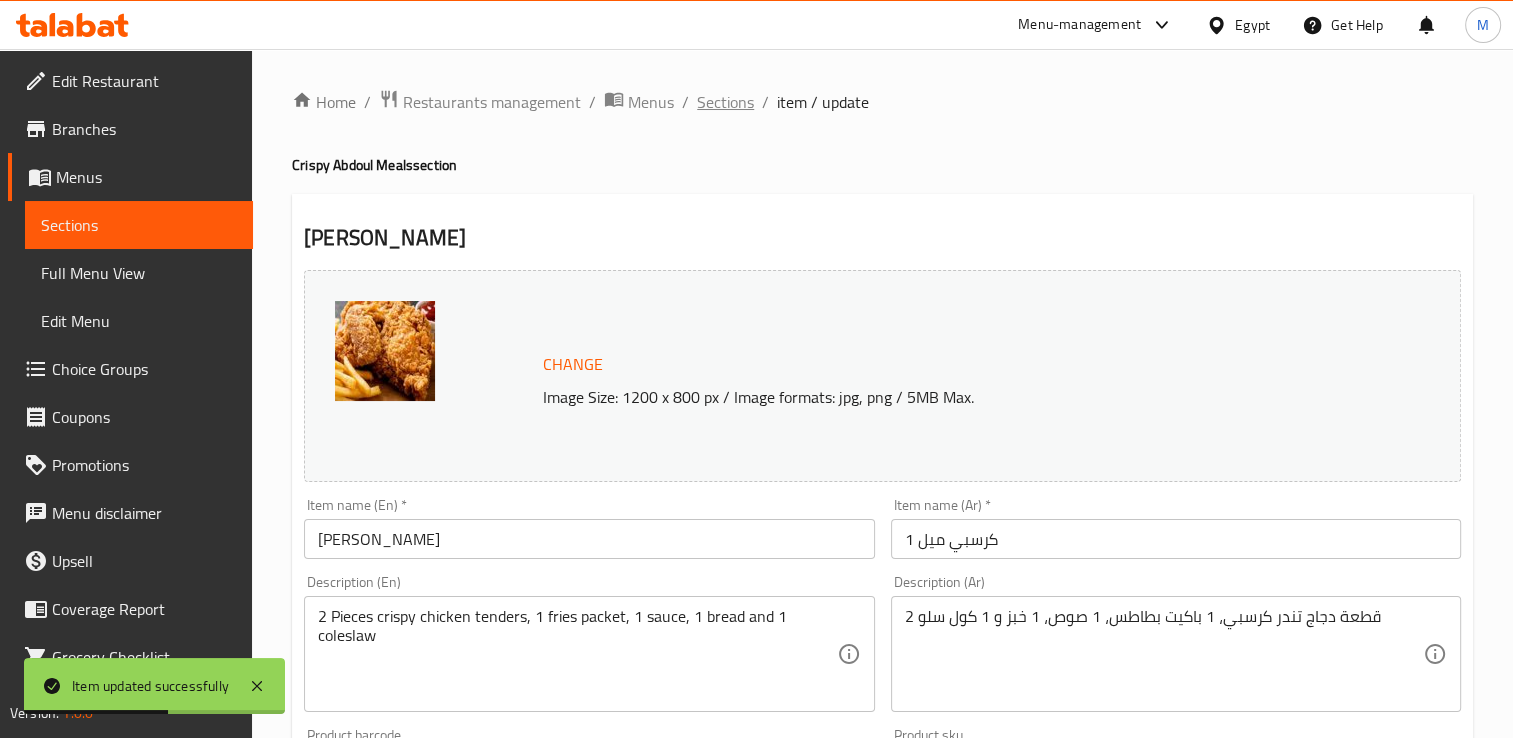 click on "Sections" at bounding box center (725, 102) 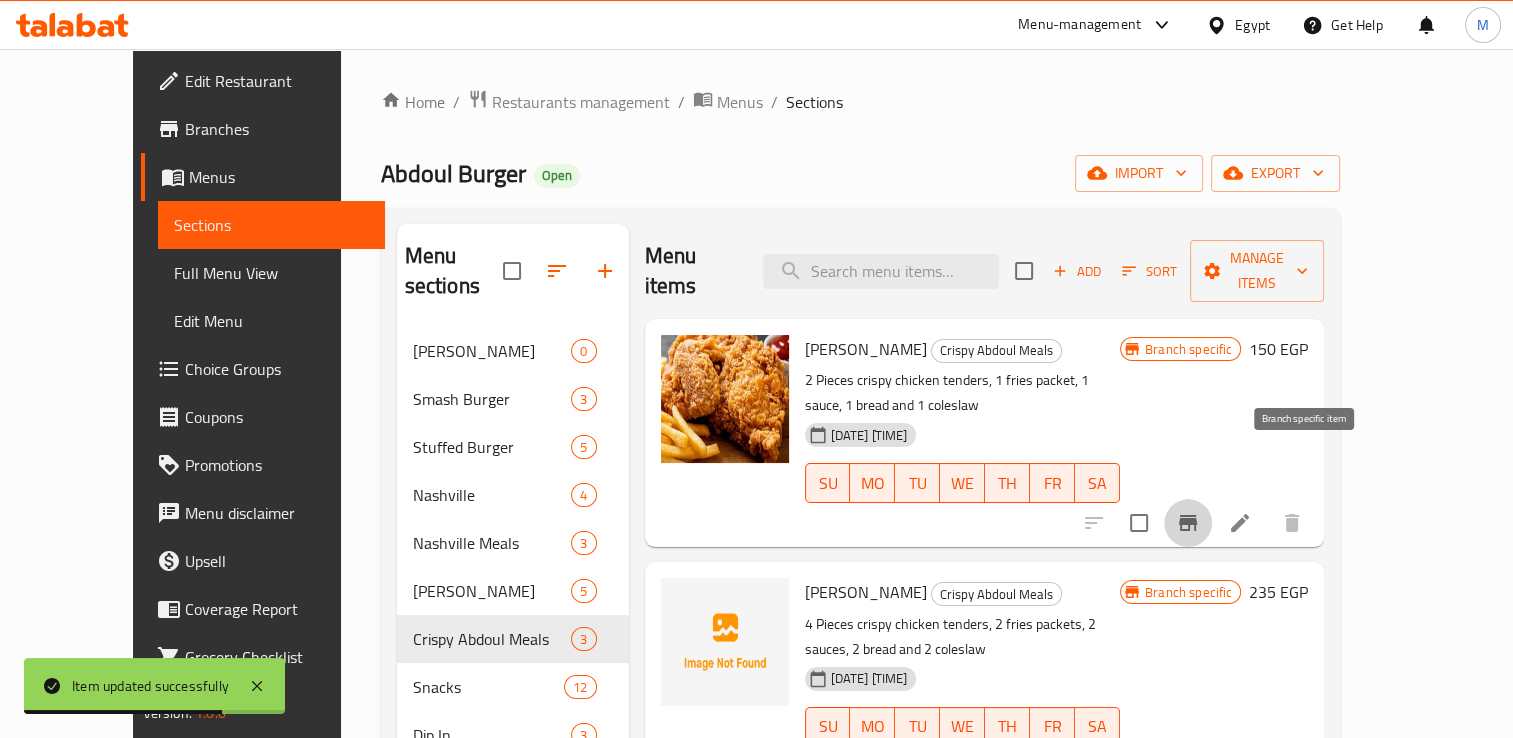 click 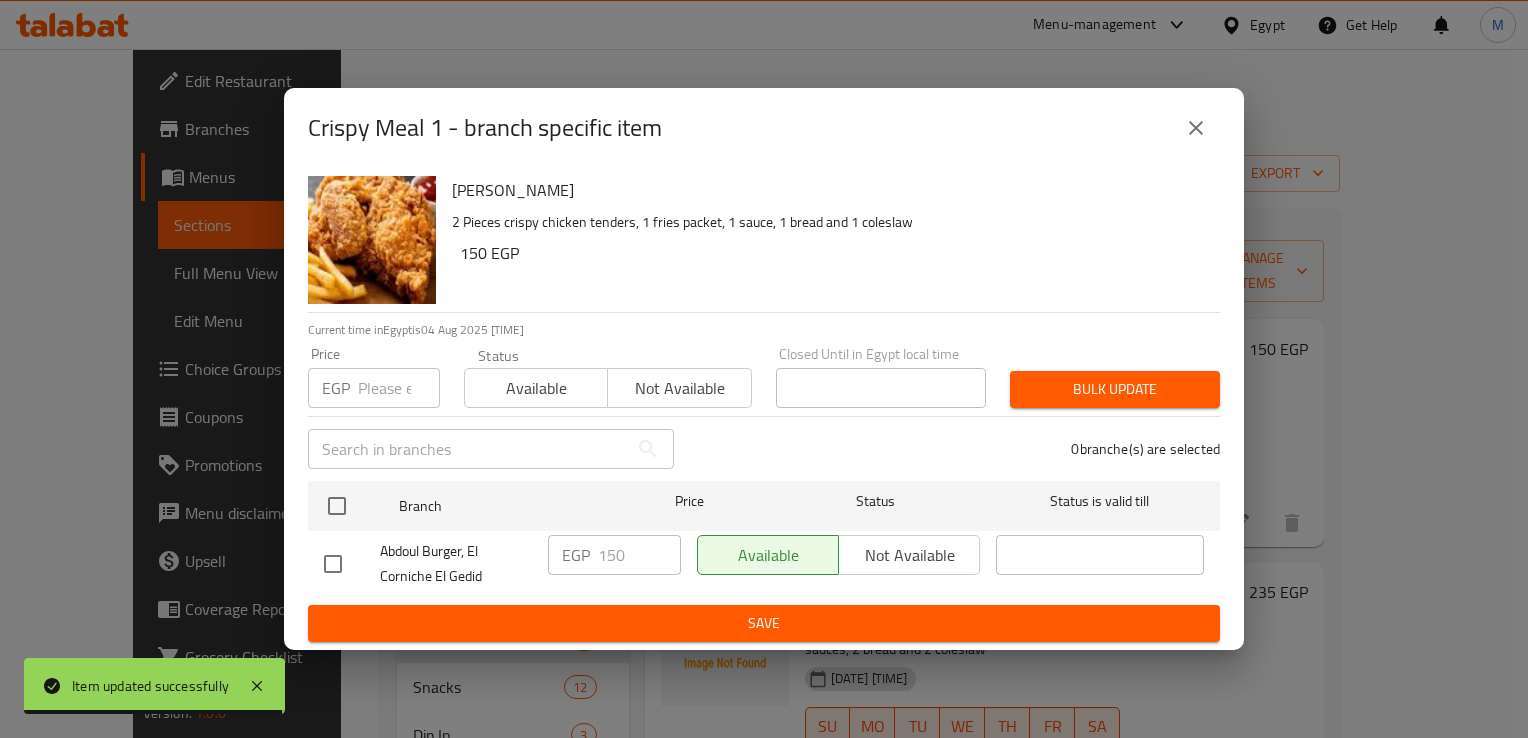 click at bounding box center [399, 388] 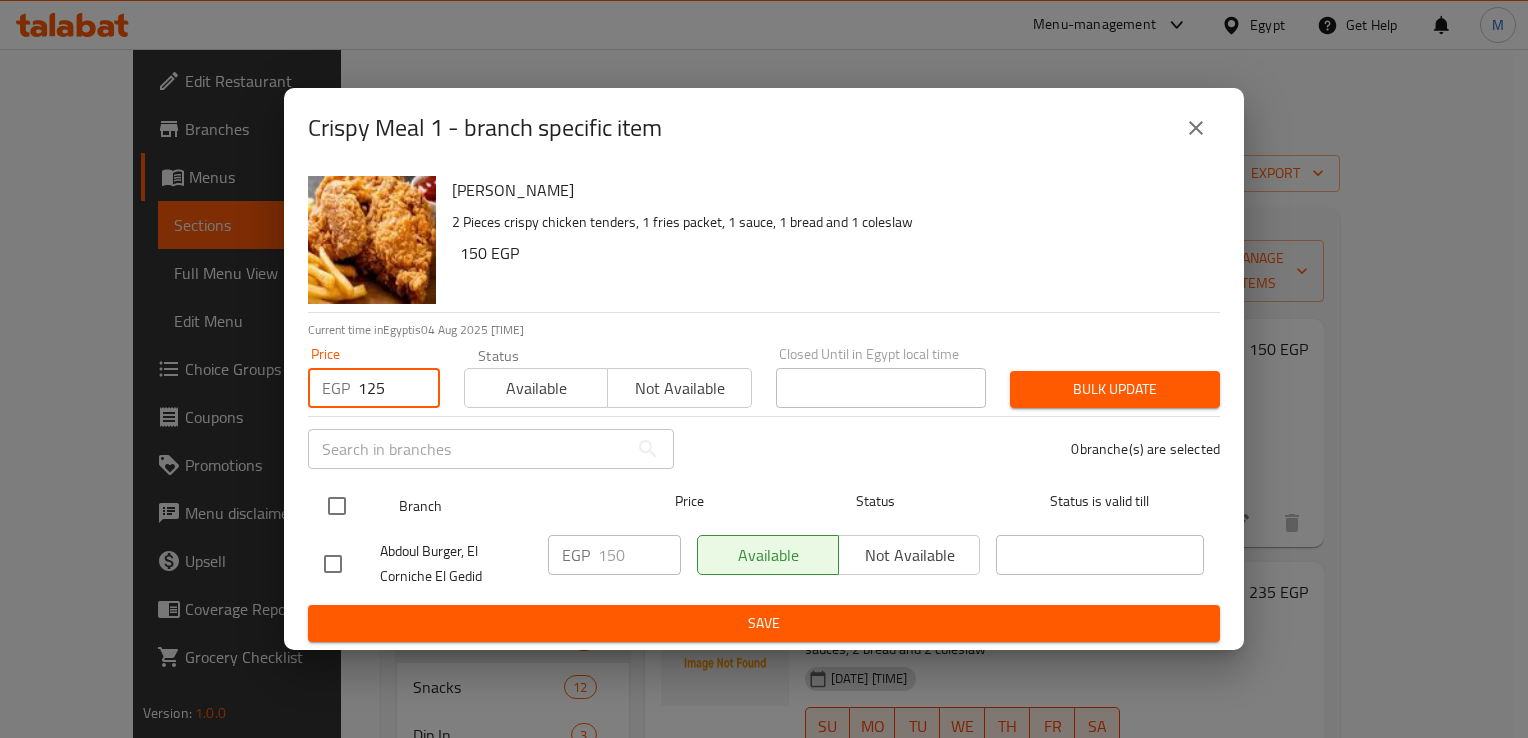 type on "125" 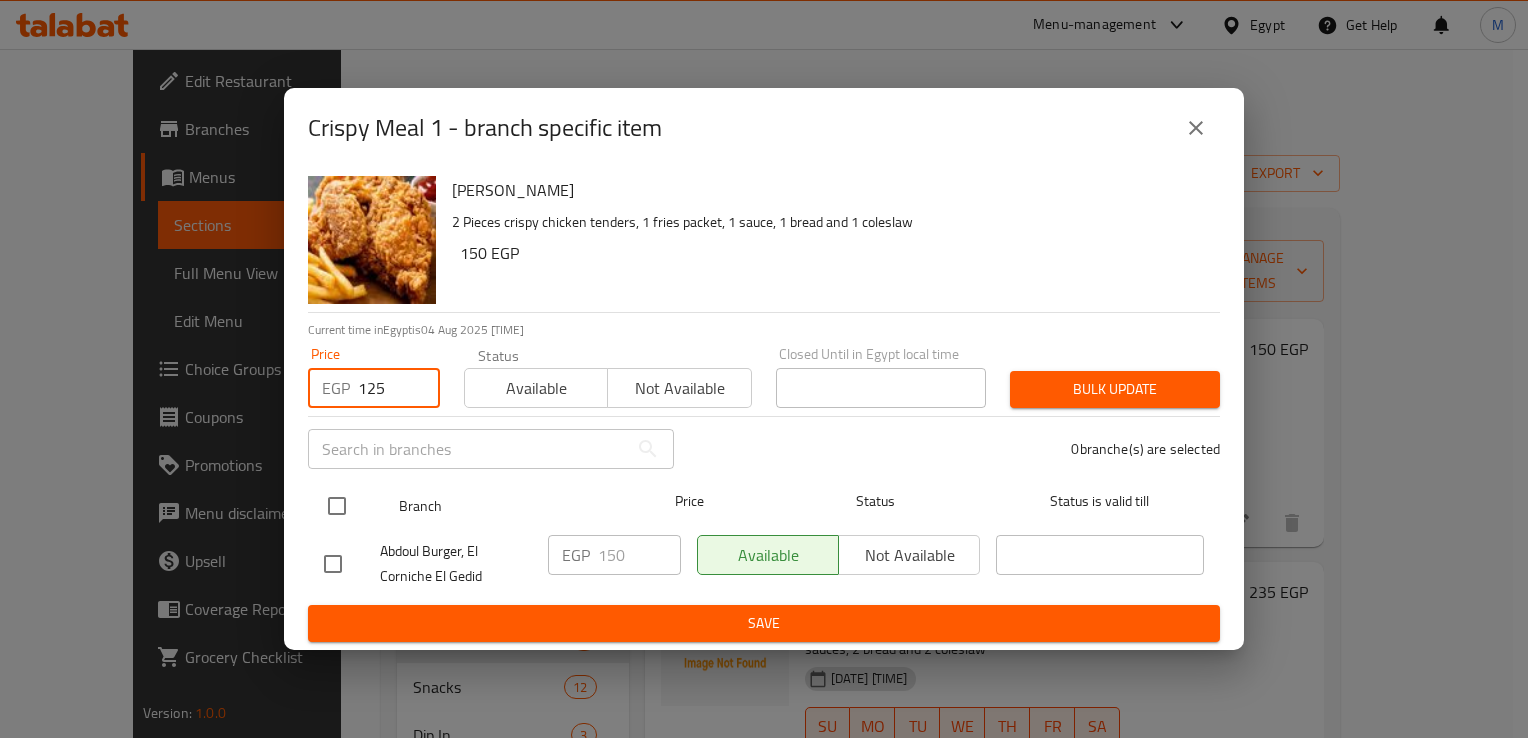 click at bounding box center [337, 506] 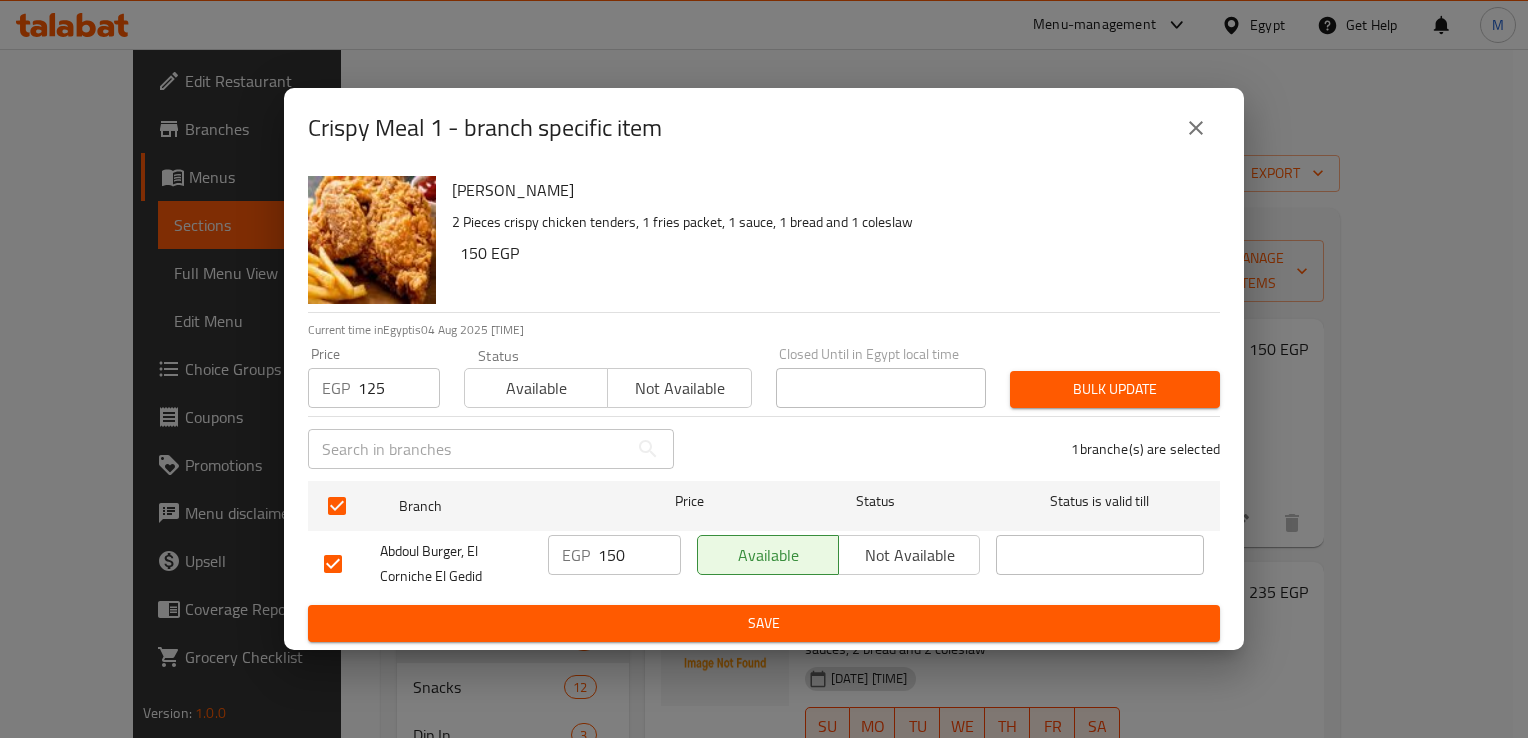 checkbox on "true" 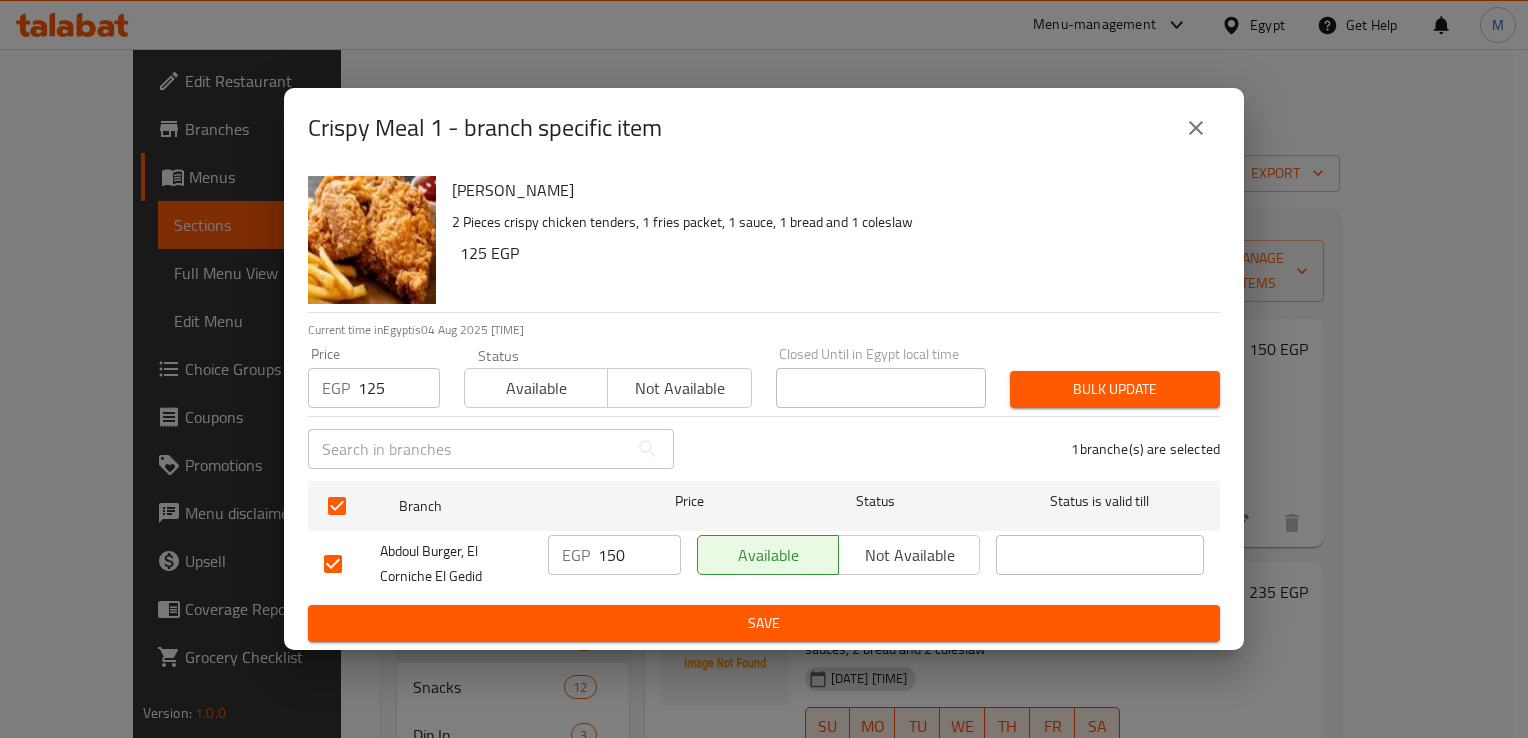 click on "150" at bounding box center [639, 555] 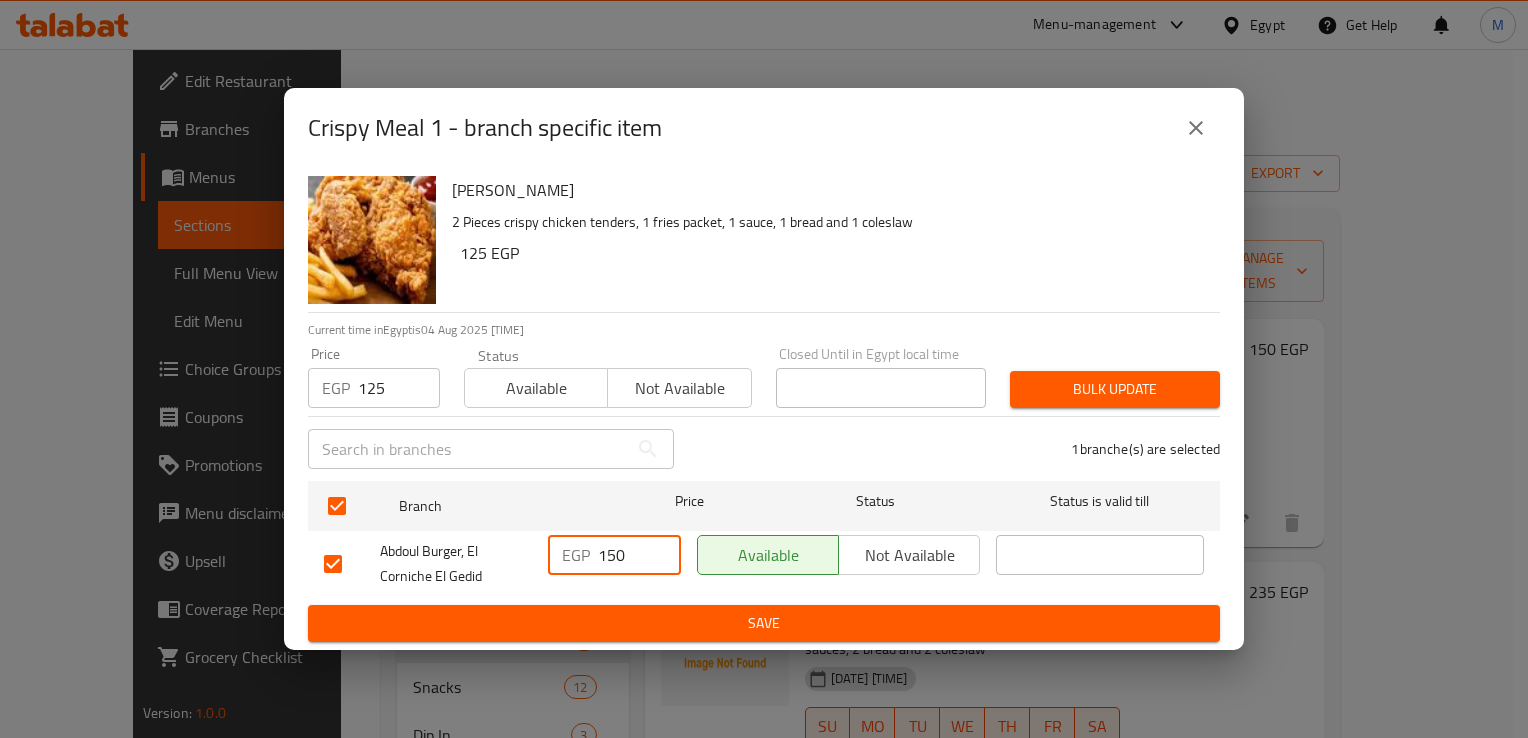 click on "150" at bounding box center (639, 555) 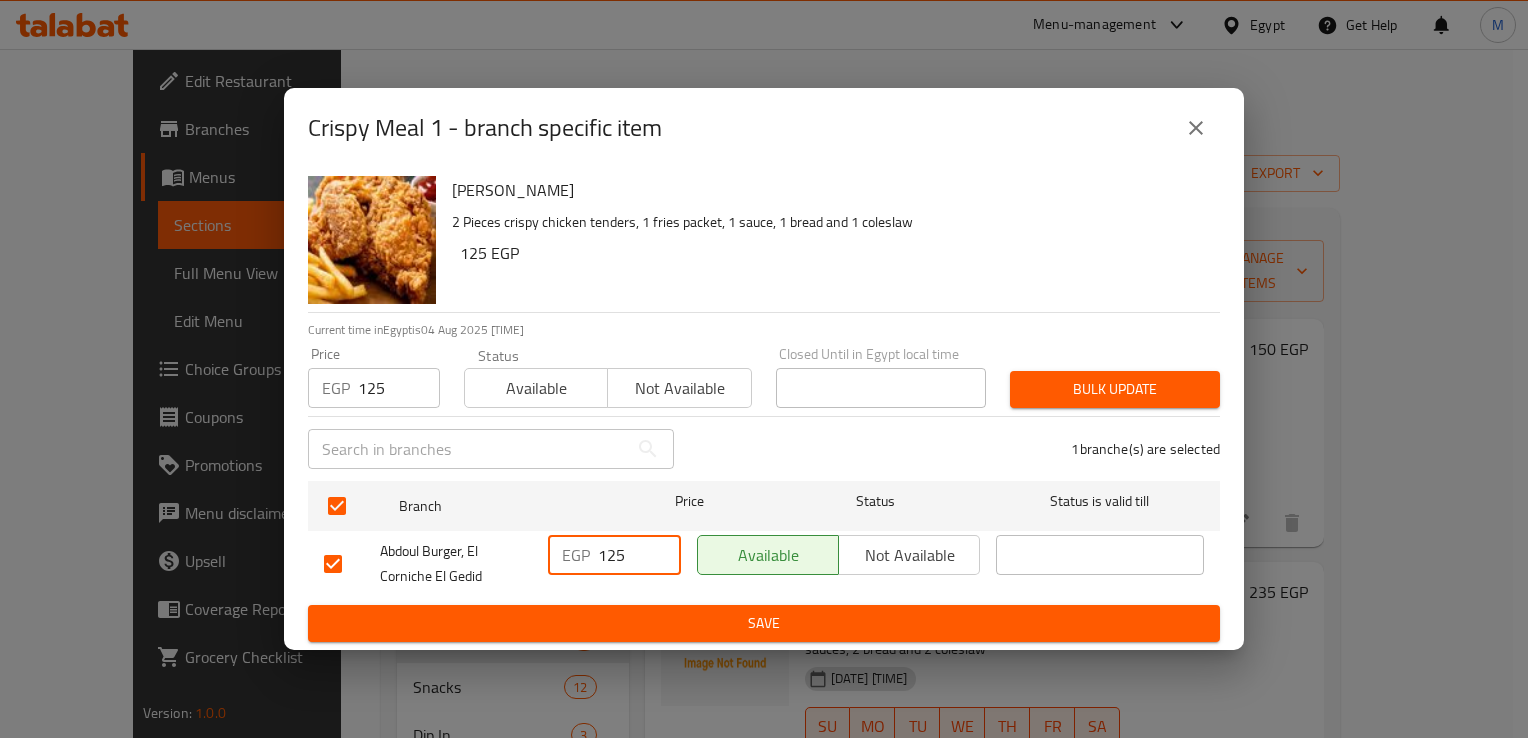 type on "125" 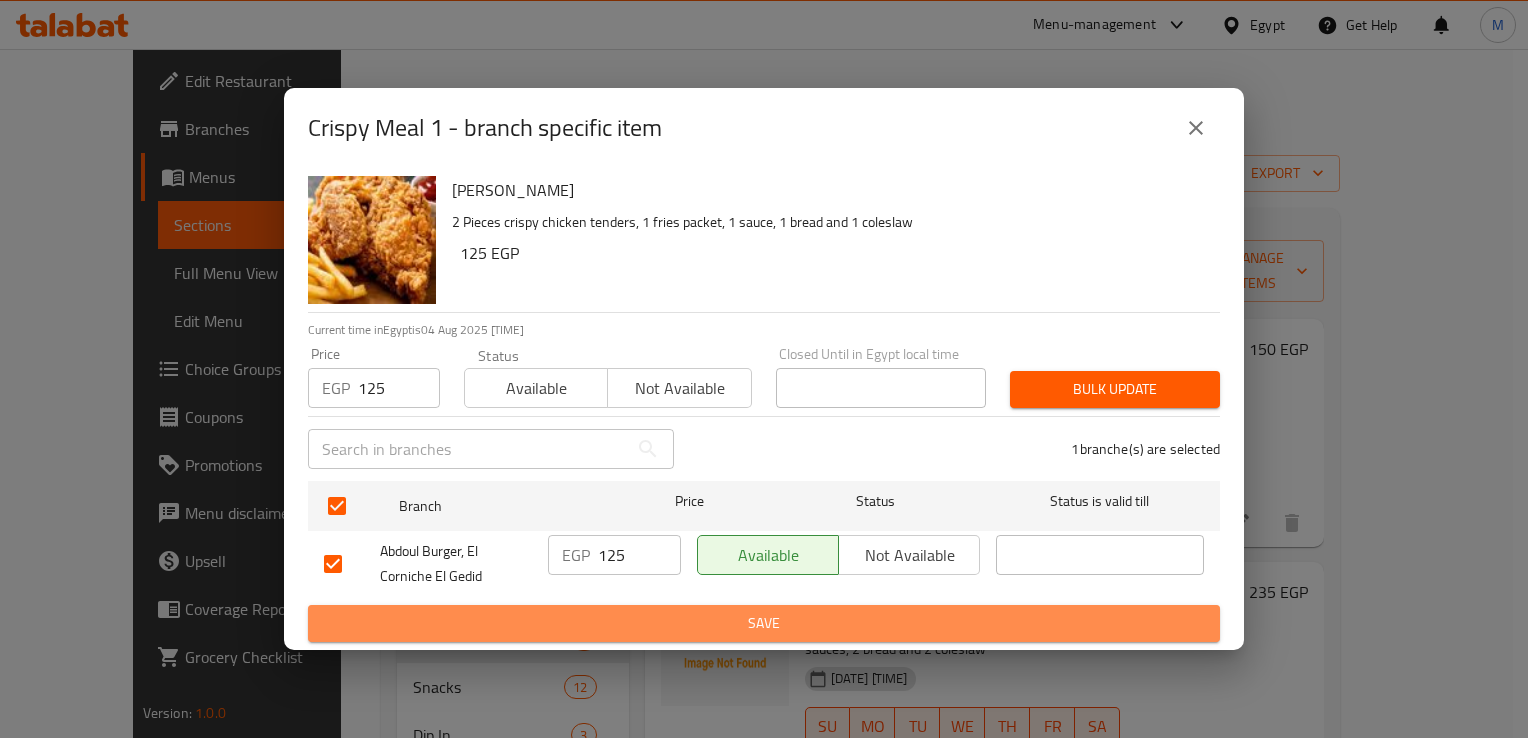 click on "Save" at bounding box center [764, 623] 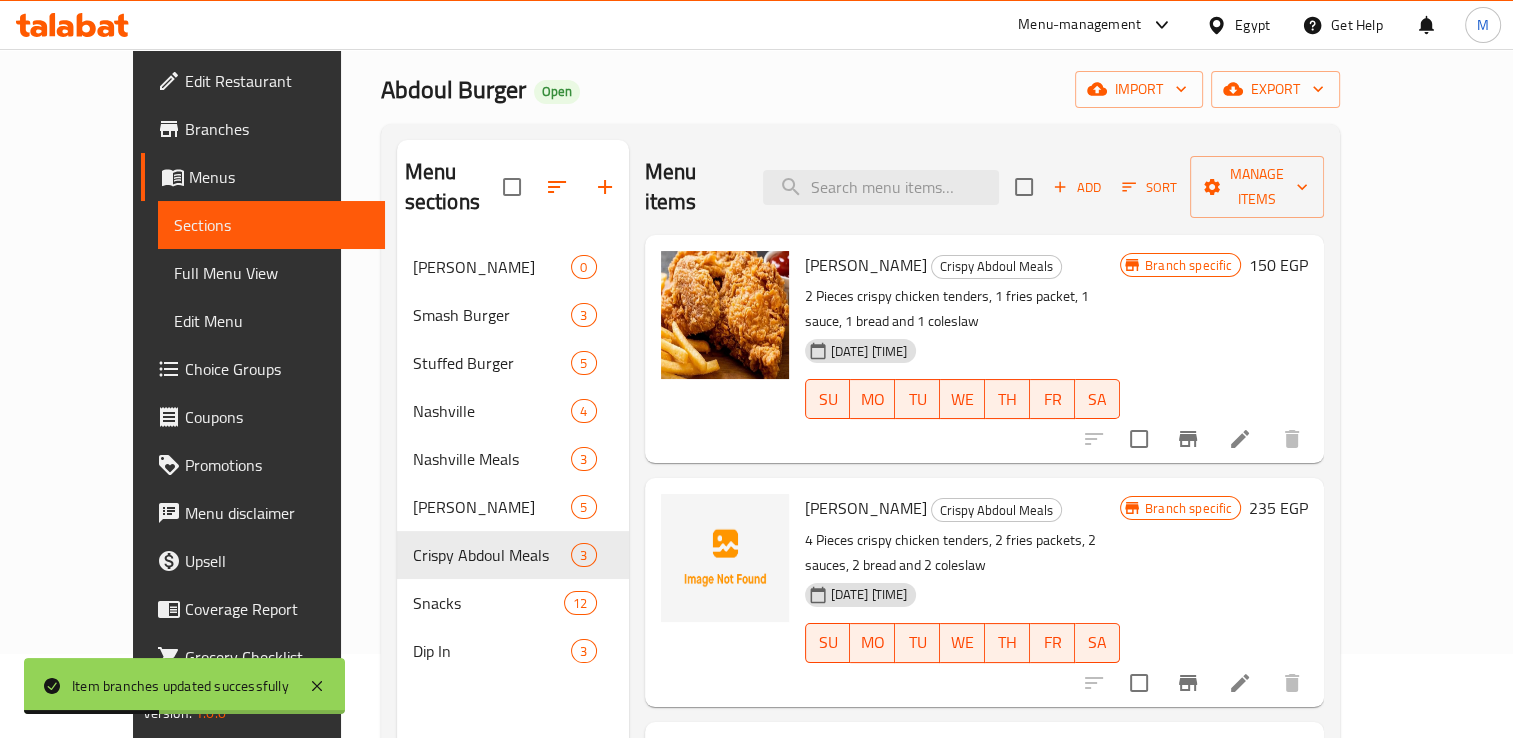 scroll, scrollTop: 144, scrollLeft: 0, axis: vertical 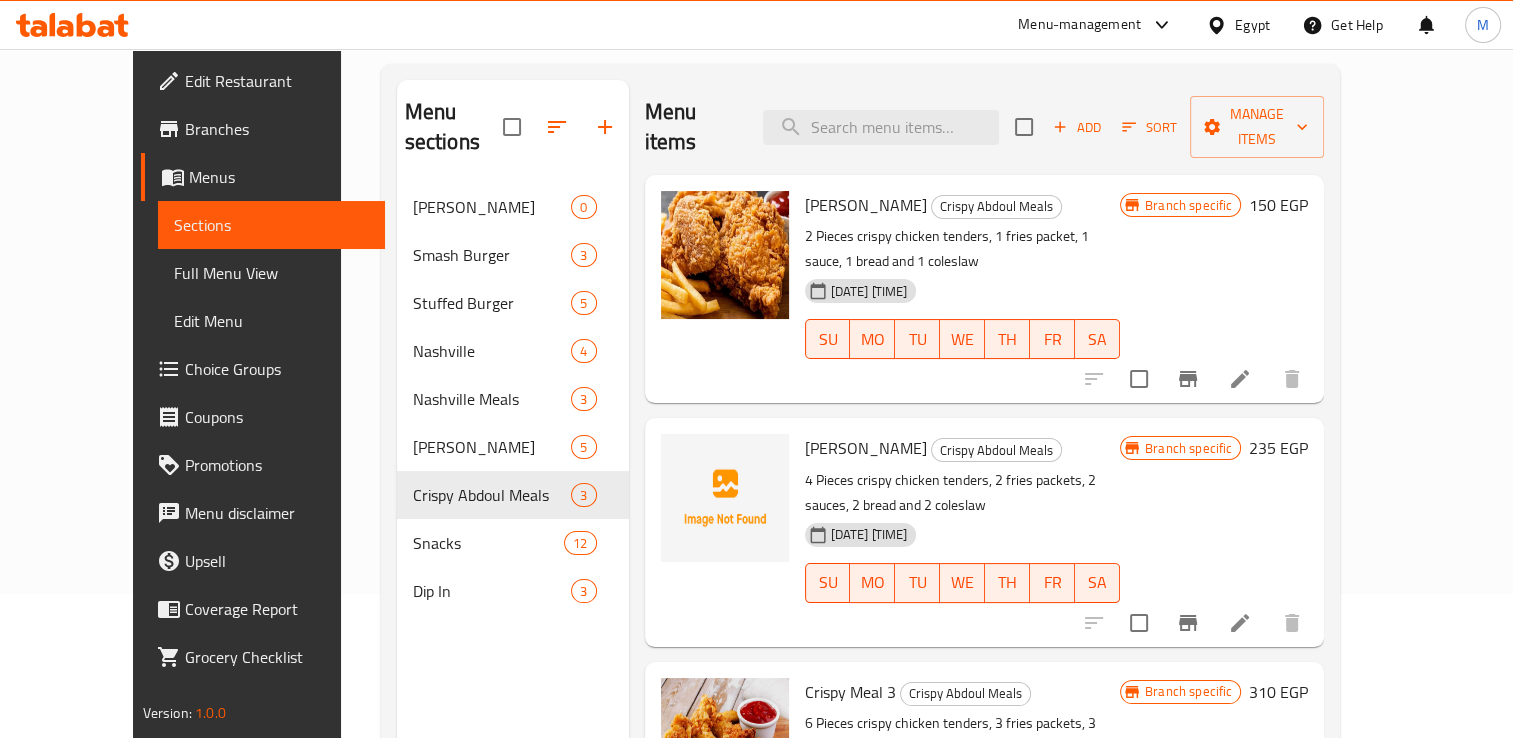click on "Branch specific" at bounding box center (1188, 691) 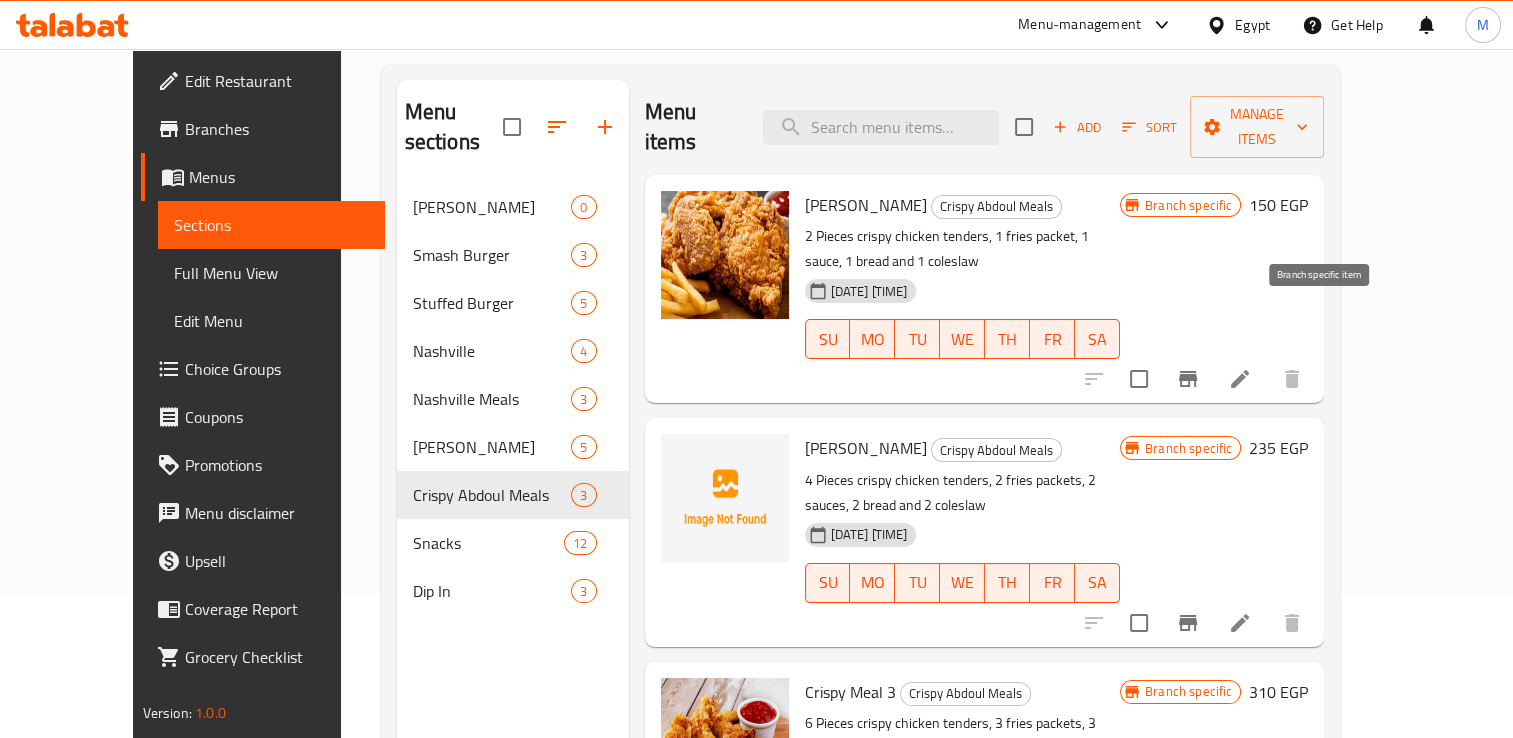 click 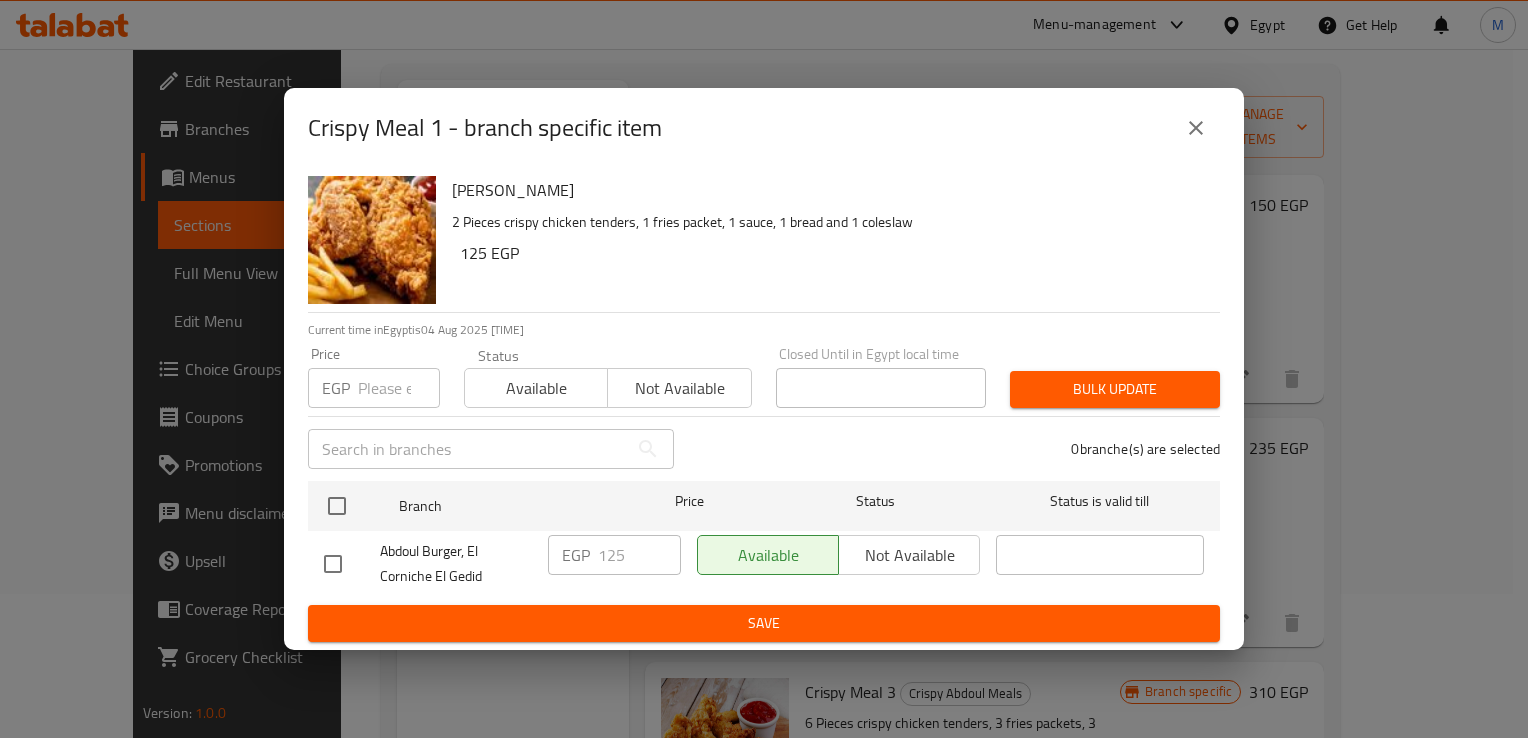 click 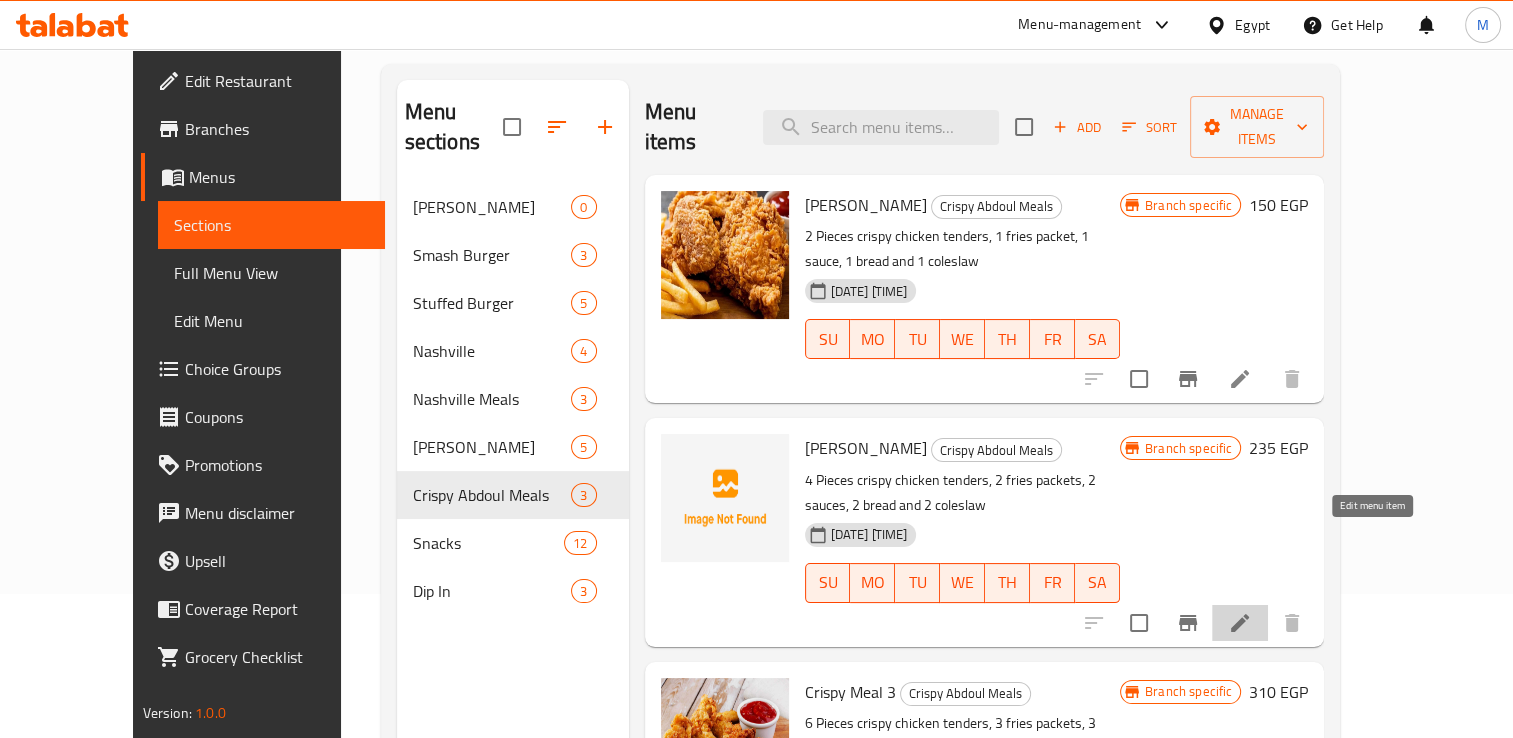 click 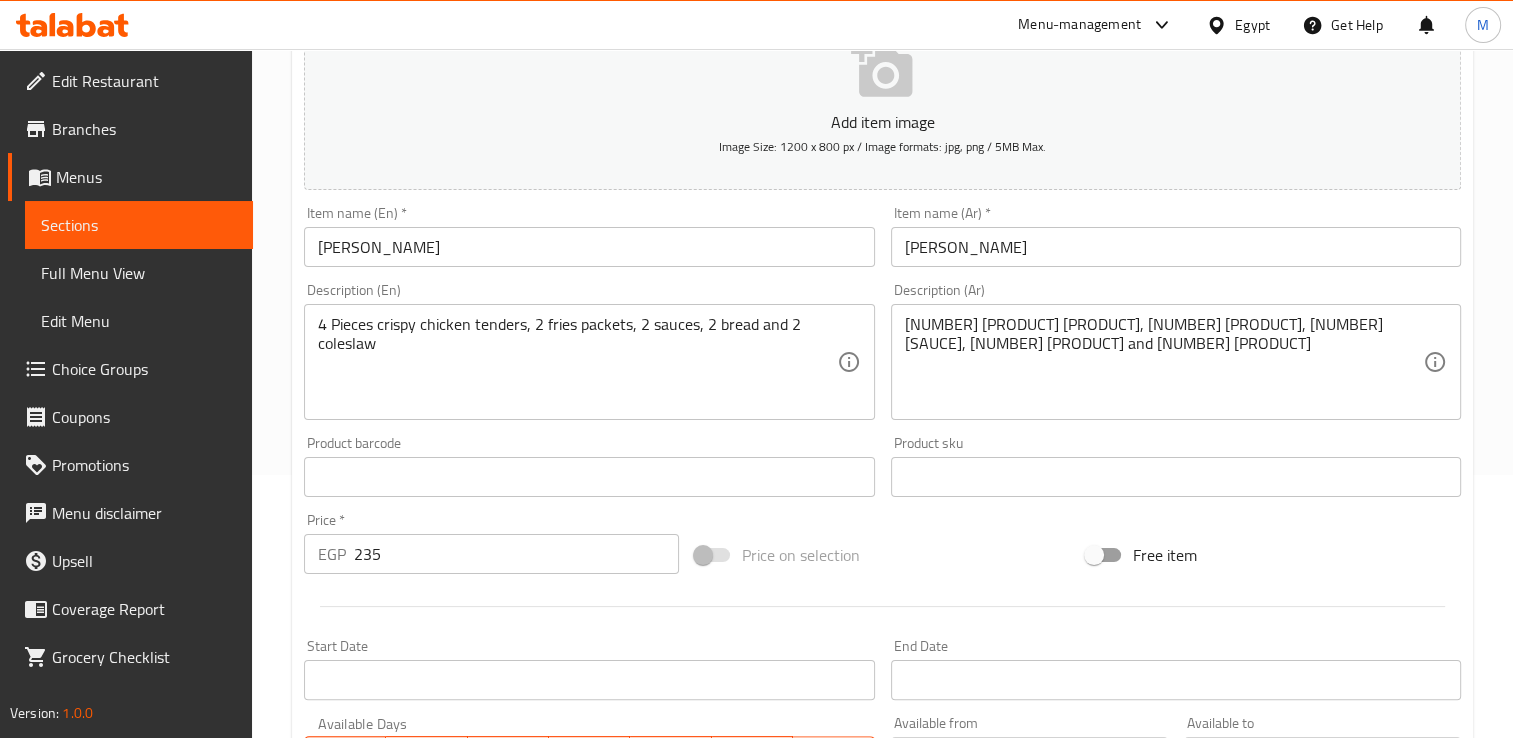 scroll, scrollTop: 674, scrollLeft: 0, axis: vertical 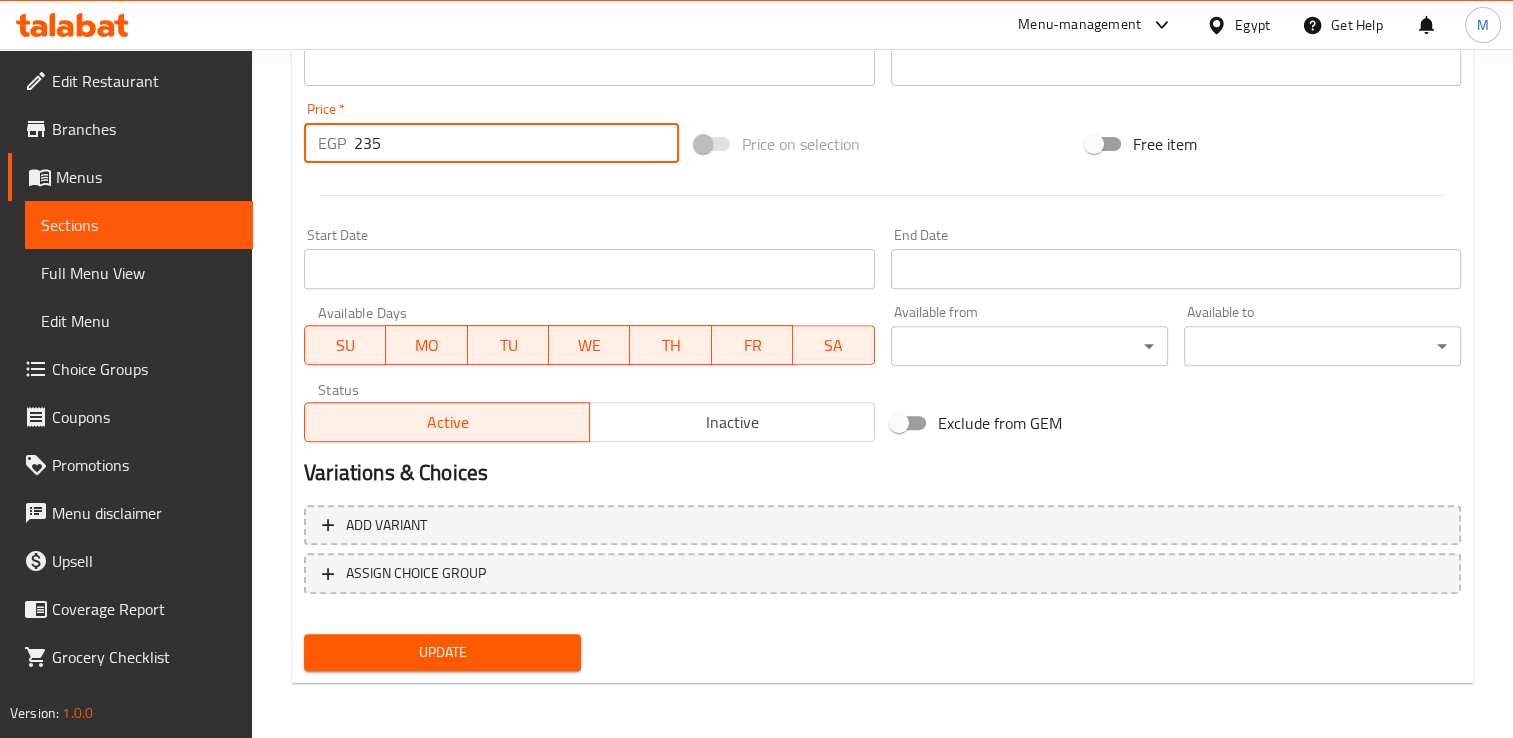 click on "235" at bounding box center [516, 143] 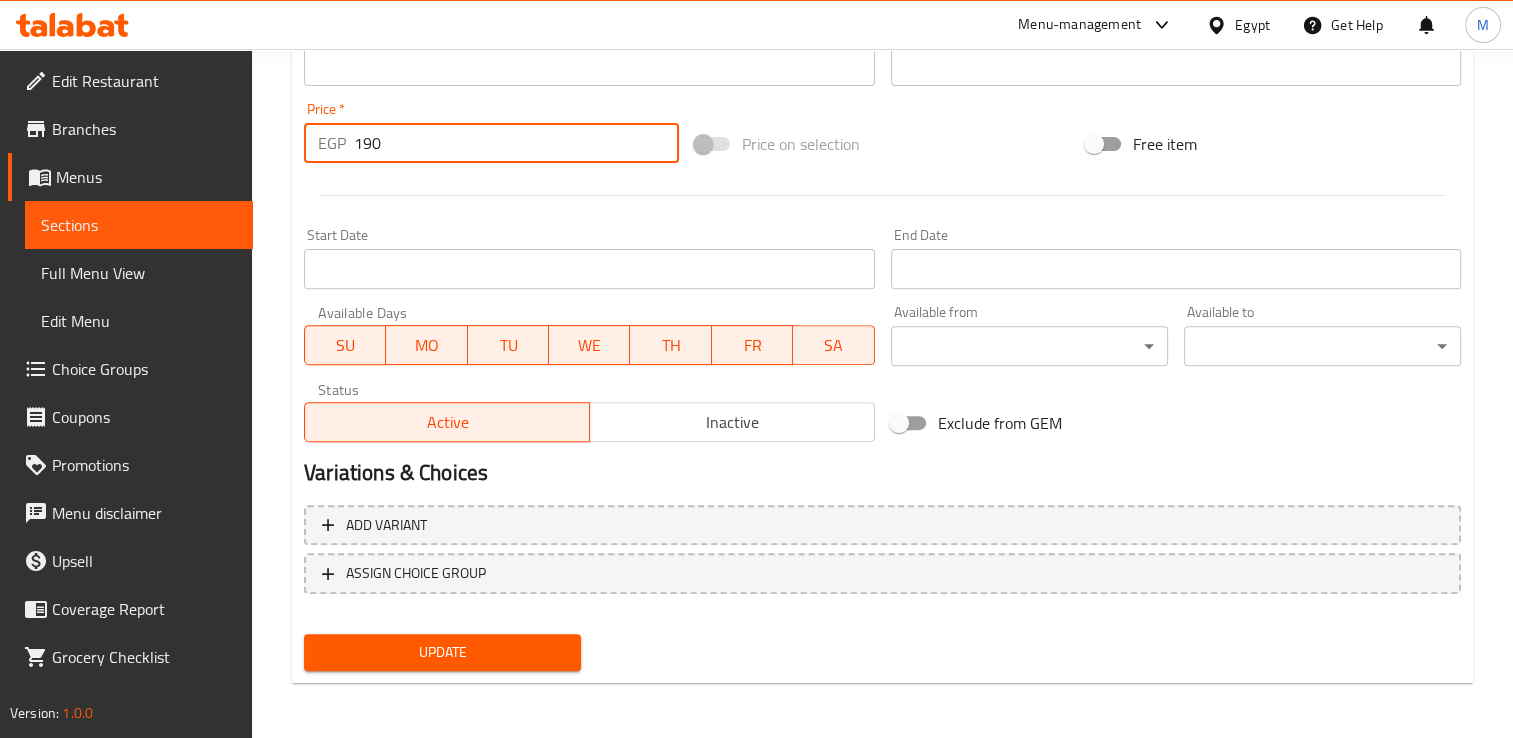 type on "190" 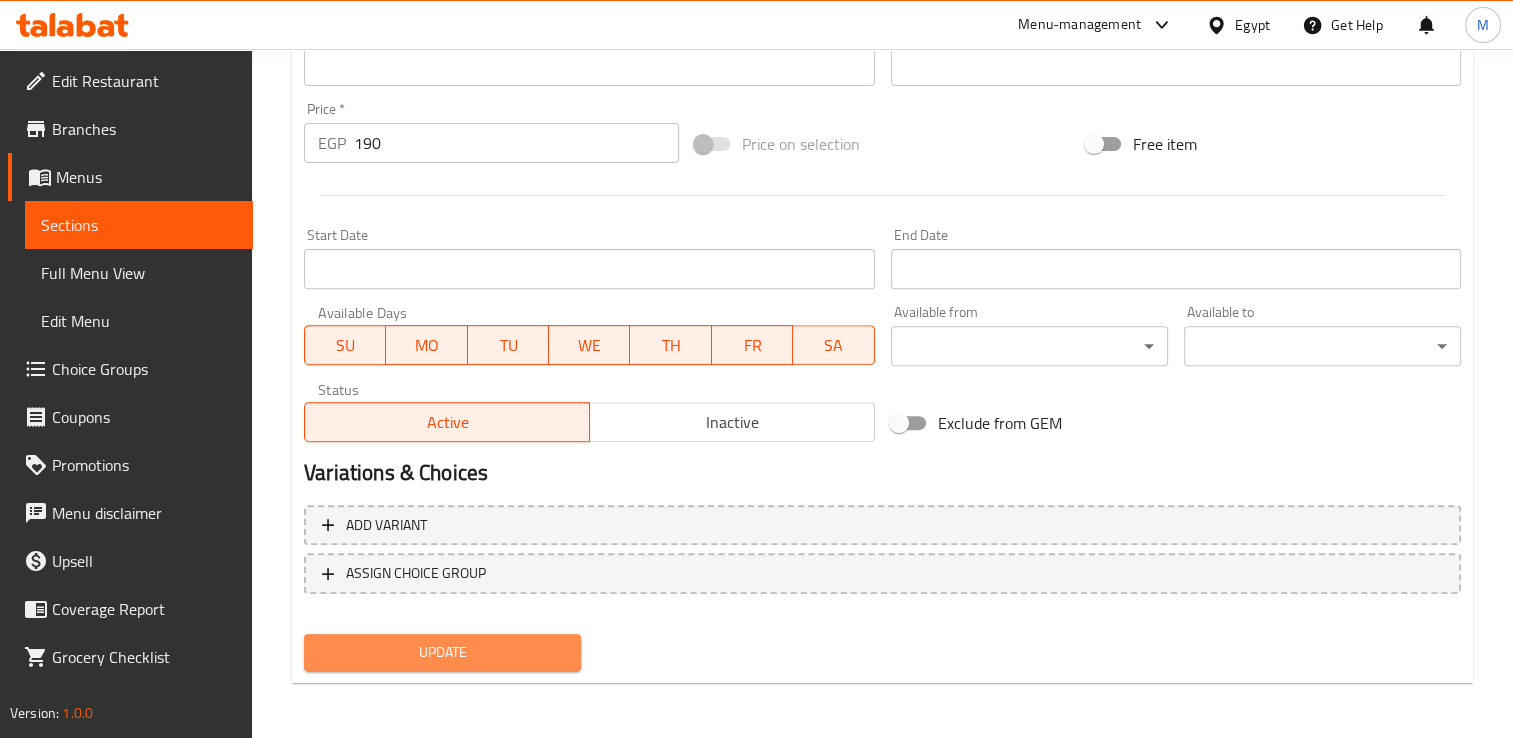 click on "Update" at bounding box center [442, 652] 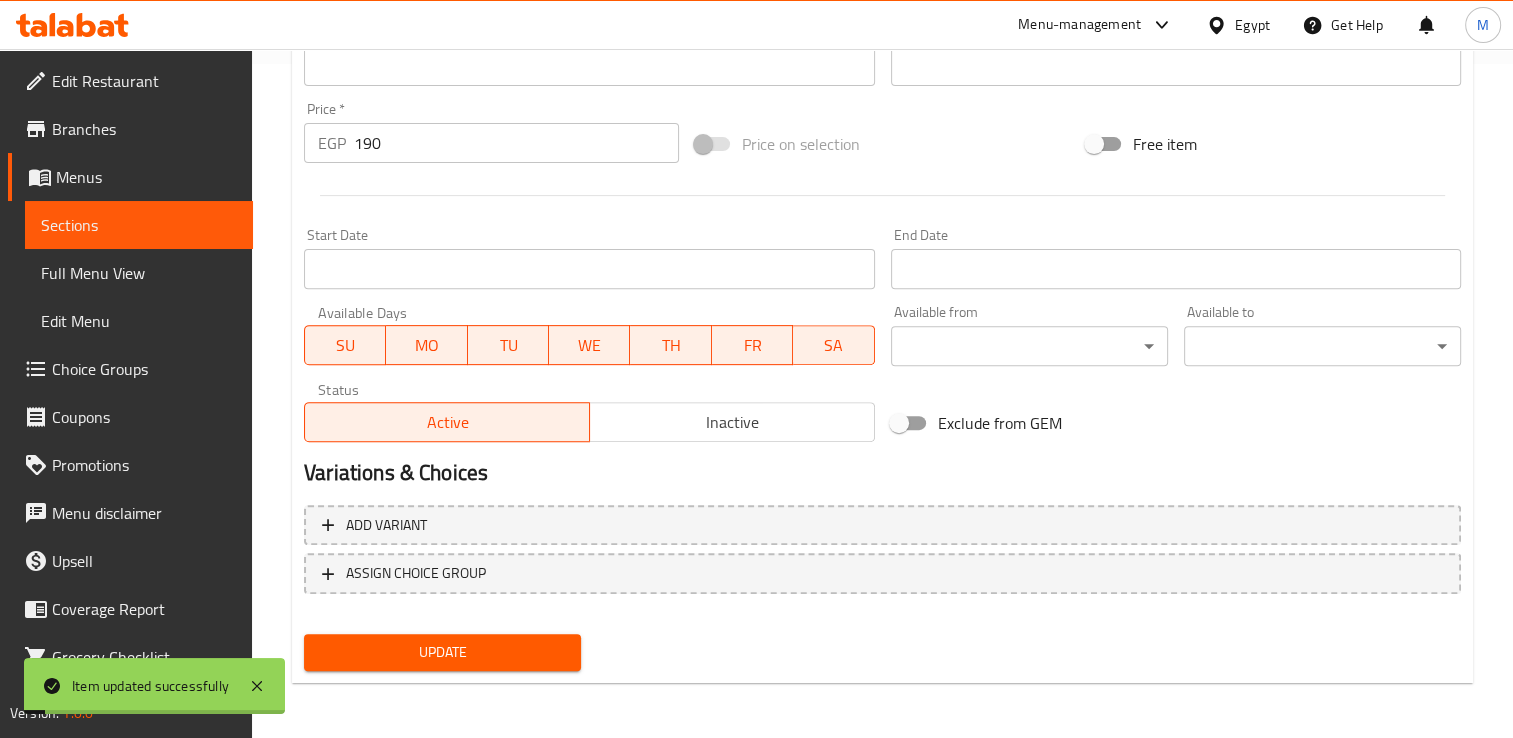 scroll, scrollTop: 0, scrollLeft: 0, axis: both 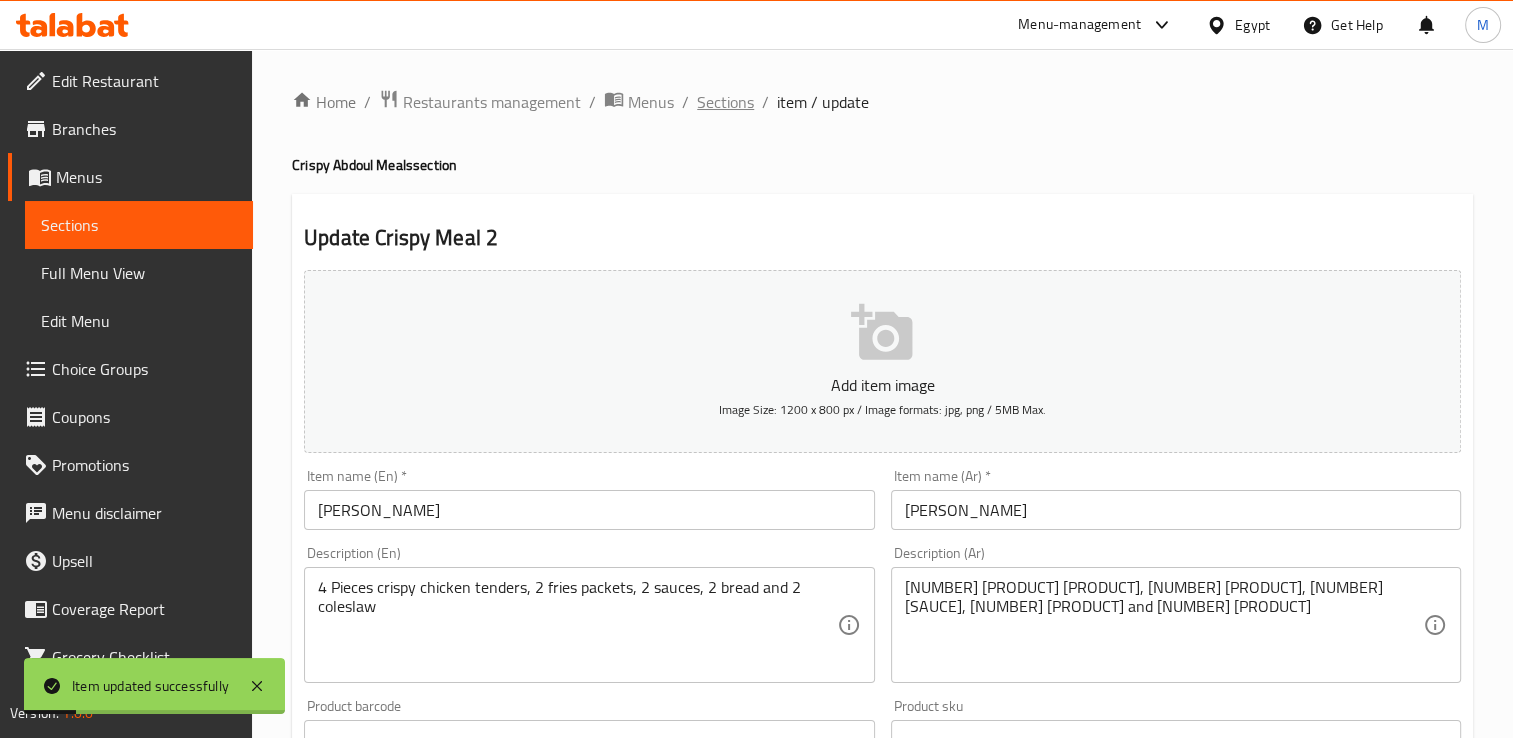 click on "Sections" at bounding box center (725, 102) 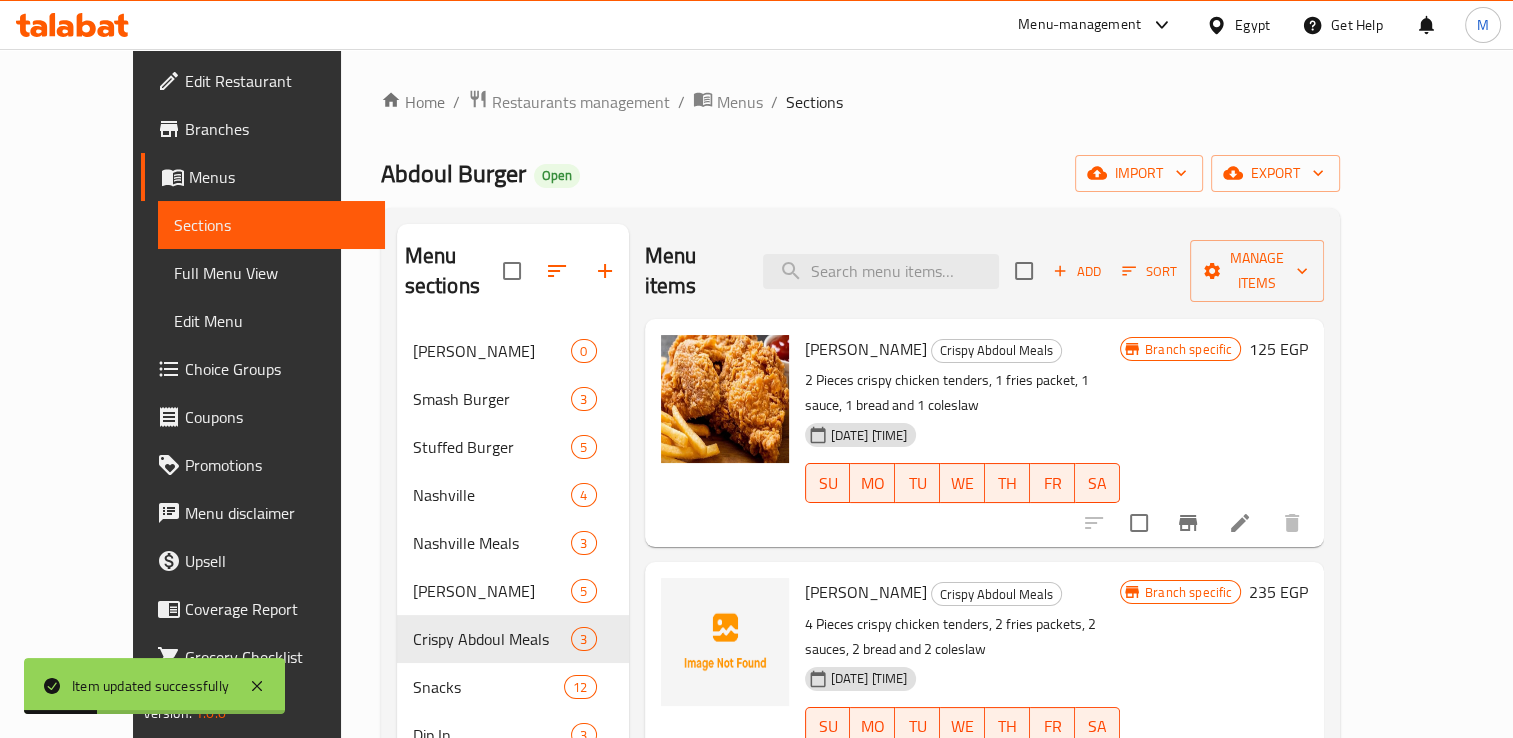scroll, scrollTop: 16, scrollLeft: 0, axis: vertical 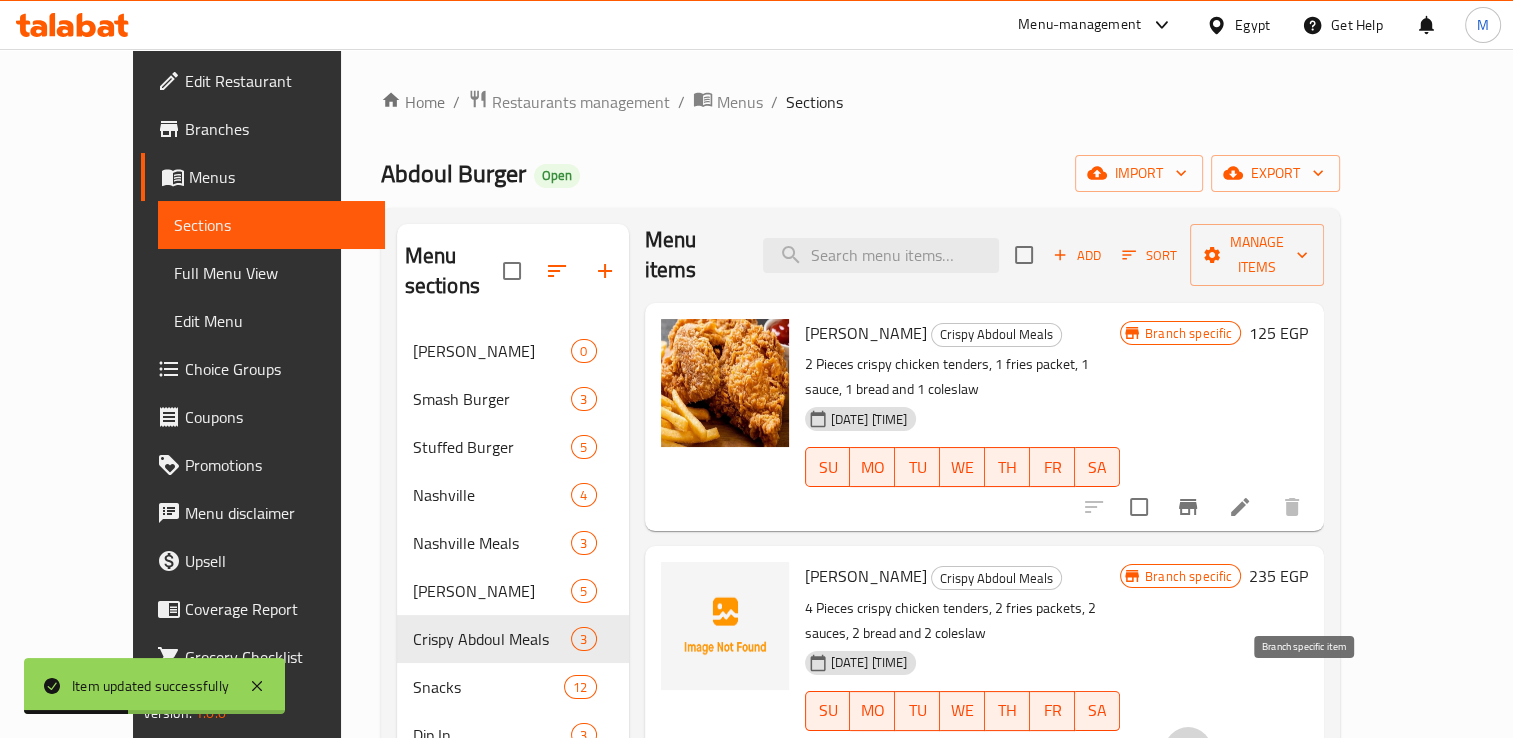 click 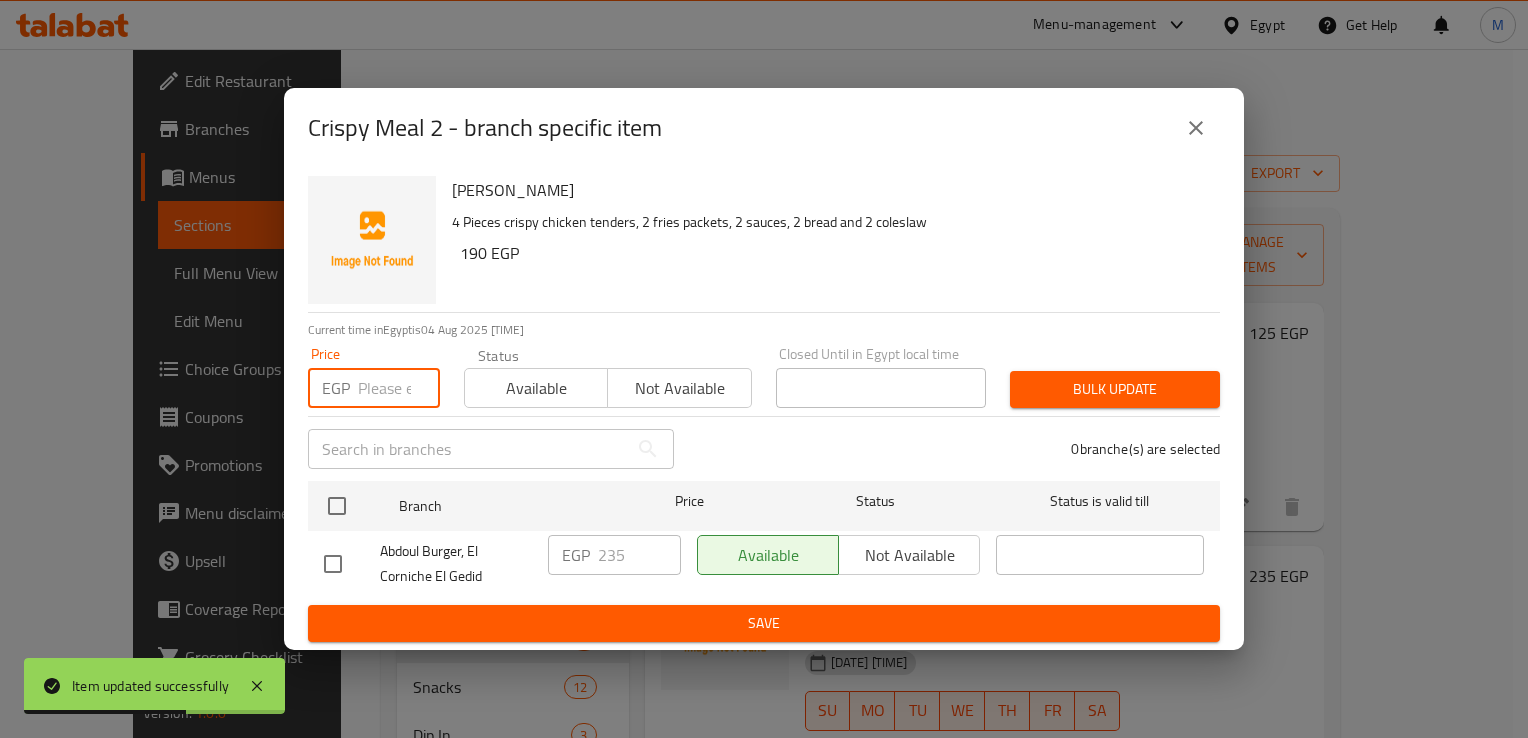 click at bounding box center (399, 388) 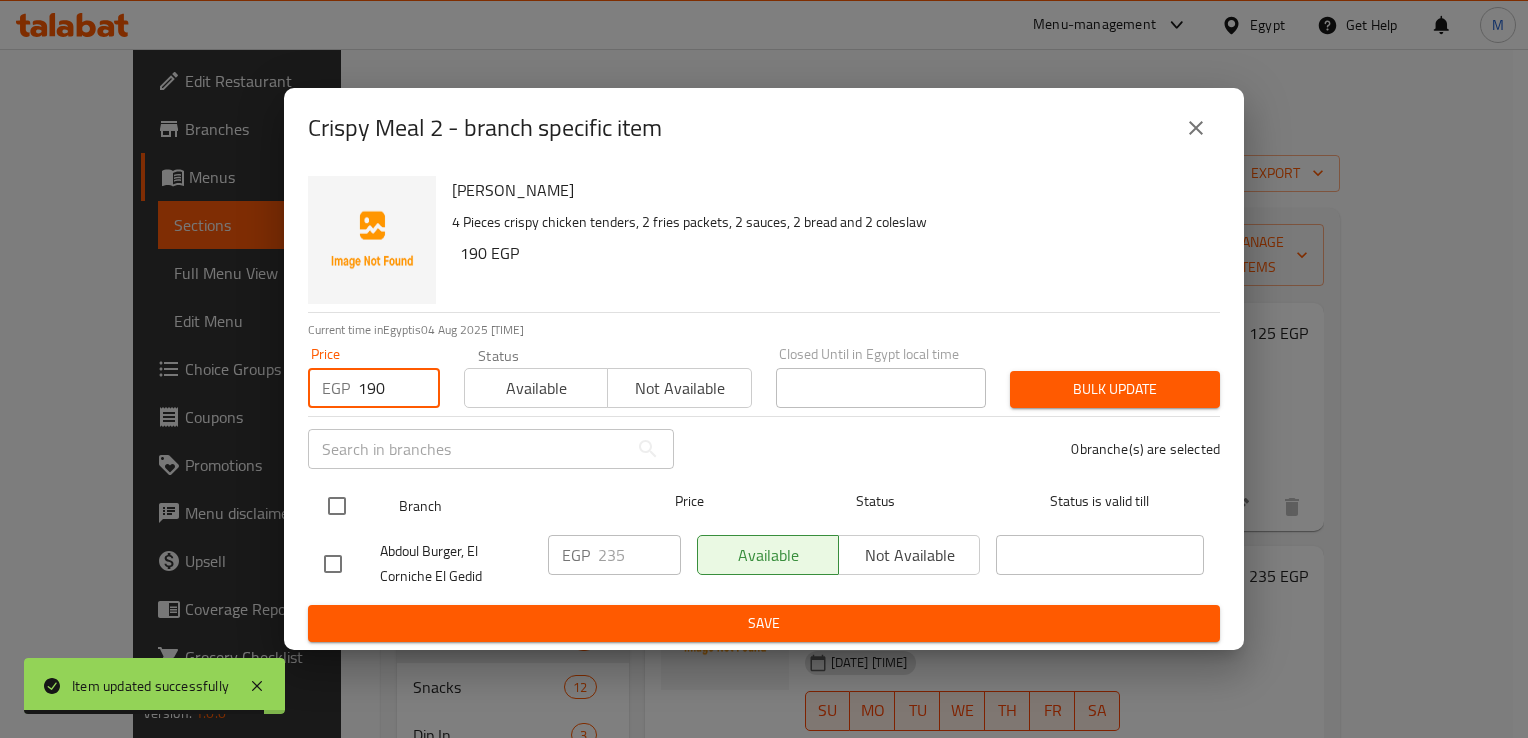 type on "190" 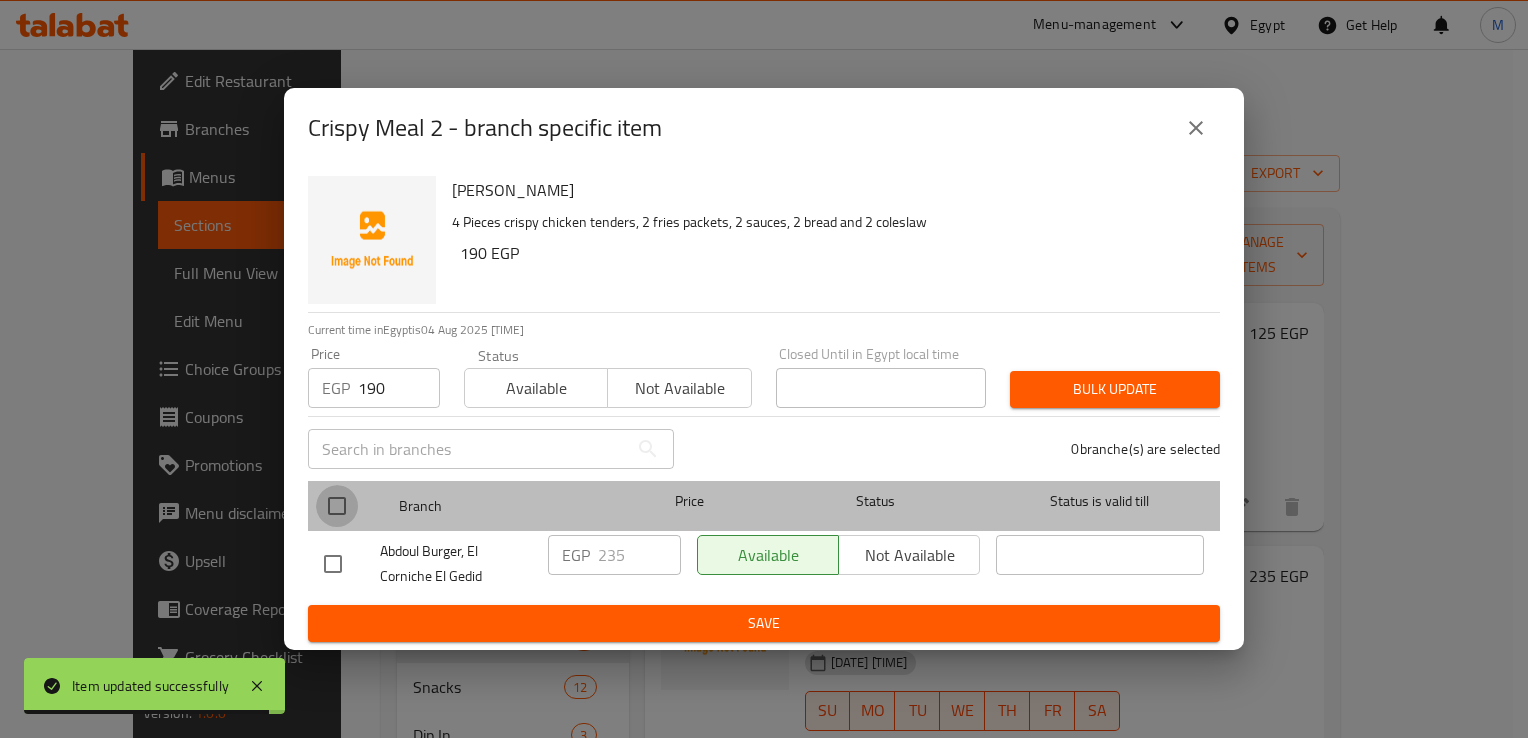 click at bounding box center [337, 506] 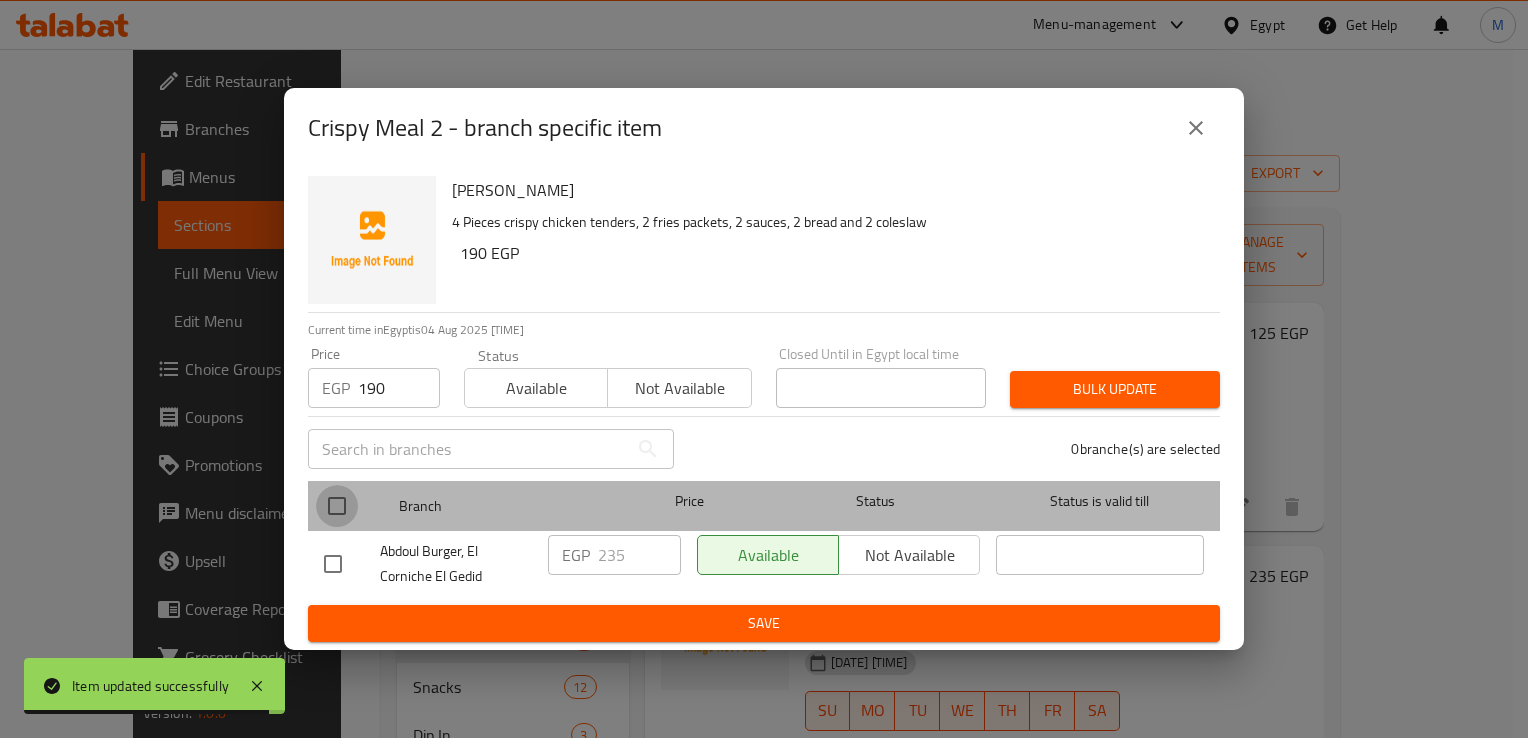 checkbox on "true" 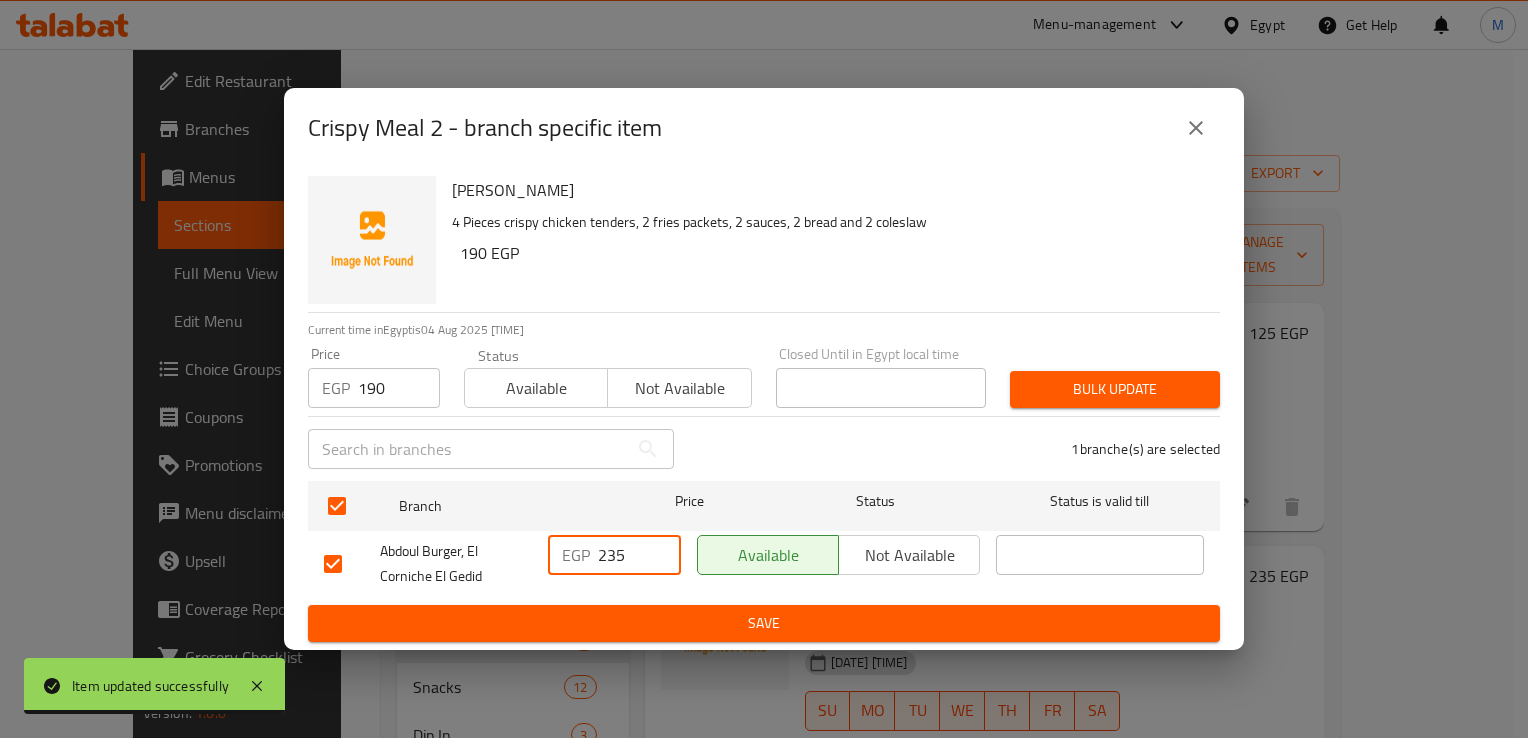 click on "235" at bounding box center (639, 555) 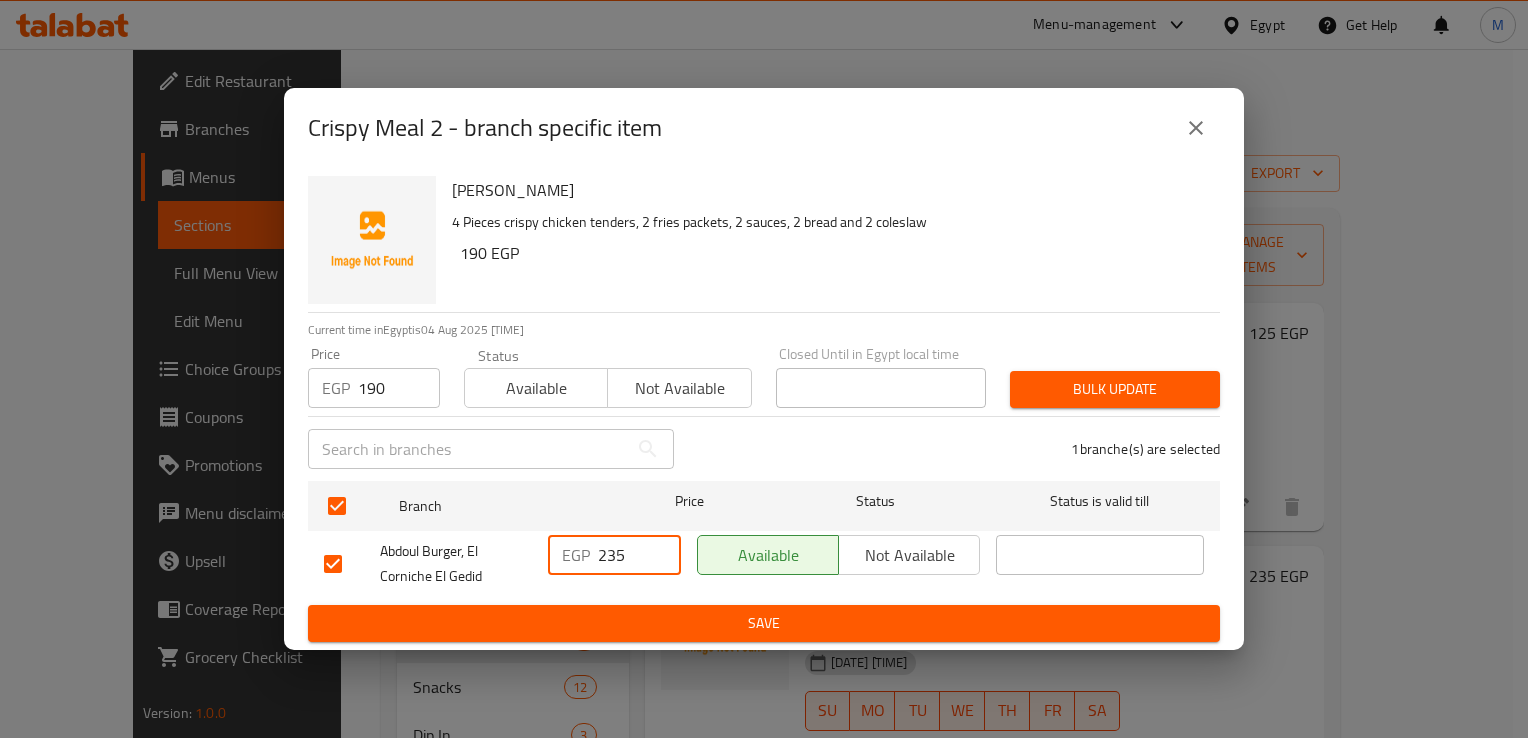 click on "235" at bounding box center [639, 555] 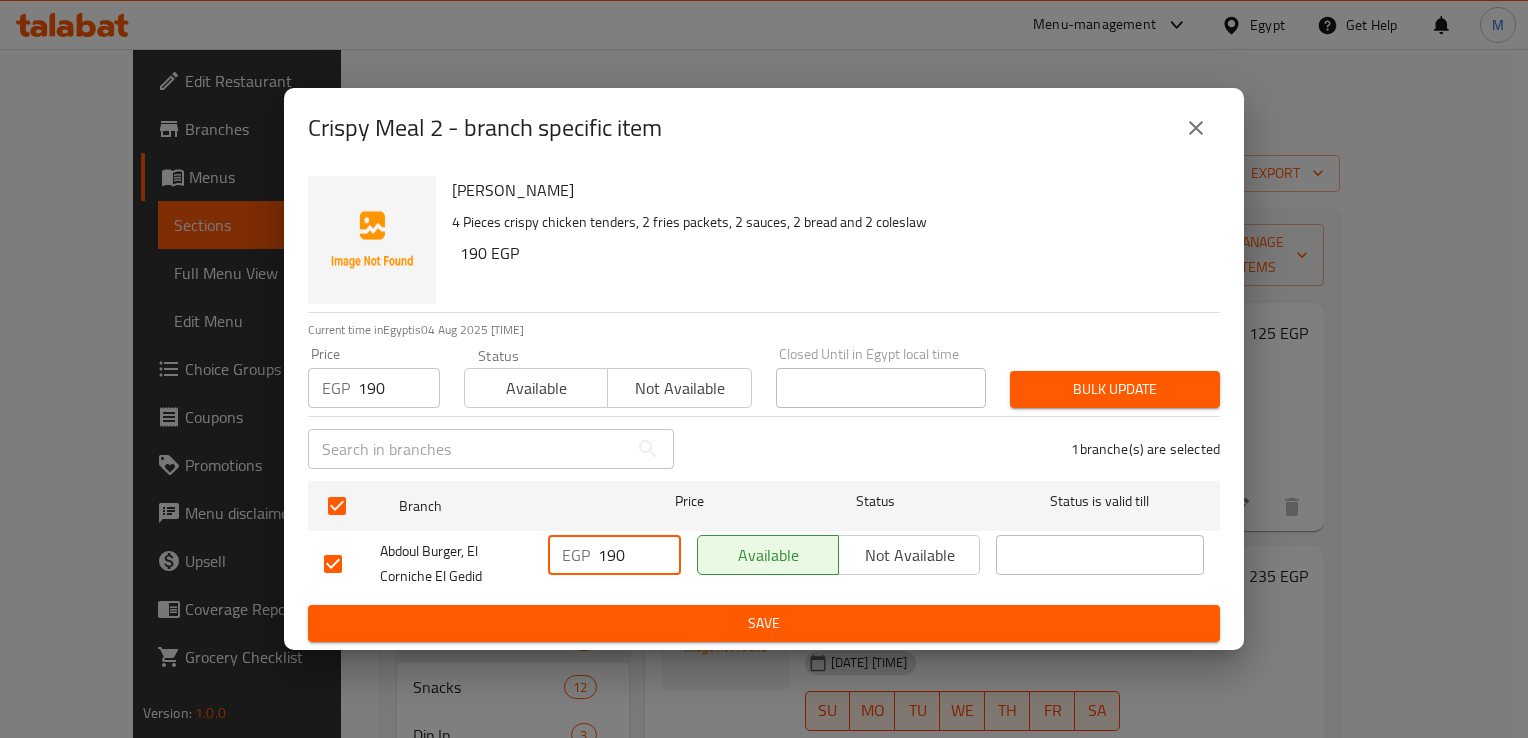 type on "190" 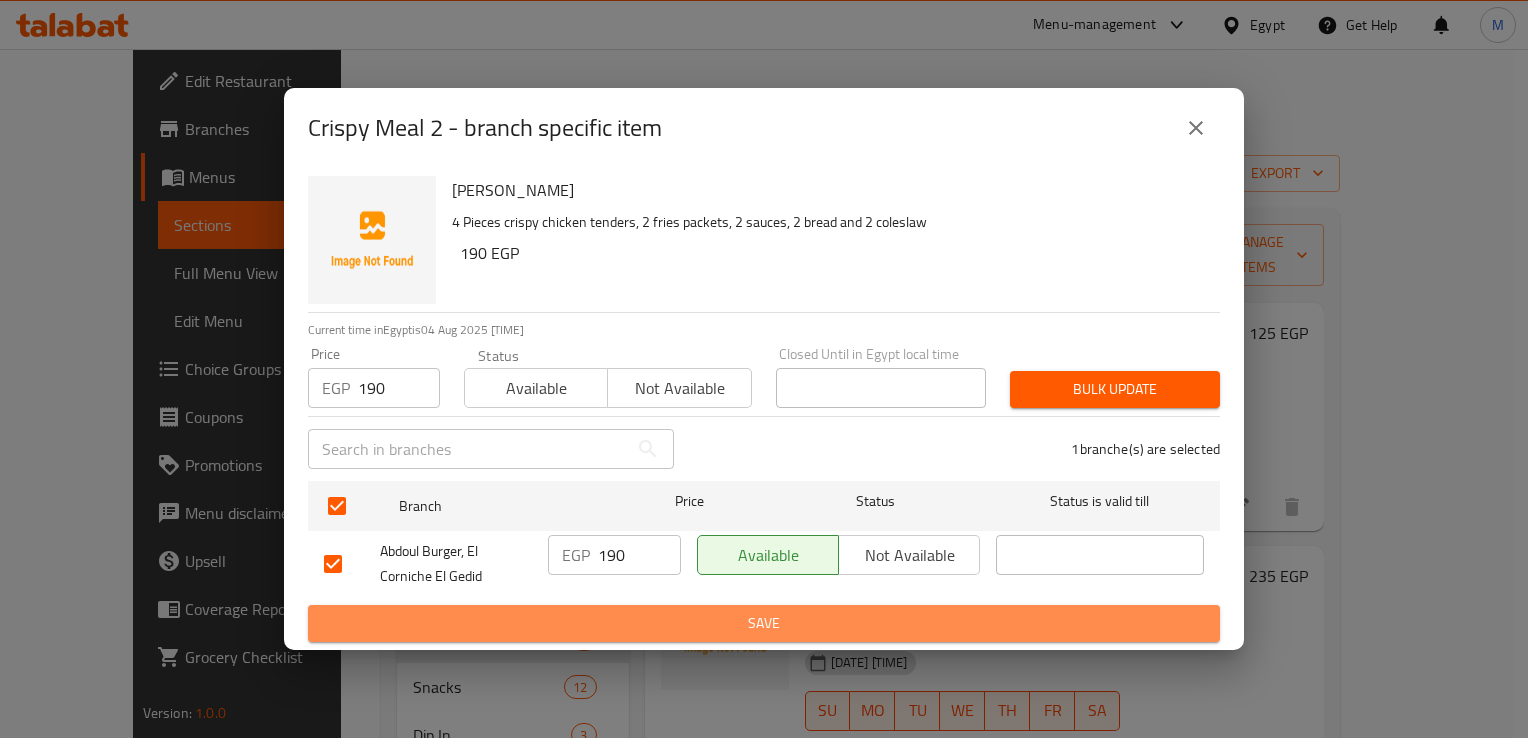 click on "Save" at bounding box center [764, 623] 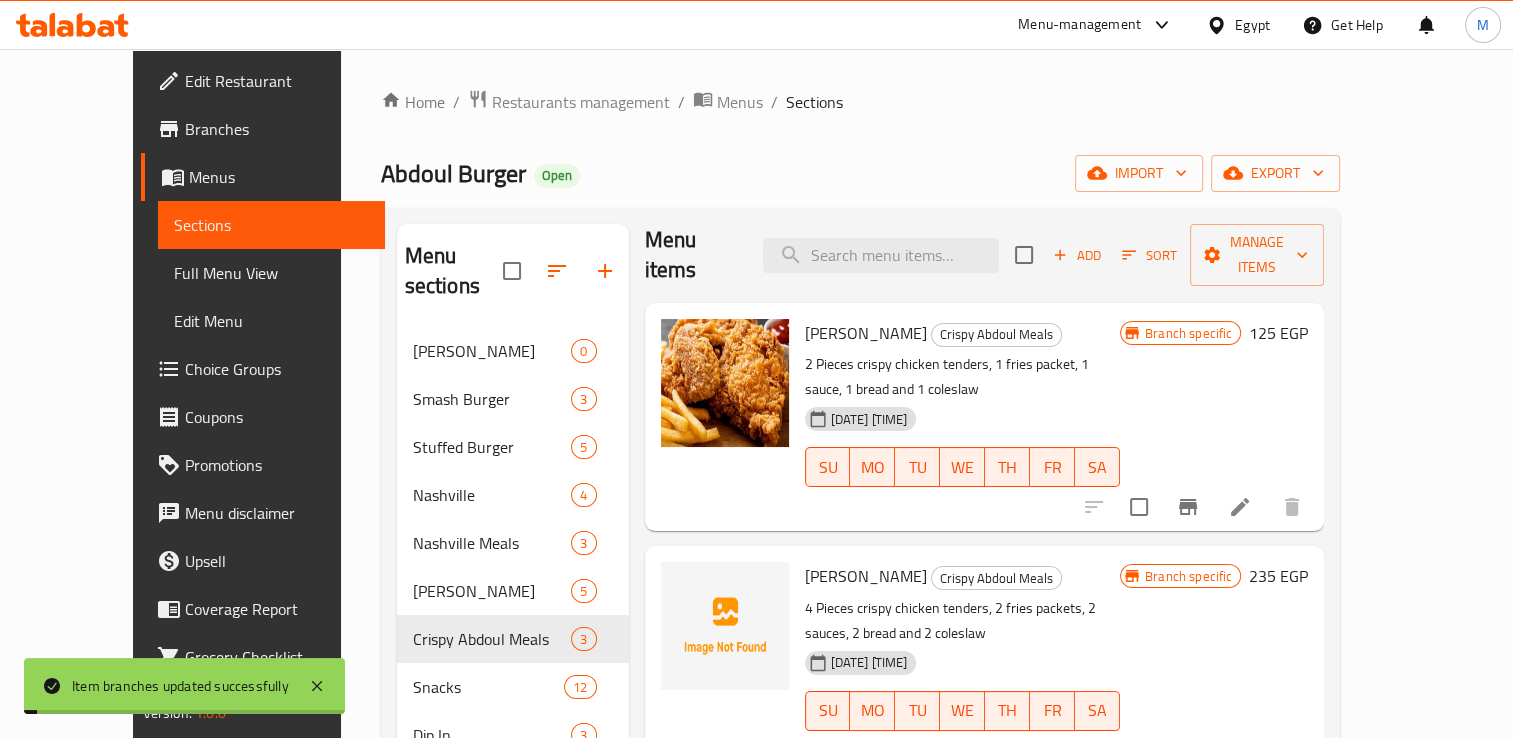 scroll, scrollTop: 0, scrollLeft: 0, axis: both 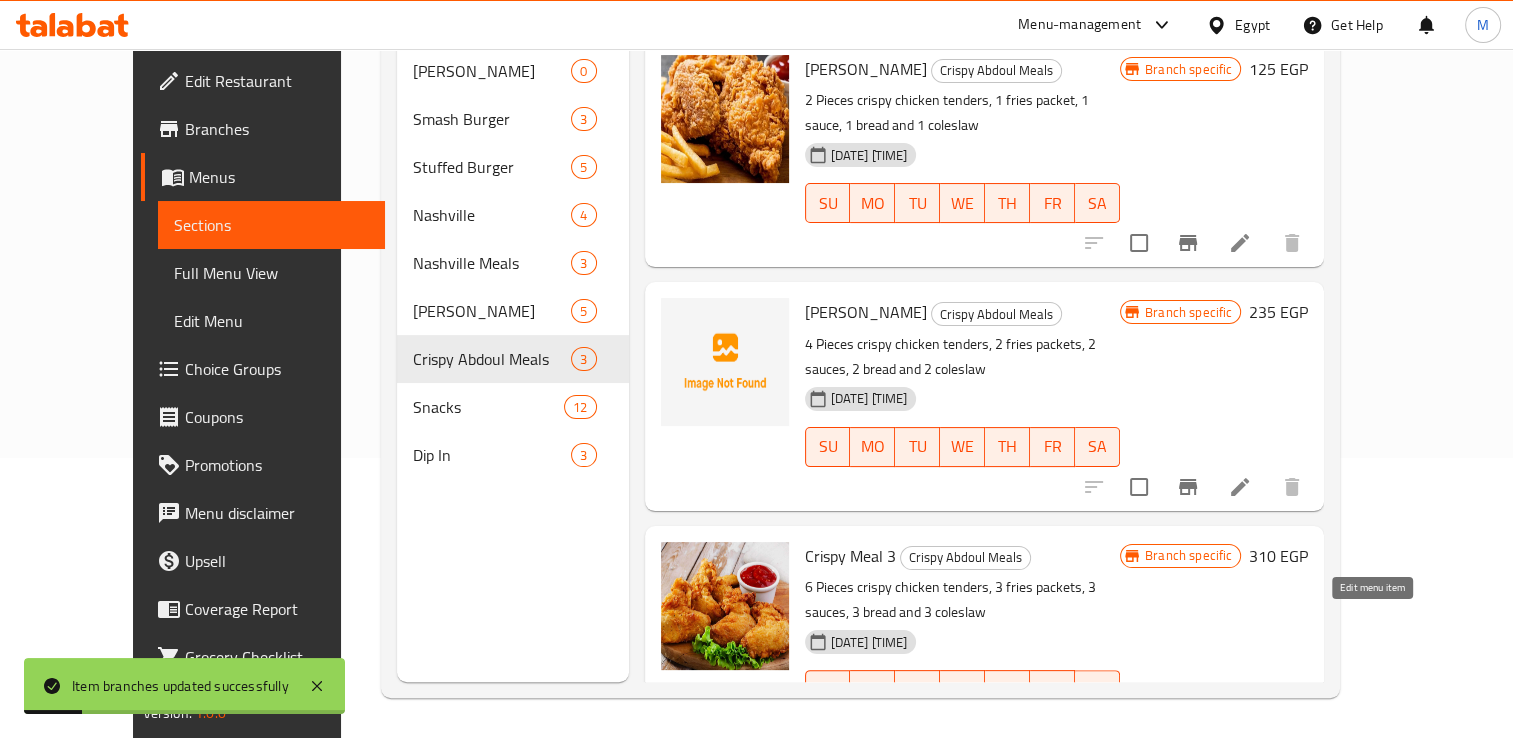 click 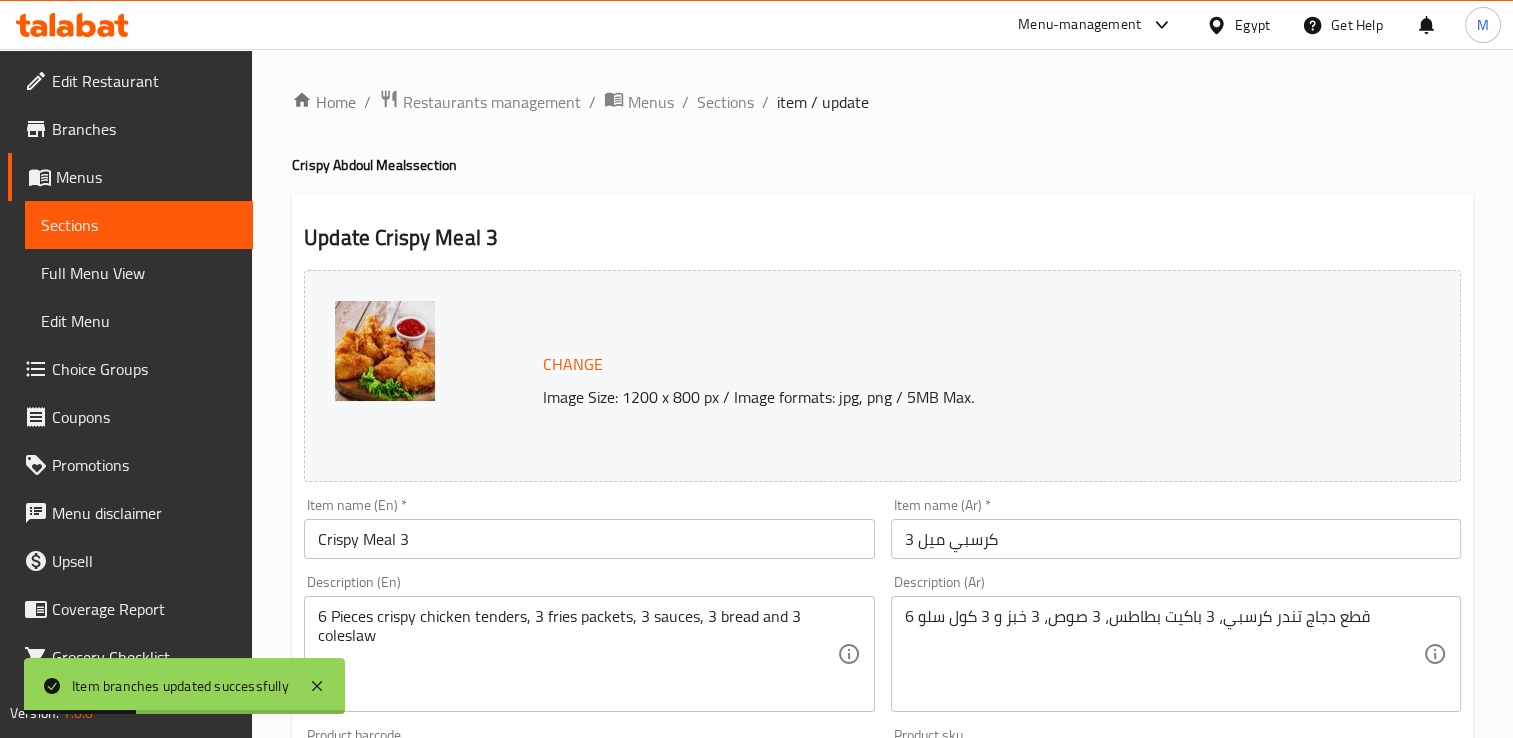 scroll, scrollTop: 408, scrollLeft: 0, axis: vertical 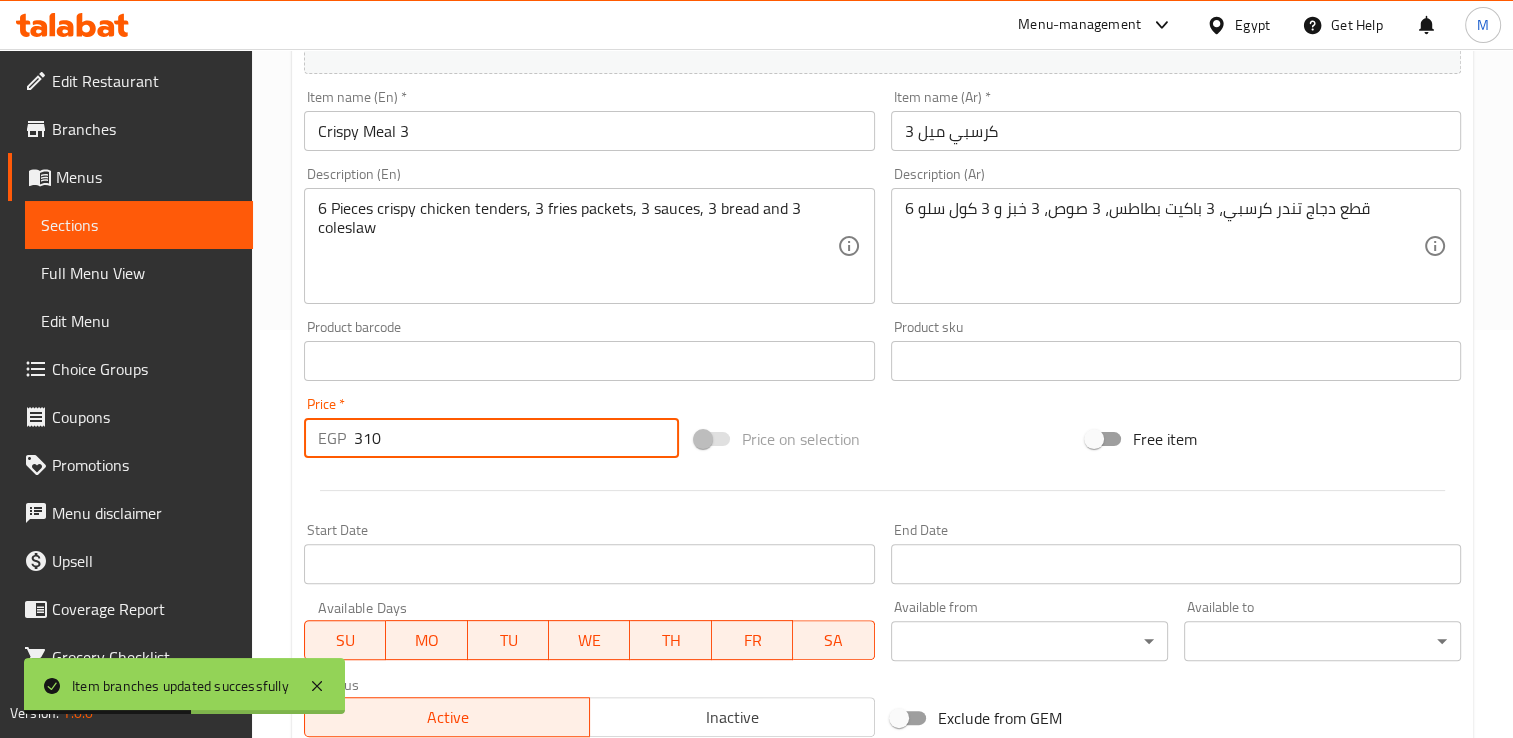 click on "310" at bounding box center (516, 438) 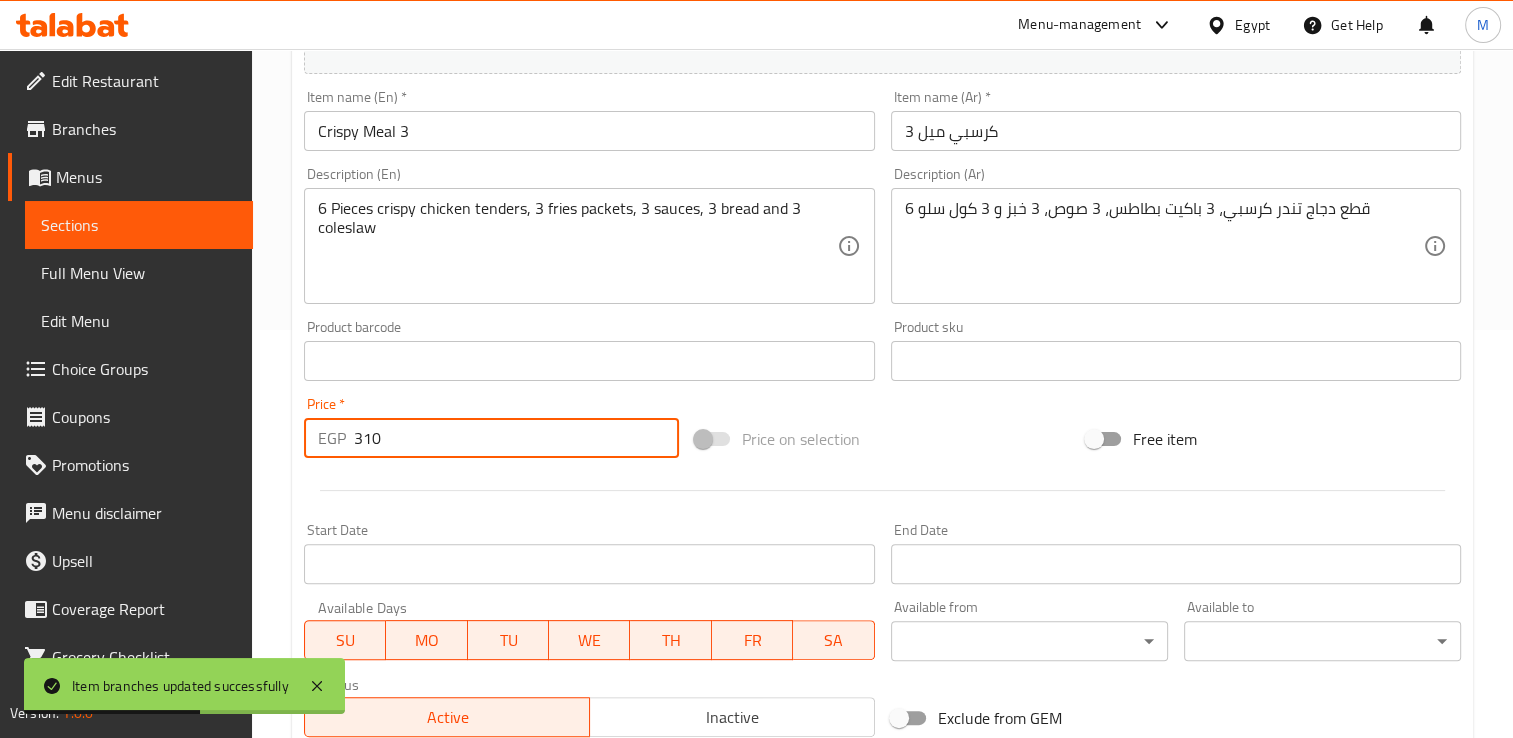 click on "310" at bounding box center (516, 438) 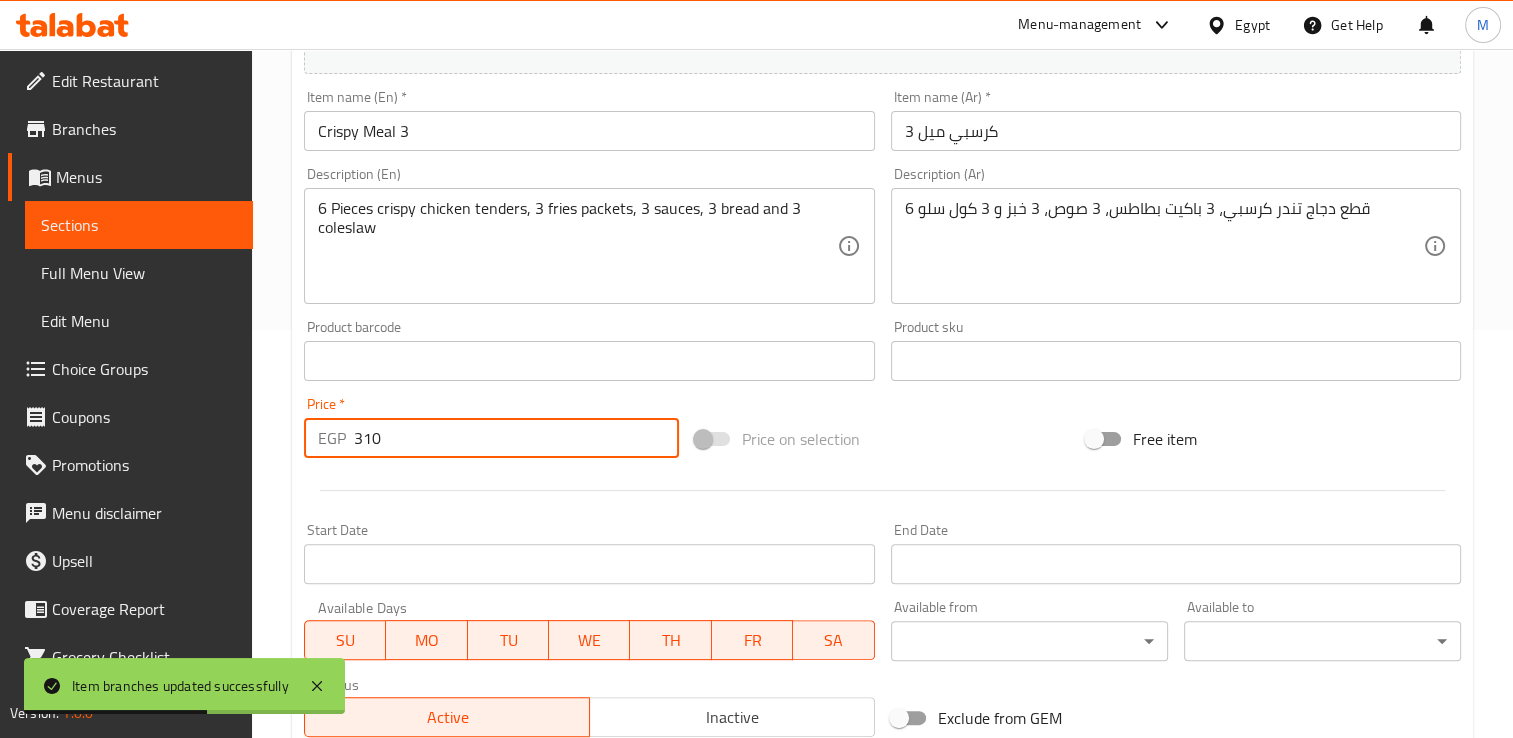 click on "310" at bounding box center (516, 438) 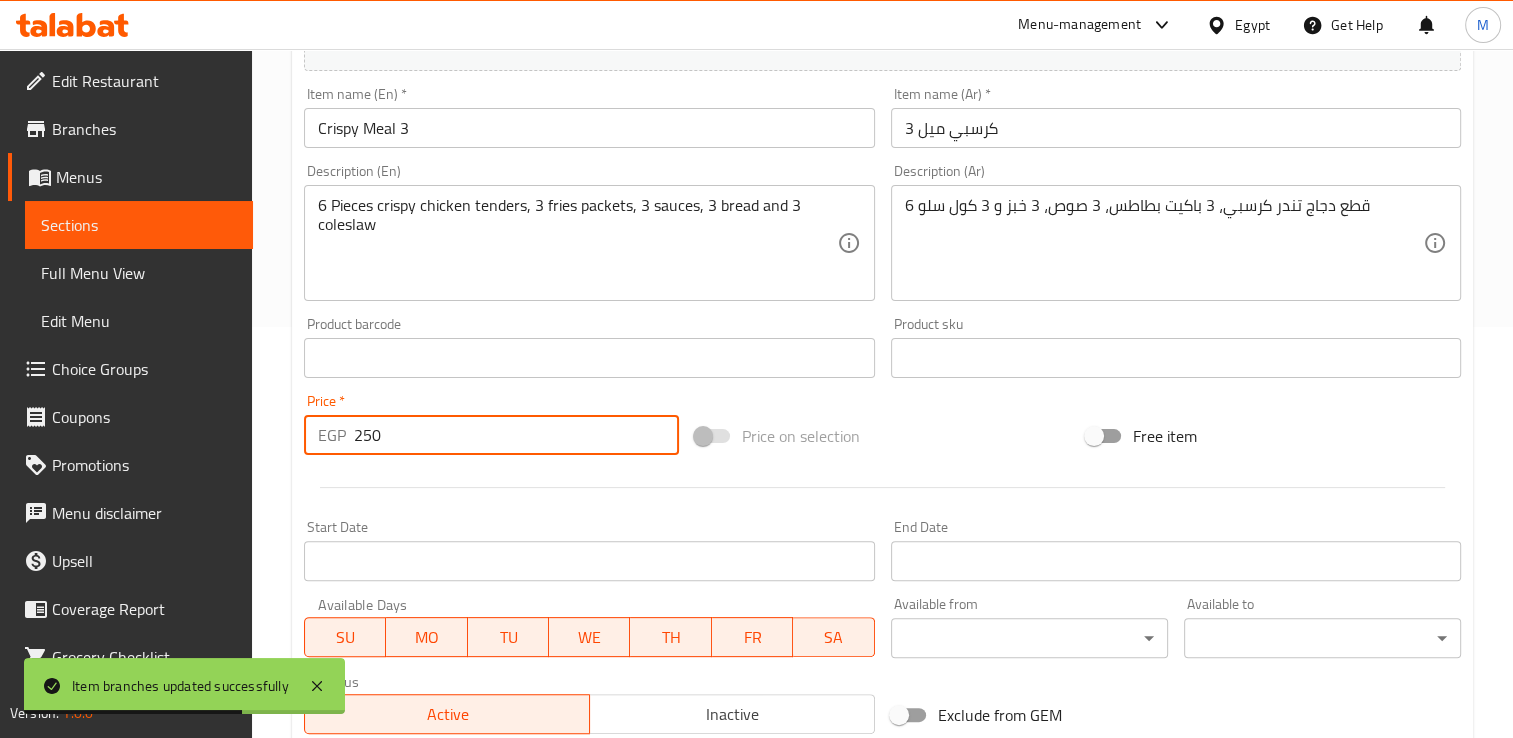 scroll, scrollTop: 702, scrollLeft: 0, axis: vertical 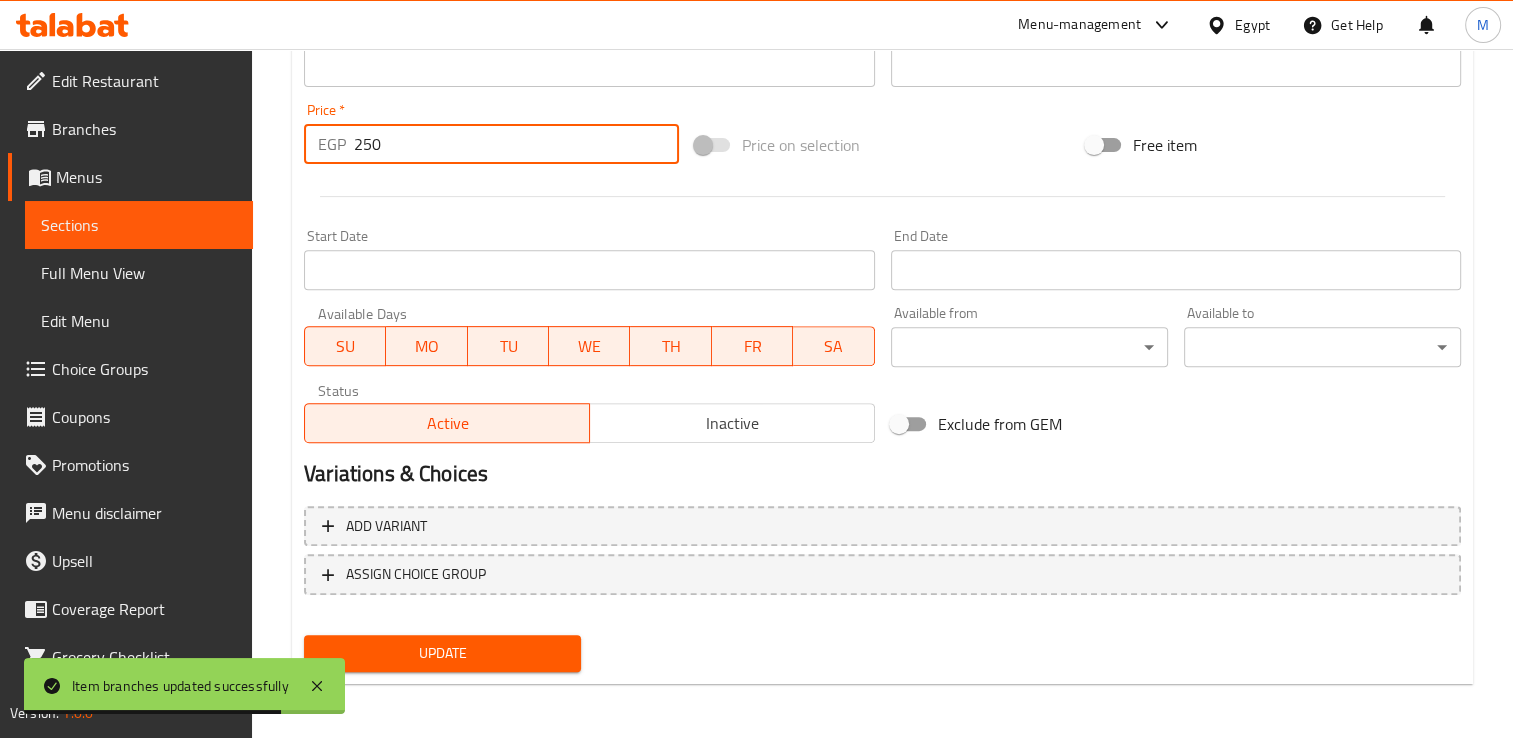 type on "250" 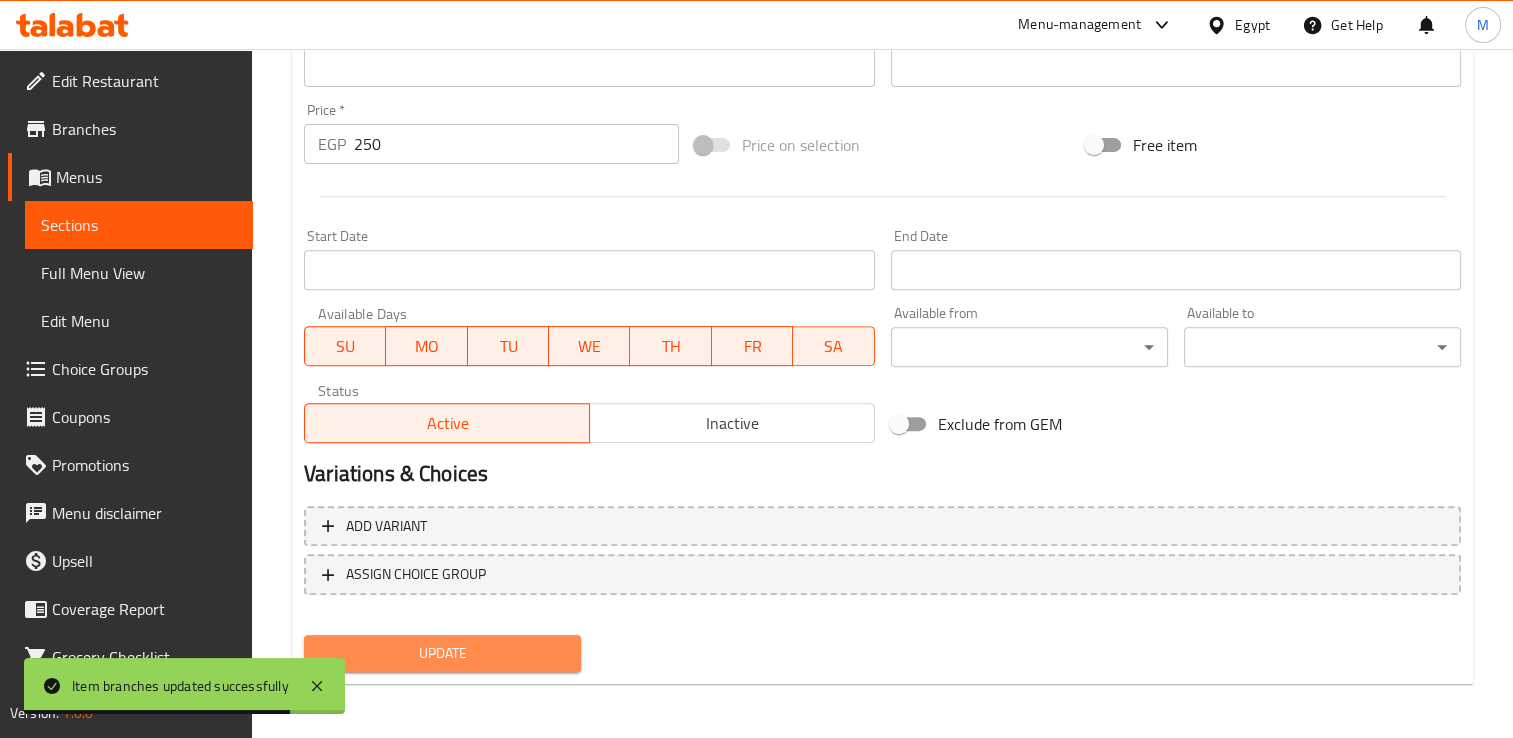 click on "Update" at bounding box center (442, 653) 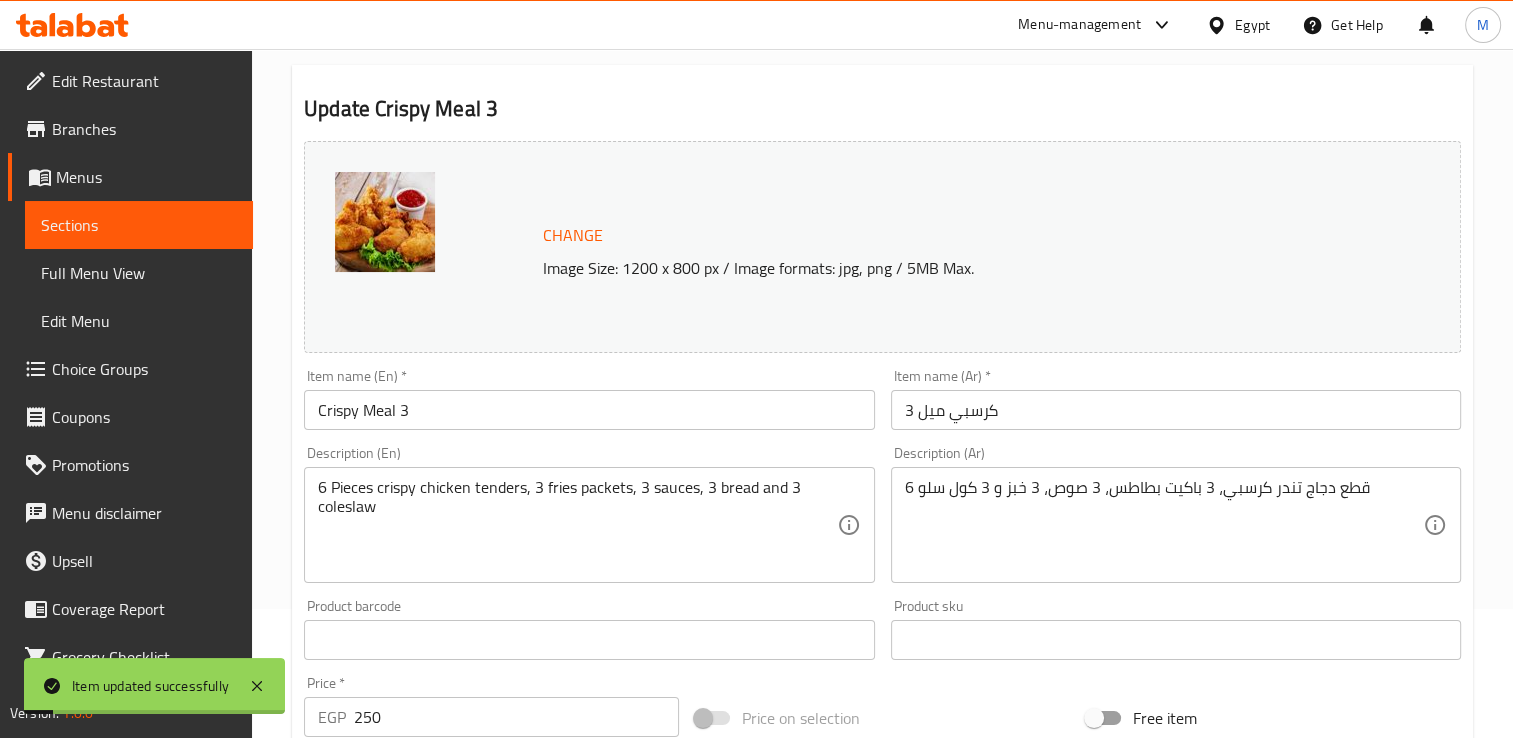 scroll, scrollTop: 0, scrollLeft: 0, axis: both 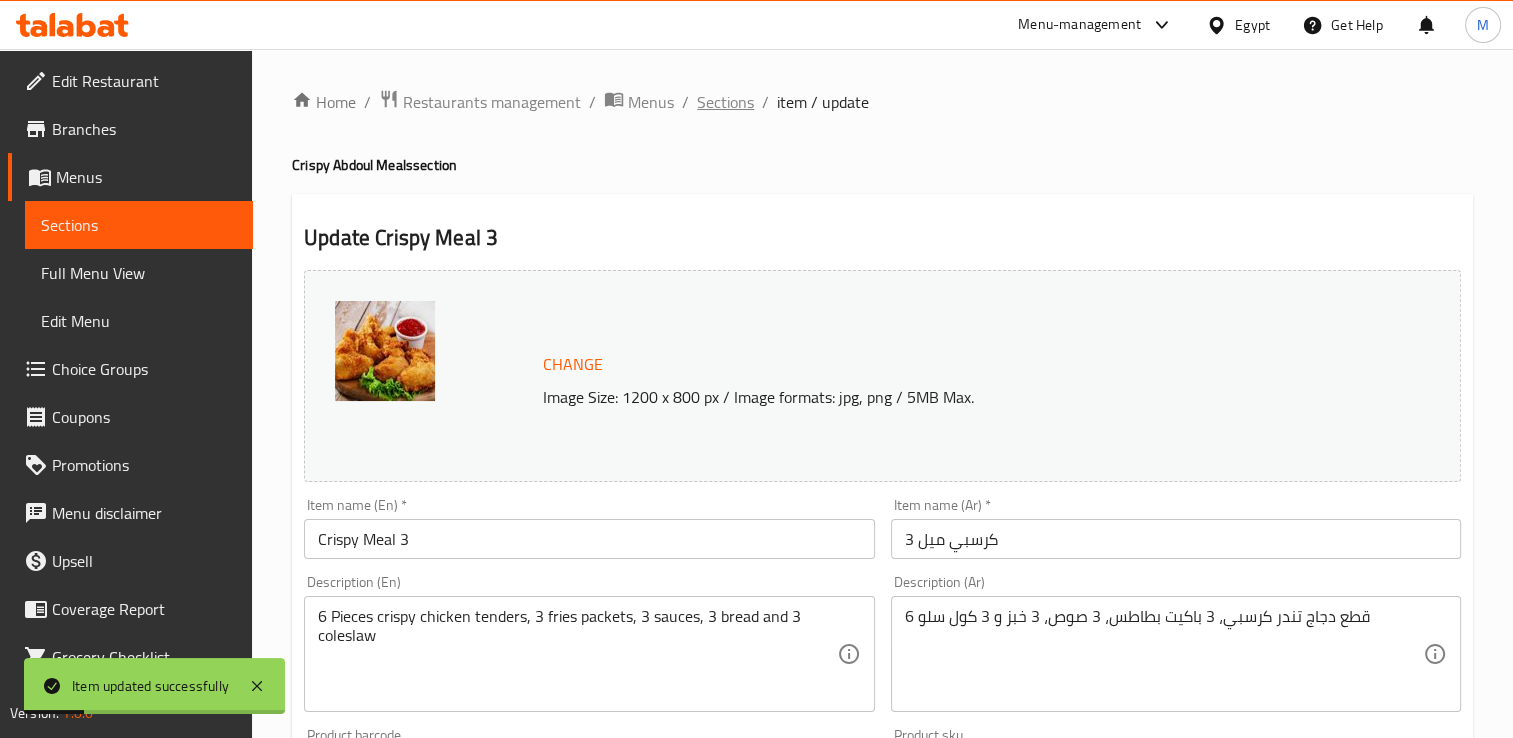 click on "Sections" at bounding box center [725, 102] 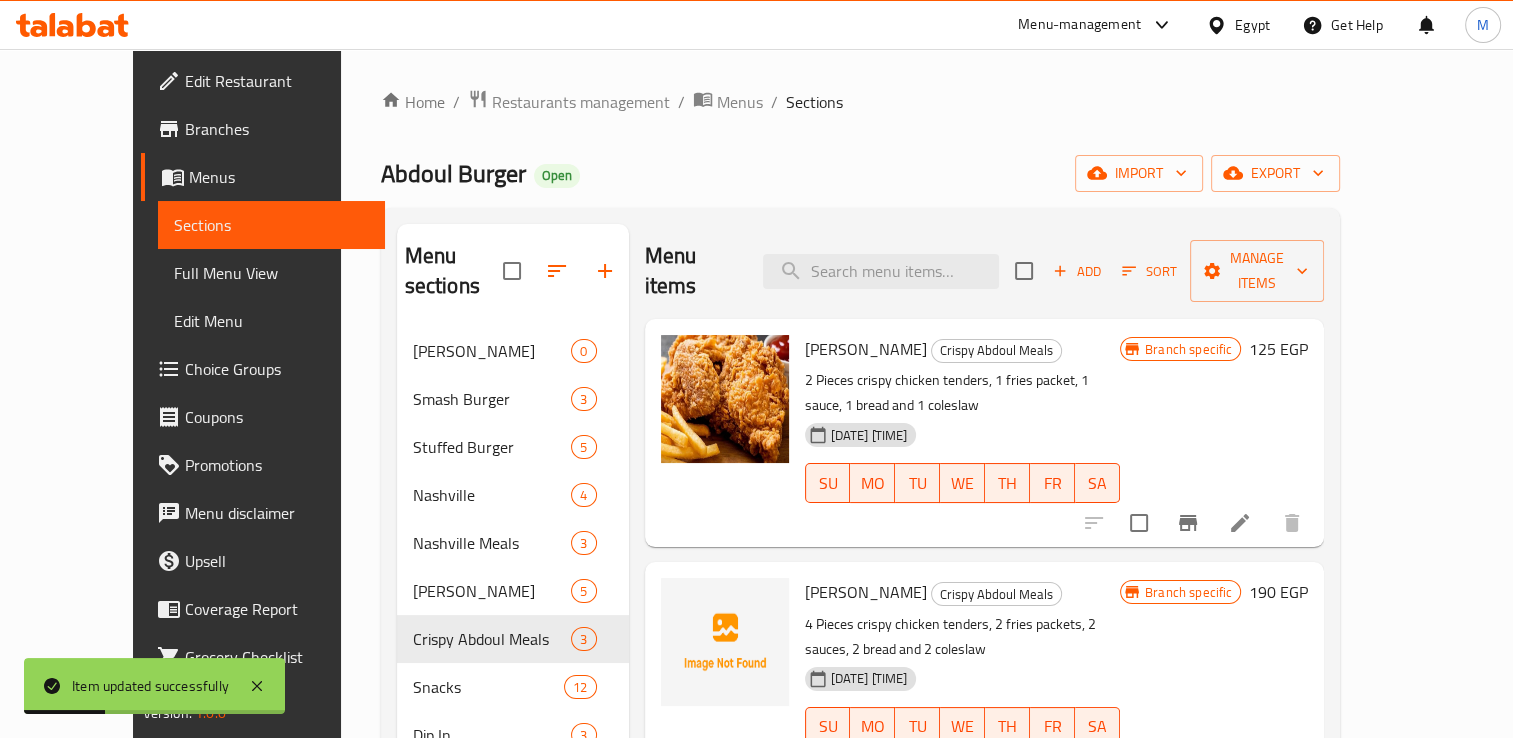 scroll, scrollTop: 16, scrollLeft: 0, axis: vertical 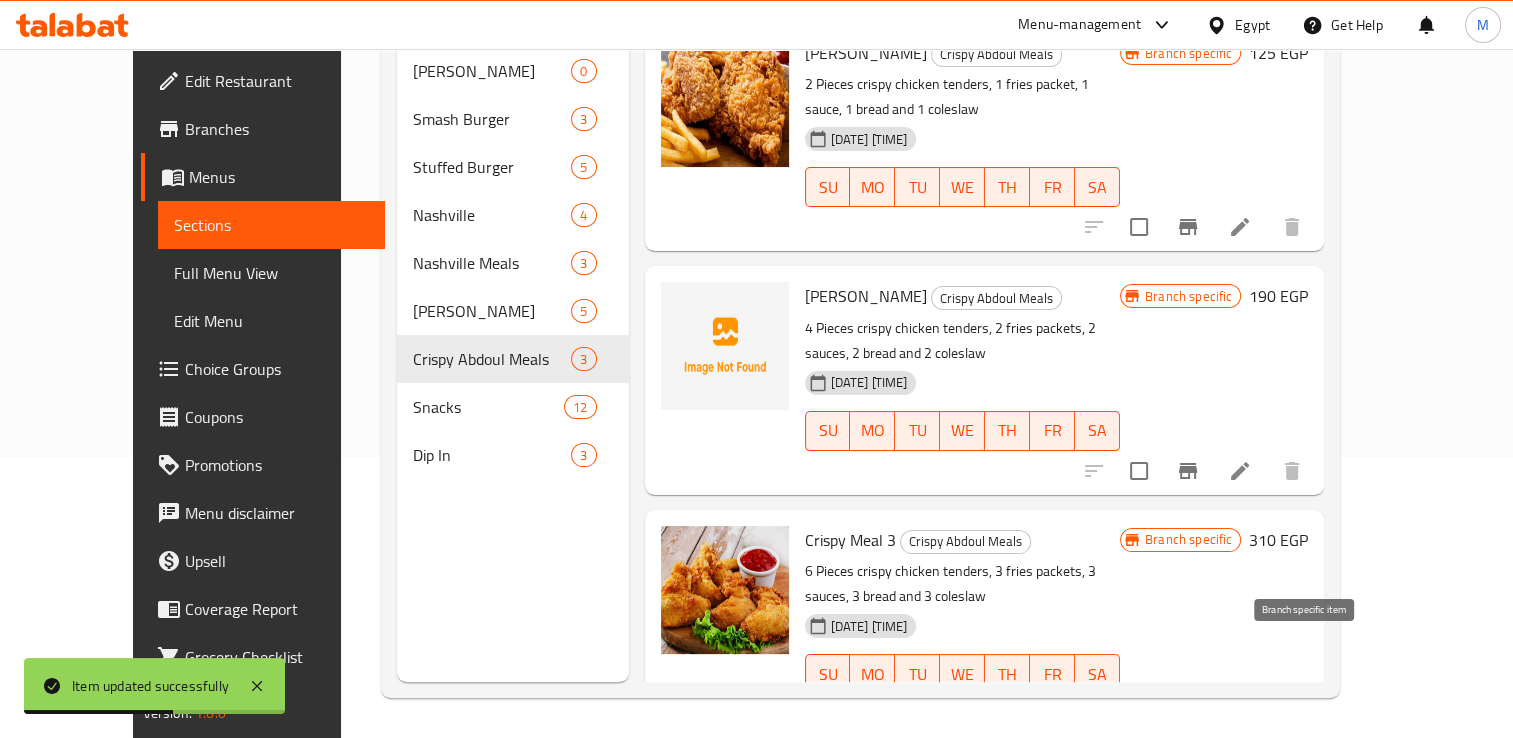 click 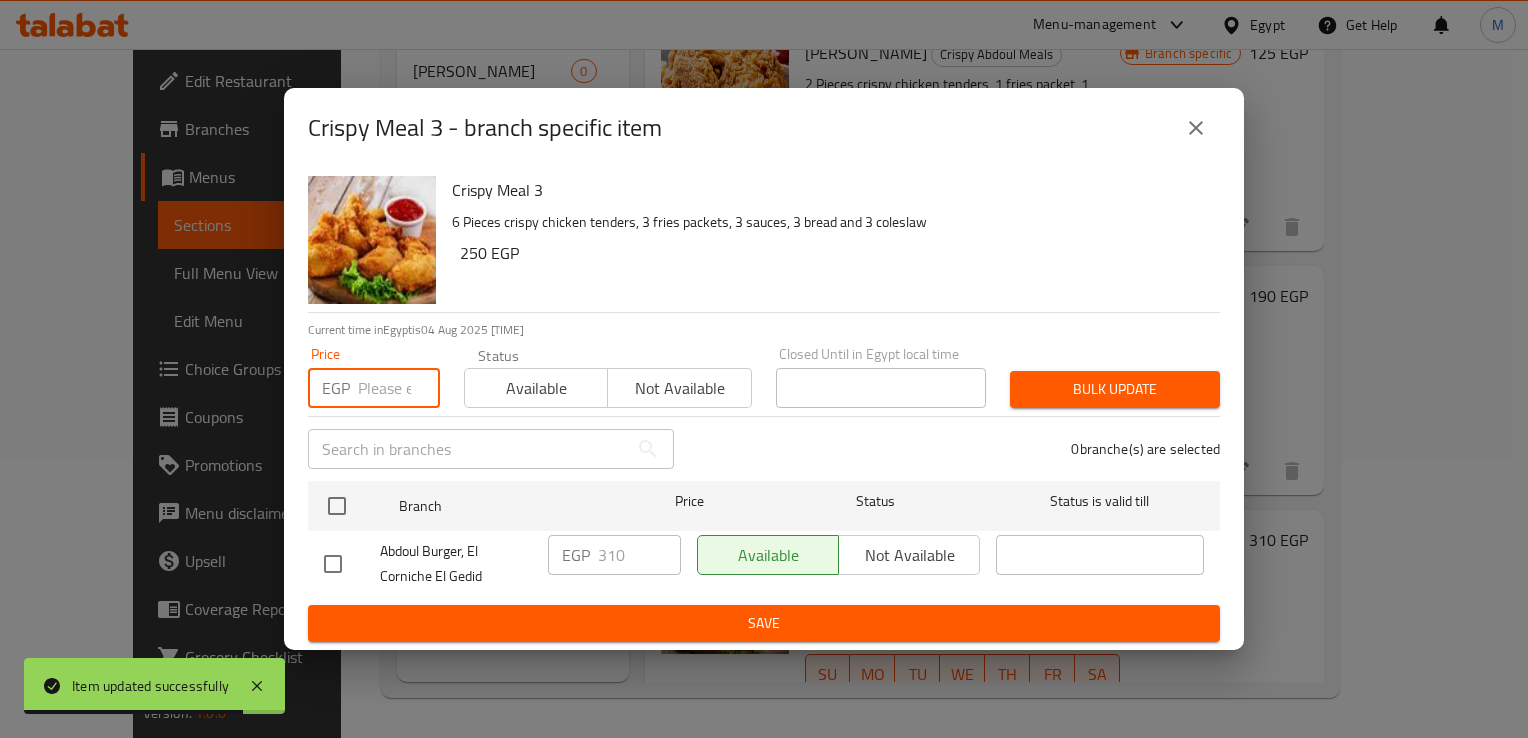 click at bounding box center [399, 388] 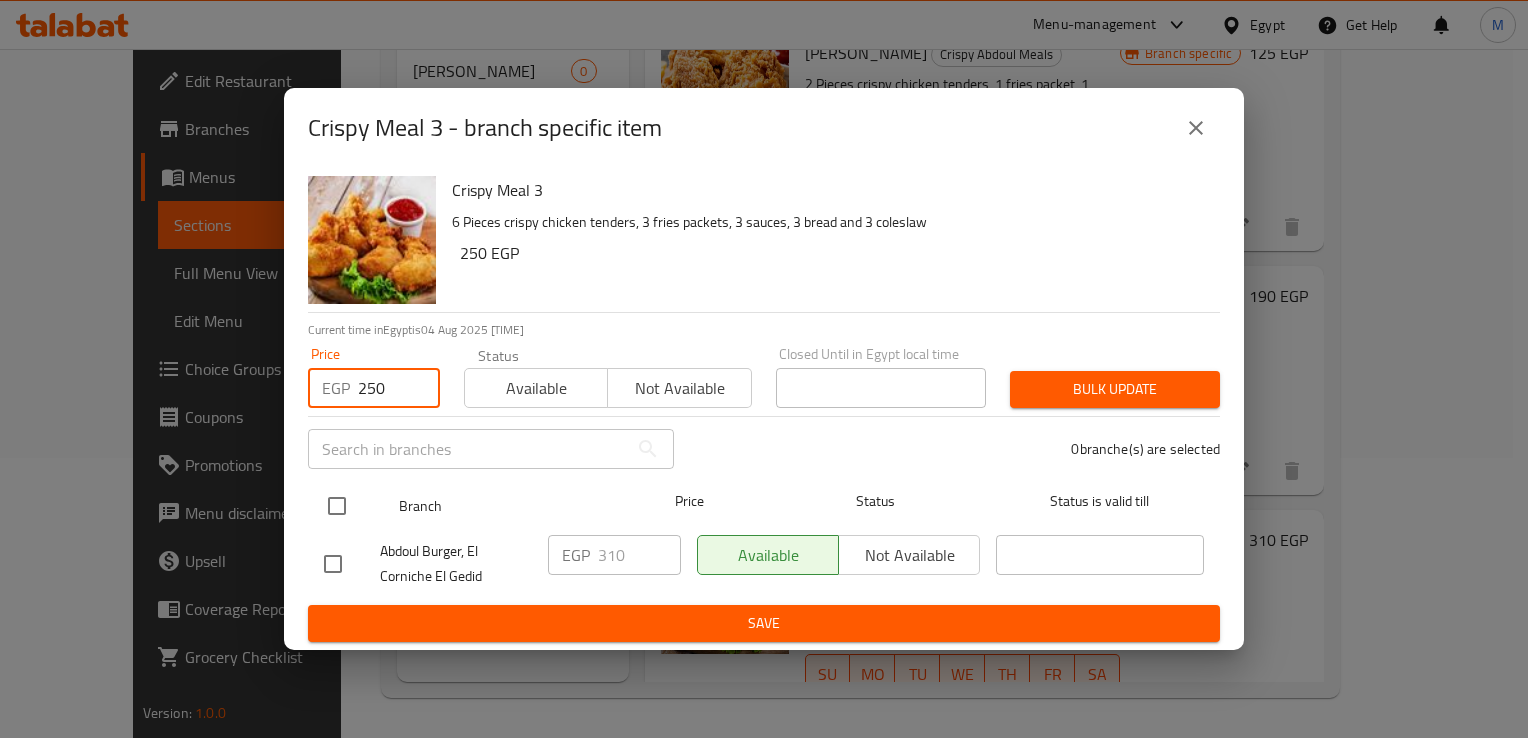 type on "250" 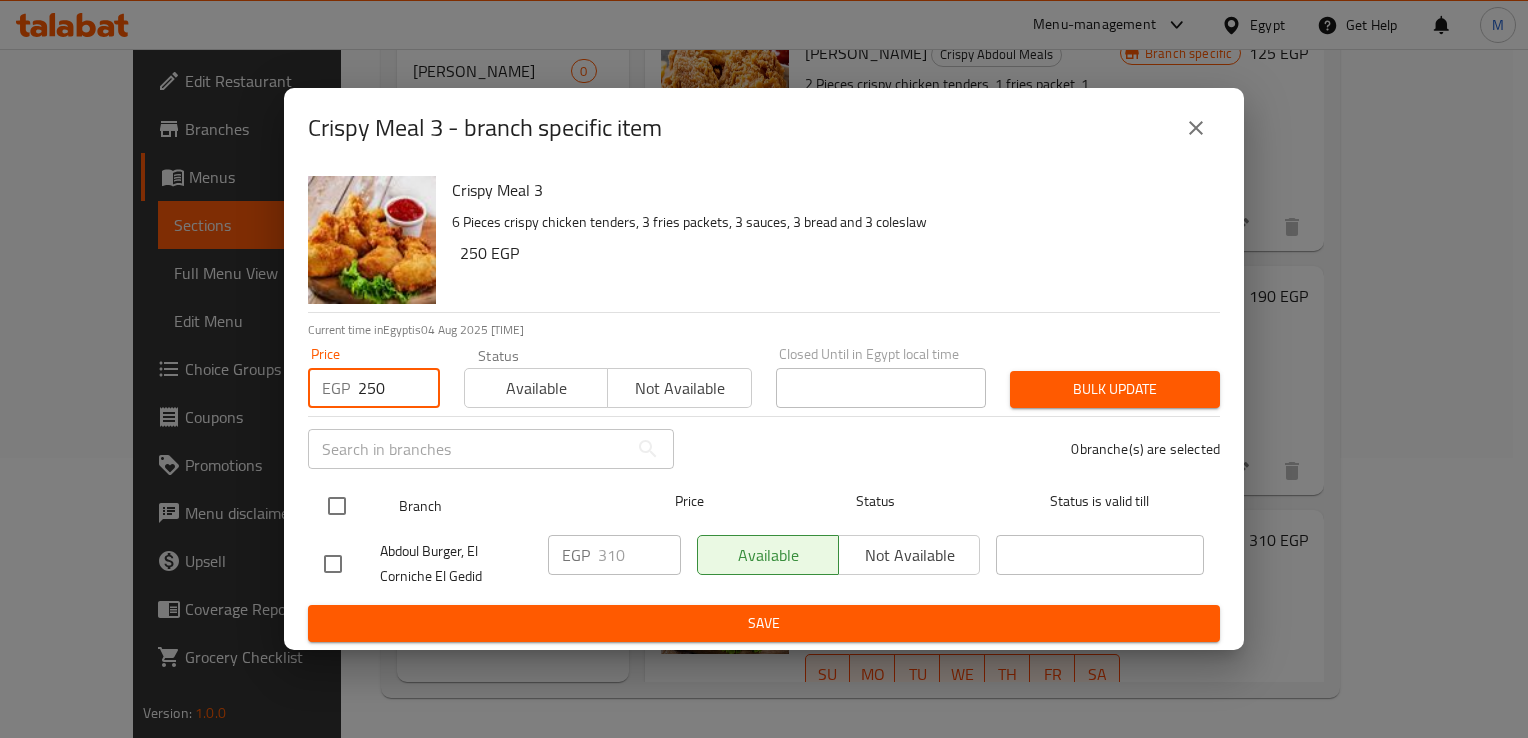 click at bounding box center [337, 506] 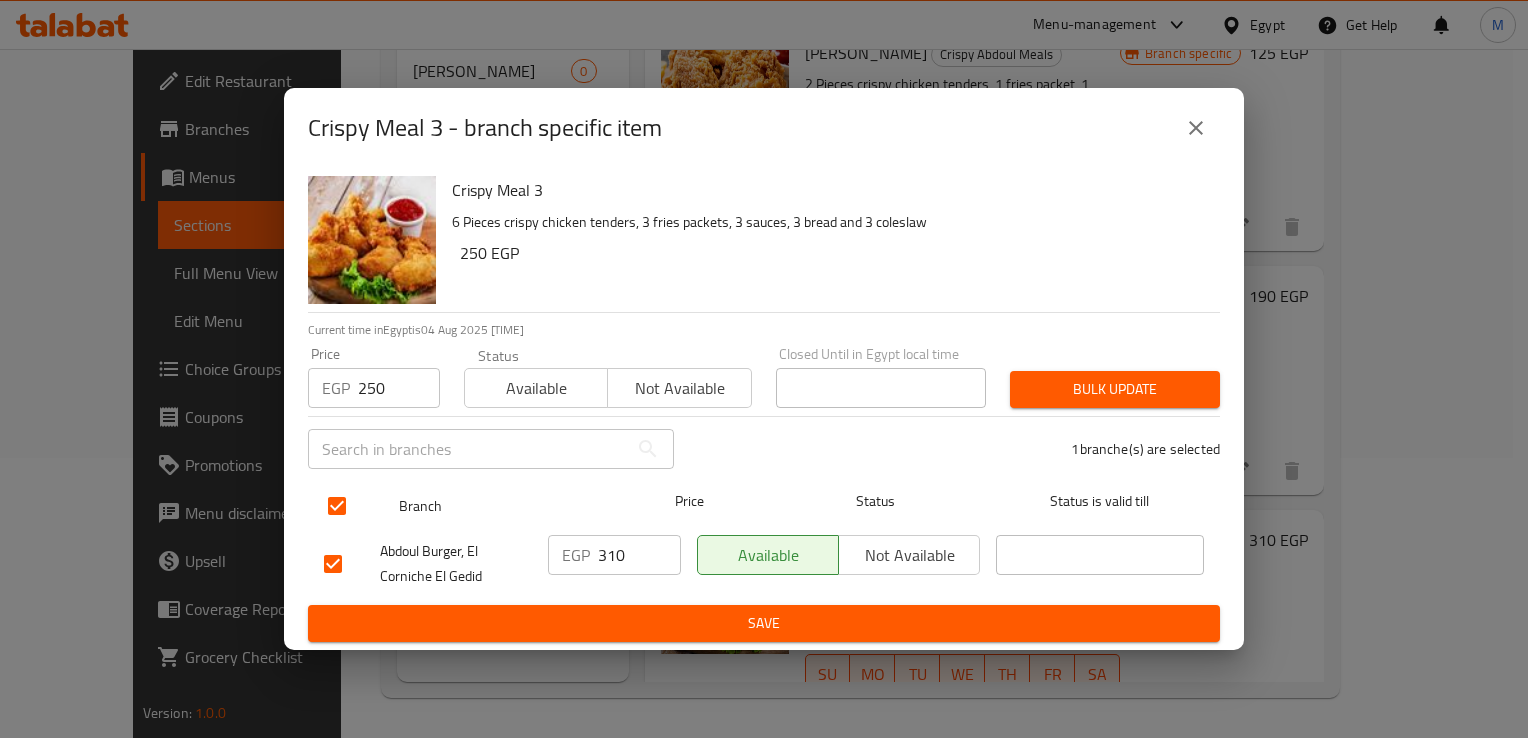 checkbox on "true" 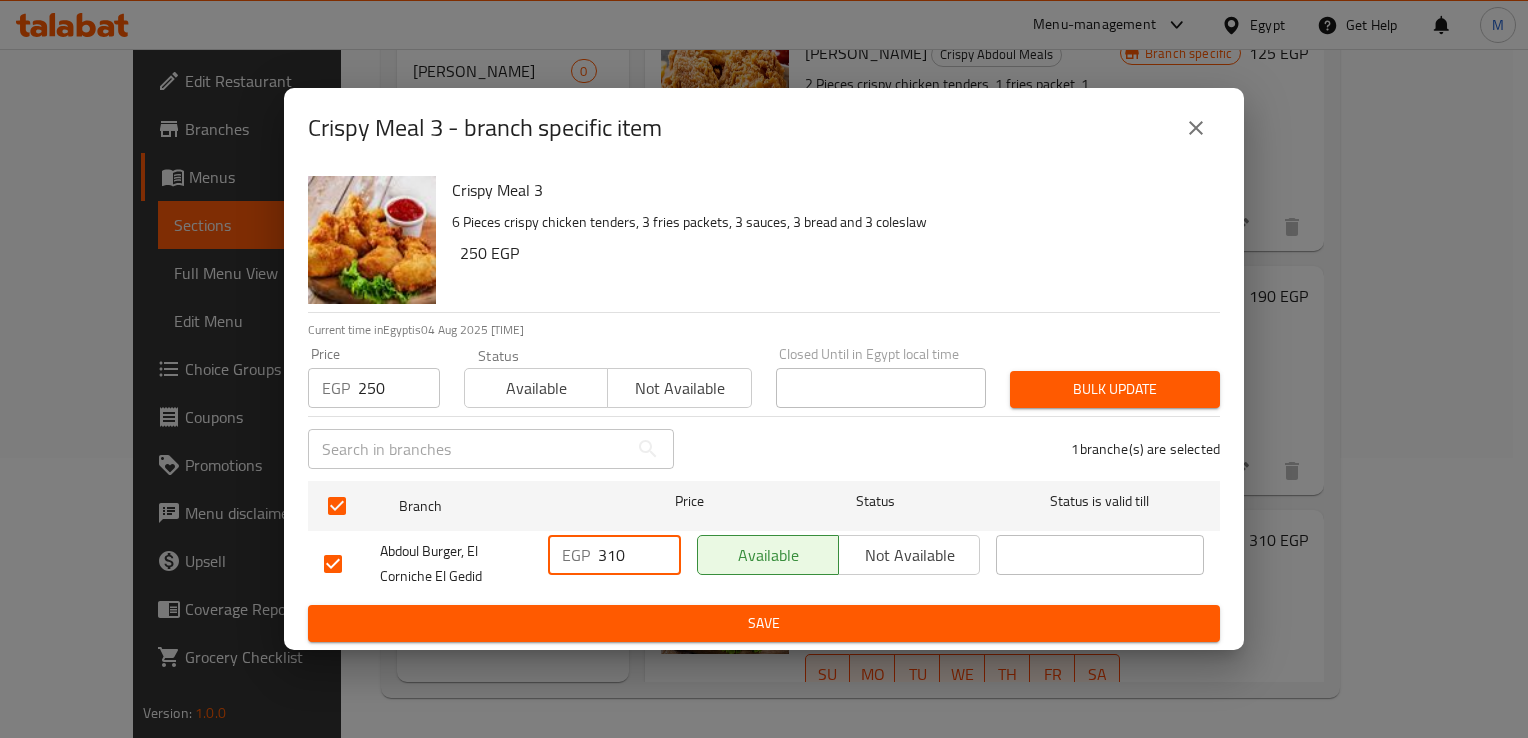 click on "310" at bounding box center (639, 555) 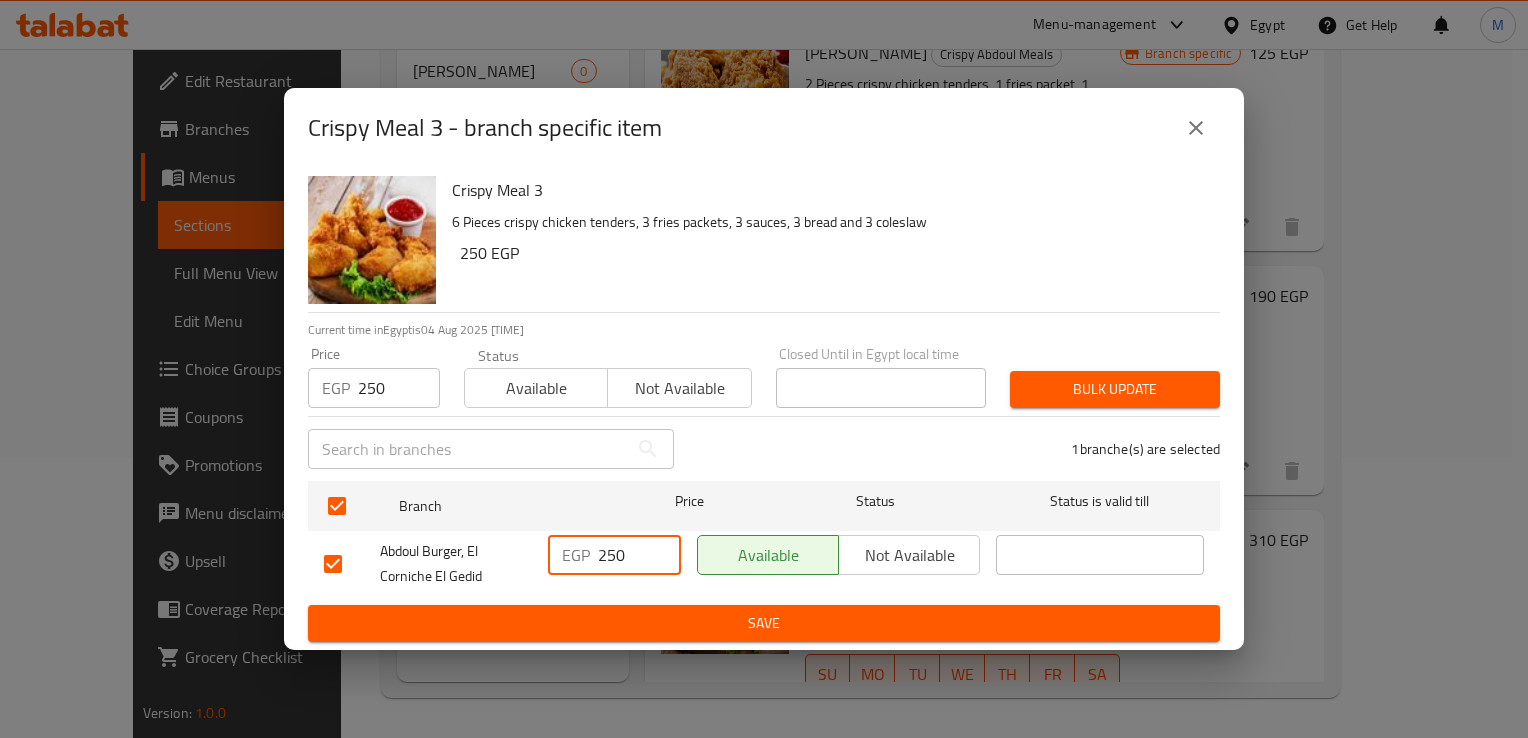 type on "250" 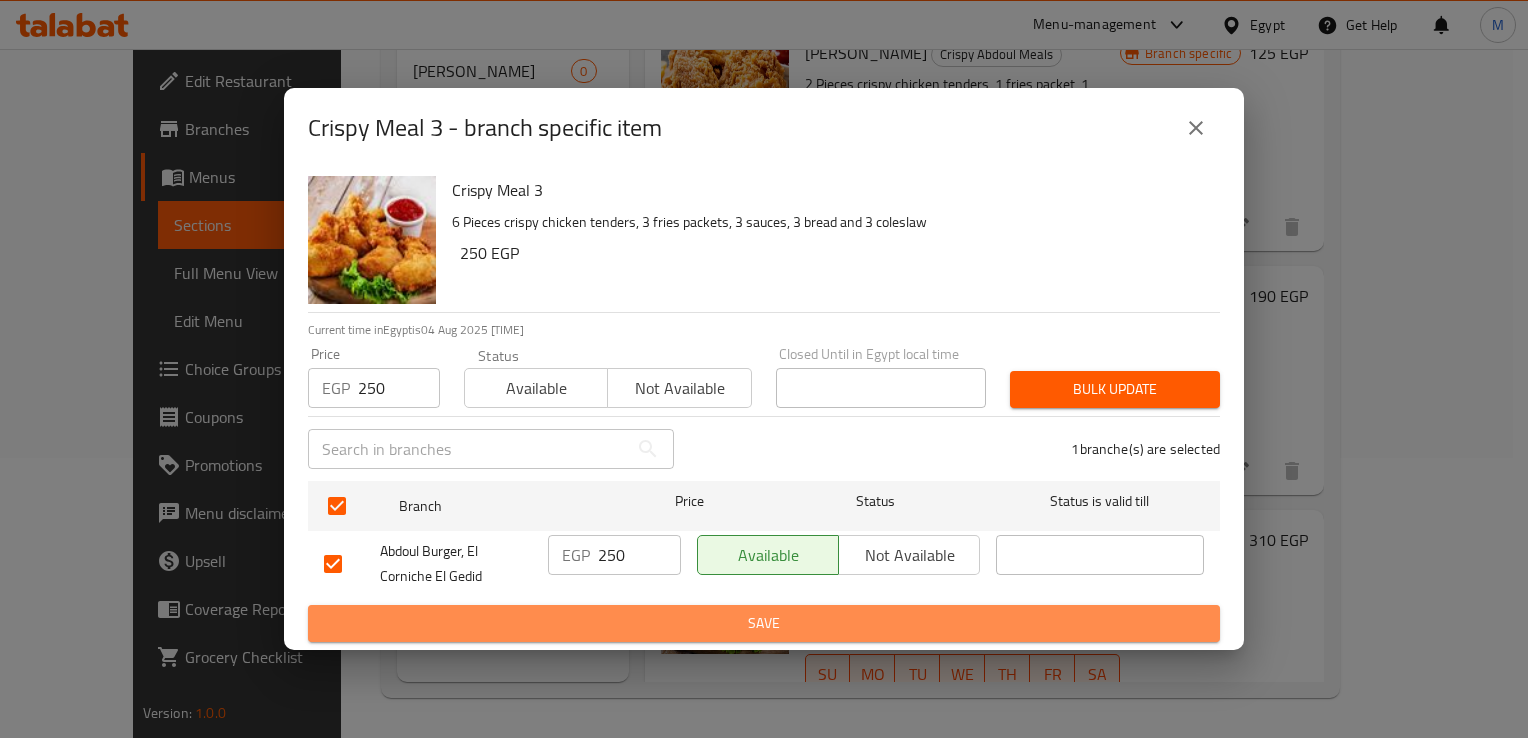 click on "Save" at bounding box center (764, 623) 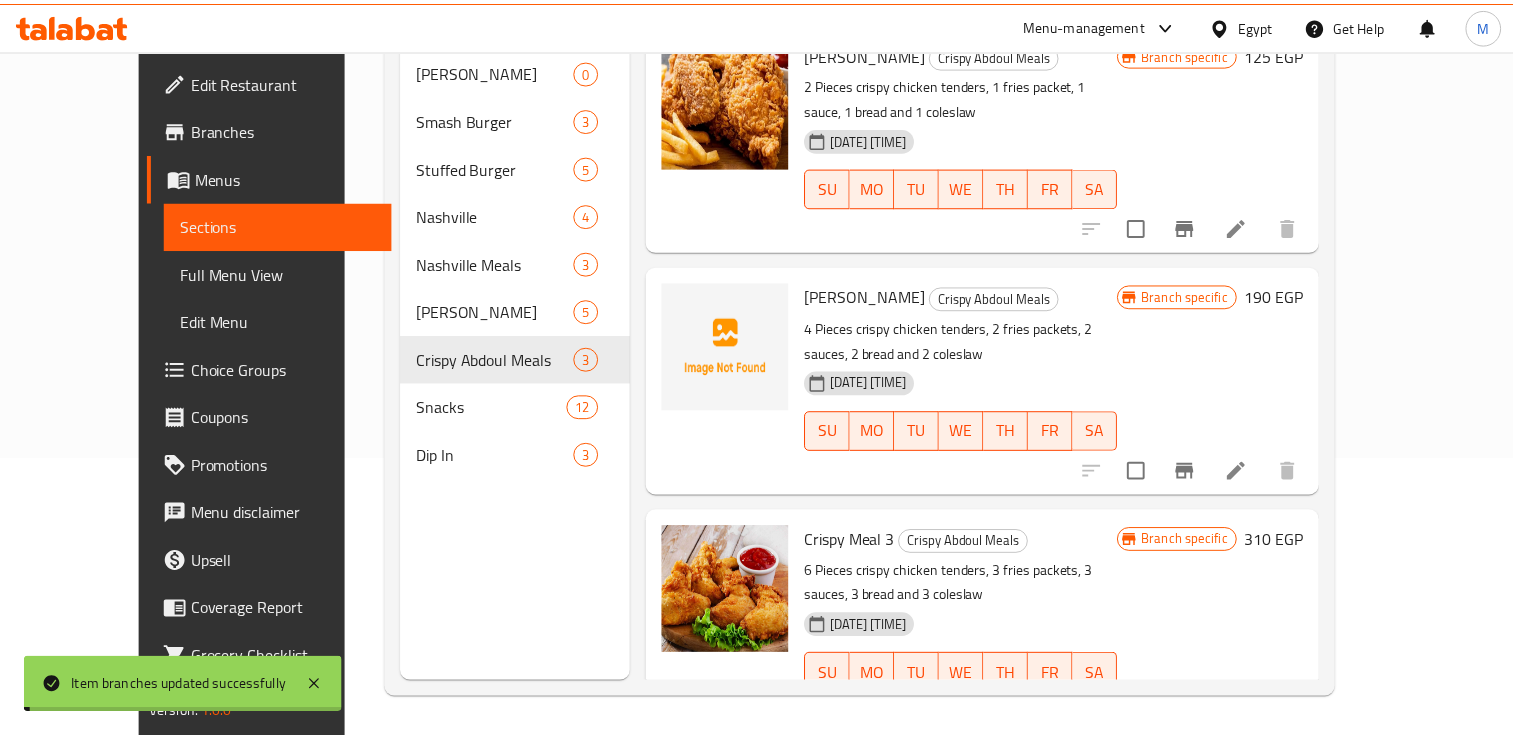 scroll, scrollTop: 0, scrollLeft: 0, axis: both 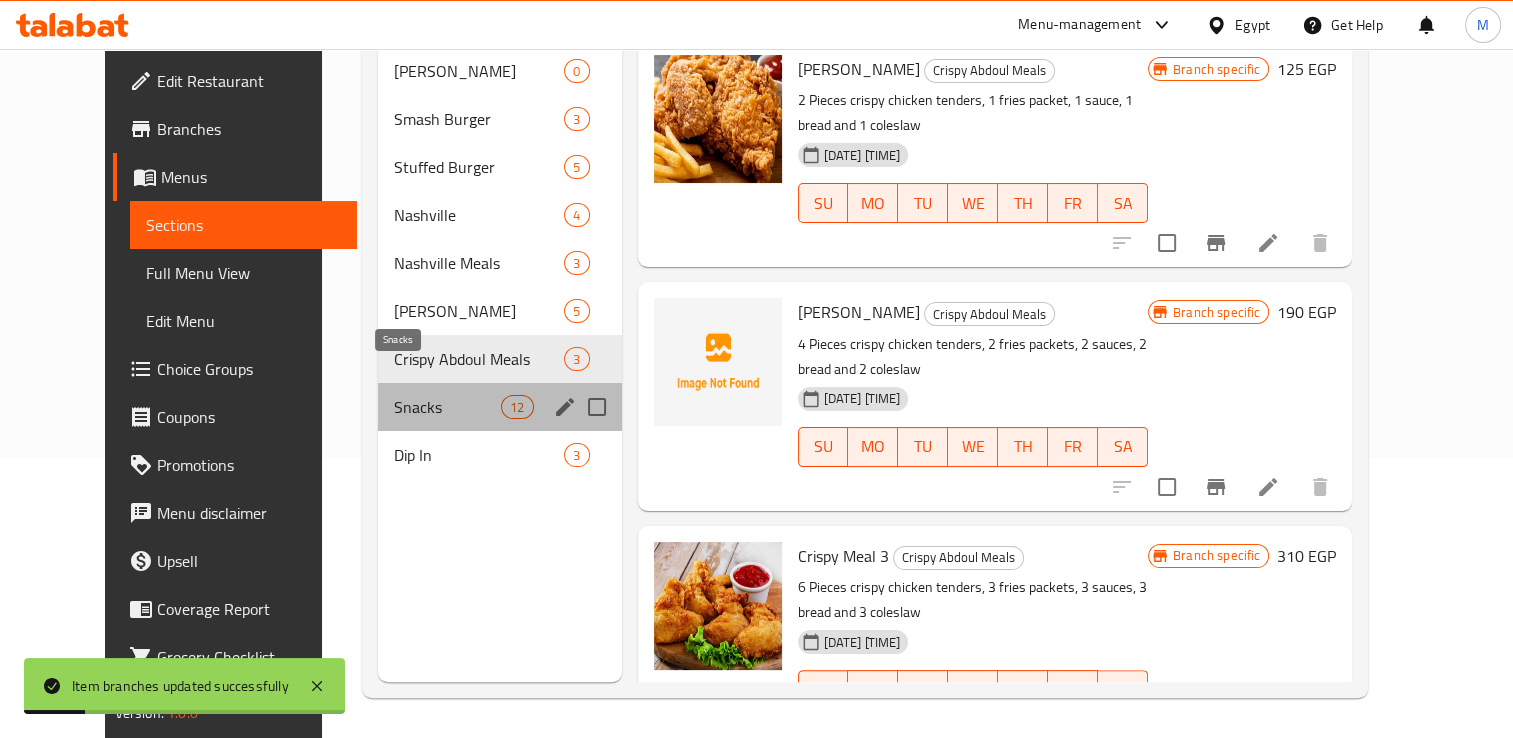 click on "Snacks" at bounding box center (447, 407) 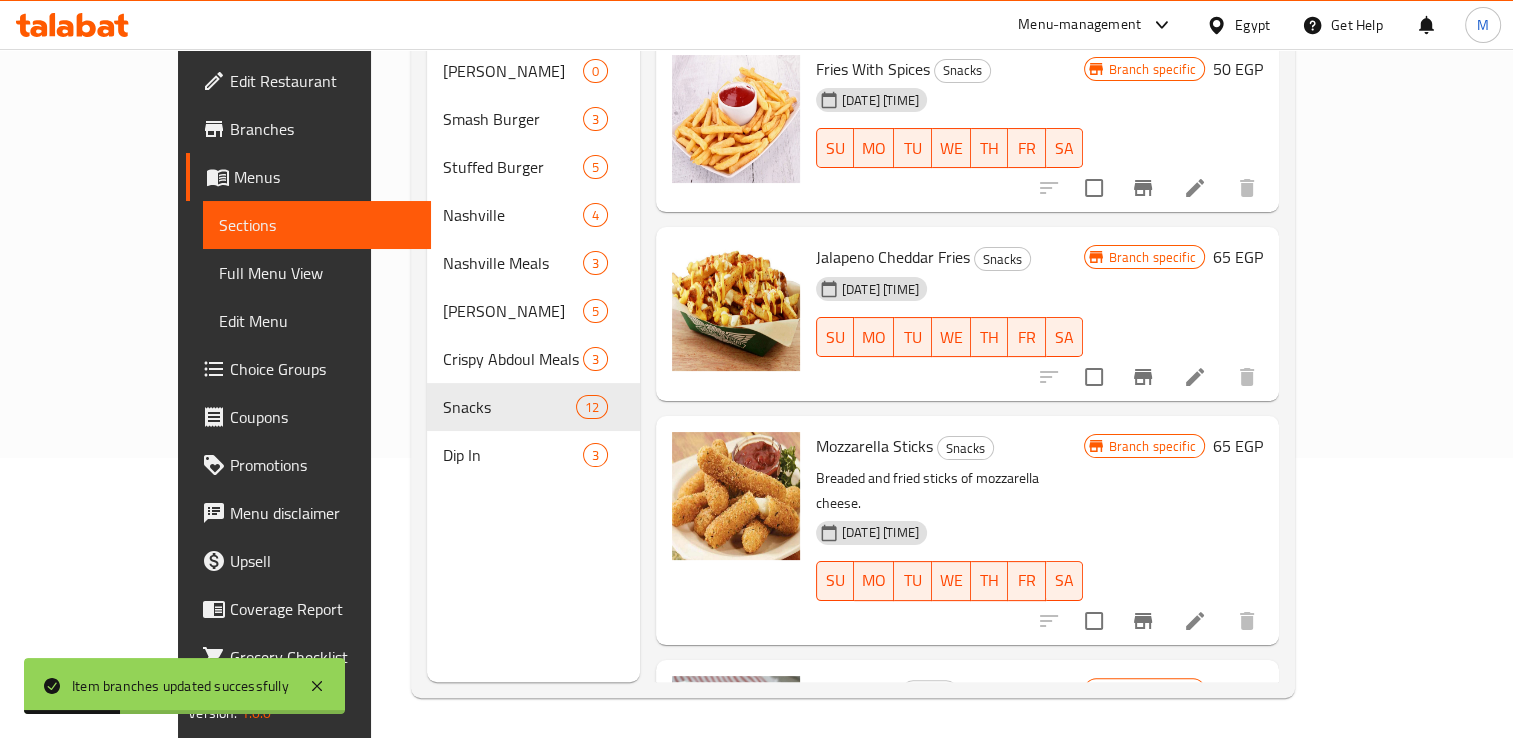 scroll, scrollTop: 0, scrollLeft: 0, axis: both 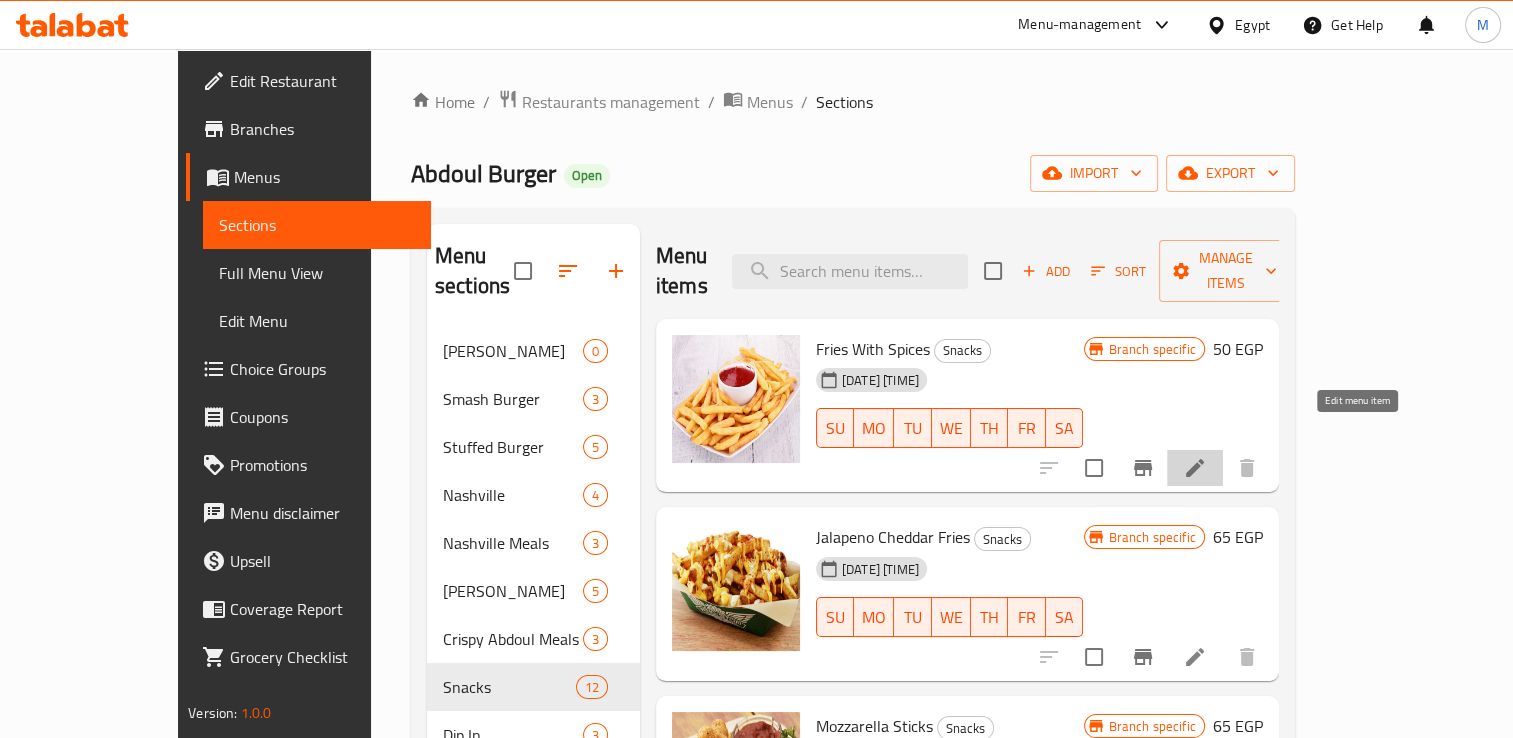 click 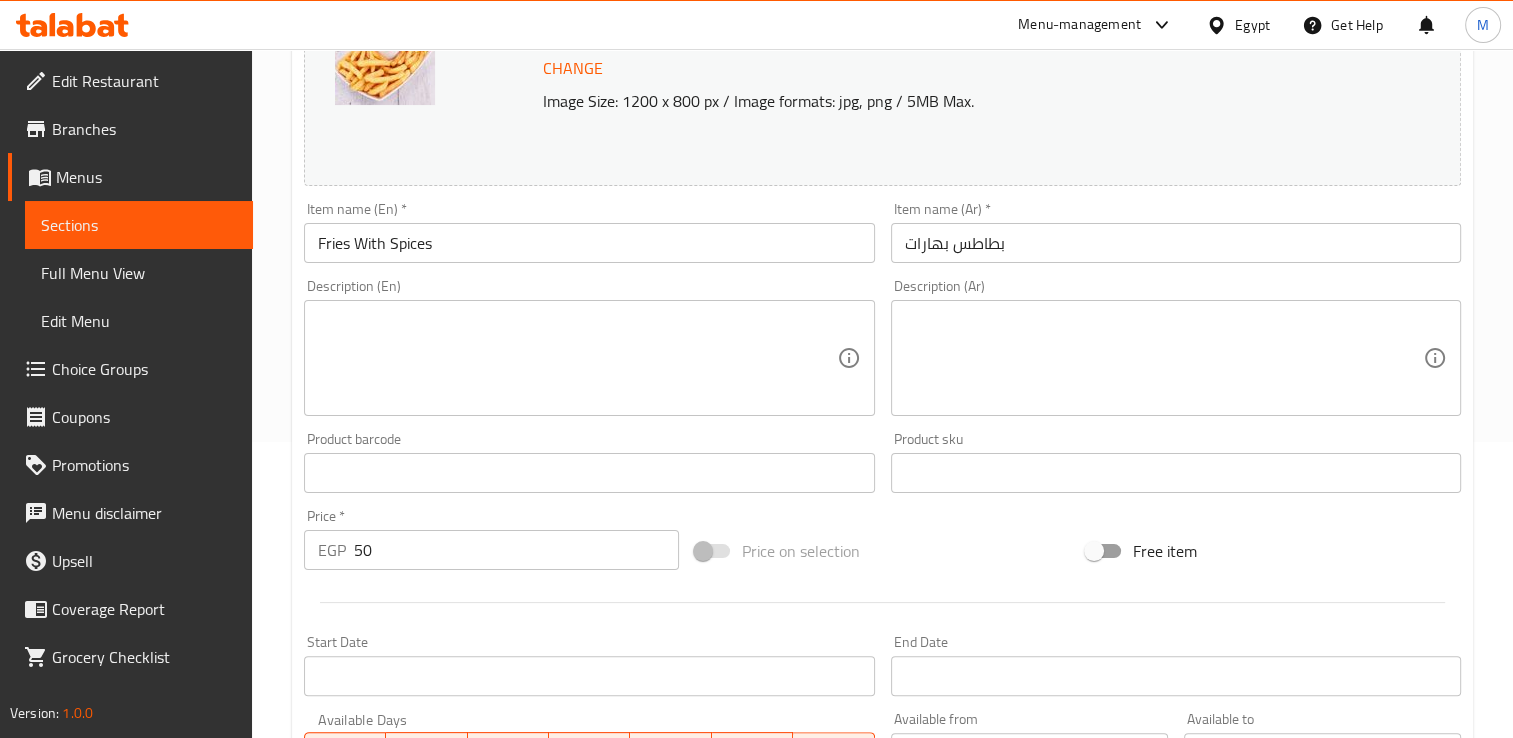 scroll, scrollTop: 320, scrollLeft: 0, axis: vertical 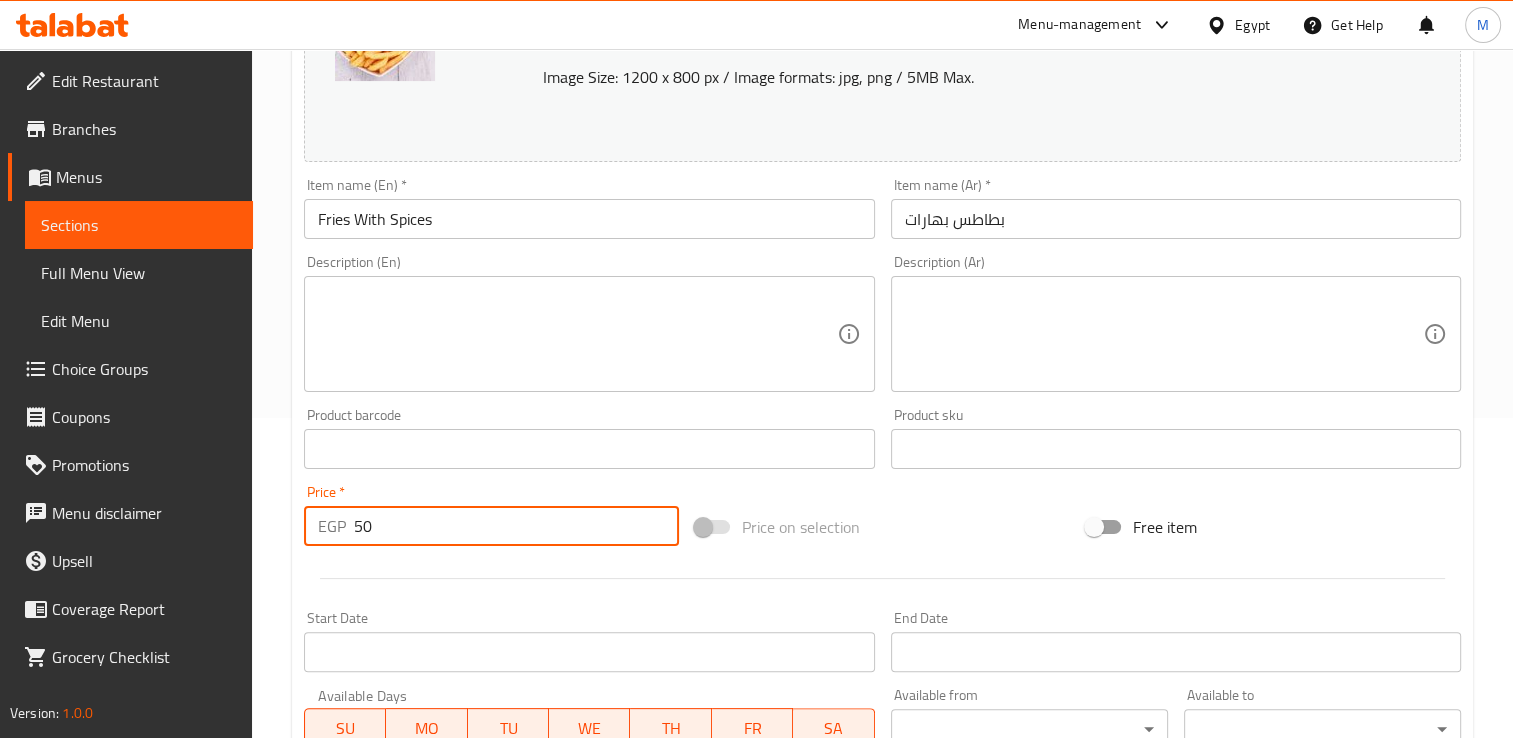 click on "50" at bounding box center [516, 526] 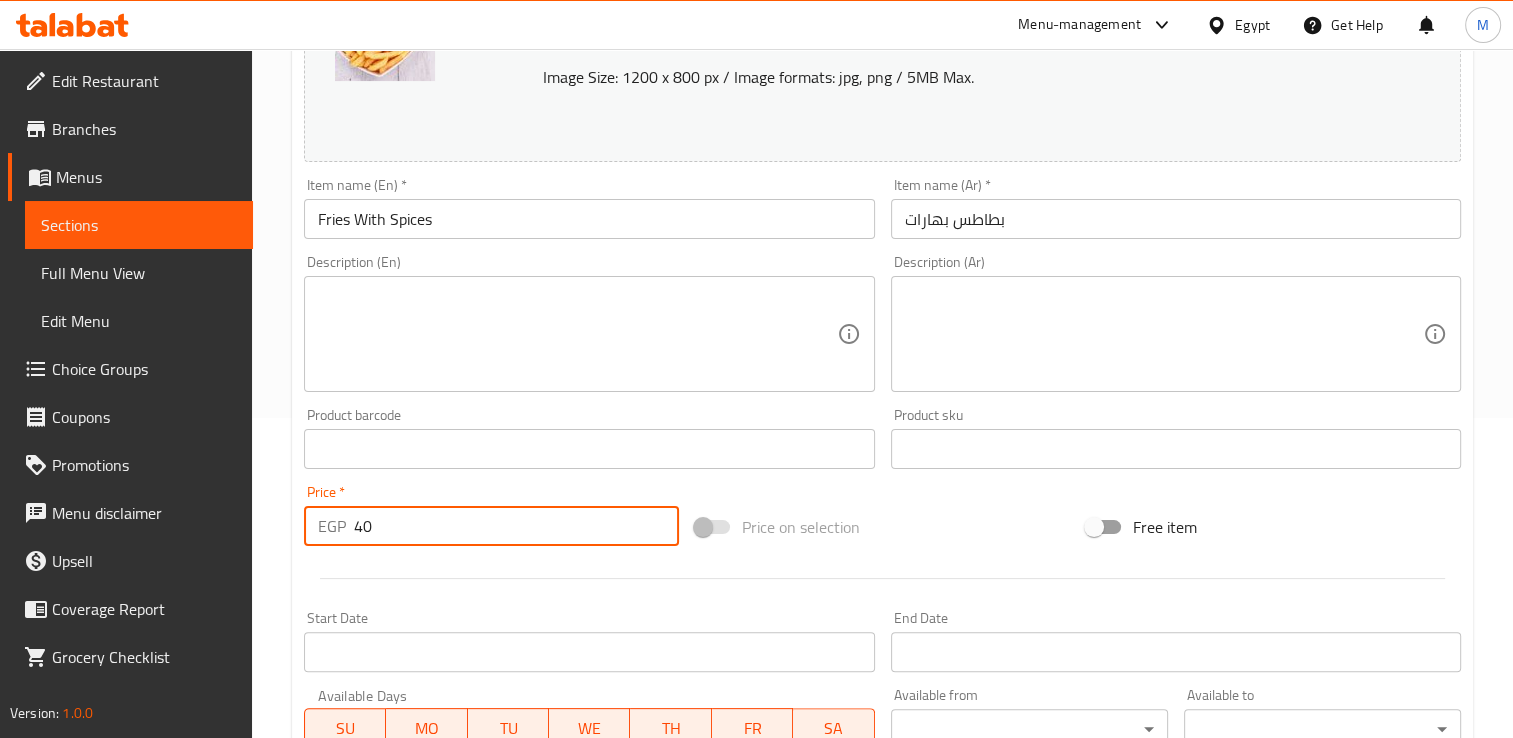 scroll, scrollTop: 702, scrollLeft: 0, axis: vertical 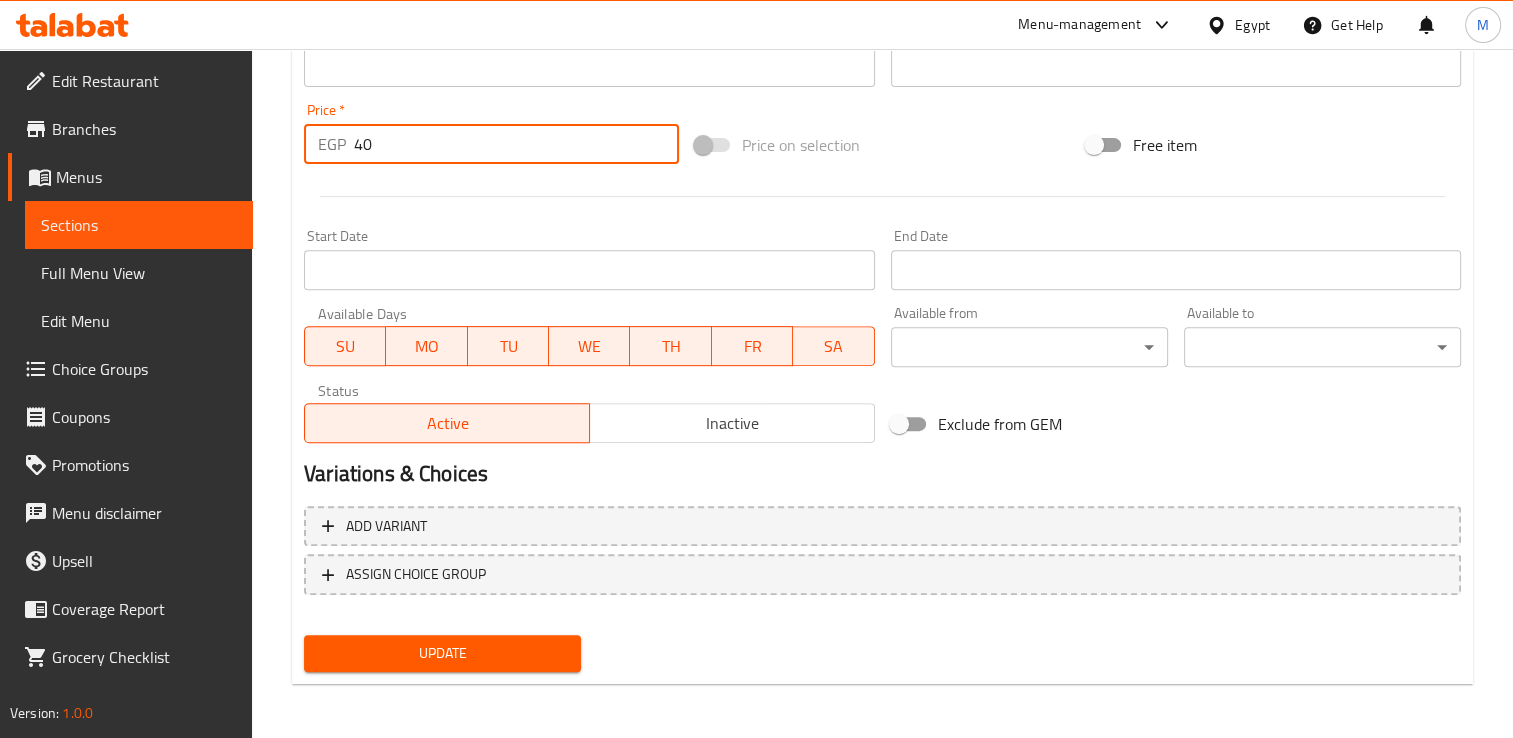 type on "40" 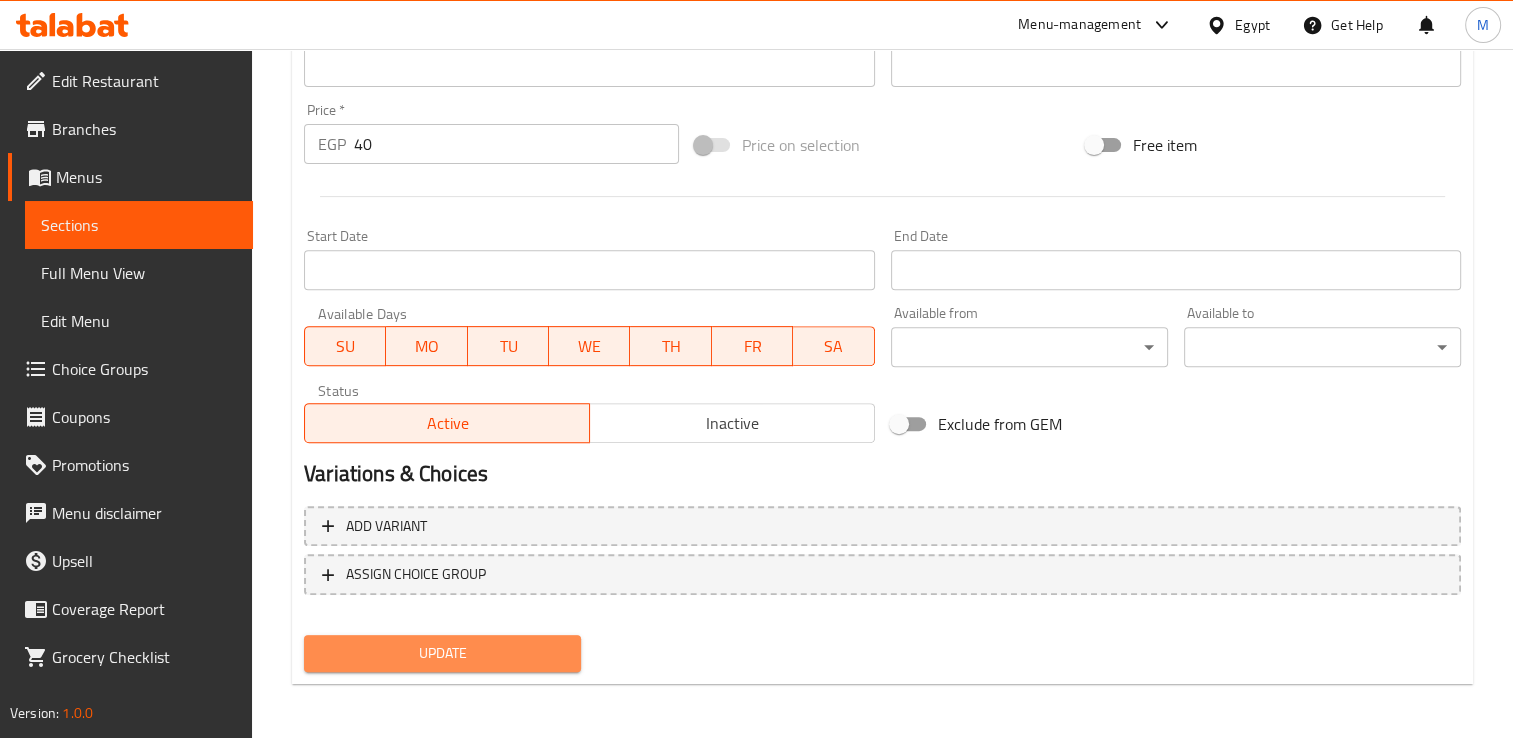 click on "Update" at bounding box center [442, 653] 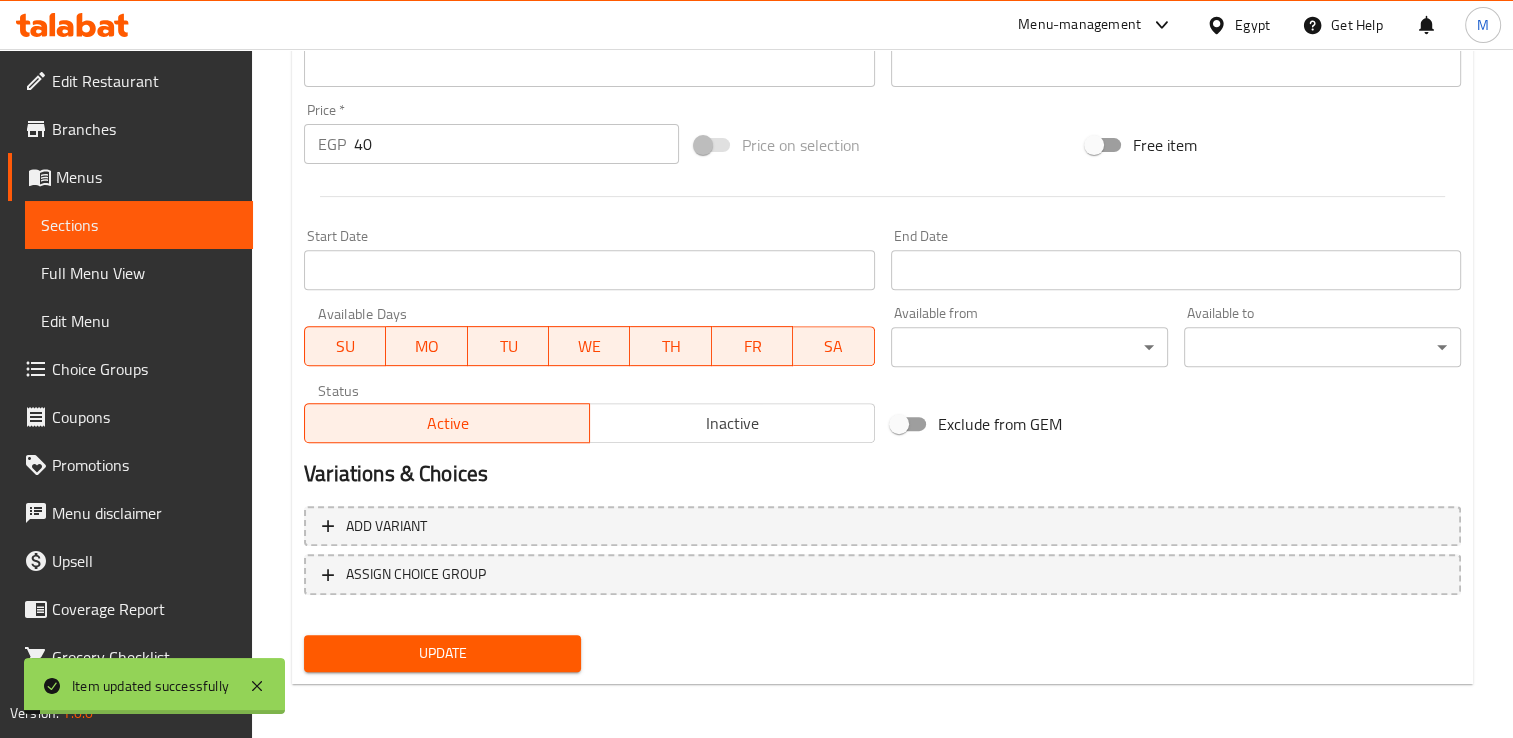 scroll, scrollTop: 0, scrollLeft: 0, axis: both 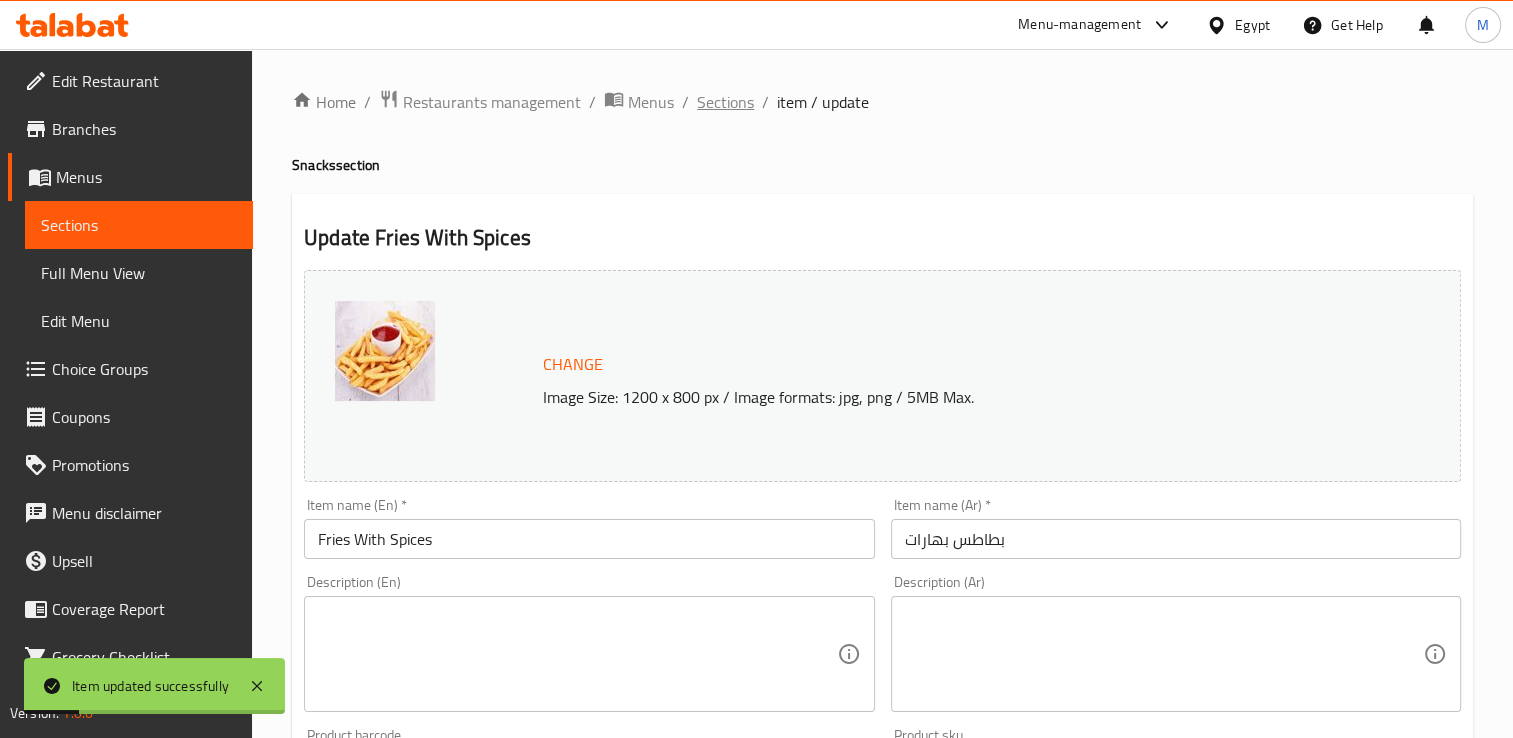 click on "Sections" at bounding box center (725, 102) 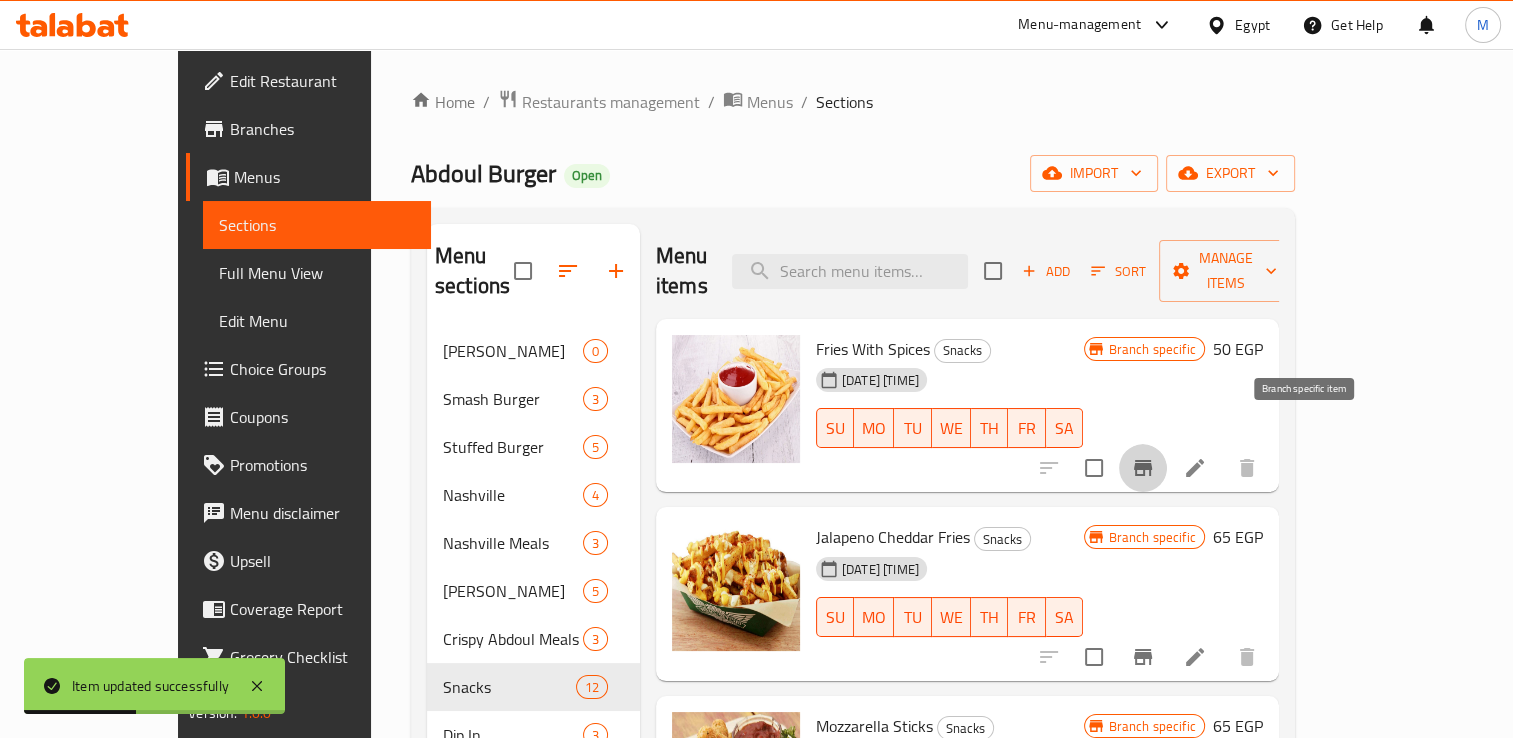 click 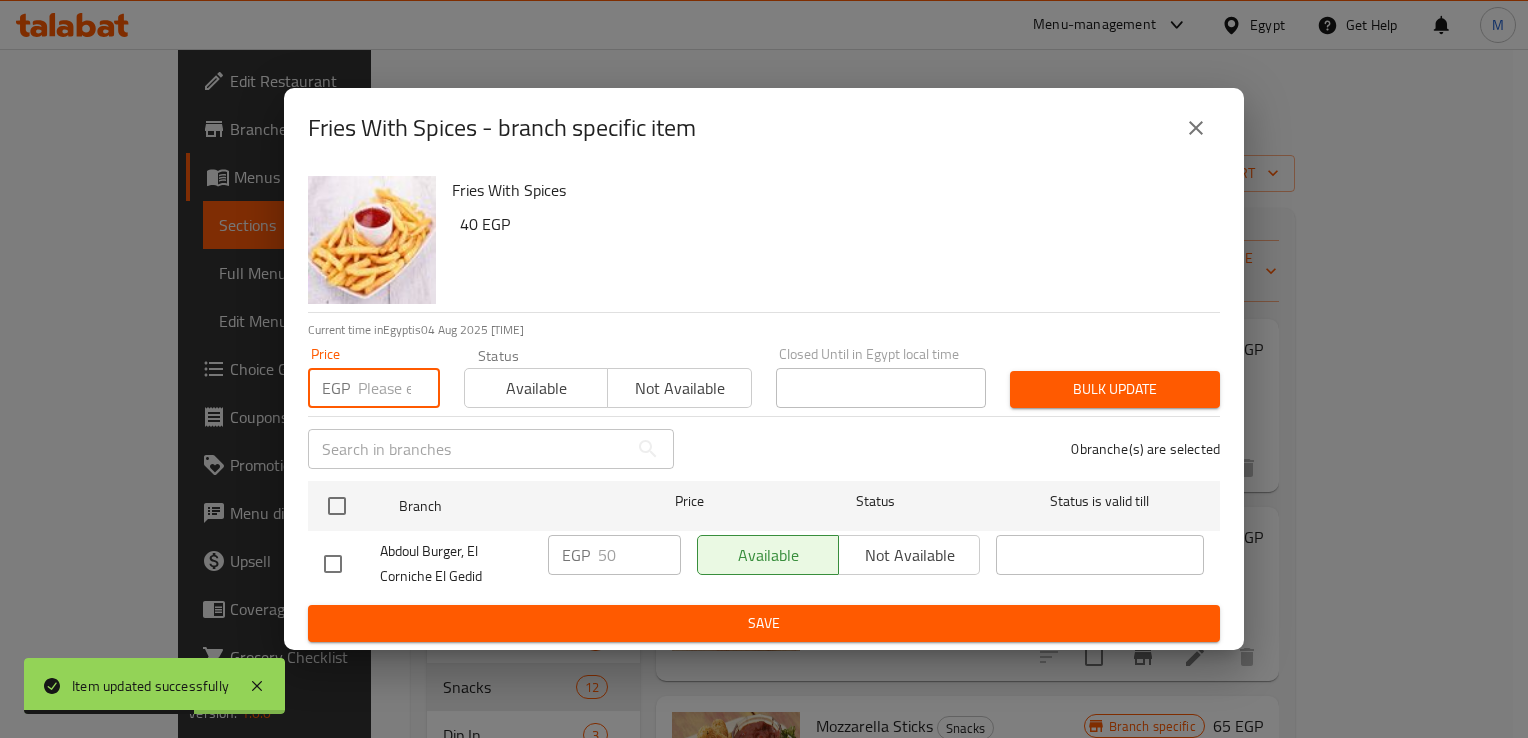 click at bounding box center [399, 388] 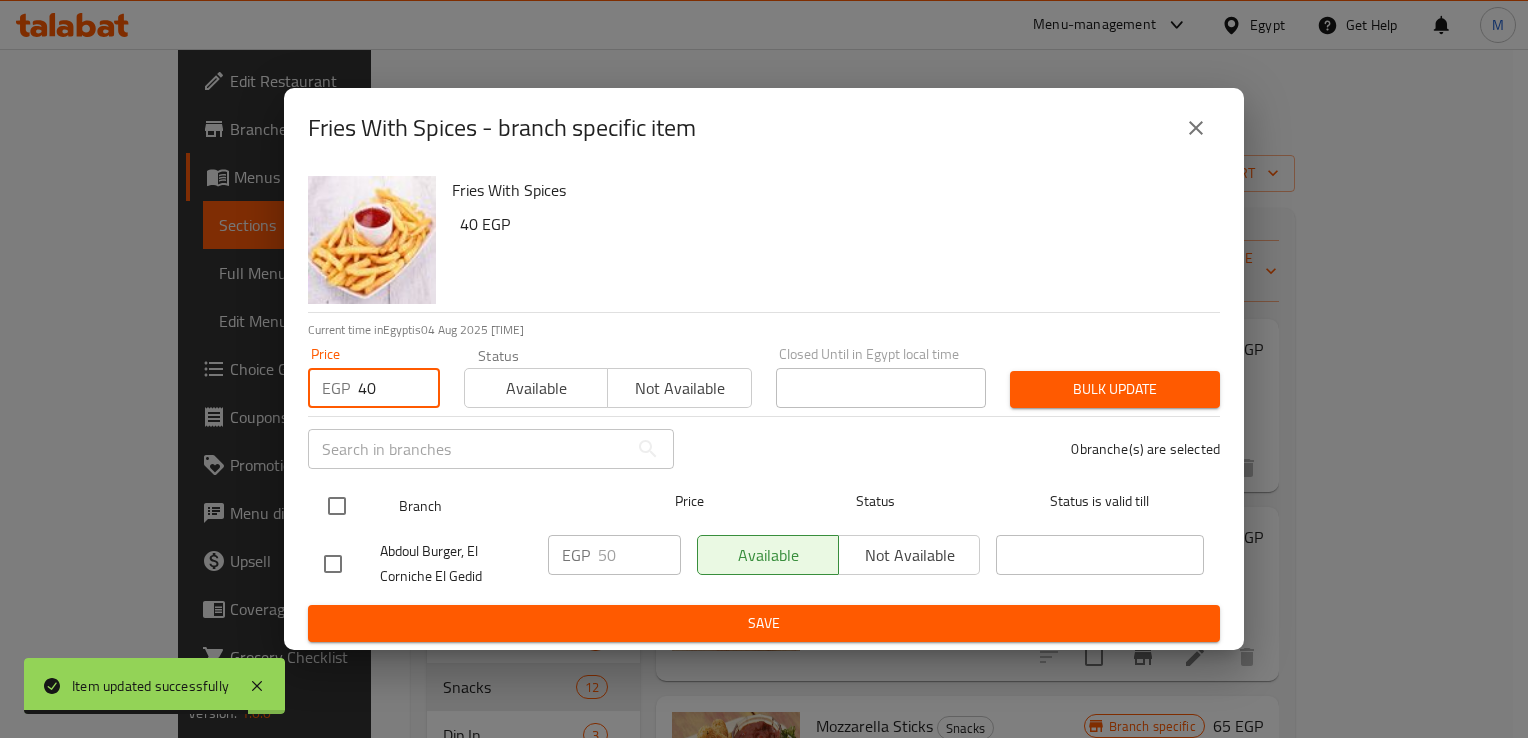 type on "40" 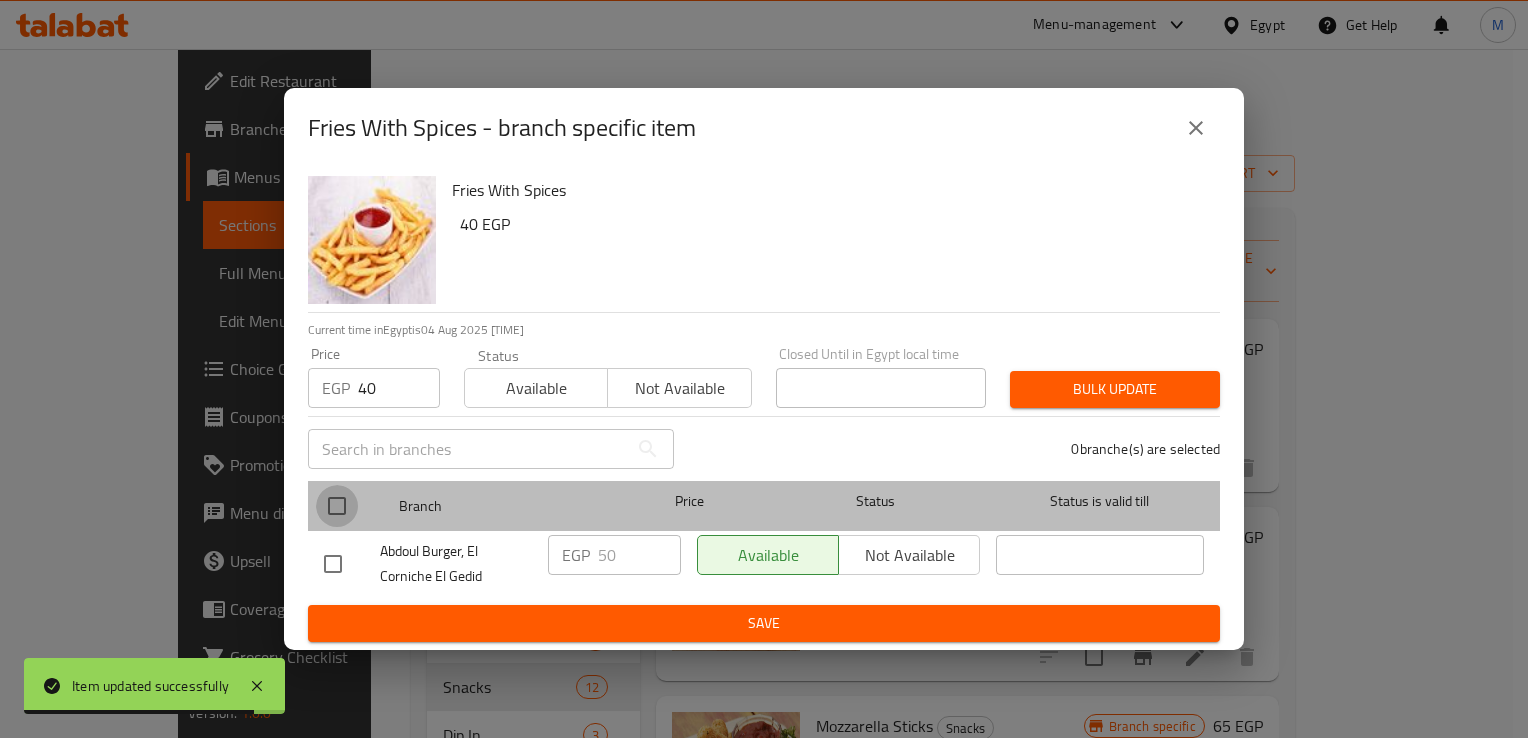 click at bounding box center [337, 506] 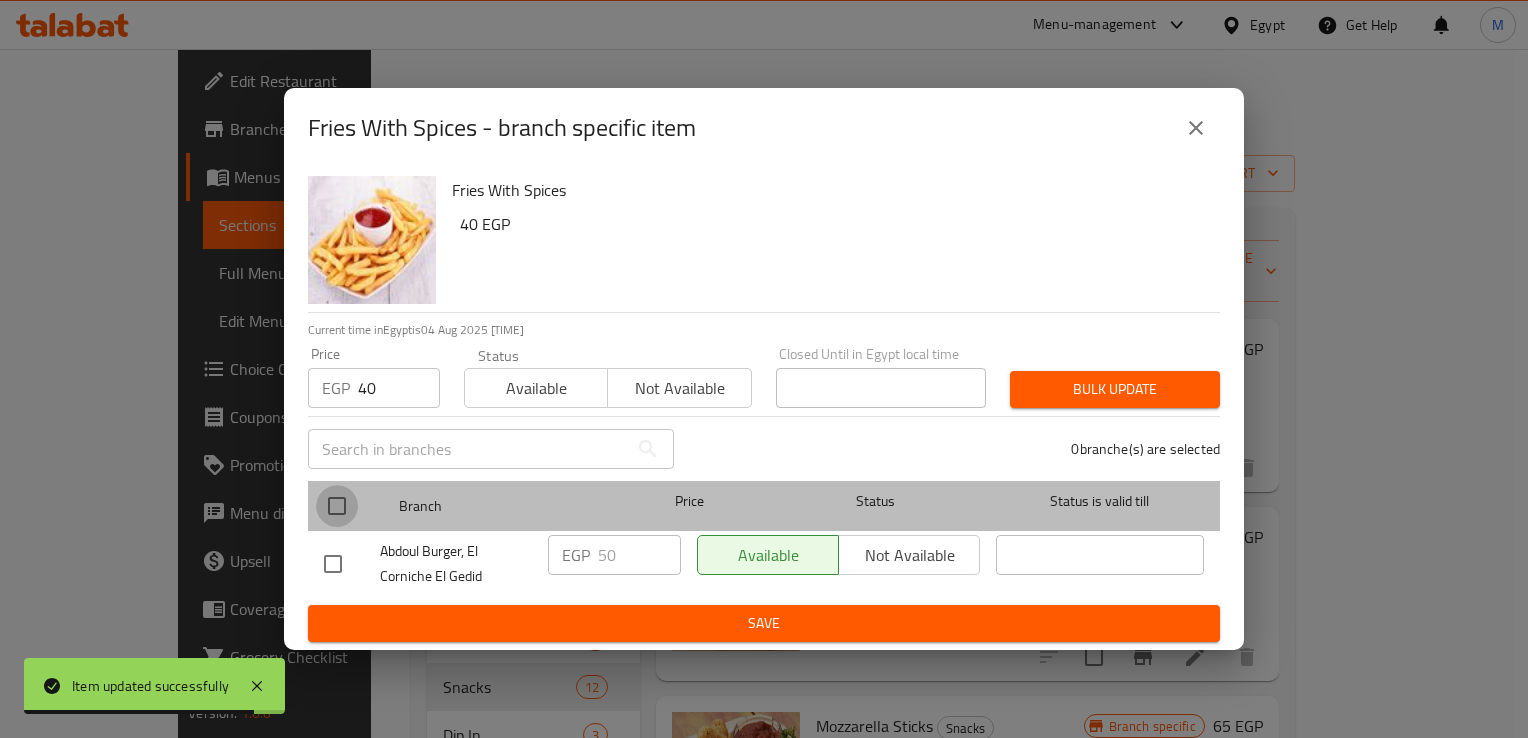 checkbox on "true" 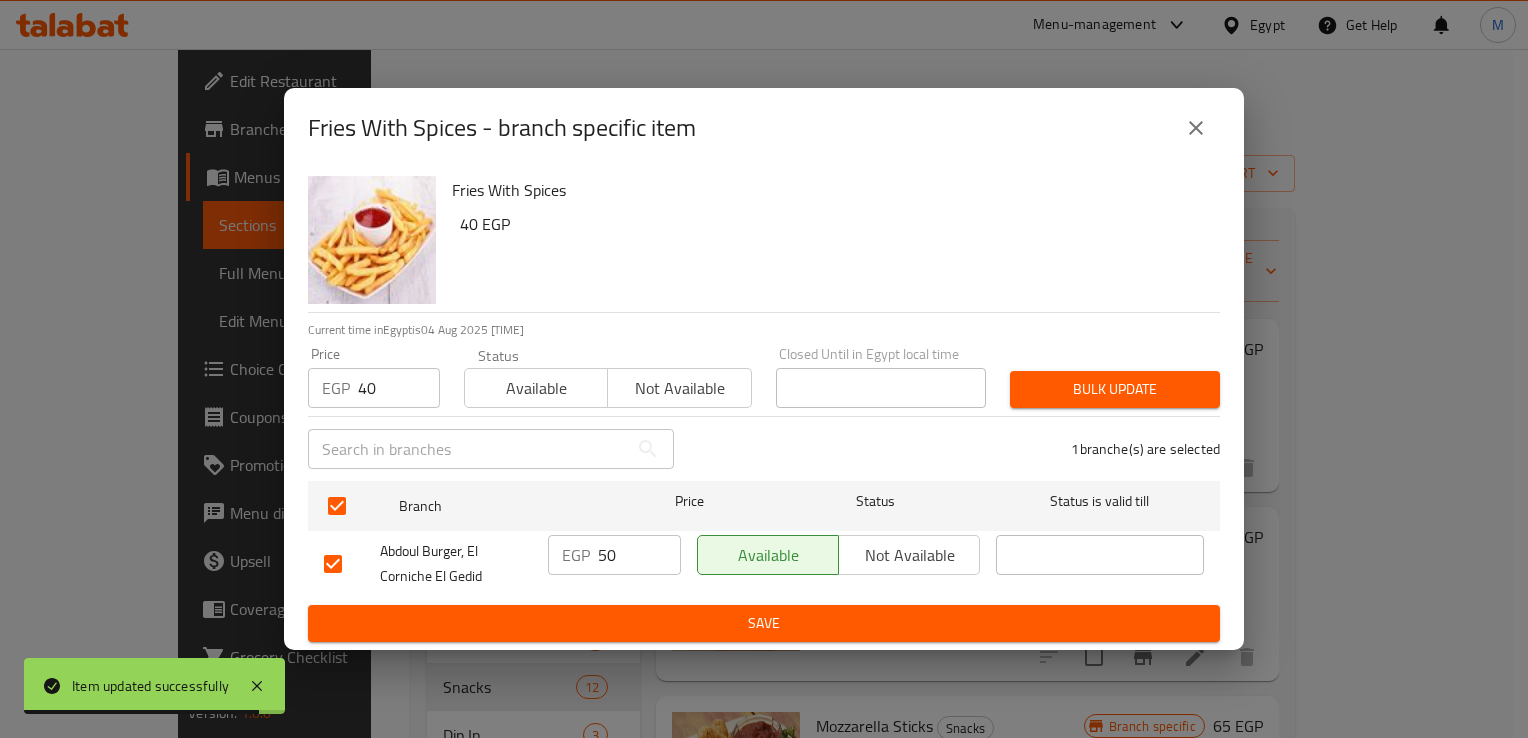 checkbox on "true" 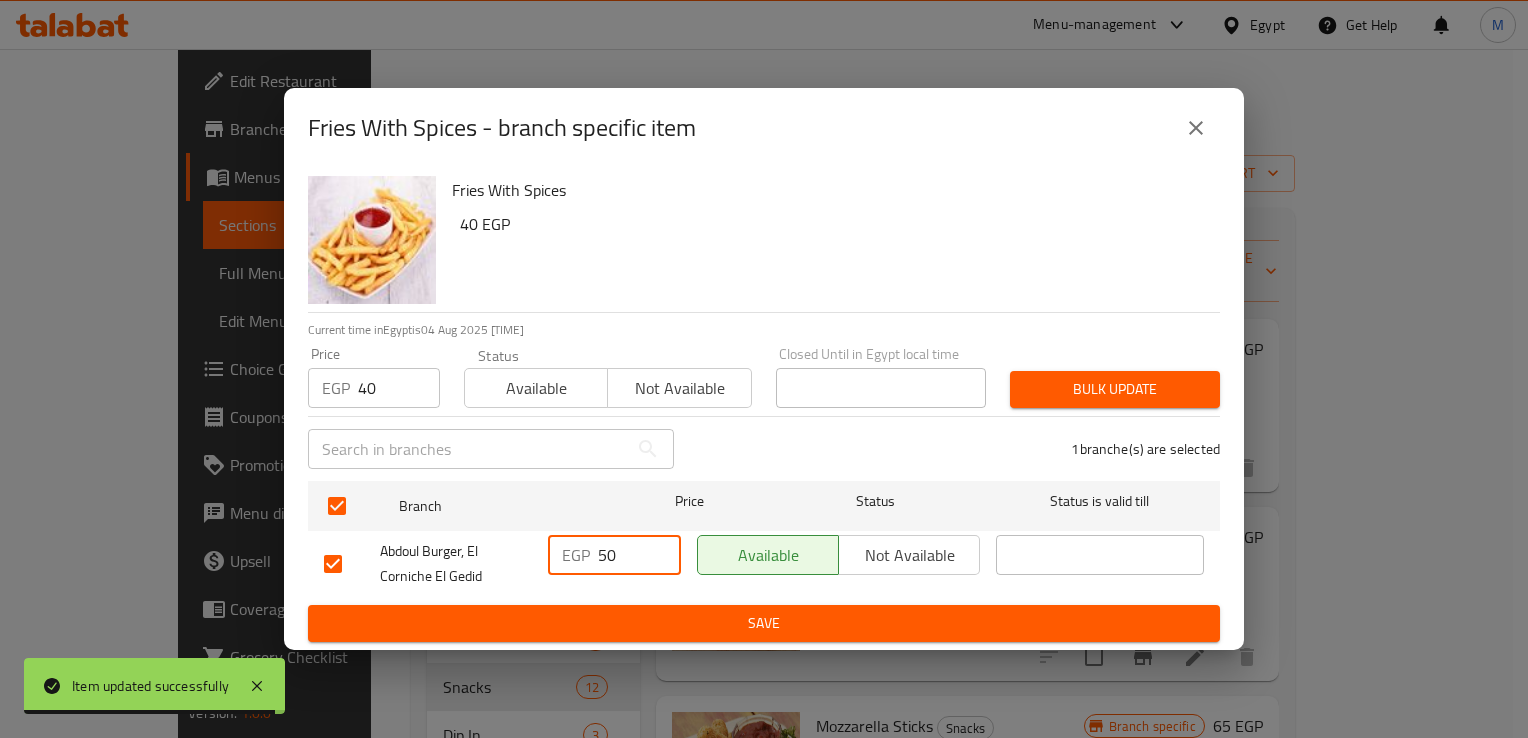 click on "50" at bounding box center (639, 555) 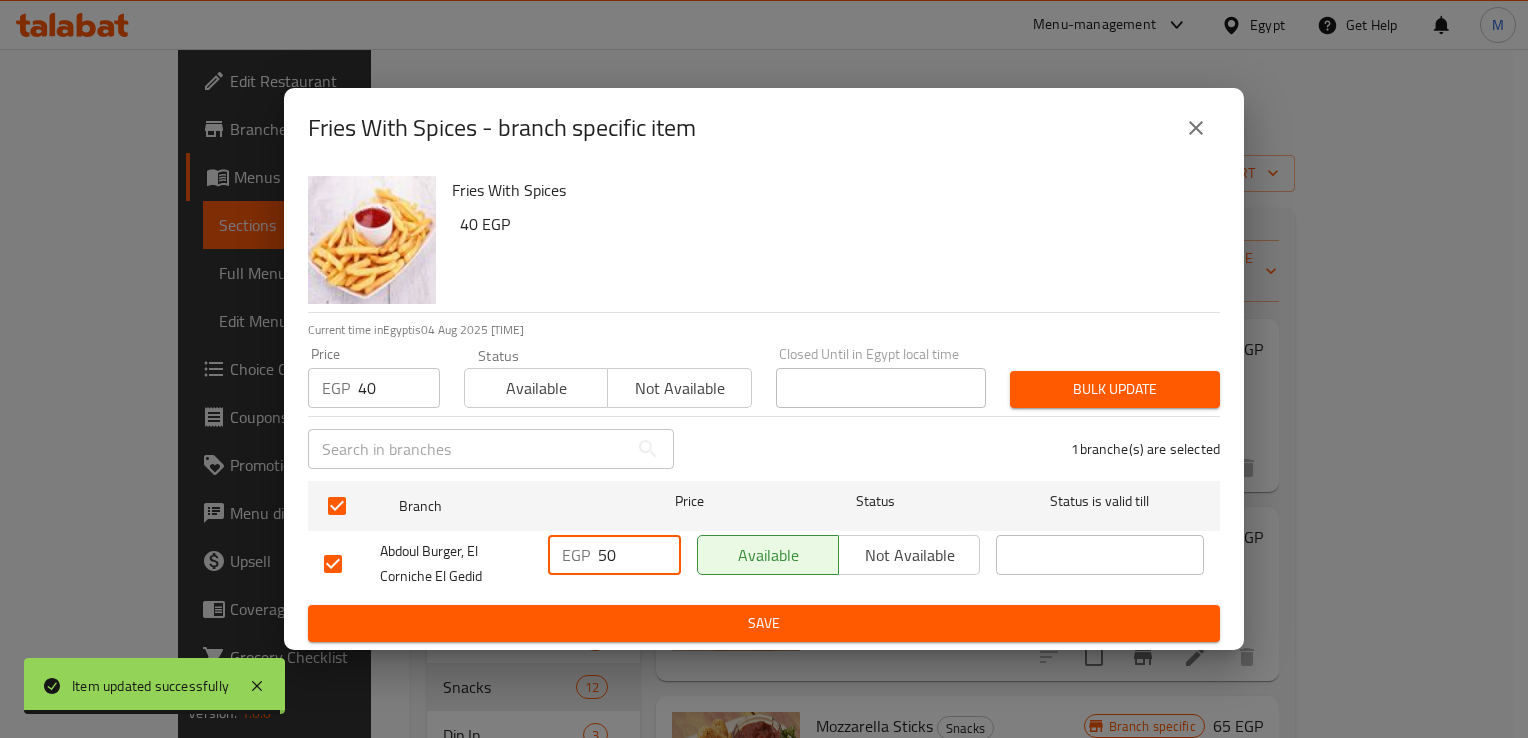 click on "50" at bounding box center (639, 555) 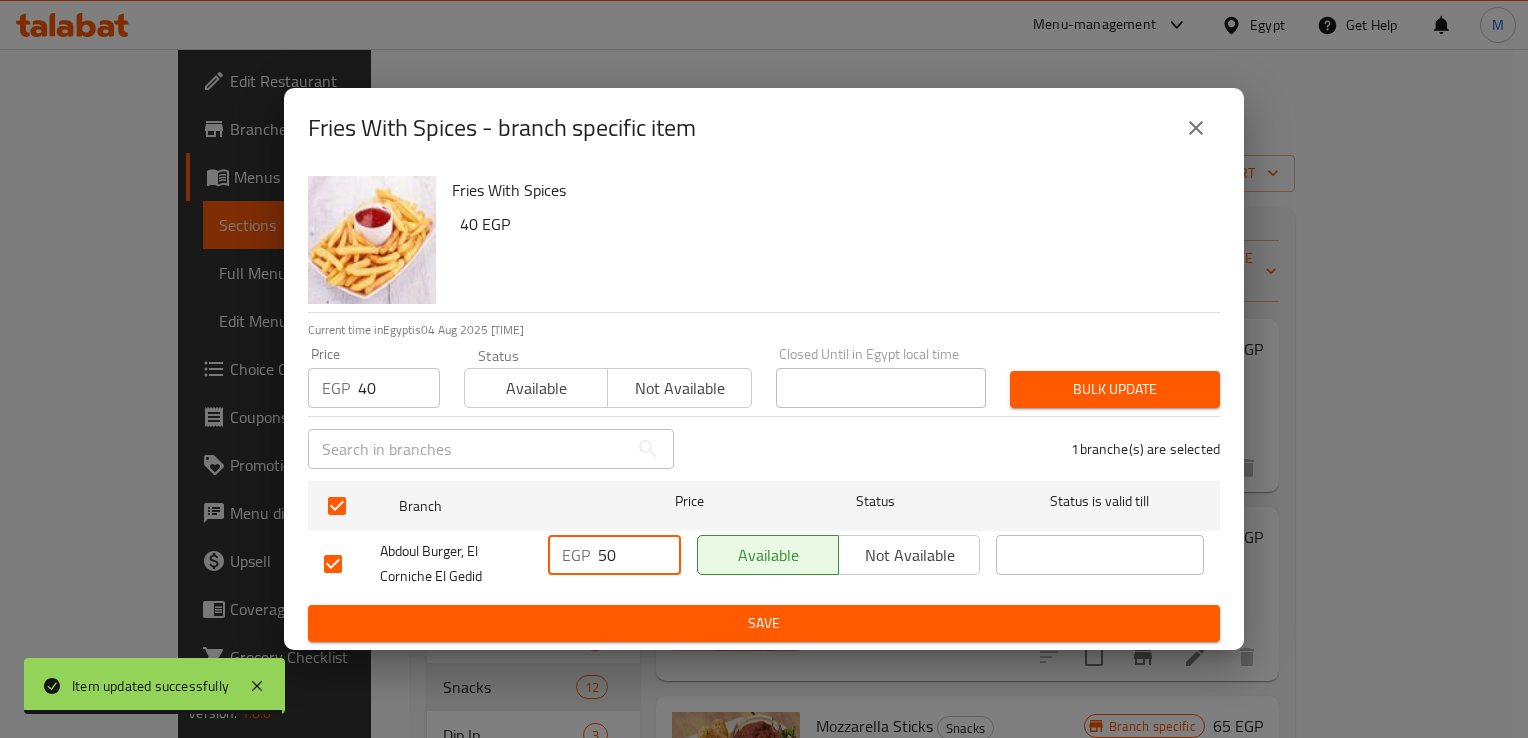 click on "50" at bounding box center (639, 555) 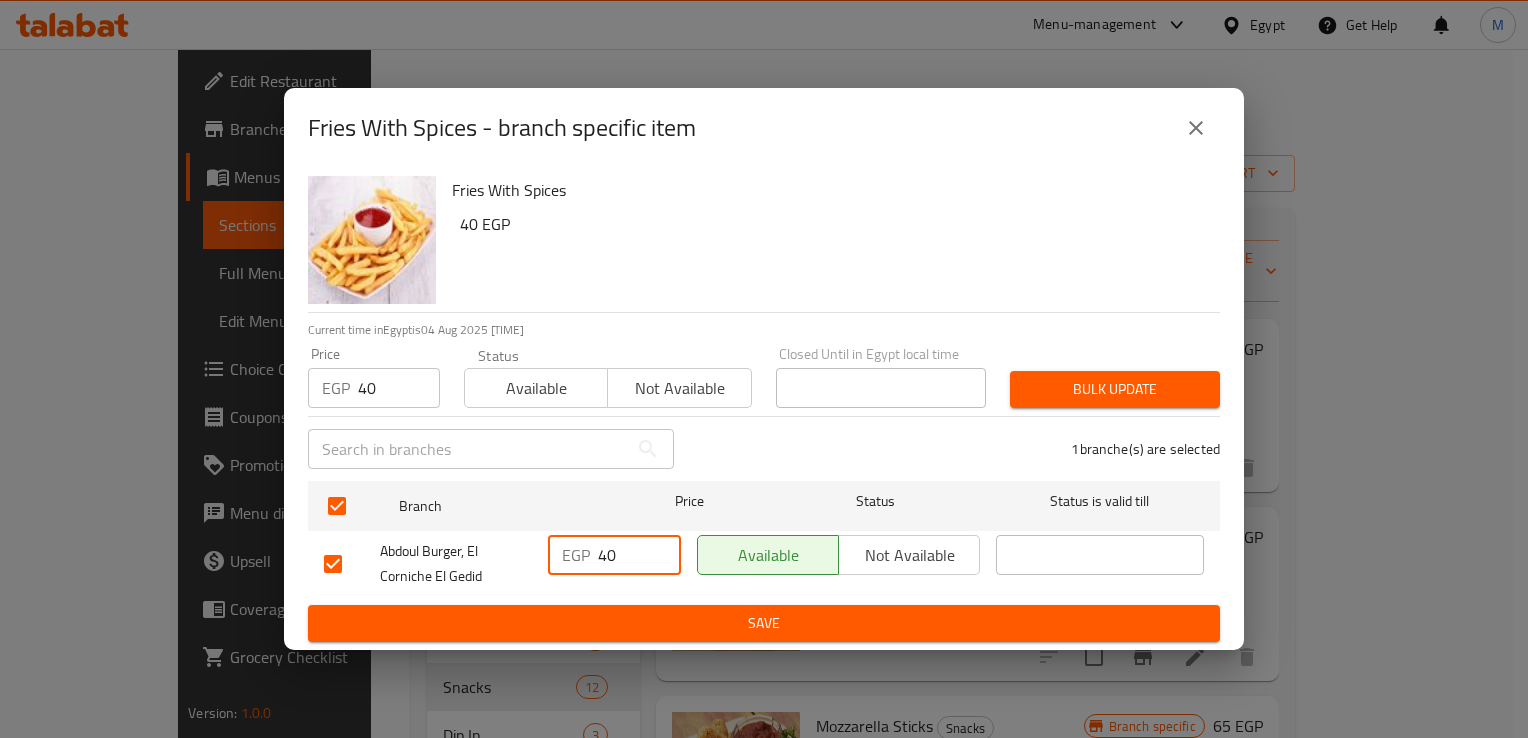 type on "40" 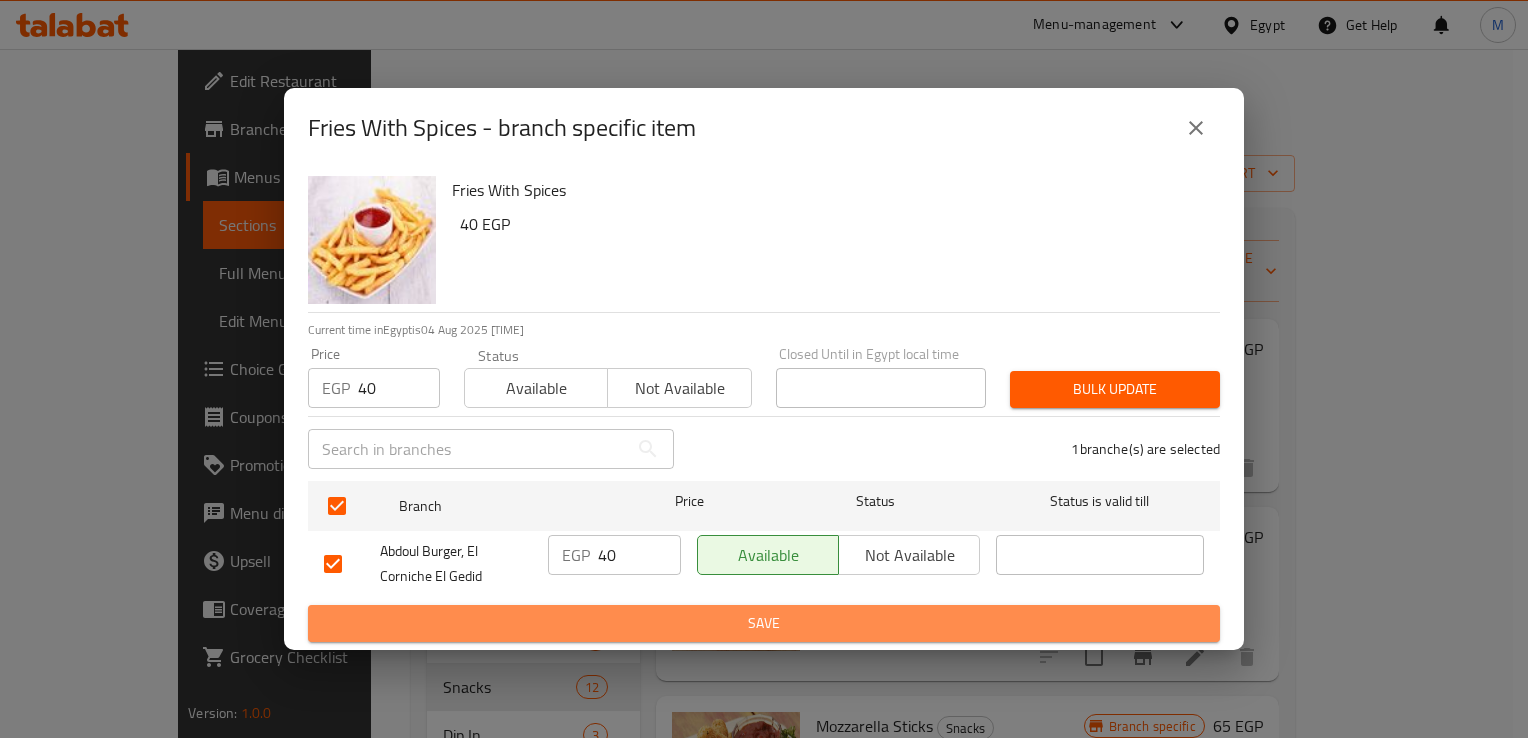 click on "Save" at bounding box center [764, 623] 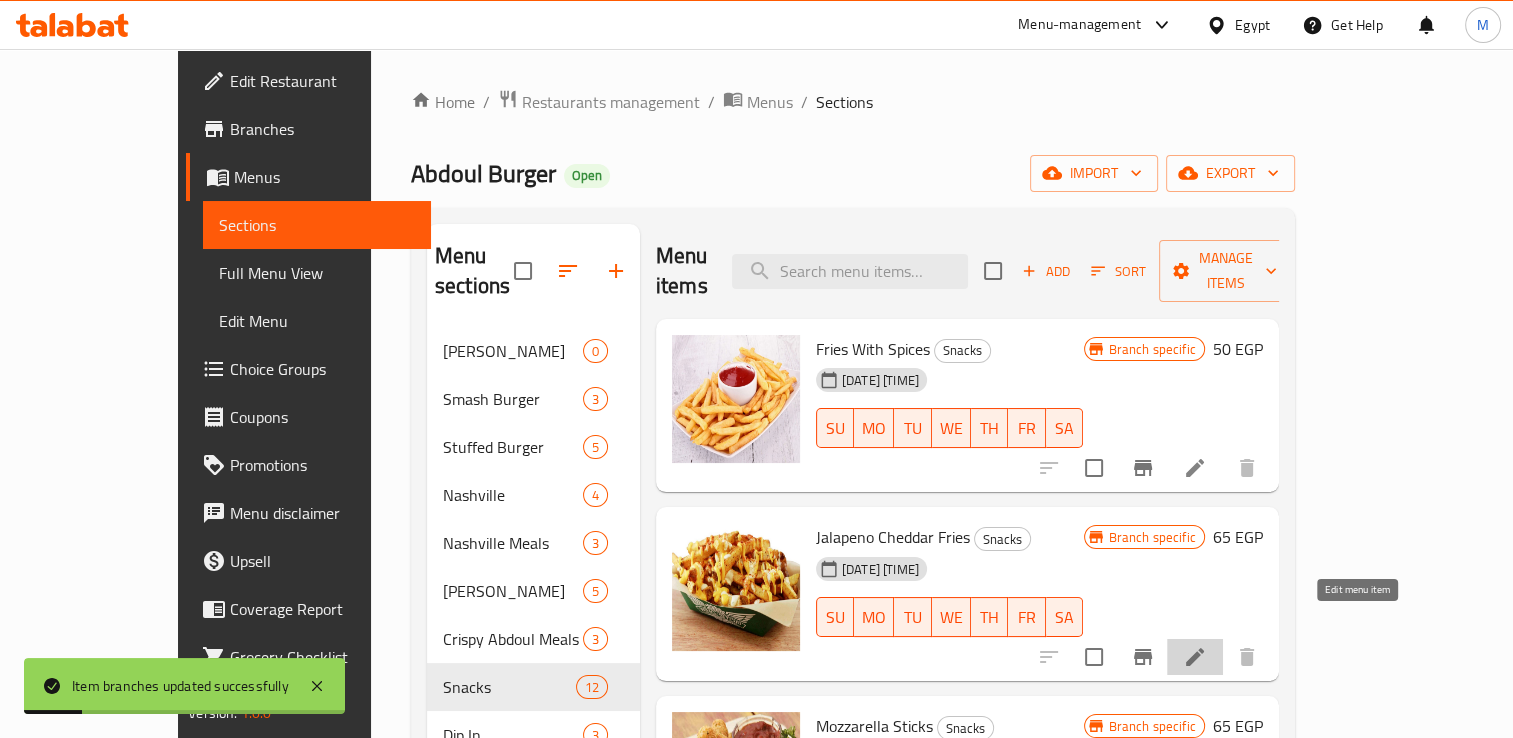 click 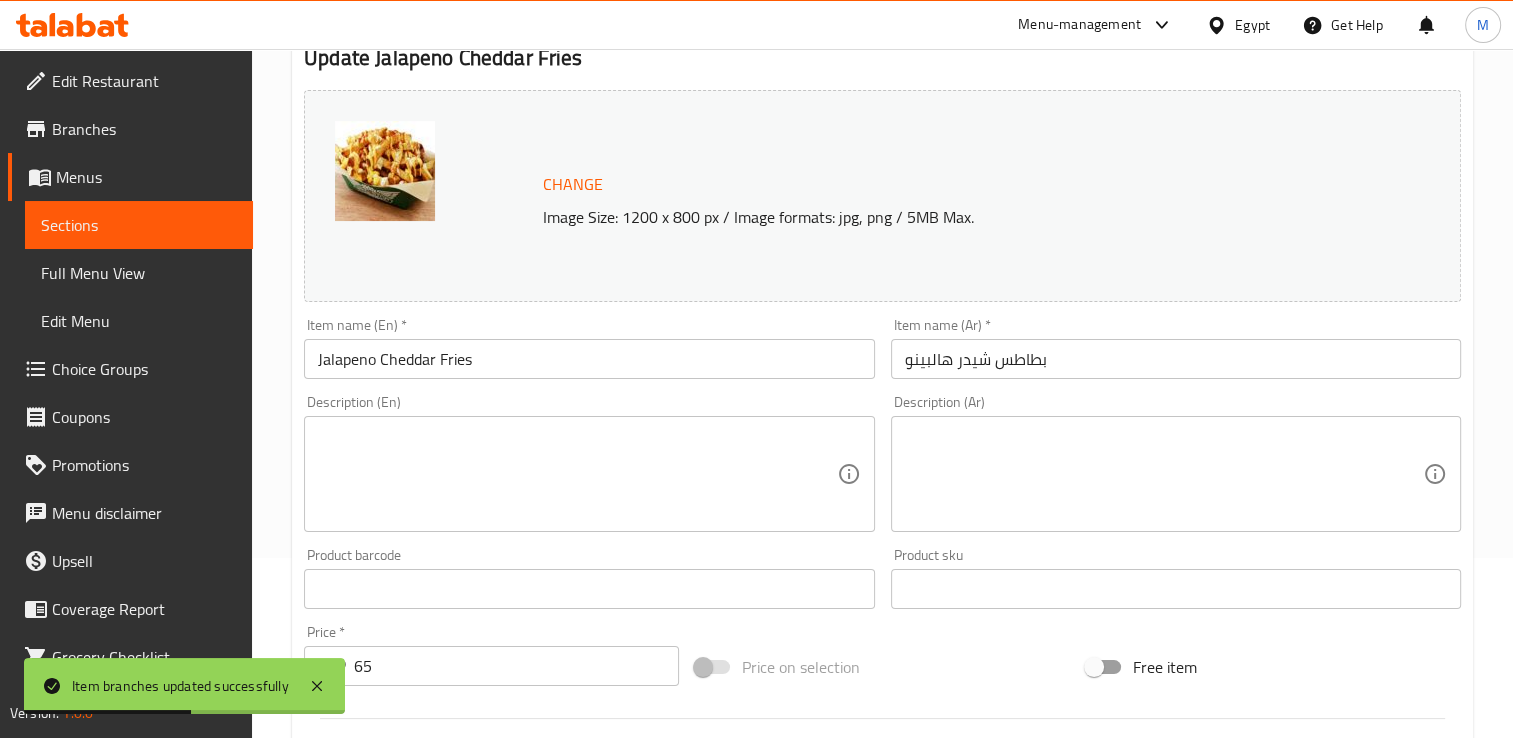 scroll, scrollTop: 340, scrollLeft: 0, axis: vertical 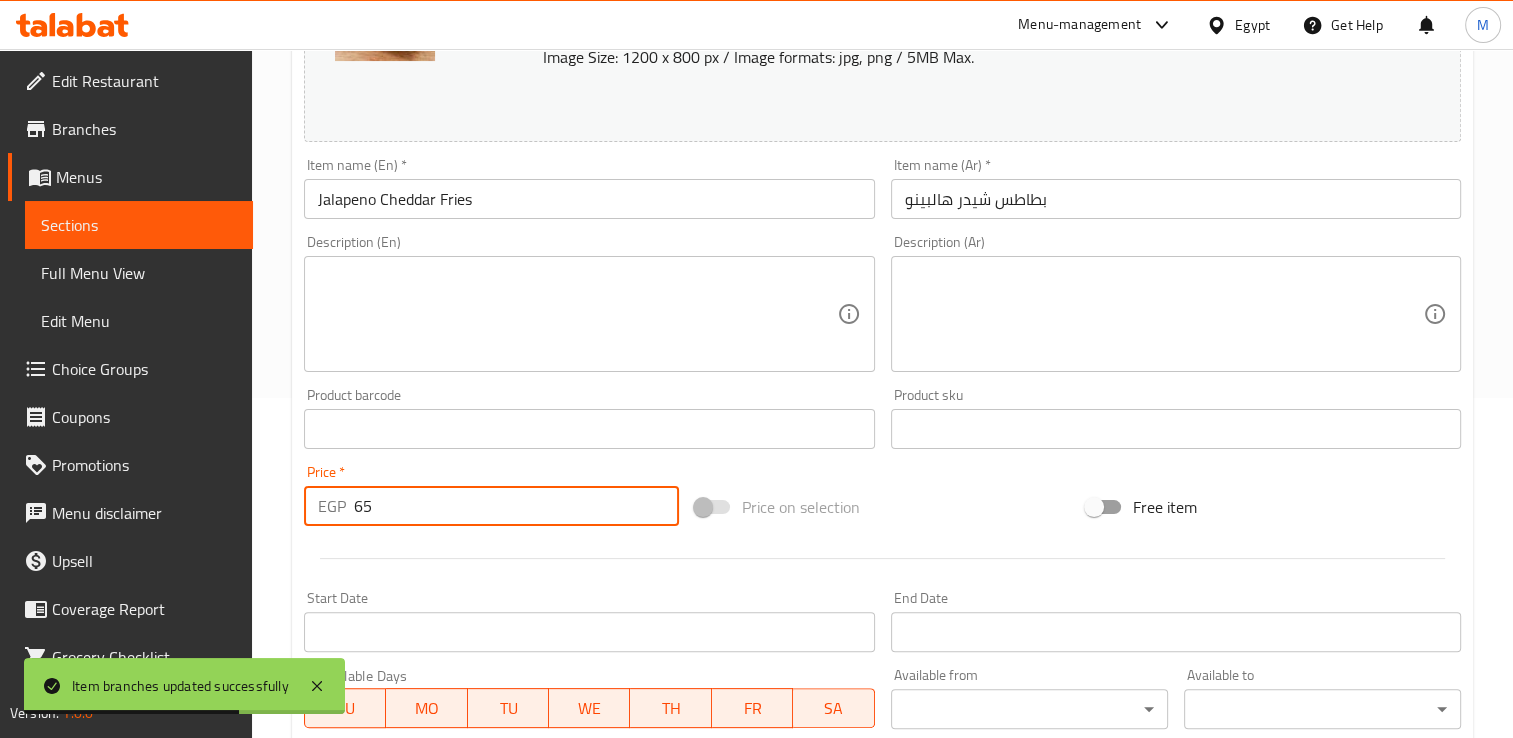 click on "65" at bounding box center [516, 506] 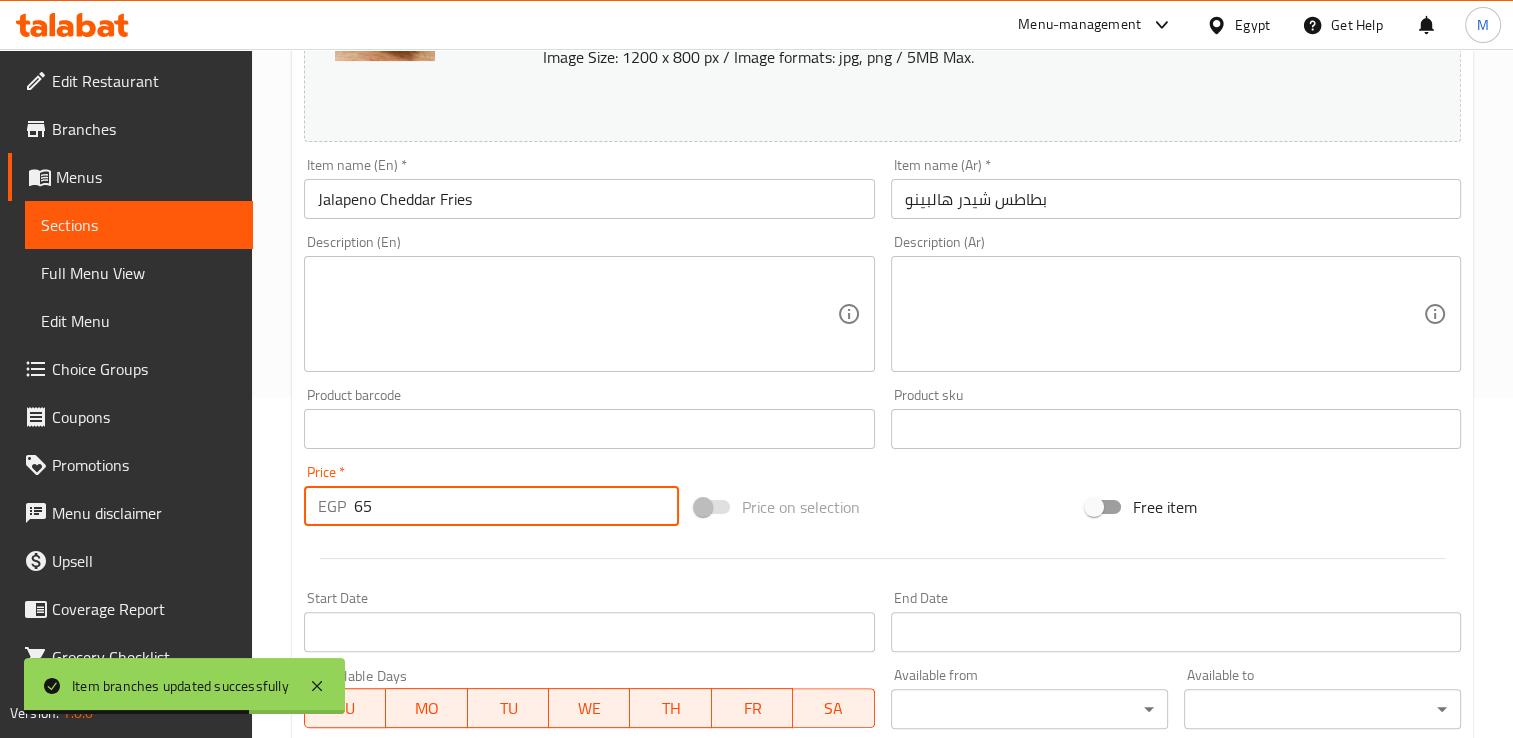click on "65" at bounding box center [516, 506] 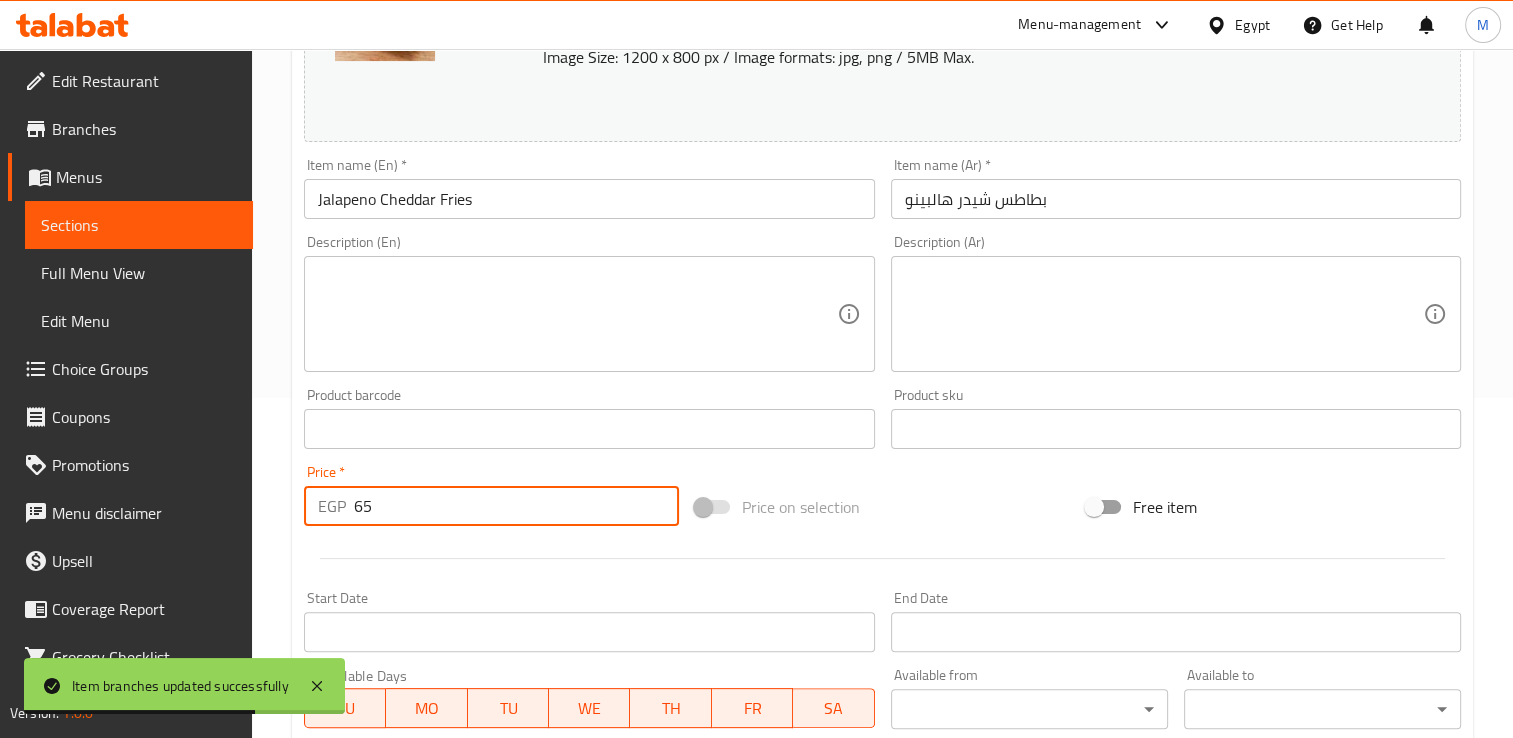 click on "65" at bounding box center (516, 506) 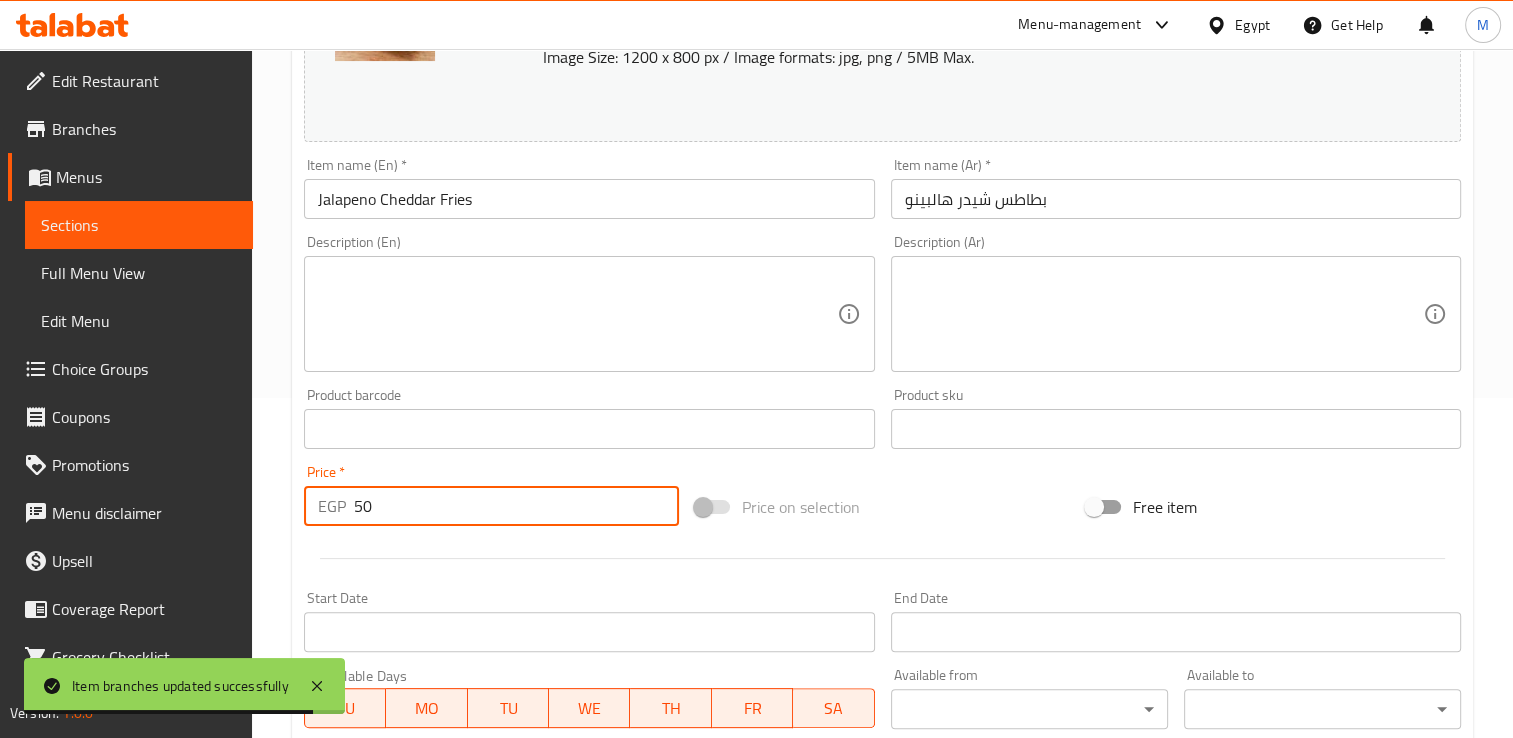 scroll, scrollTop: 702, scrollLeft: 0, axis: vertical 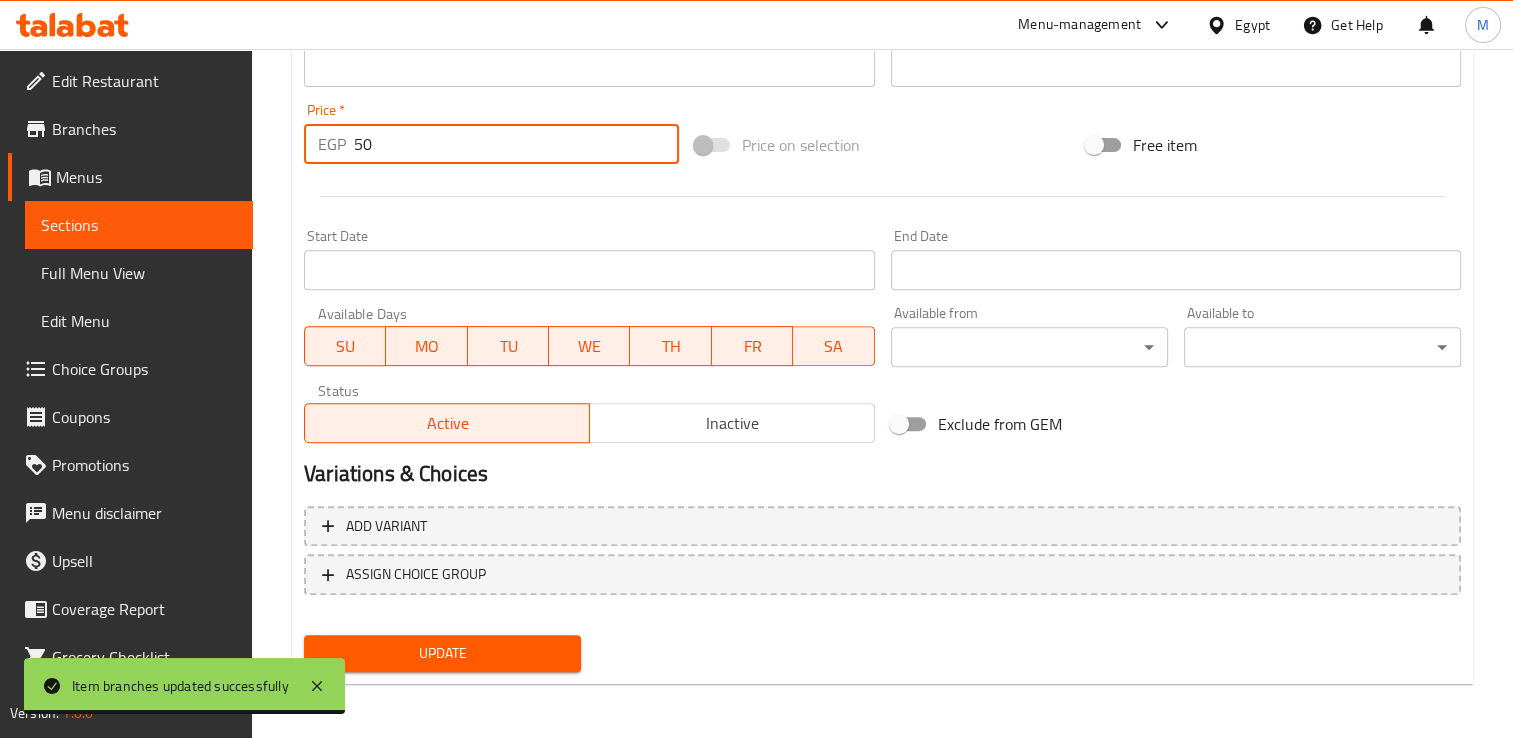 type on "50" 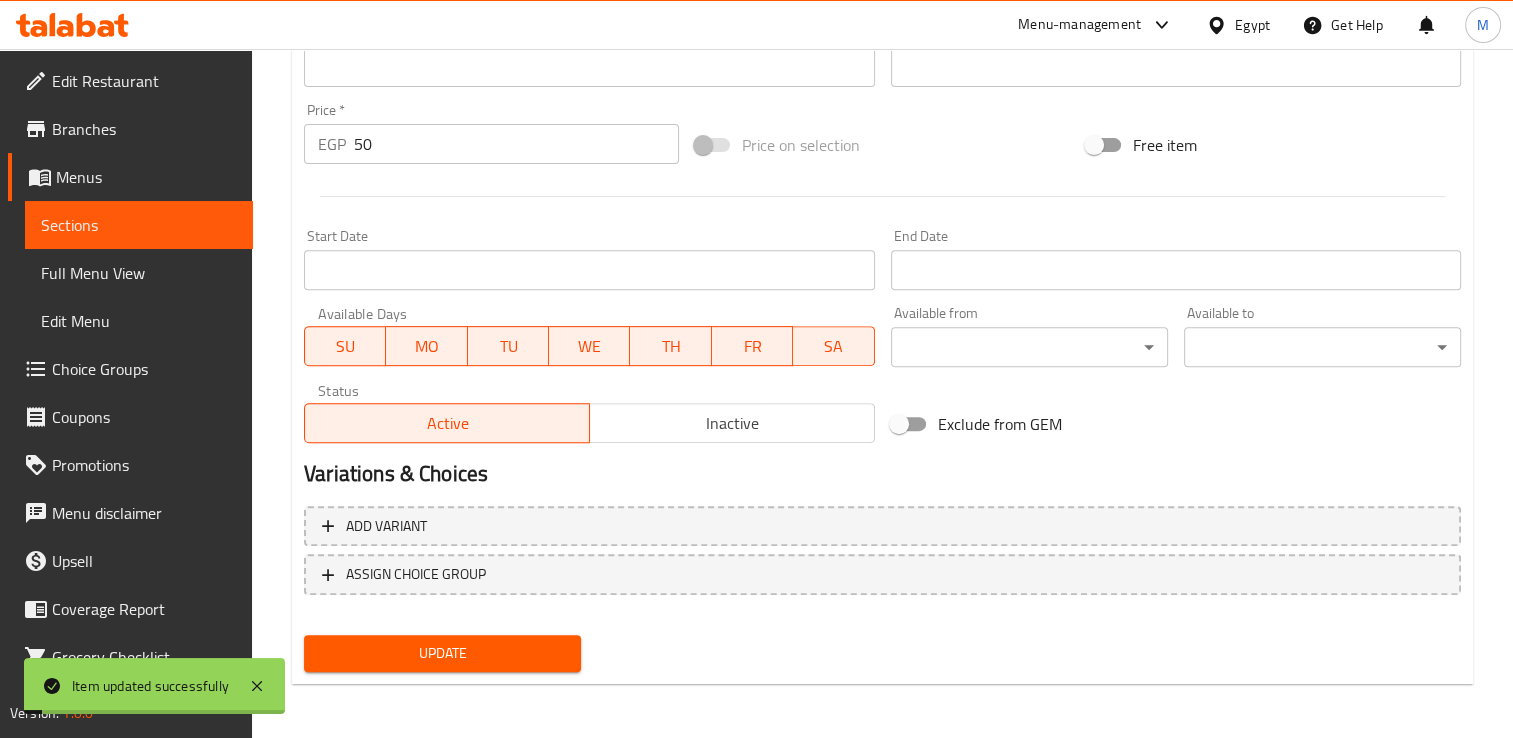 scroll, scrollTop: 0, scrollLeft: 0, axis: both 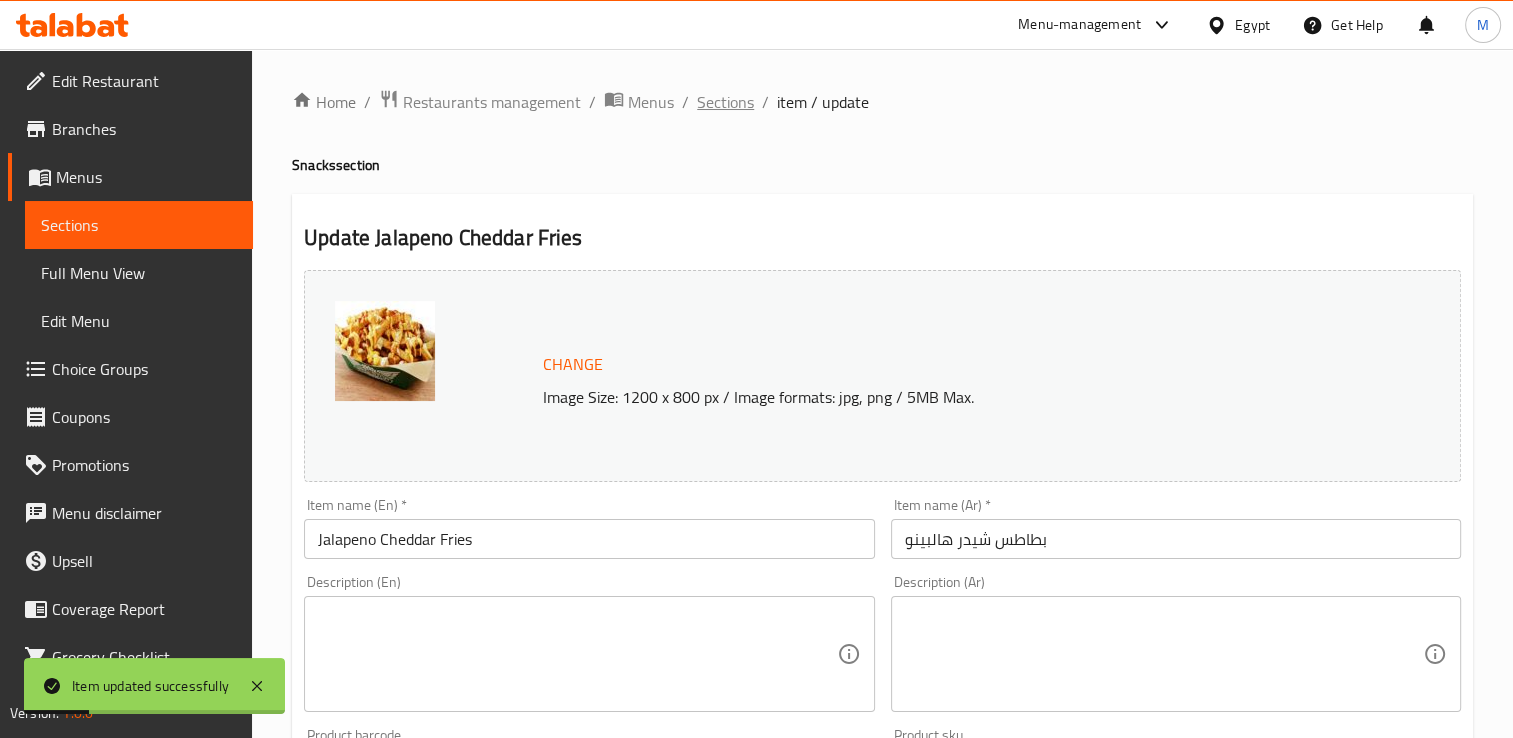 click on "Sections" at bounding box center [725, 102] 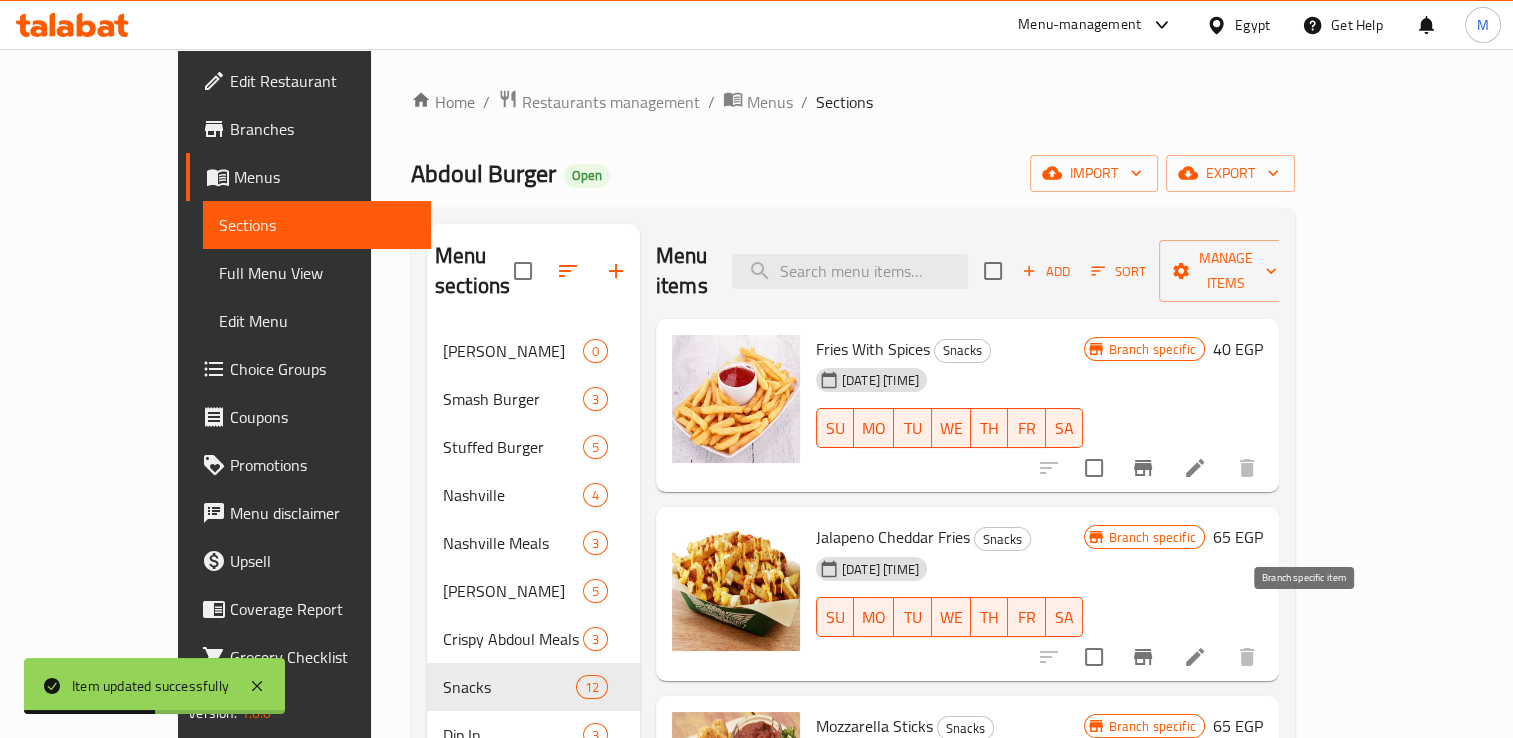 click 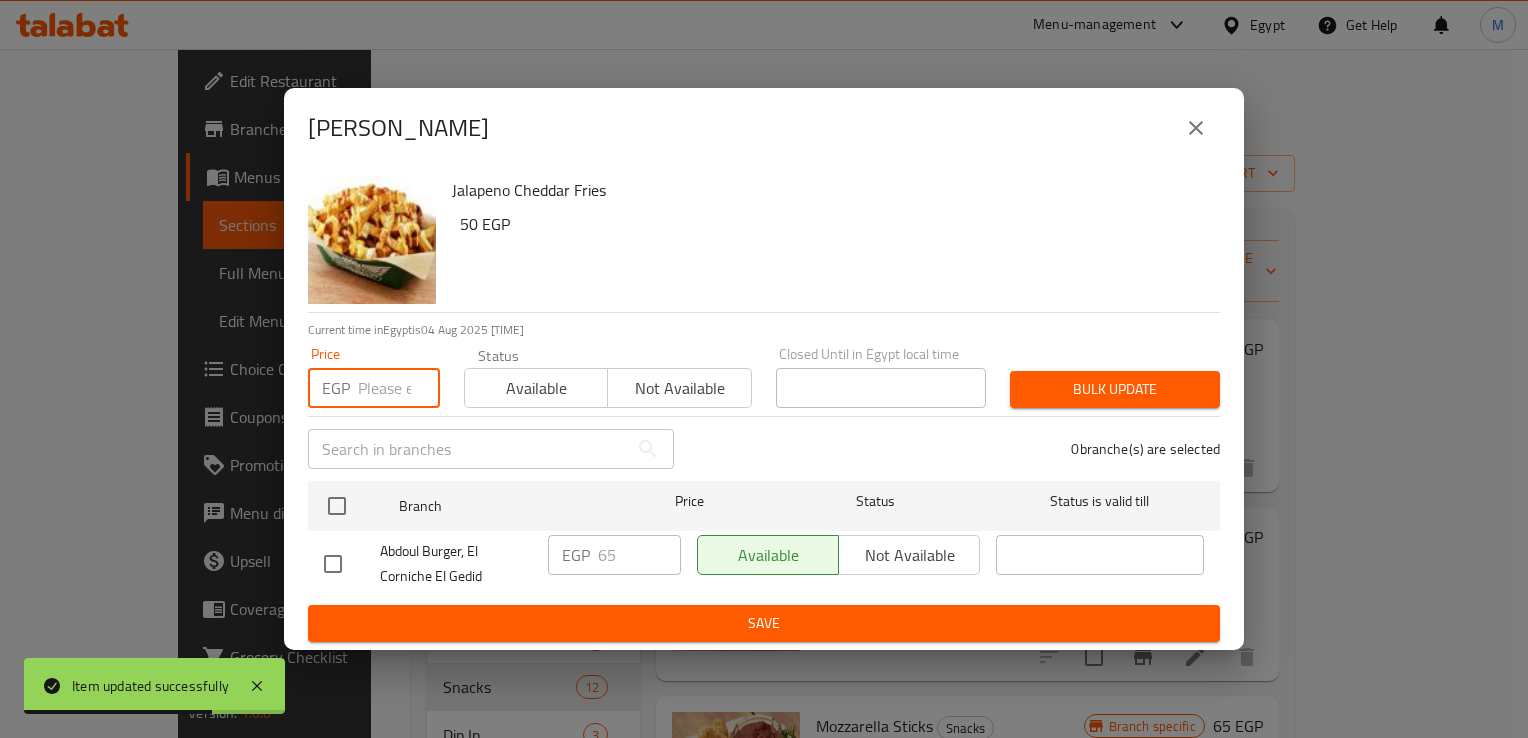 click at bounding box center (399, 388) 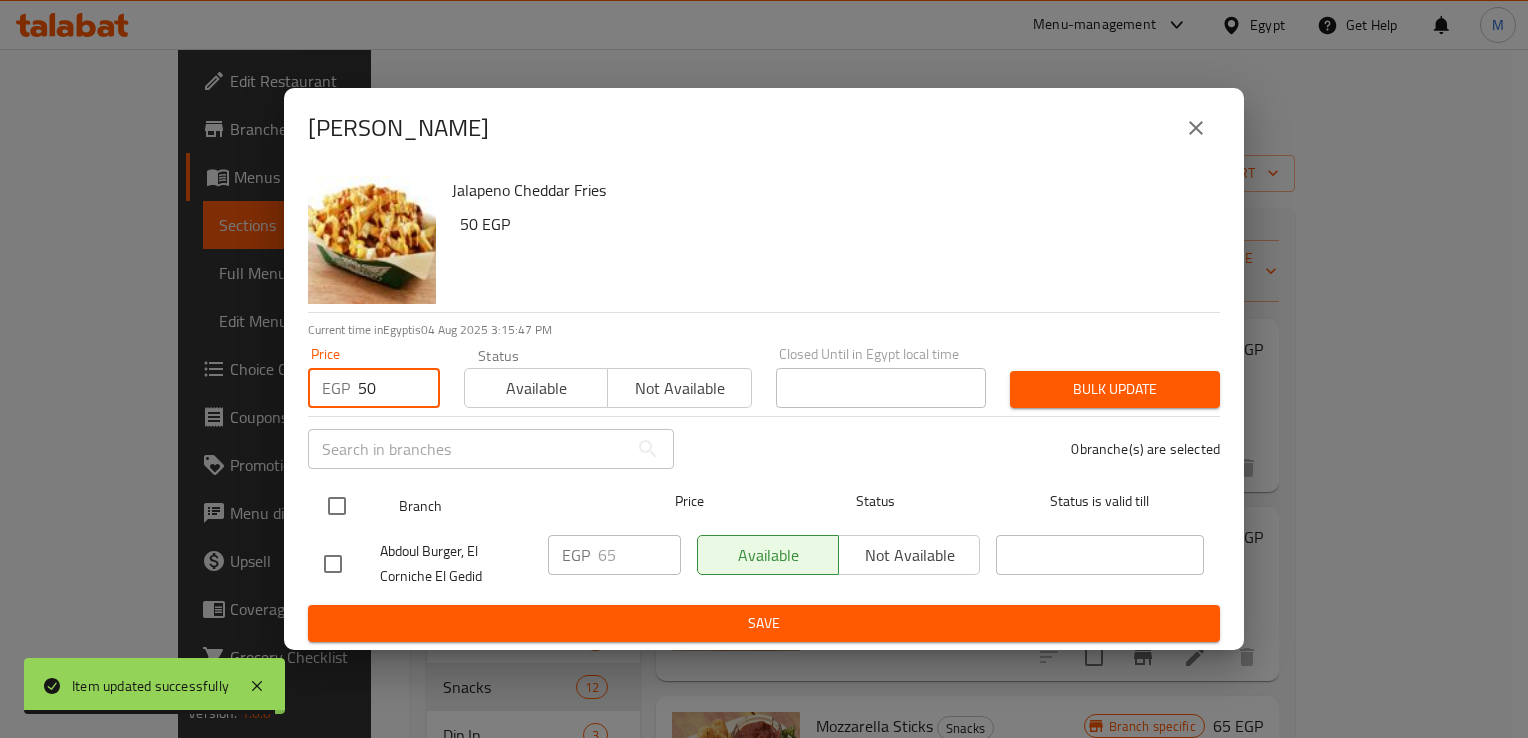 type on "50" 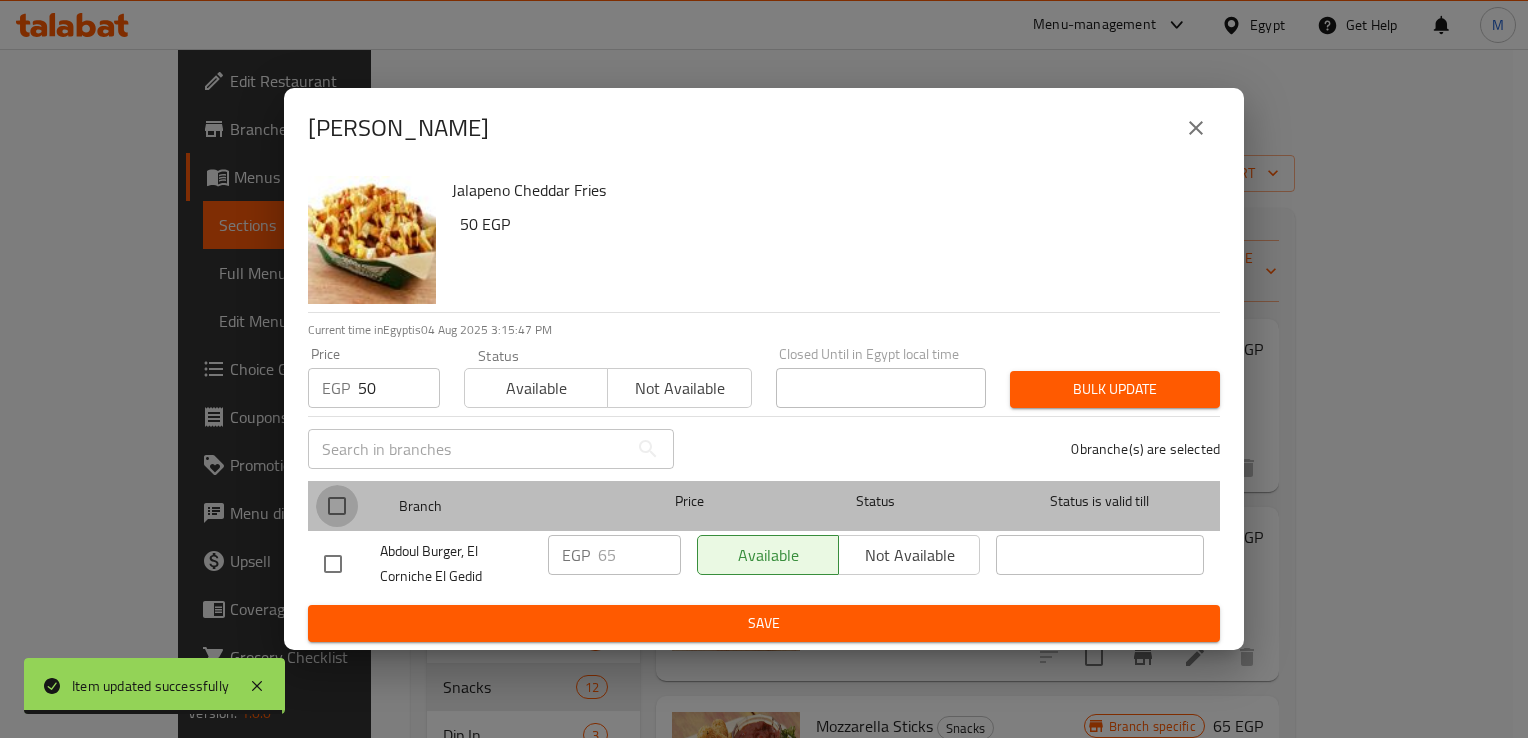 click at bounding box center (337, 506) 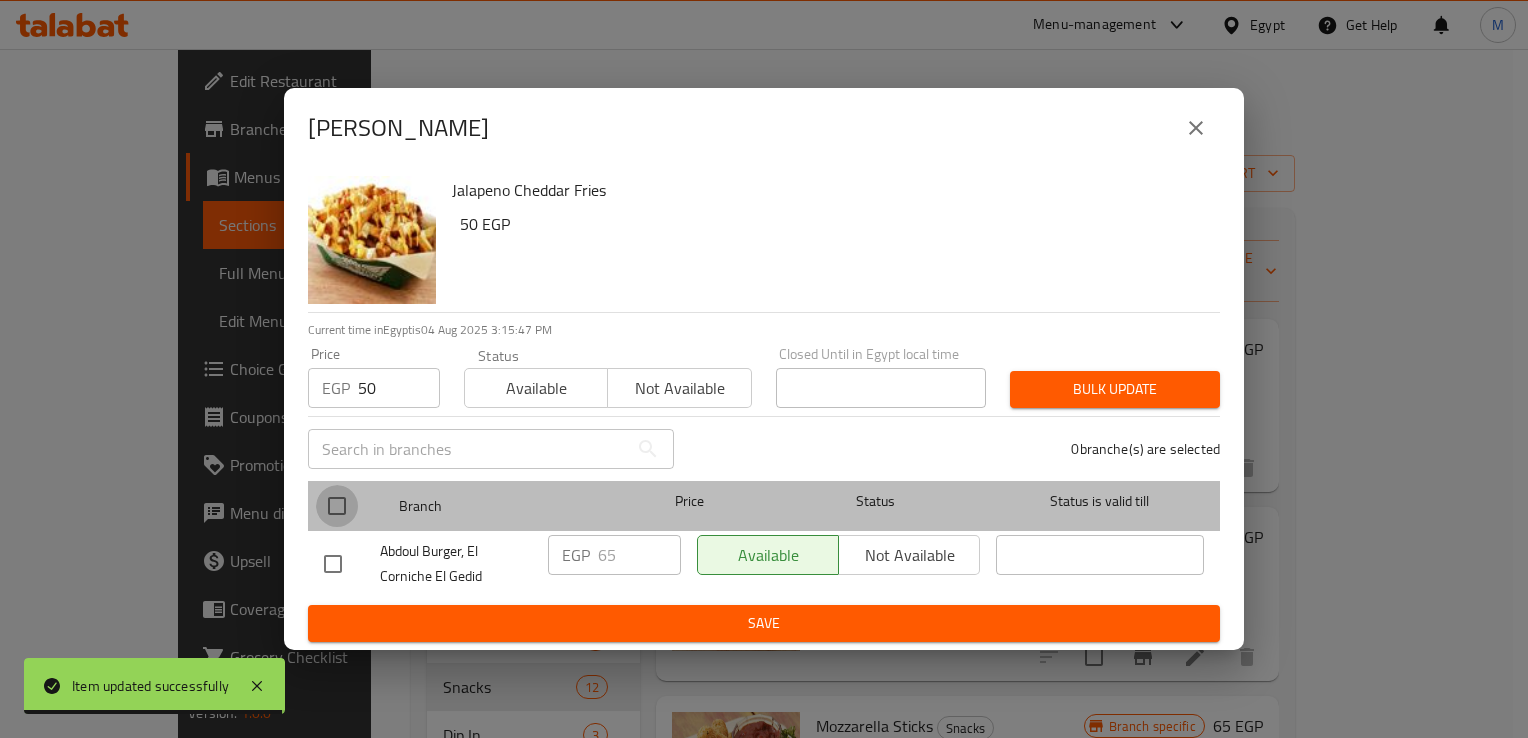 checkbox on "true" 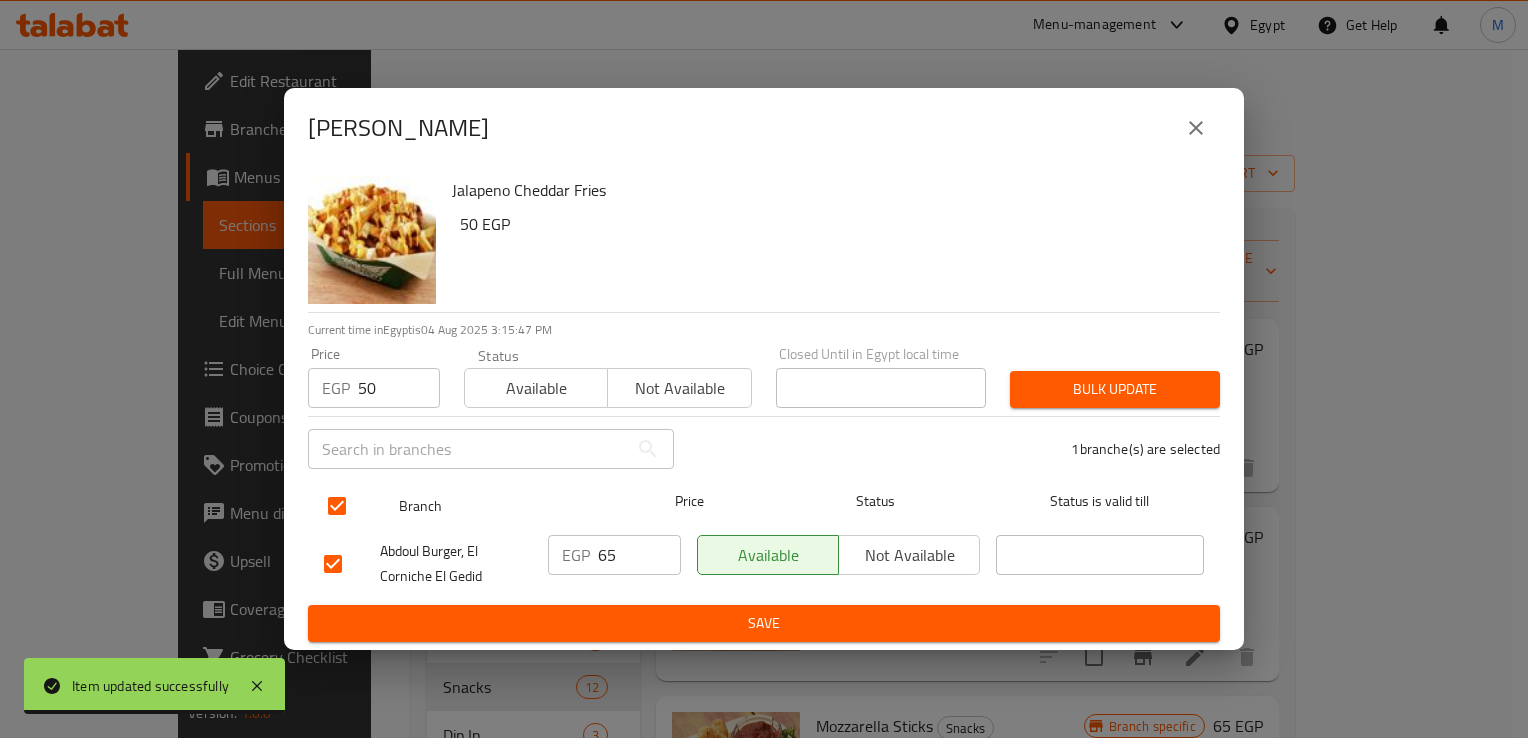 checkbox on "true" 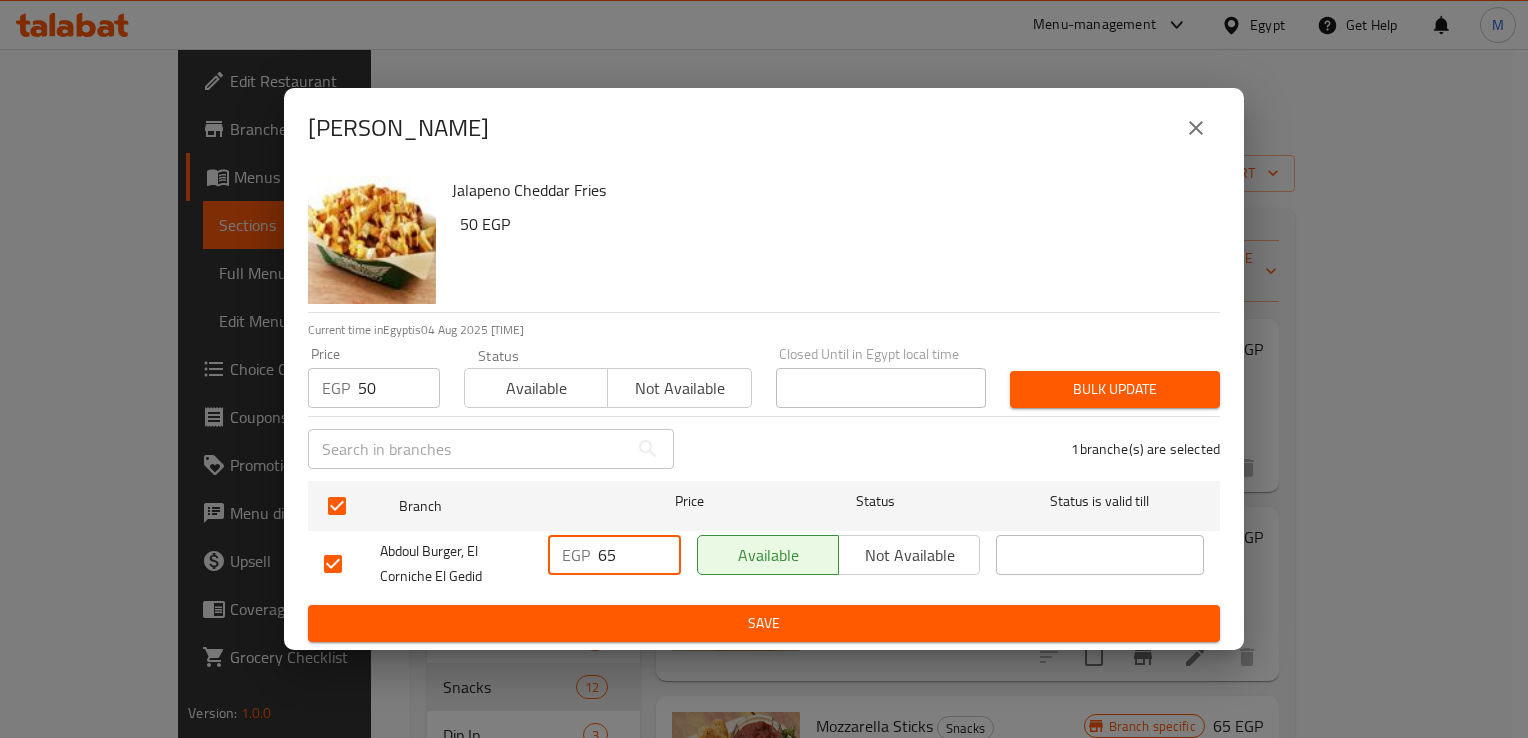 click on "65" at bounding box center [639, 555] 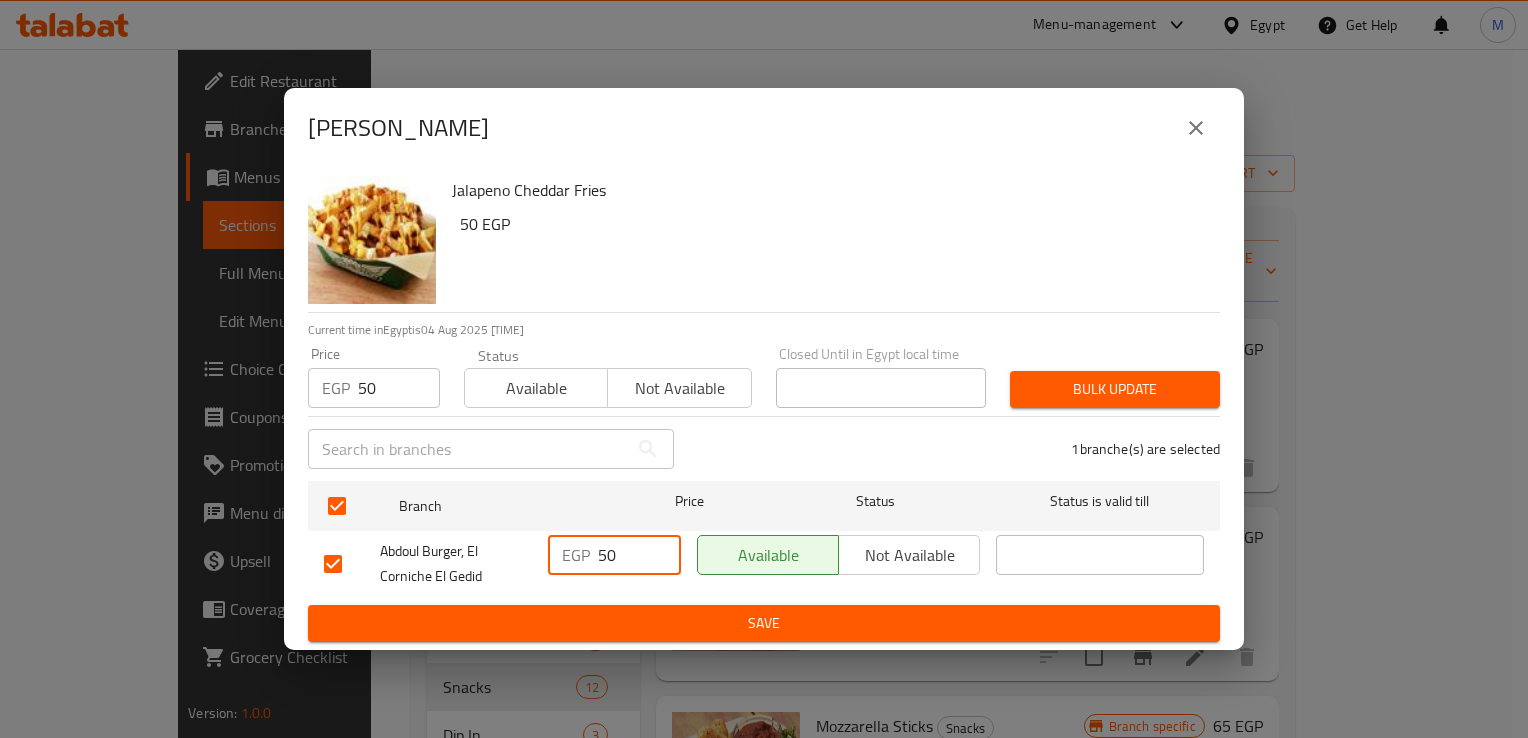 type on "50" 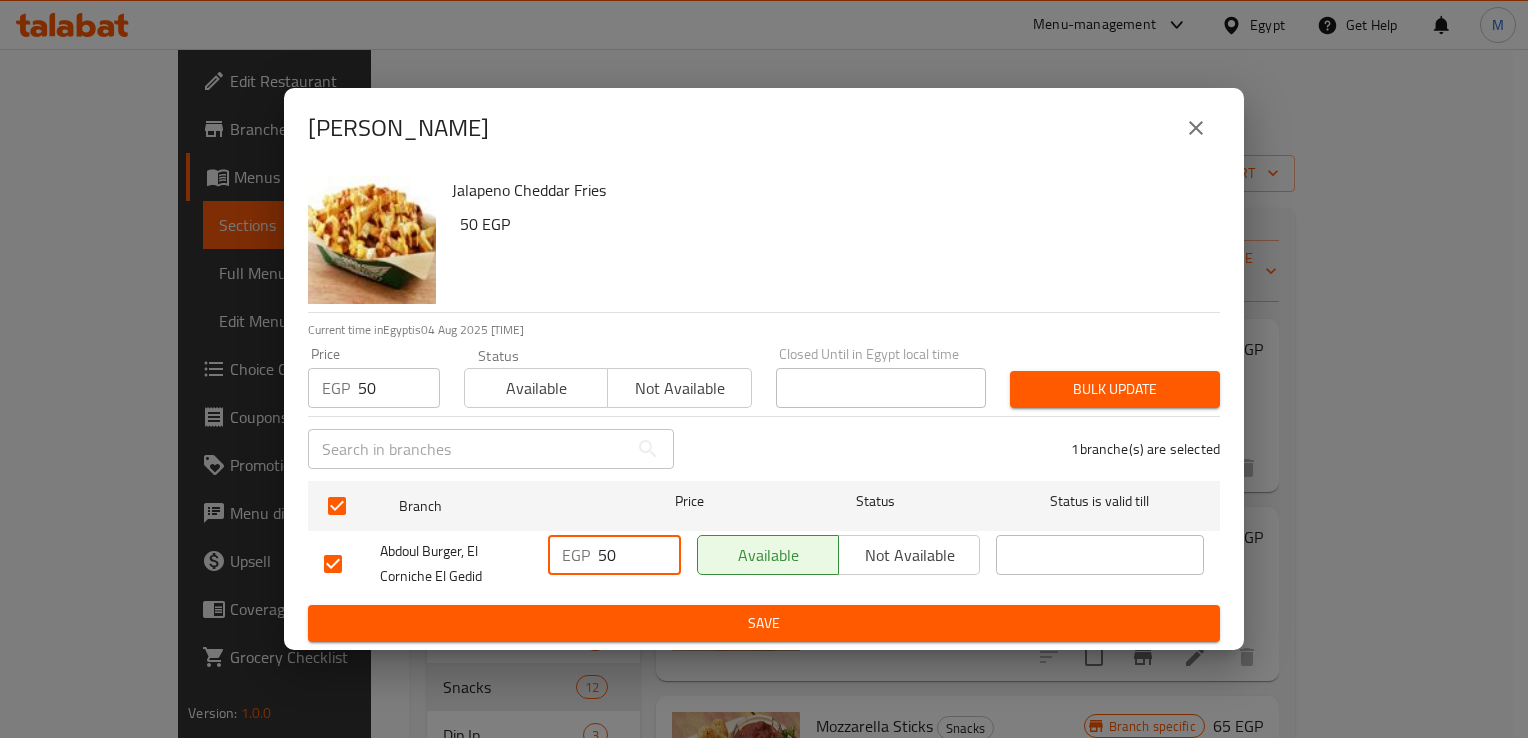 click on "Save" at bounding box center (764, 623) 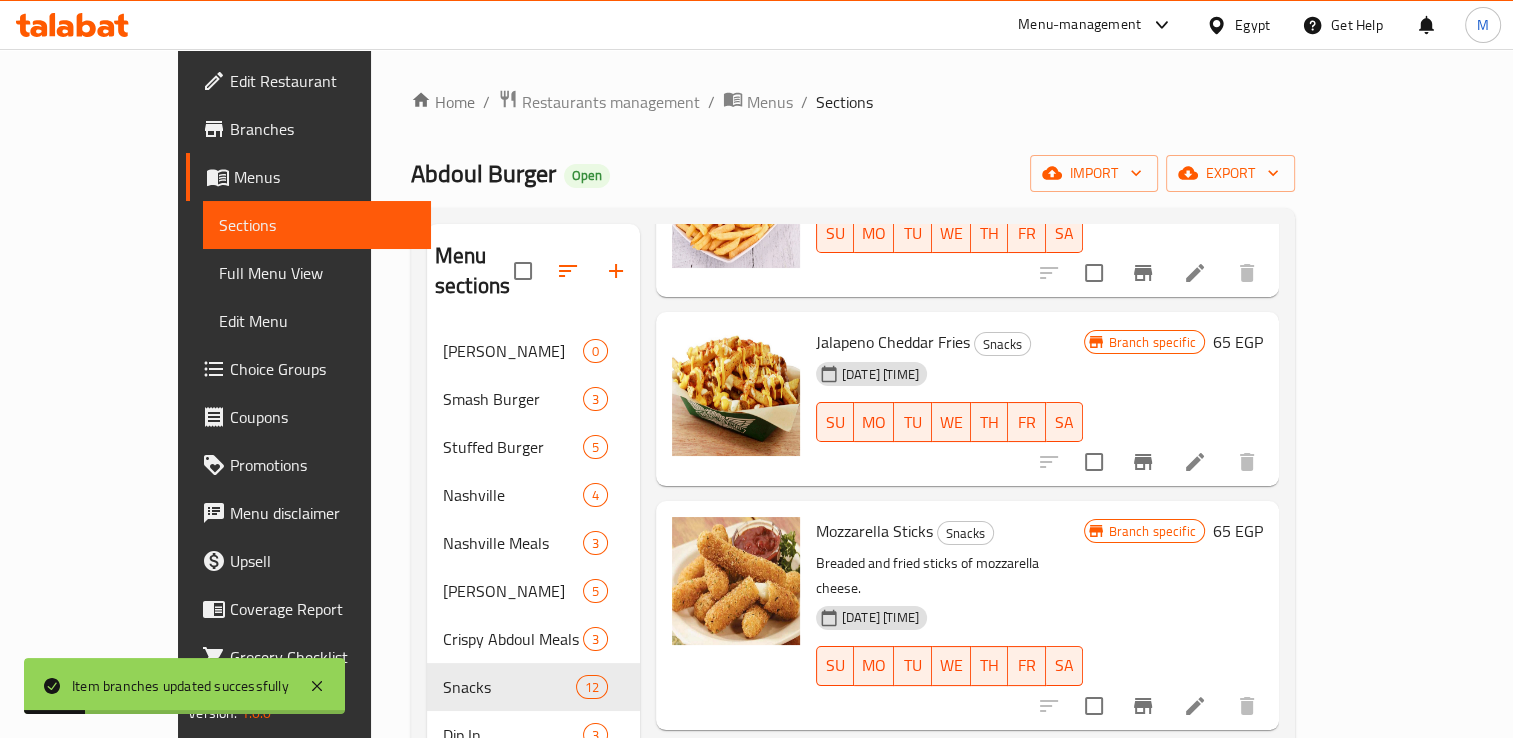 scroll, scrollTop: 196, scrollLeft: 0, axis: vertical 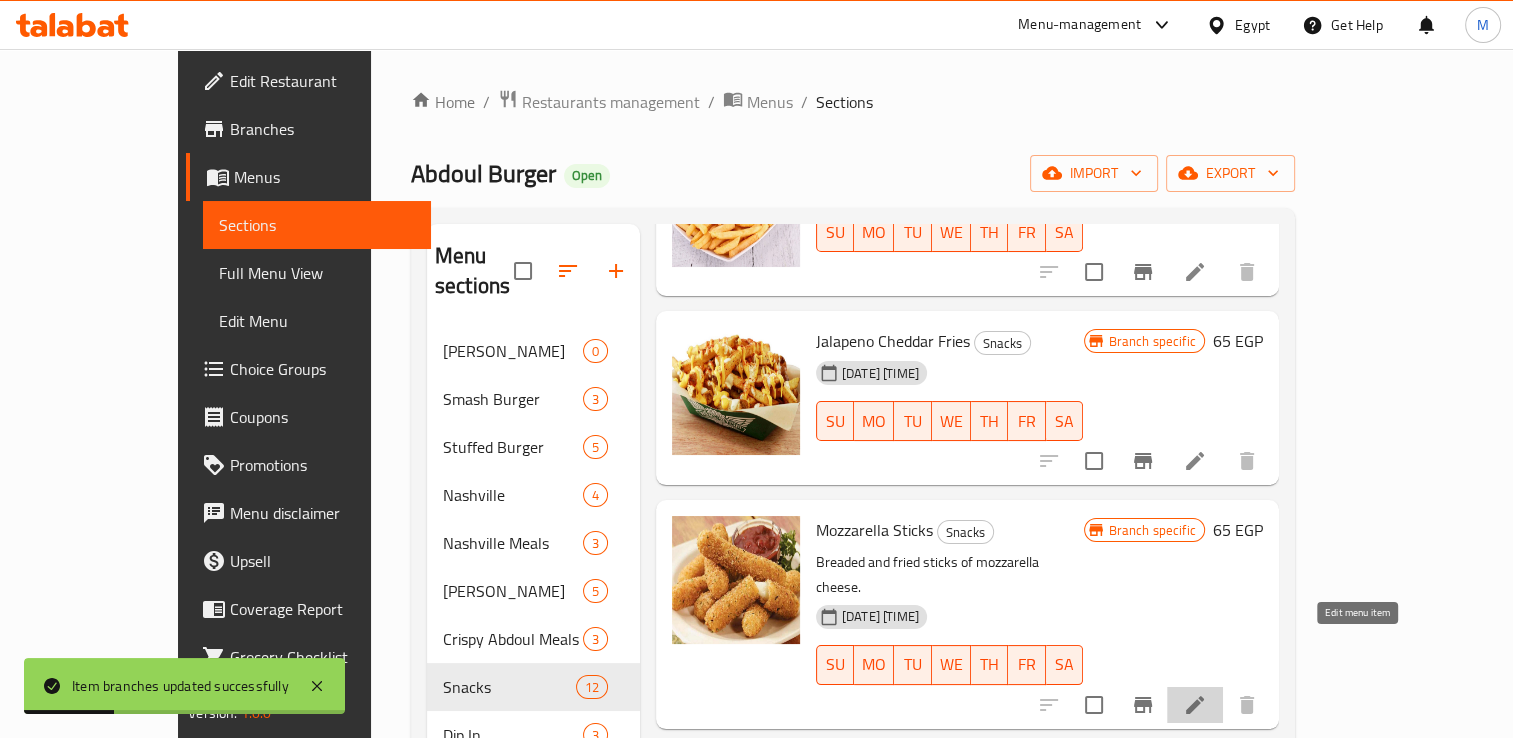 click 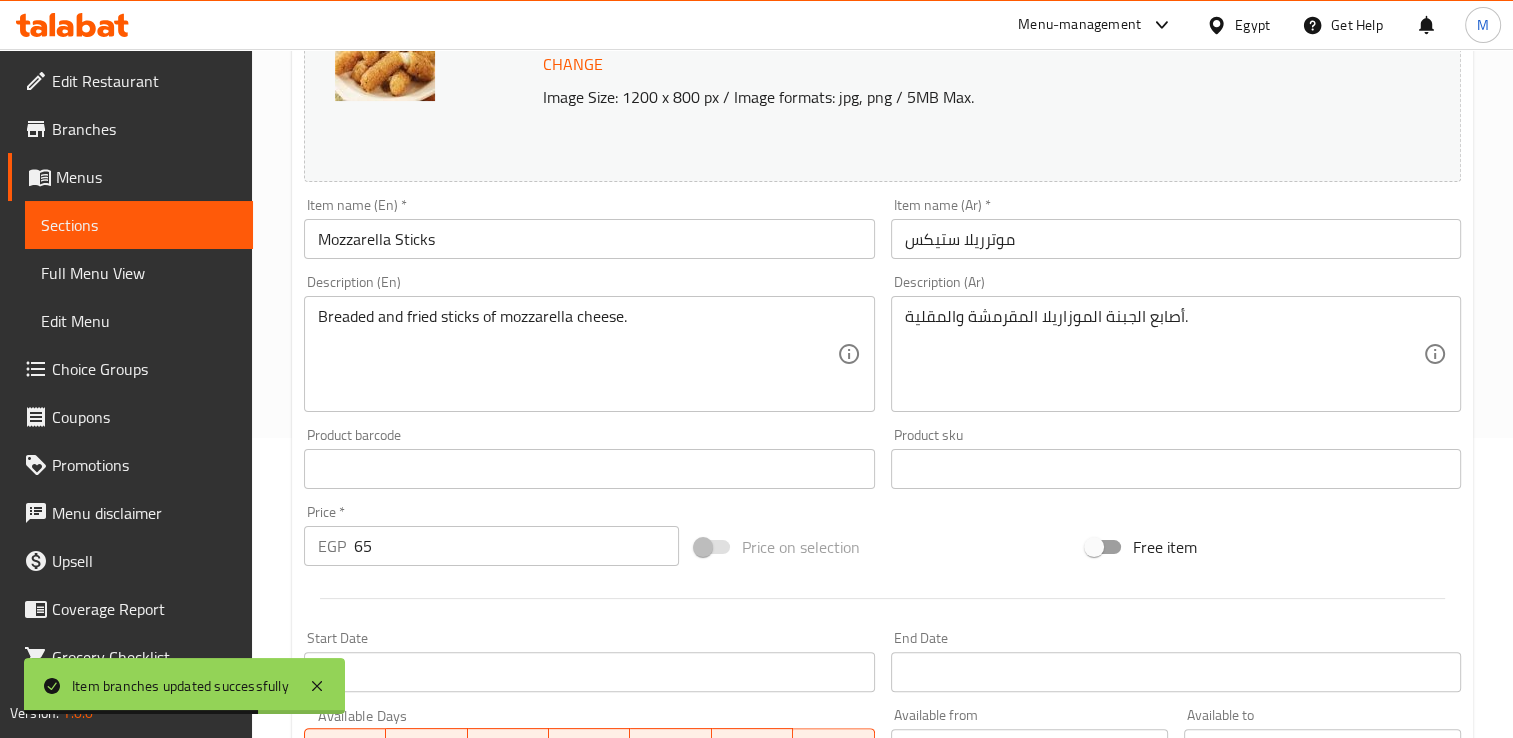 scroll, scrollTop: 406, scrollLeft: 0, axis: vertical 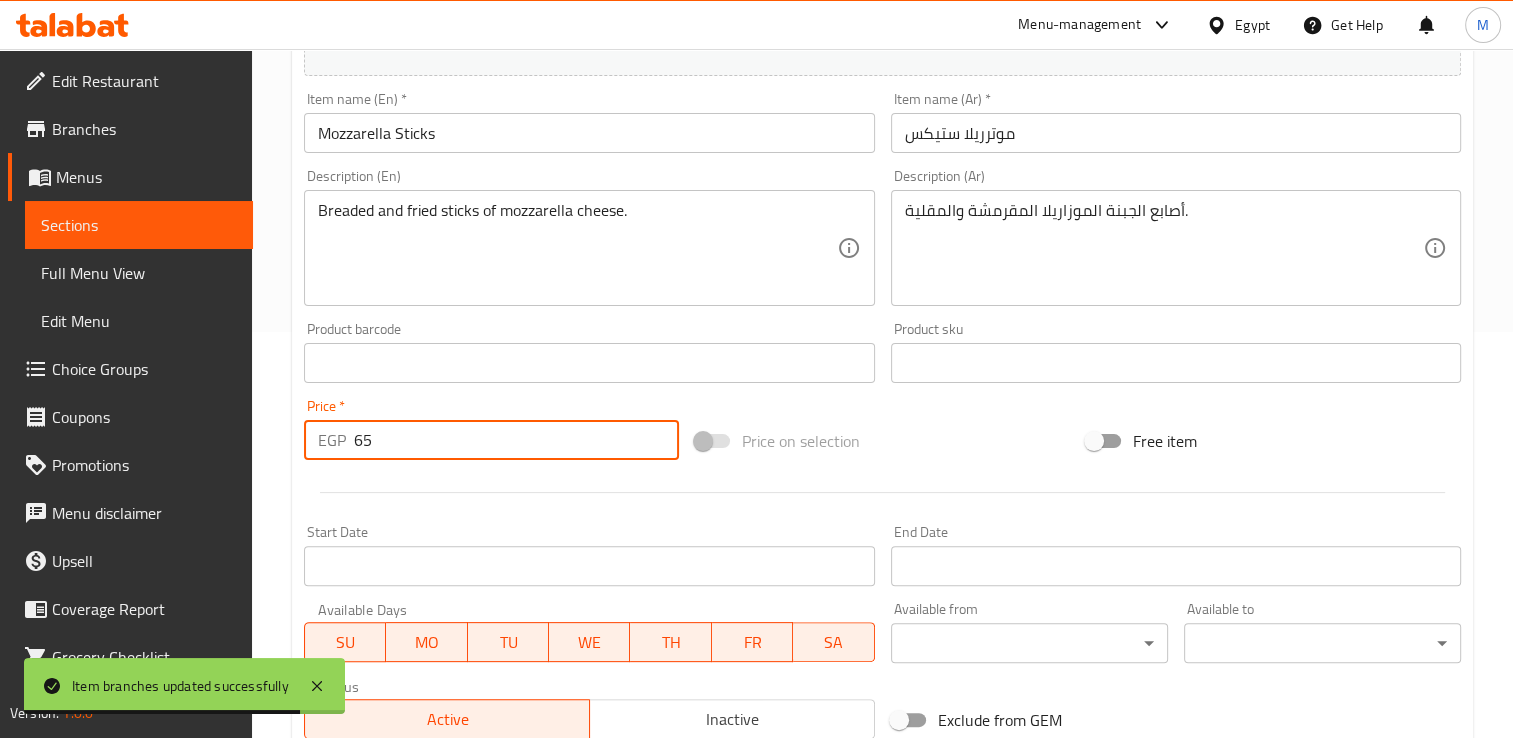 click on "65" at bounding box center [516, 440] 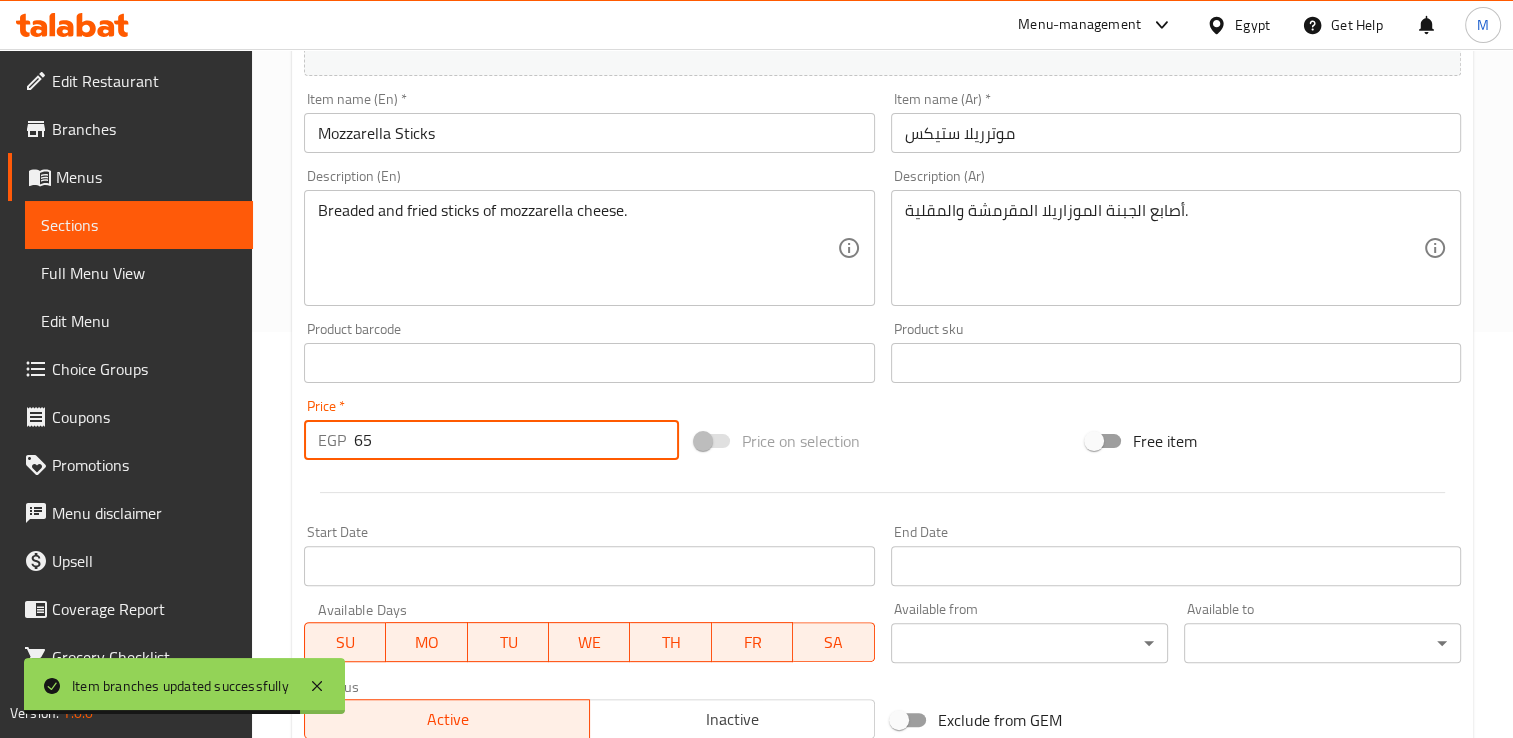 click on "65" at bounding box center (516, 440) 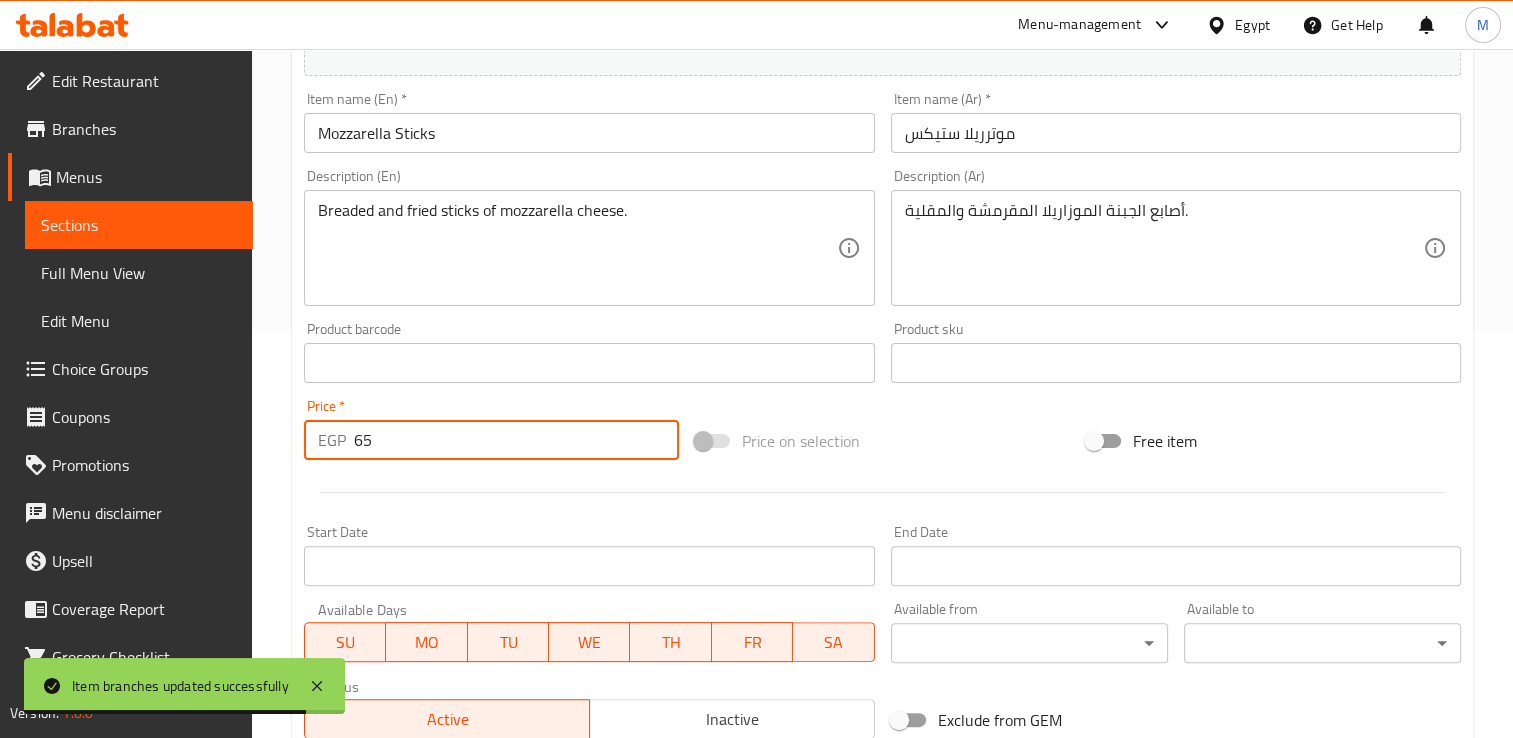 click on "65" at bounding box center [516, 440] 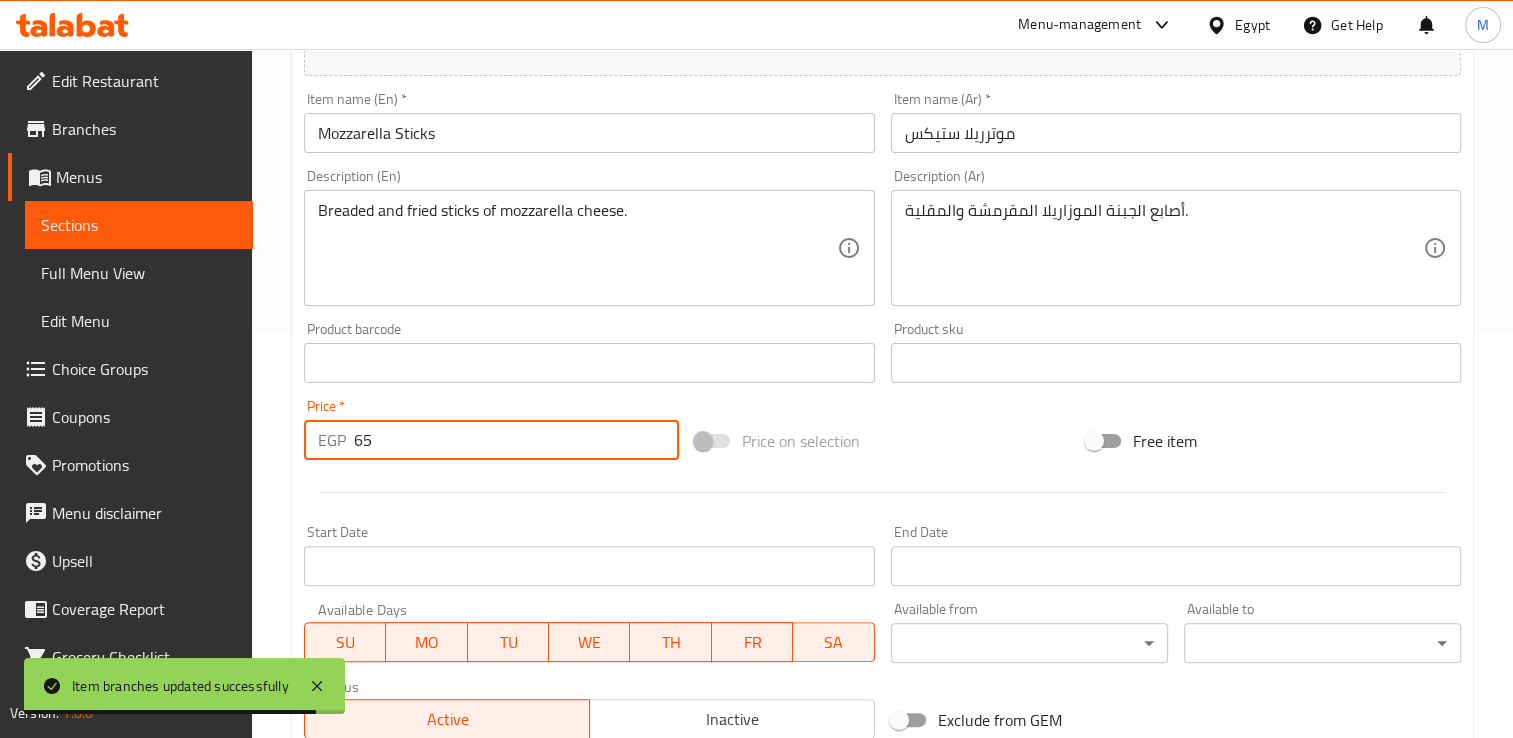 click on "65" at bounding box center [516, 440] 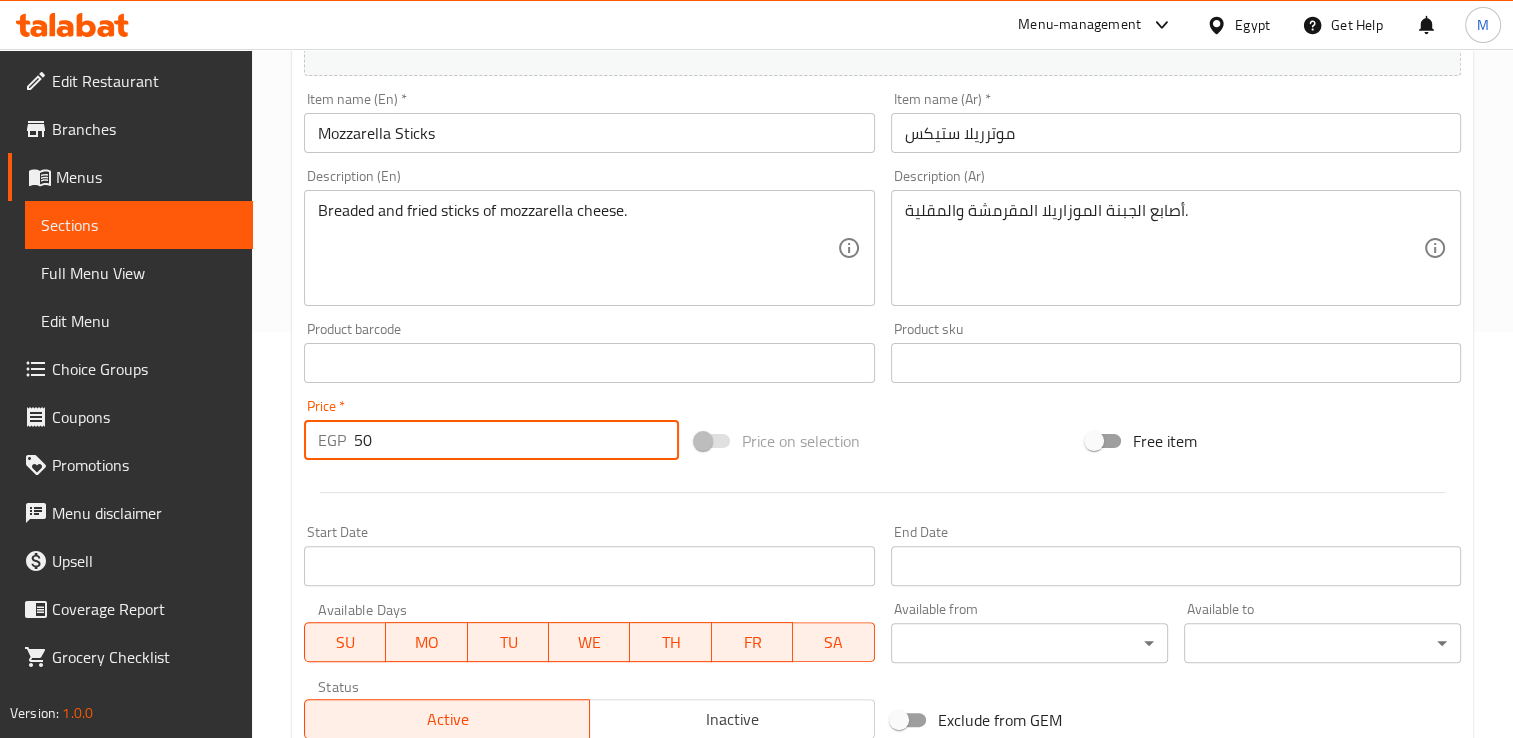scroll, scrollTop: 702, scrollLeft: 0, axis: vertical 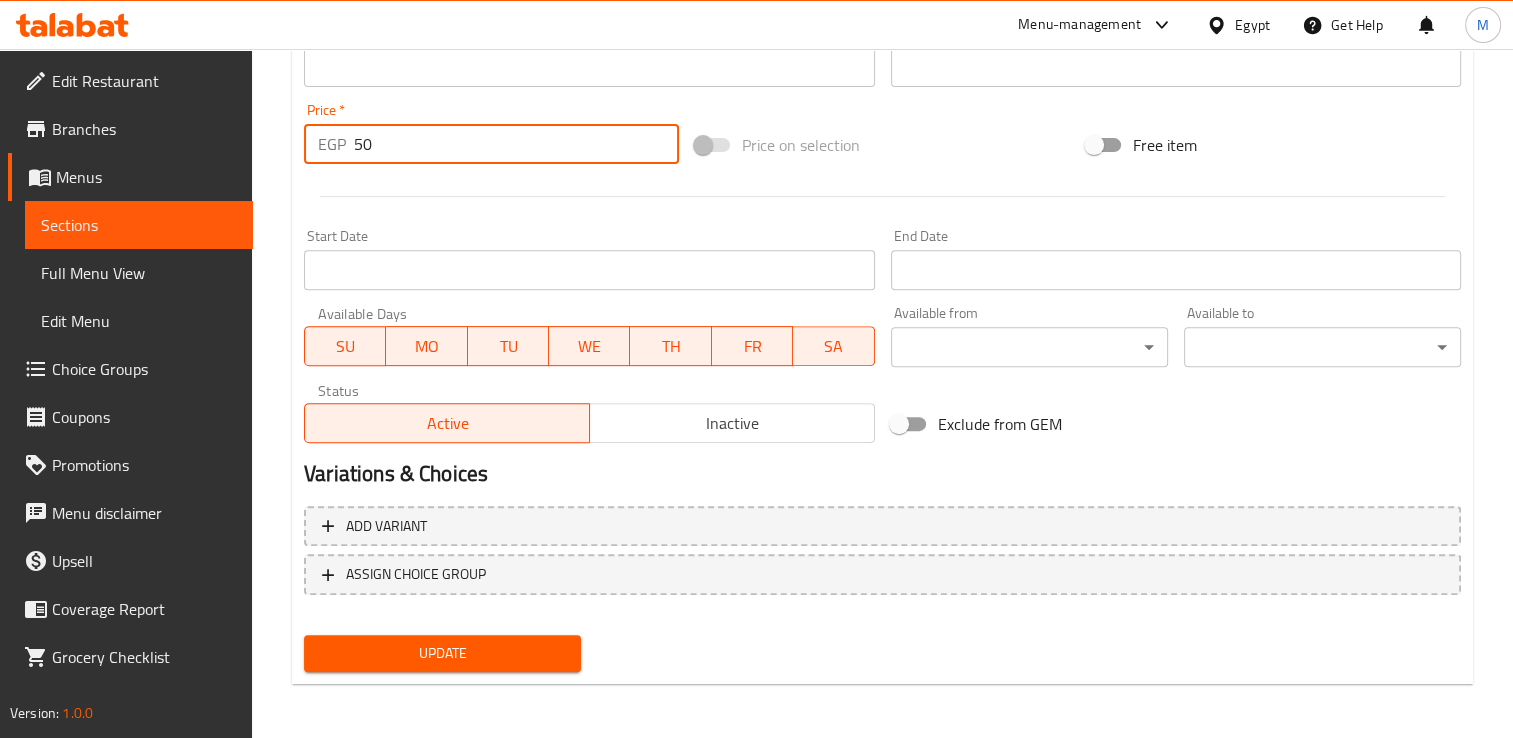 type on "50" 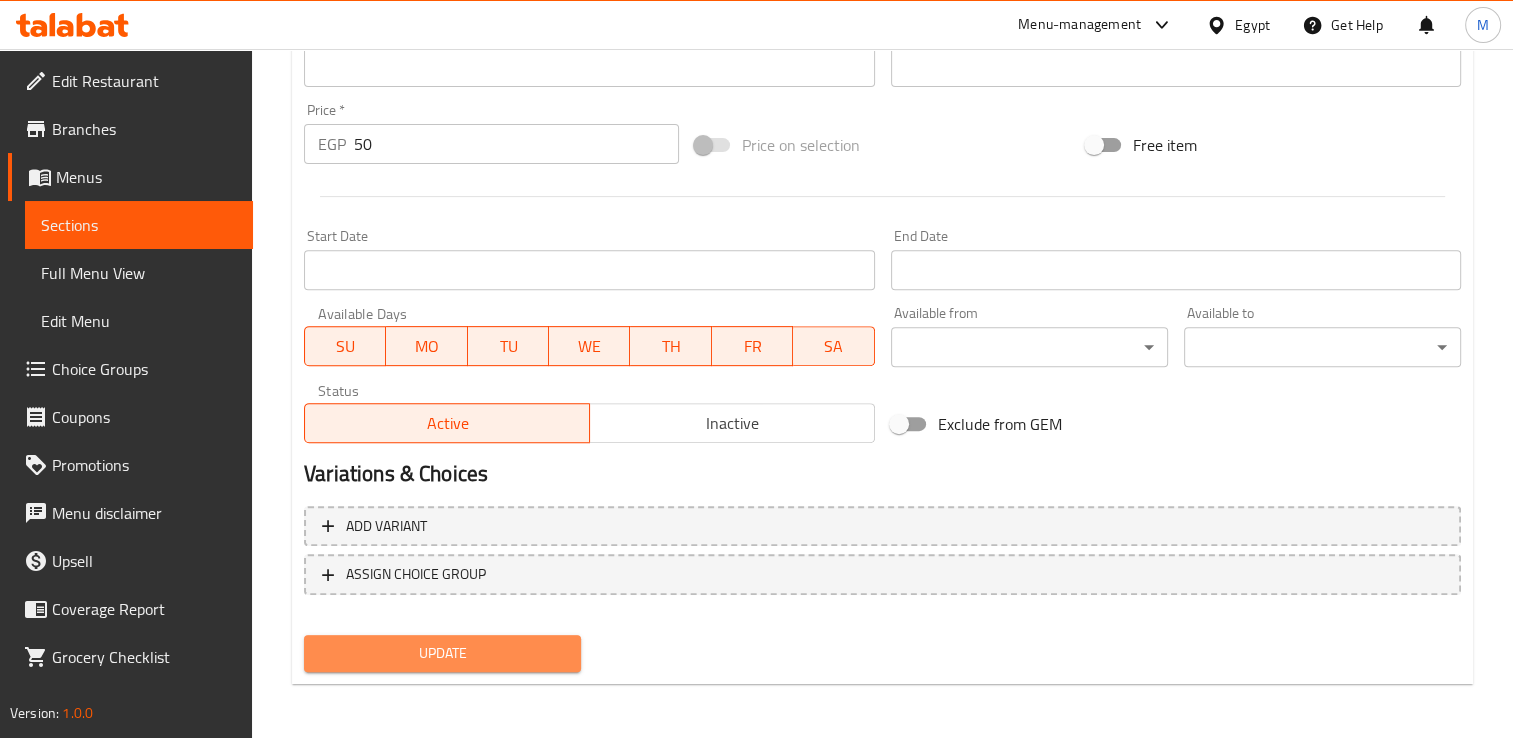 click on "Update" at bounding box center [442, 653] 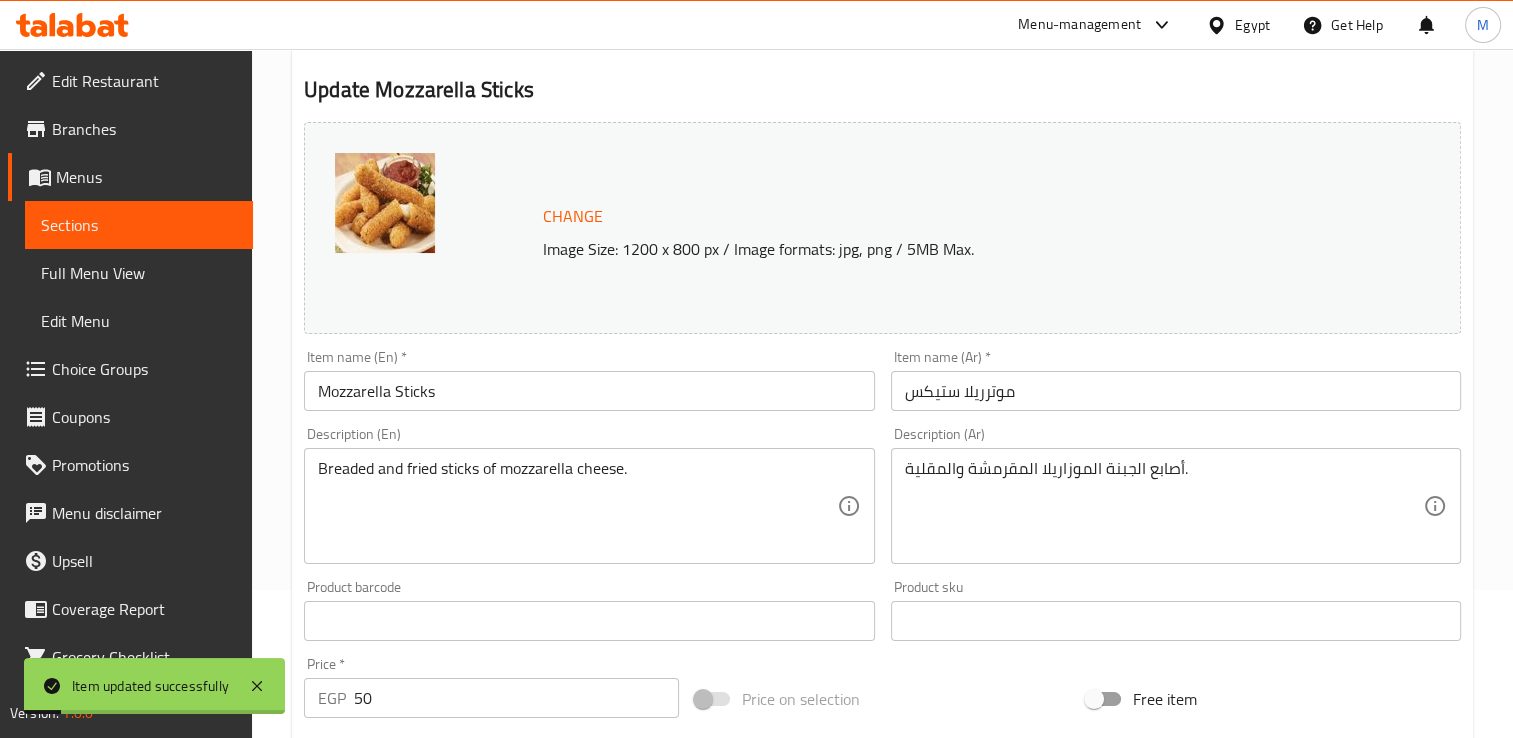scroll, scrollTop: 0, scrollLeft: 0, axis: both 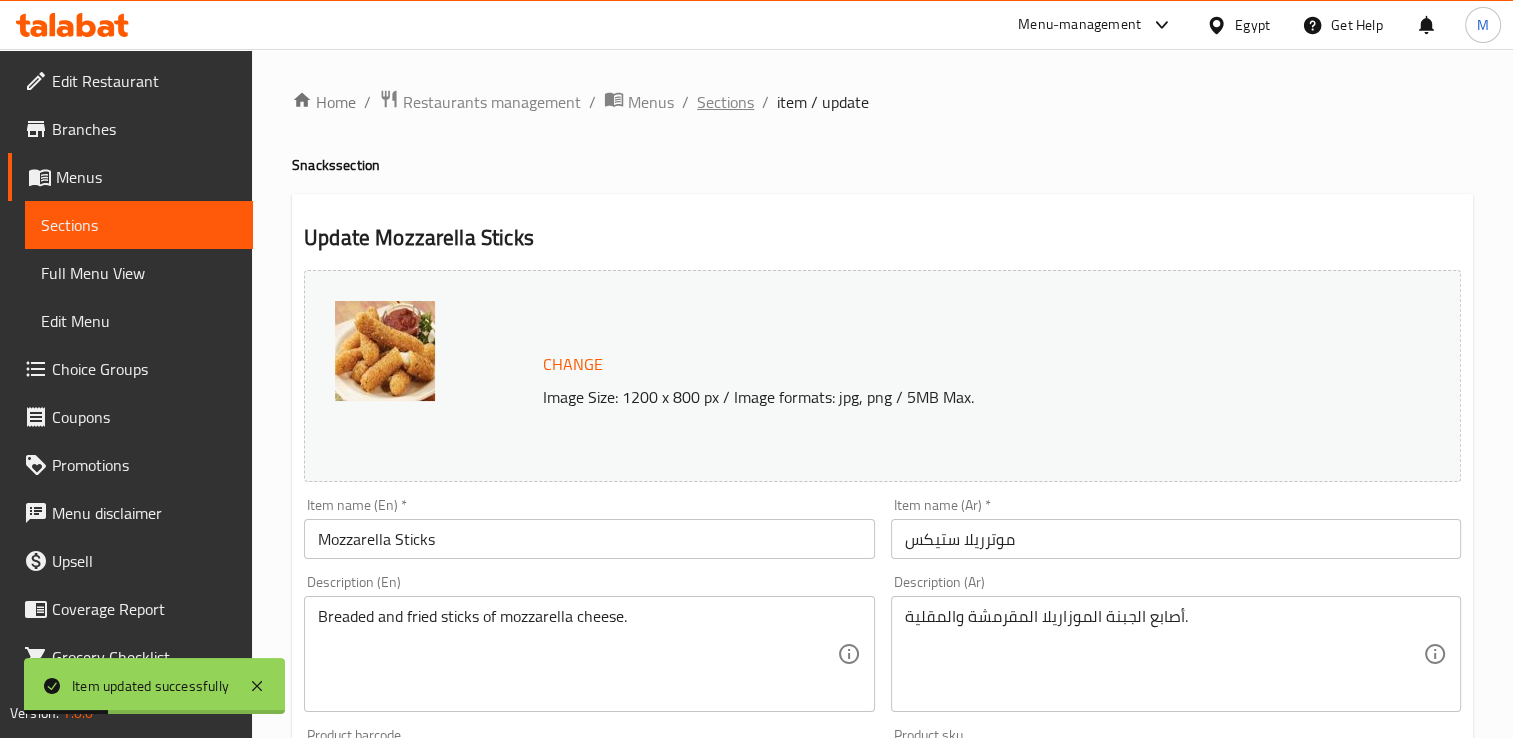 click on "Sections" at bounding box center (725, 102) 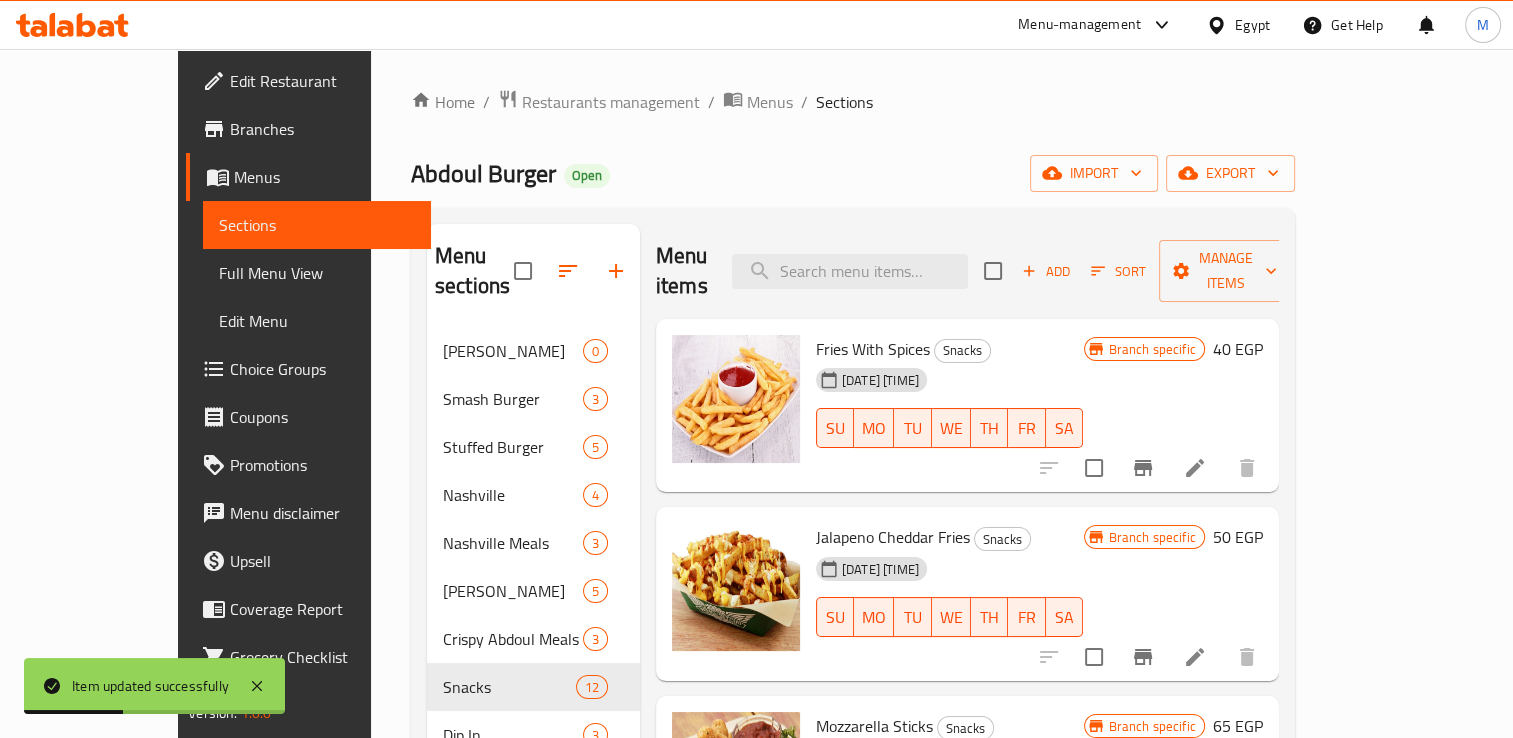 scroll, scrollTop: 170, scrollLeft: 0, axis: vertical 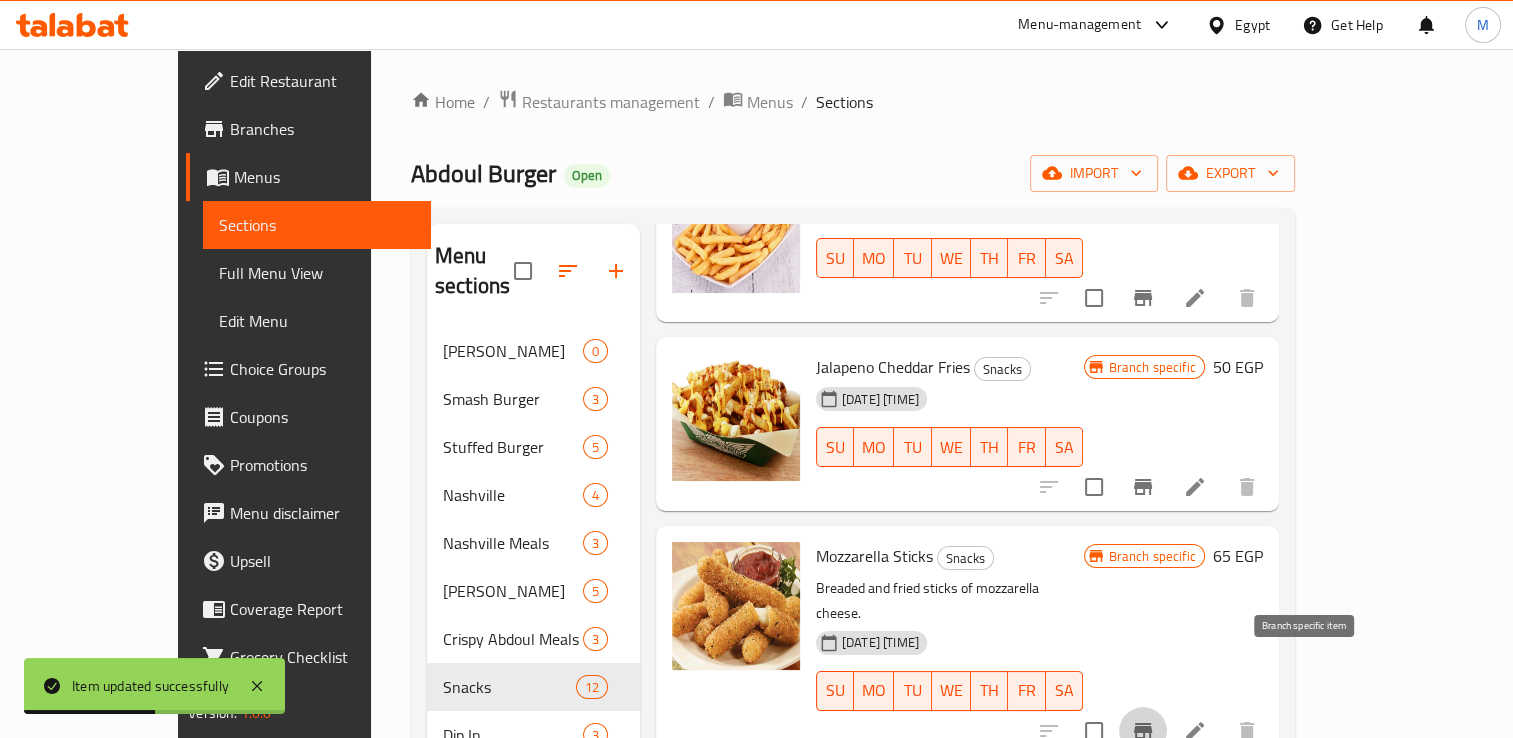click 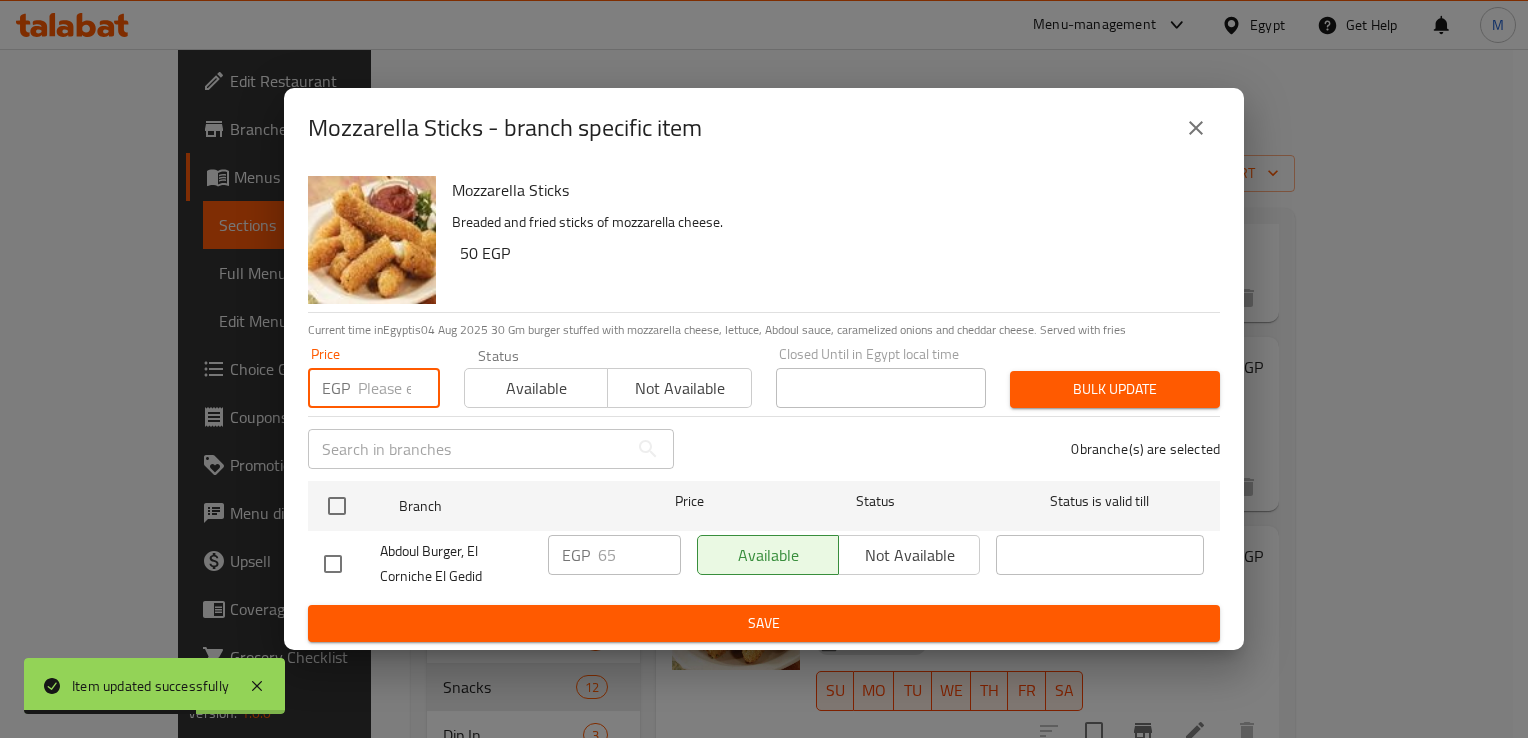 click at bounding box center [399, 388] 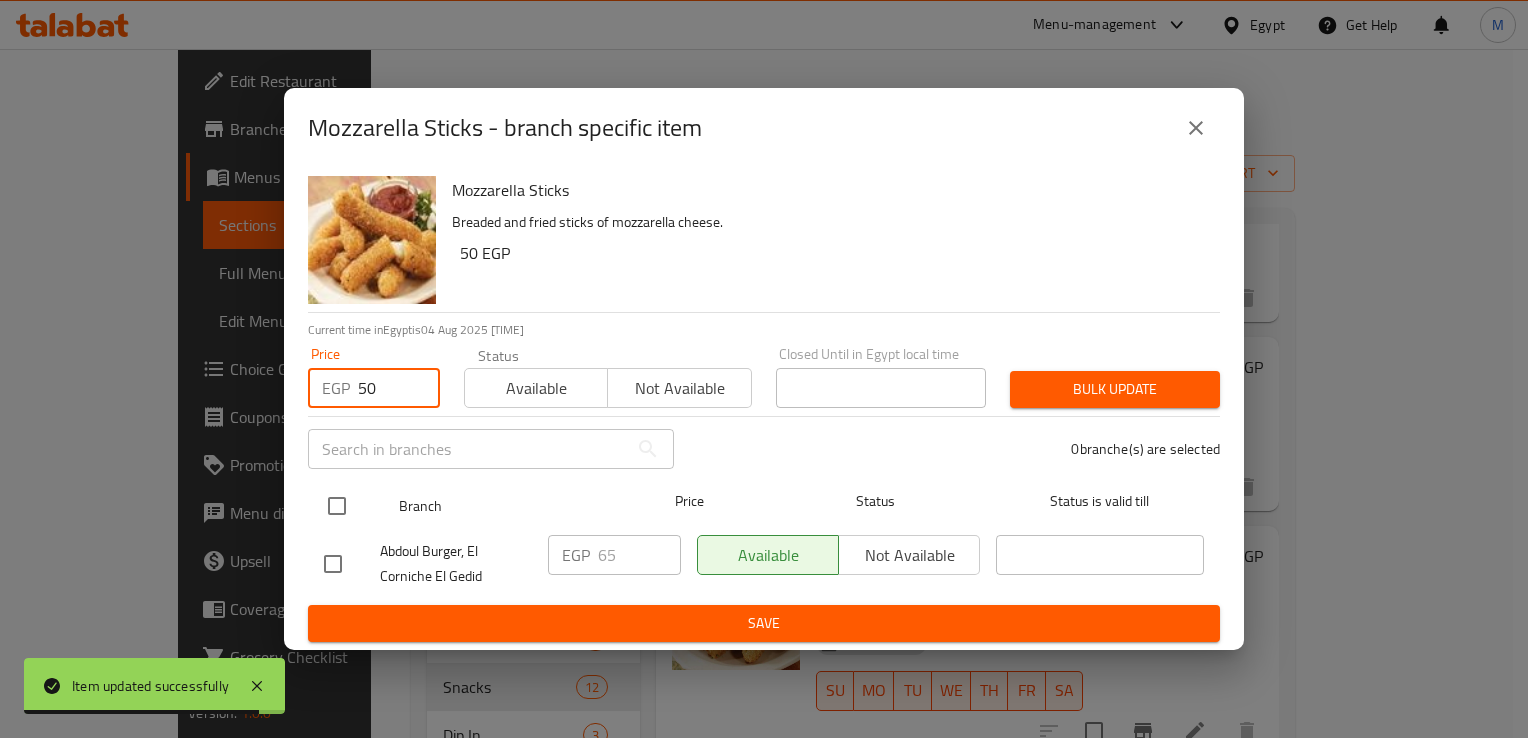 type on "50" 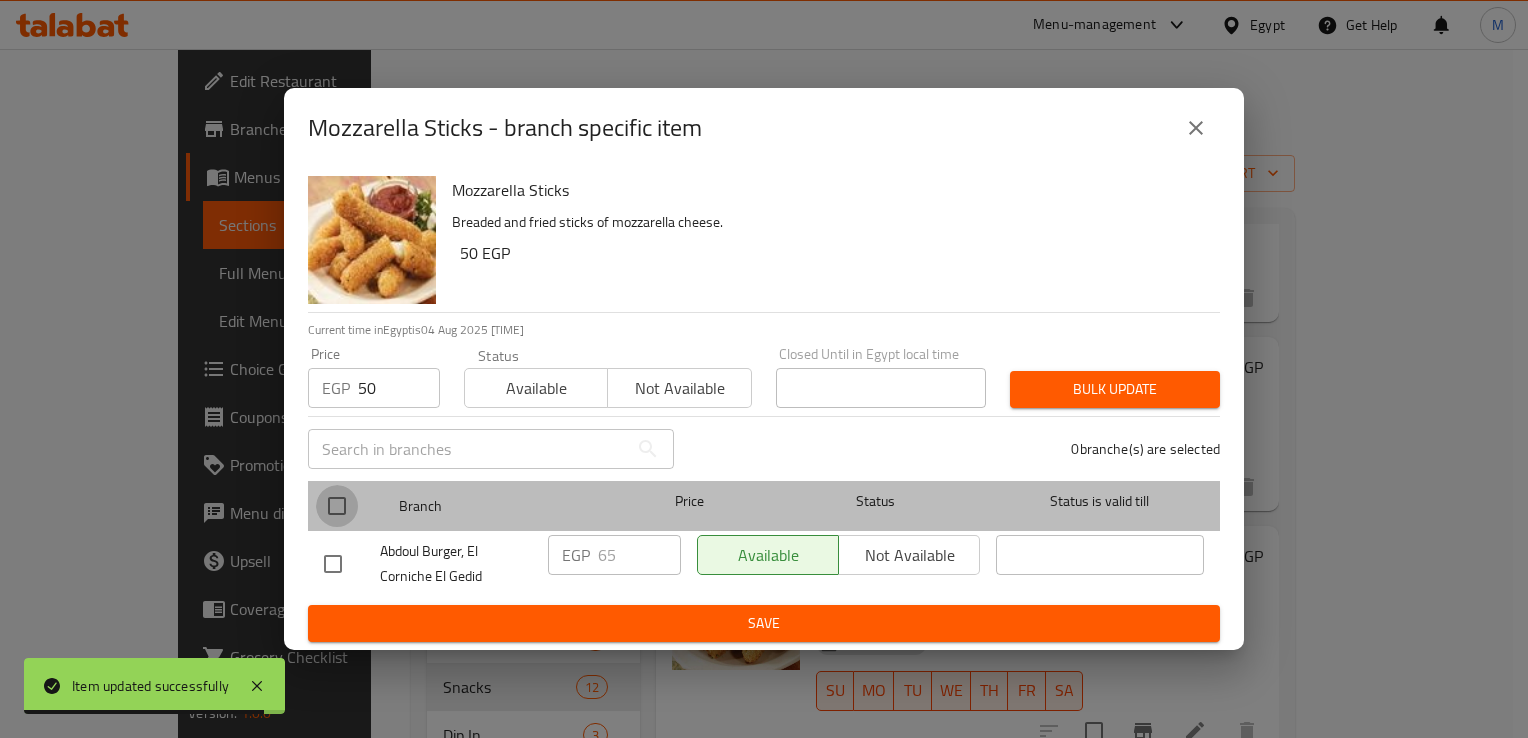 click at bounding box center [337, 506] 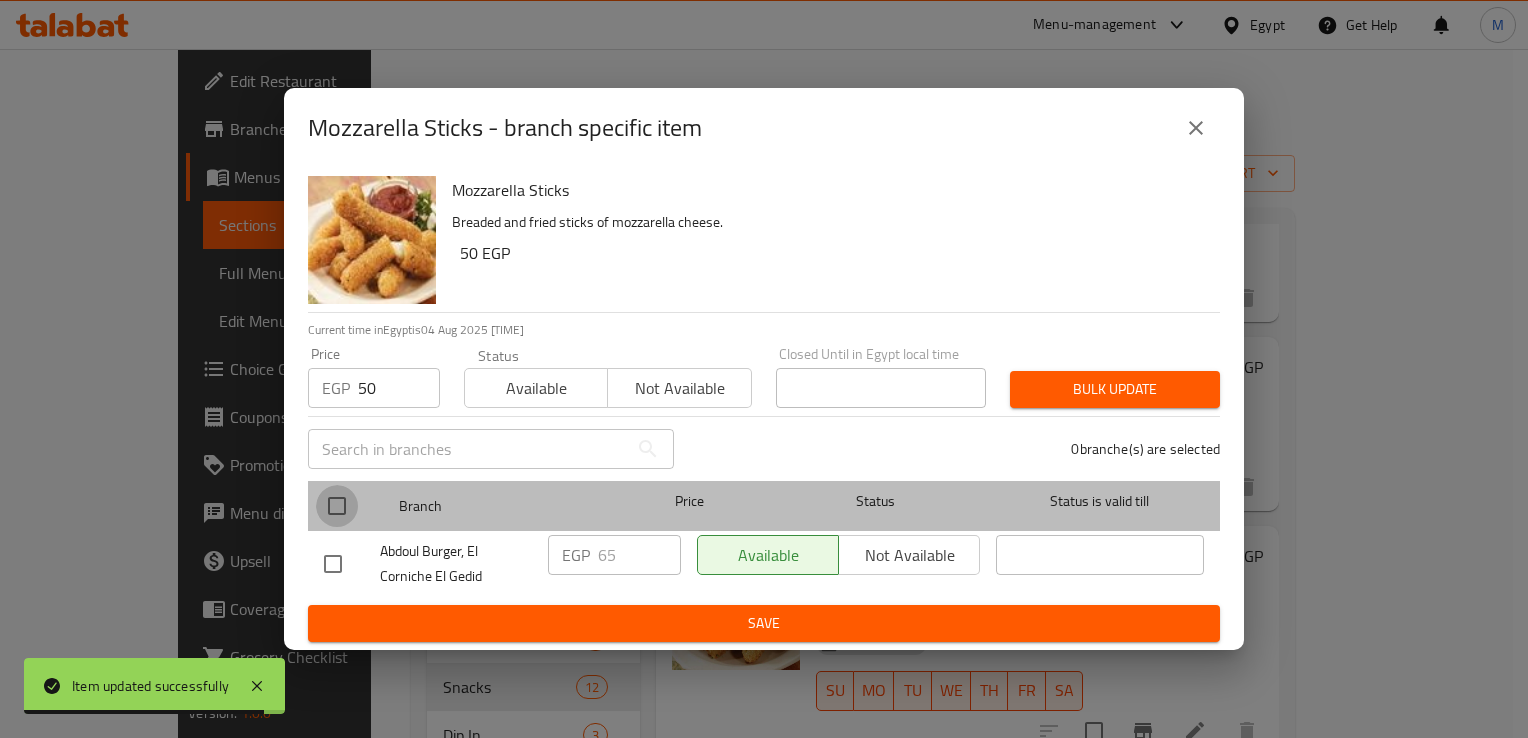checkbox on "true" 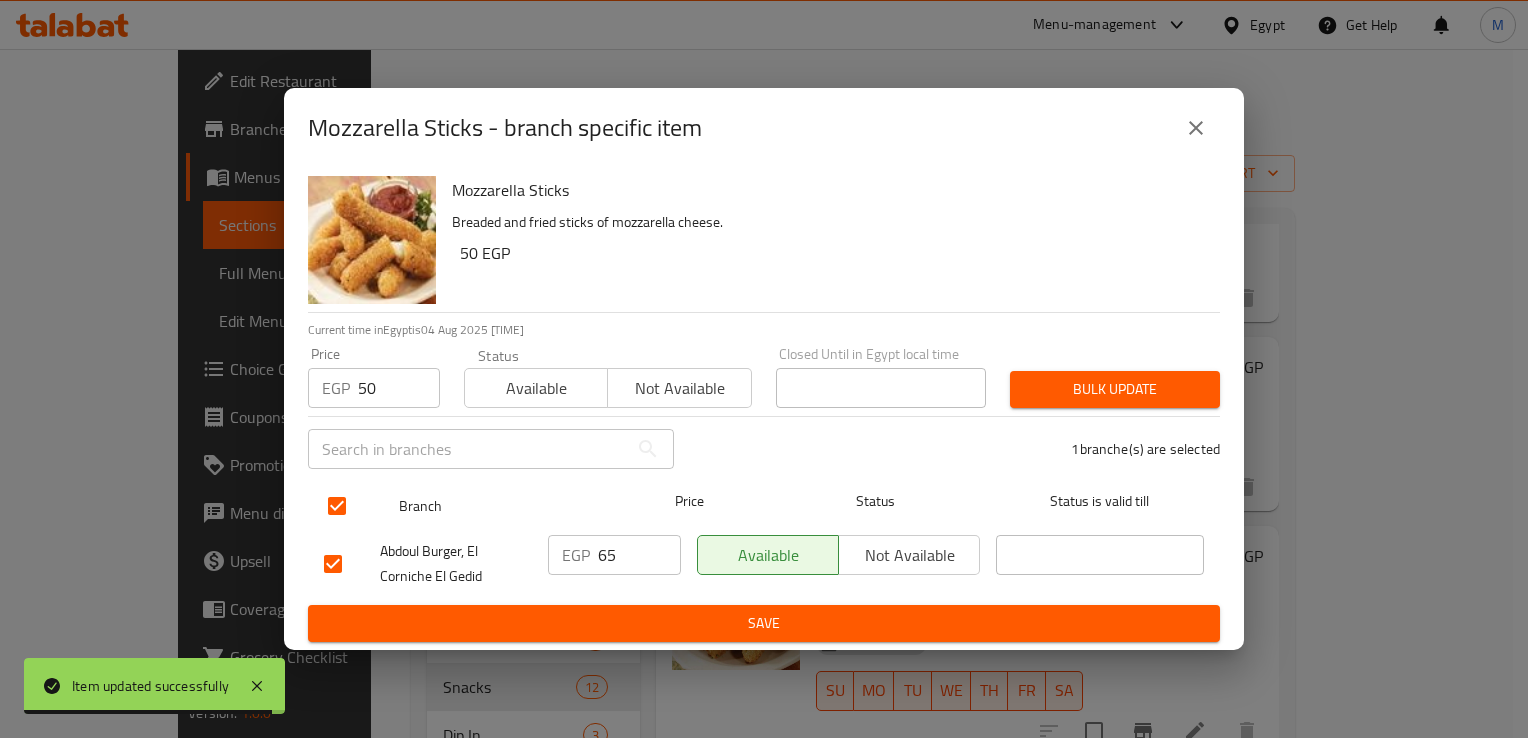 checkbox on "true" 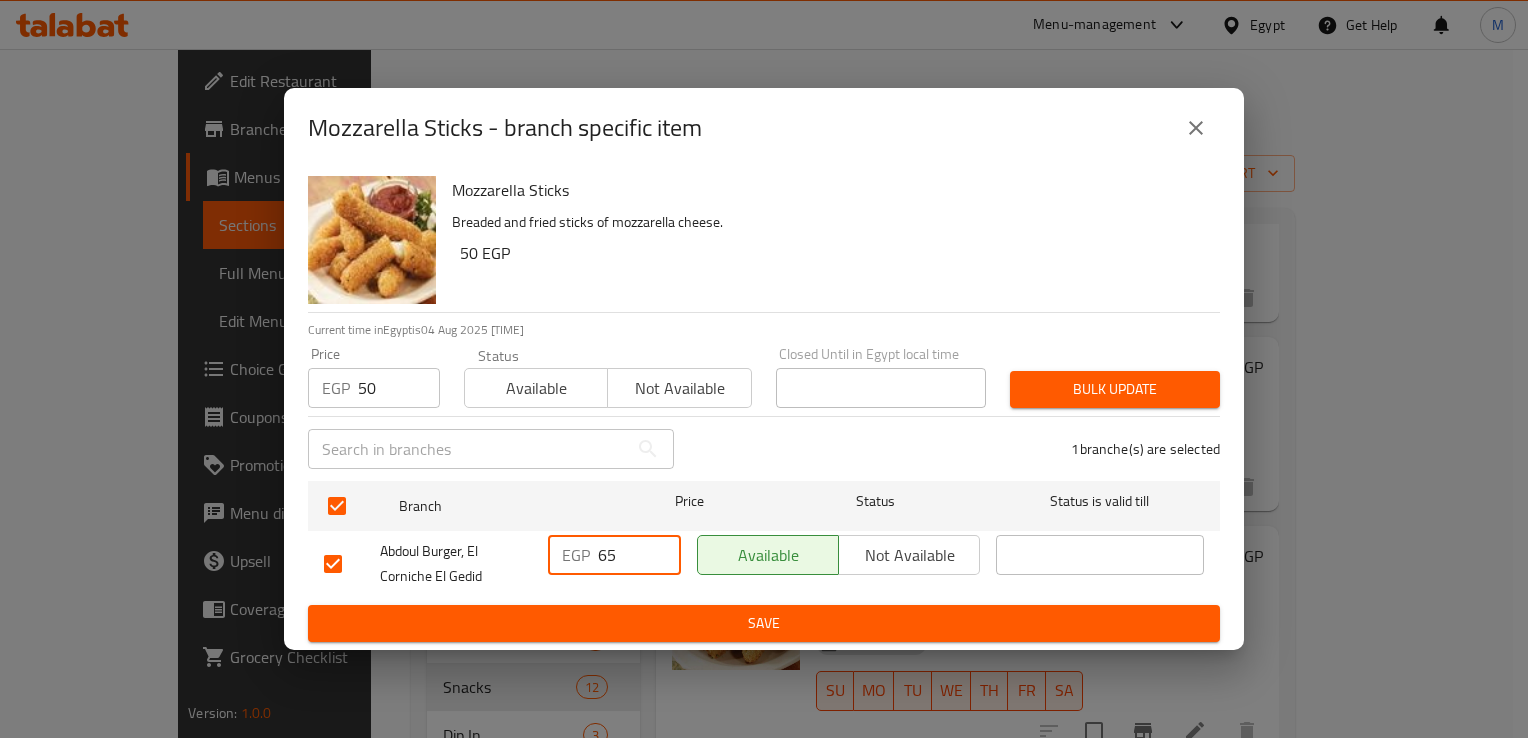 click on "65" at bounding box center [639, 555] 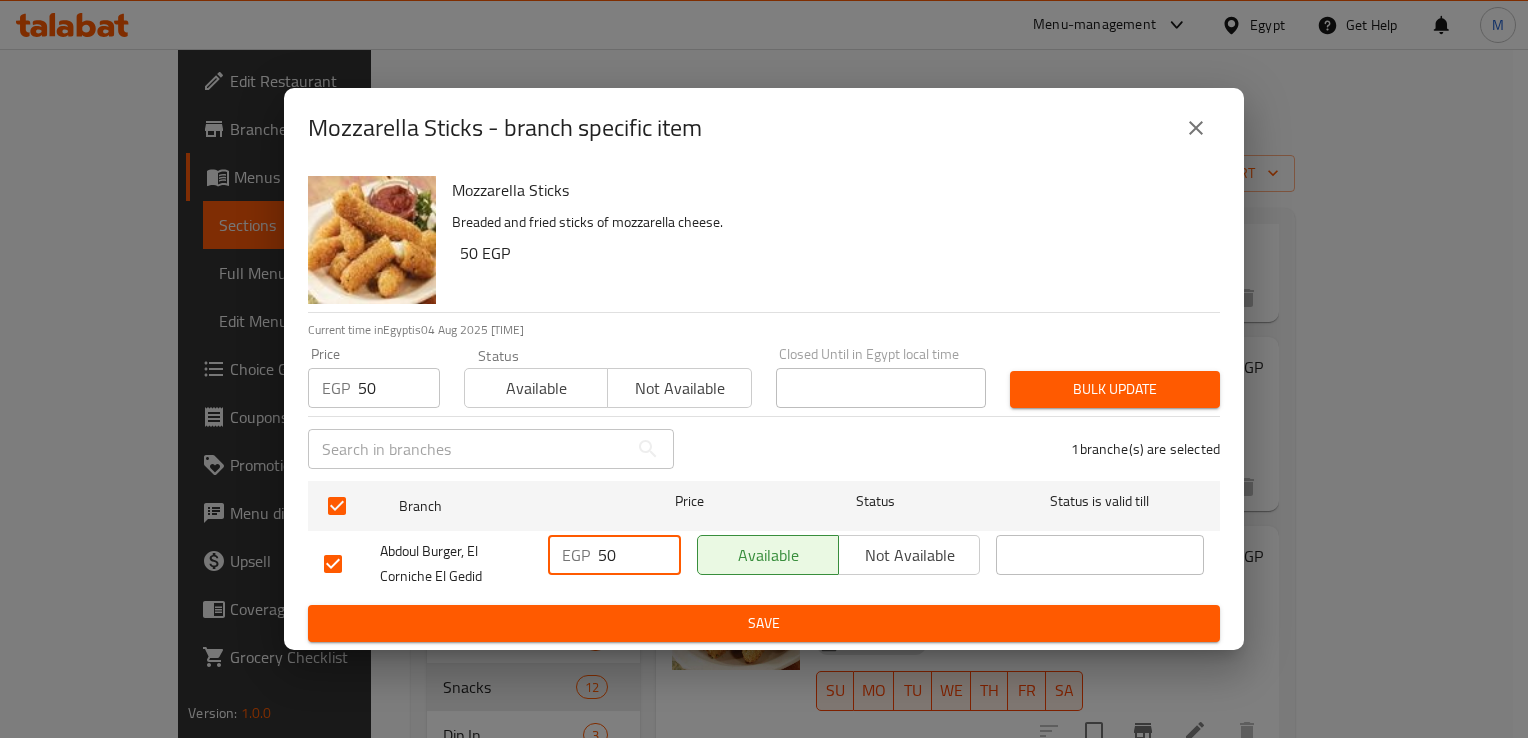 type on "50" 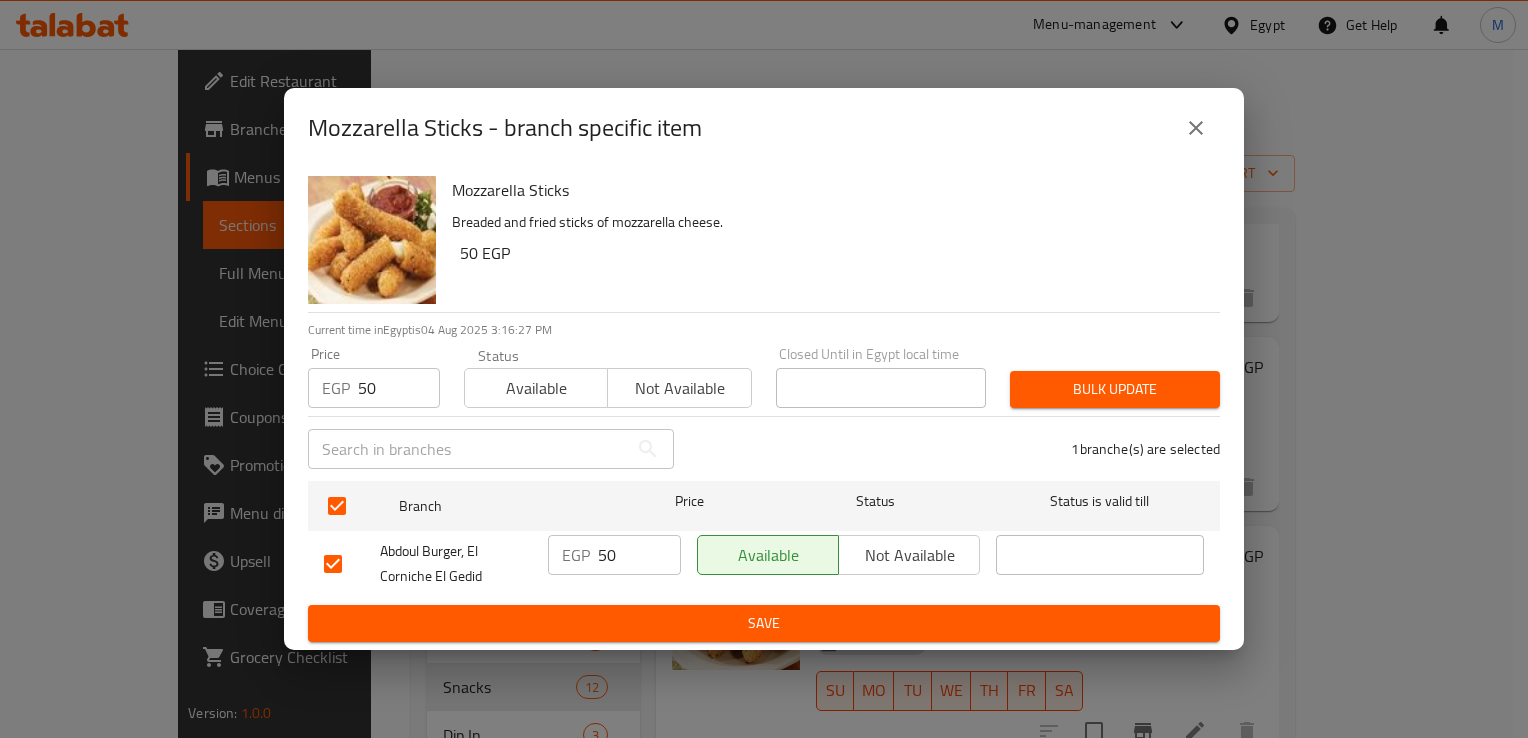 drag, startPoint x: 679, startPoint y: 642, endPoint x: 704, endPoint y: 625, distance: 30.232433 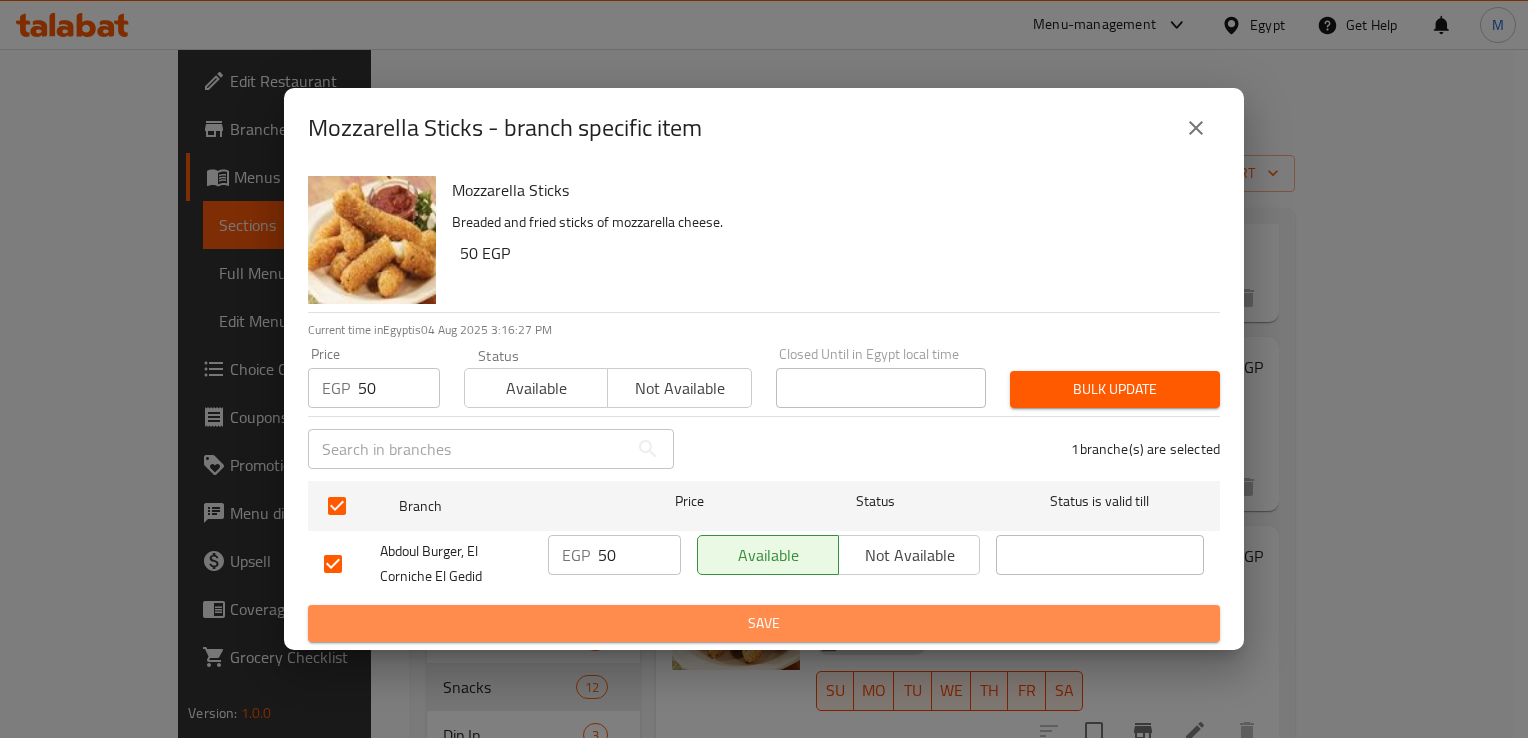 click on "Save" at bounding box center (764, 623) 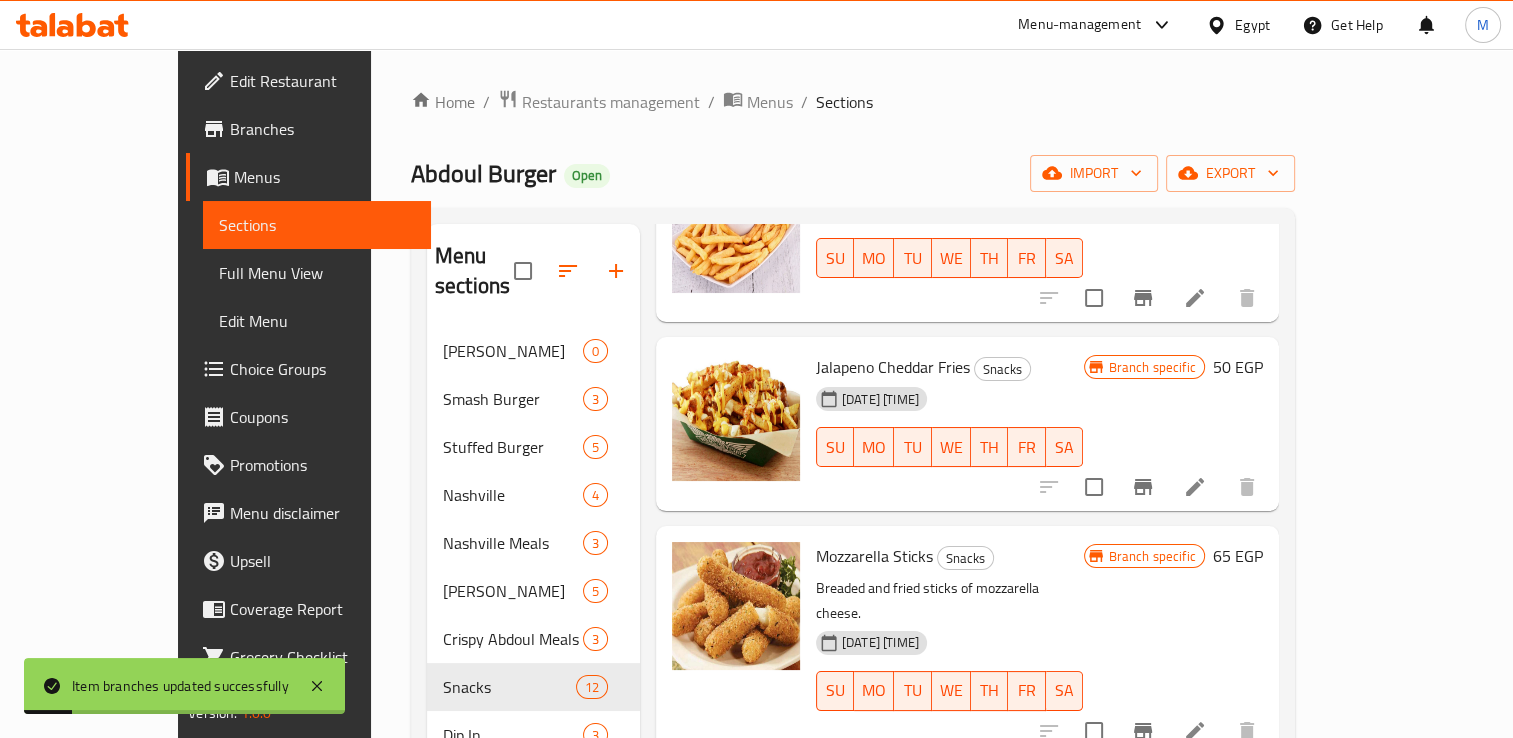 scroll, scrollTop: 1844, scrollLeft: 0, axis: vertical 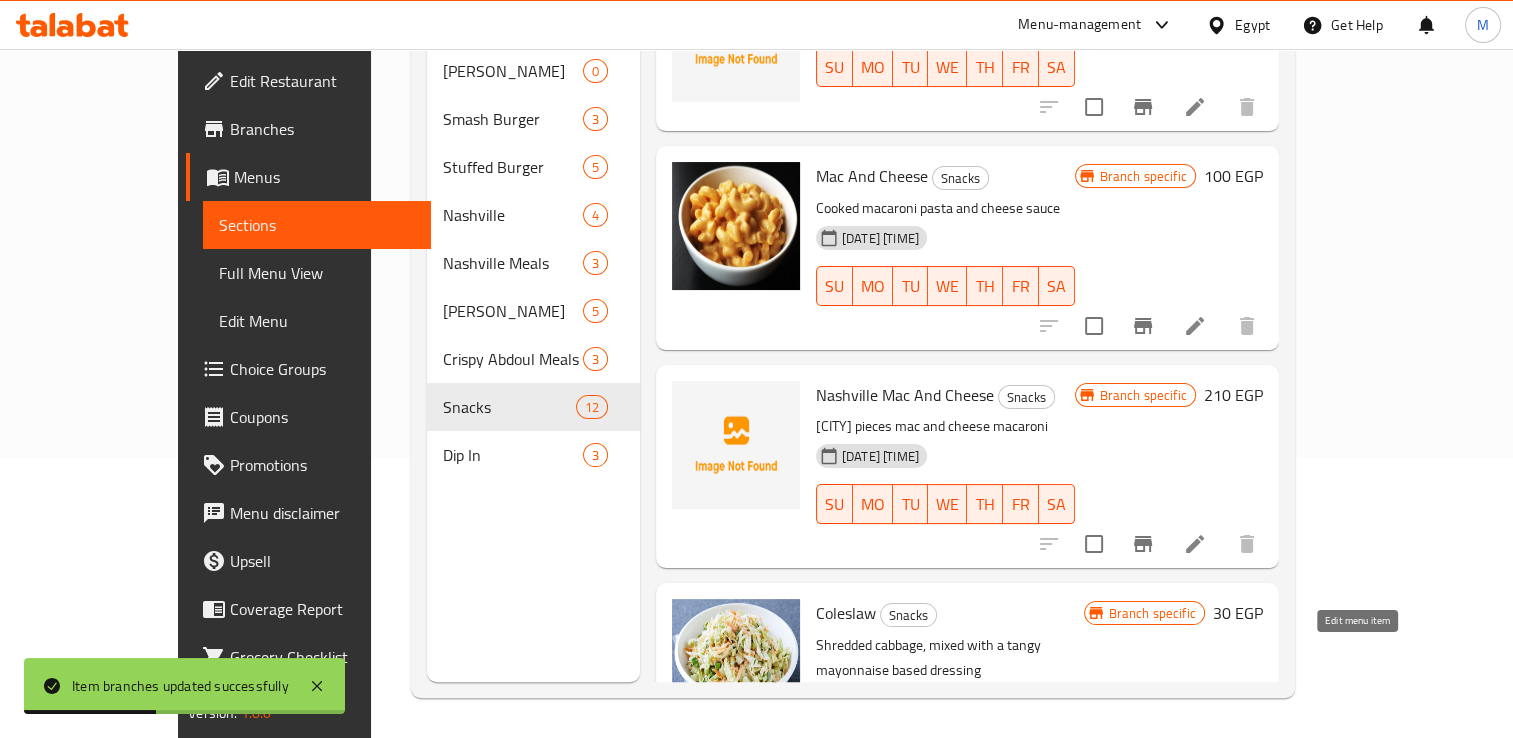 click 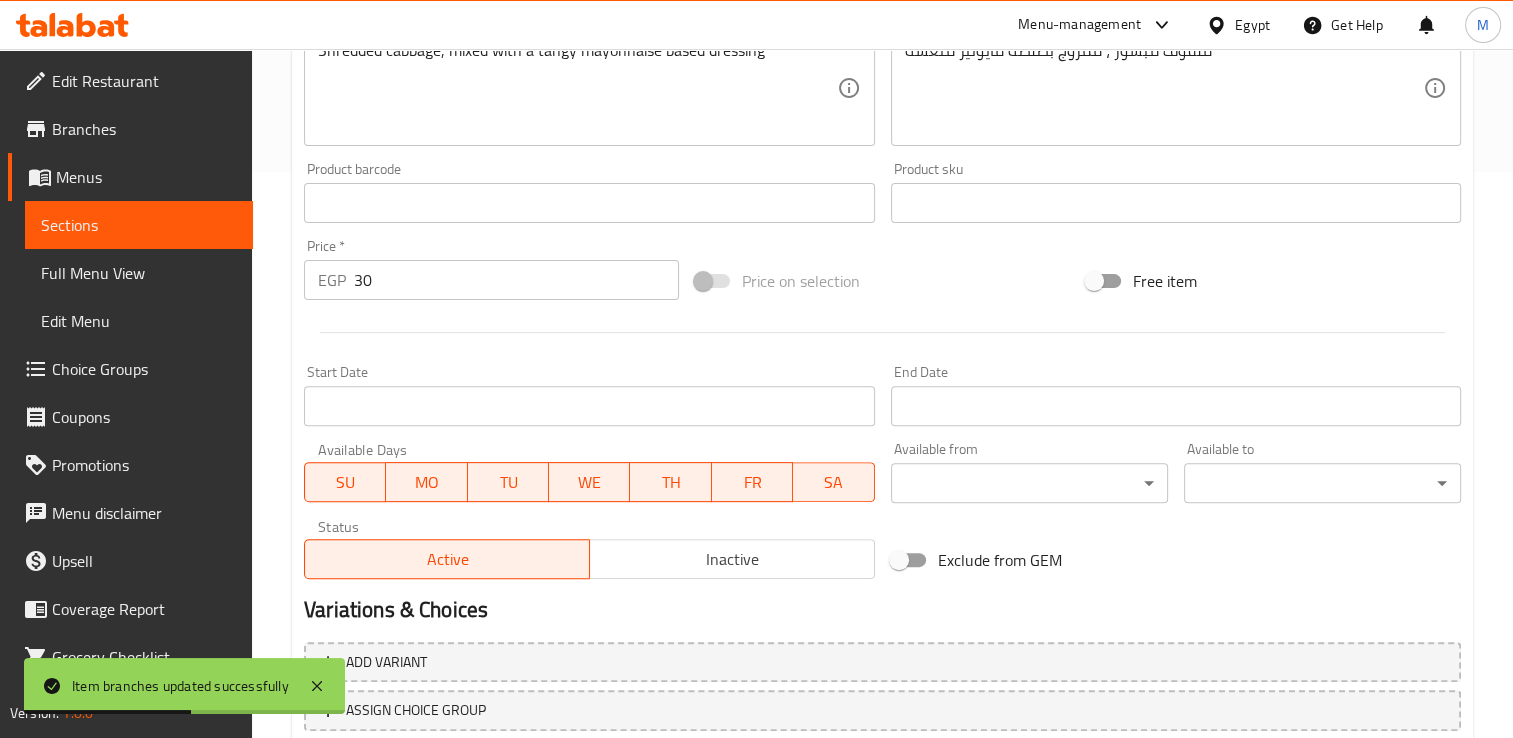 scroll, scrollTop: 678, scrollLeft: 0, axis: vertical 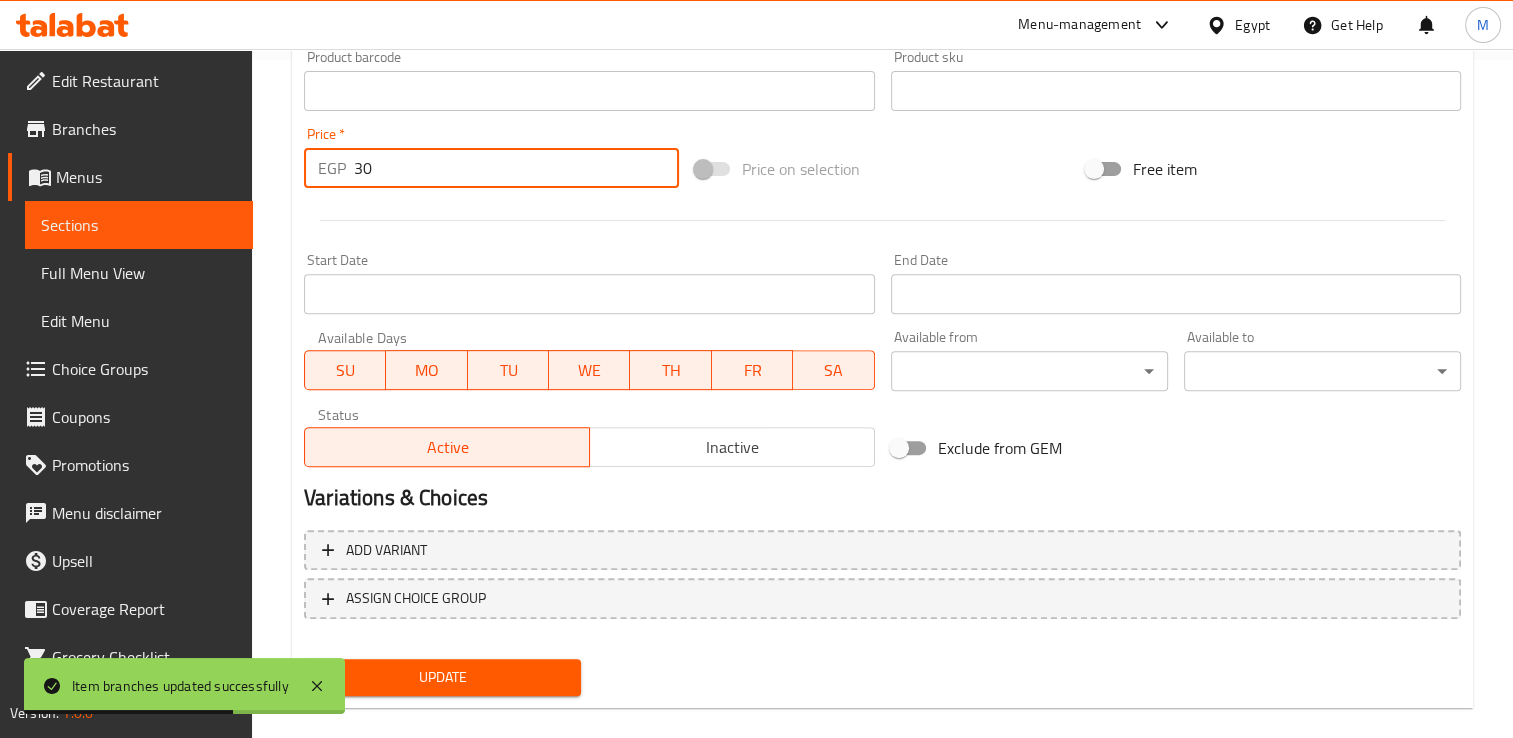 click on "30" at bounding box center (516, 168) 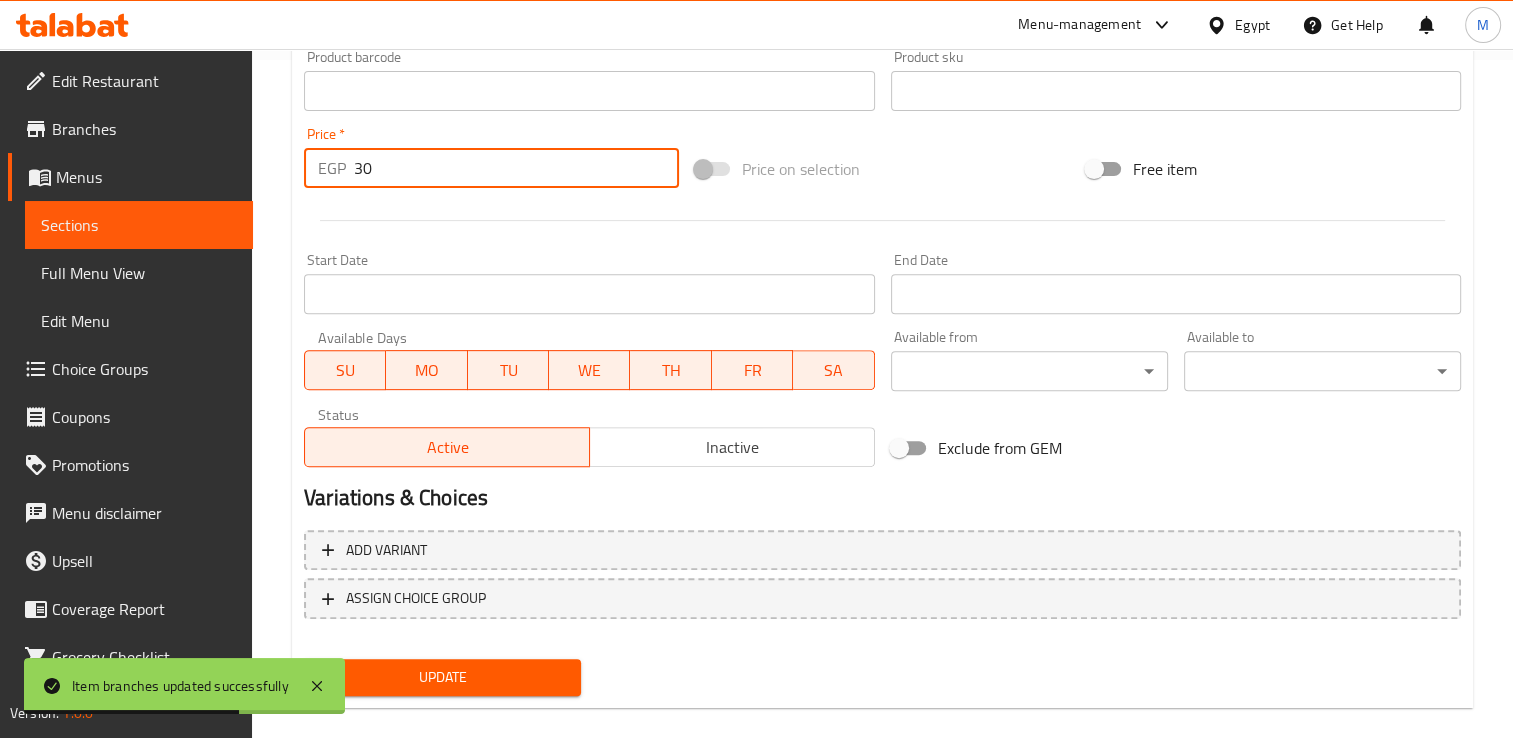 click on "30" at bounding box center [516, 168] 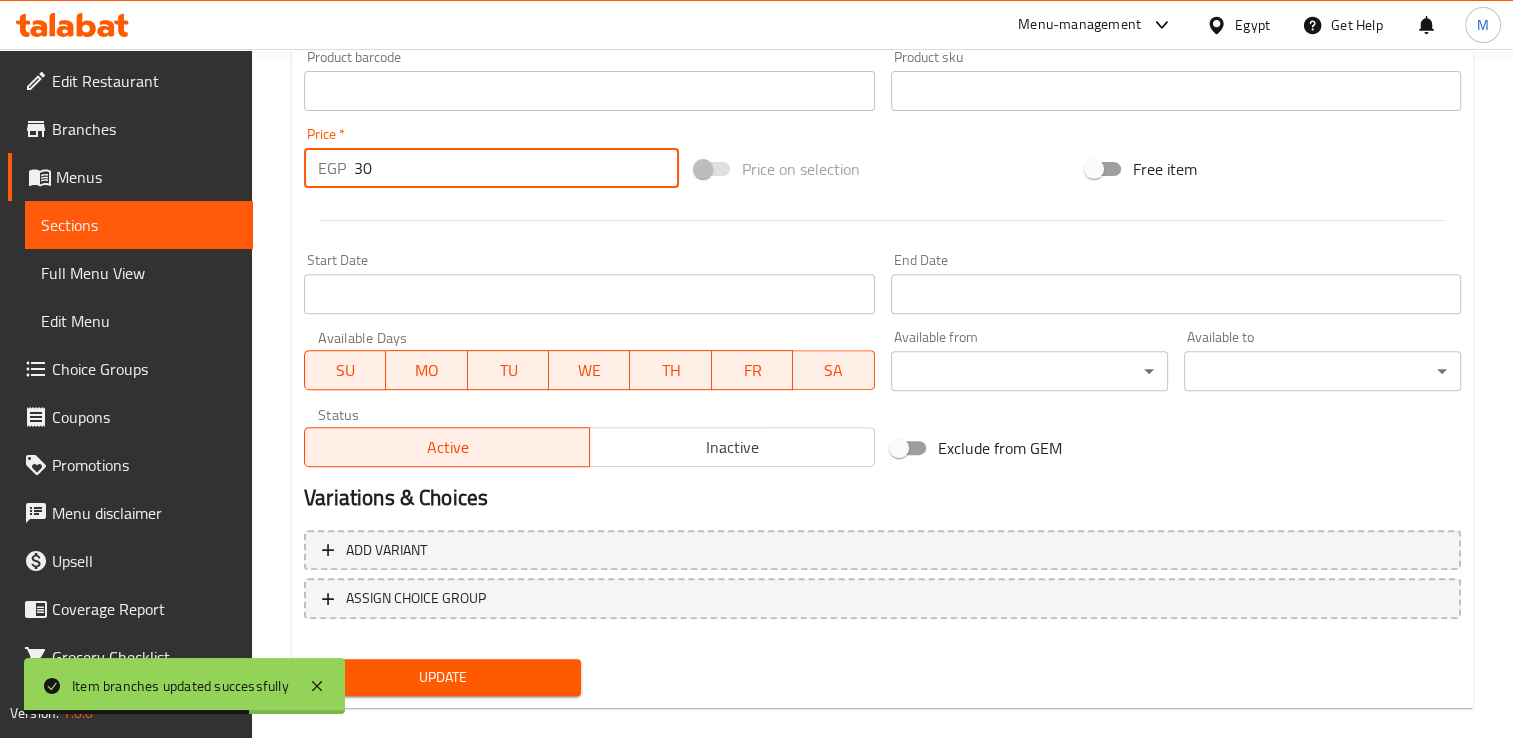 click on "30" at bounding box center (516, 168) 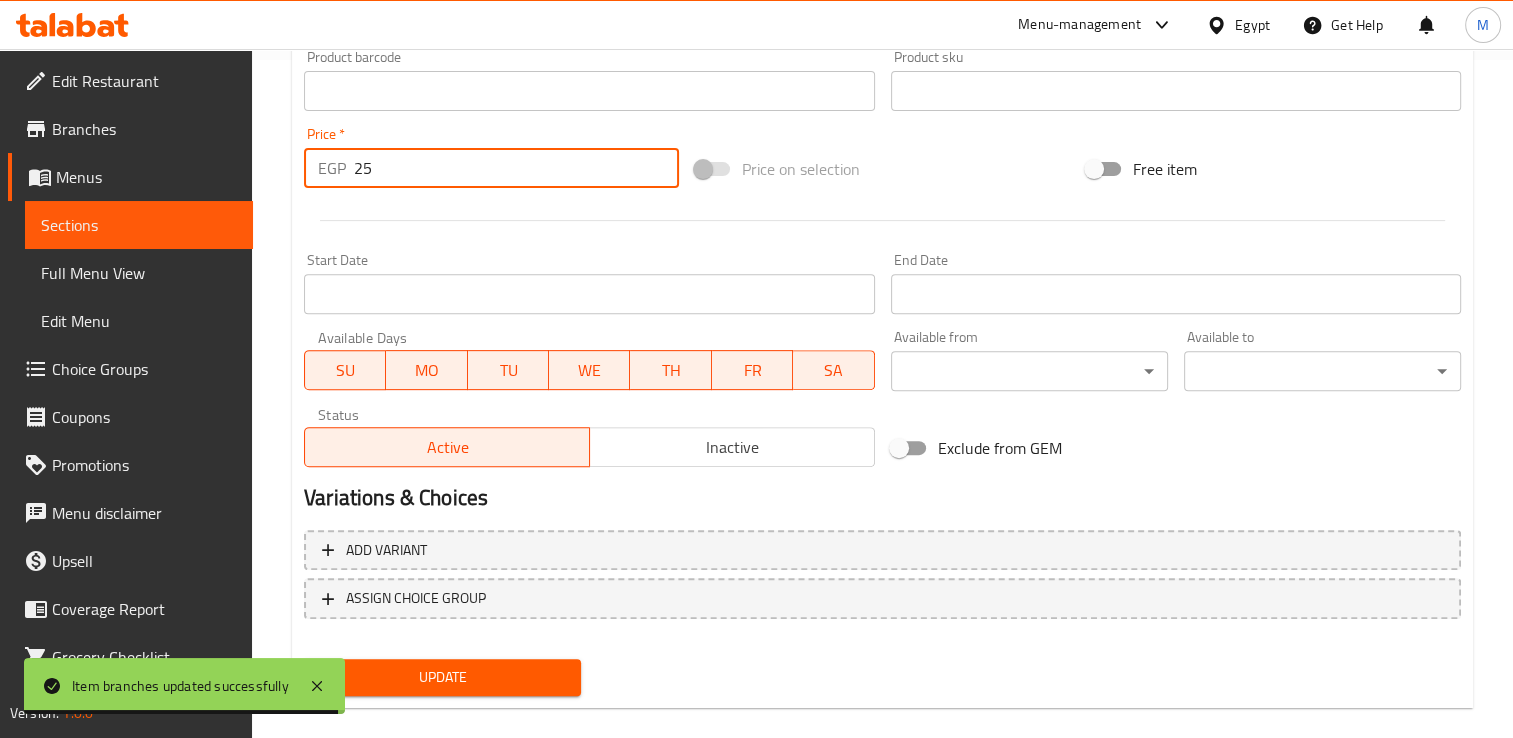 type on "25" 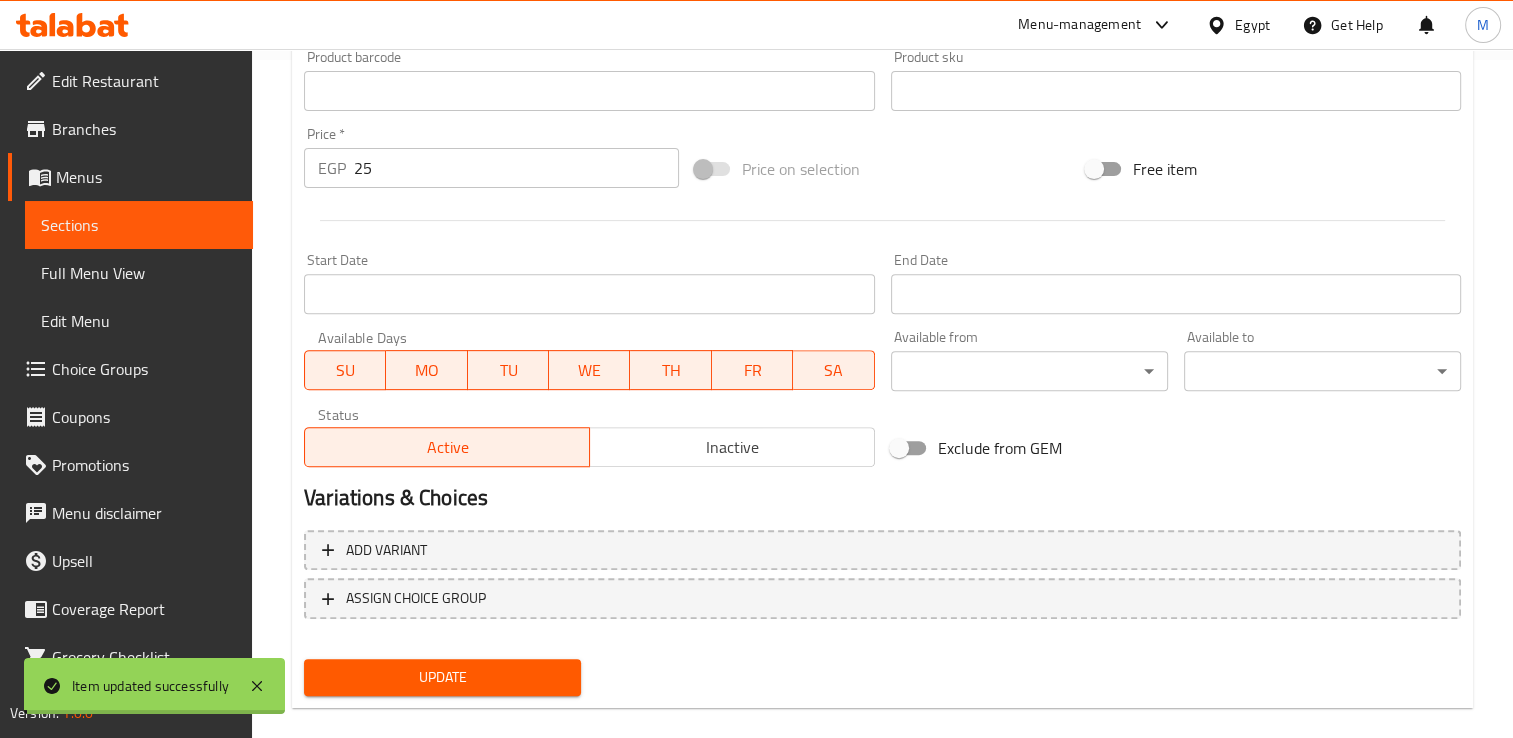 scroll, scrollTop: 0, scrollLeft: 0, axis: both 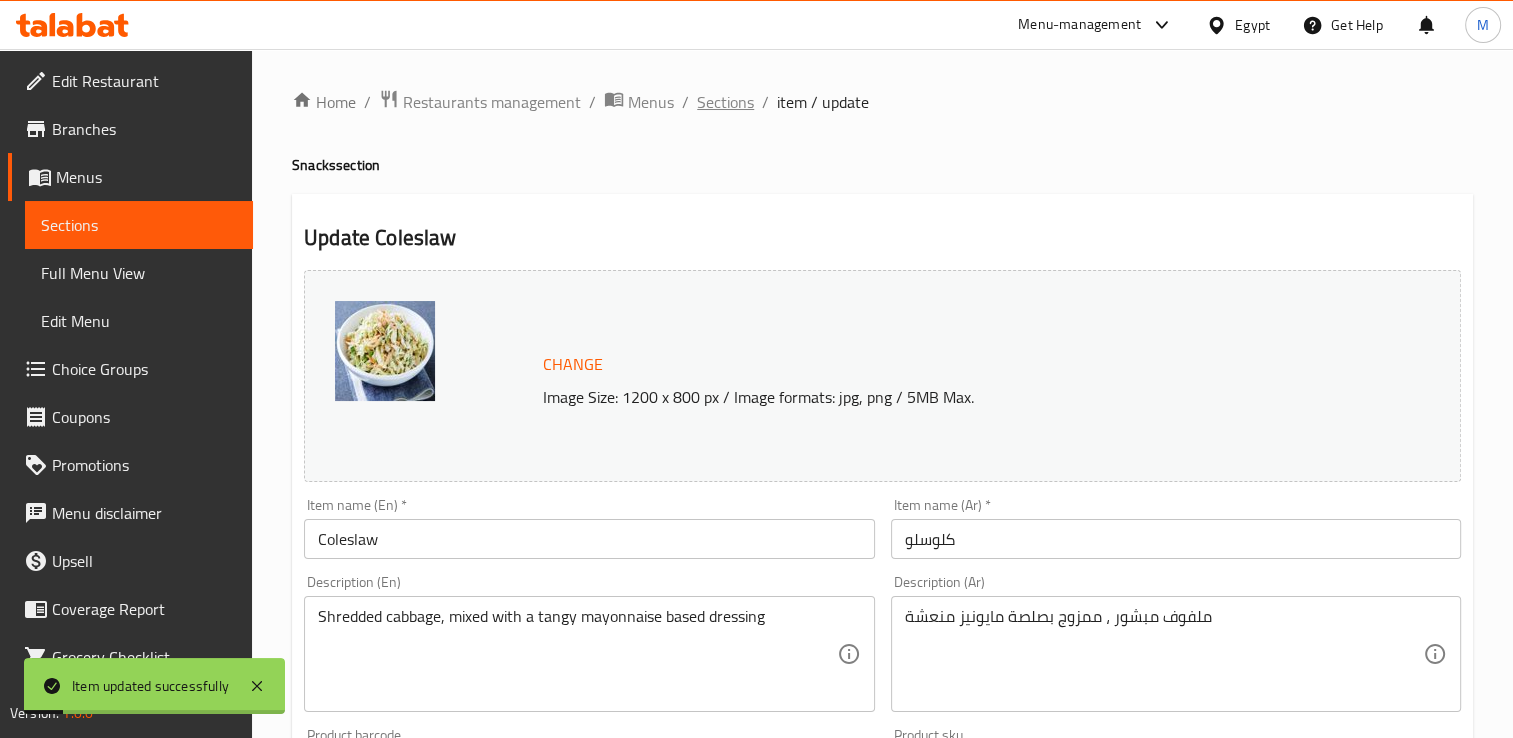 click on "Sections" at bounding box center [725, 102] 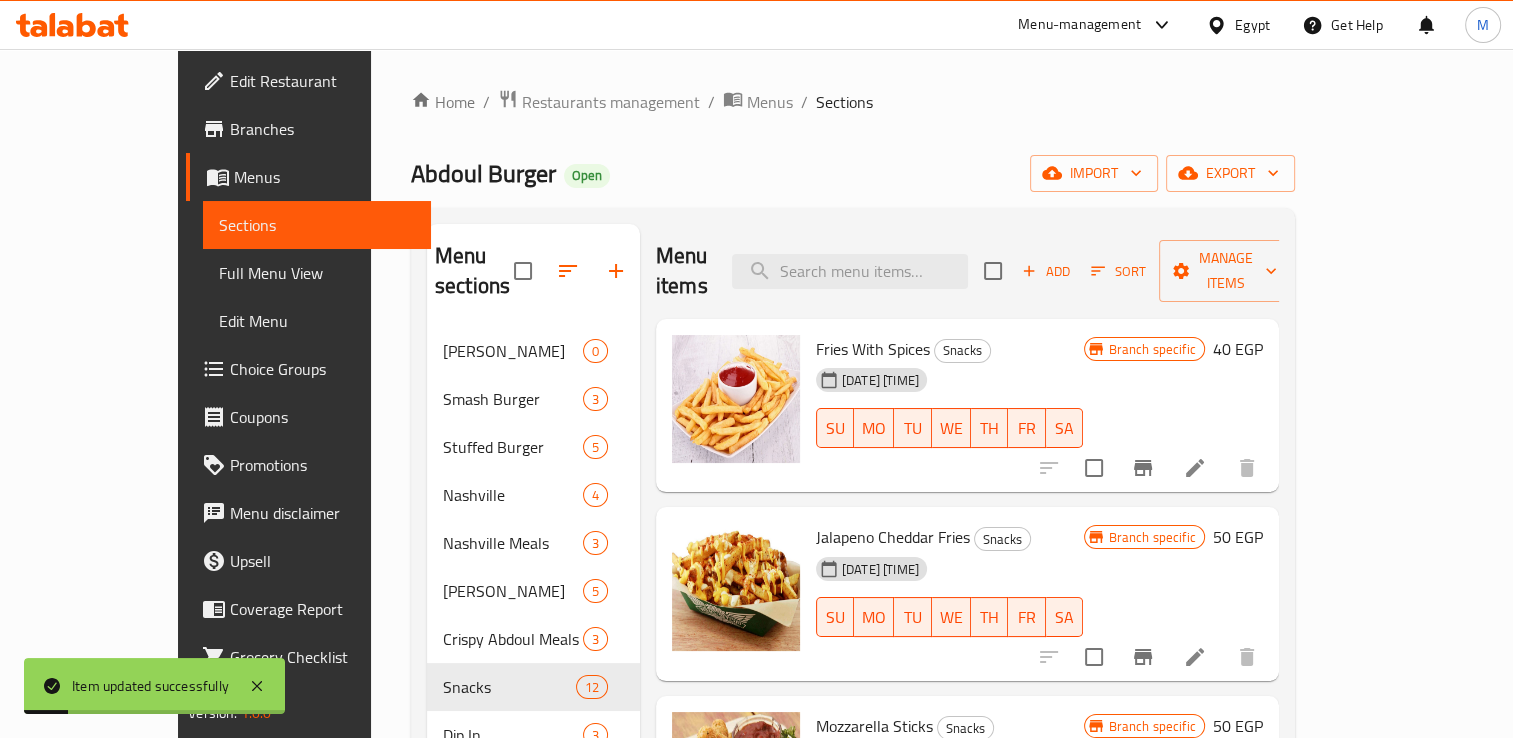 click 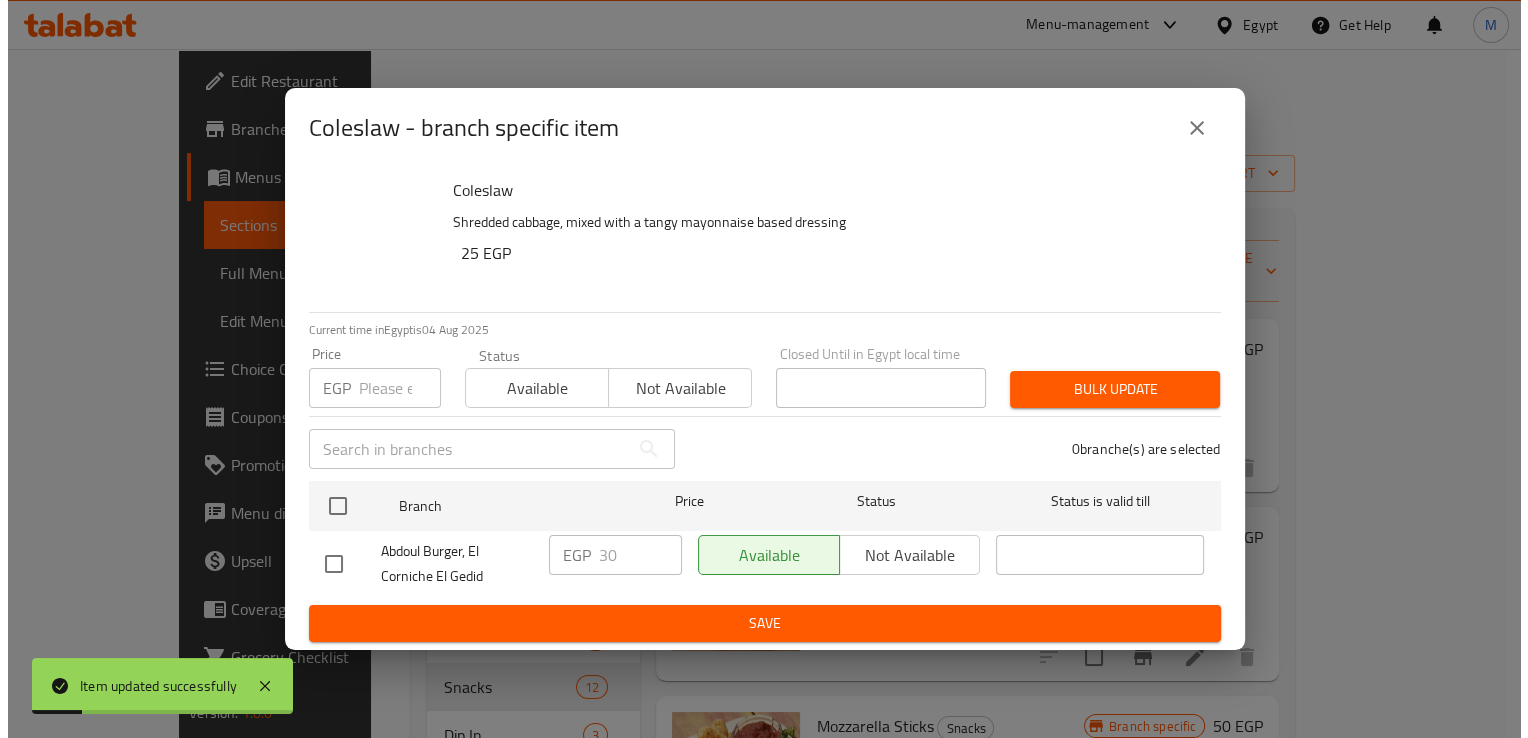 scroll, scrollTop: 280, scrollLeft: 0, axis: vertical 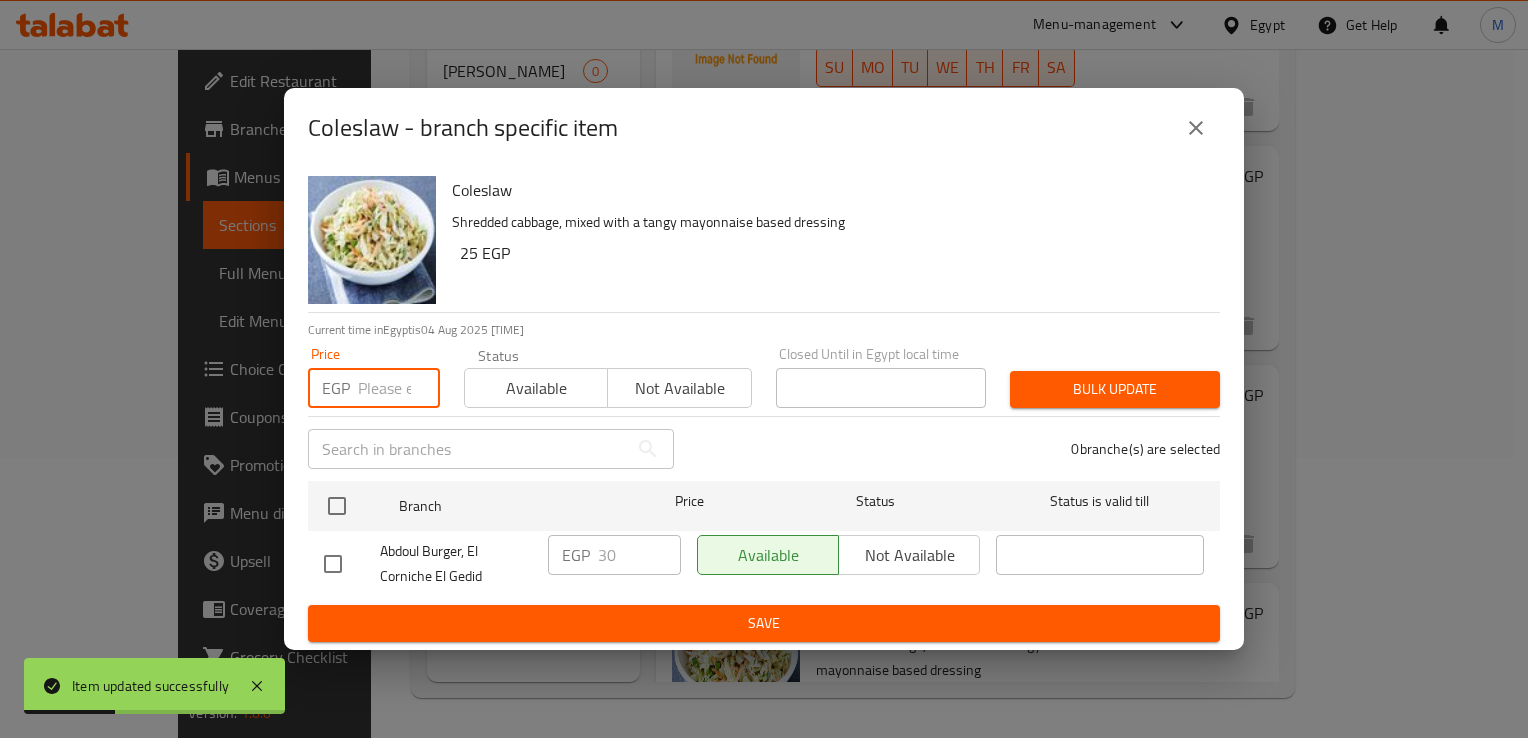 click at bounding box center (399, 388) 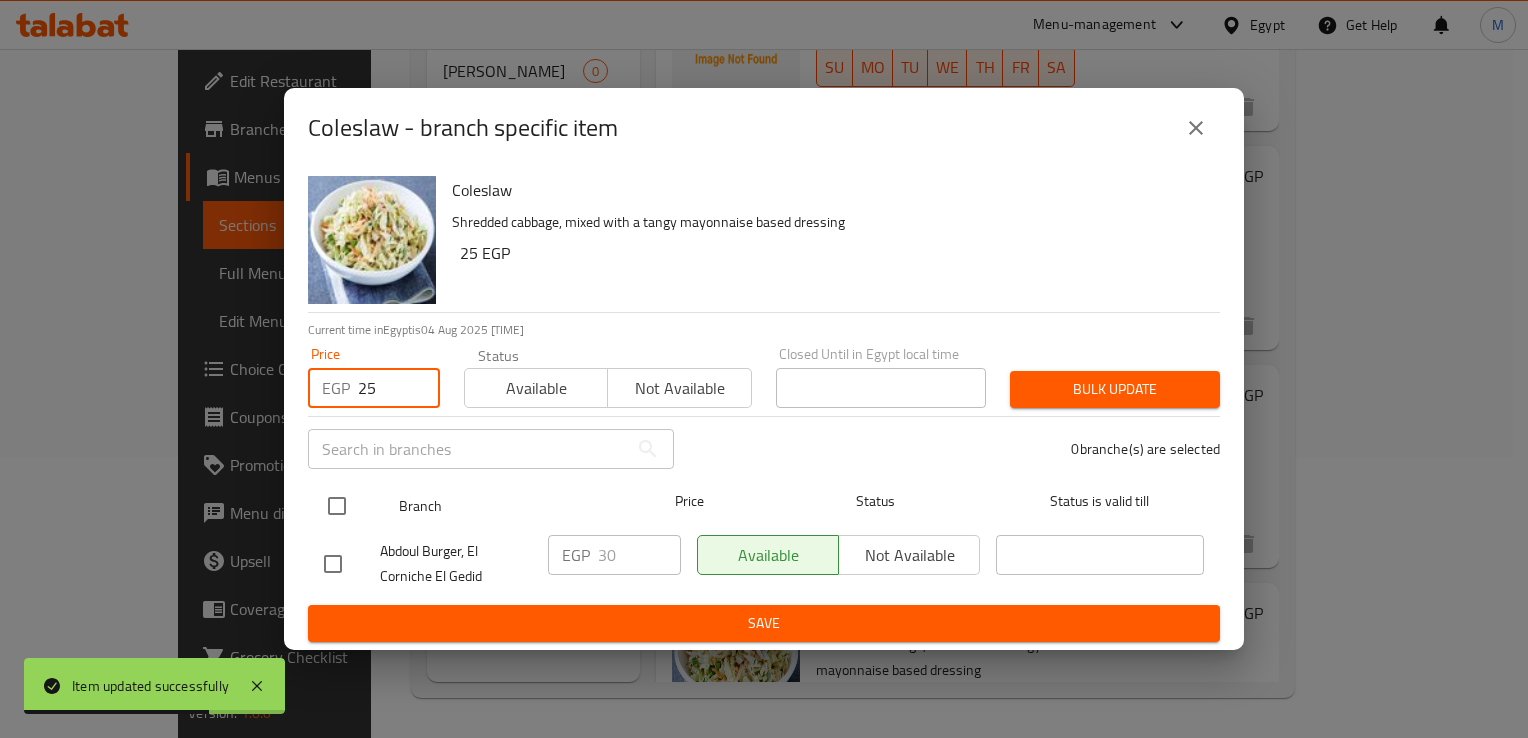 type on "25" 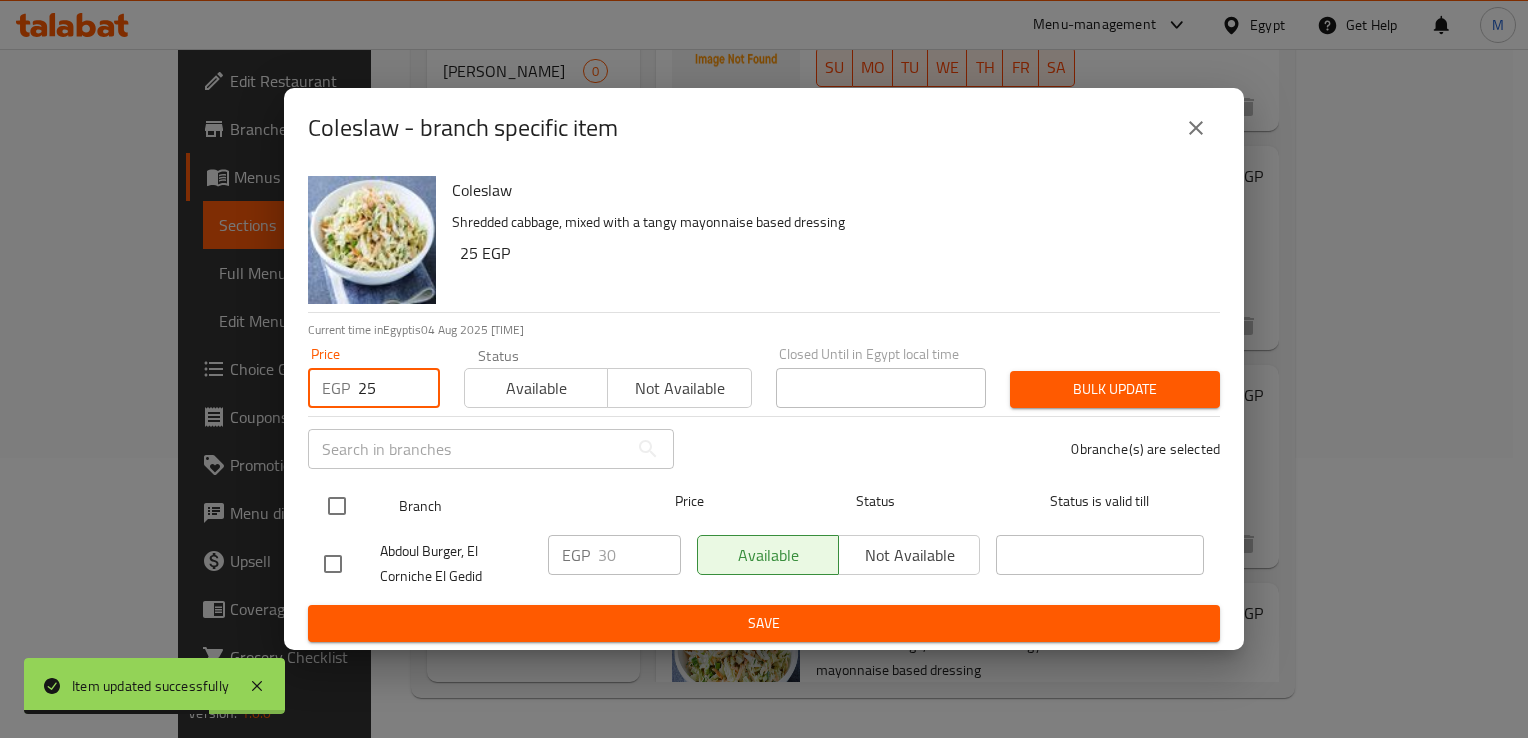 click at bounding box center (337, 506) 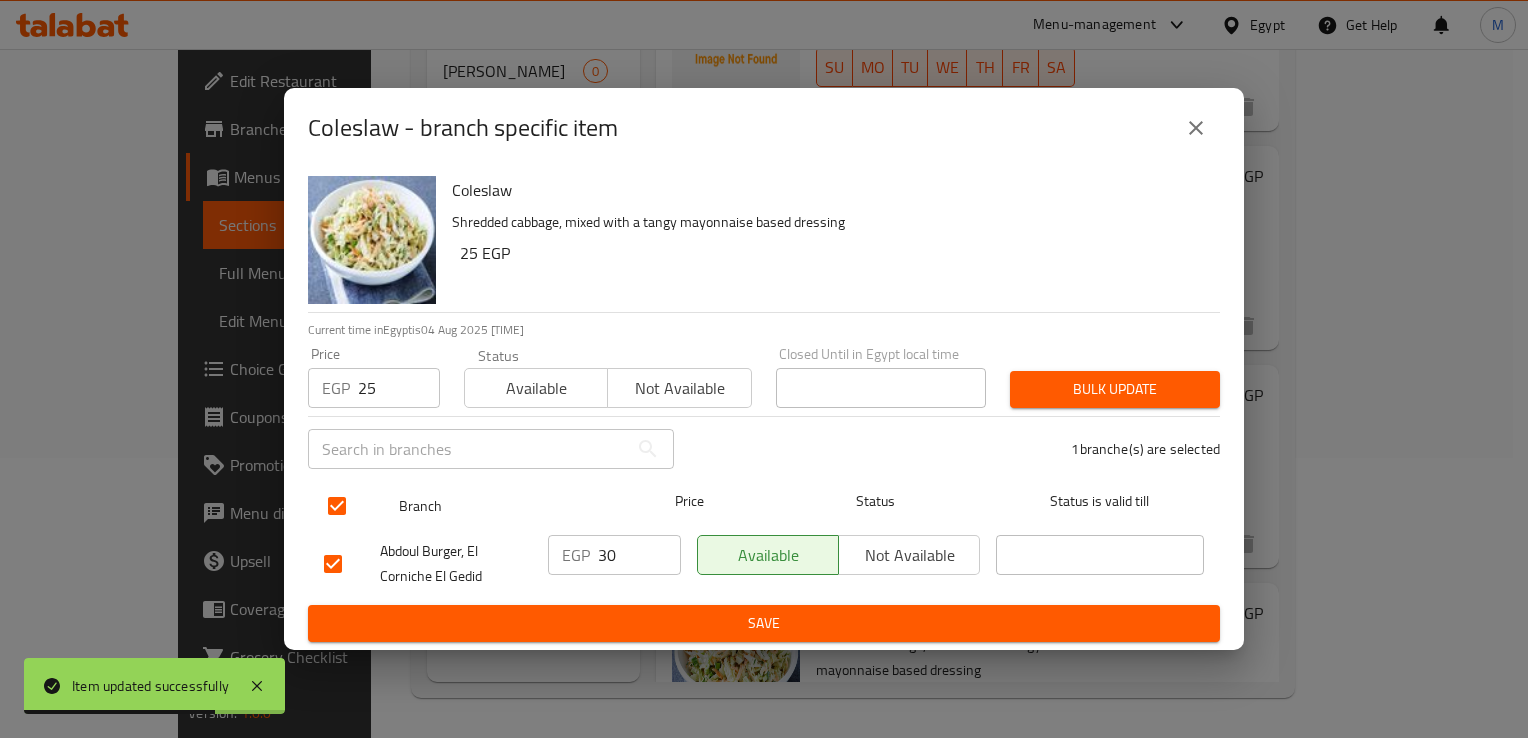checkbox on "true" 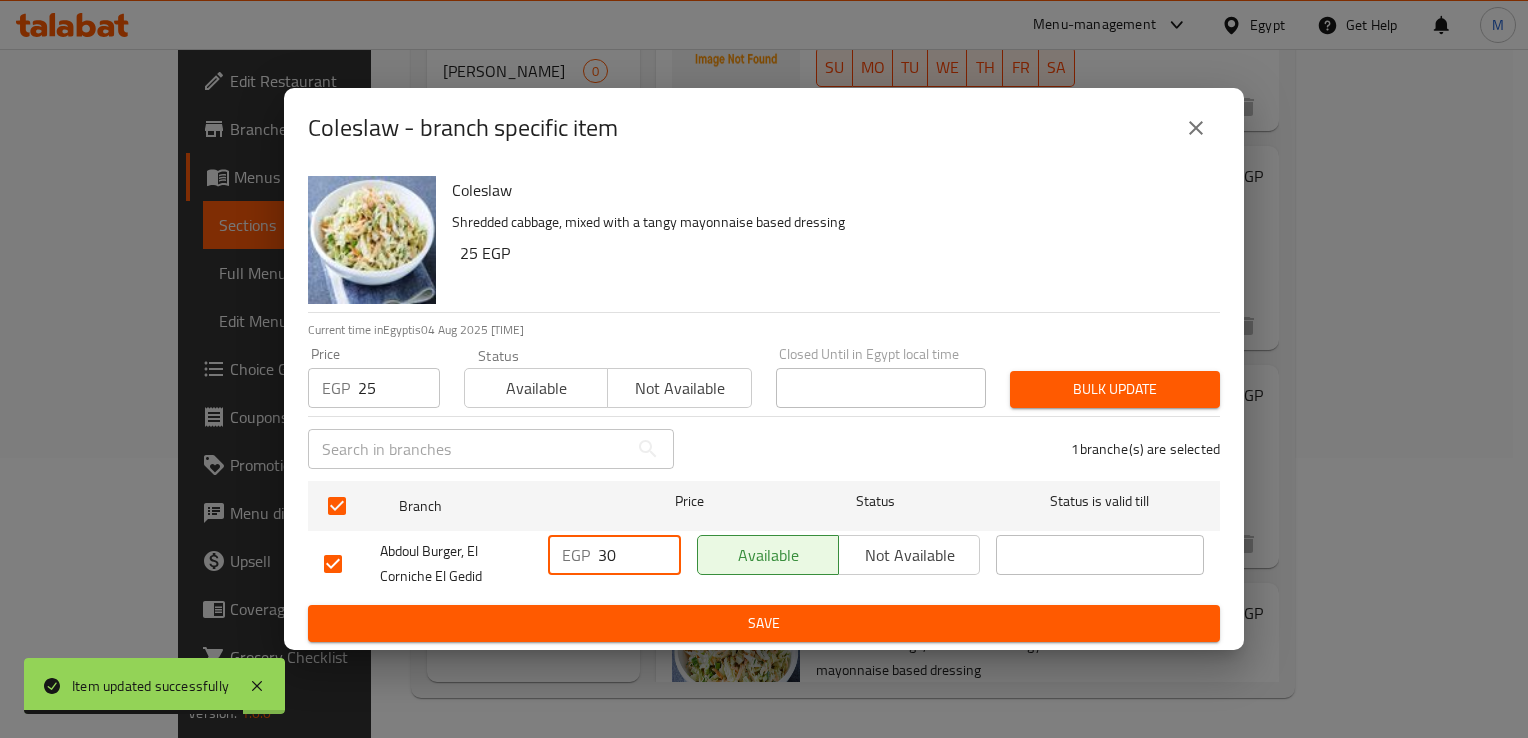 click on "30" at bounding box center (639, 555) 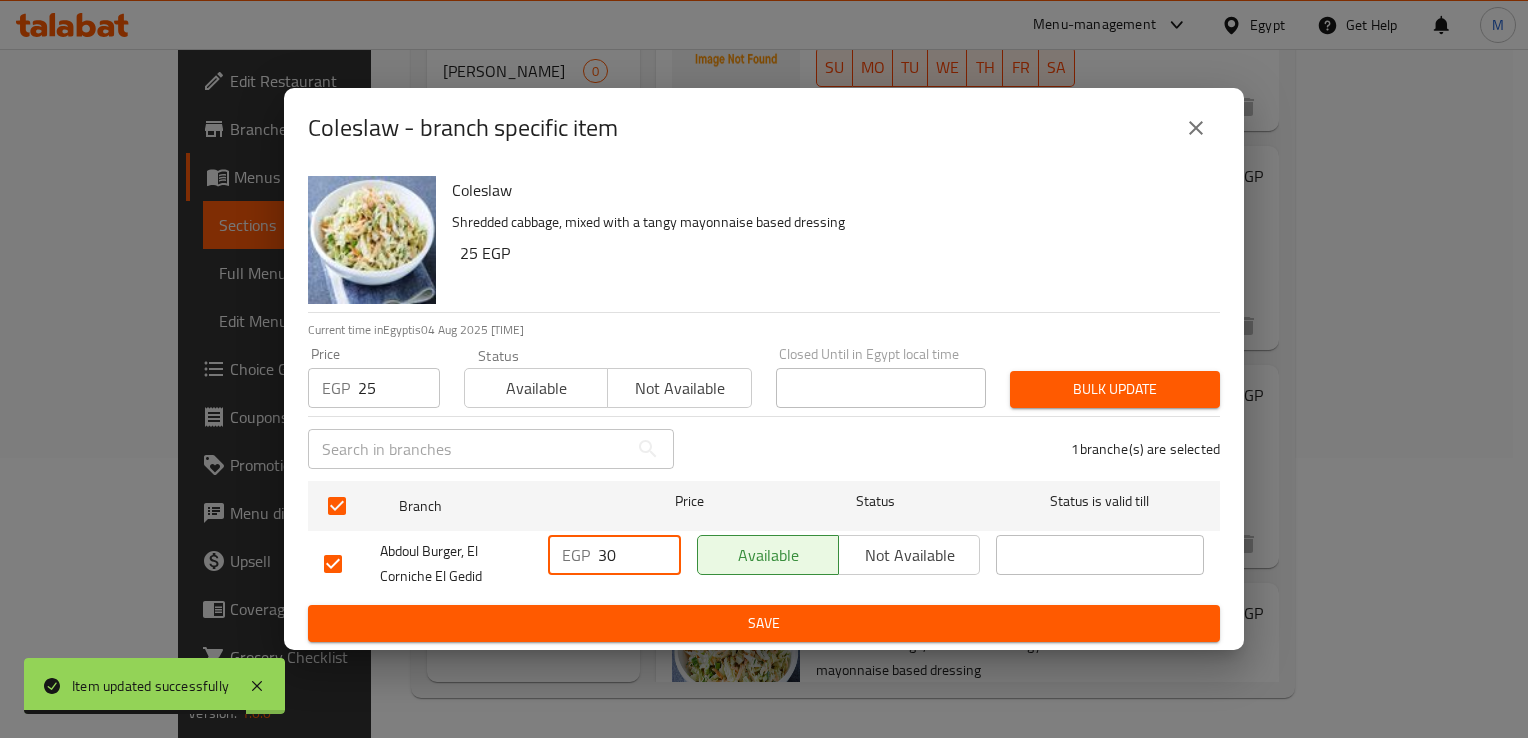 click on "30" at bounding box center [639, 555] 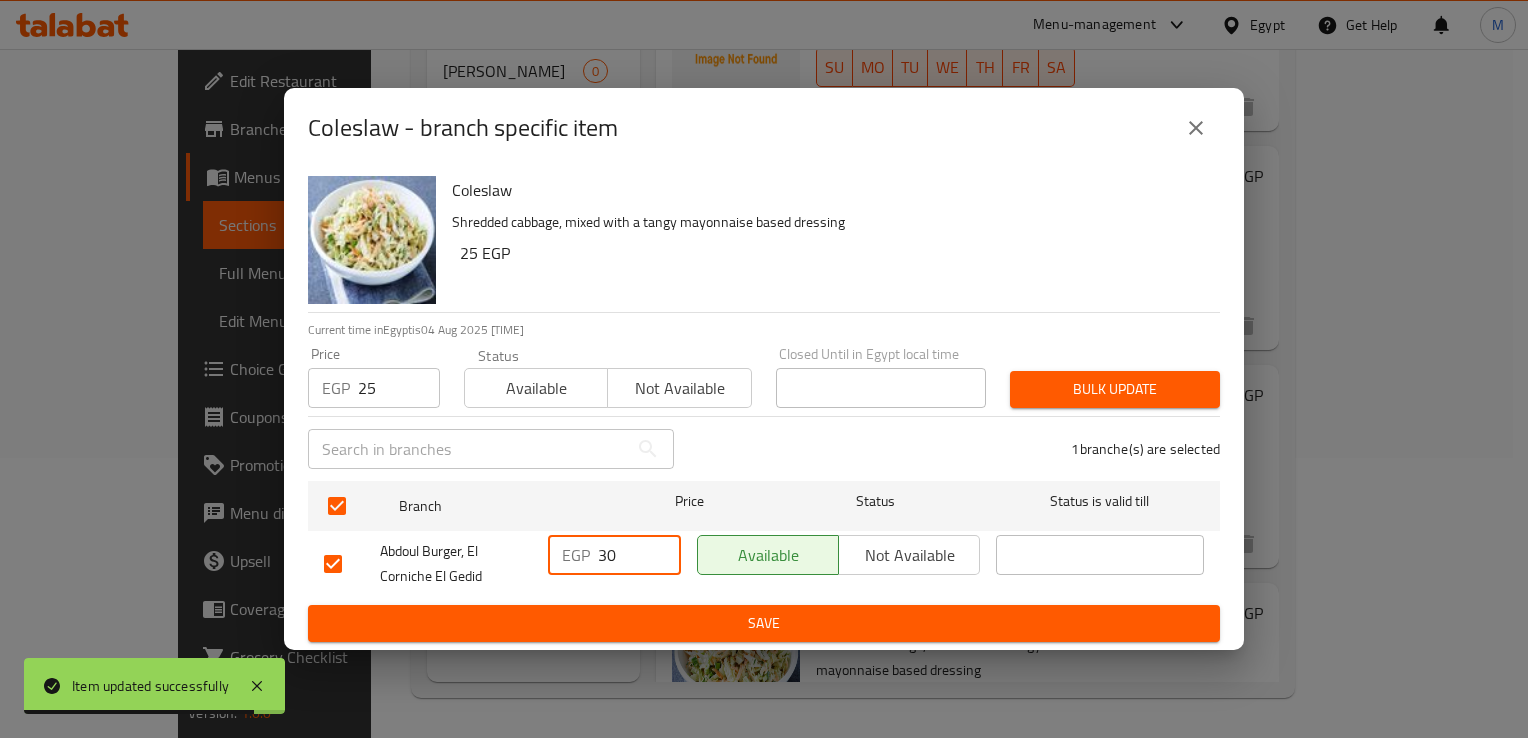 click on "30" at bounding box center [639, 555] 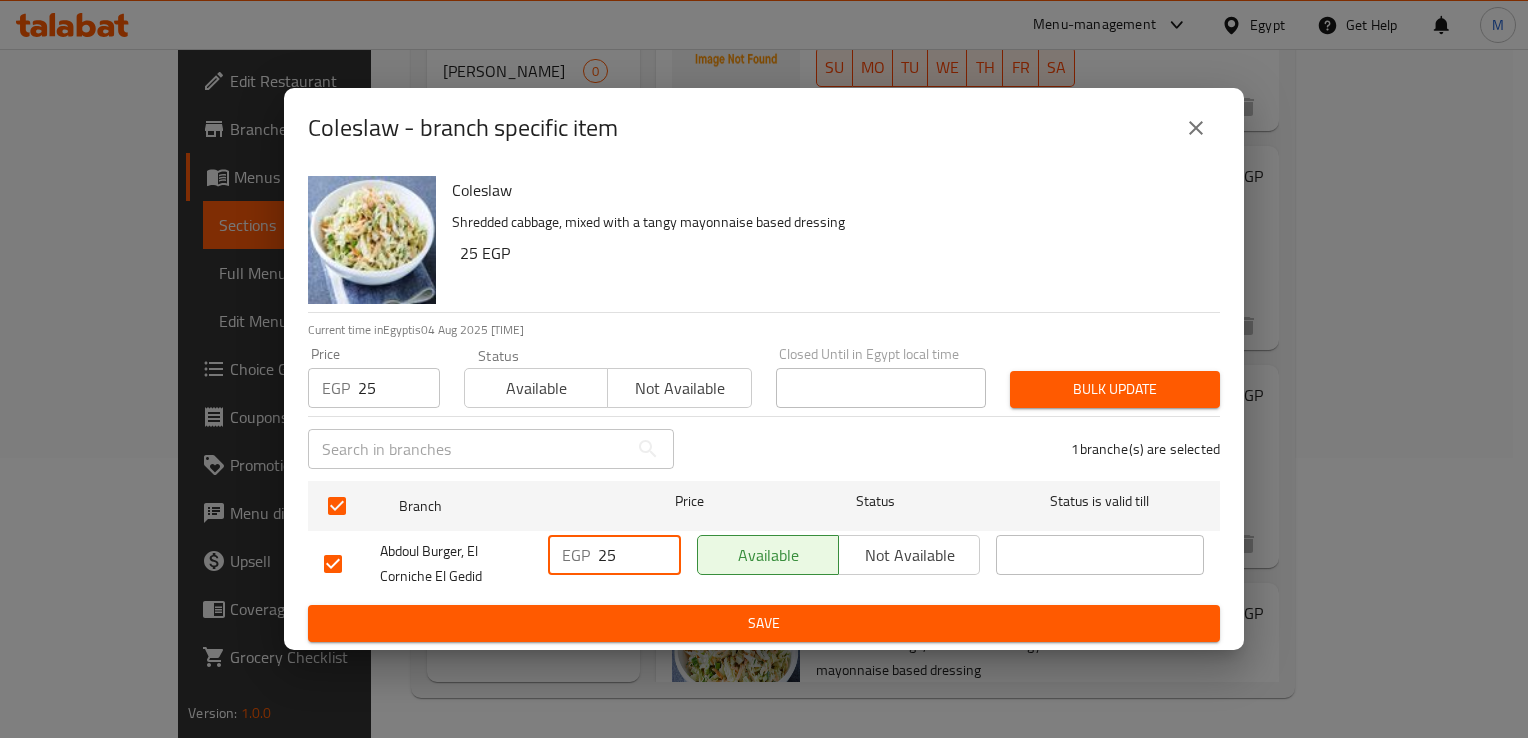 type on "25" 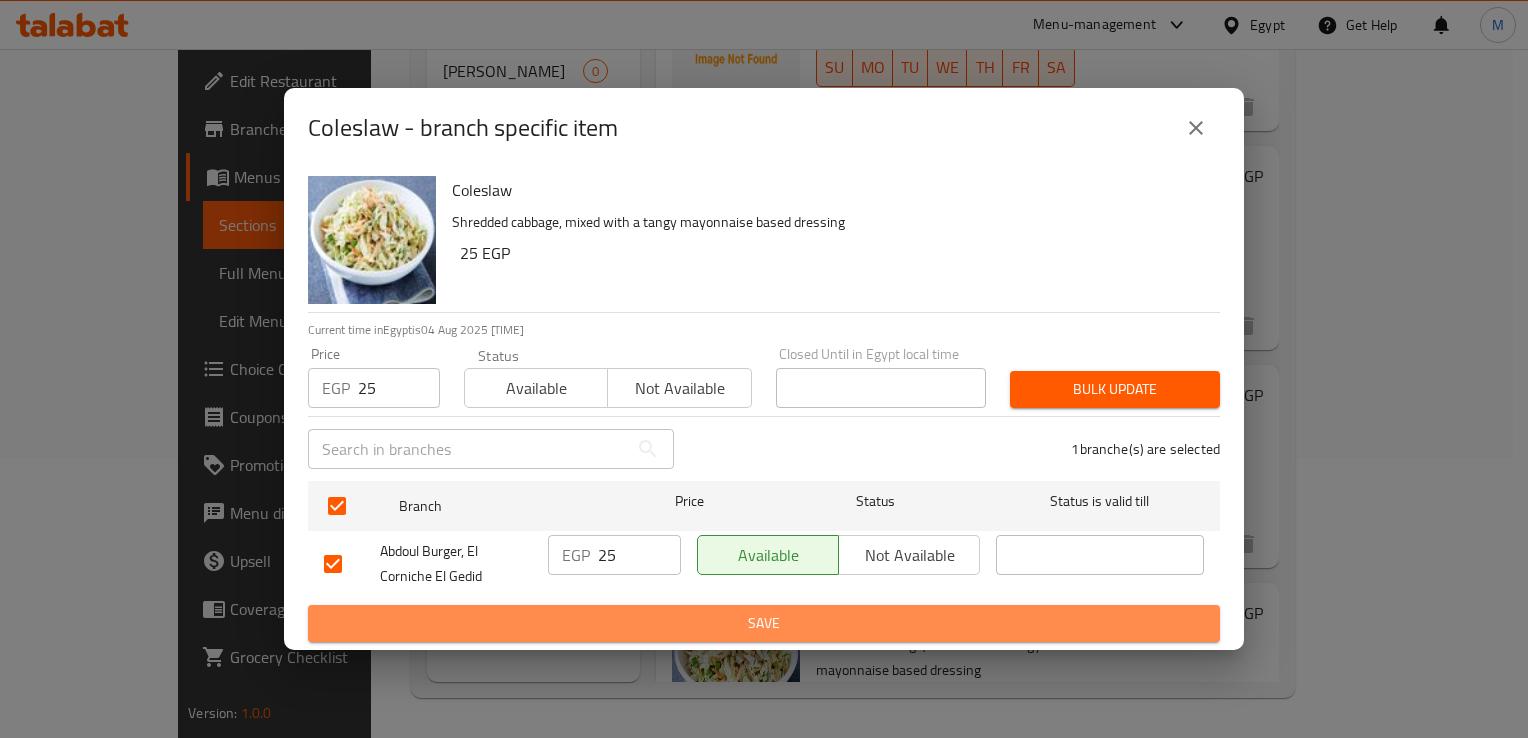 click on "Save" at bounding box center (764, 623) 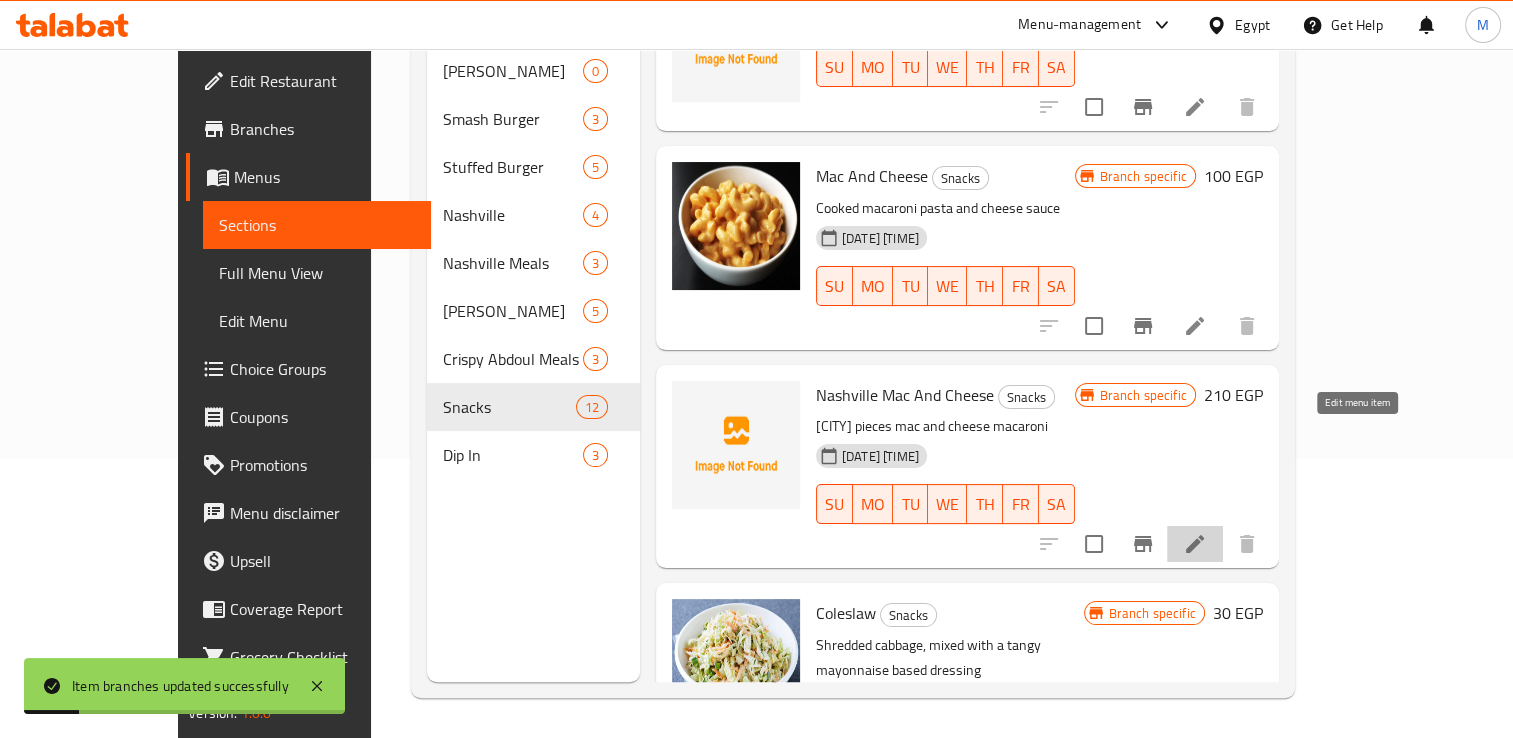 click 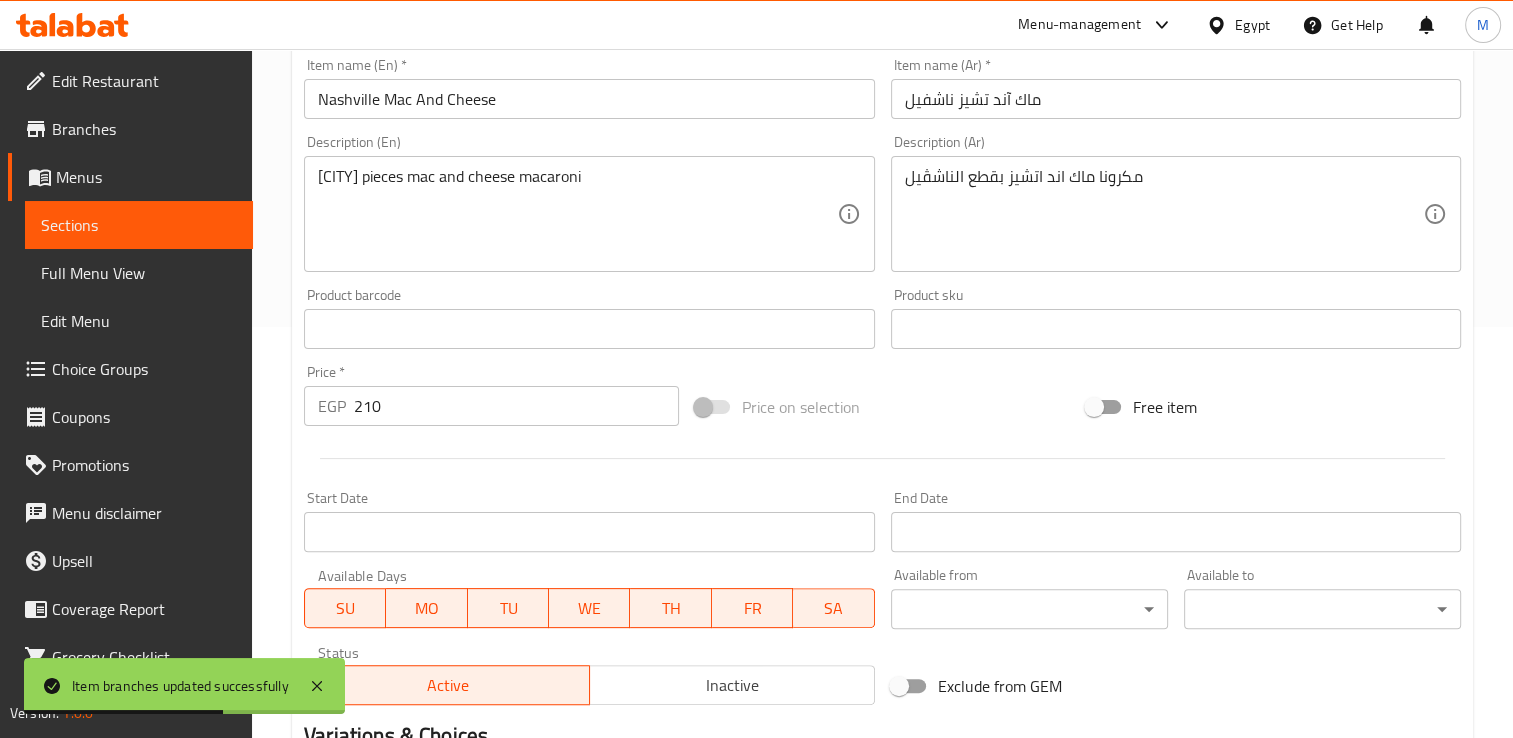 scroll, scrollTop: 412, scrollLeft: 0, axis: vertical 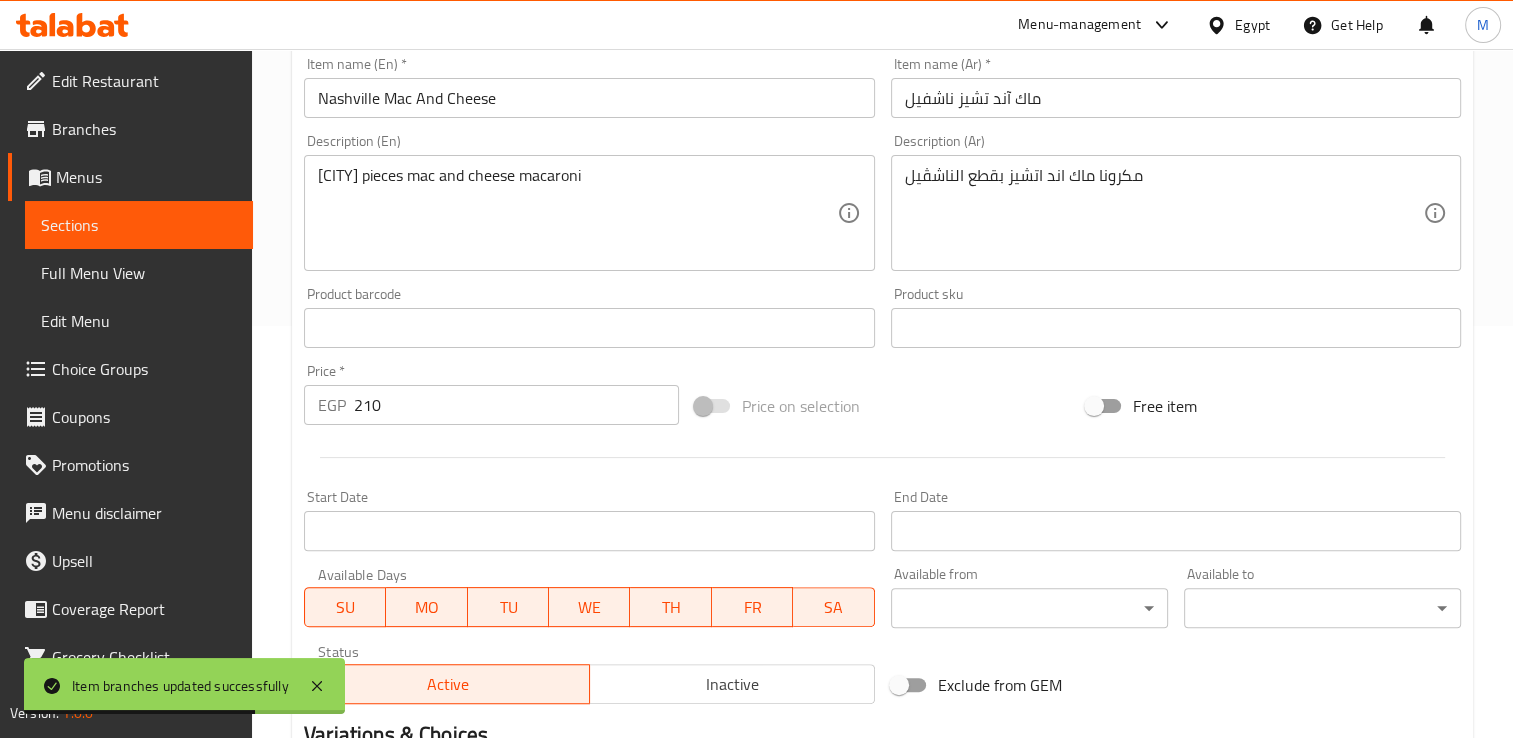 click on "210" at bounding box center [516, 405] 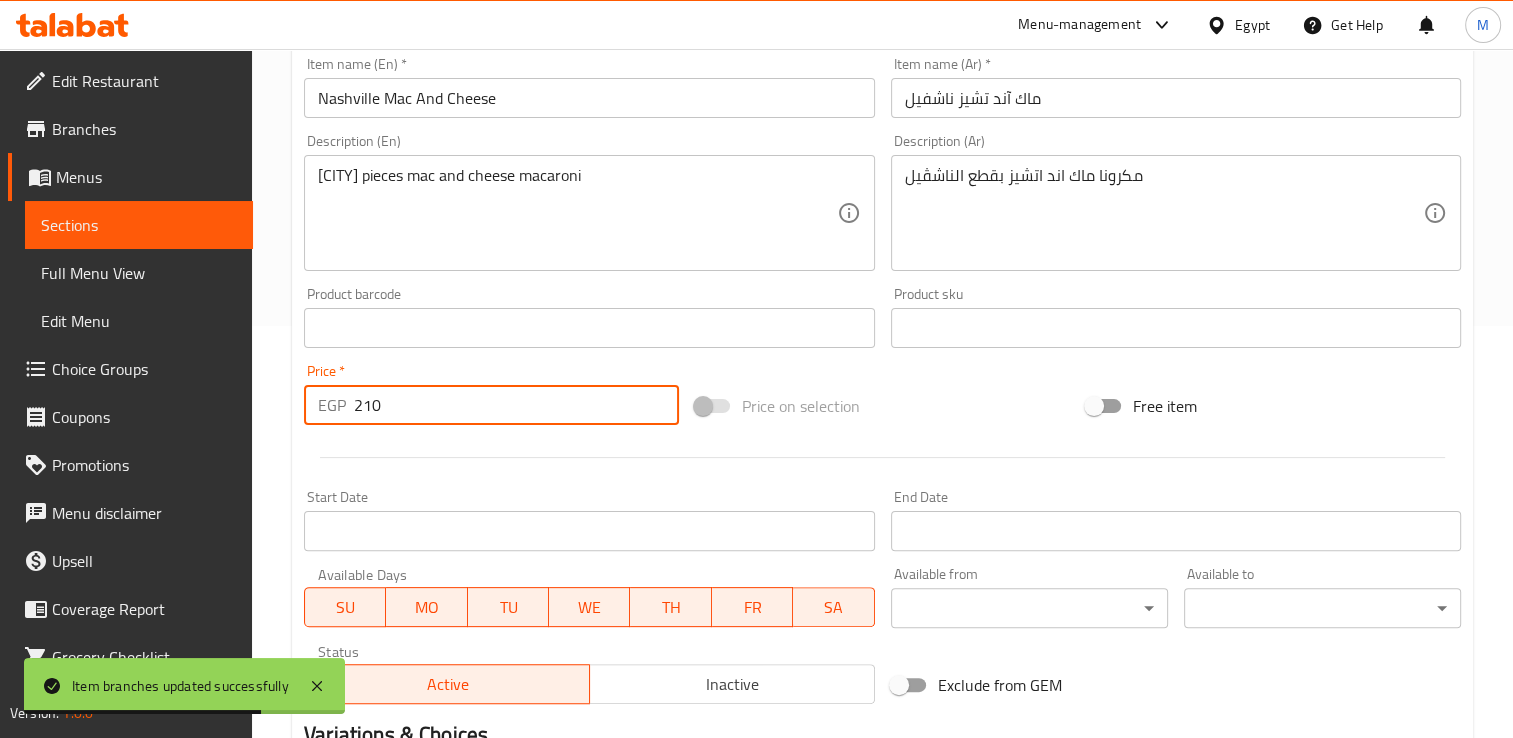 click on "210" at bounding box center (516, 405) 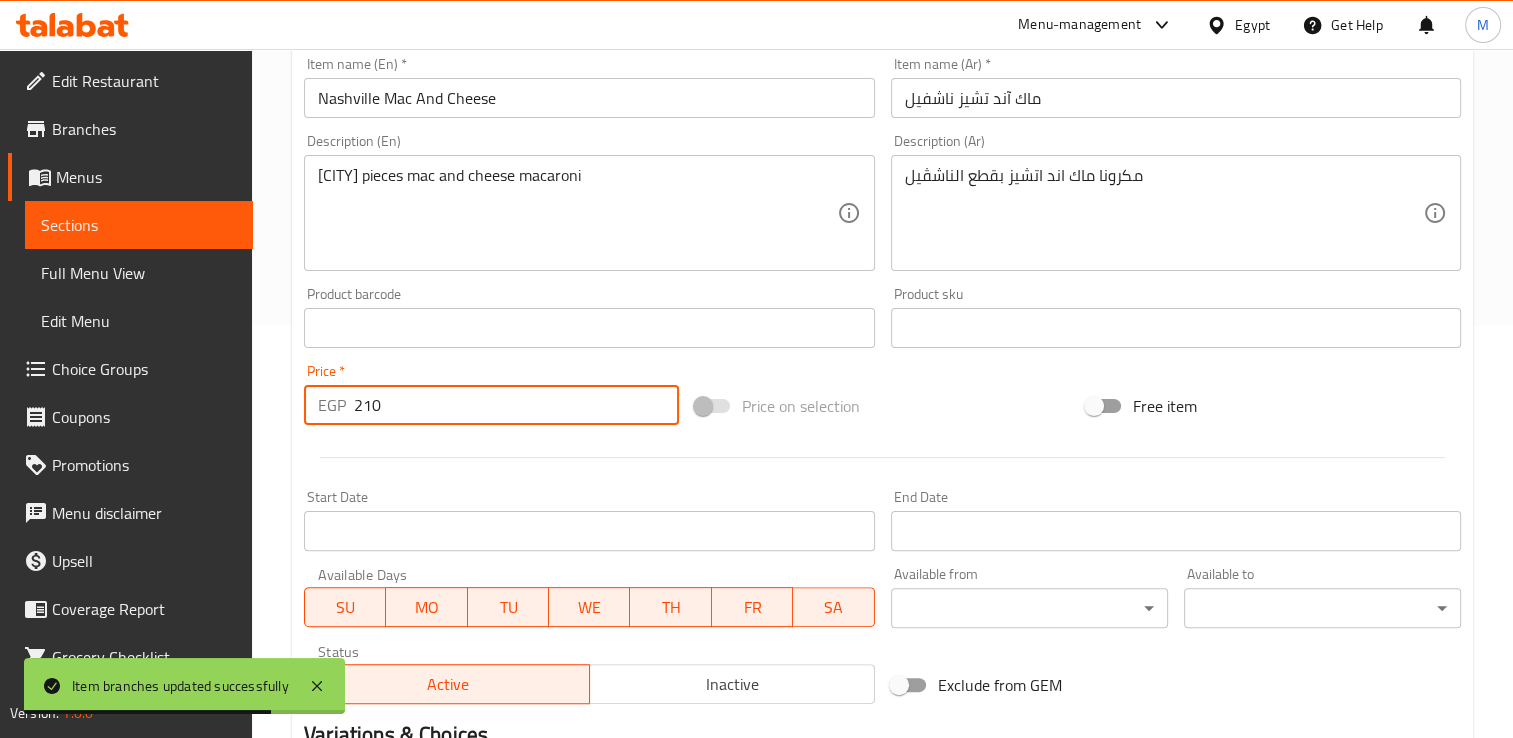click on "210" at bounding box center (516, 405) 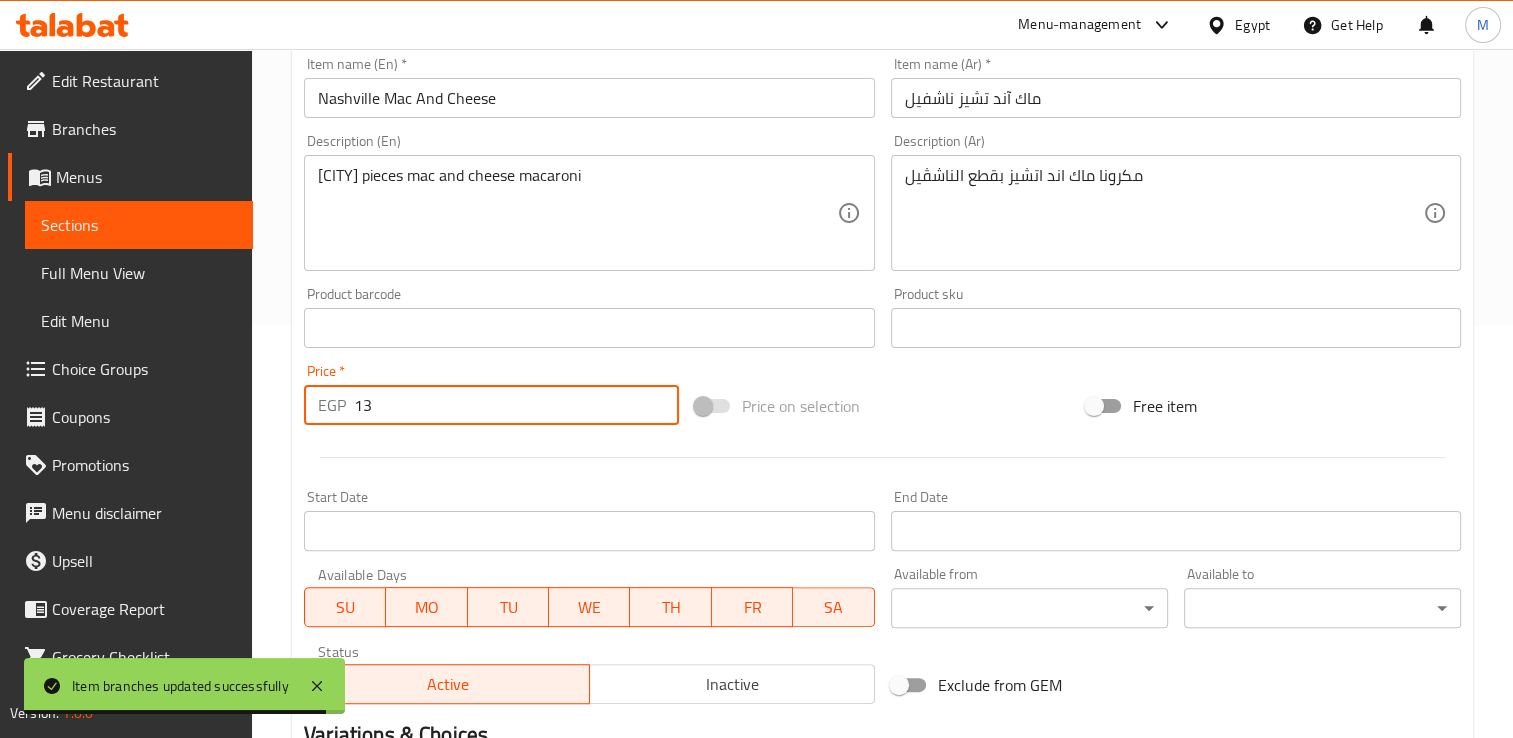 type on "1" 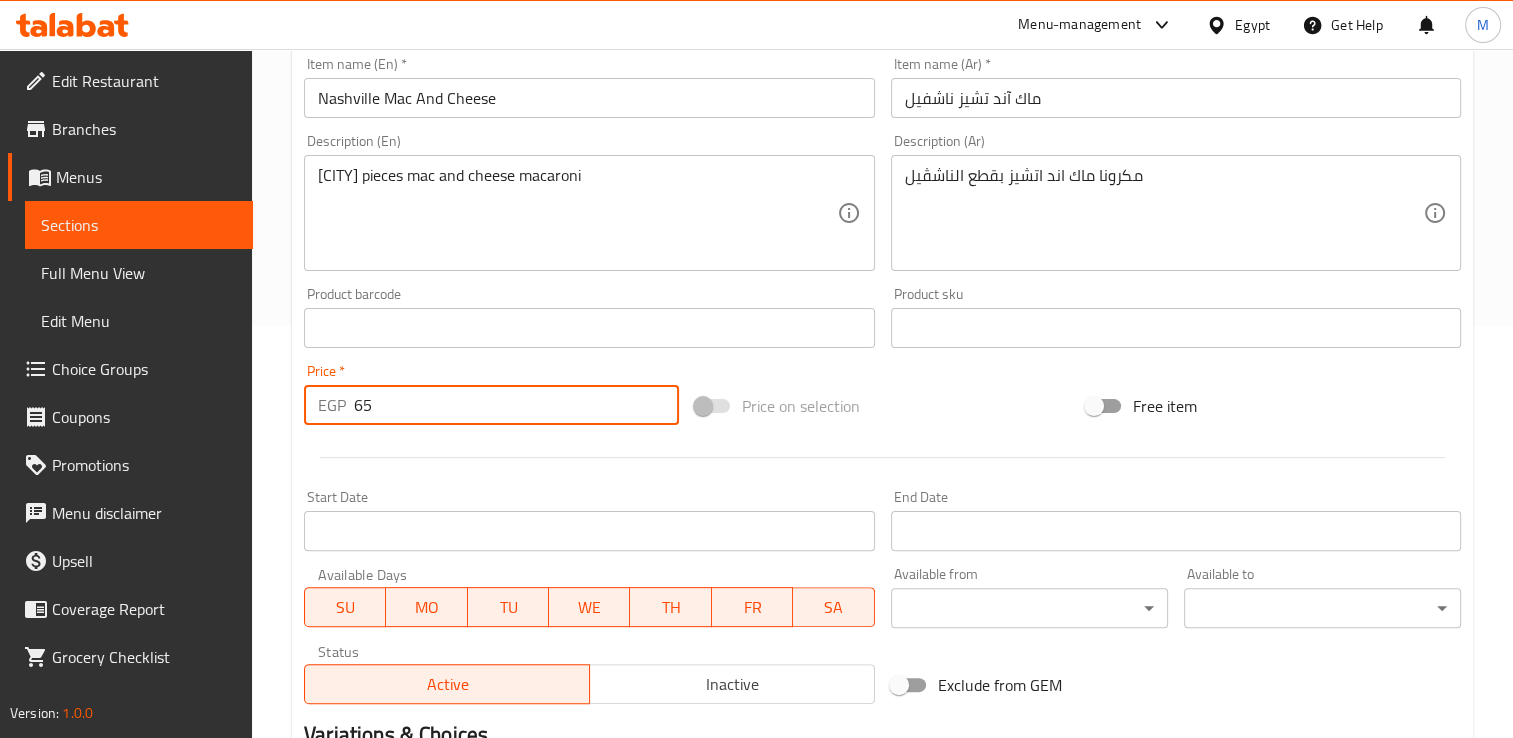 click on "65" at bounding box center (516, 405) 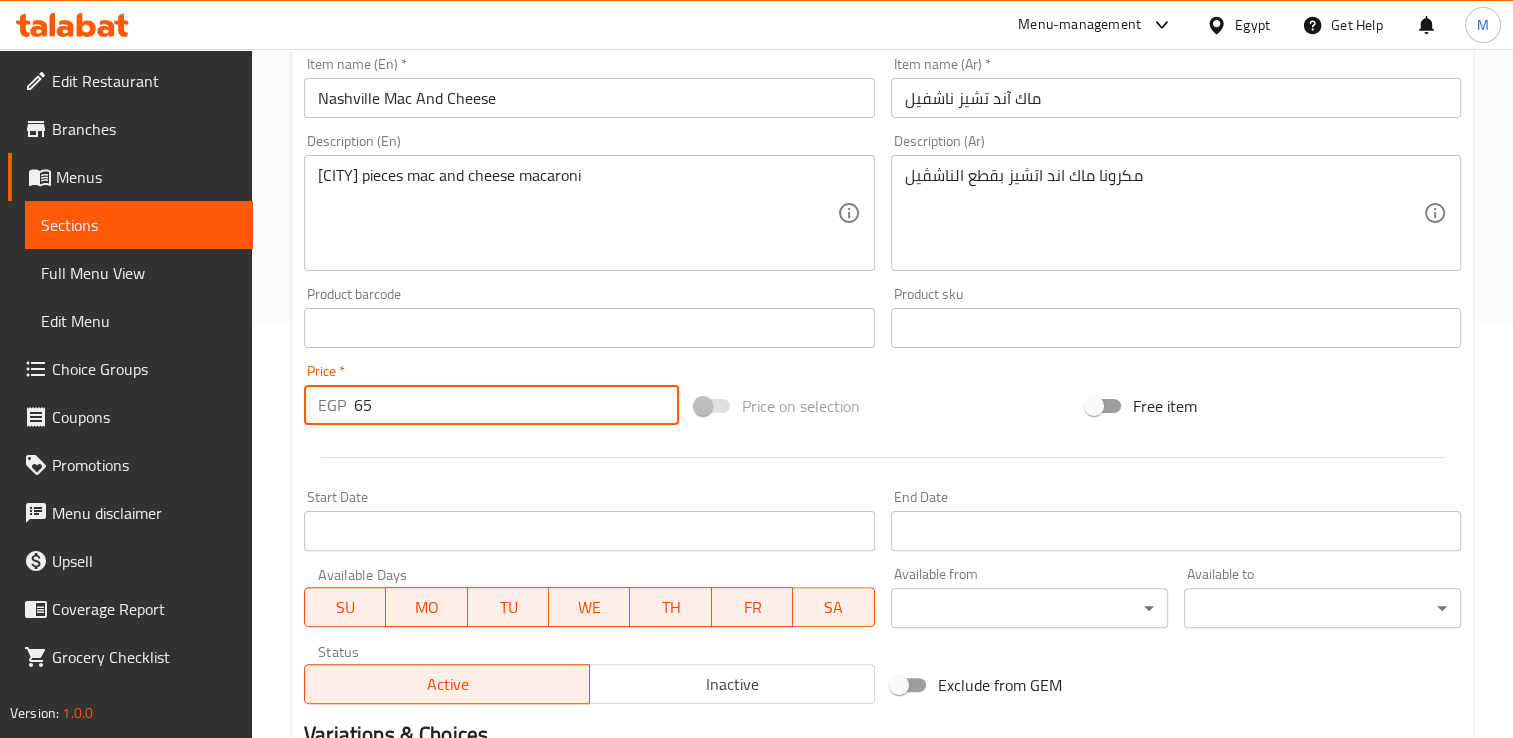 click on "65" at bounding box center (516, 405) 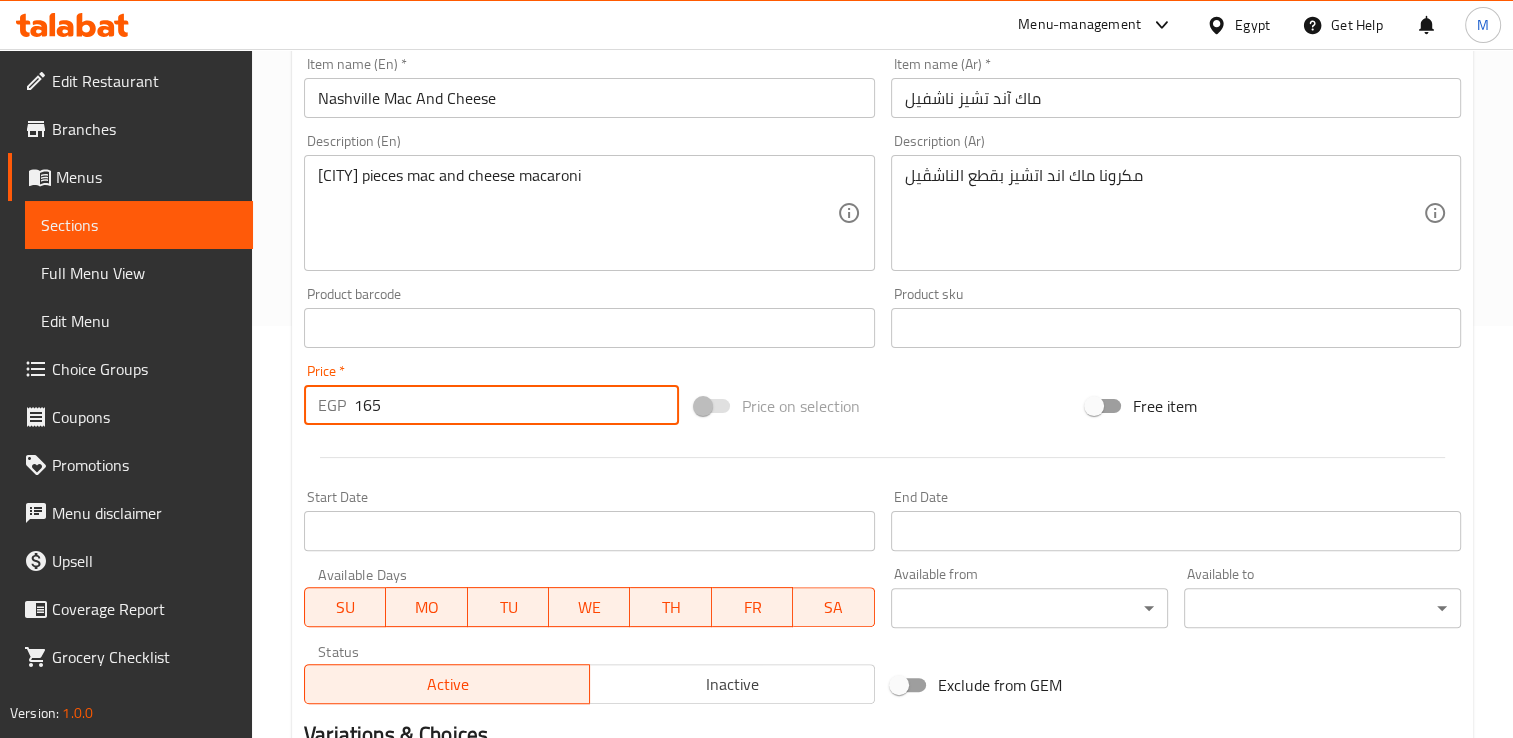 scroll, scrollTop: 674, scrollLeft: 0, axis: vertical 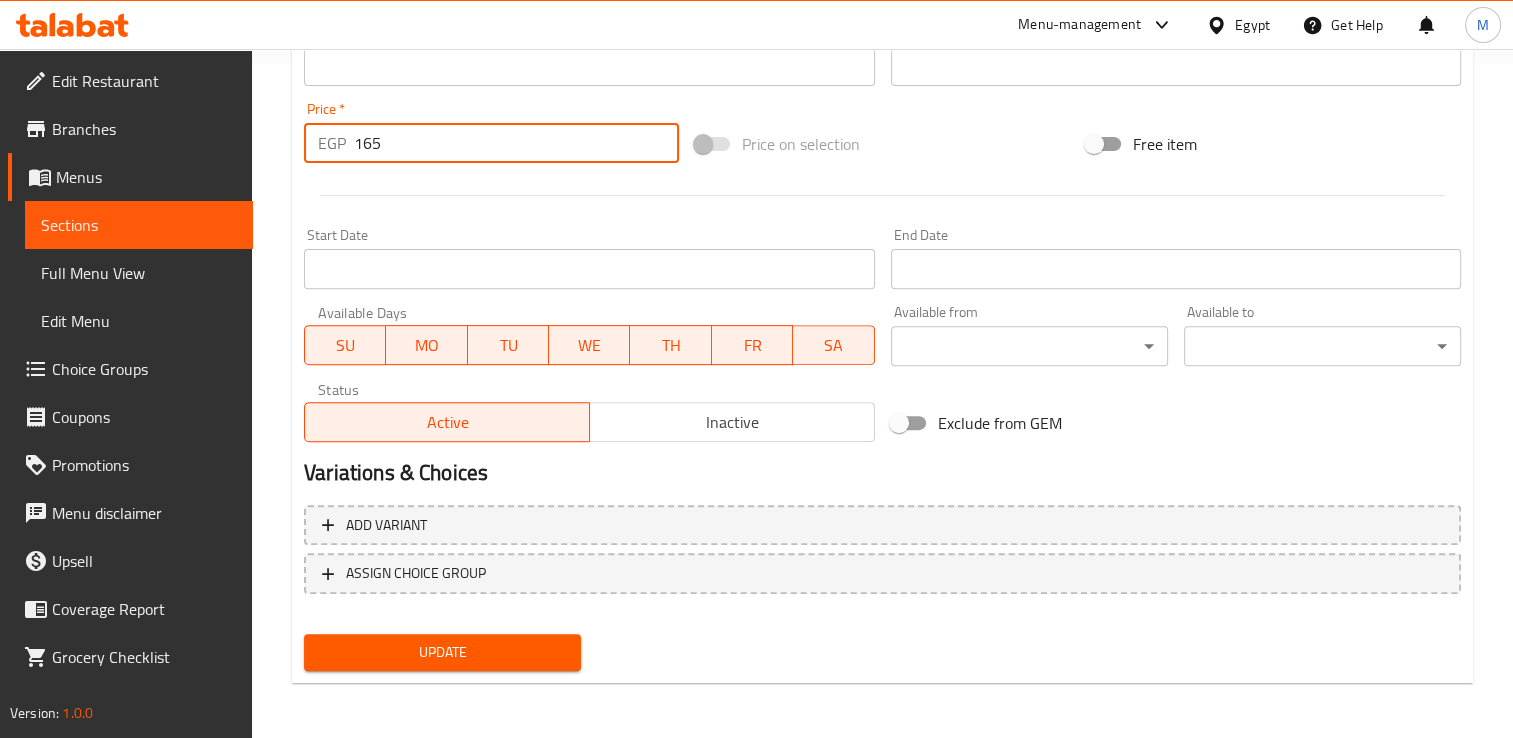 type on "165" 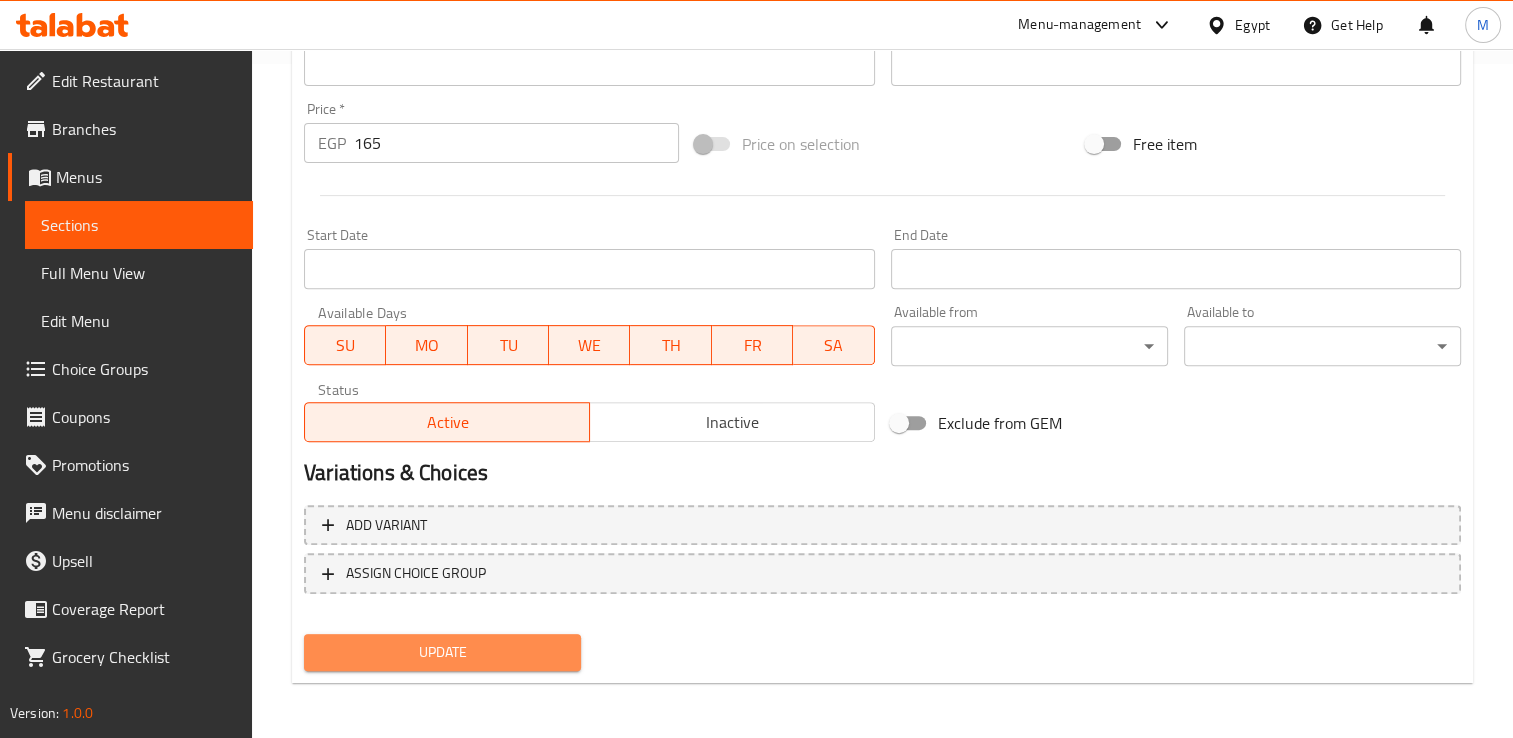 click on "Update" at bounding box center [442, 652] 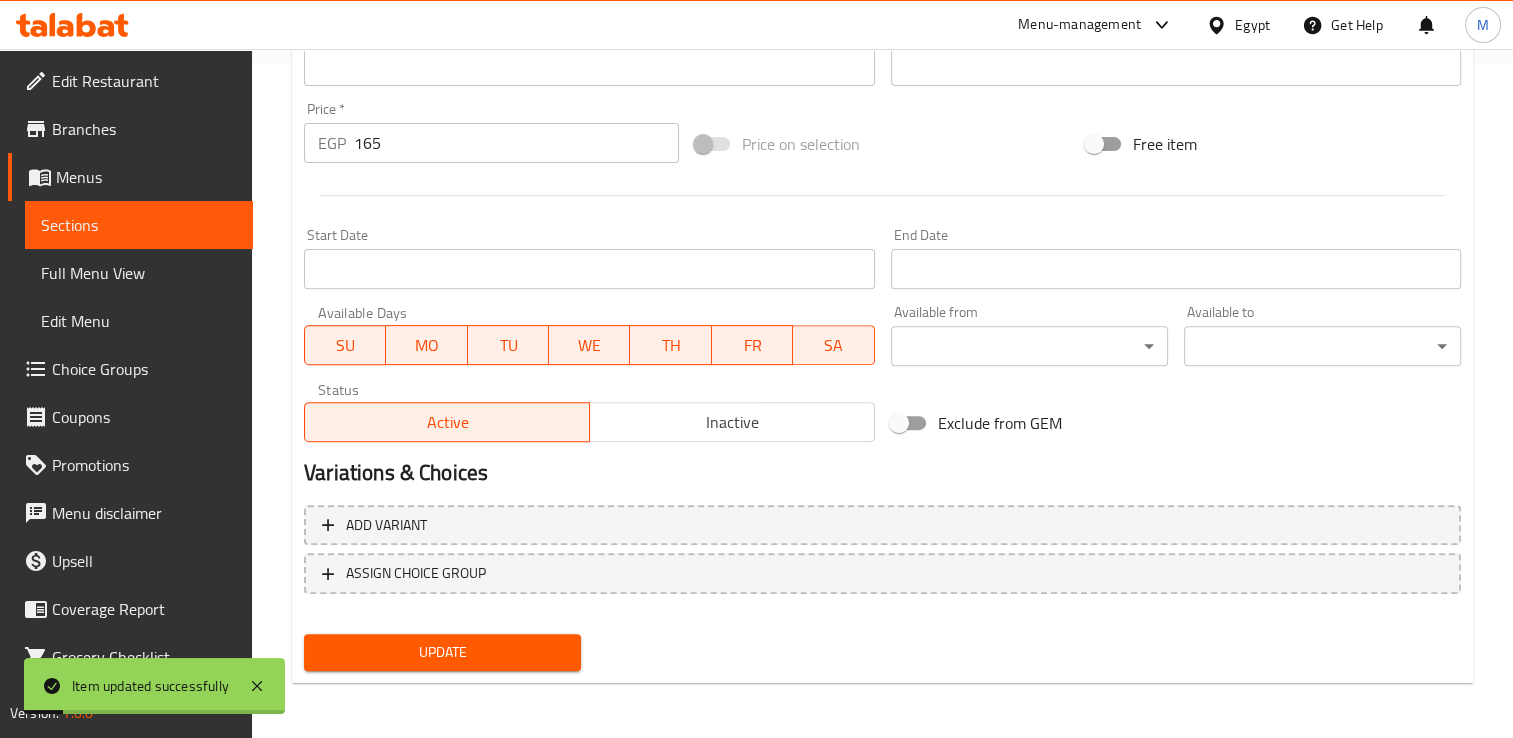 scroll, scrollTop: 0, scrollLeft: 0, axis: both 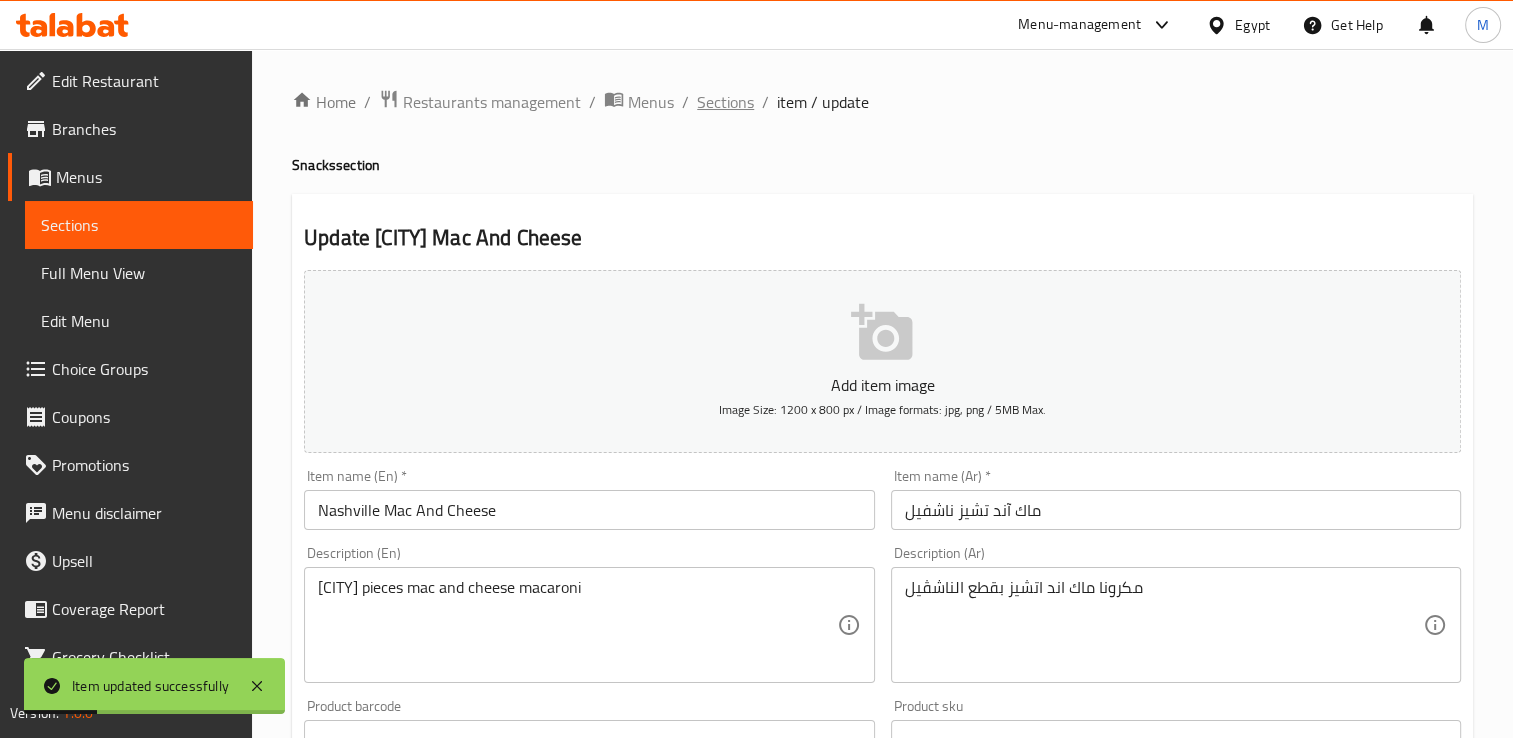 click on "Sections" at bounding box center [725, 102] 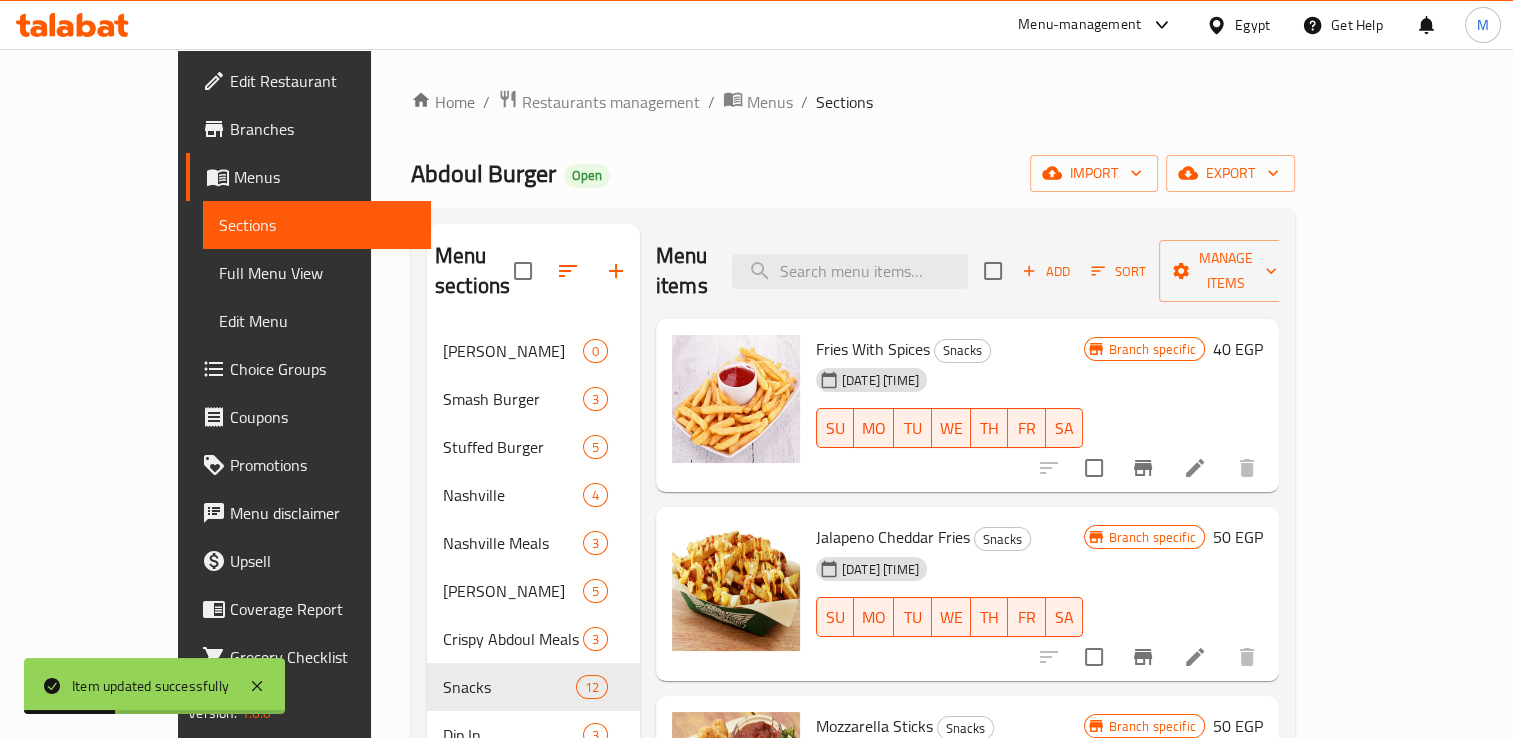 scroll, scrollTop: 280, scrollLeft: 0, axis: vertical 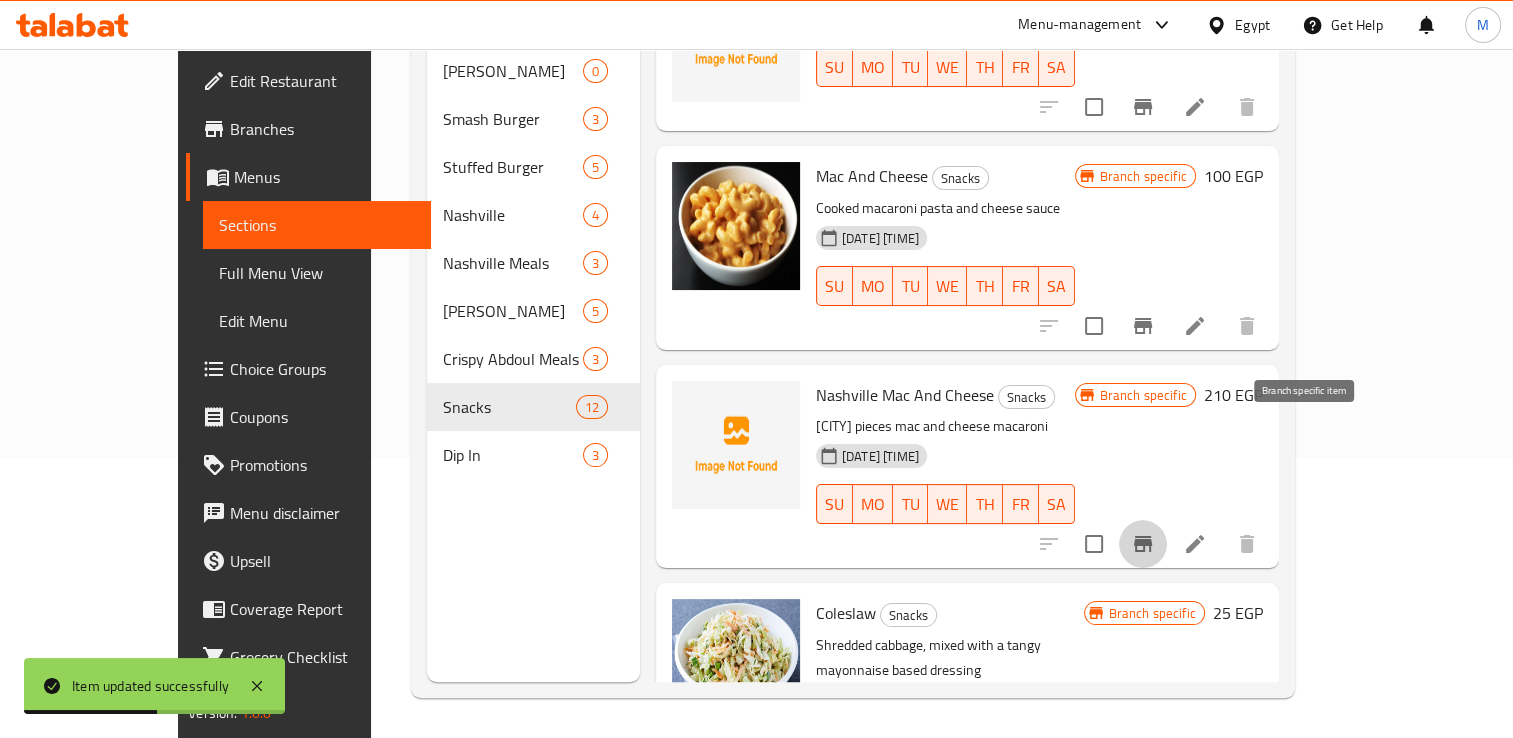 click 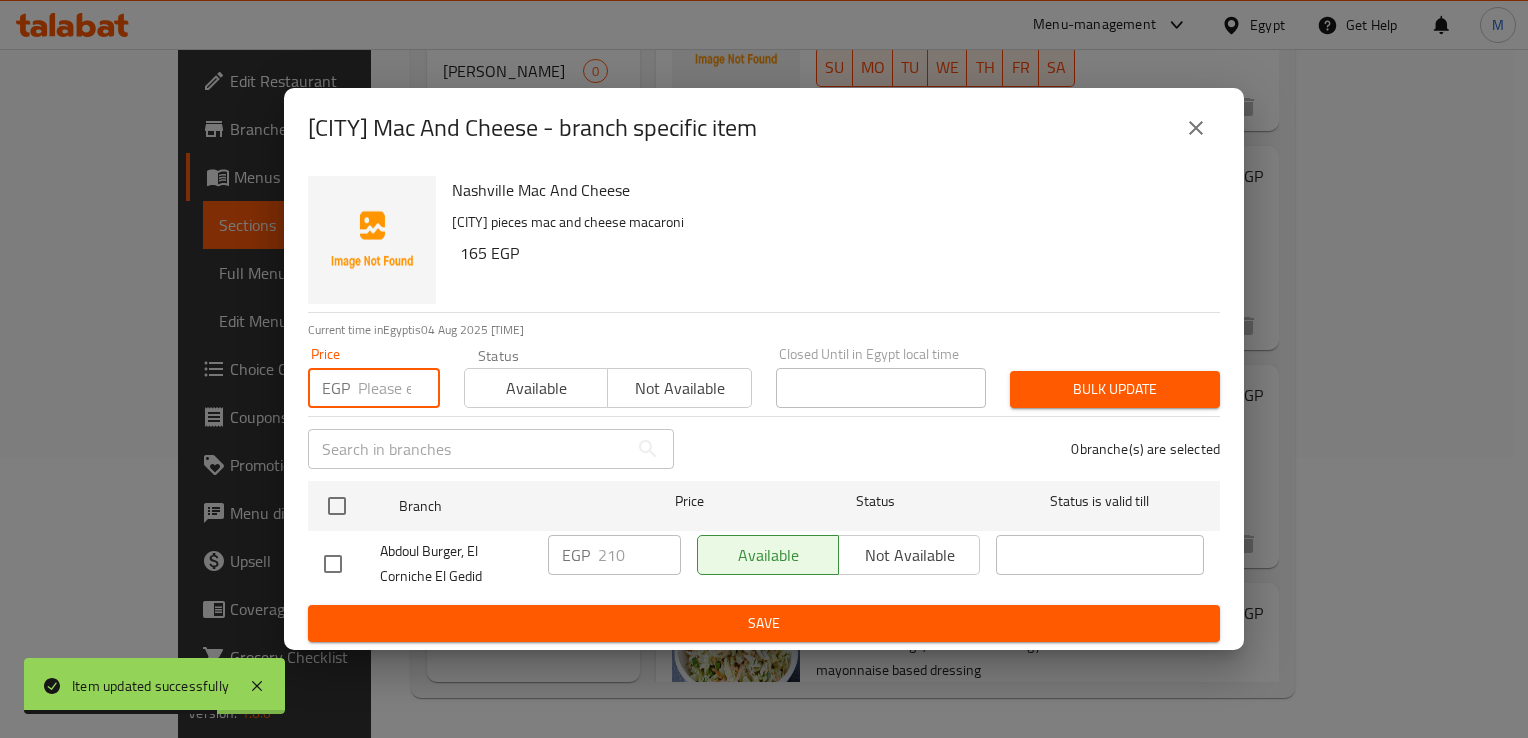 click at bounding box center (399, 388) 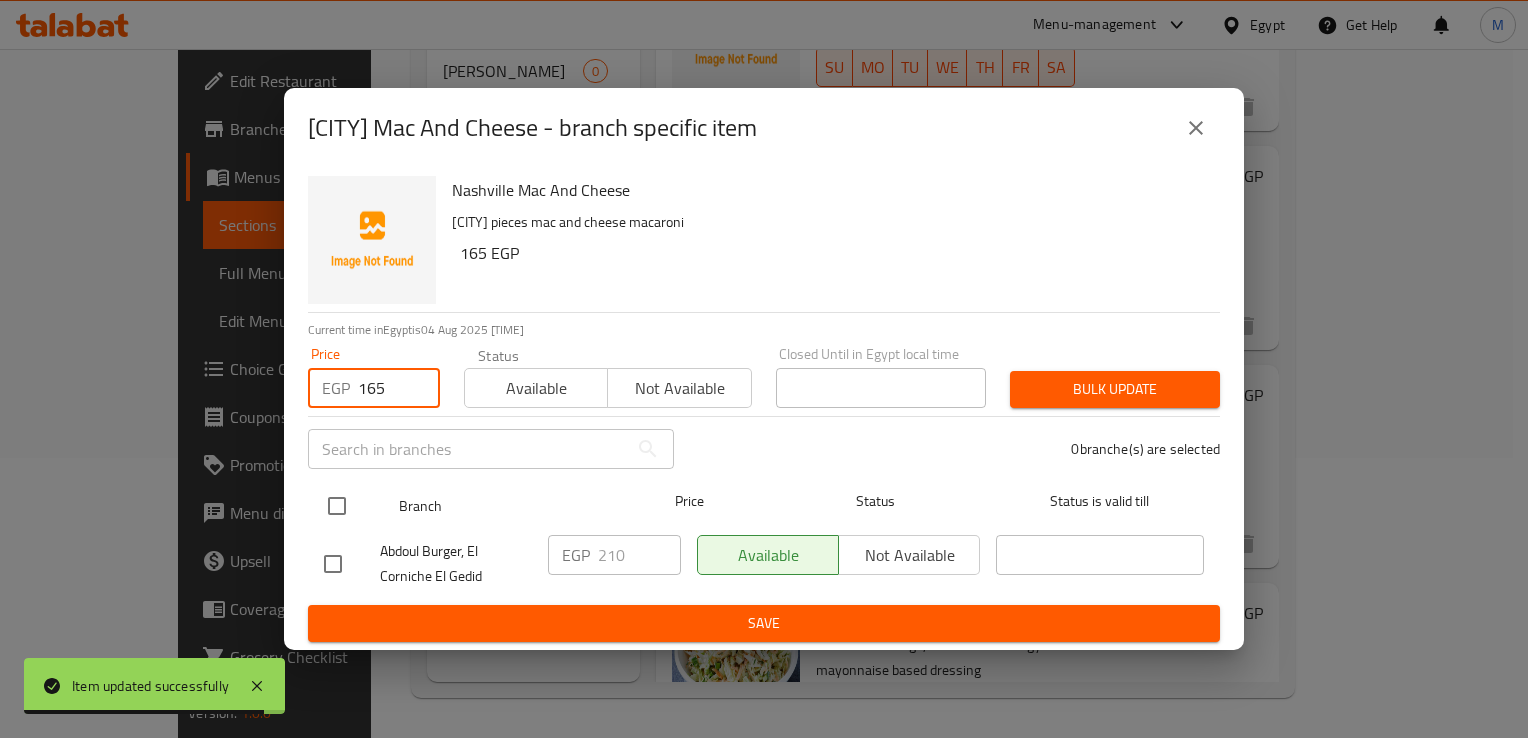 type on "165" 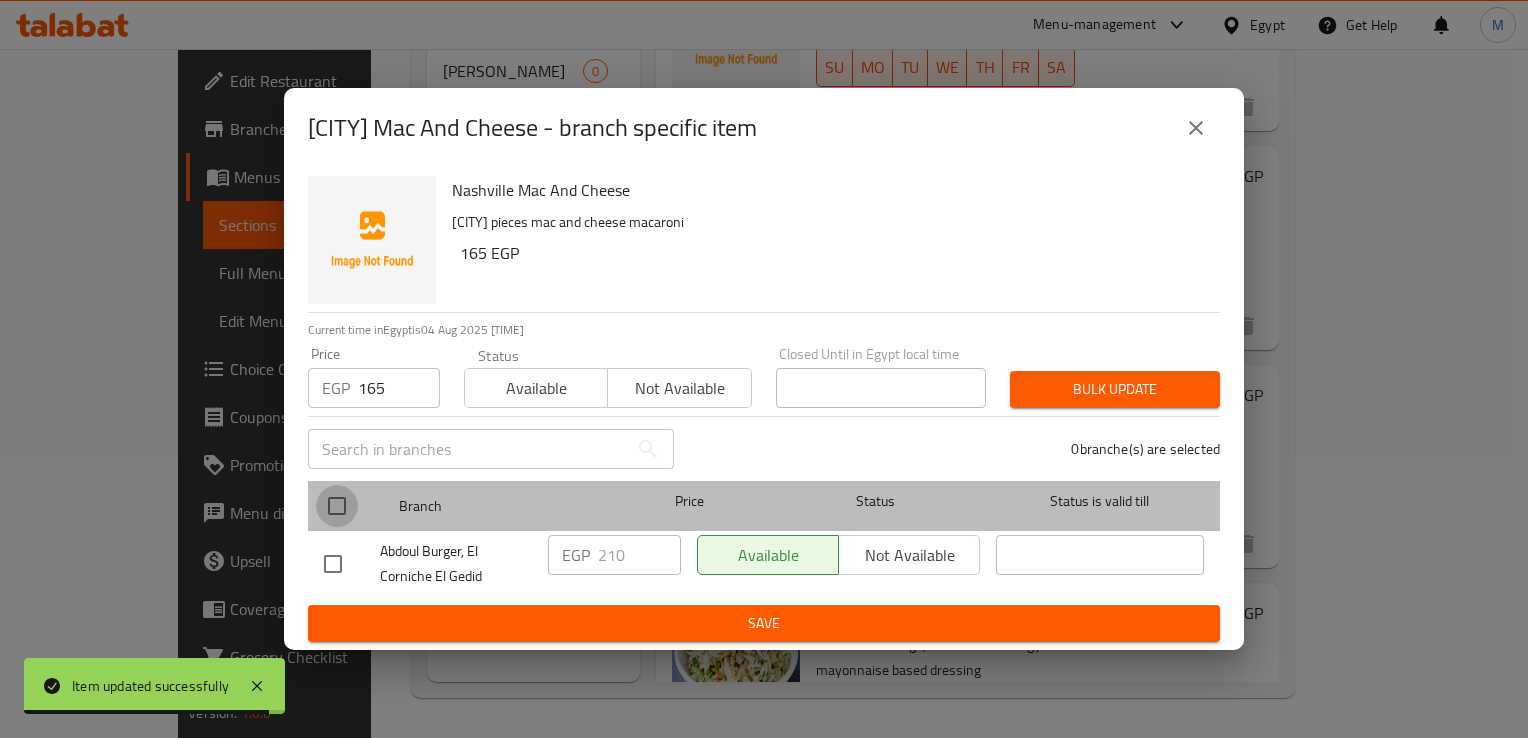 click at bounding box center (337, 506) 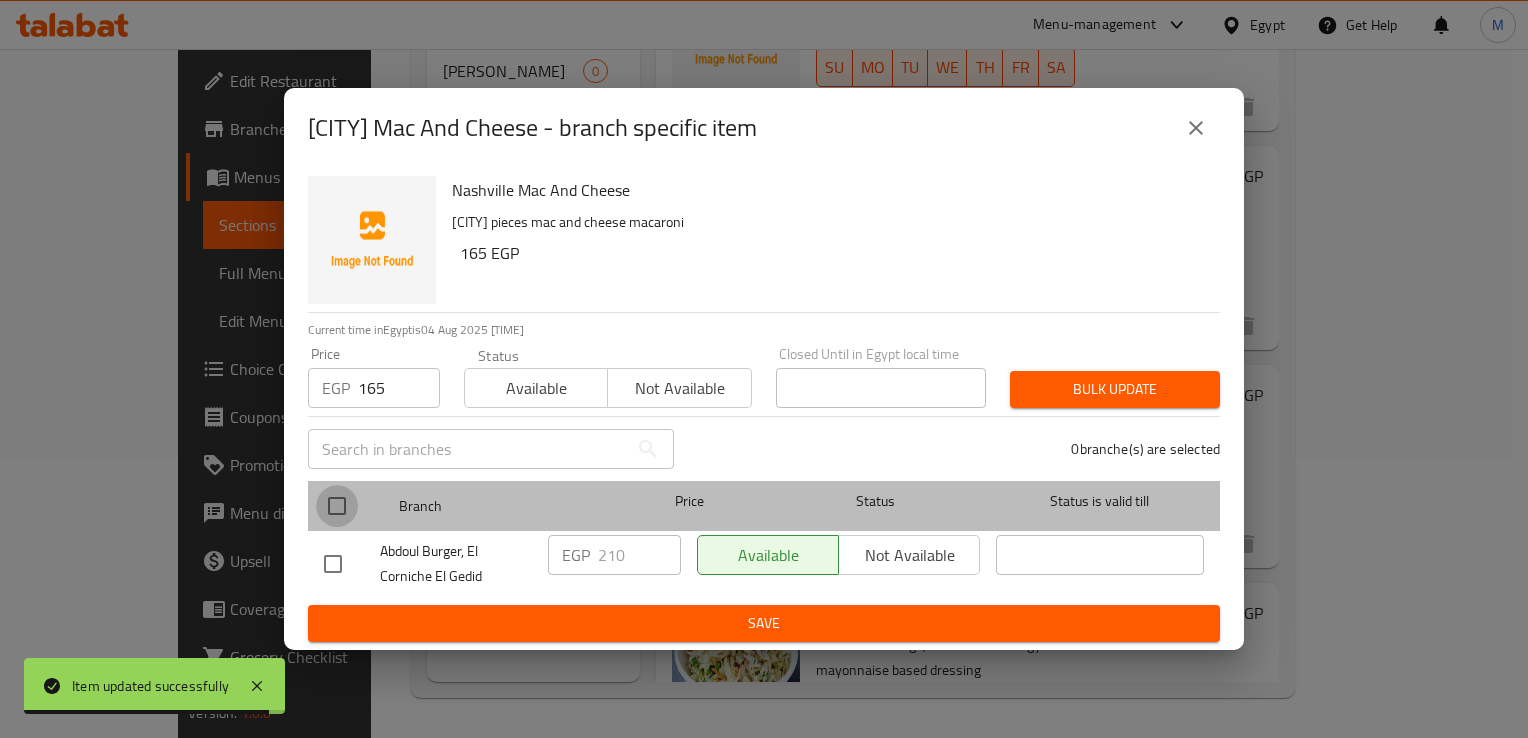 checkbox on "true" 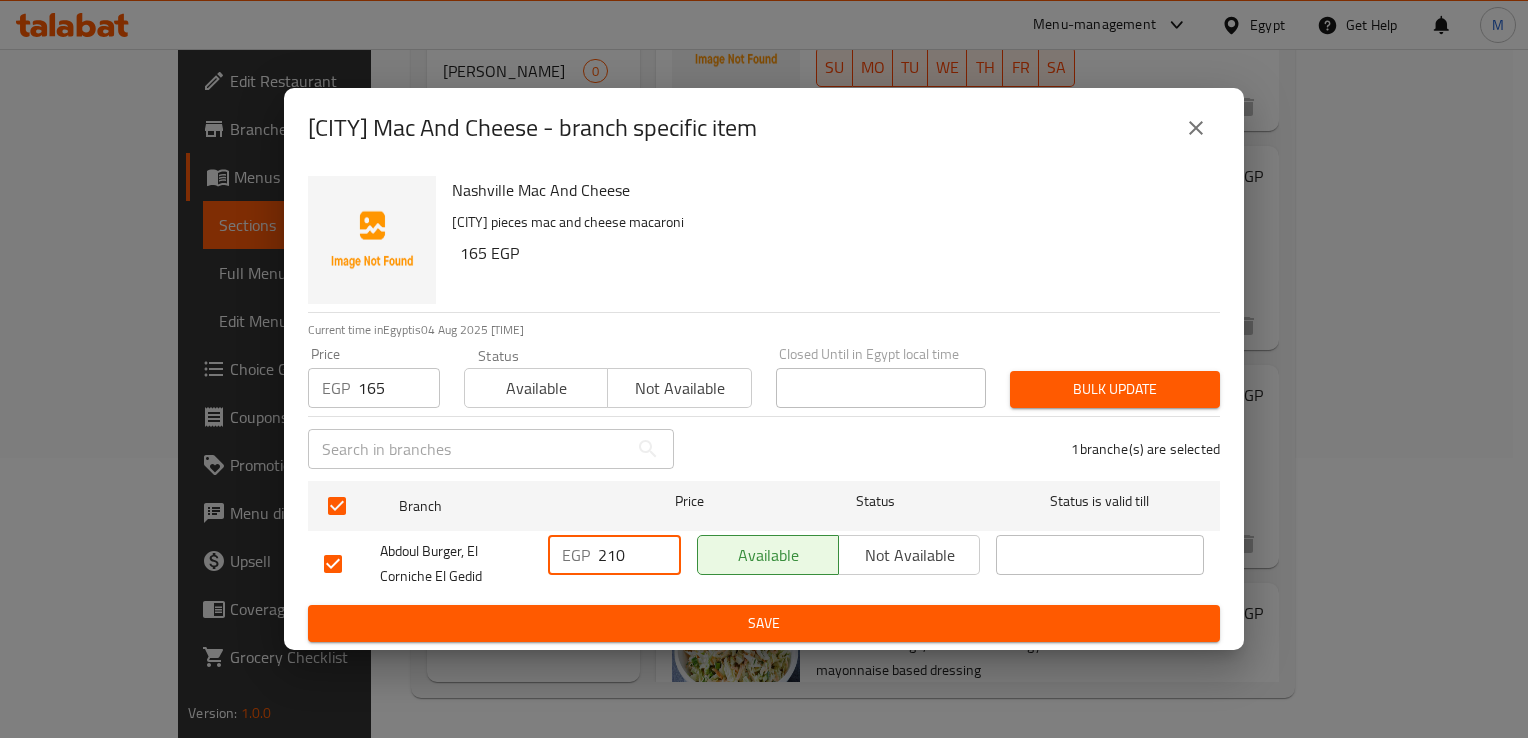click on "210" at bounding box center [639, 555] 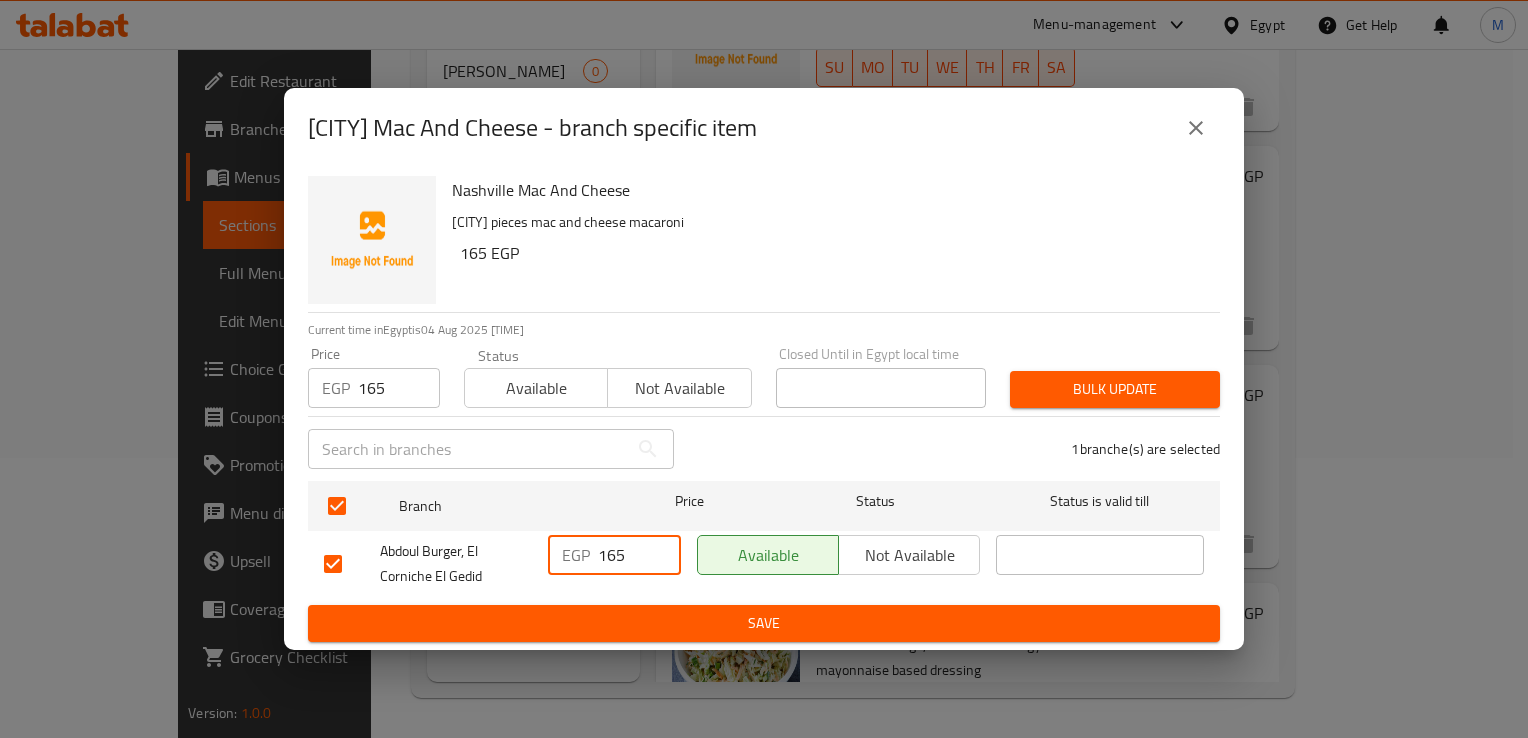 type on "165" 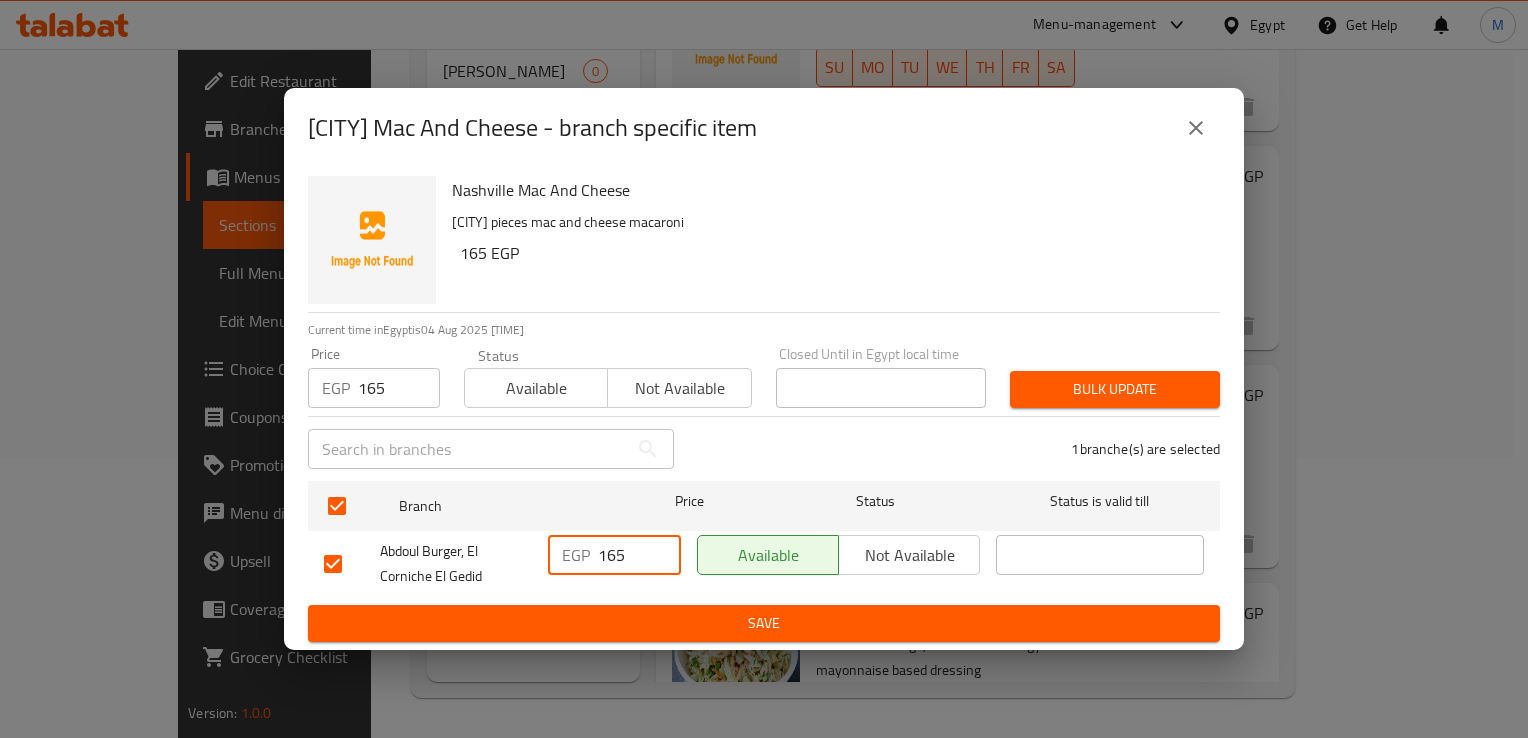 click on "Save" at bounding box center (764, 623) 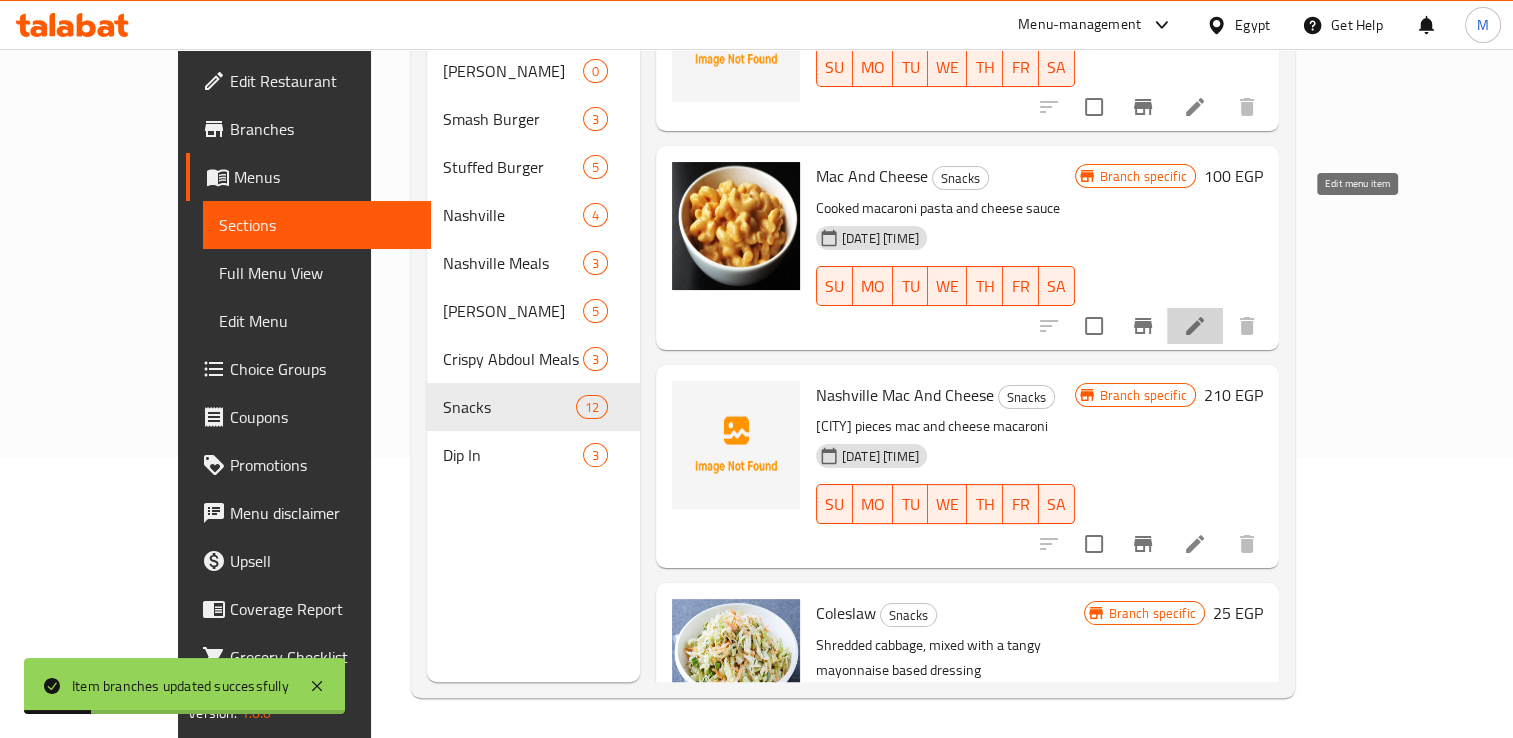 click 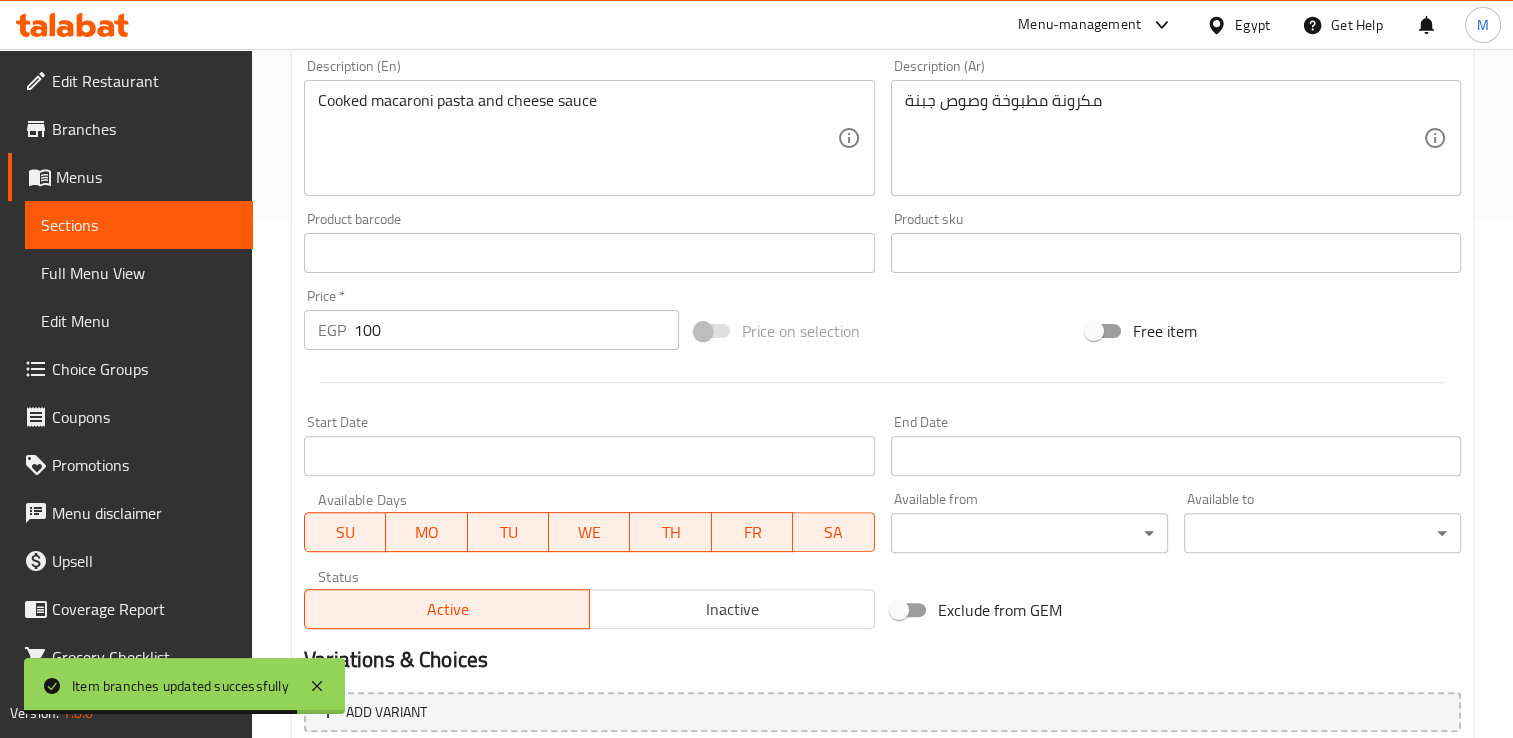 scroll, scrollTop: 518, scrollLeft: 0, axis: vertical 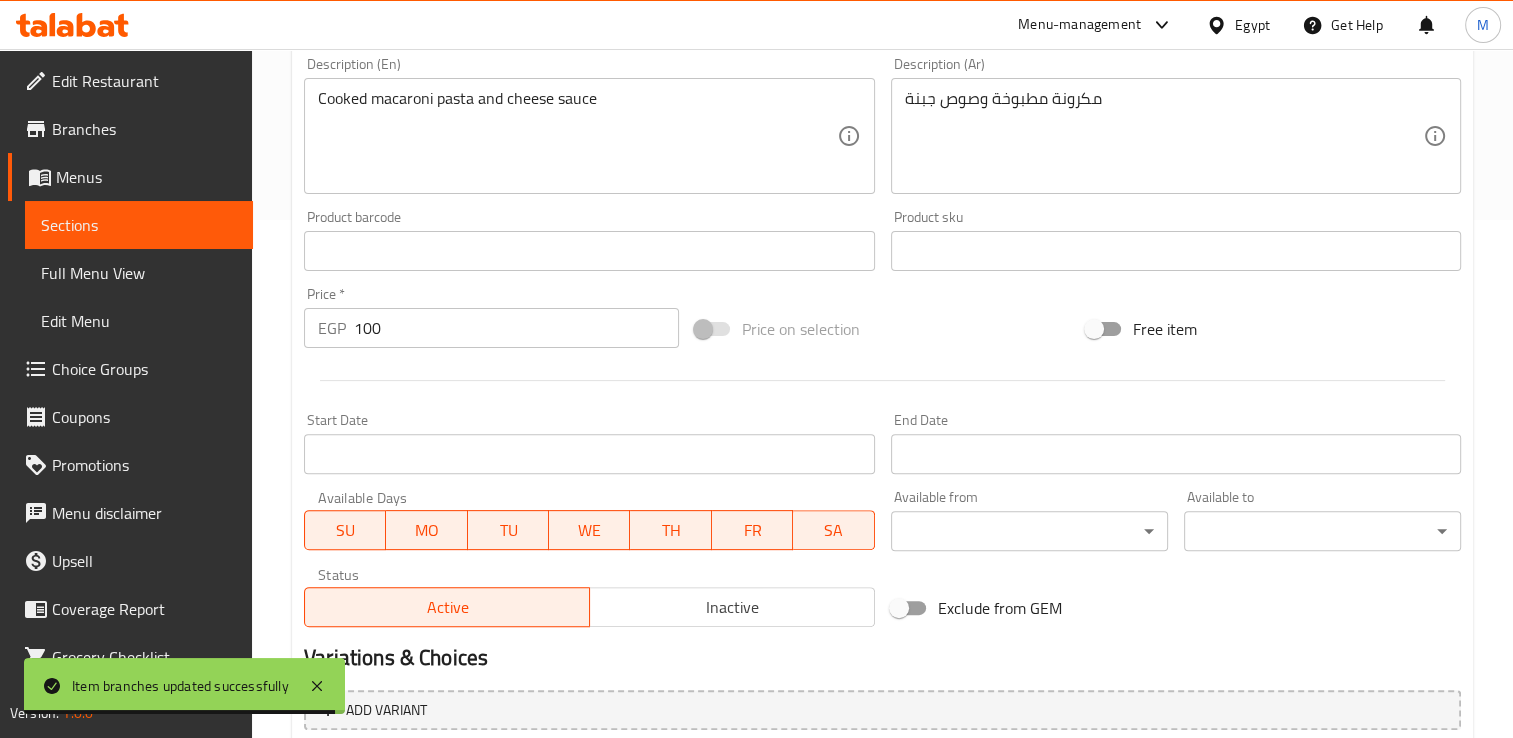 click on "100" at bounding box center [516, 328] 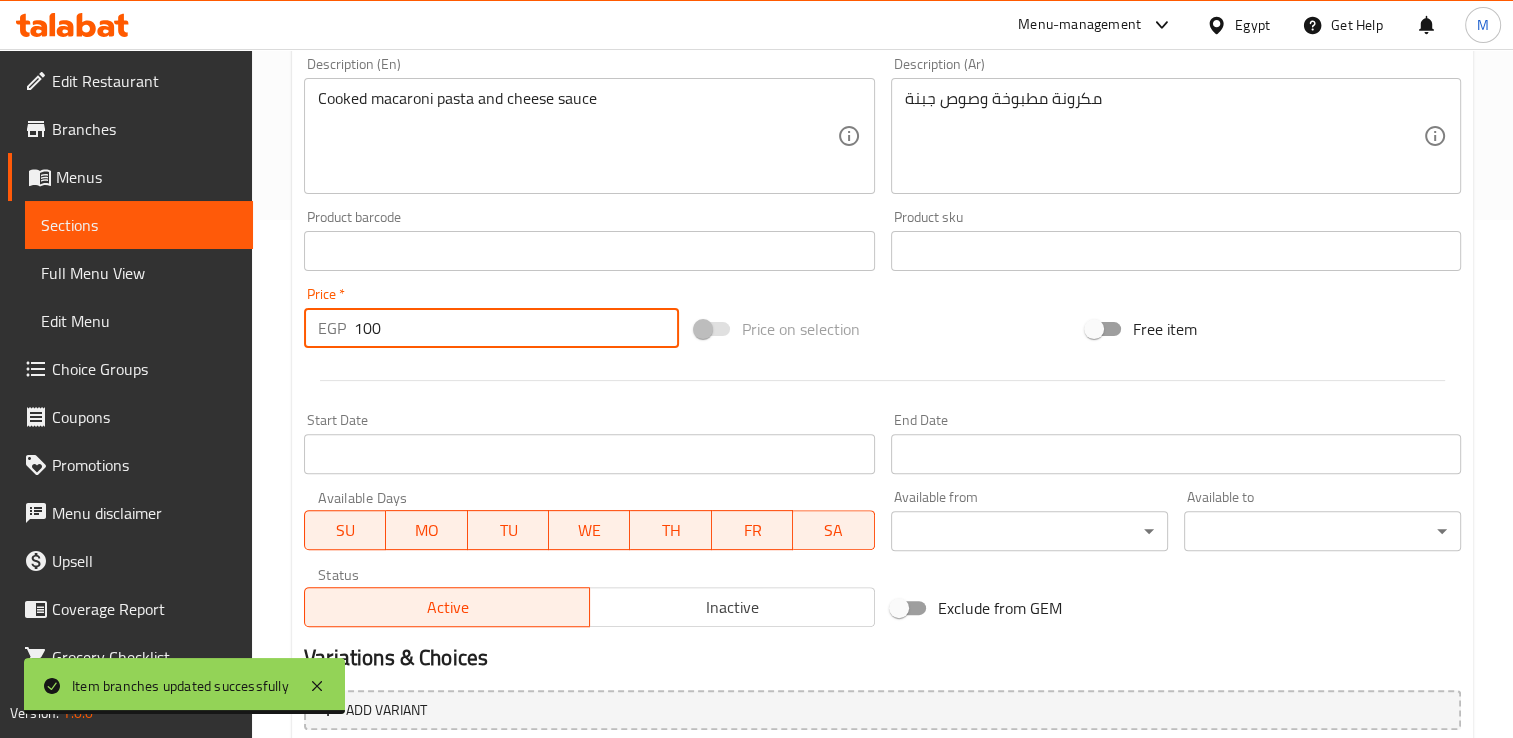 click on "100" at bounding box center [516, 328] 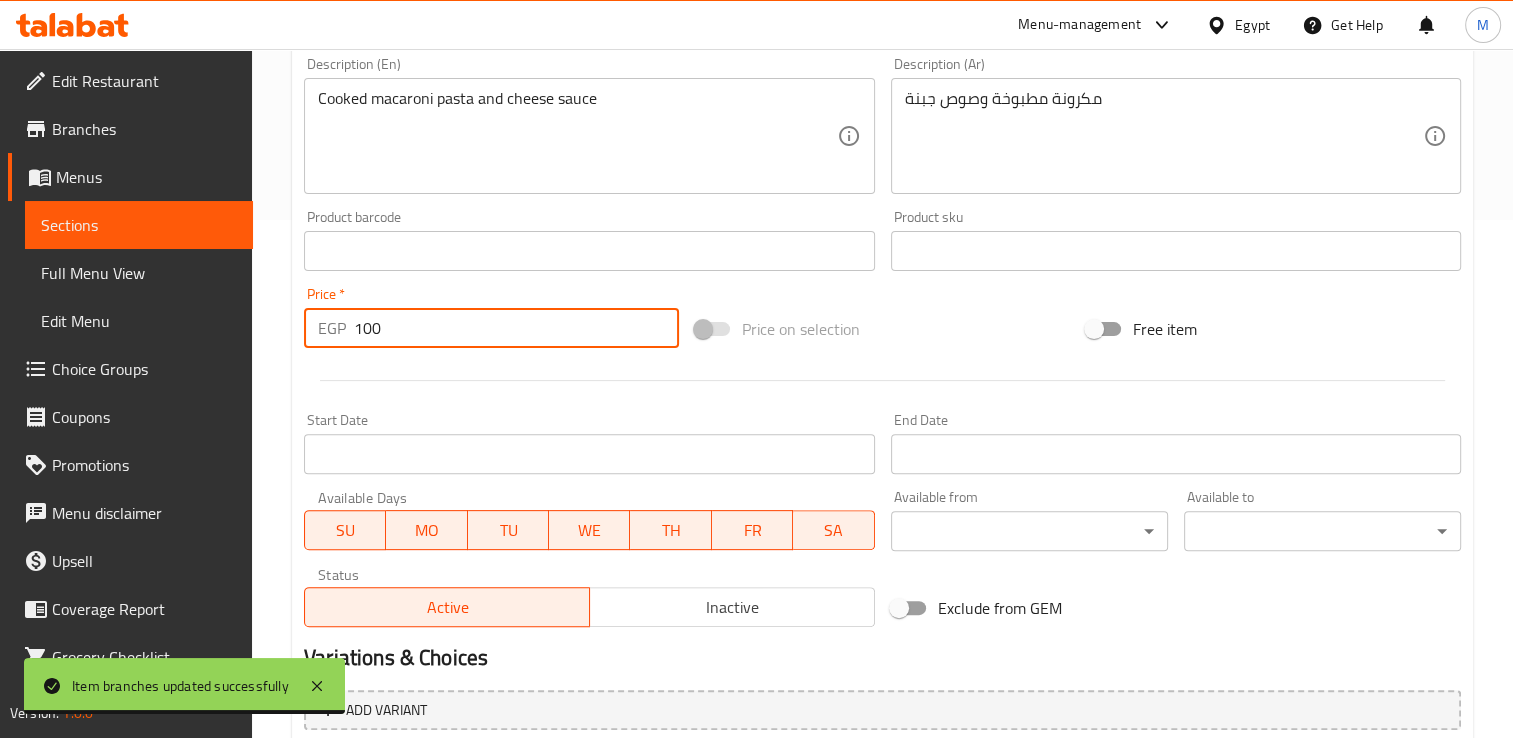 click on "100" at bounding box center (516, 328) 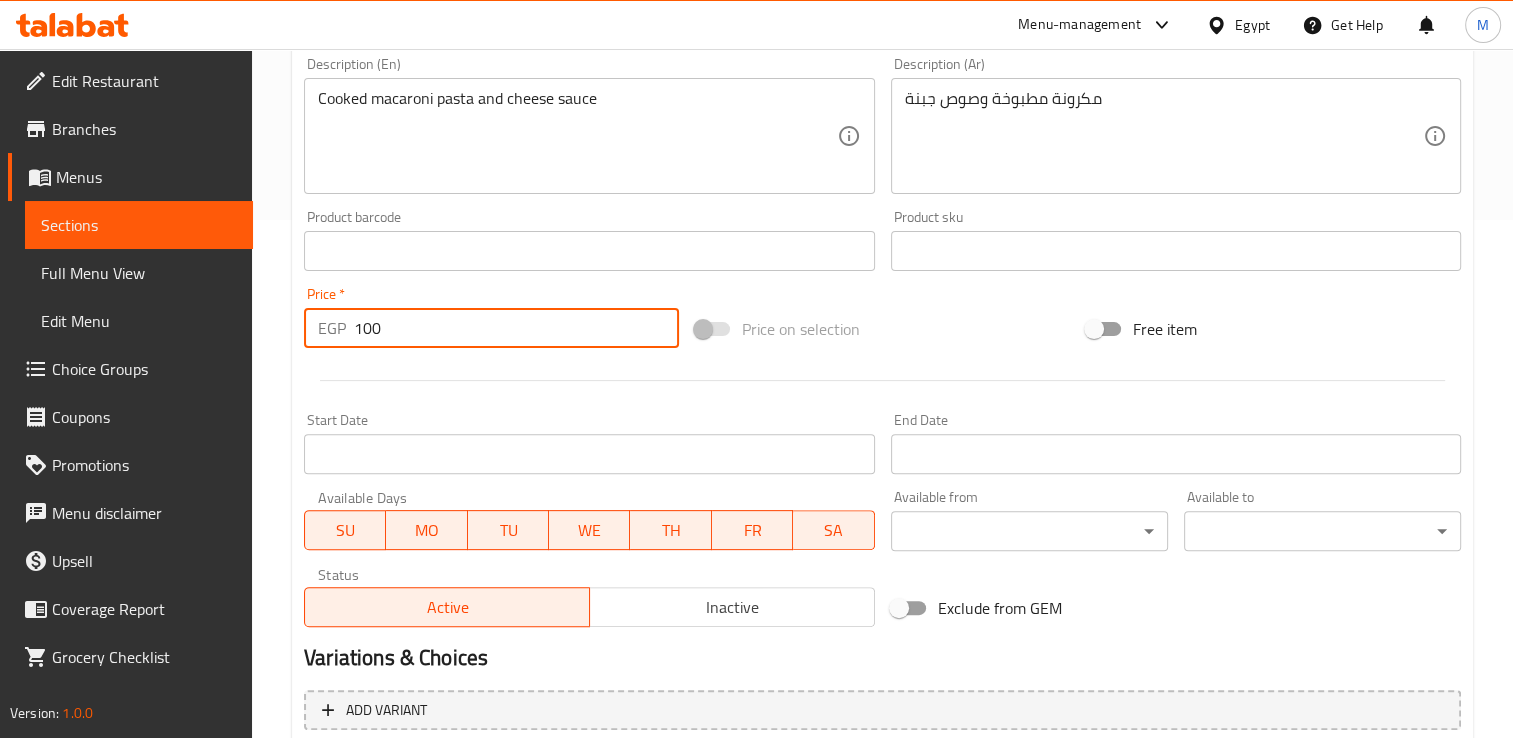 click on "100" at bounding box center (516, 328) 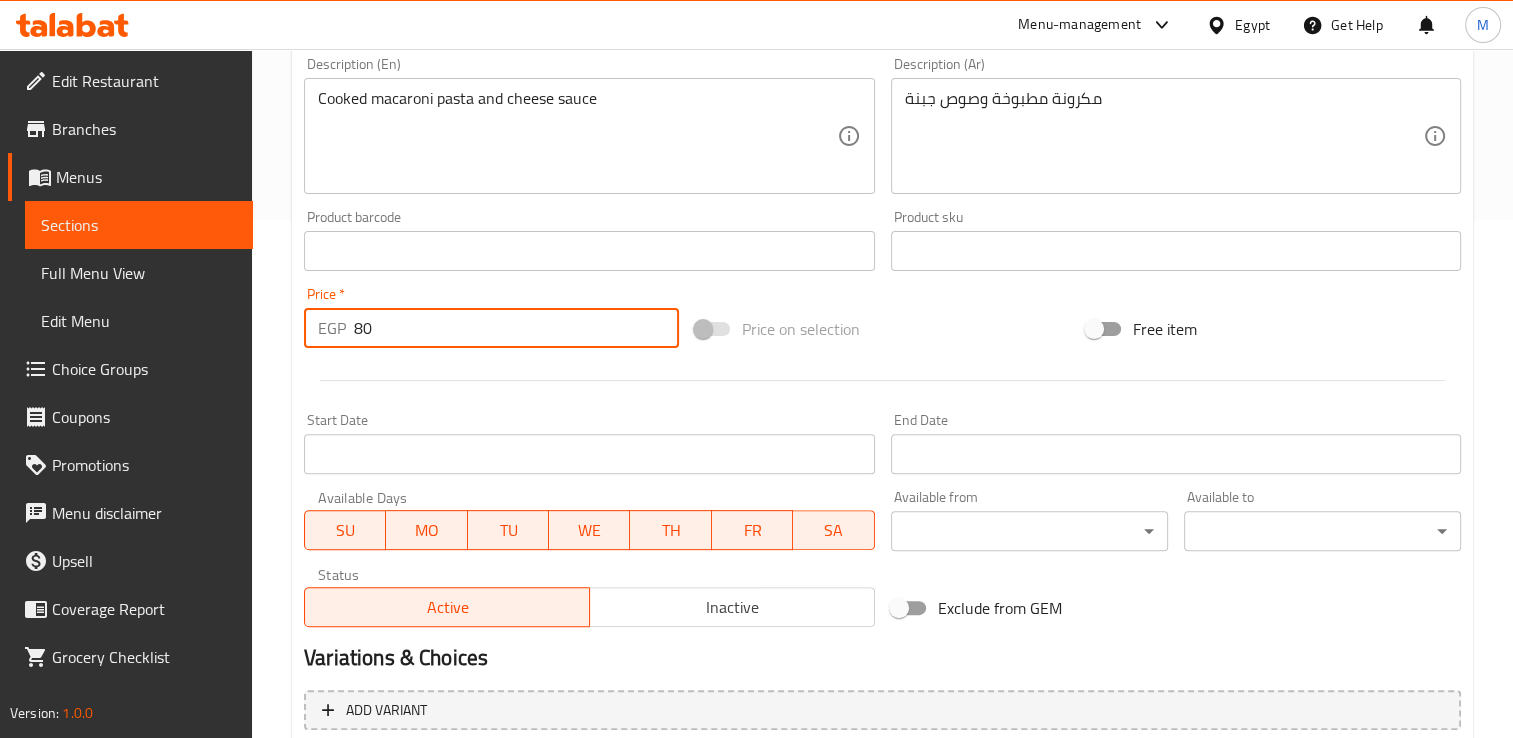 scroll, scrollTop: 702, scrollLeft: 0, axis: vertical 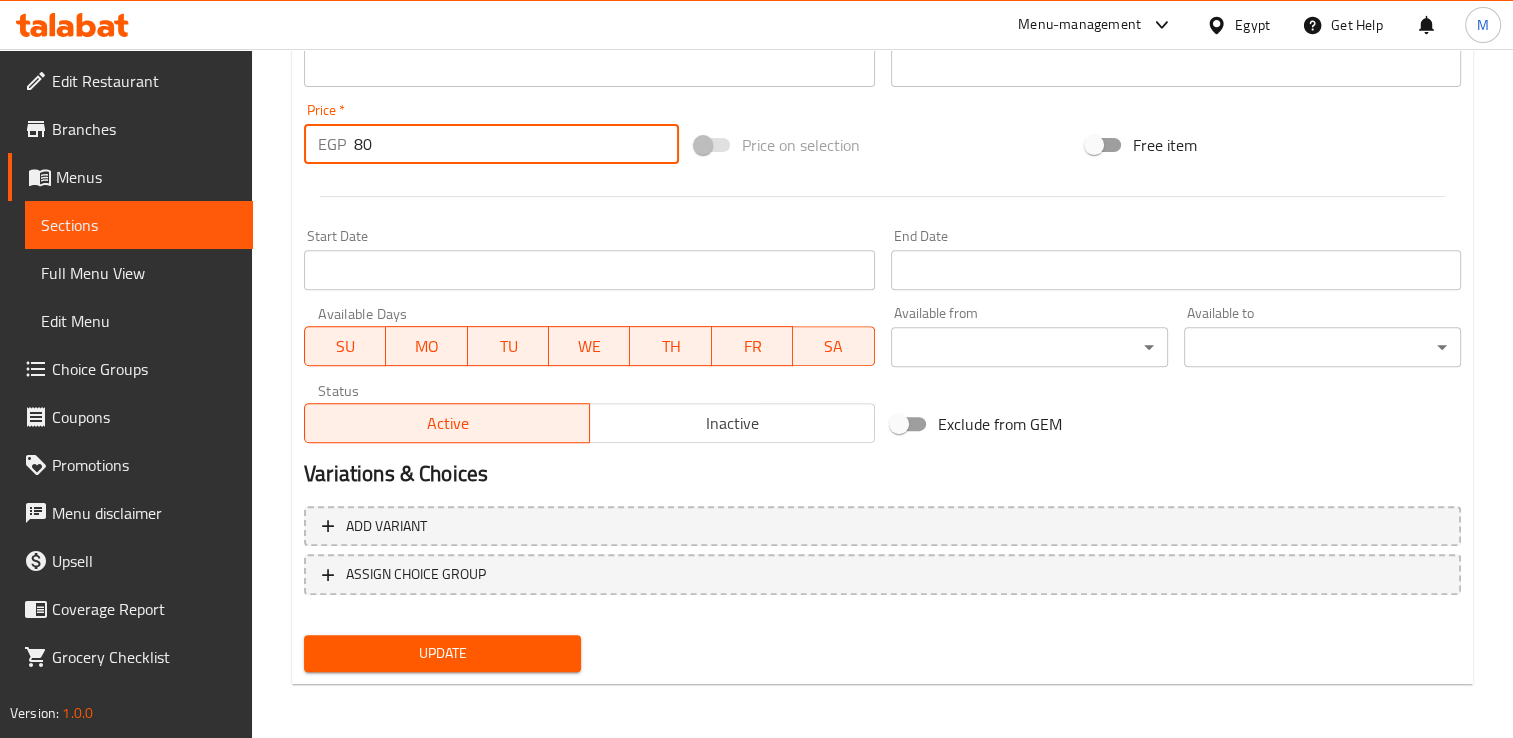 type on "80" 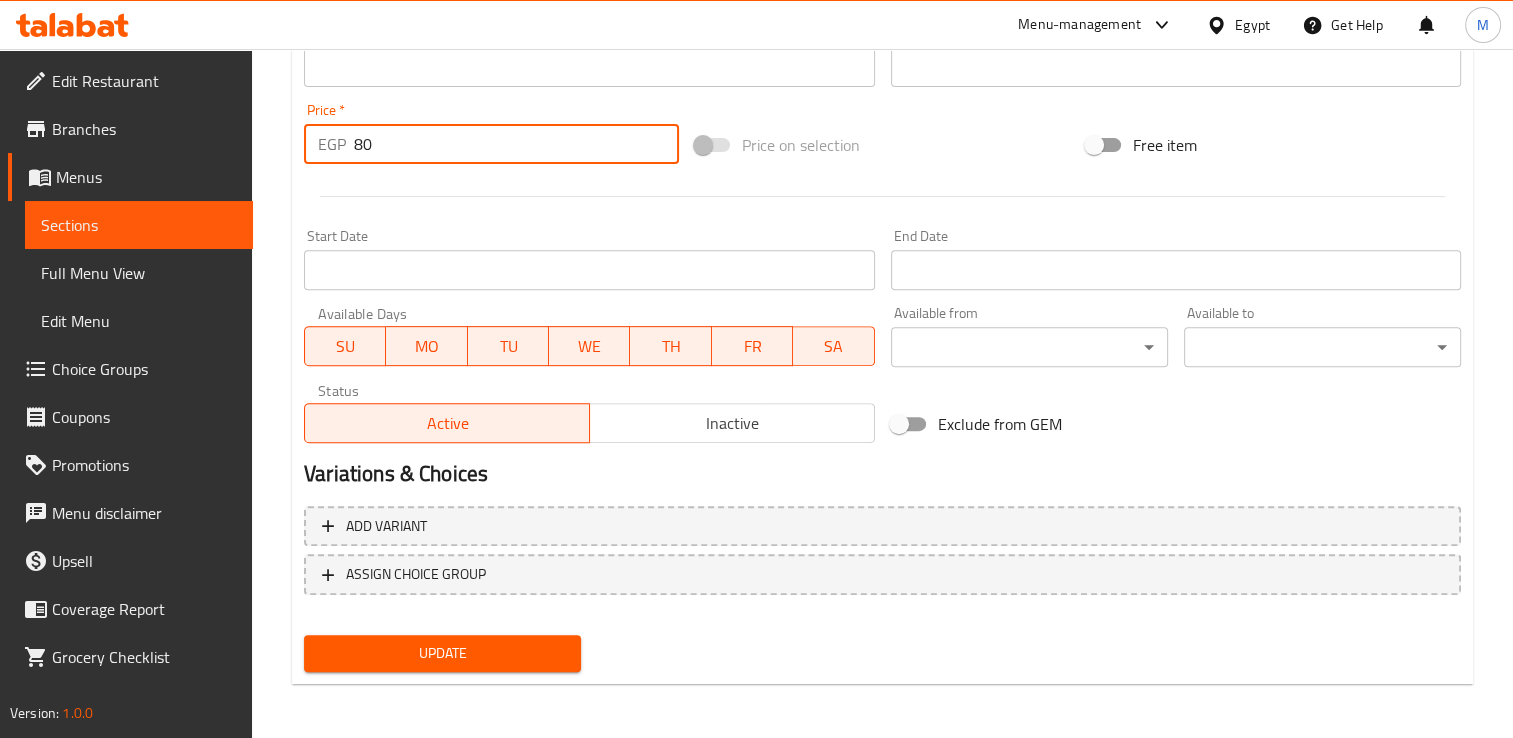 click on "Update" at bounding box center (442, 653) 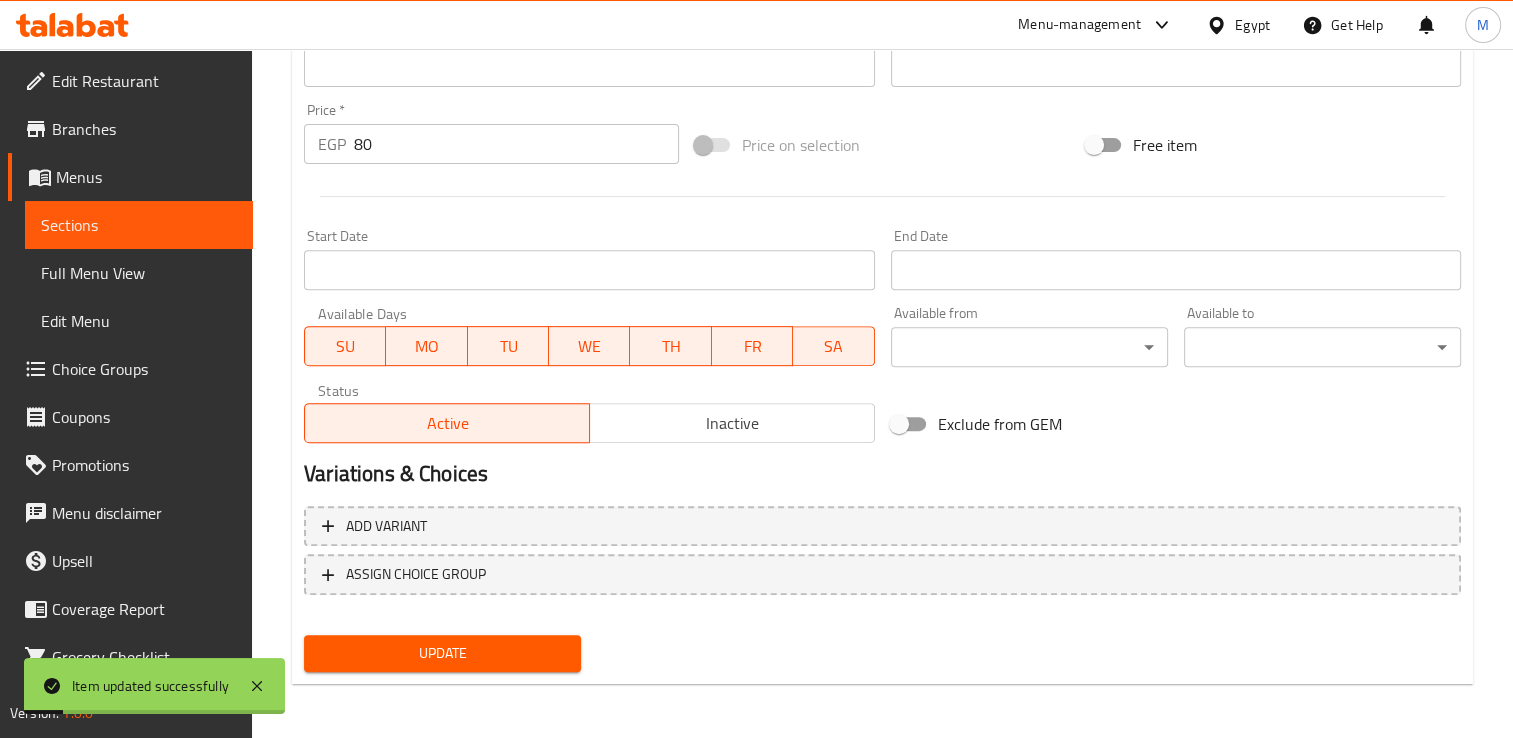 scroll, scrollTop: 0, scrollLeft: 0, axis: both 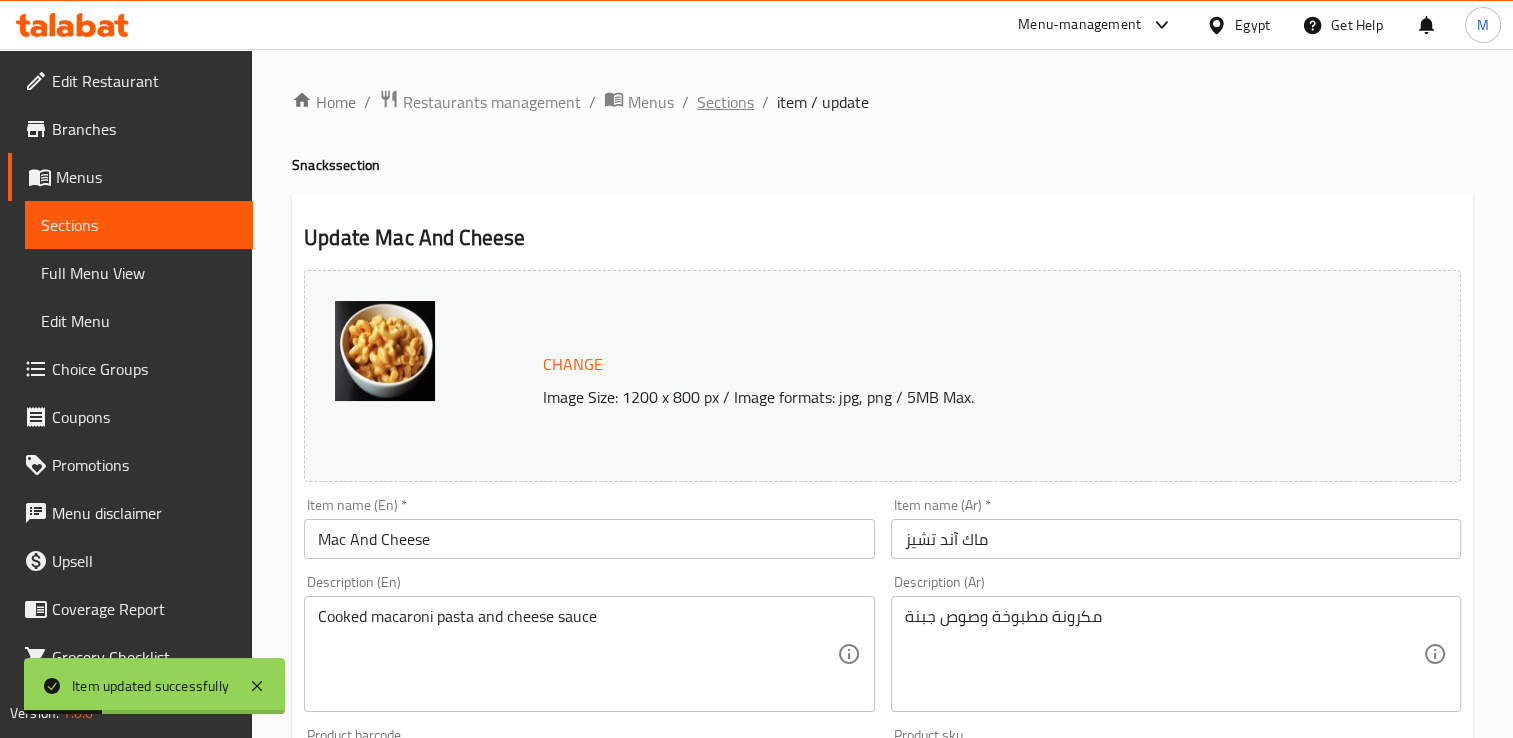 click on "Sections" at bounding box center (725, 102) 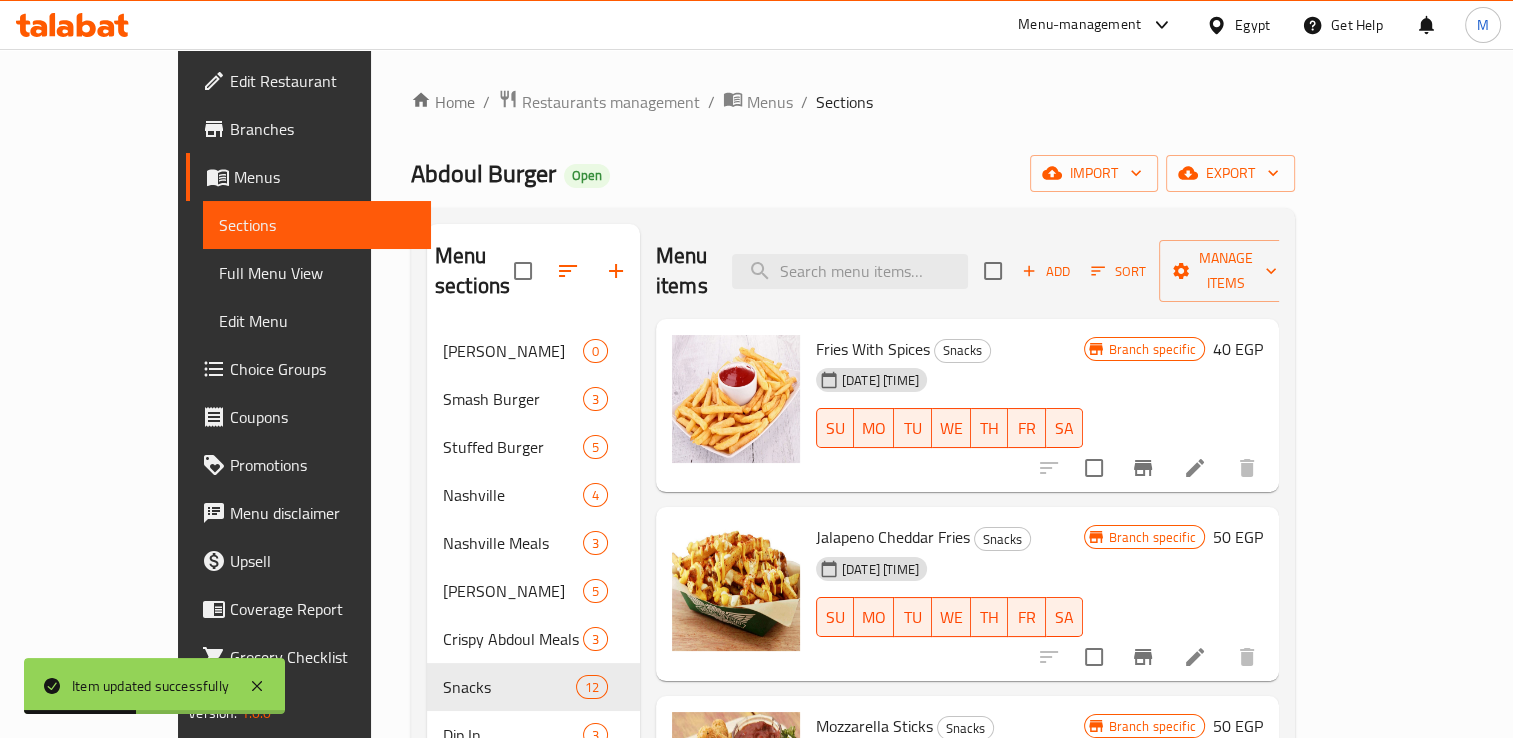 scroll, scrollTop: 1844, scrollLeft: 0, axis: vertical 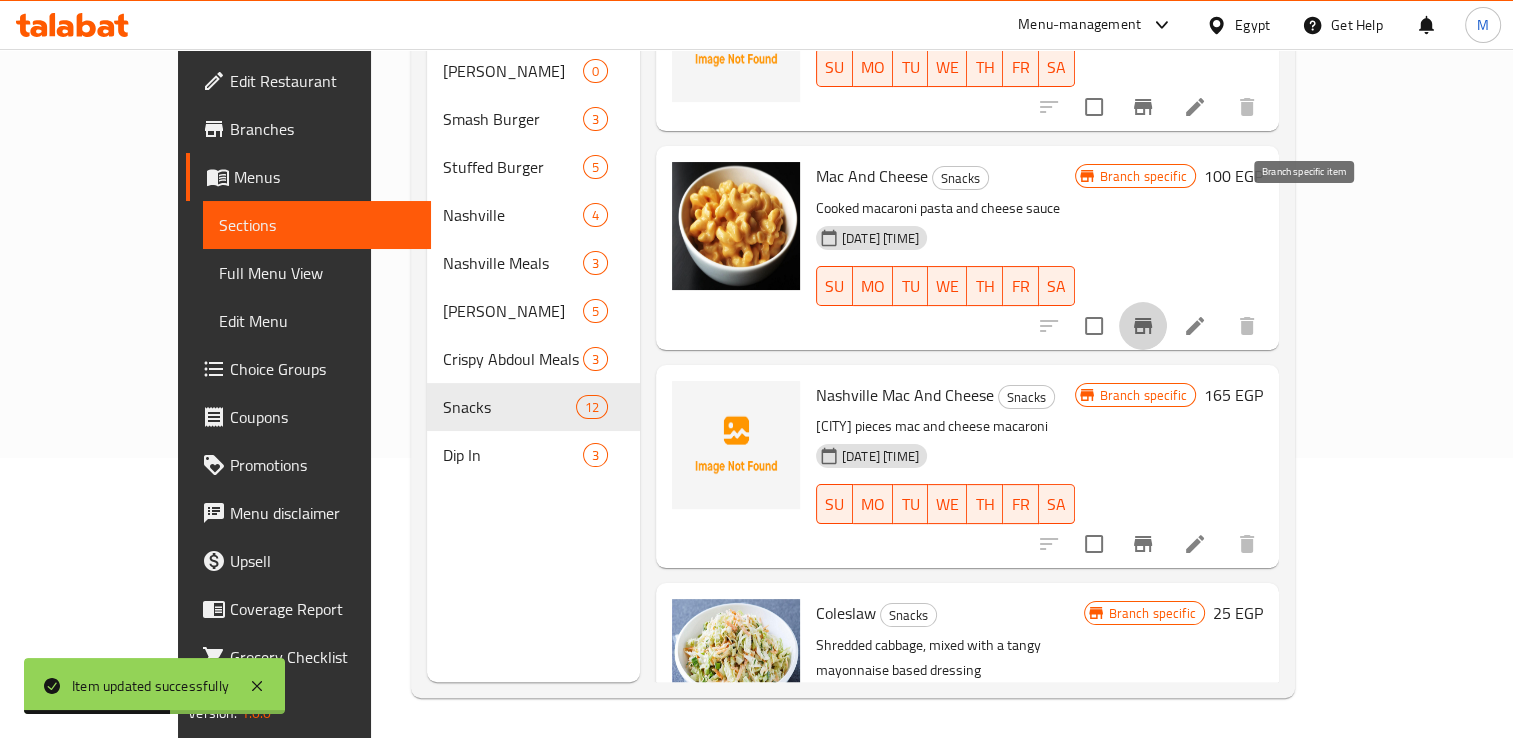 click 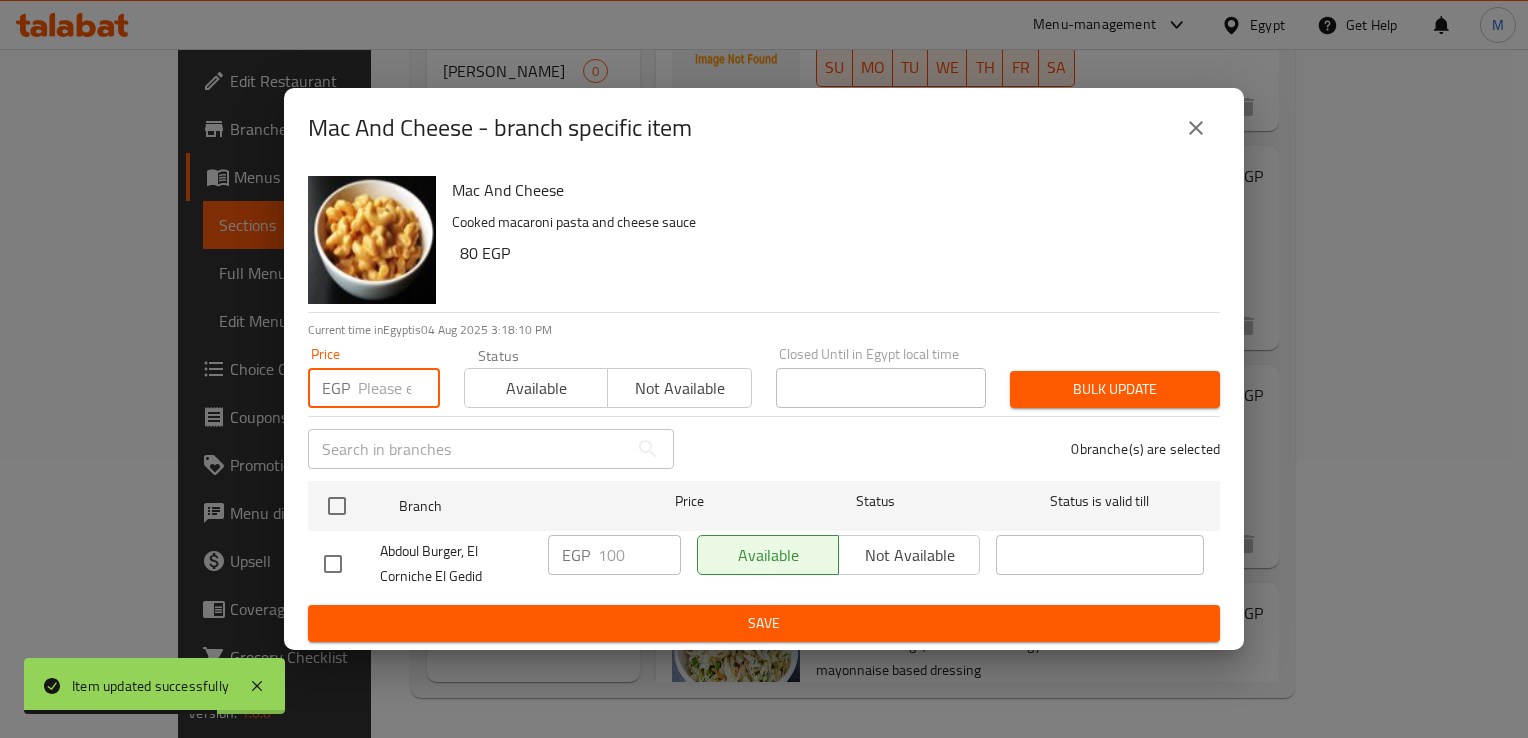 click at bounding box center (399, 388) 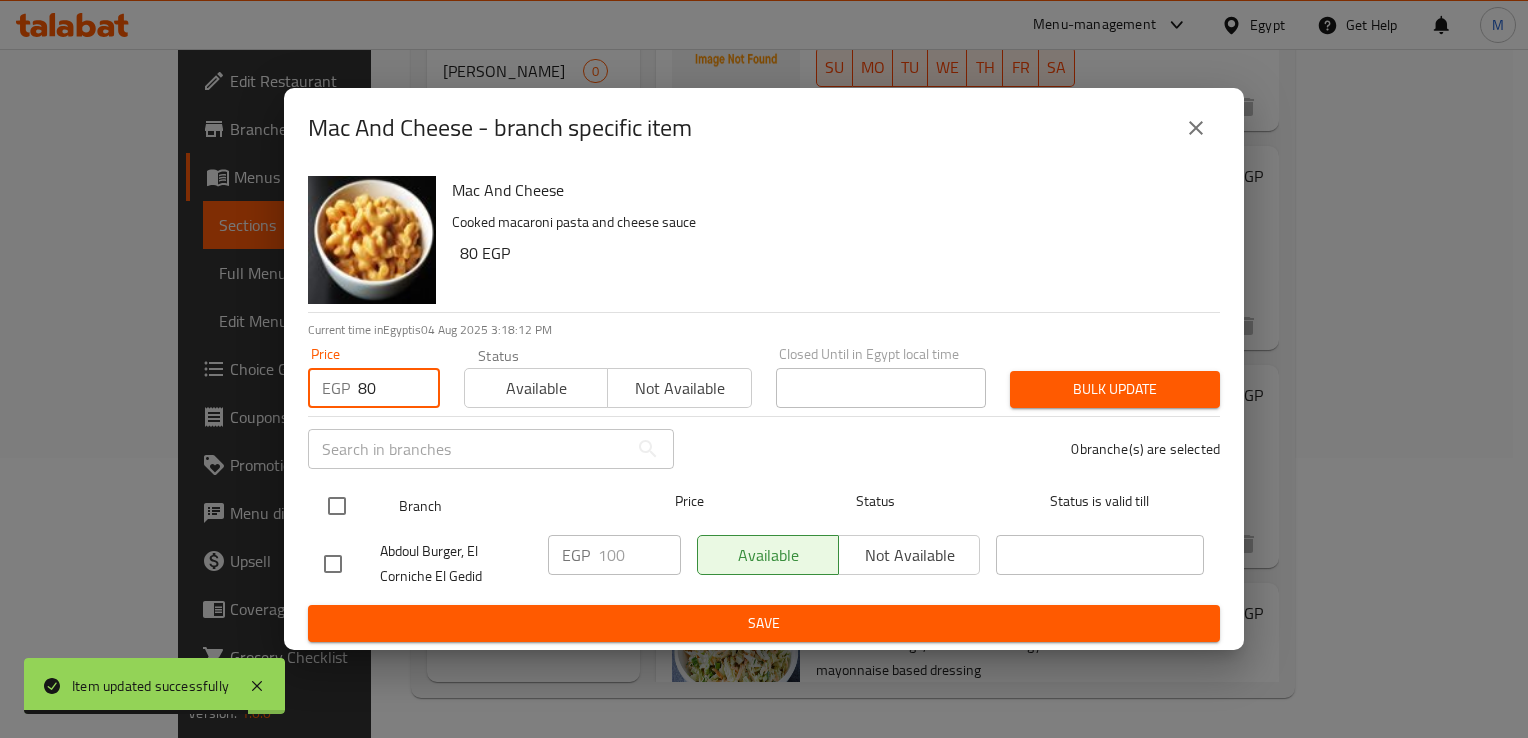 type on "80" 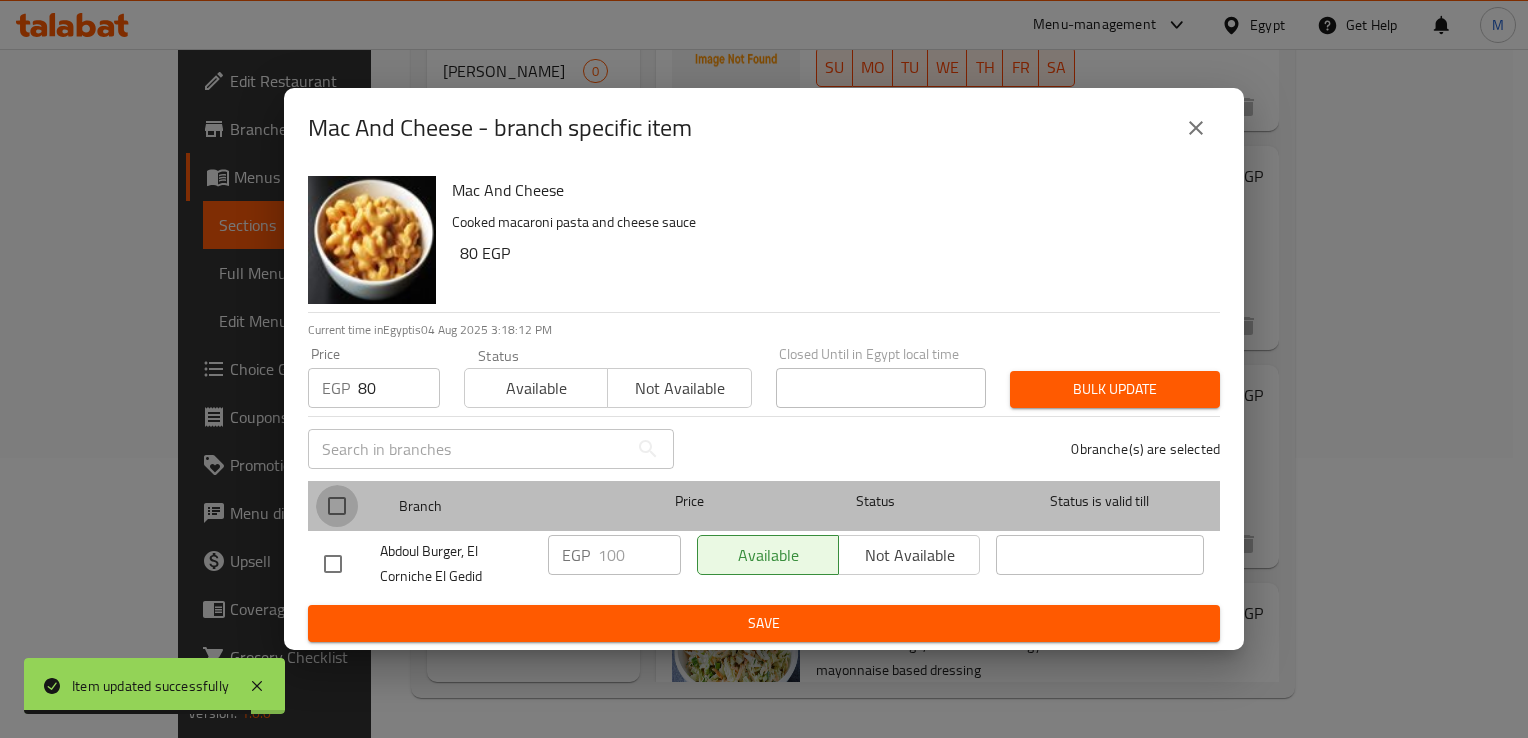 click at bounding box center (337, 506) 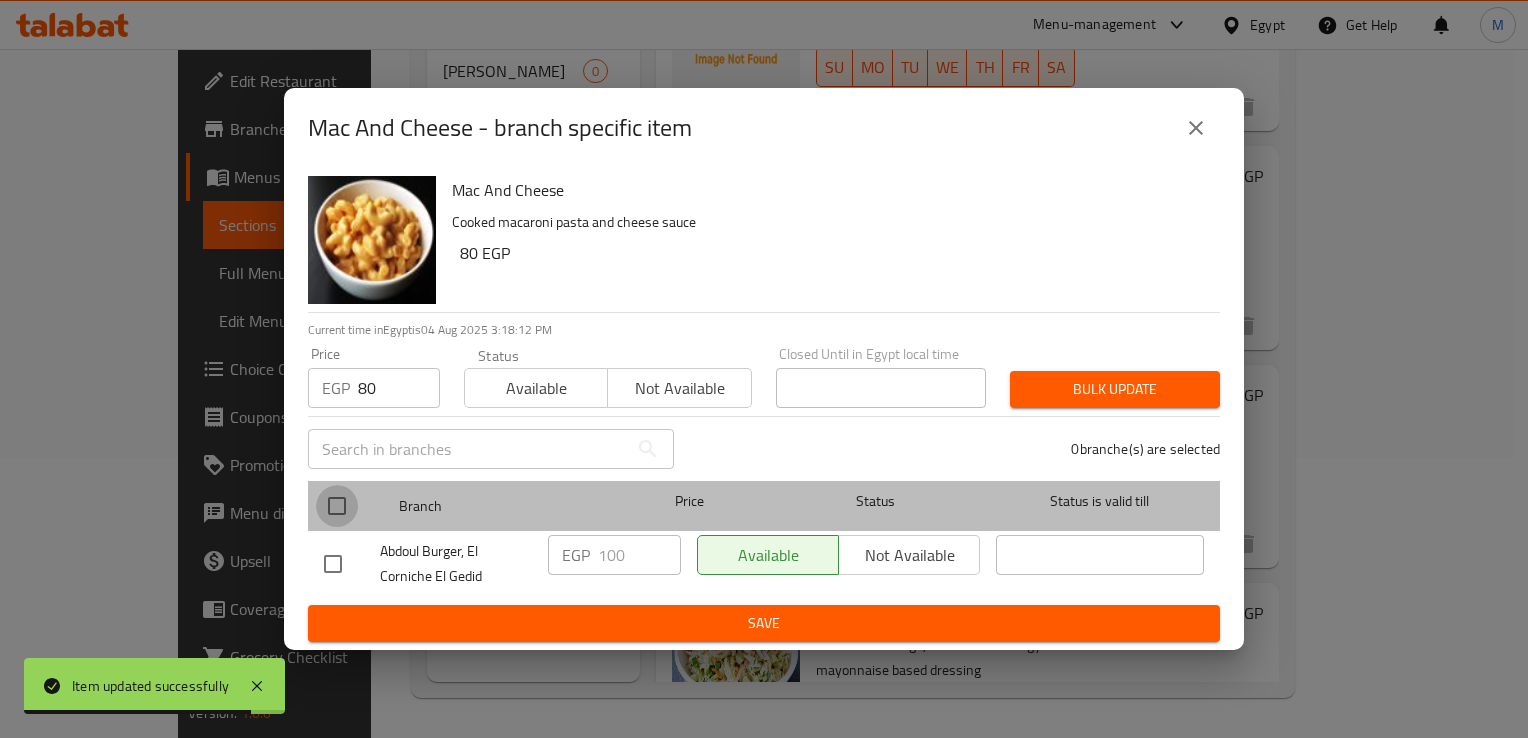 checkbox on "true" 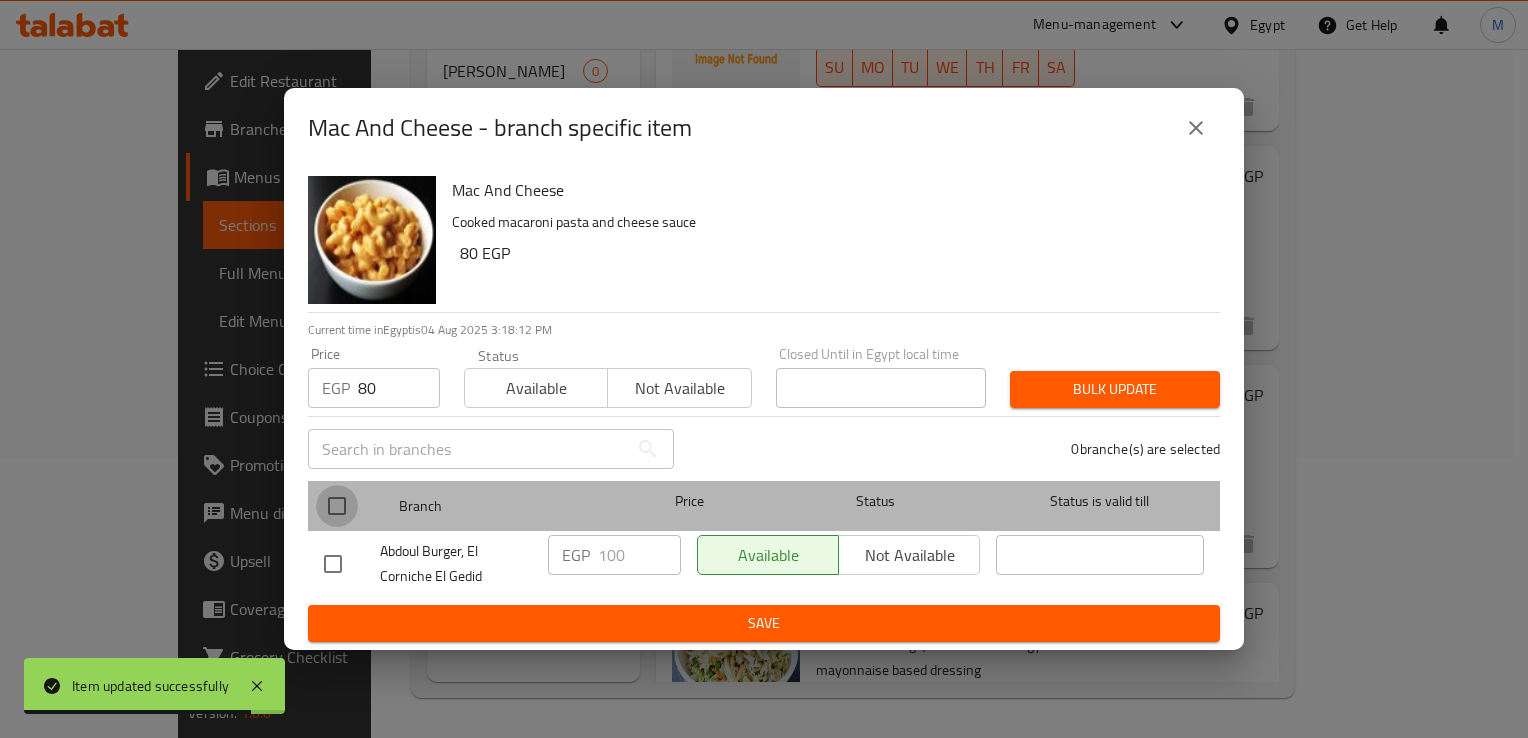checkbox on "true" 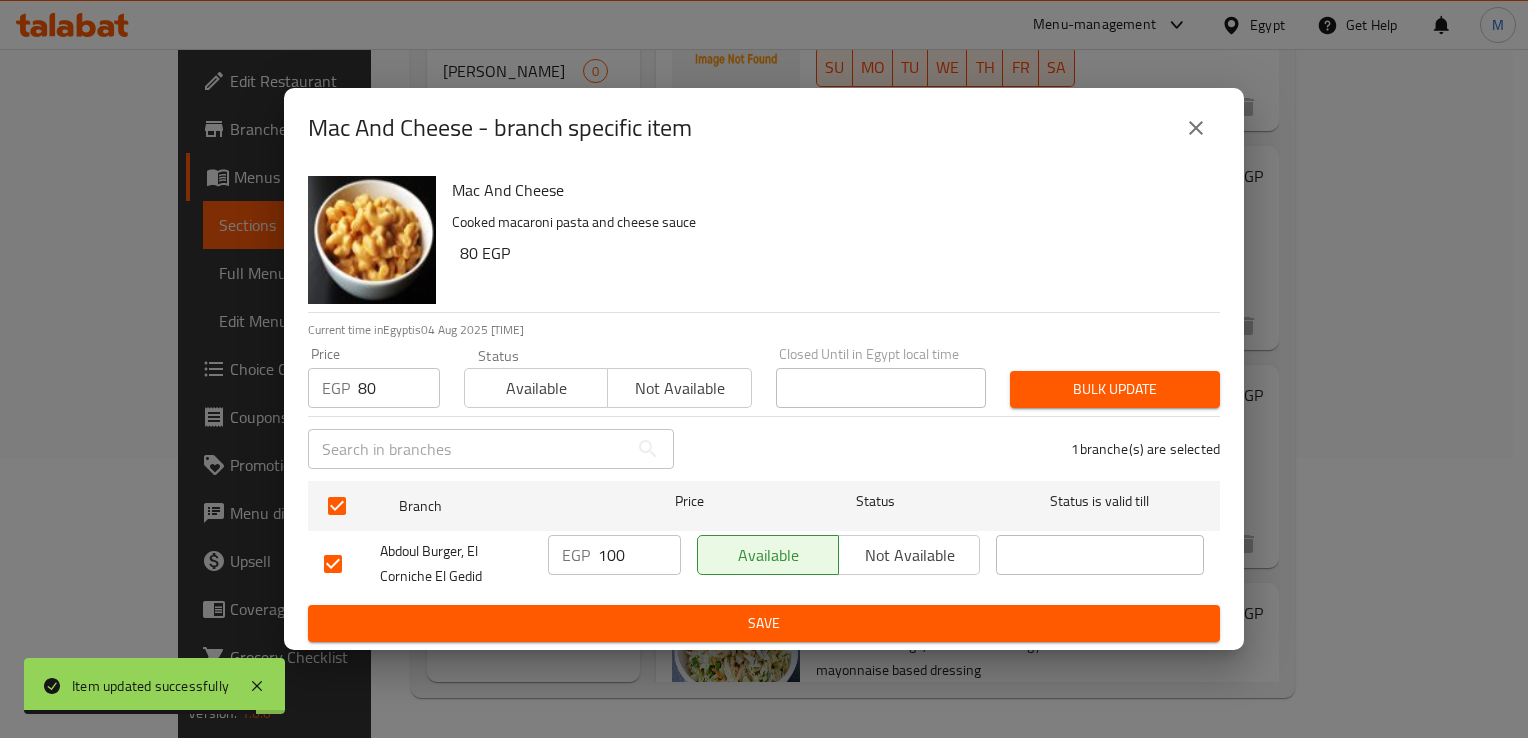 click on "100" at bounding box center [639, 555] 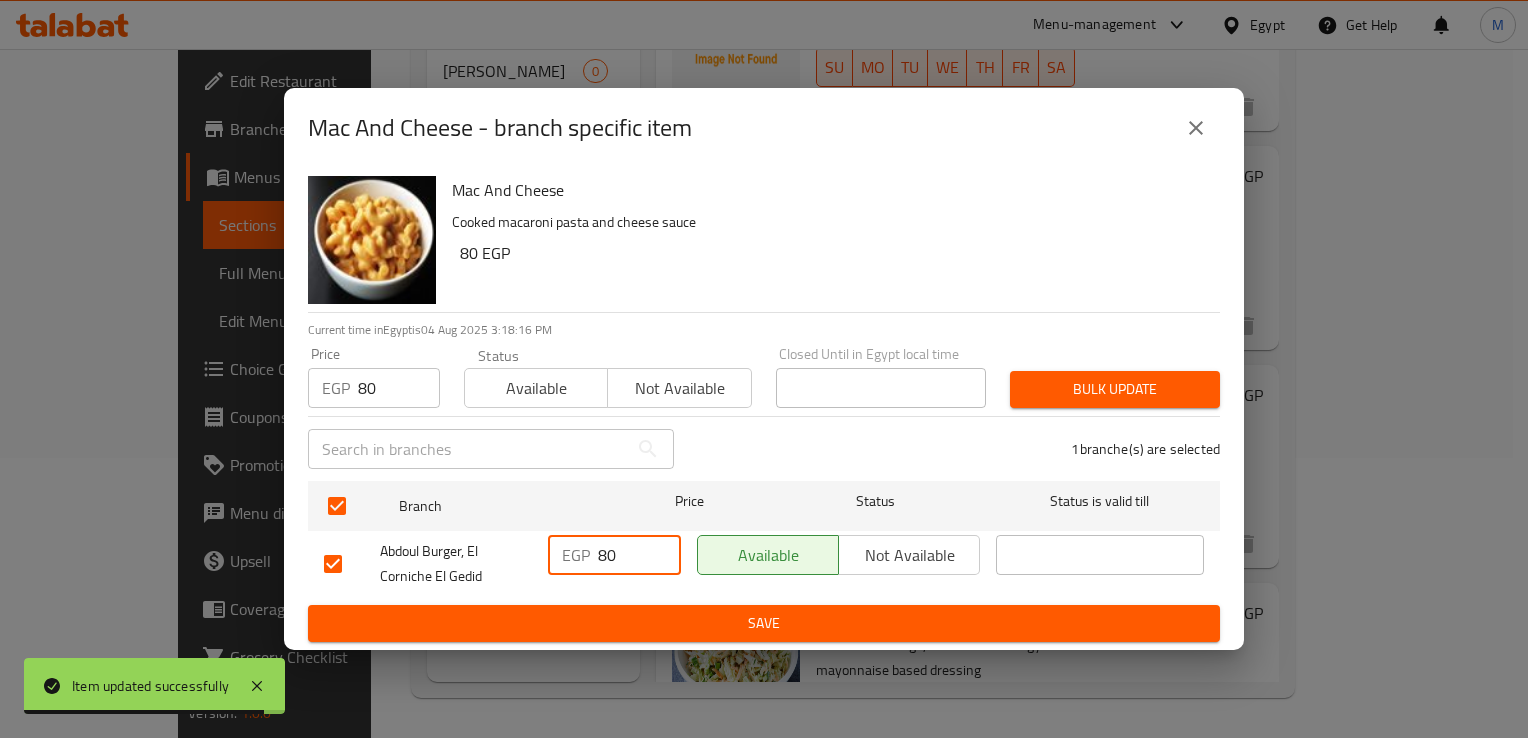 type on "80" 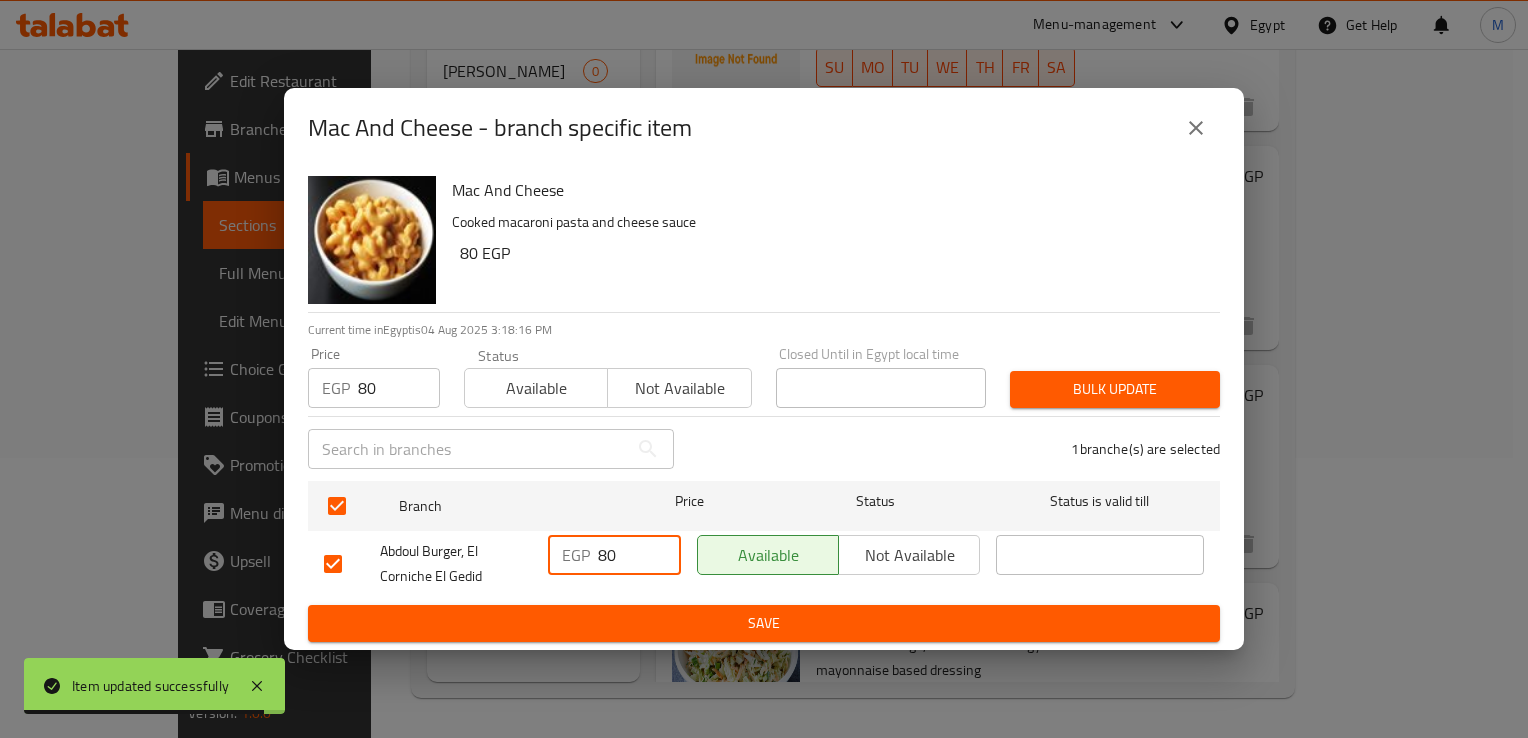 click on "Save" at bounding box center [764, 623] 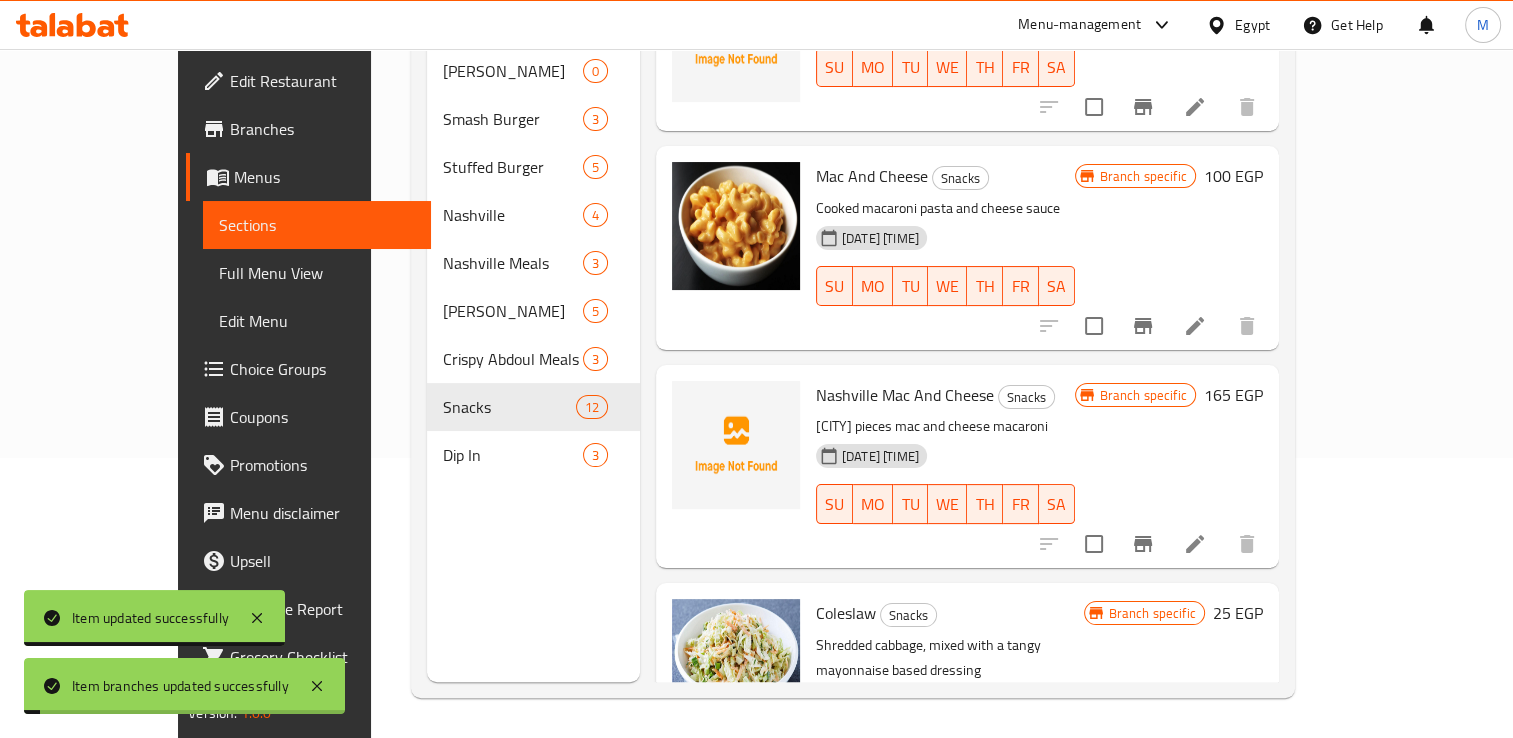 scroll, scrollTop: 1674, scrollLeft: 0, axis: vertical 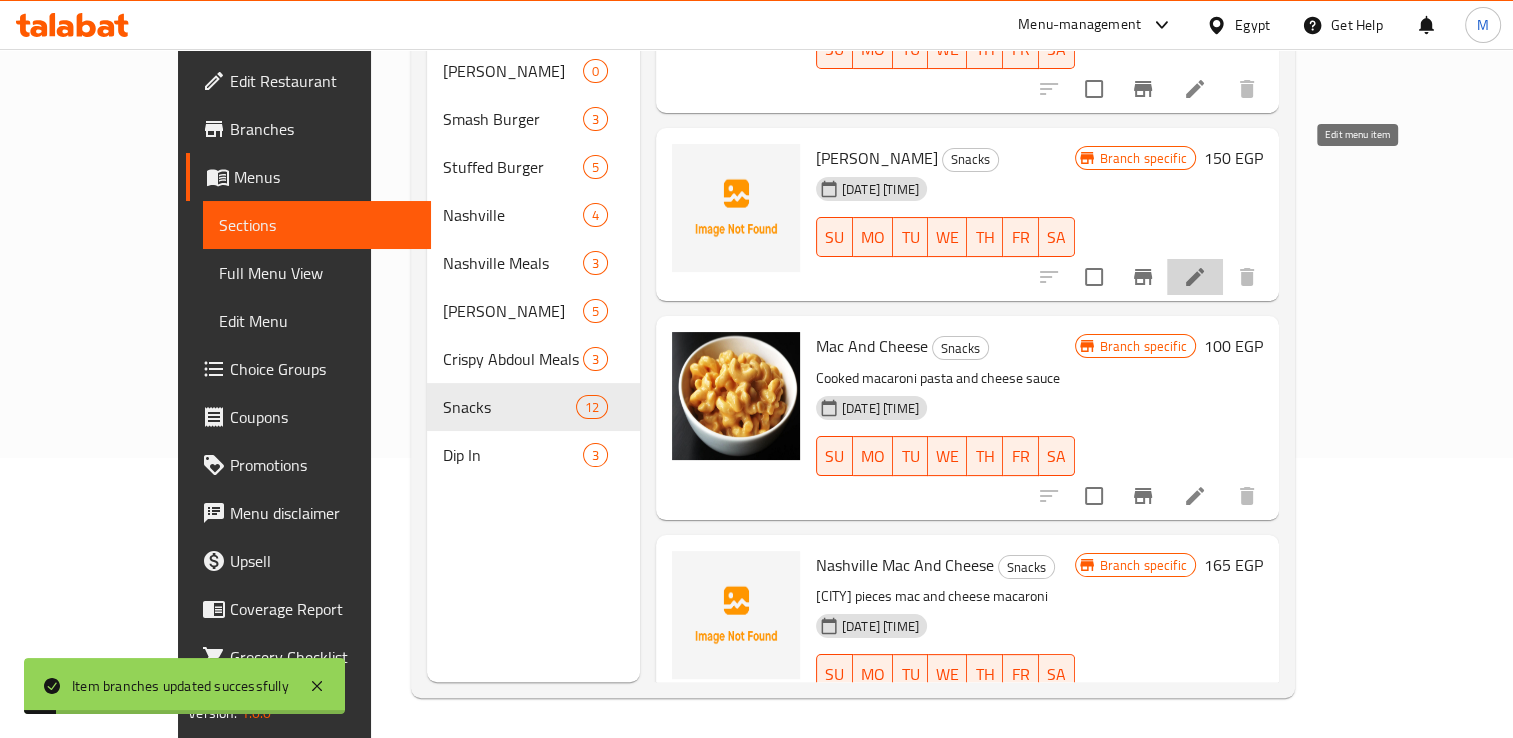 click 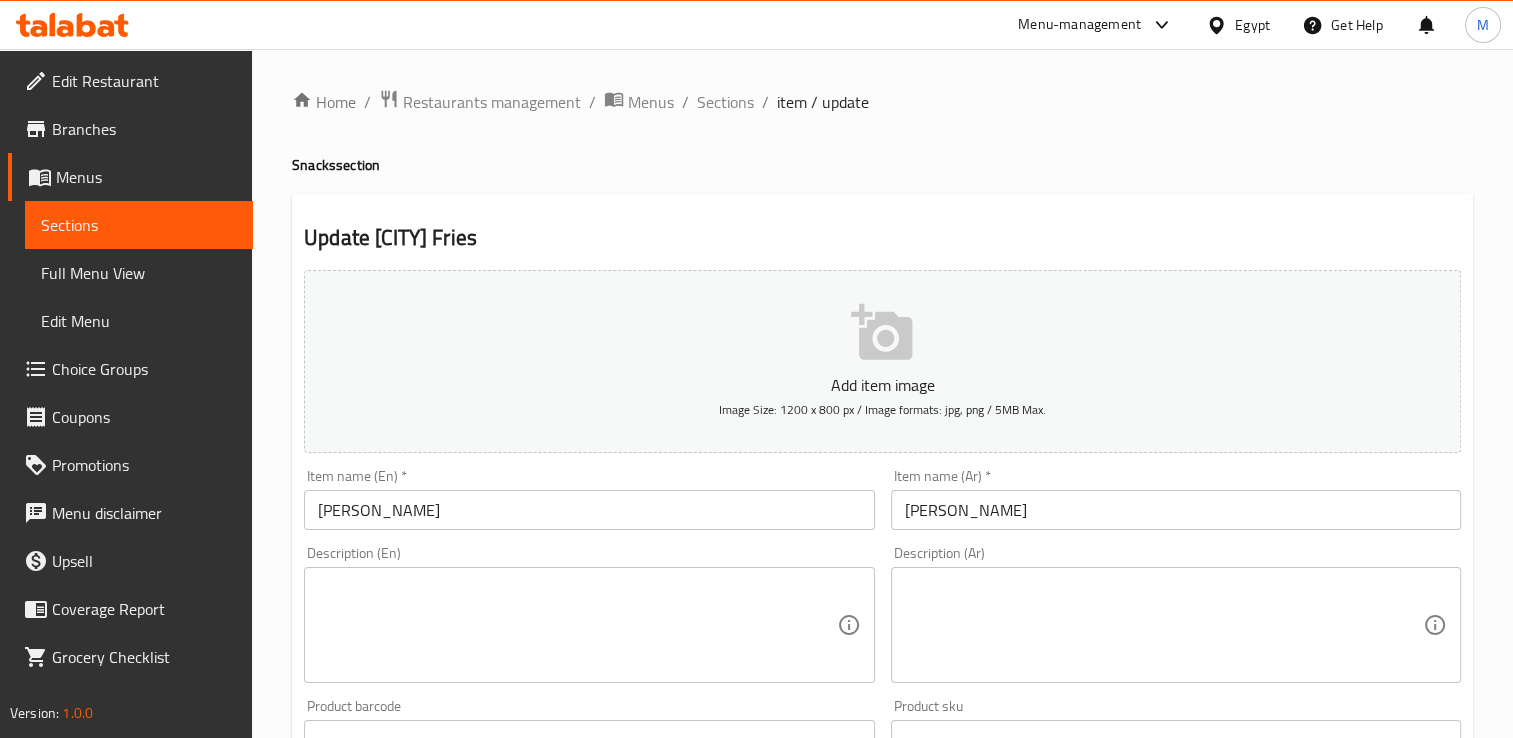 scroll, scrollTop: 674, scrollLeft: 0, axis: vertical 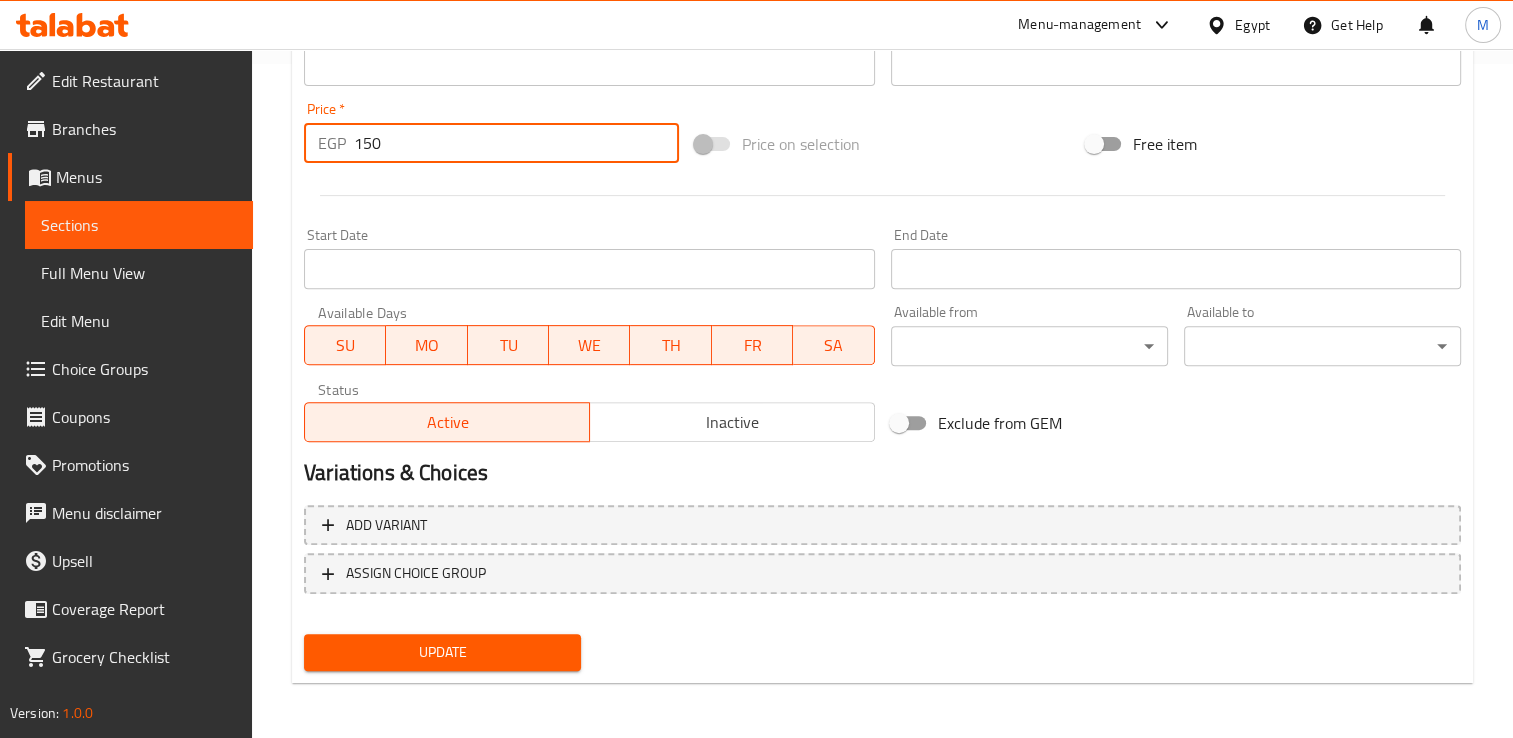 click on "150" at bounding box center [516, 143] 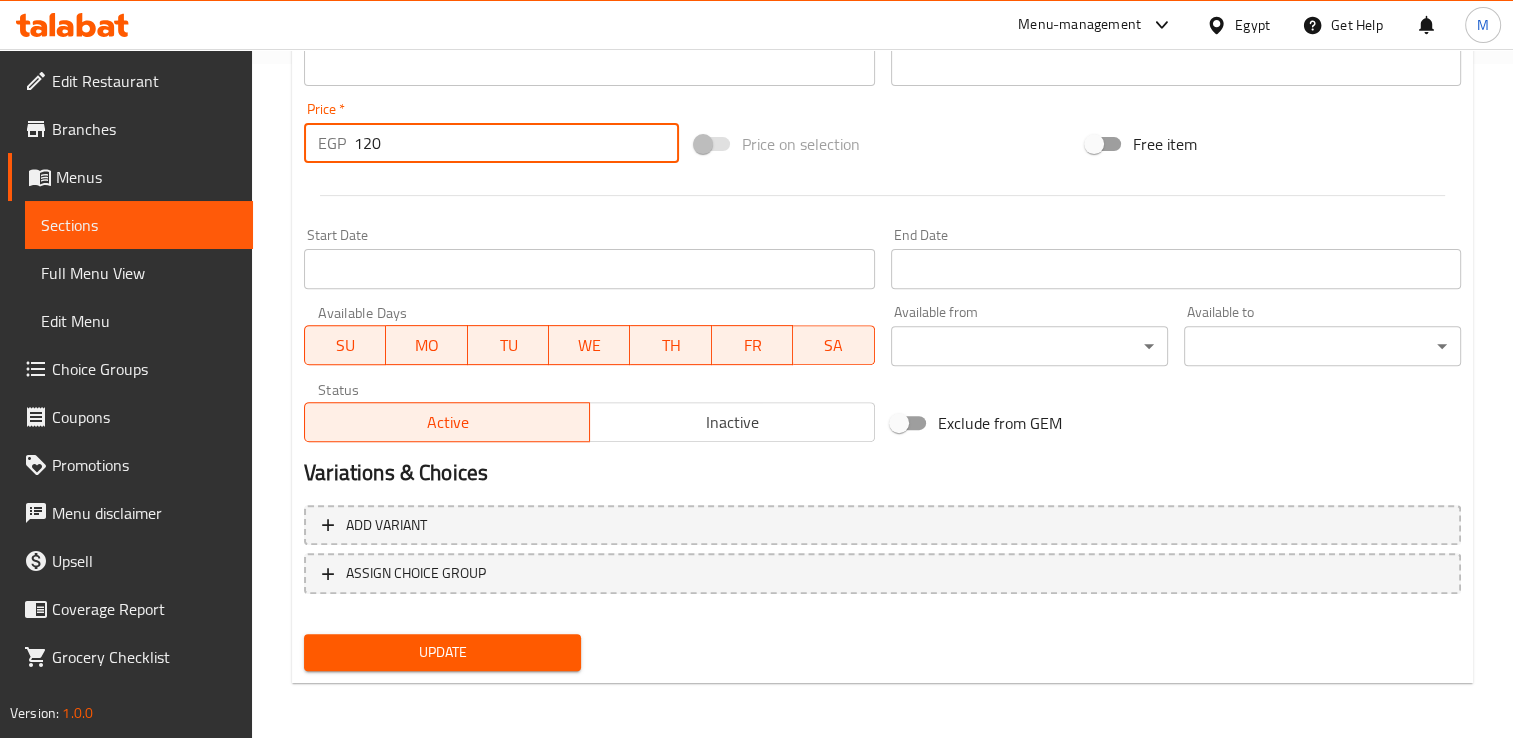type on "120" 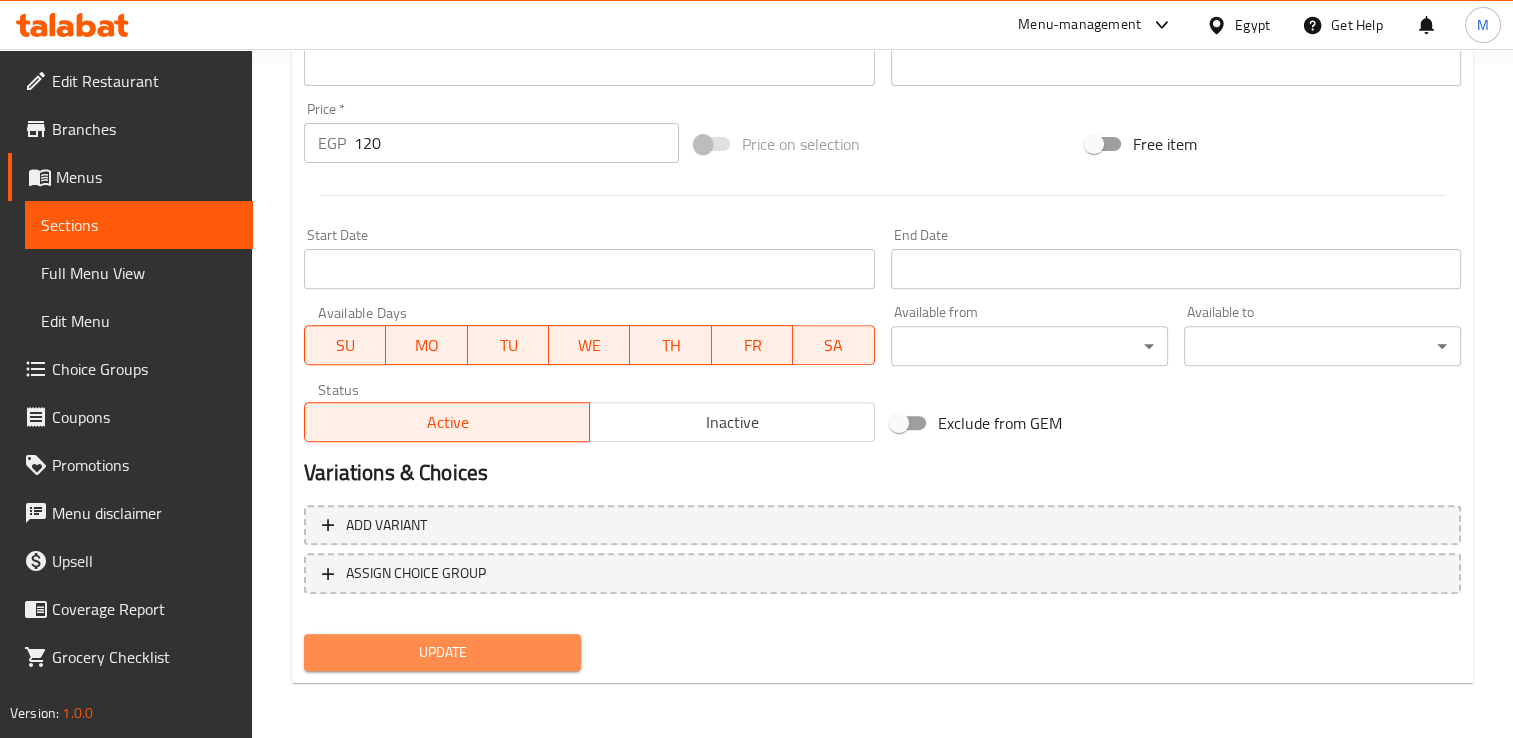 click on "Update" at bounding box center [442, 652] 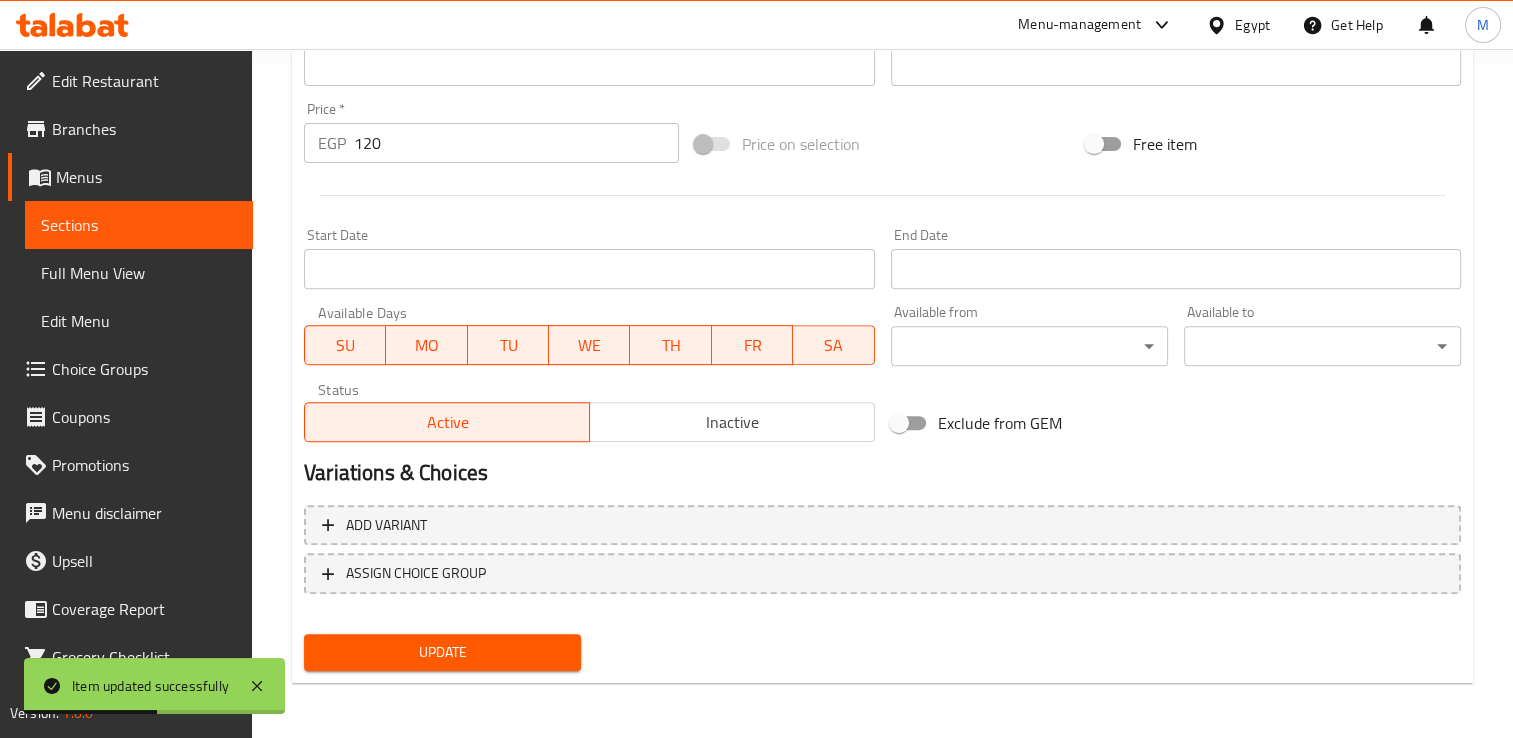 scroll, scrollTop: 0, scrollLeft: 0, axis: both 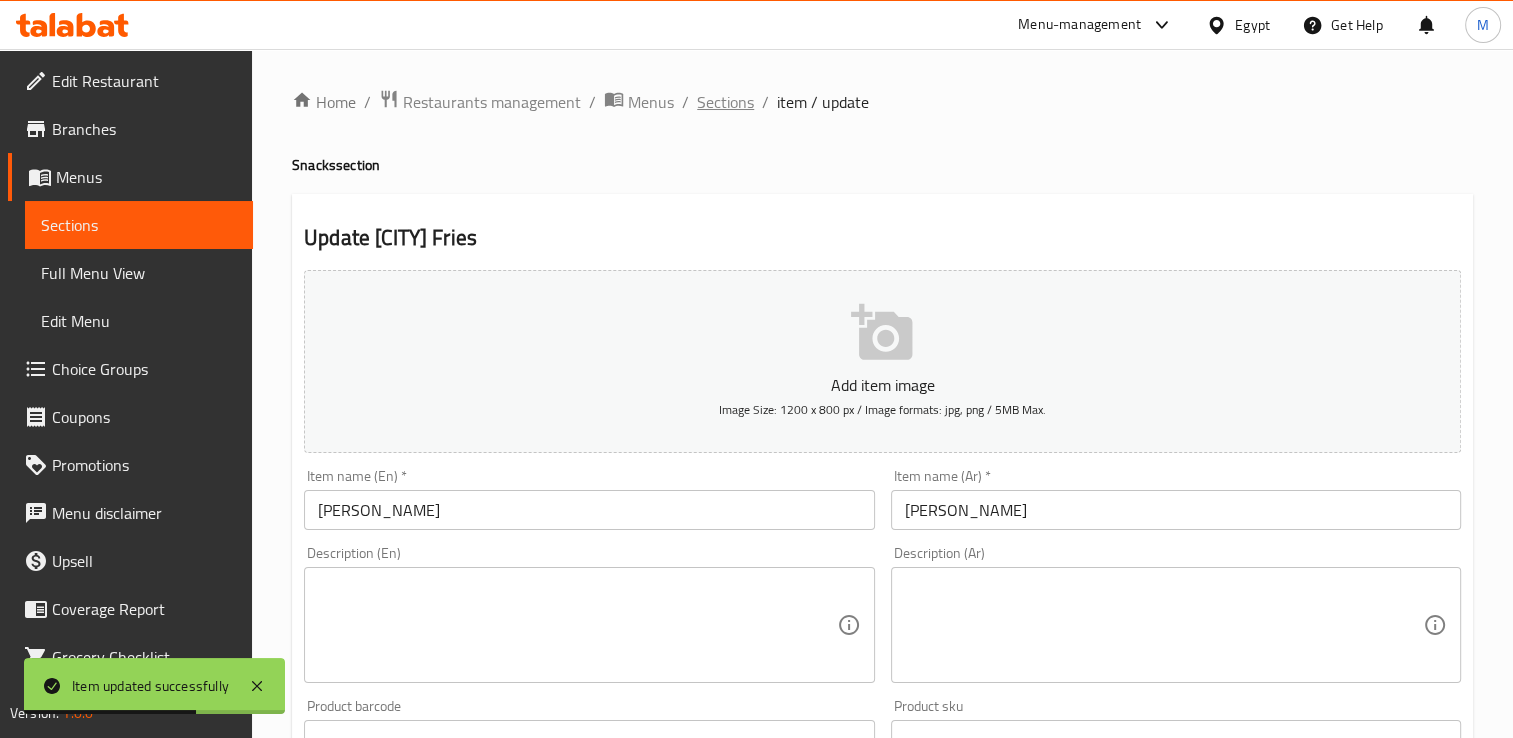 click on "Sections" at bounding box center (725, 102) 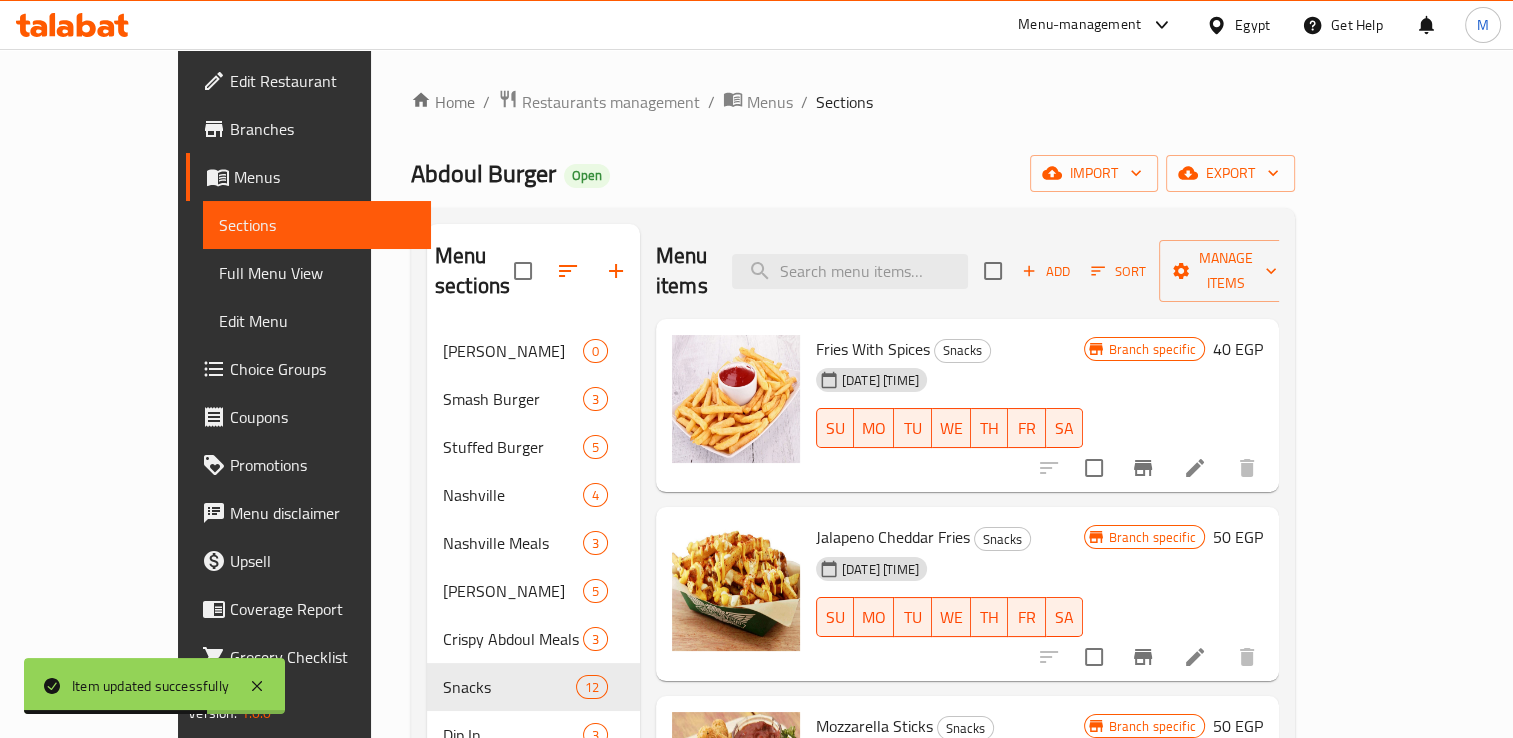 scroll, scrollTop: 280, scrollLeft: 0, axis: vertical 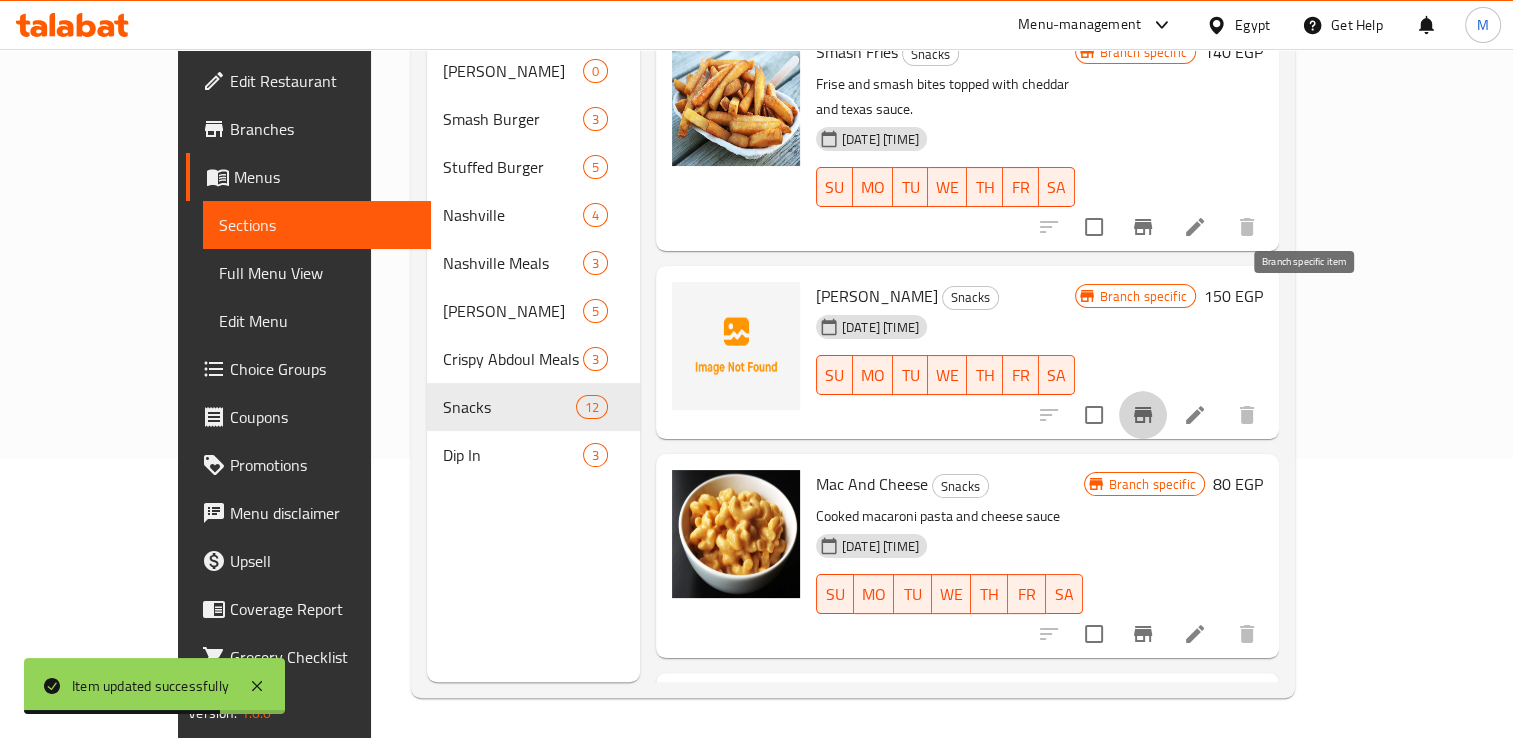 click 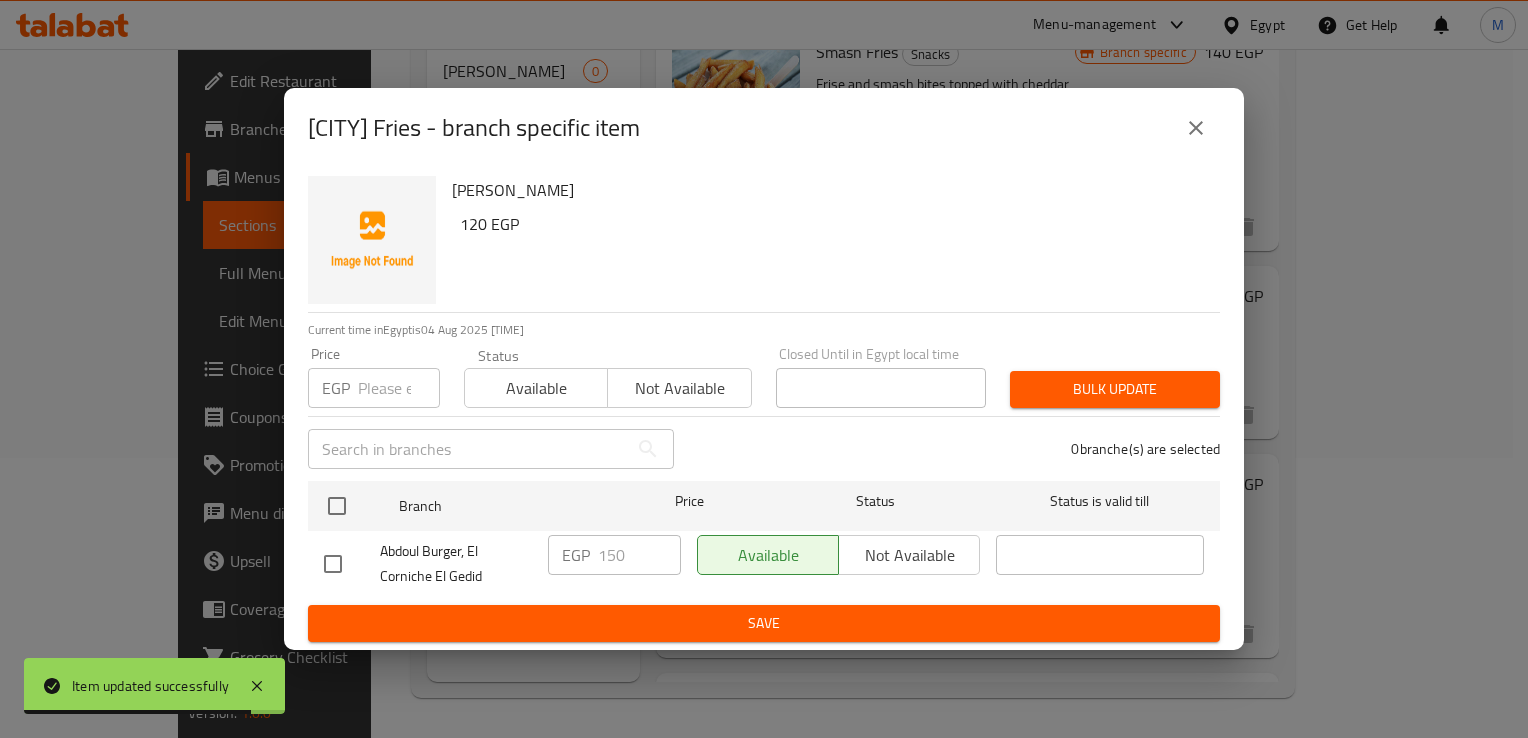 click at bounding box center (399, 388) 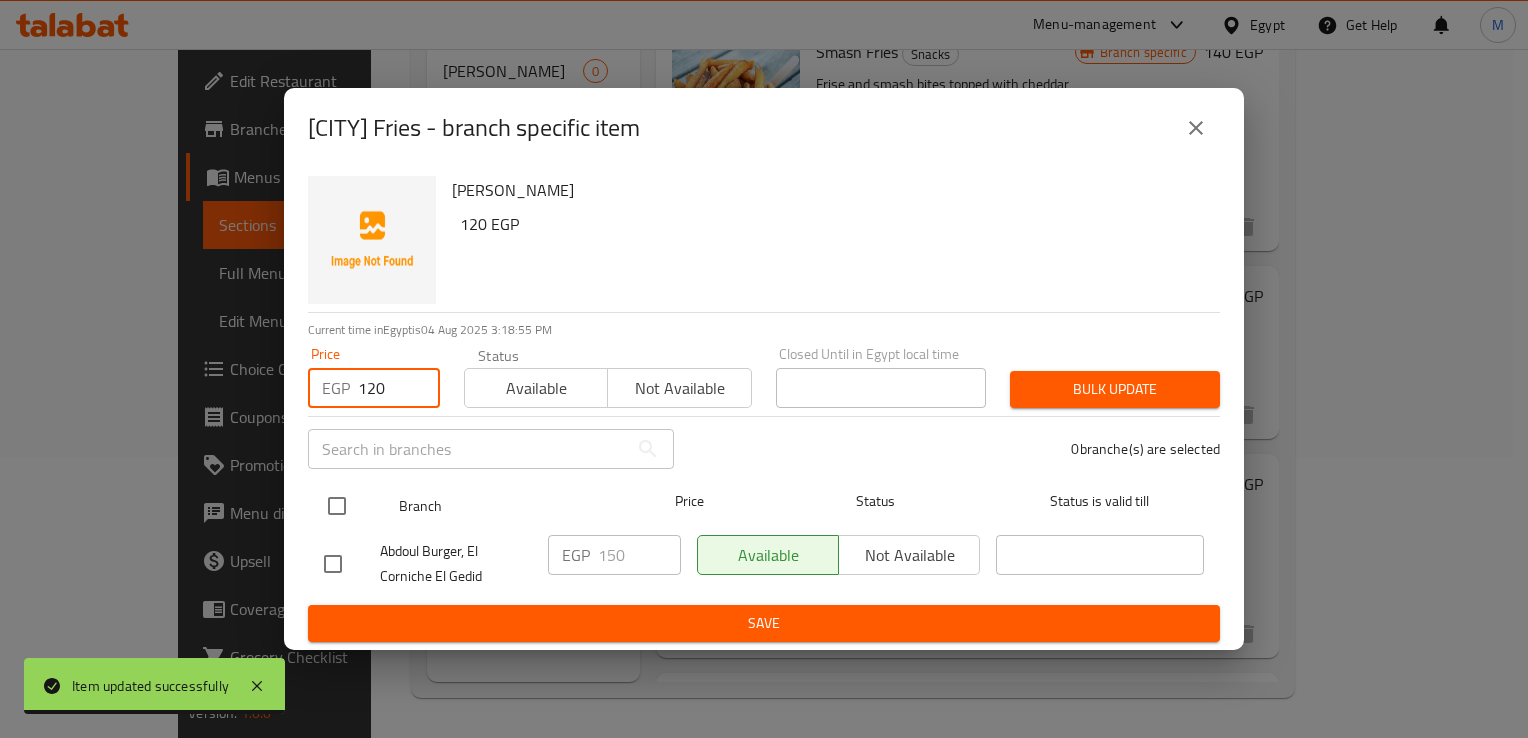 type on "120" 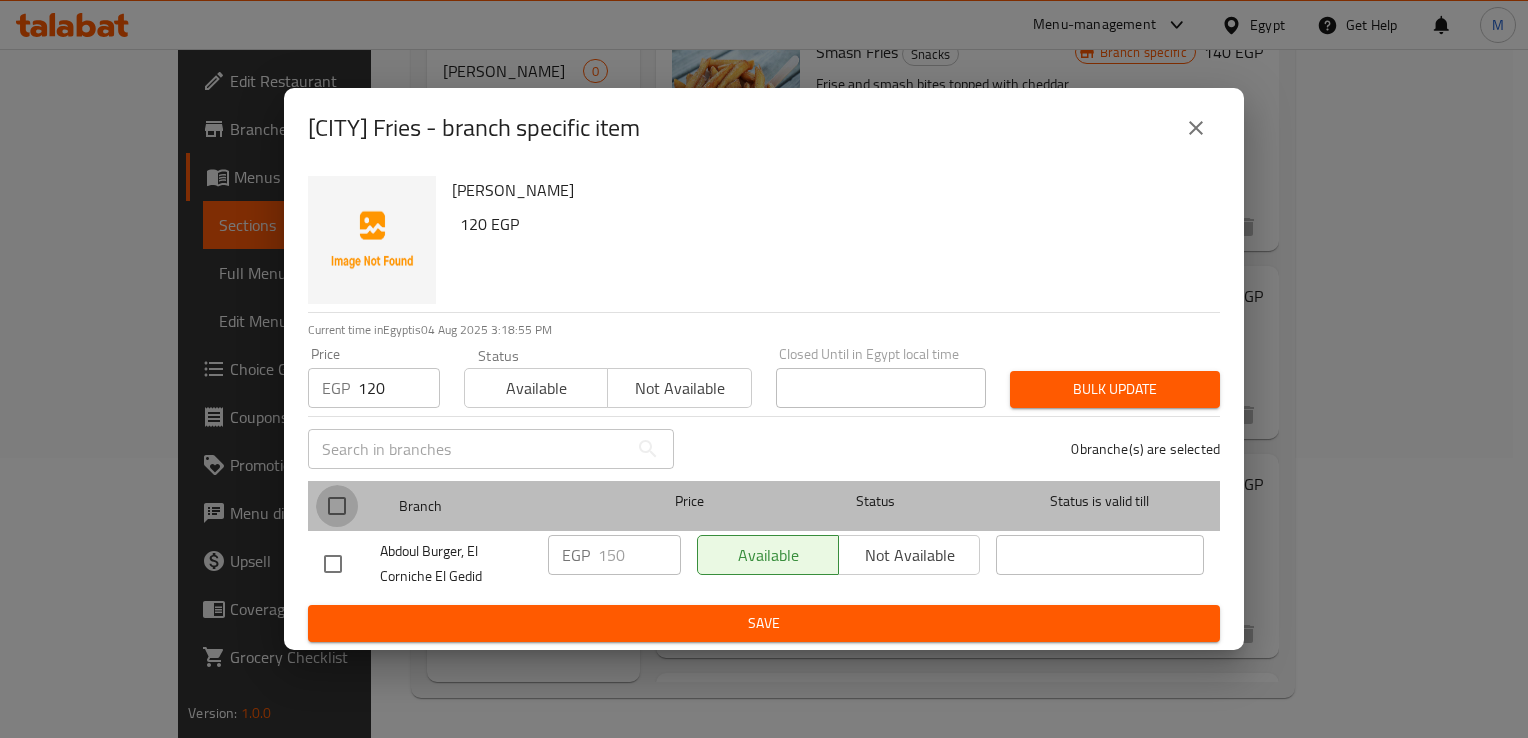 click at bounding box center [337, 506] 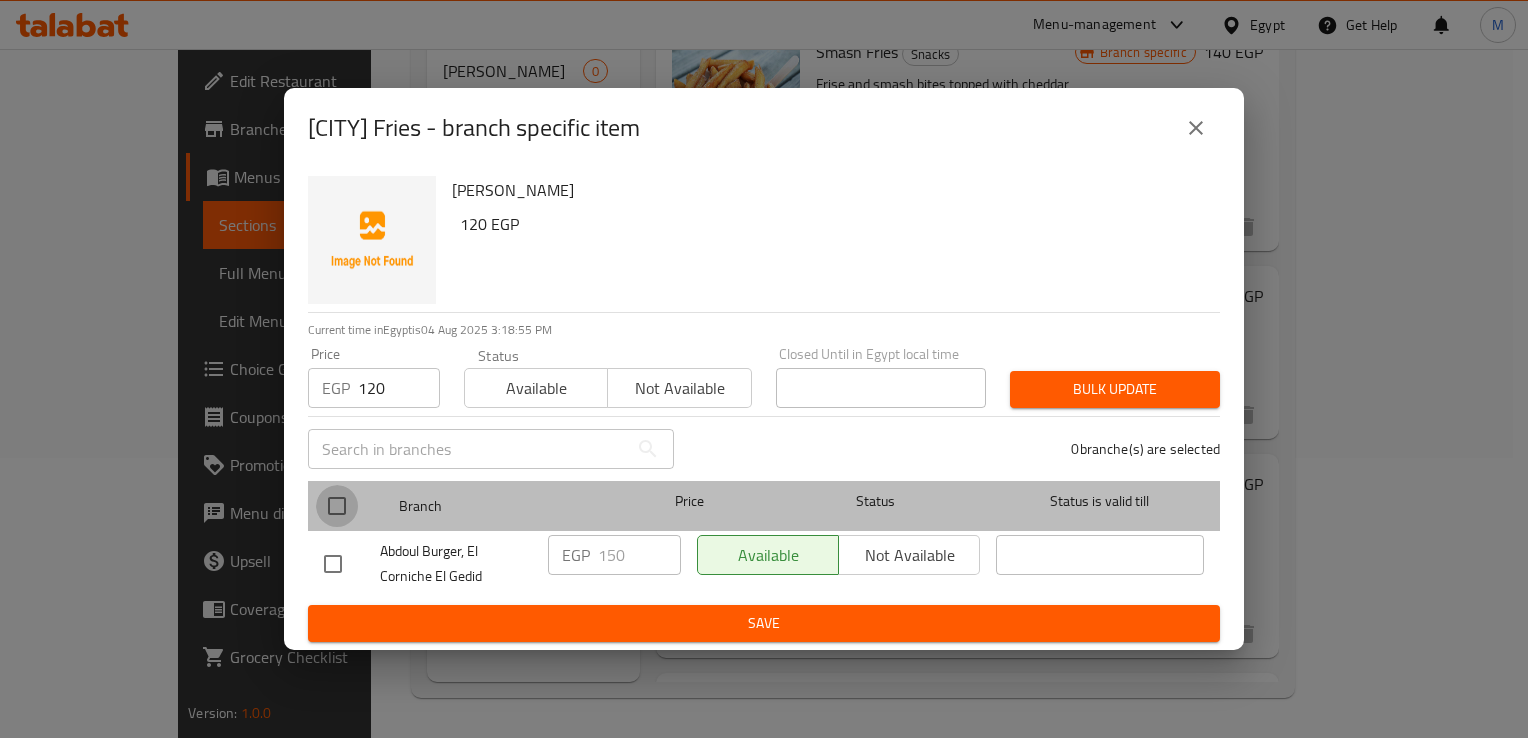 checkbox on "true" 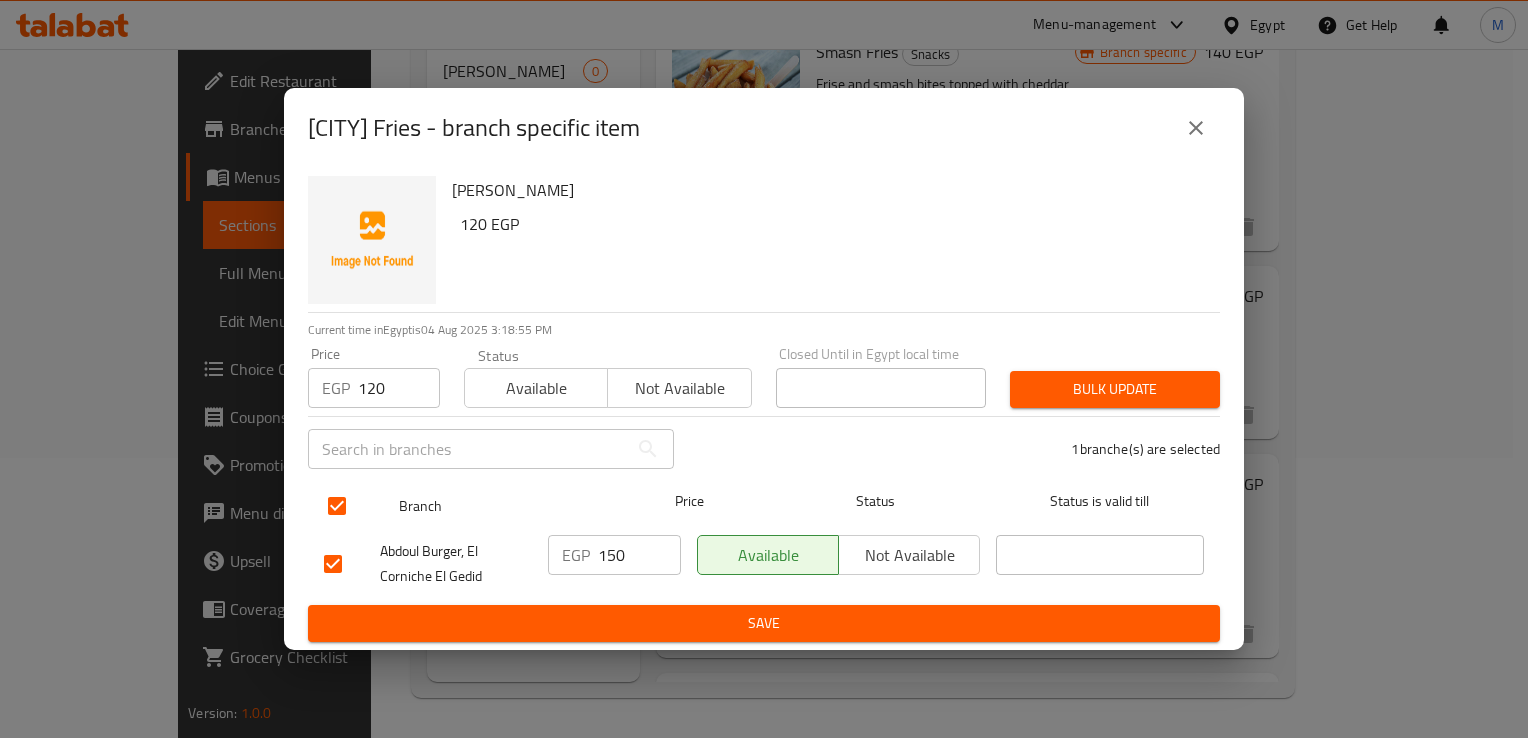 checkbox on "true" 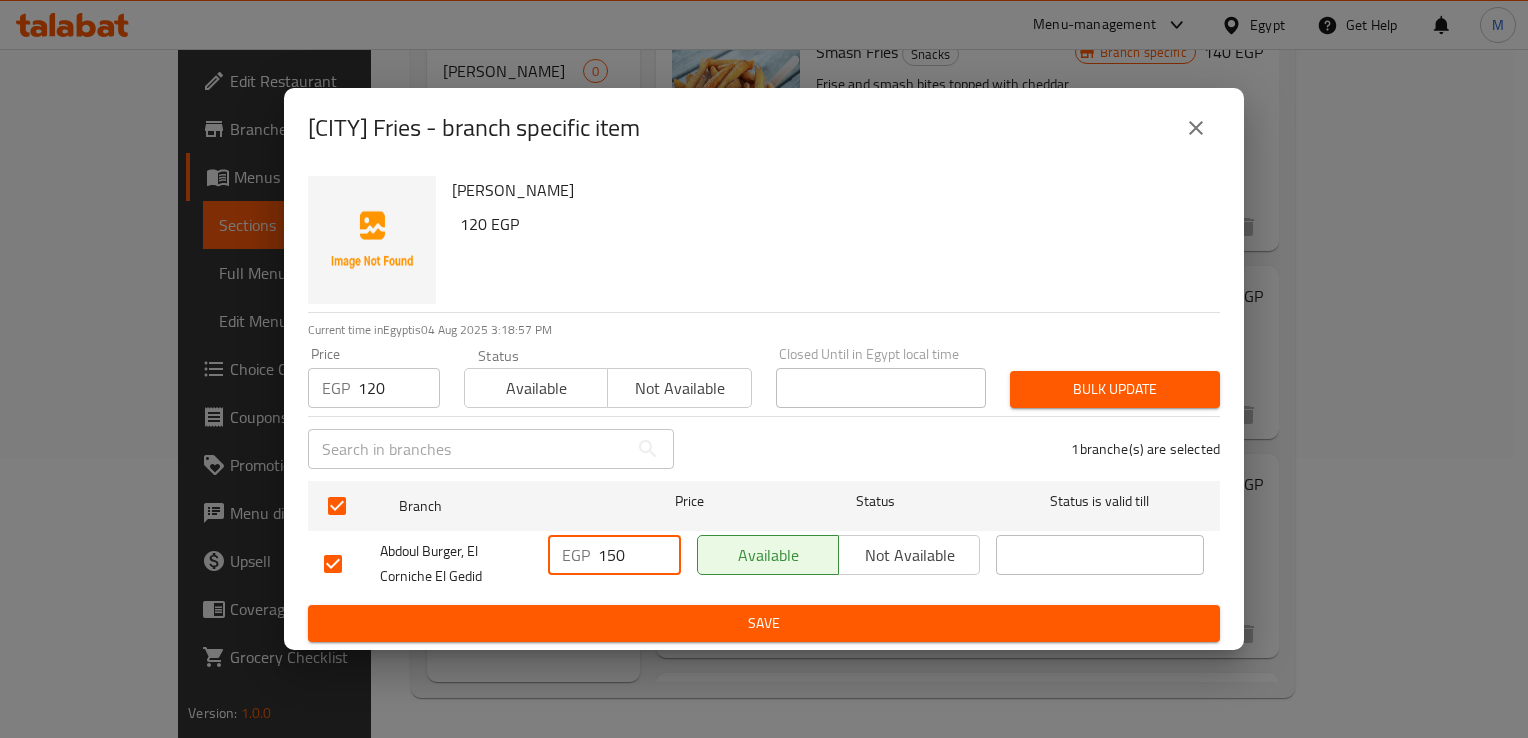 click on "150" at bounding box center [639, 555] 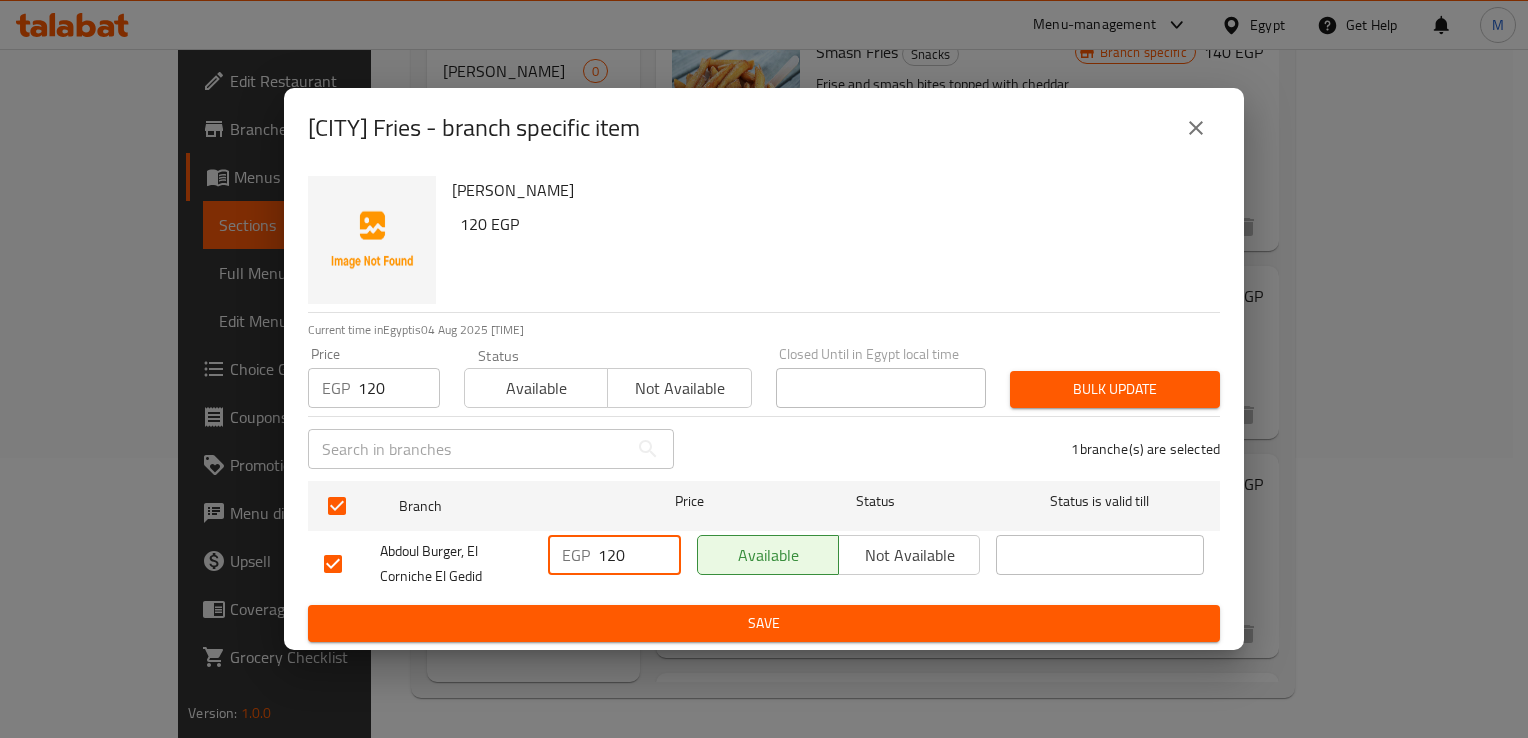 type on "120" 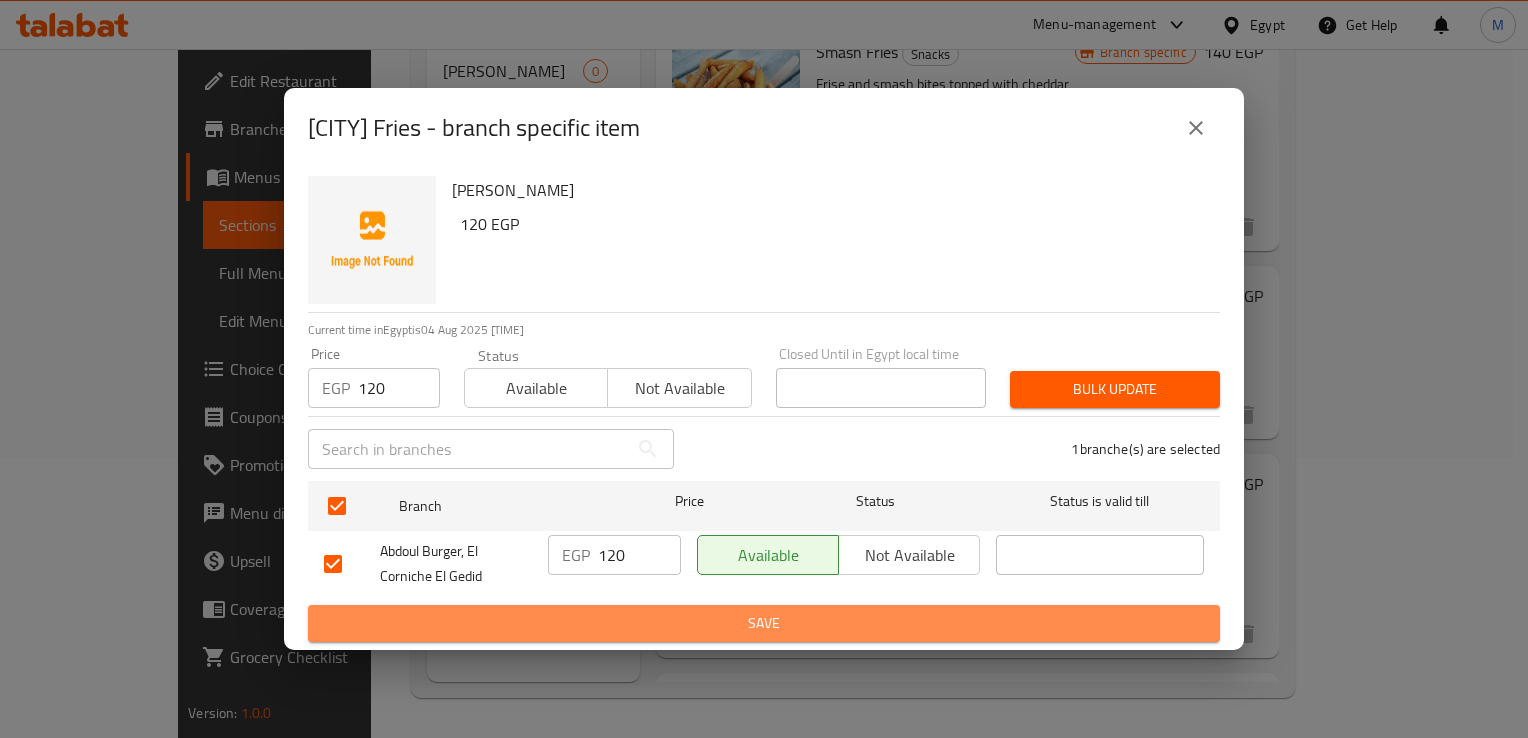 click on "Save" at bounding box center [764, 623] 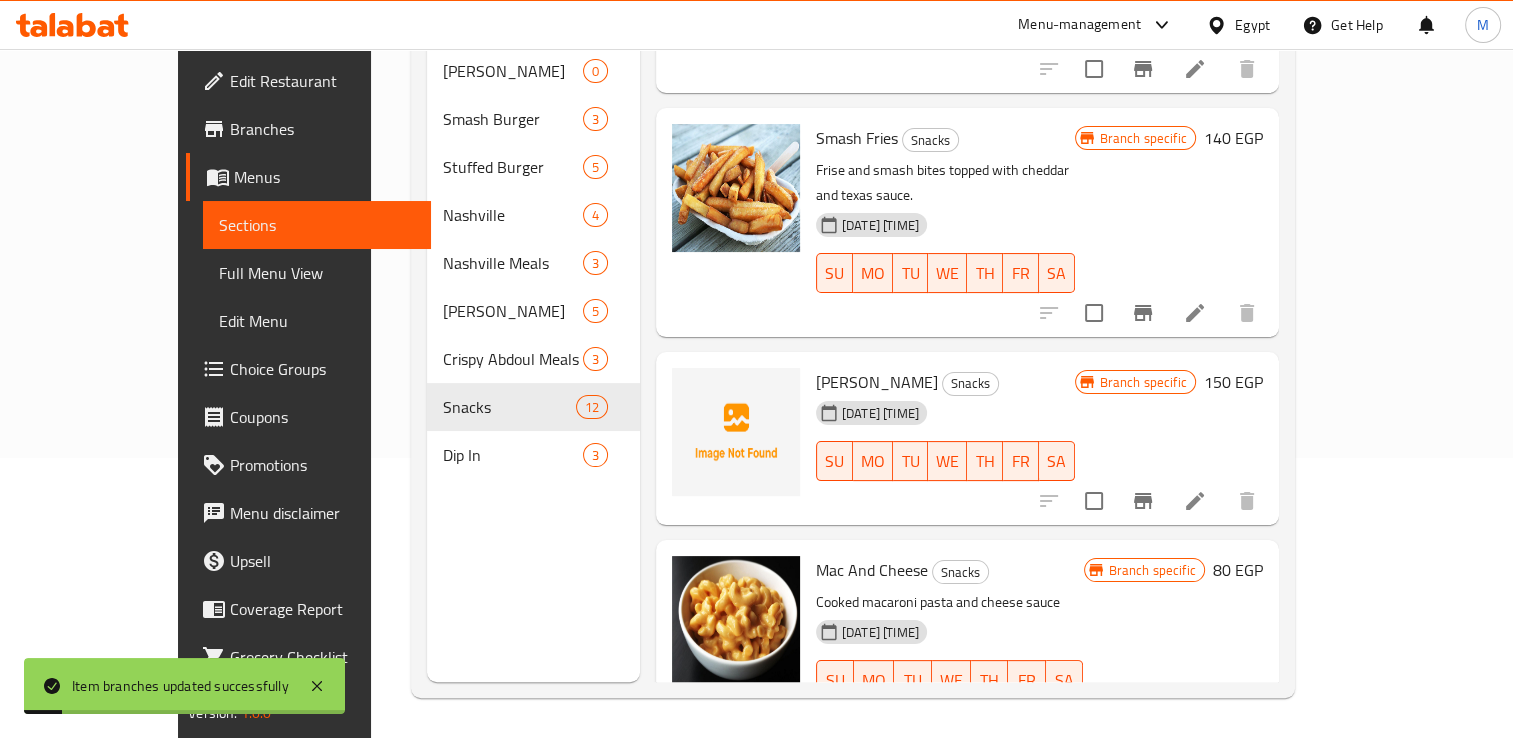scroll, scrollTop: 1440, scrollLeft: 0, axis: vertical 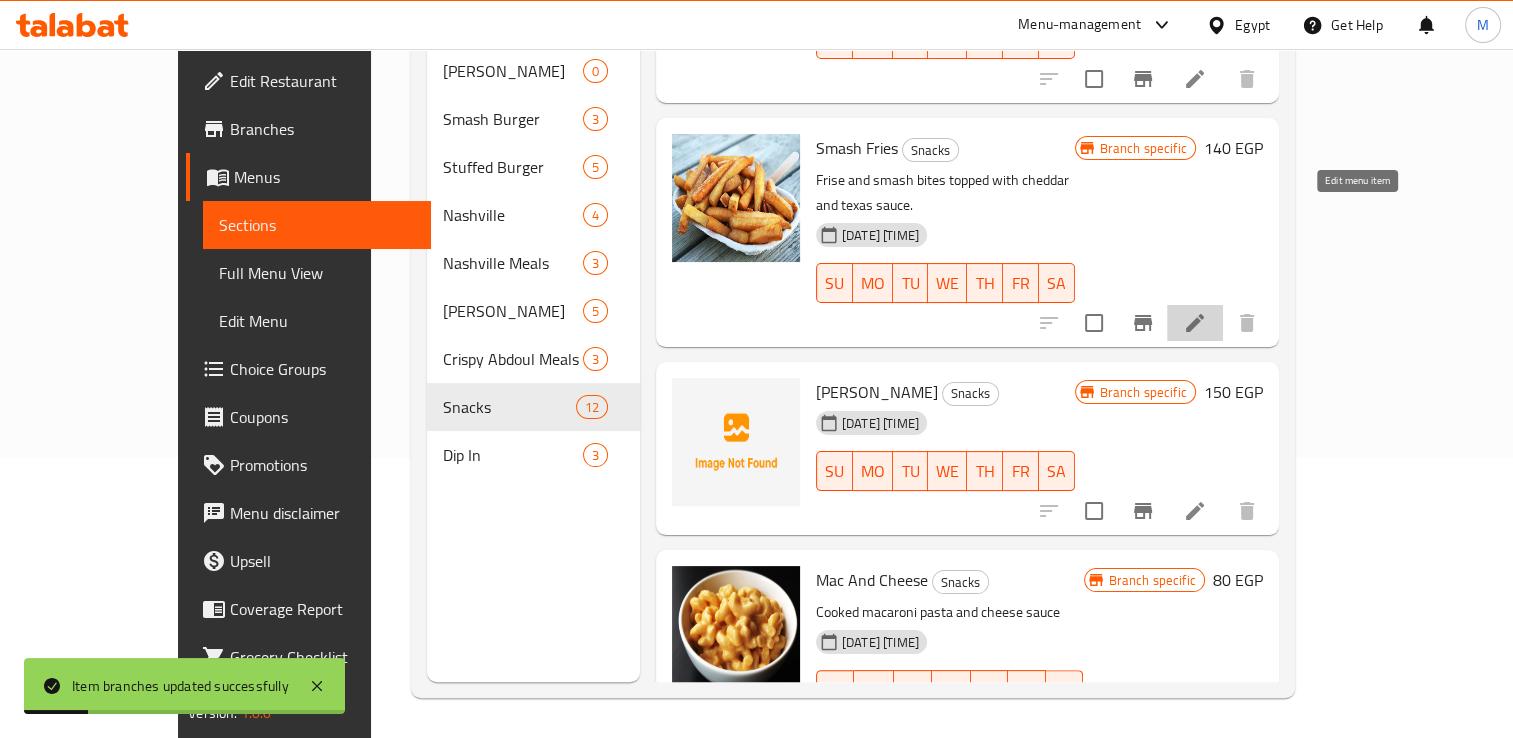 click 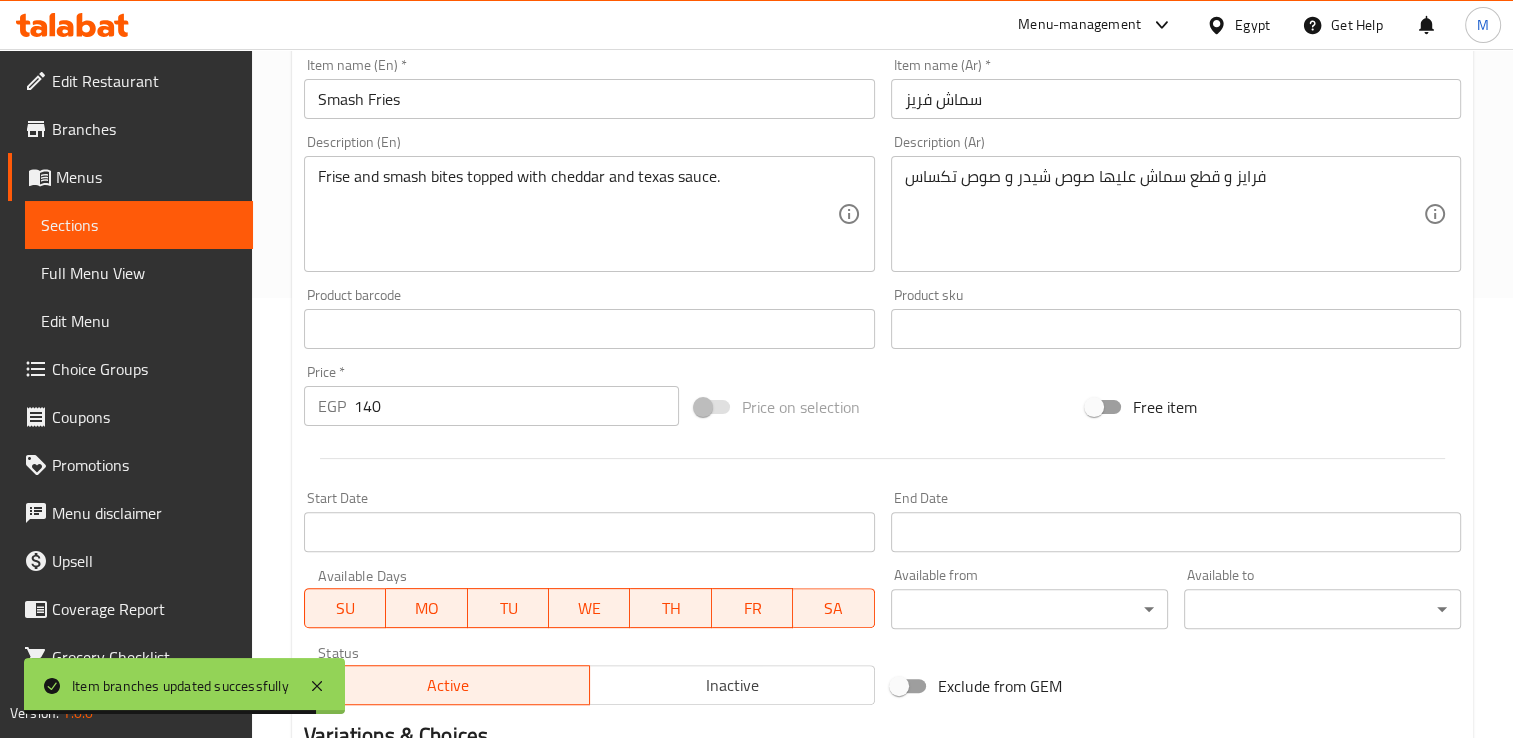 scroll, scrollTop: 490, scrollLeft: 0, axis: vertical 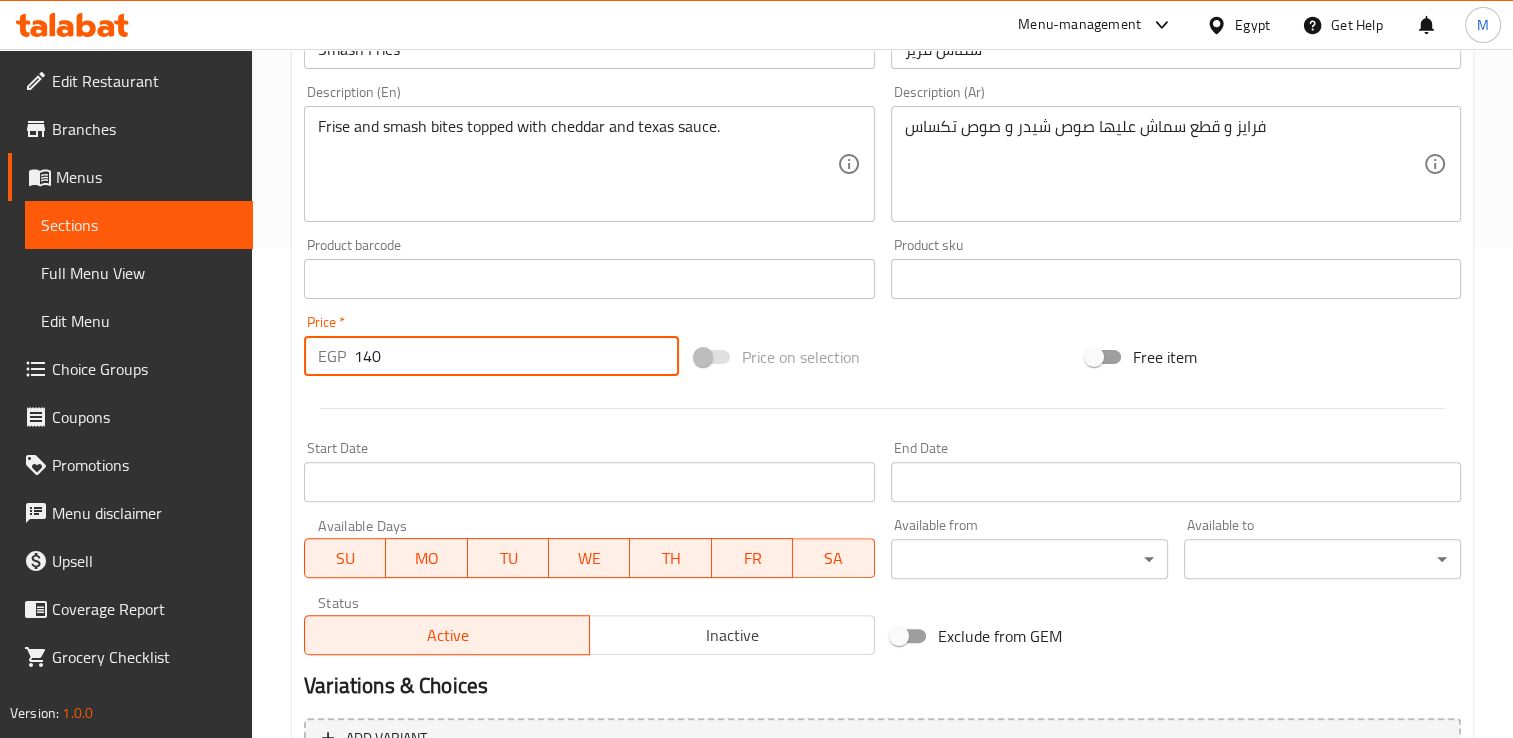 click on "140" at bounding box center (516, 356) 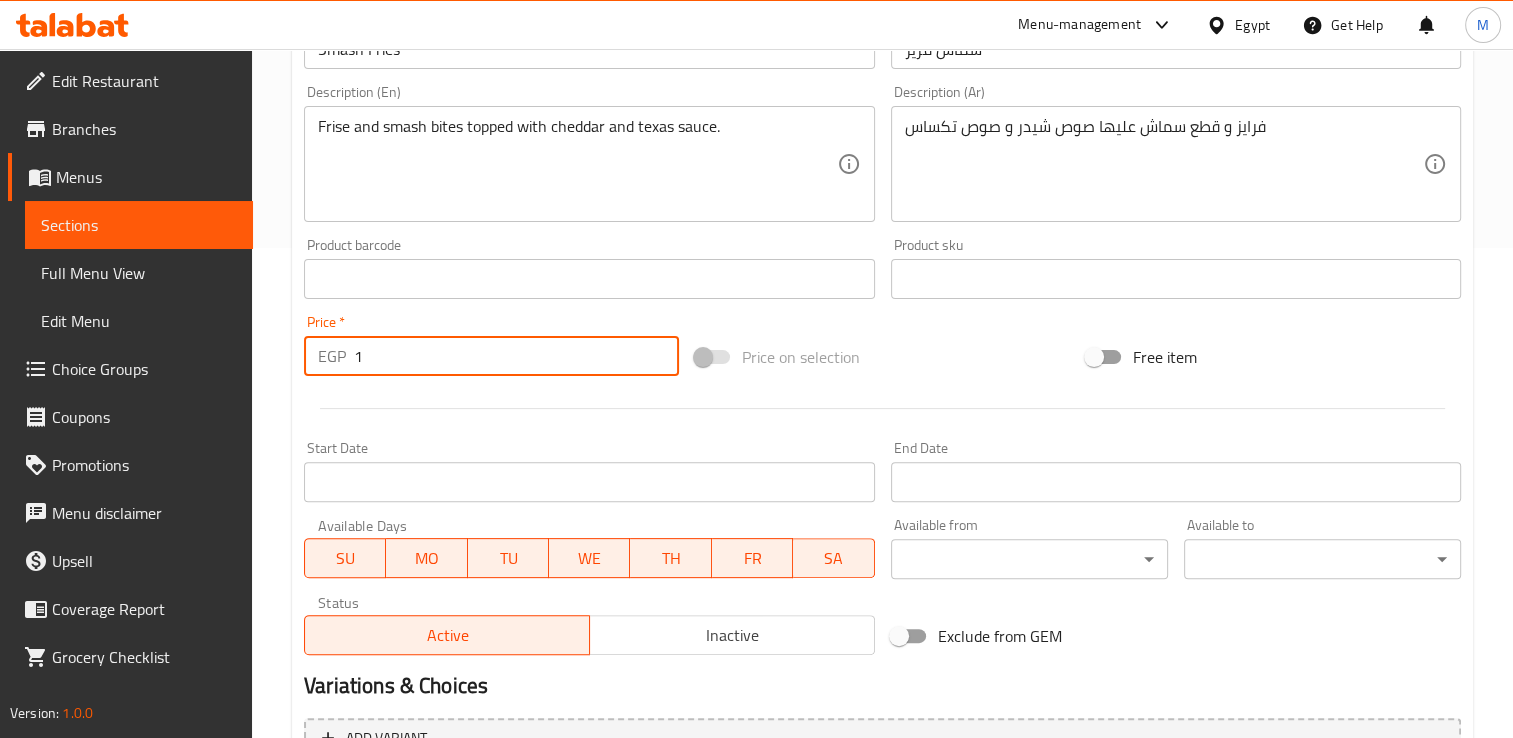 click on "1" at bounding box center [516, 356] 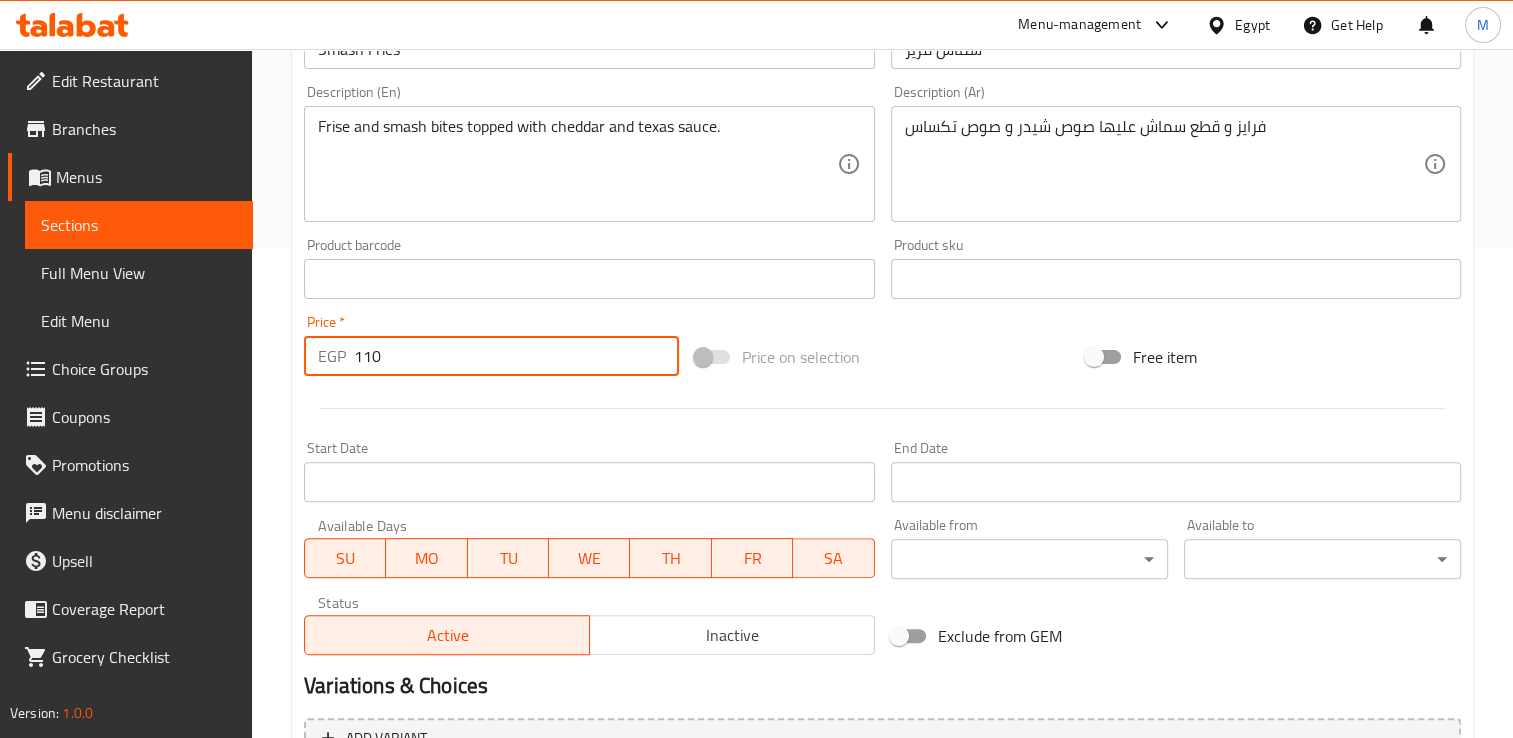 scroll, scrollTop: 702, scrollLeft: 0, axis: vertical 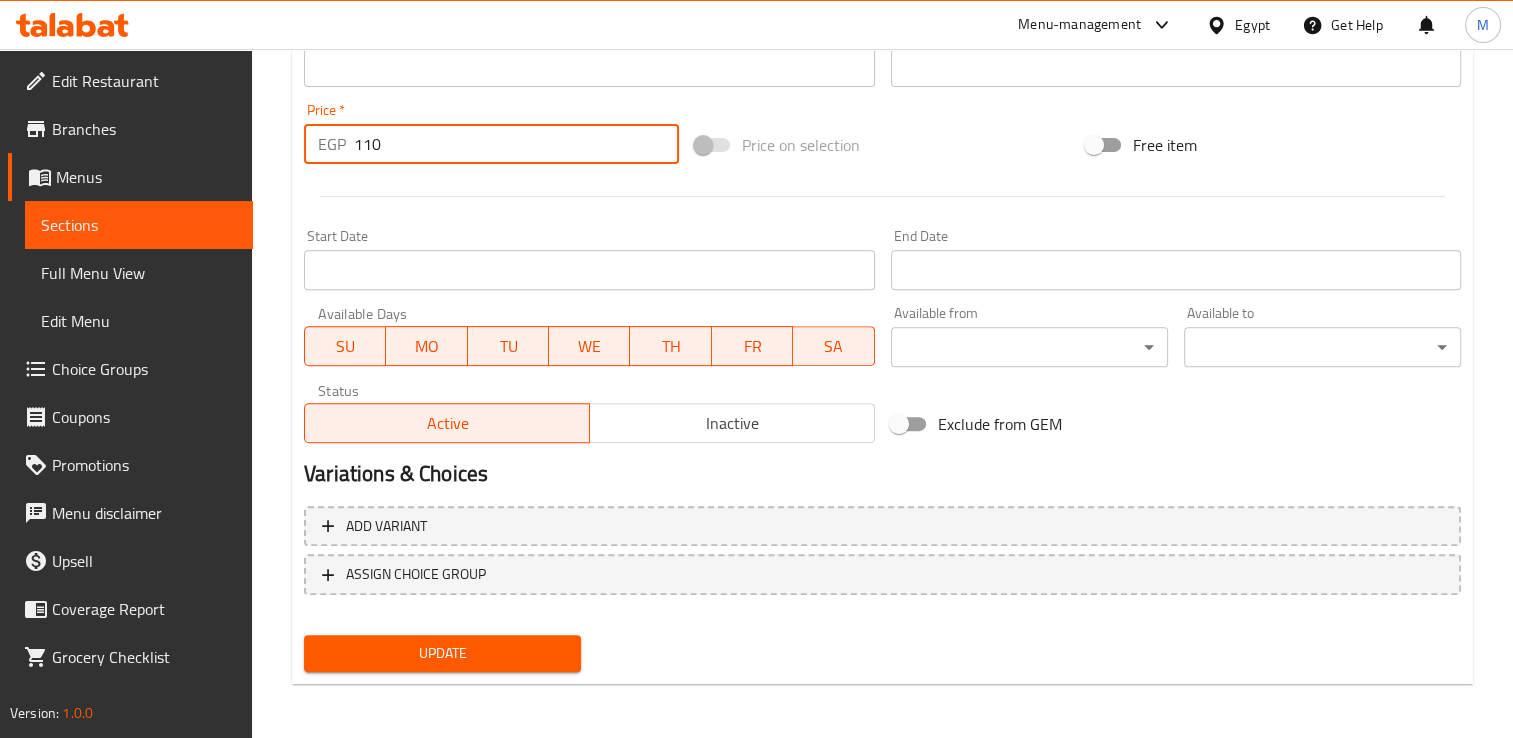 type on "110" 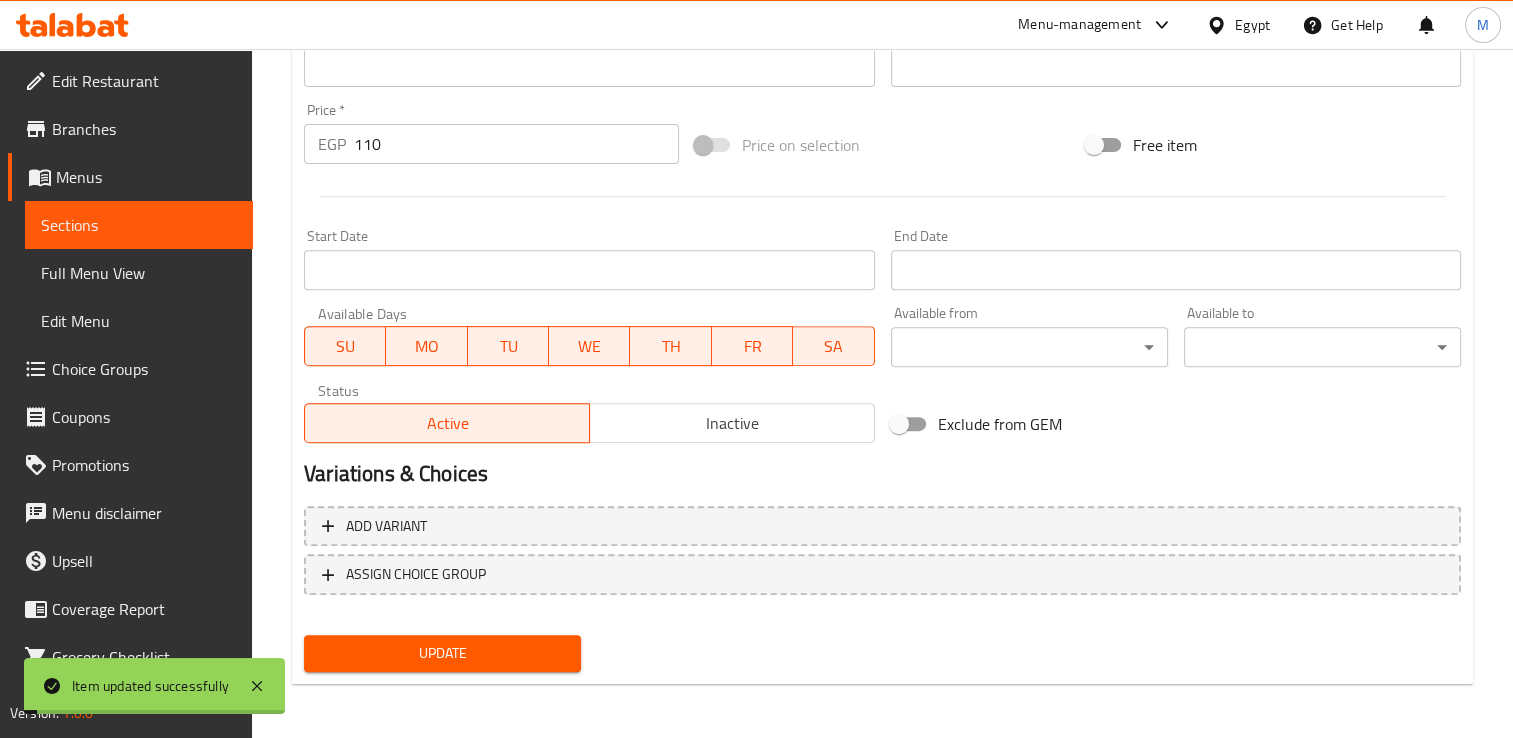 scroll, scrollTop: 0, scrollLeft: 0, axis: both 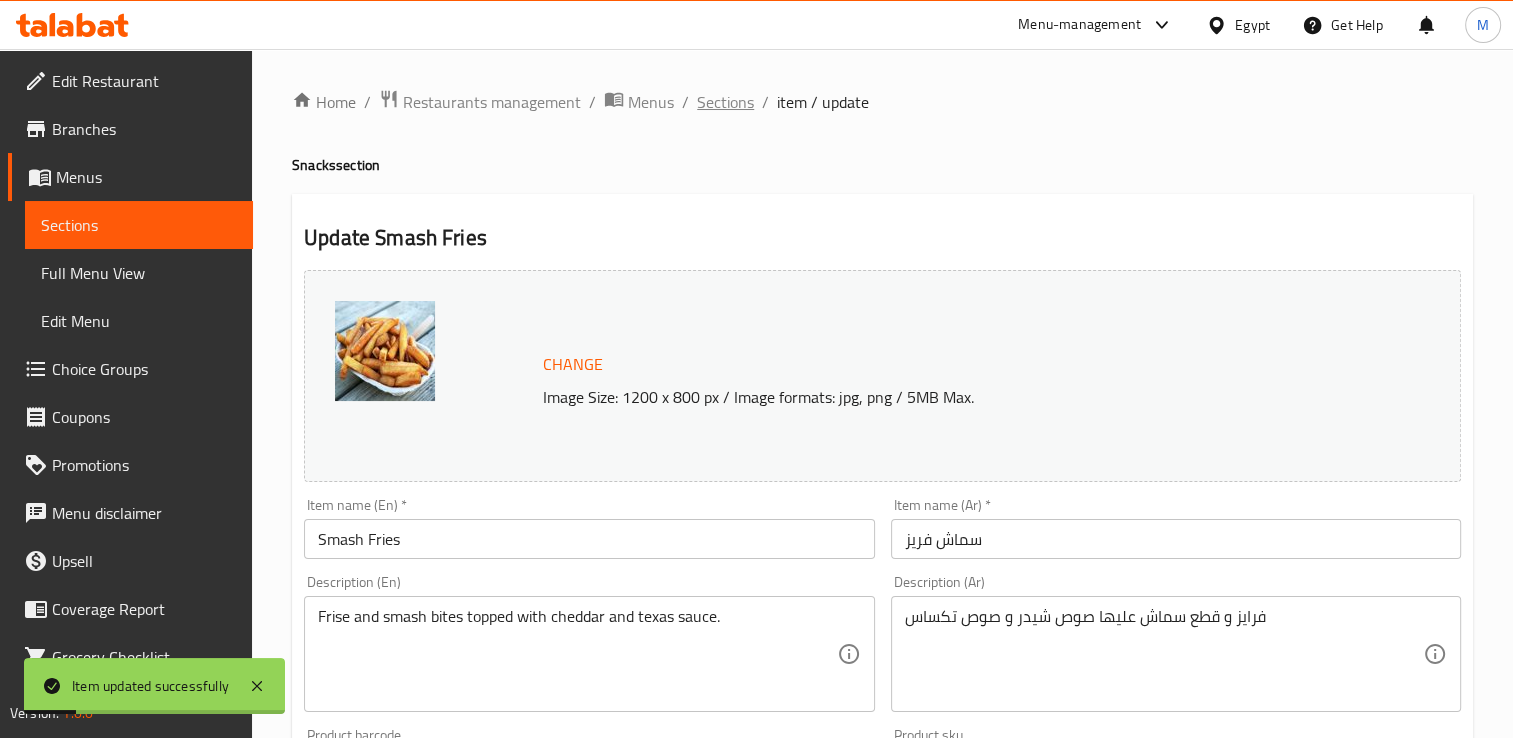 click on "Sections" at bounding box center (725, 102) 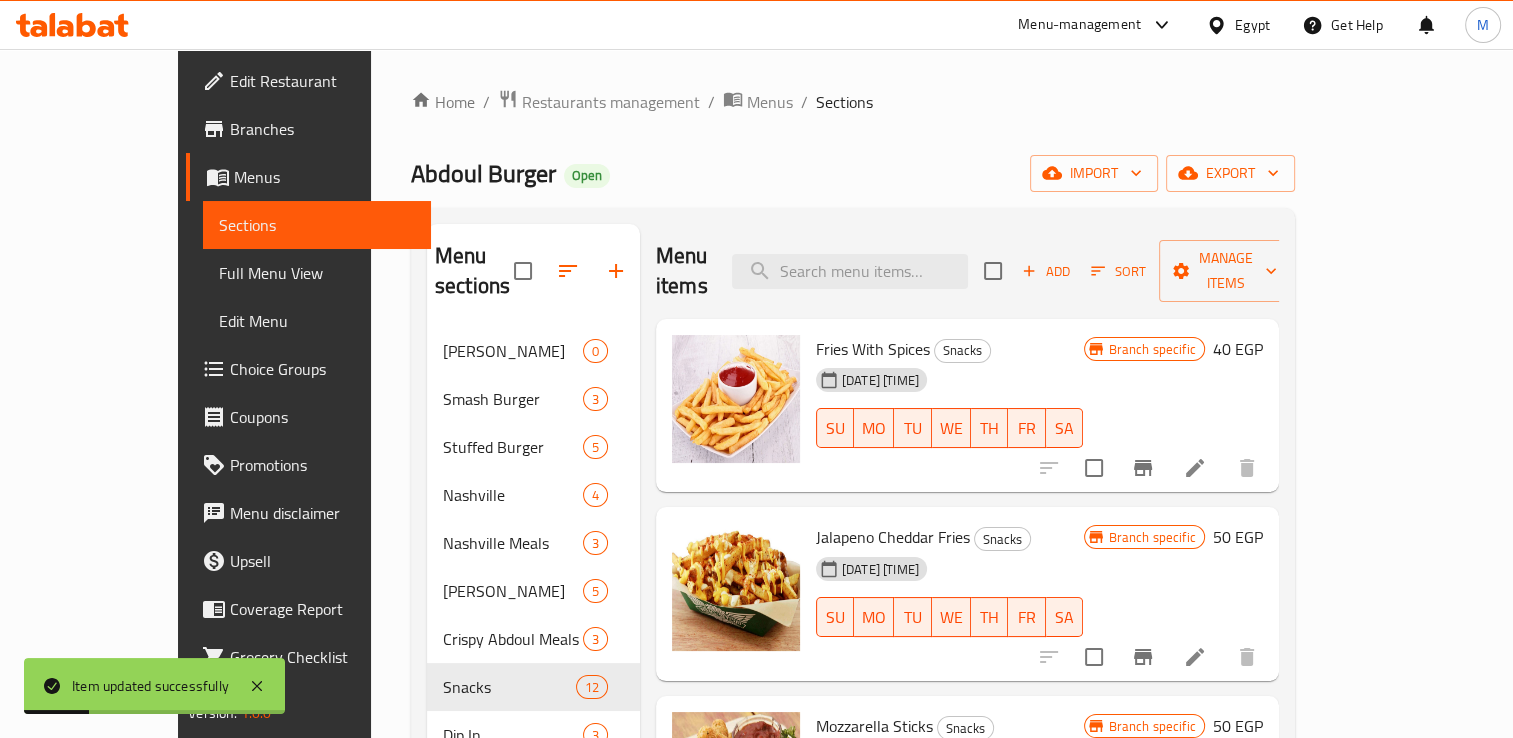 scroll, scrollTop: 280, scrollLeft: 0, axis: vertical 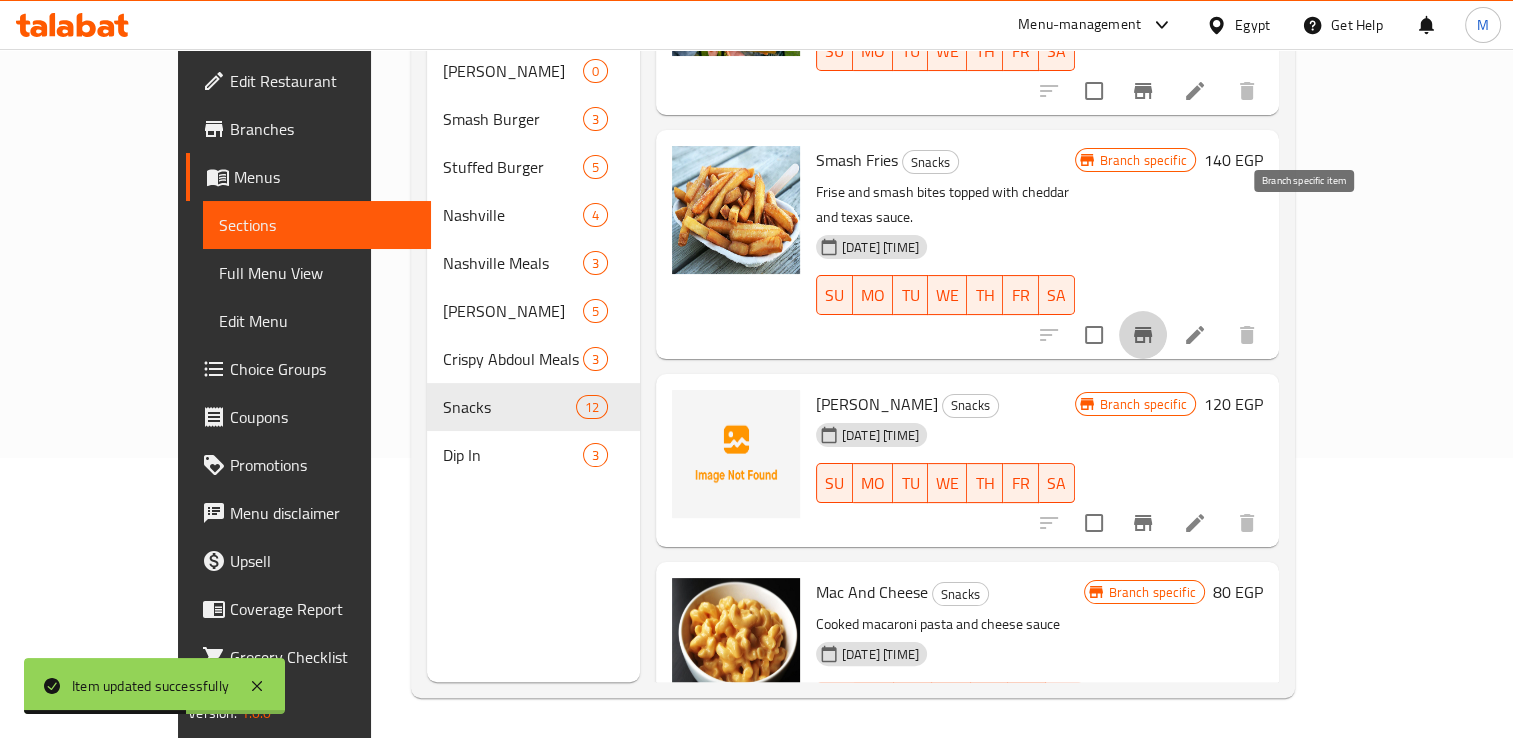 click 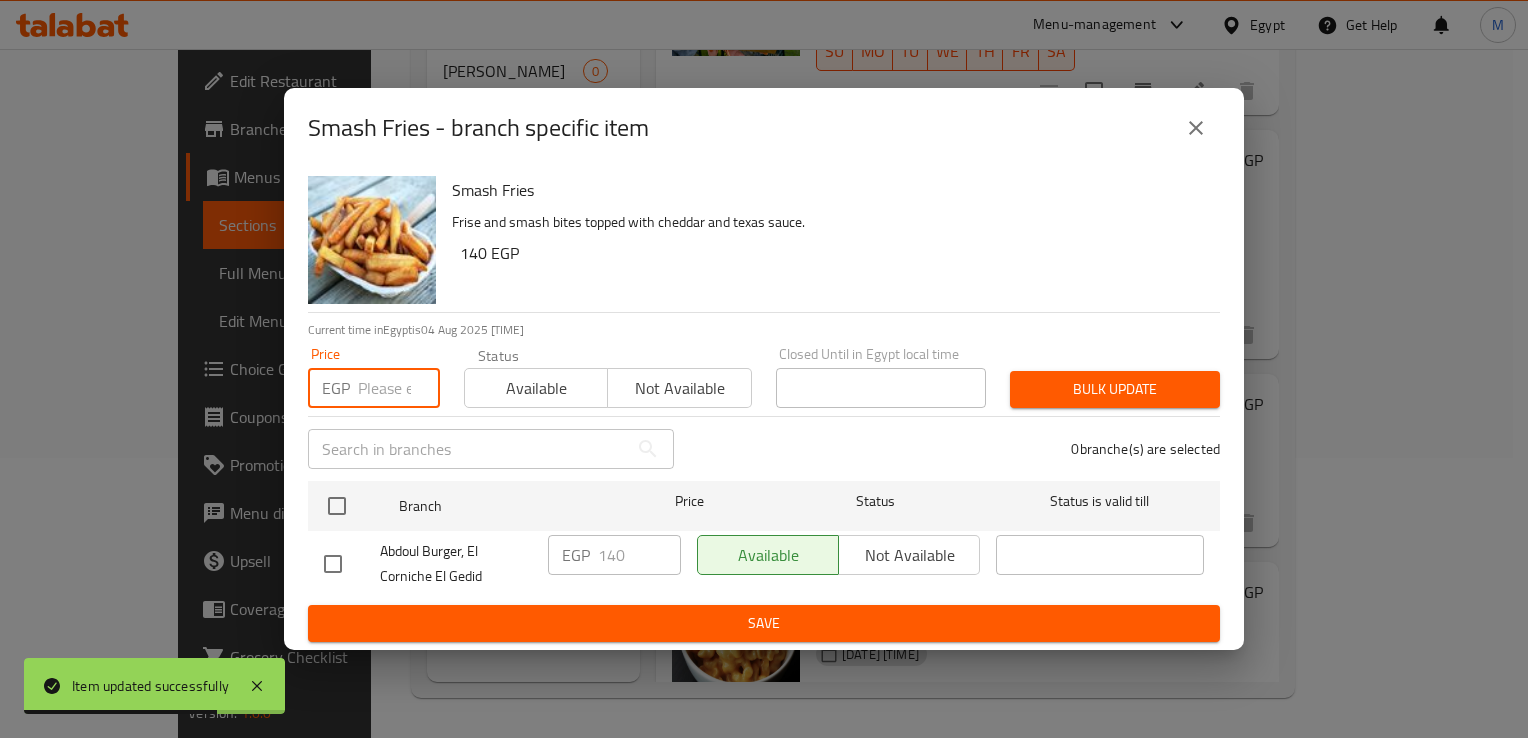 click at bounding box center (399, 388) 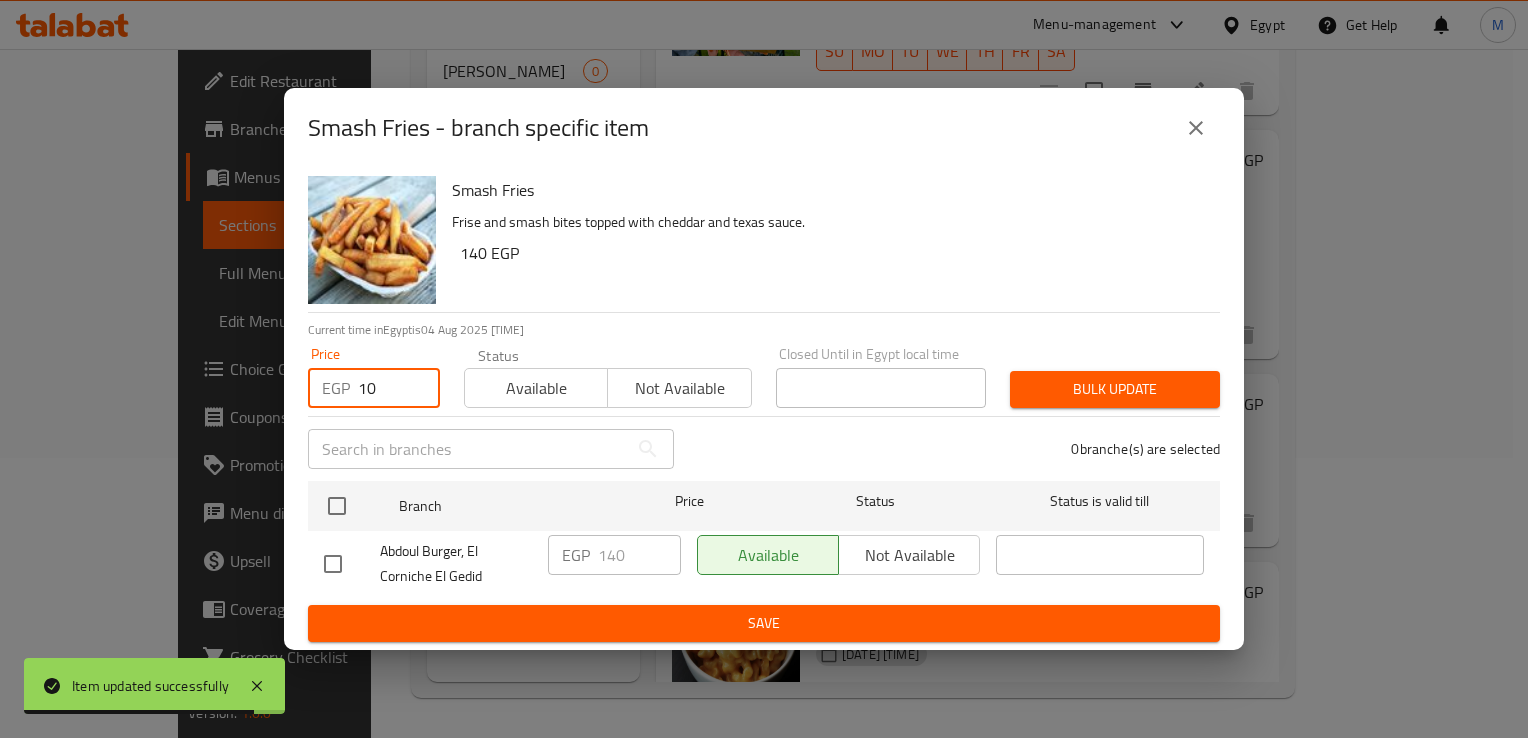 click on "10" at bounding box center (399, 388) 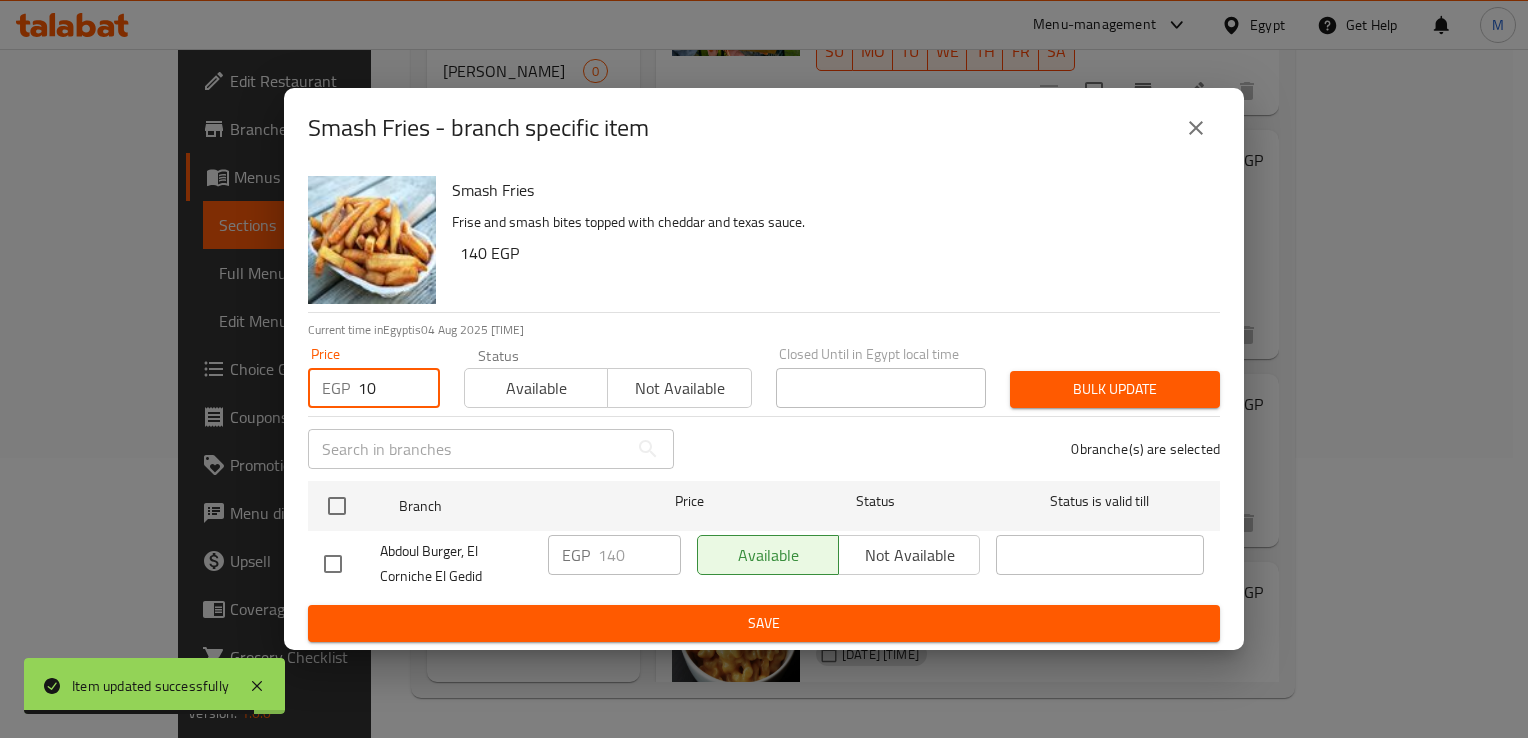 click on "10" at bounding box center [399, 388] 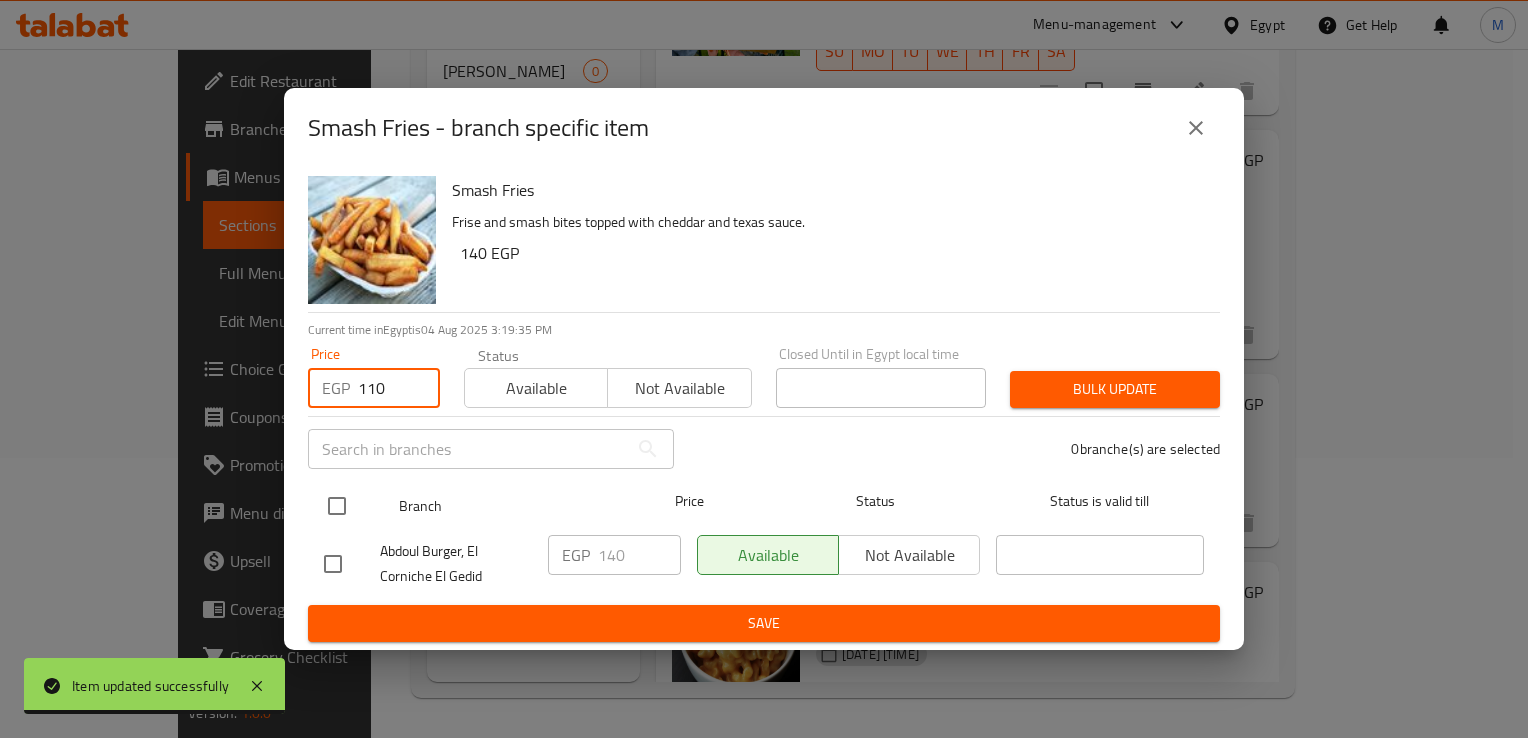 type on "110" 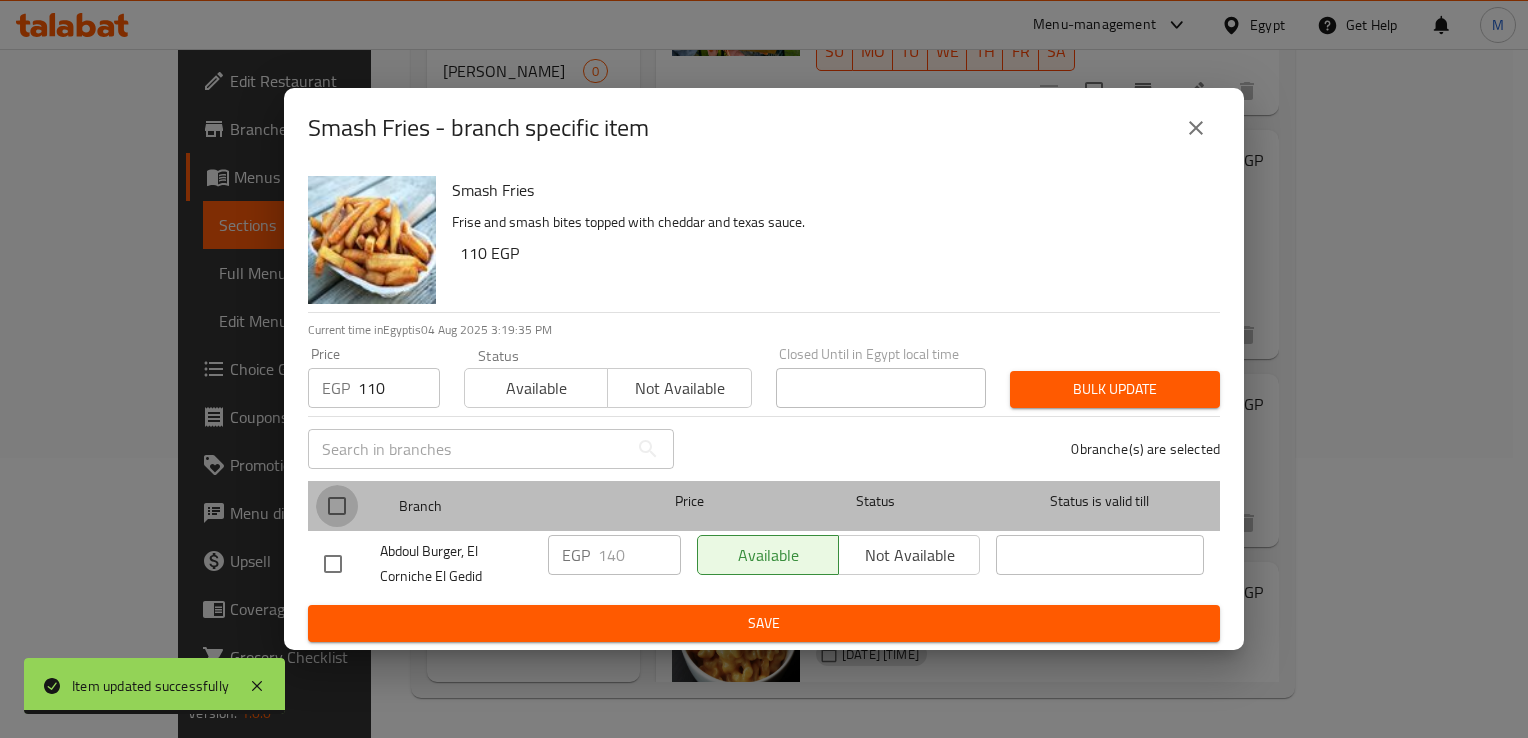 click at bounding box center [337, 506] 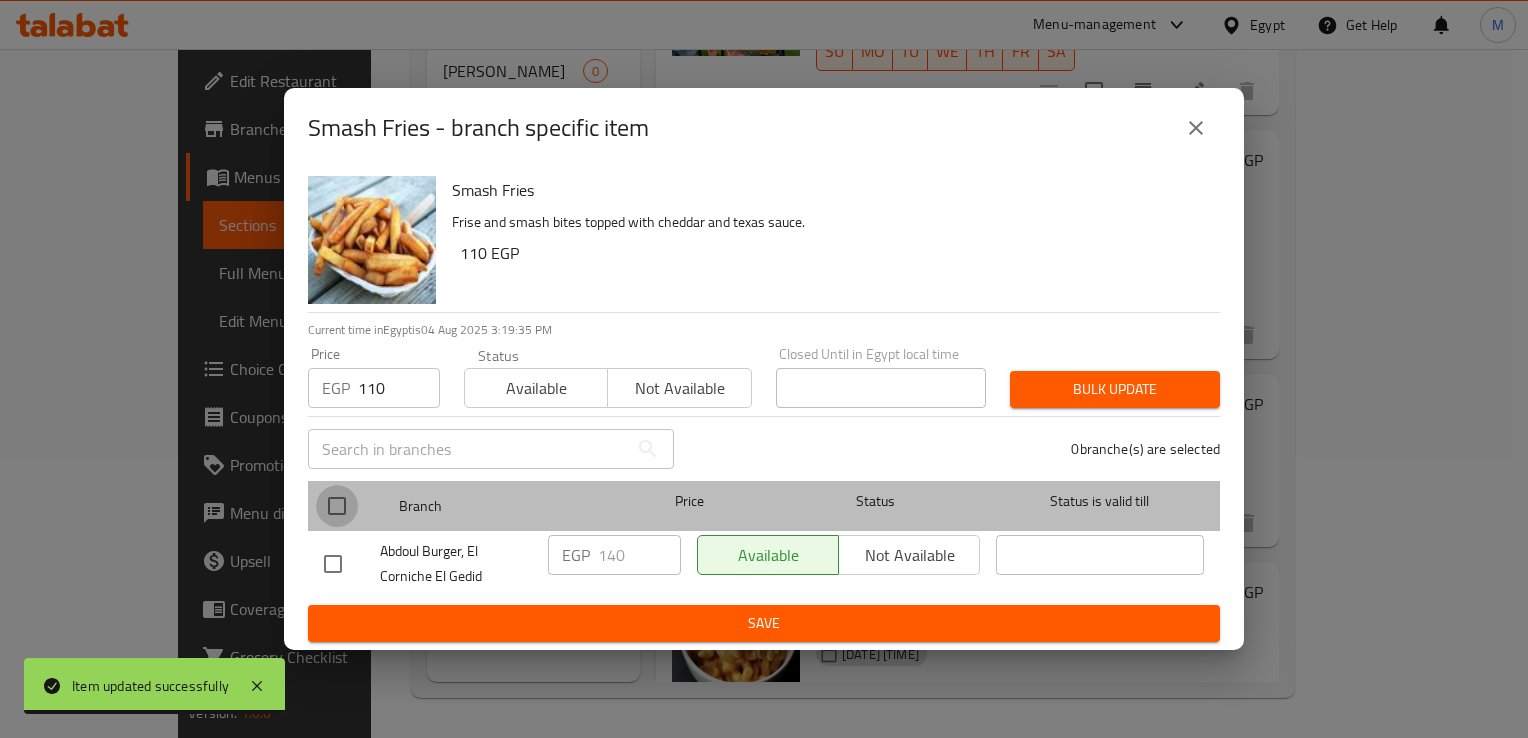 checkbox on "true" 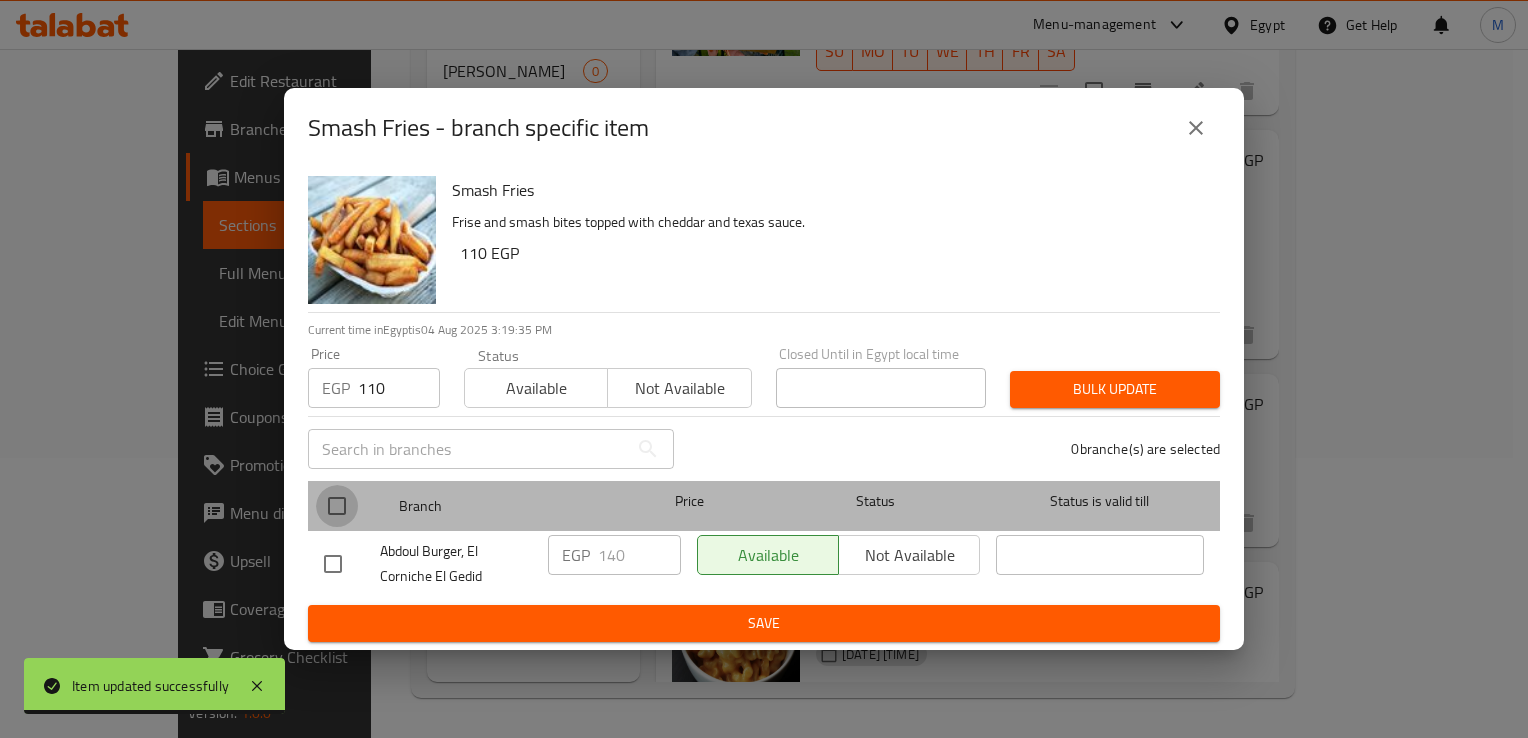 checkbox on "true" 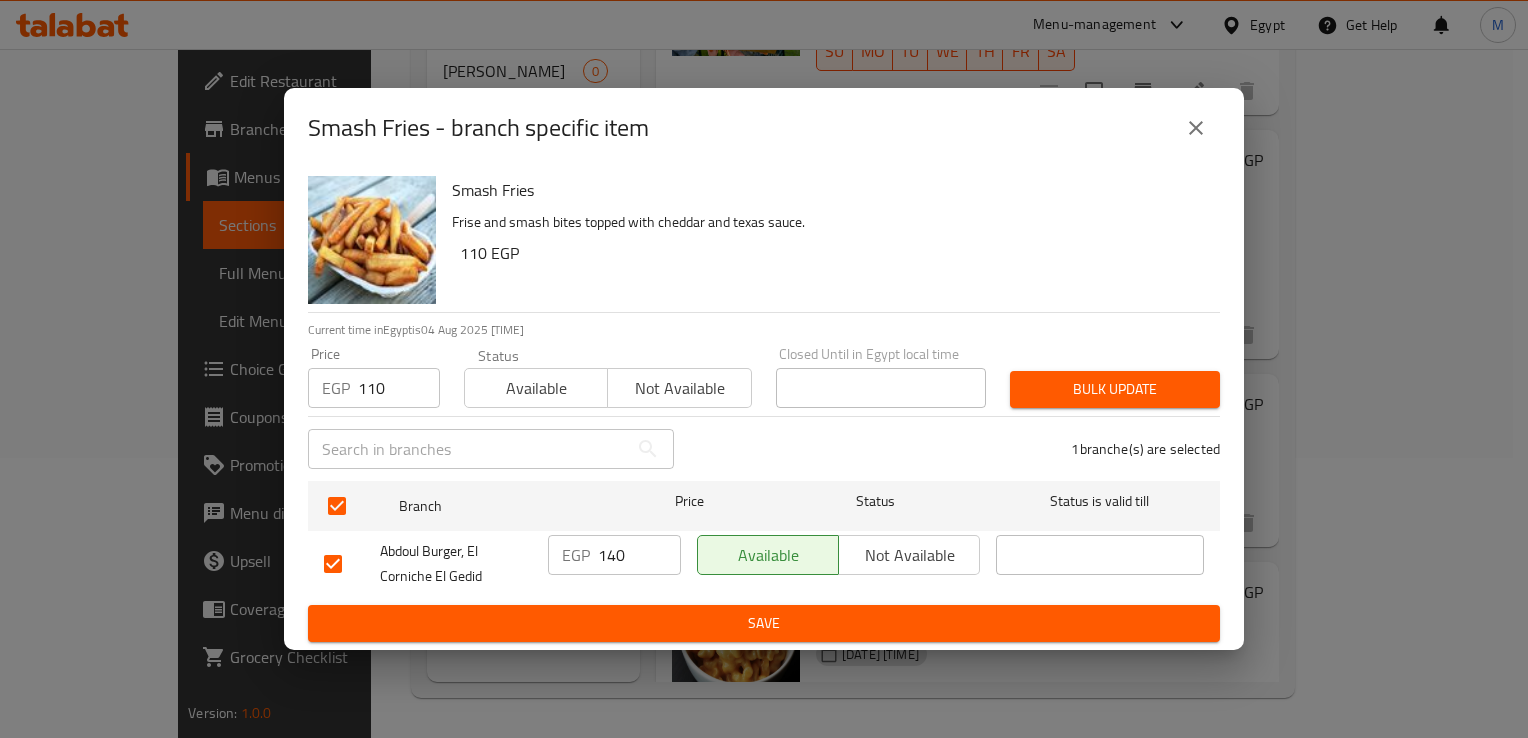 click on "140" at bounding box center [639, 555] 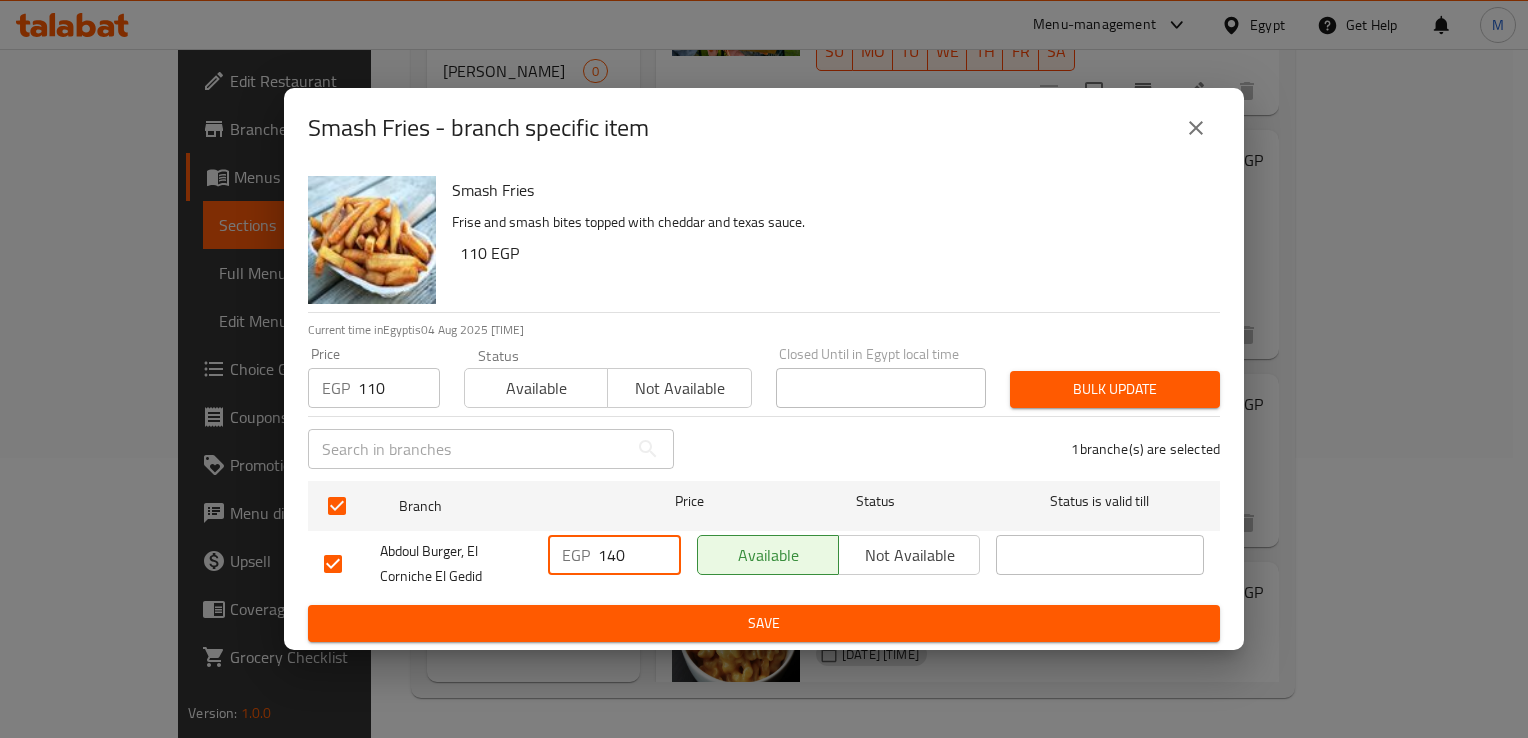 click on "140" at bounding box center [639, 555] 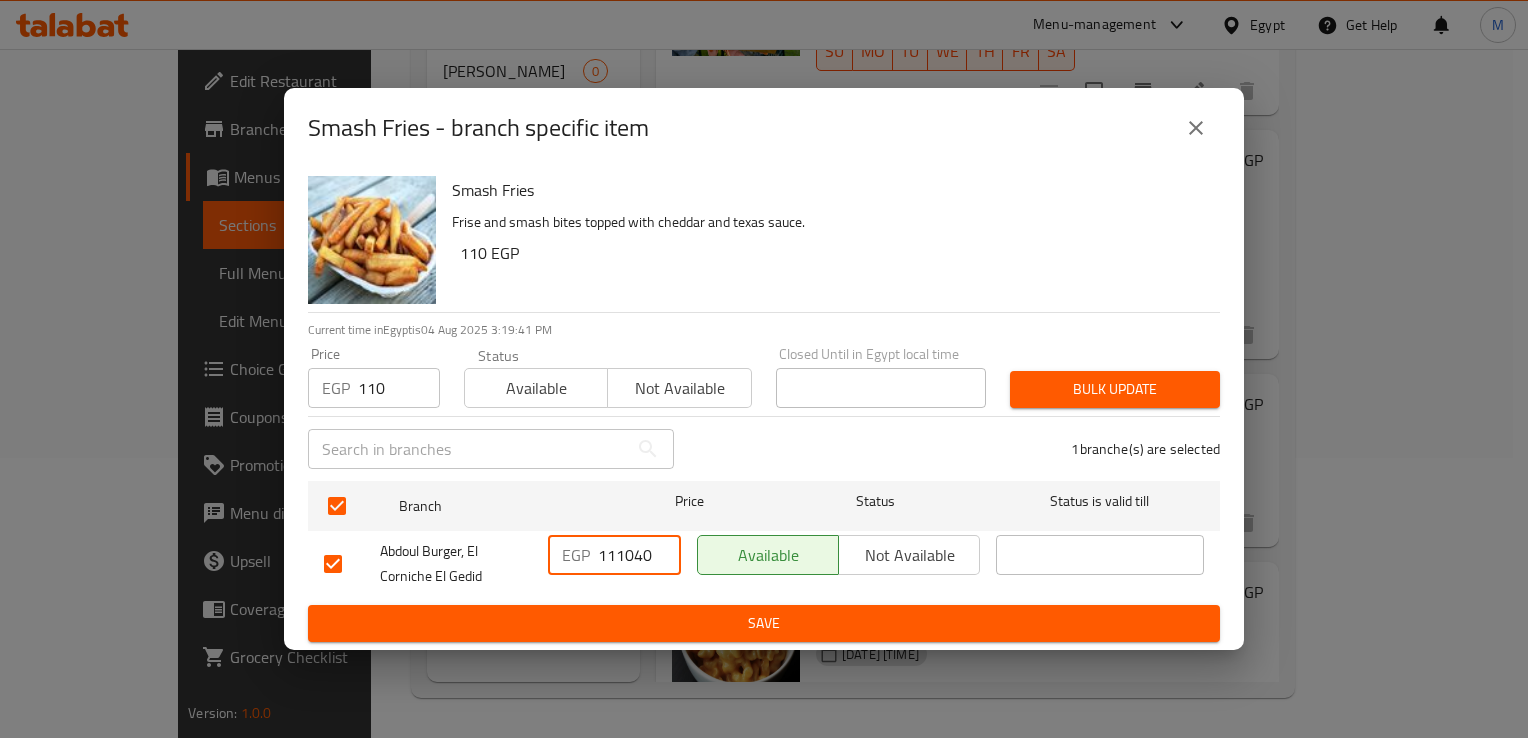 click on "111040" at bounding box center [639, 555] 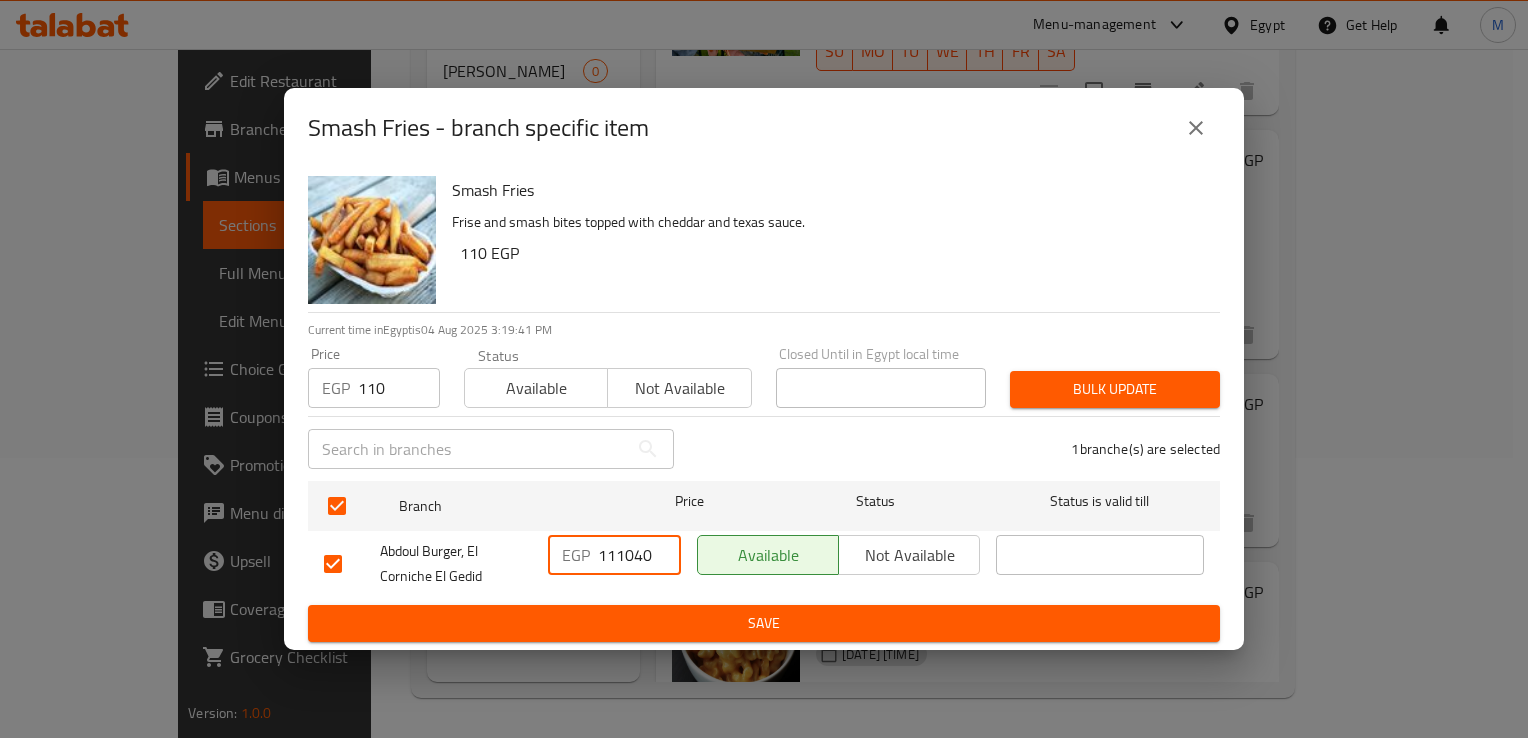 click on "111040" at bounding box center [639, 555] 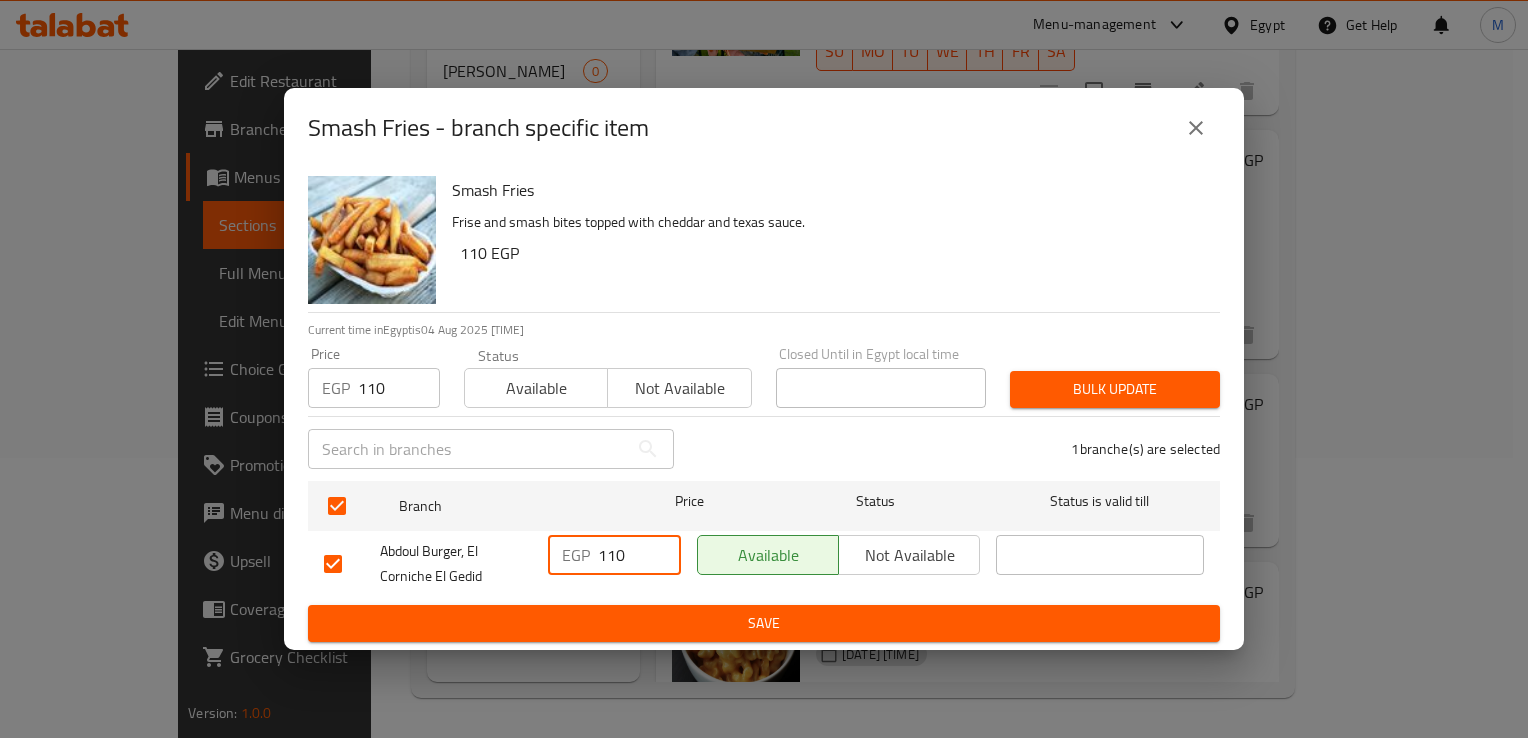 type on "110" 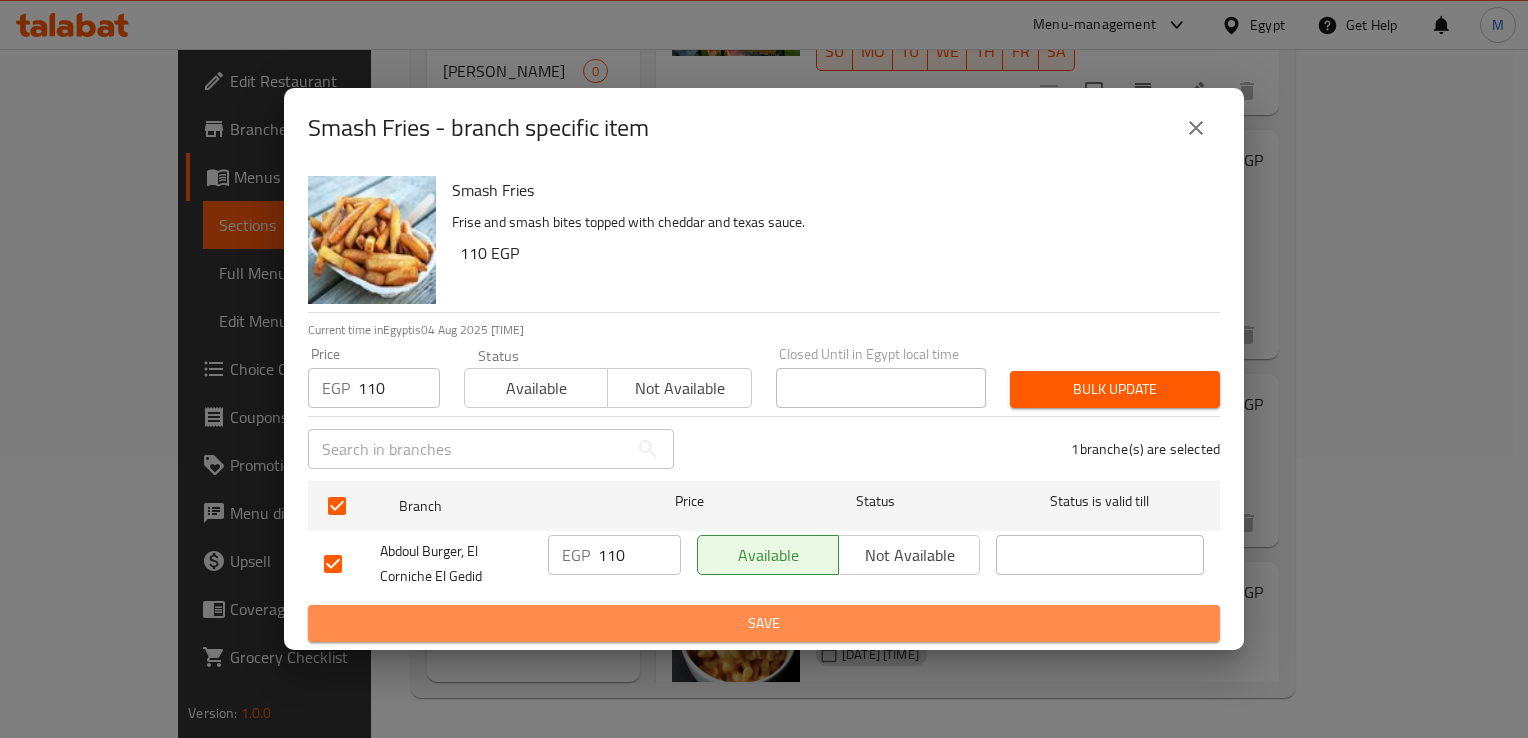 click on "Save" at bounding box center [764, 623] 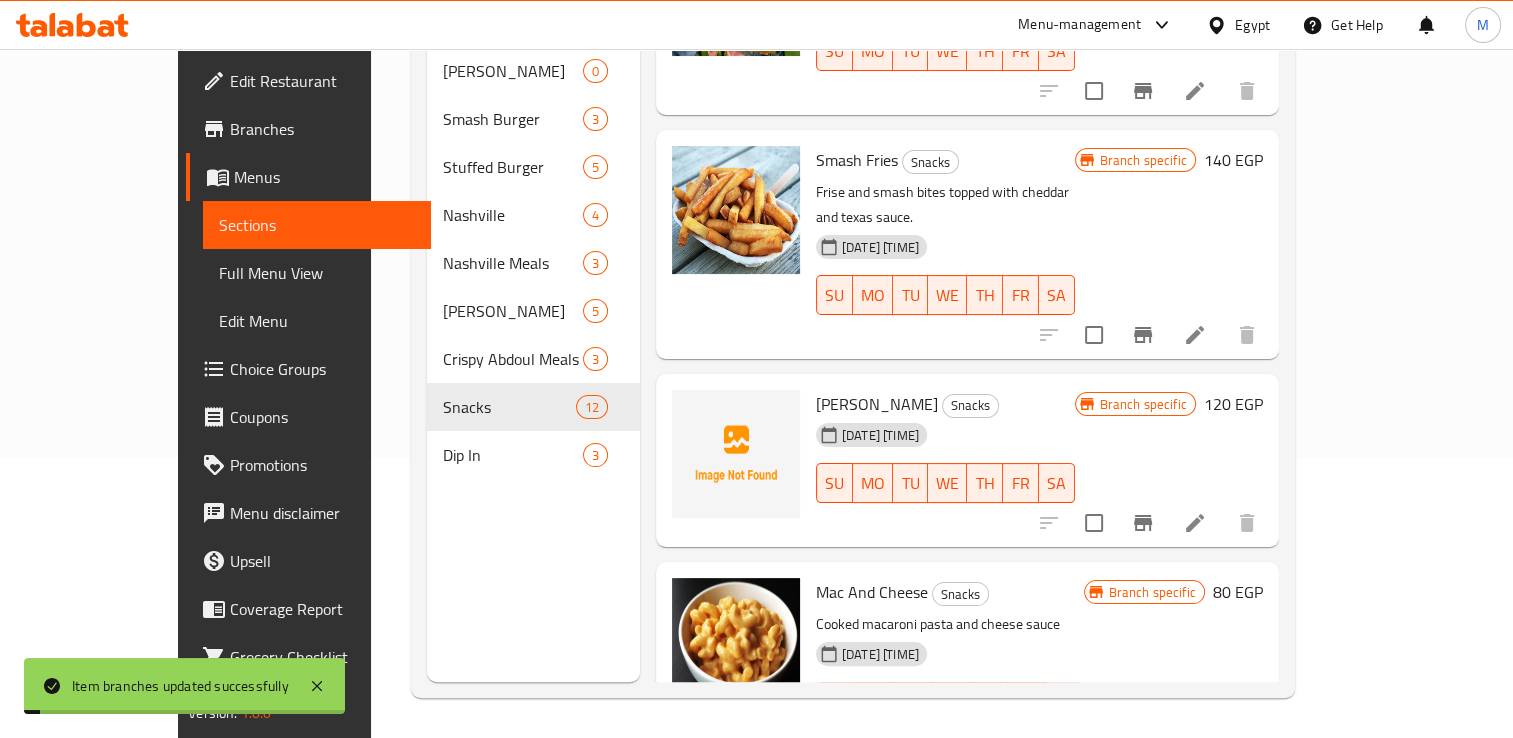 scroll, scrollTop: 1288, scrollLeft: 0, axis: vertical 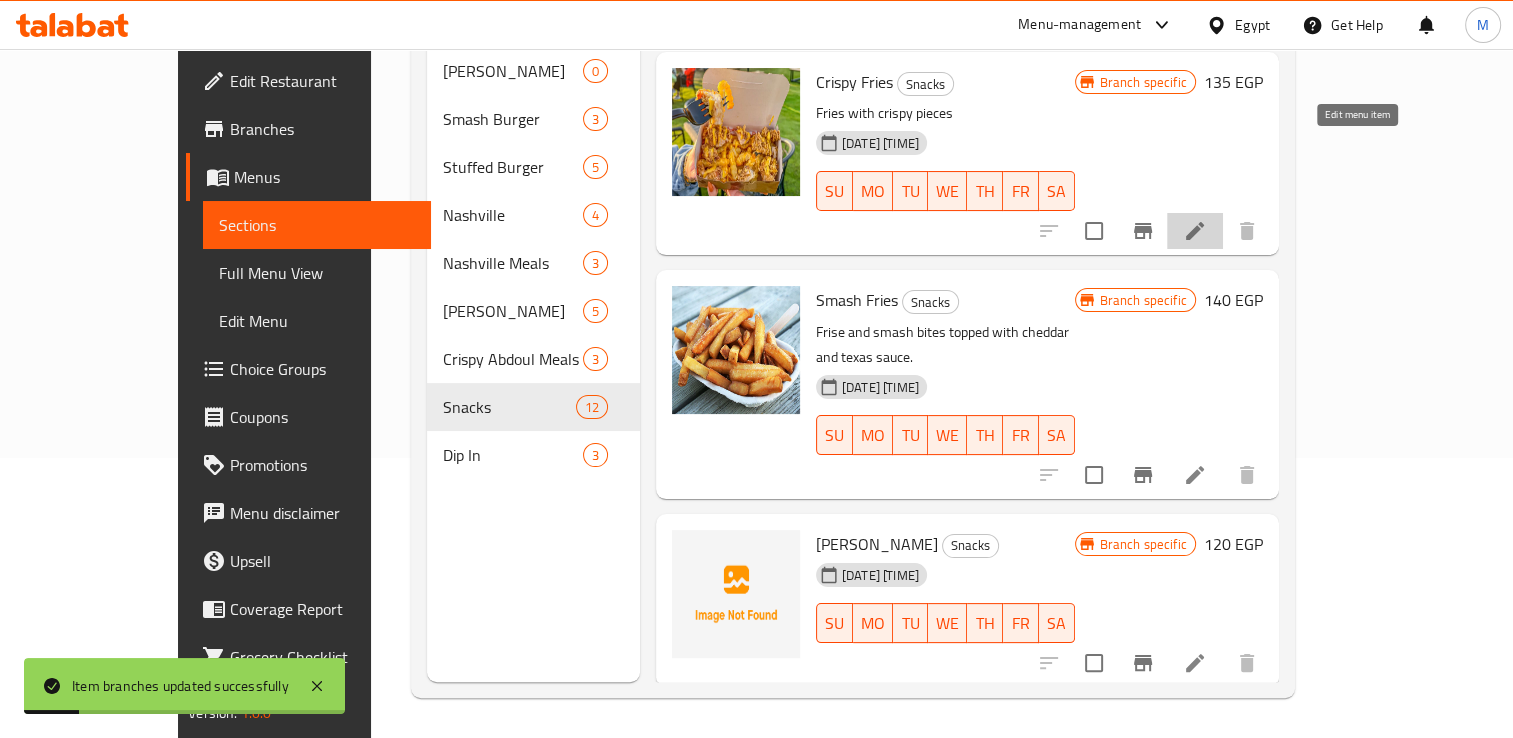 click 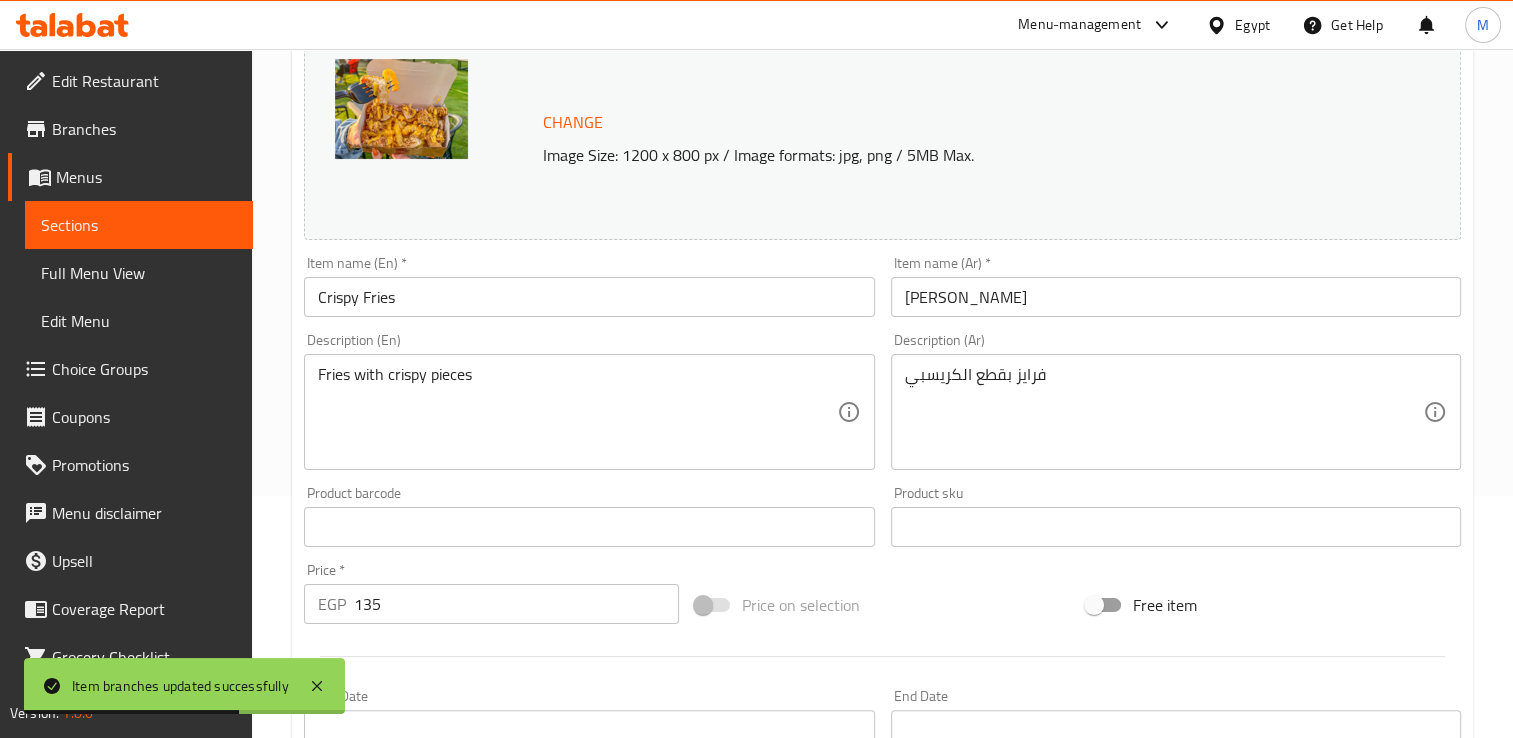scroll, scrollTop: 243, scrollLeft: 0, axis: vertical 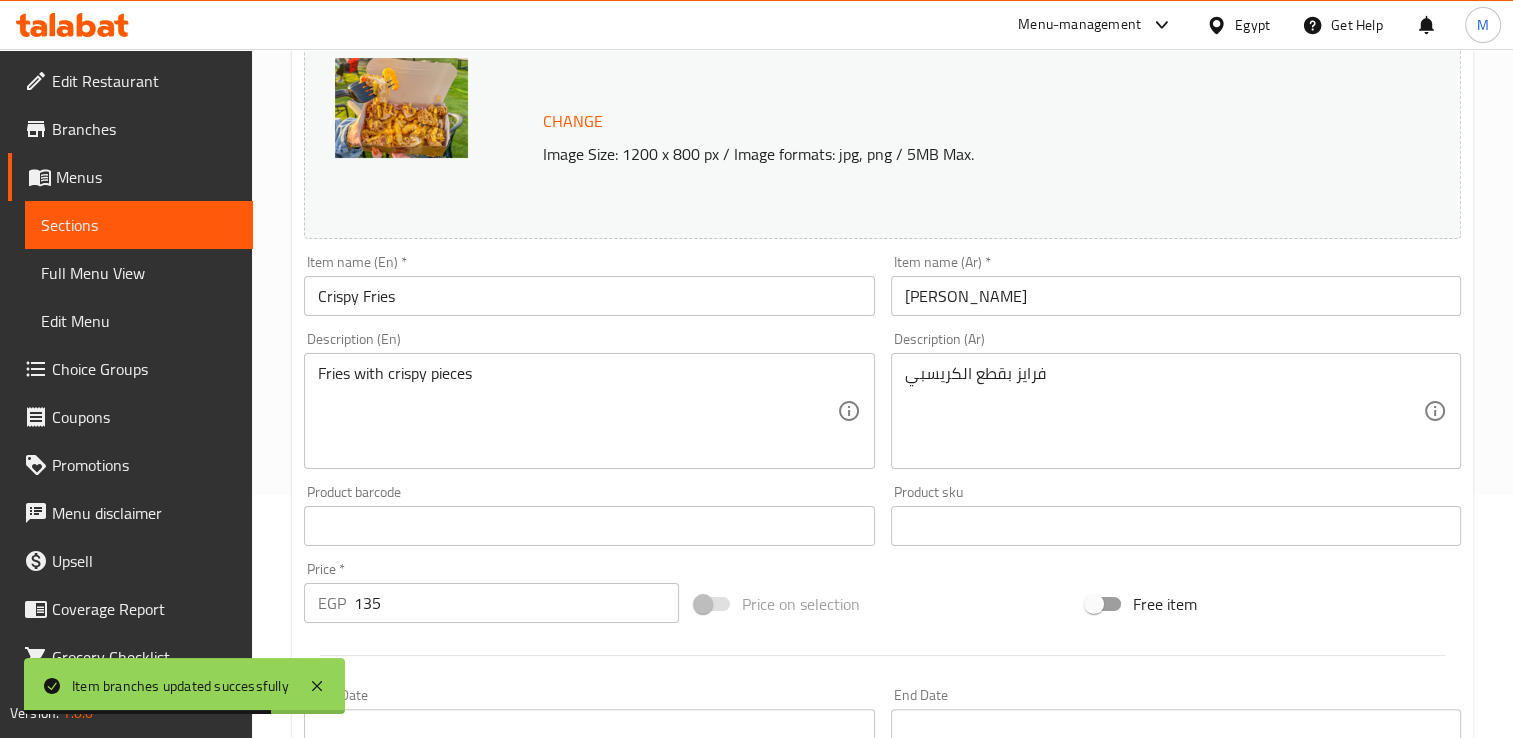 click on "135" at bounding box center [516, 603] 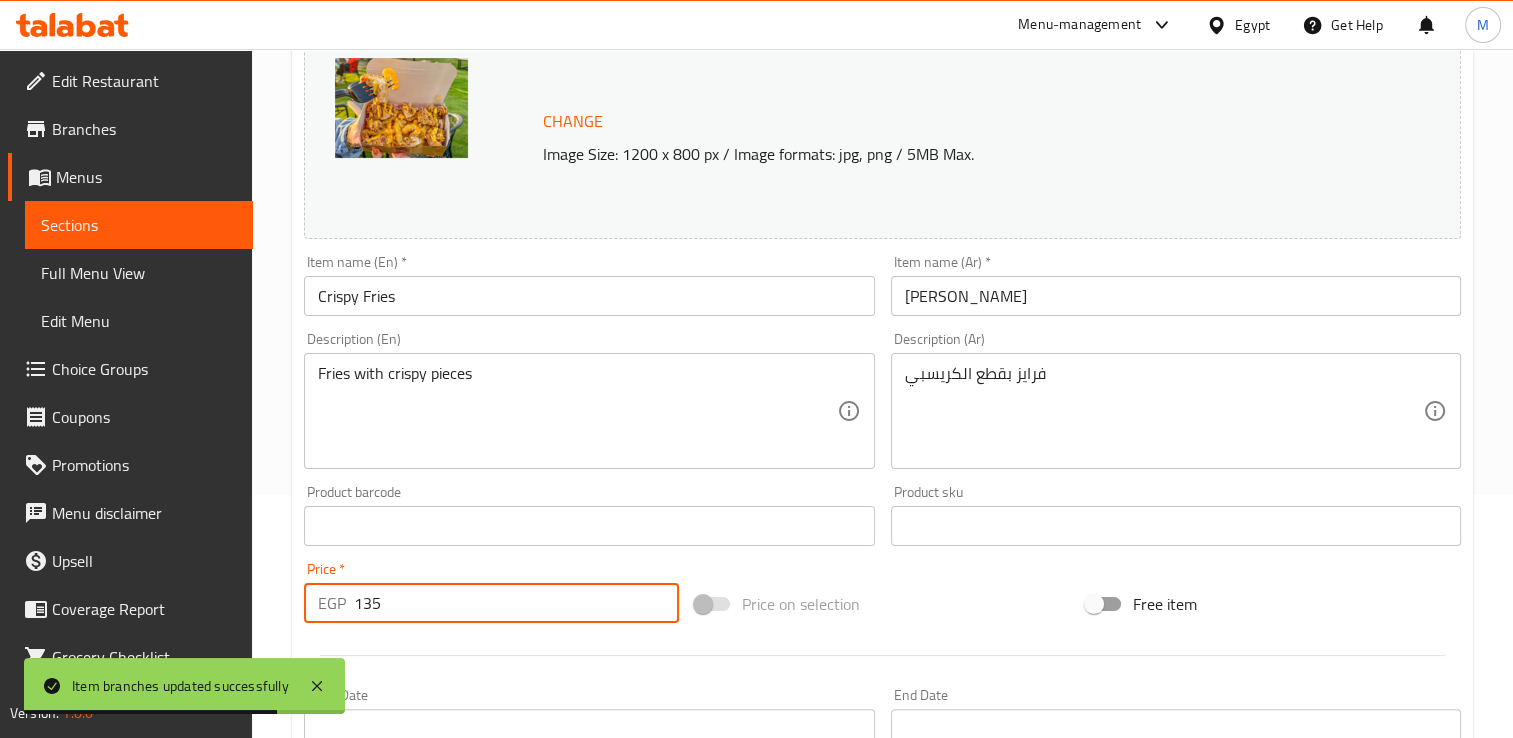 click on "135" at bounding box center [516, 603] 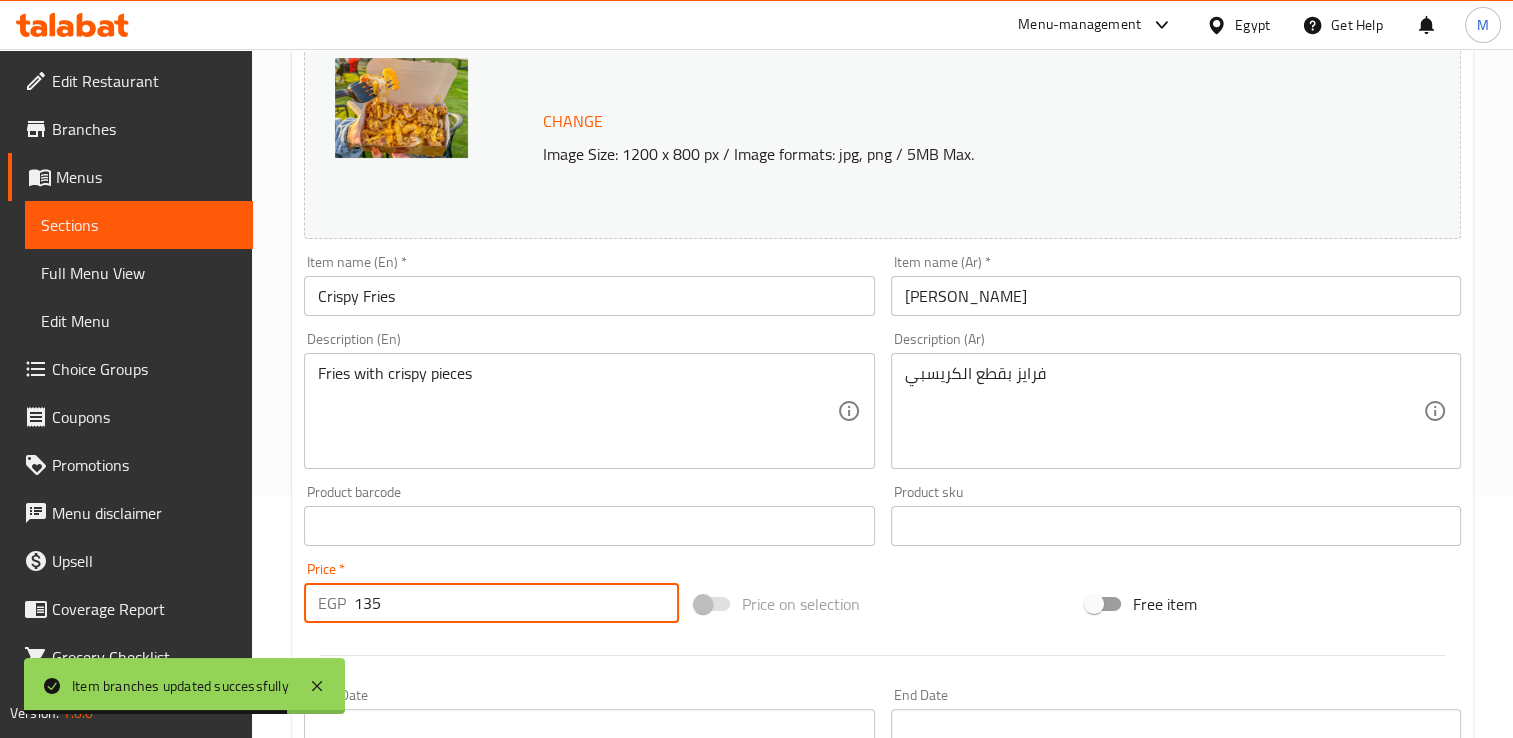 click on "135" at bounding box center [516, 603] 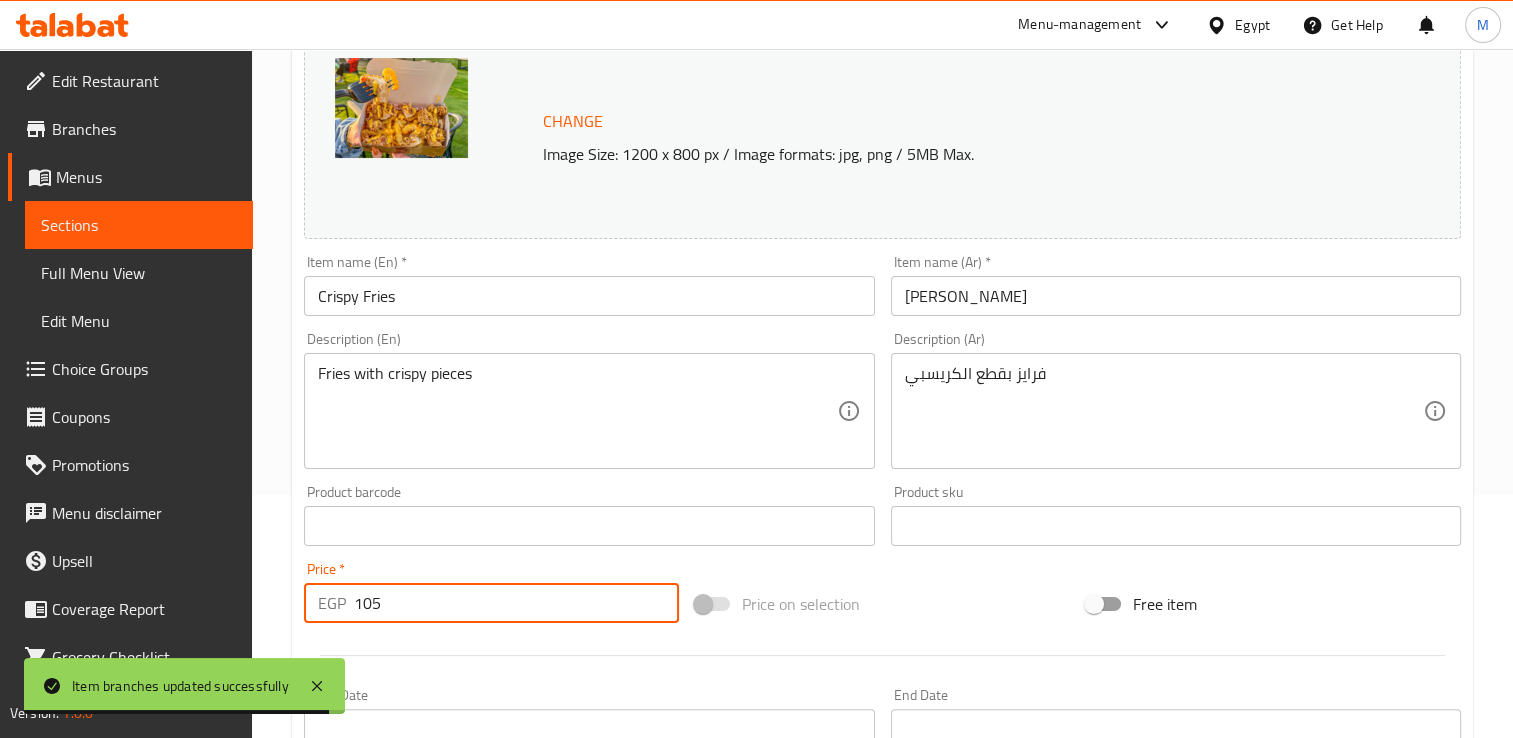 scroll, scrollTop: 702, scrollLeft: 0, axis: vertical 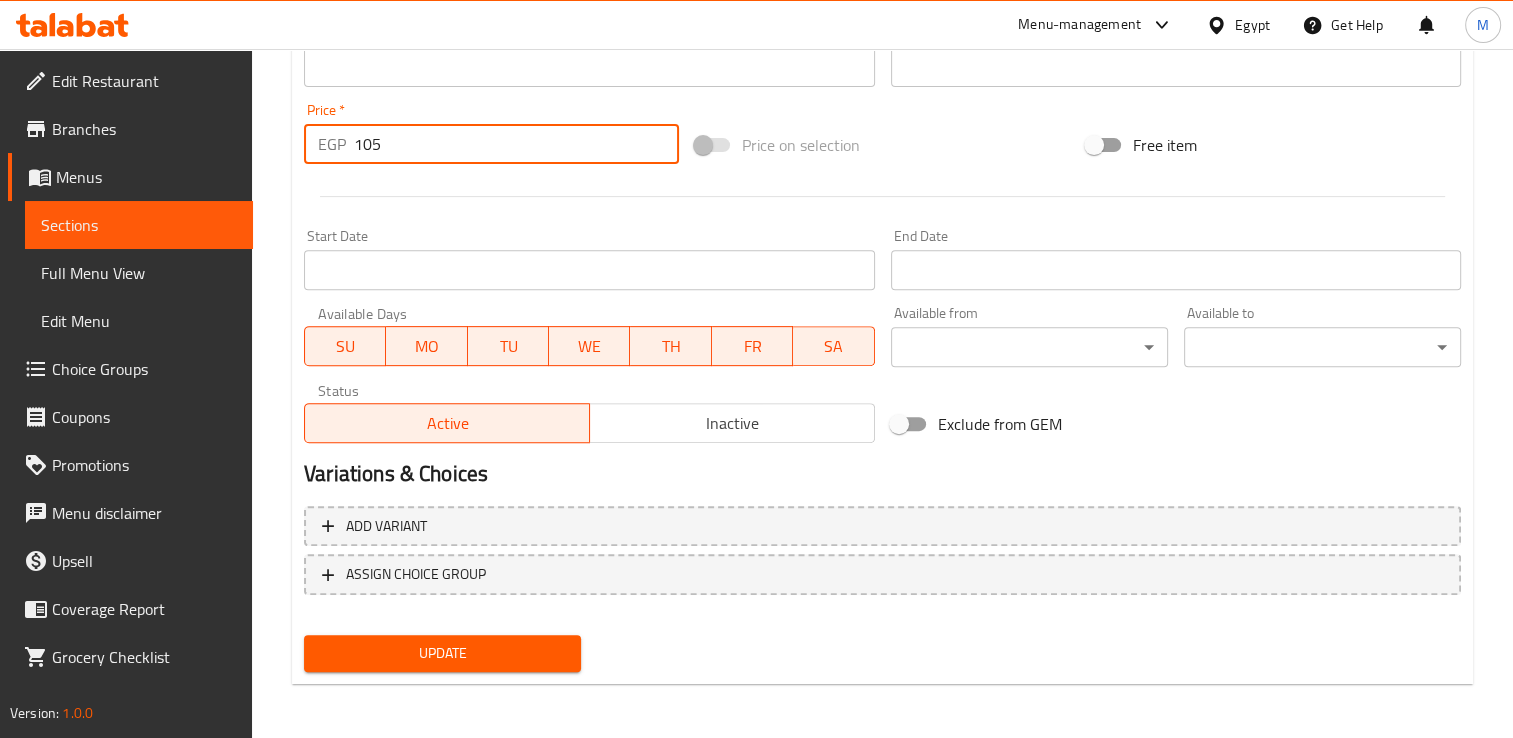 type on "105" 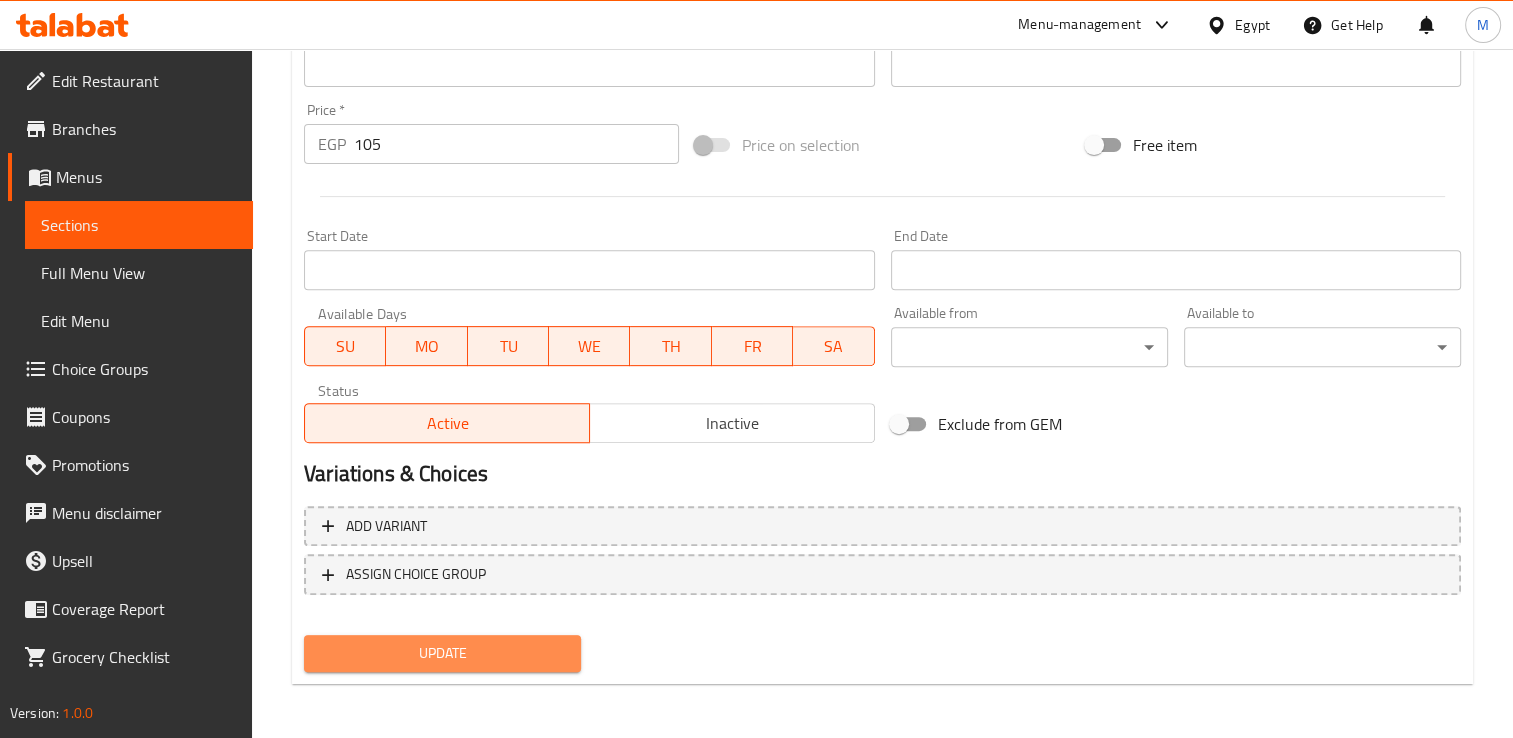 click on "Update" at bounding box center [442, 653] 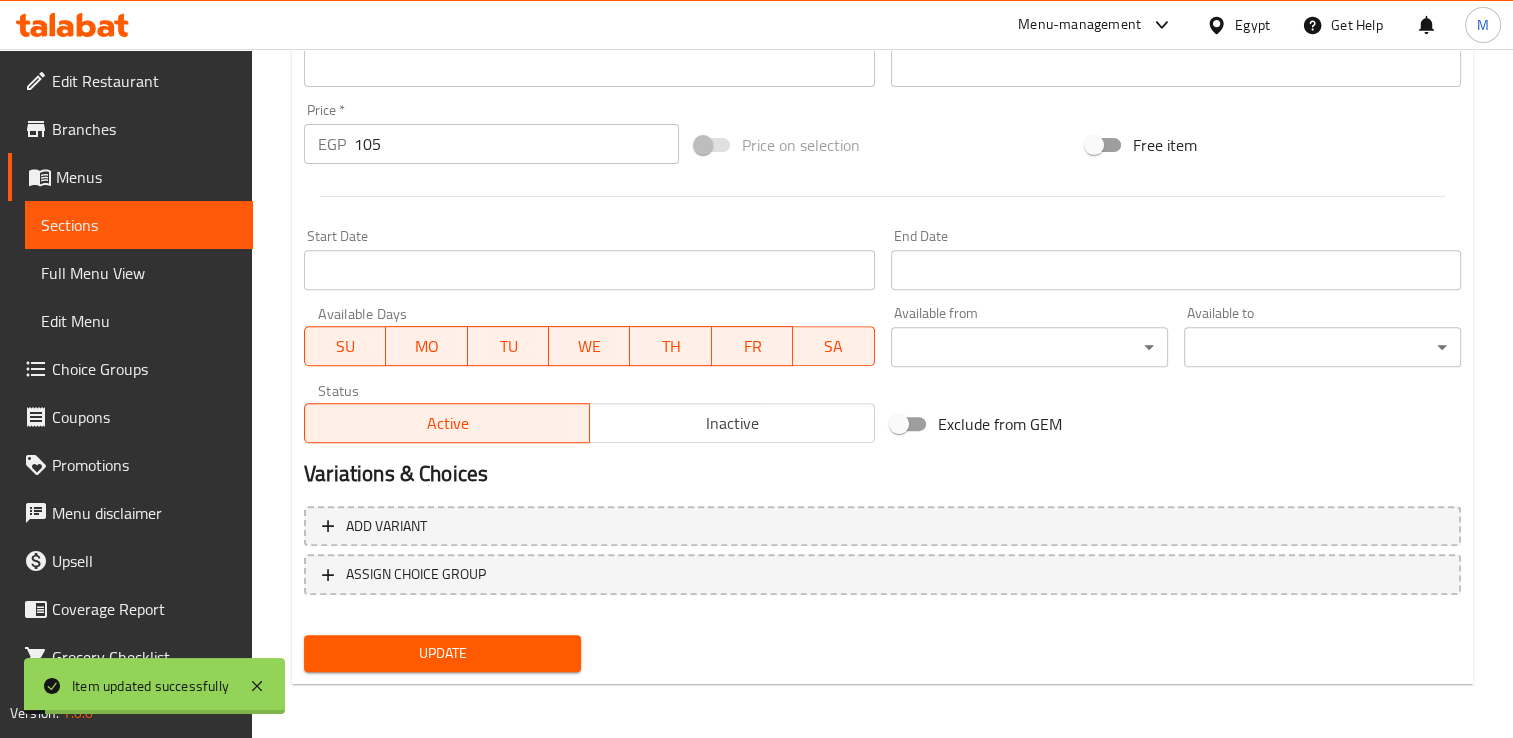scroll, scrollTop: 0, scrollLeft: 0, axis: both 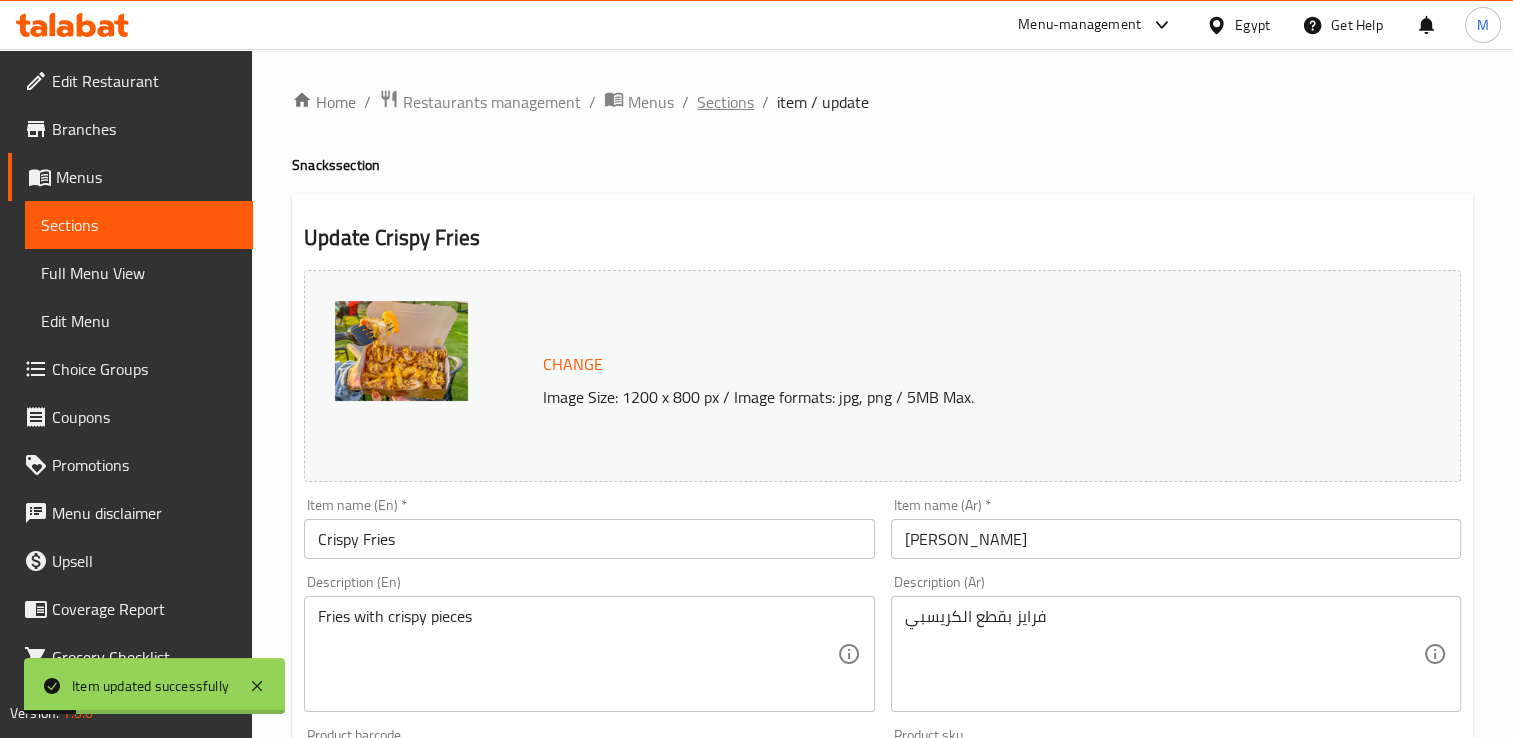 click on "Sections" at bounding box center [725, 102] 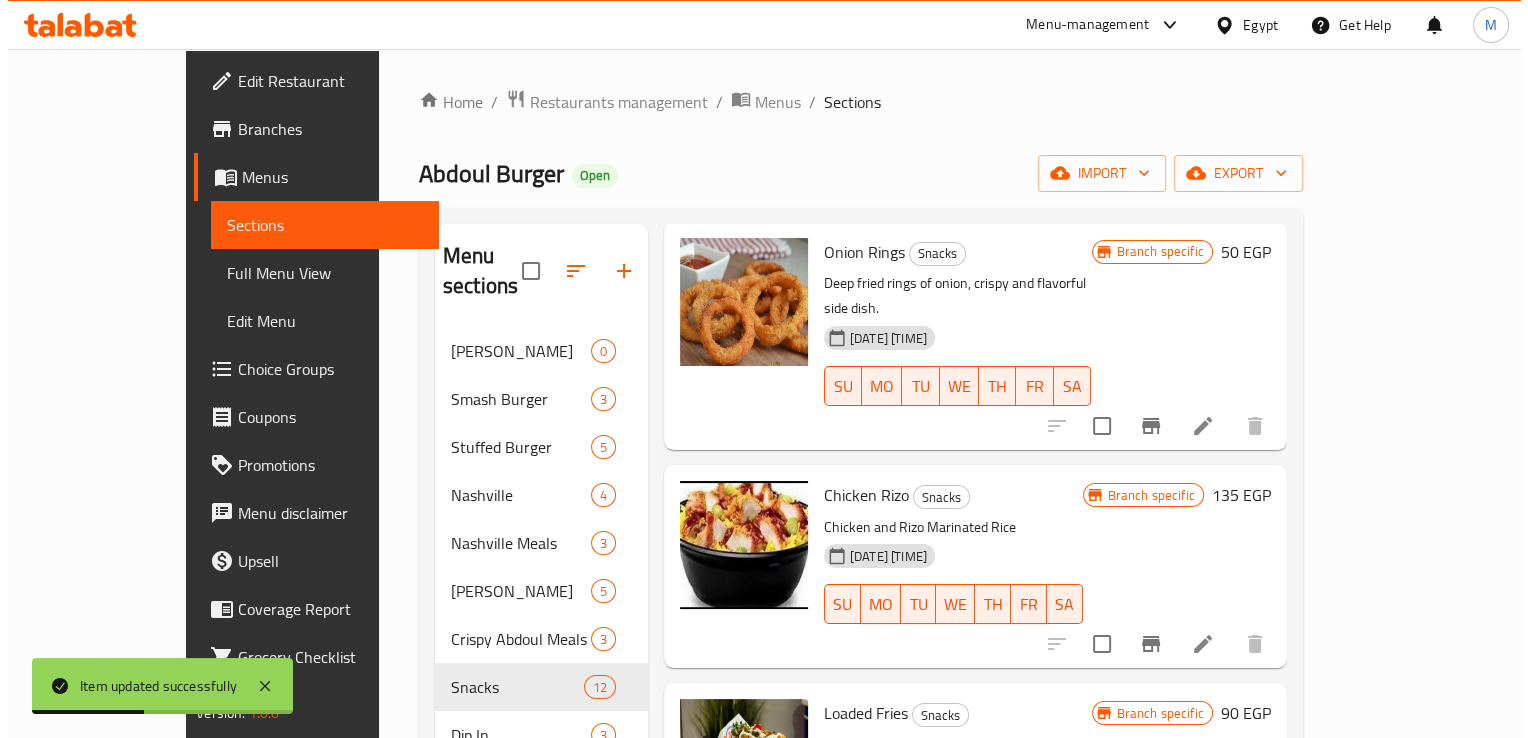 scroll, scrollTop: 1002, scrollLeft: 0, axis: vertical 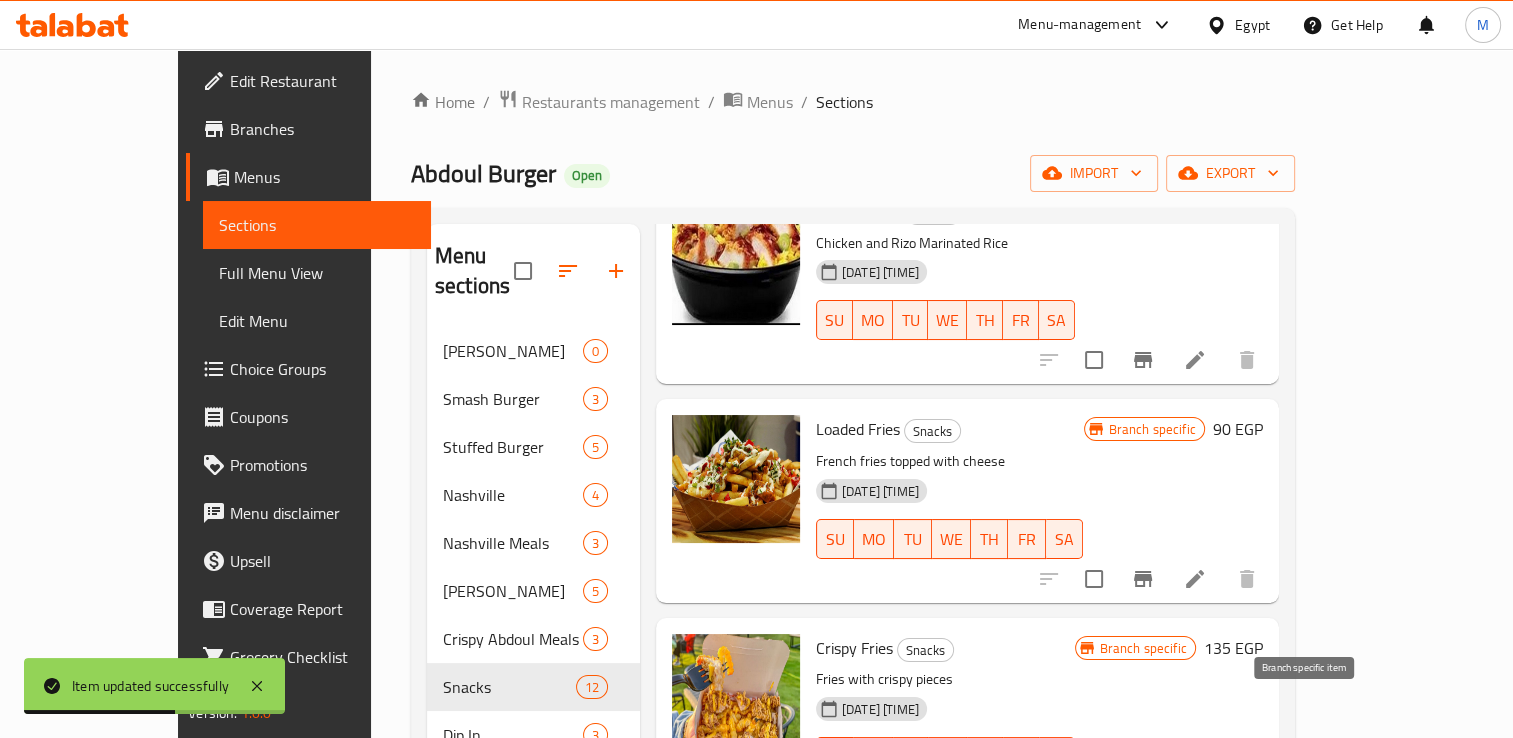 click 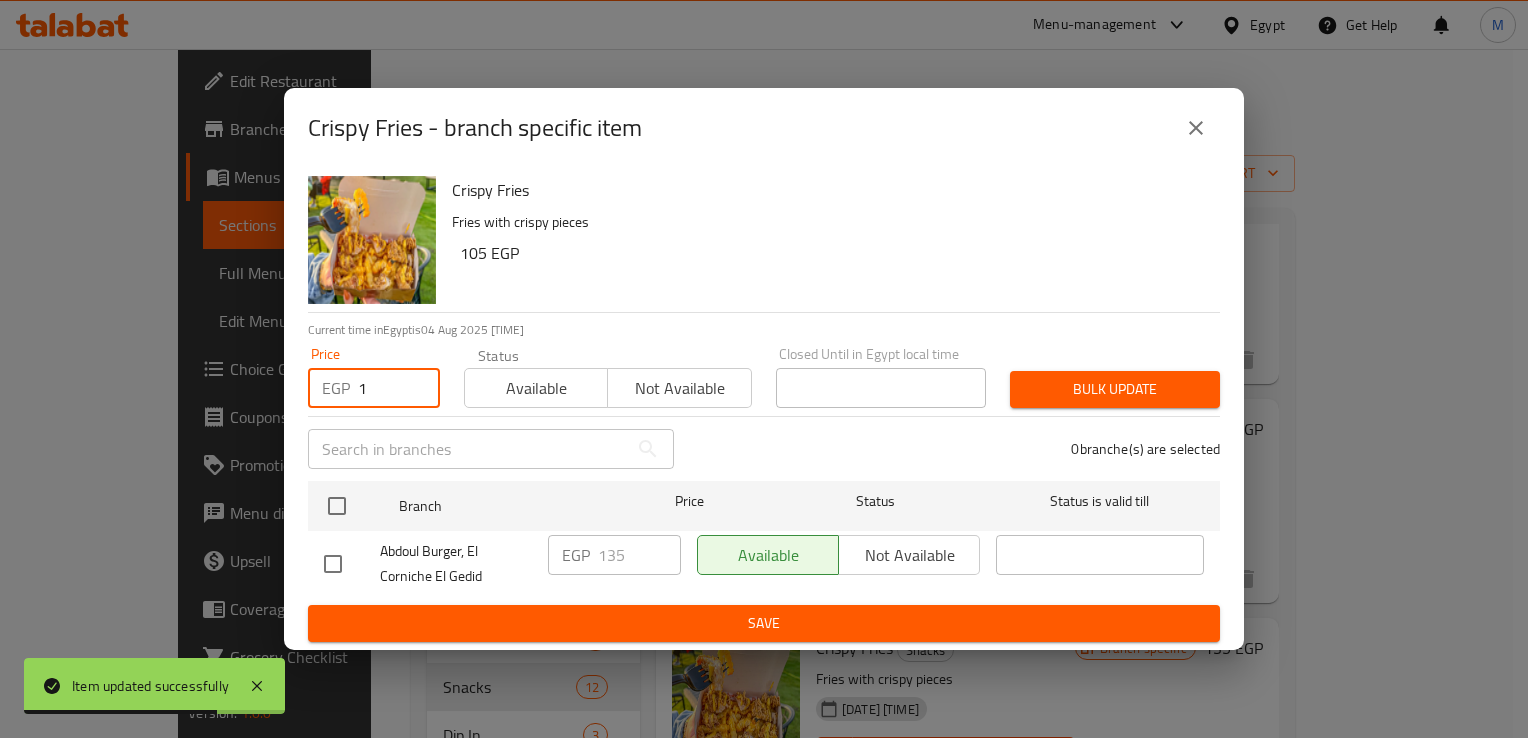 click on "1" at bounding box center (399, 388) 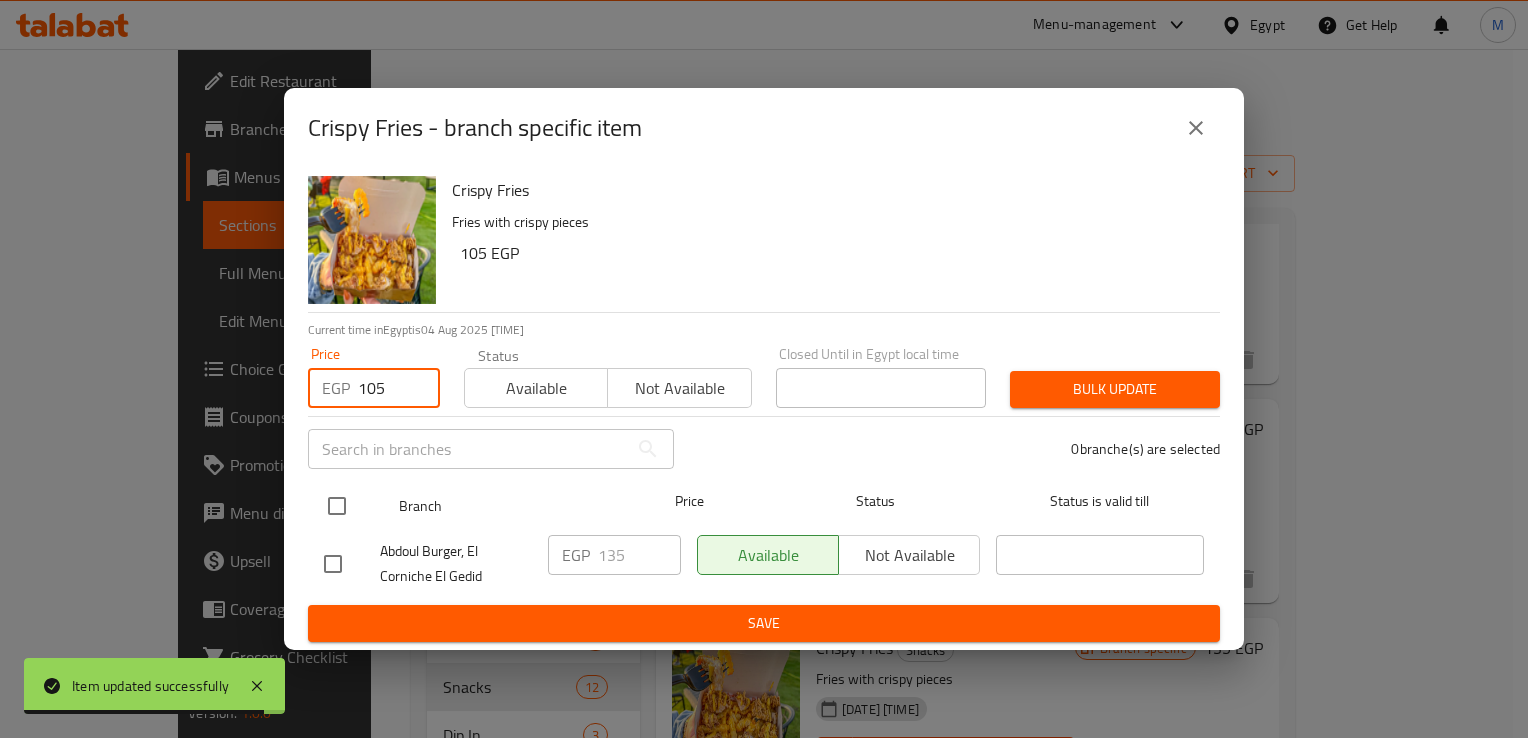 type on "105" 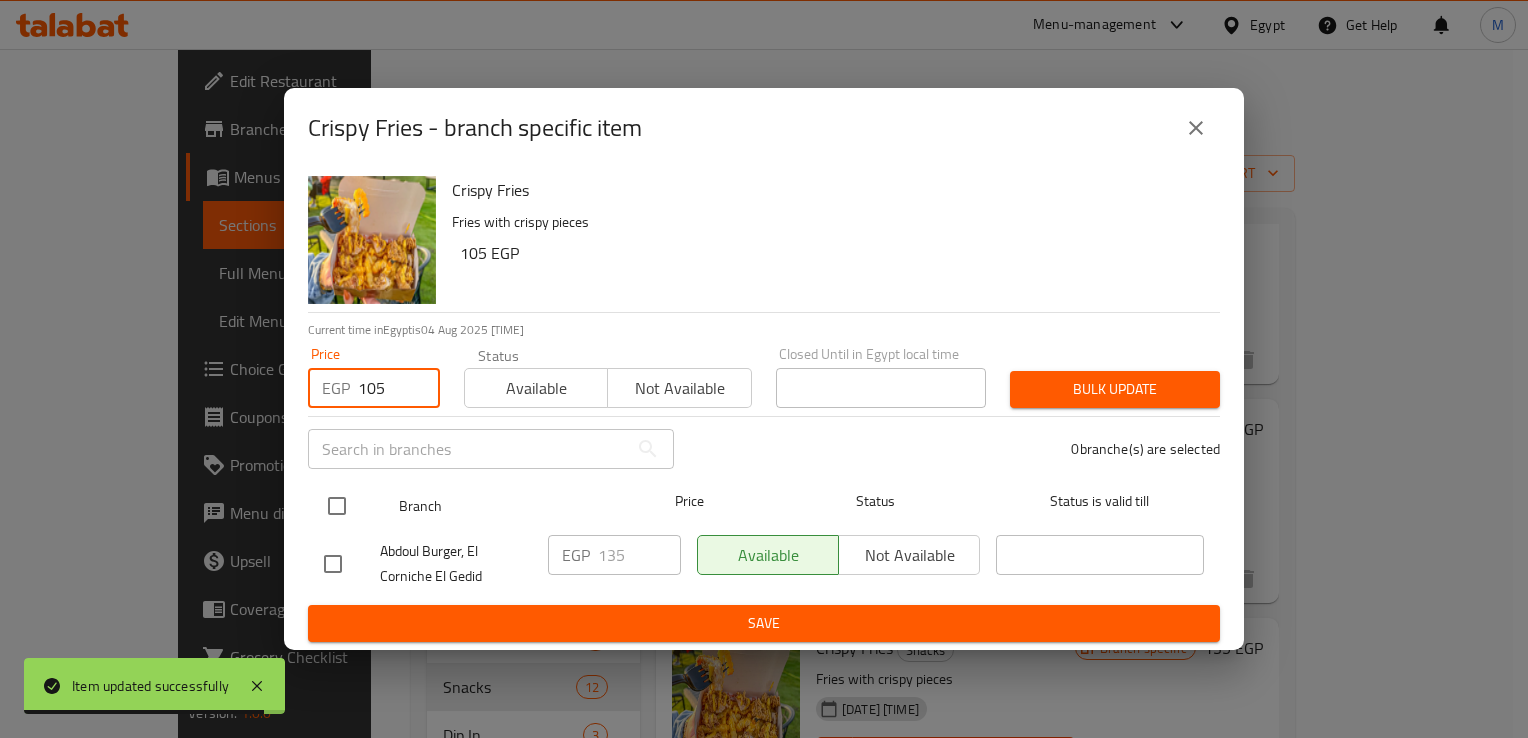 click at bounding box center (337, 506) 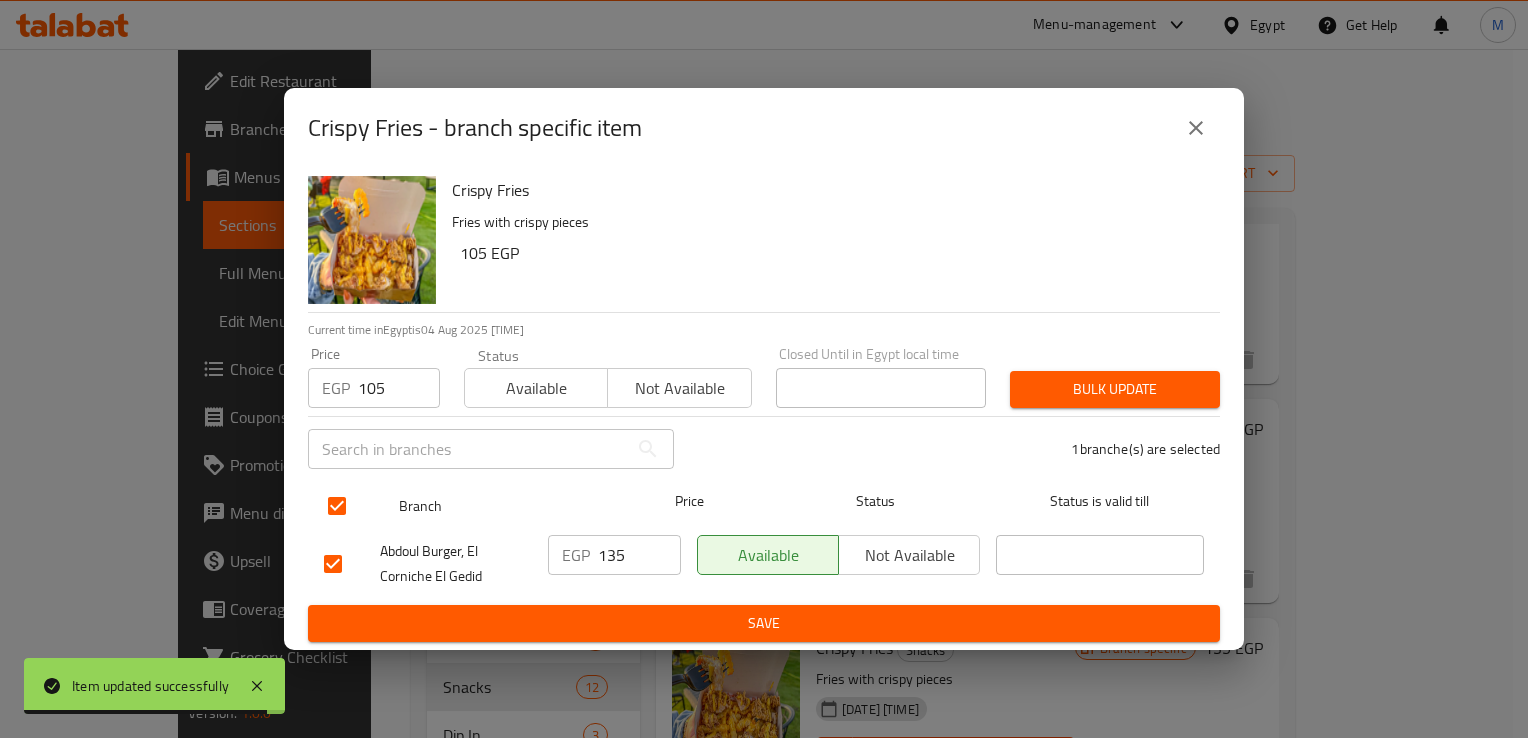 checkbox on "true" 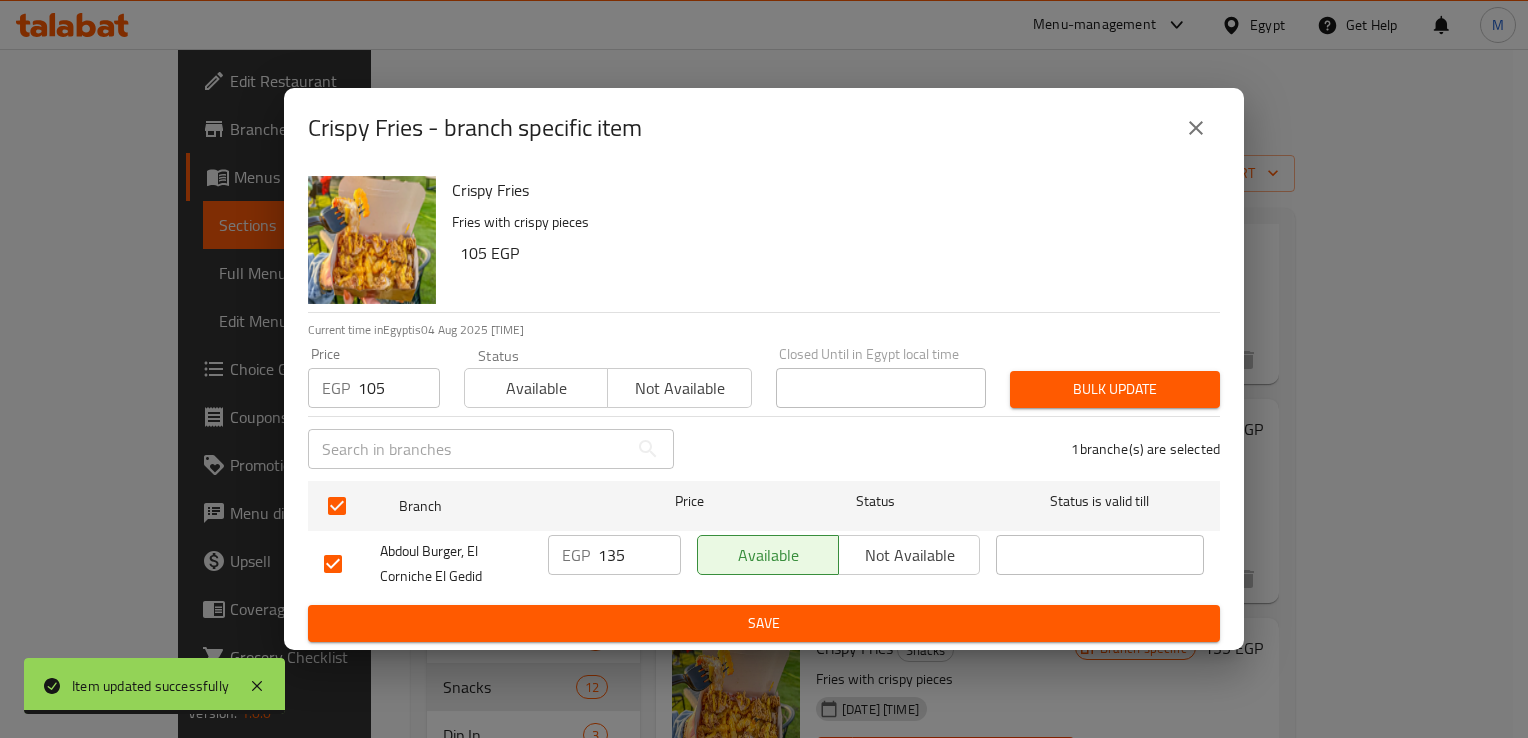 click on "135" at bounding box center [639, 555] 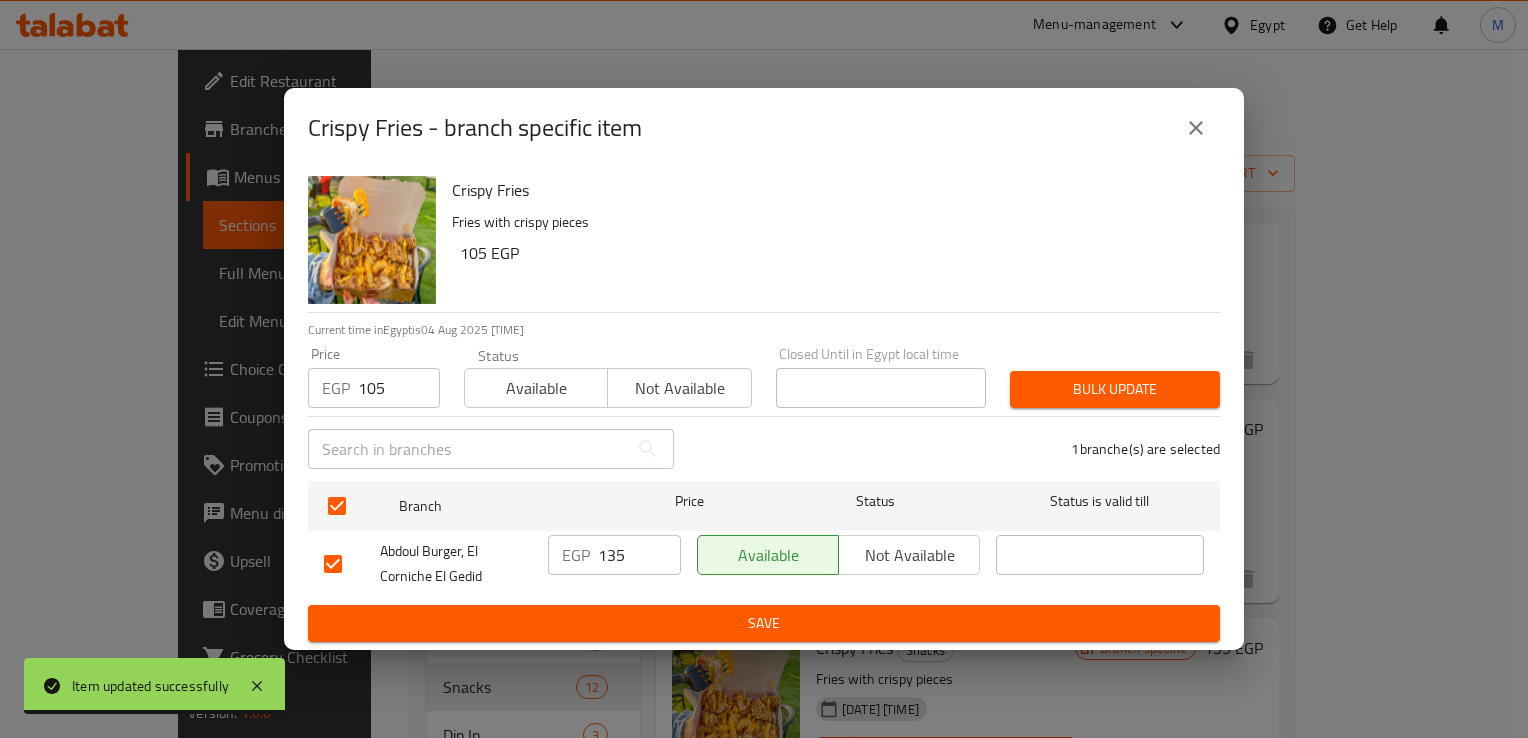 click on "135" at bounding box center [639, 555] 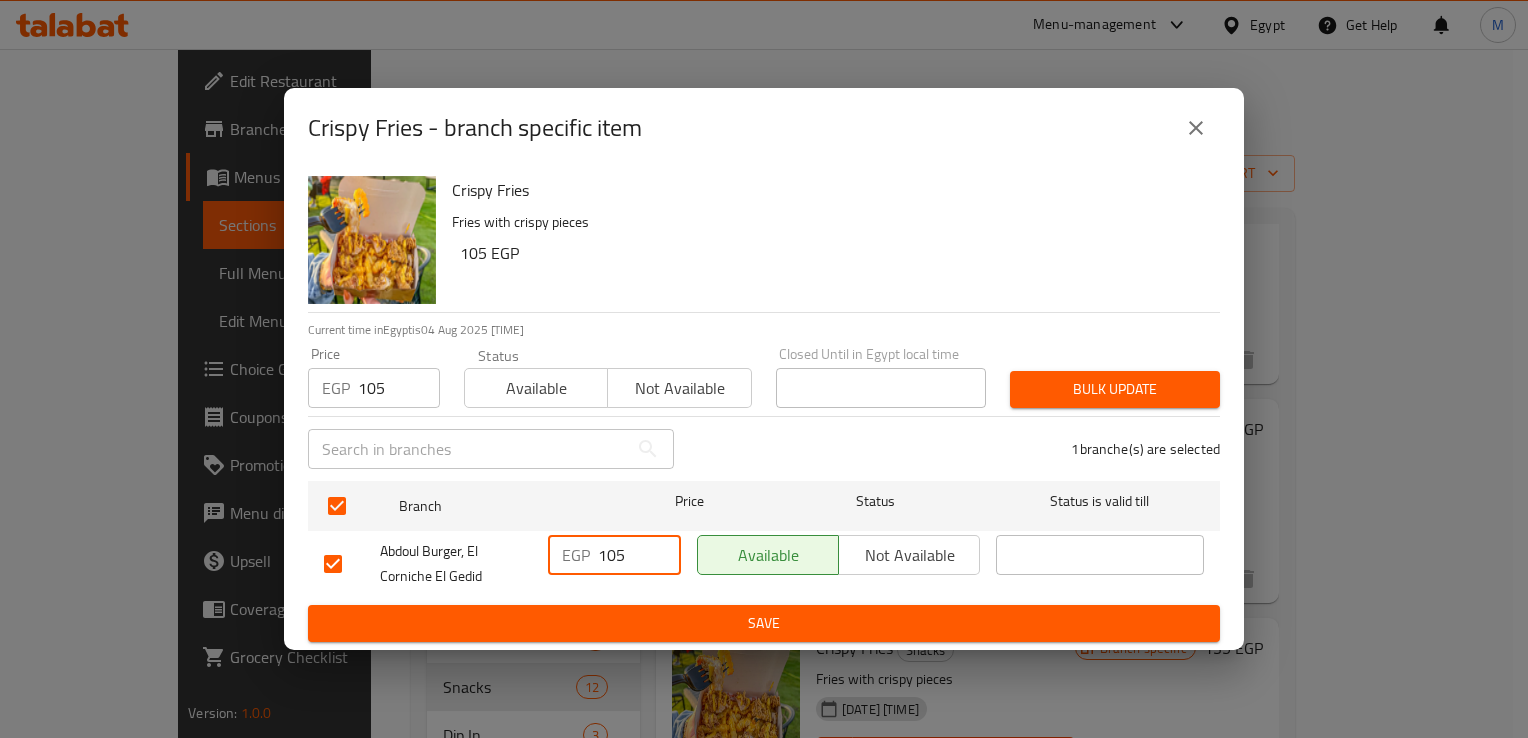 type on "105" 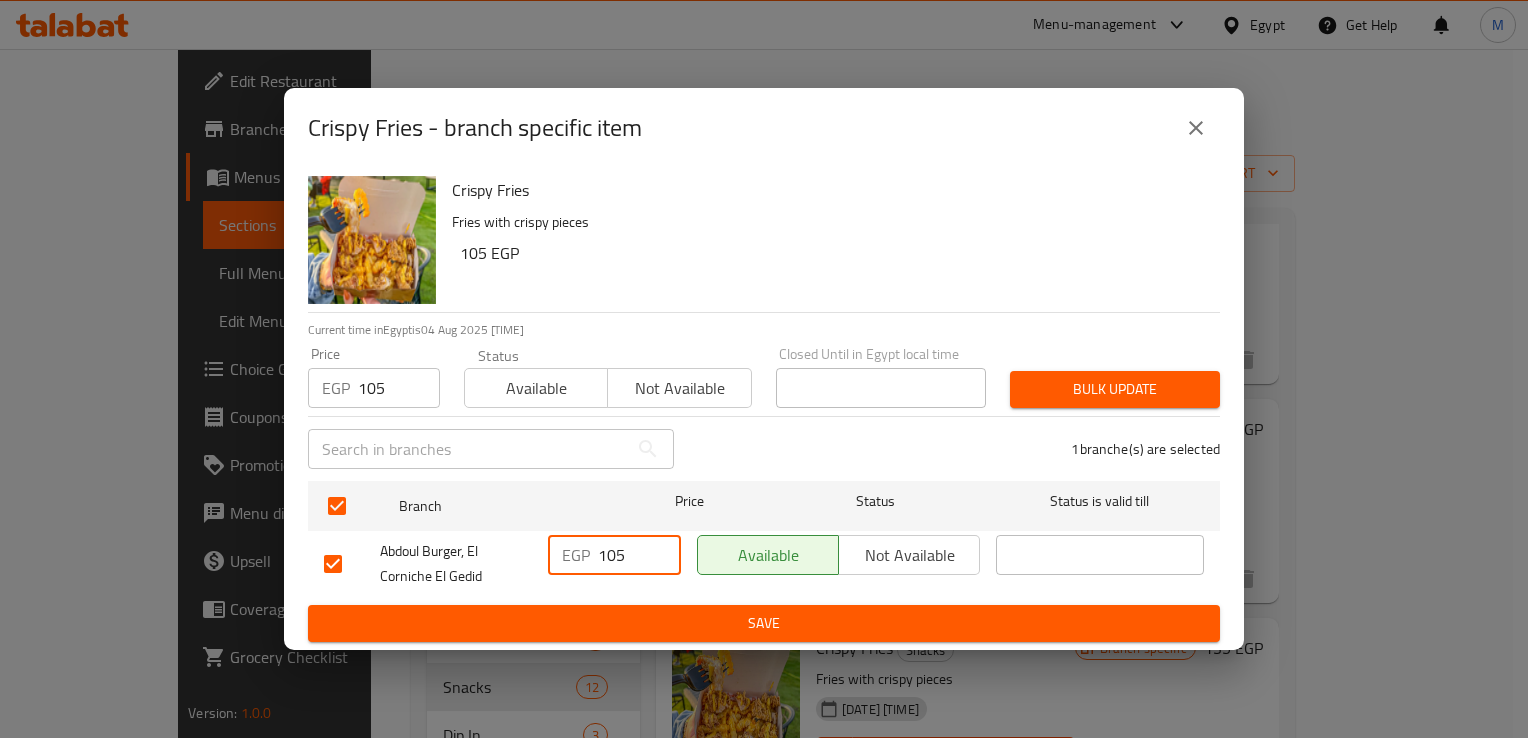 click on "Save" at bounding box center [764, 623] 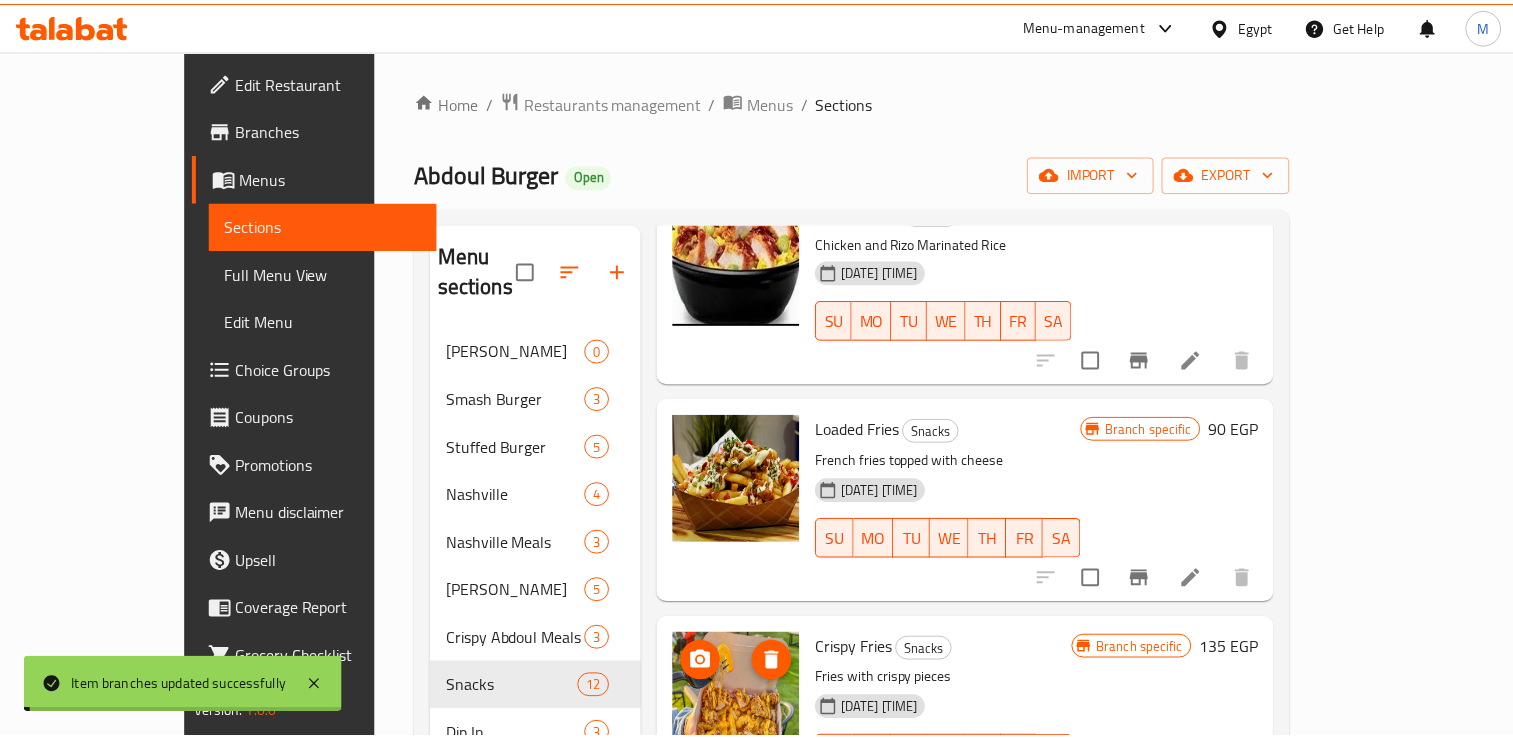 scroll, scrollTop: 2, scrollLeft: 0, axis: vertical 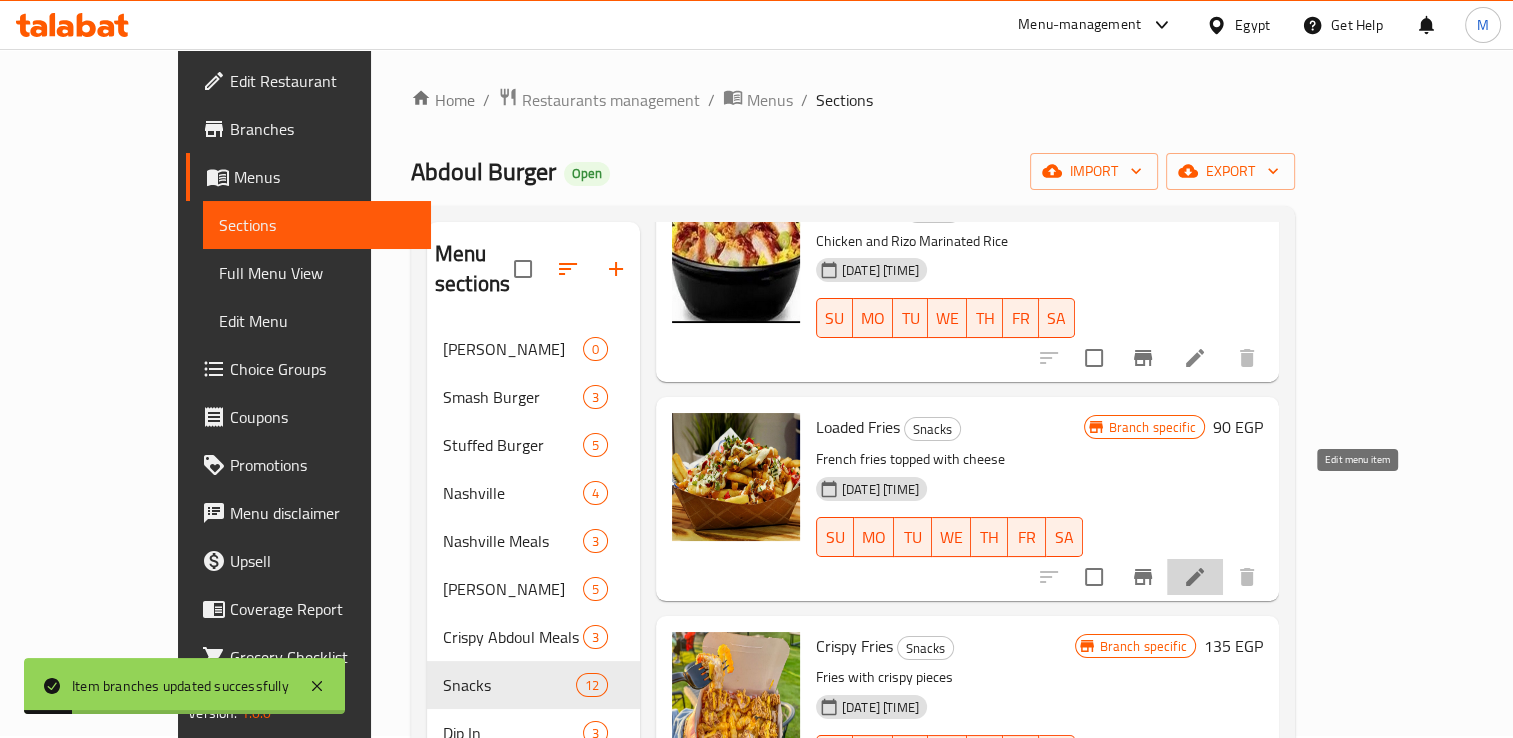 click 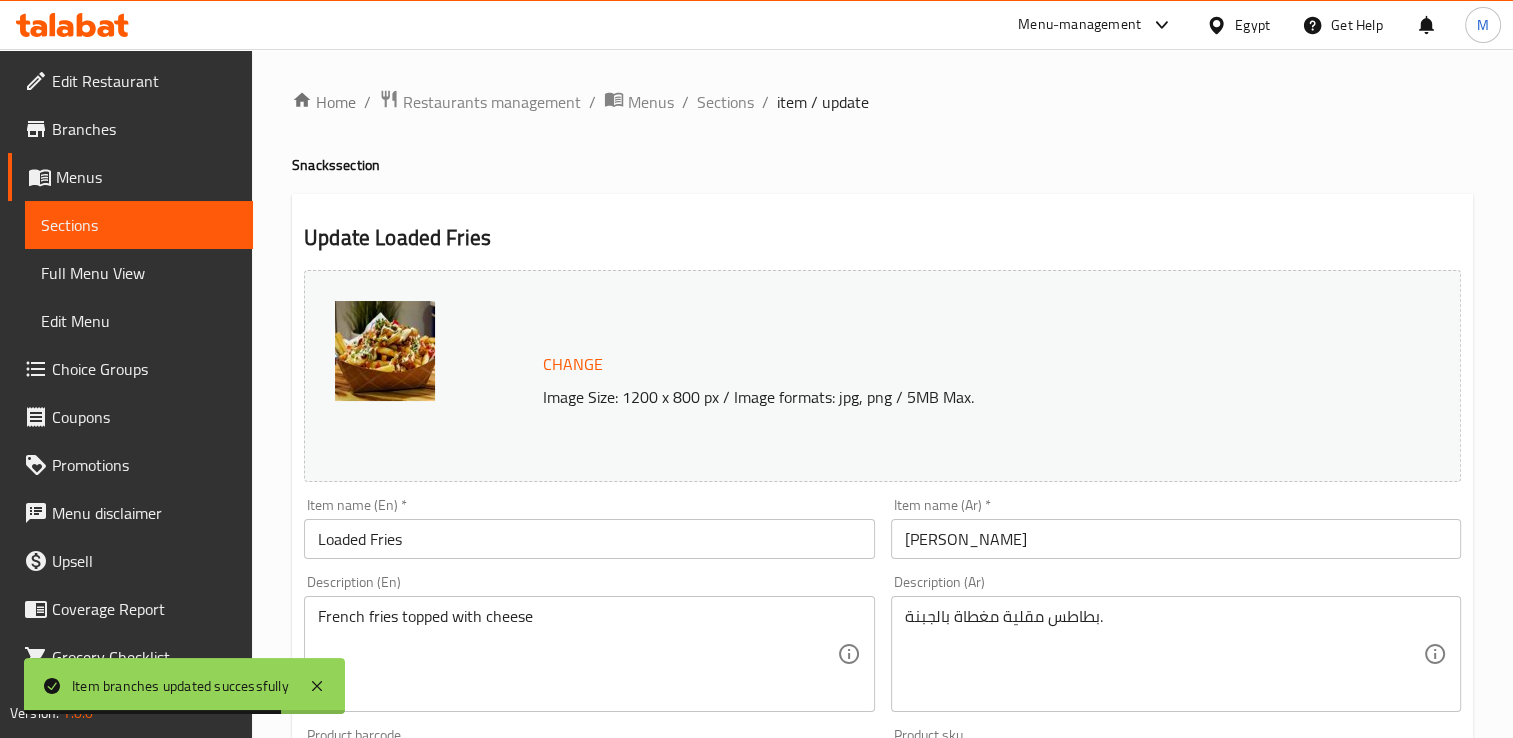 scroll, scrollTop: 340, scrollLeft: 0, axis: vertical 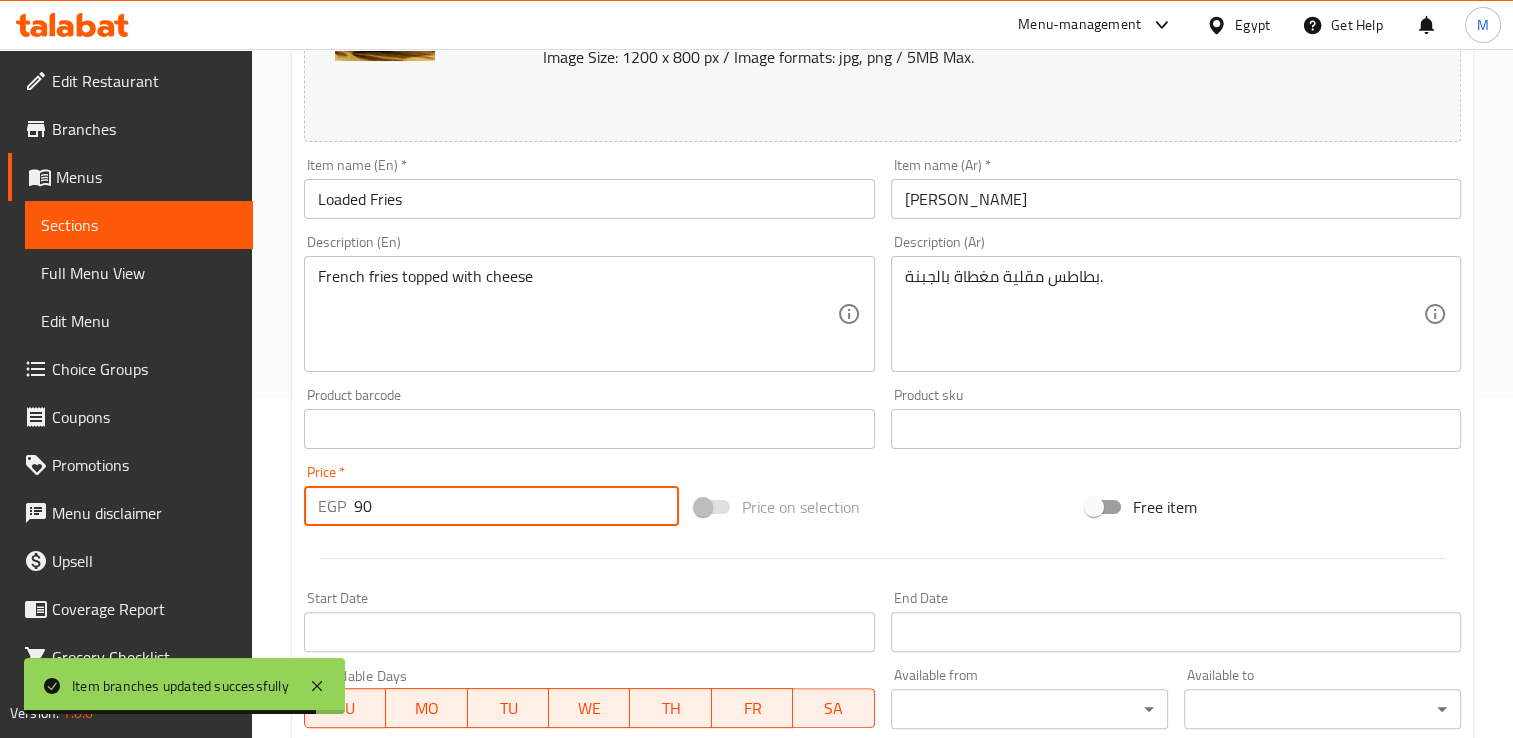 click on "90" at bounding box center [516, 506] 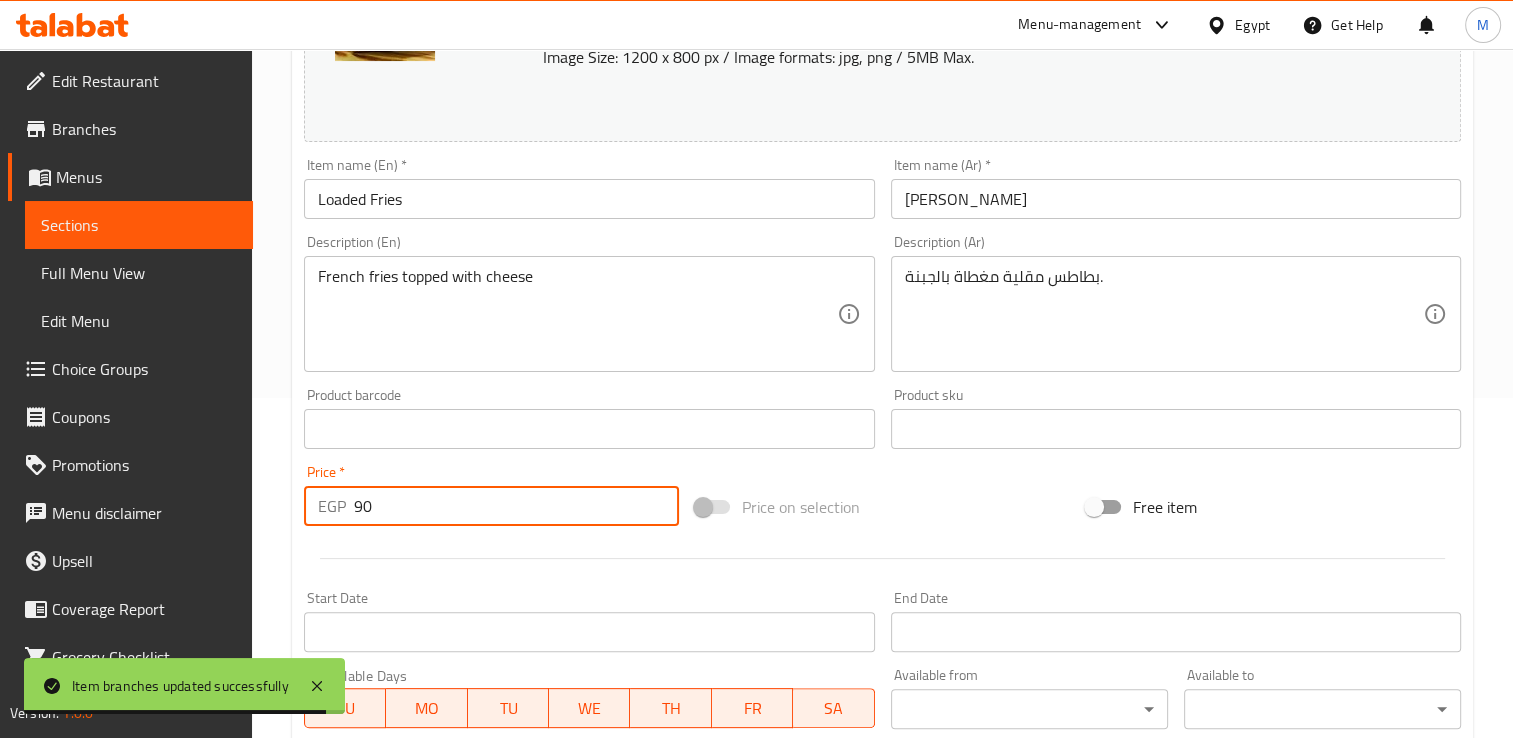 click on "90" at bounding box center [516, 506] 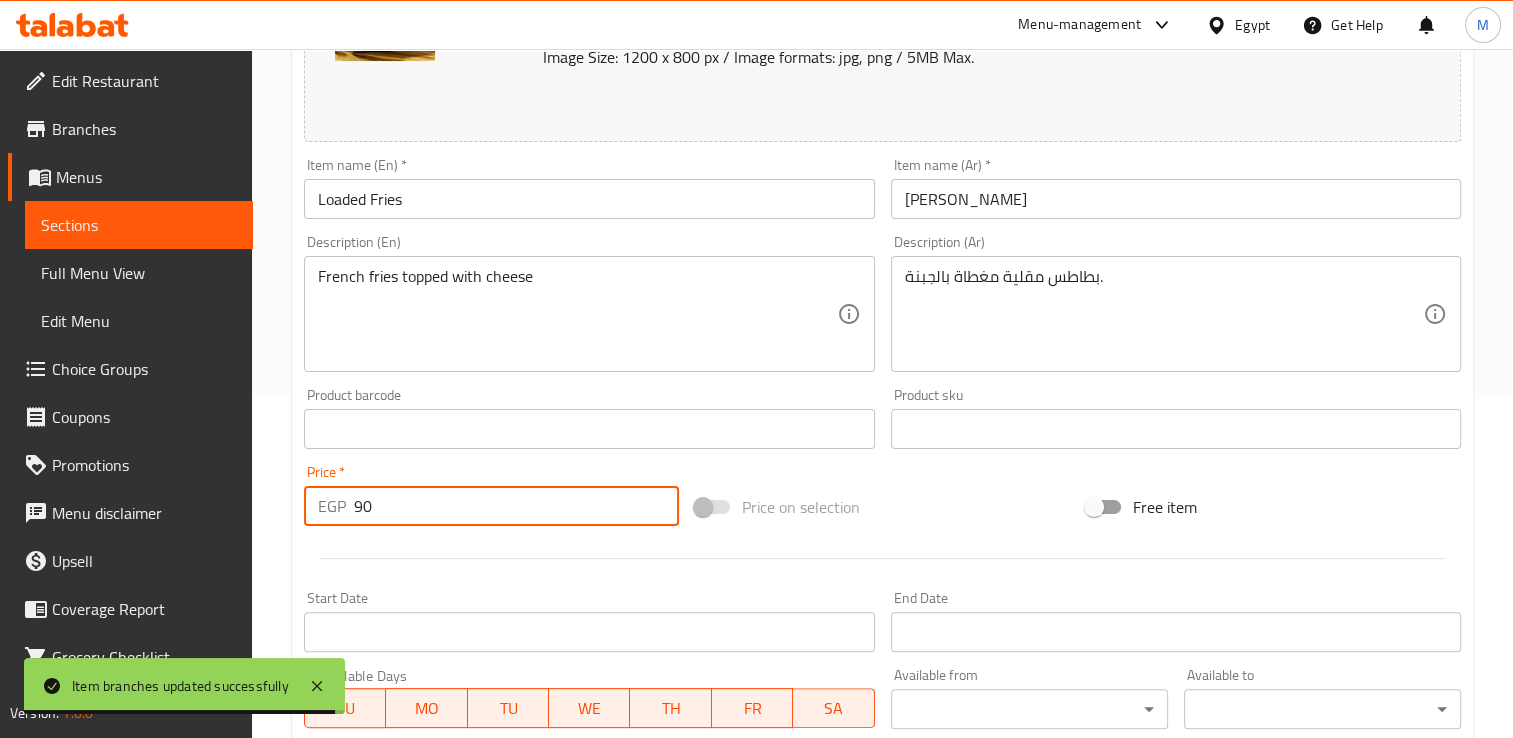 click on "90" at bounding box center (516, 506) 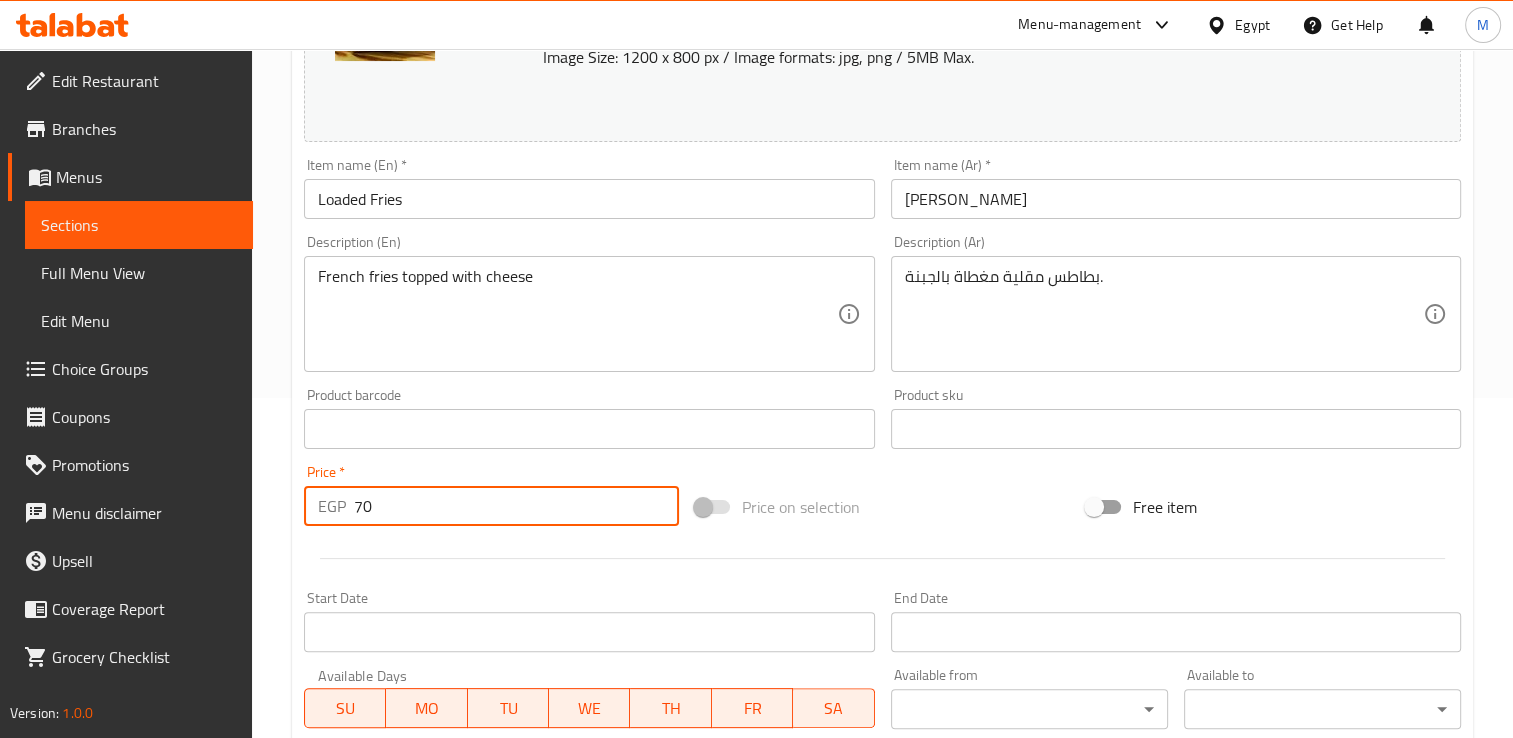scroll, scrollTop: 702, scrollLeft: 0, axis: vertical 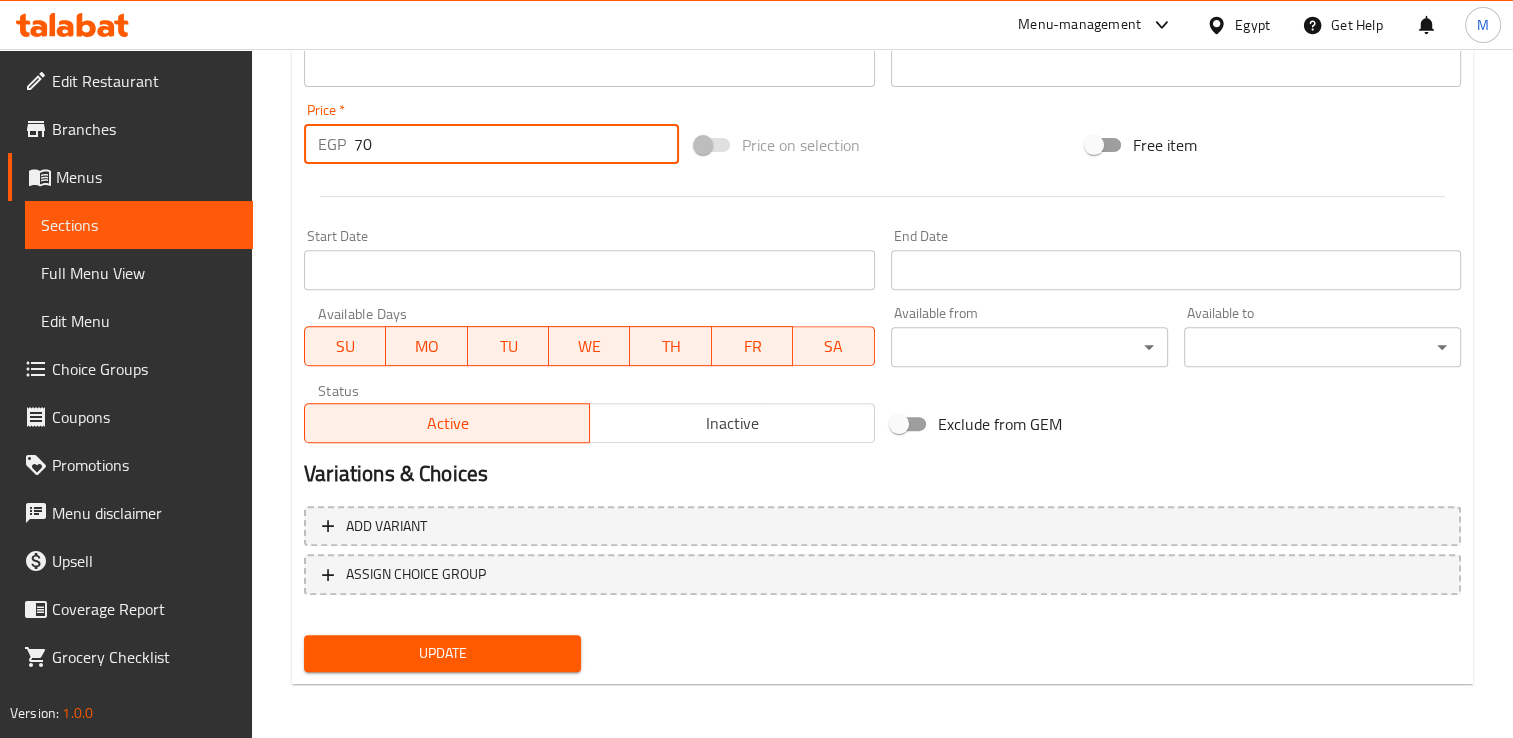 type on "70" 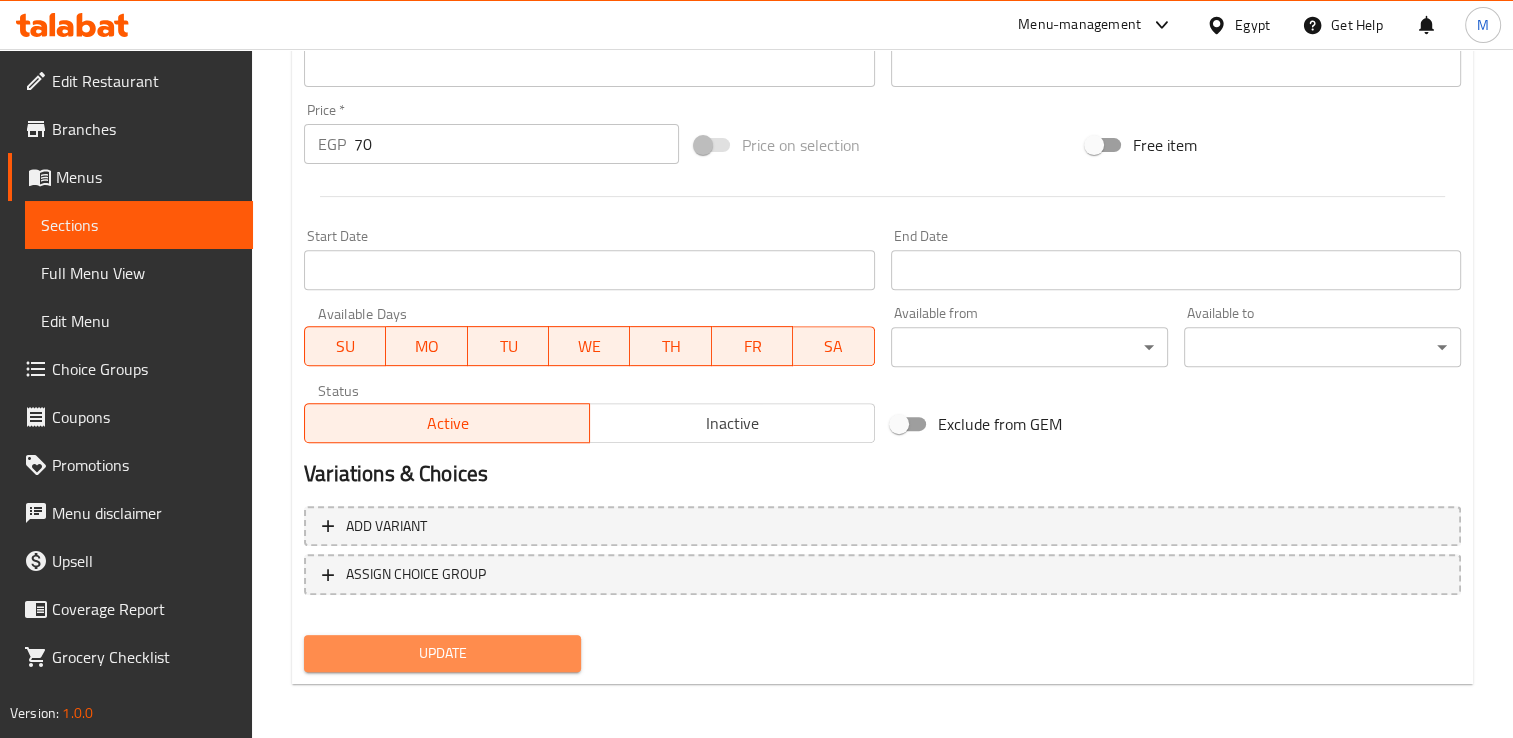 click on "Update" at bounding box center (442, 653) 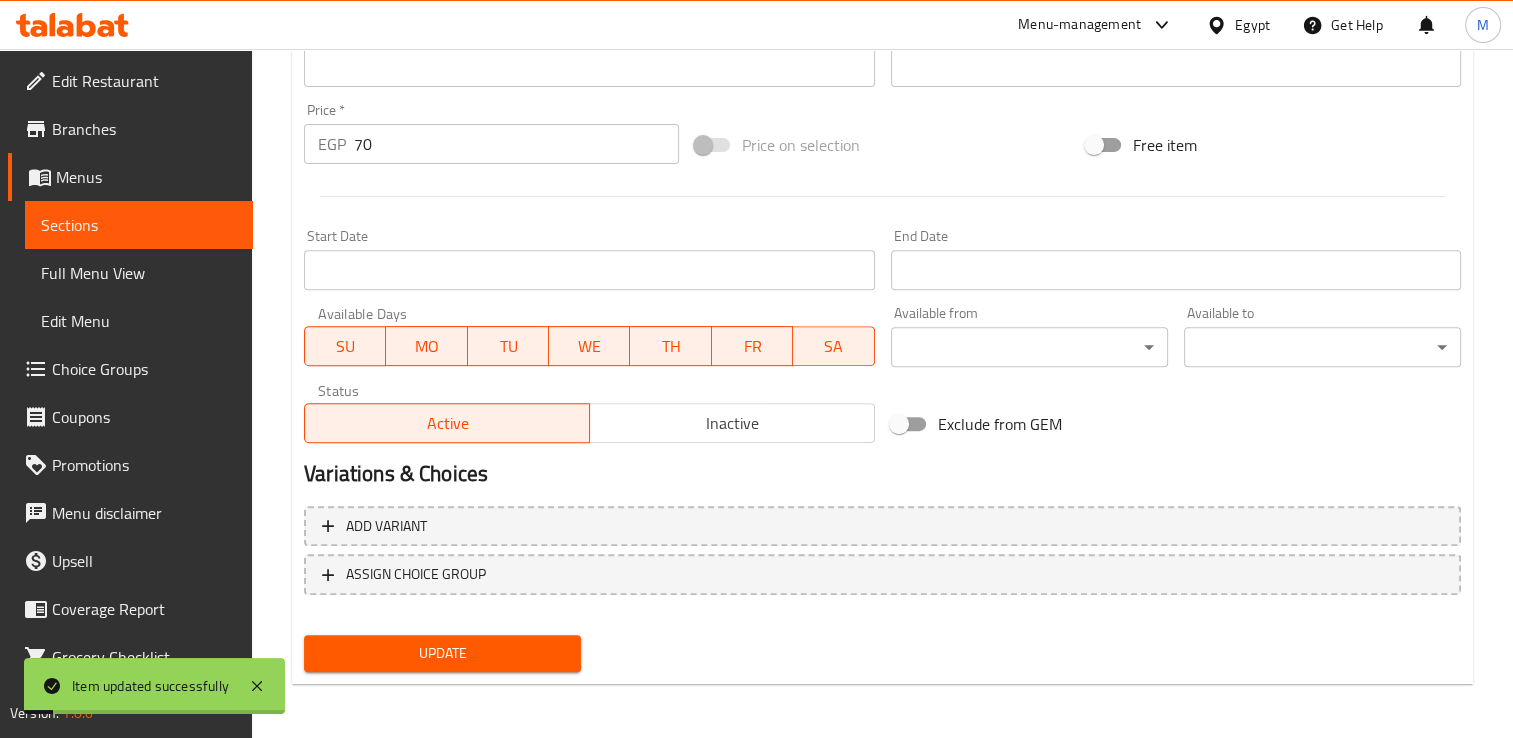 scroll, scrollTop: 0, scrollLeft: 0, axis: both 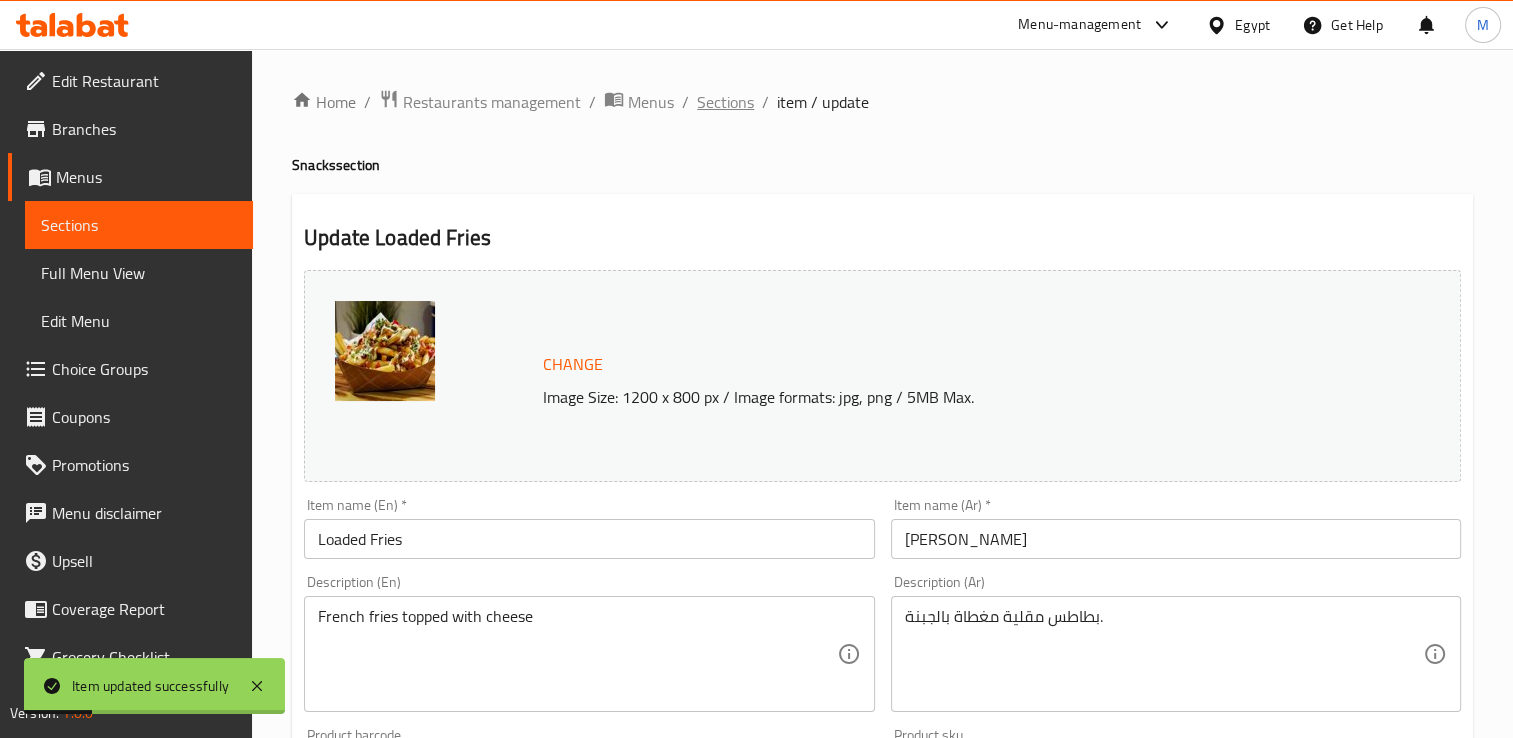 click on "Sections" at bounding box center (725, 102) 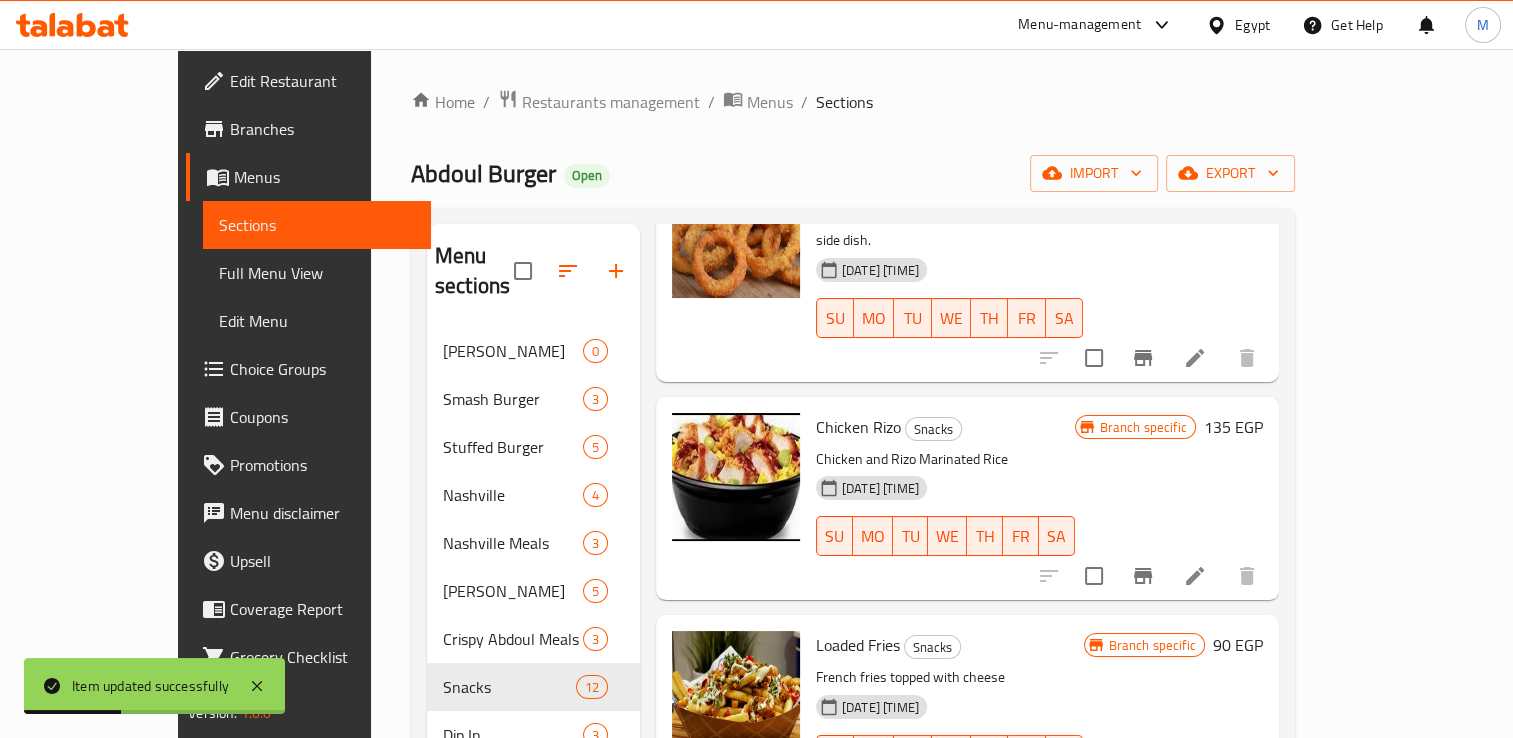 scroll, scrollTop: 800, scrollLeft: 0, axis: vertical 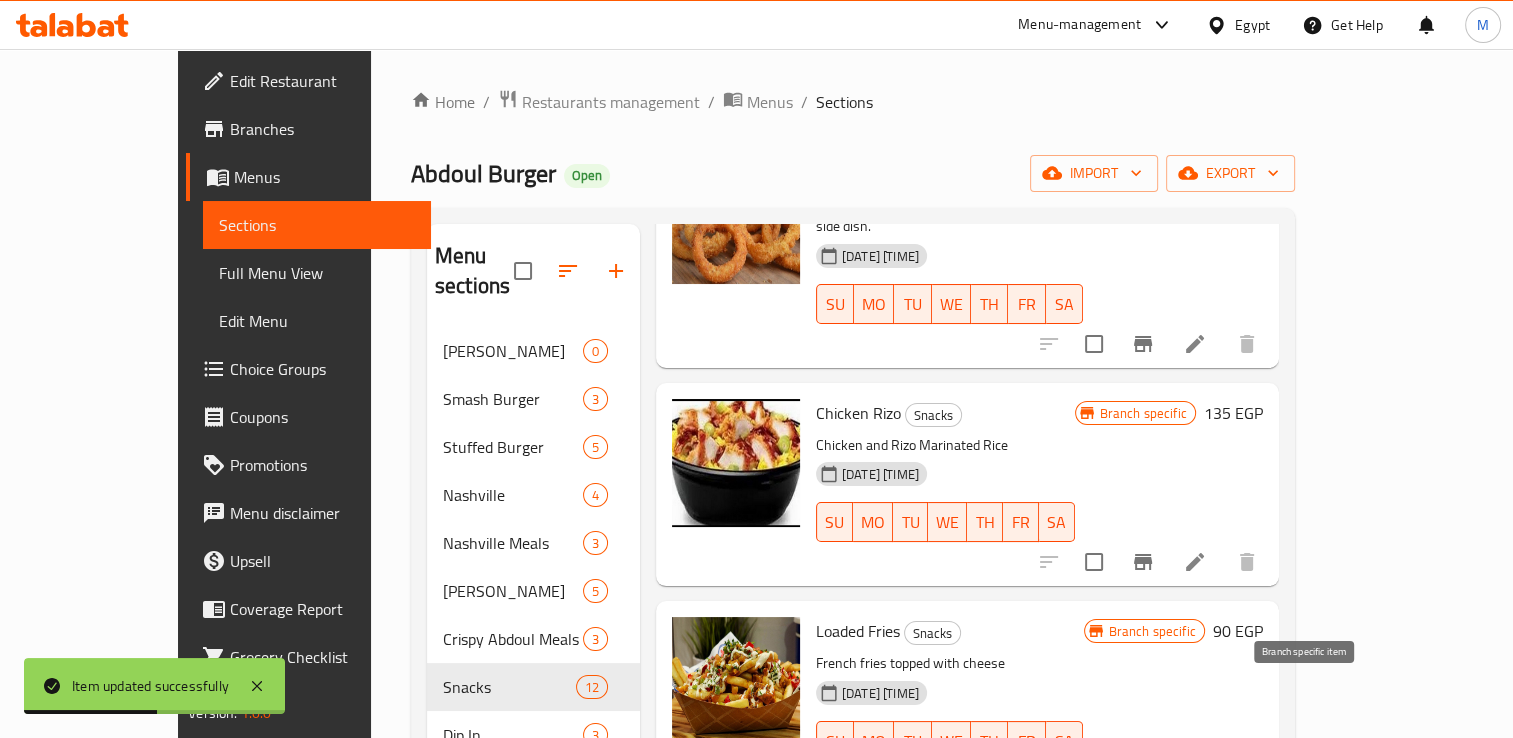 click 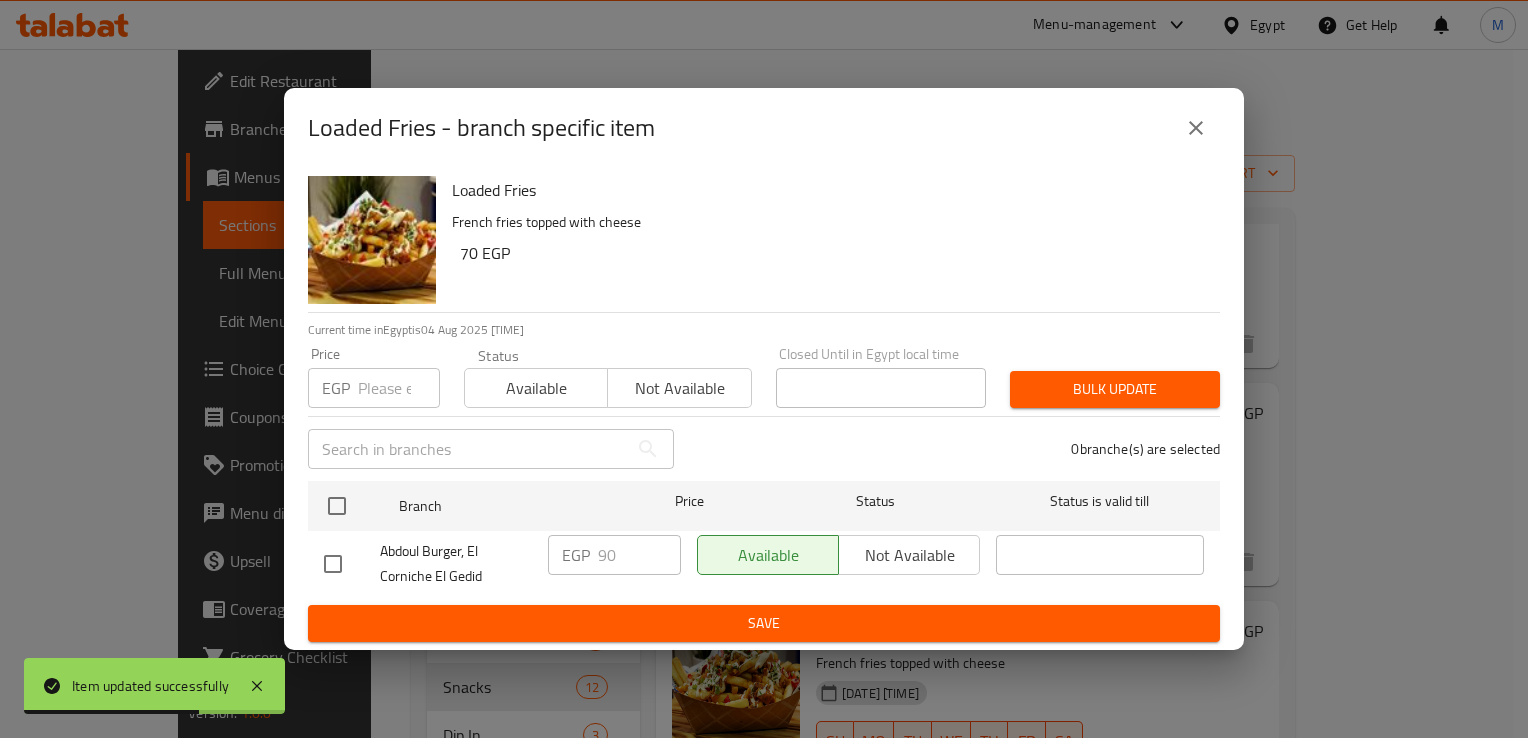 click at bounding box center [399, 388] 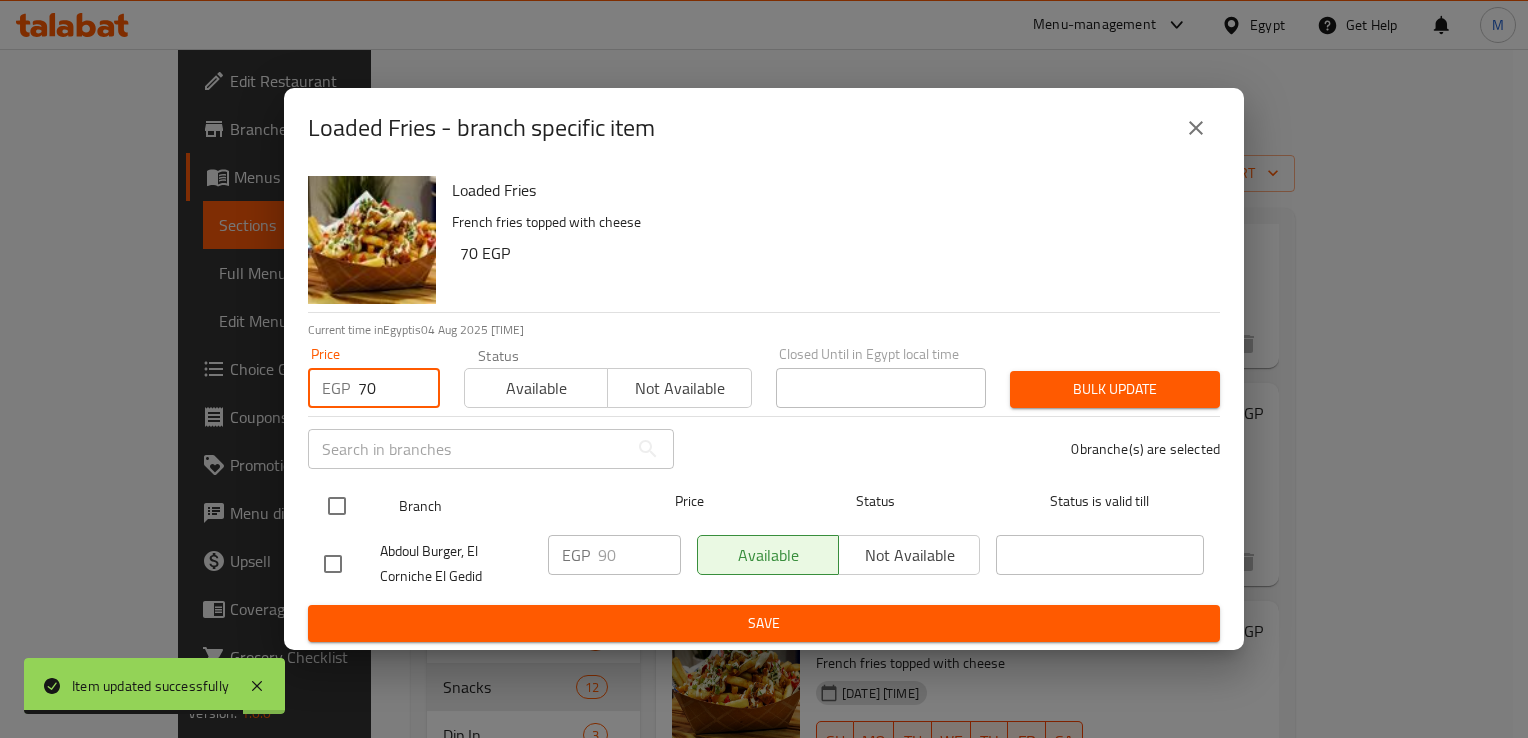 type on "70" 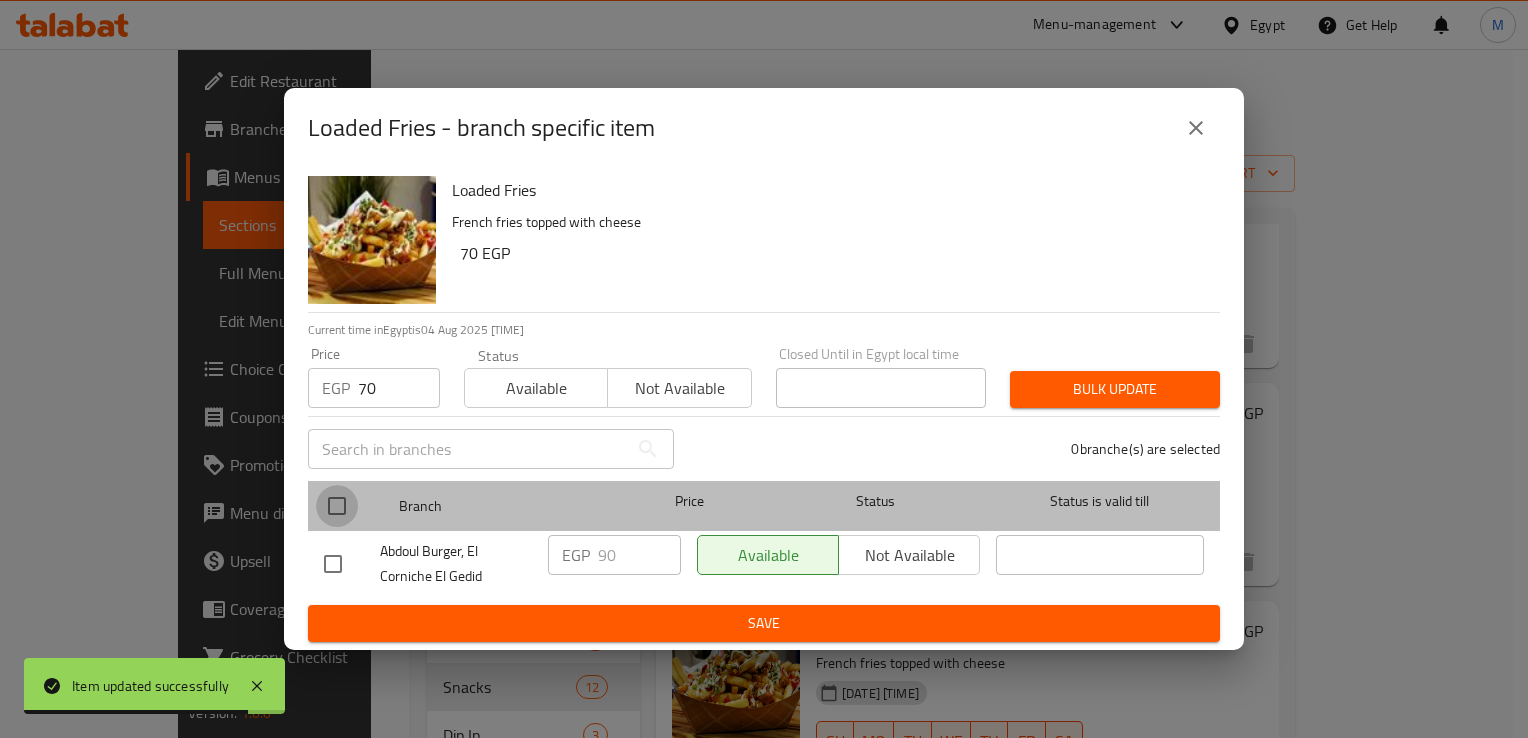 click at bounding box center [337, 506] 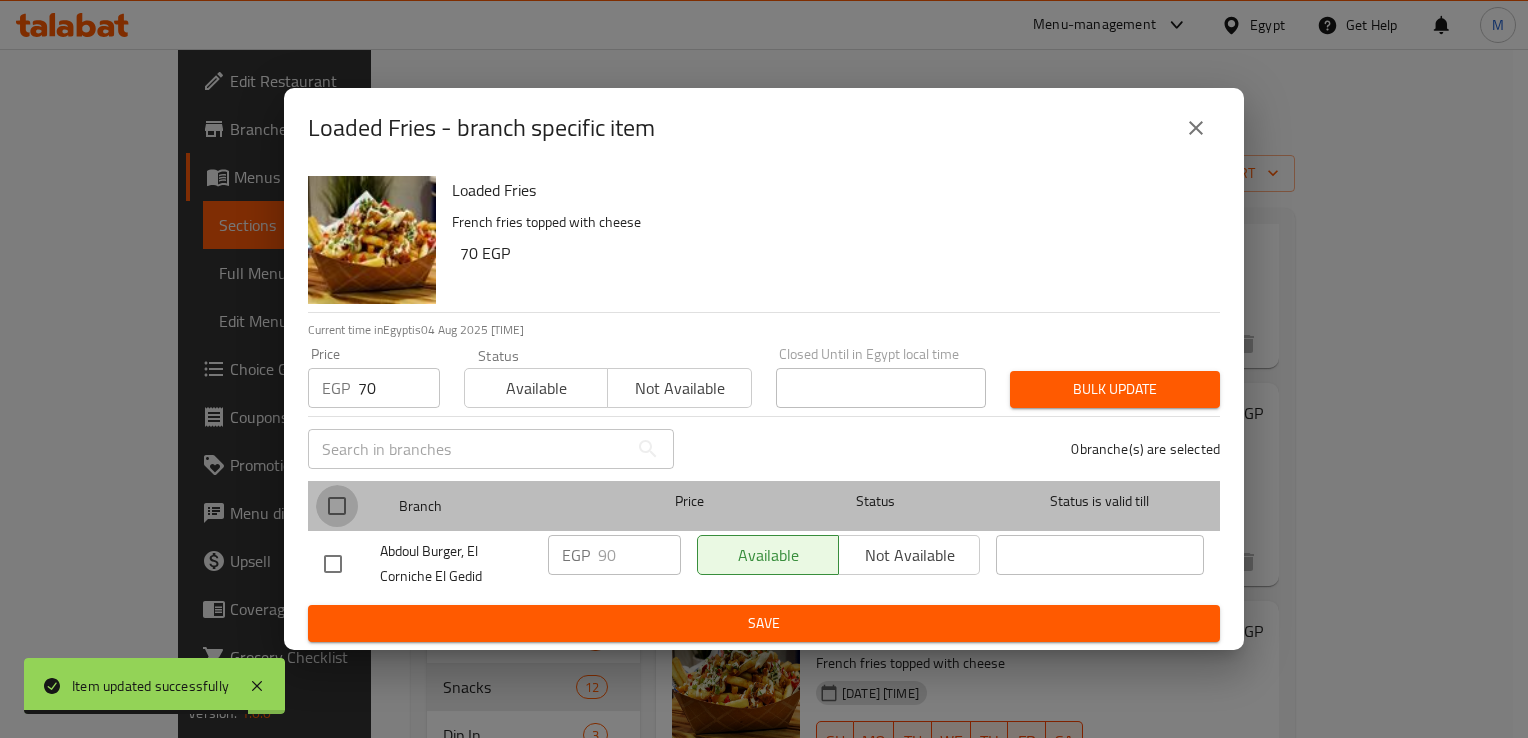 checkbox on "true" 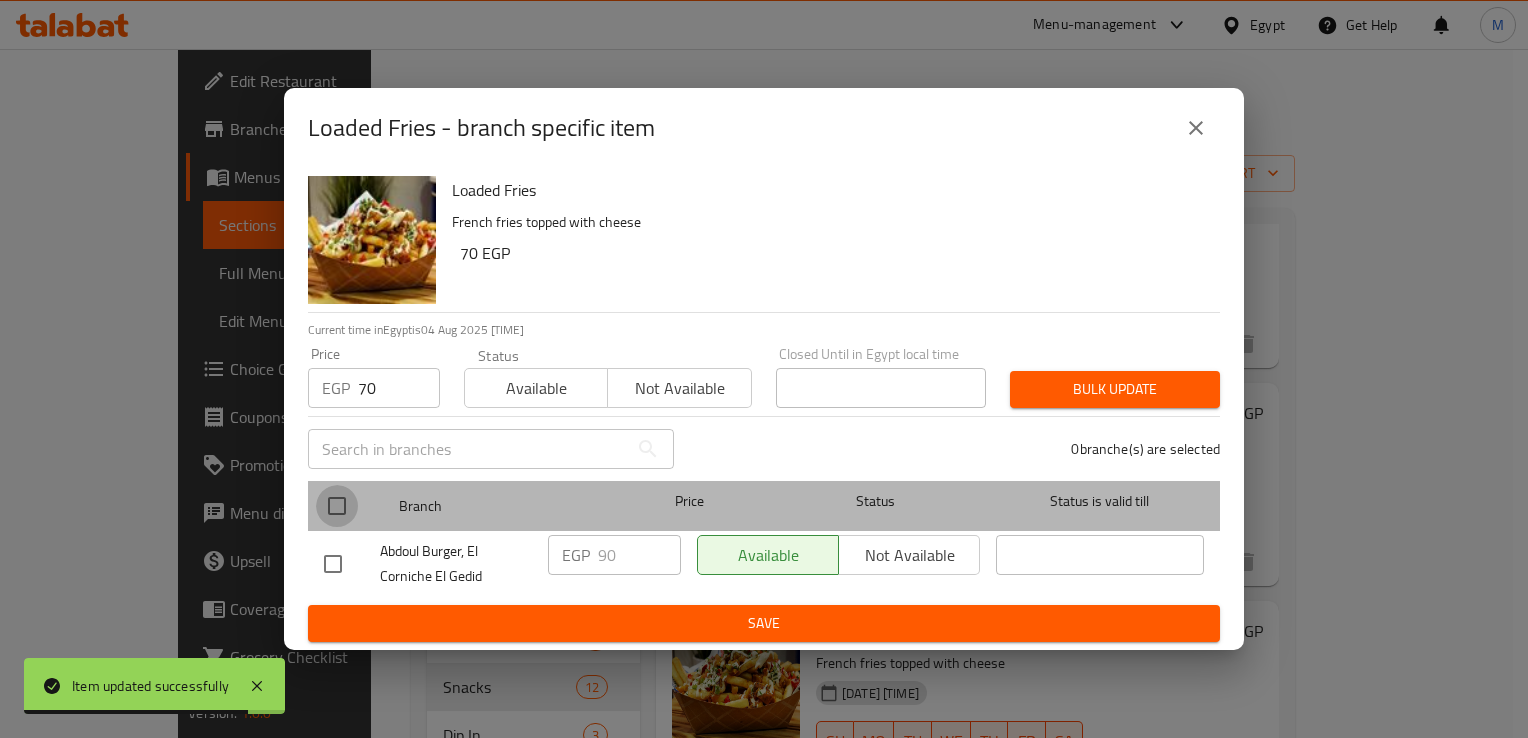 checkbox on "true" 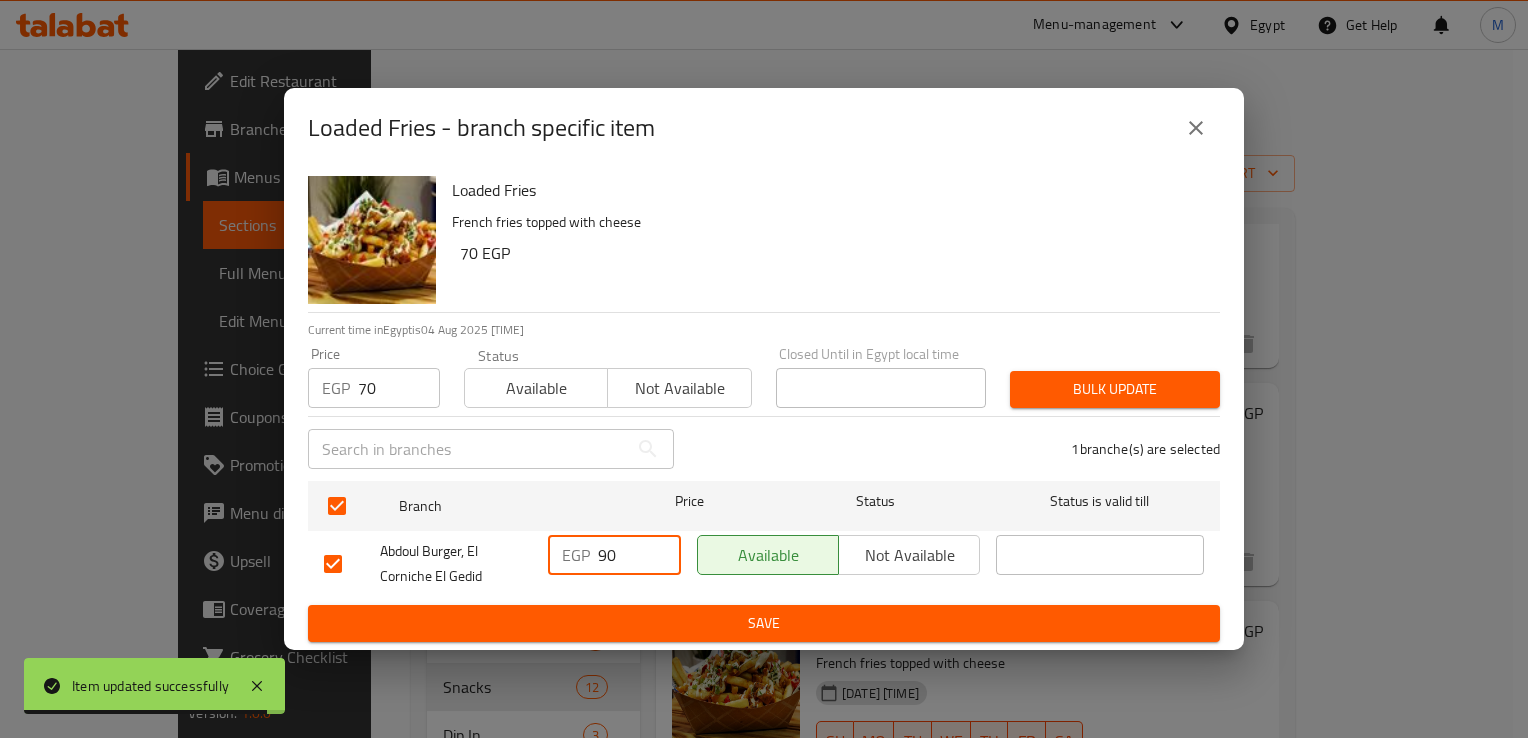 click on "90" at bounding box center (639, 555) 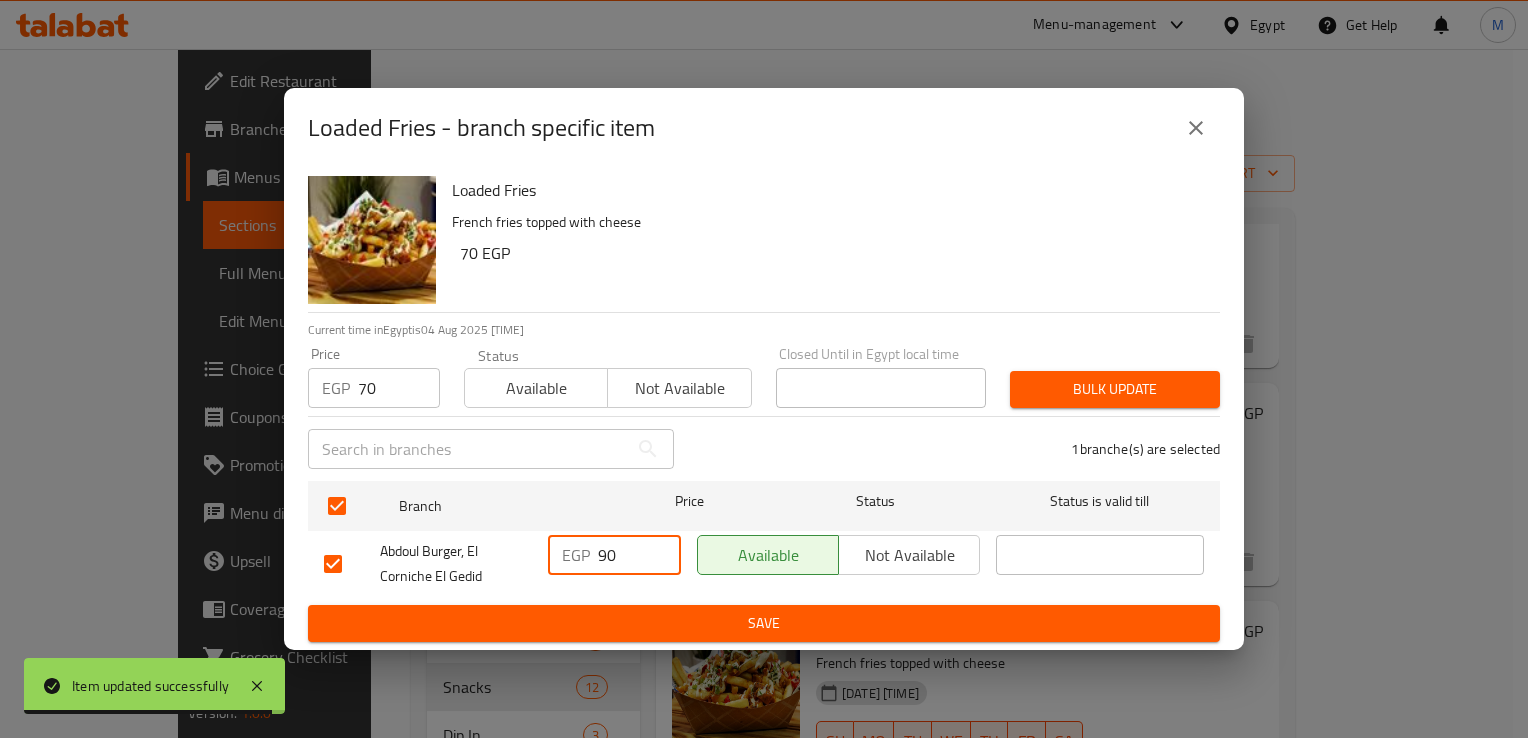 click on "90" at bounding box center (639, 555) 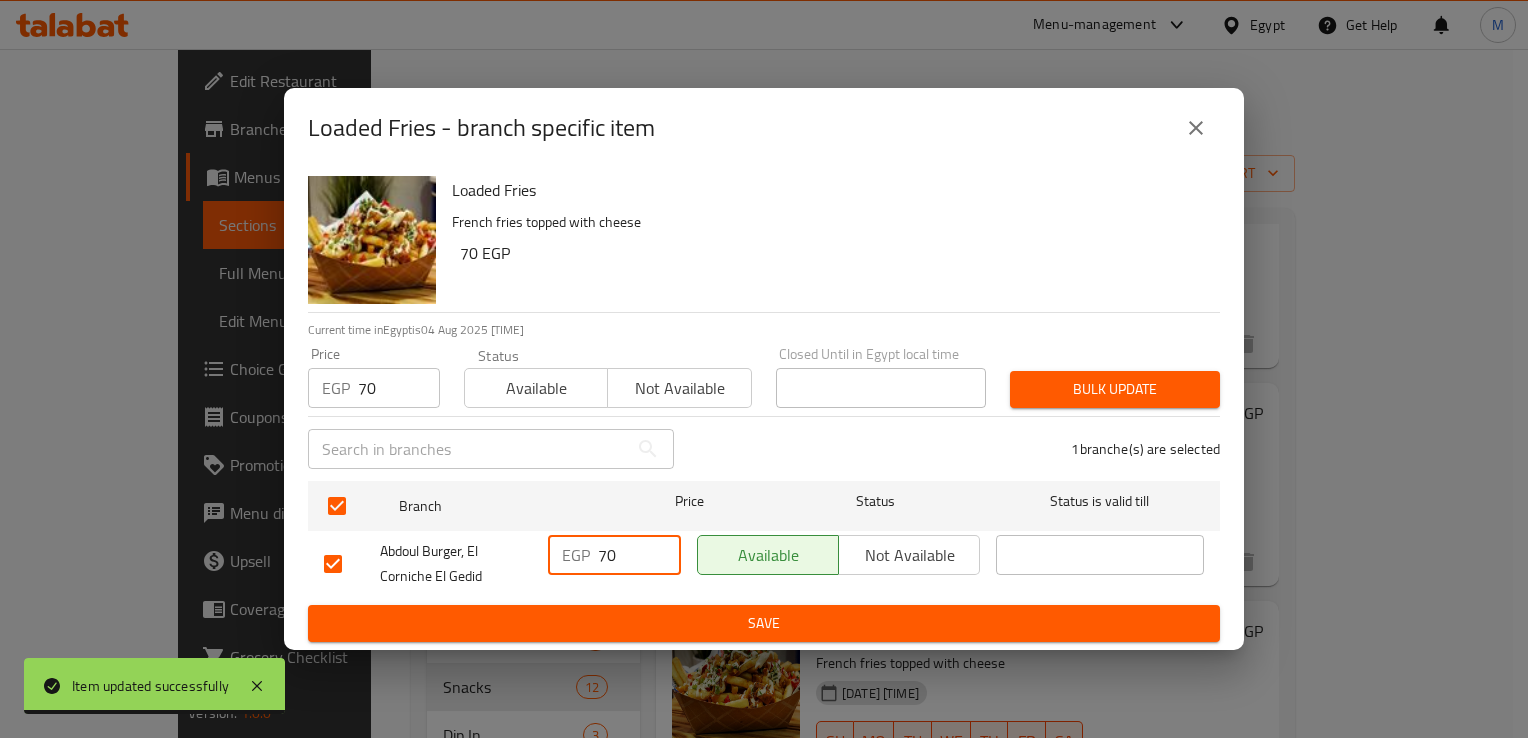 type on "70" 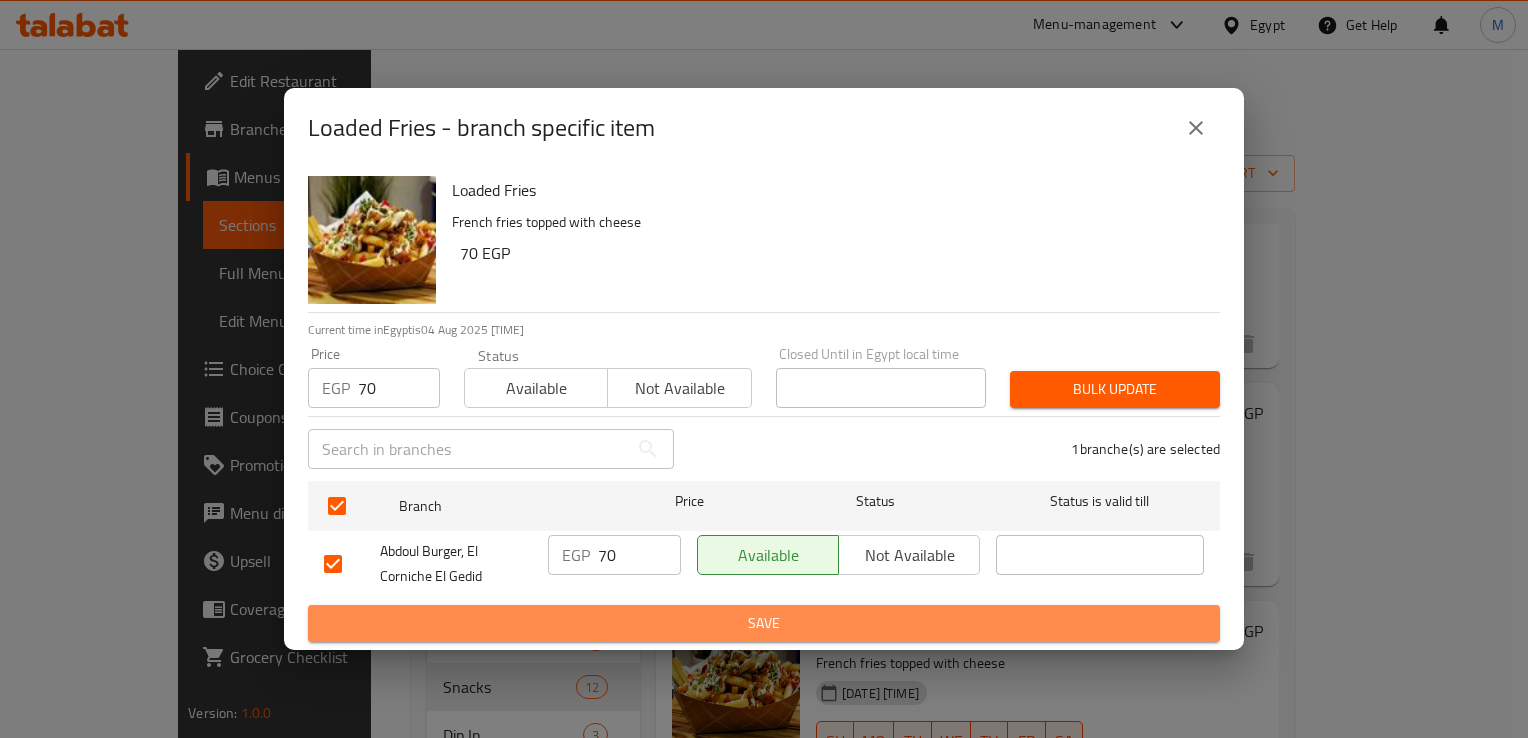 click on "Save" at bounding box center [764, 623] 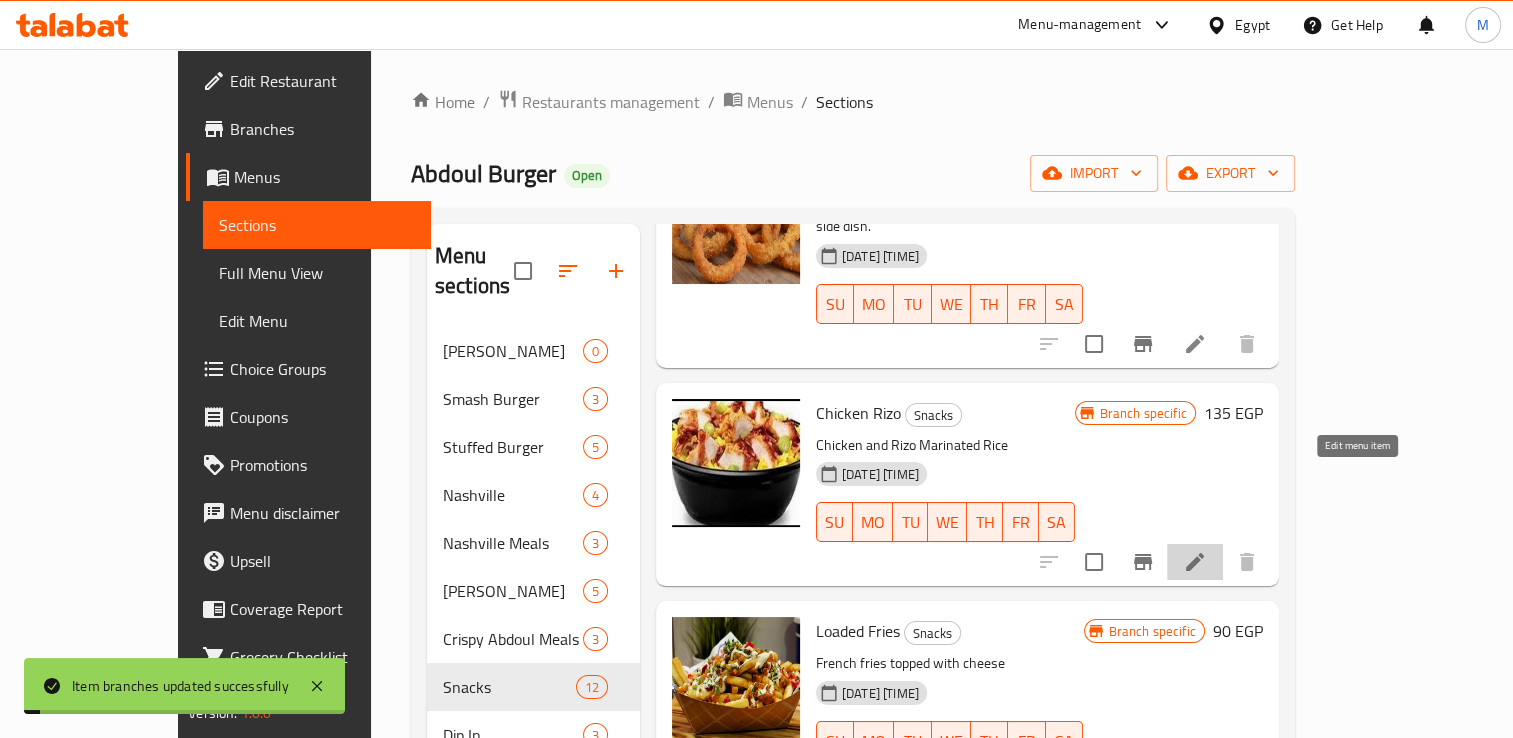 click 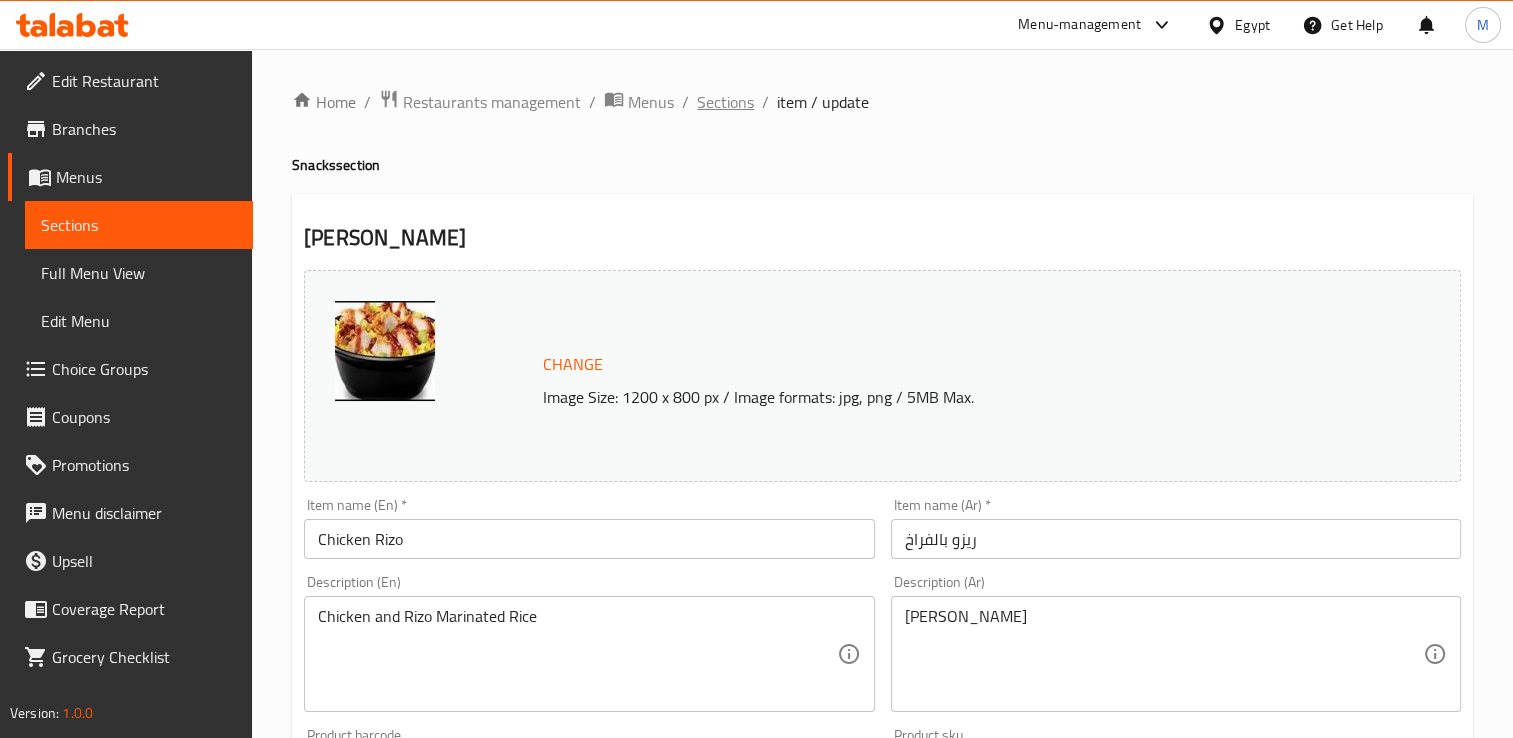 click on "Sections" at bounding box center [725, 102] 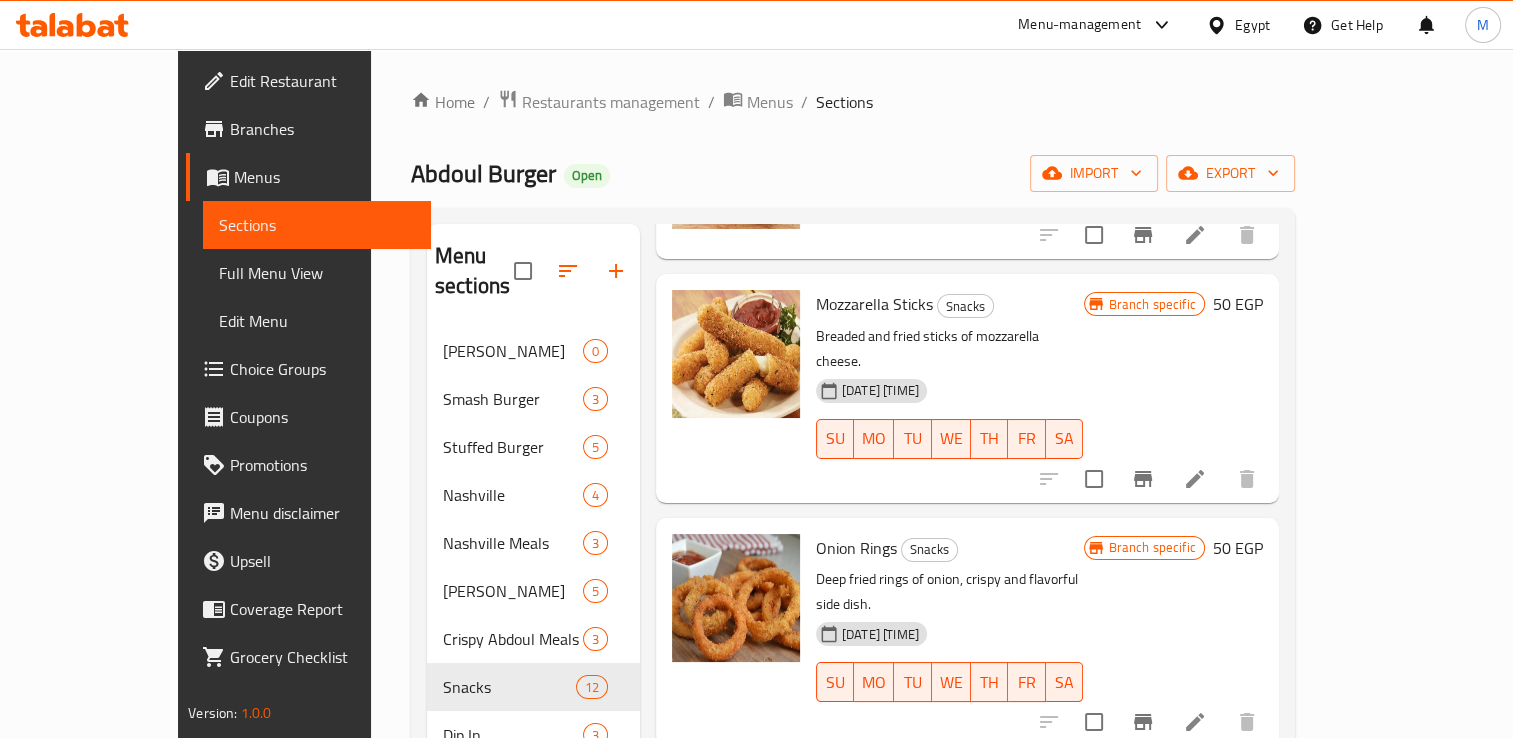 scroll, scrollTop: 439, scrollLeft: 0, axis: vertical 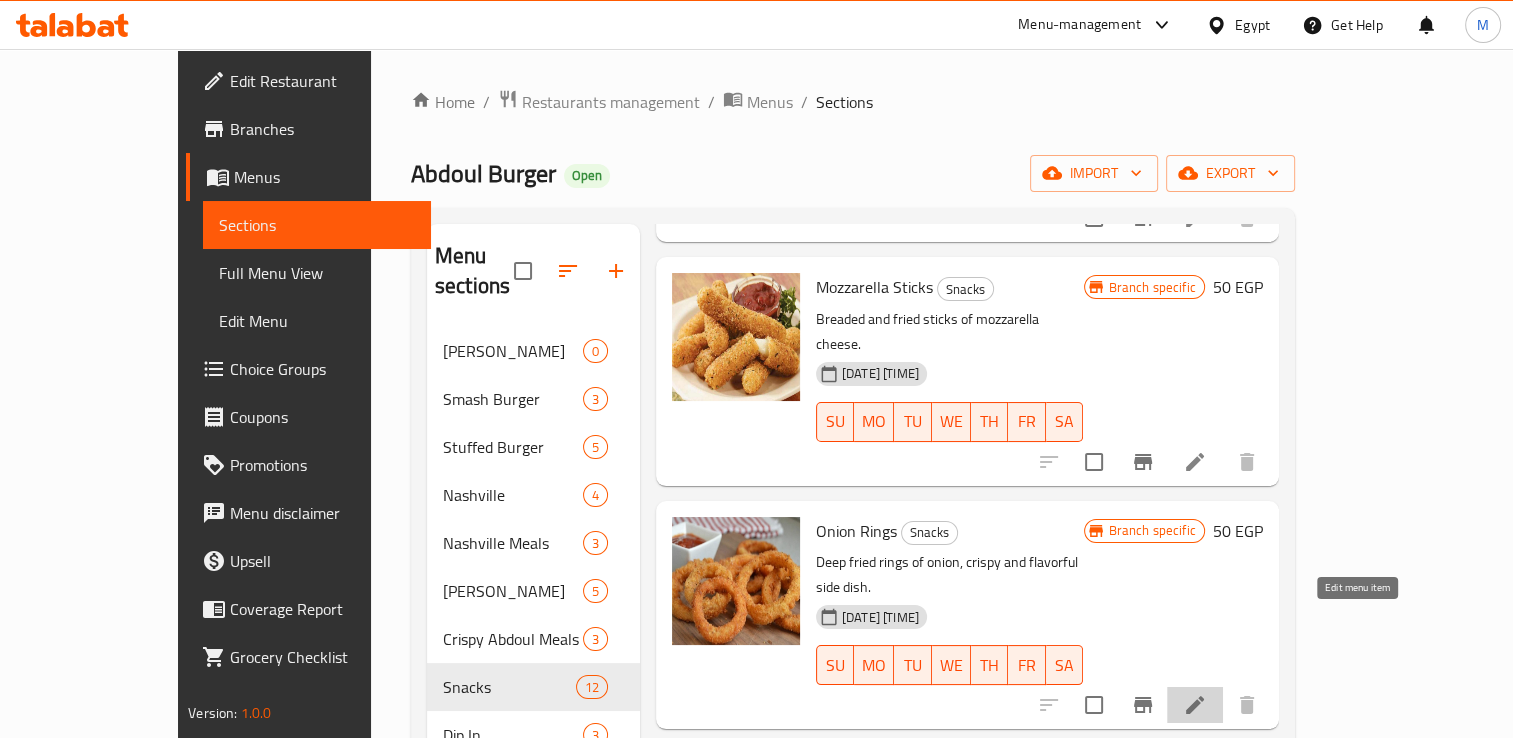 click 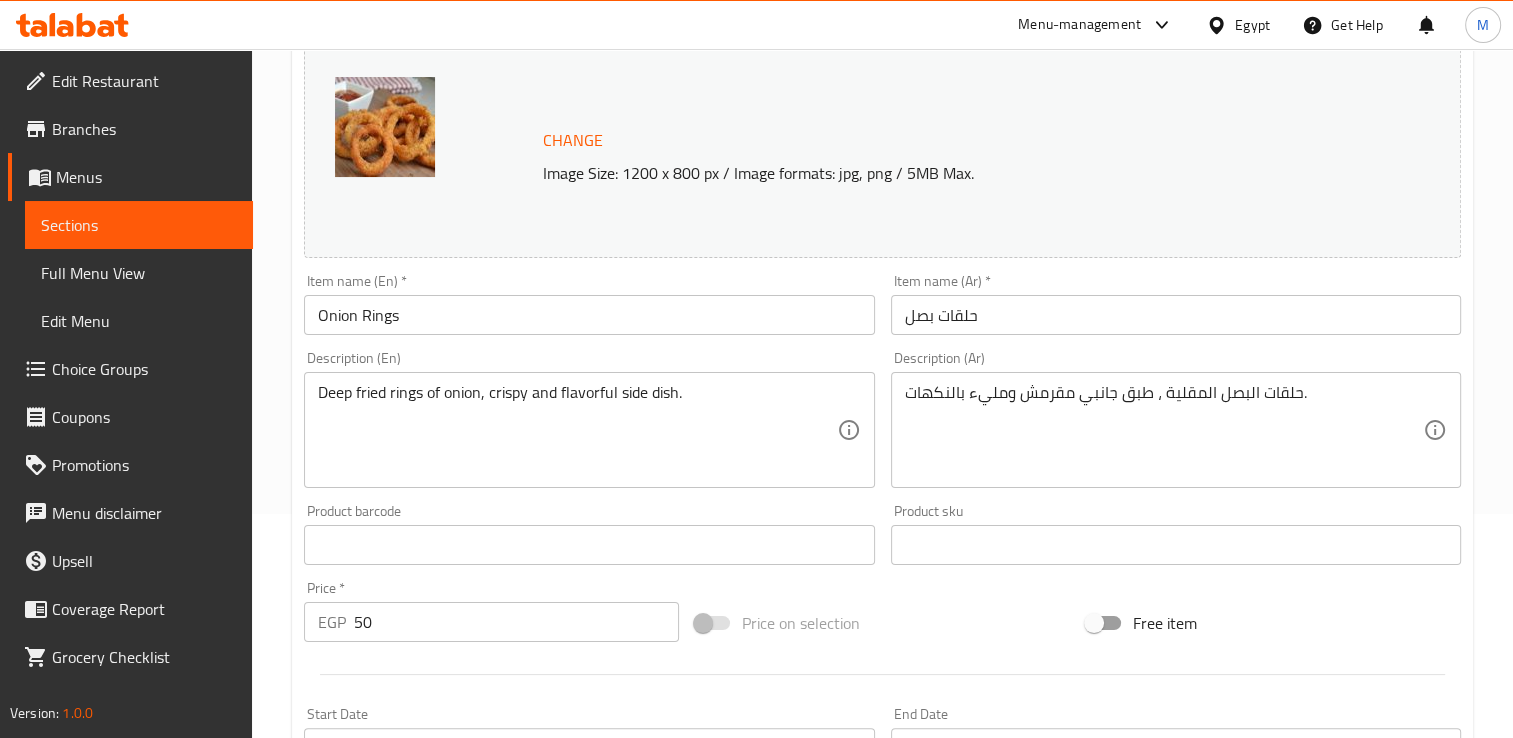scroll, scrollTop: 316, scrollLeft: 0, axis: vertical 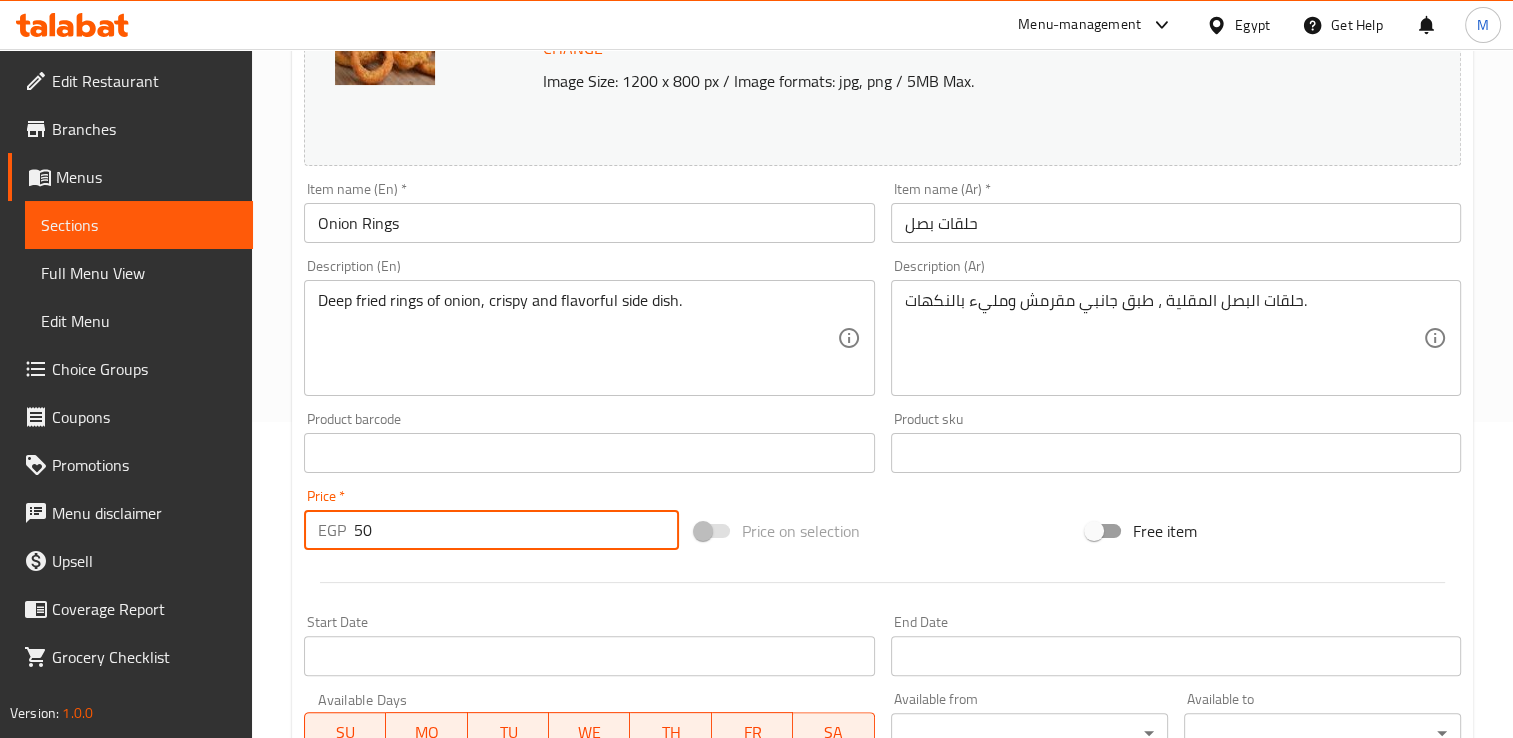 click on "50" at bounding box center [516, 530] 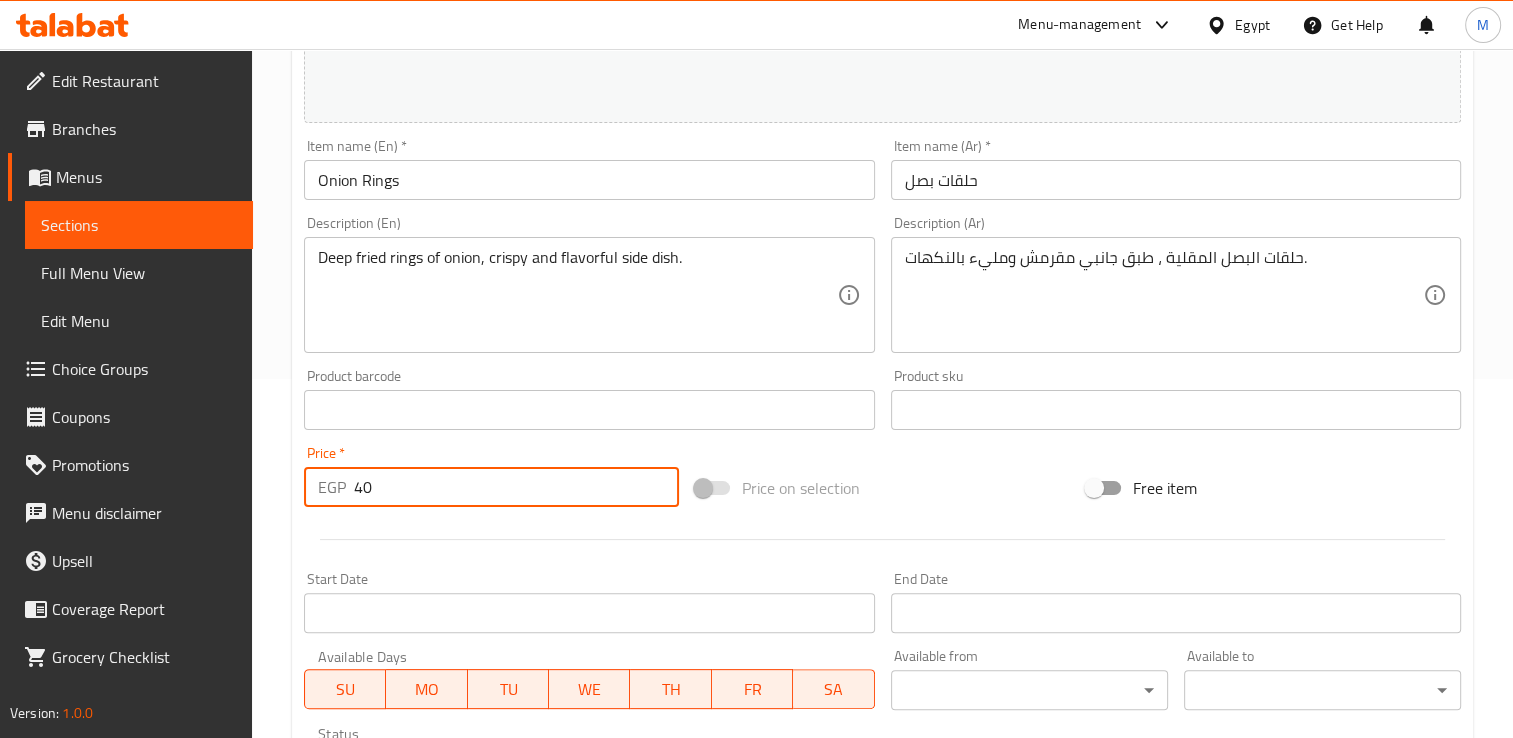 scroll, scrollTop: 702, scrollLeft: 0, axis: vertical 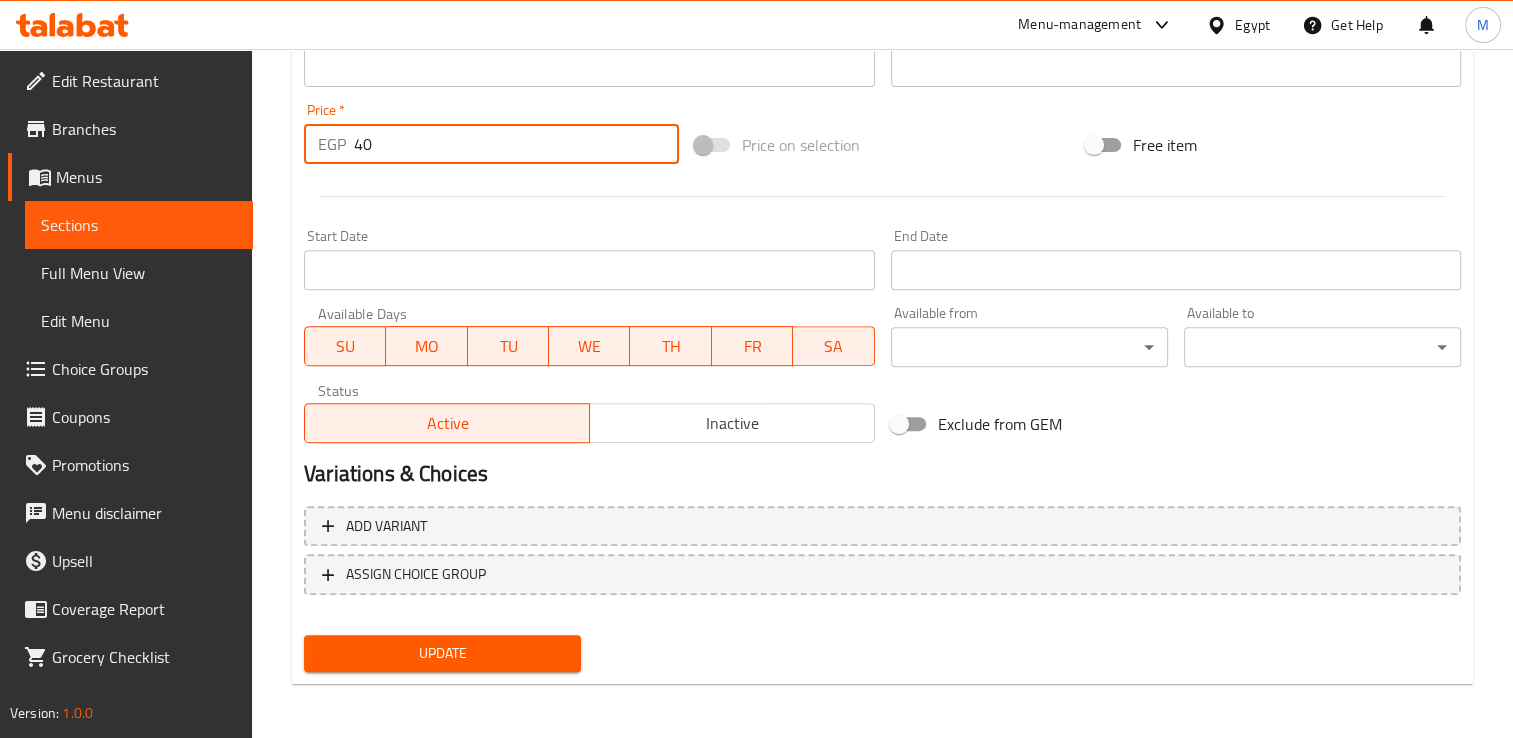 type on "40" 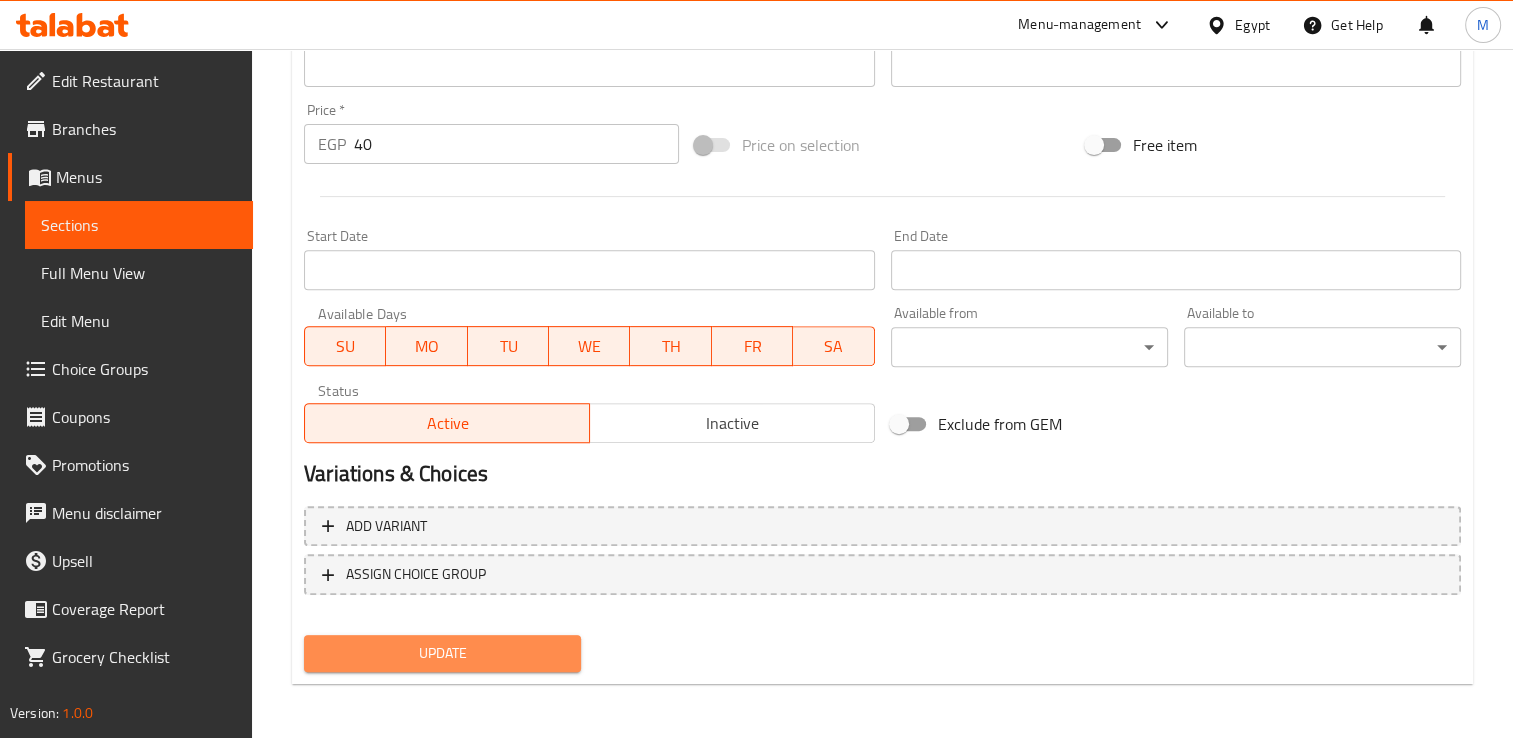 click on "Update" at bounding box center (442, 653) 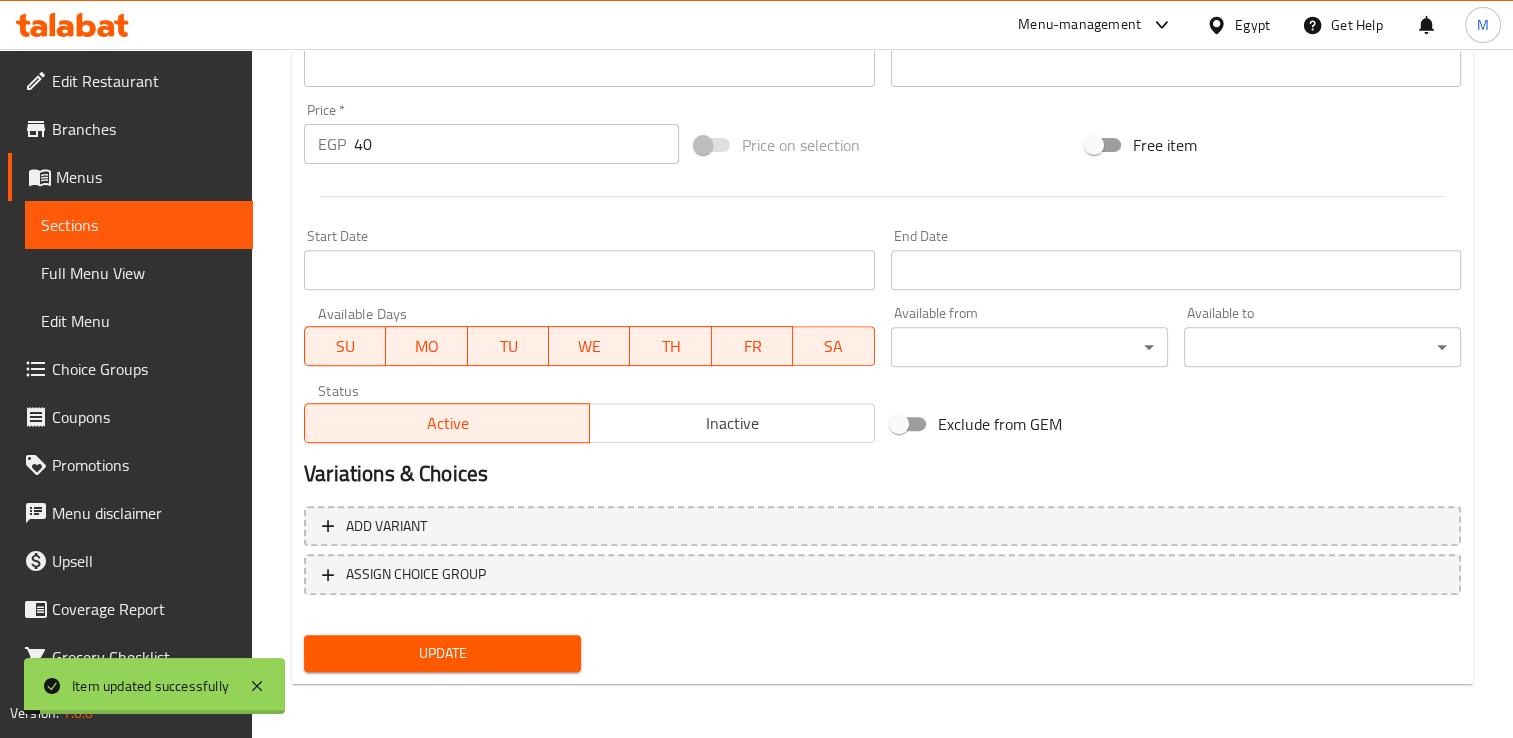 scroll, scrollTop: 0, scrollLeft: 0, axis: both 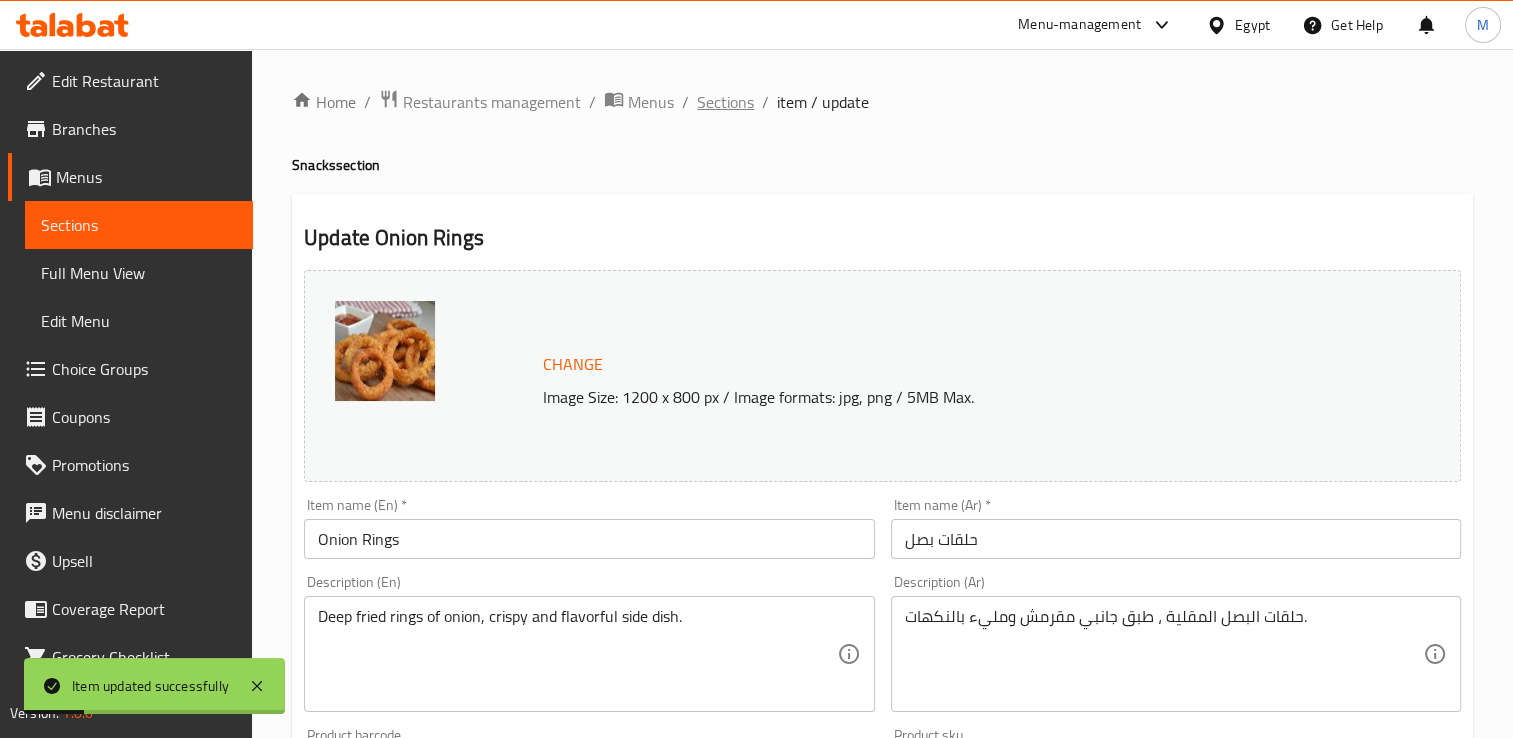 click on "Sections" at bounding box center (725, 102) 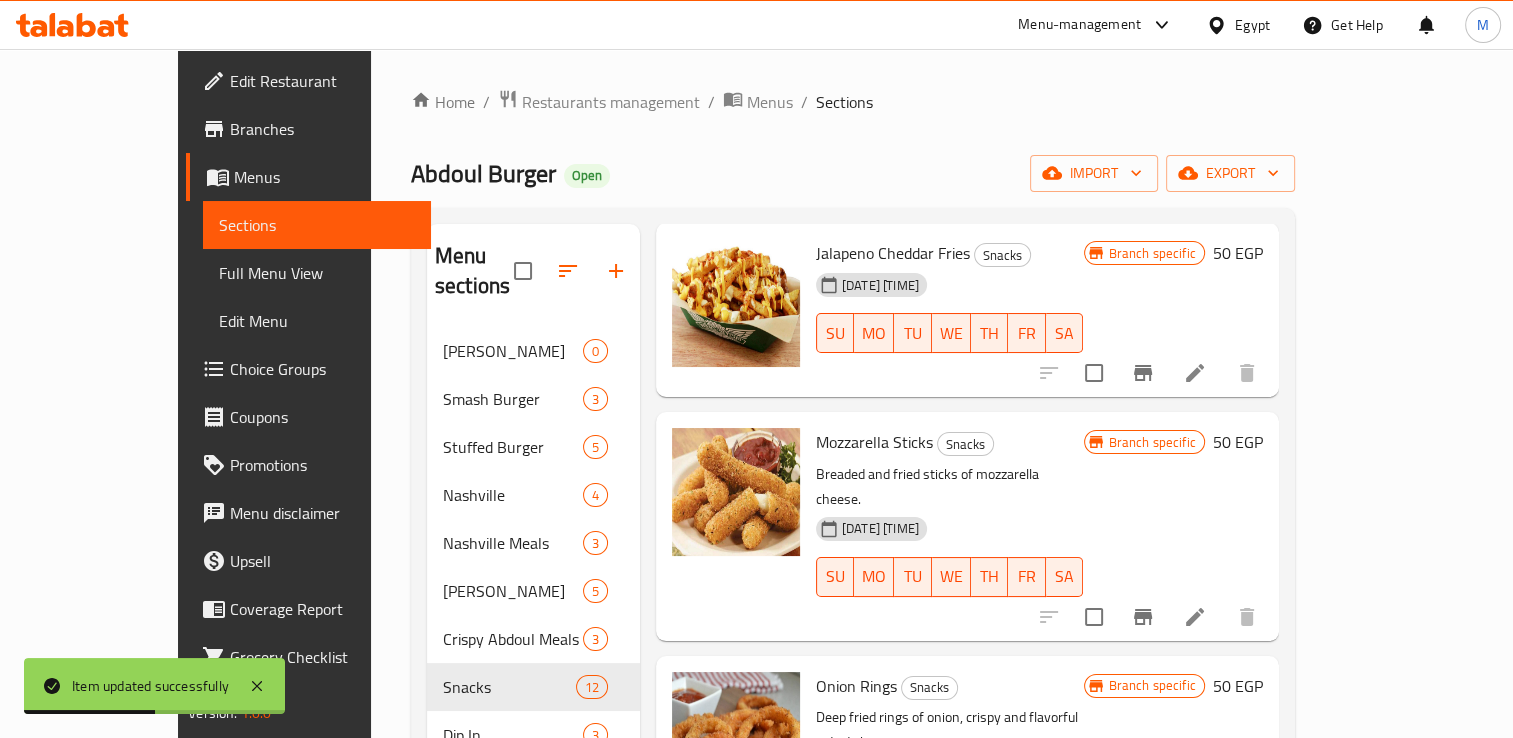 scroll, scrollTop: 392, scrollLeft: 0, axis: vertical 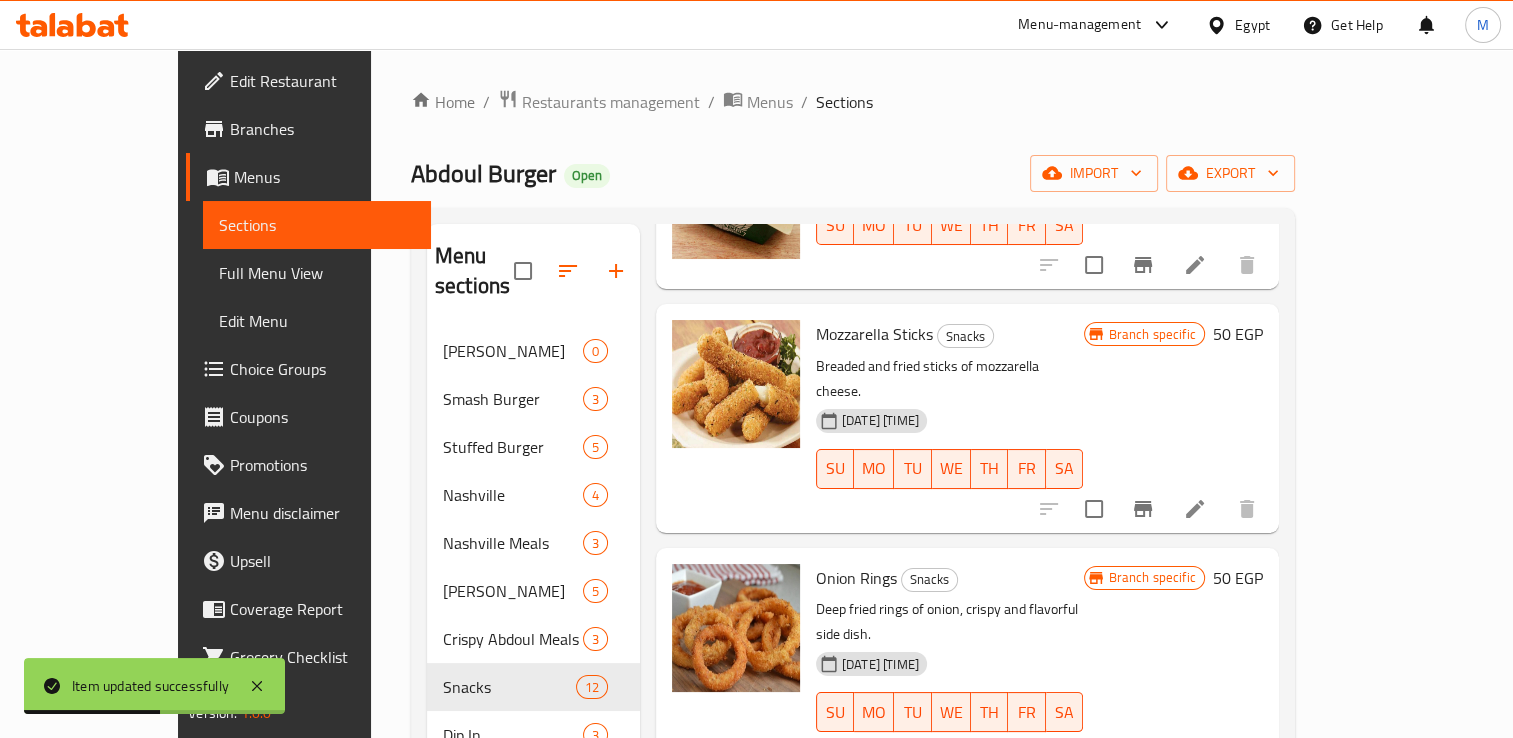click 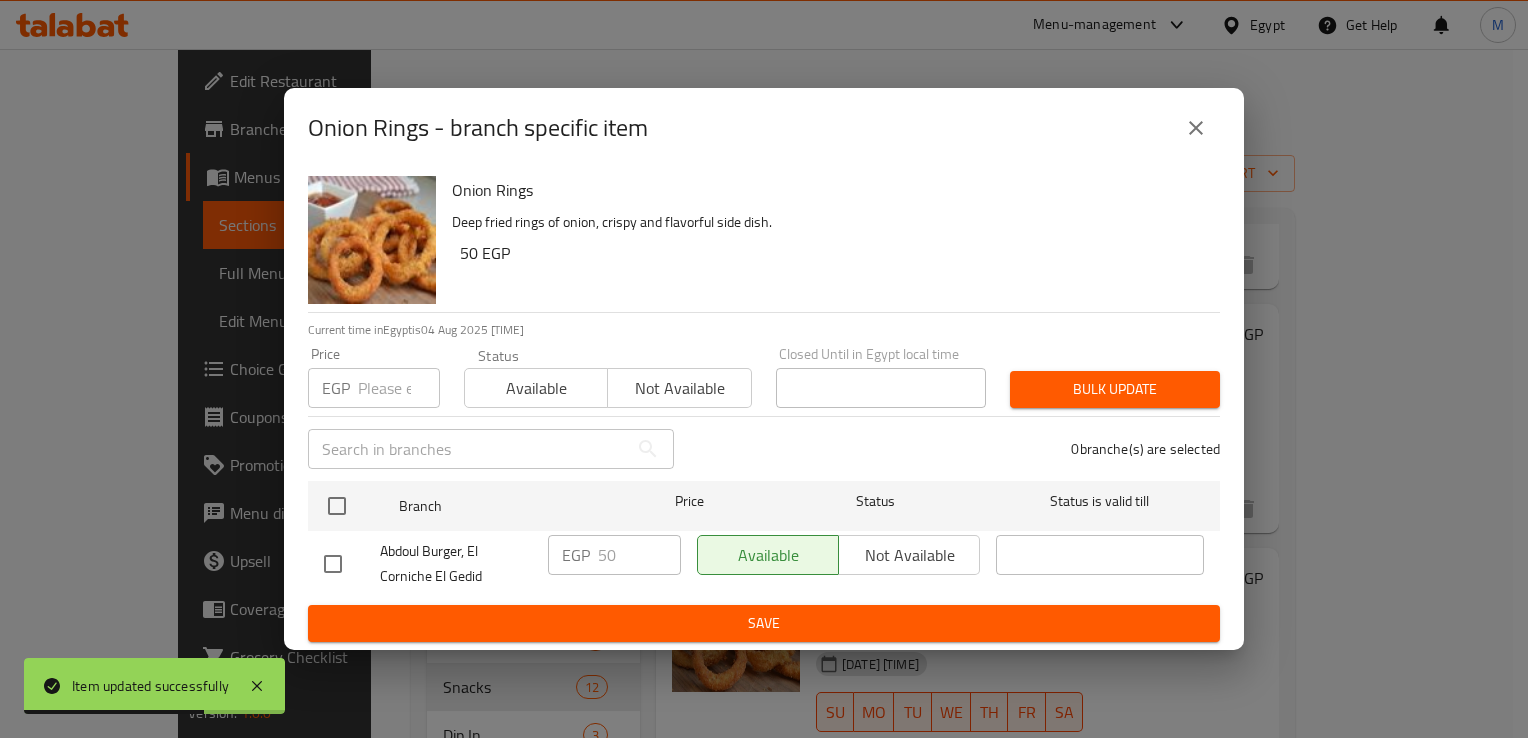 click at bounding box center [399, 388] 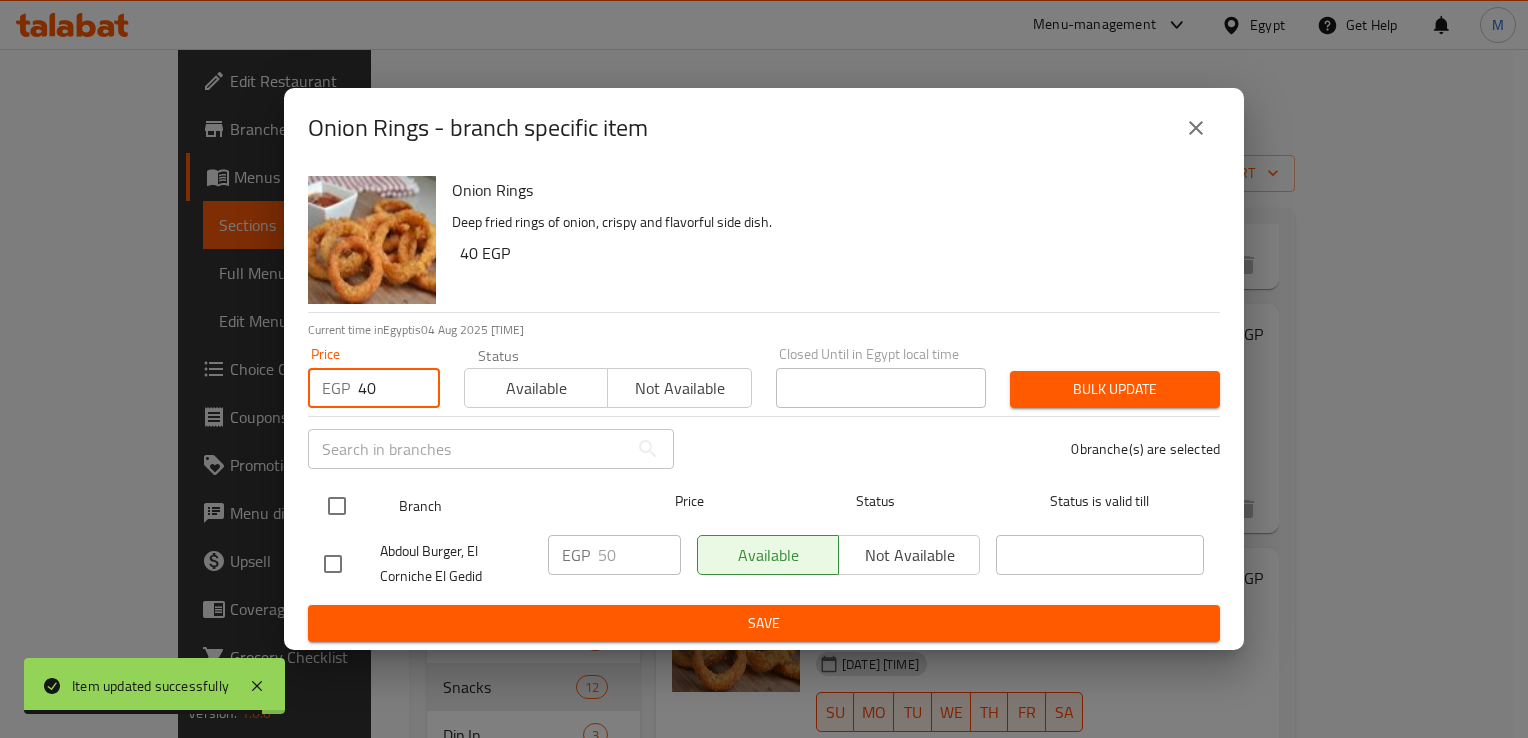 type on "40" 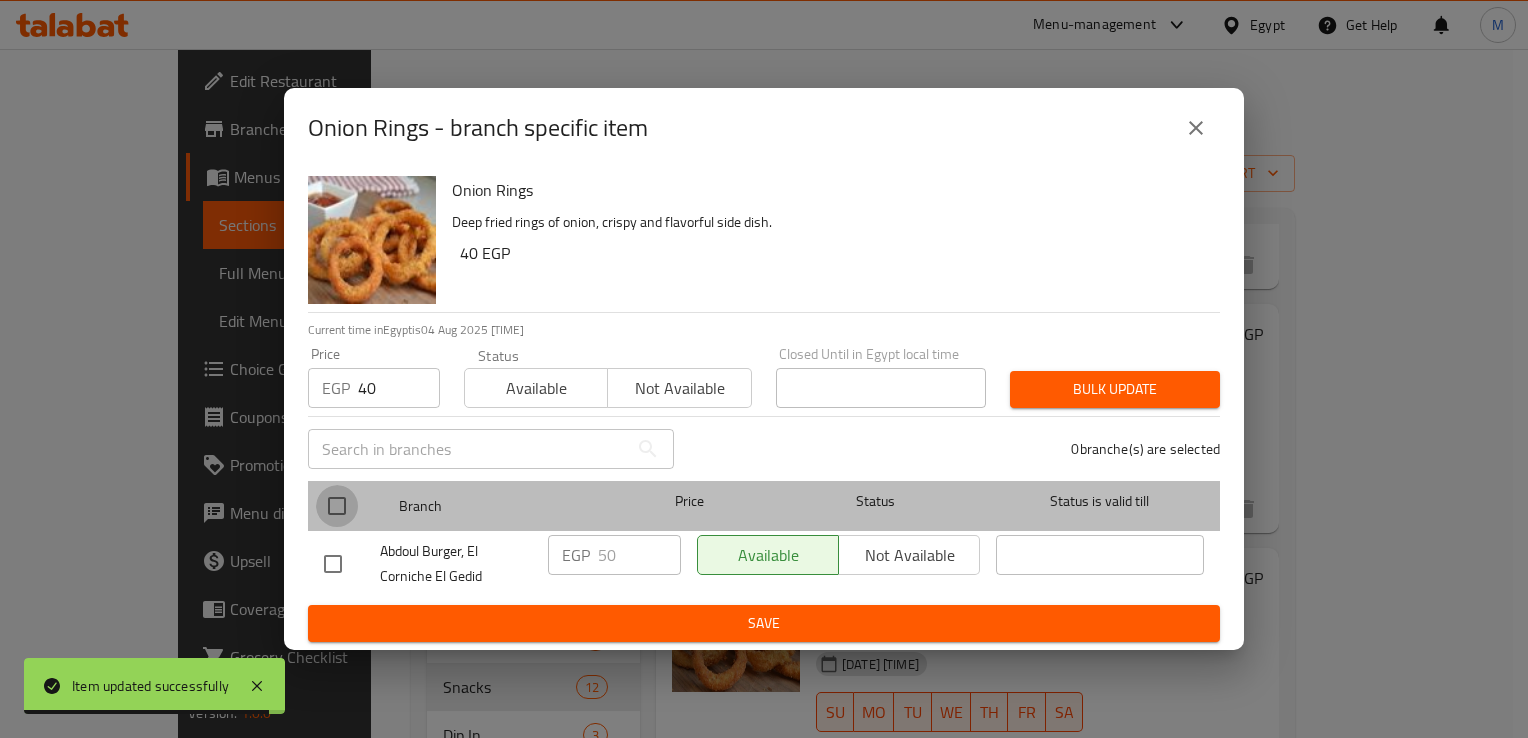 click at bounding box center [337, 506] 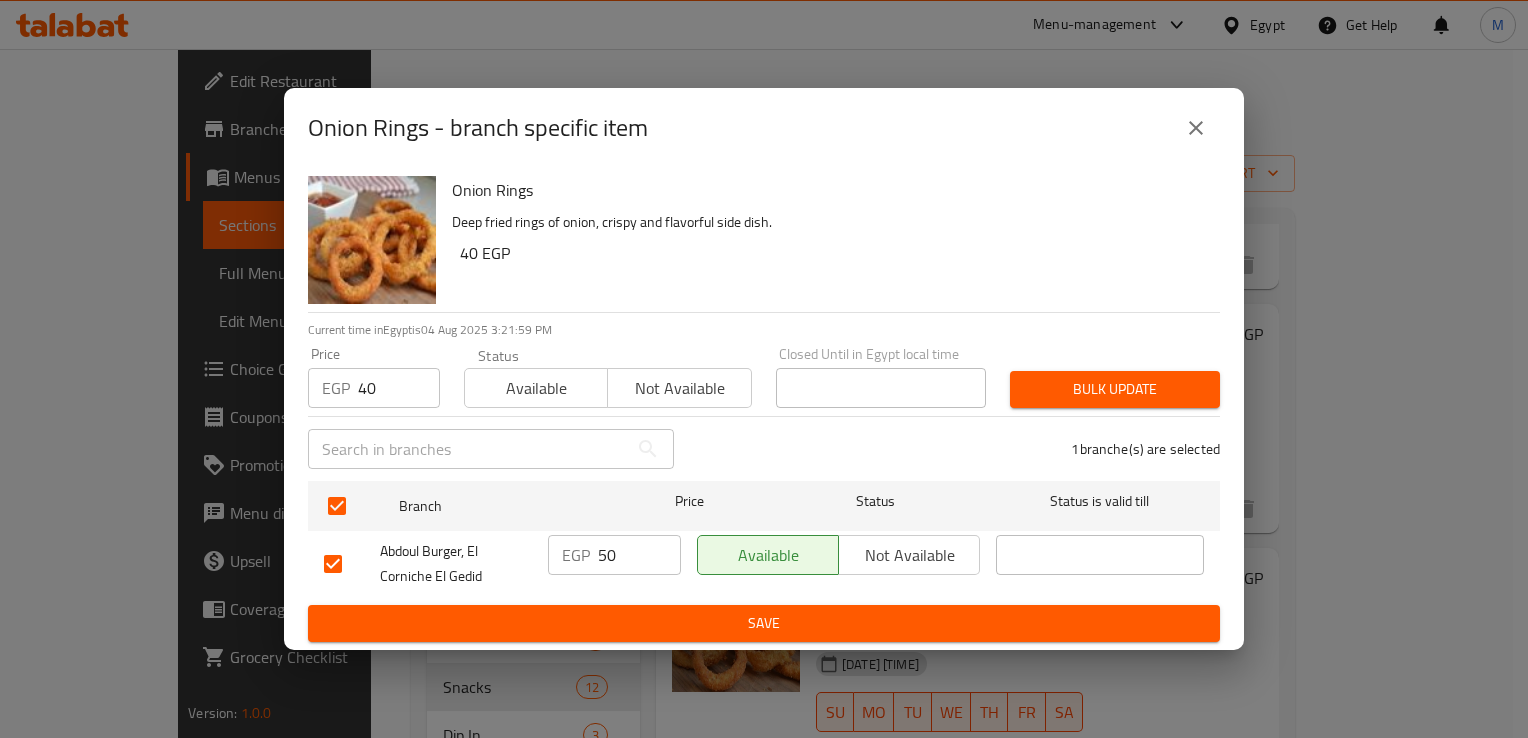 click on "50" at bounding box center [639, 555] 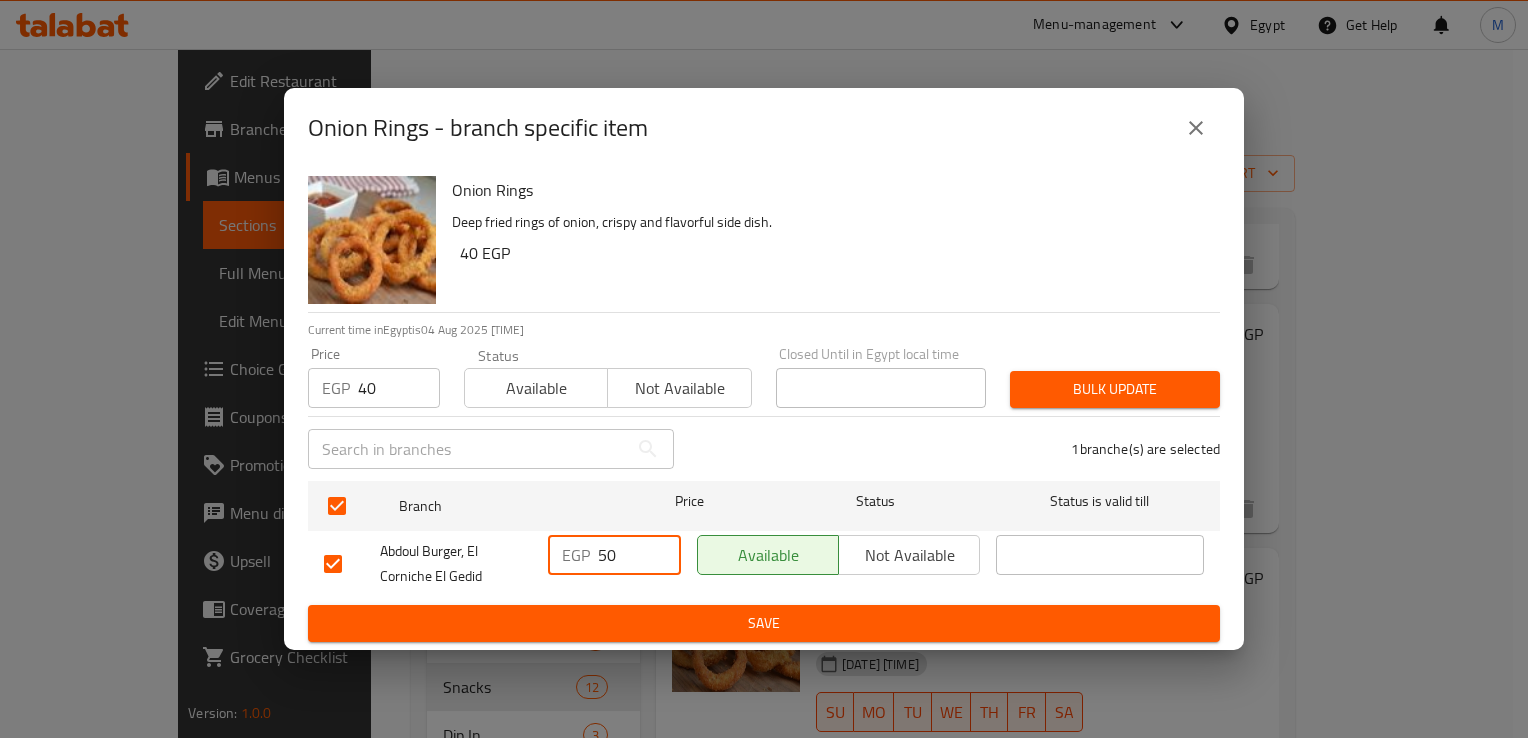 click on "50" at bounding box center (639, 555) 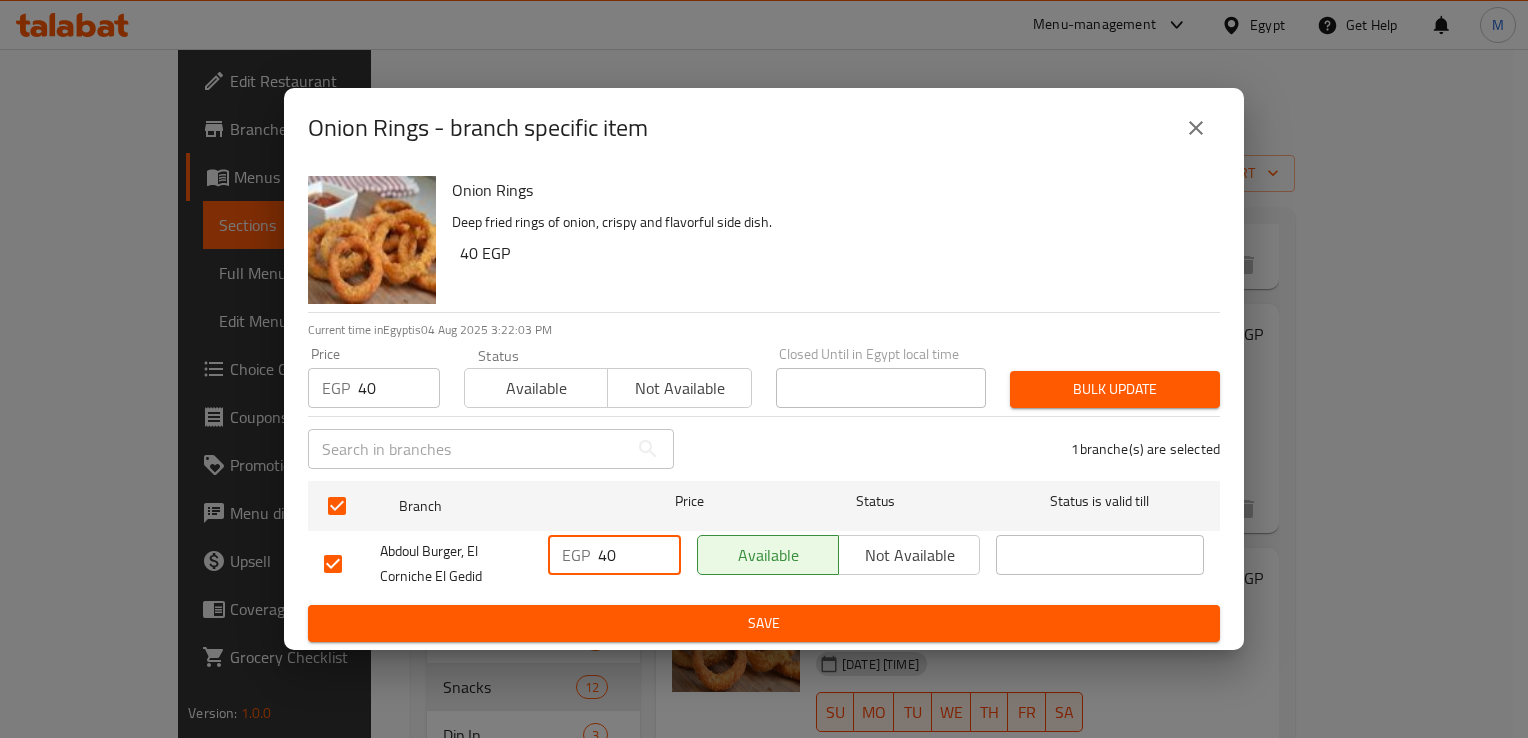 type on "40" 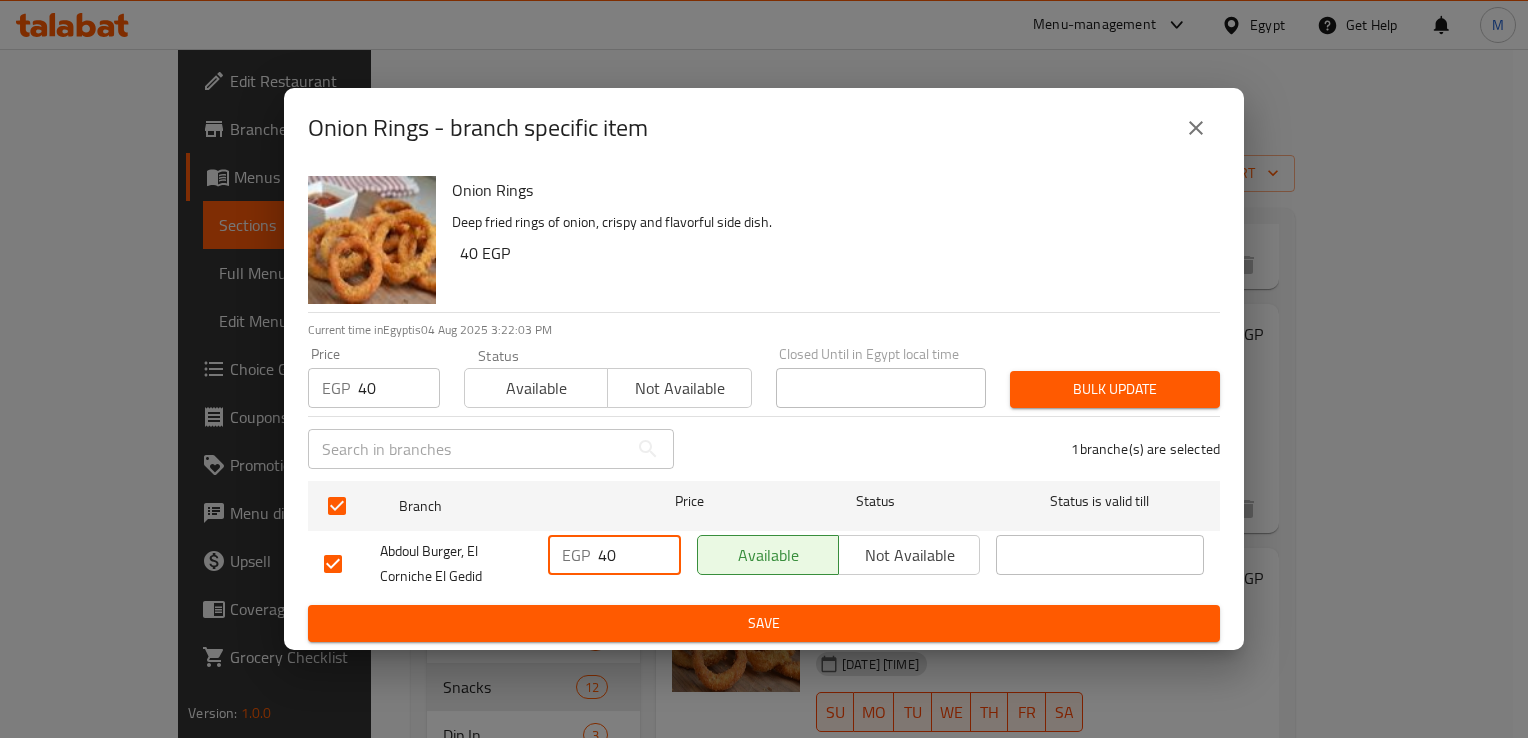 click on "Save" at bounding box center (764, 623) 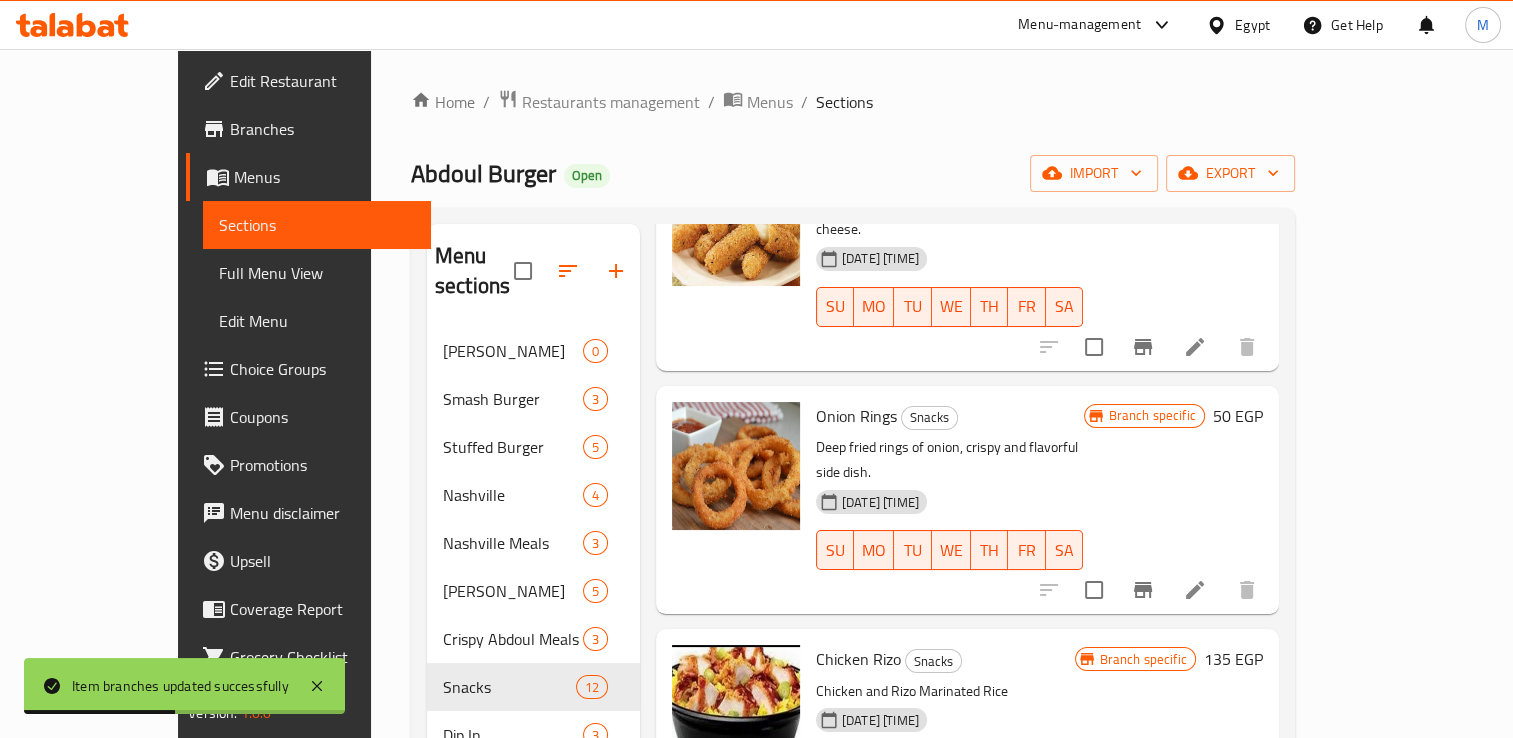 scroll, scrollTop: 618, scrollLeft: 0, axis: vertical 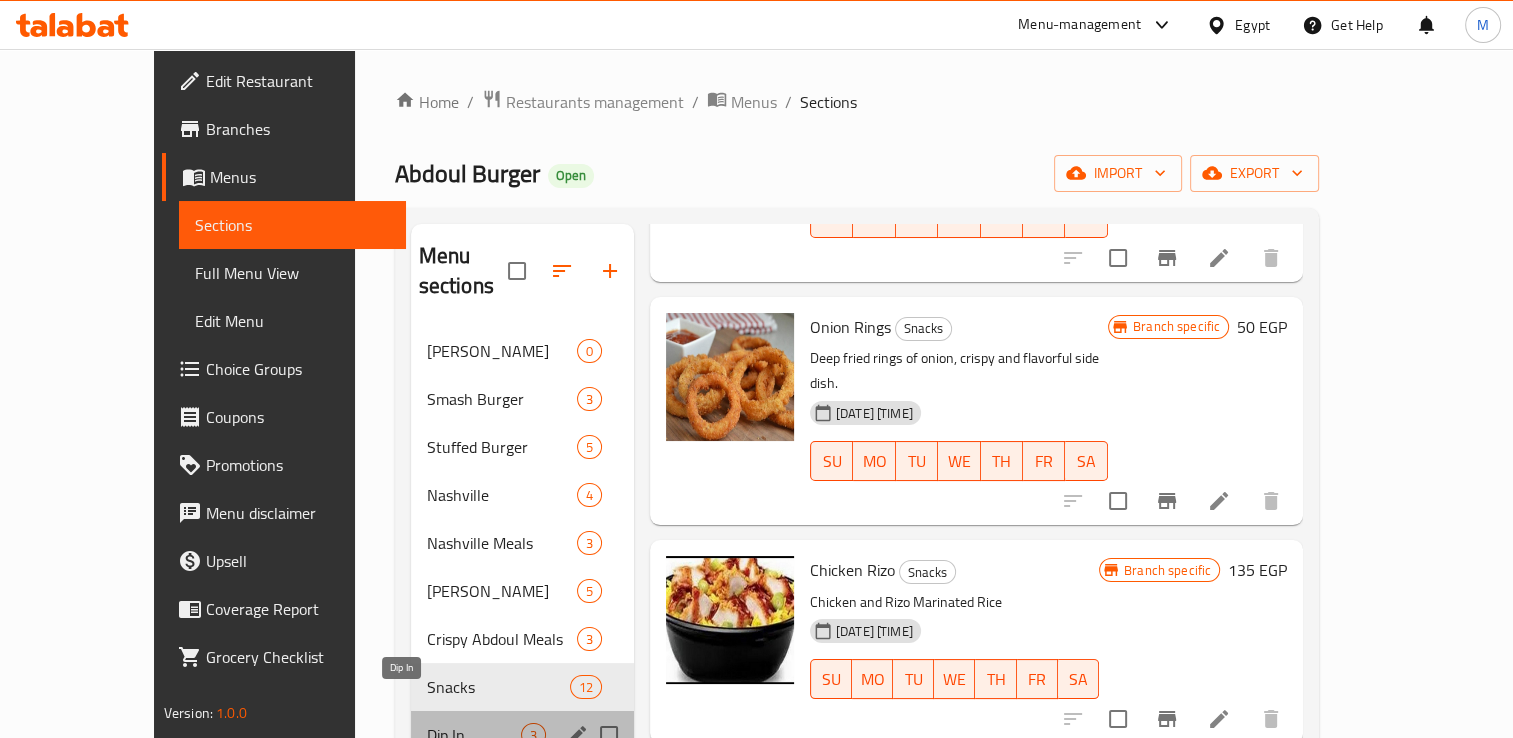 click on "Dip In" at bounding box center (474, 735) 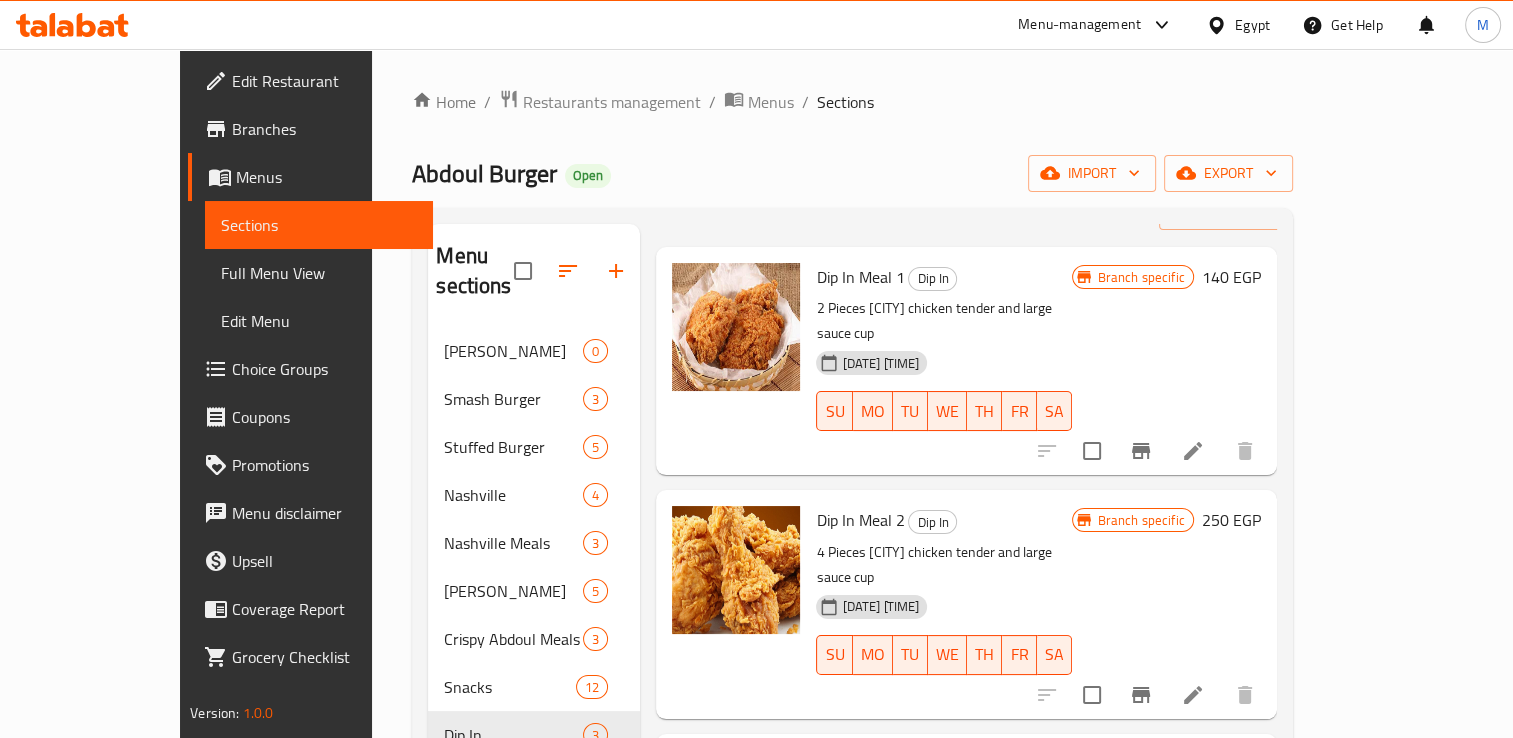 scroll, scrollTop: 0, scrollLeft: 0, axis: both 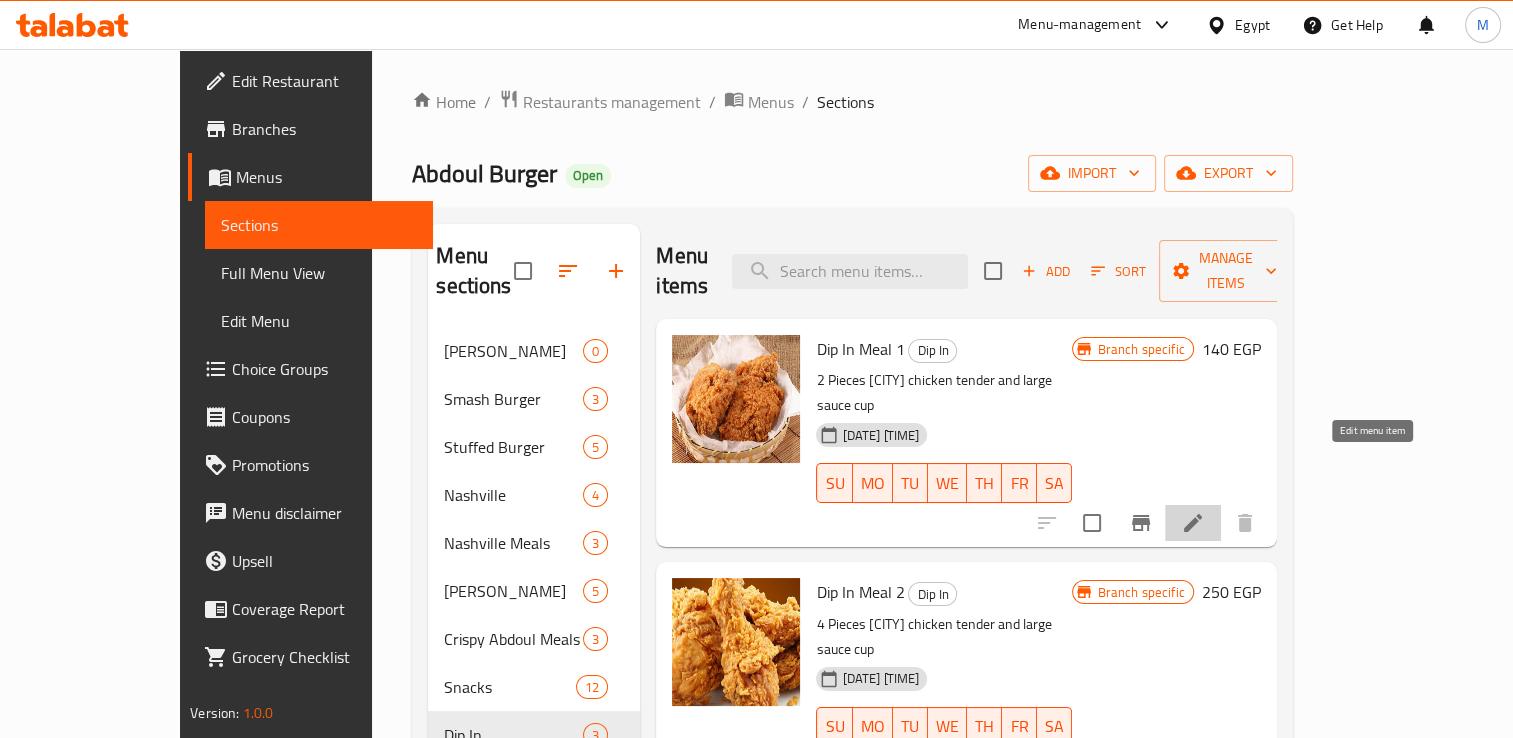 click 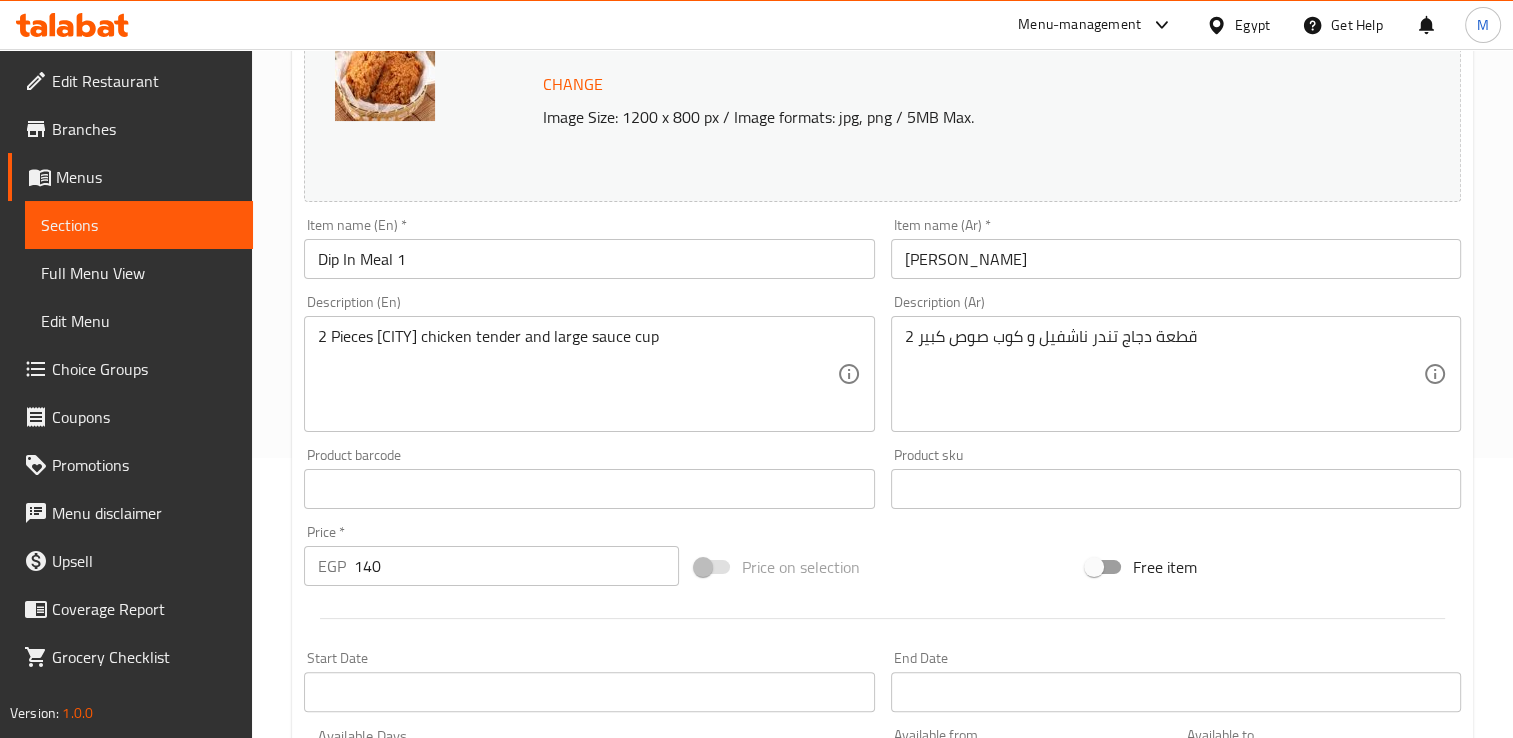 scroll, scrollTop: 291, scrollLeft: 0, axis: vertical 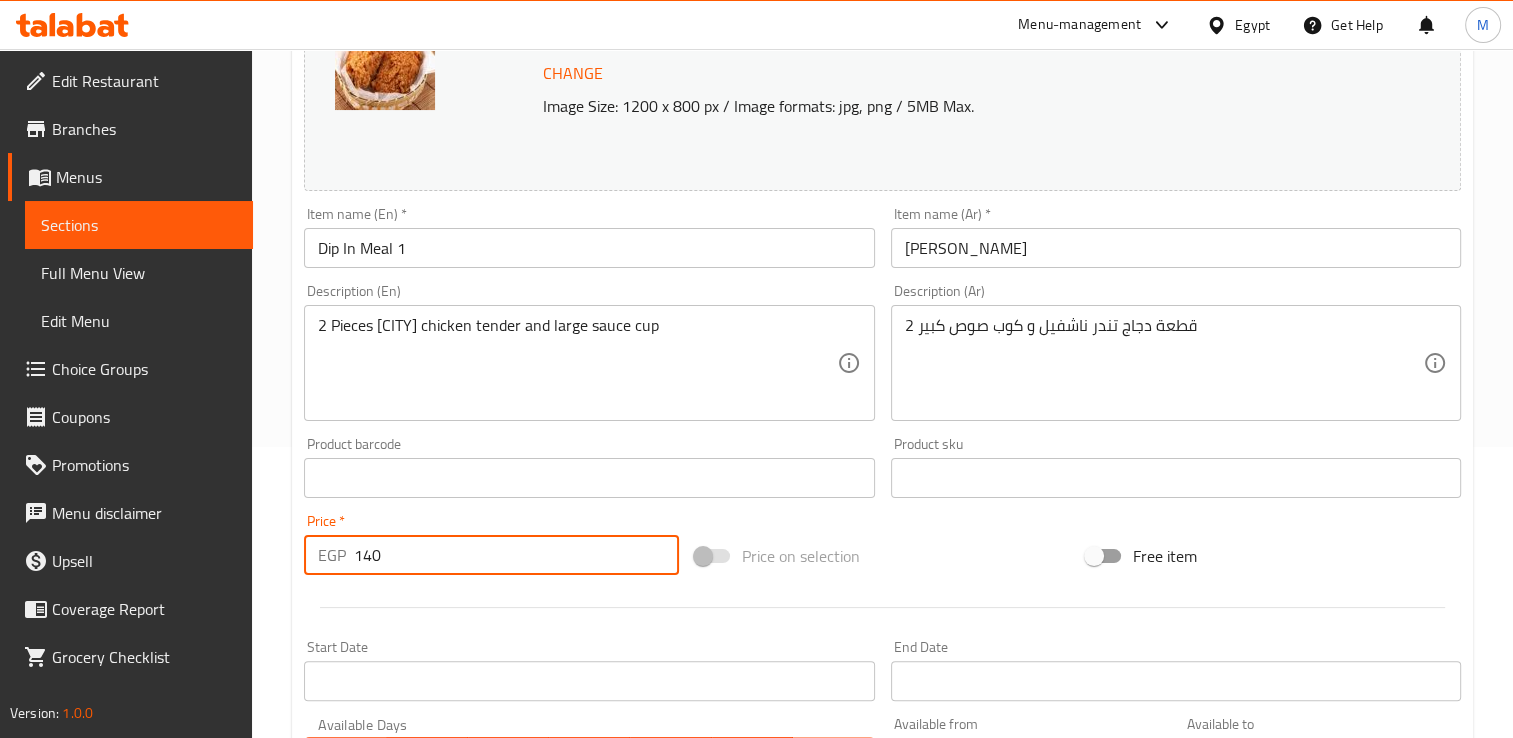 click on "140" at bounding box center (516, 555) 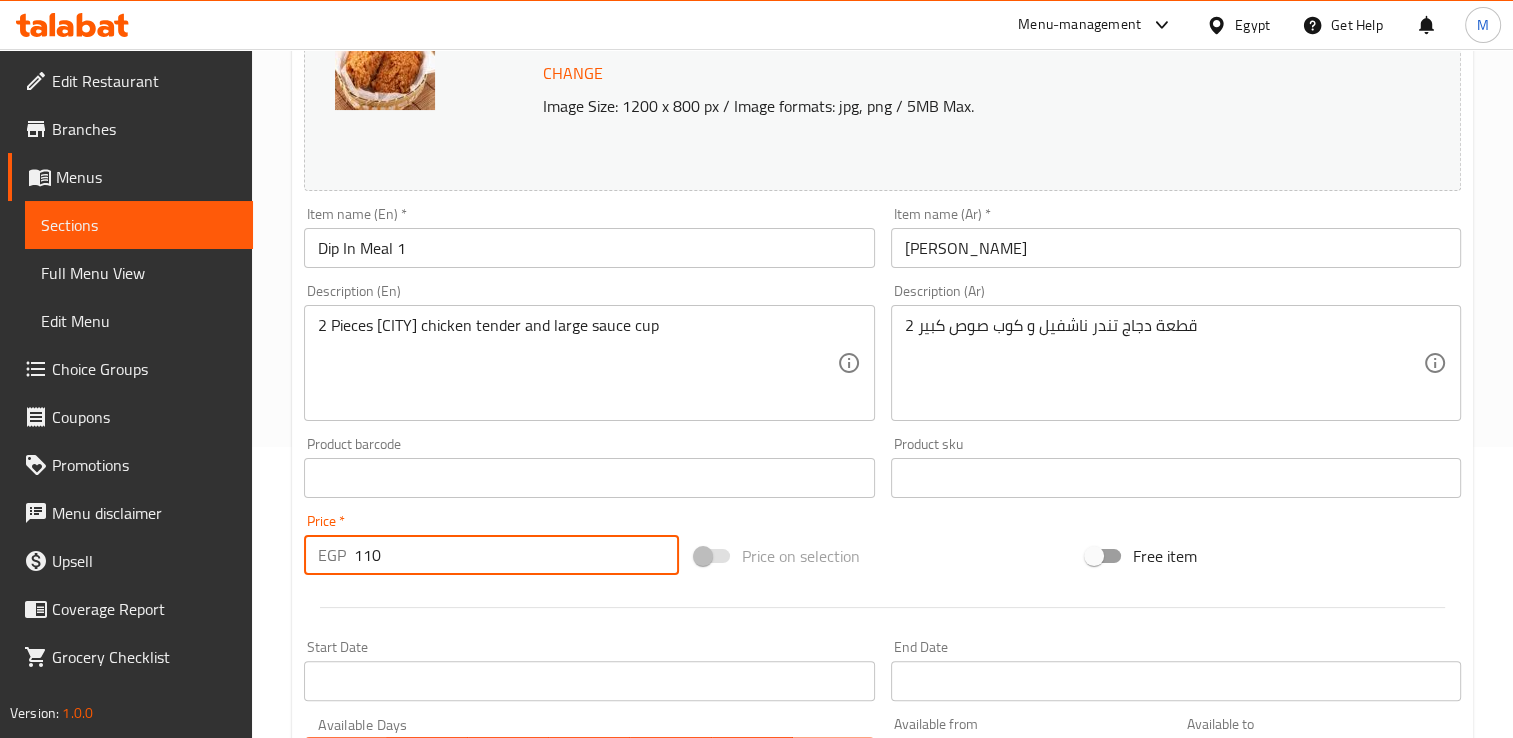 scroll, scrollTop: 702, scrollLeft: 0, axis: vertical 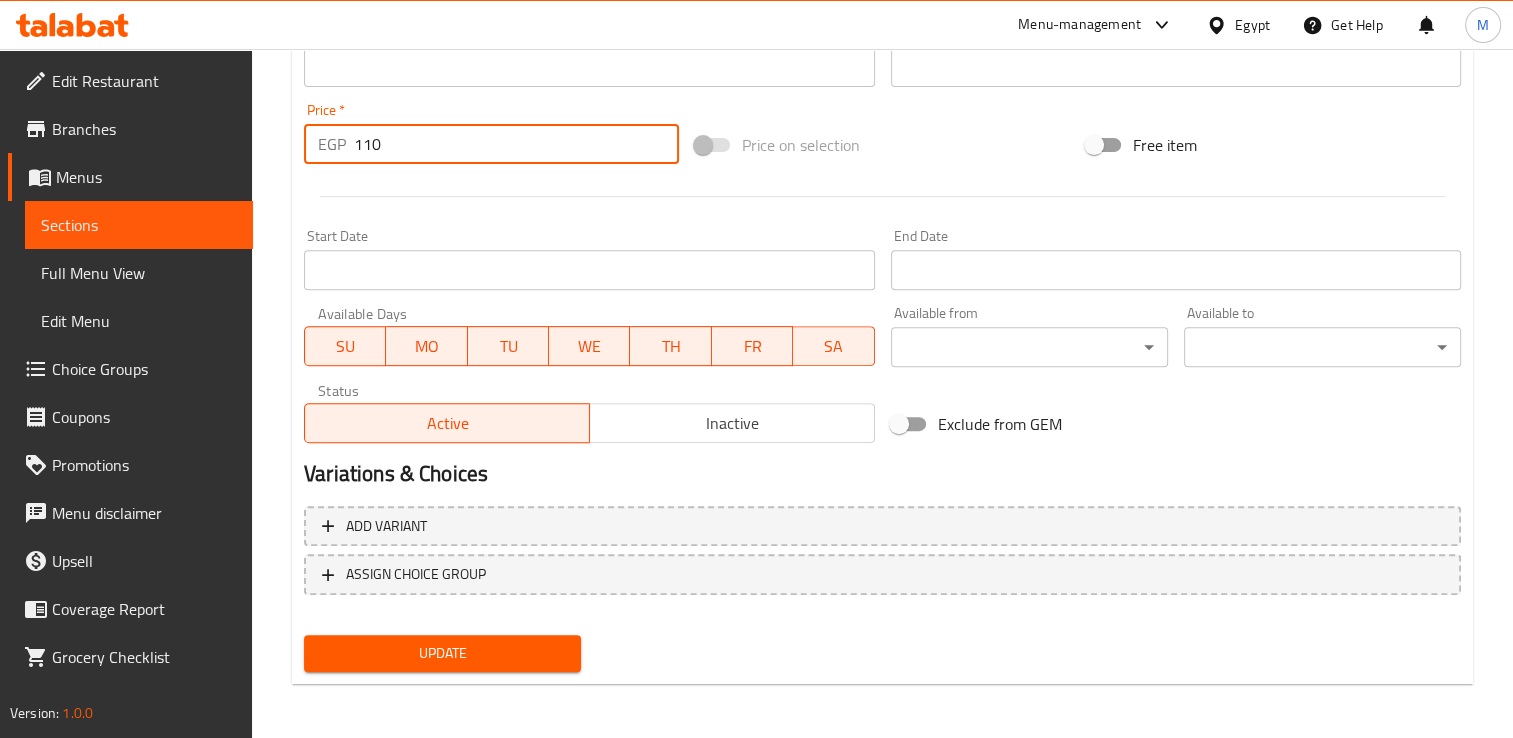 type on "110" 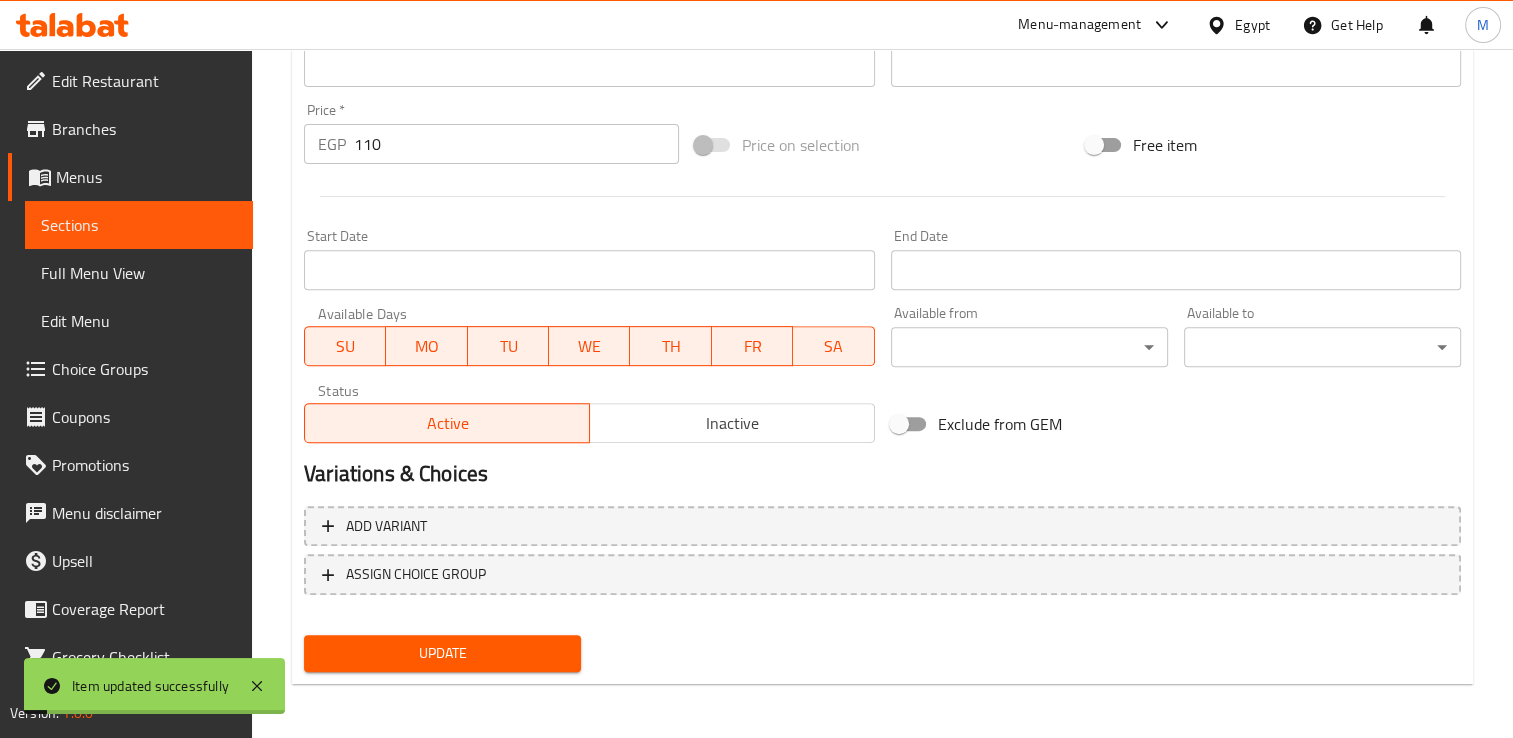 scroll, scrollTop: 0, scrollLeft: 0, axis: both 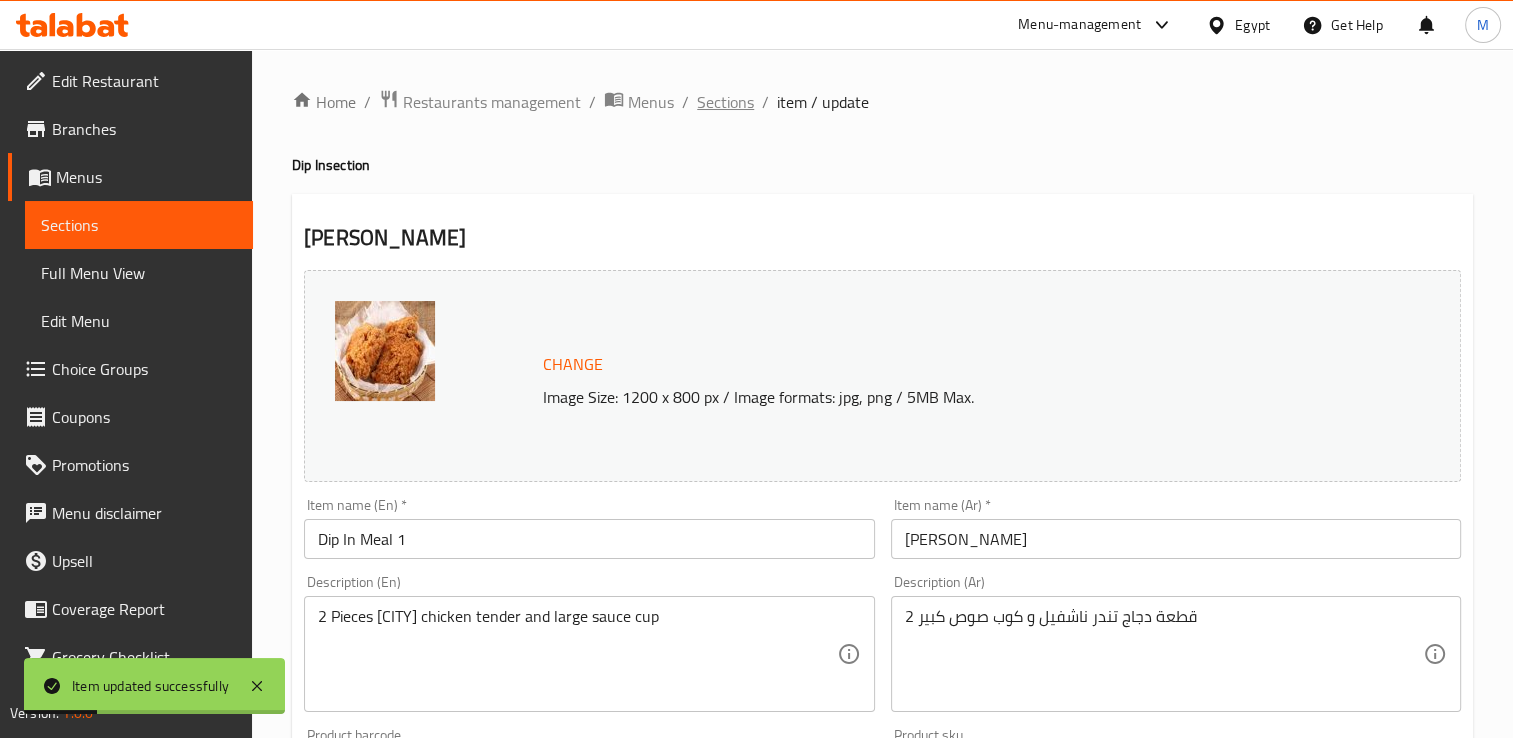 click on "Sections" at bounding box center [725, 102] 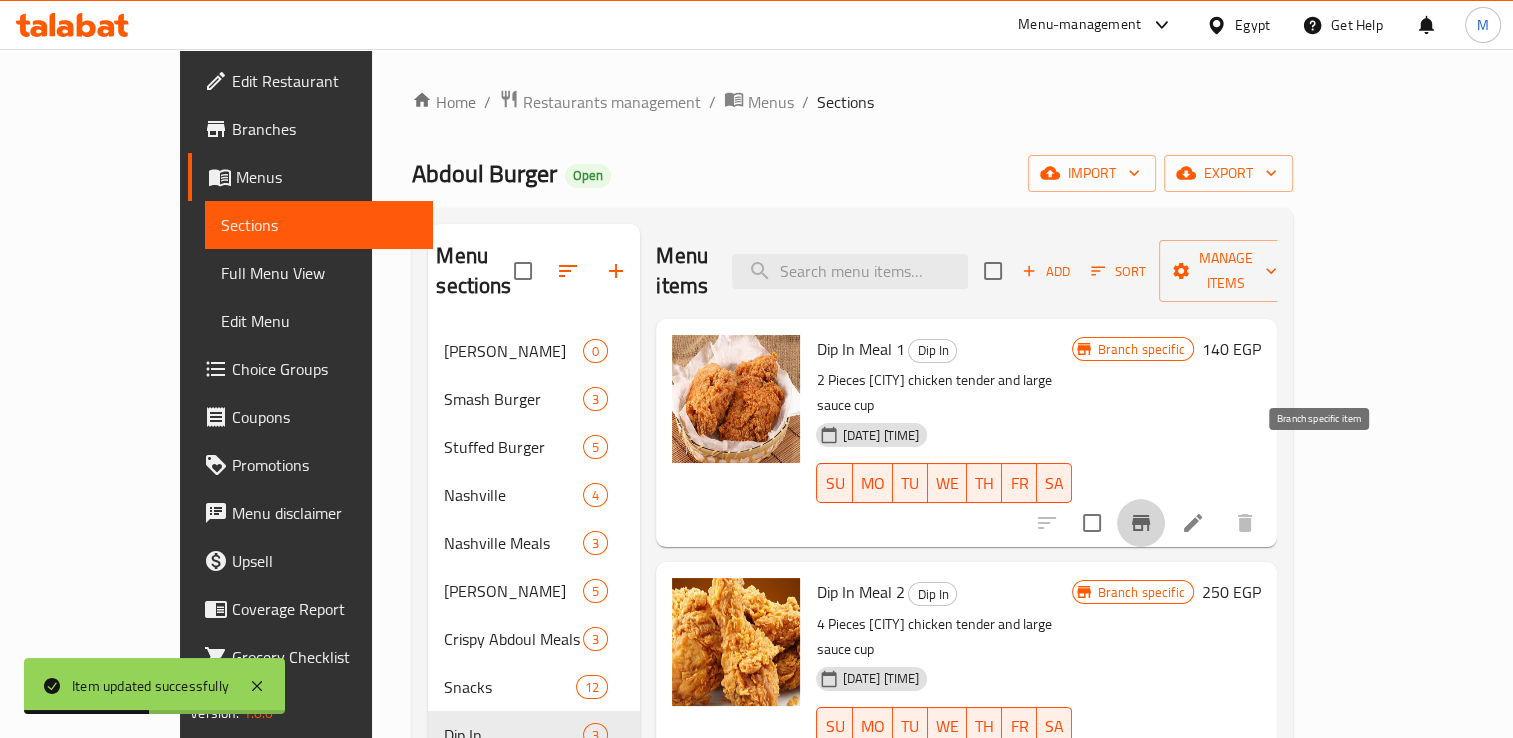 click 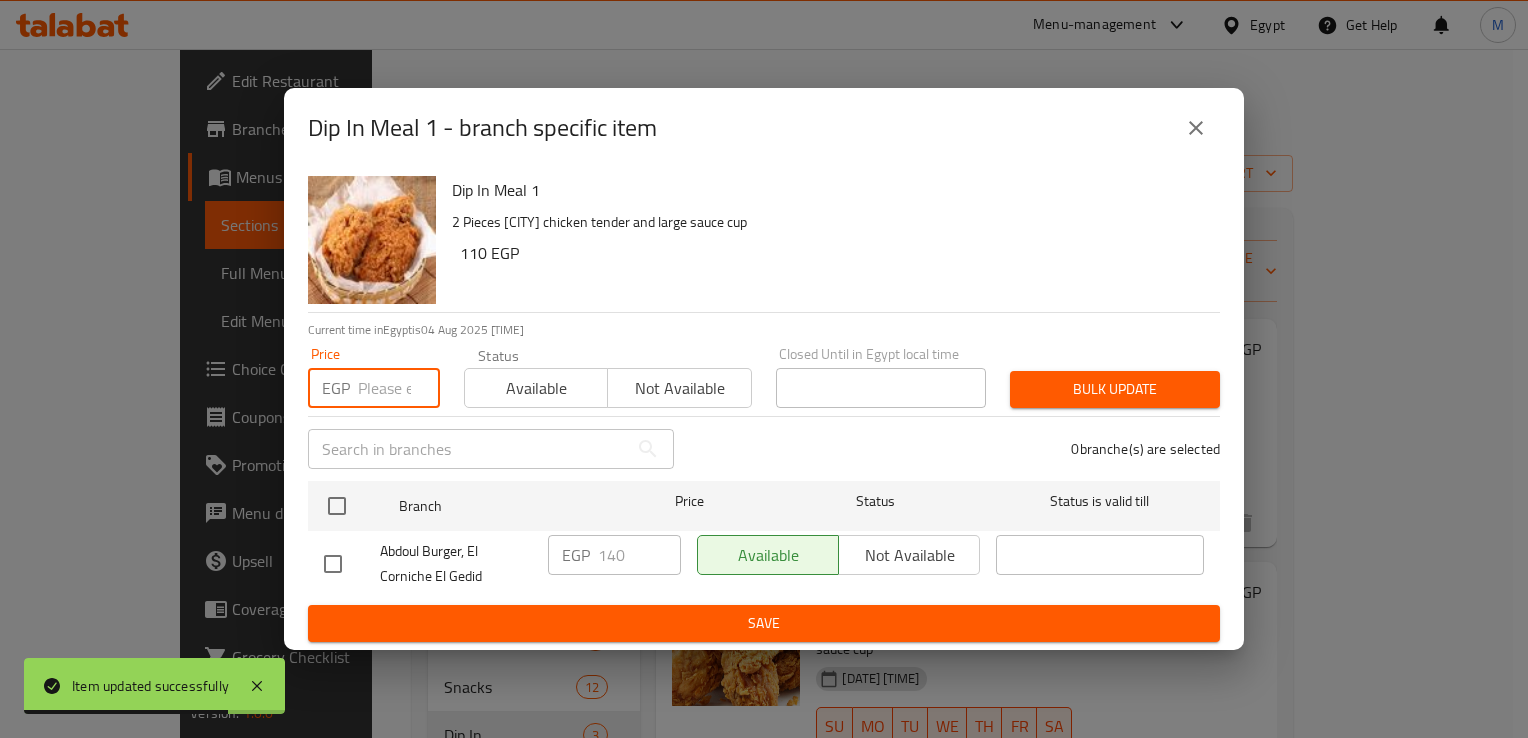 click at bounding box center (399, 388) 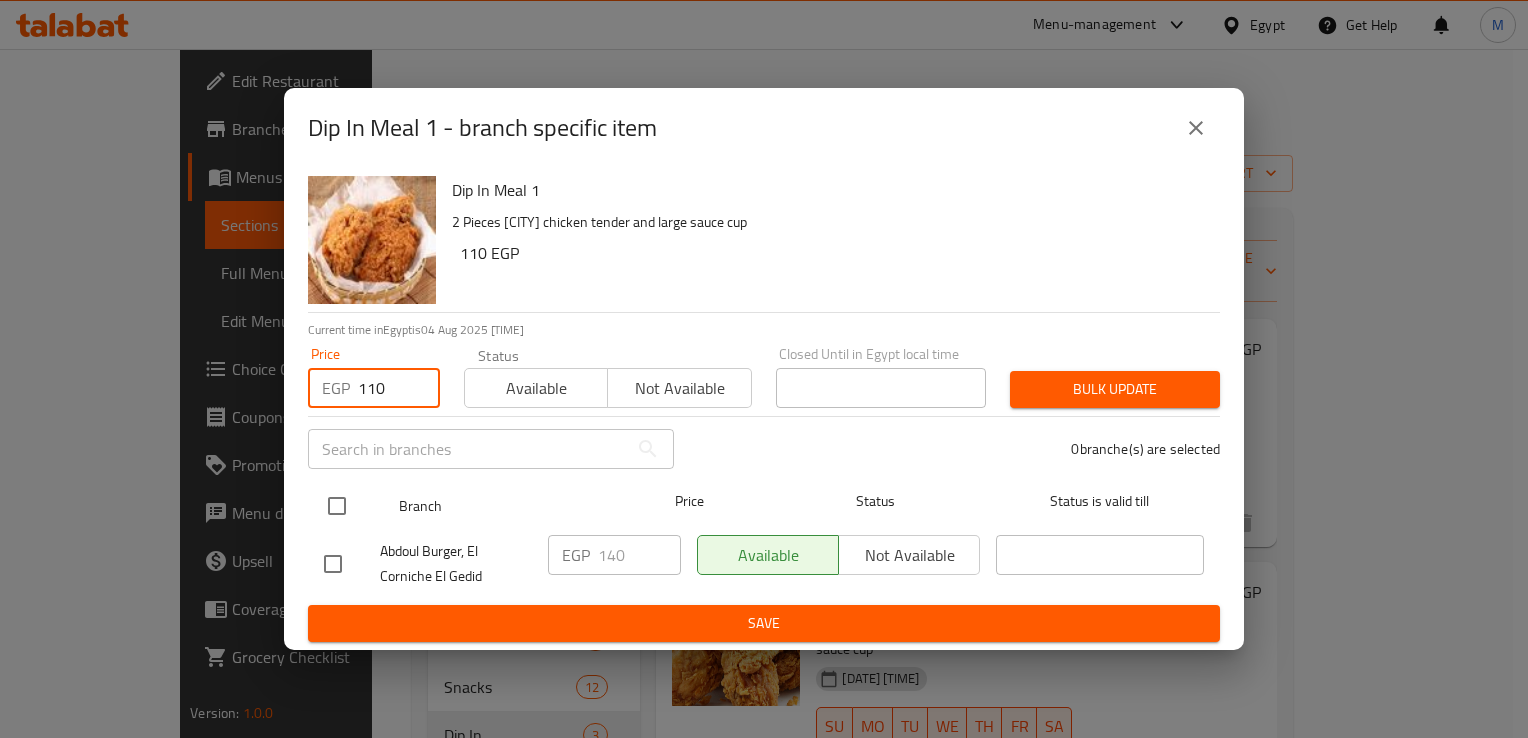 type on "110" 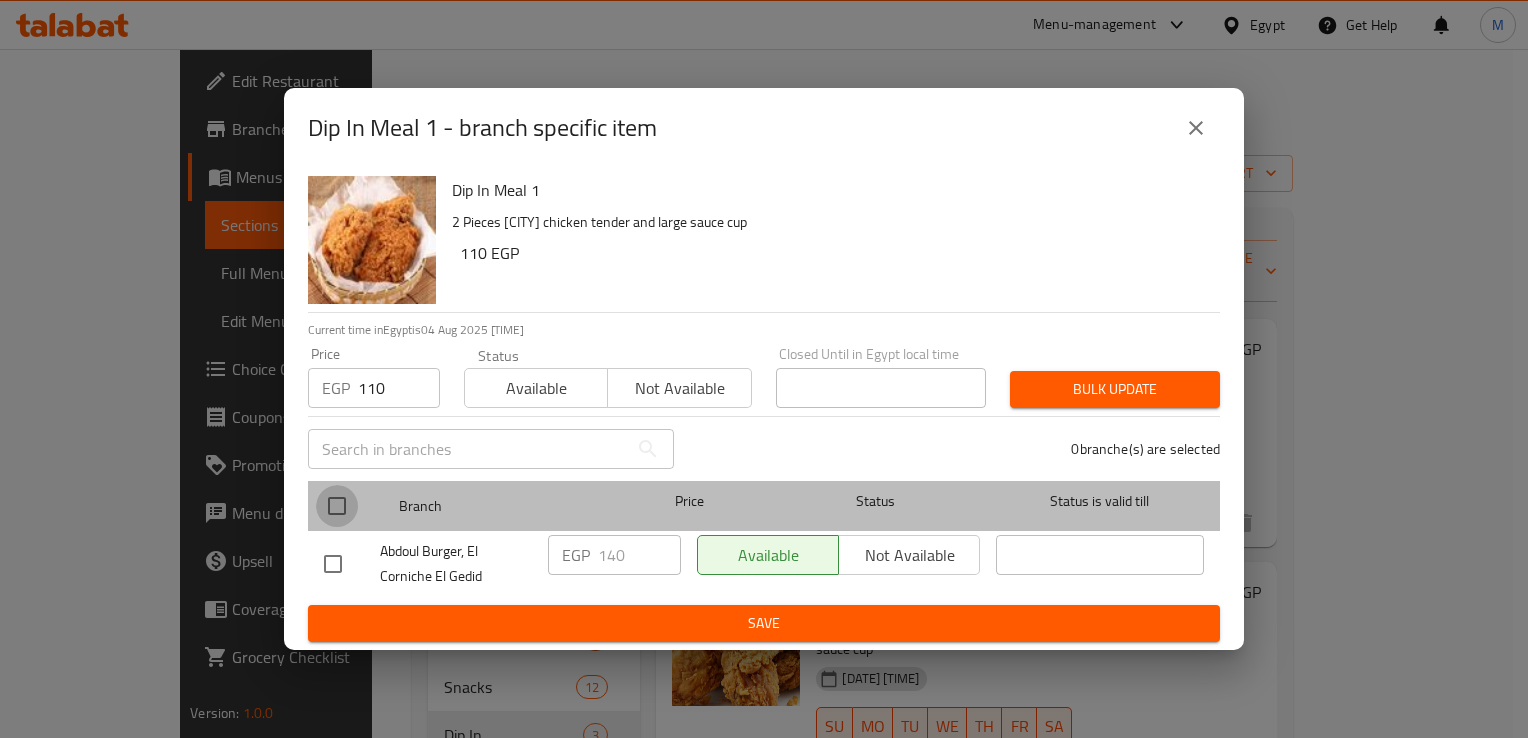 click at bounding box center [337, 506] 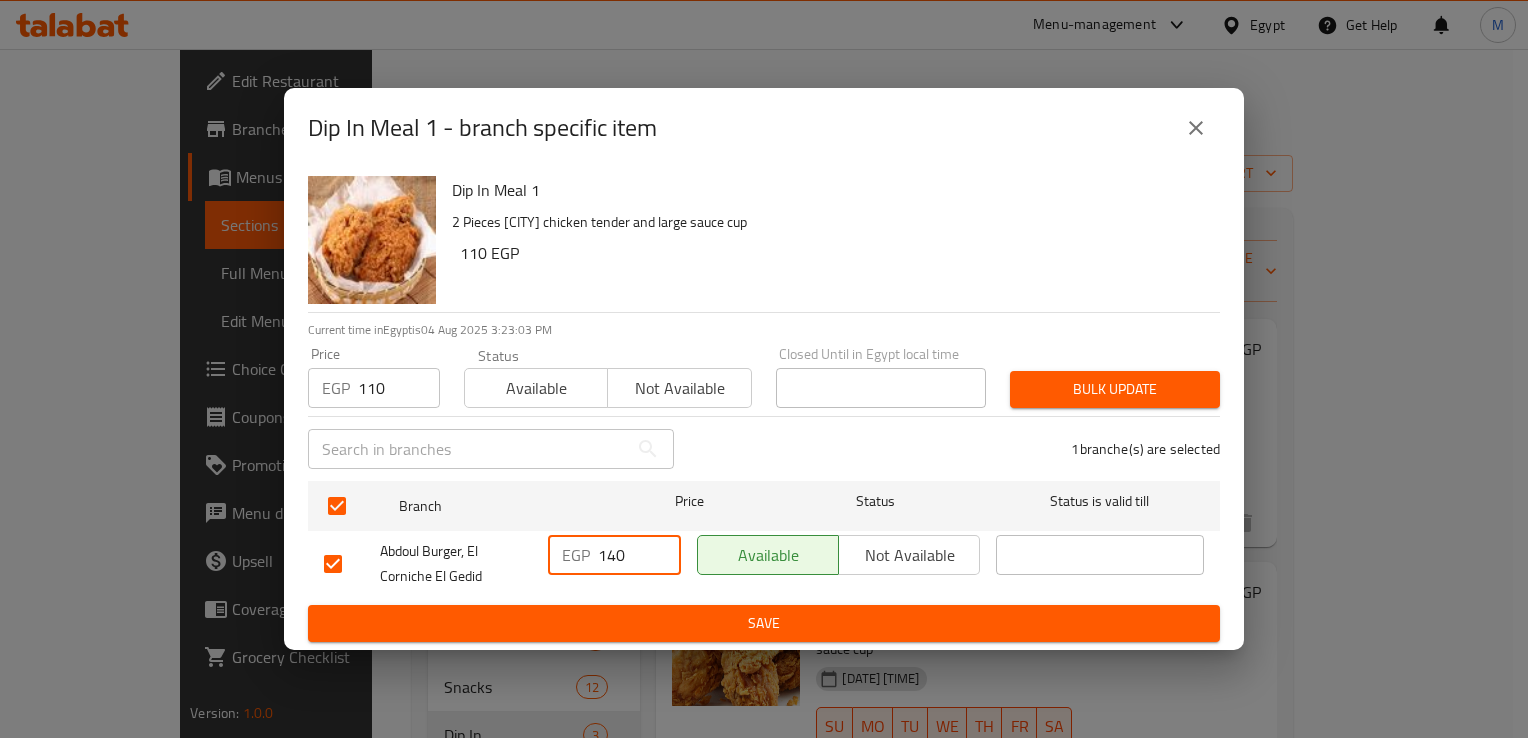 click on "140" at bounding box center [639, 555] 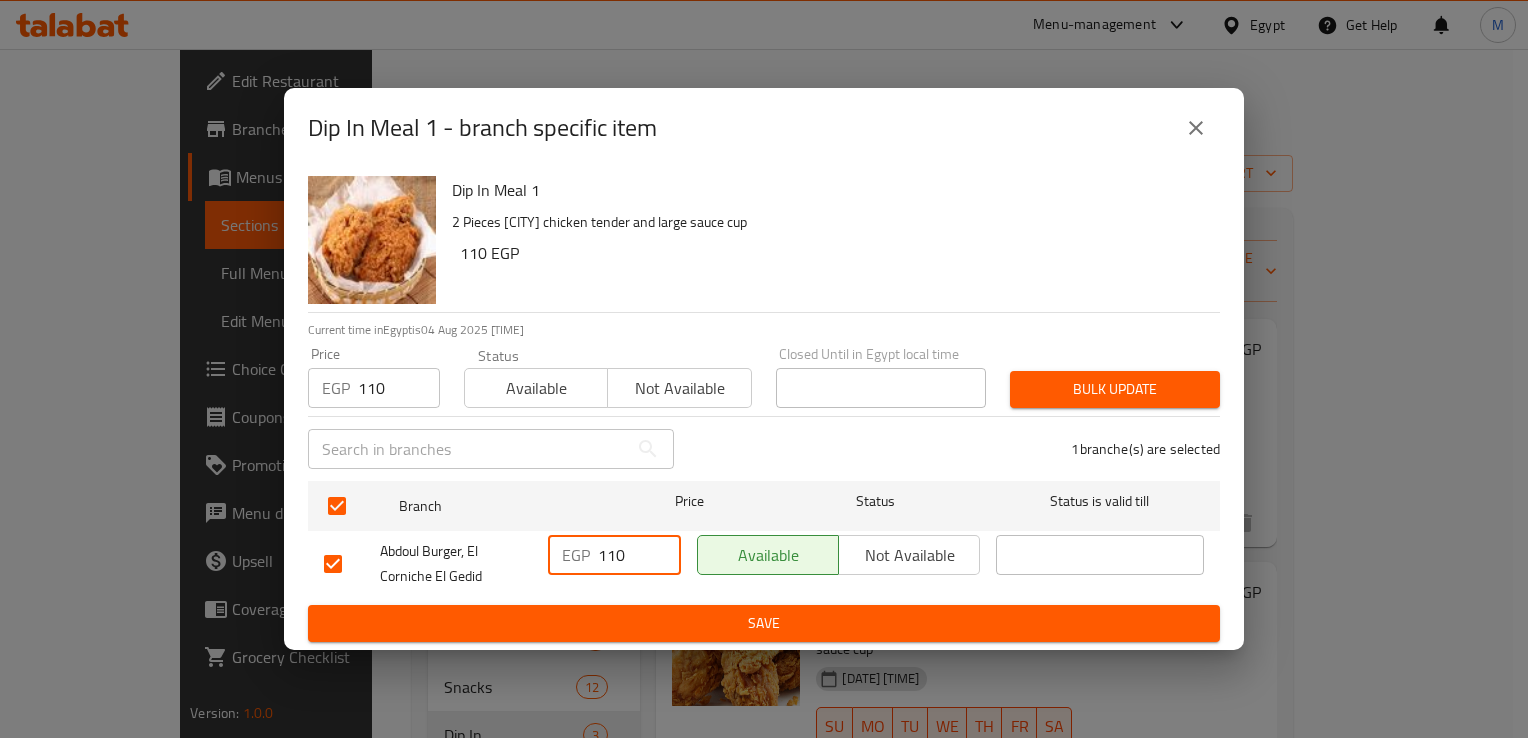 type on "110" 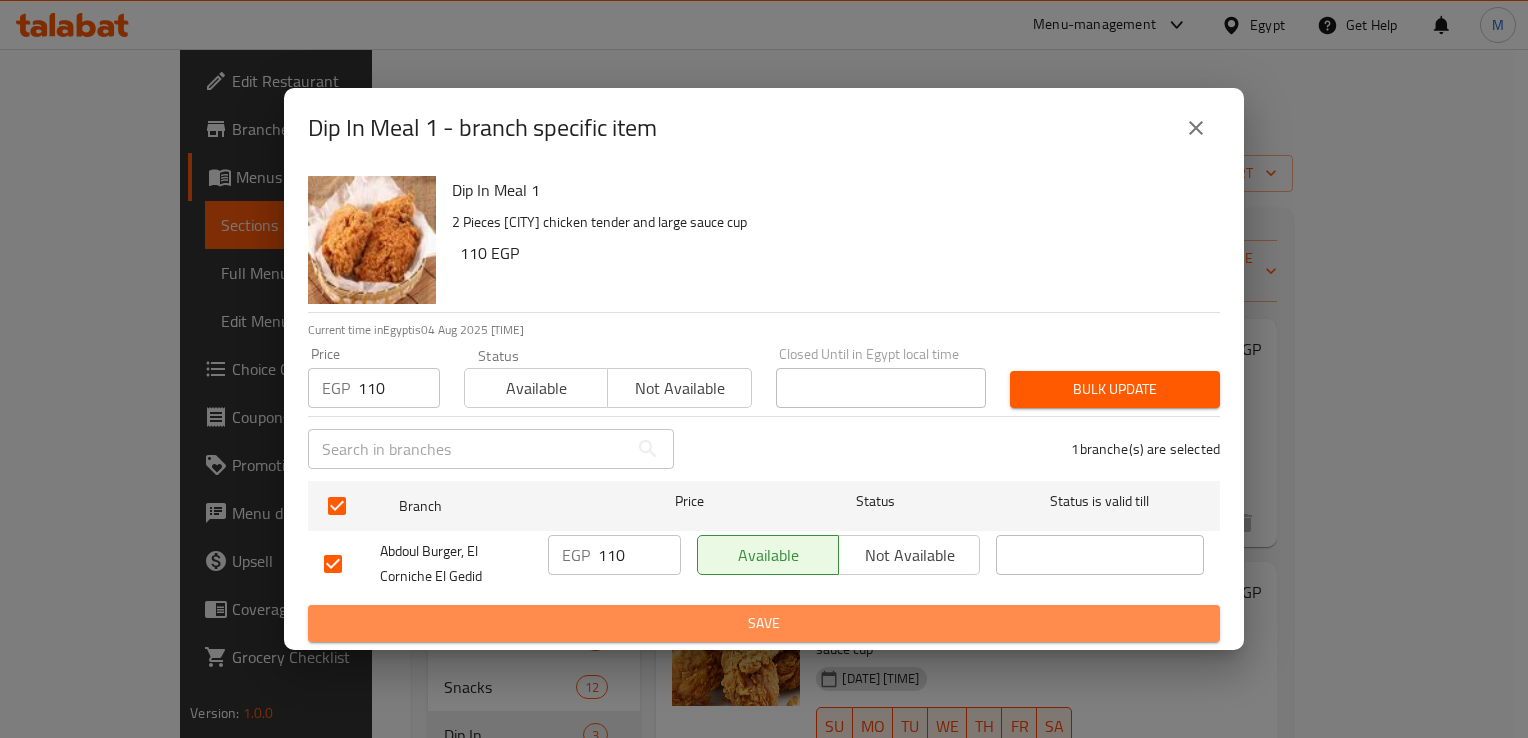 click on "Save" at bounding box center [764, 623] 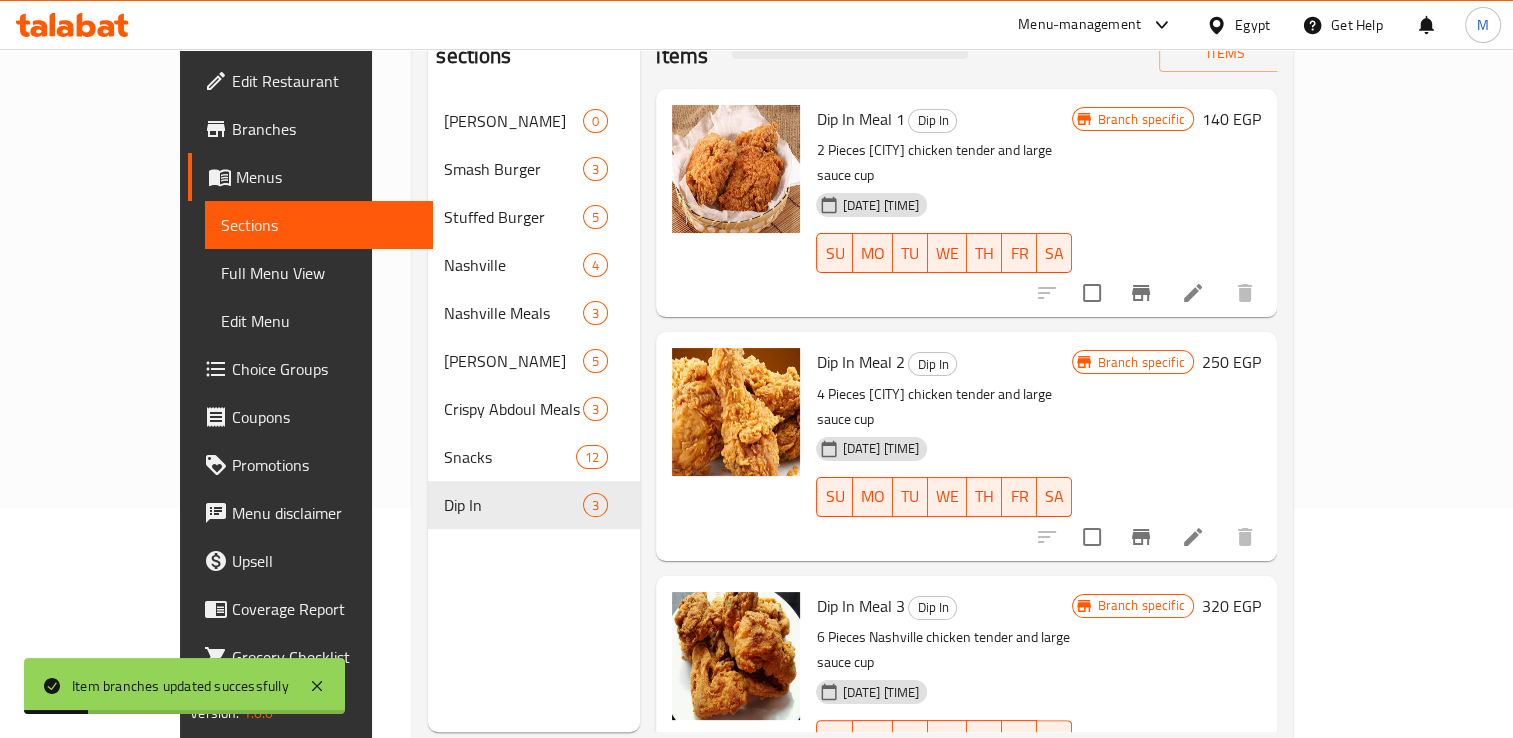 scroll, scrollTop: 232, scrollLeft: 0, axis: vertical 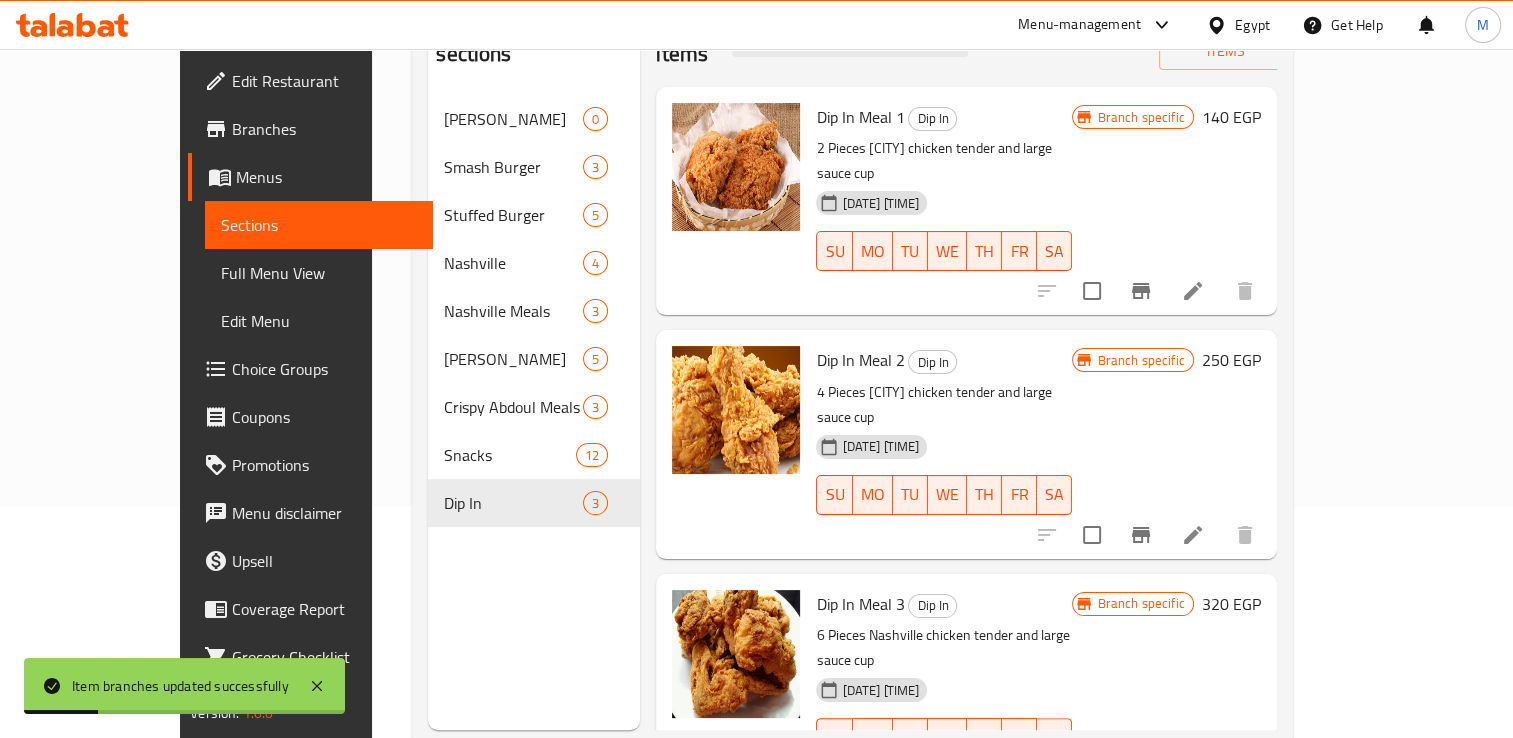 click 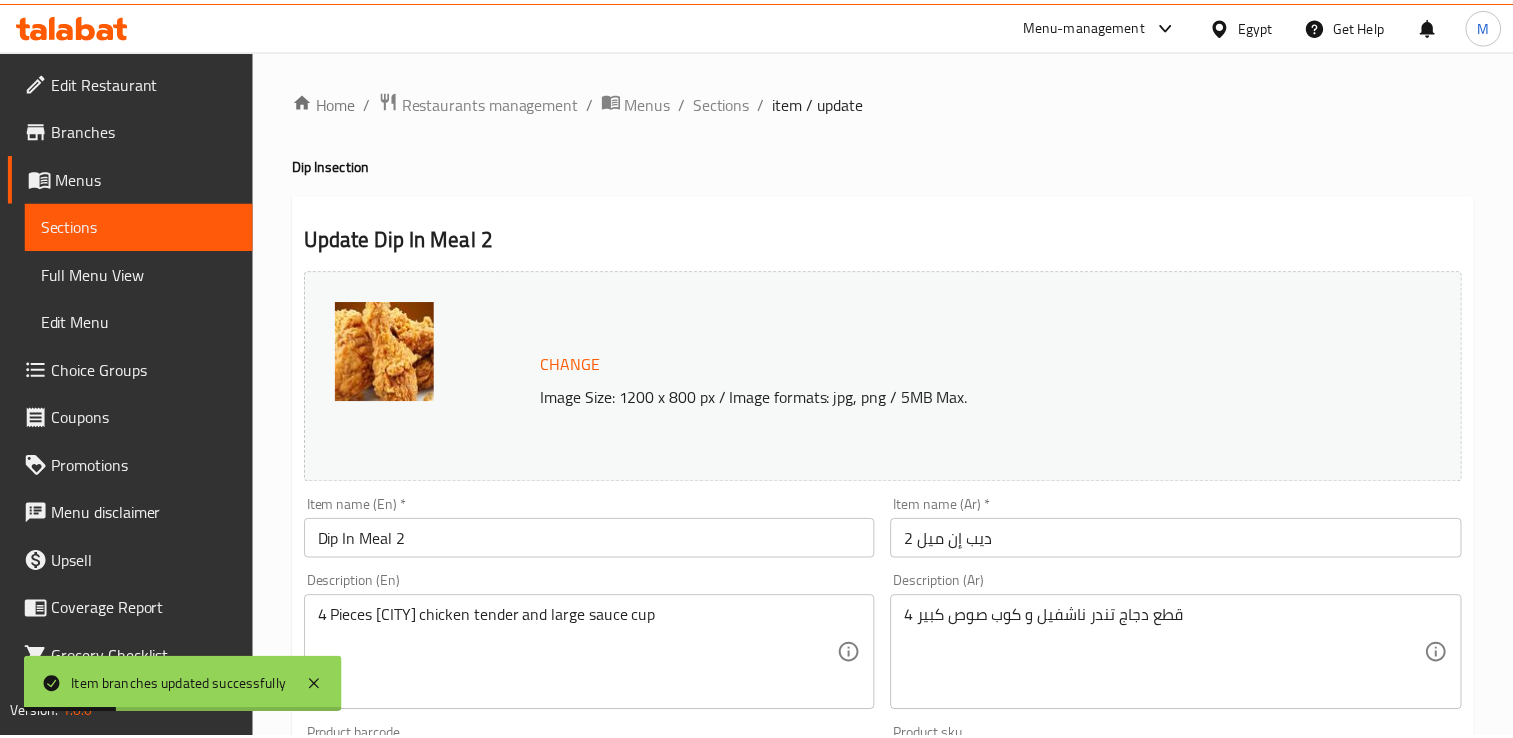 scroll, scrollTop: 188, scrollLeft: 0, axis: vertical 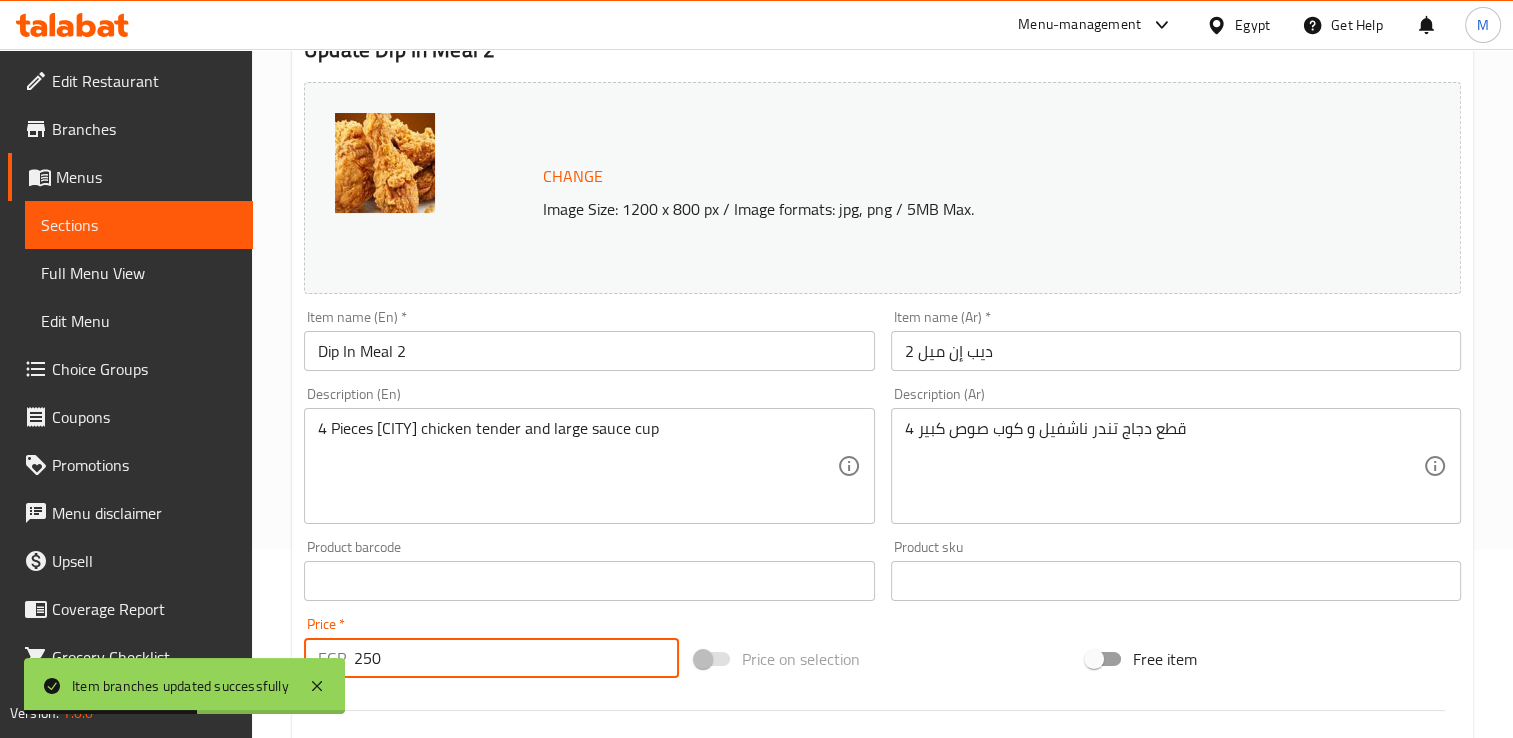 click on "250" at bounding box center [516, 658] 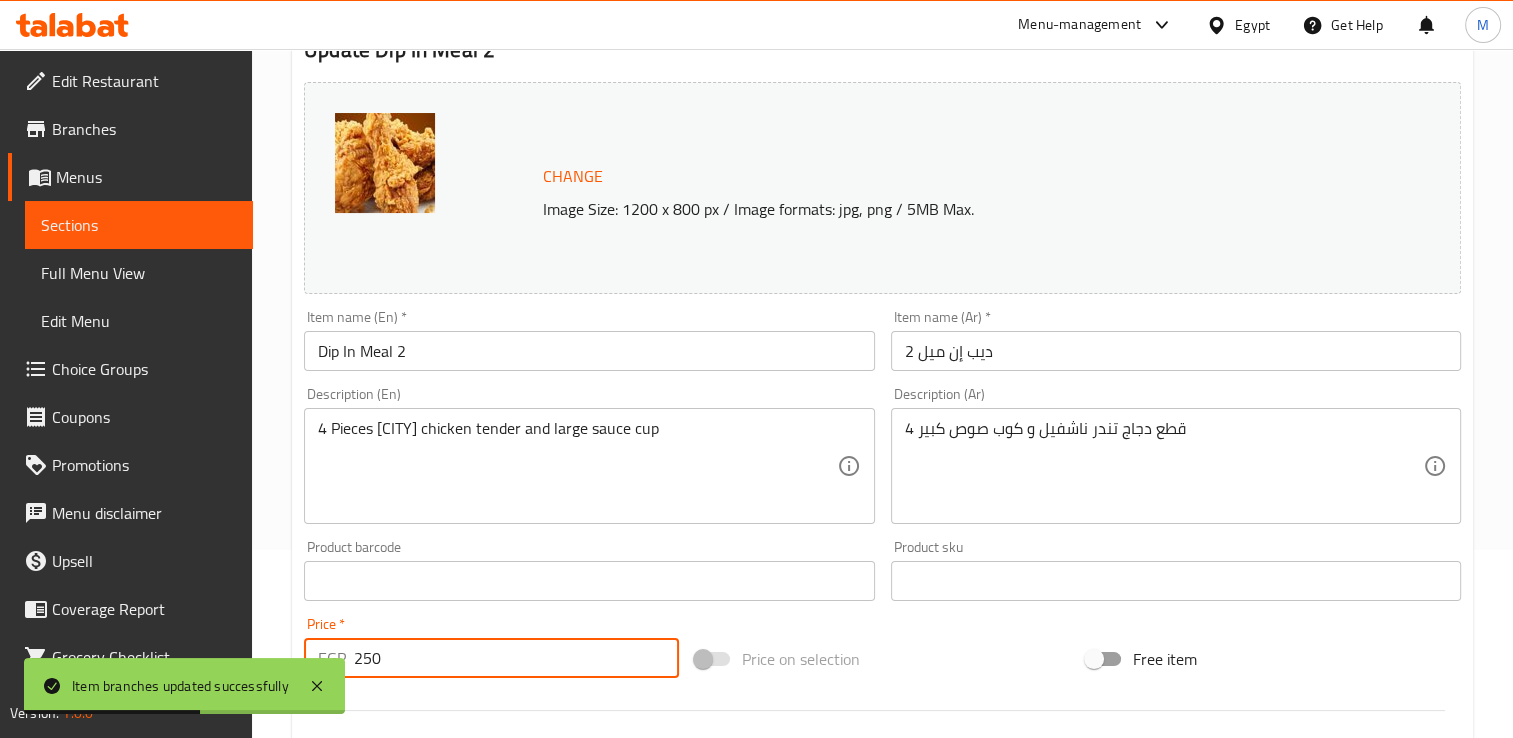 click on "250" at bounding box center [516, 658] 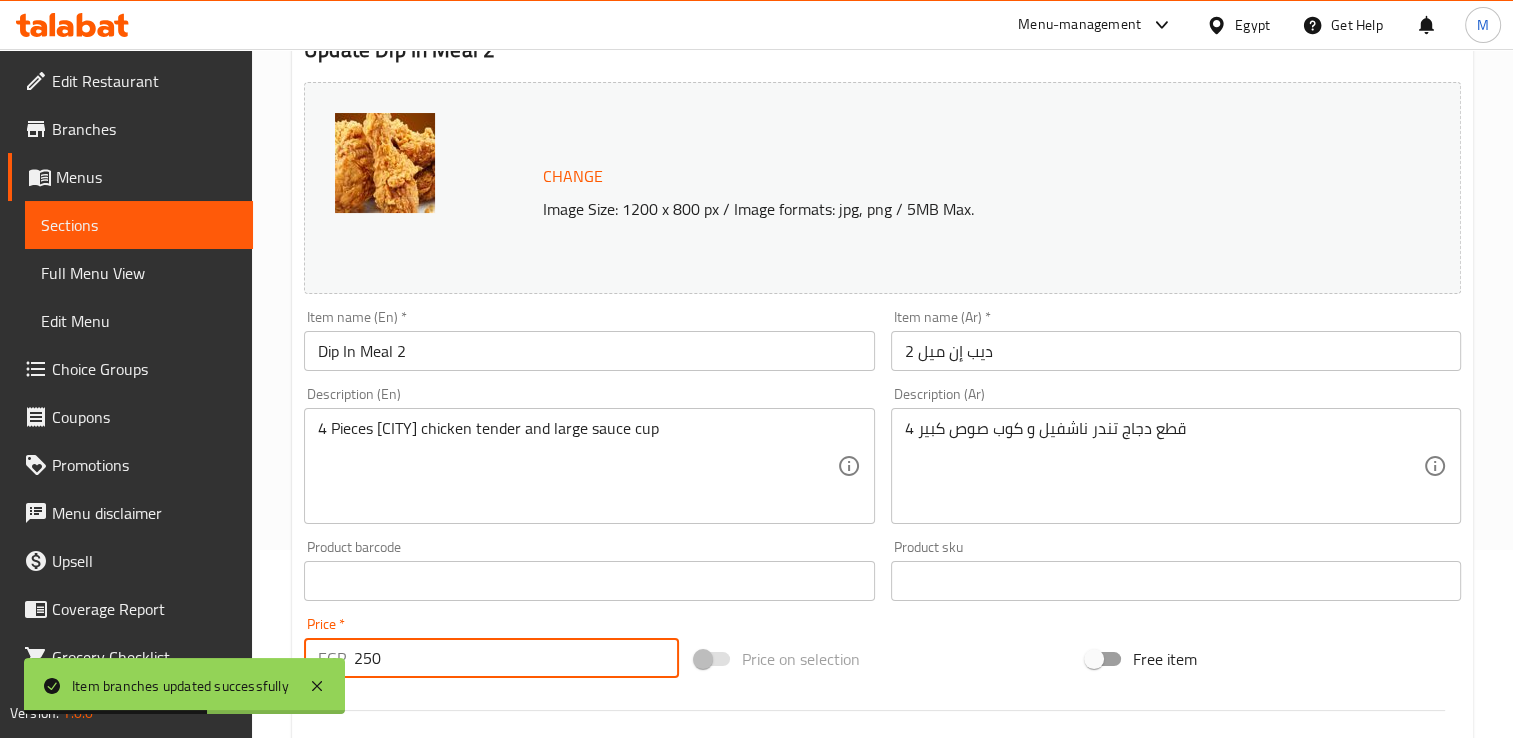 click on "250" at bounding box center (516, 658) 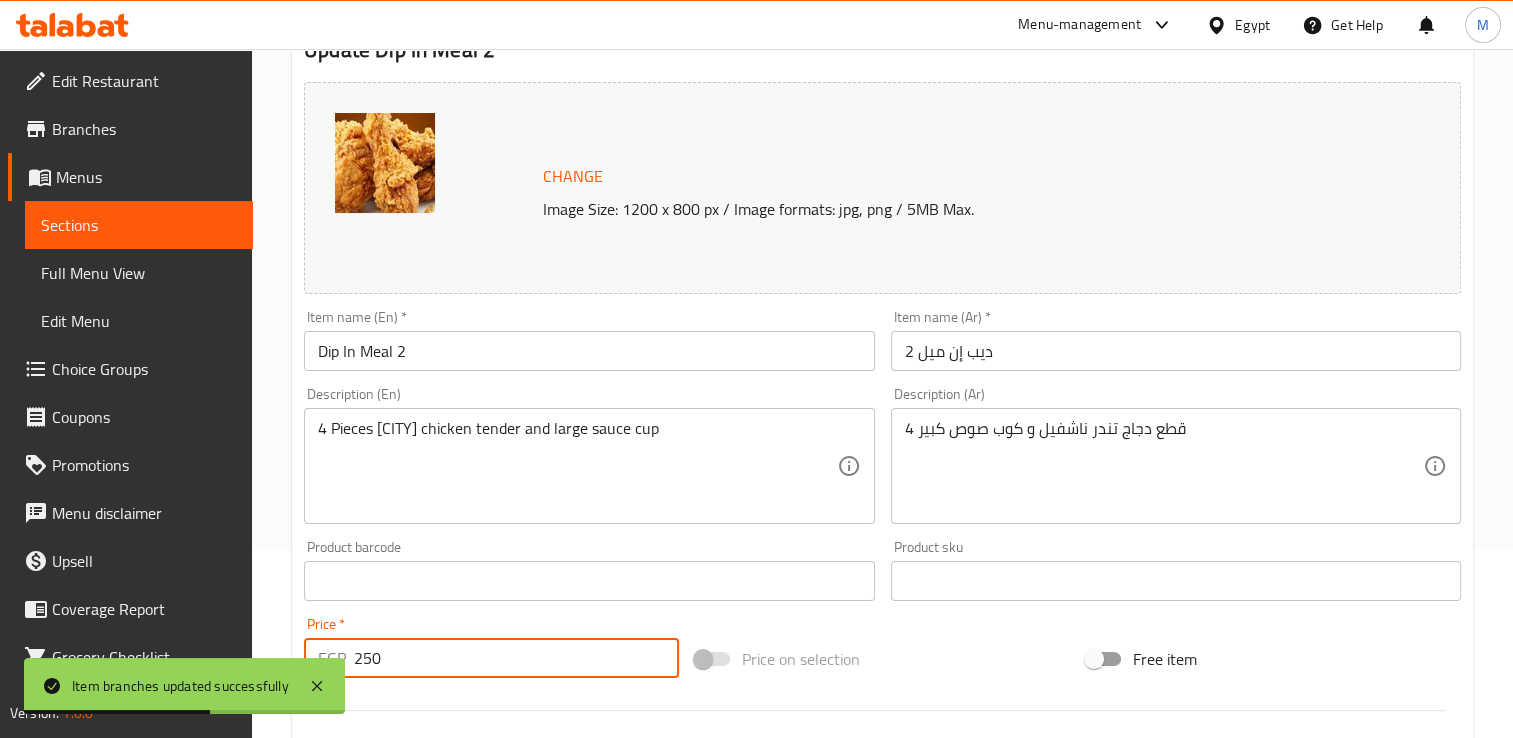 click on "250" at bounding box center (516, 658) 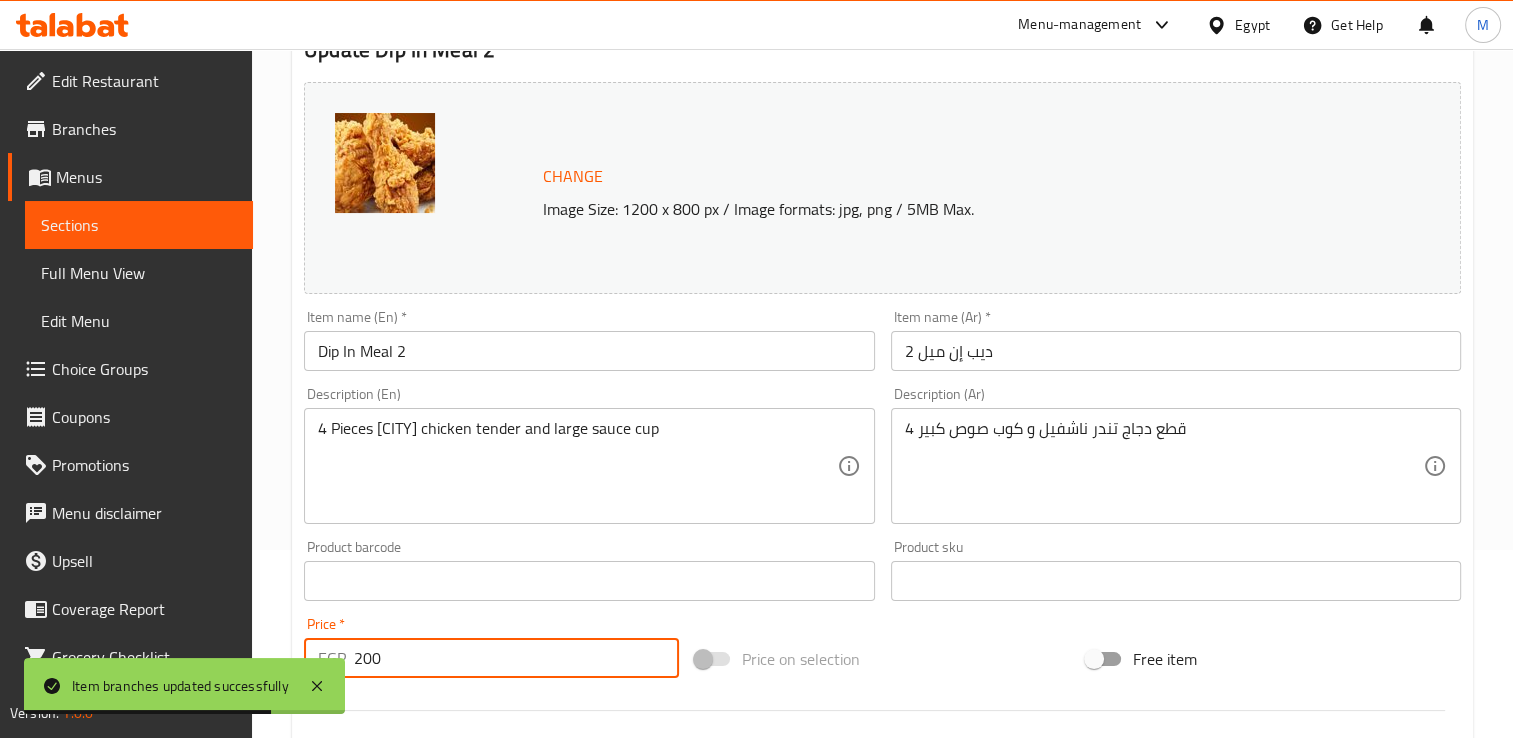 scroll, scrollTop: 702, scrollLeft: 0, axis: vertical 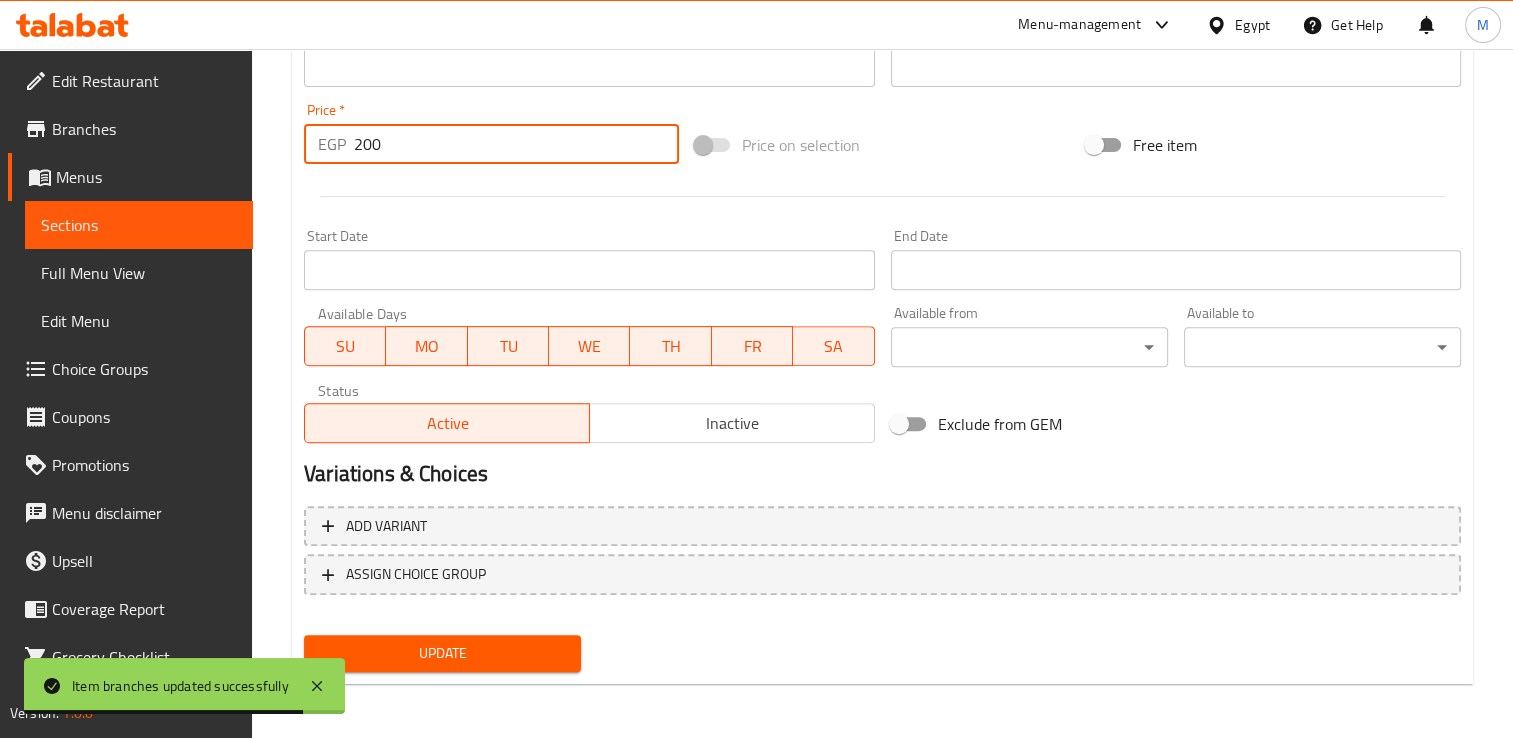 type on "200" 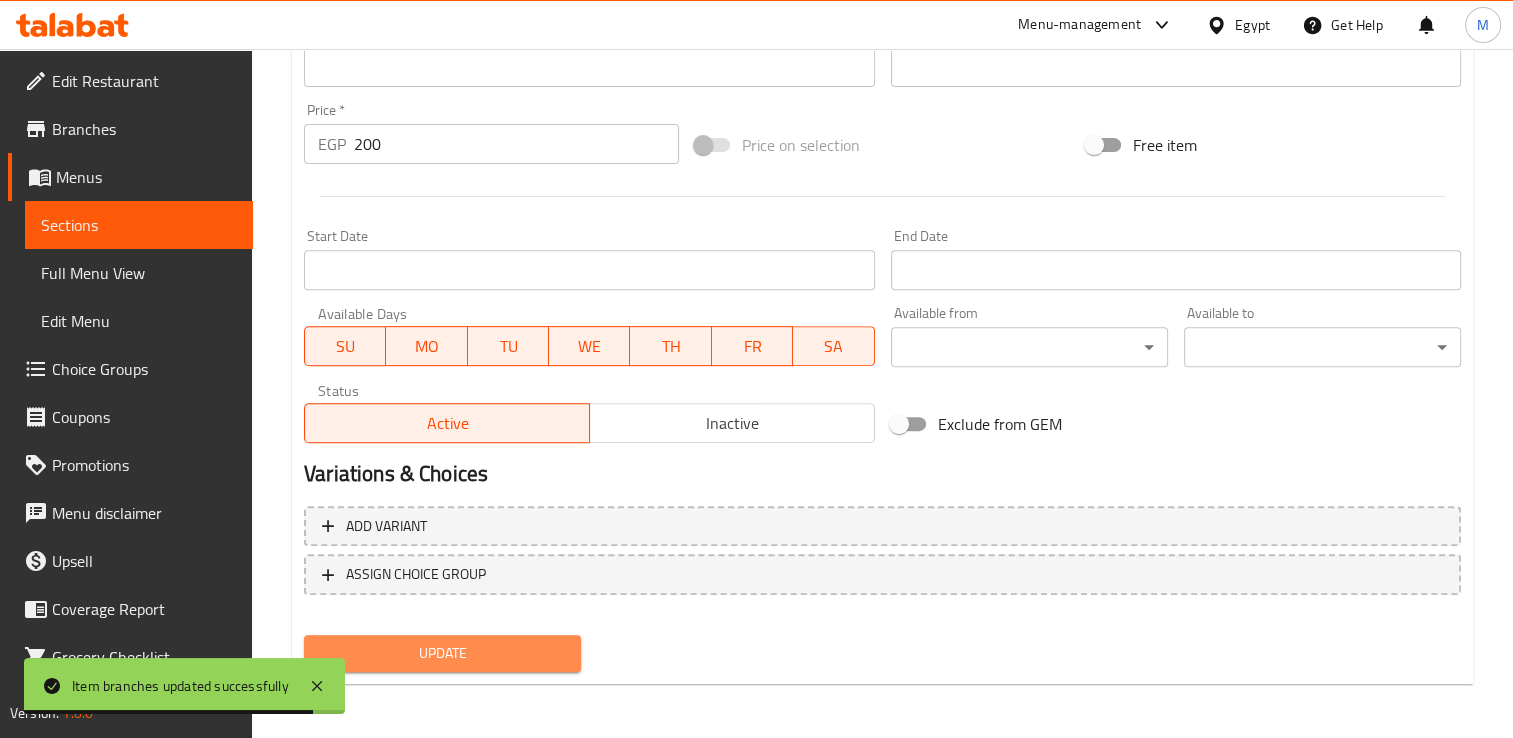 click on "Update" at bounding box center (442, 653) 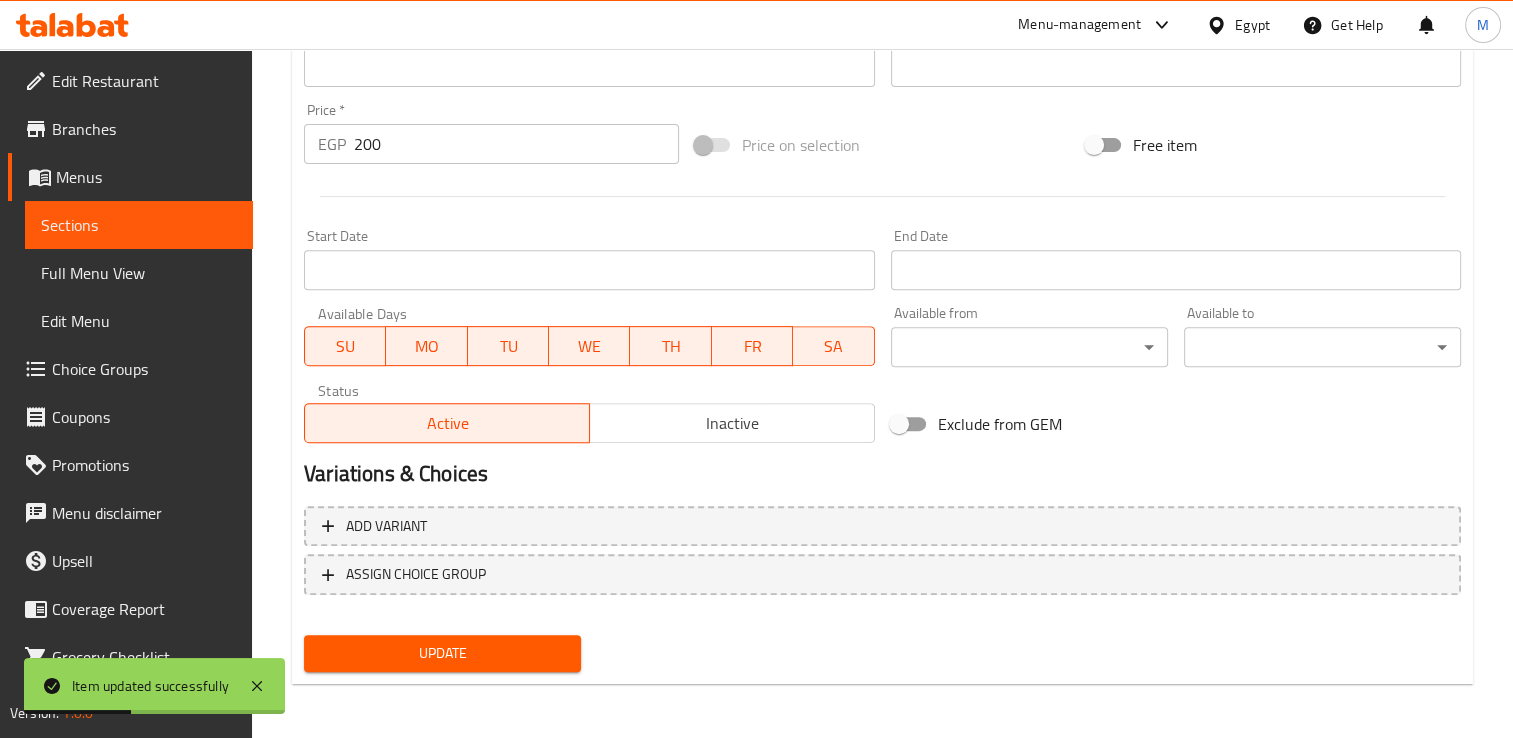 scroll, scrollTop: 0, scrollLeft: 0, axis: both 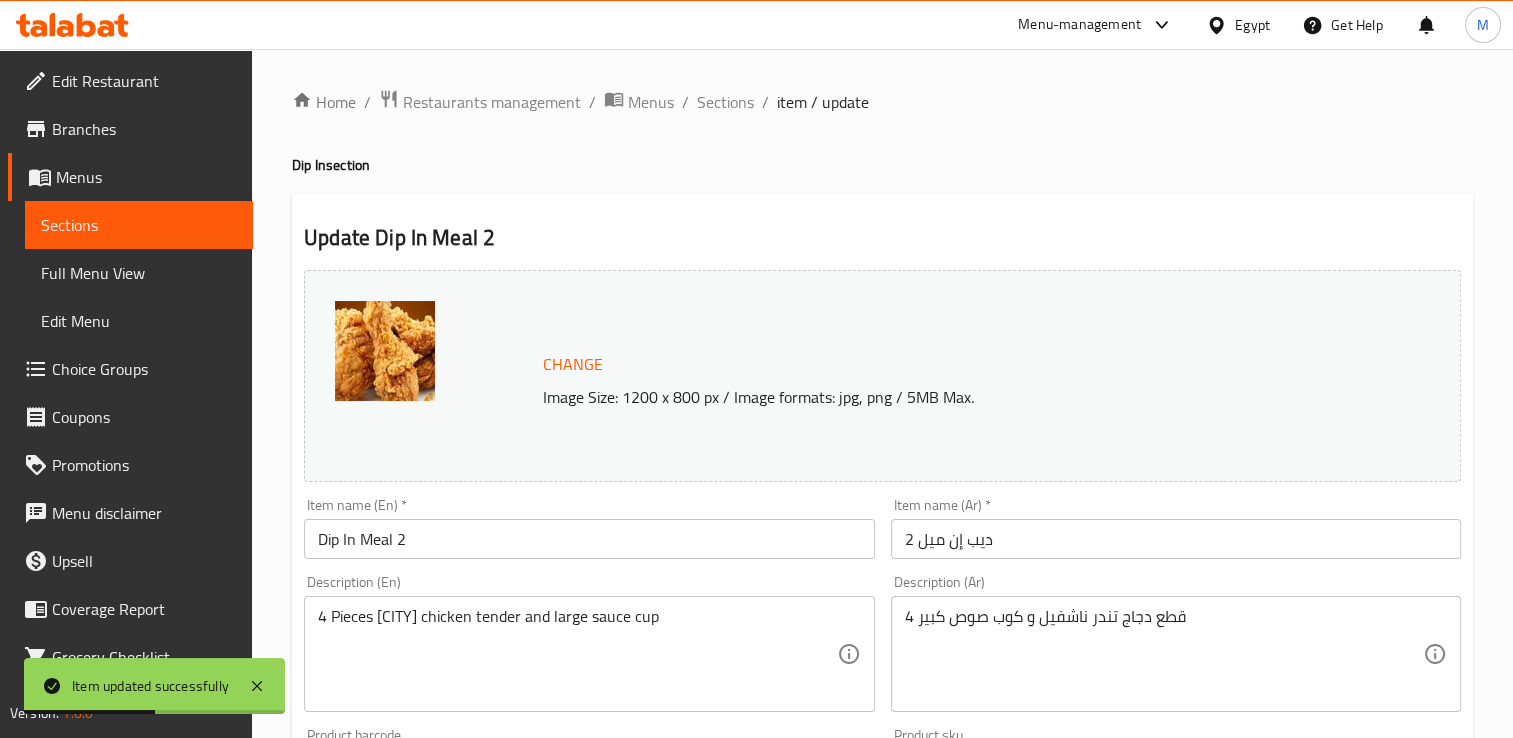 drag, startPoint x: 733, startPoint y: 102, endPoint x: 708, endPoint y: 126, distance: 34.655445 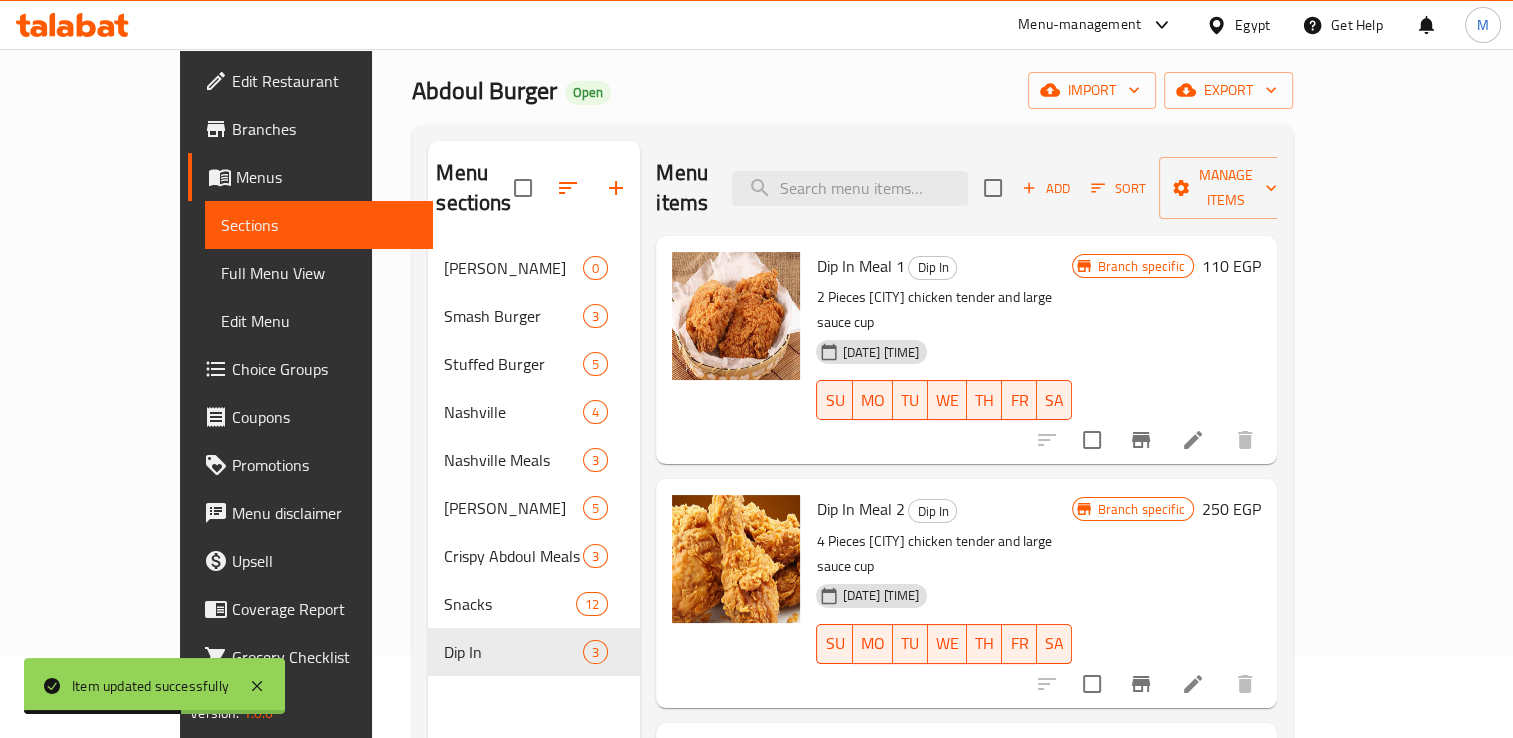 scroll, scrollTop: 84, scrollLeft: 0, axis: vertical 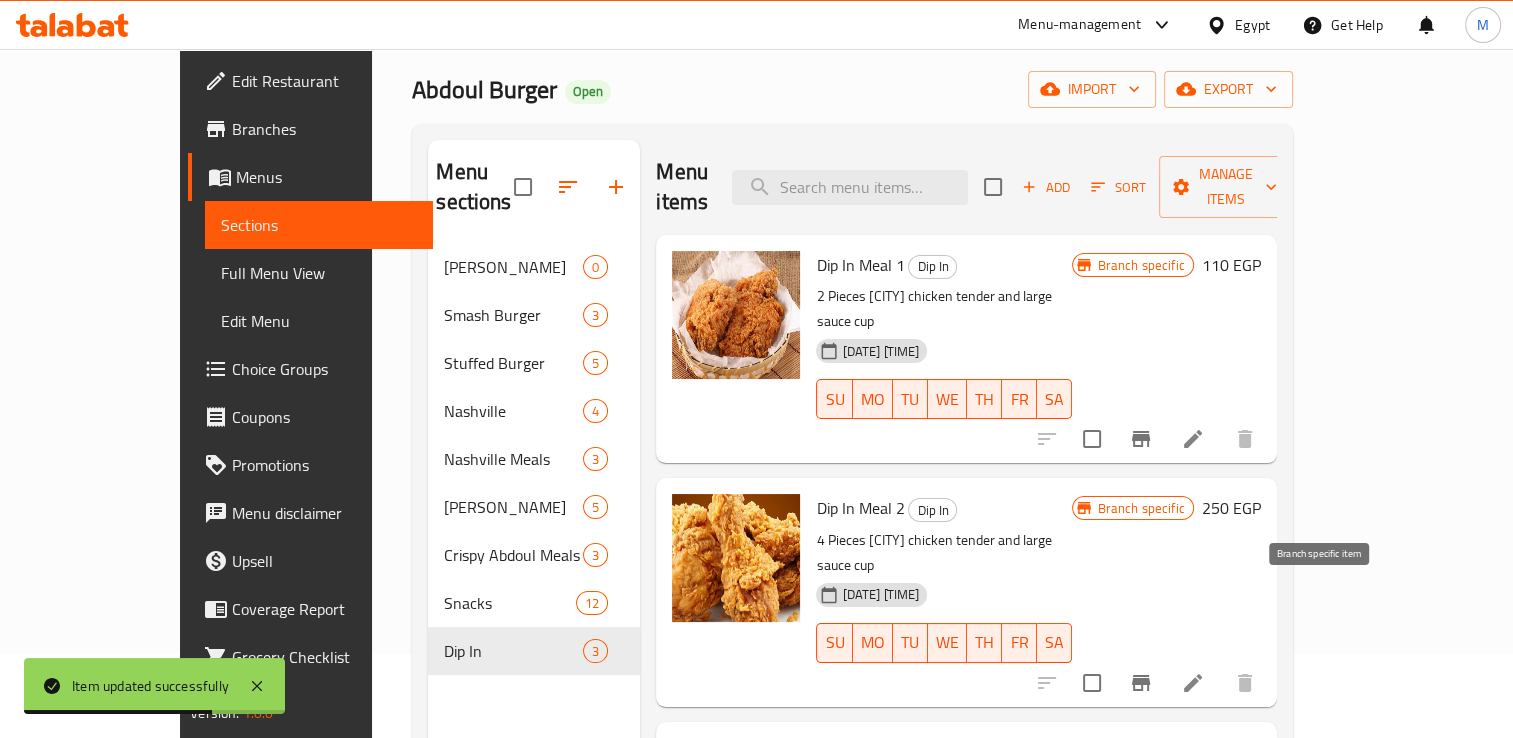 click 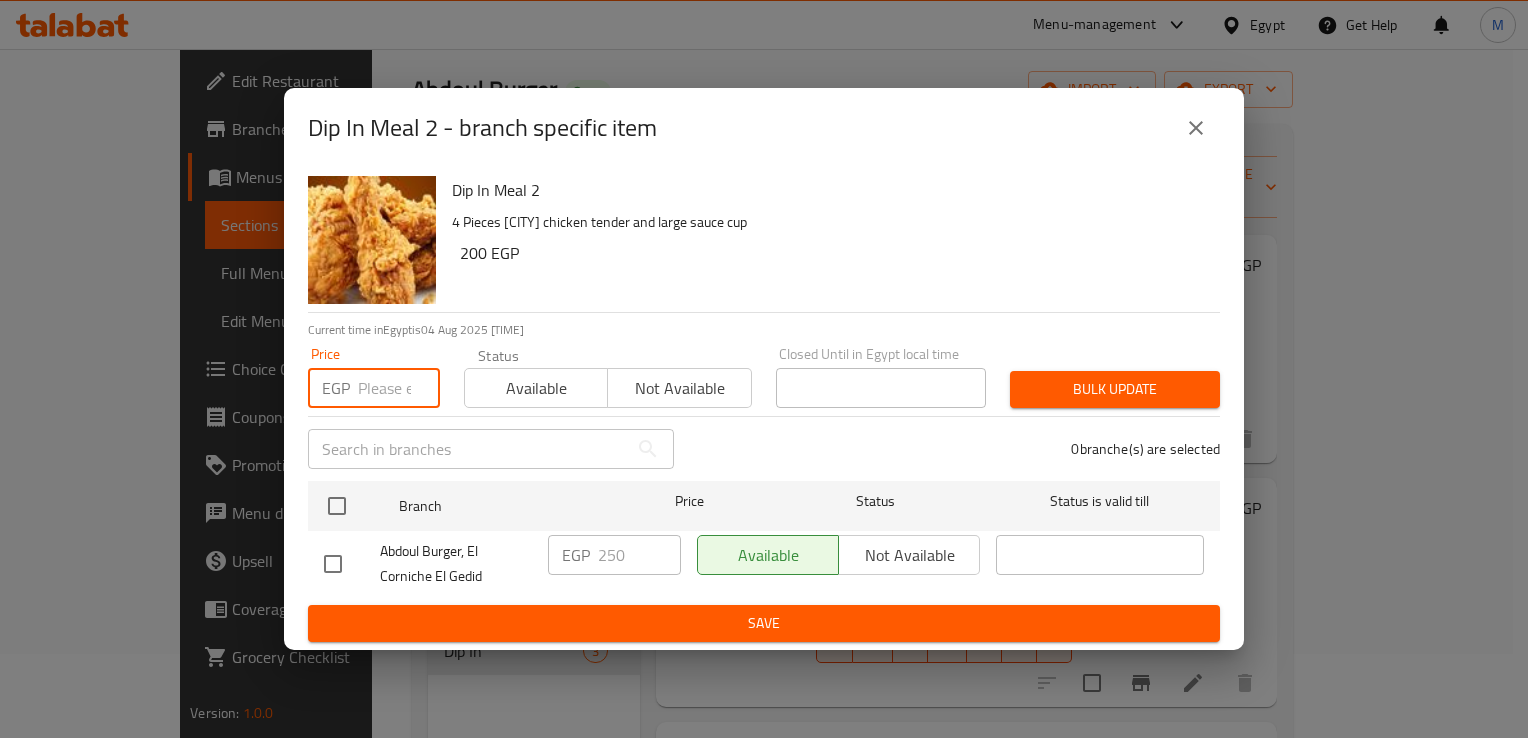 click at bounding box center (399, 388) 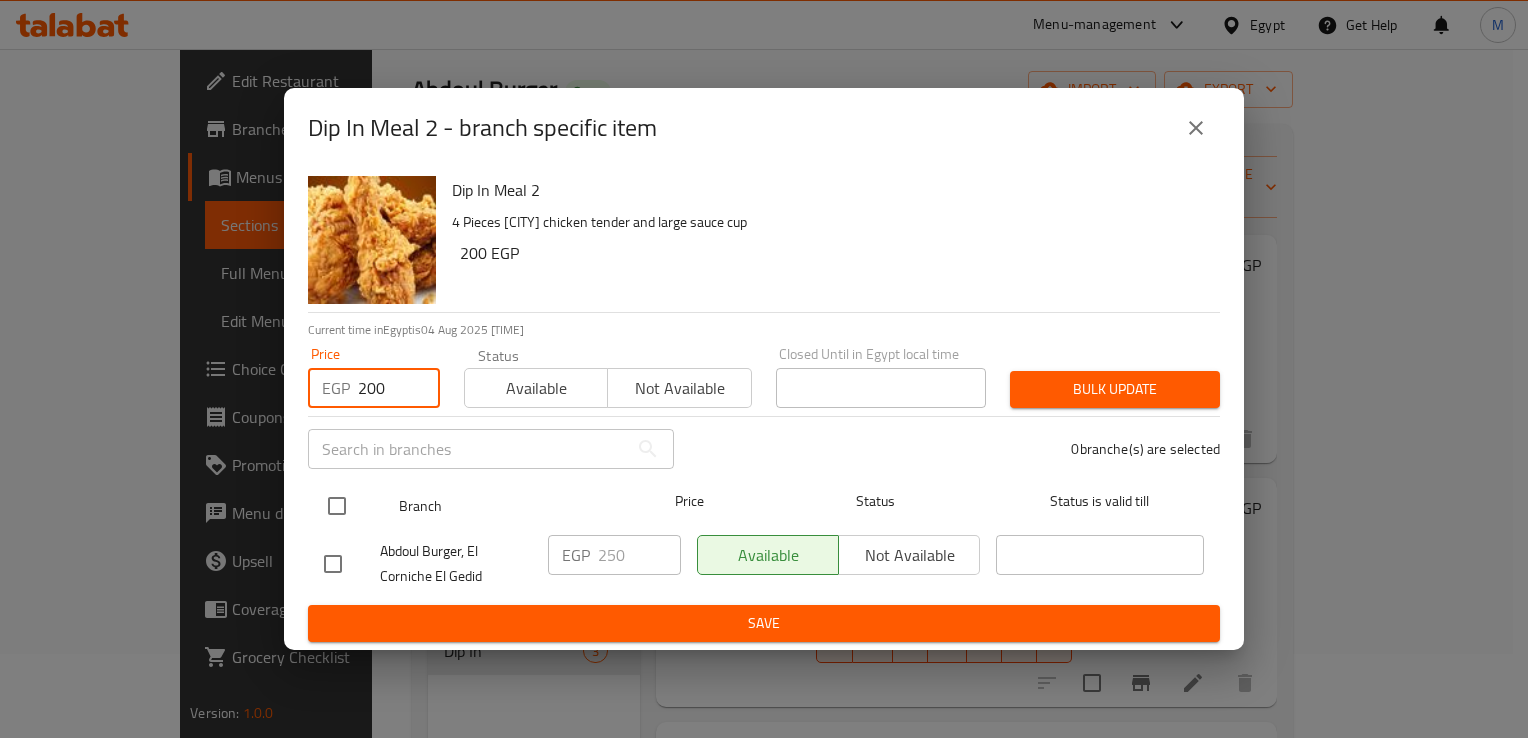 type on "200" 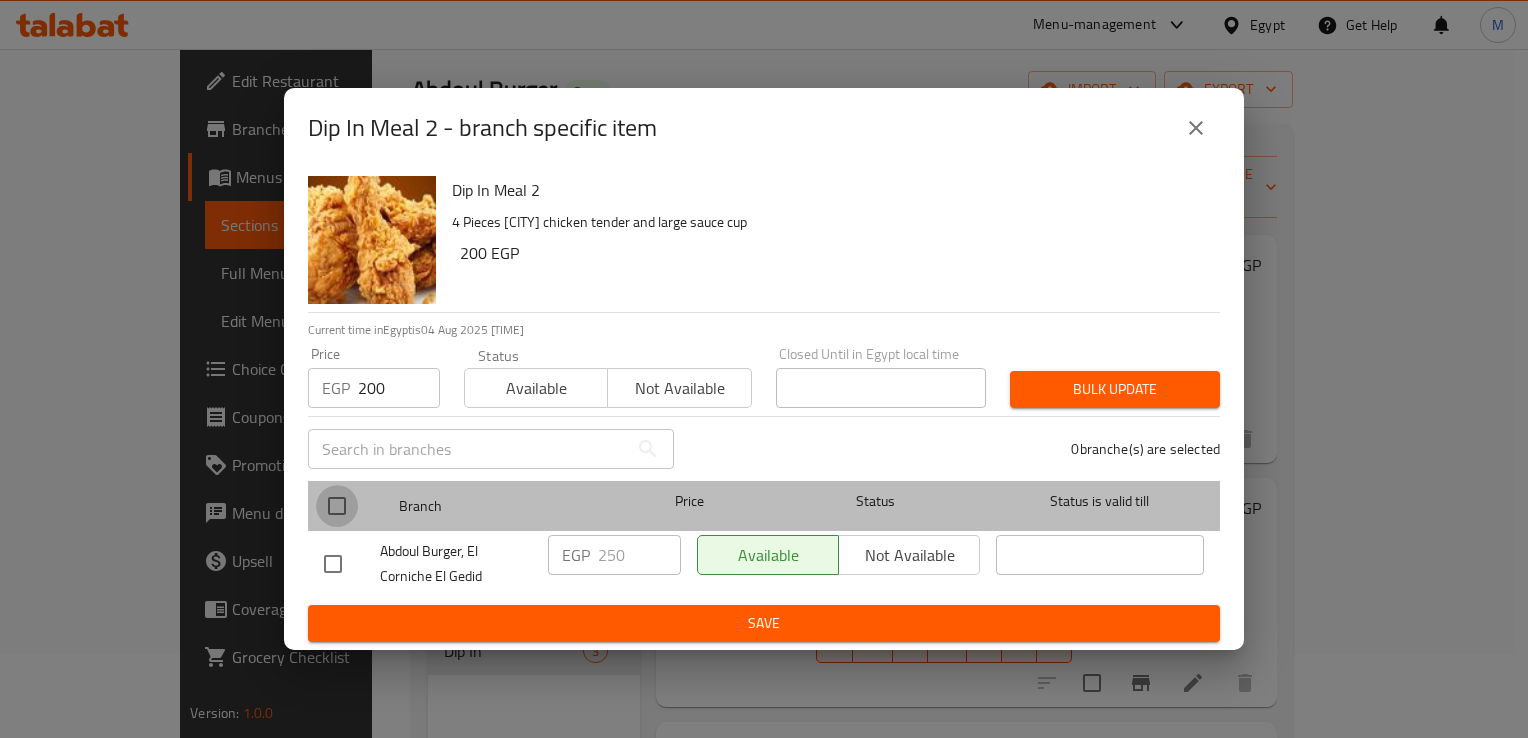 click at bounding box center (337, 506) 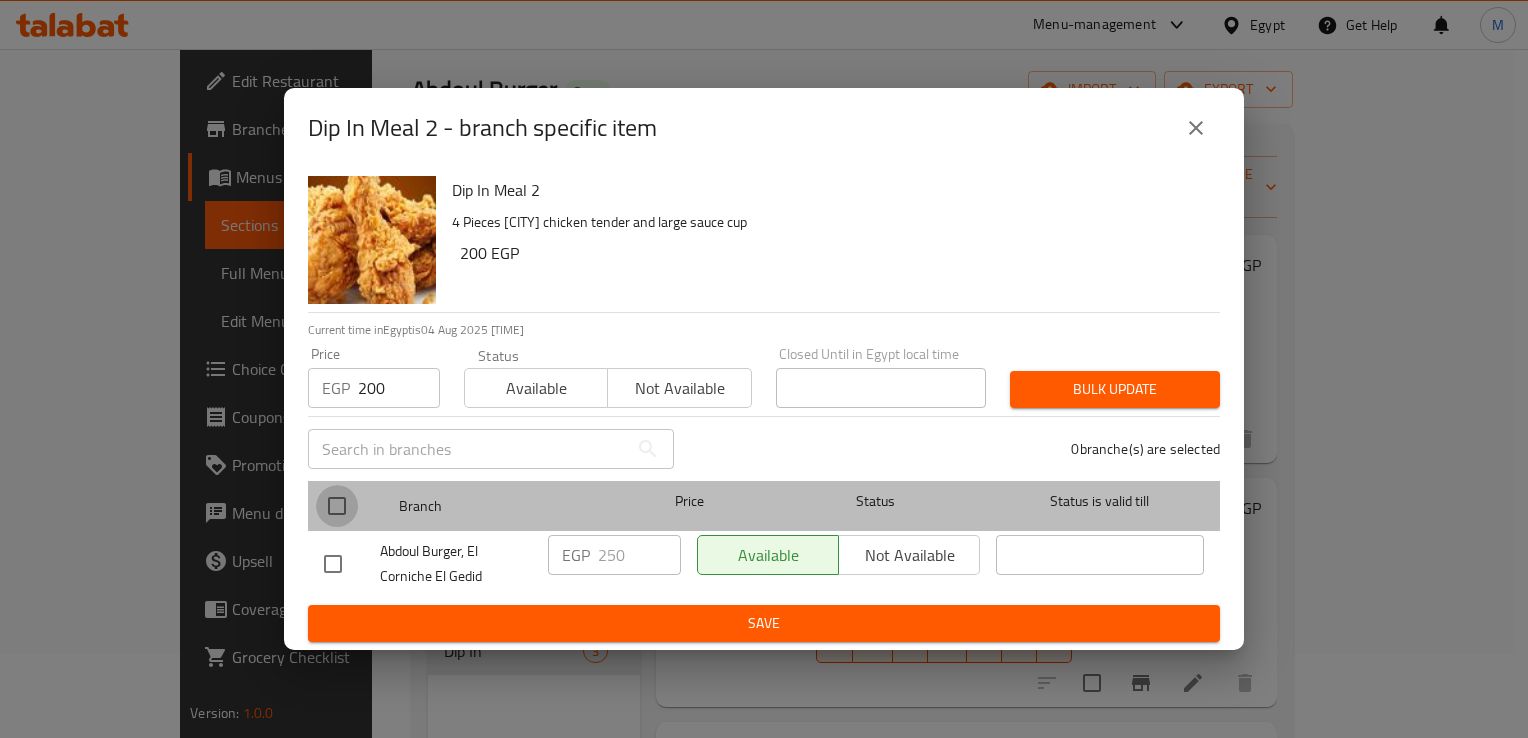checkbox on "true" 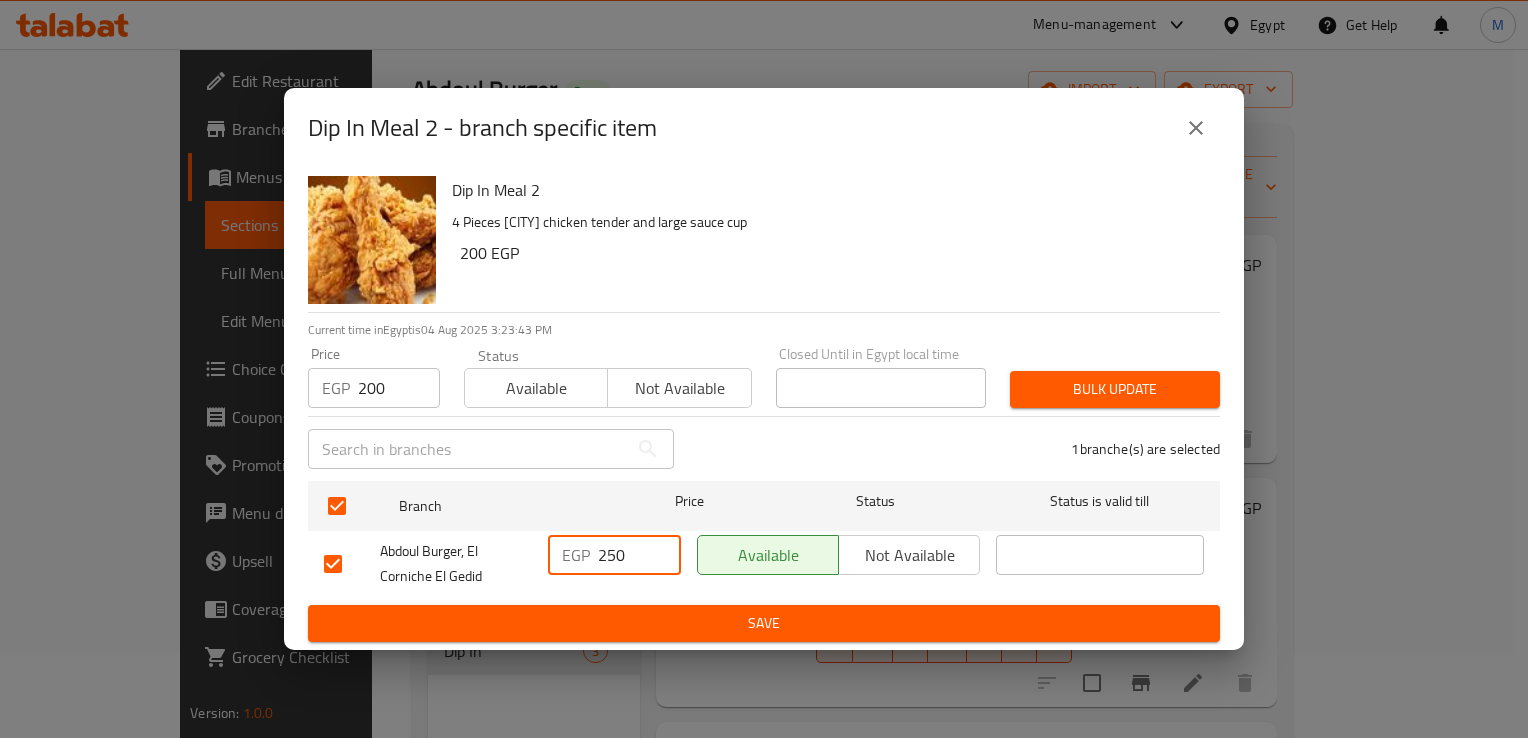 click on "250" at bounding box center [639, 555] 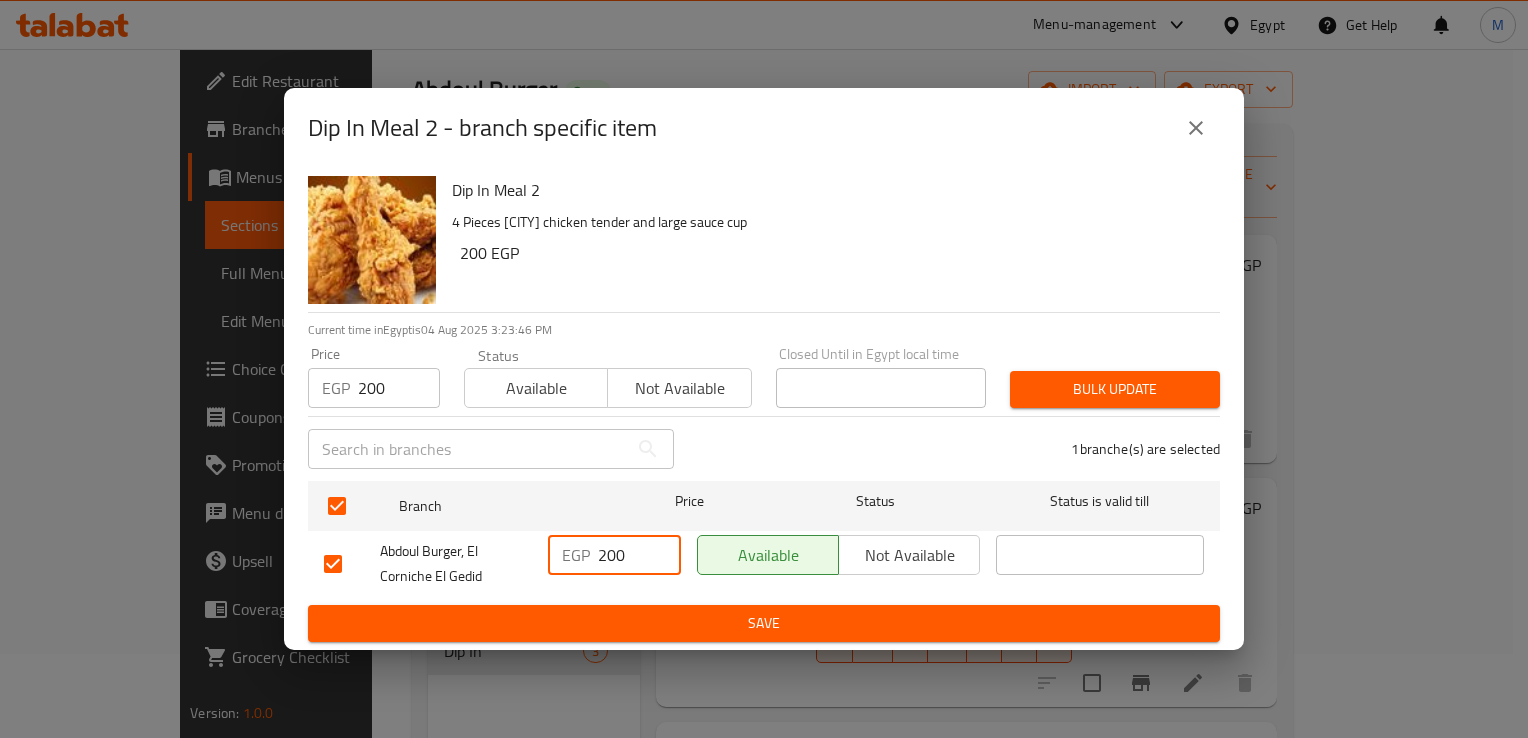 type on "200" 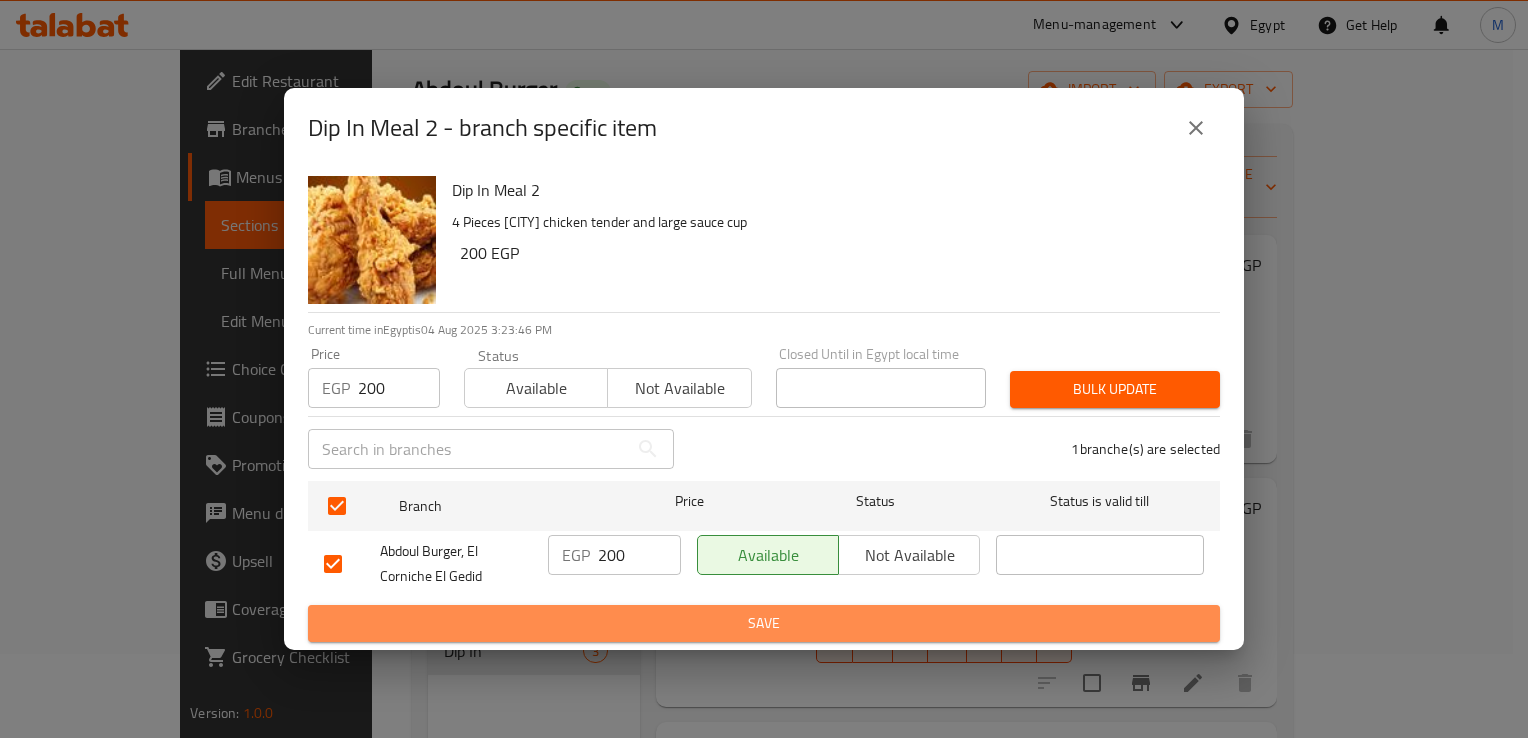 click on "Save" at bounding box center (764, 623) 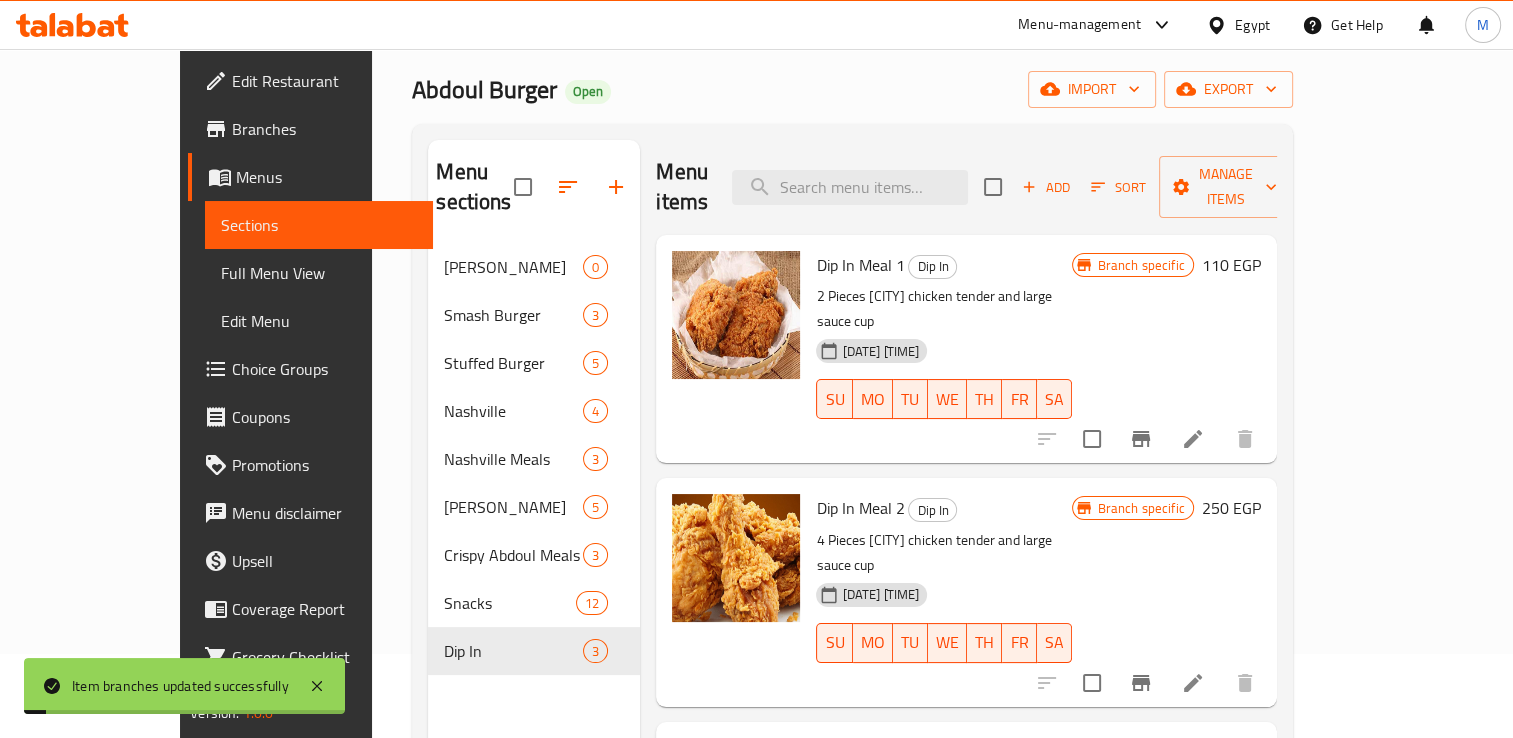 scroll, scrollTop: 280, scrollLeft: 0, axis: vertical 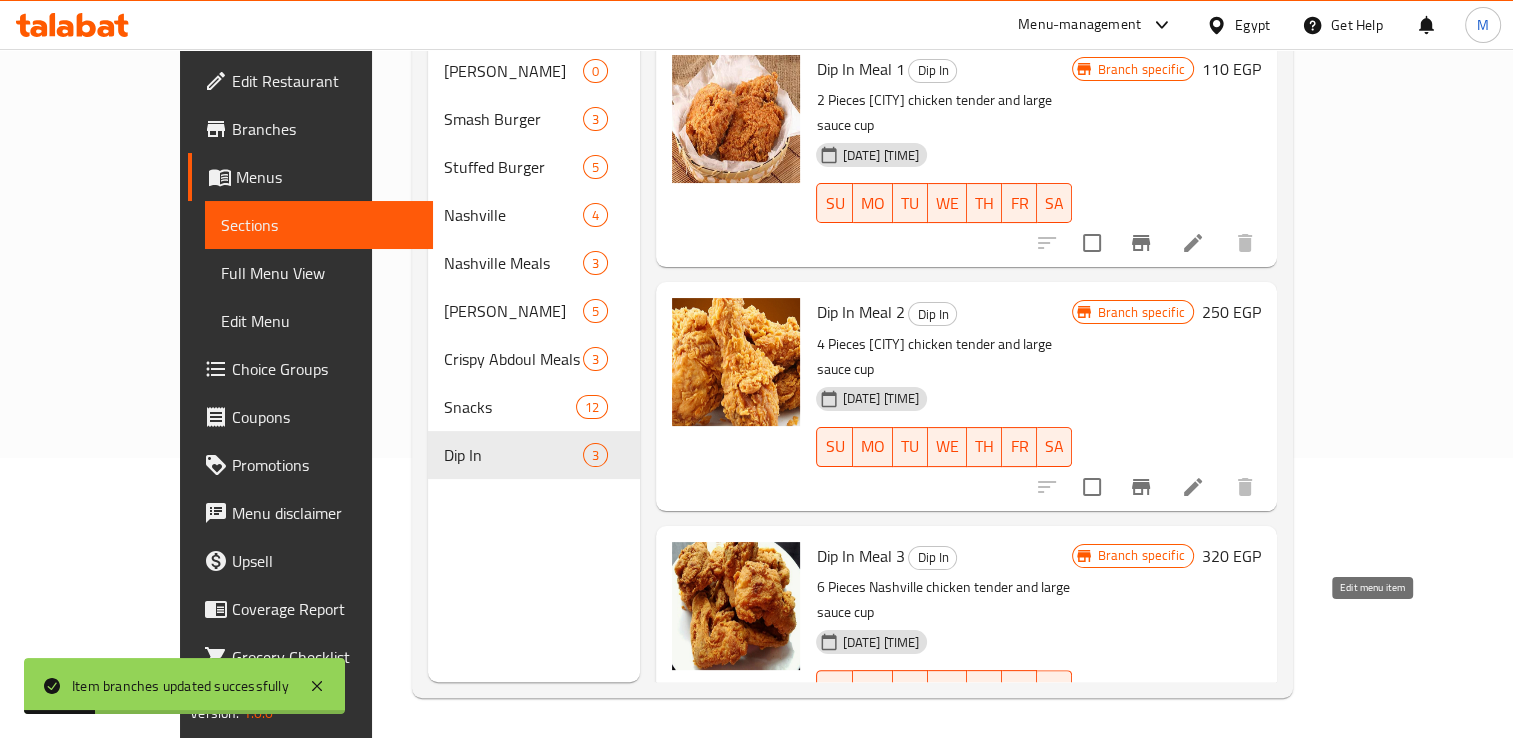 click 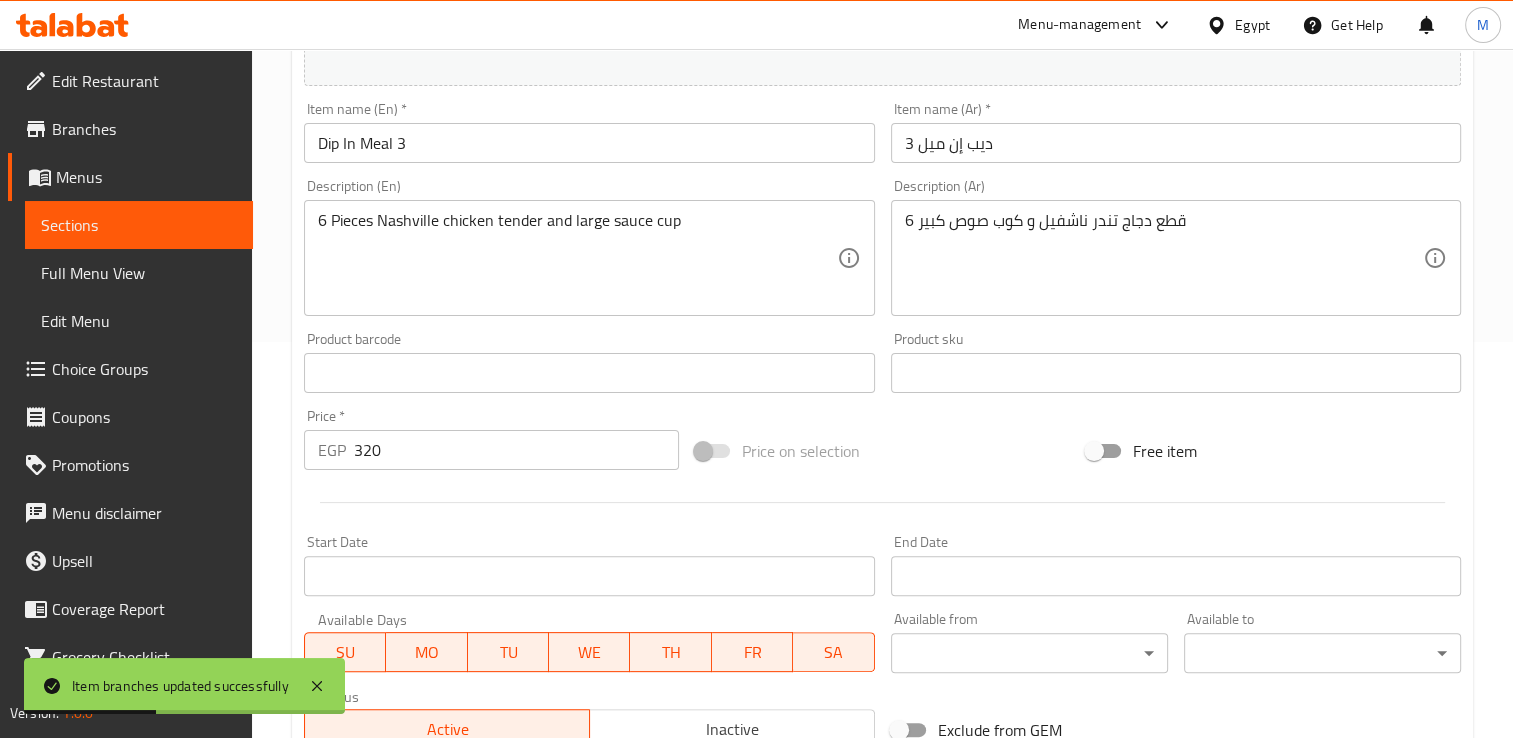 scroll, scrollTop: 702, scrollLeft: 0, axis: vertical 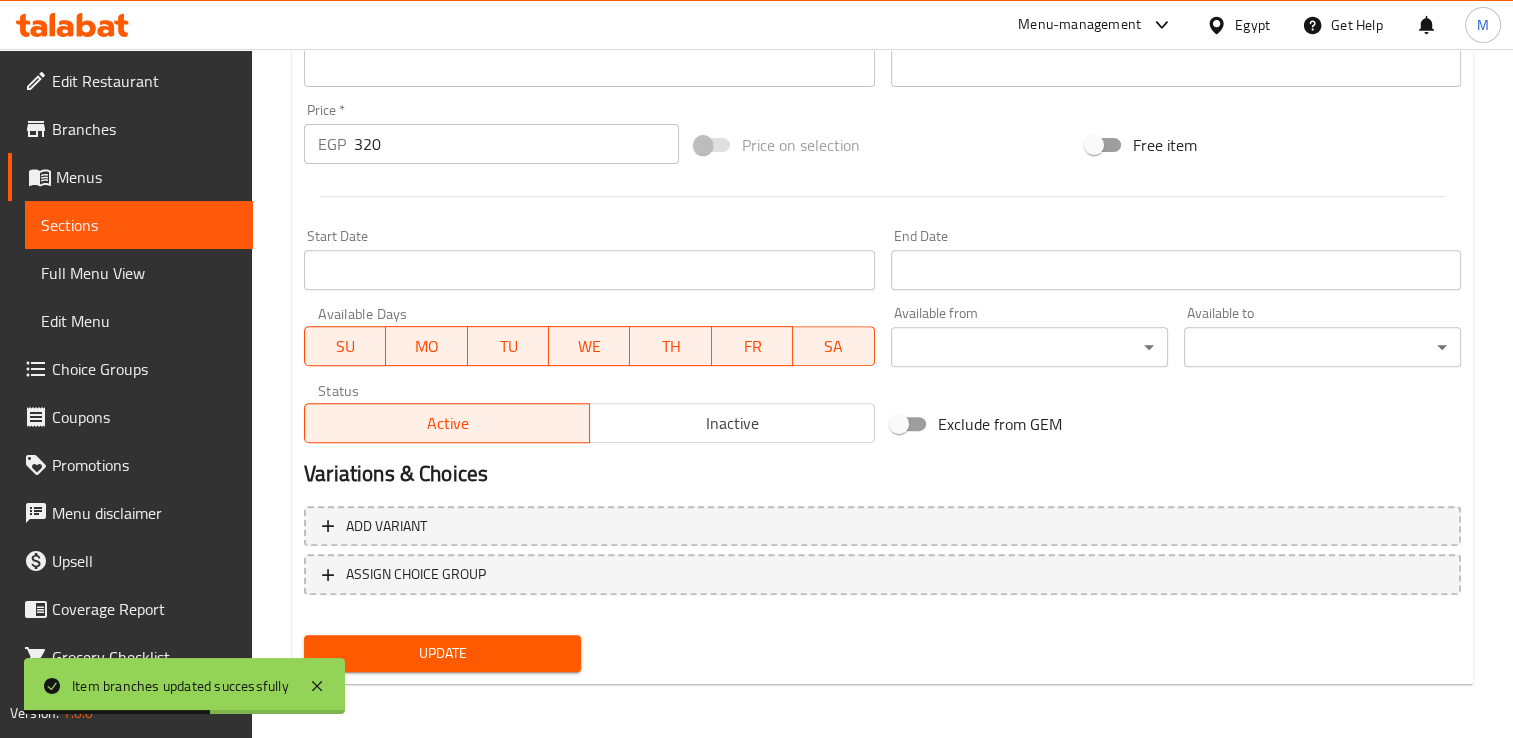 click on "320" at bounding box center (516, 144) 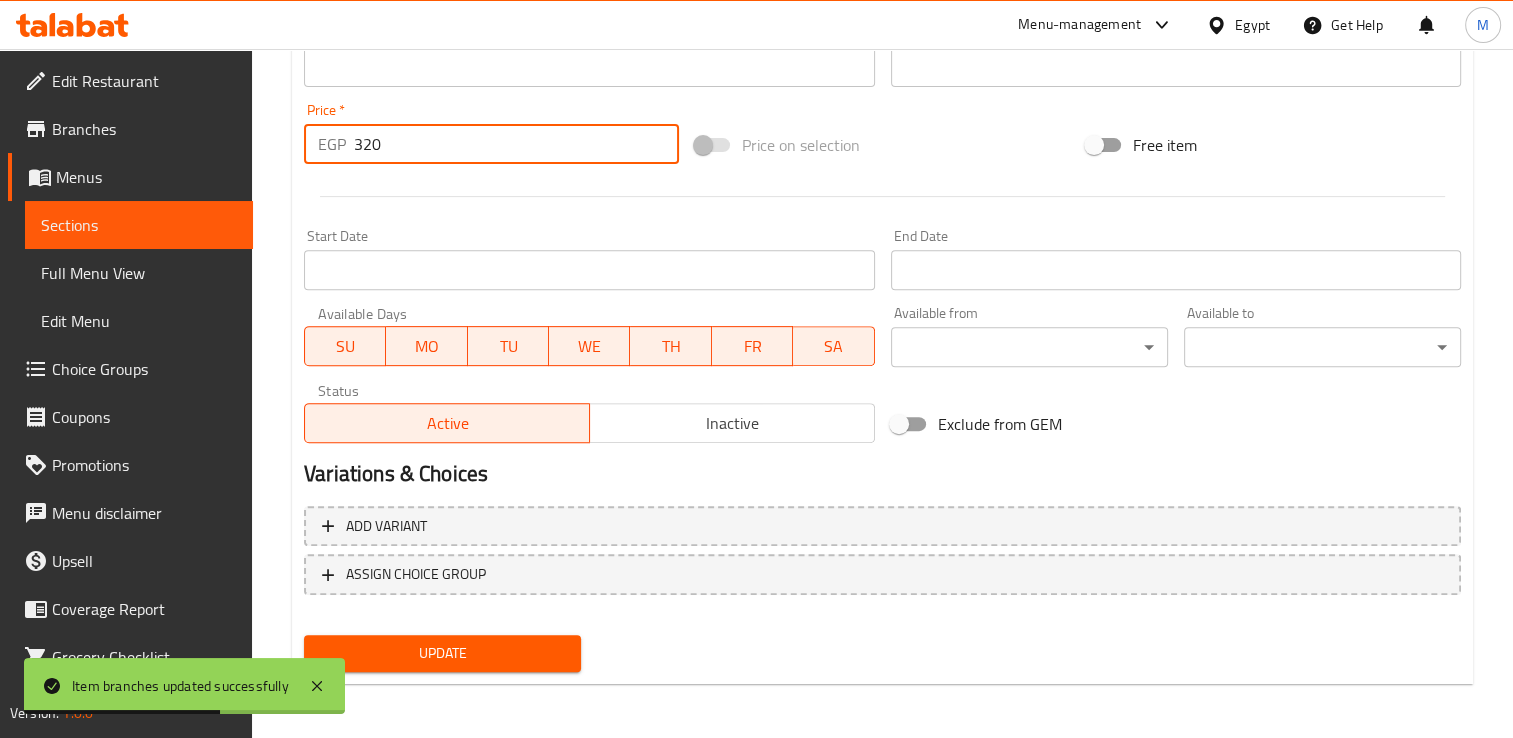 click on "320" at bounding box center (516, 144) 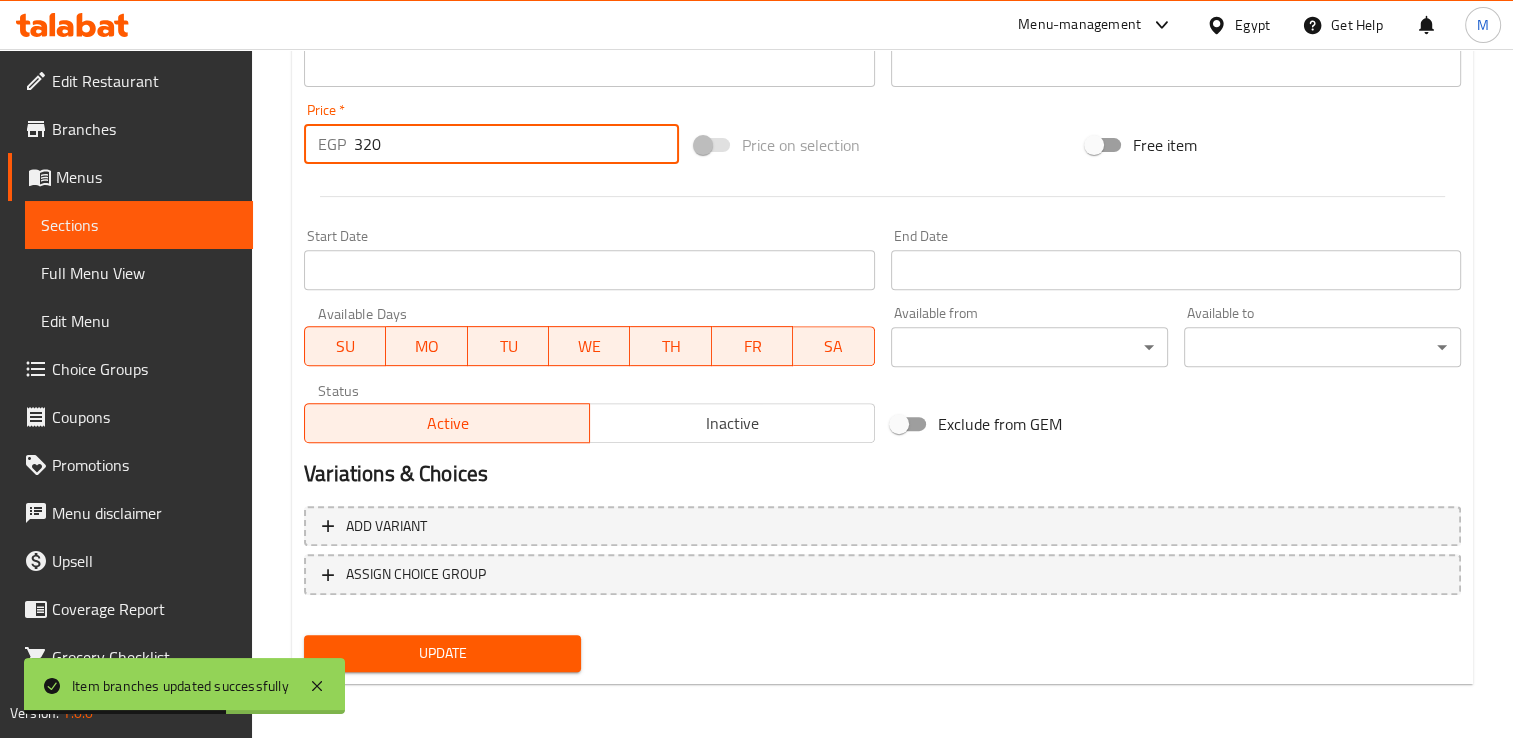 click on "320" at bounding box center (516, 144) 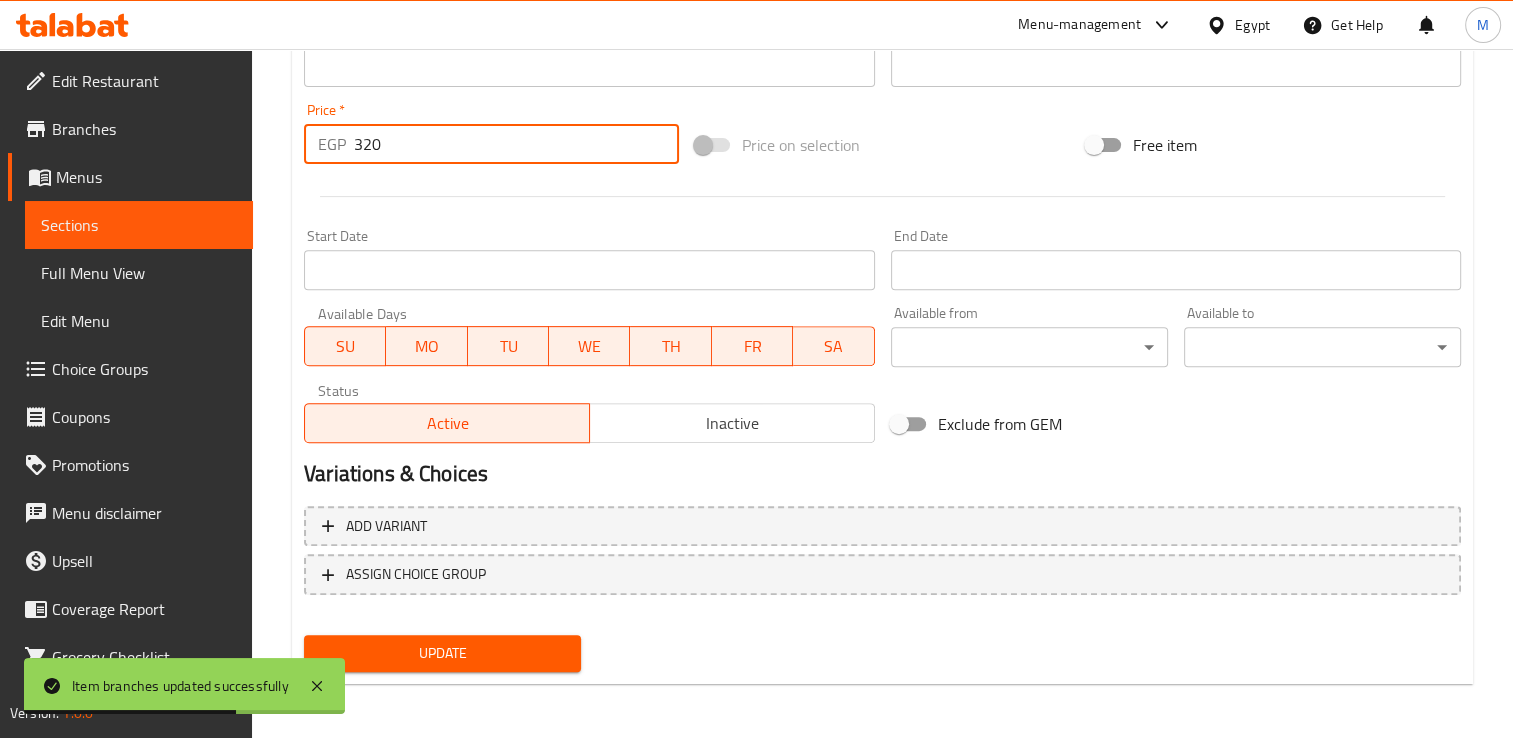 click on "320" at bounding box center [516, 144] 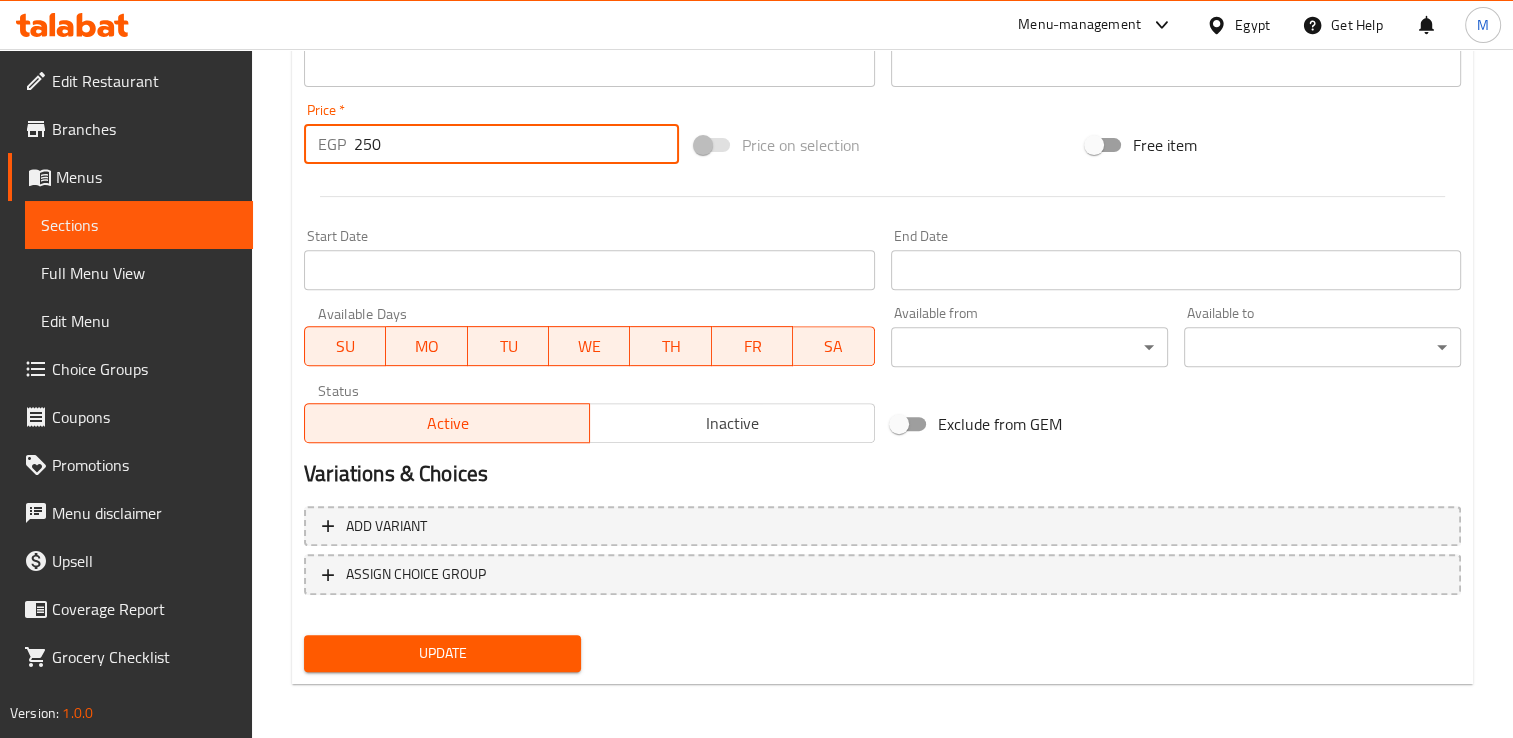 type on "250" 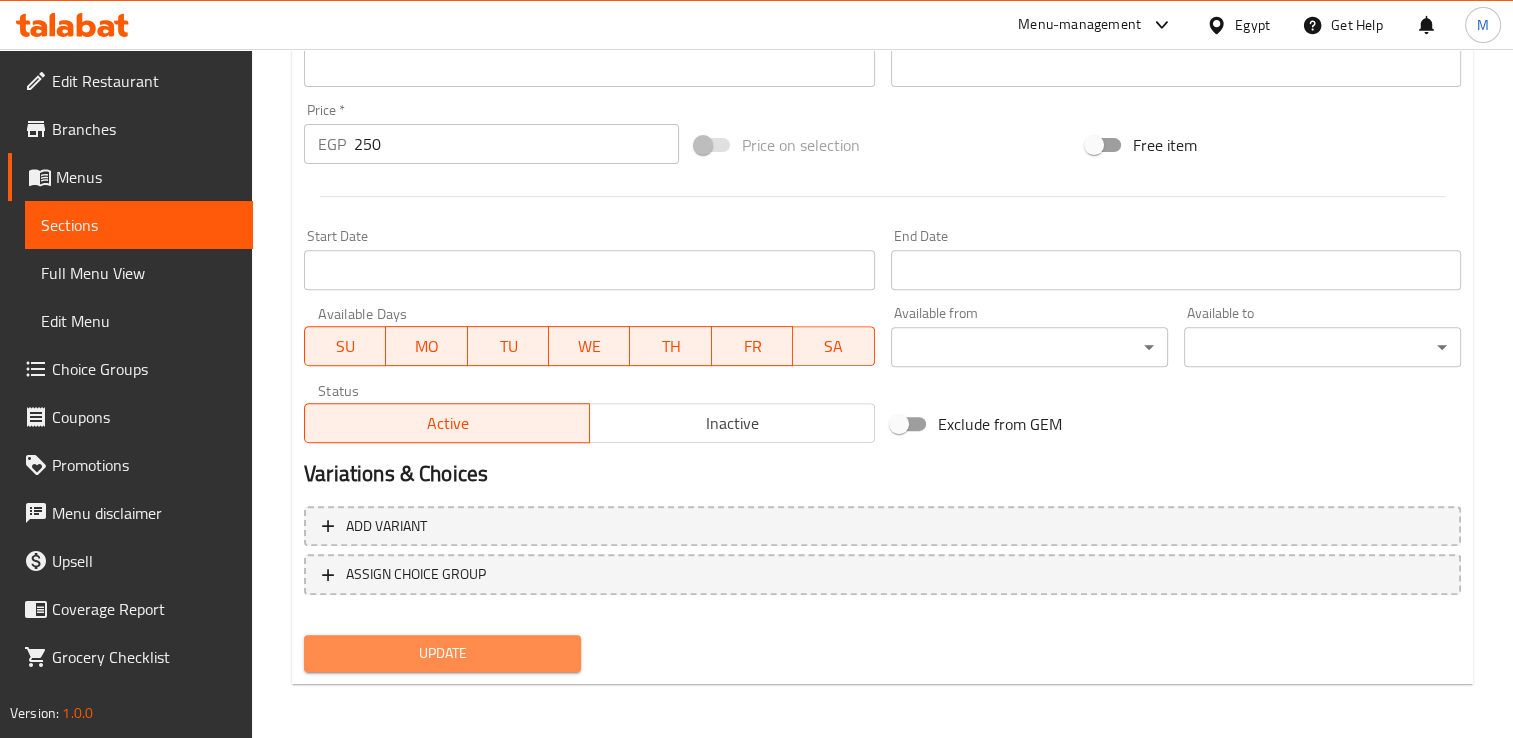 click on "Update" at bounding box center (442, 653) 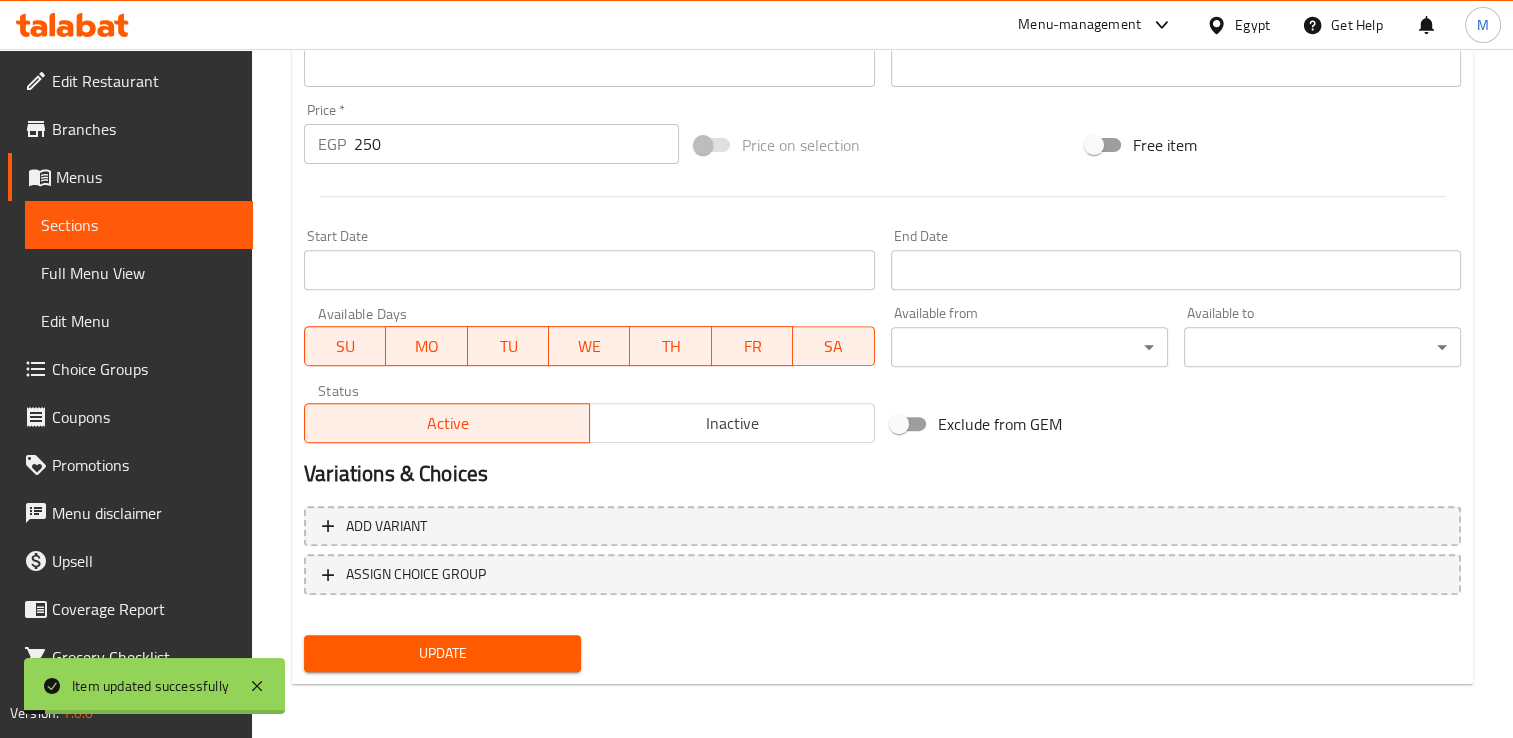 scroll, scrollTop: 0, scrollLeft: 0, axis: both 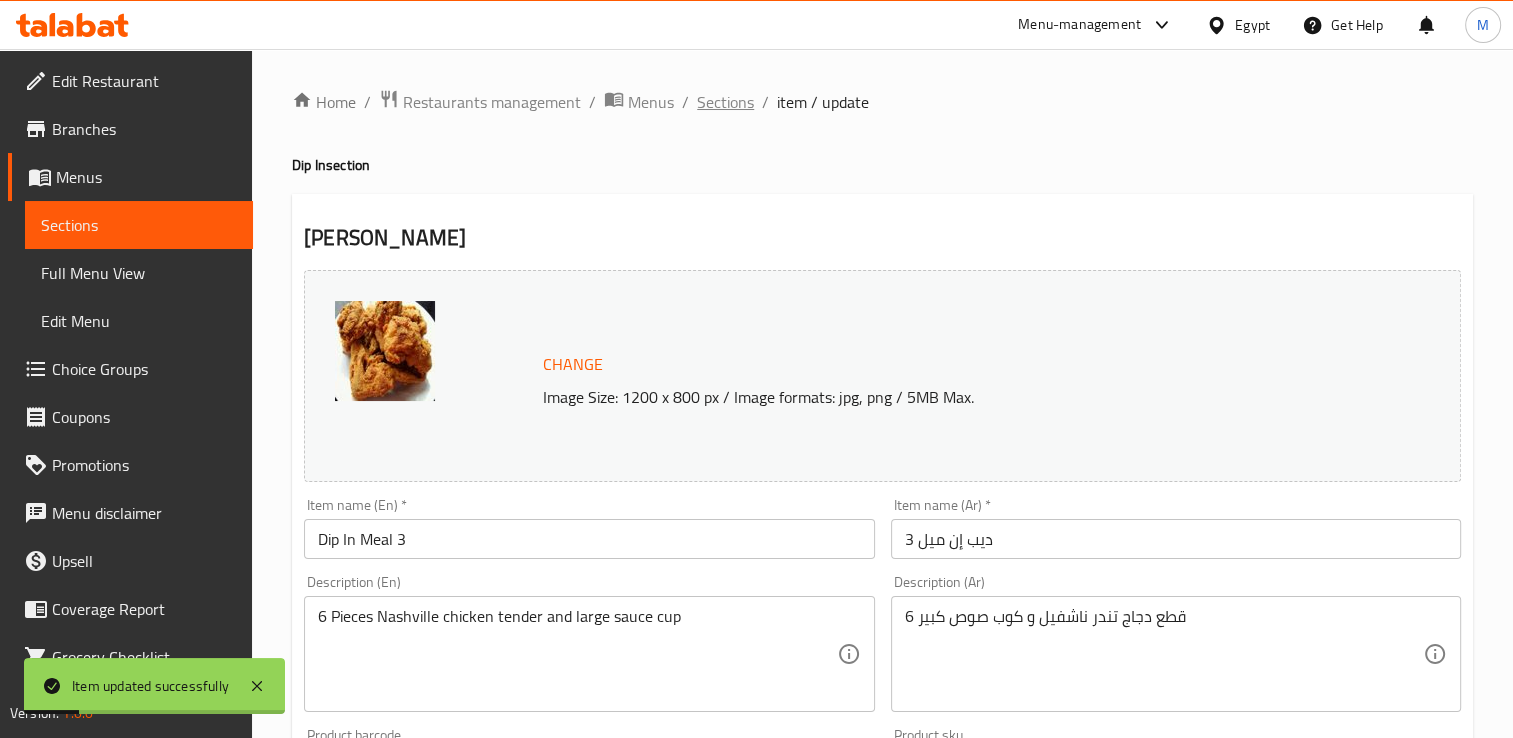 click on "Sections" at bounding box center [725, 102] 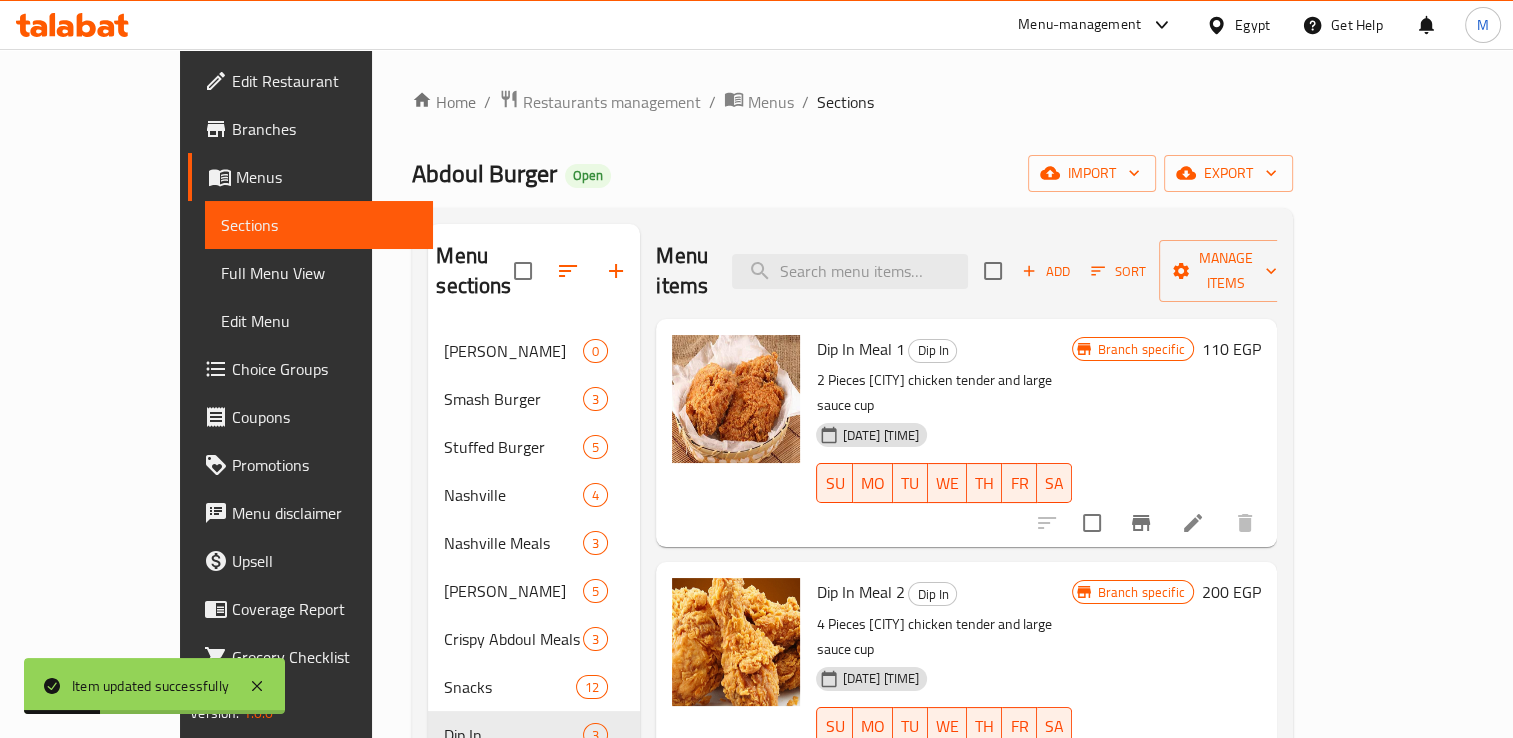 scroll, scrollTop: 280, scrollLeft: 0, axis: vertical 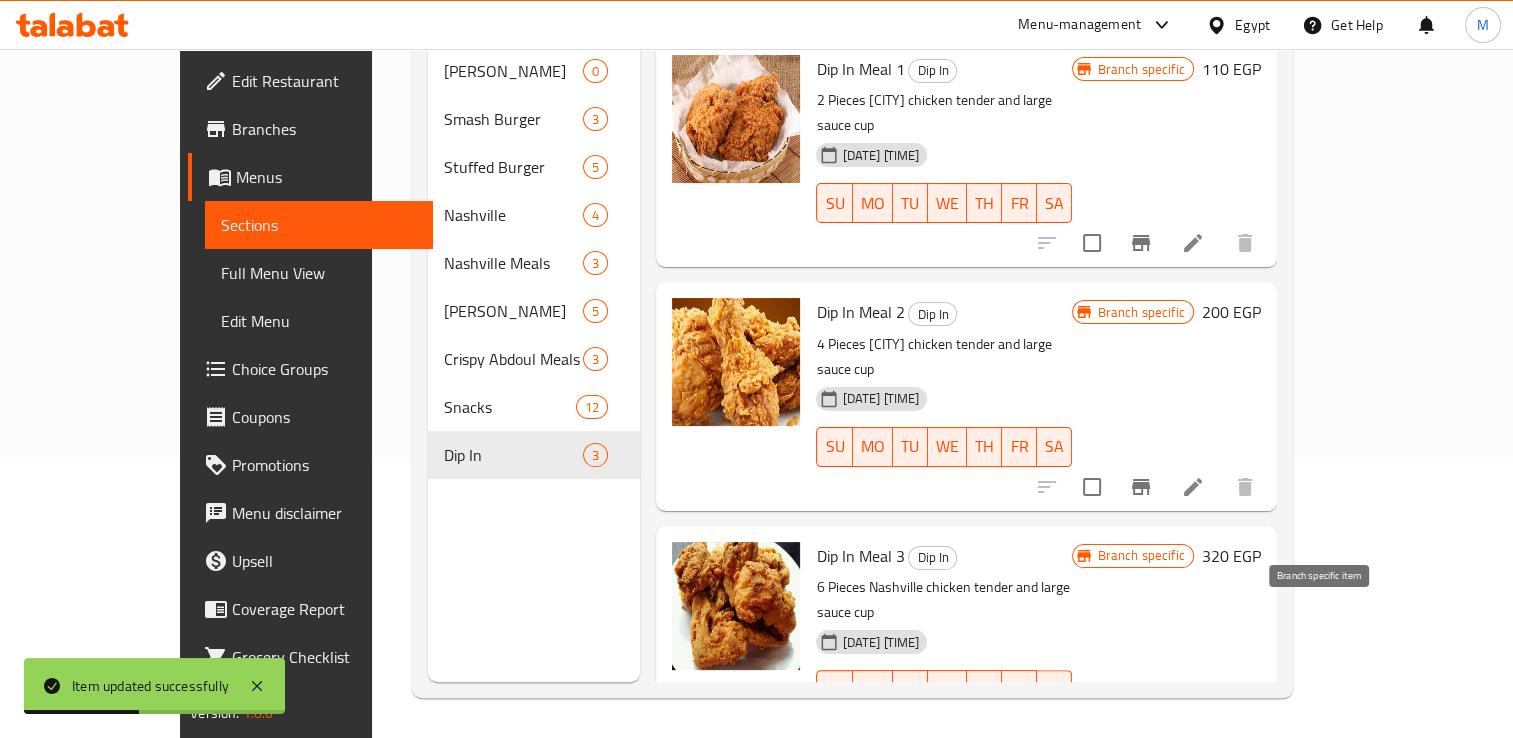 click 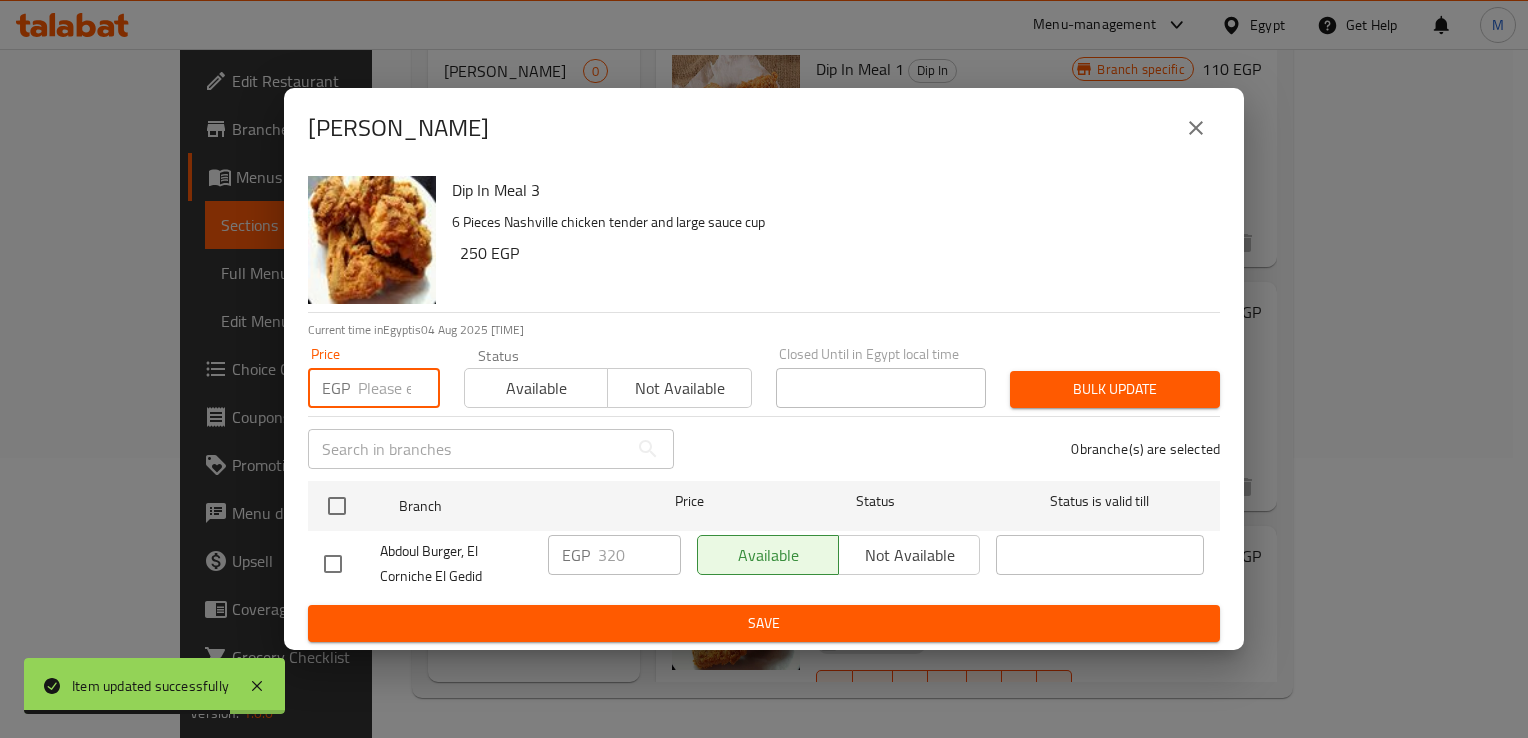 click at bounding box center [399, 388] 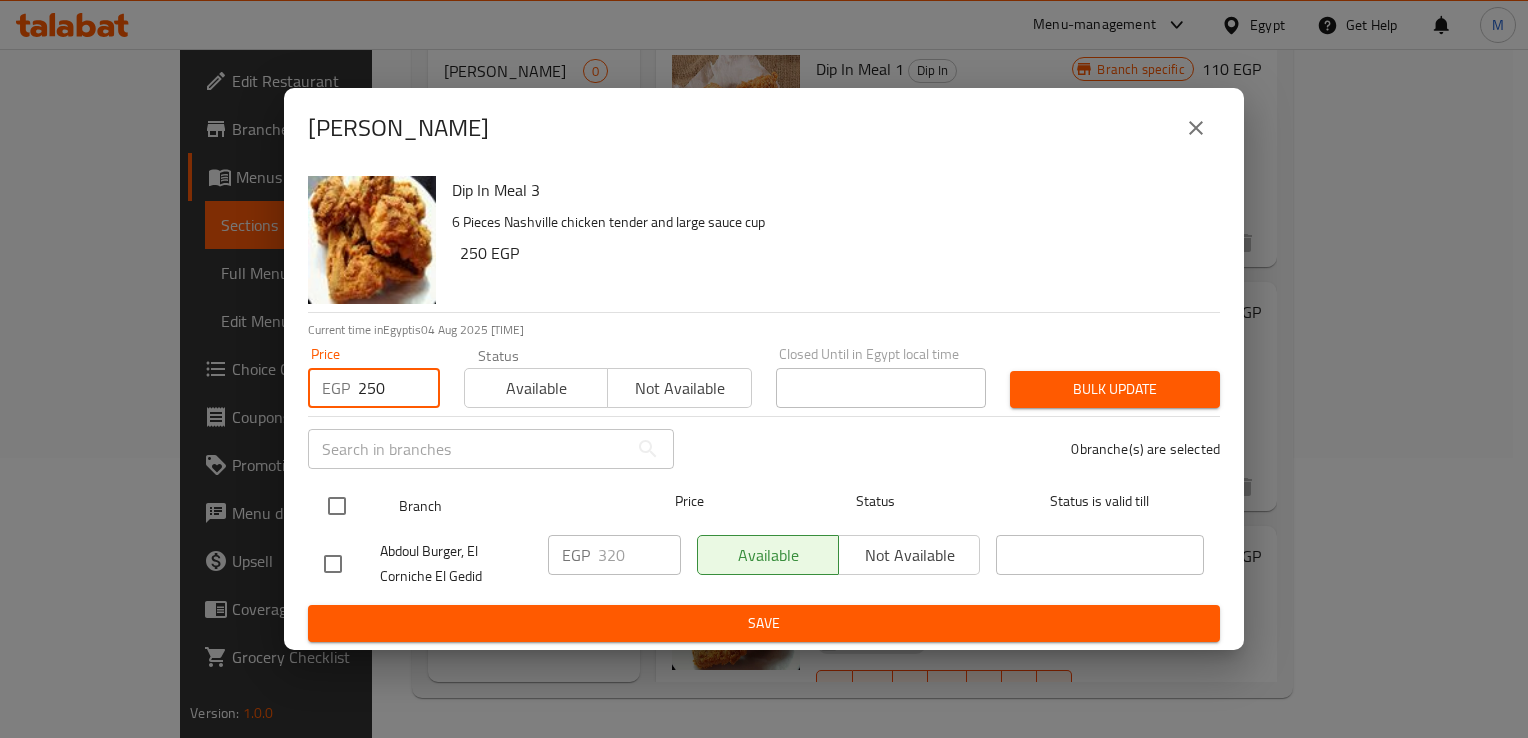type on "250" 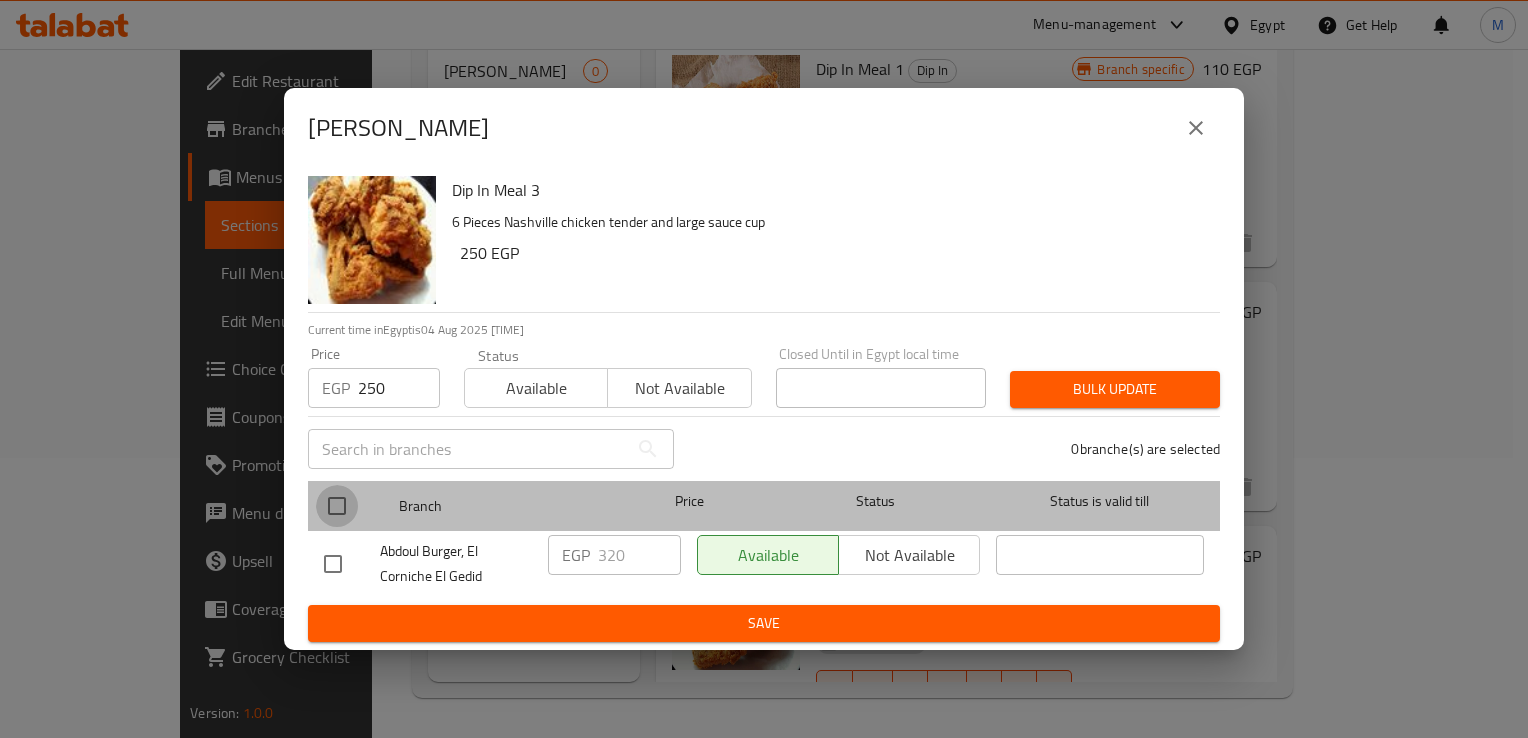 click at bounding box center [337, 506] 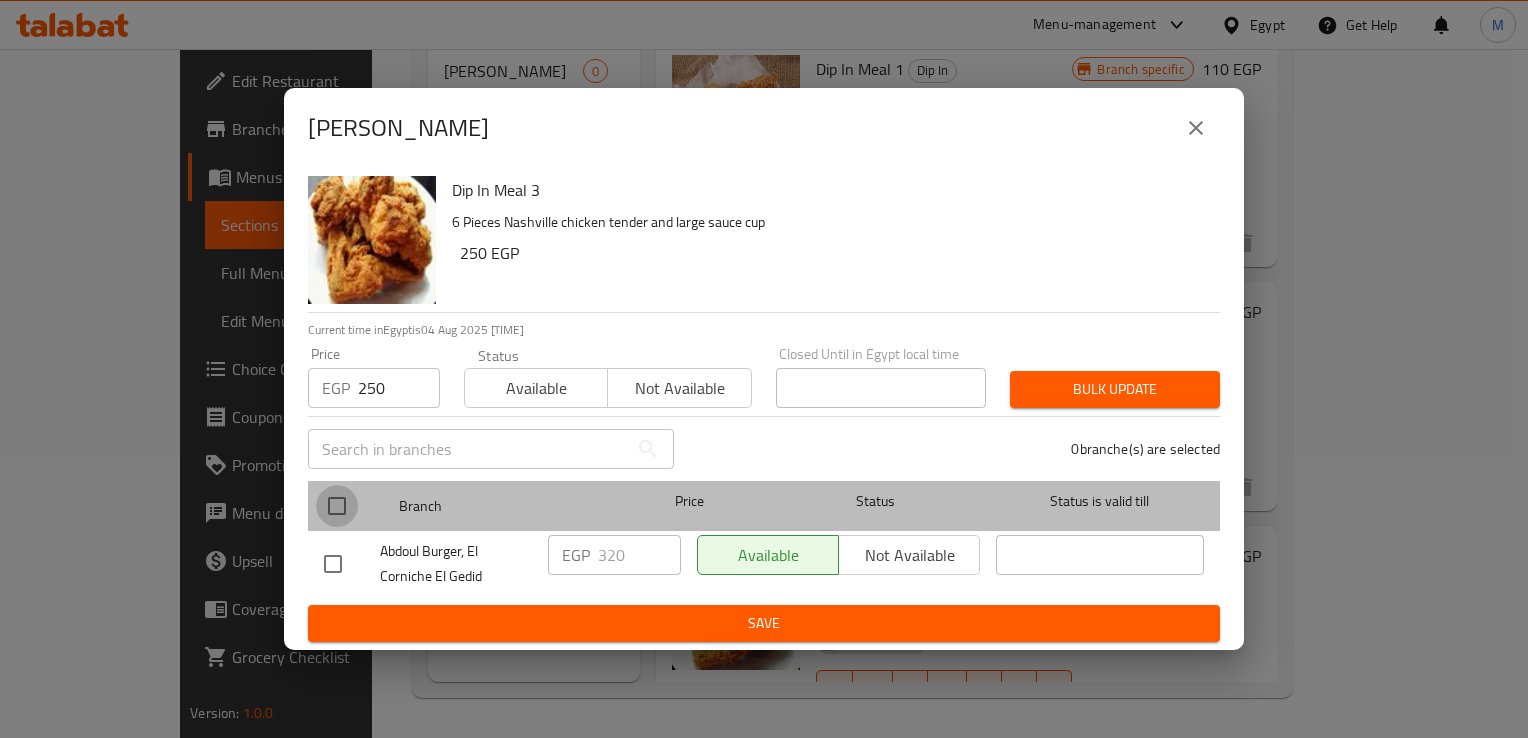 checkbox on "true" 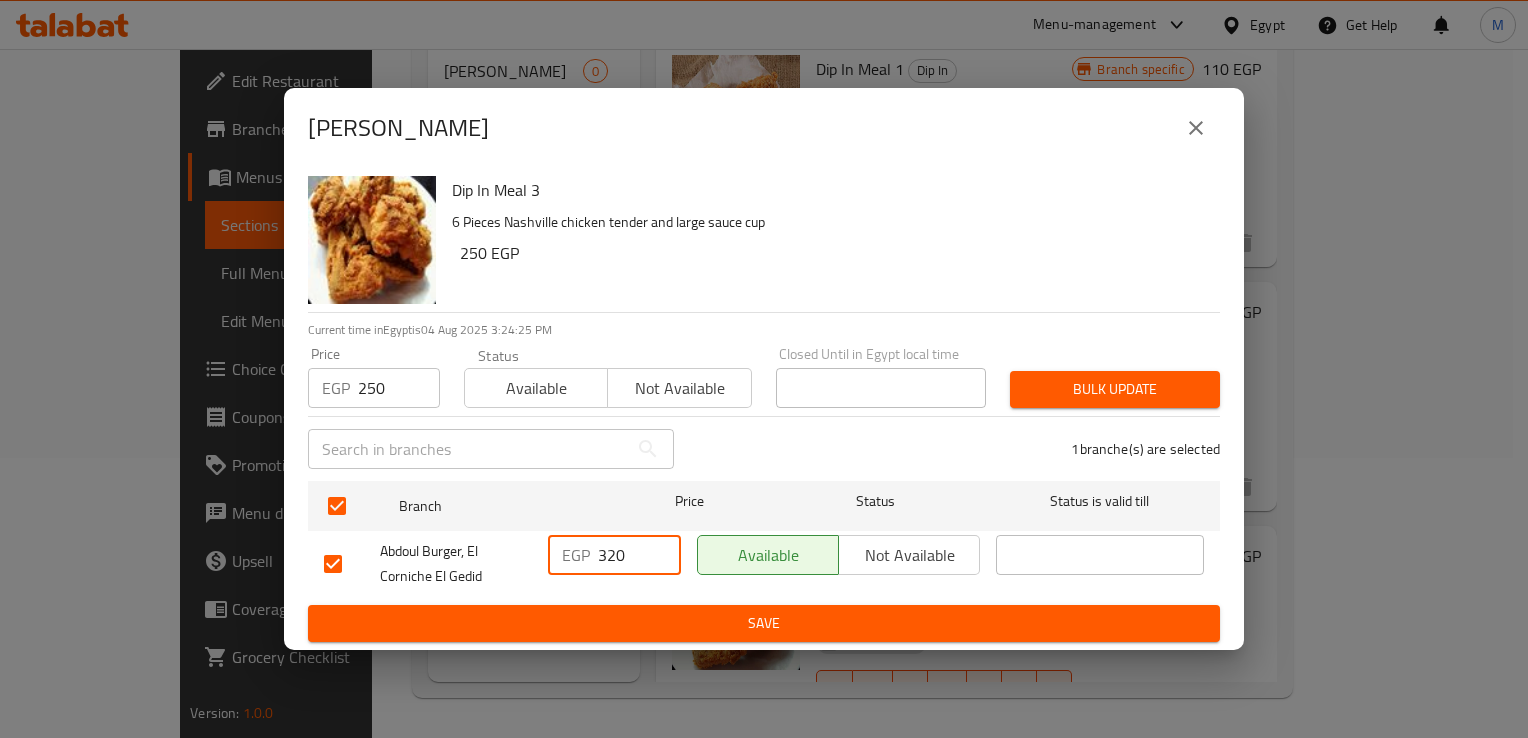 click on "320" at bounding box center (639, 555) 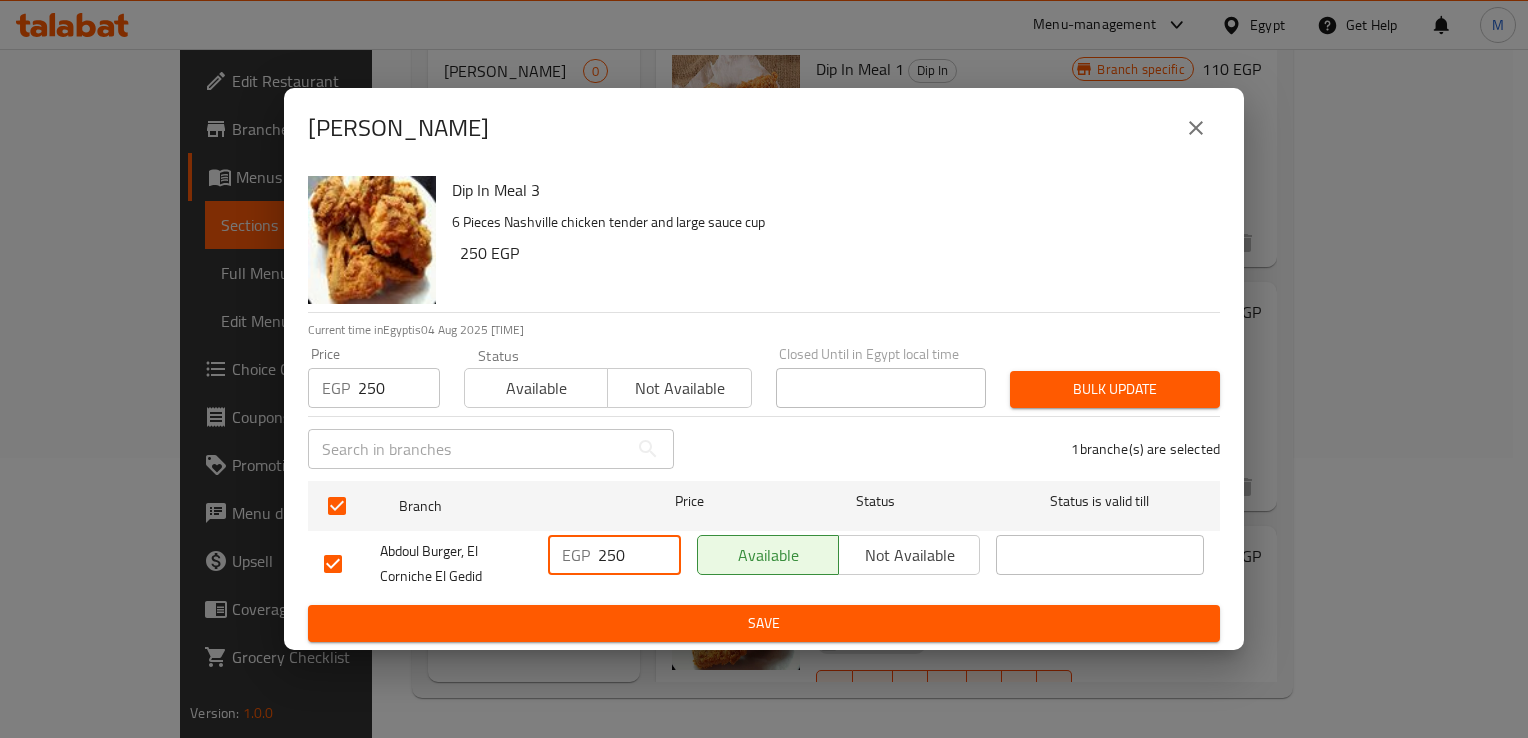 type on "250" 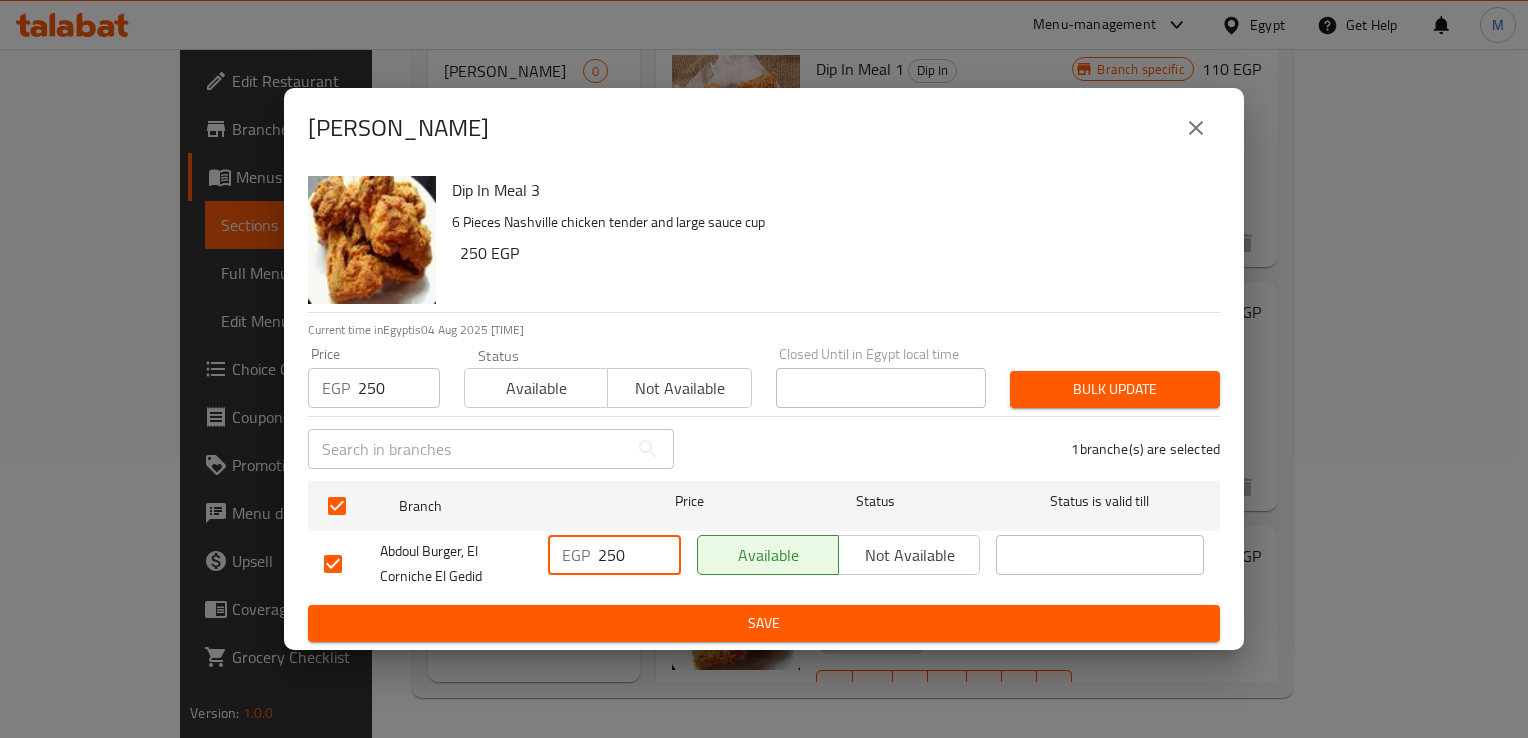 click on "Save" at bounding box center (764, 623) 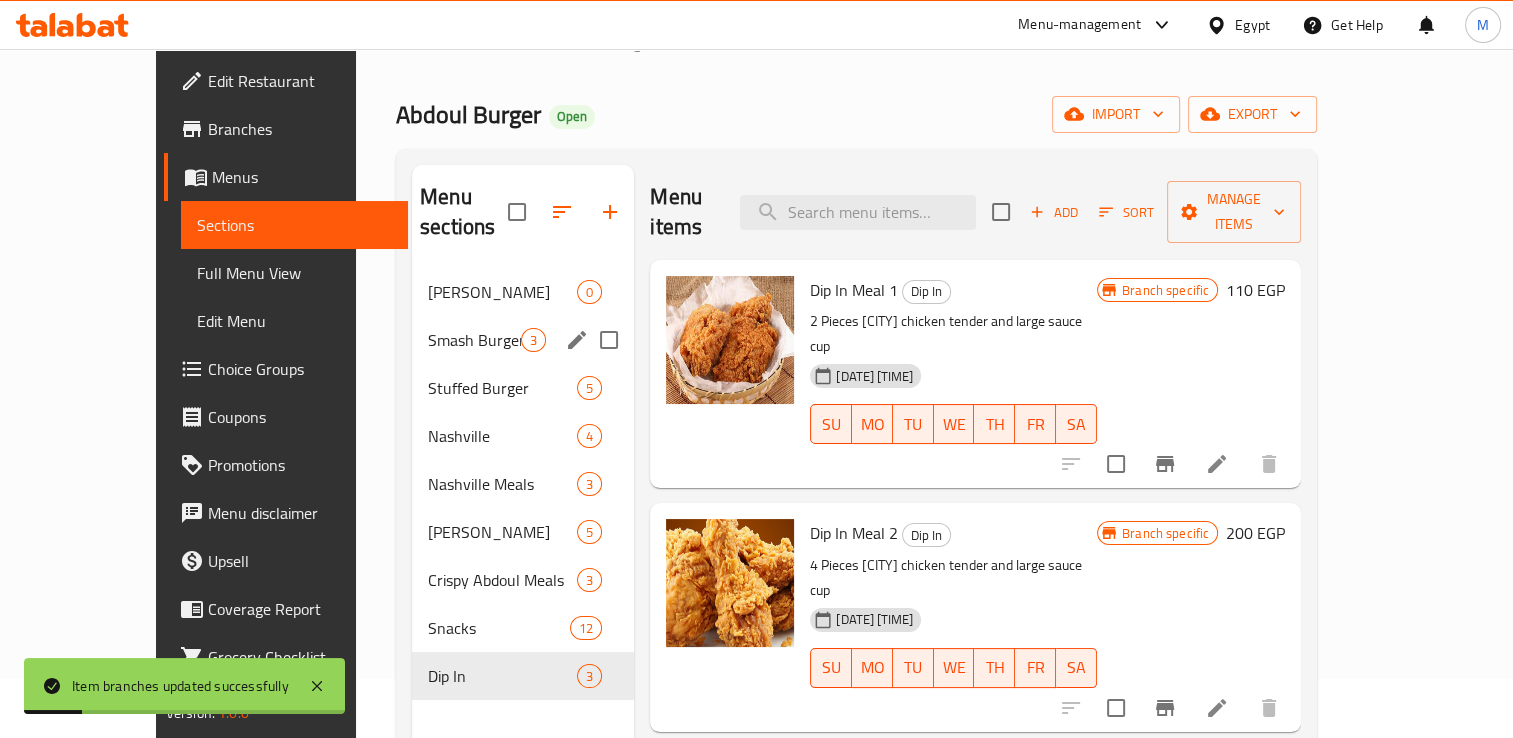 scroll, scrollTop: 58, scrollLeft: 0, axis: vertical 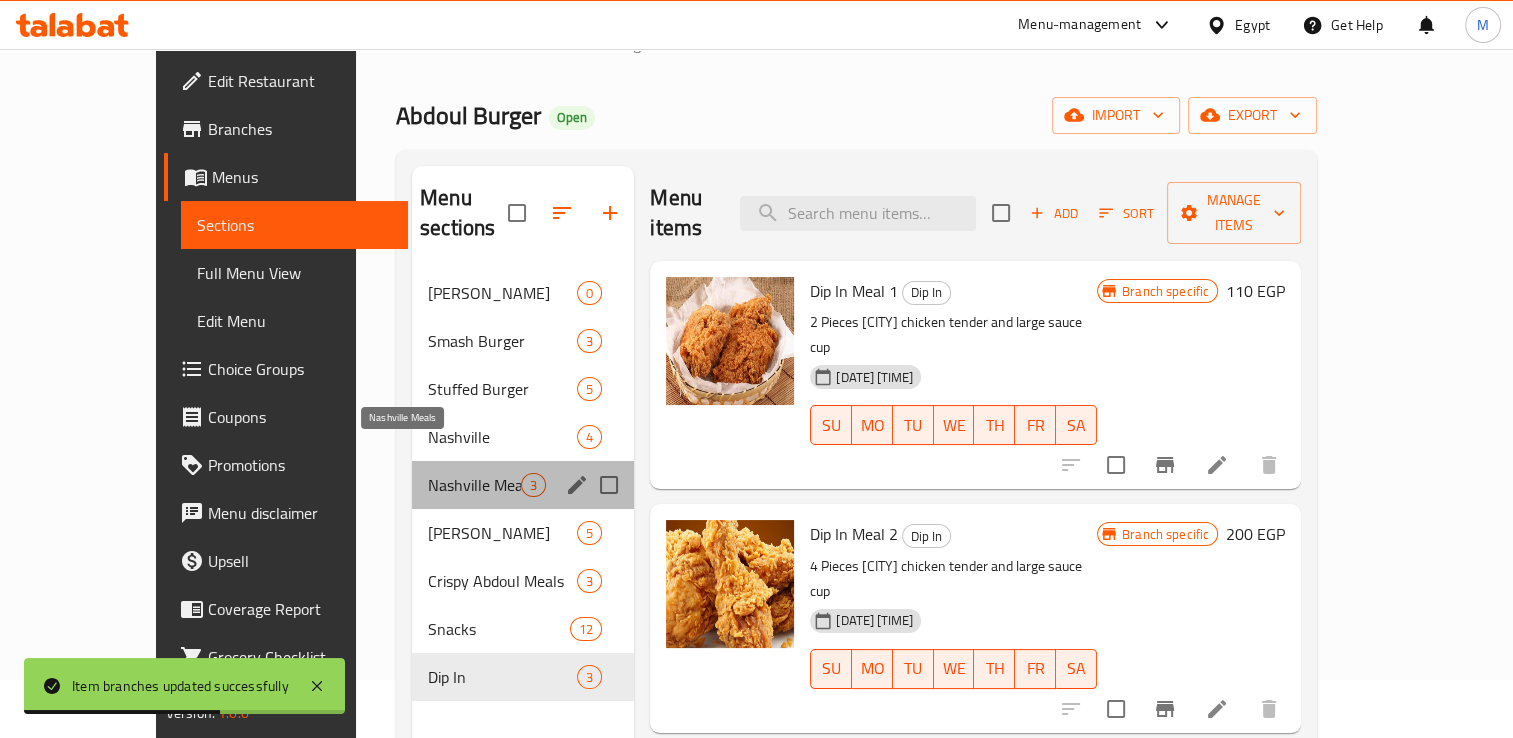 click on "Nashville Meals" at bounding box center (474, 485) 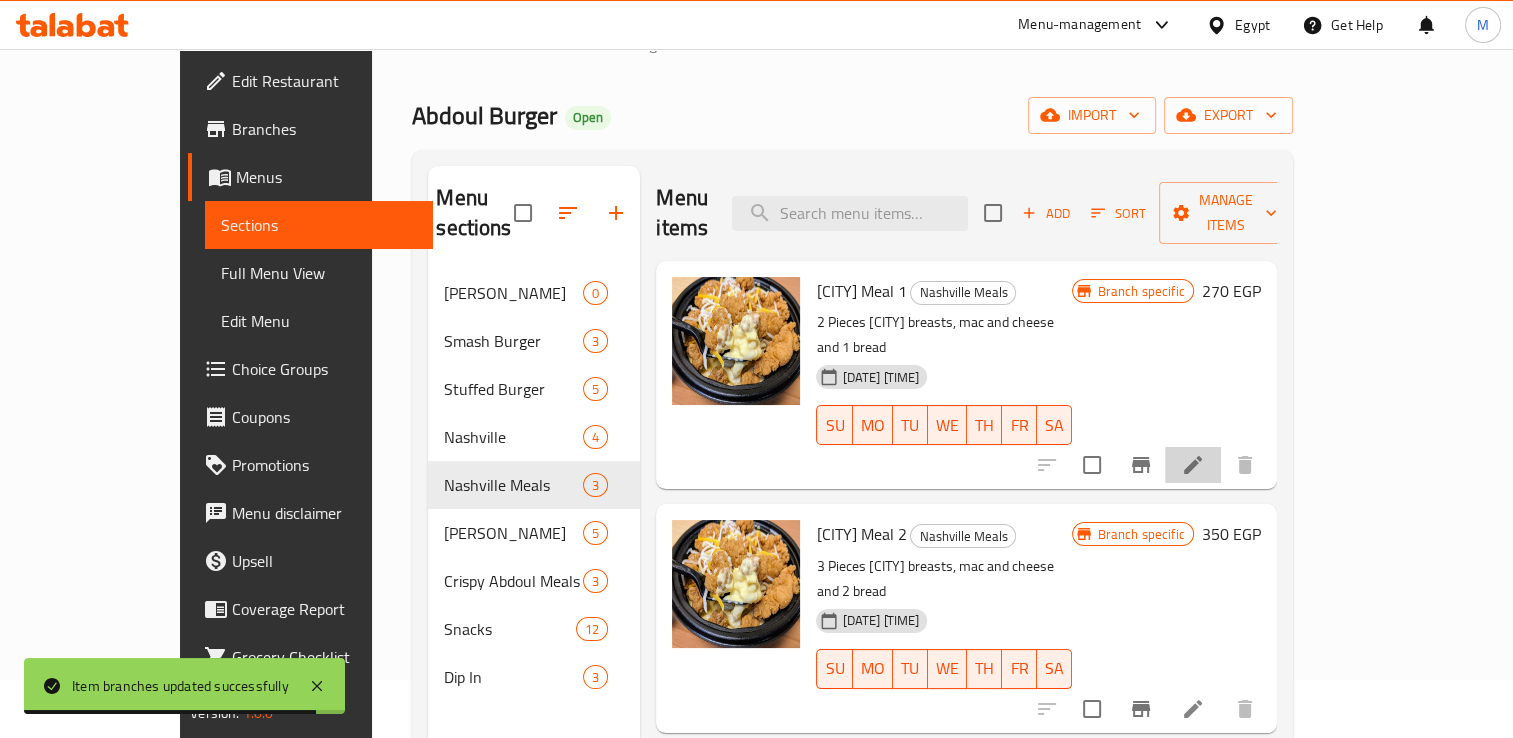 click at bounding box center [1193, 465] 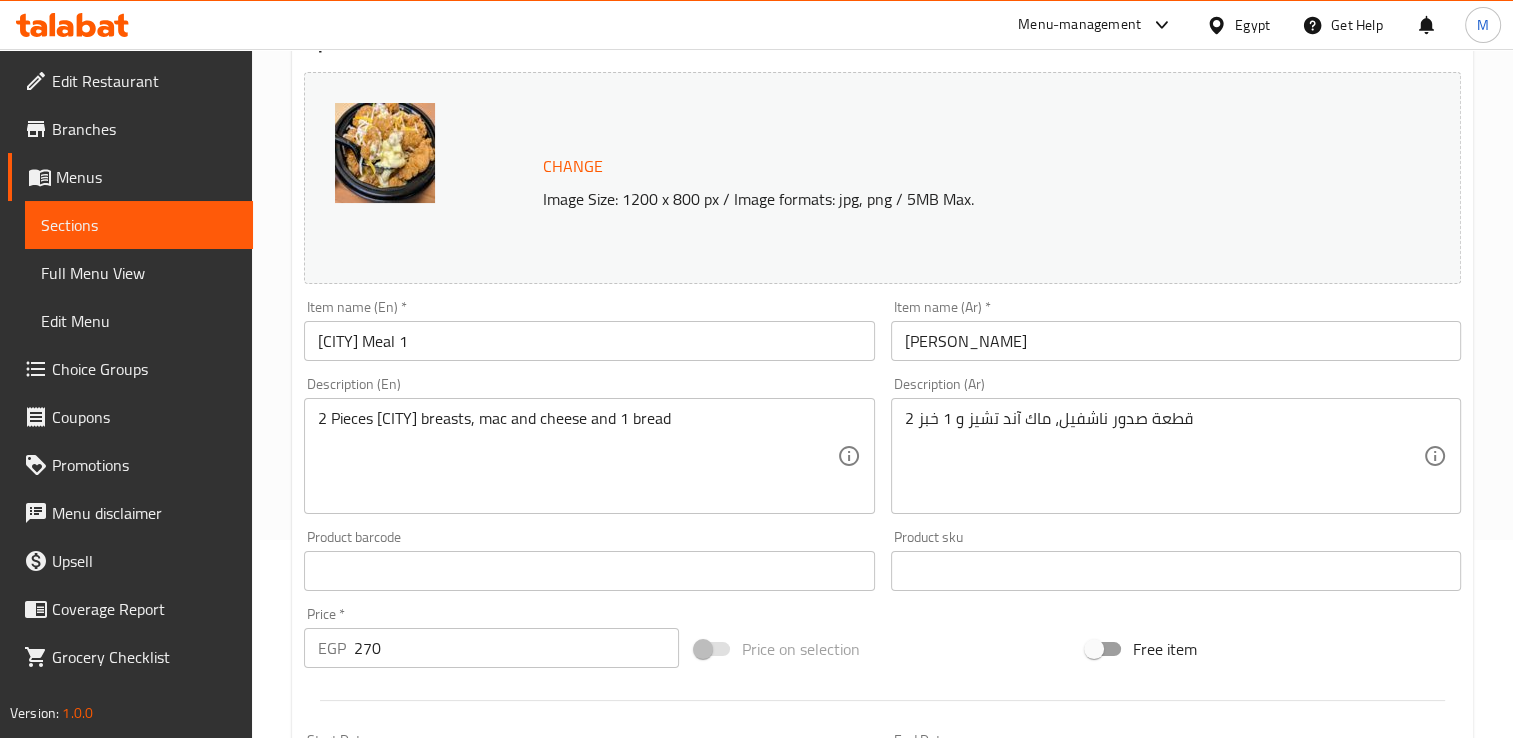 scroll, scrollTop: 196, scrollLeft: 0, axis: vertical 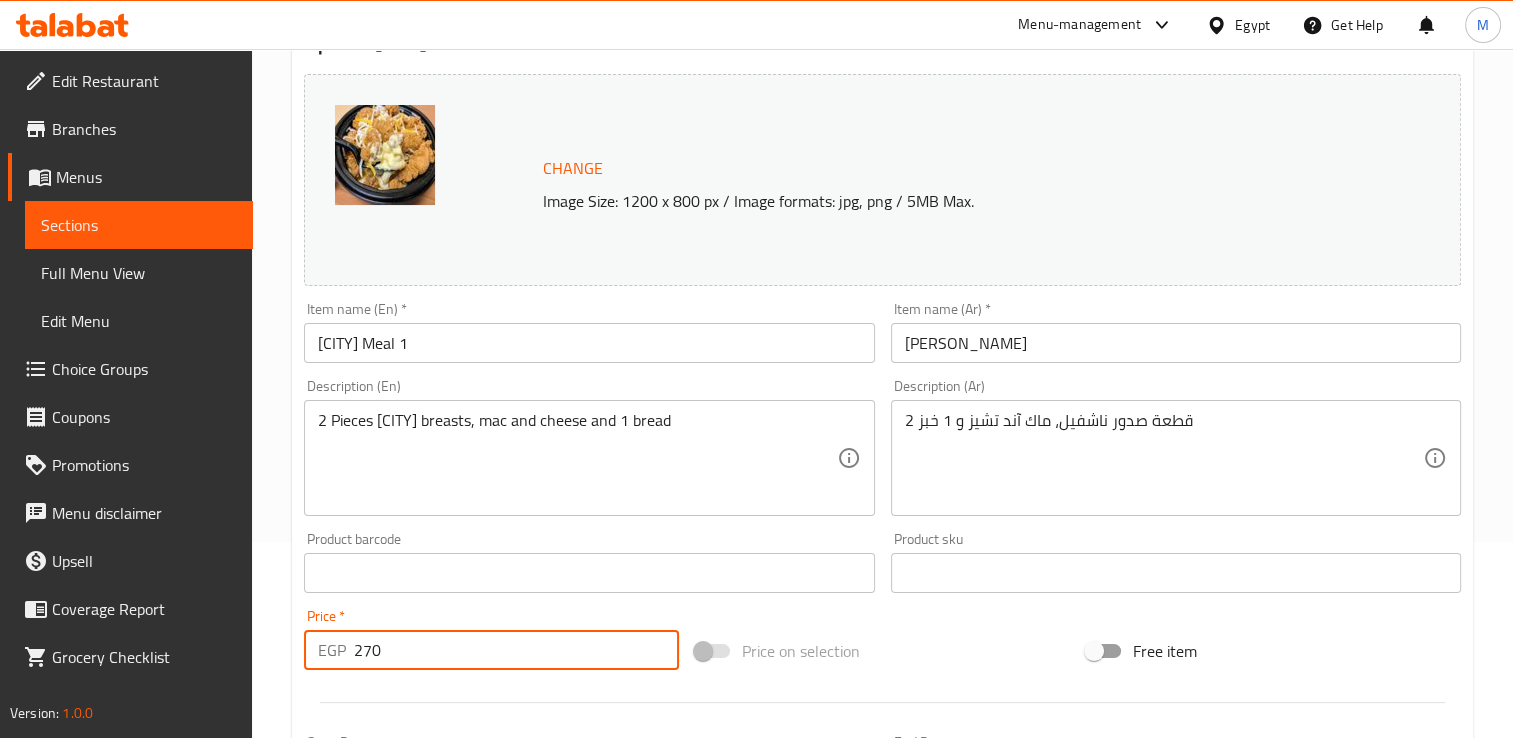 click on "270" at bounding box center [516, 650] 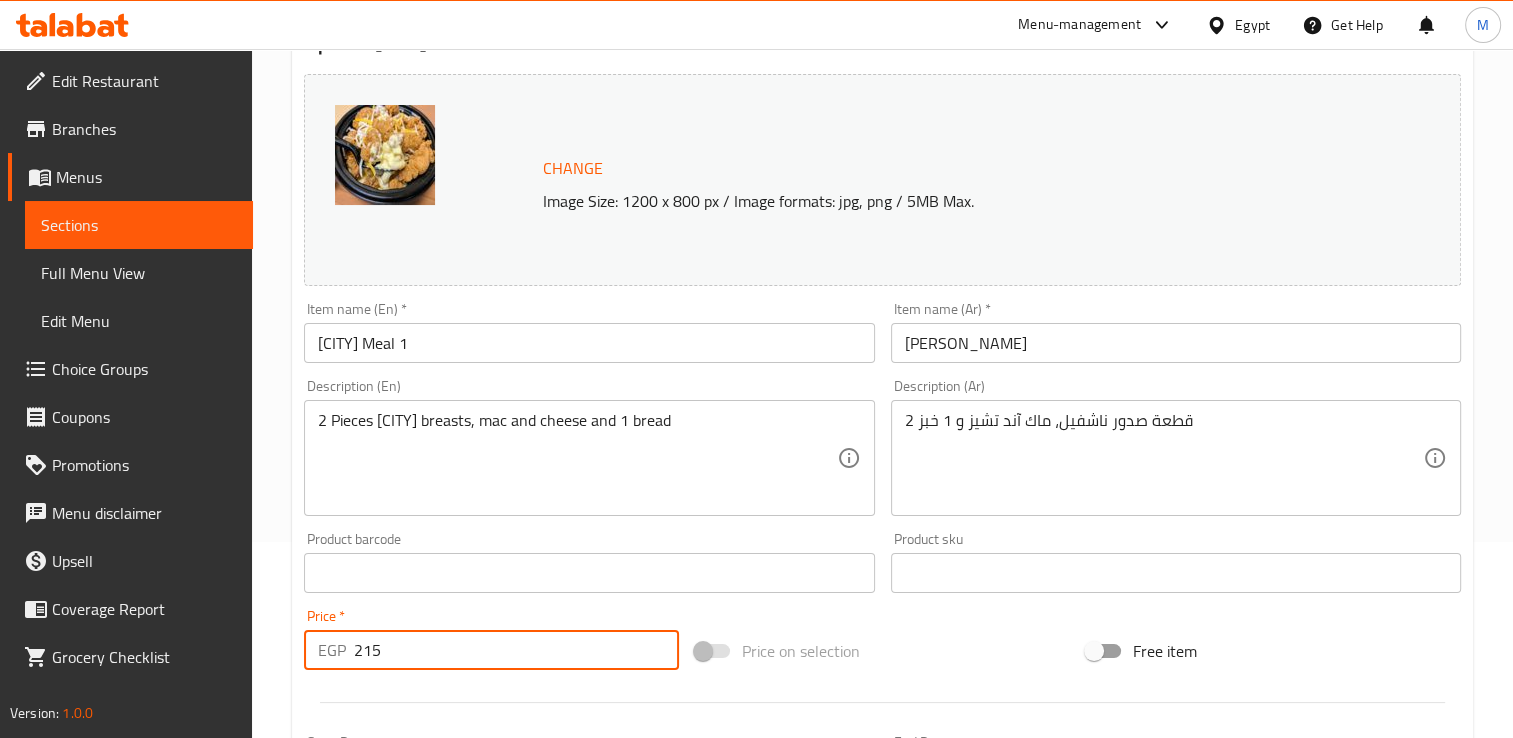 scroll, scrollTop: 702, scrollLeft: 0, axis: vertical 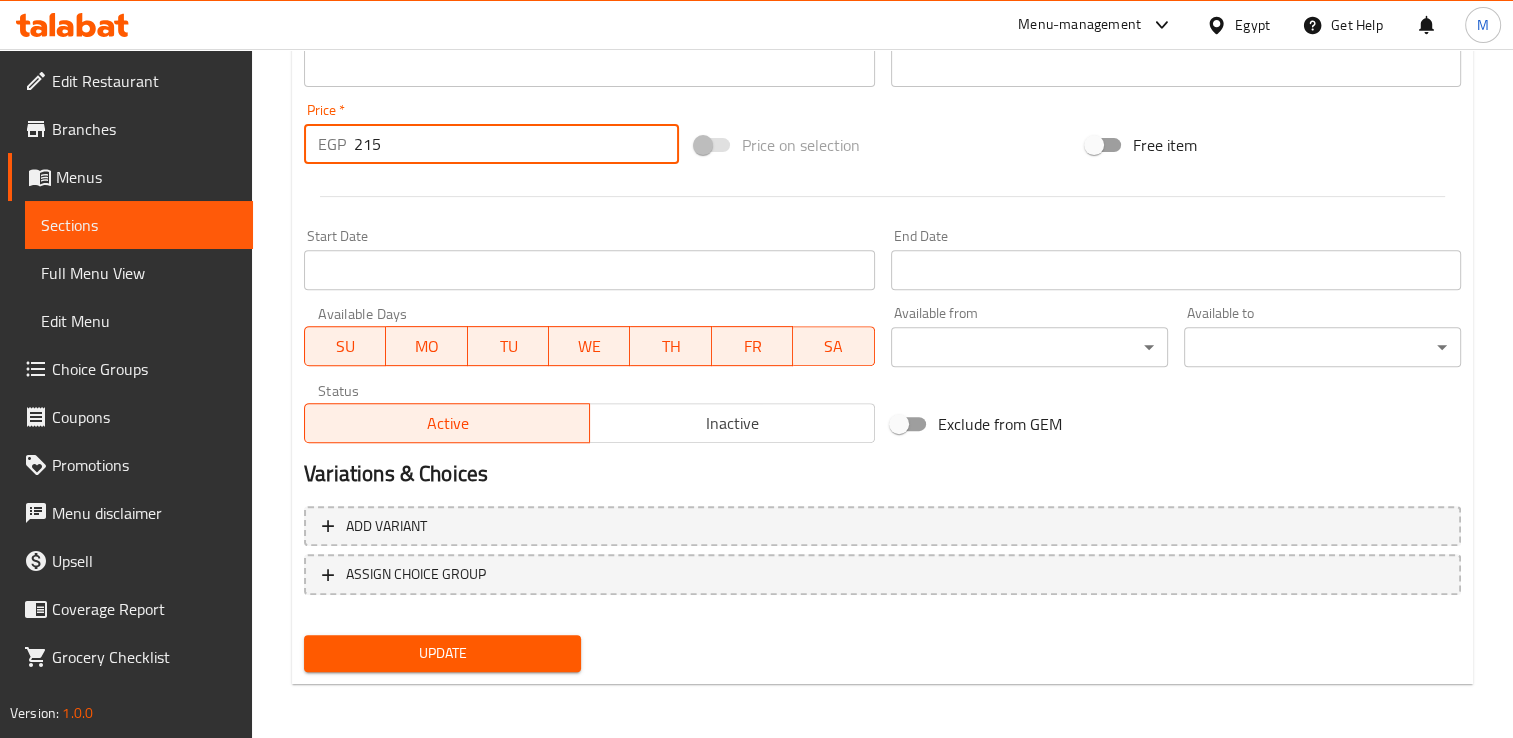 type on "215" 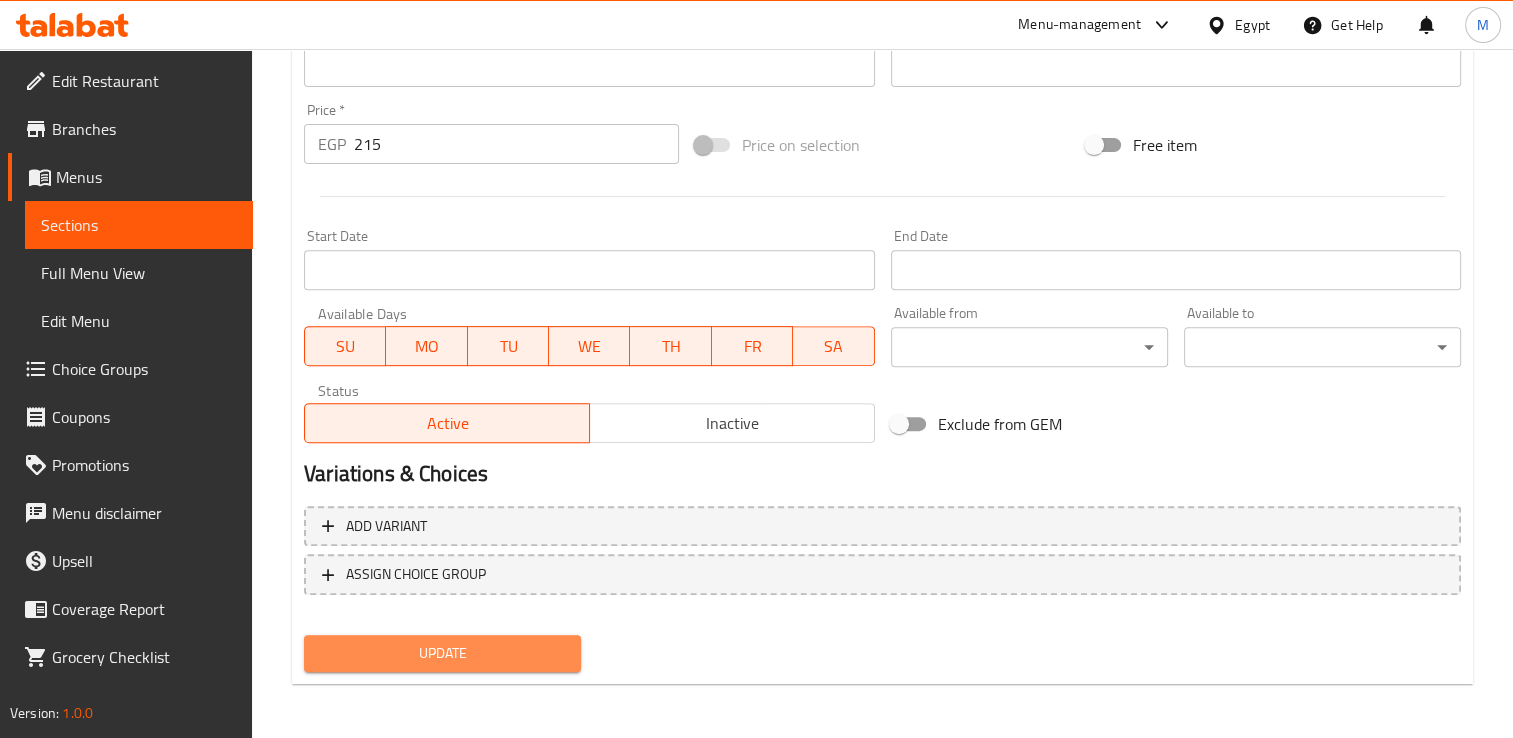 click on "Update" at bounding box center [442, 653] 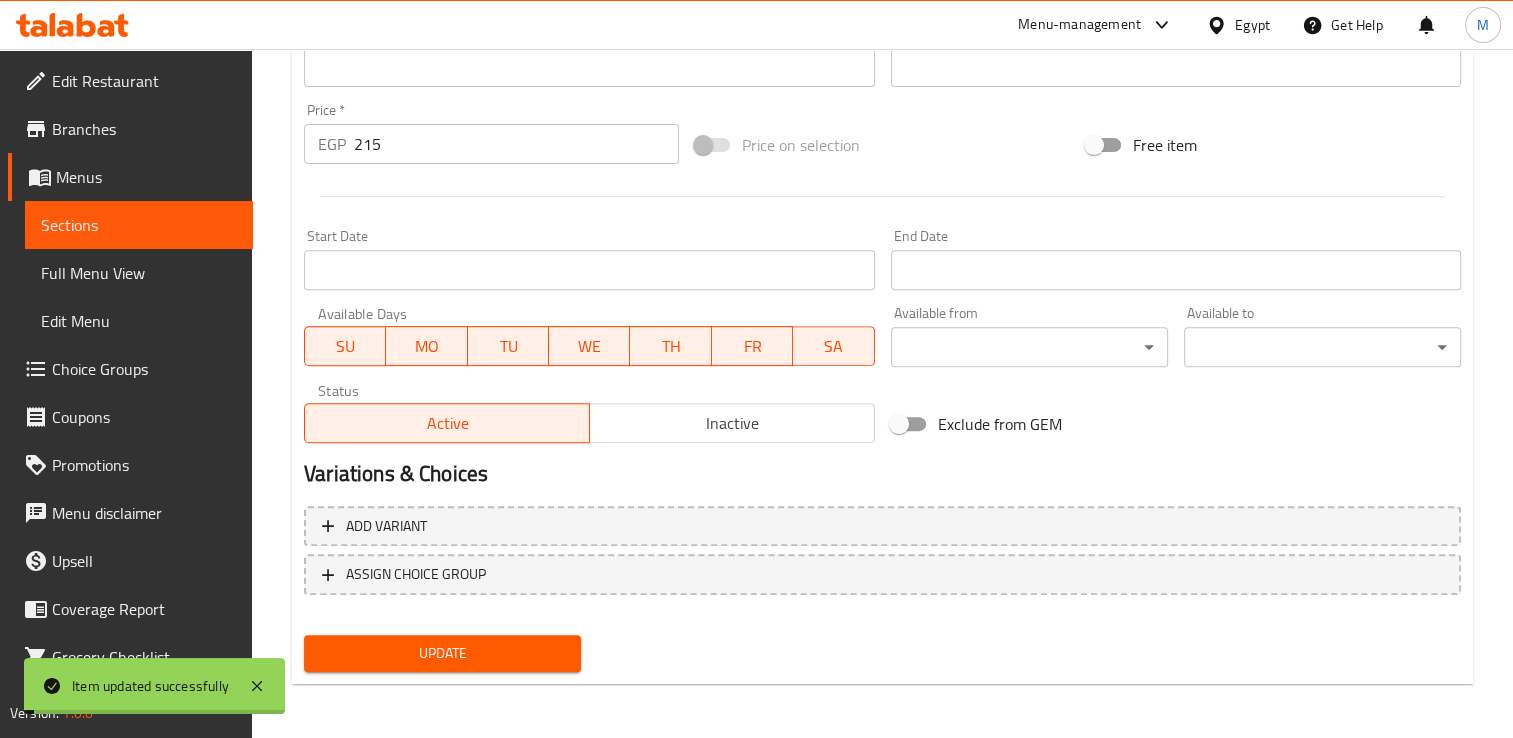 scroll, scrollTop: 0, scrollLeft: 0, axis: both 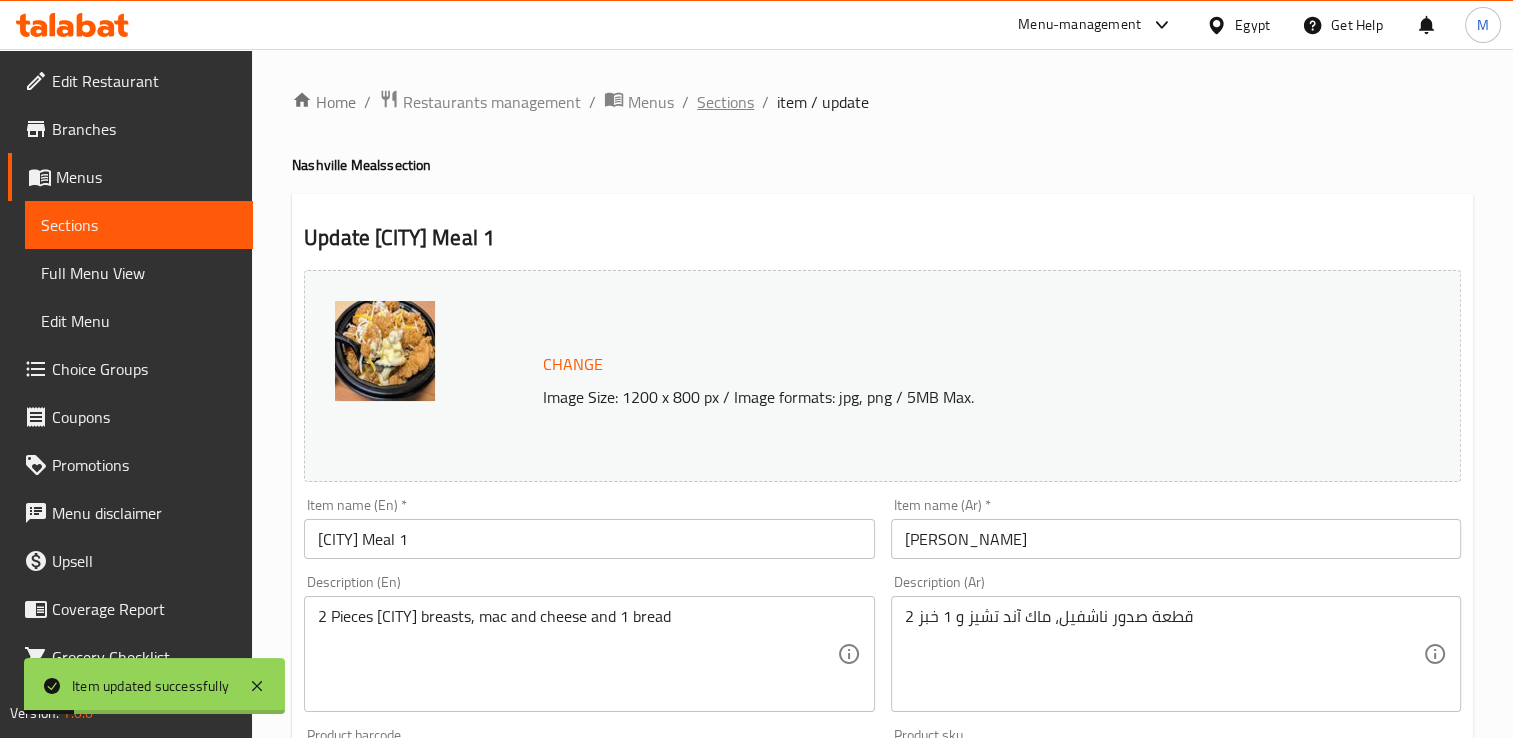 click on "Sections" at bounding box center (725, 102) 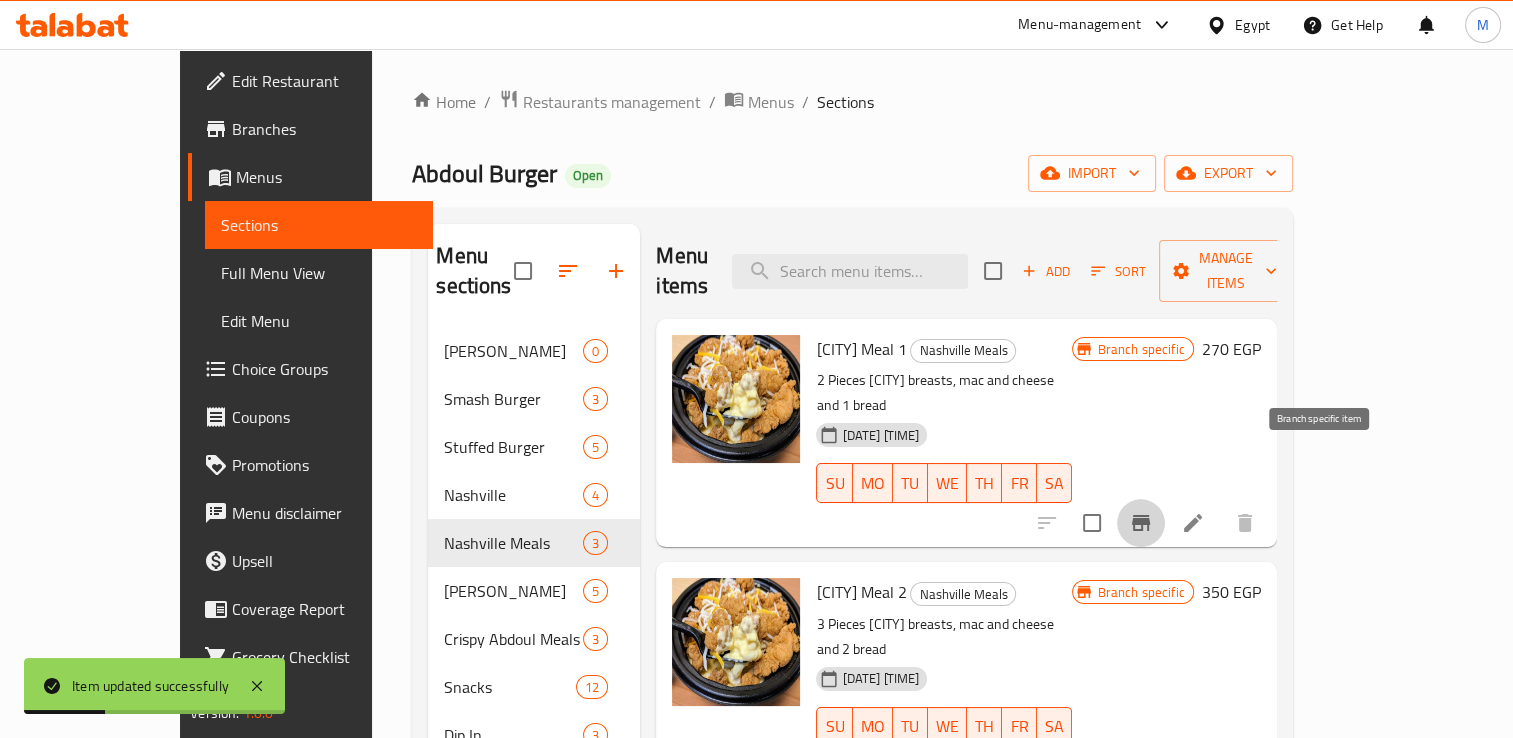 click 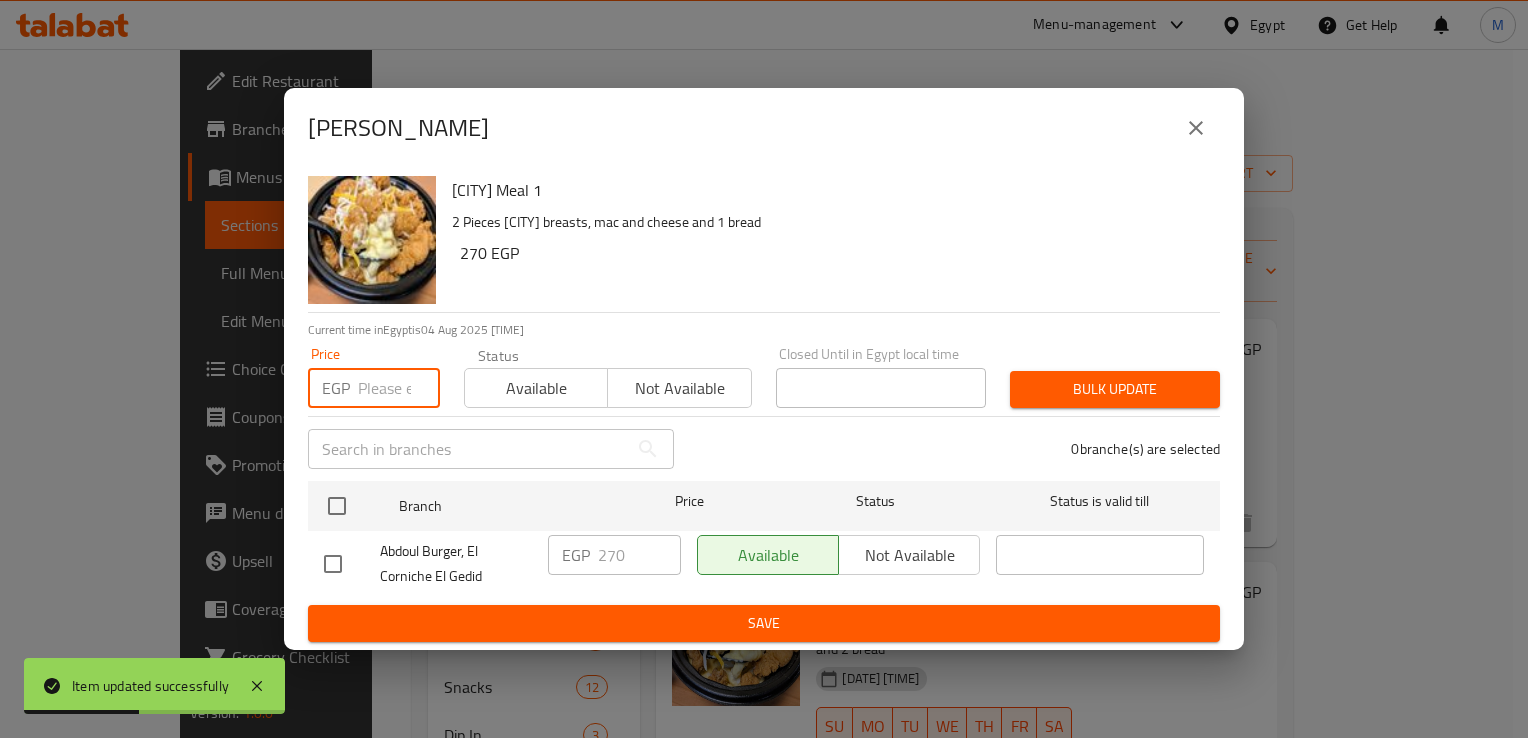 click at bounding box center (399, 388) 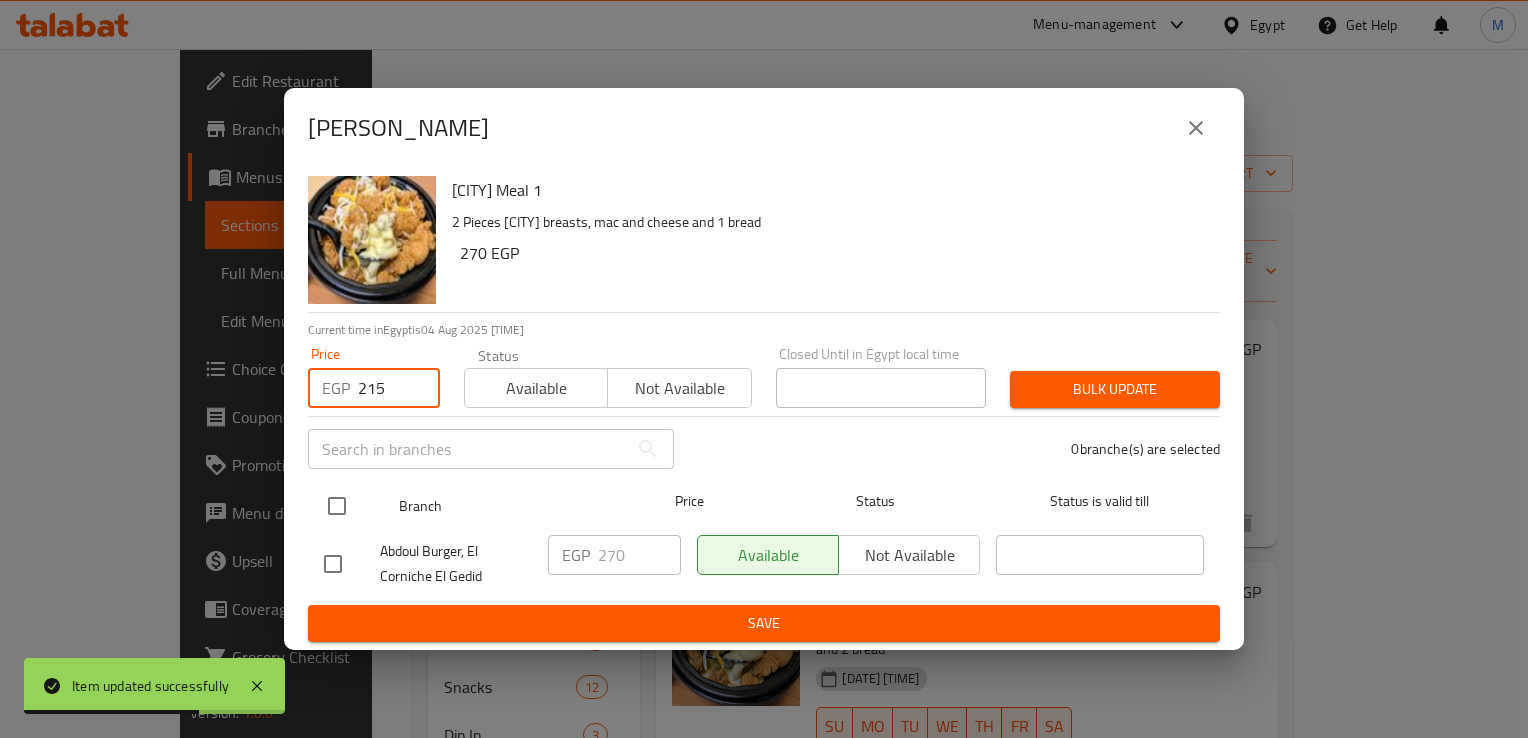 type on "215" 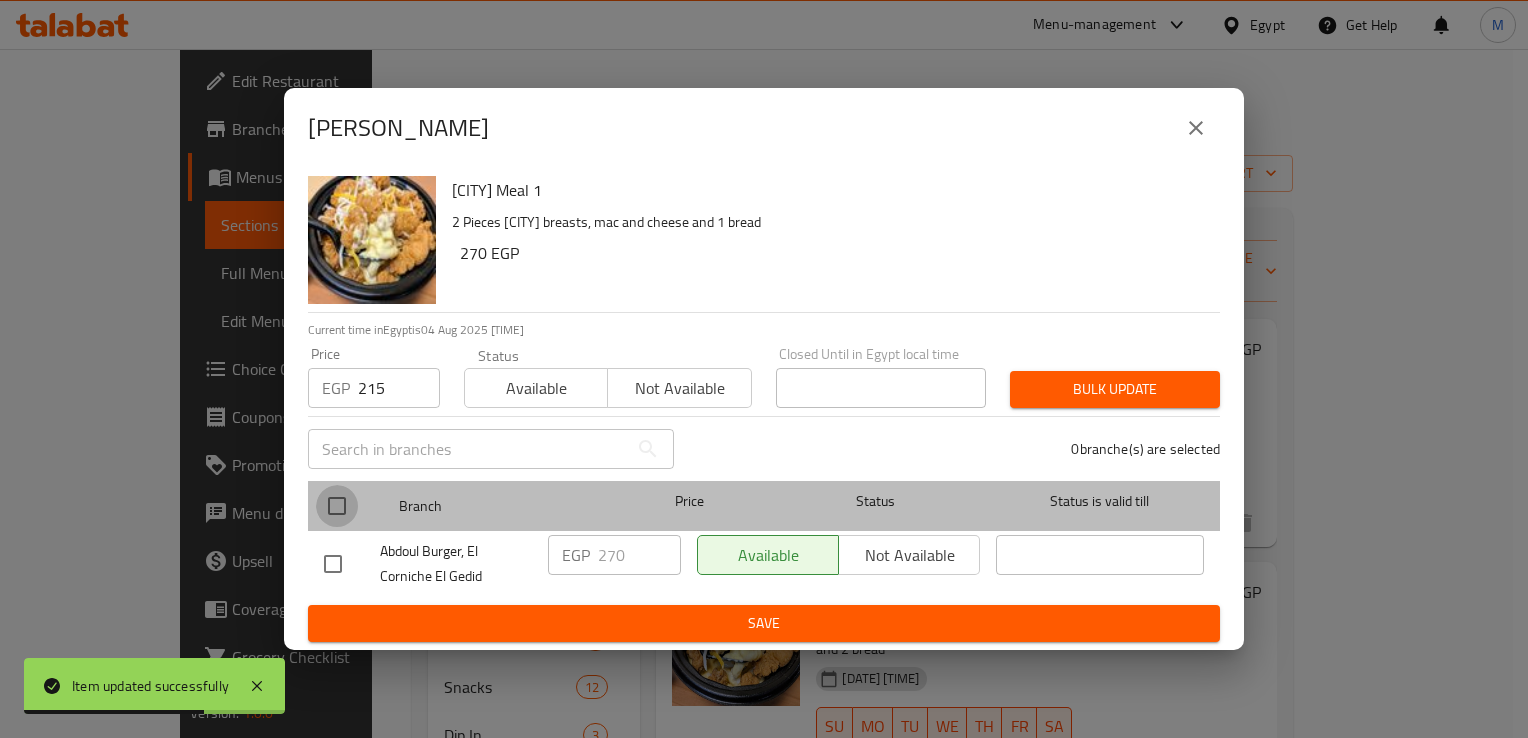 click at bounding box center [337, 506] 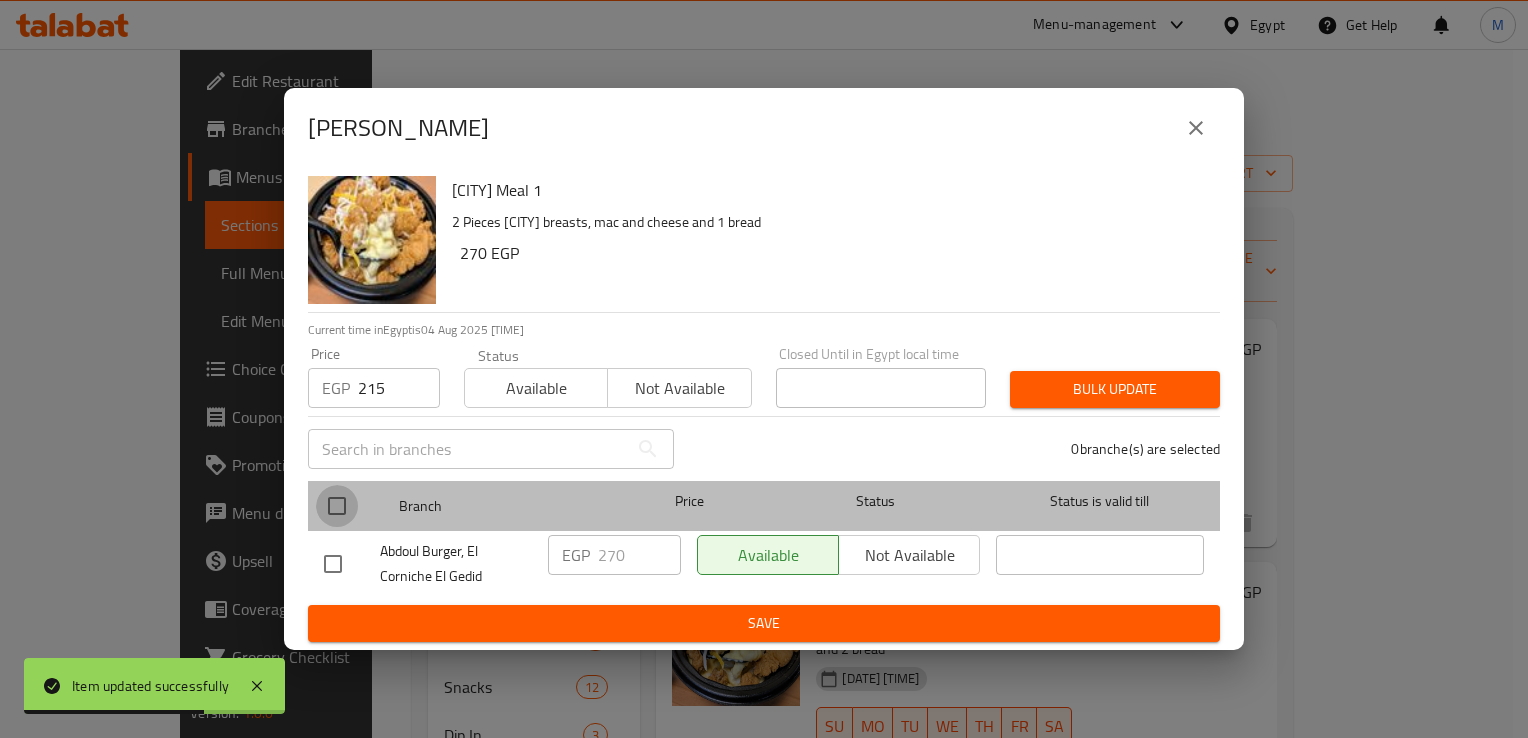 checkbox on "true" 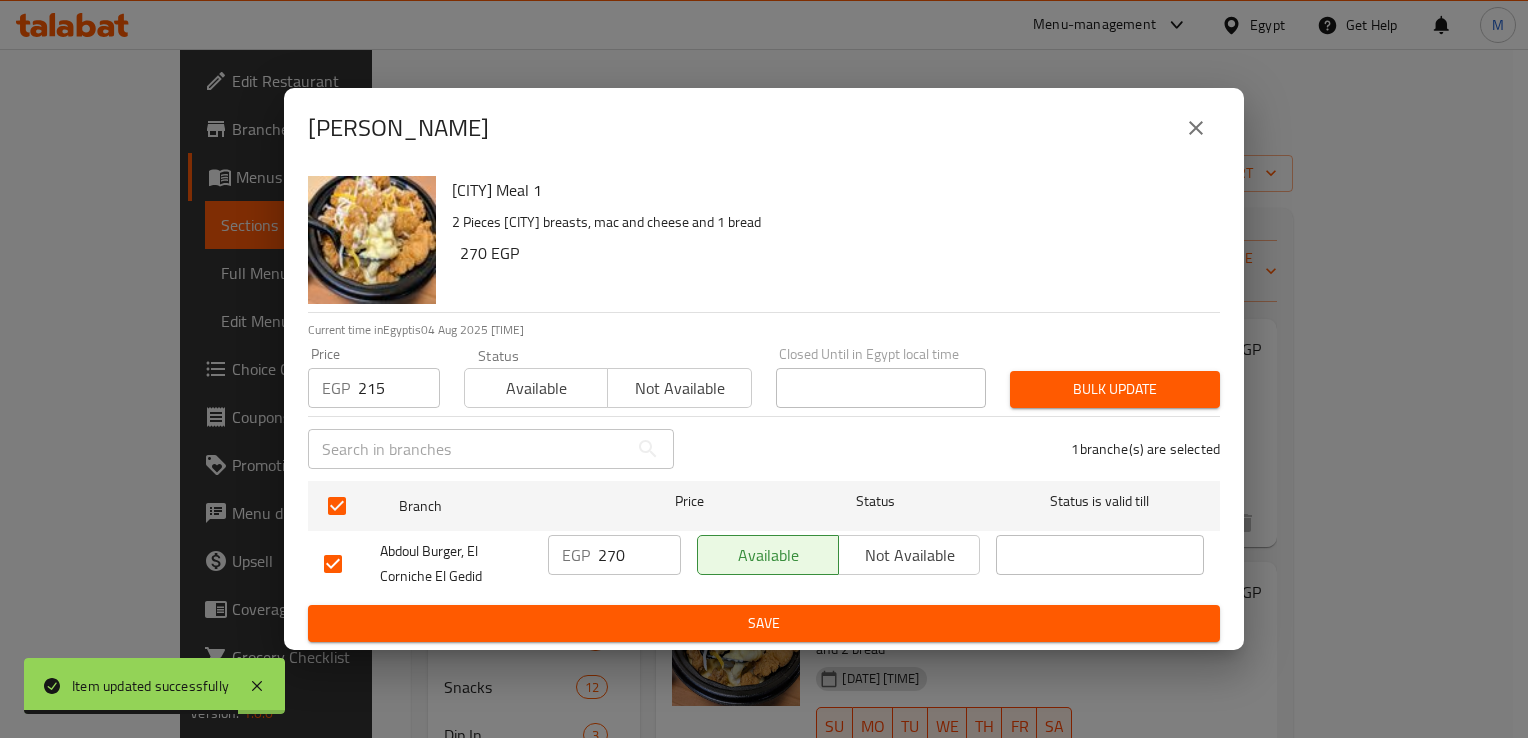 click on "270" at bounding box center [639, 555] 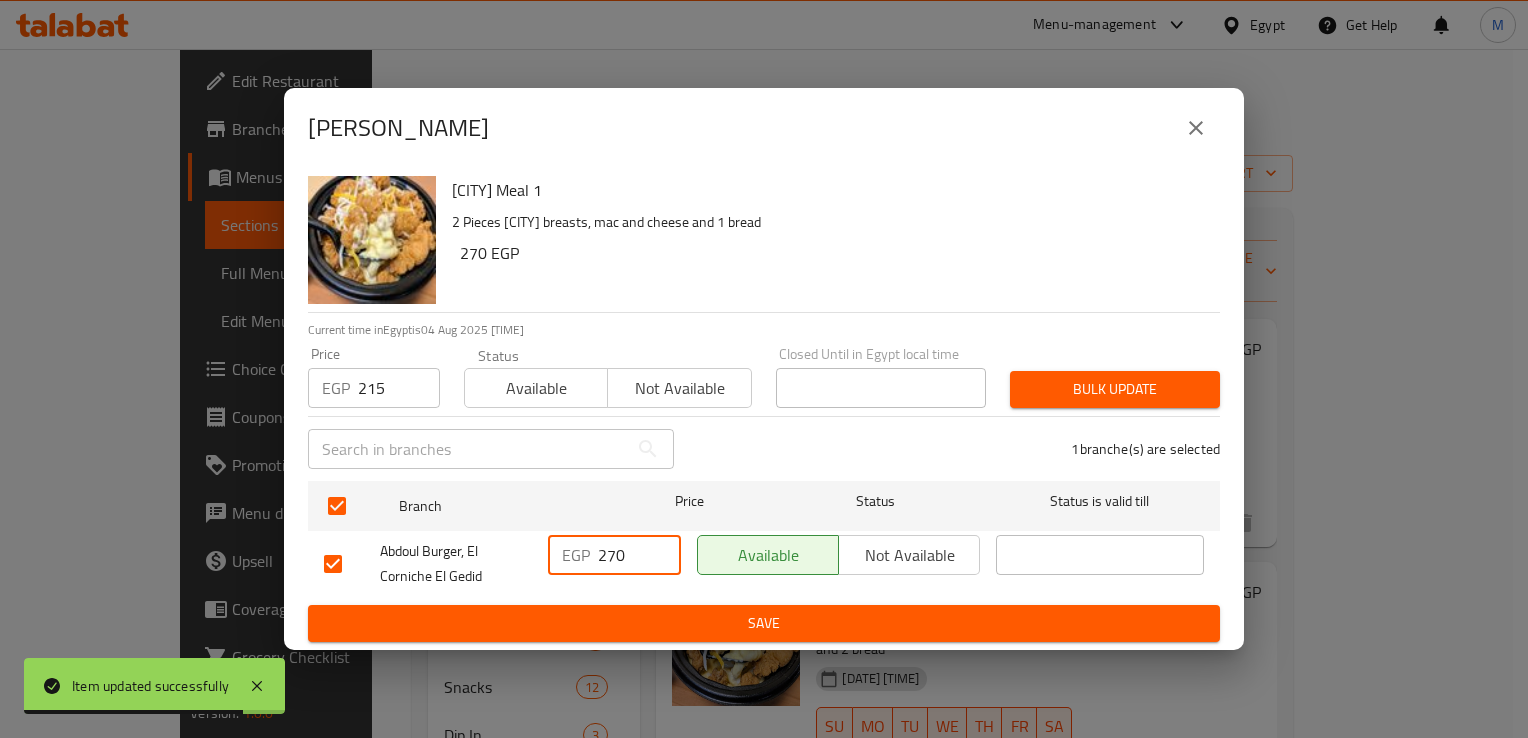 click on "270" at bounding box center (639, 555) 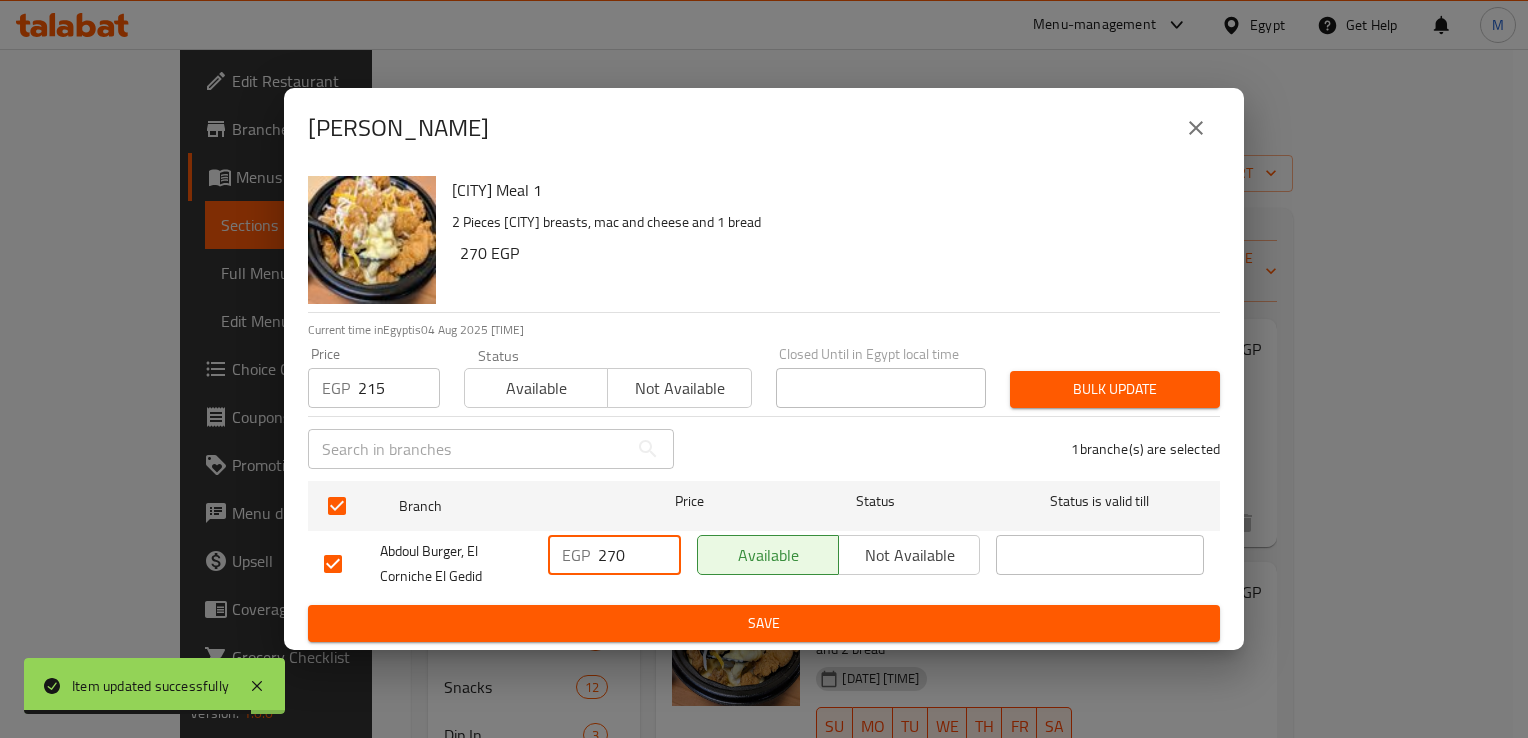 click on "270" at bounding box center [639, 555] 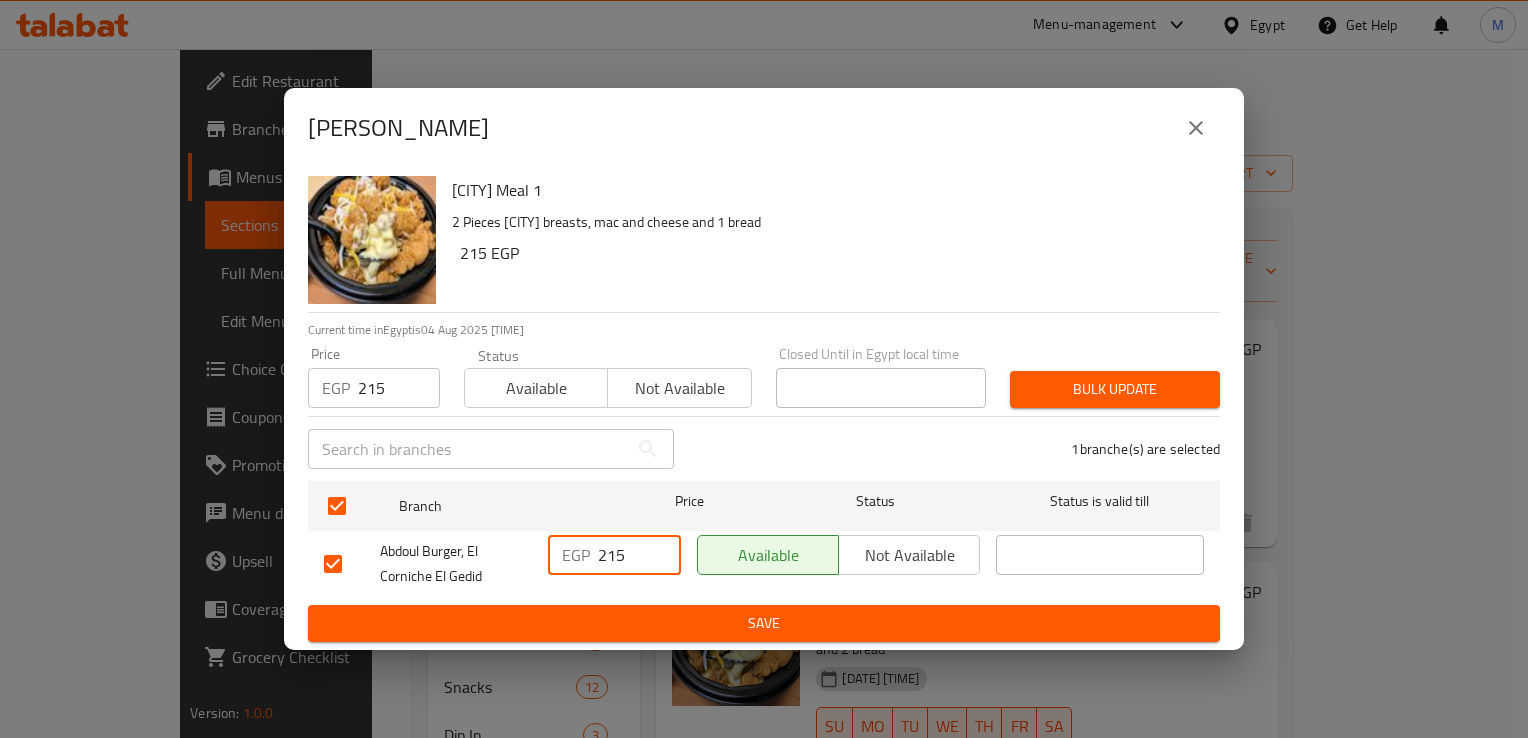 type on "215" 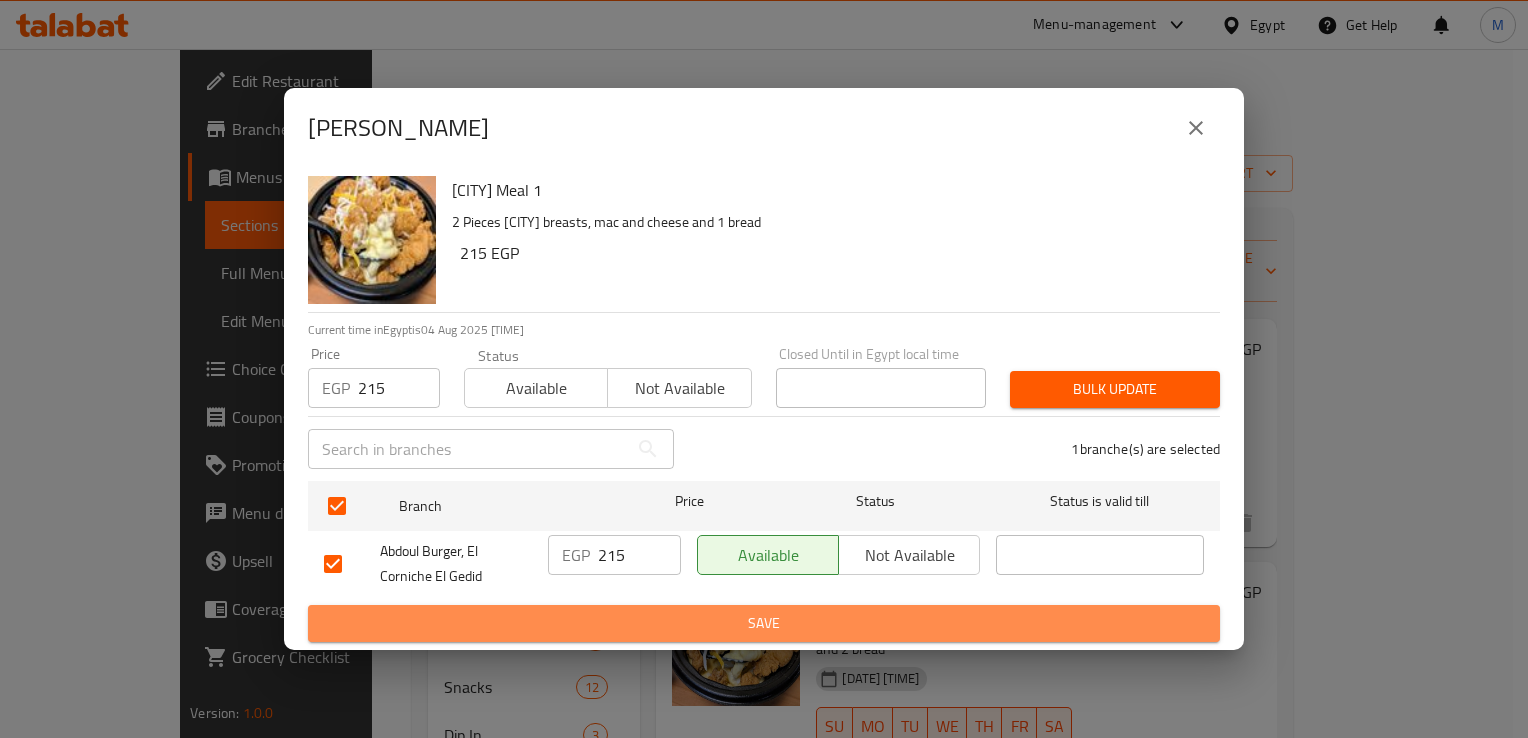 click on "Save" at bounding box center [764, 623] 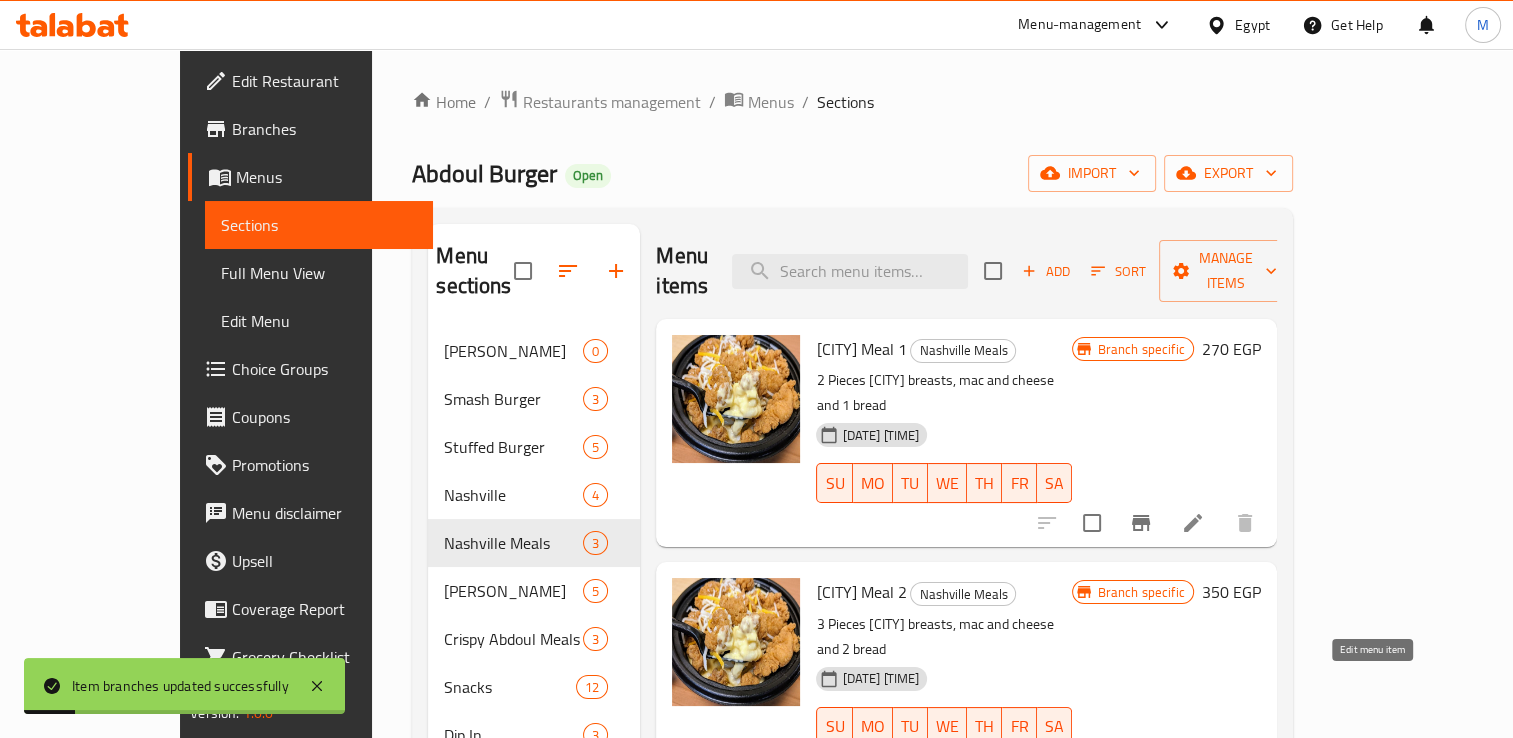 click 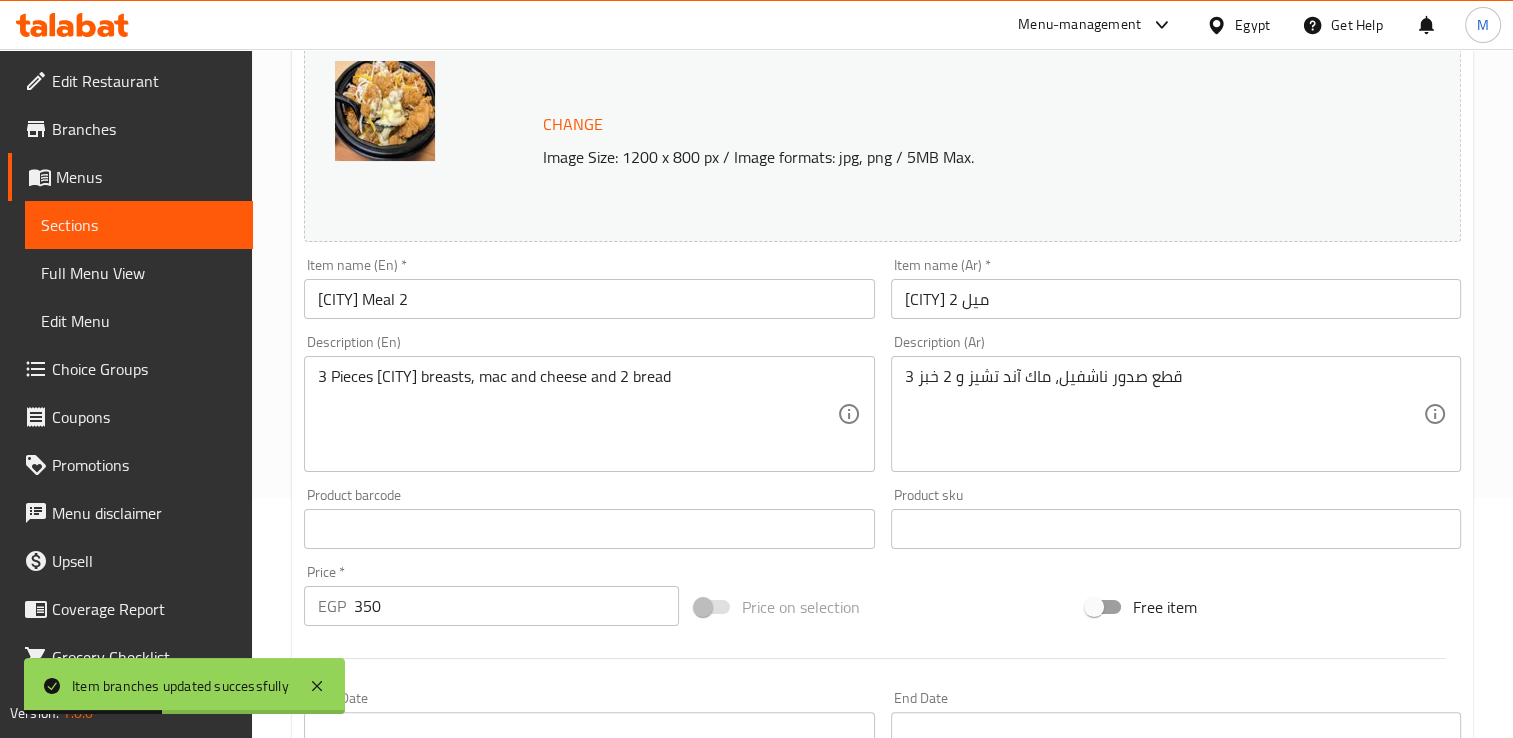 scroll, scrollTop: 272, scrollLeft: 0, axis: vertical 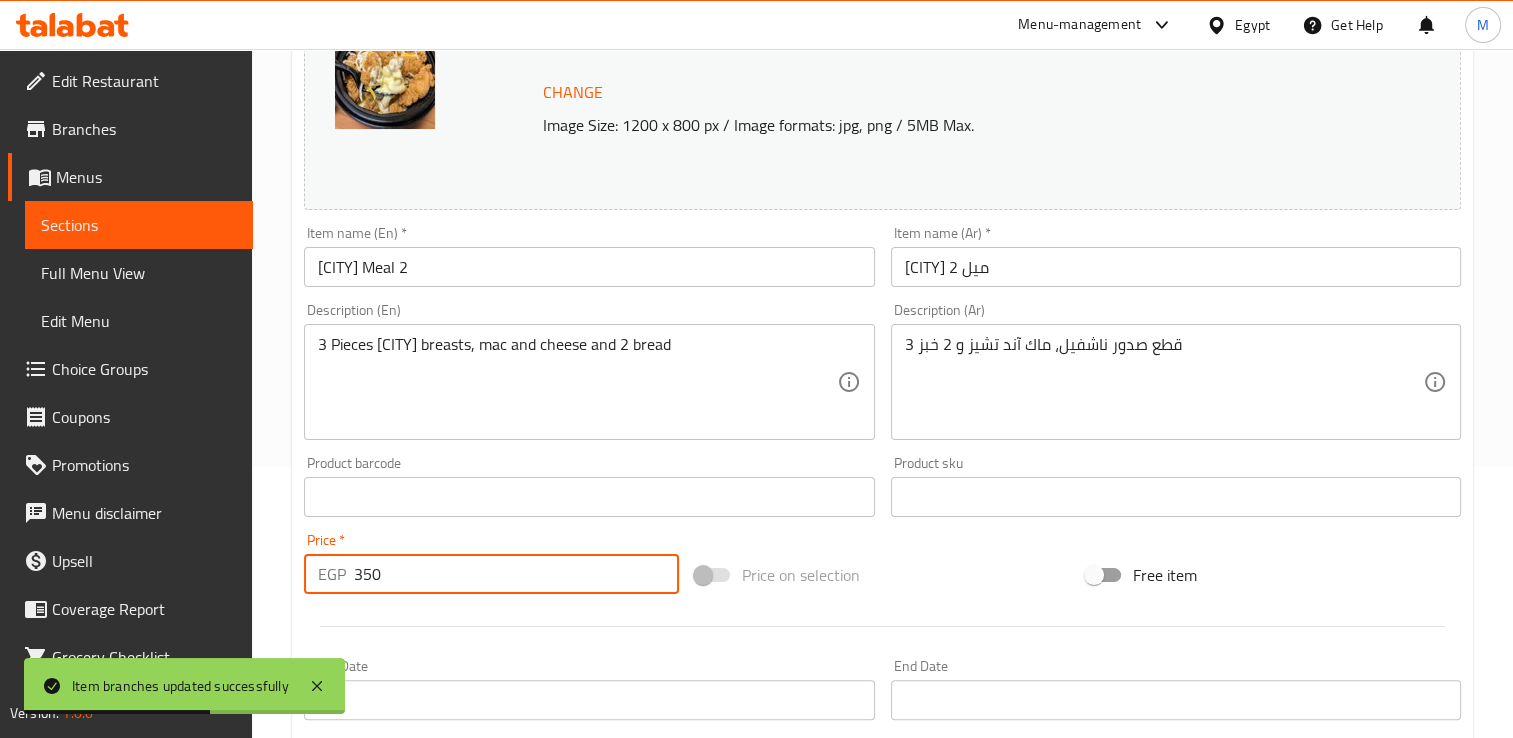click on "350" at bounding box center (516, 574) 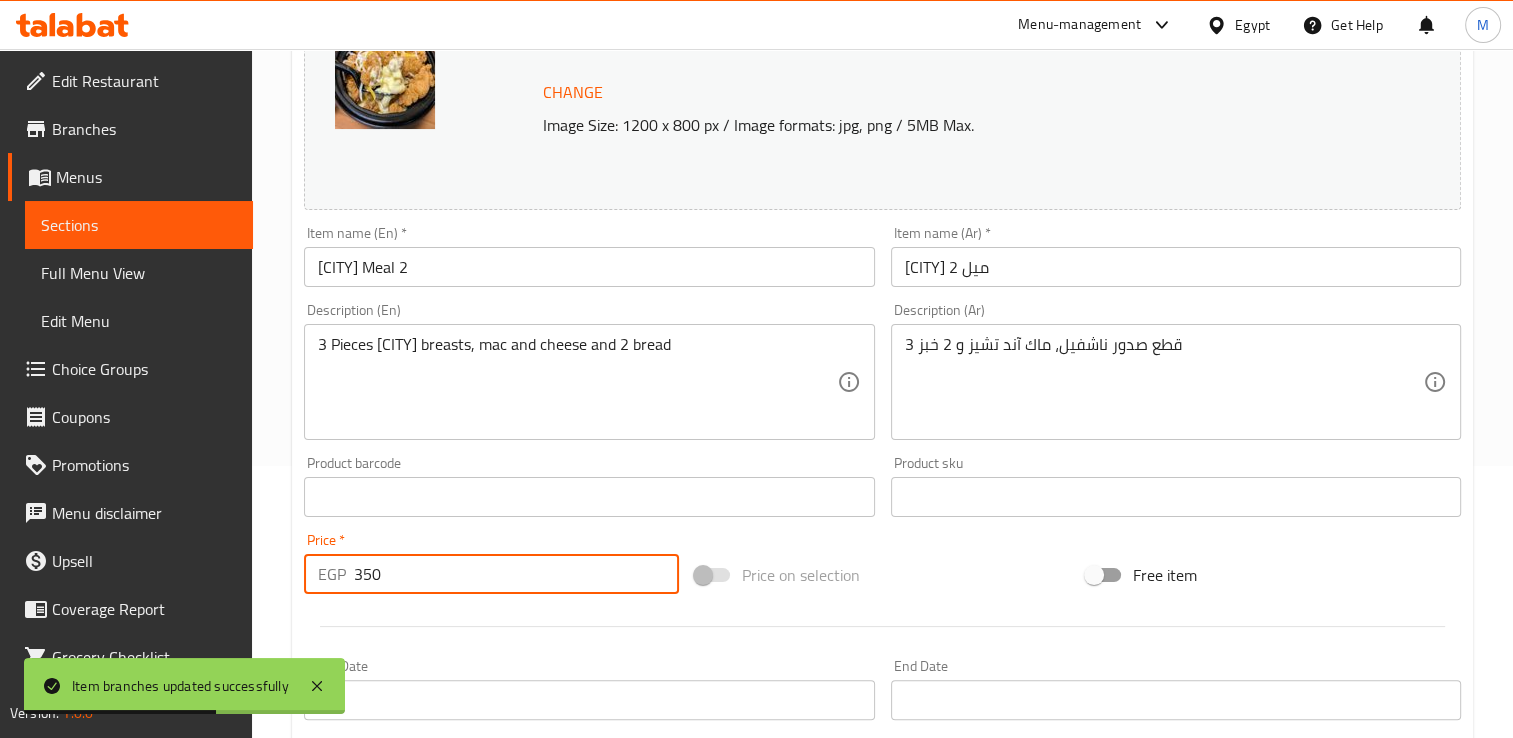 click on "350" at bounding box center [516, 574] 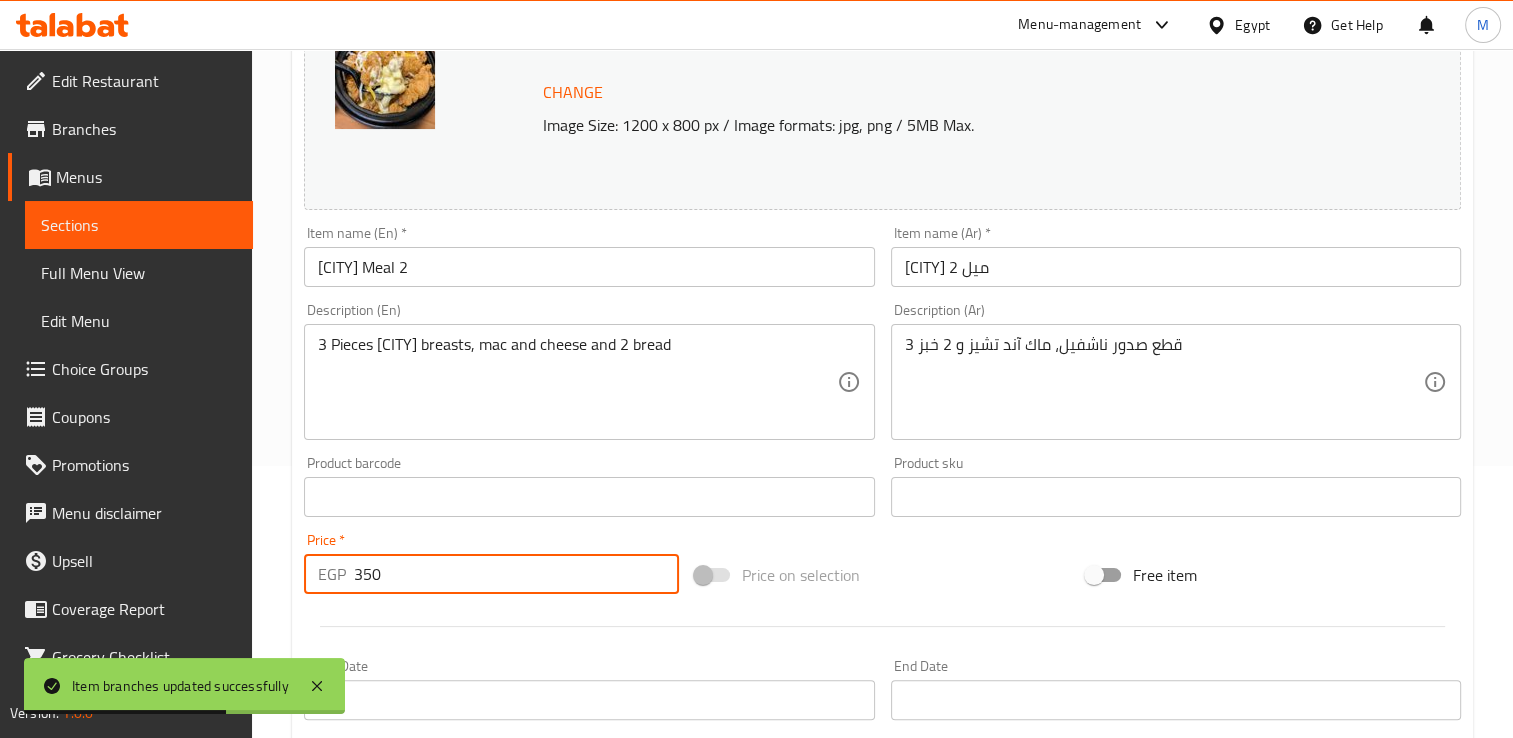 click on "350" at bounding box center [516, 574] 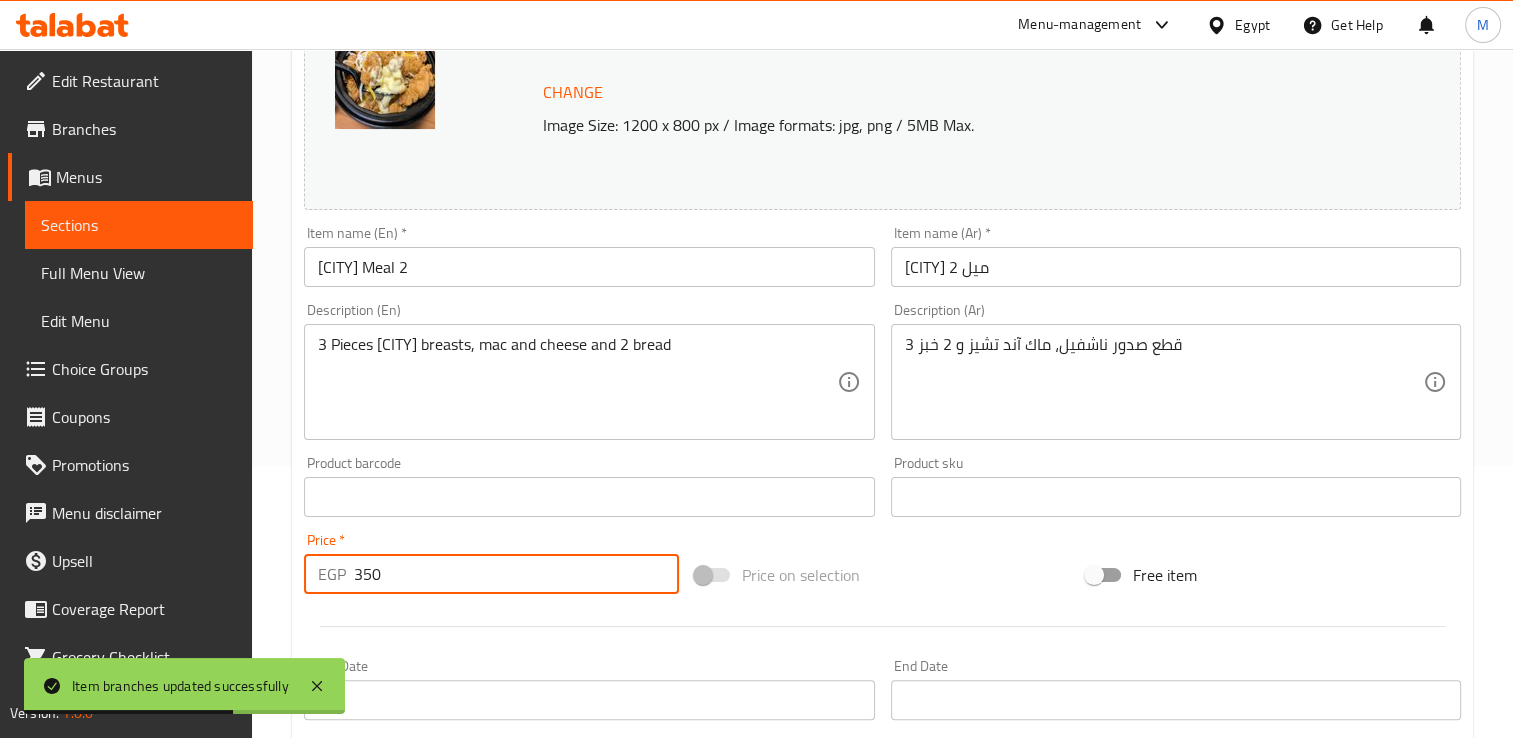click on "350" at bounding box center (516, 574) 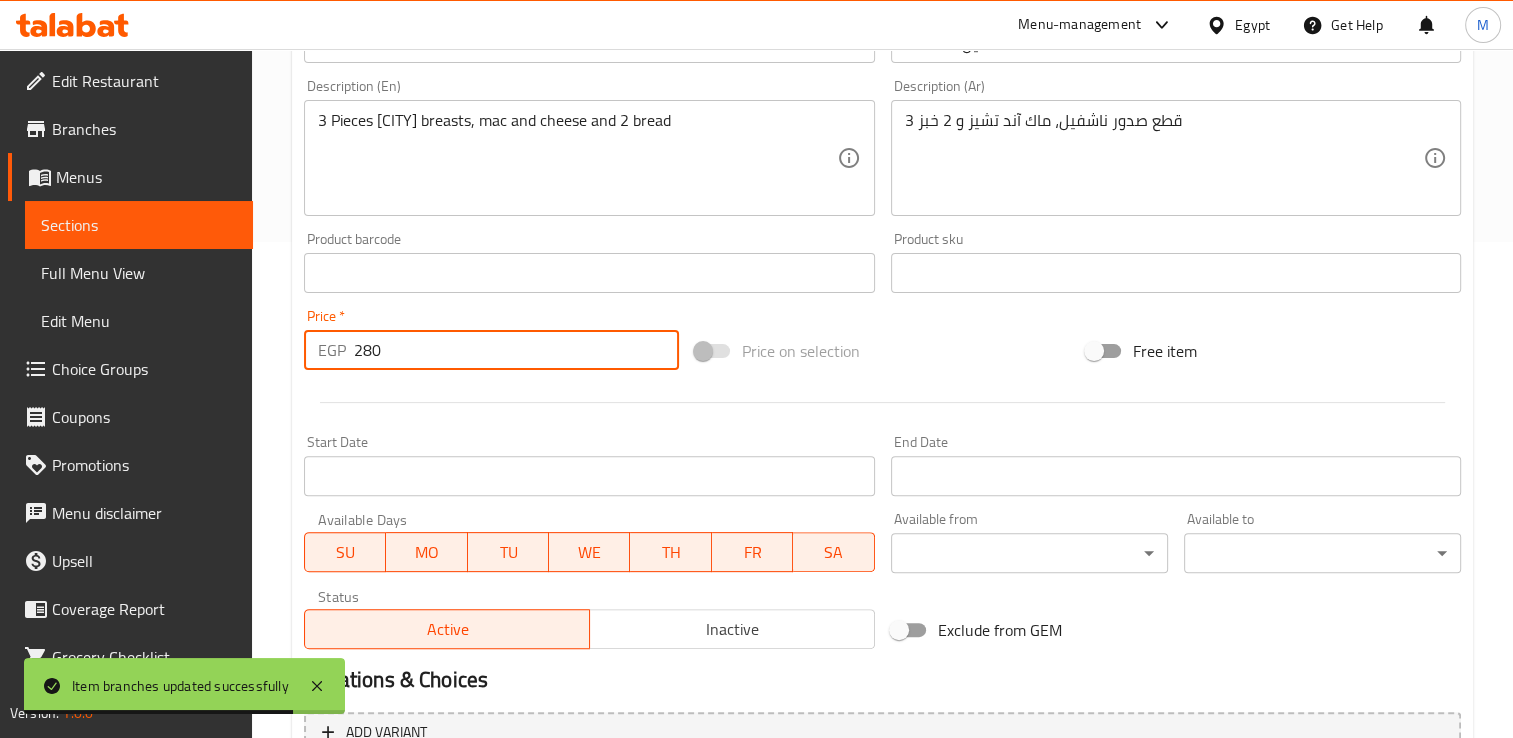 scroll, scrollTop: 702, scrollLeft: 0, axis: vertical 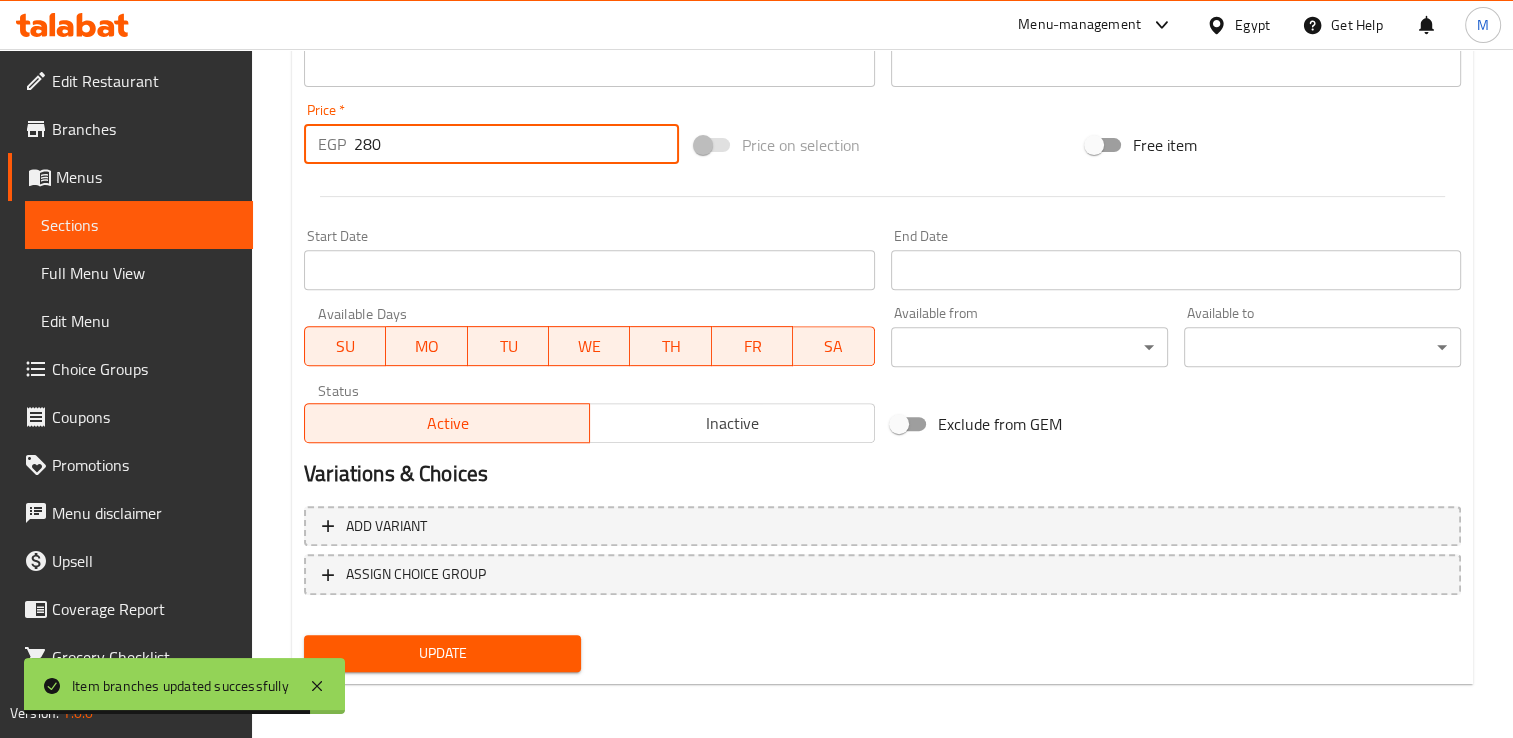 type on "280" 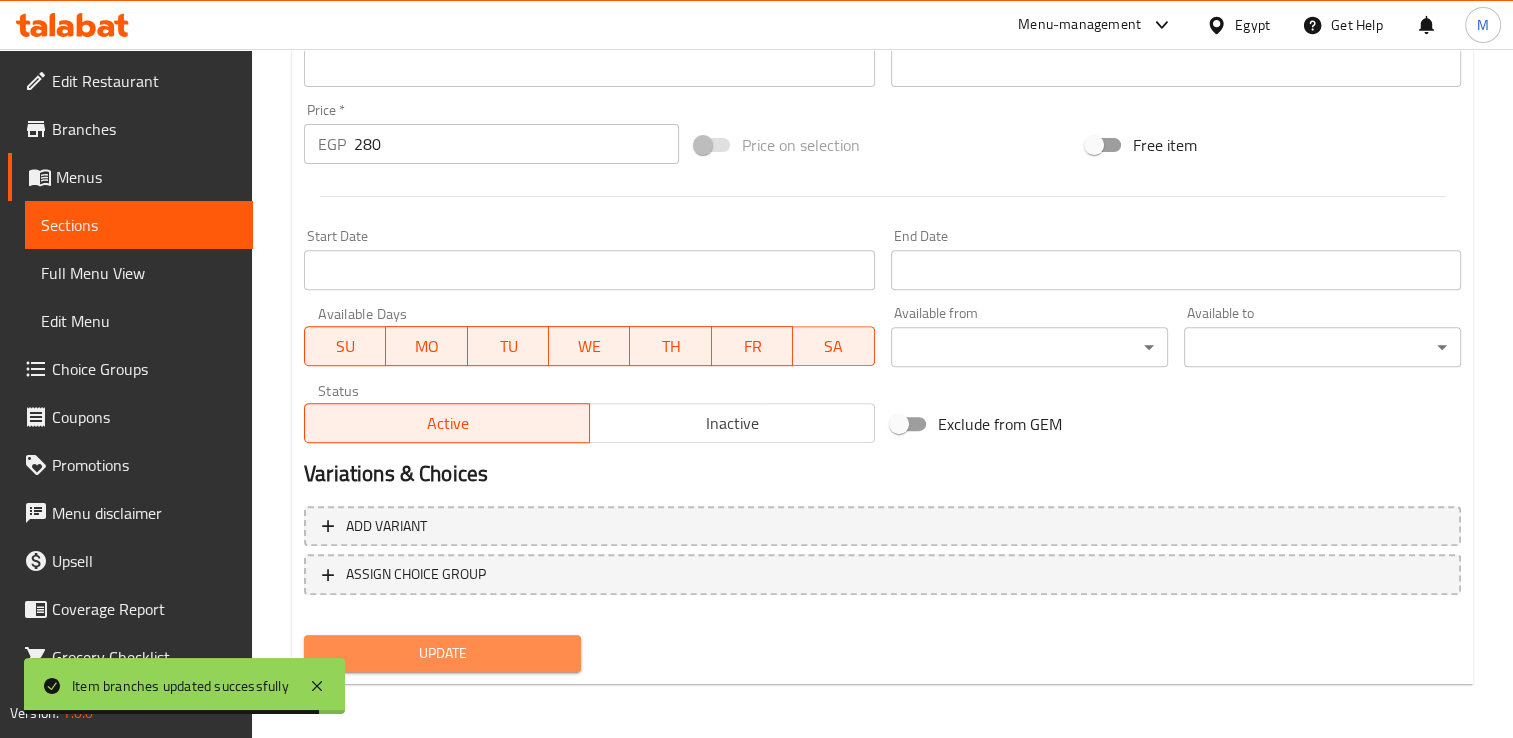 click on "Update" at bounding box center (442, 653) 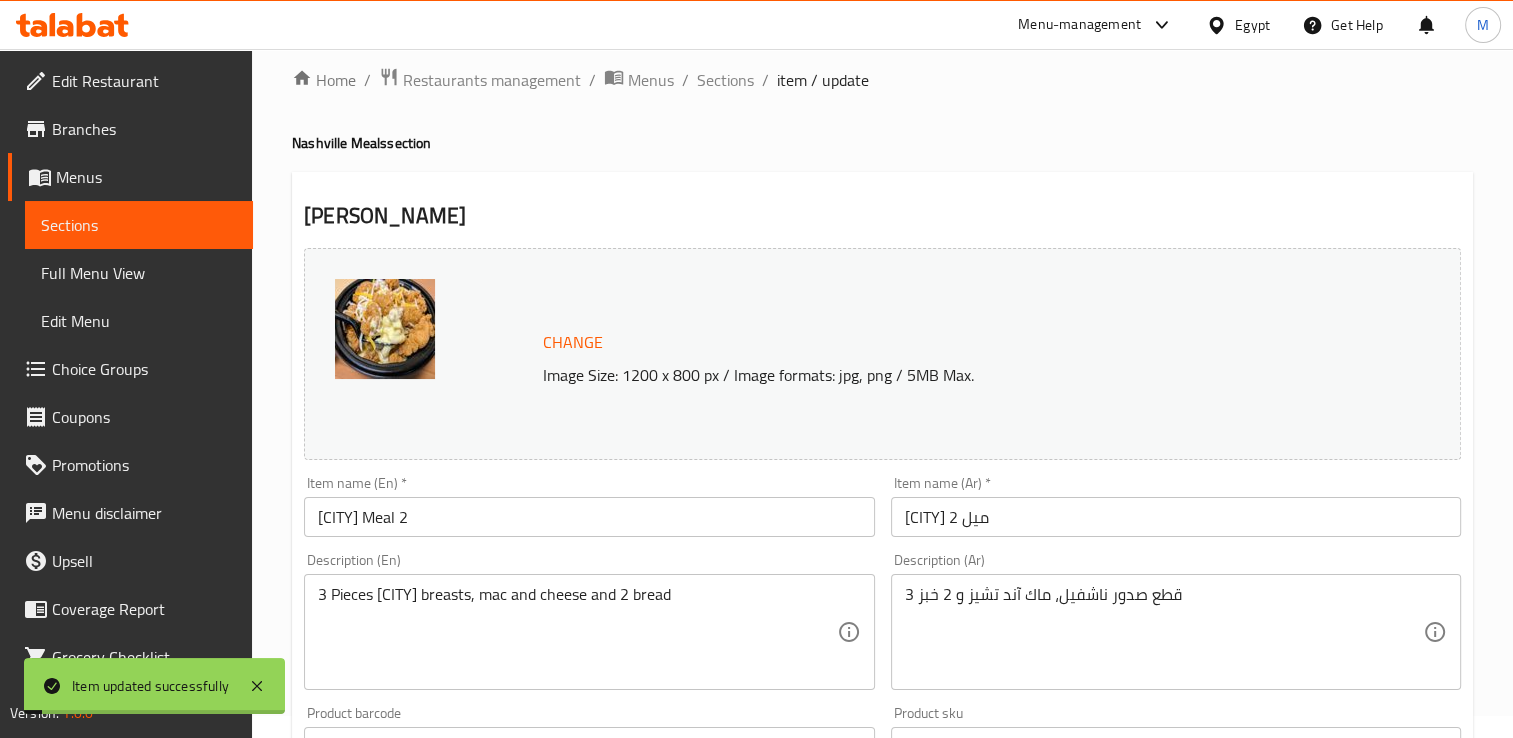 scroll, scrollTop: 0, scrollLeft: 0, axis: both 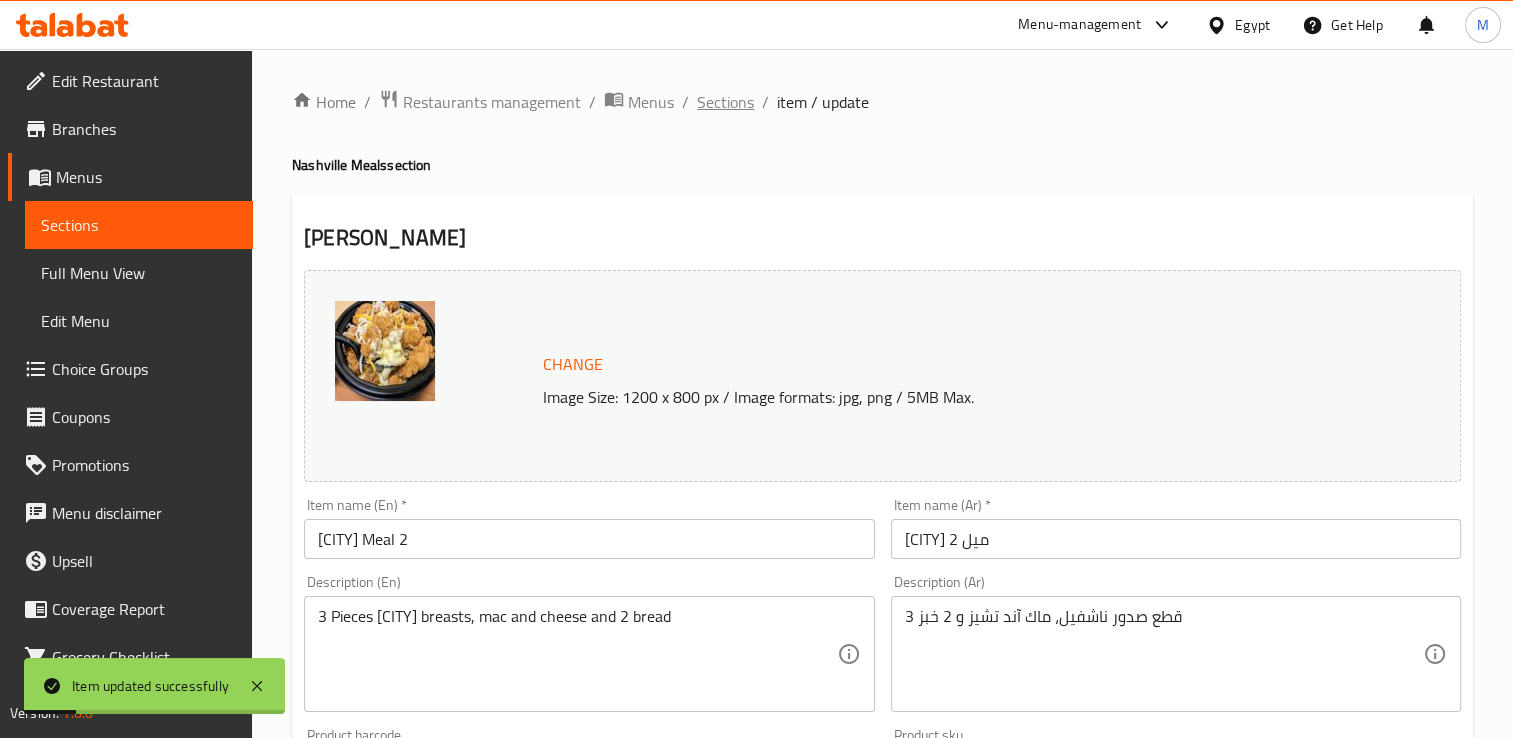 click on "Sections" at bounding box center (725, 102) 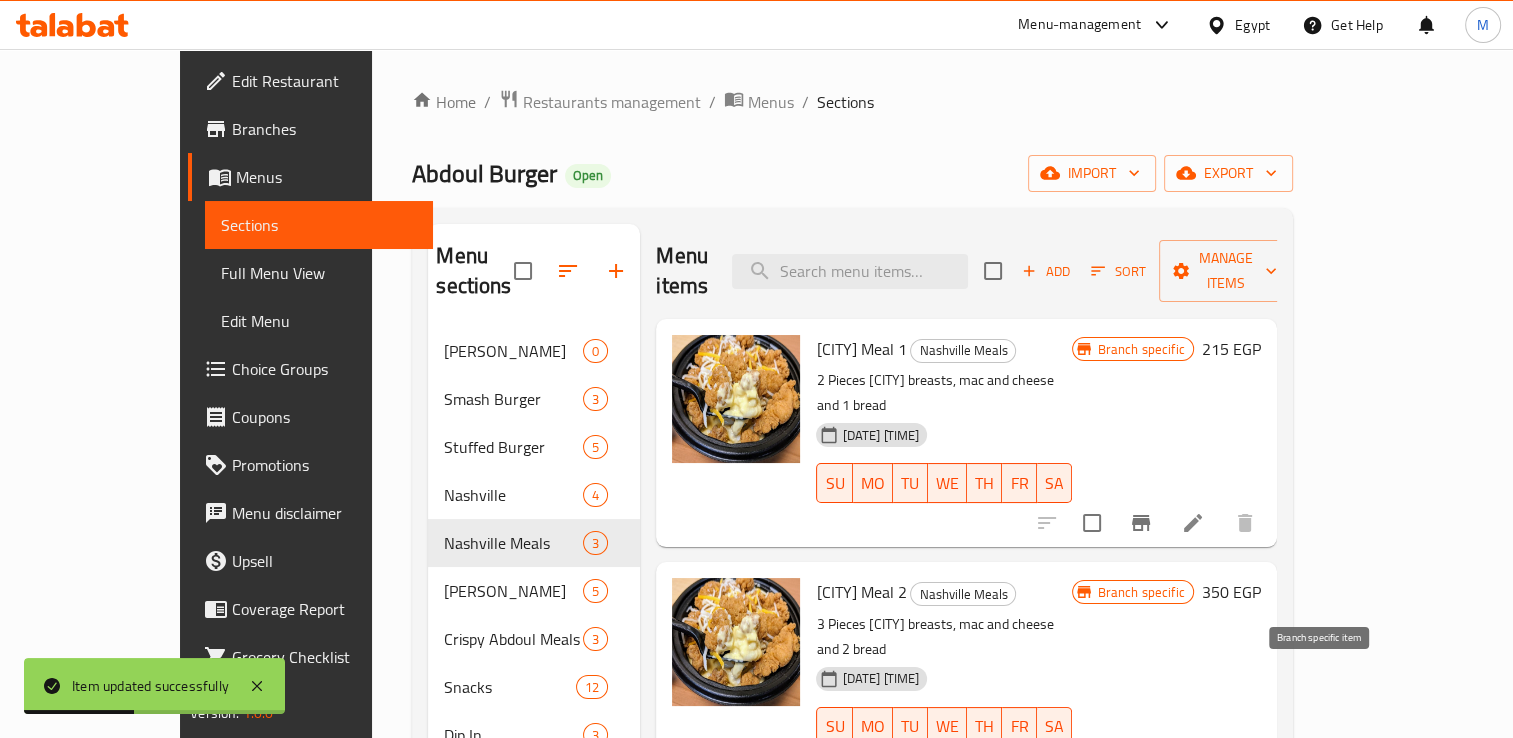 click 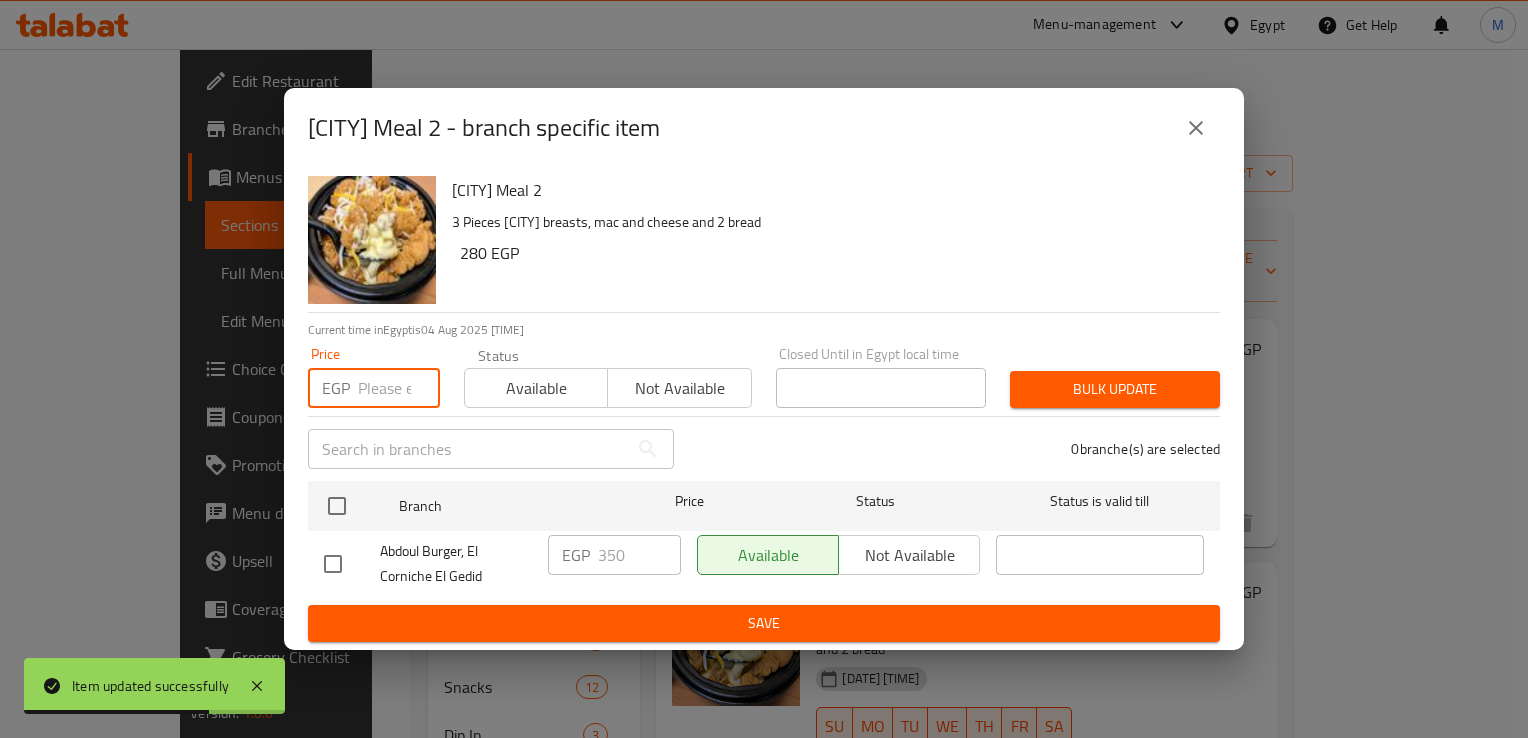 click at bounding box center [399, 388] 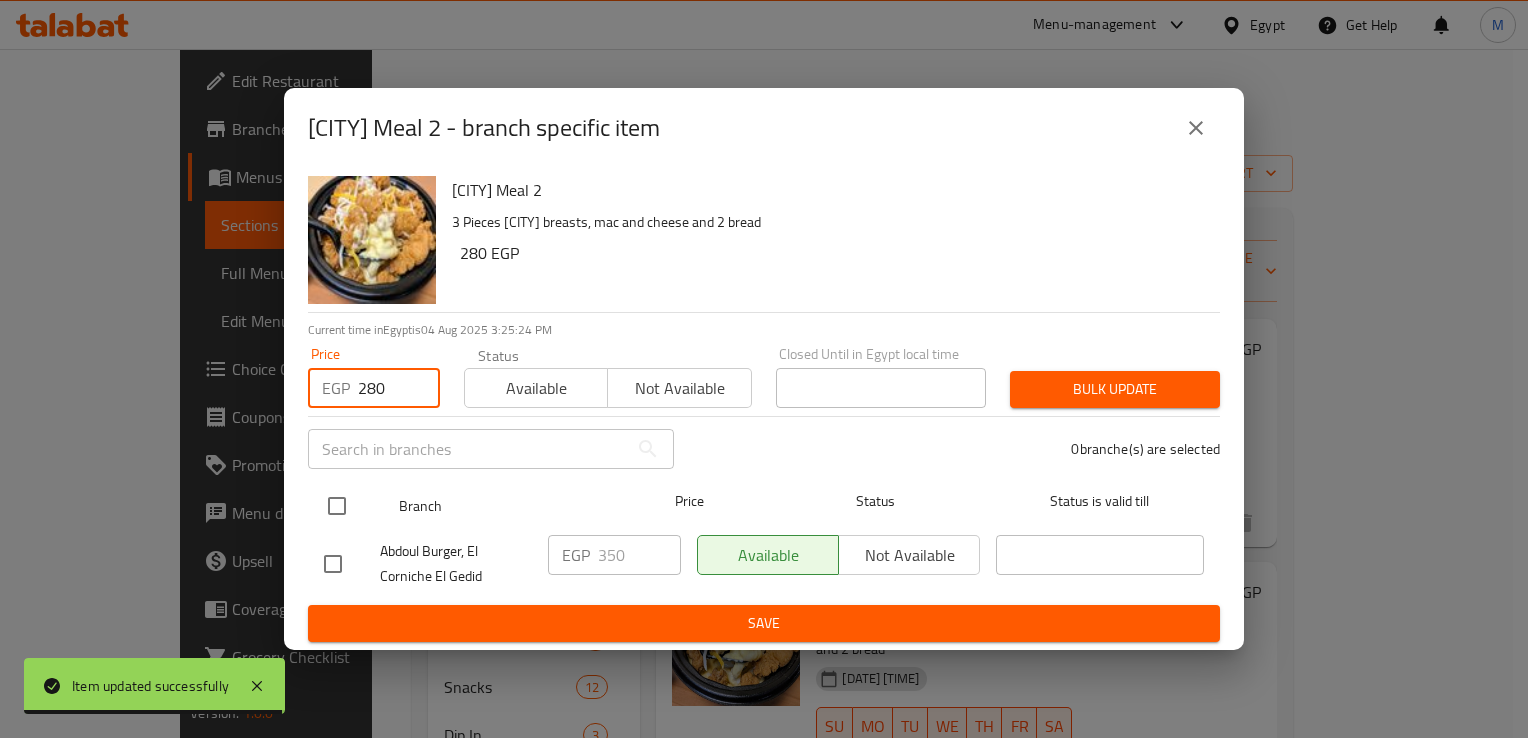 type on "280" 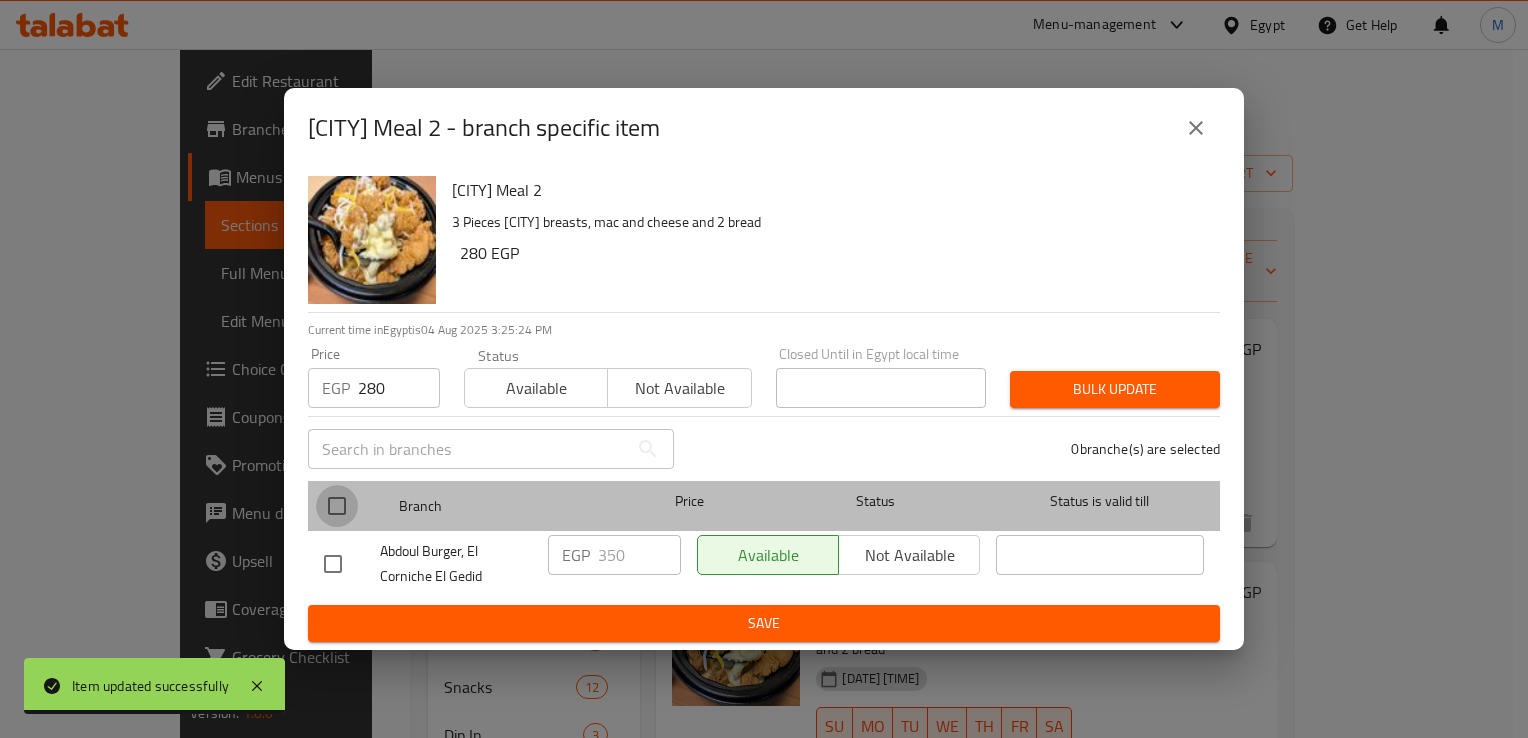 click at bounding box center (337, 506) 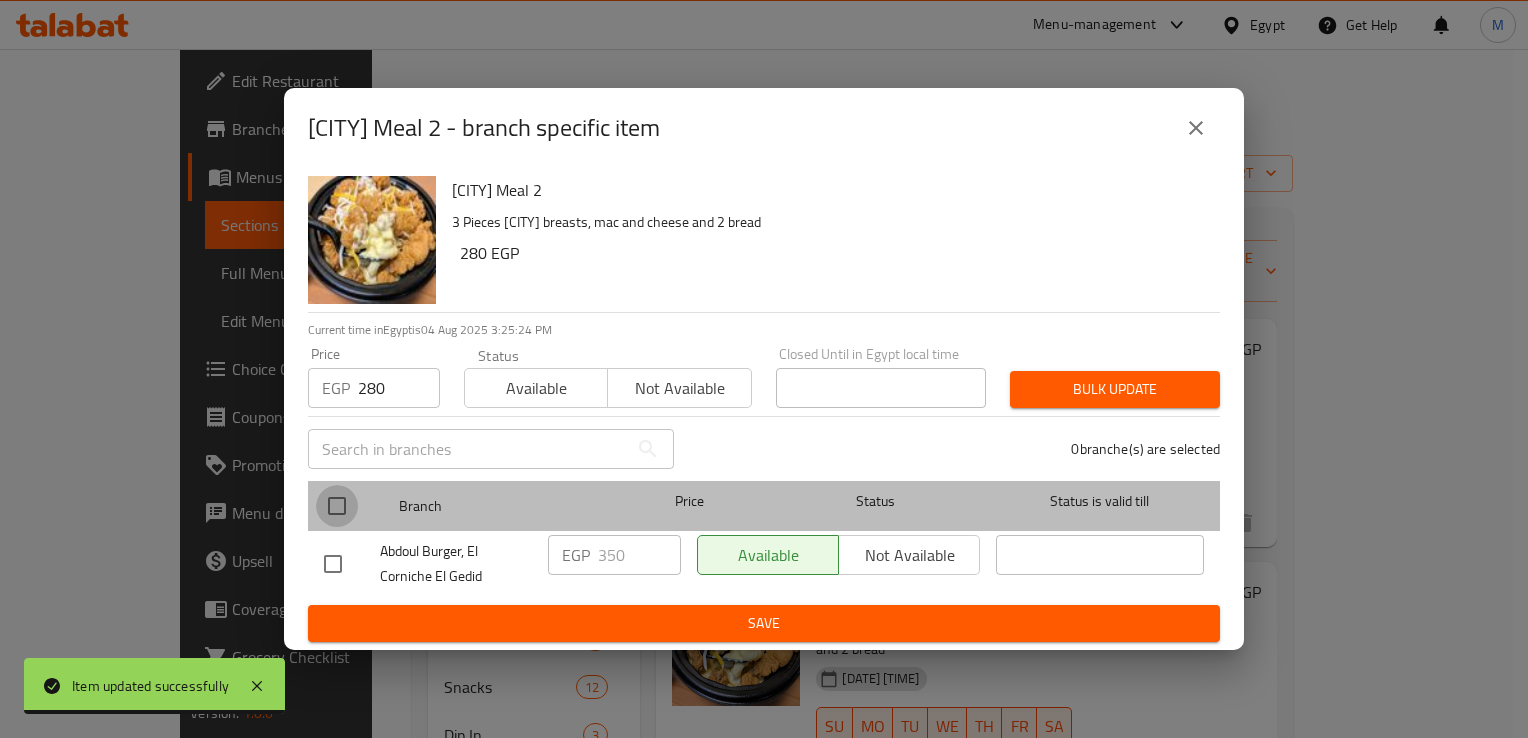 checkbox on "true" 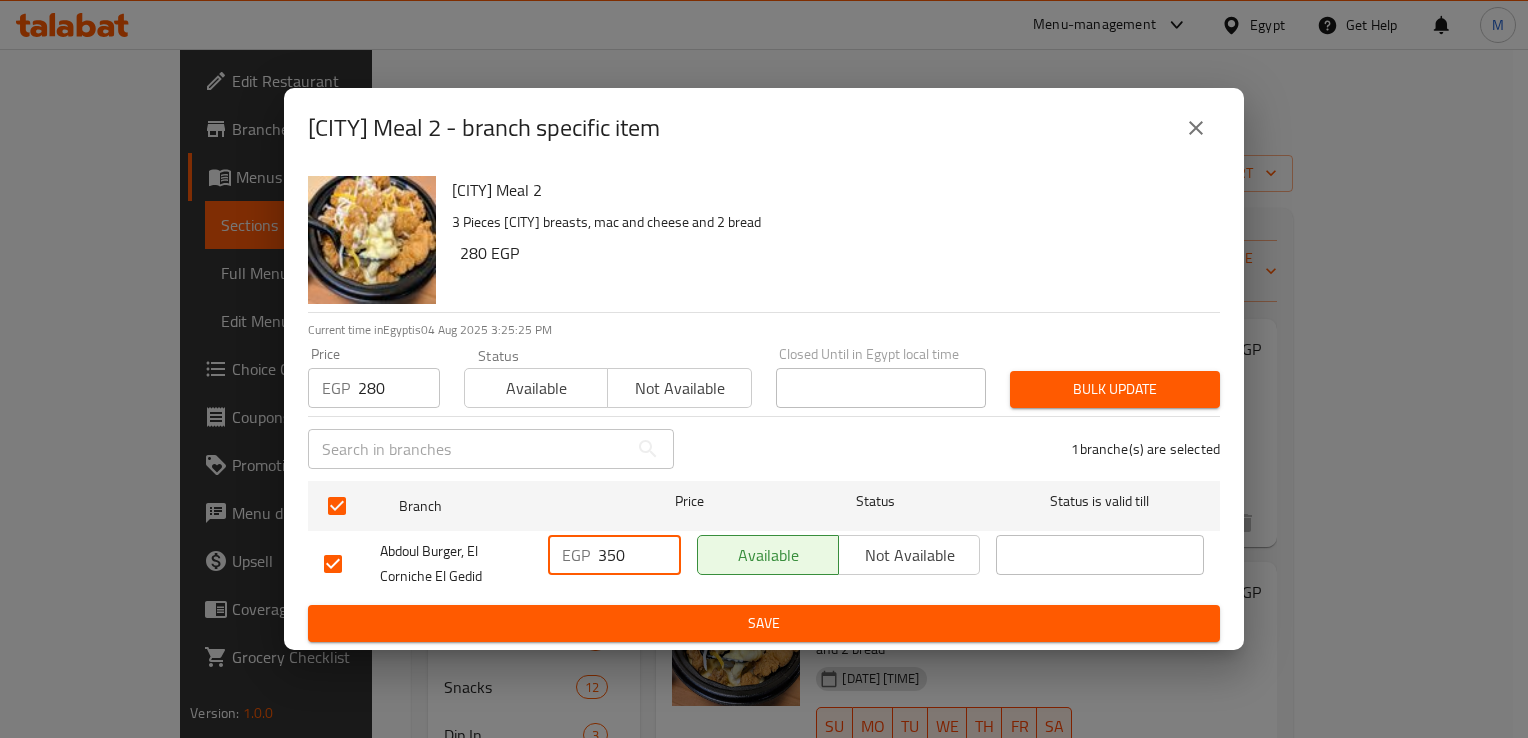 click on "350" at bounding box center [639, 555] 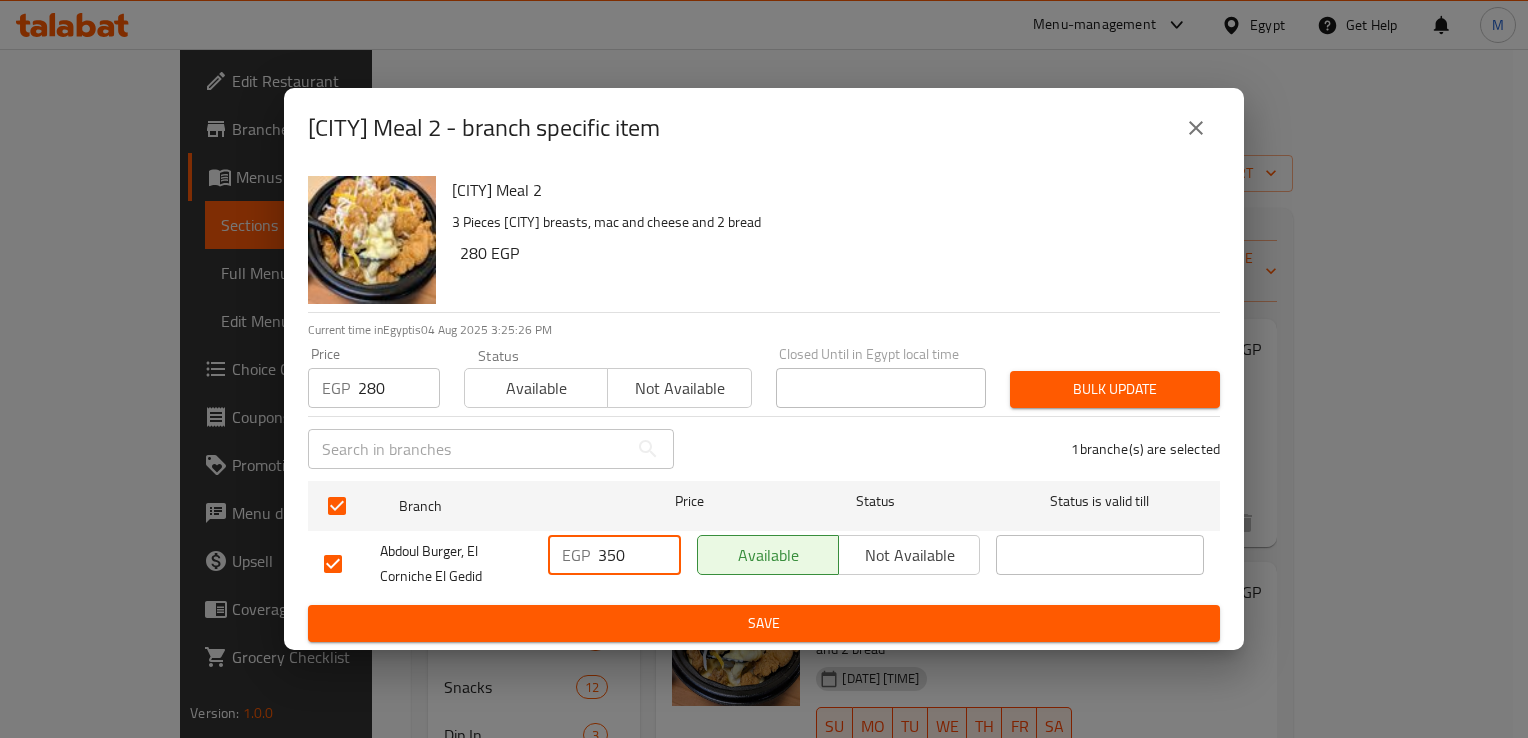 click on "350" at bounding box center [639, 555] 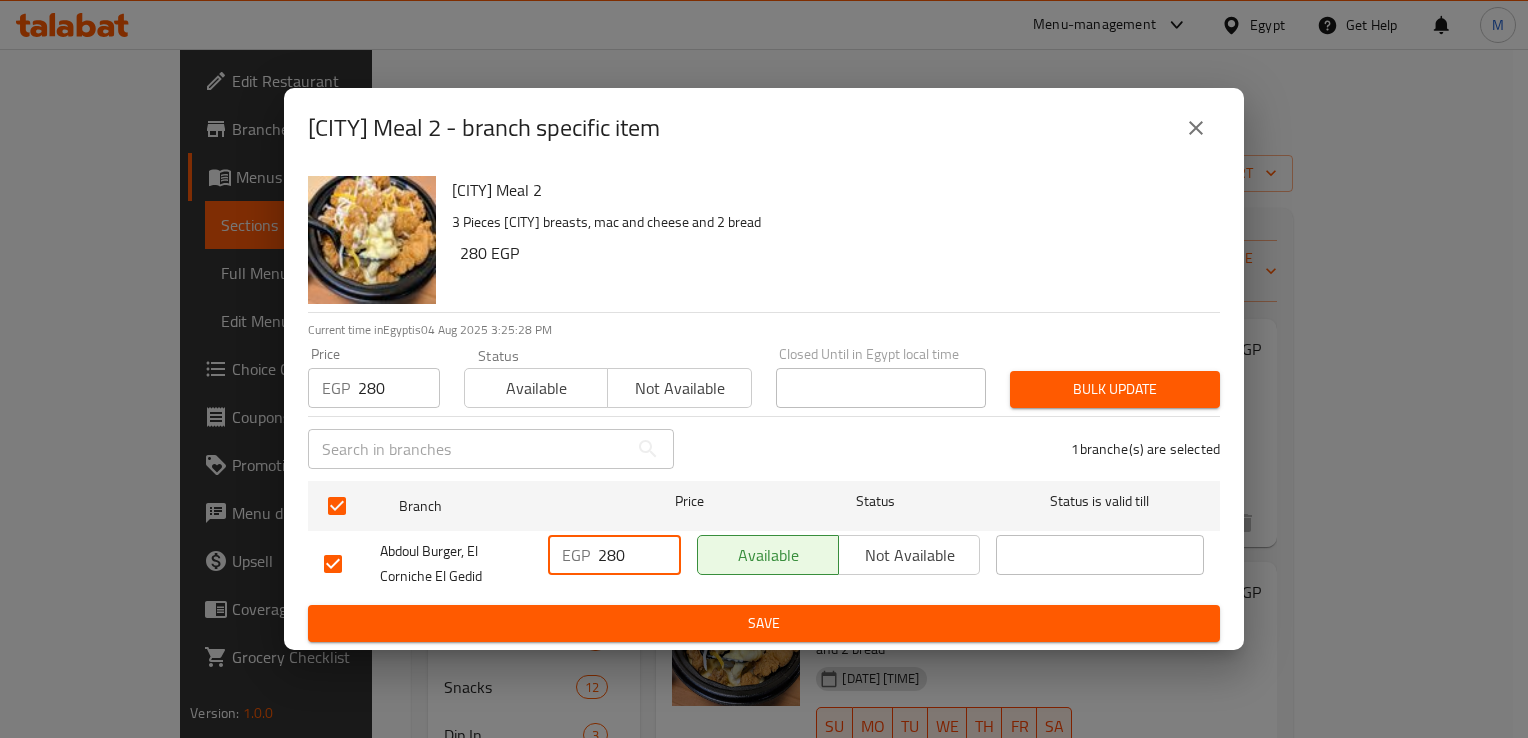 type on "280" 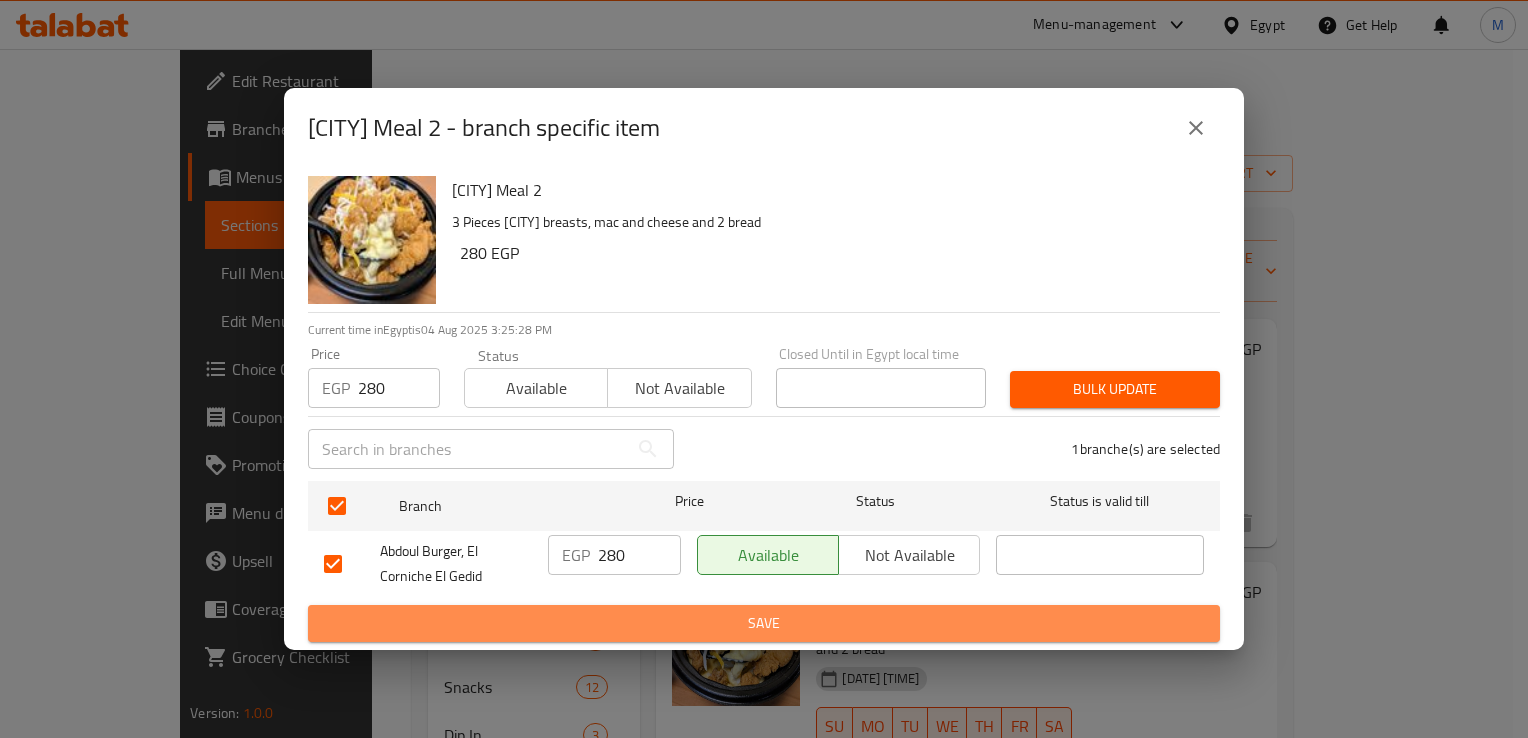 click on "Save" at bounding box center (764, 623) 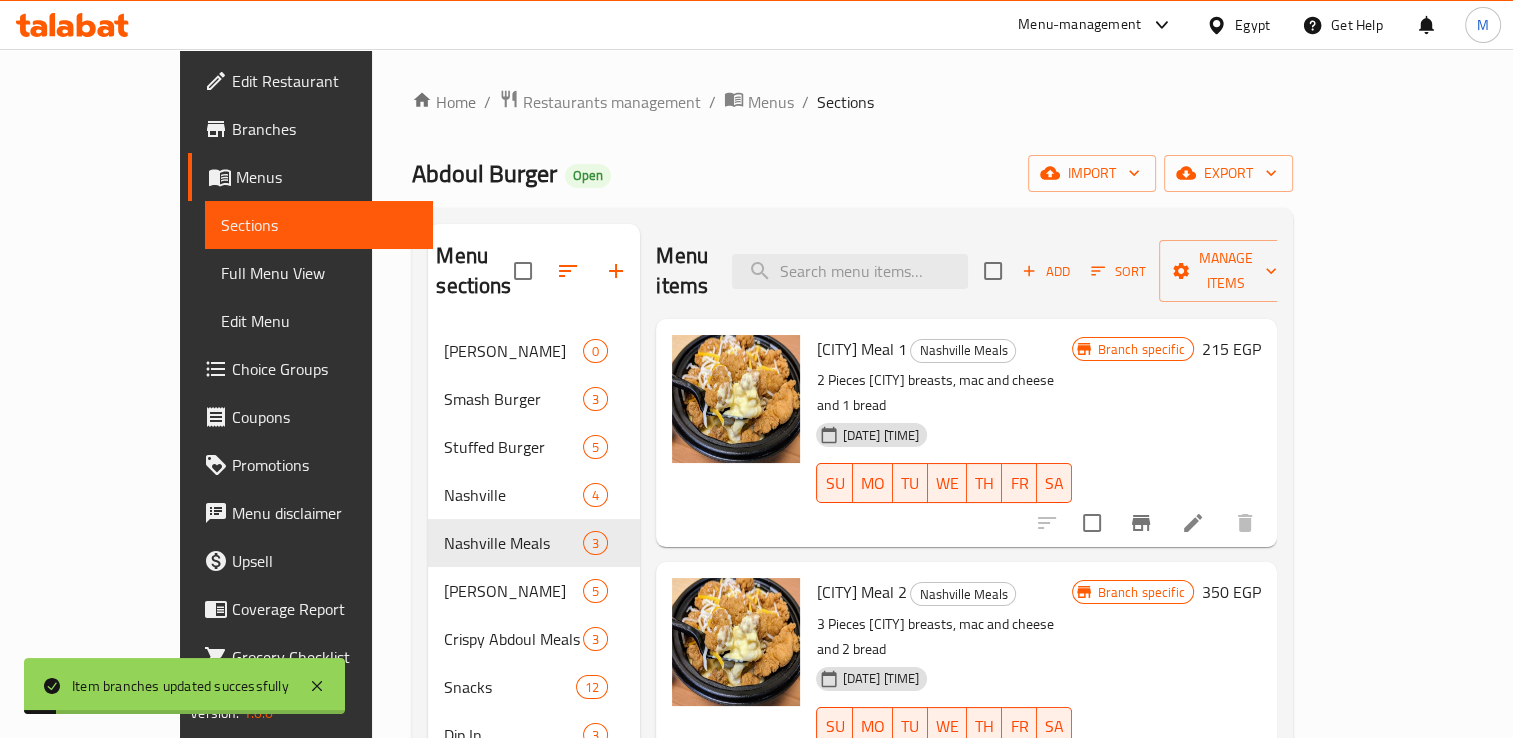 scroll, scrollTop: 280, scrollLeft: 0, axis: vertical 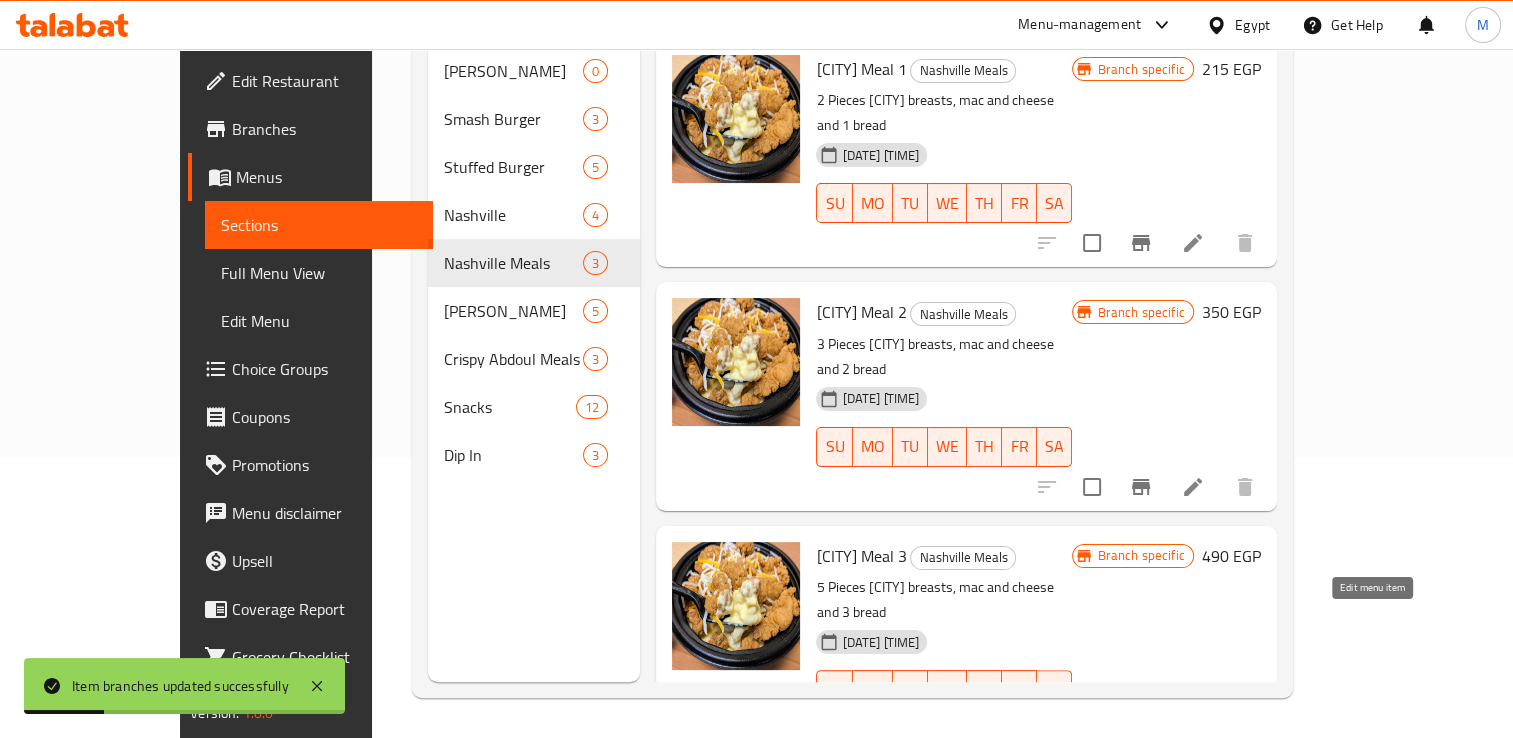 click 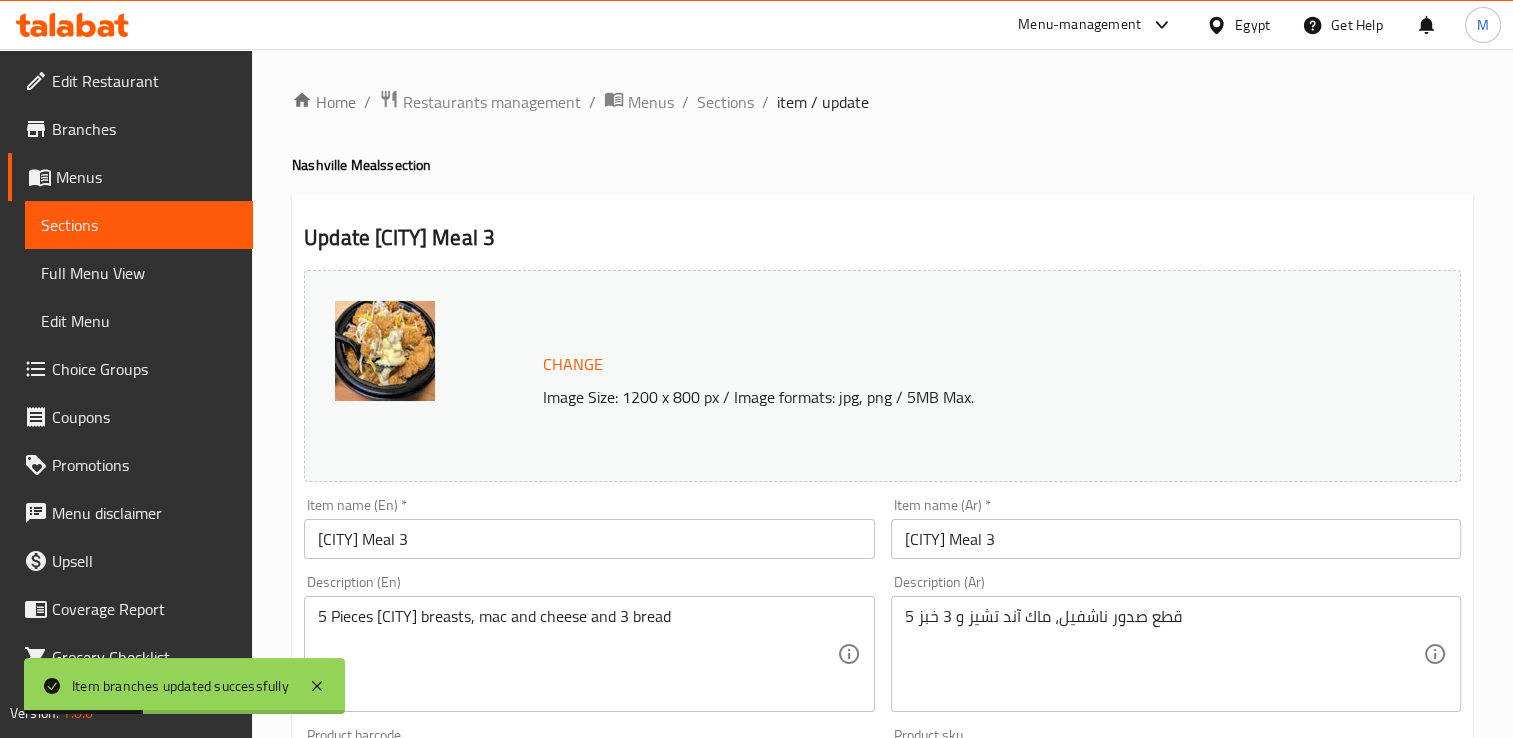 scroll, scrollTop: 319, scrollLeft: 0, axis: vertical 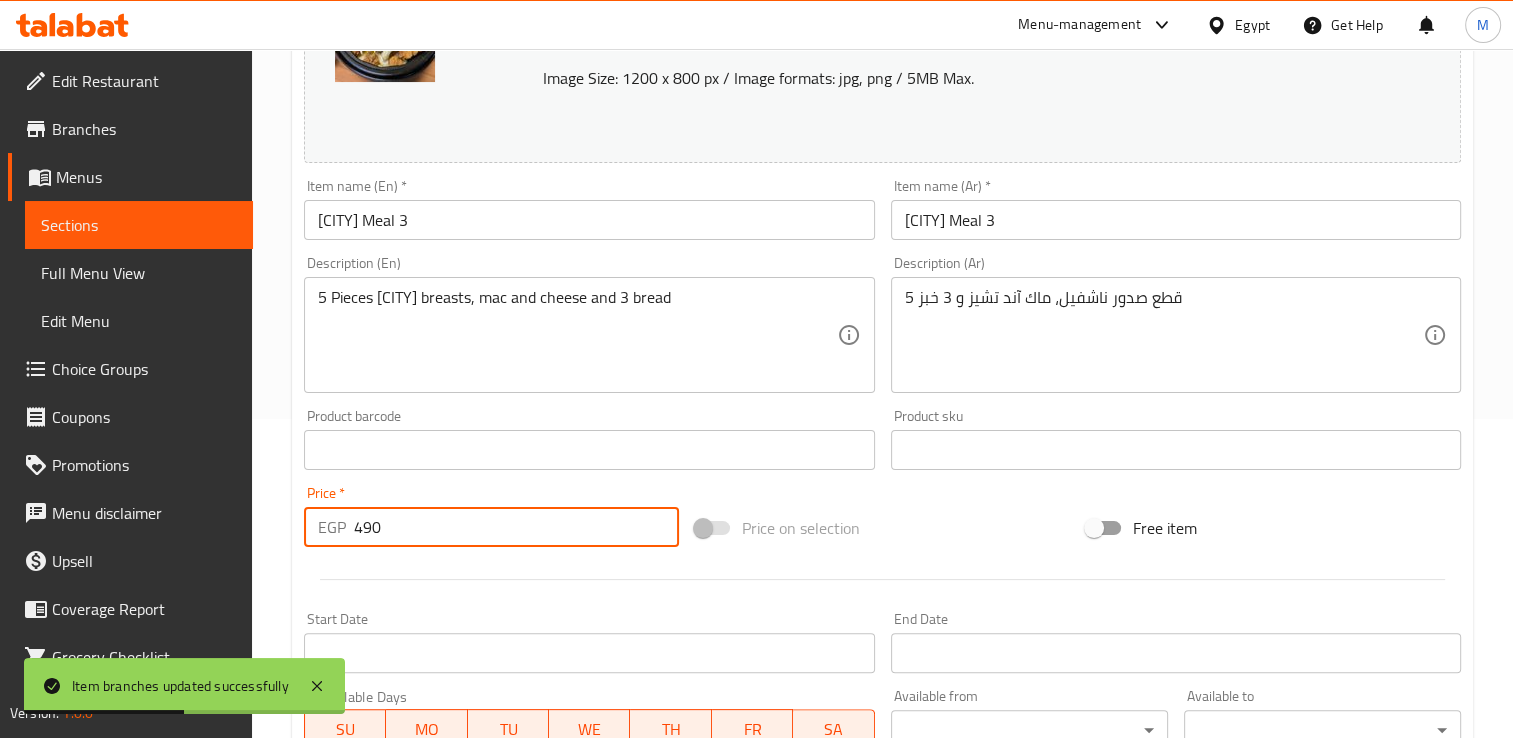 click on "490" at bounding box center (516, 527) 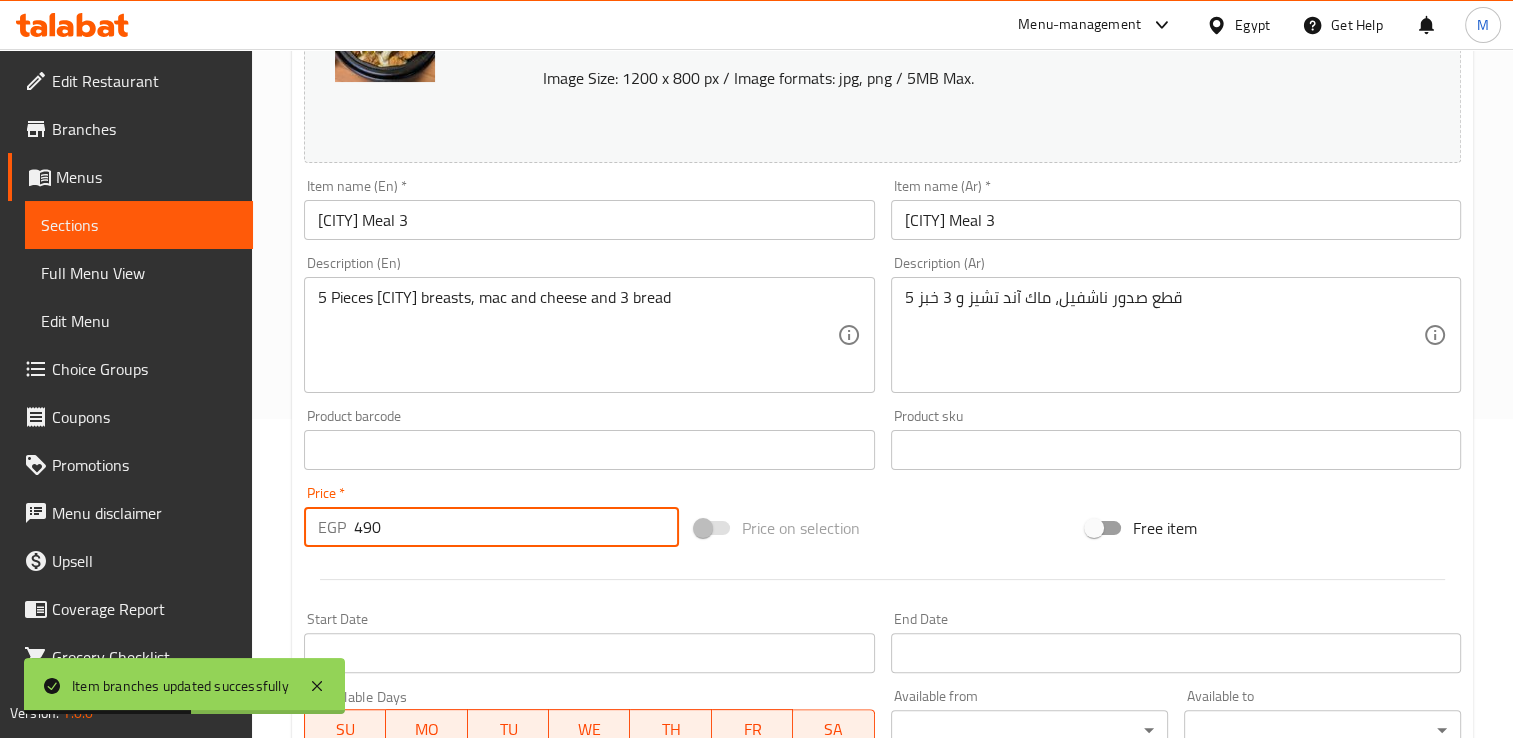 click on "490" at bounding box center (516, 527) 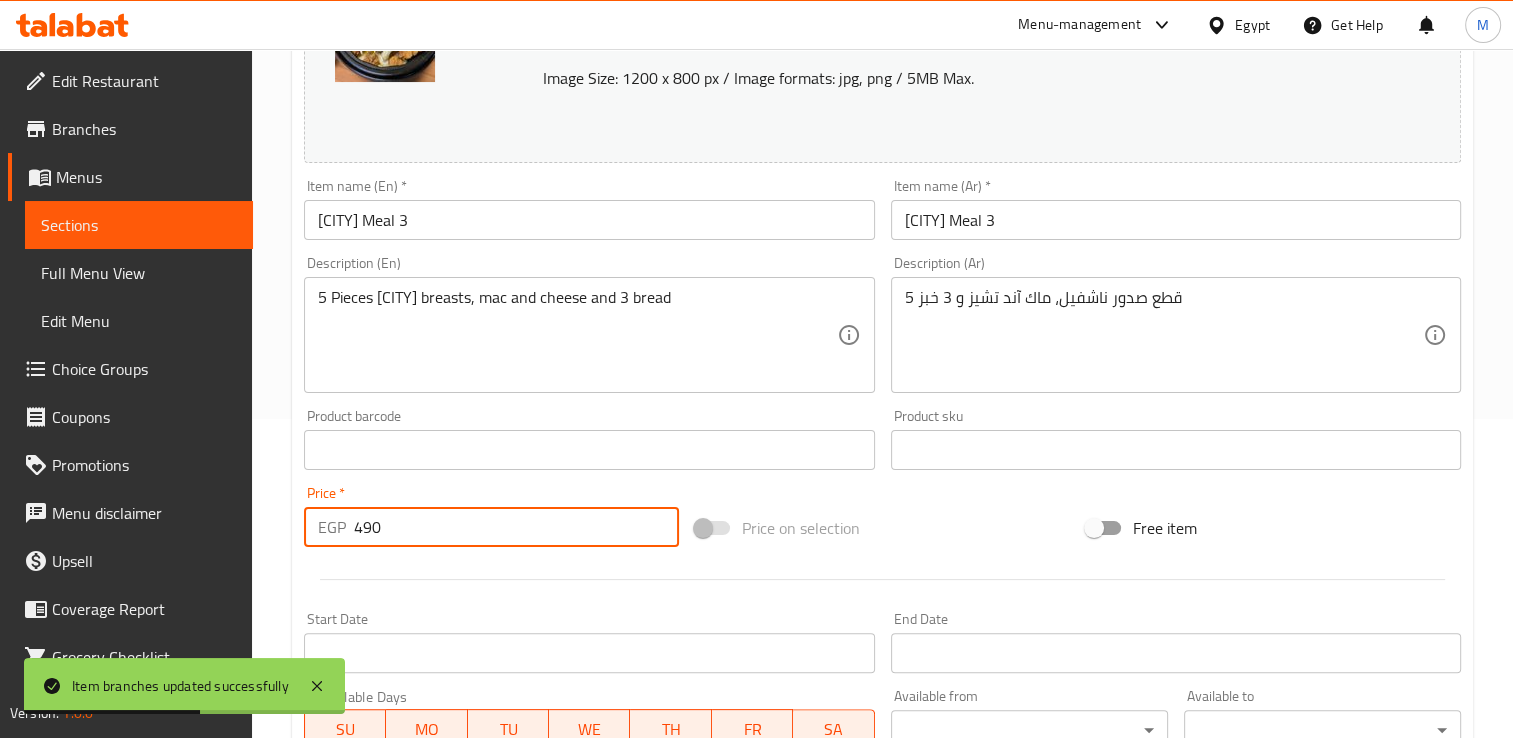 click on "490" at bounding box center [516, 527] 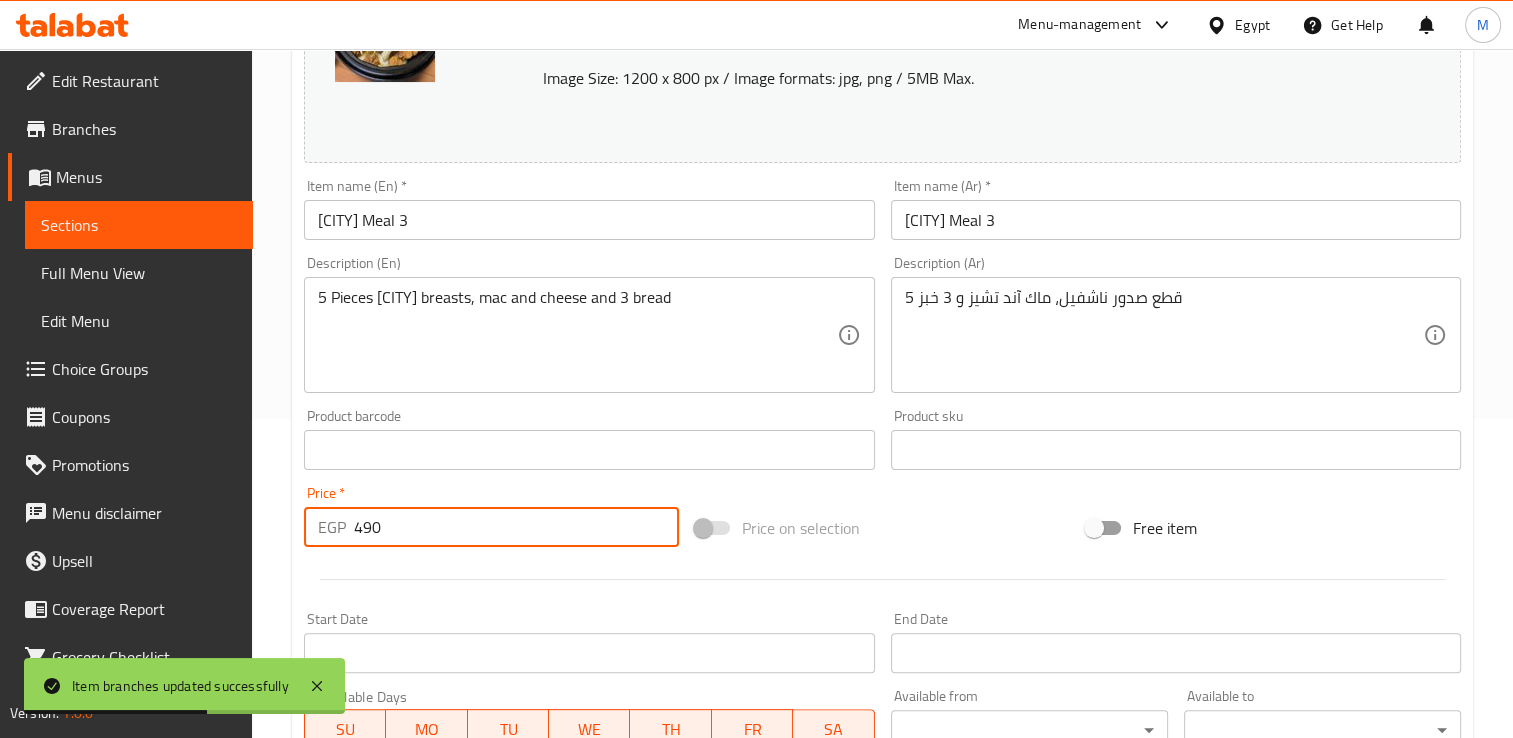 click on "490" at bounding box center [516, 527] 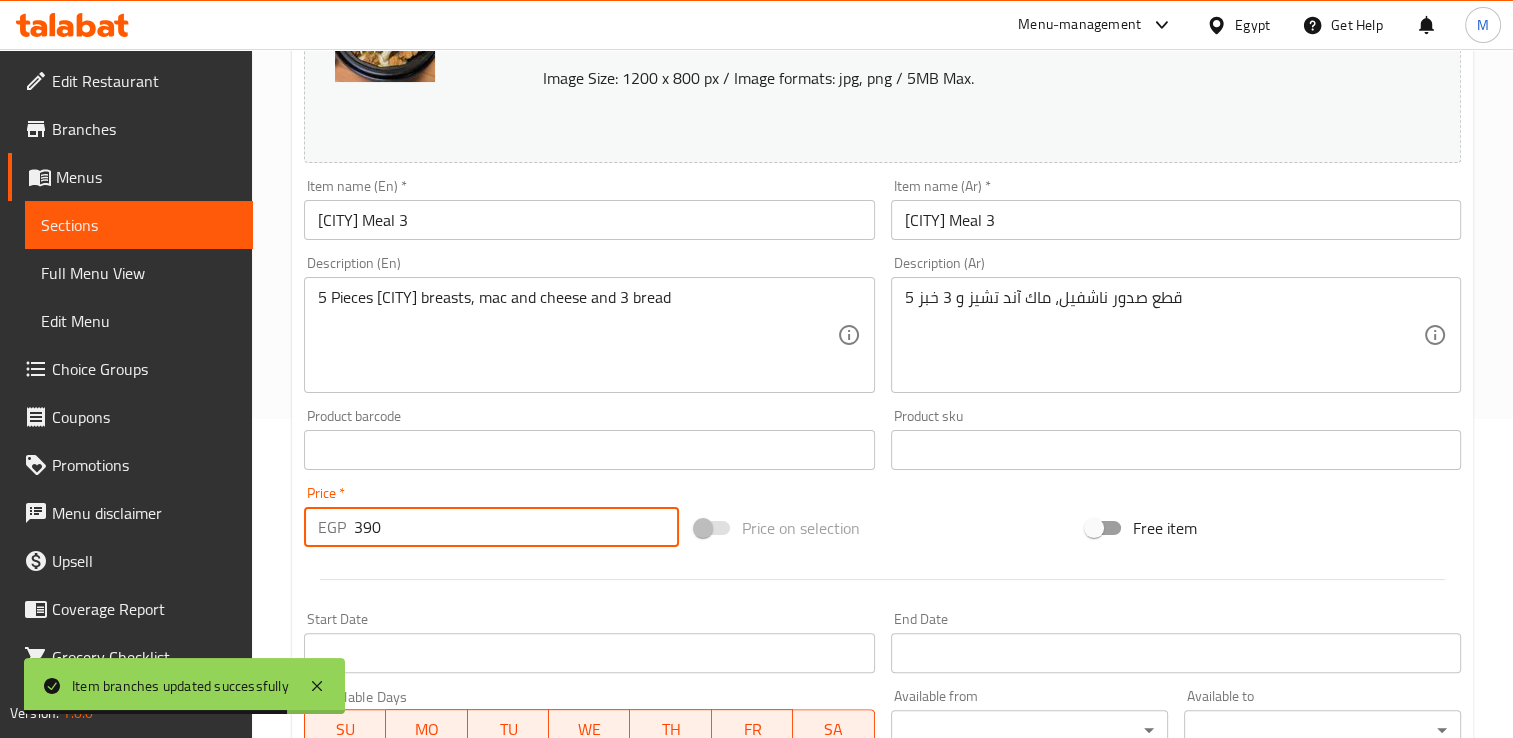 scroll, scrollTop: 702, scrollLeft: 0, axis: vertical 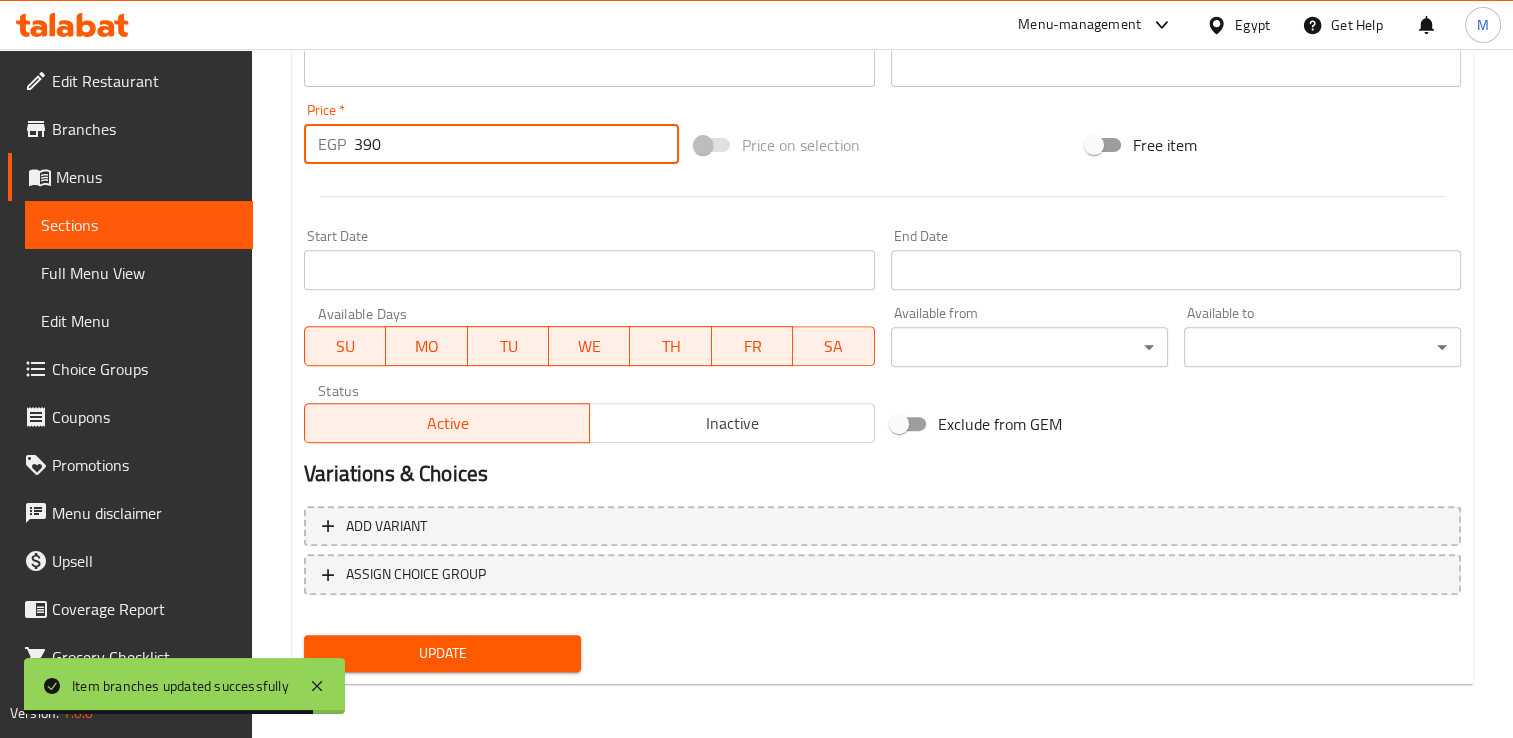 type on "390" 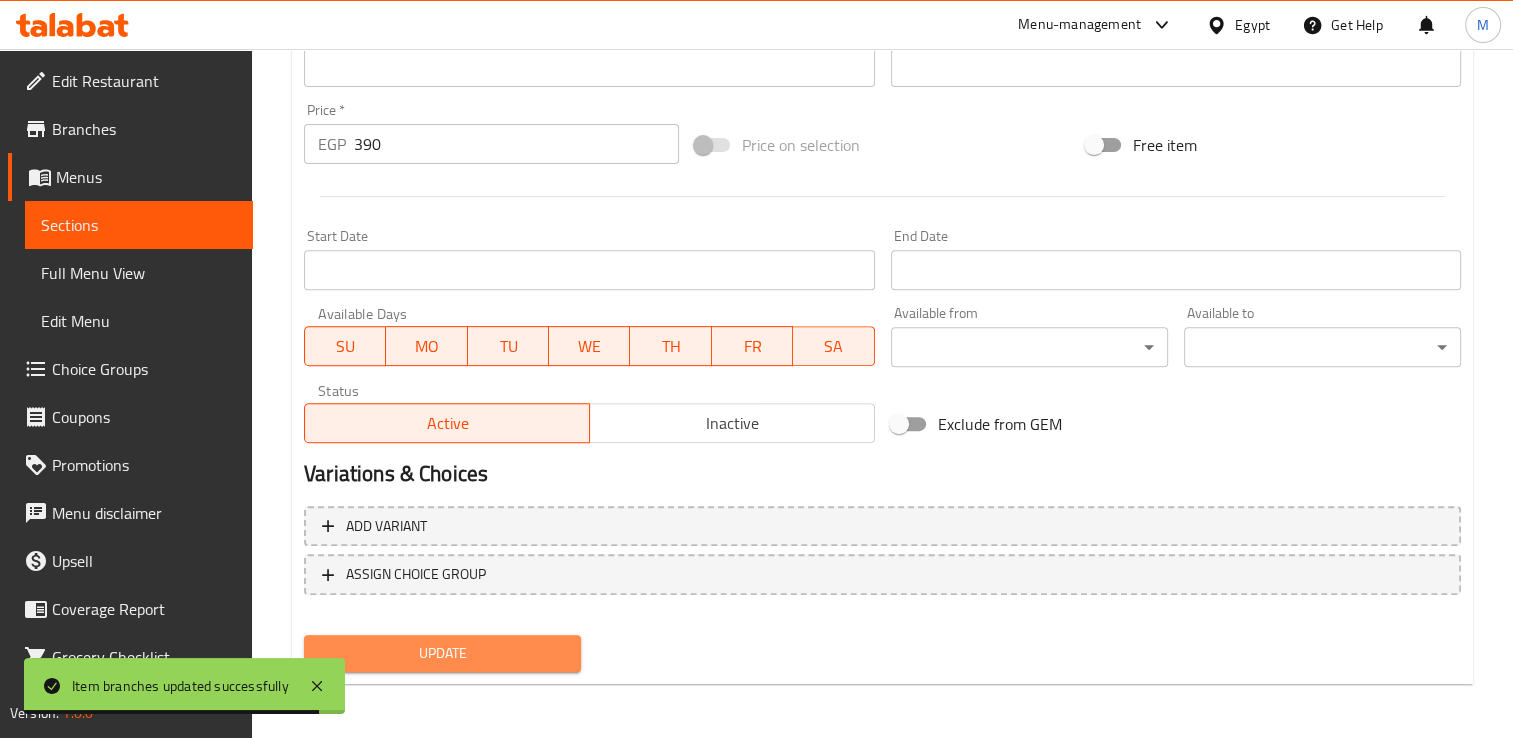 click on "Update" at bounding box center [442, 653] 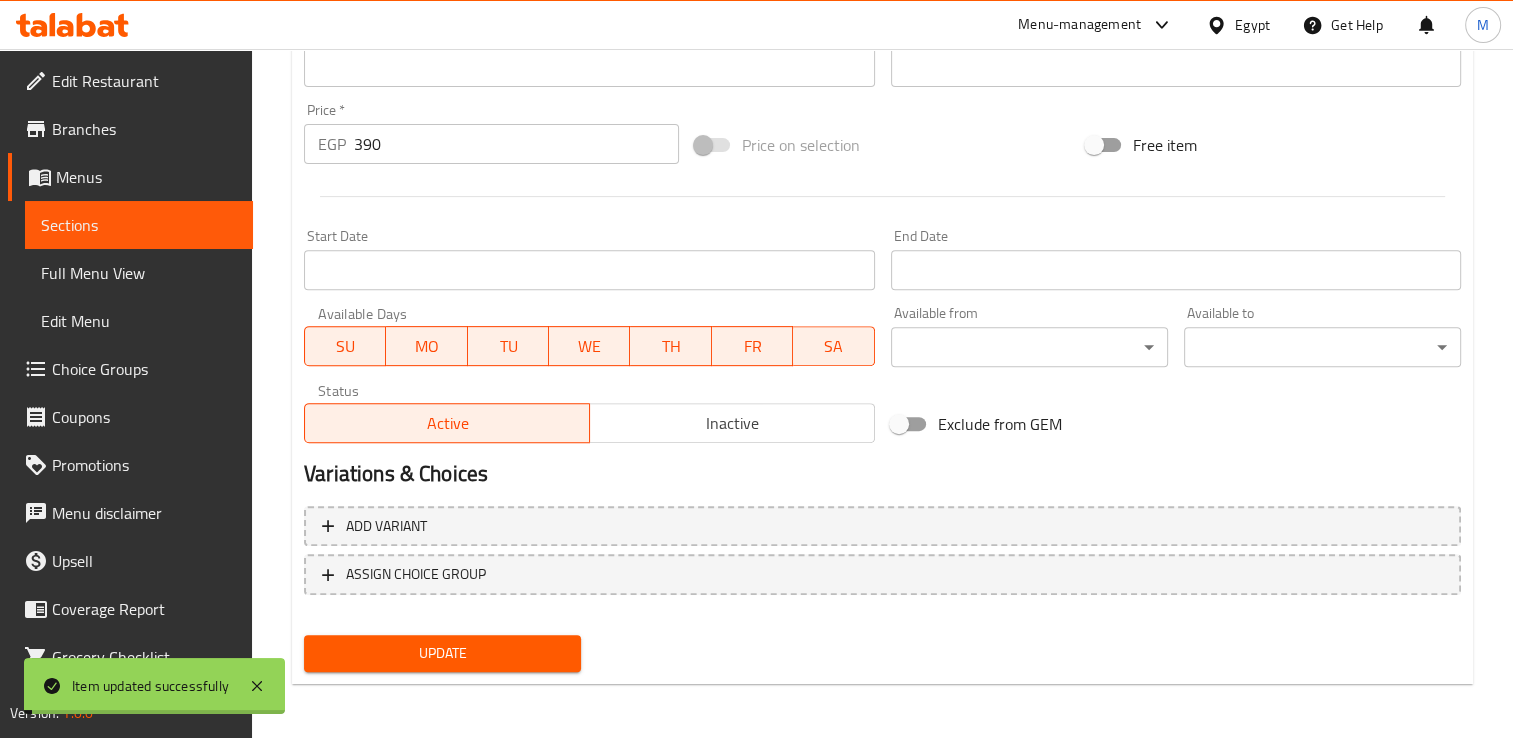 scroll, scrollTop: 0, scrollLeft: 0, axis: both 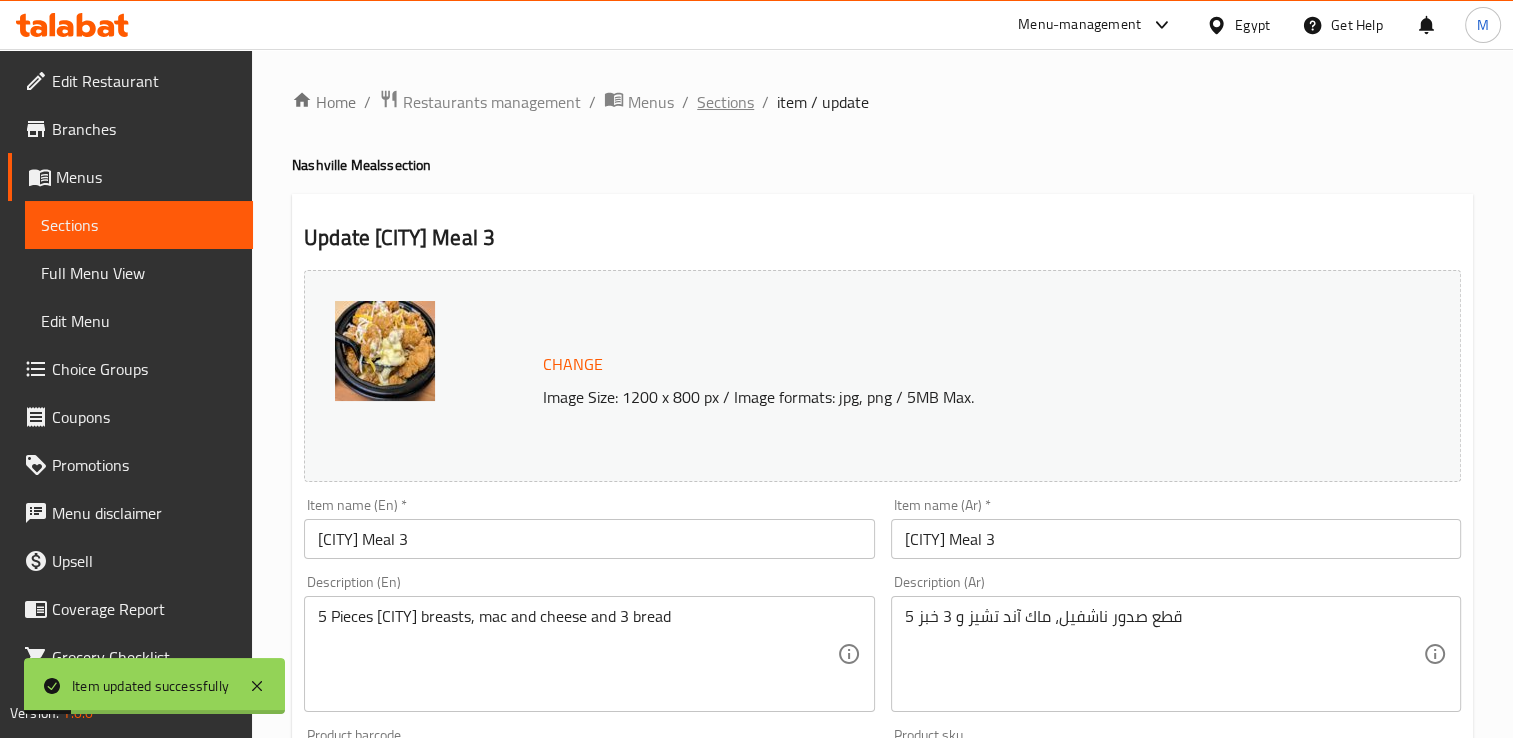click on "Sections" at bounding box center (725, 102) 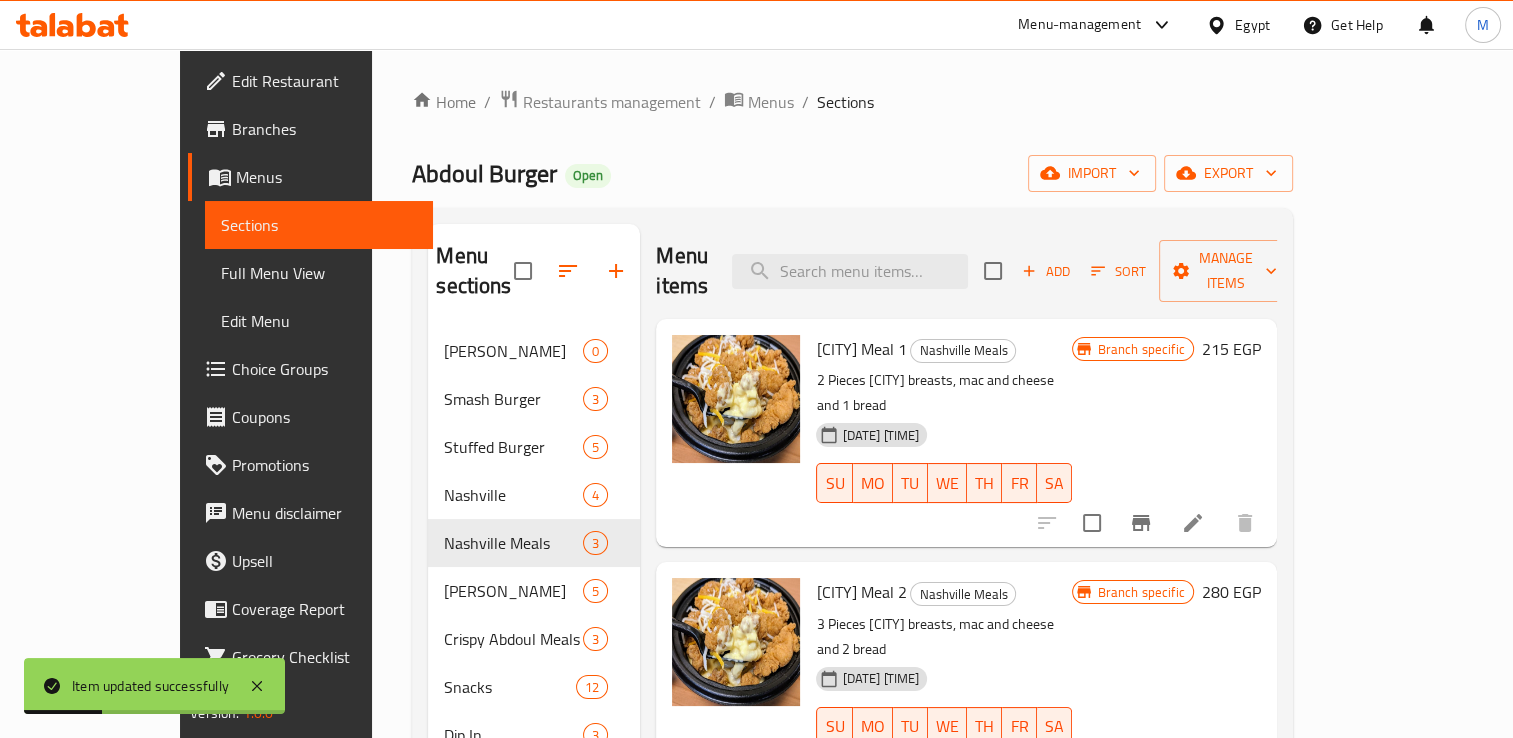 scroll, scrollTop: 280, scrollLeft: 0, axis: vertical 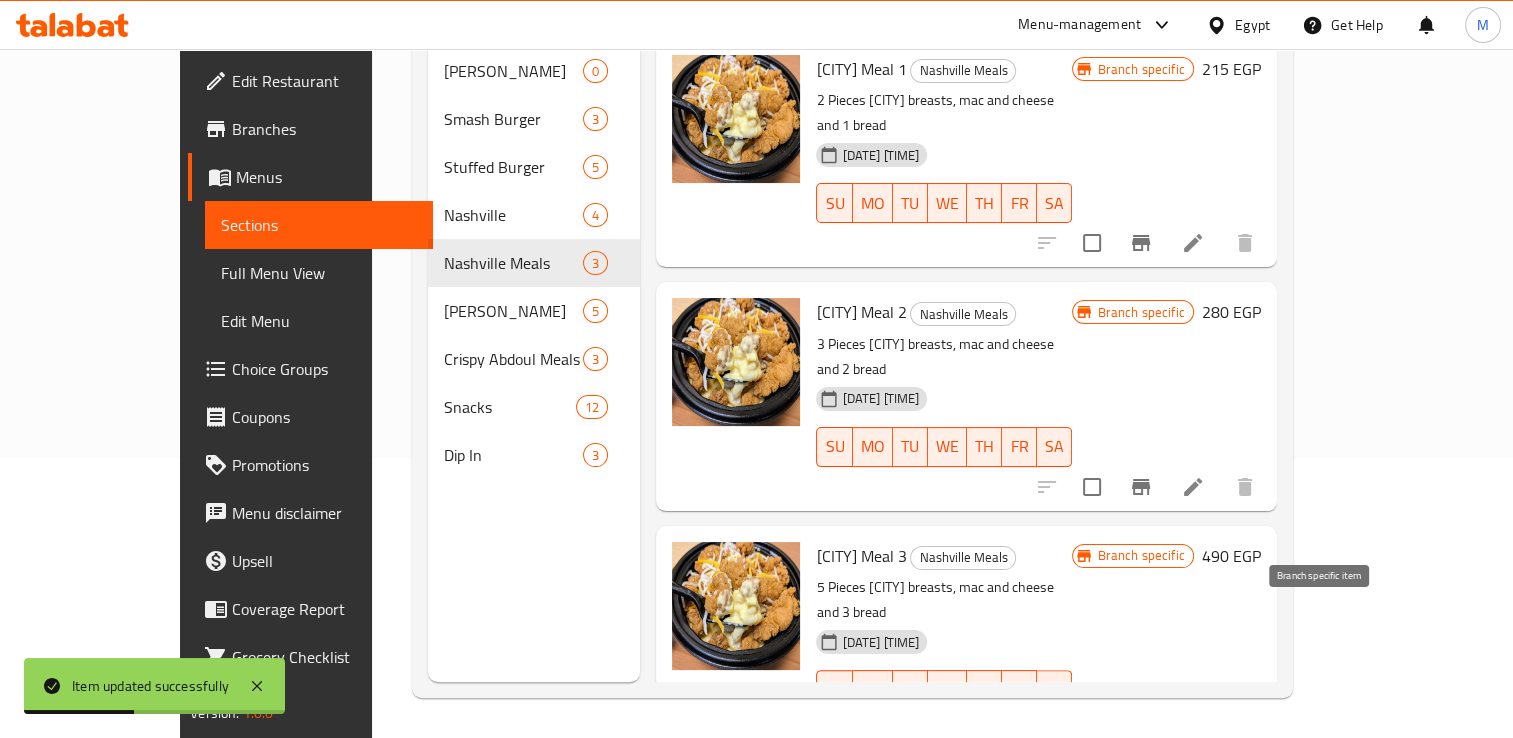 click 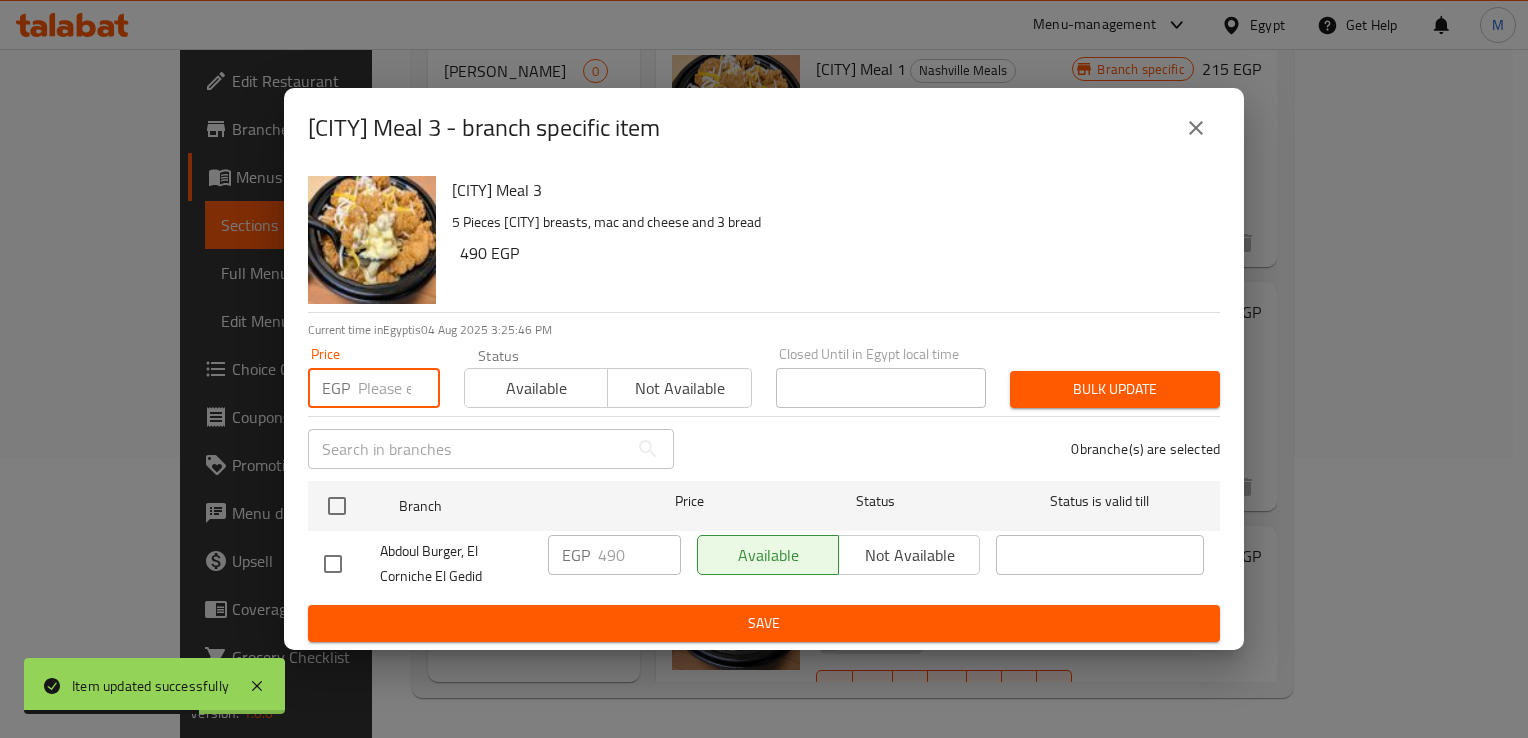 click at bounding box center (399, 388) 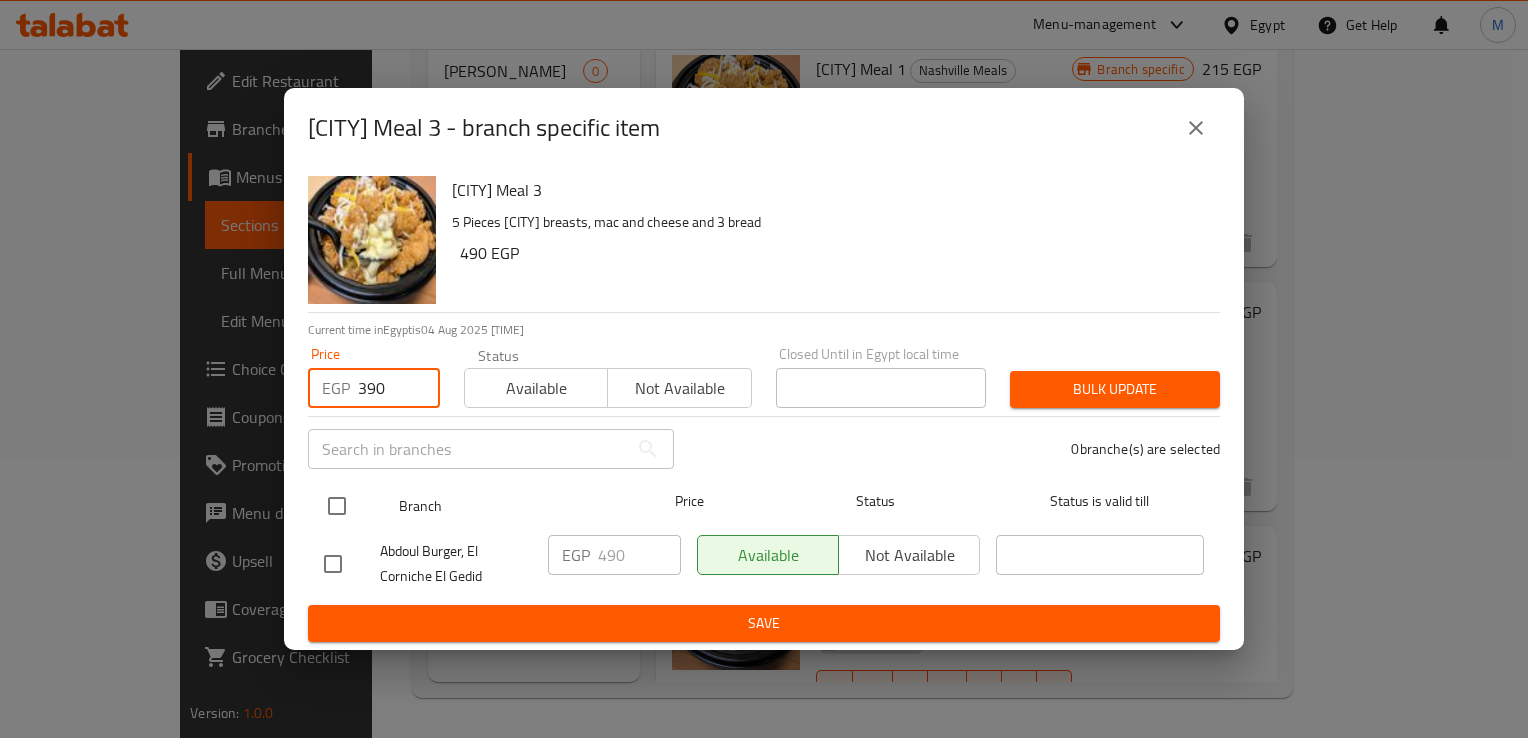 type on "390" 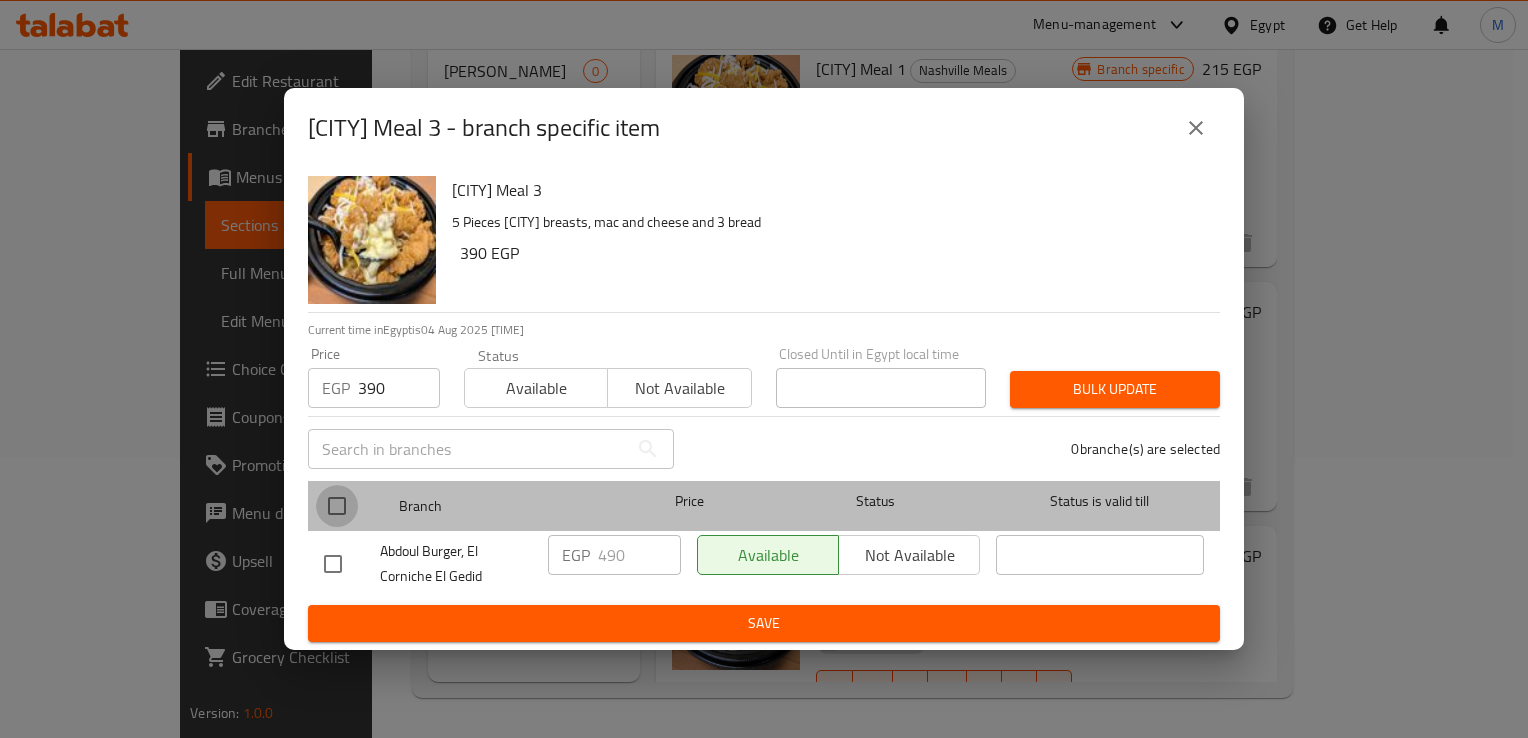 click at bounding box center (337, 506) 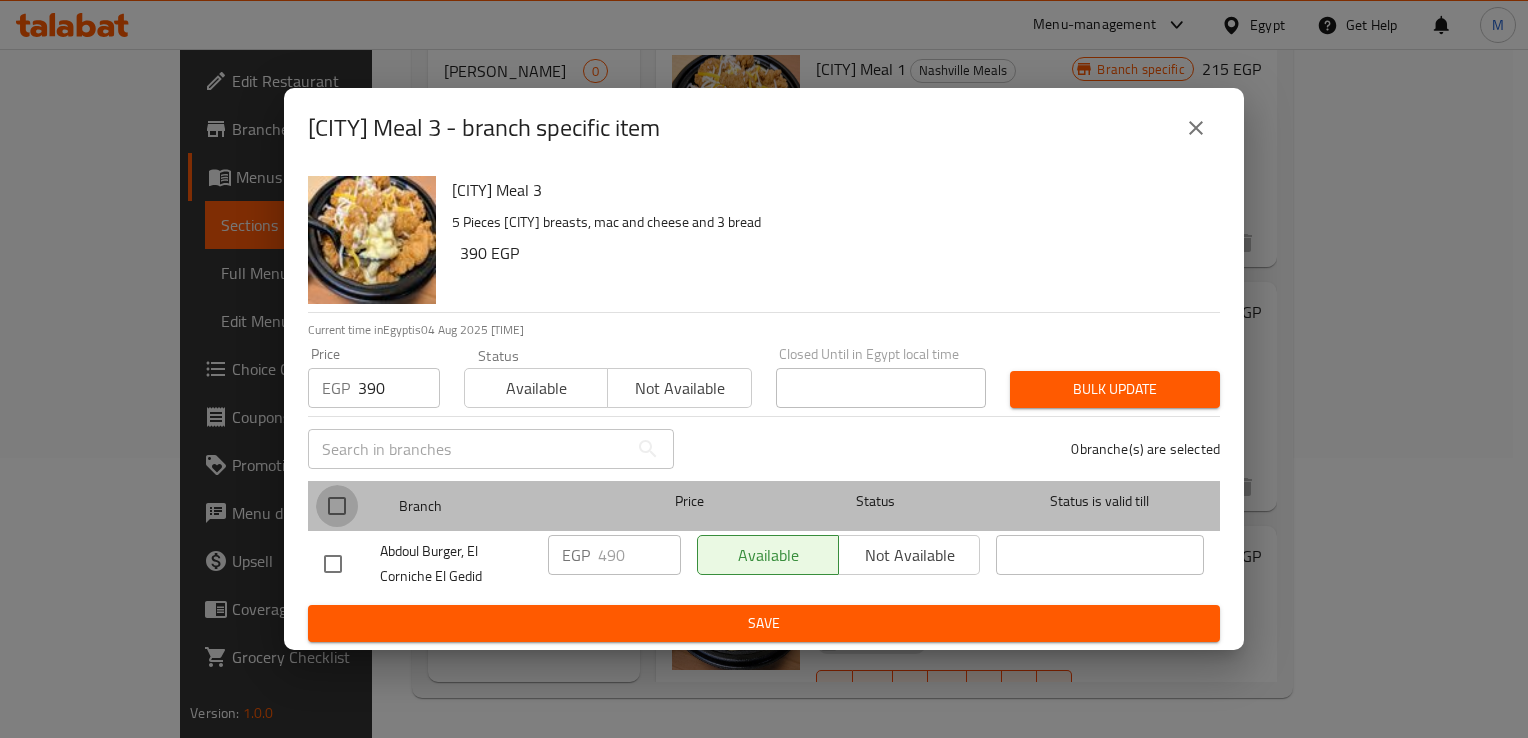 checkbox on "true" 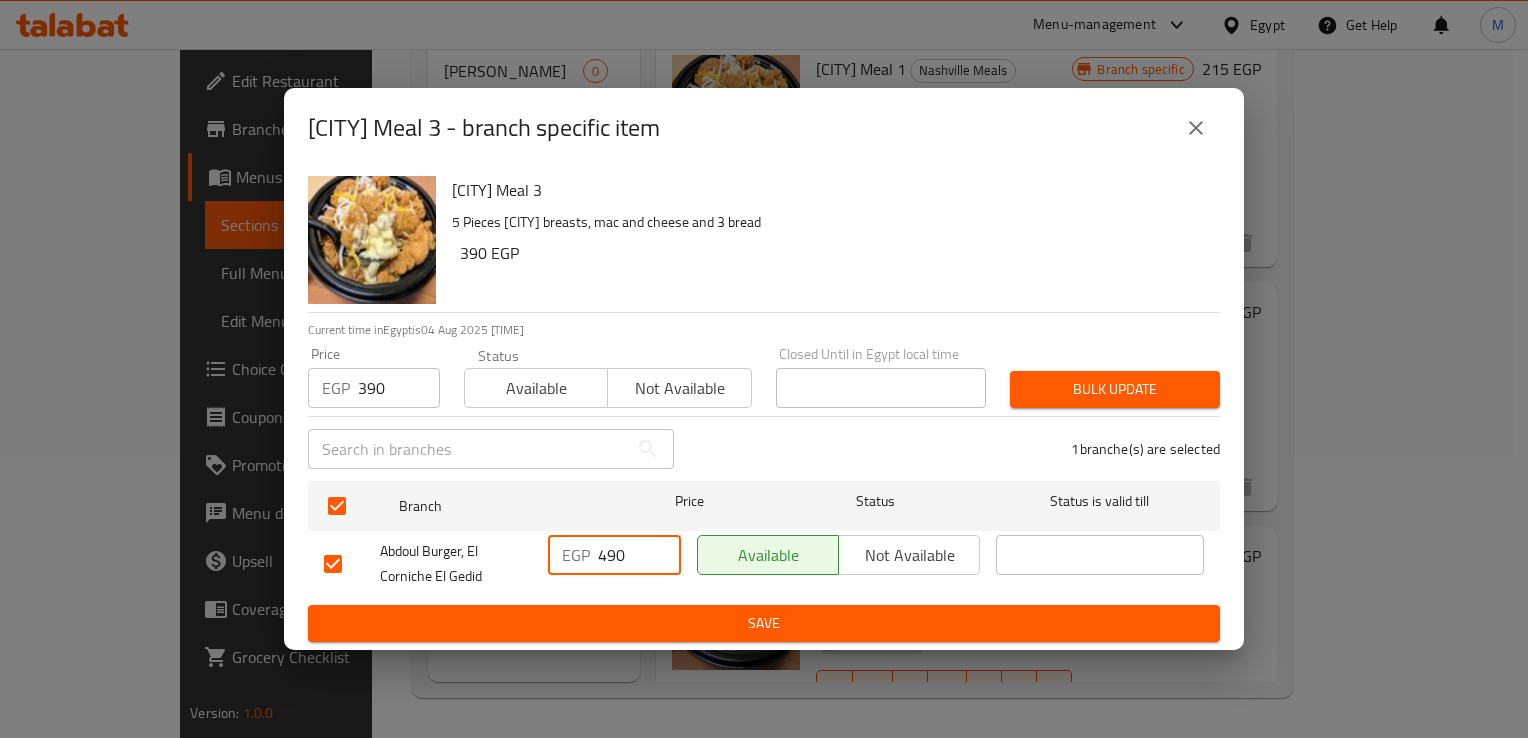 click on "490" at bounding box center (639, 555) 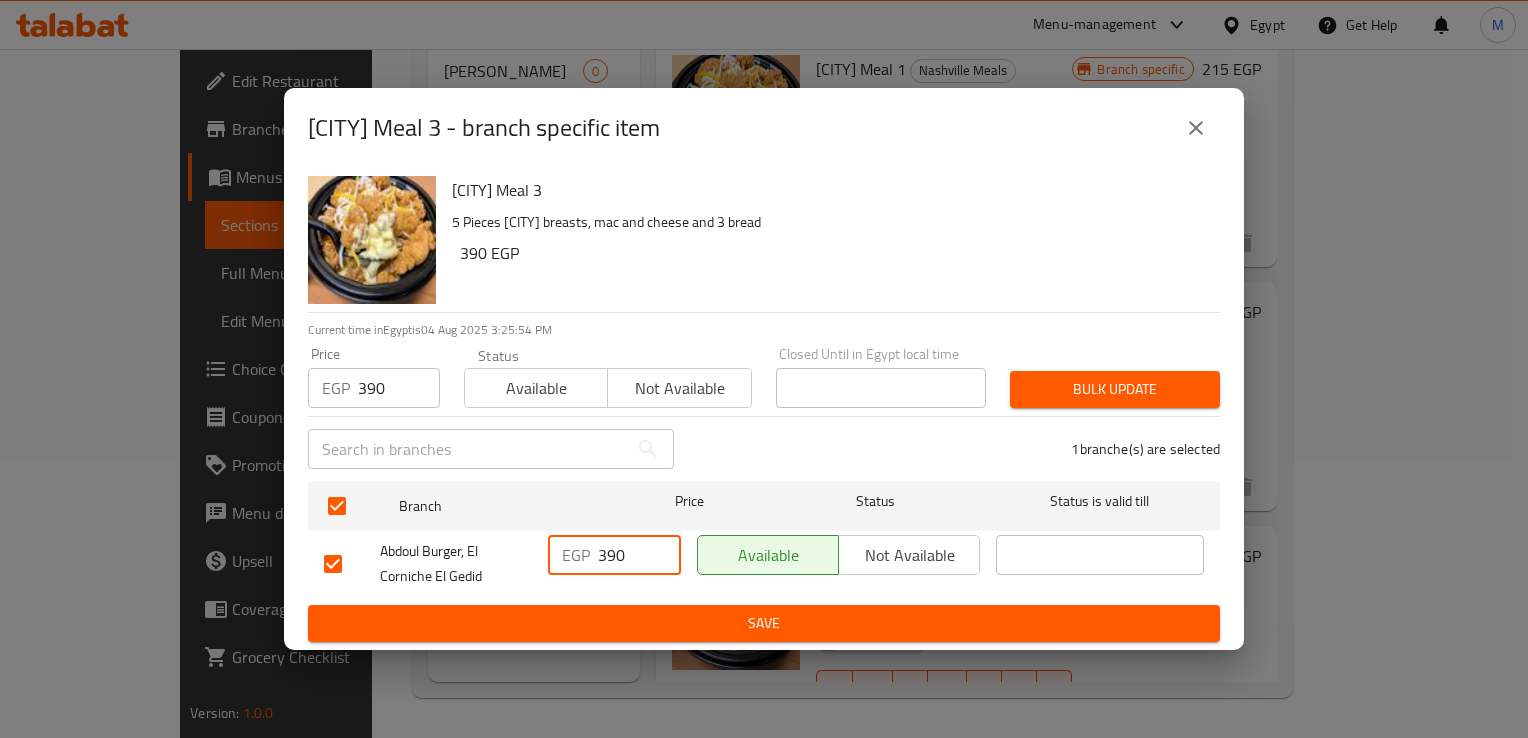 type on "390" 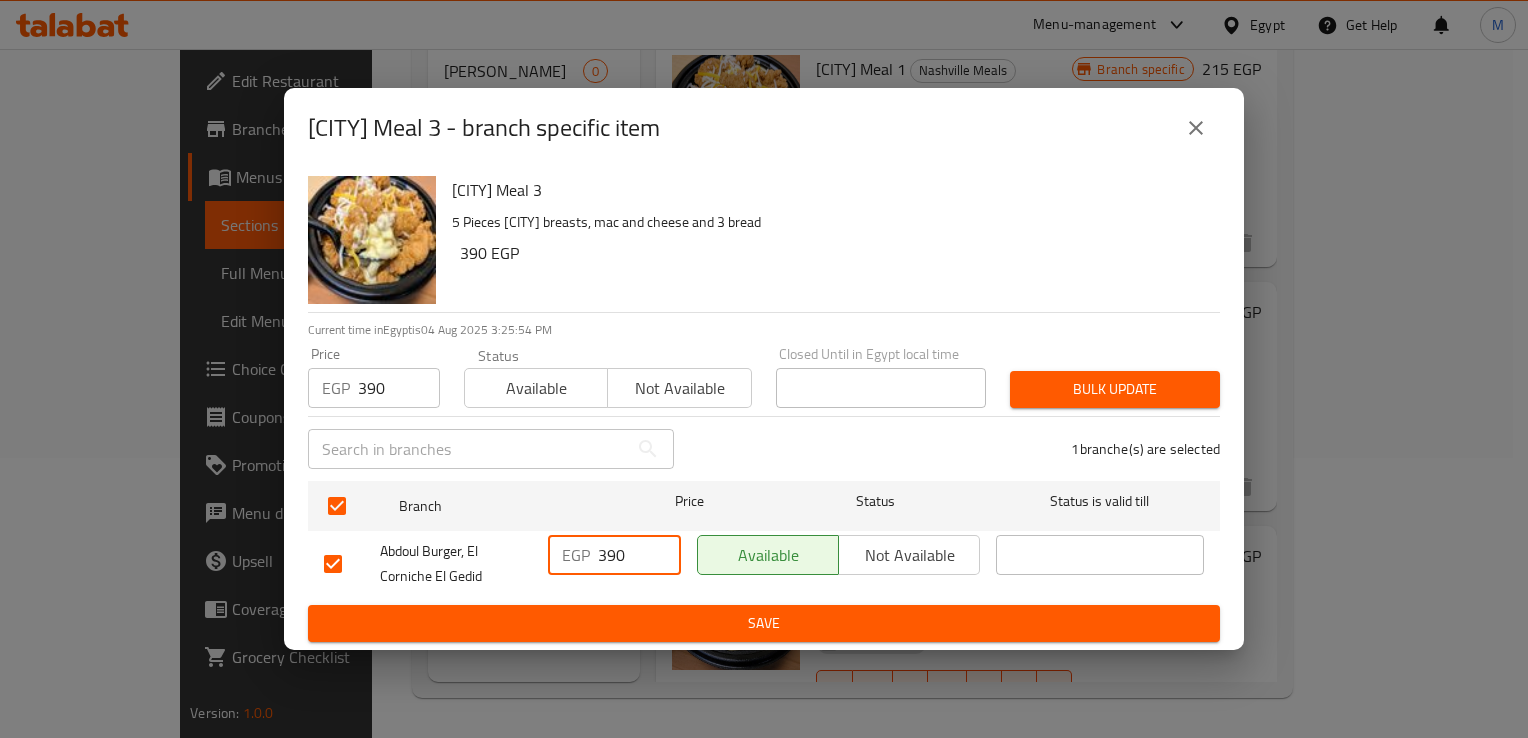 click on "Save" at bounding box center [764, 623] 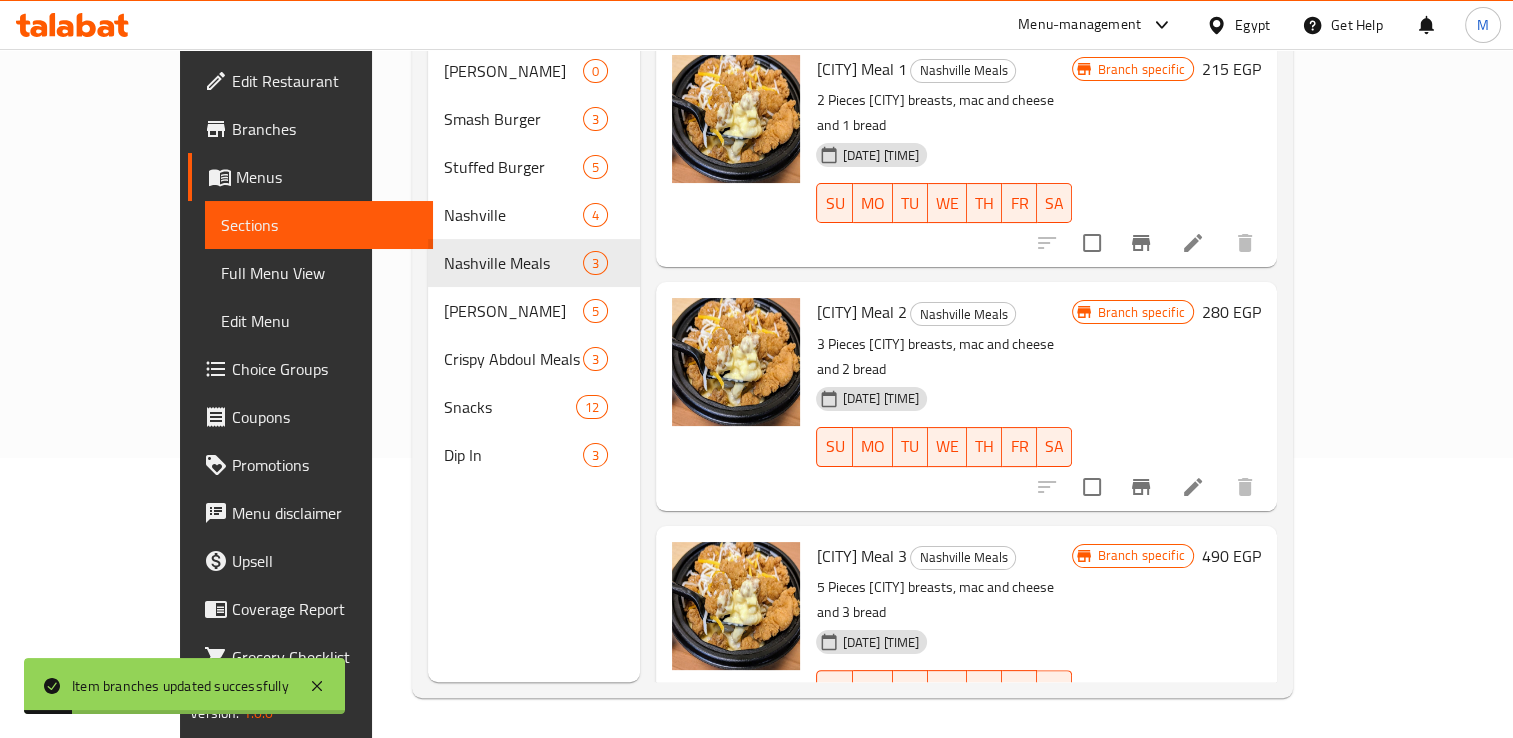 click at bounding box center [736, 640] 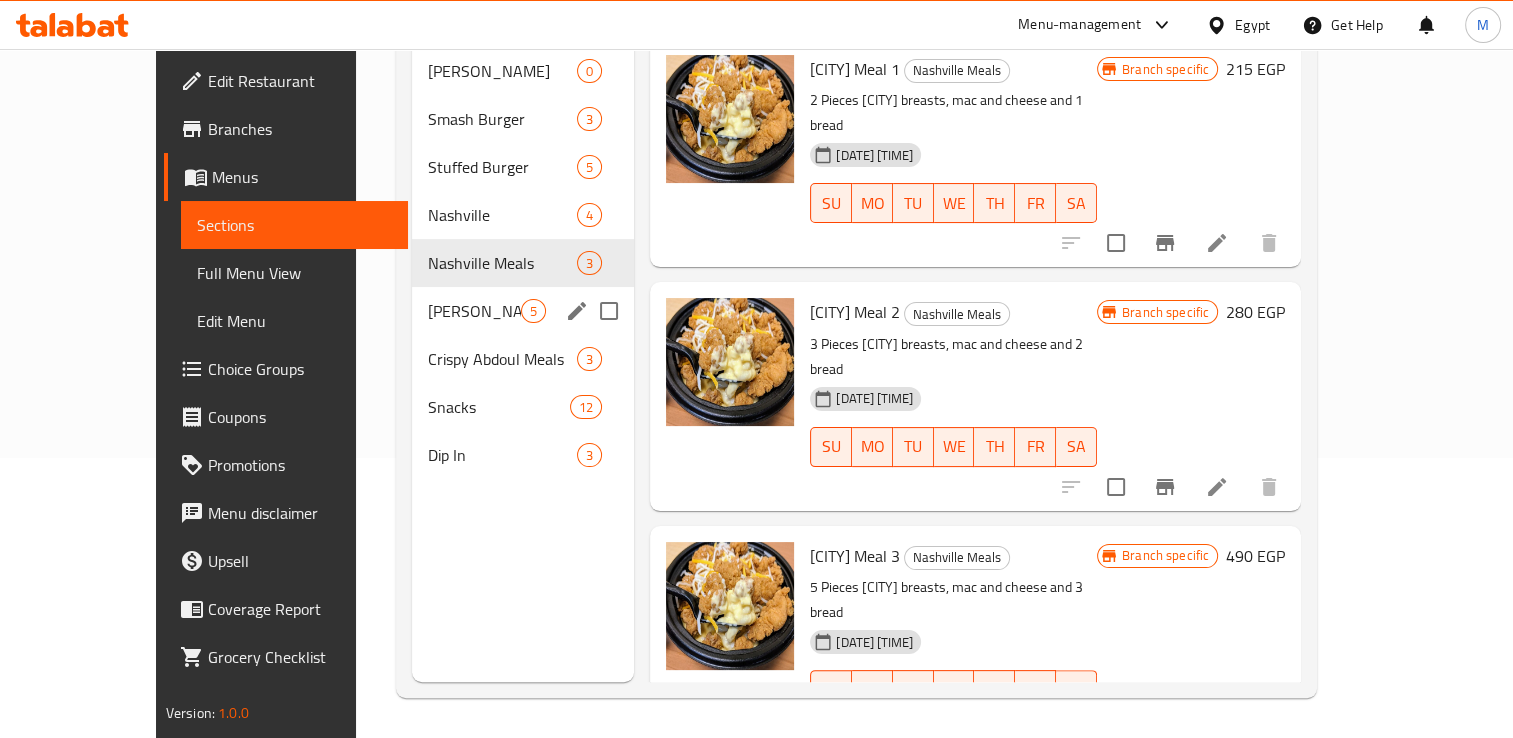 click on "Crispy Abdoul 5" at bounding box center [523, 311] 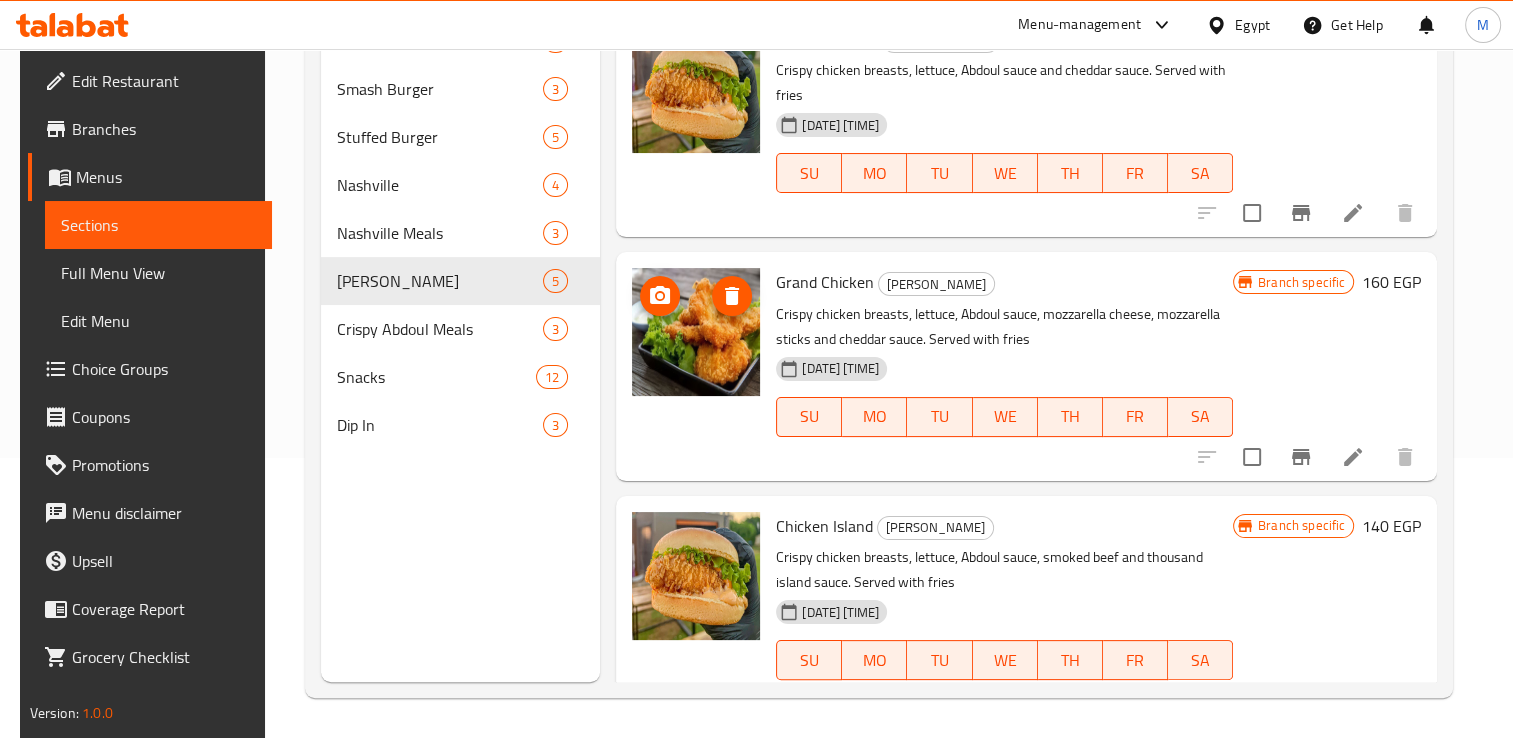scroll, scrollTop: 0, scrollLeft: 0, axis: both 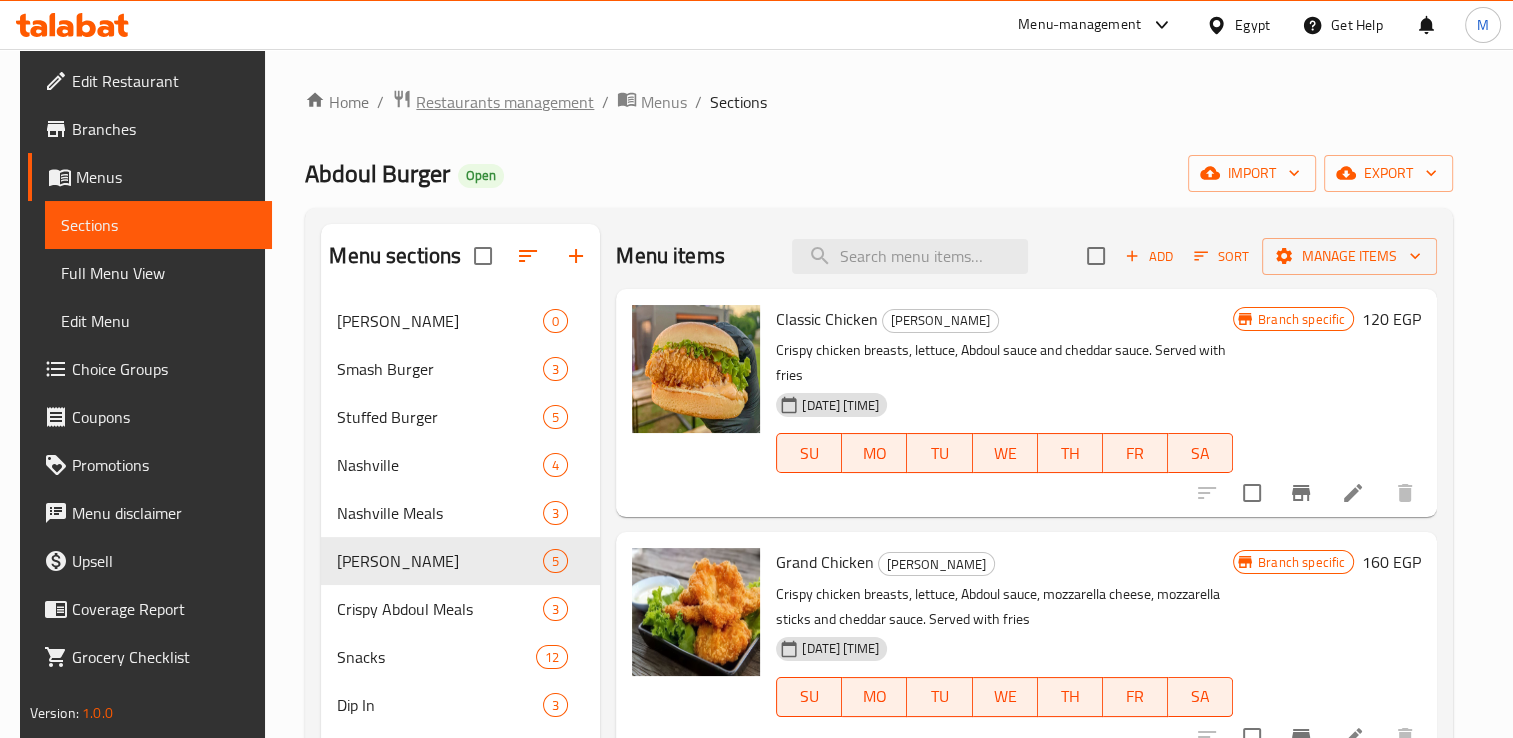 click on "Restaurants management" at bounding box center (505, 102) 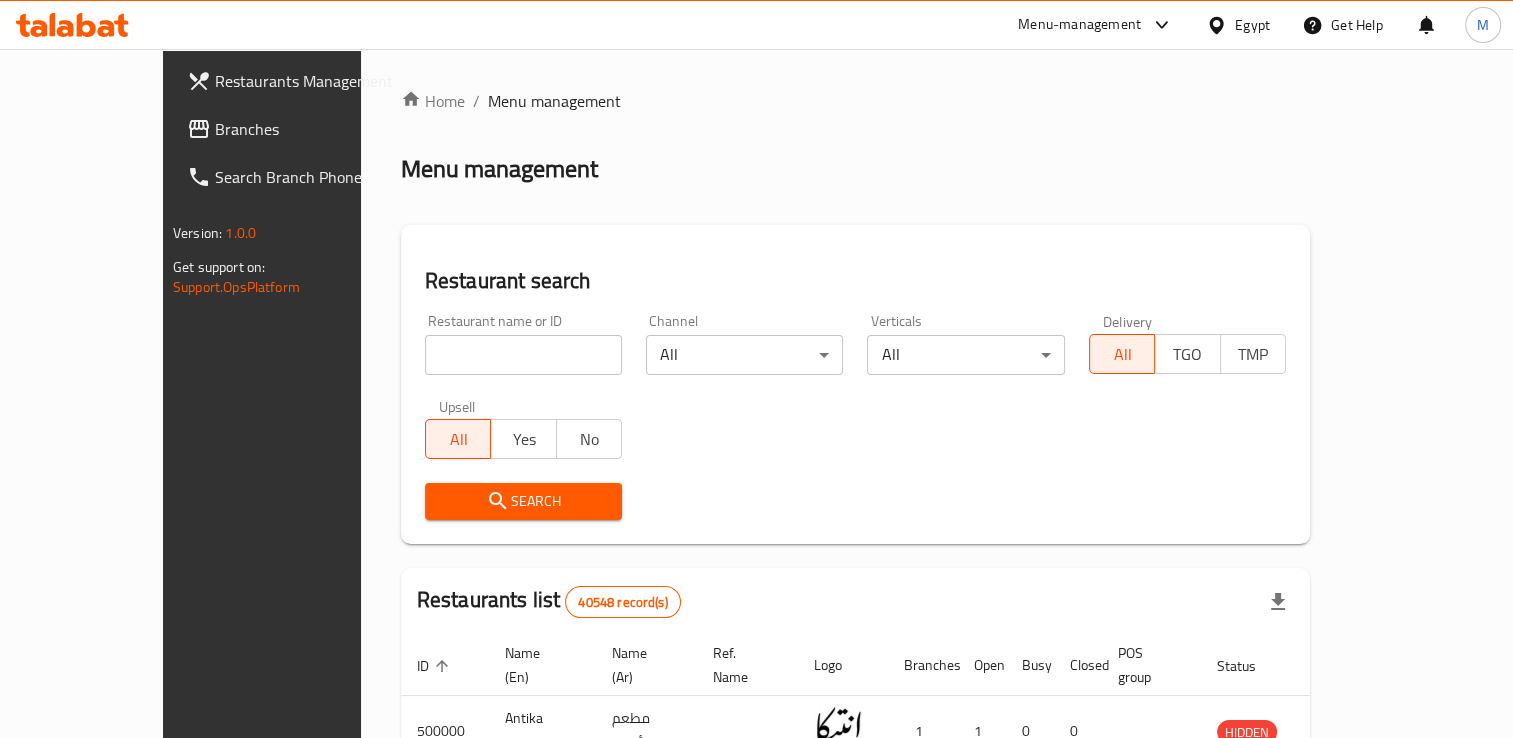 click on "Home / Menu management Menu management Restaurant search Restaurant name or ID Restaurant name or ID Channel All ​ Verticals All ​ Delivery All TGO TMP Upsell All Yes No   Search Restaurants list   40548 record(s) ID sorted ascending Name (En) Name (Ar) Ref. Name Logo Branches Open Busy Closed POS group Status Action 500000 Antika Restaurant مطعم أنتيكا 1 1 0 0 HIDDEN 500001 Crave كرييف 1 1 0 0 HIDDEN 500002 Egy Vendor 1 Egy Vendor 1 1 1 0 0 HIDDEN 500003 Abou El sid Abou El sid 1 0 0 0 INACTIVE 500004 Moro's Take Away موروز تيك اواي 1 0 0 0 INACTIVE 500005 B Fresco B Fresco 1 0 0 0 INACTIVE 500006 Lujo's Fresh Junk لوجو فريش جانك 1 0 0 0 INACTIVE 500007 Mizan - Maadi ميزان - المعادى 1 0 0 0 INACTIVE 500008 Tartouss طرطوس 1 0 0 0 INACTIVE 500009 Vassoio Vassoio 1 0 0 0 INACTIVE Rows per page: 10 1-10 of 40548" at bounding box center [855, 733] 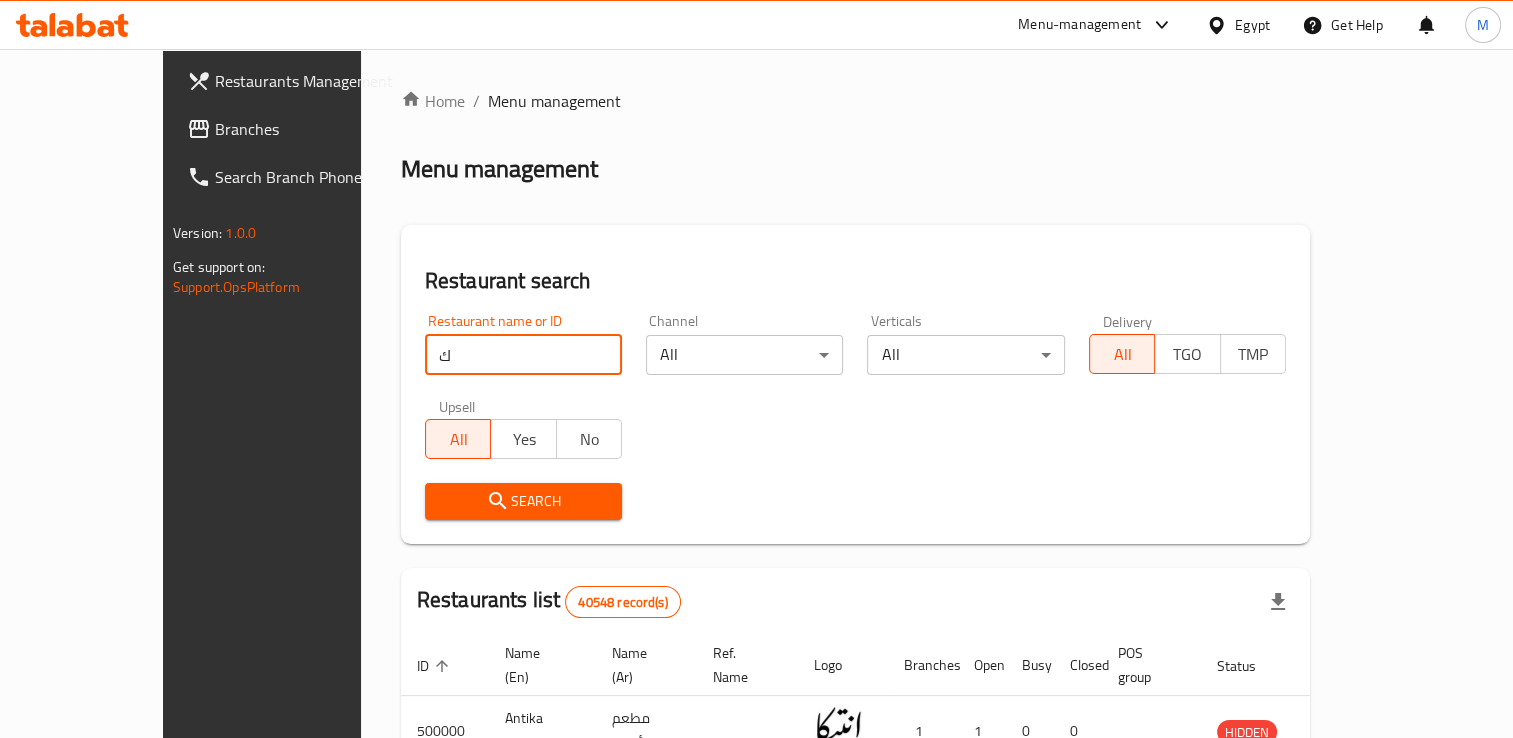 type on "كشري السلطان" 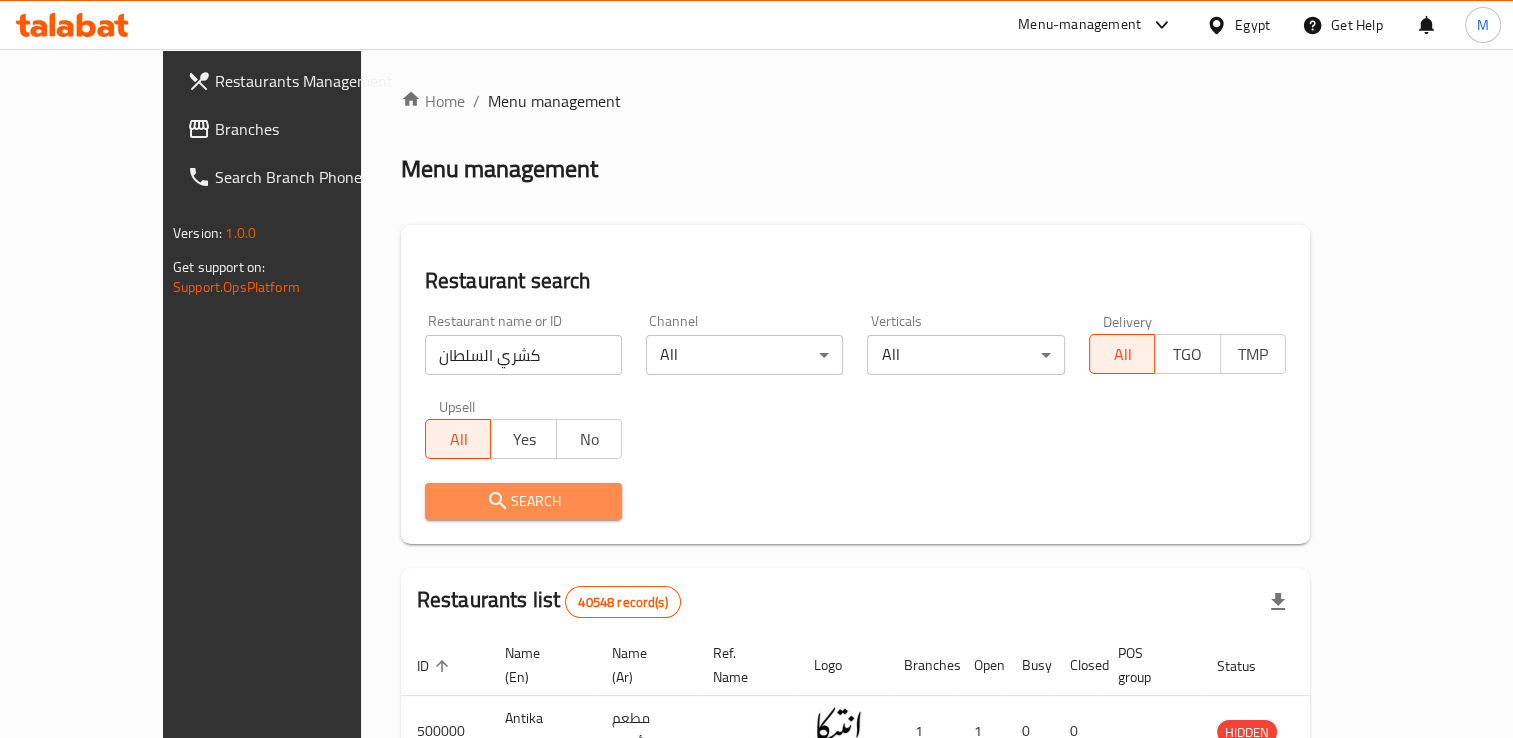 click on "Search" at bounding box center [523, 501] 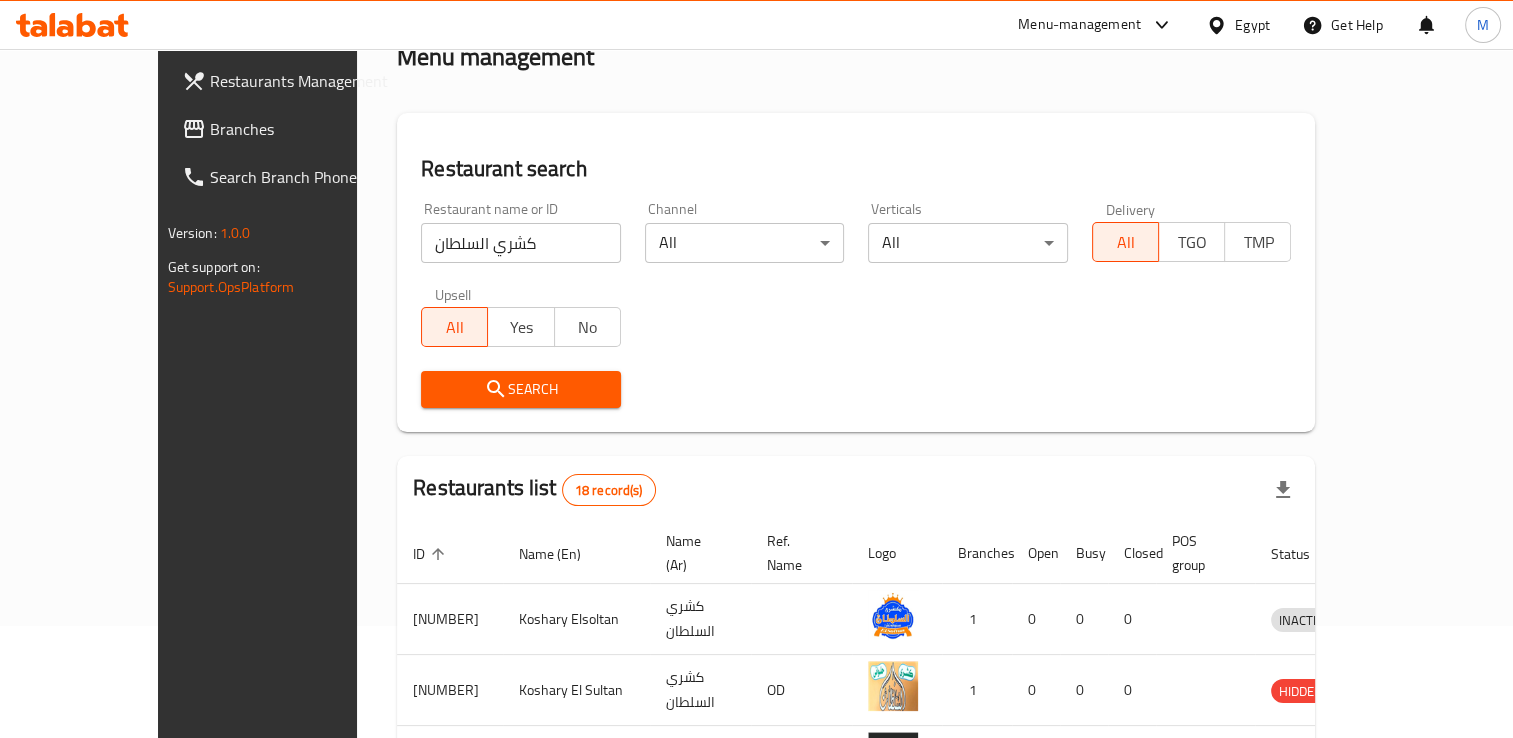 scroll, scrollTop: 0, scrollLeft: 0, axis: both 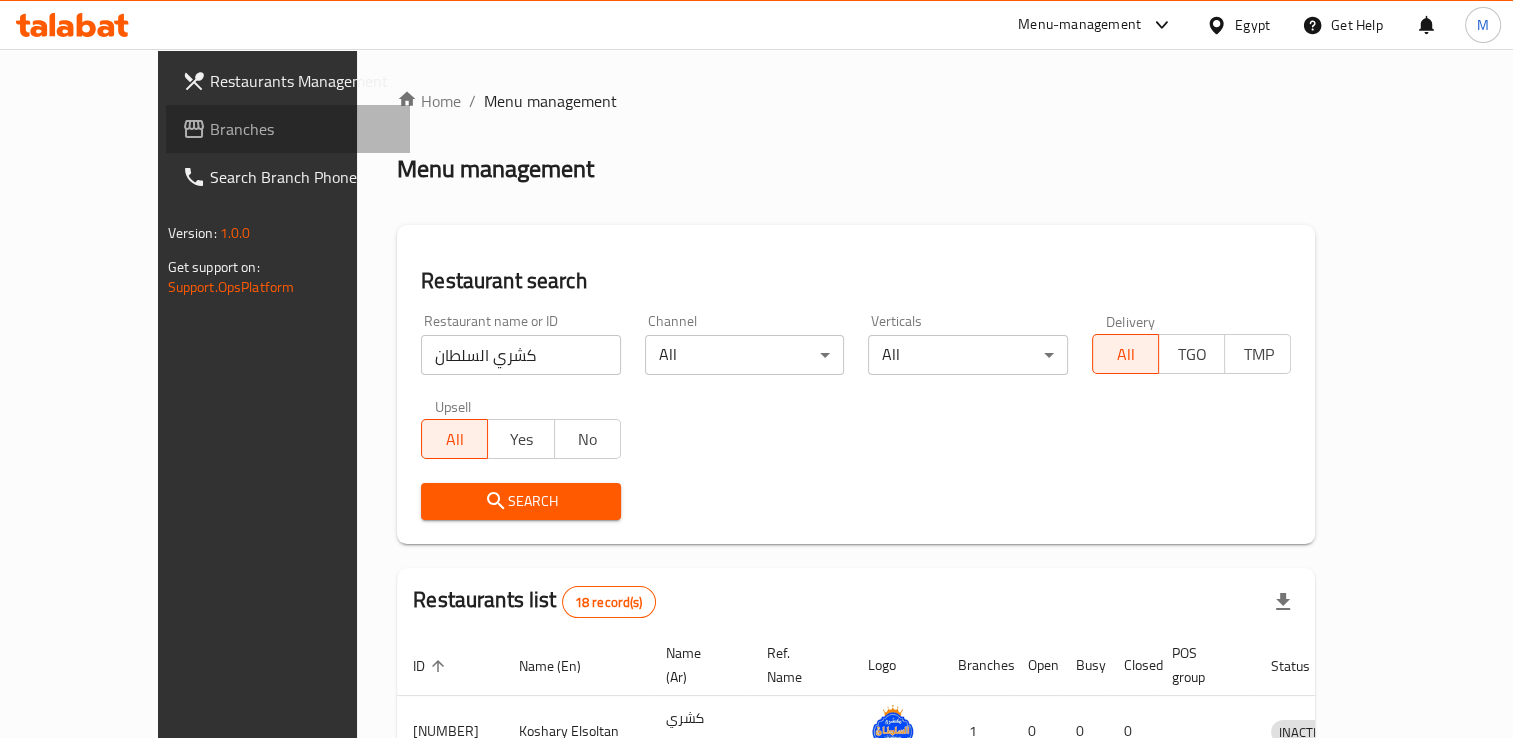 click on "Branches" at bounding box center [302, 129] 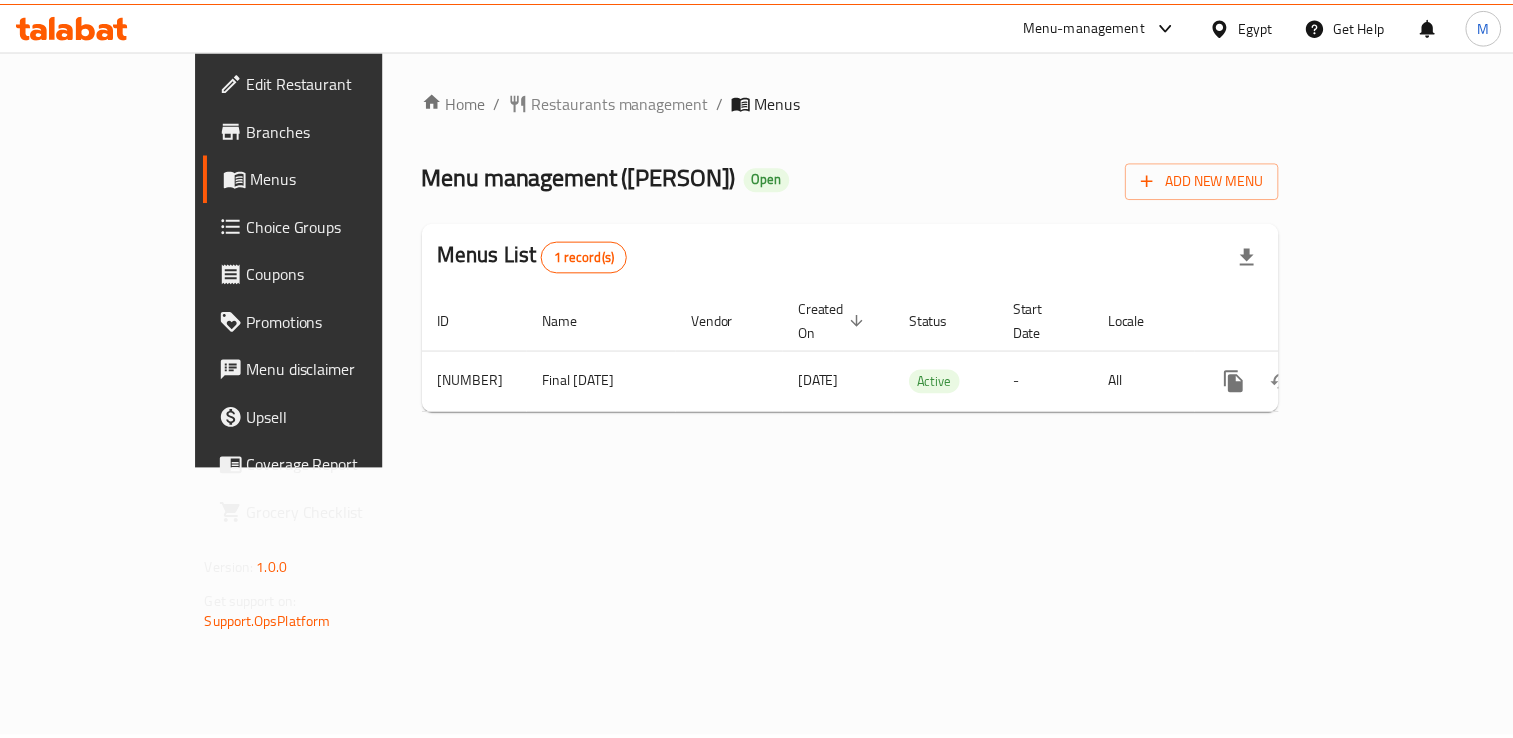 scroll, scrollTop: 0, scrollLeft: 0, axis: both 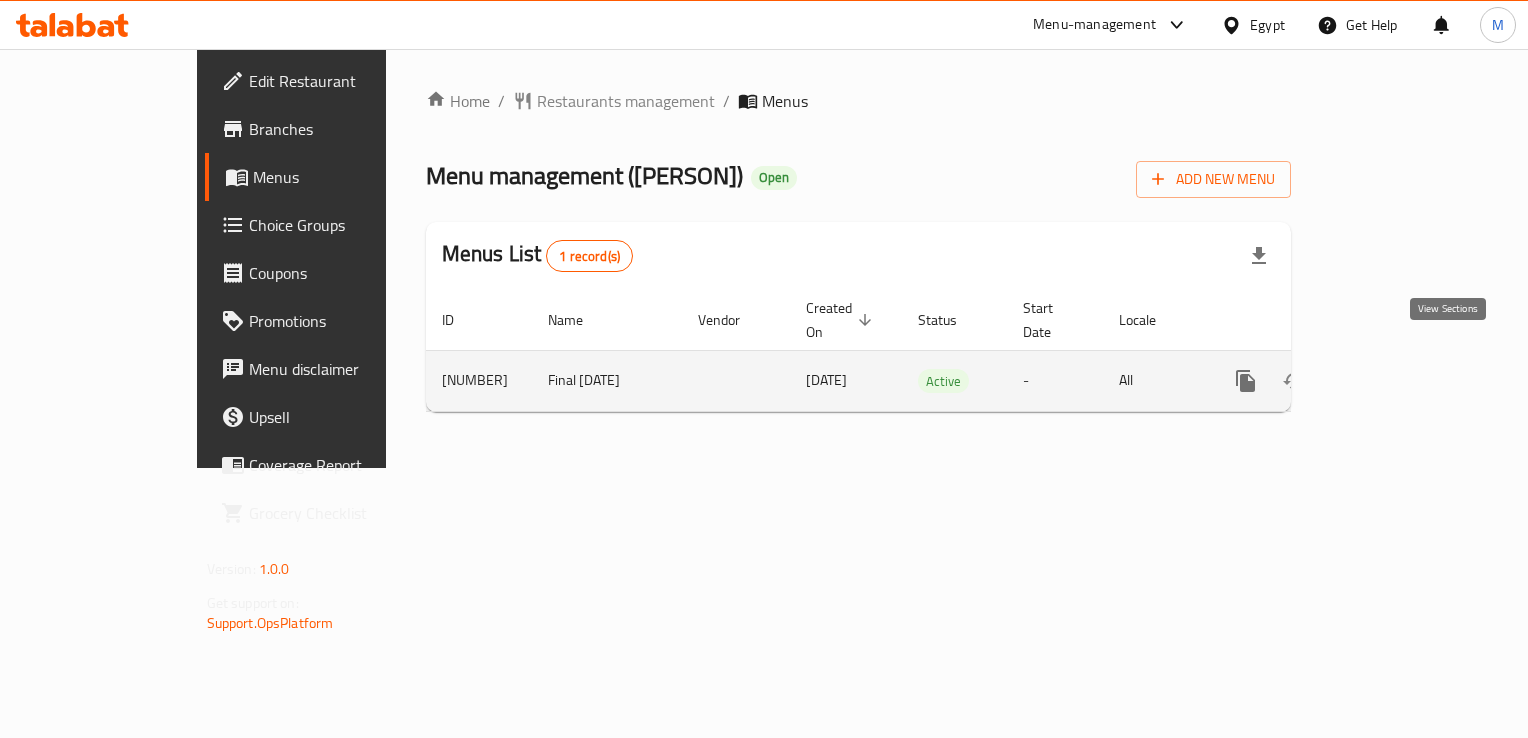 click 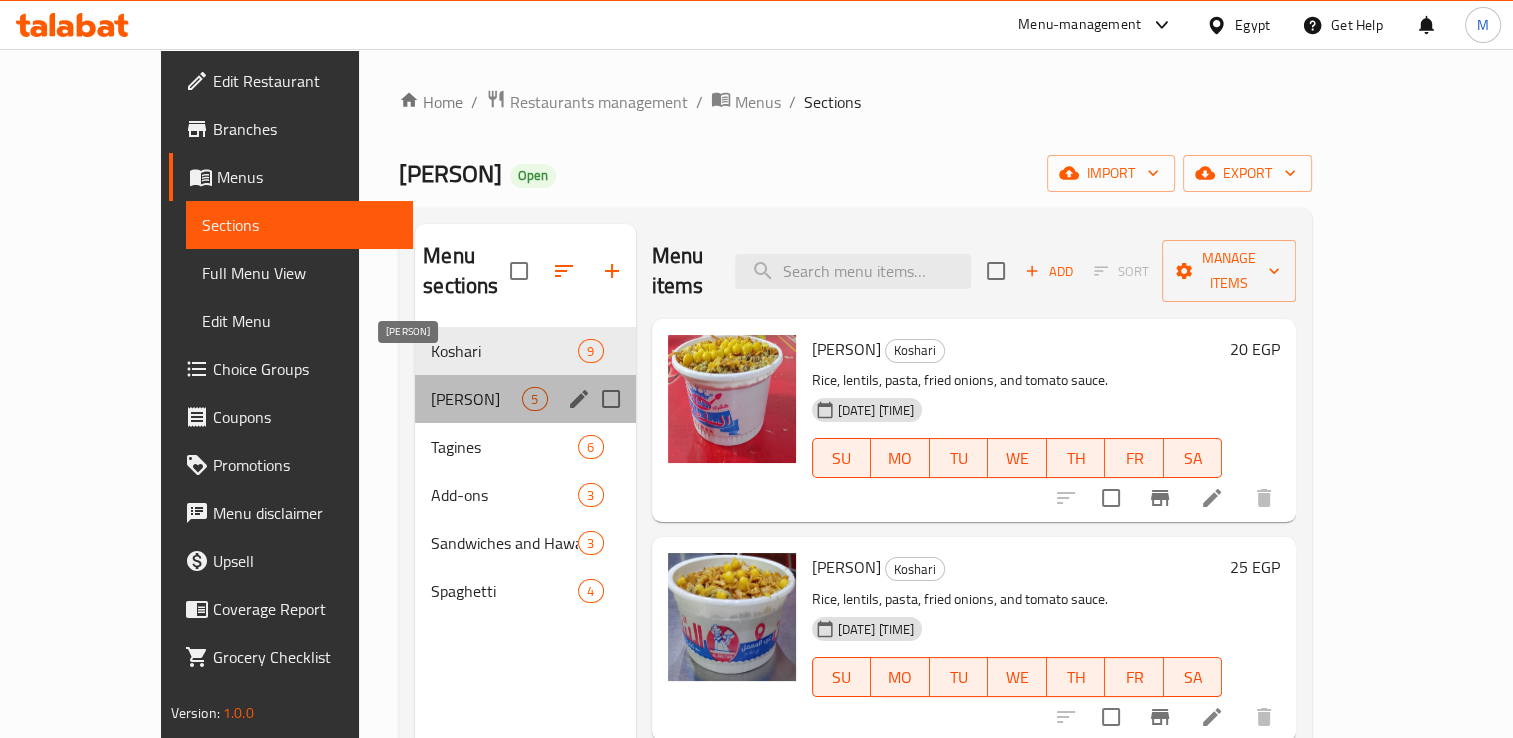 click on "[PERSON]" at bounding box center [476, 399] 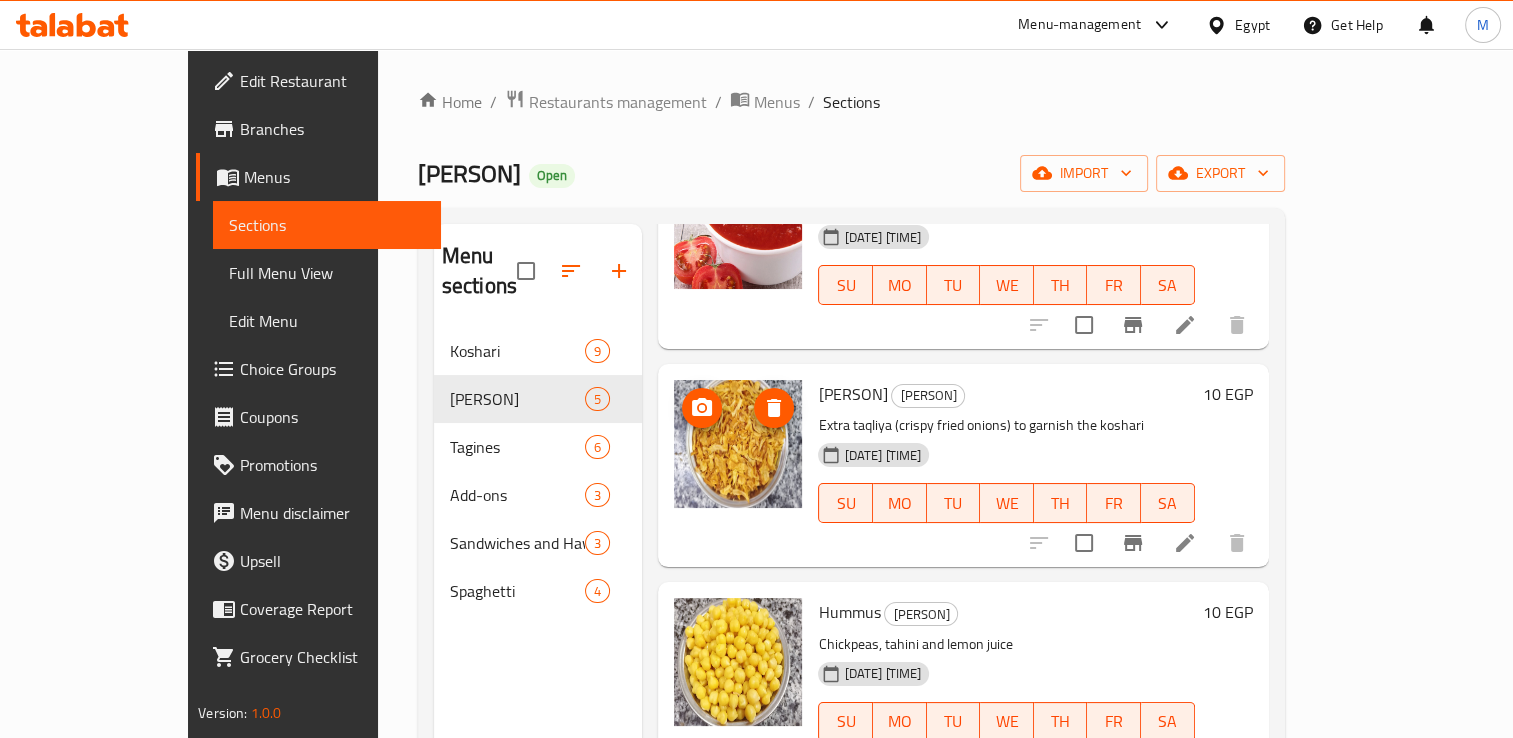 scroll, scrollTop: 404, scrollLeft: 0, axis: vertical 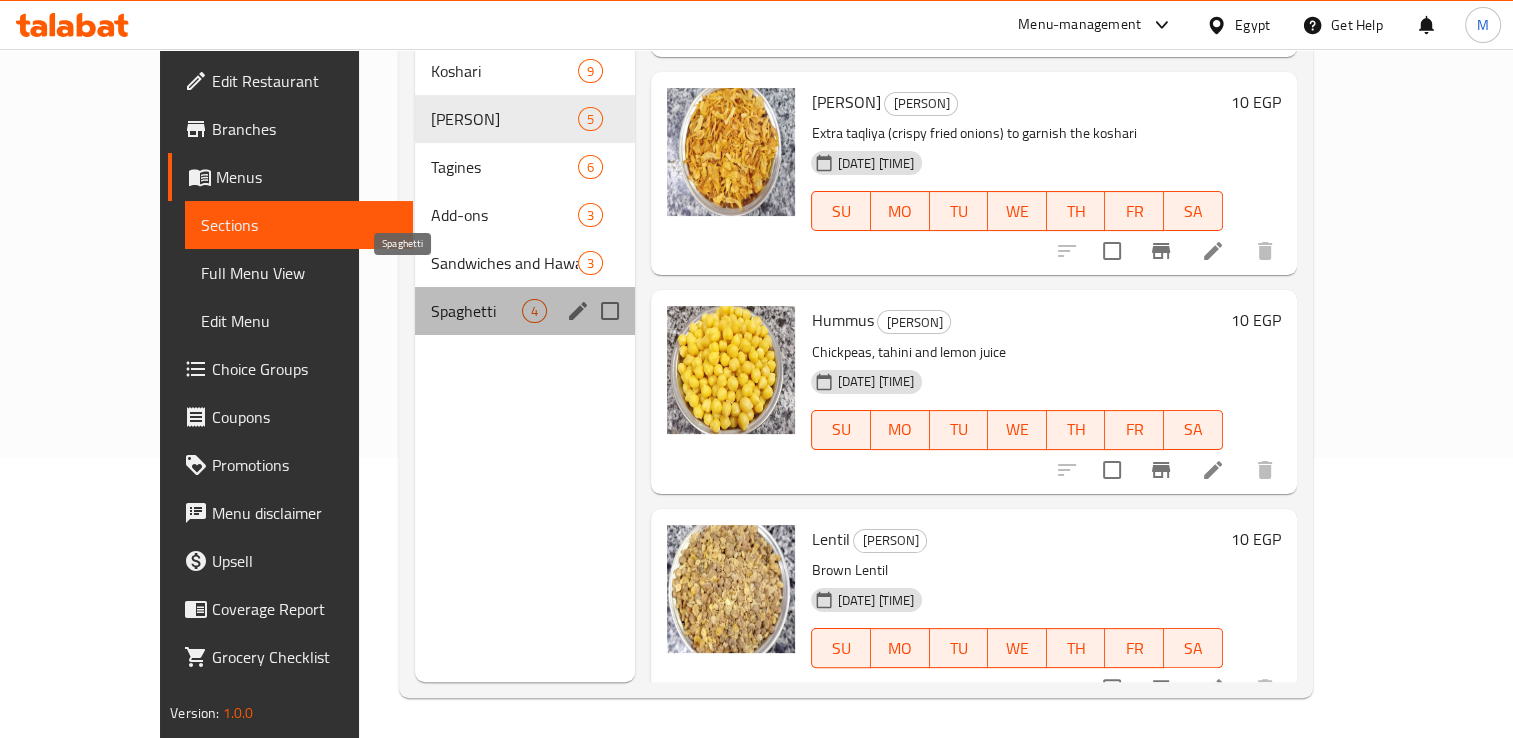 click on "Spaghetti" at bounding box center (476, 311) 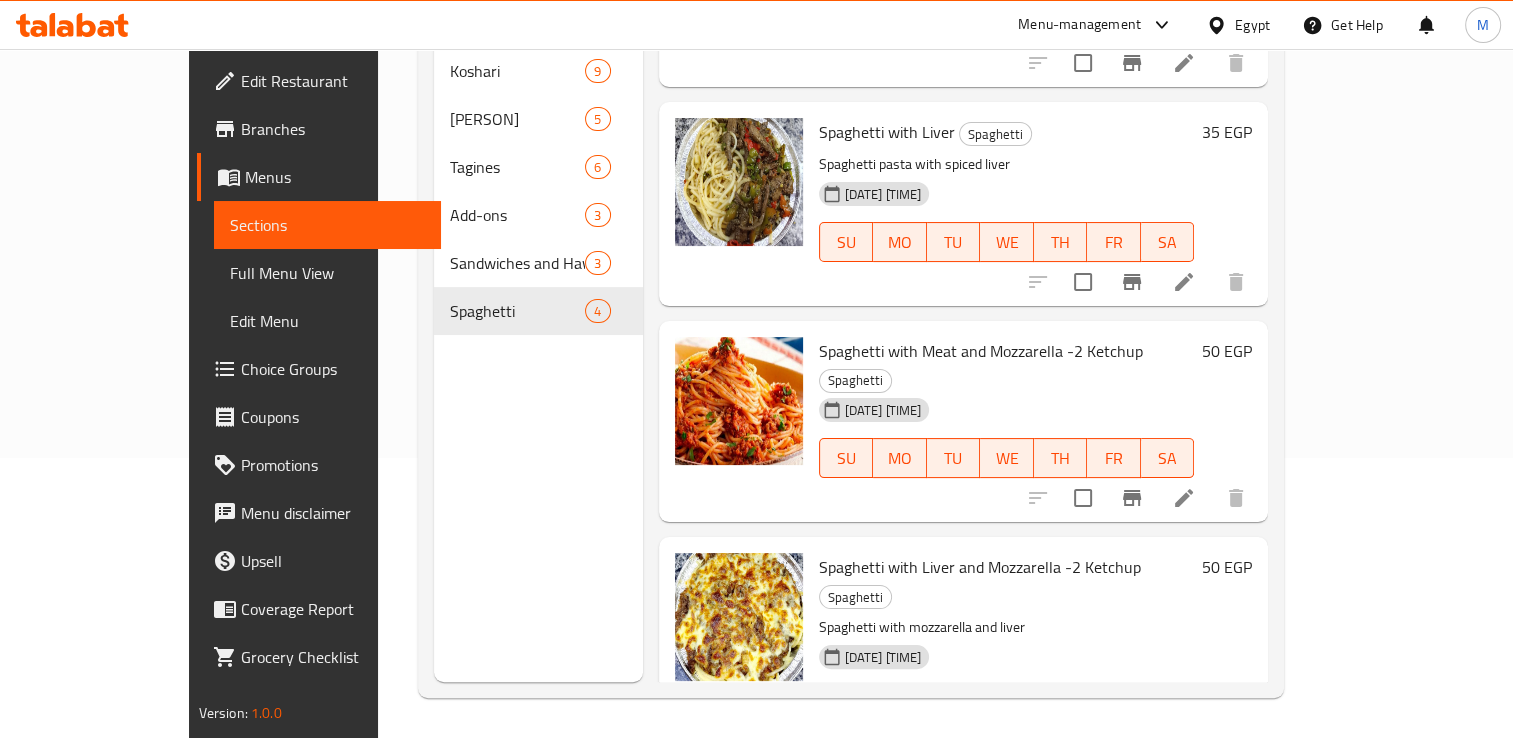 scroll, scrollTop: 0, scrollLeft: 0, axis: both 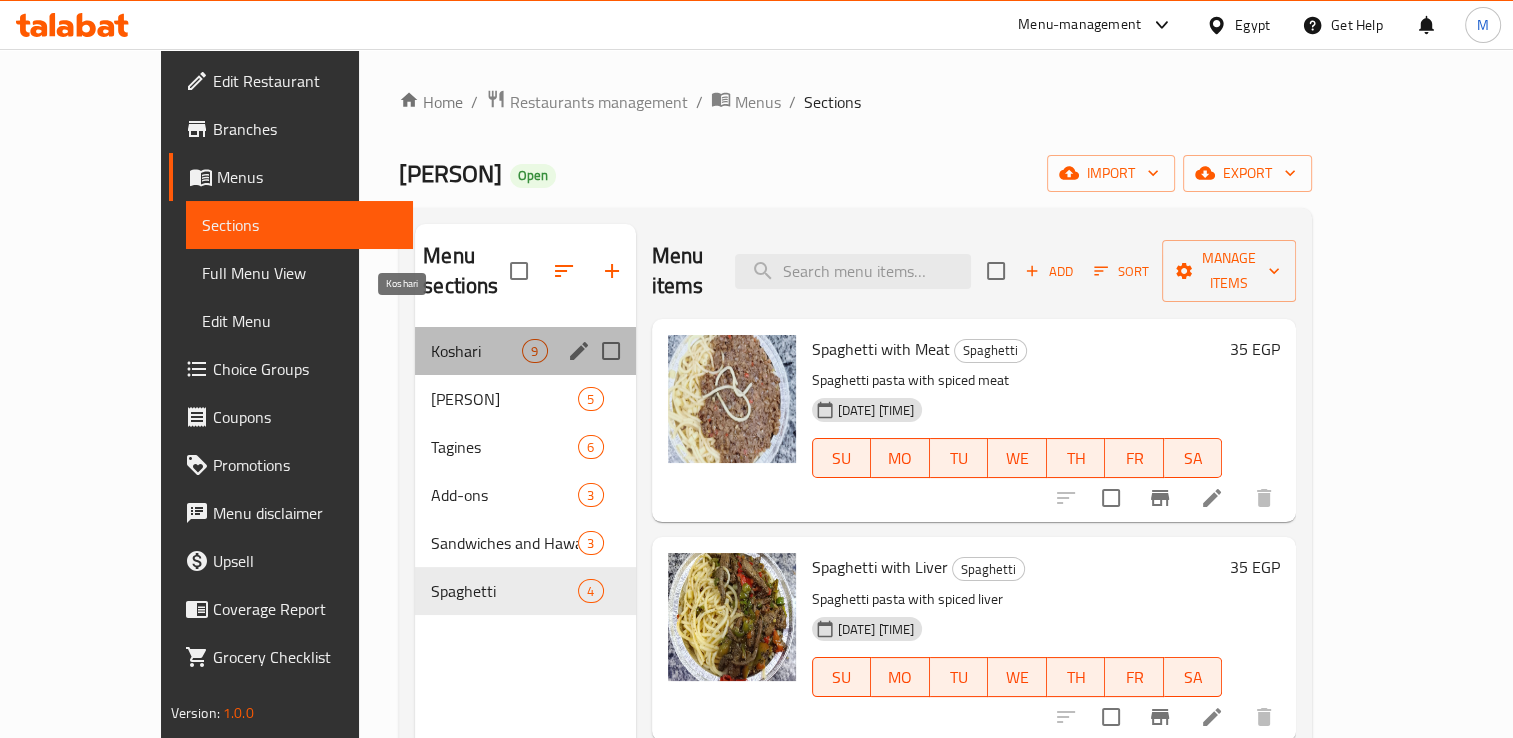 click on "Koshari" at bounding box center (476, 351) 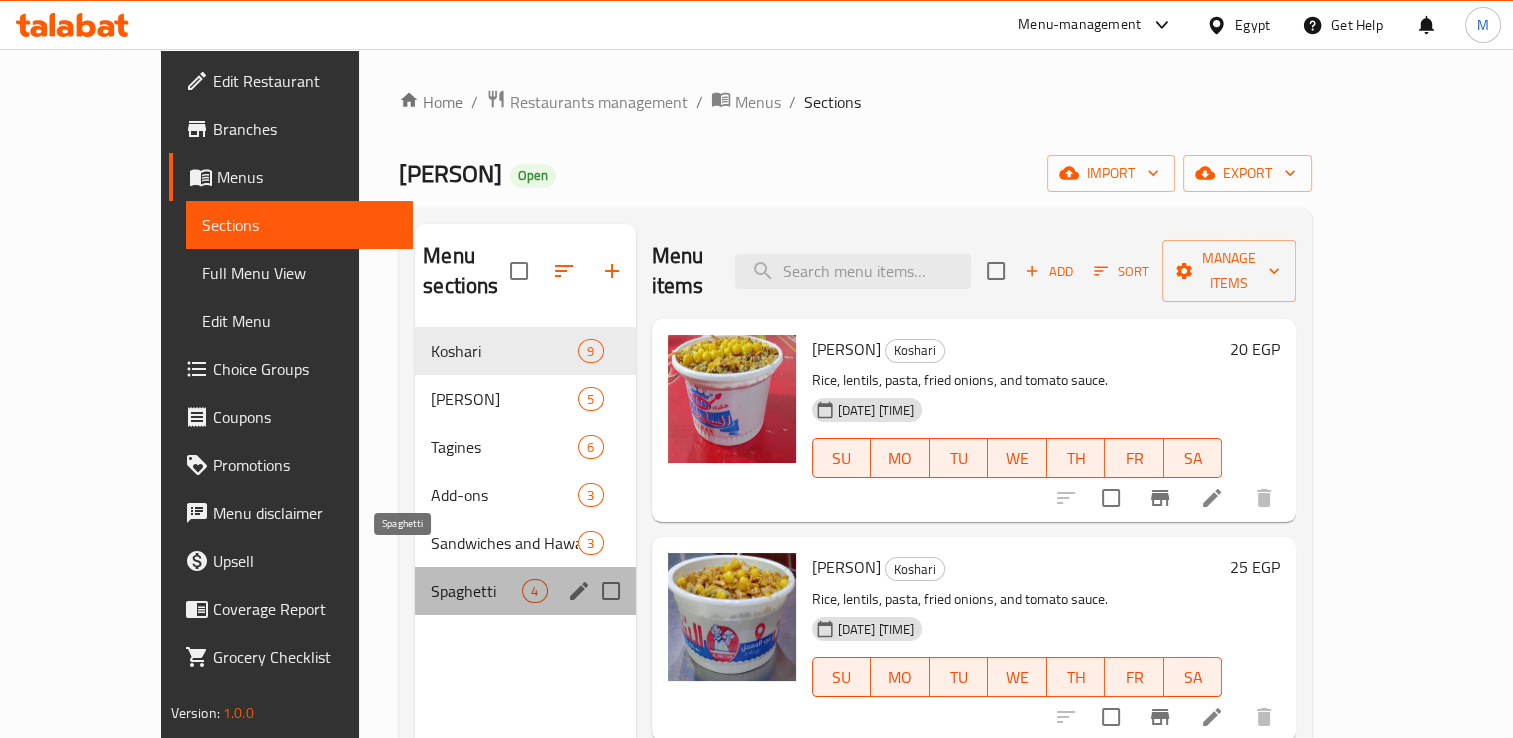 click on "Spaghetti" at bounding box center (476, 591) 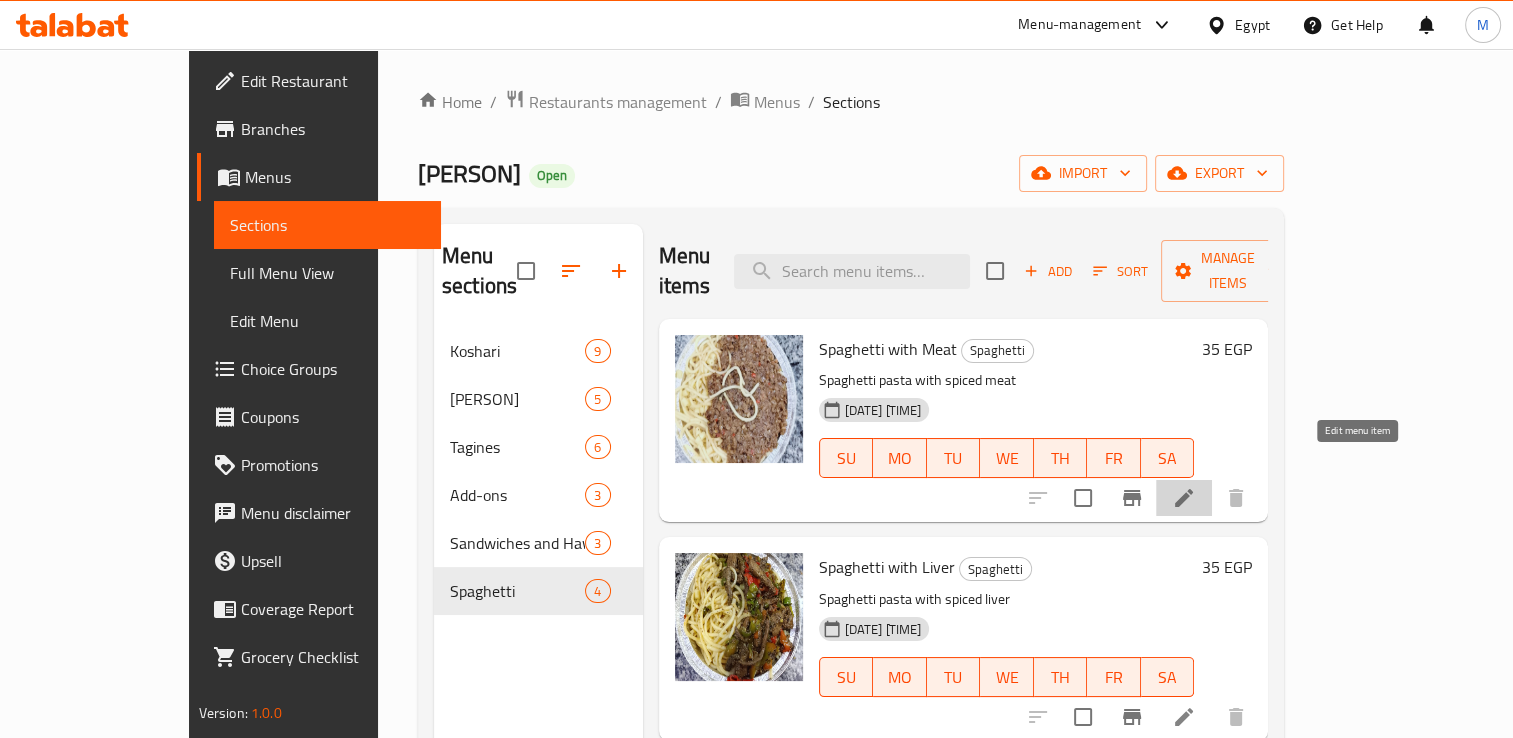 click 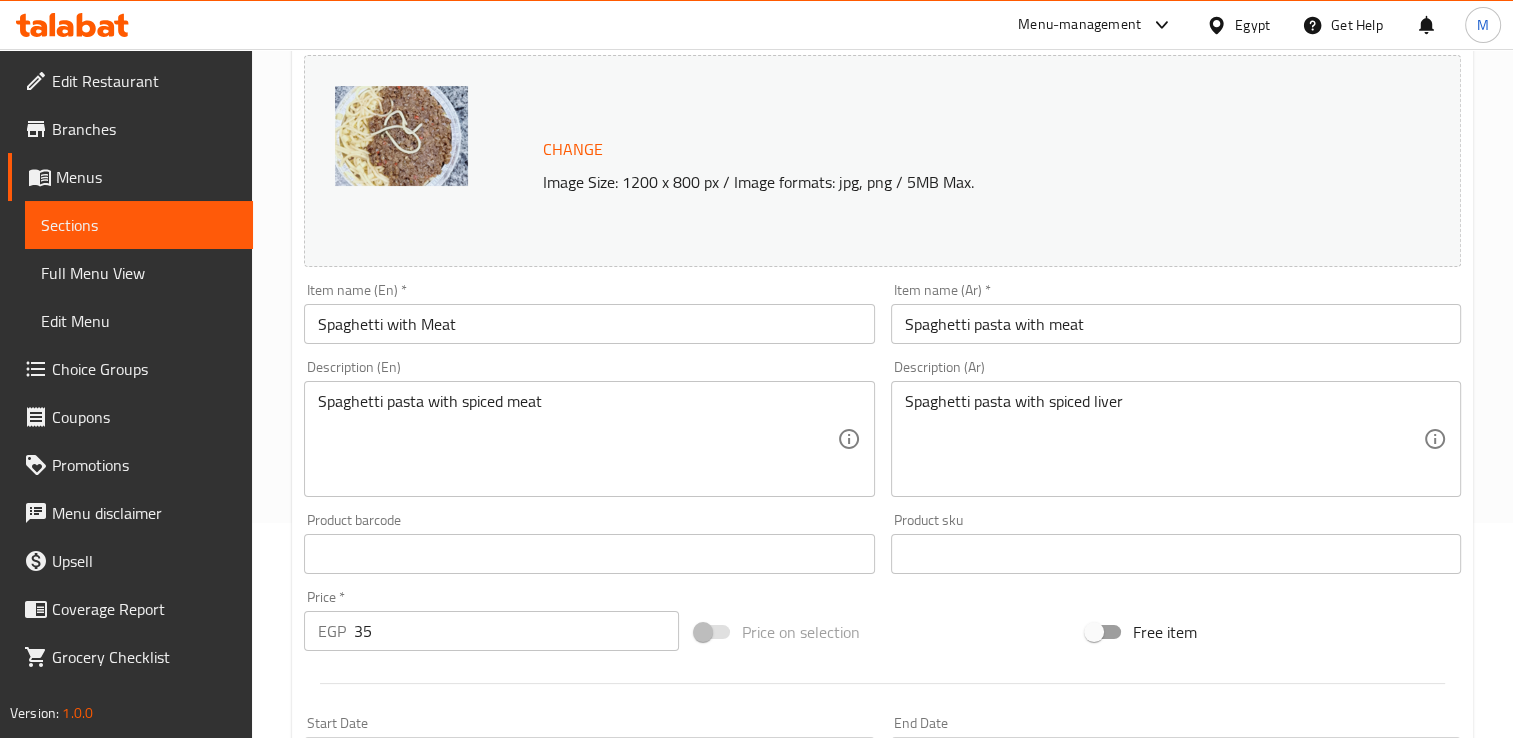 scroll, scrollTop: 296, scrollLeft: 0, axis: vertical 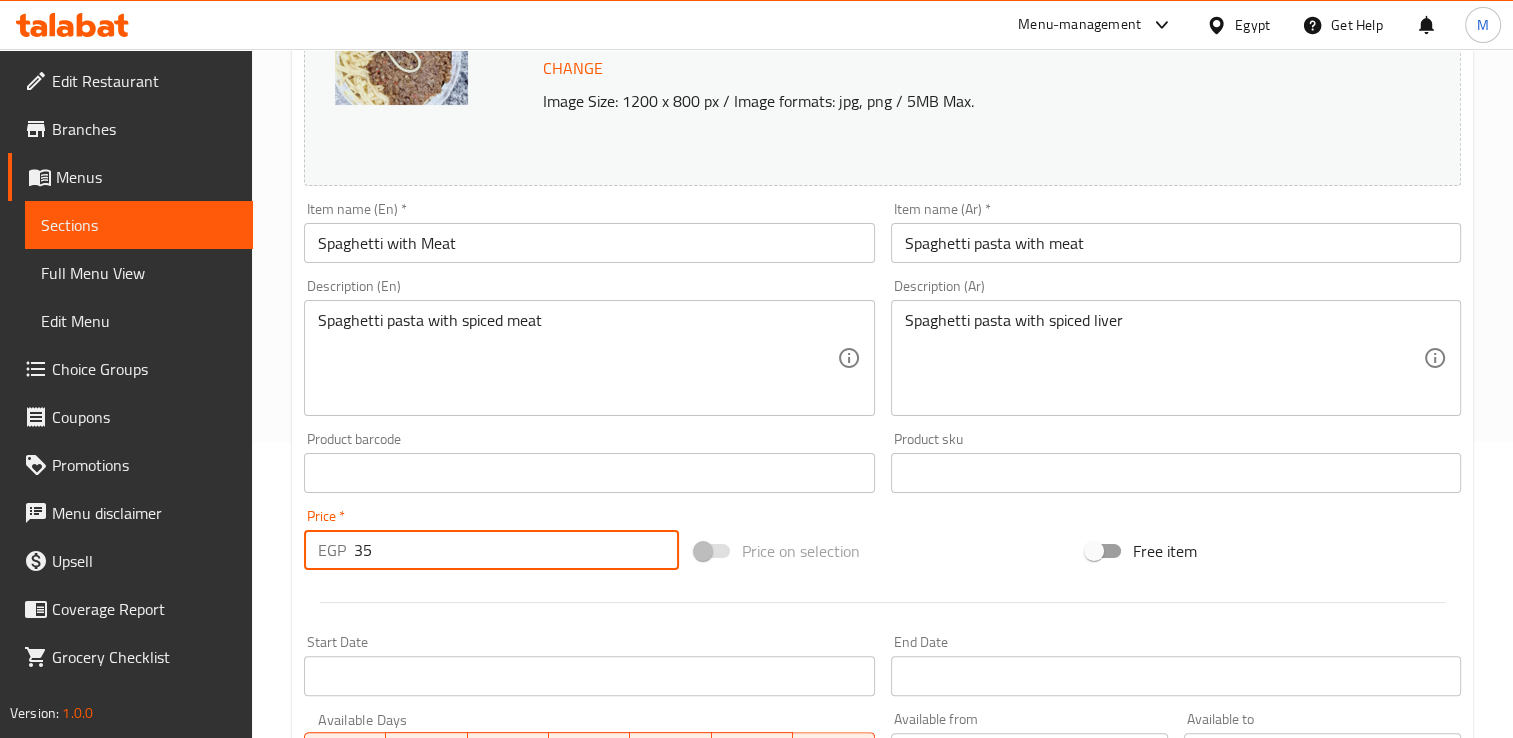 click on "35" at bounding box center [516, 550] 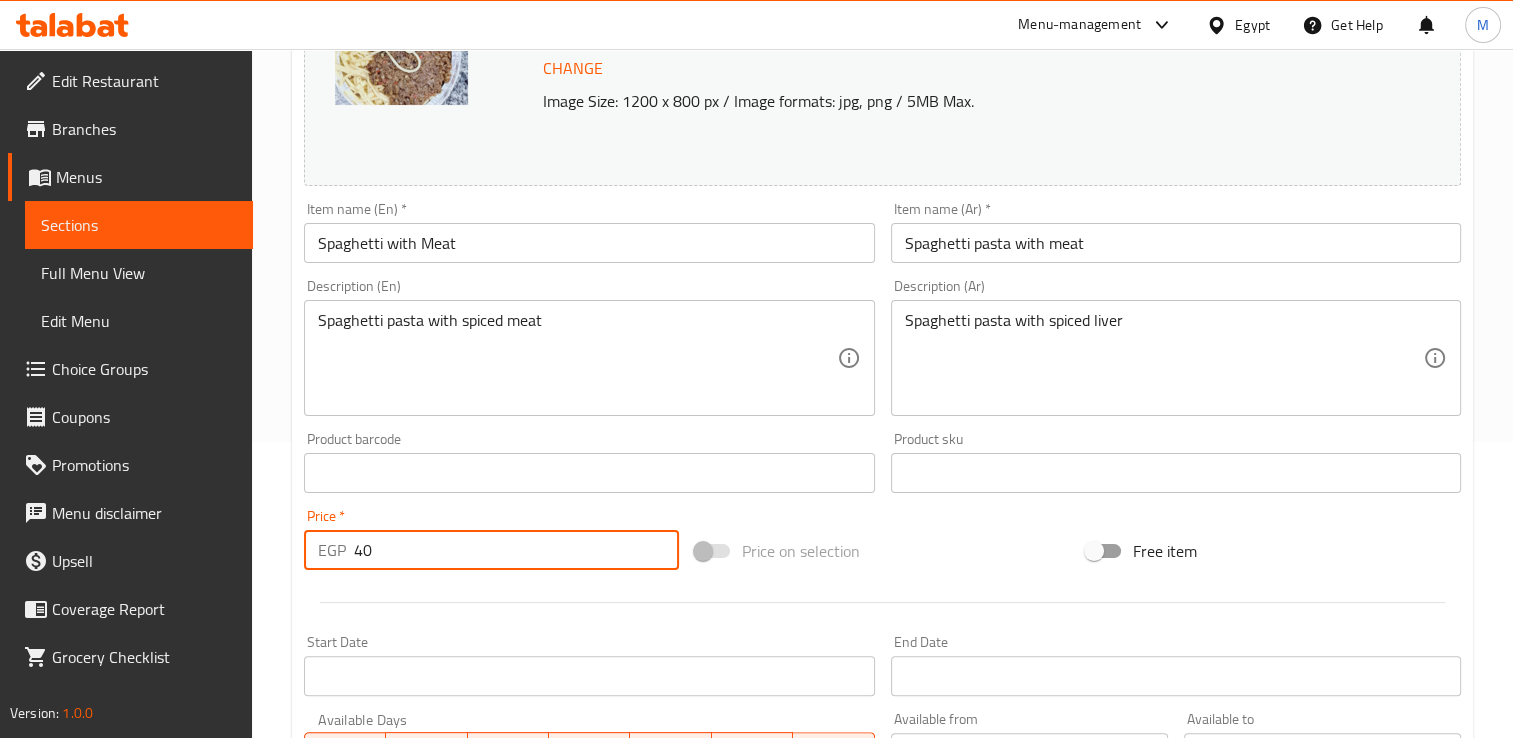 scroll, scrollTop: 702, scrollLeft: 0, axis: vertical 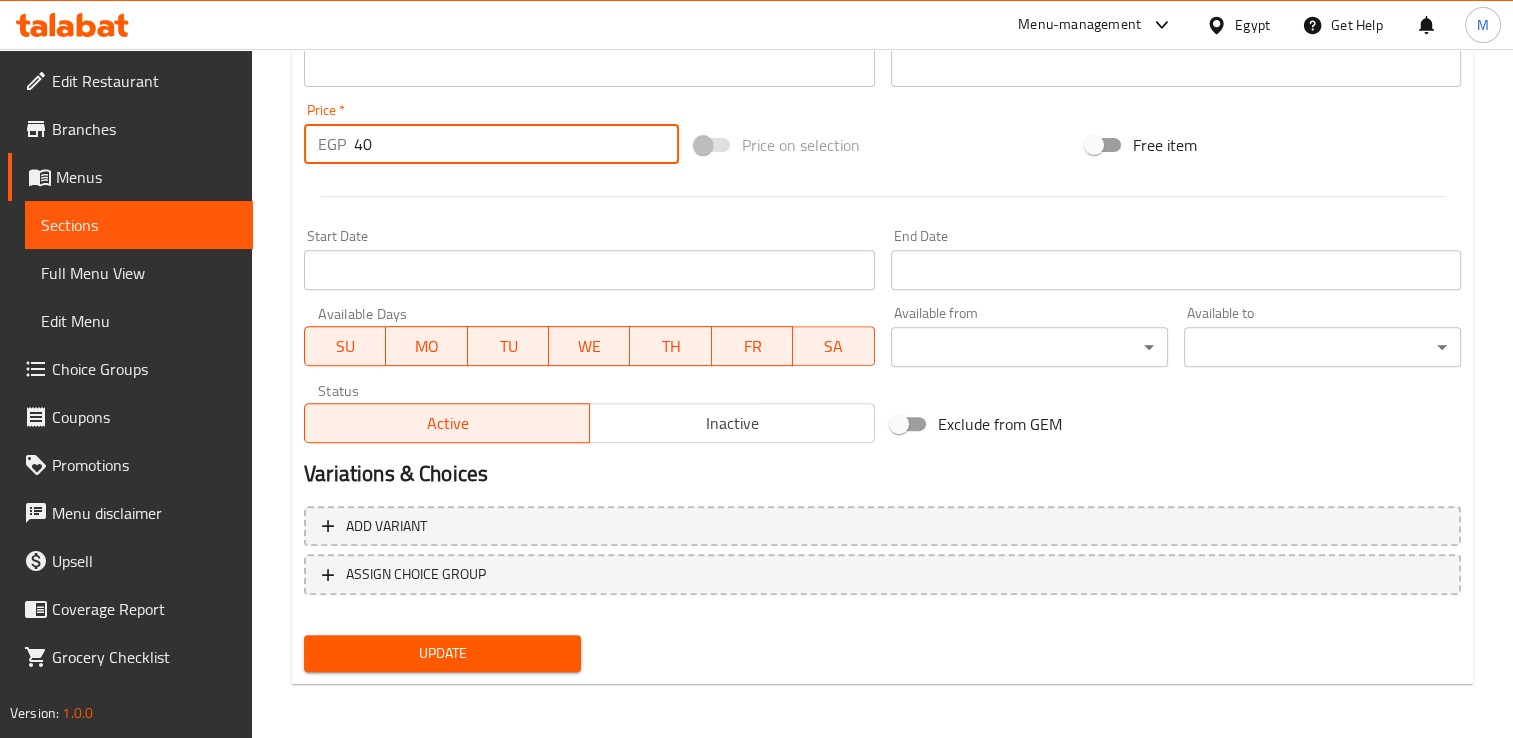 type on "40" 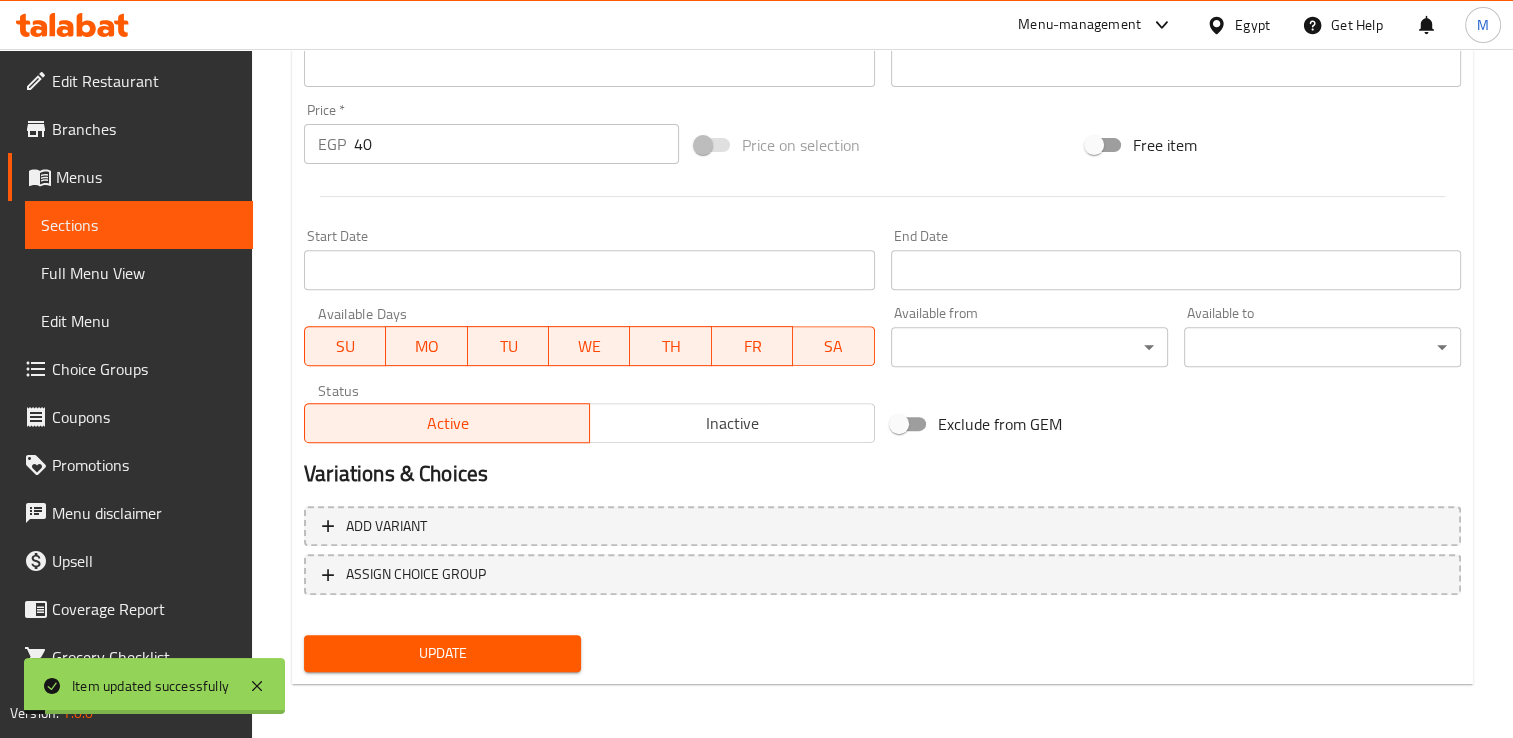 scroll, scrollTop: 0, scrollLeft: 0, axis: both 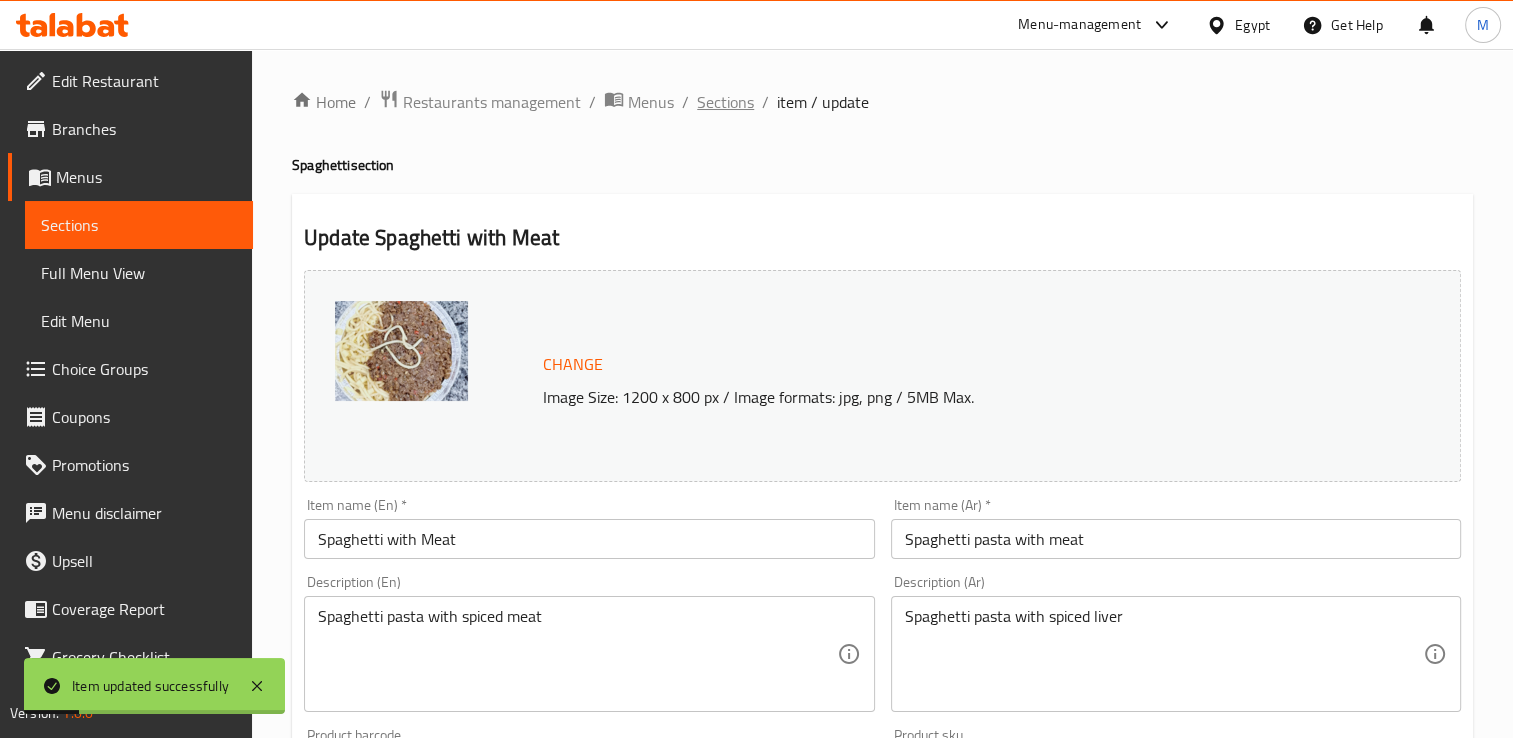 click on "Sections" at bounding box center (725, 102) 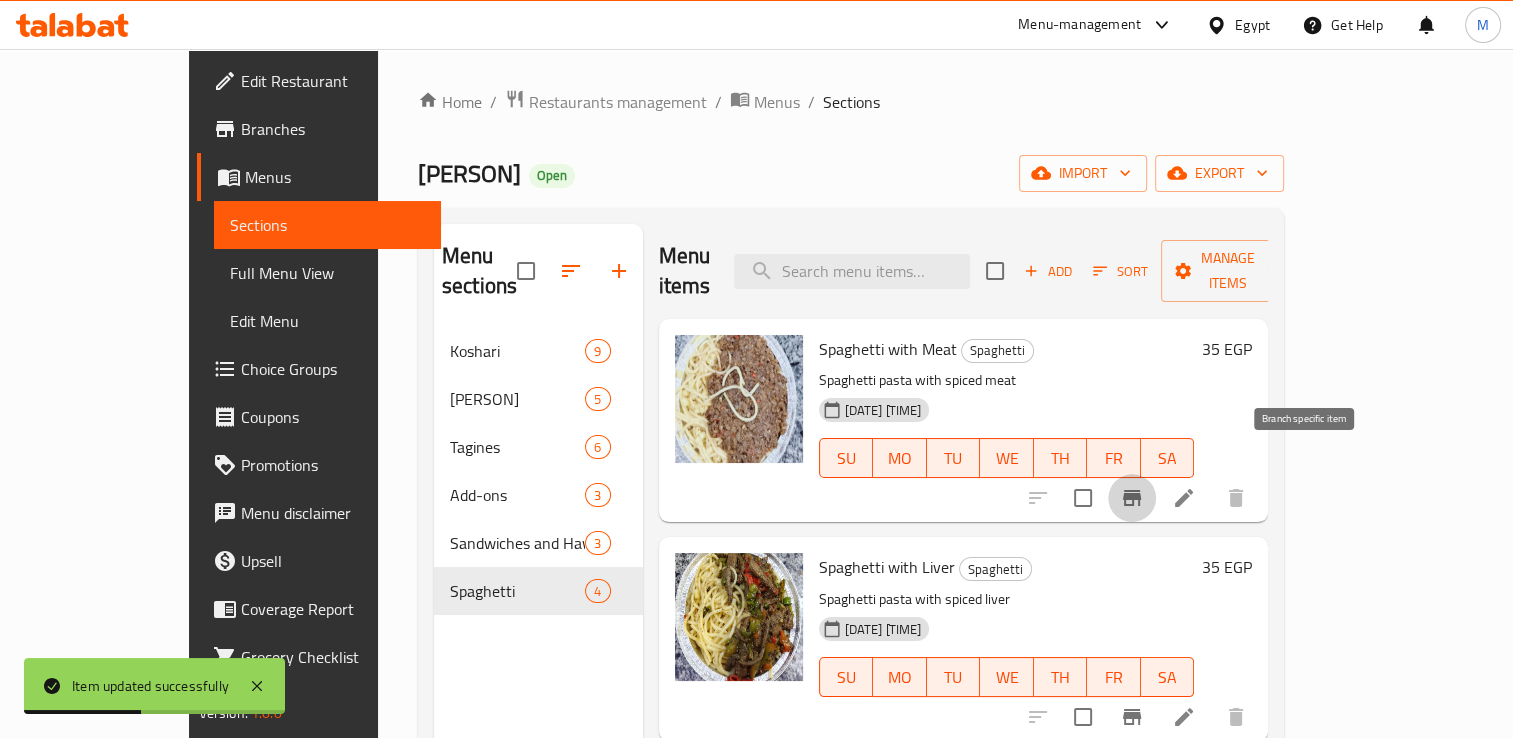 click 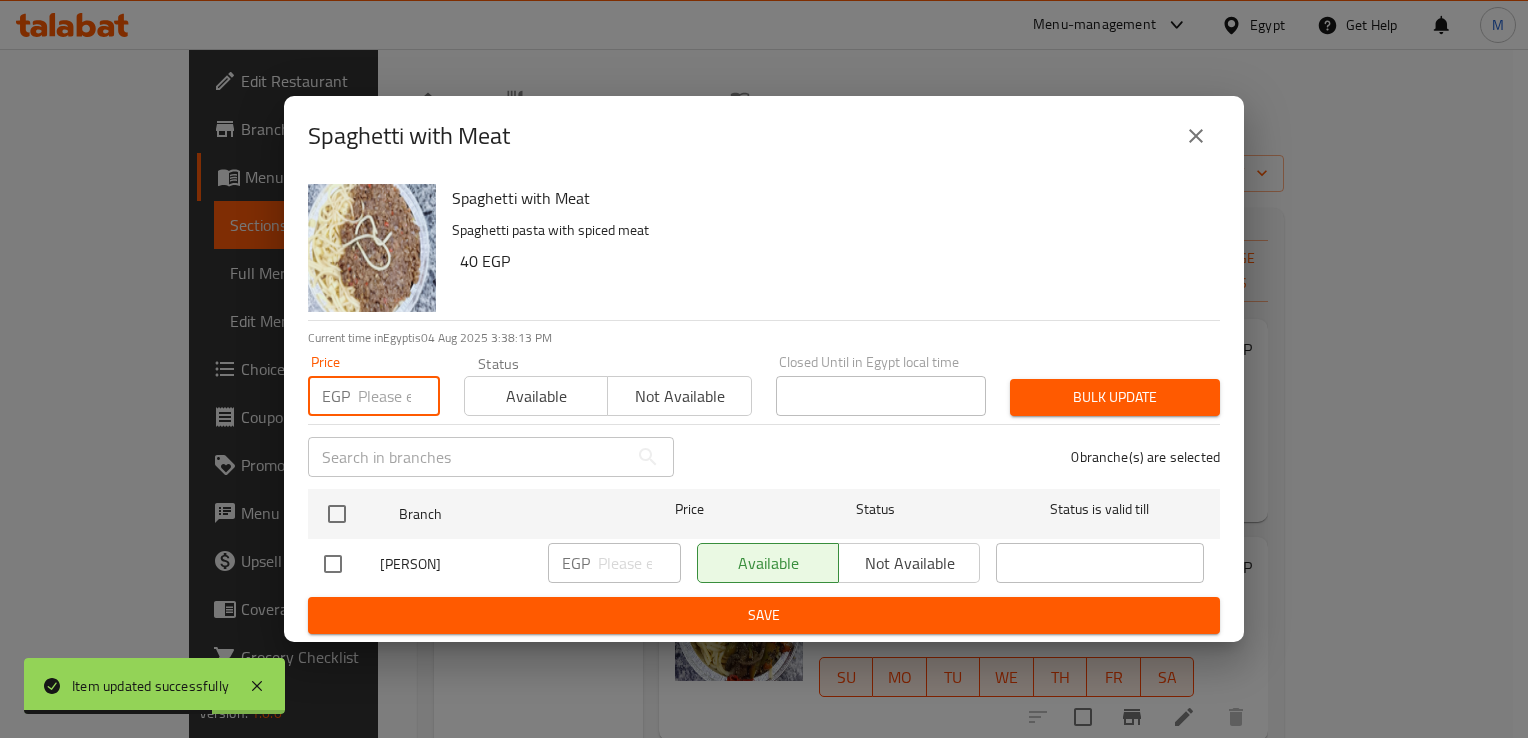 click at bounding box center (399, 396) 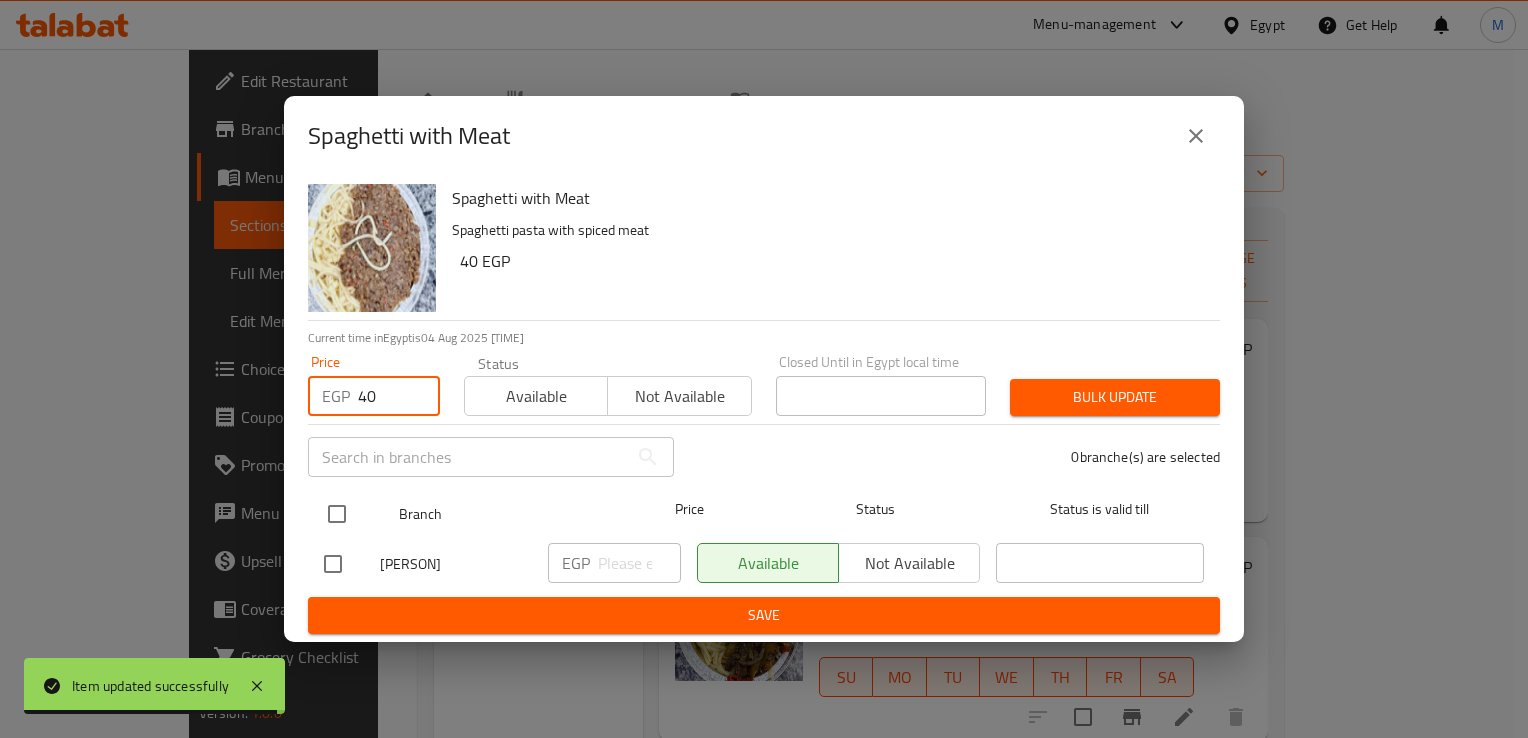 type on "40" 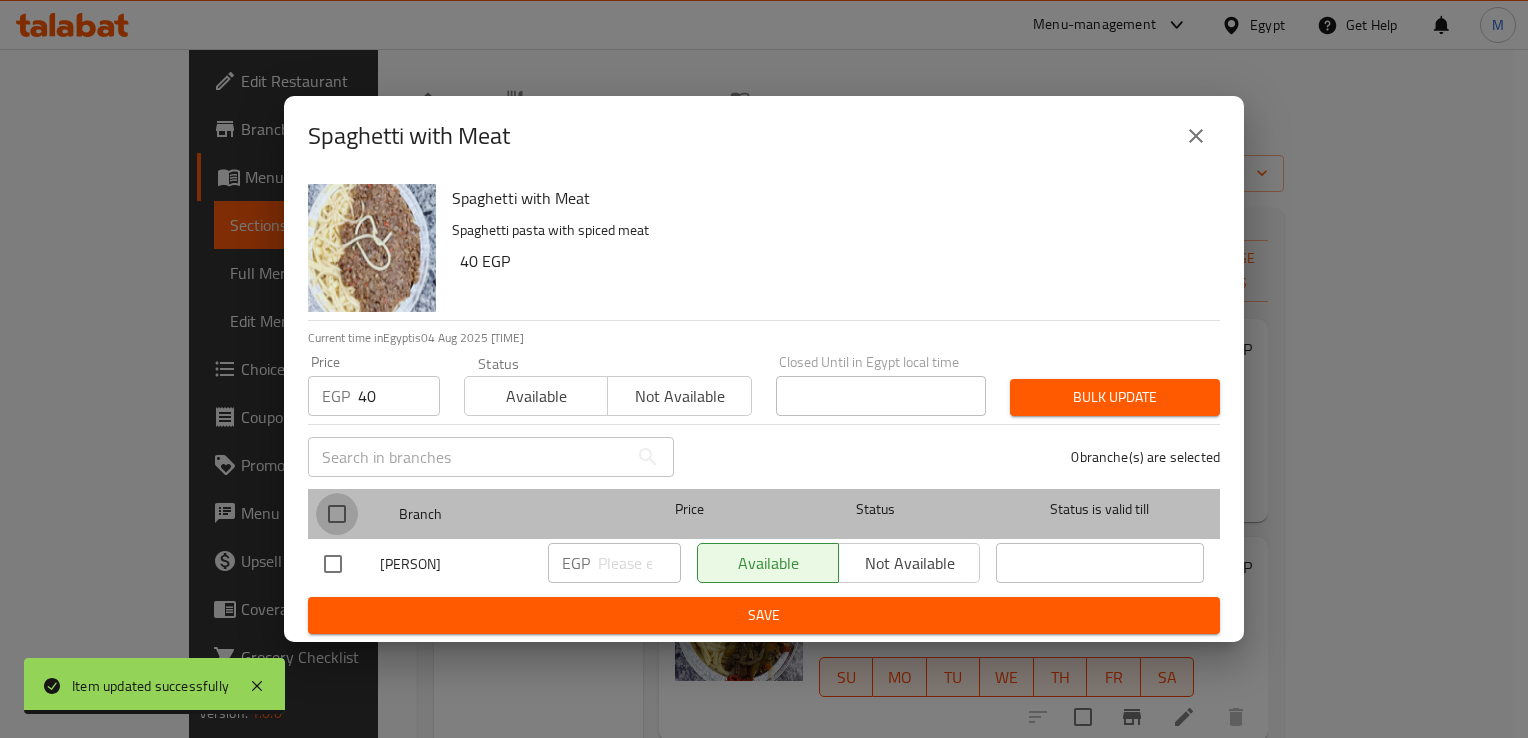 click at bounding box center (337, 514) 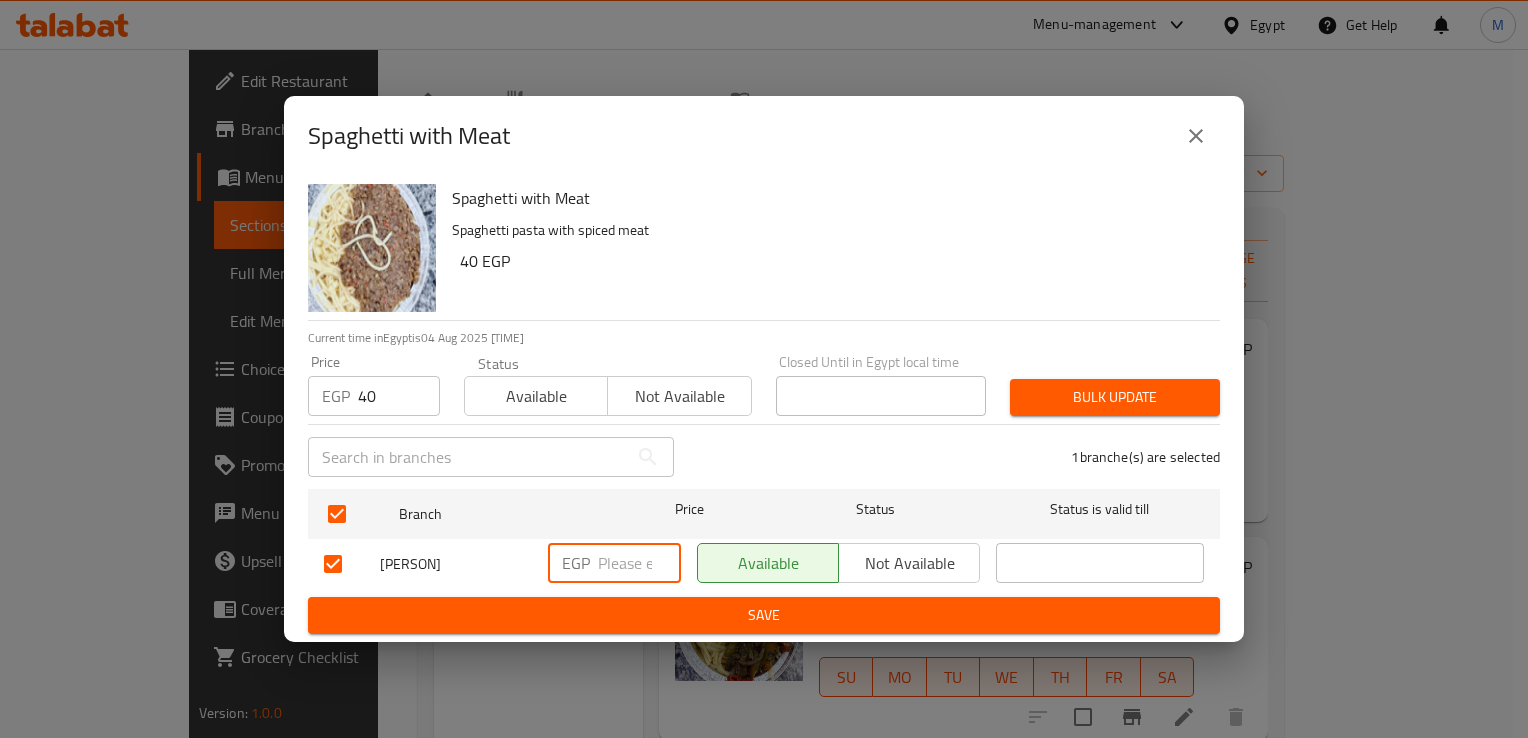 click at bounding box center (639, 563) 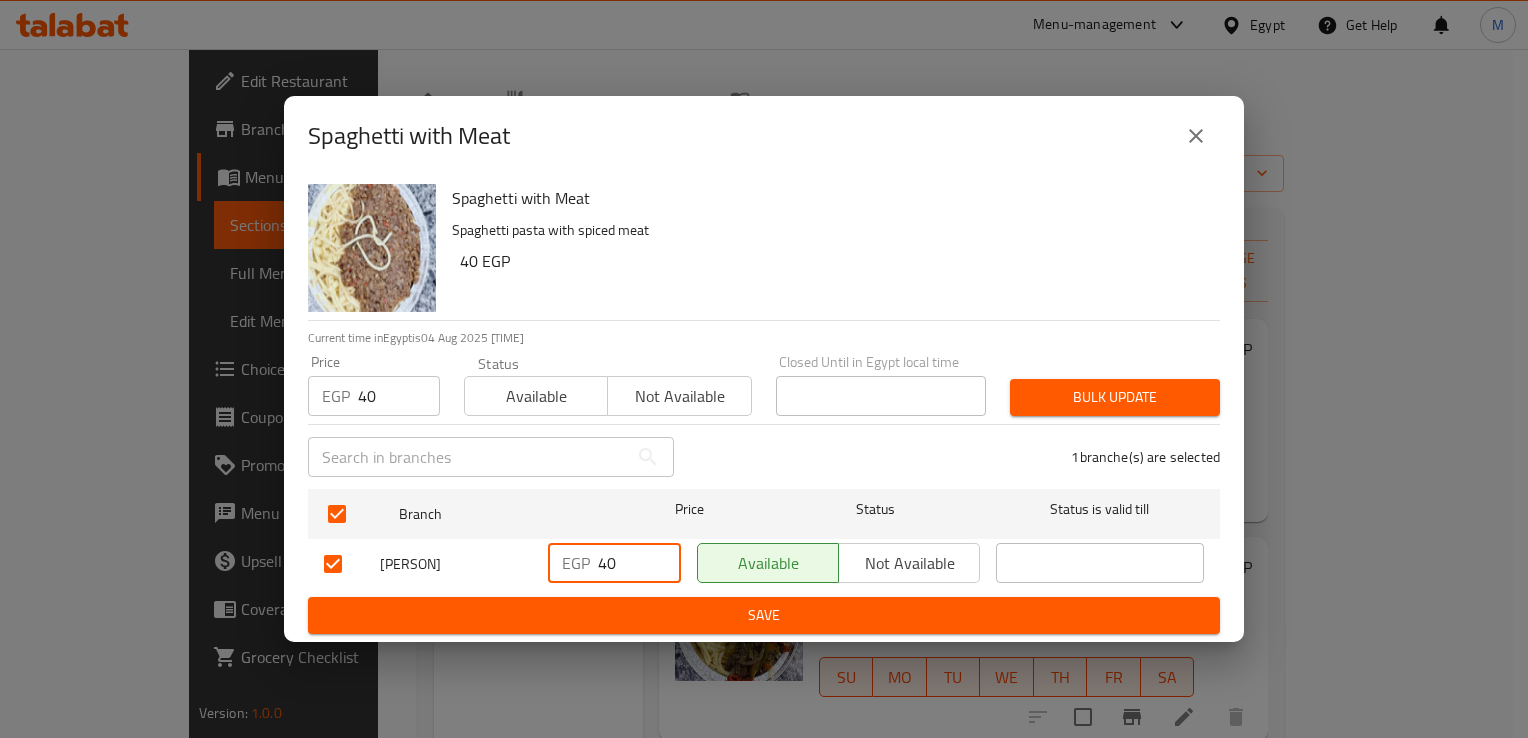 type on "40" 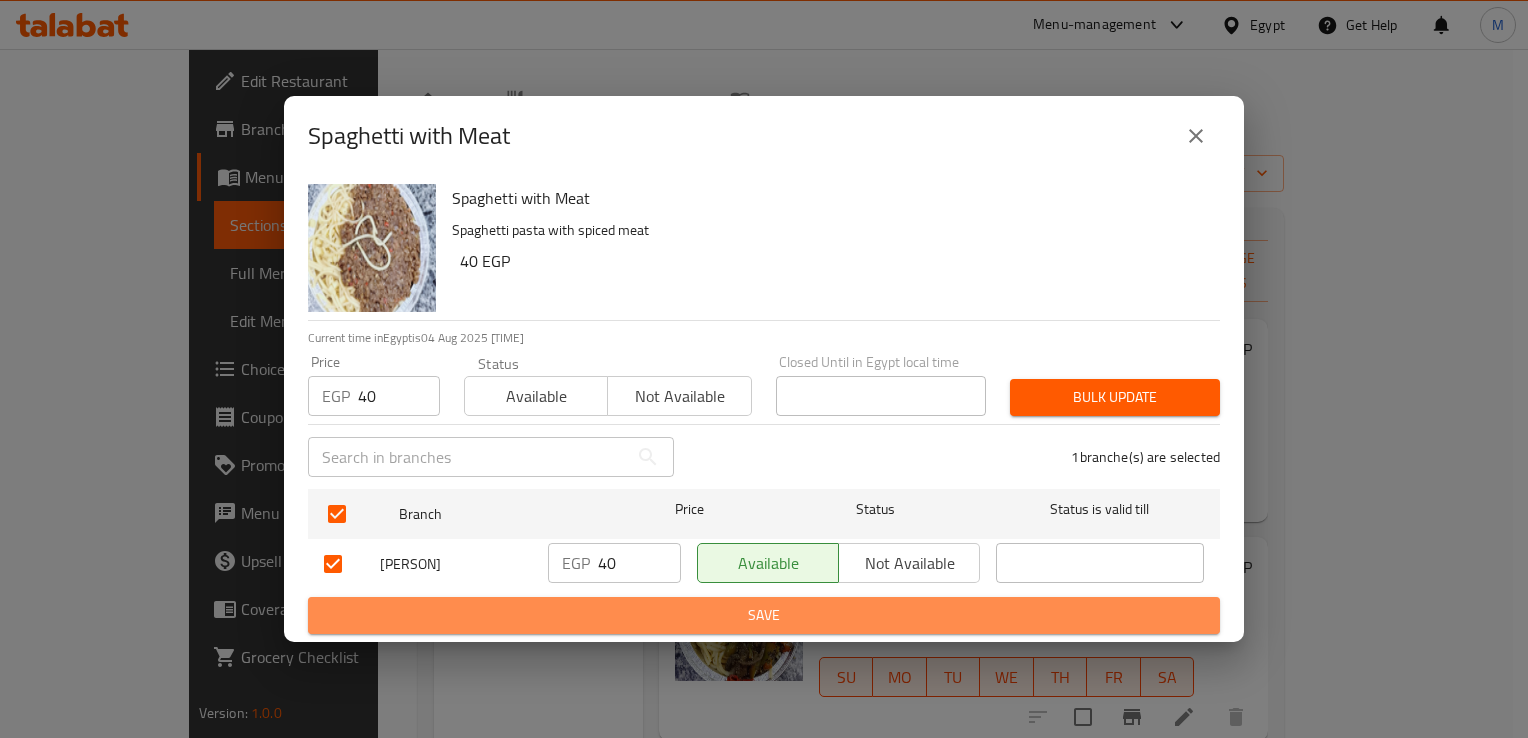 click on "Save" at bounding box center (764, 615) 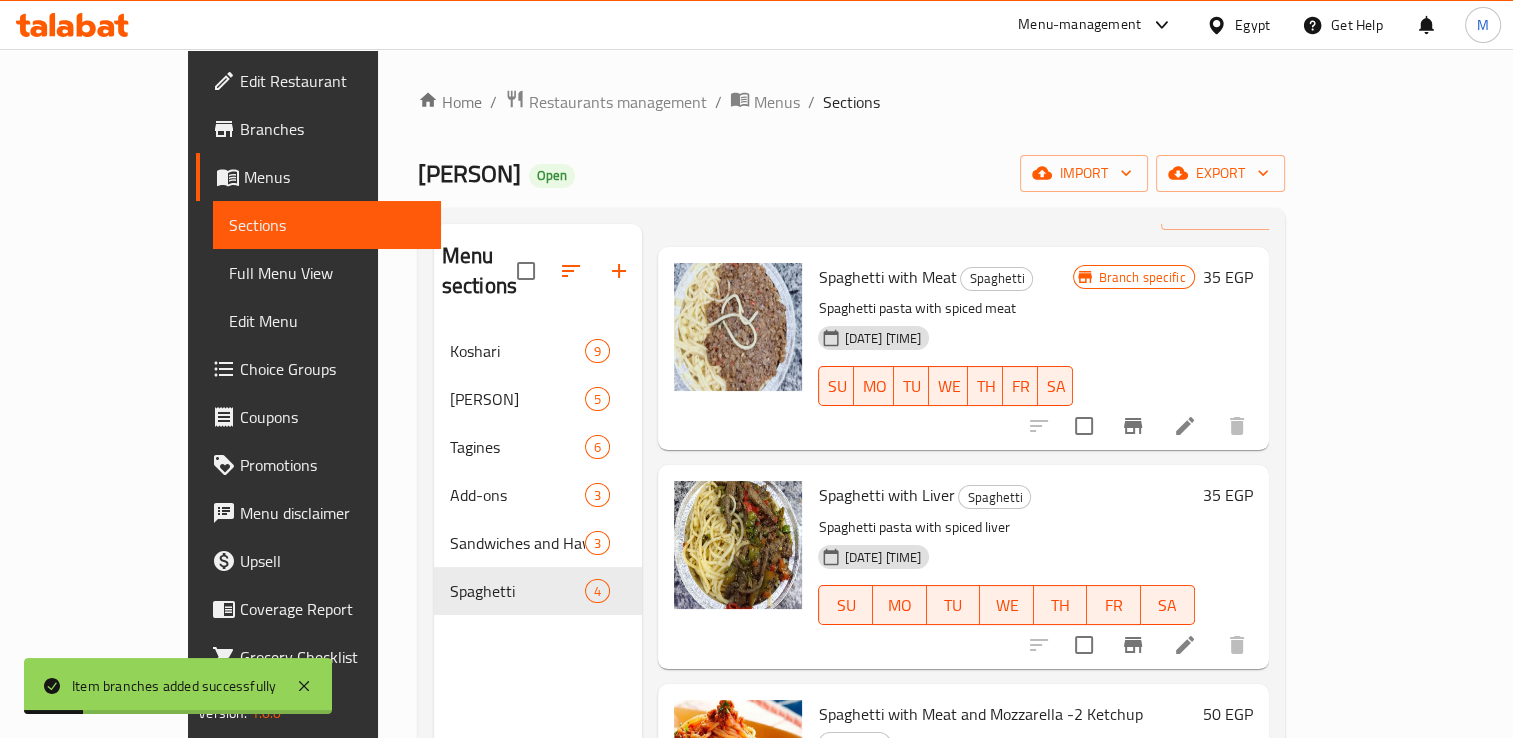 scroll, scrollTop: 112, scrollLeft: 0, axis: vertical 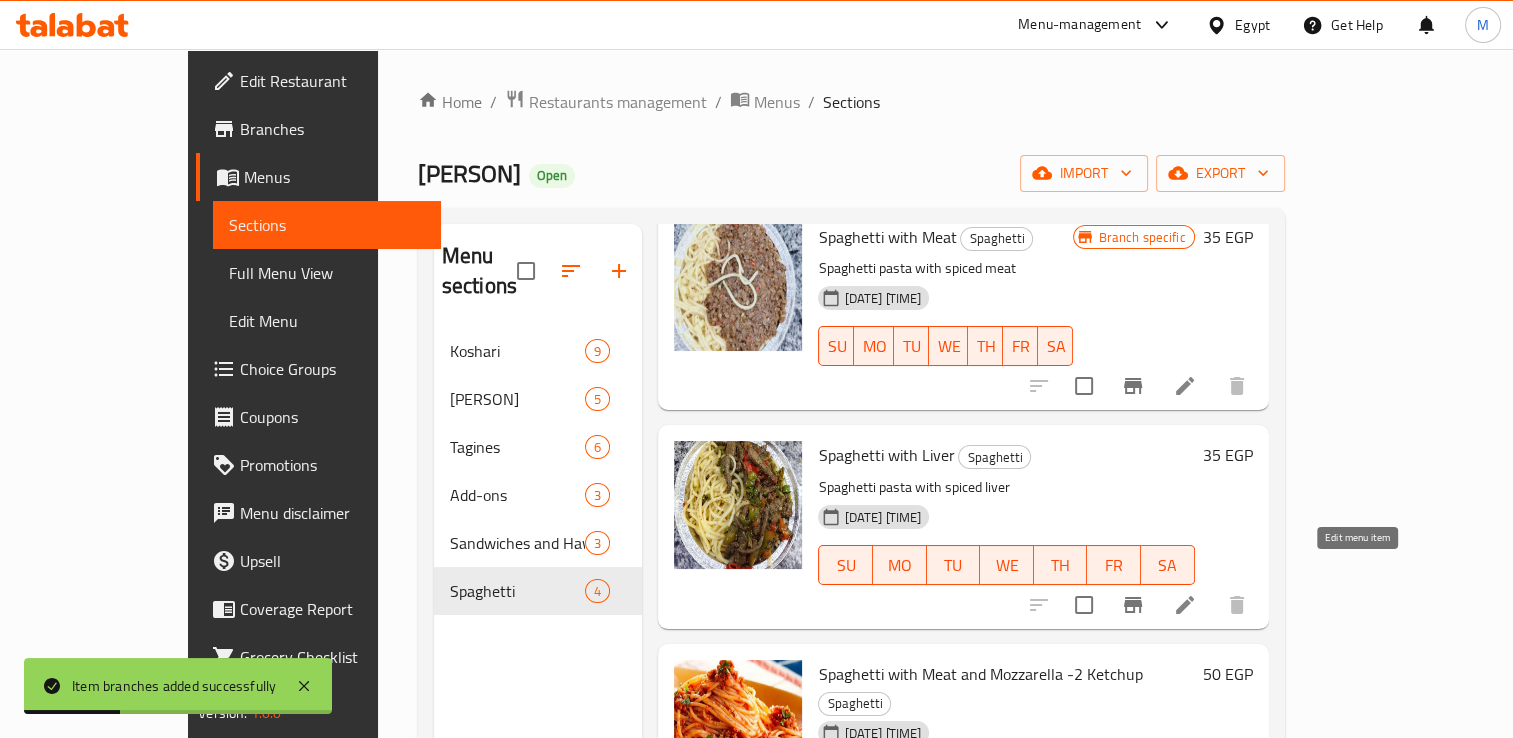 click 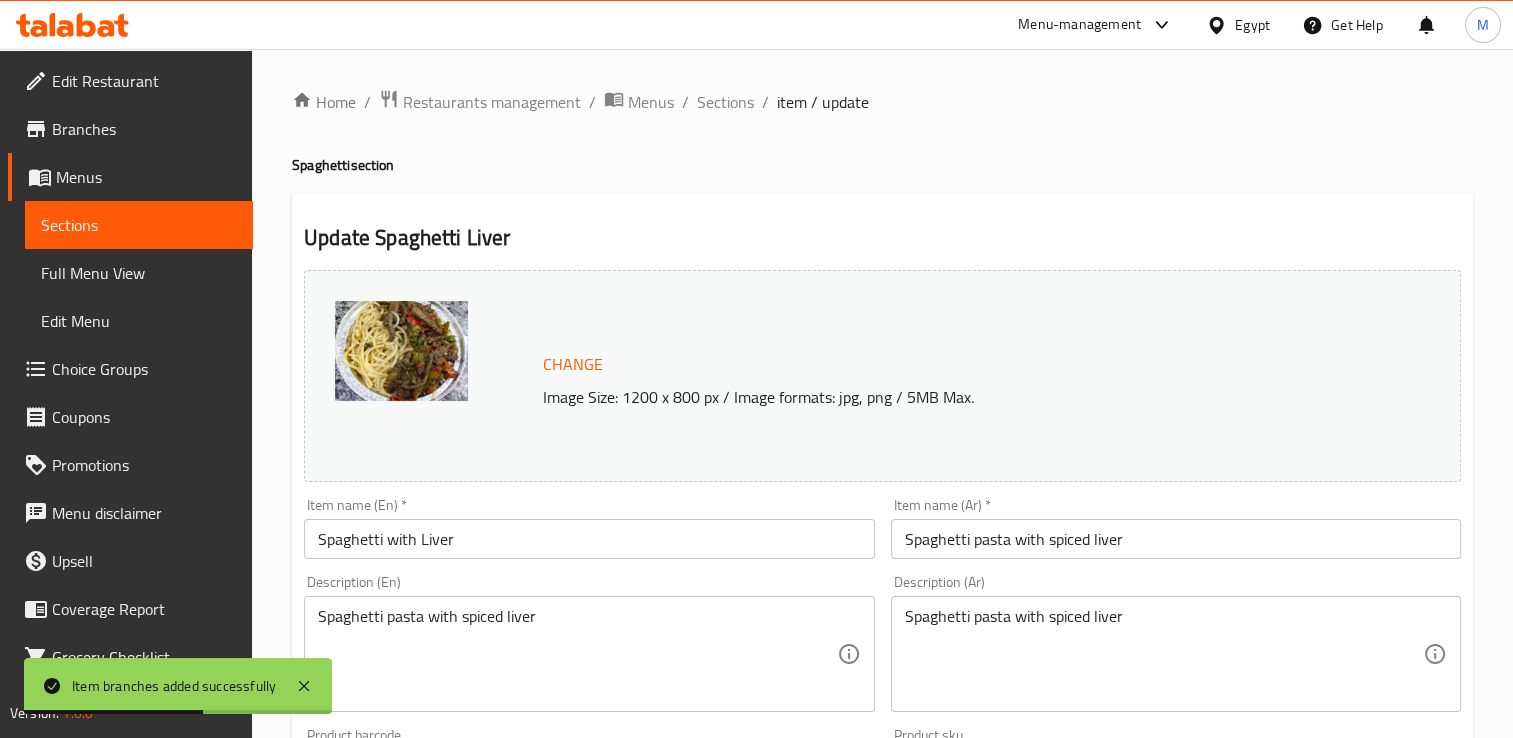scroll, scrollTop: 250, scrollLeft: 0, axis: vertical 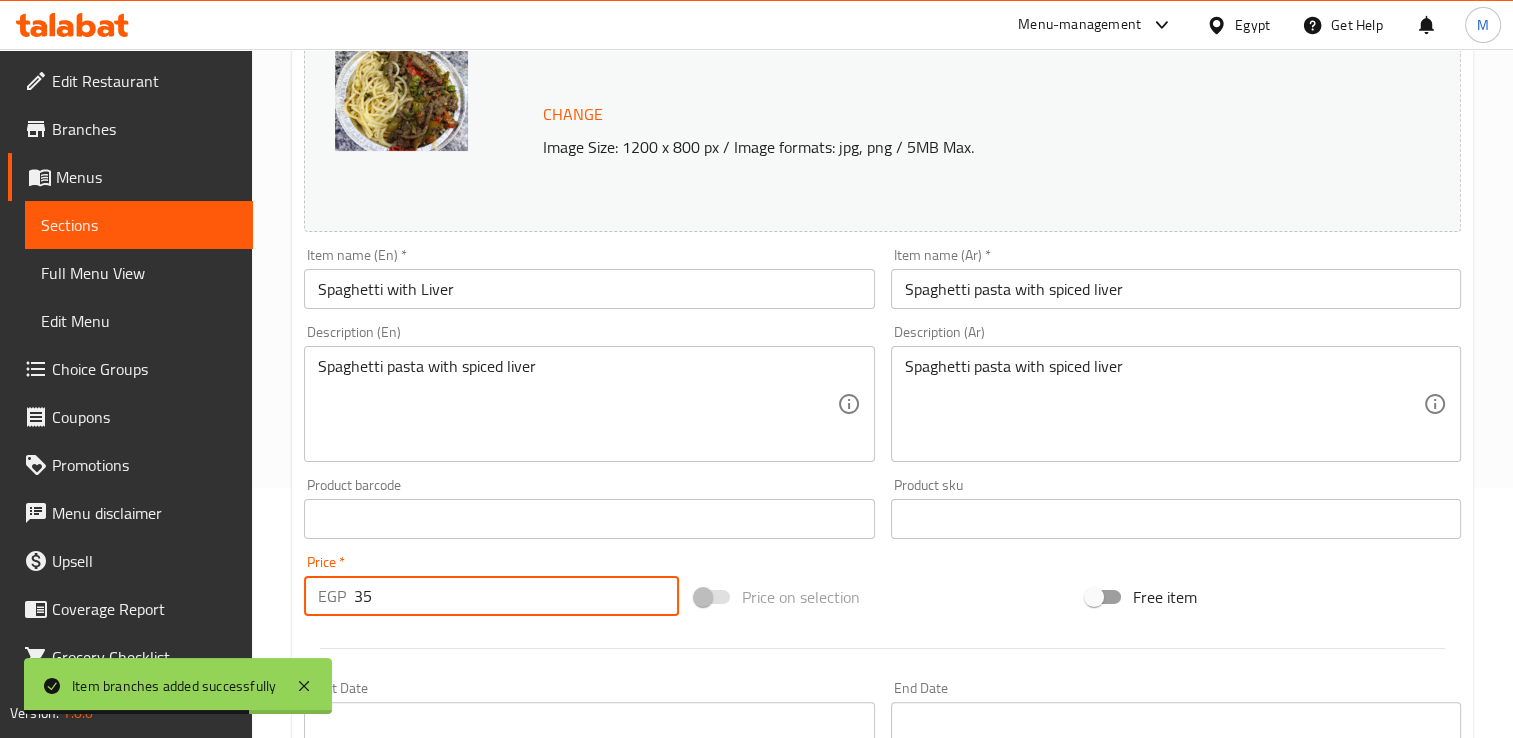 click on "35" at bounding box center [516, 596] 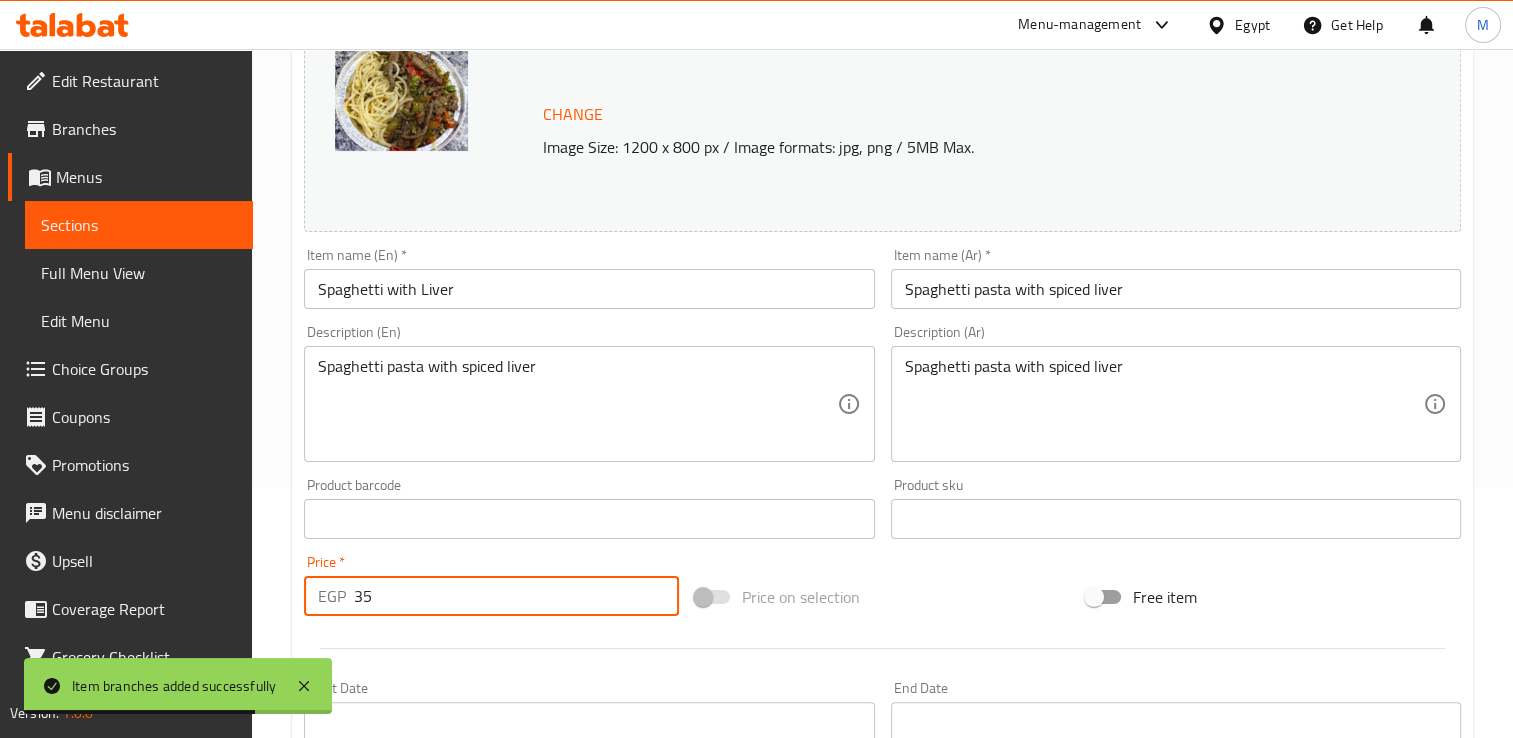 click on "35" at bounding box center (516, 596) 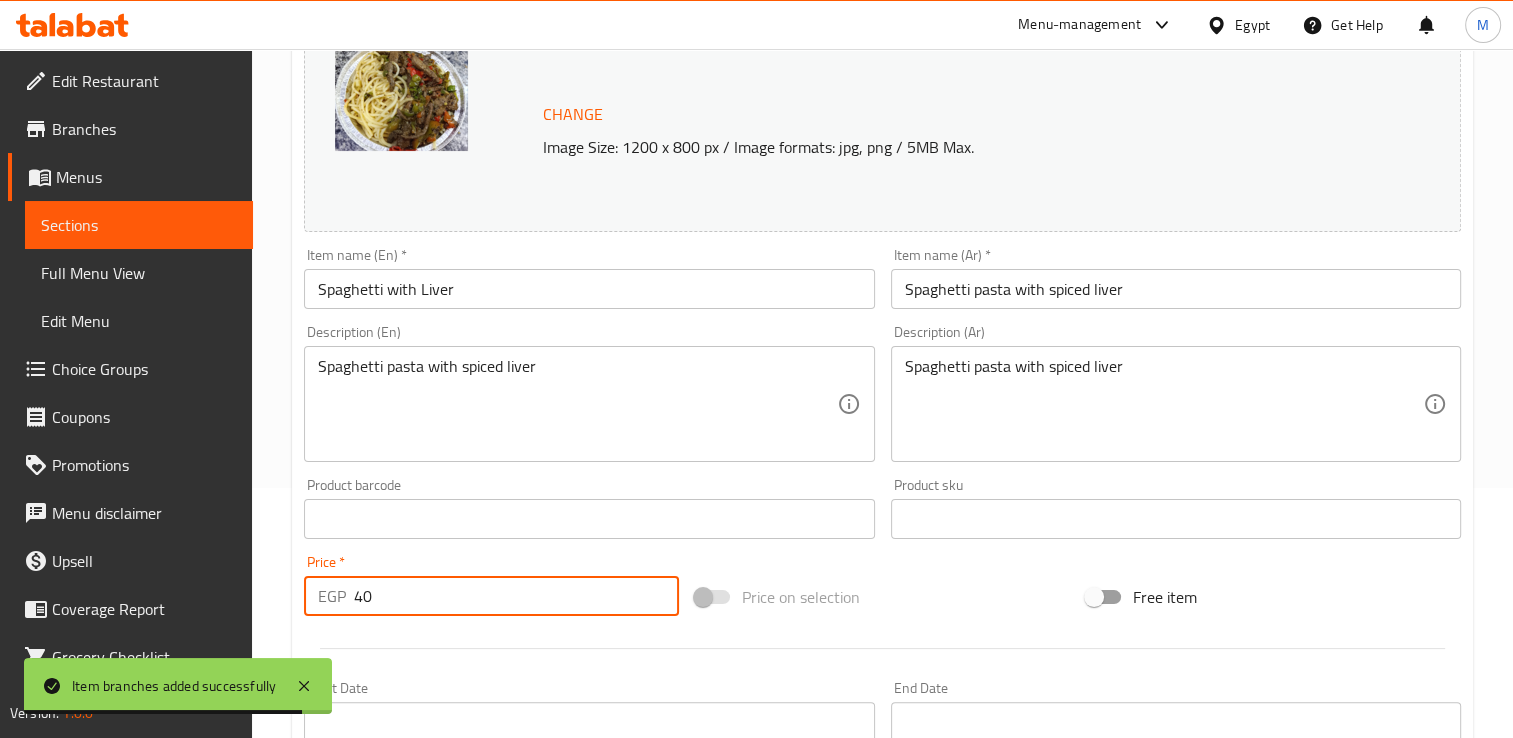 scroll, scrollTop: 702, scrollLeft: 0, axis: vertical 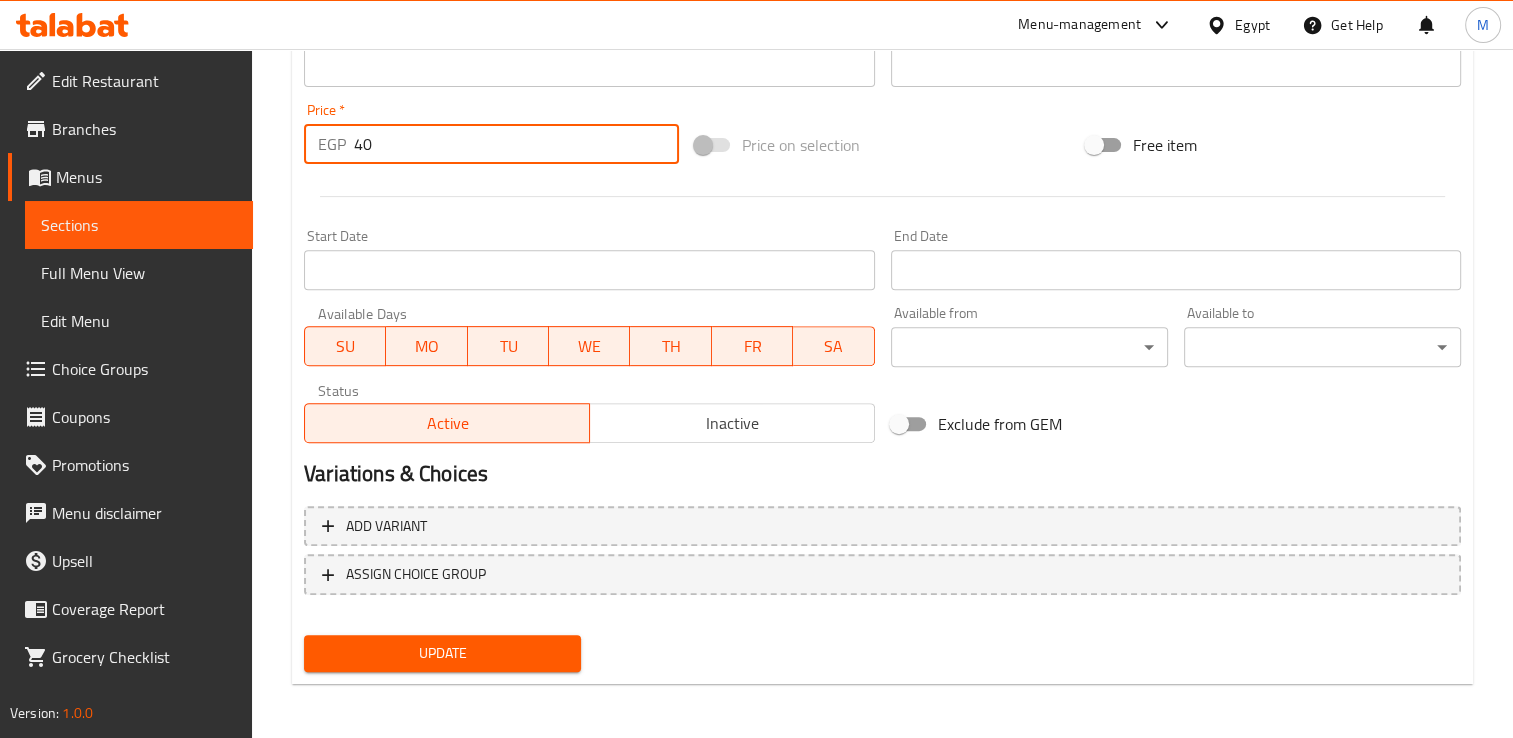 type on "40" 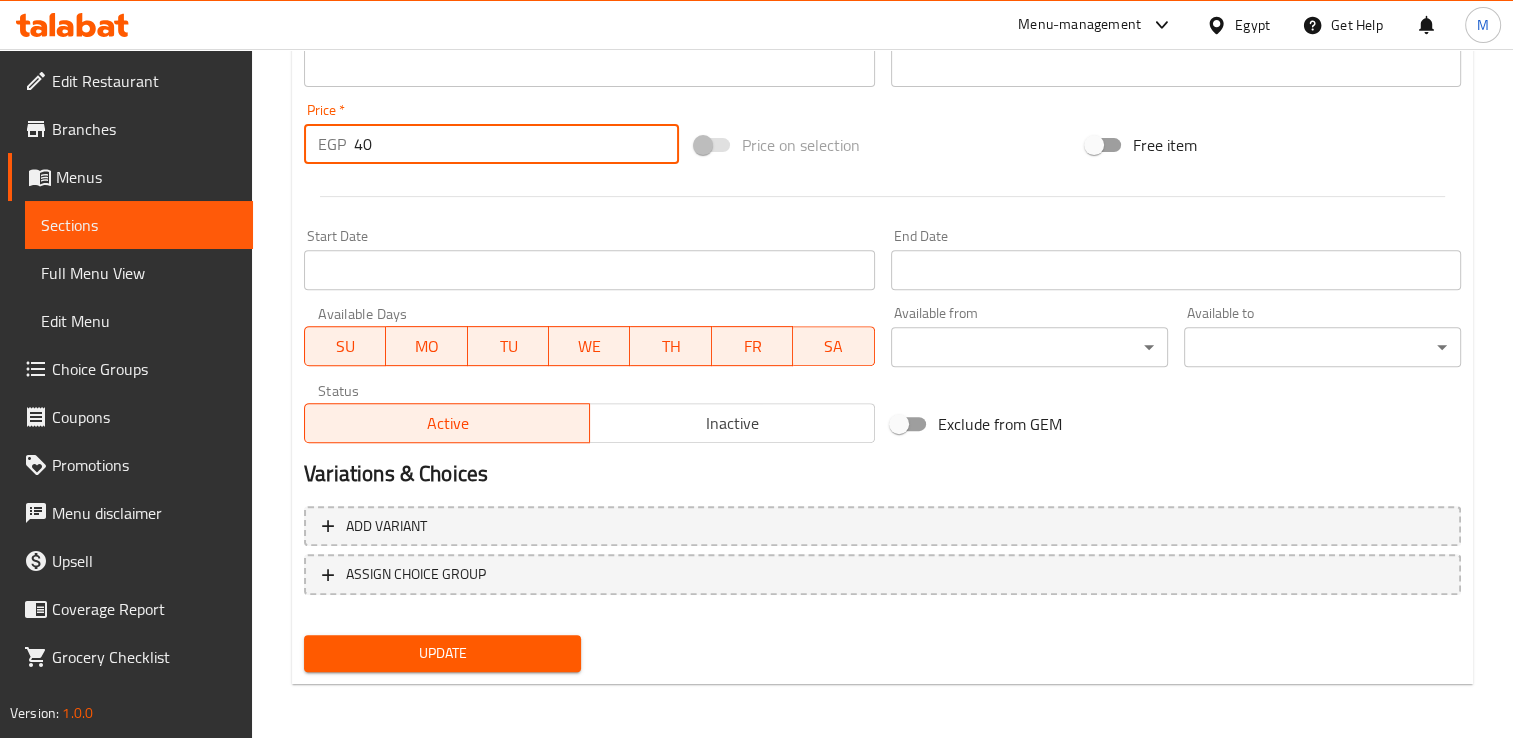 click on "Update" at bounding box center (442, 653) 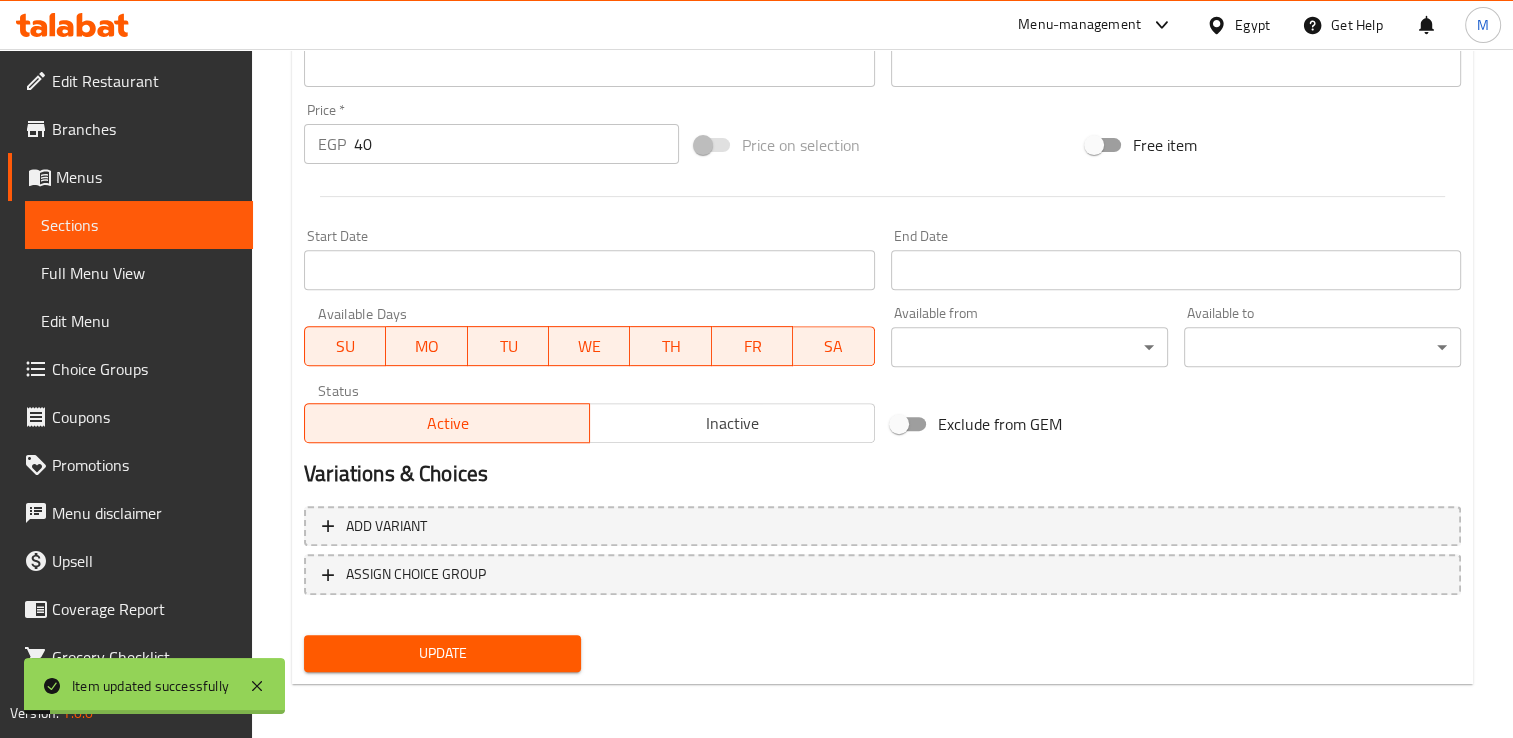 scroll, scrollTop: 0, scrollLeft: 0, axis: both 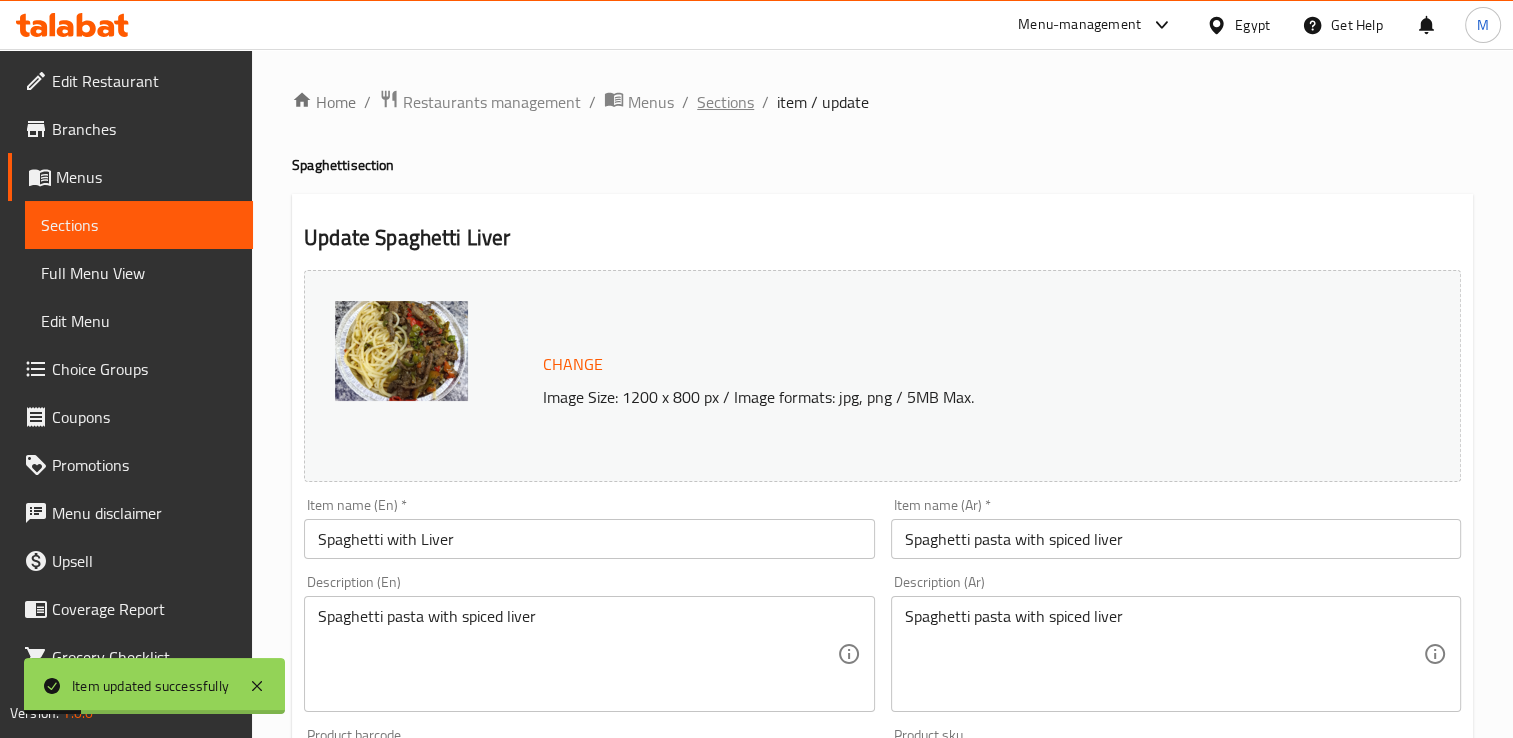 click on "Sections" at bounding box center (725, 102) 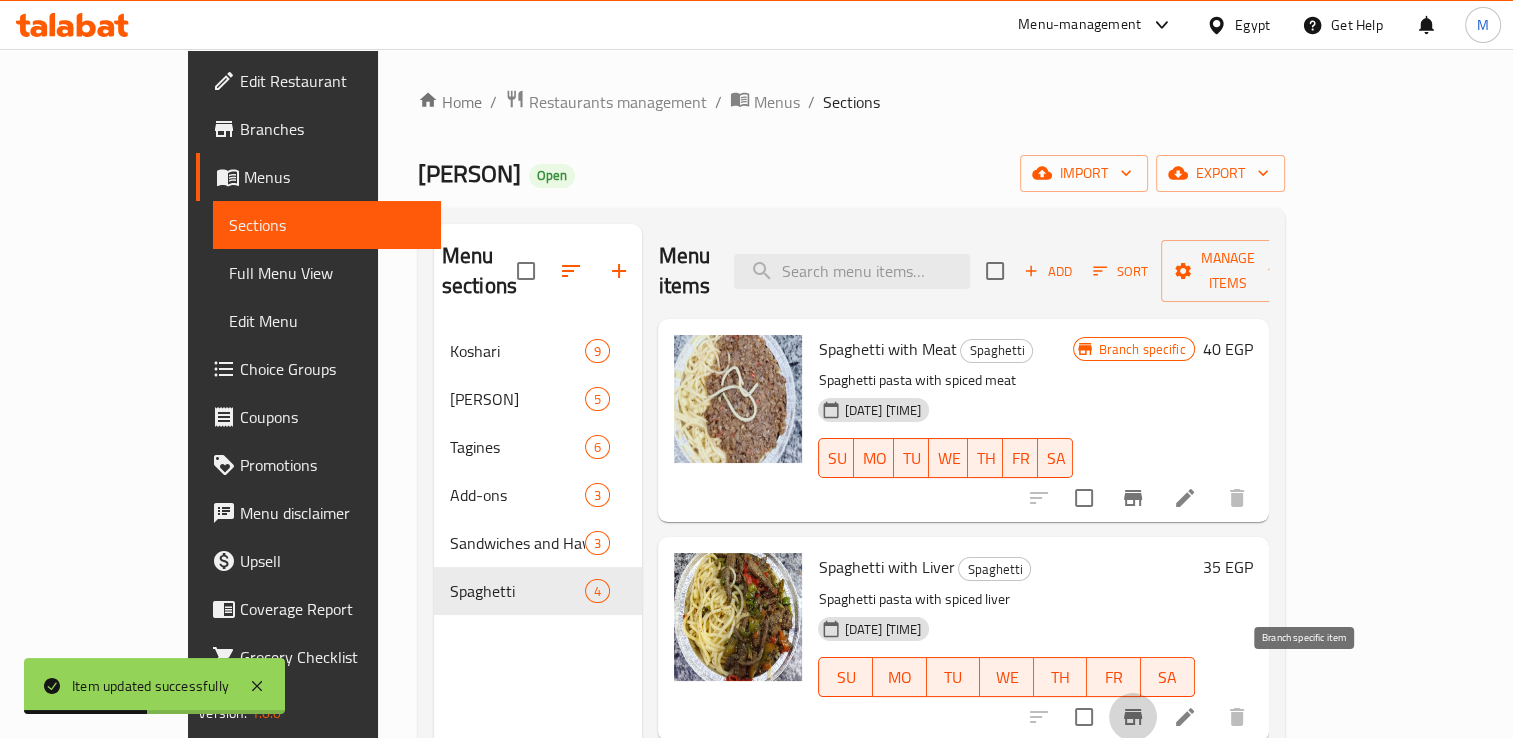 click 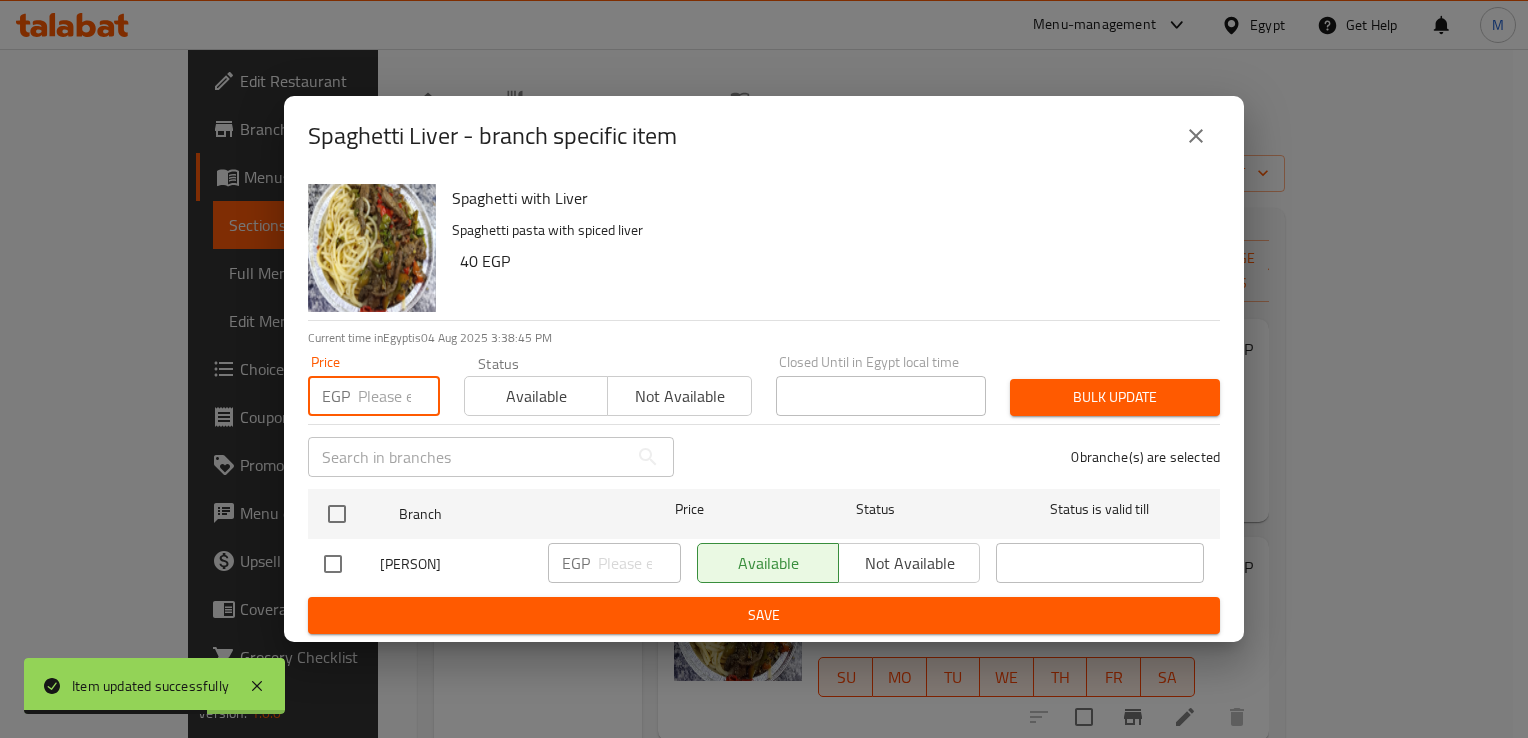 click at bounding box center (399, 396) 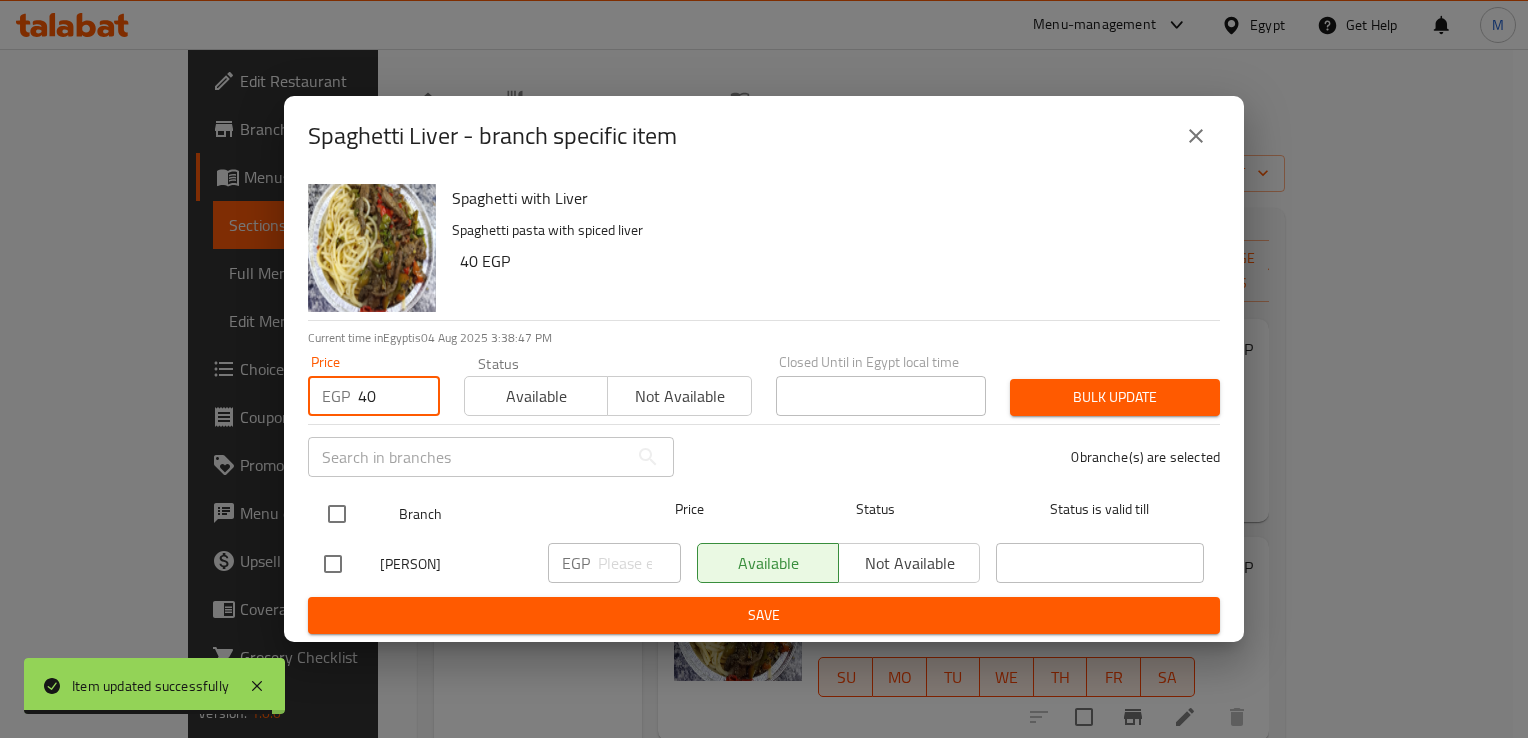 type on "40" 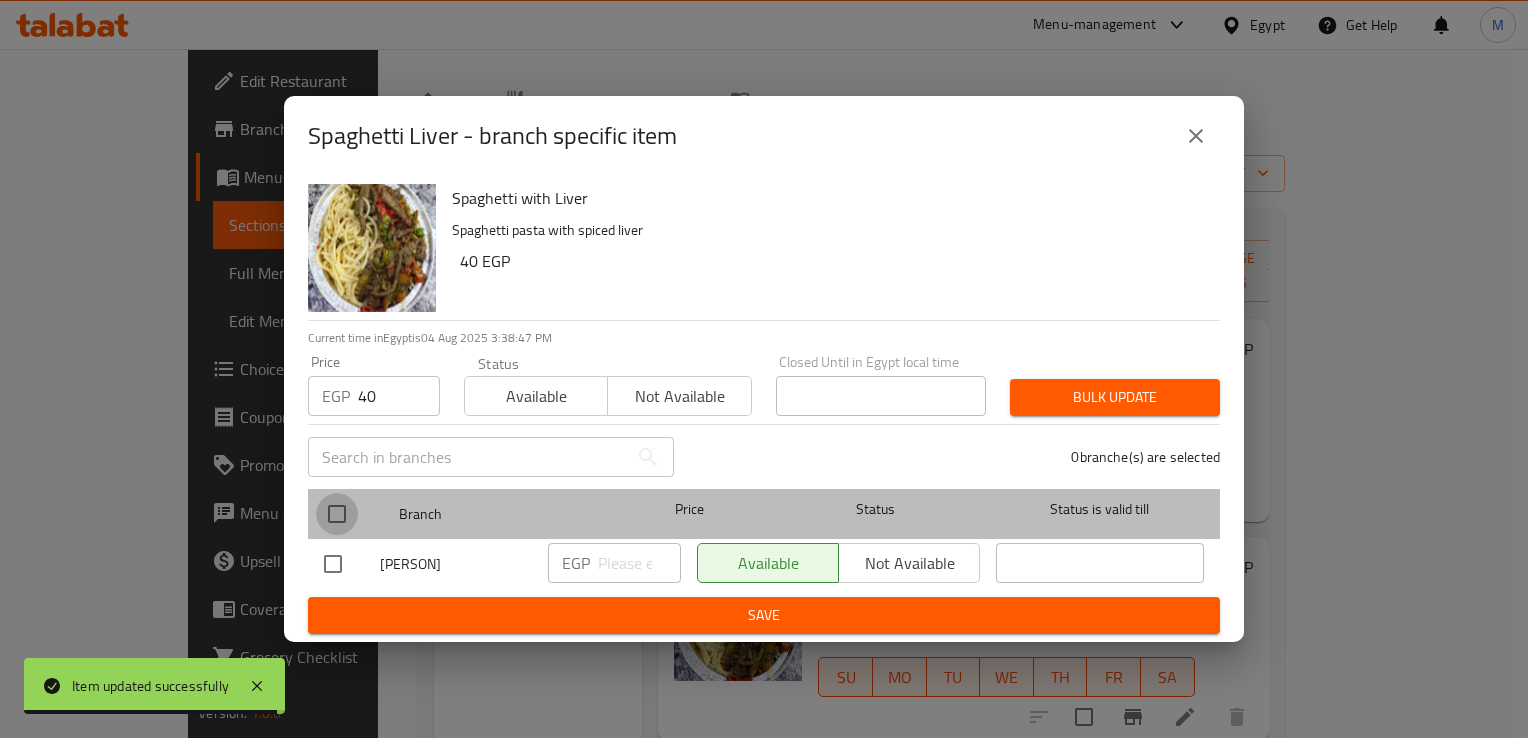 click at bounding box center [337, 514] 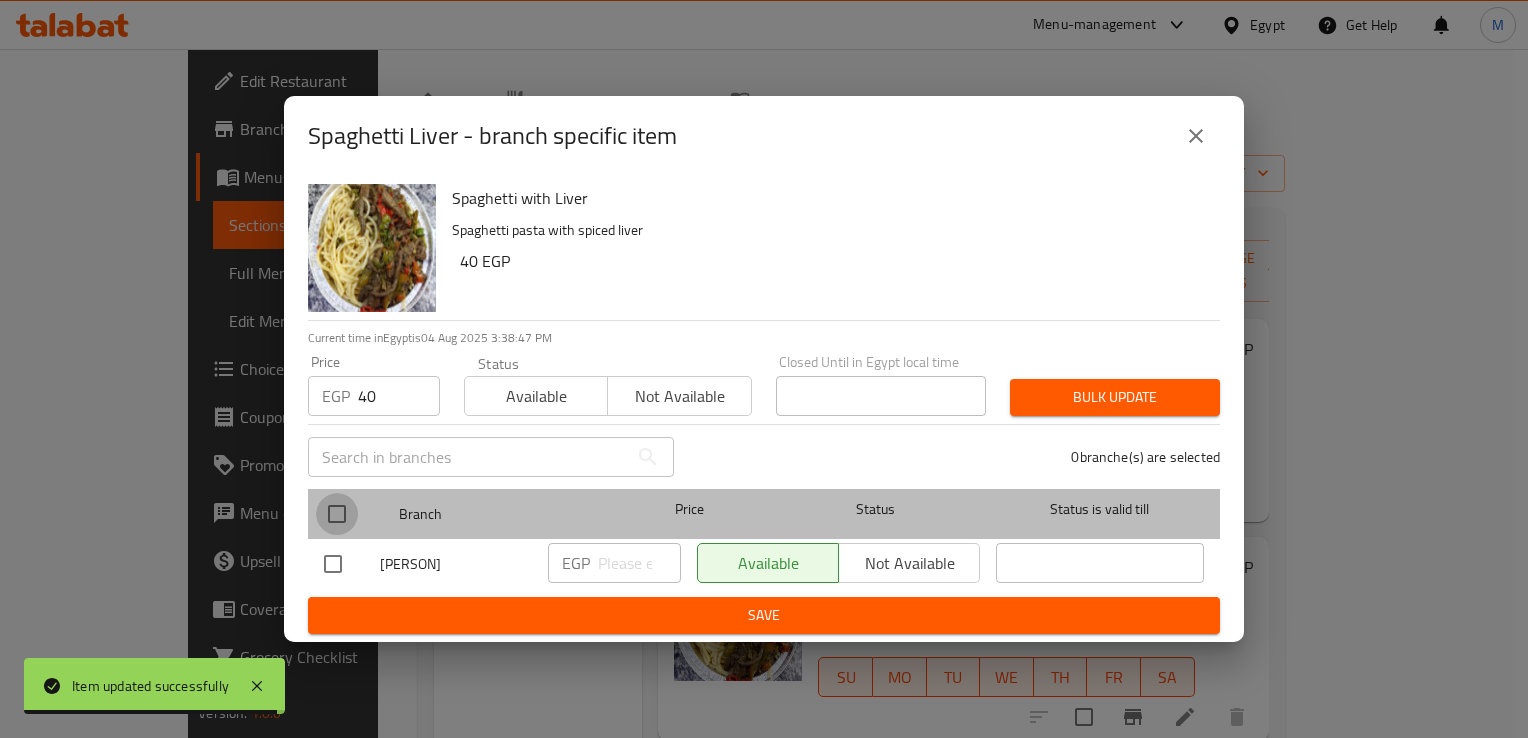 checkbox on "true" 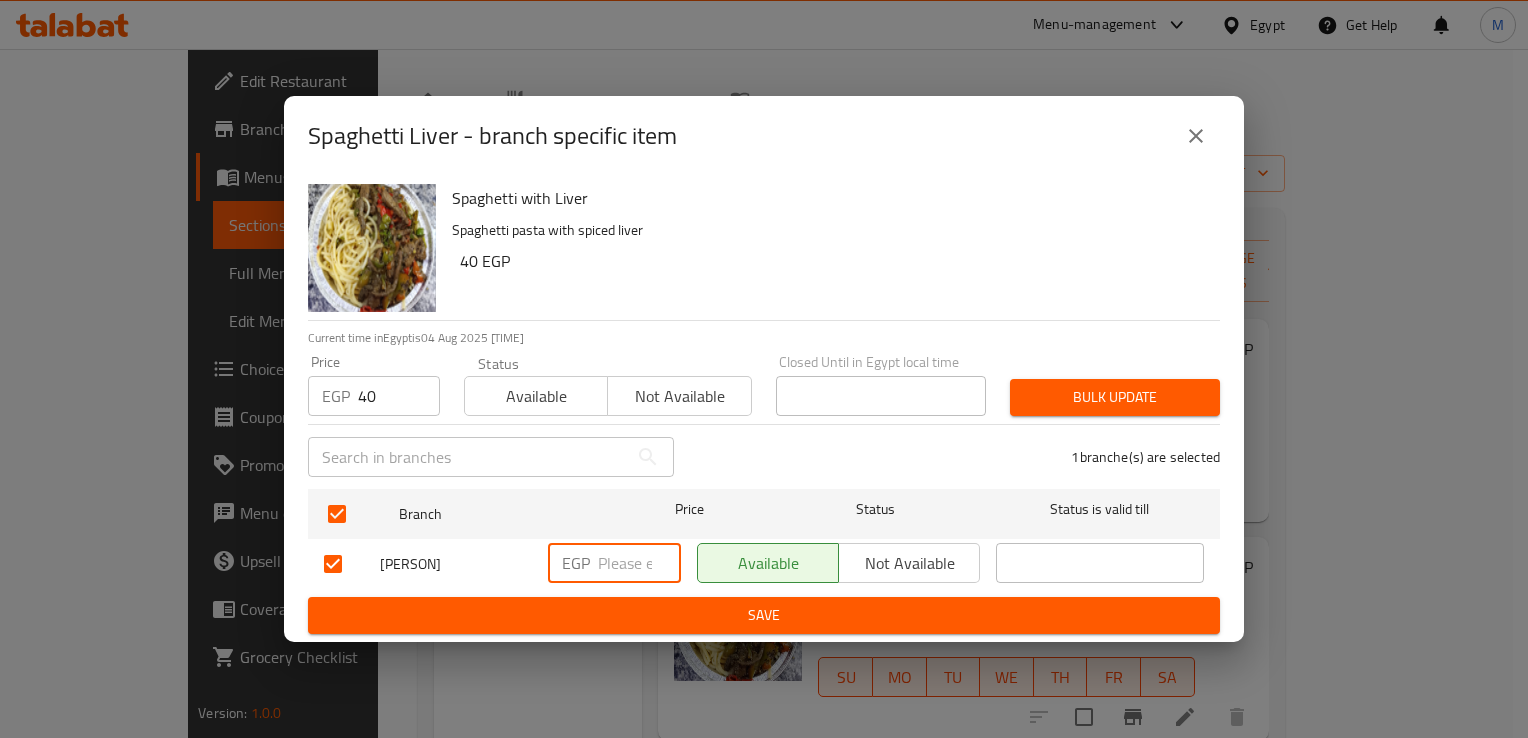 click at bounding box center (639, 563) 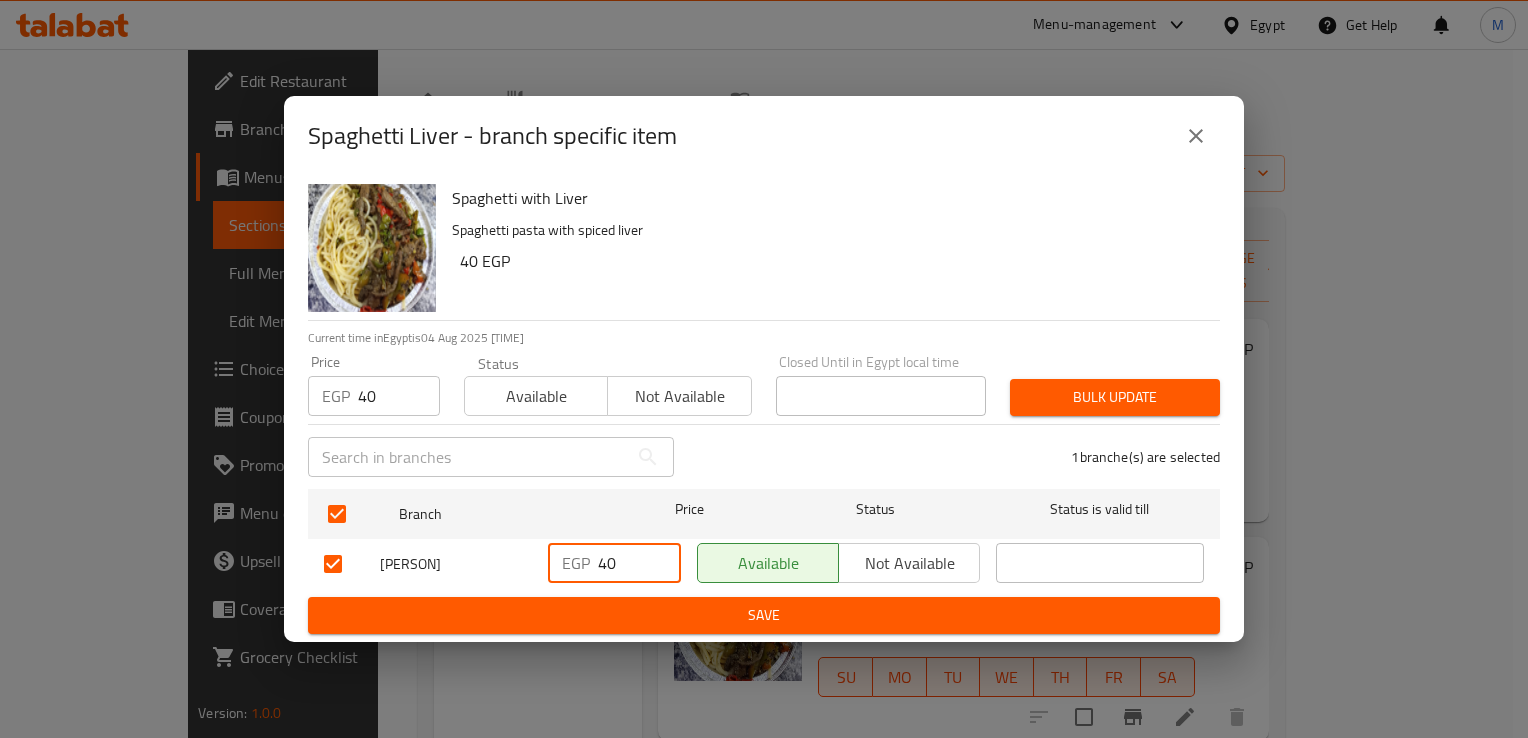 type on "40" 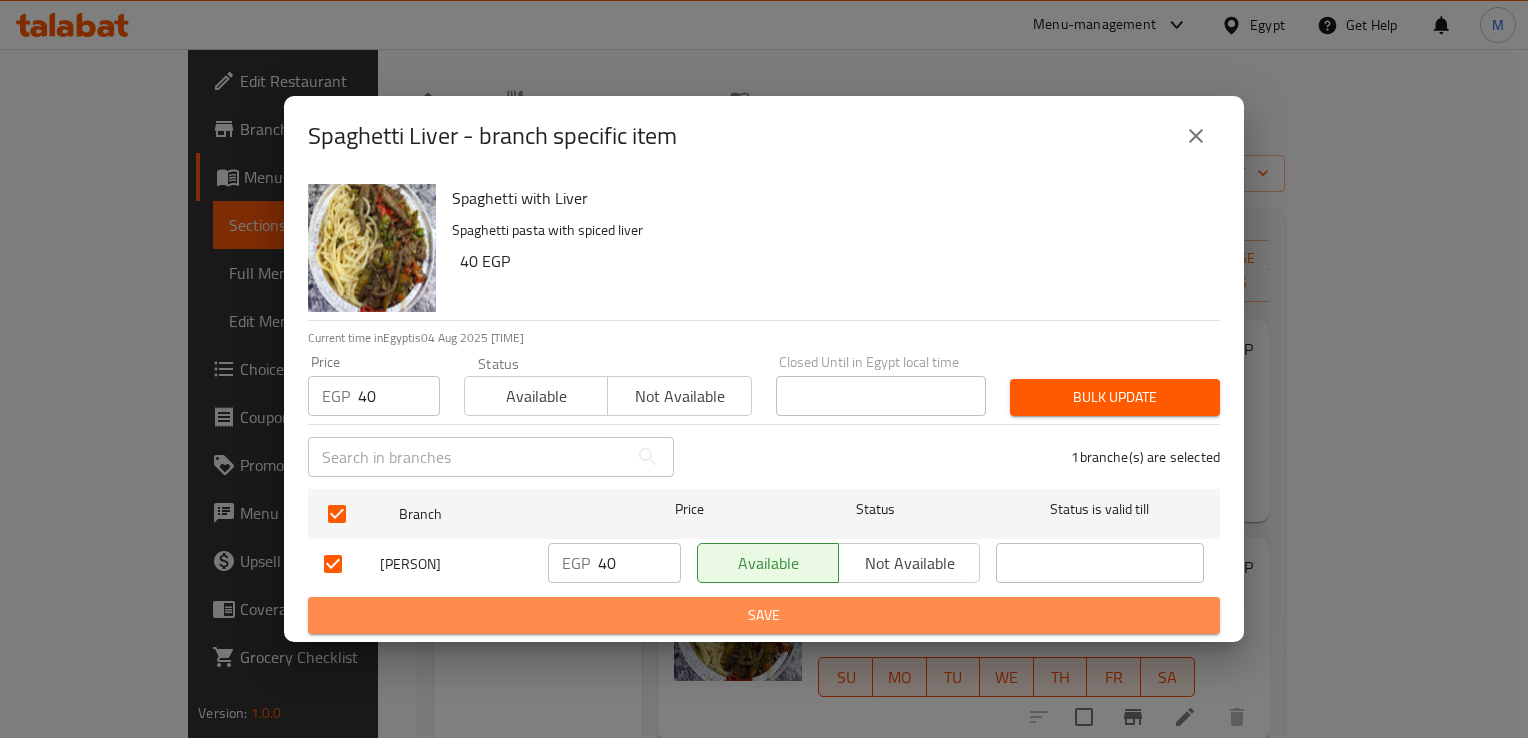 click on "Save" at bounding box center [764, 615] 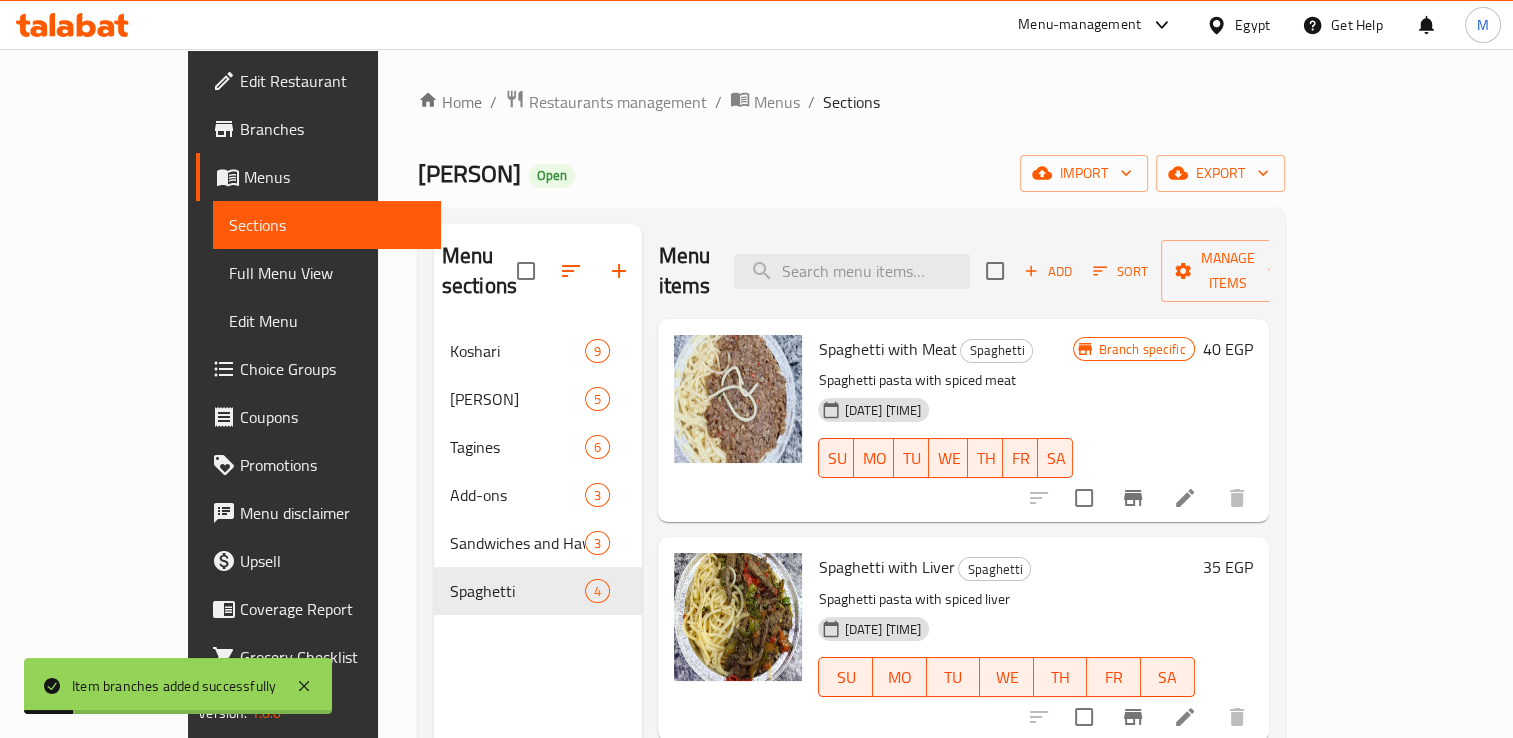 scroll, scrollTop: 155, scrollLeft: 0, axis: vertical 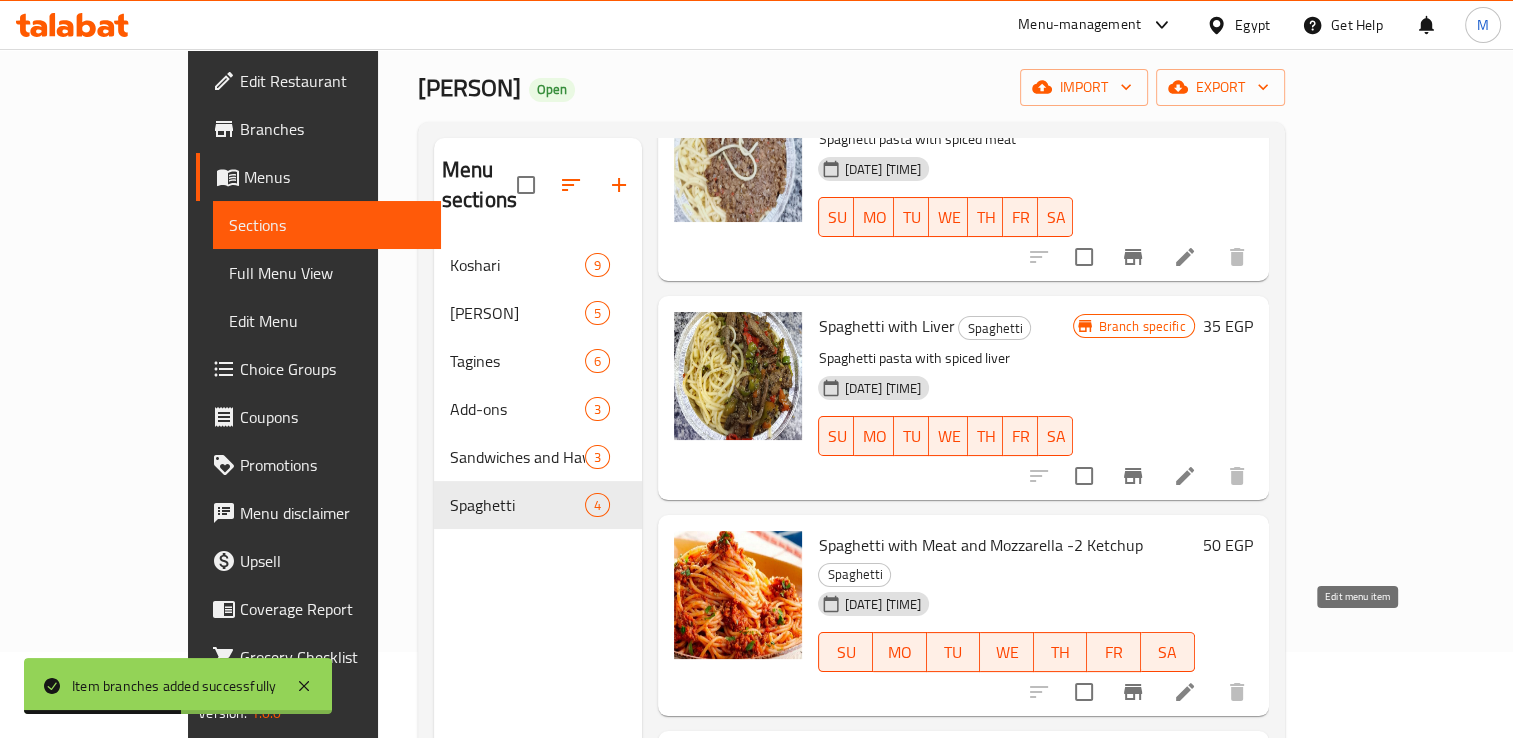 click 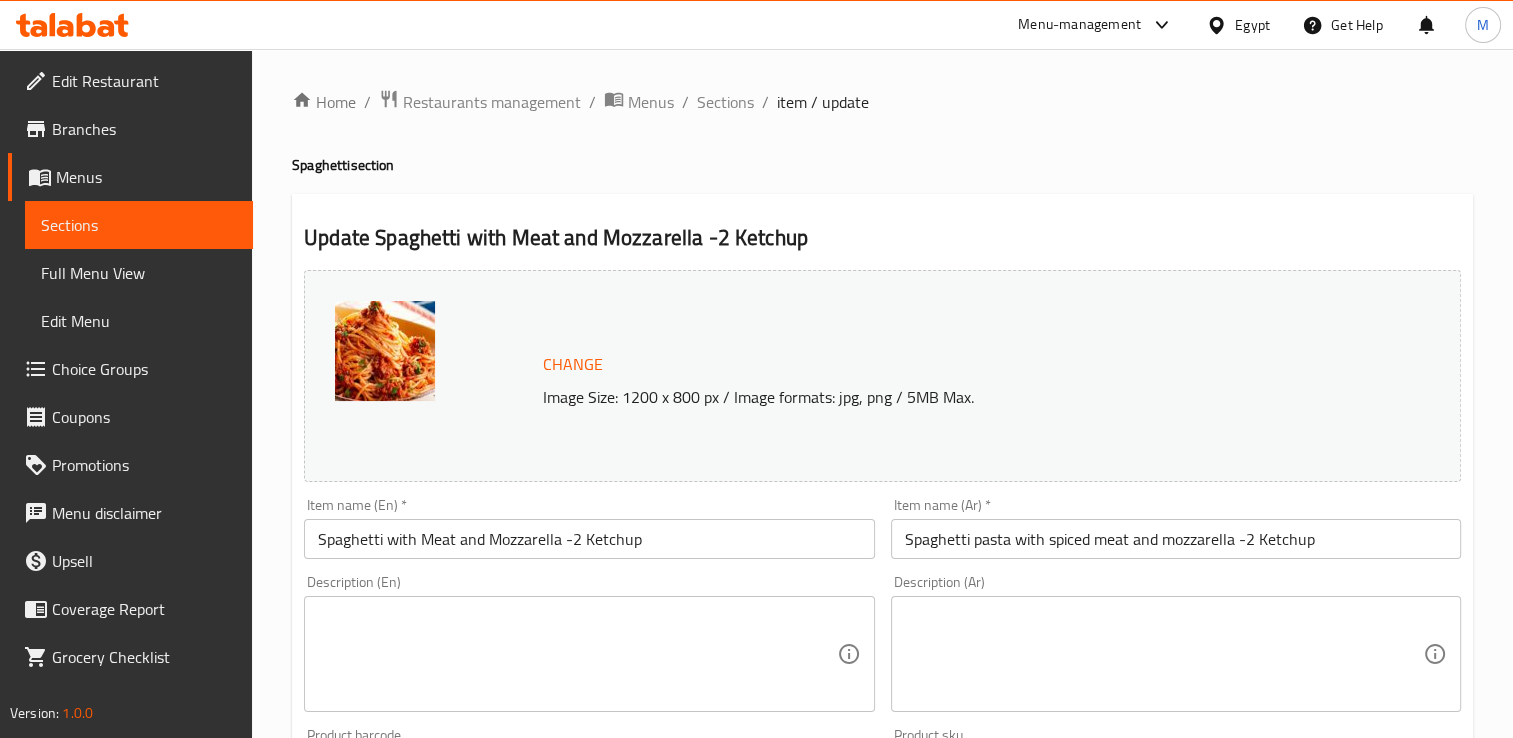 scroll, scrollTop: 220, scrollLeft: 0, axis: vertical 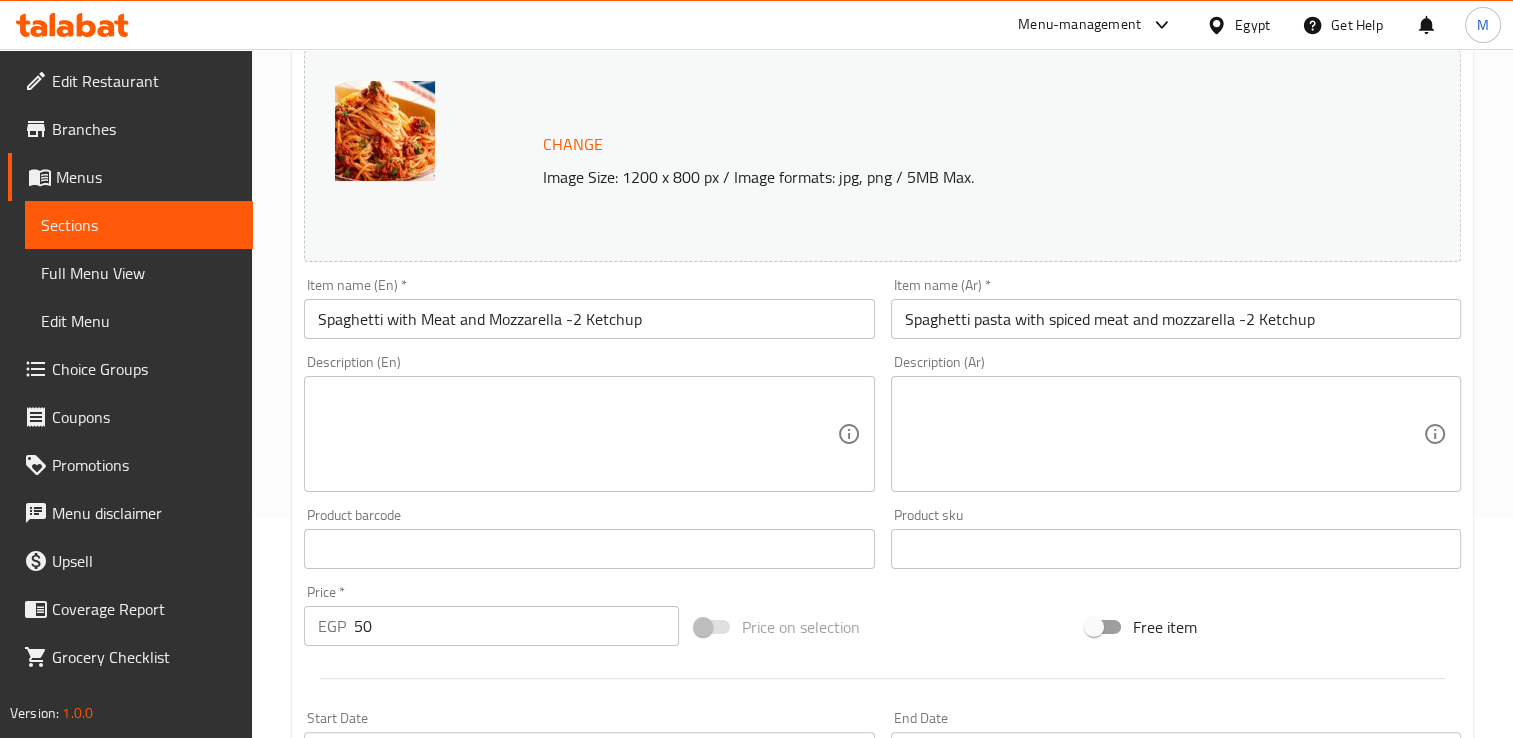 click on "50" at bounding box center [516, 626] 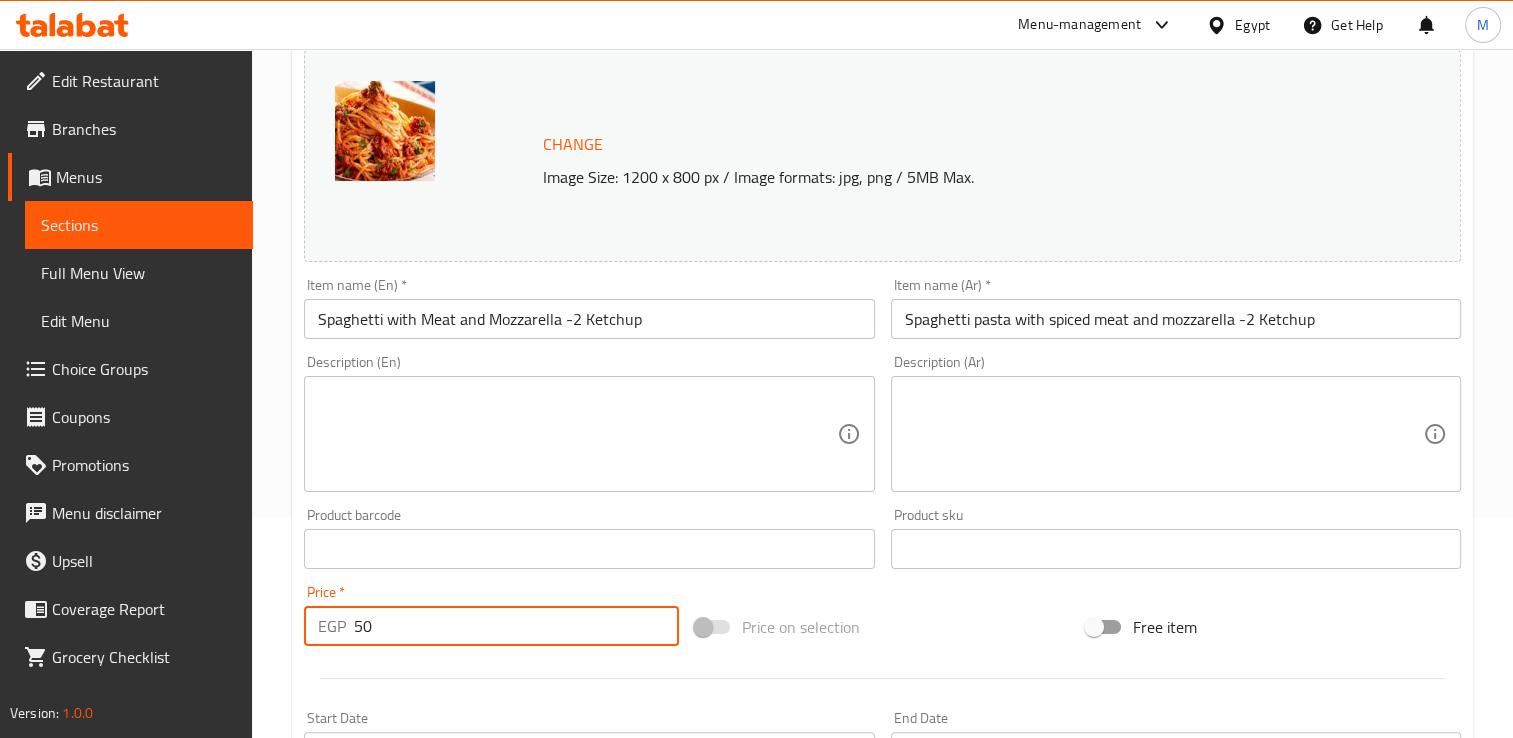 click on "50" at bounding box center [516, 626] 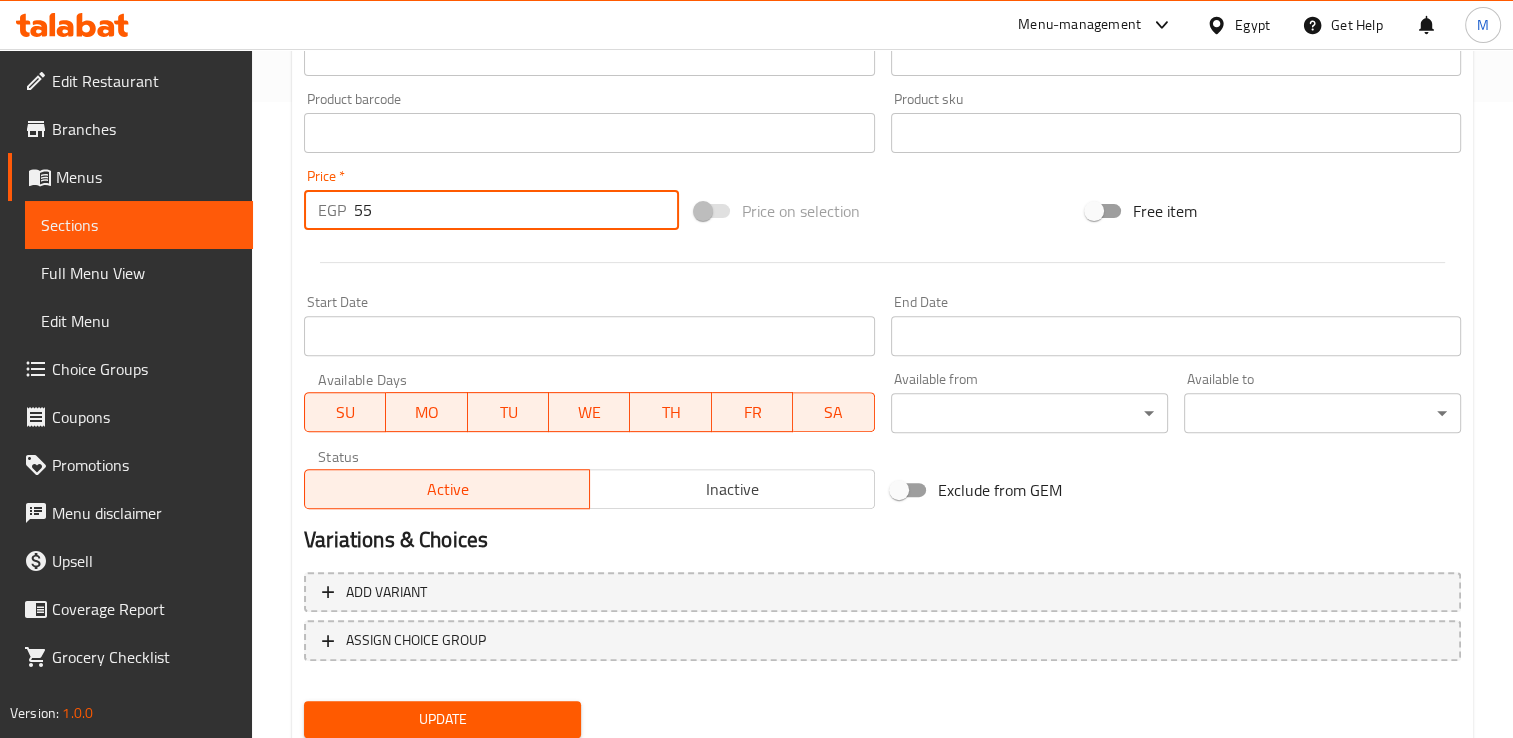 scroll, scrollTop: 702, scrollLeft: 0, axis: vertical 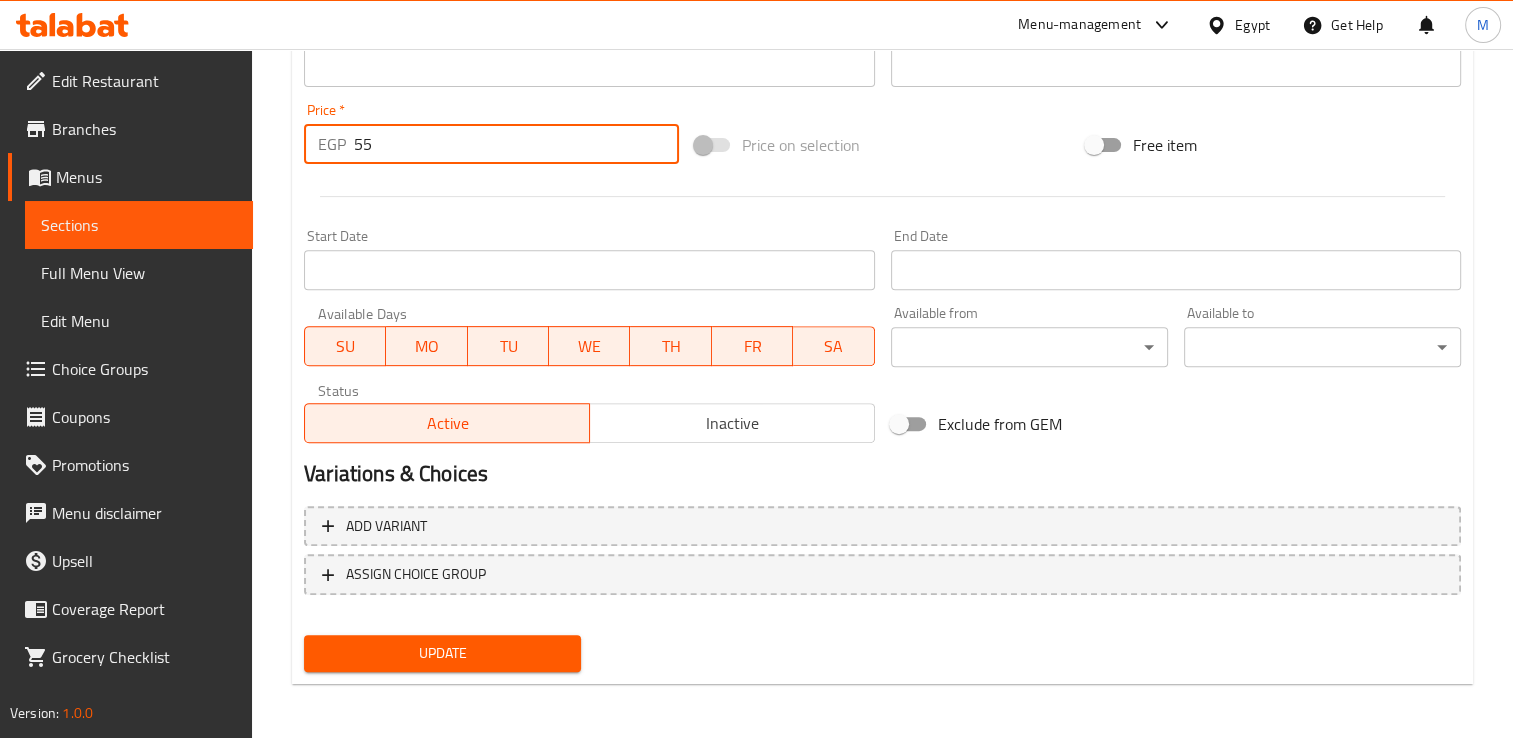 type on "55" 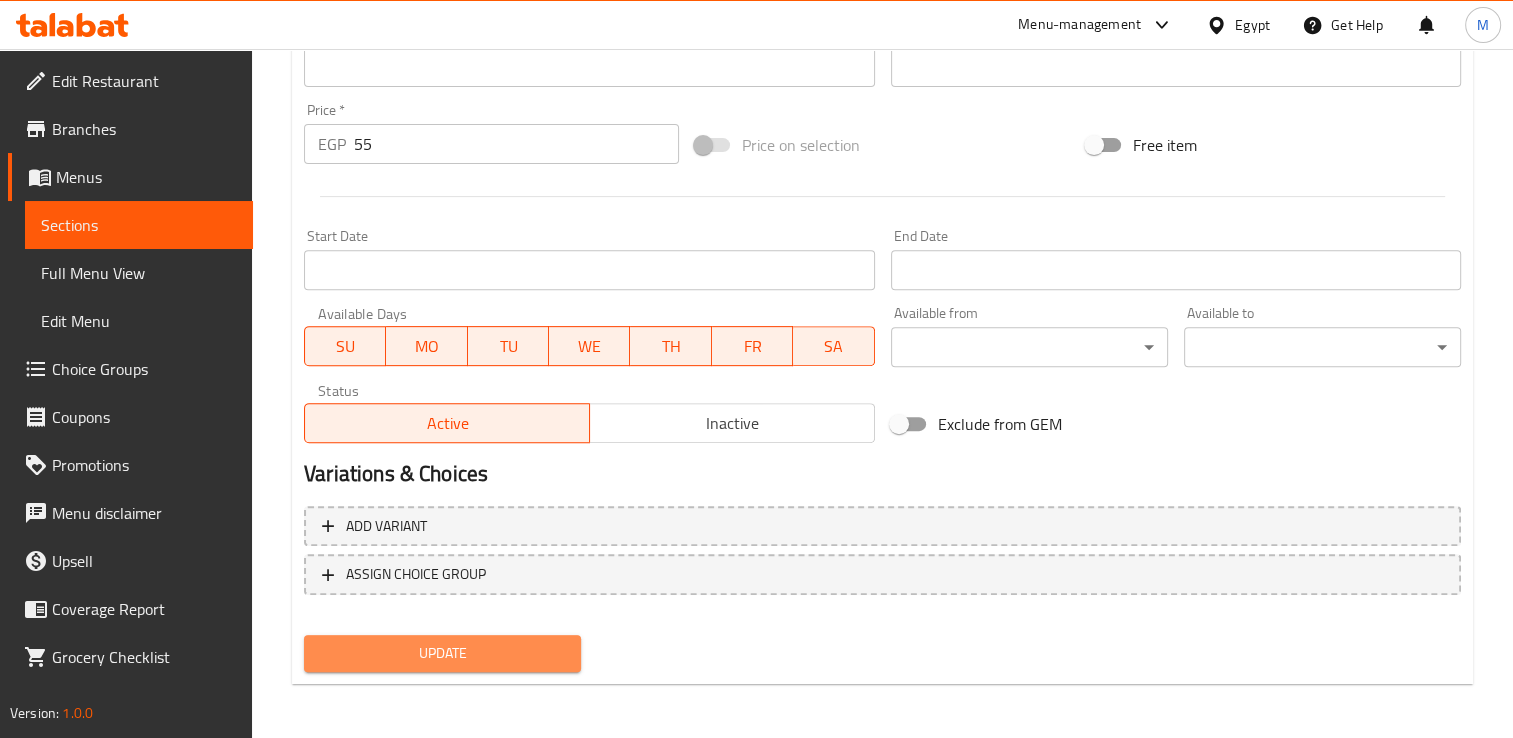 click on "Update" at bounding box center (442, 653) 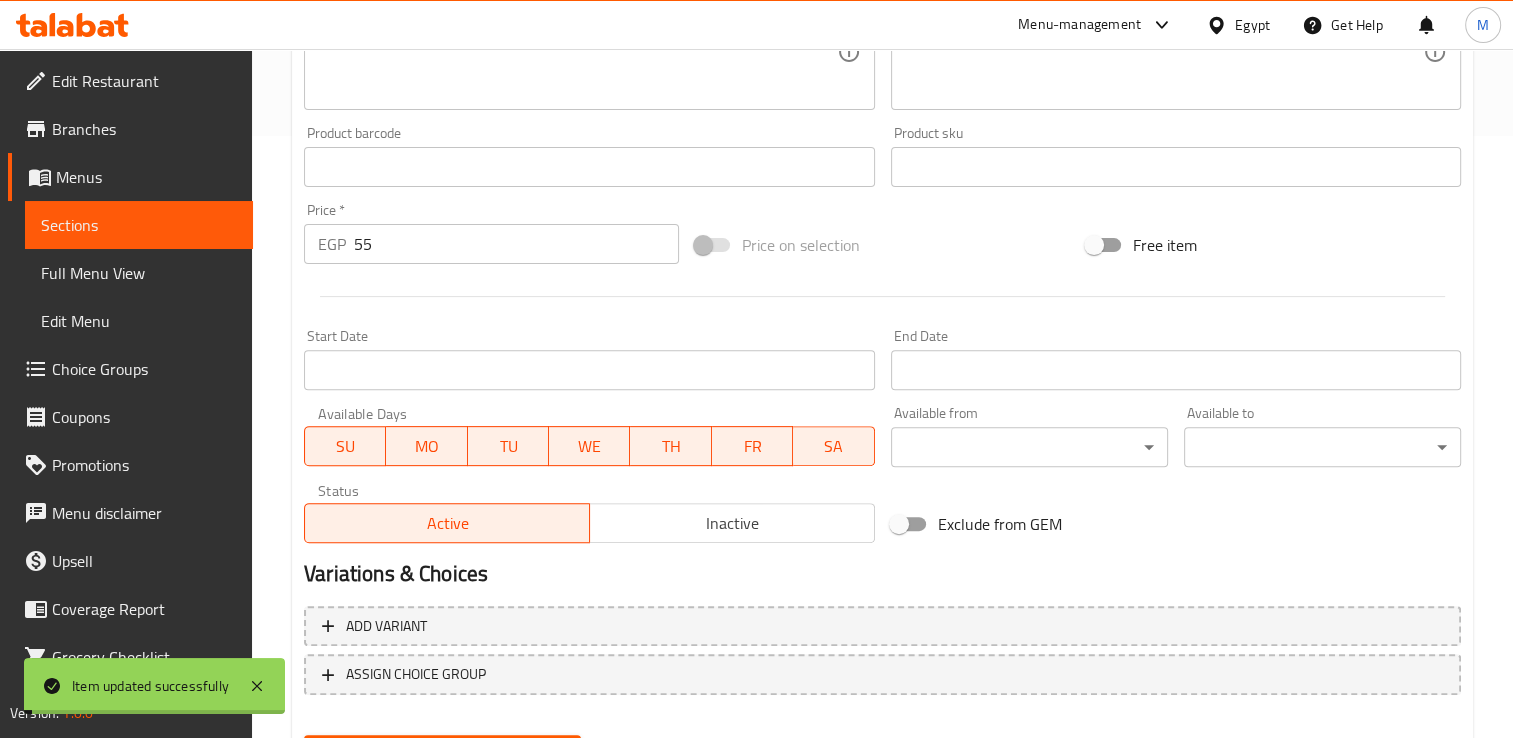 scroll, scrollTop: 0, scrollLeft: 0, axis: both 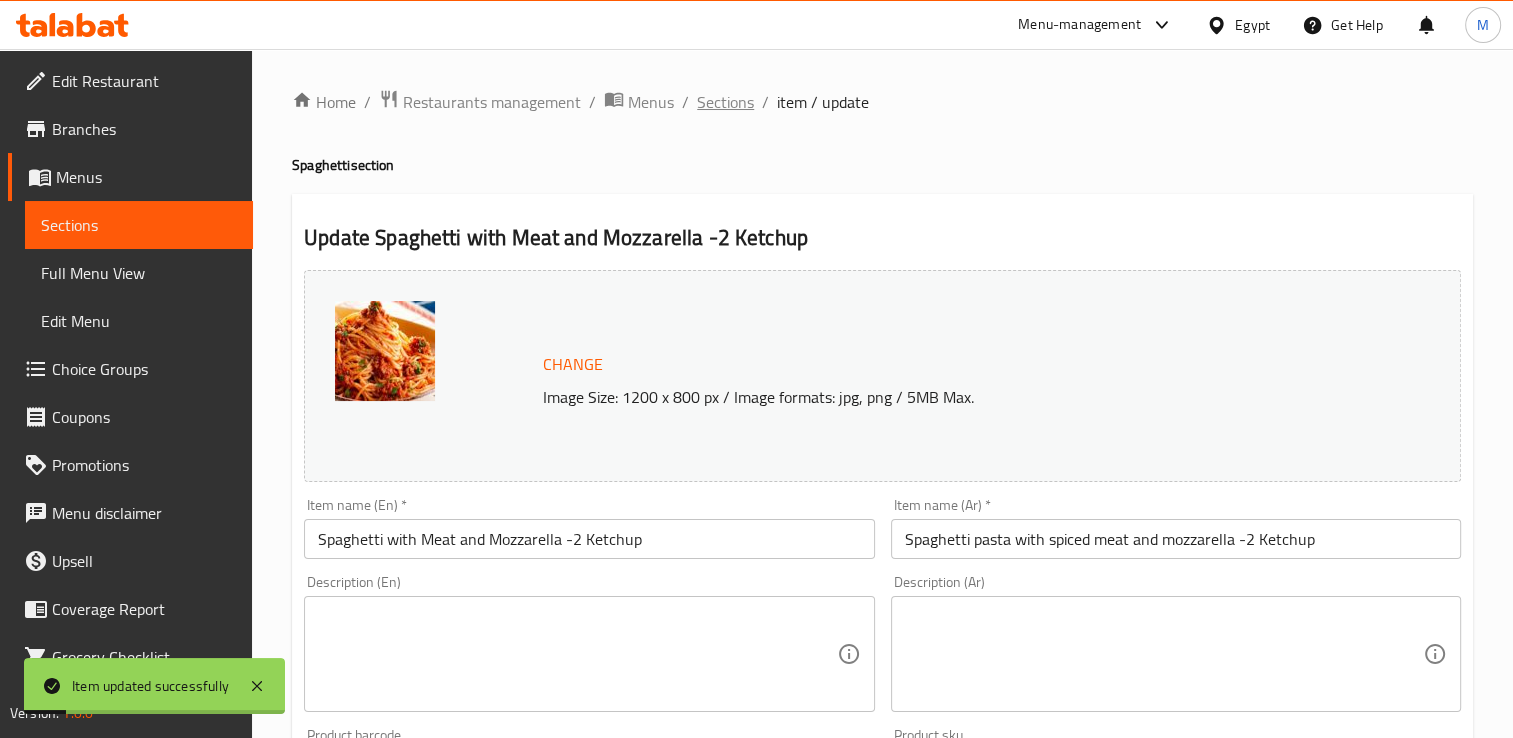 click on "Sections" at bounding box center [725, 102] 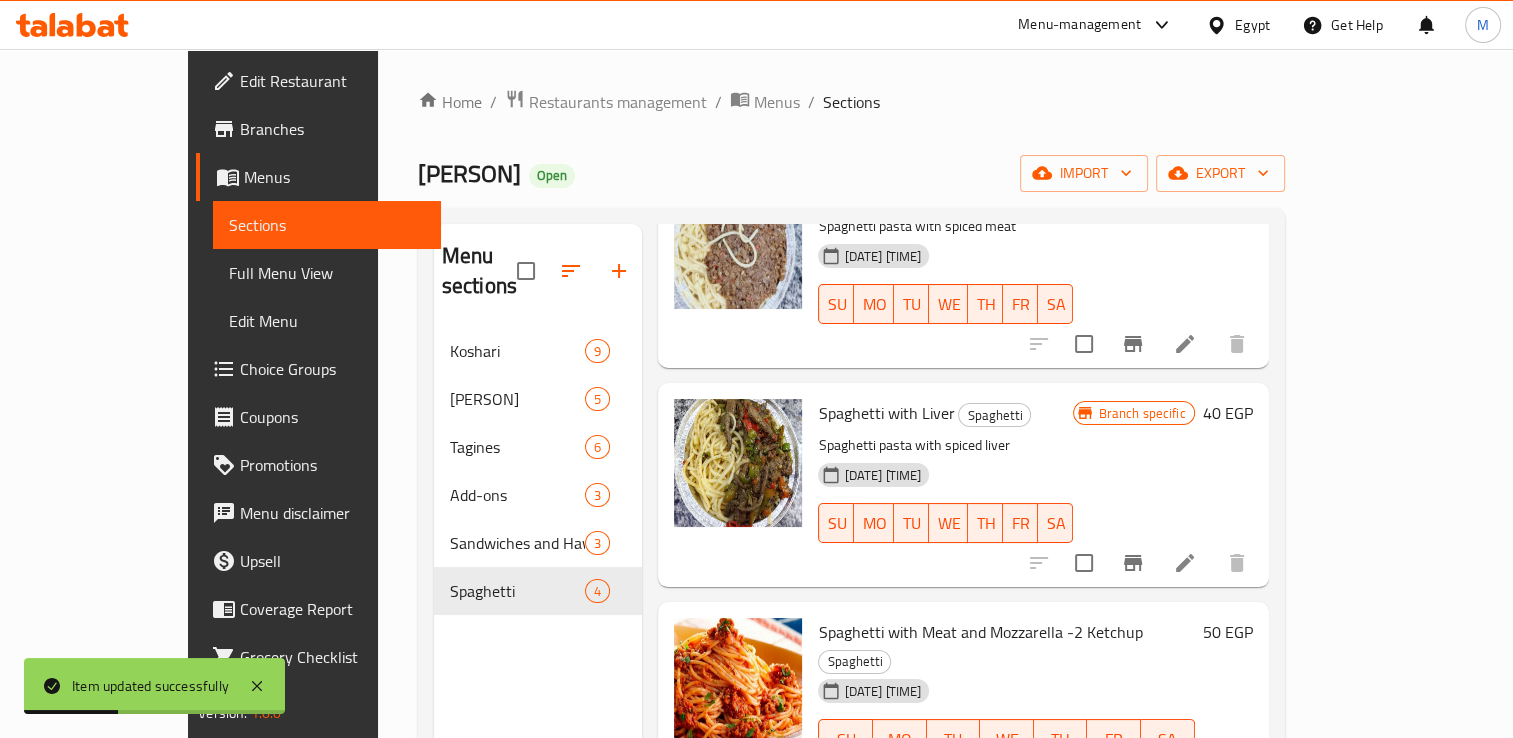scroll, scrollTop: 155, scrollLeft: 0, axis: vertical 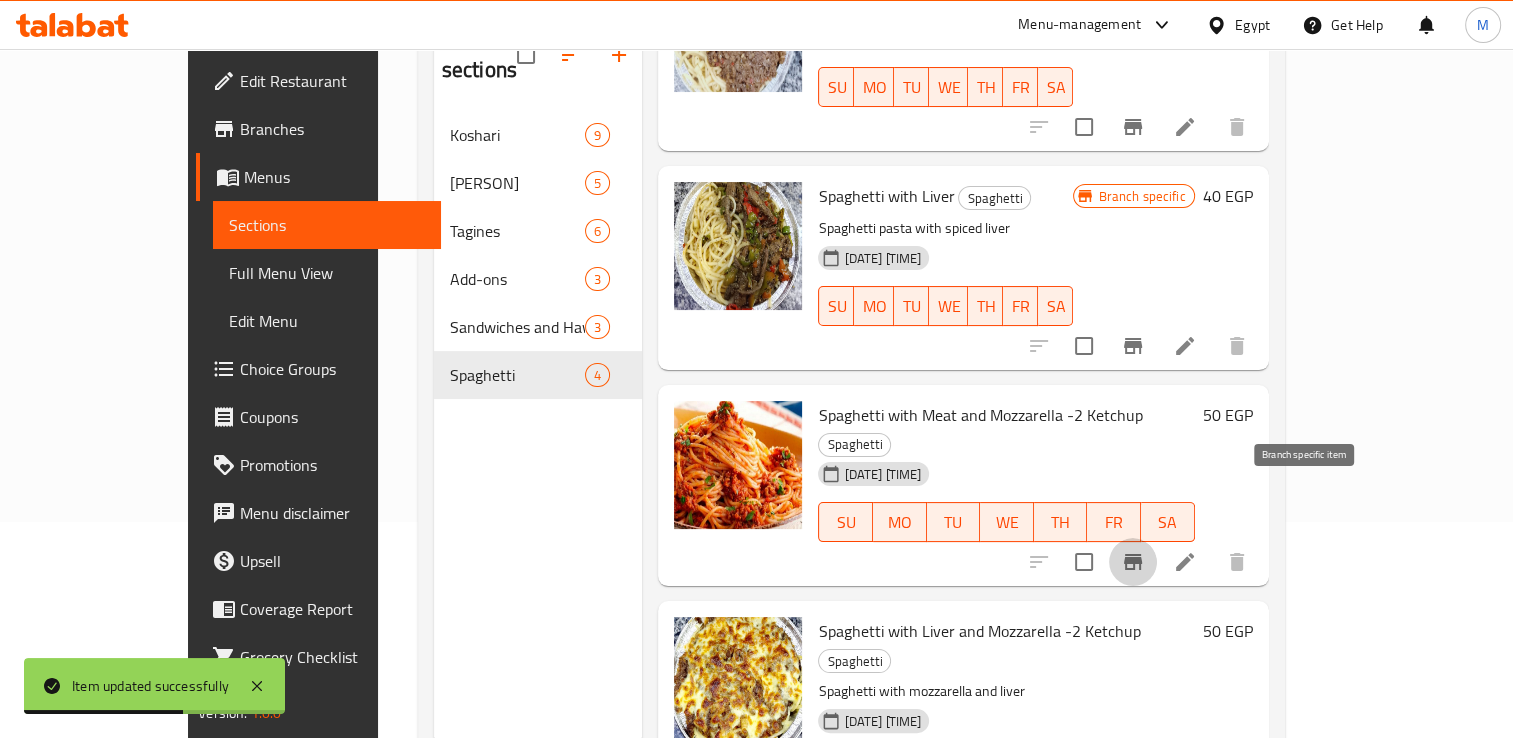 click 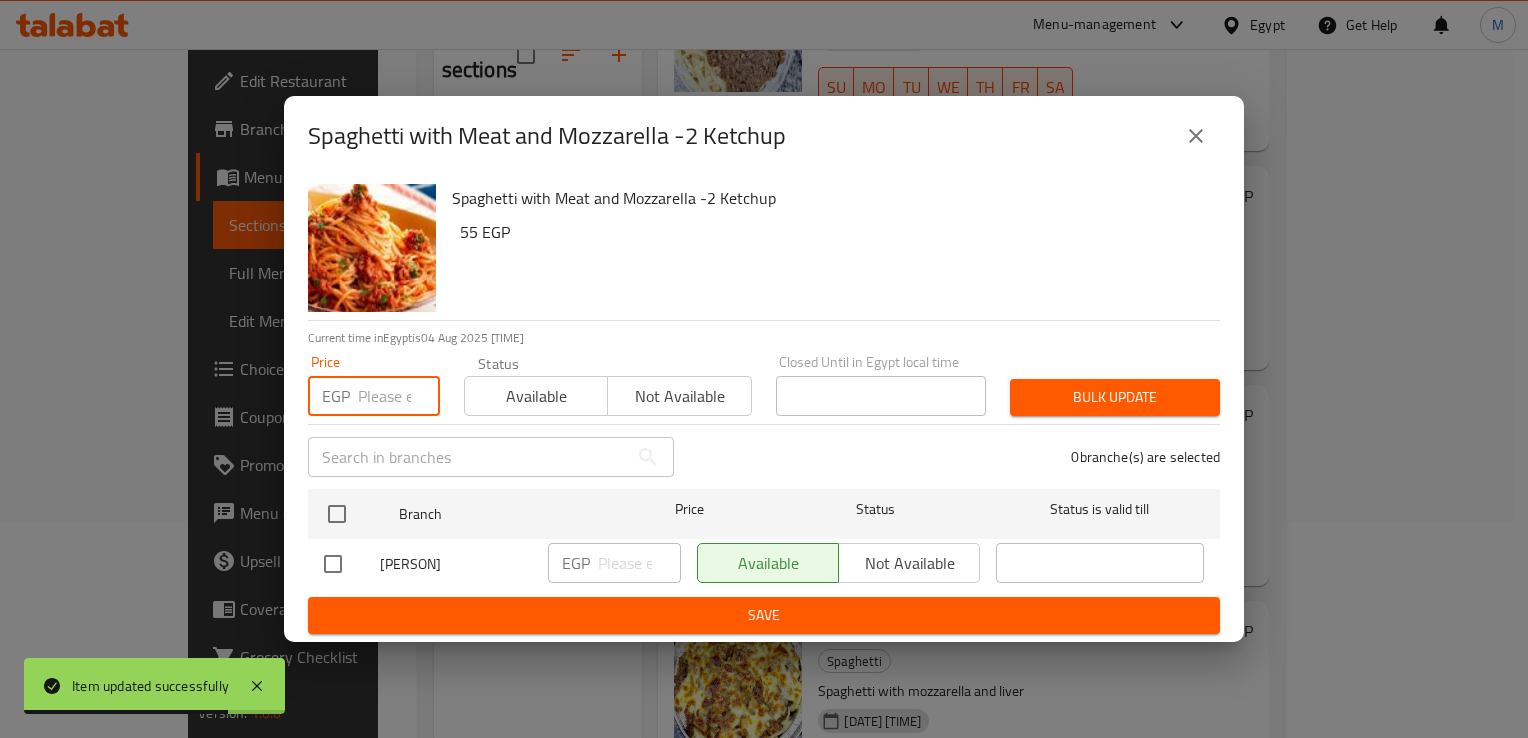 click at bounding box center [399, 396] 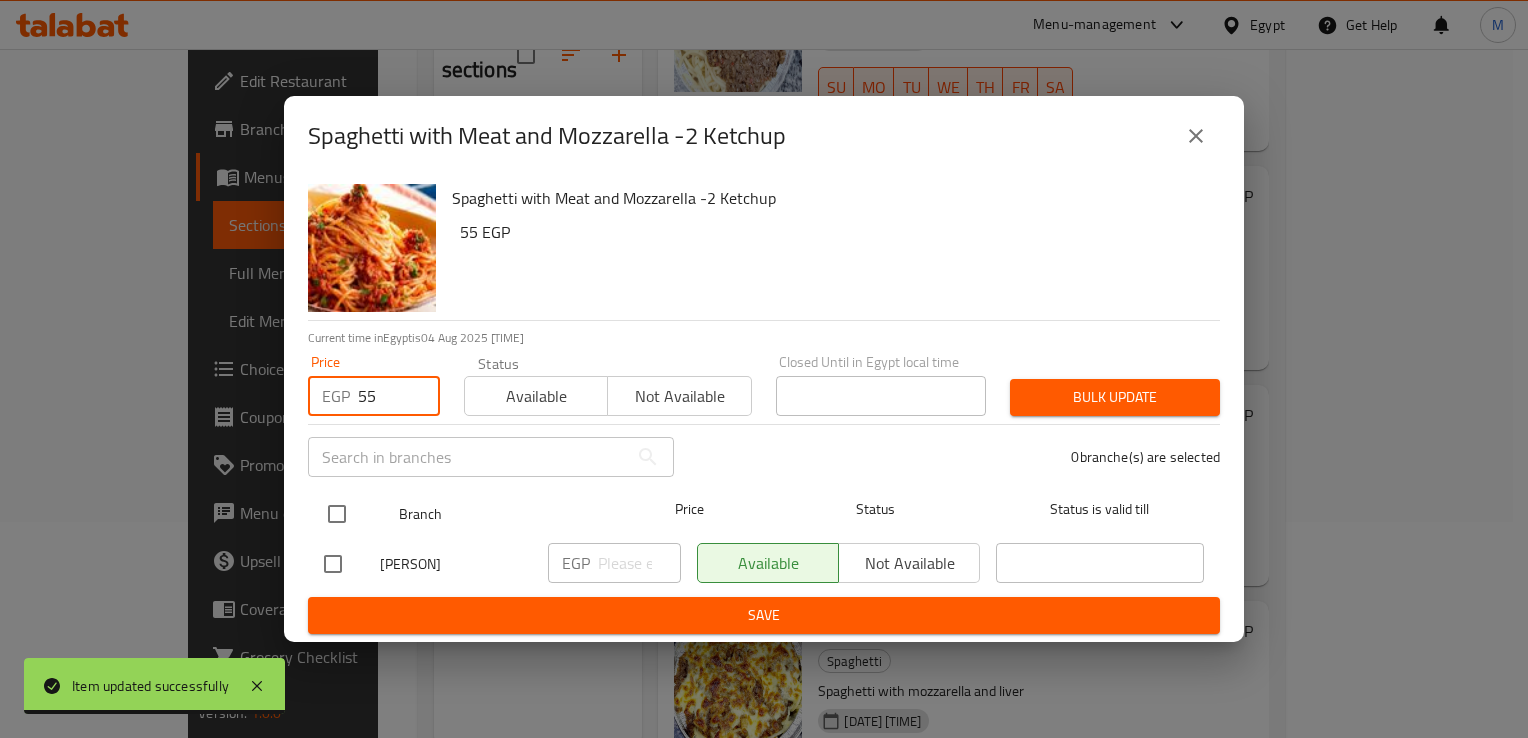 type on "55" 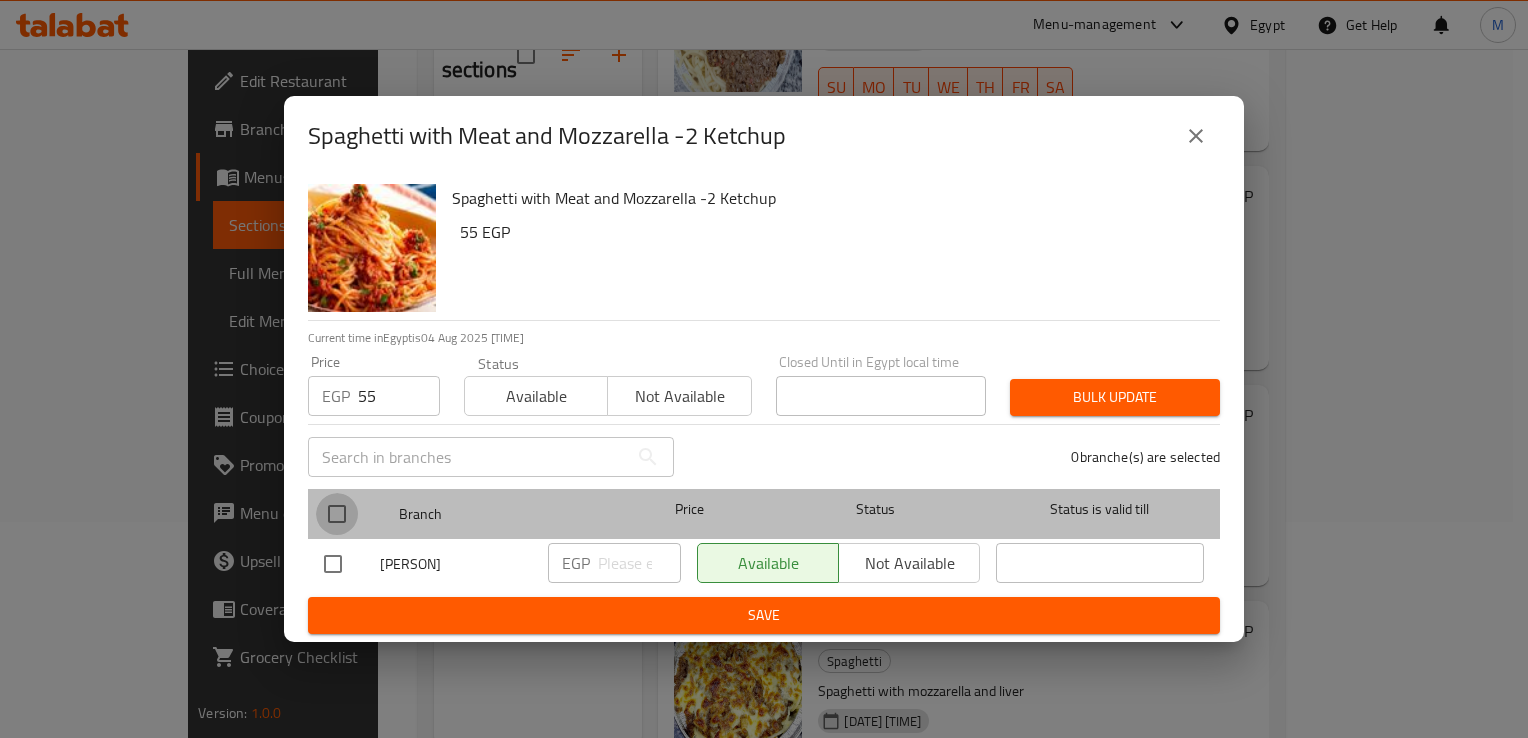 click at bounding box center [337, 514] 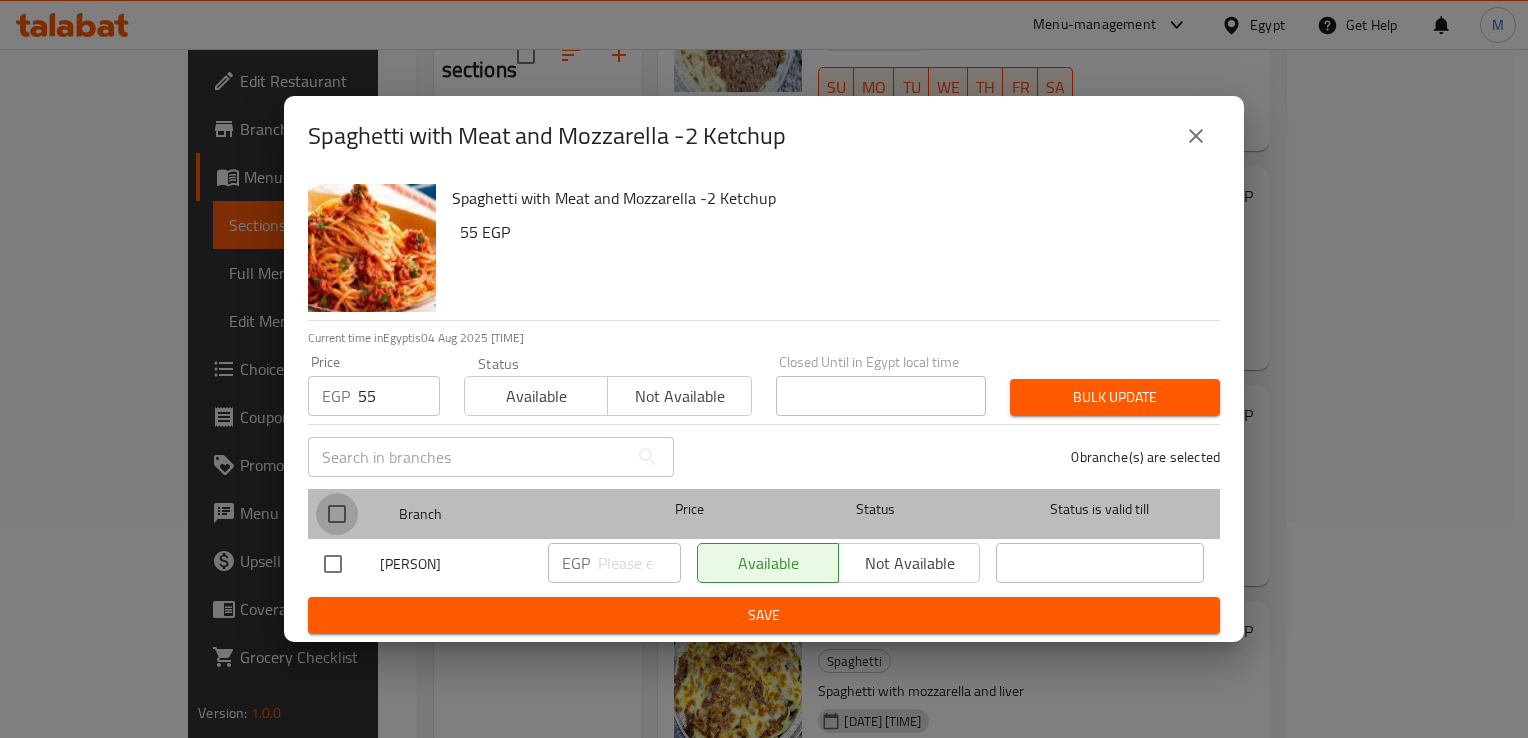 checkbox on "true" 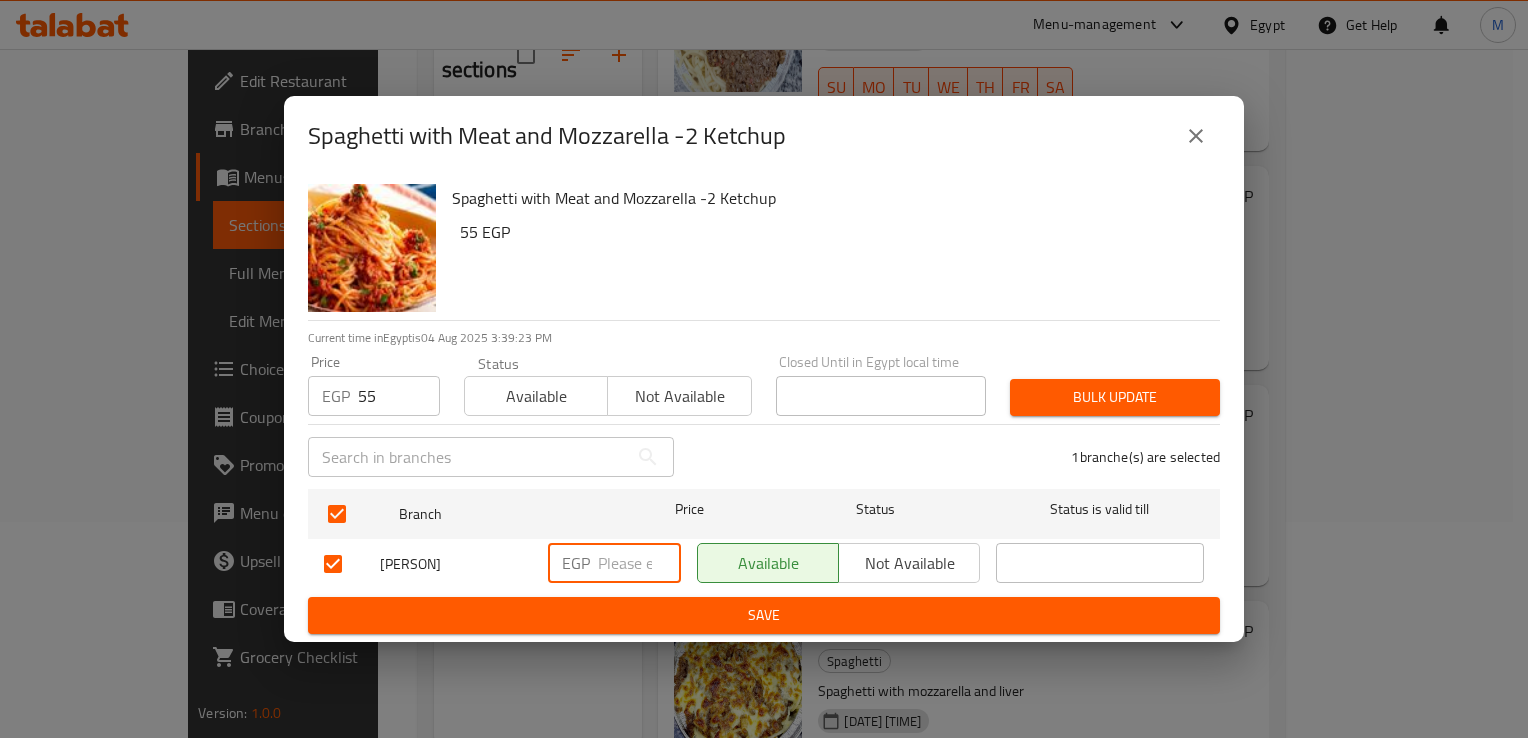 click at bounding box center (639, 563) 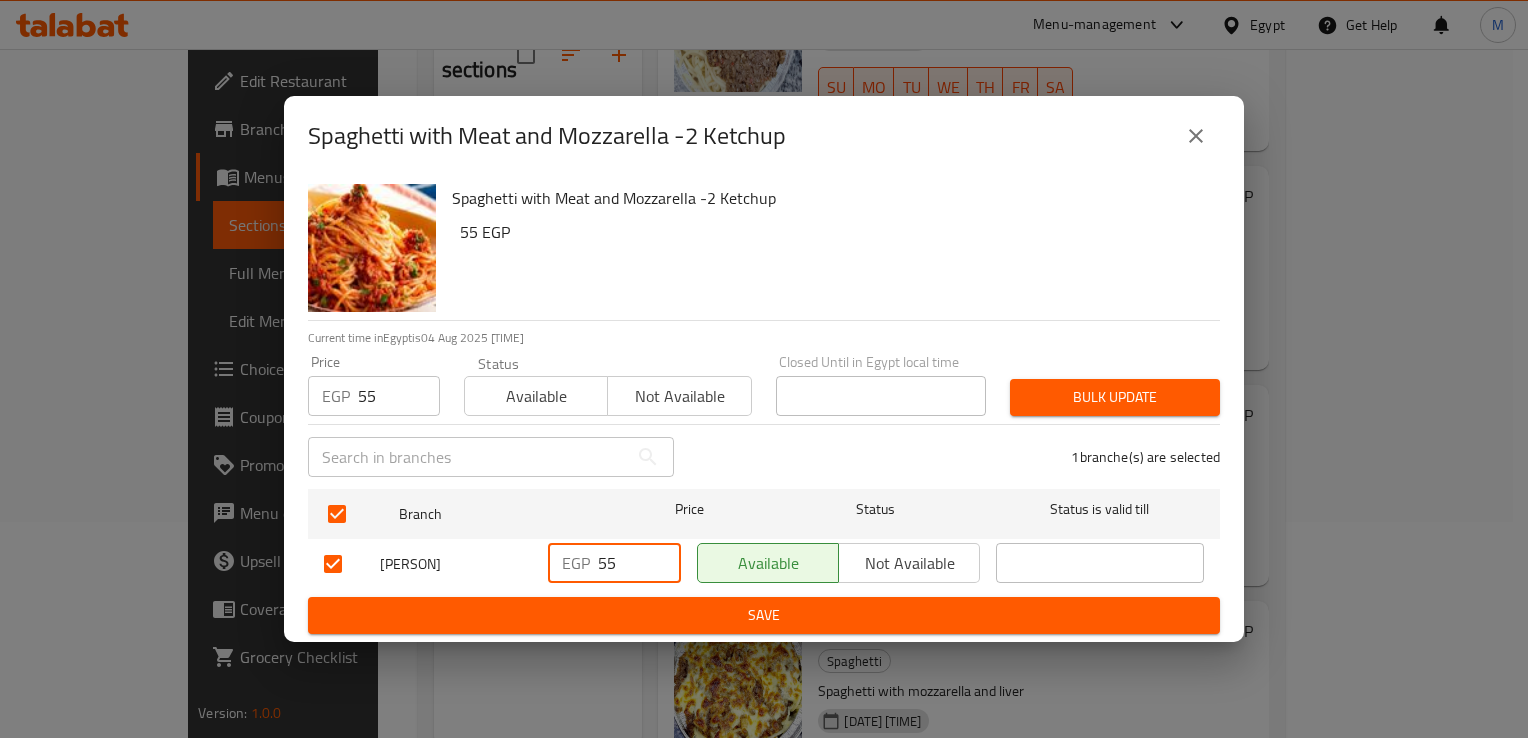 type on "55" 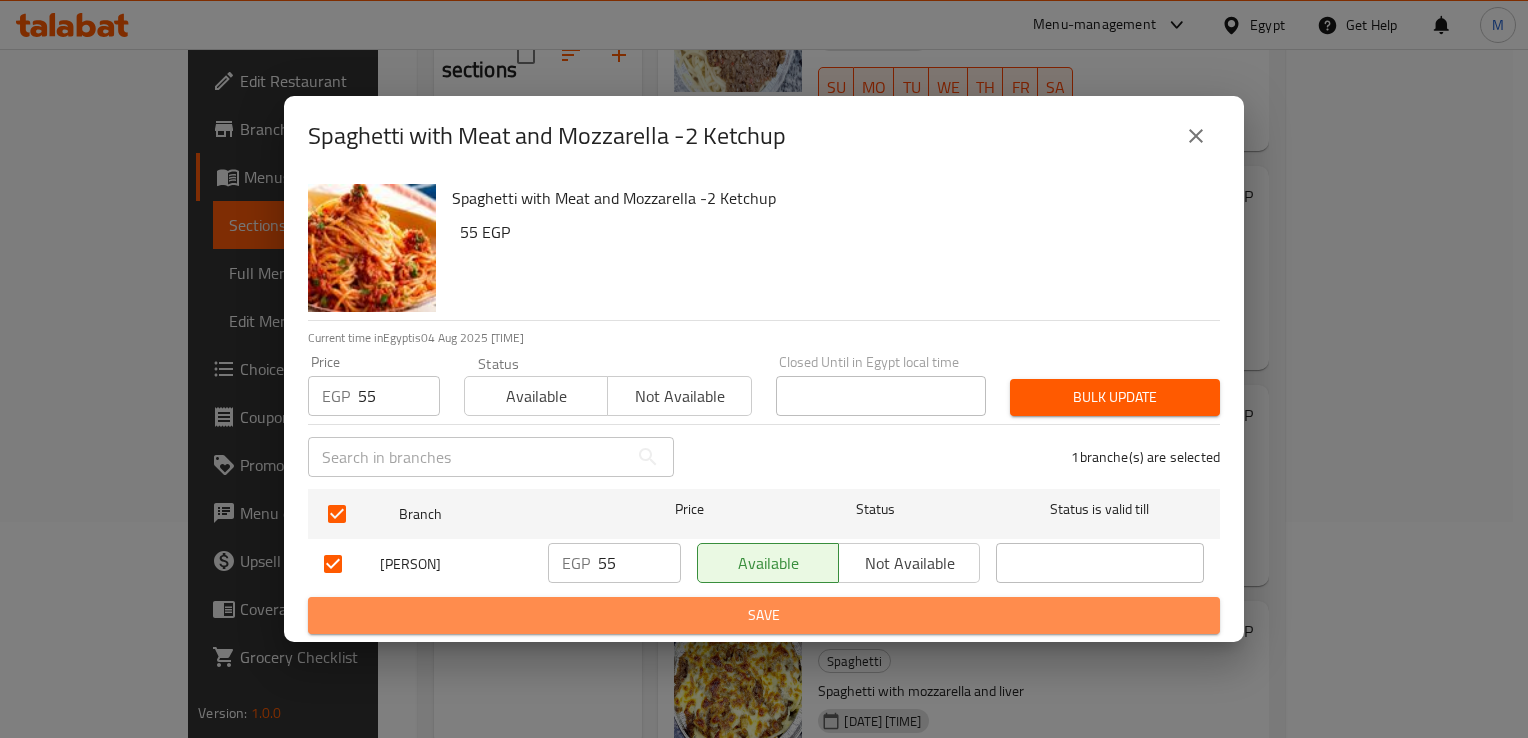 click on "Save" at bounding box center [764, 615] 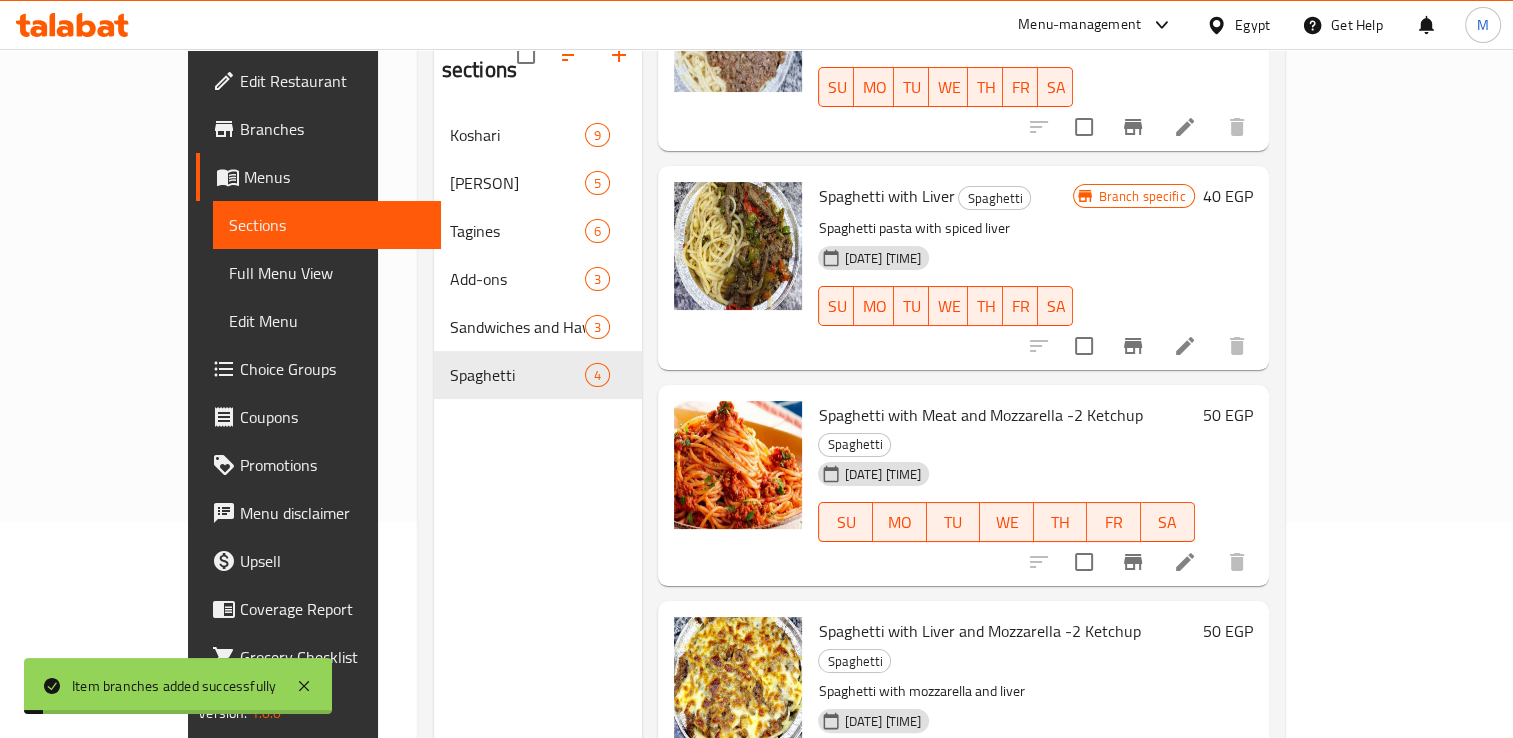 scroll, scrollTop: 280, scrollLeft: 0, axis: vertical 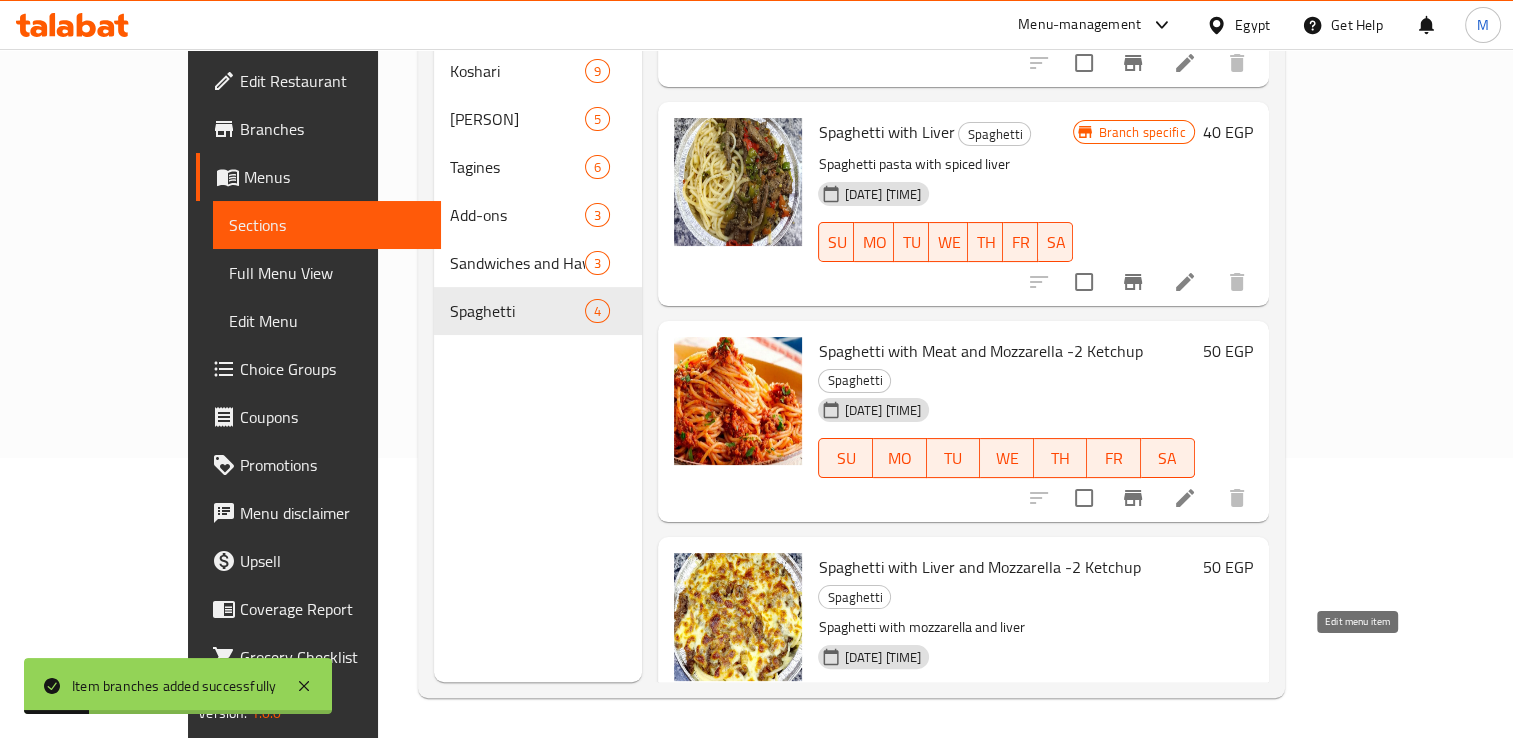 click 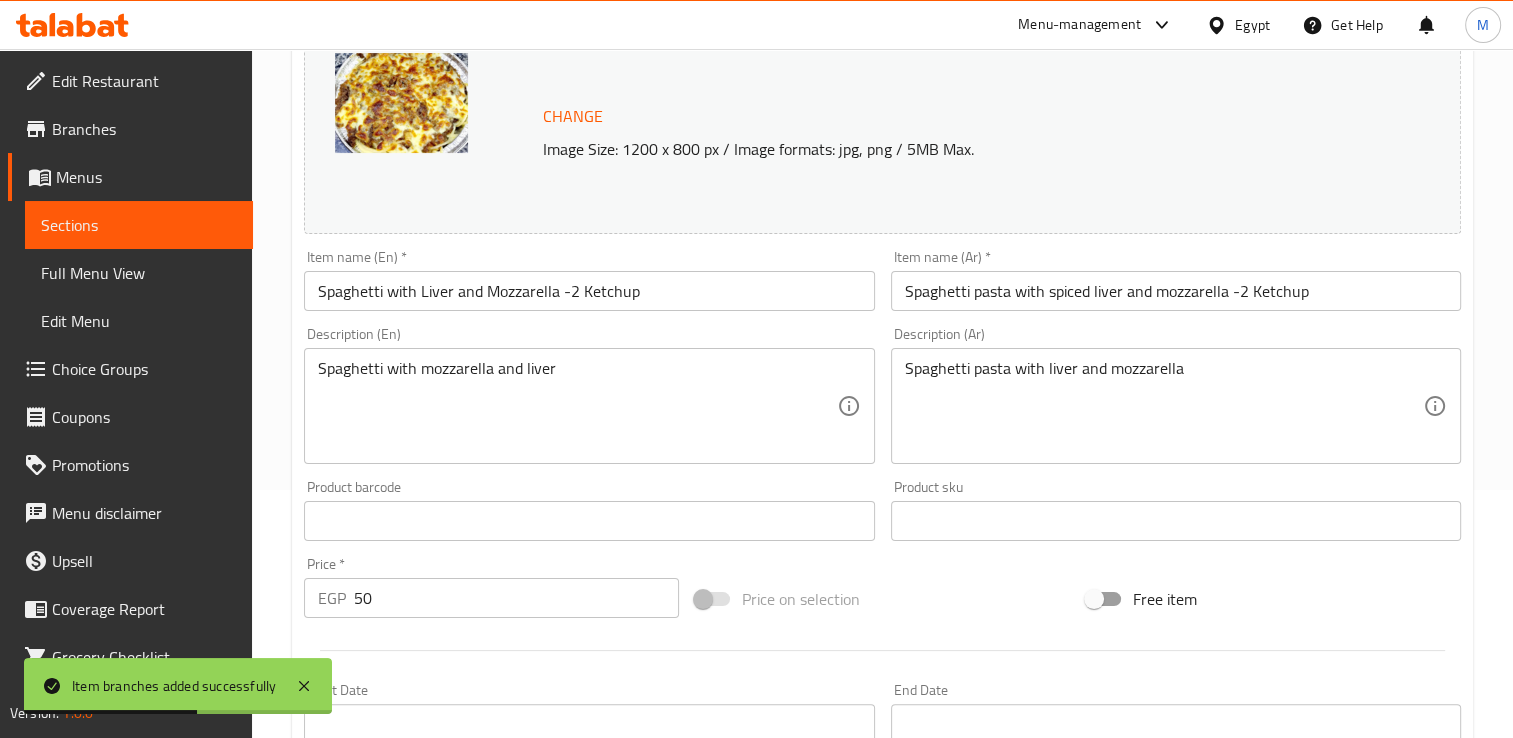 scroll, scrollTop: 252, scrollLeft: 0, axis: vertical 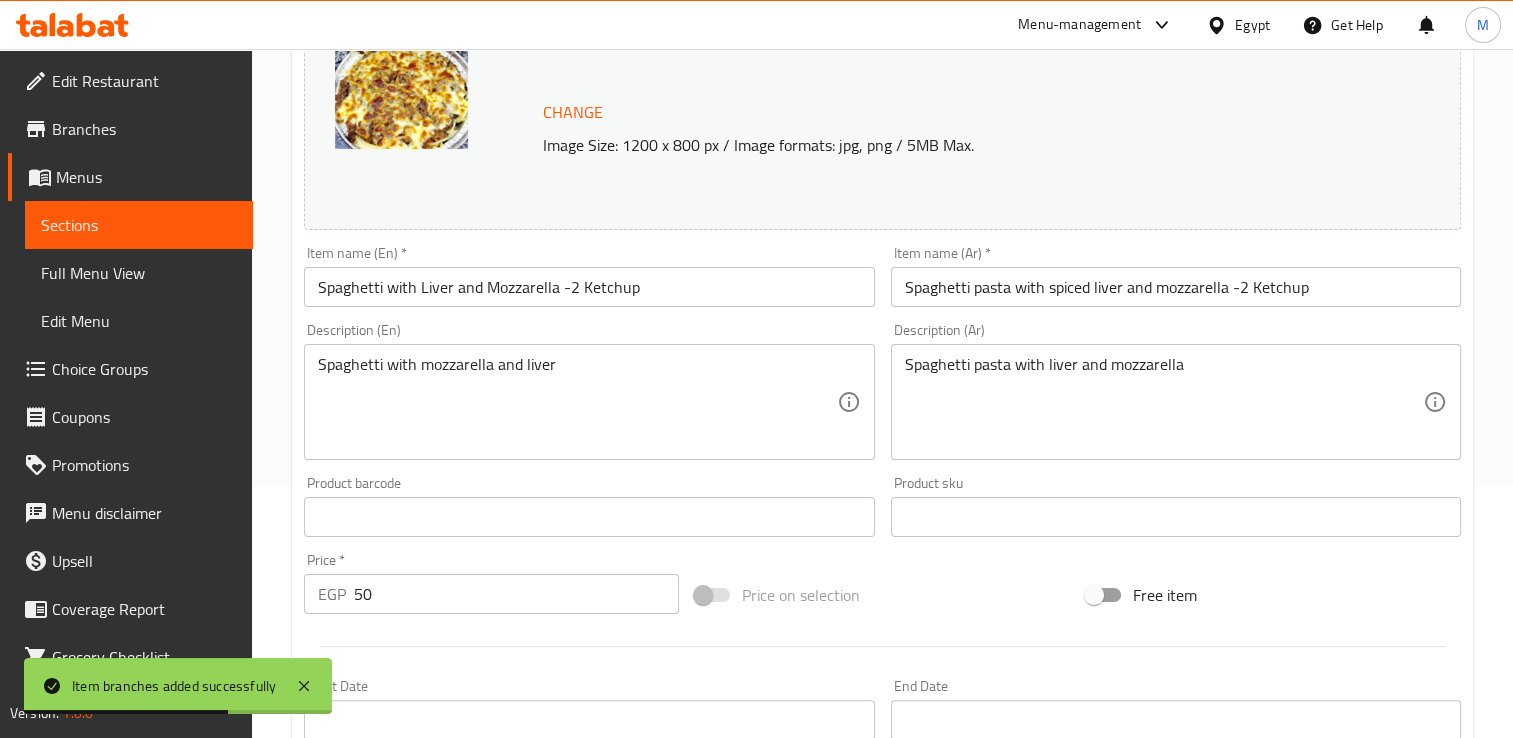 click on "50" at bounding box center (516, 594) 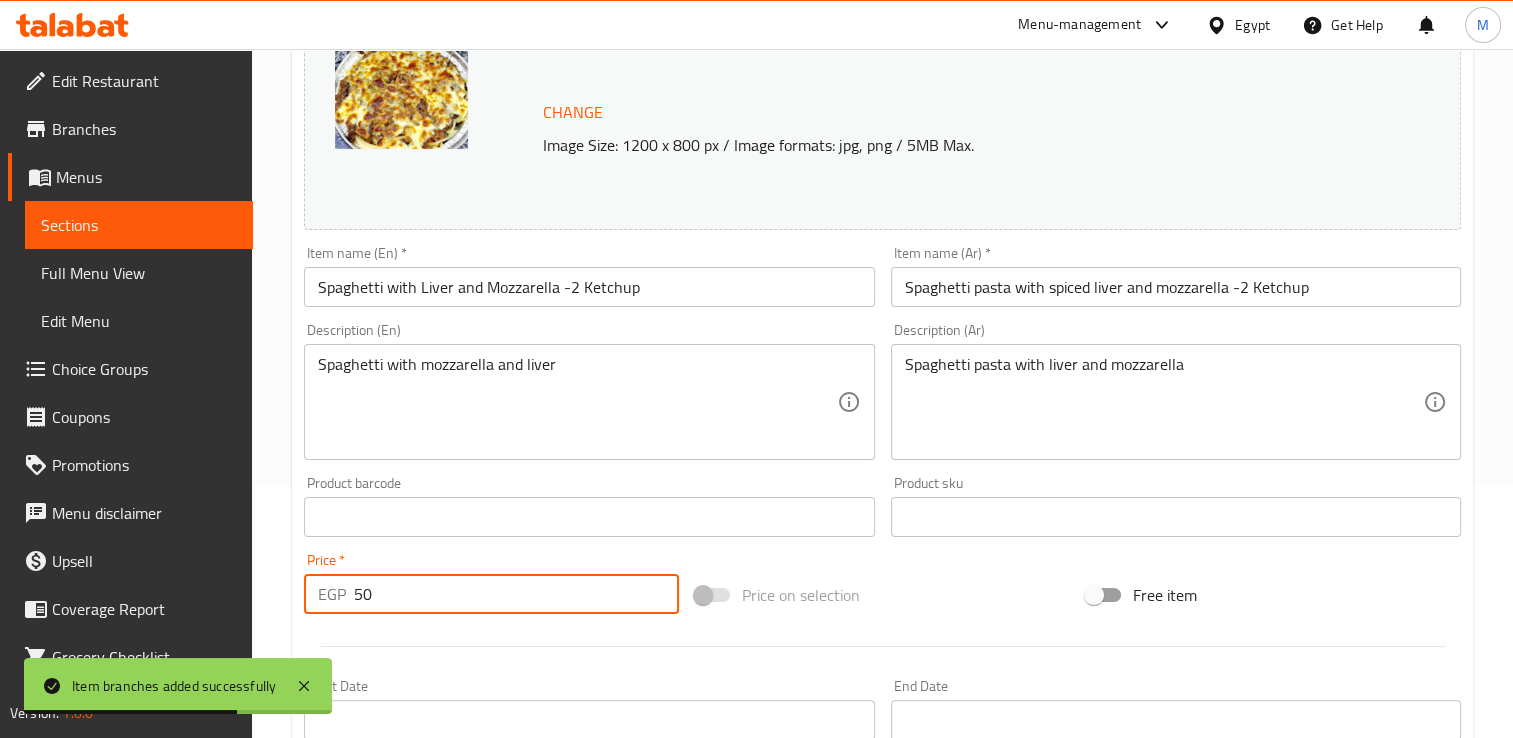 click on "50" at bounding box center (516, 594) 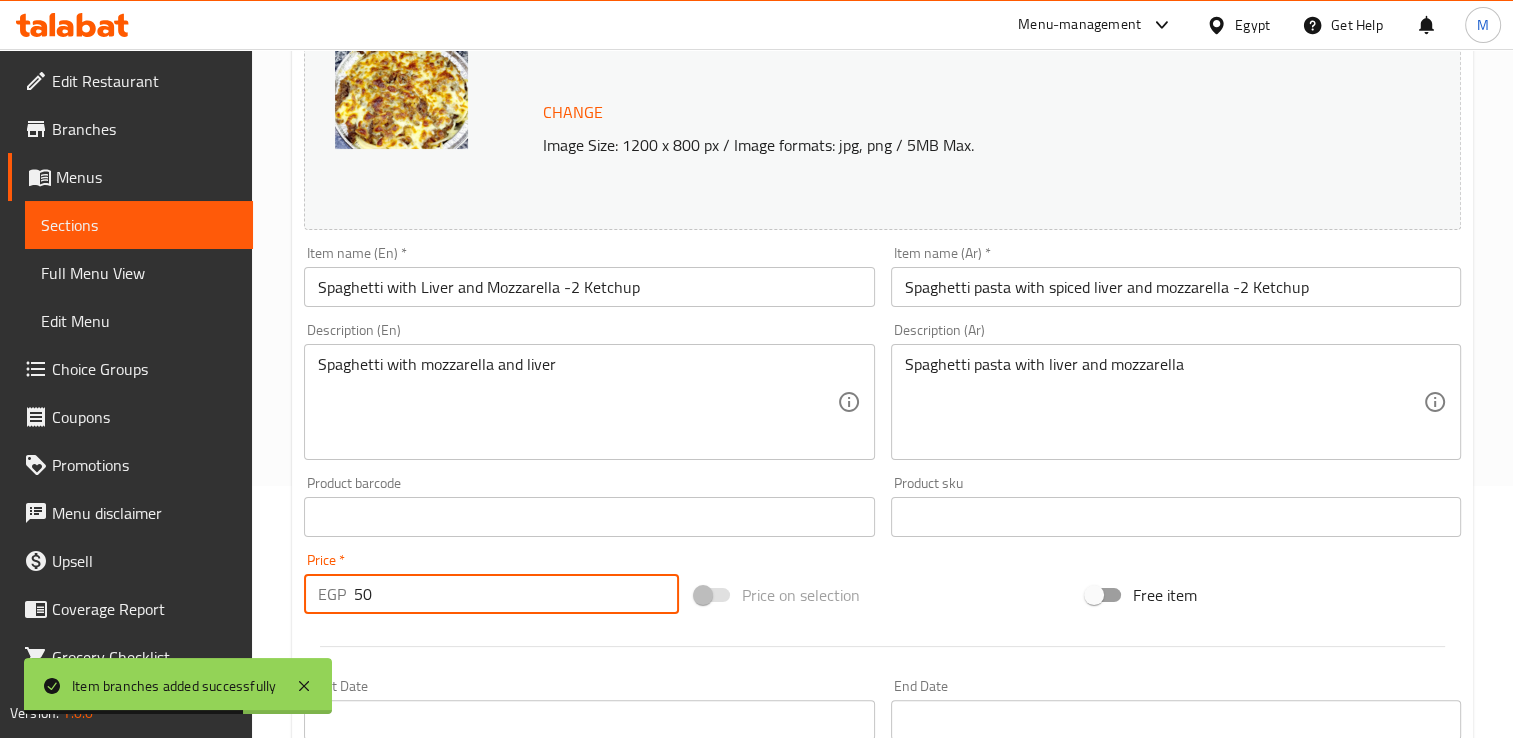 click on "50" at bounding box center (516, 594) 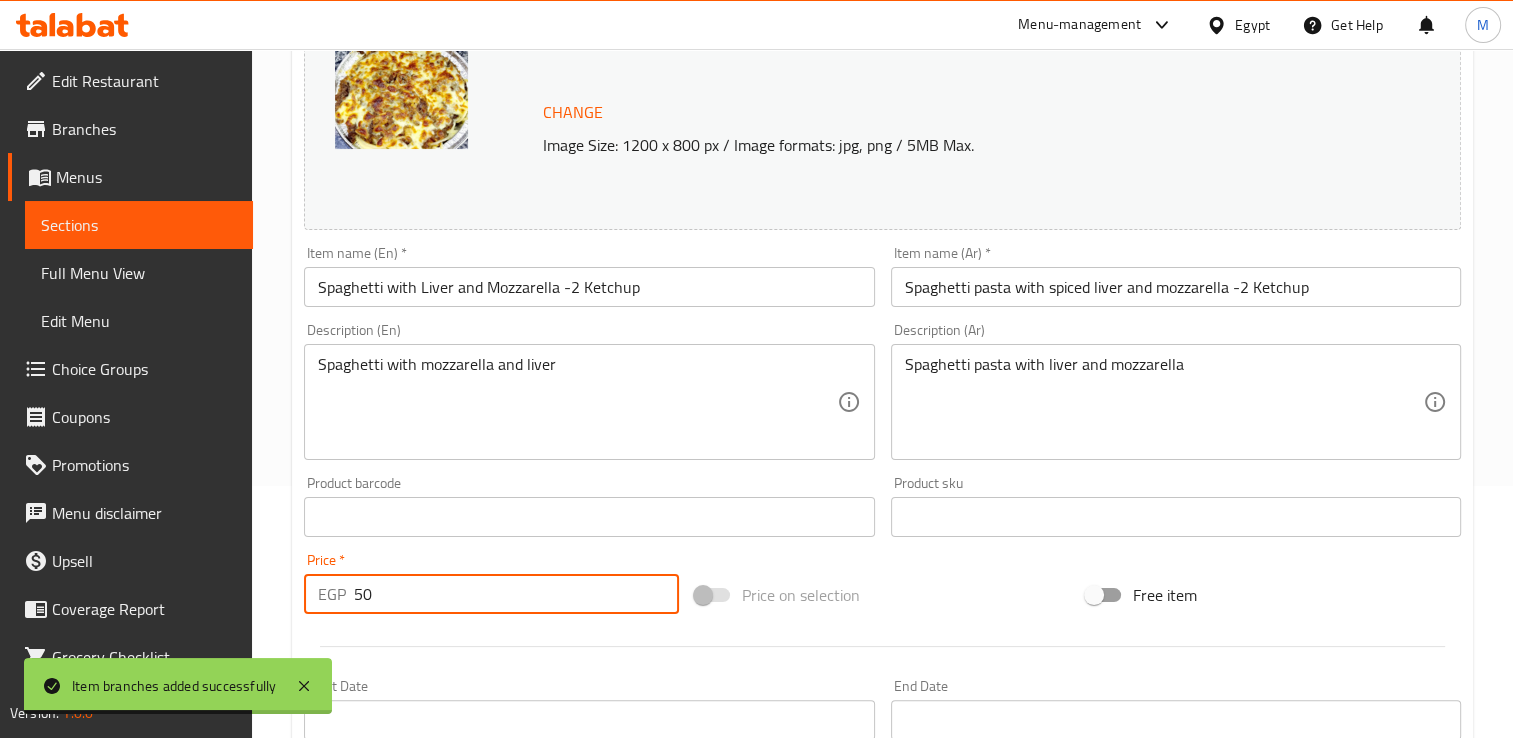 click on "50" at bounding box center (516, 594) 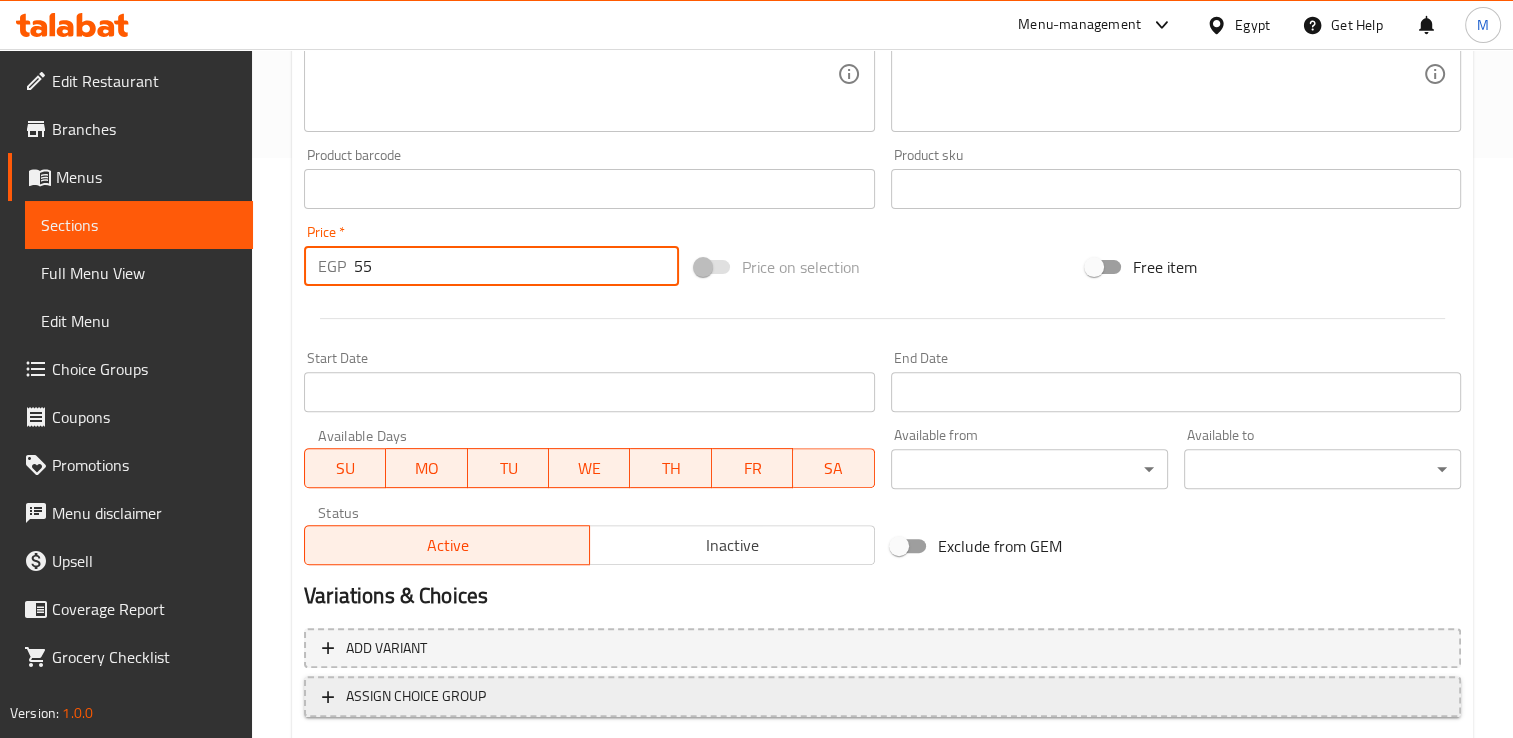 scroll, scrollTop: 702, scrollLeft: 0, axis: vertical 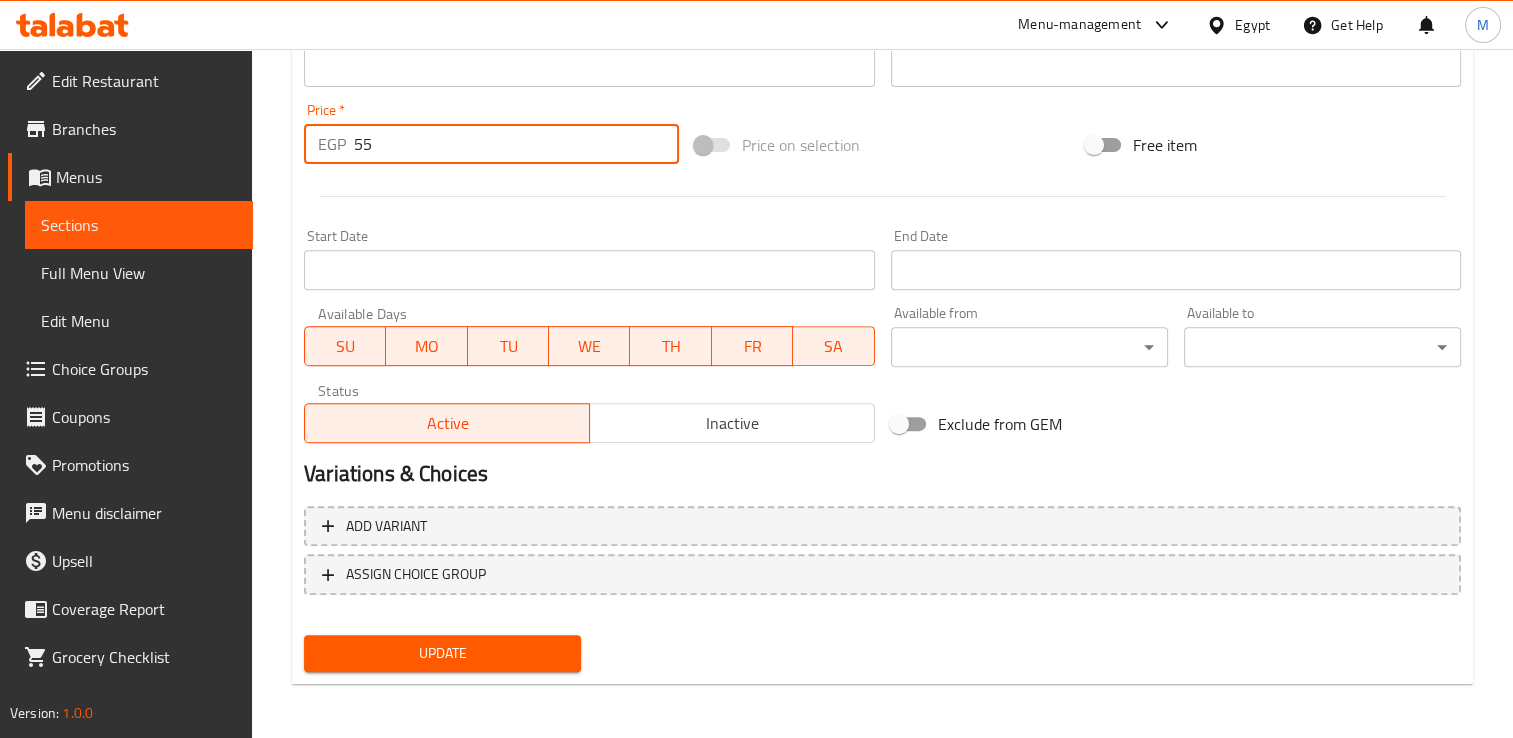 type on "55" 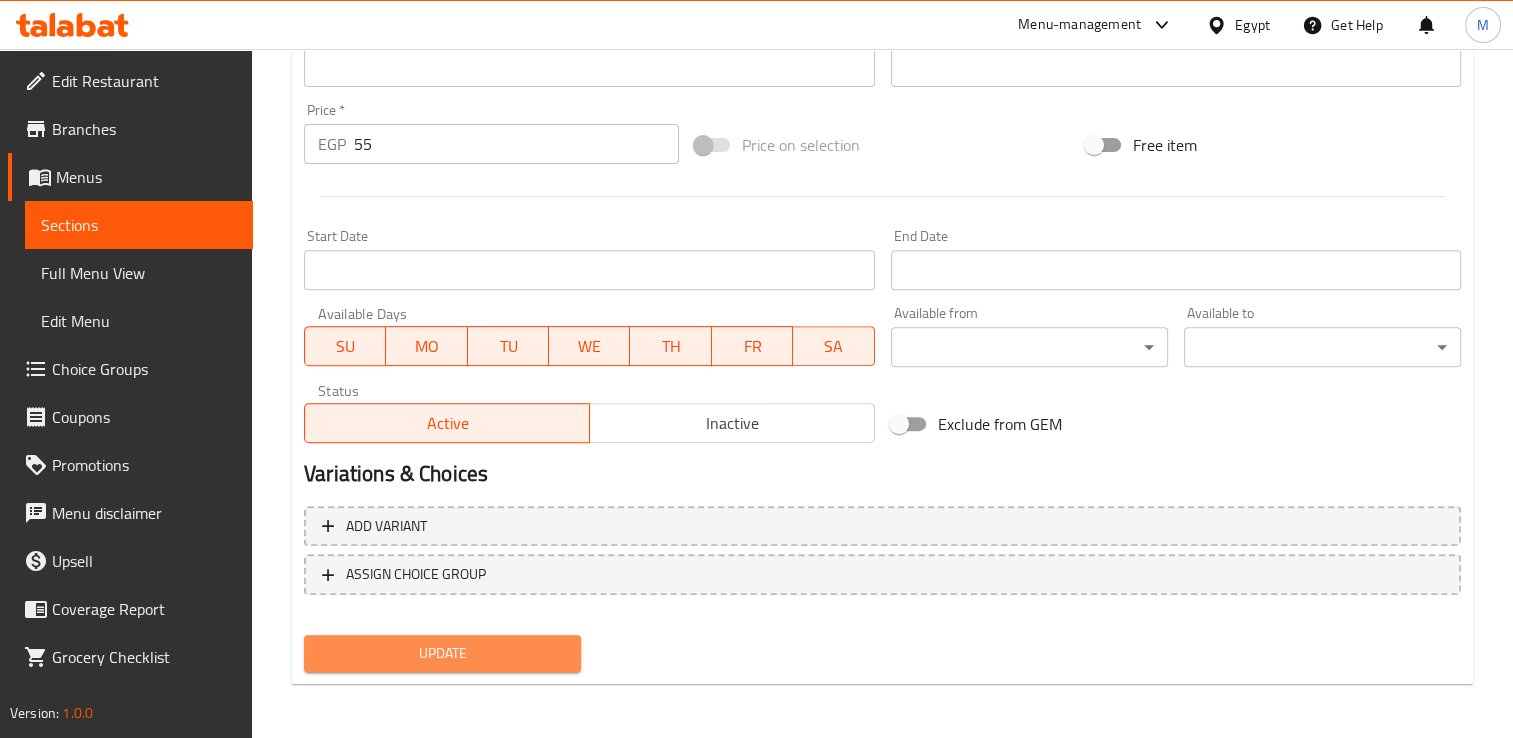 click on "Update" at bounding box center (442, 653) 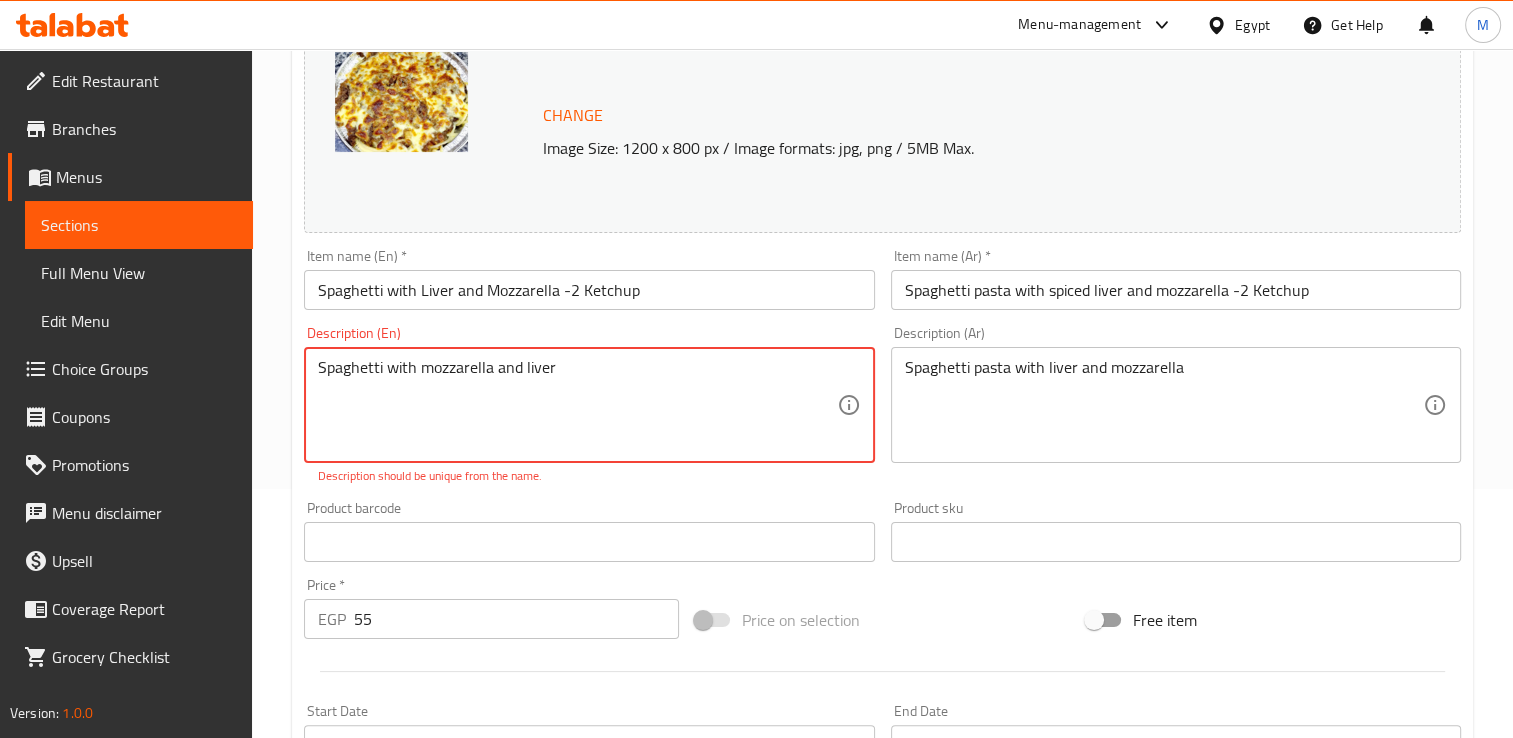 scroll, scrollTop: 0, scrollLeft: 0, axis: both 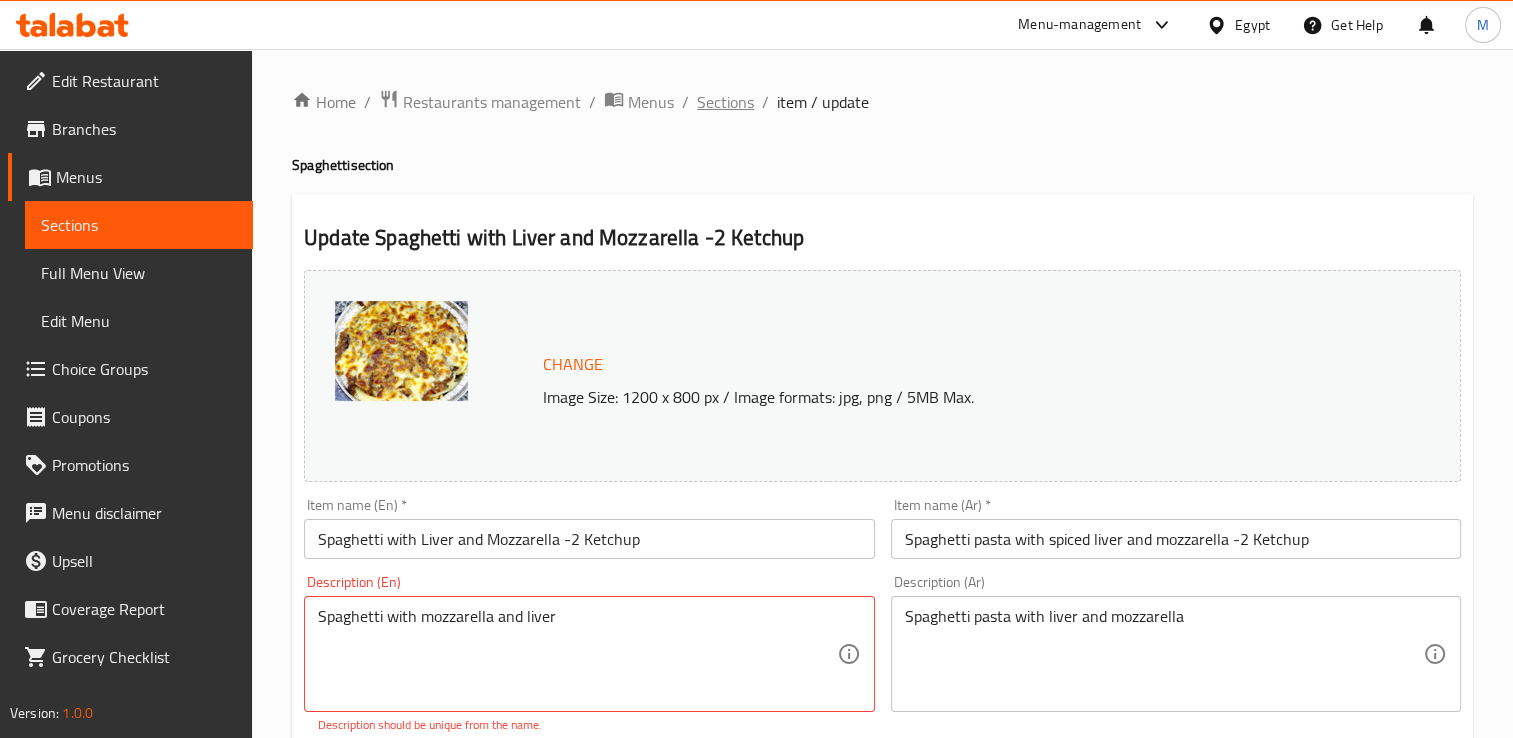 click on "Sections" at bounding box center [725, 102] 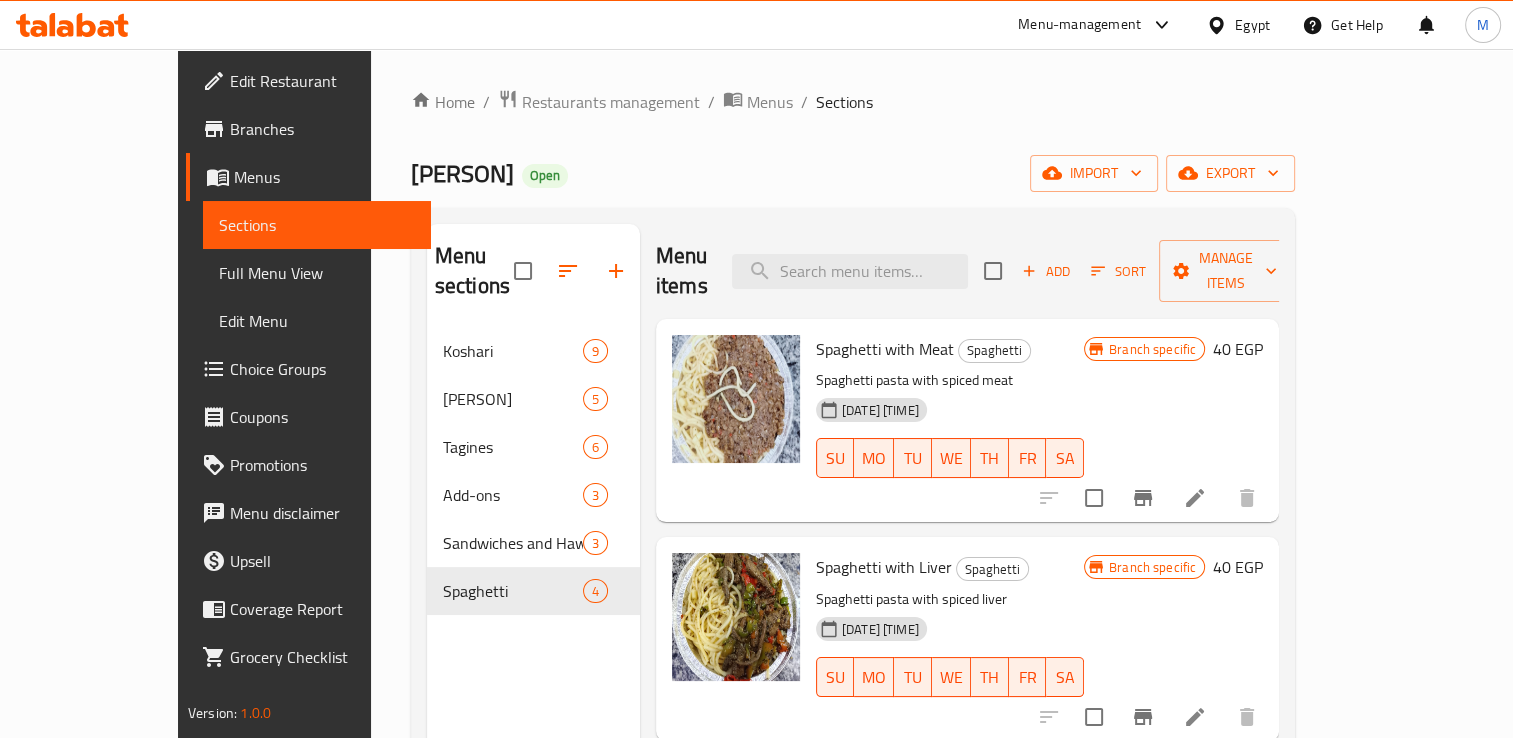 scroll, scrollTop: 155, scrollLeft: 0, axis: vertical 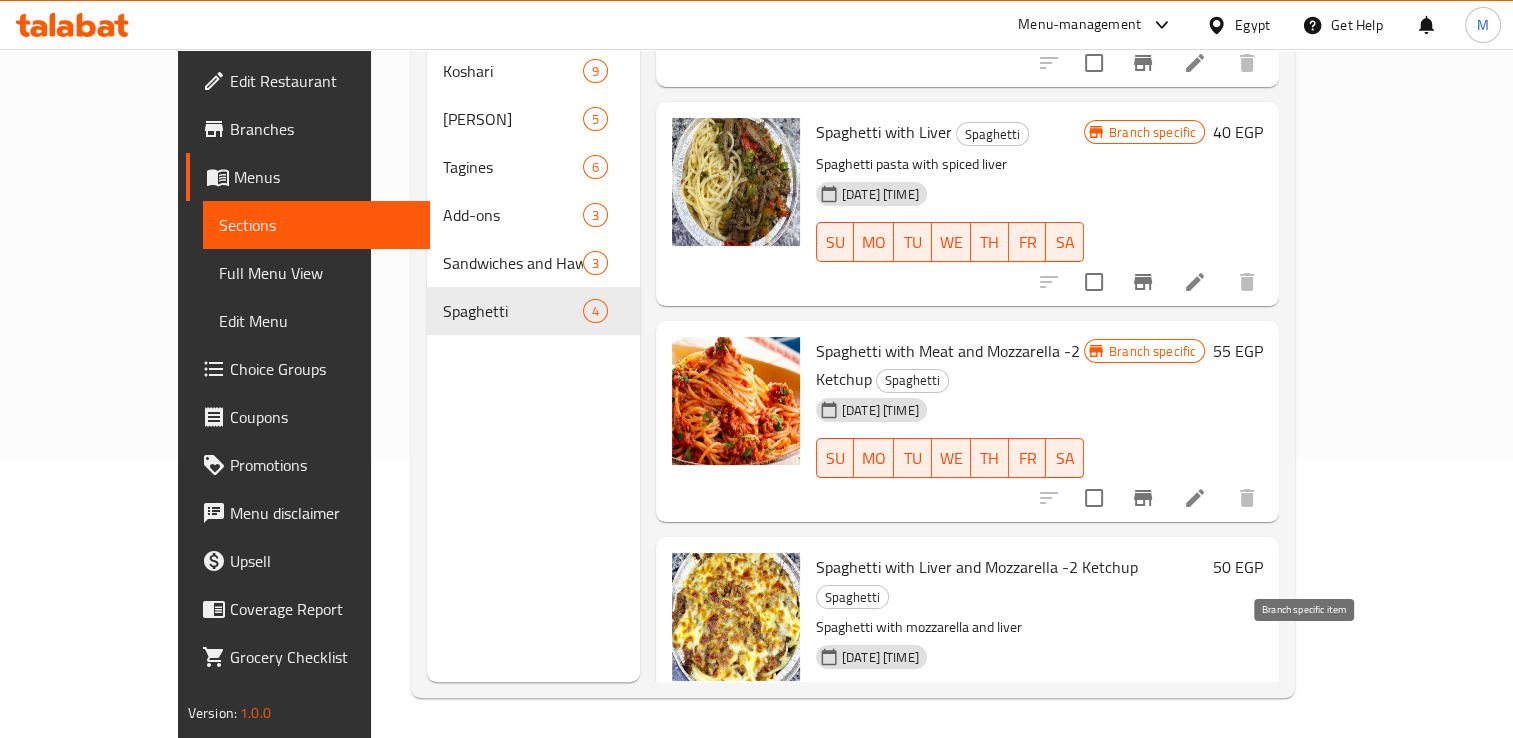 click 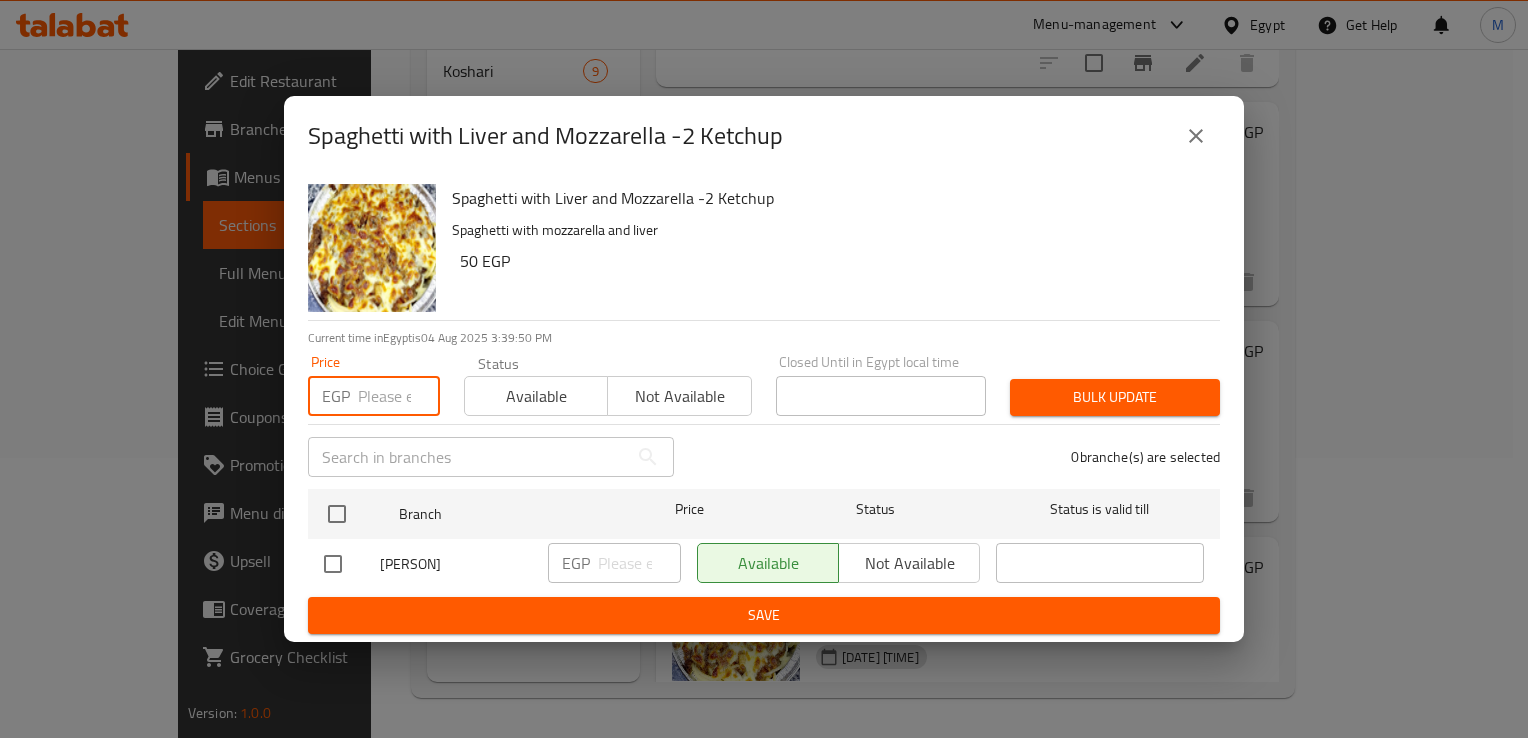click at bounding box center [399, 396] 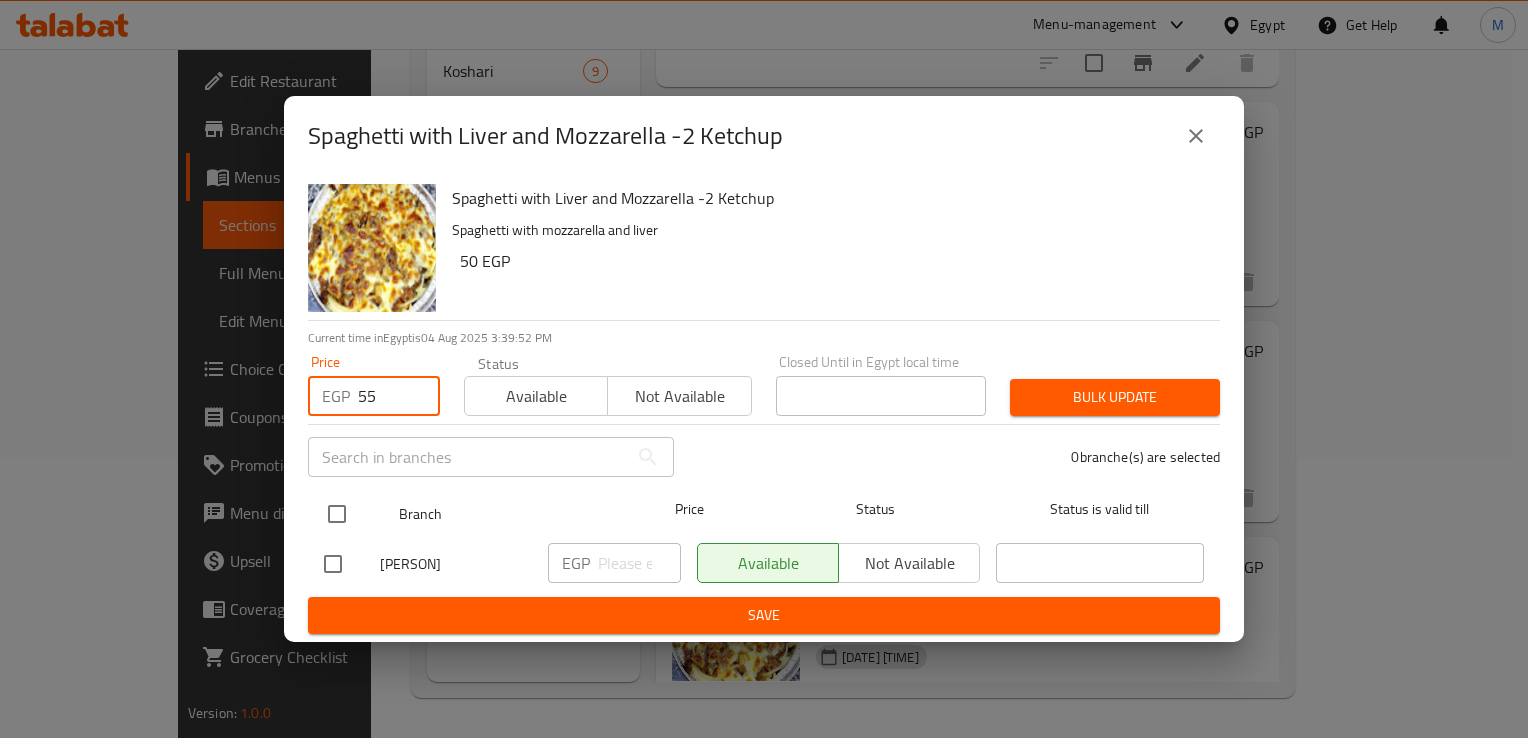 type on "55" 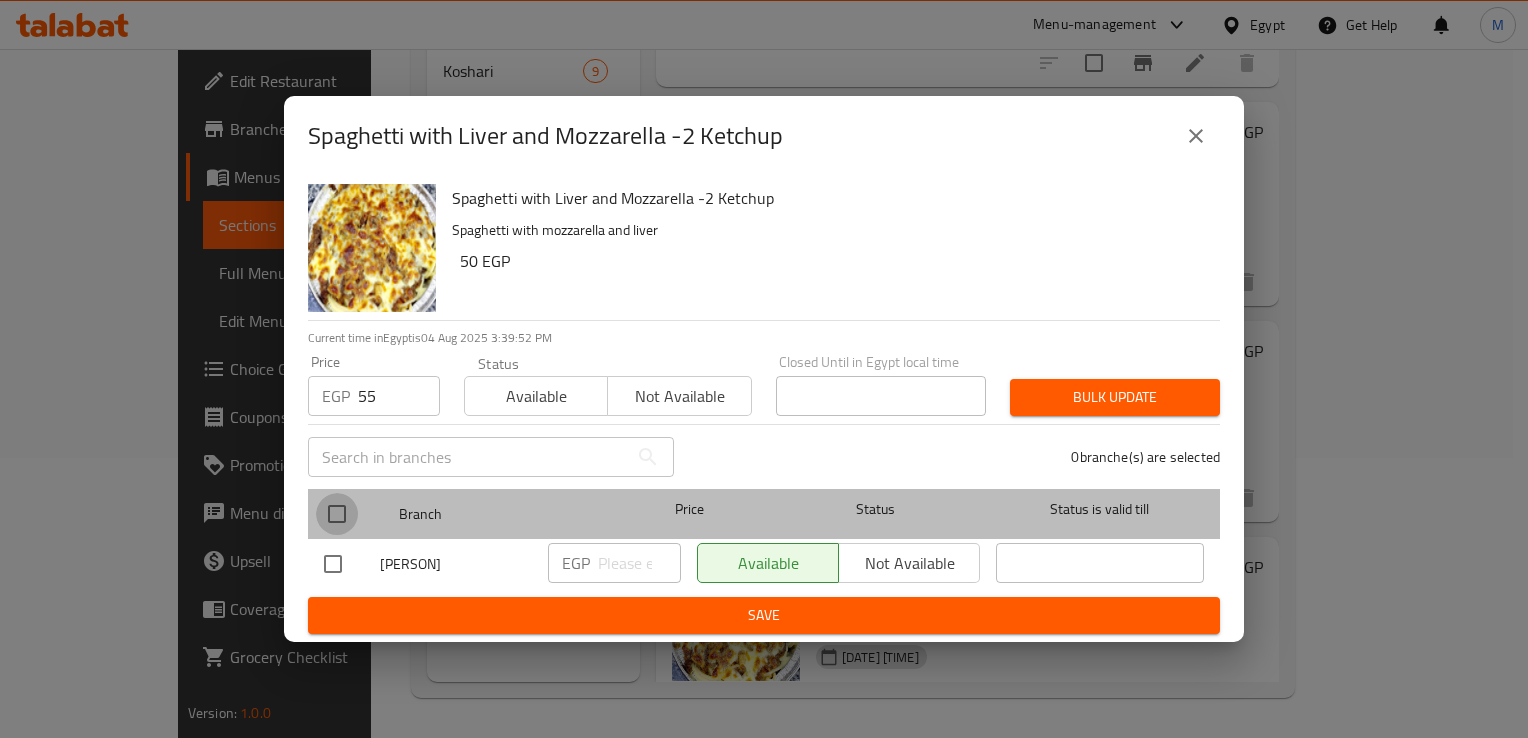 click at bounding box center (337, 514) 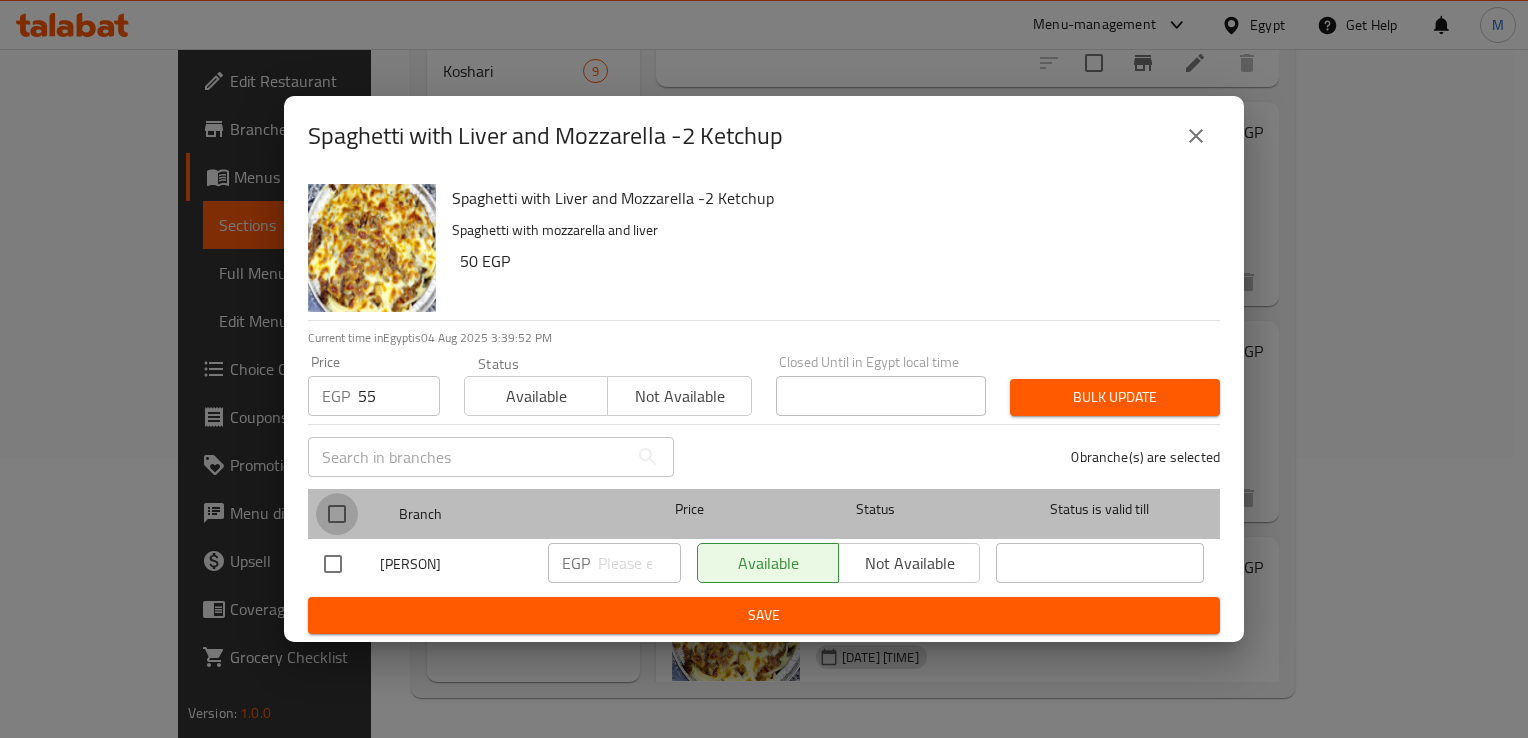 checkbox on "true" 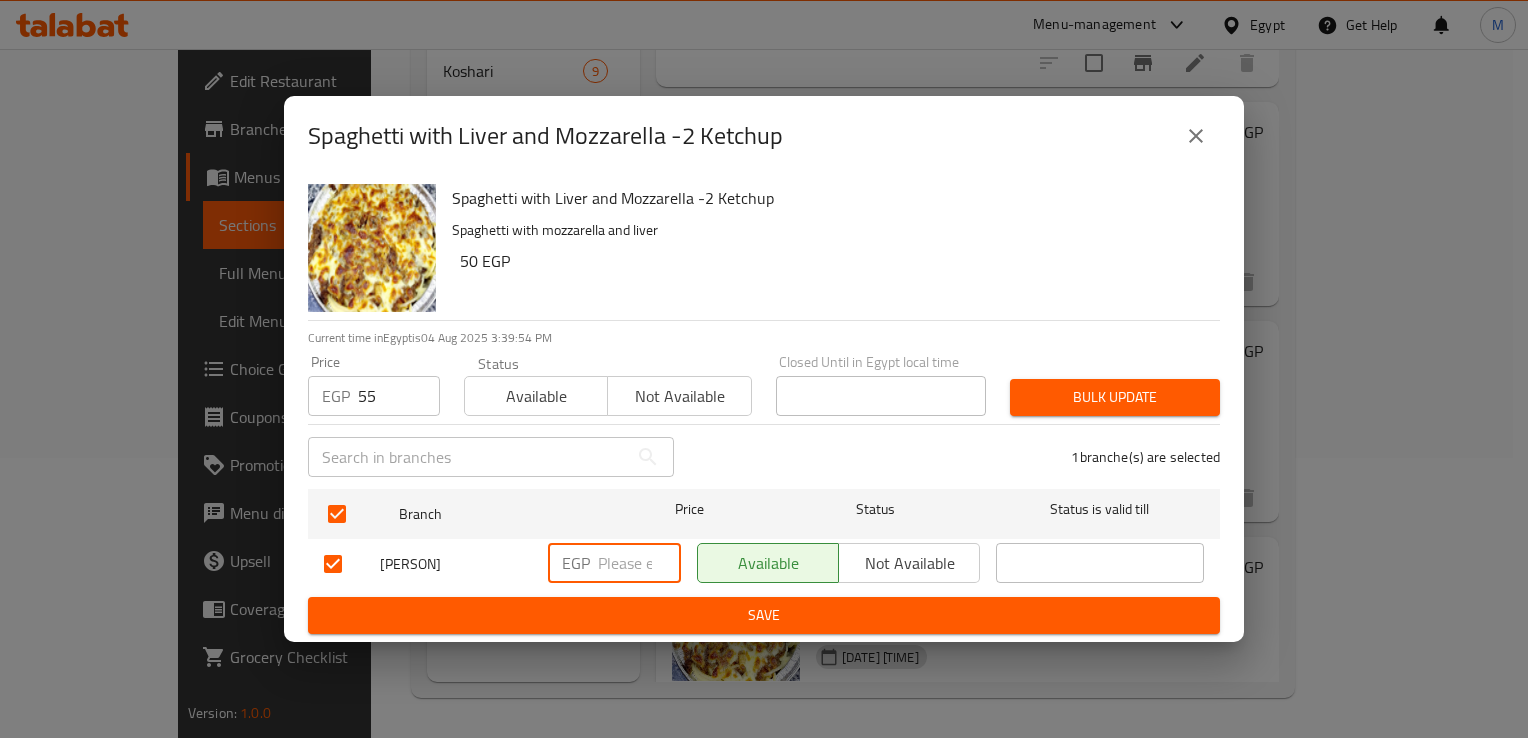 click at bounding box center (639, 563) 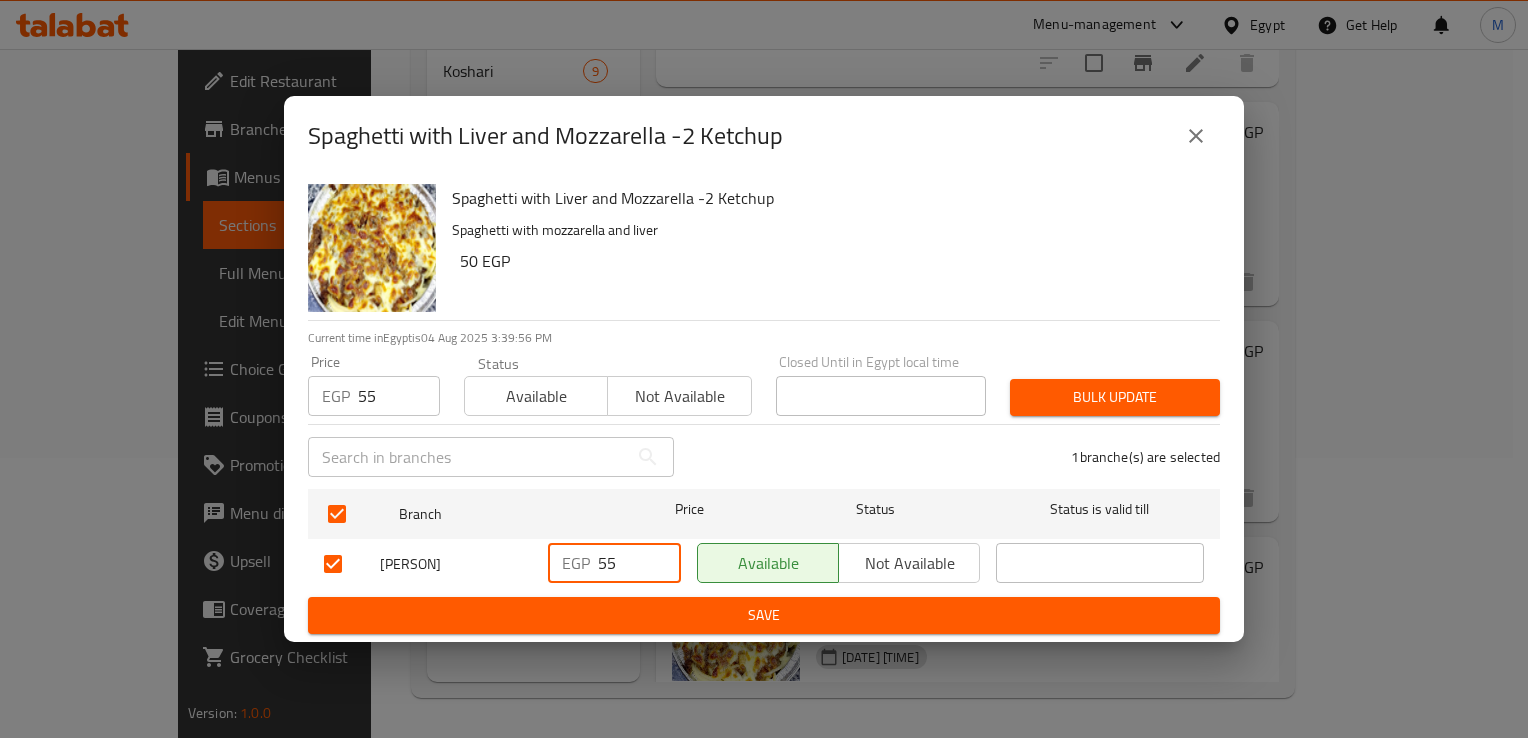 type on "55" 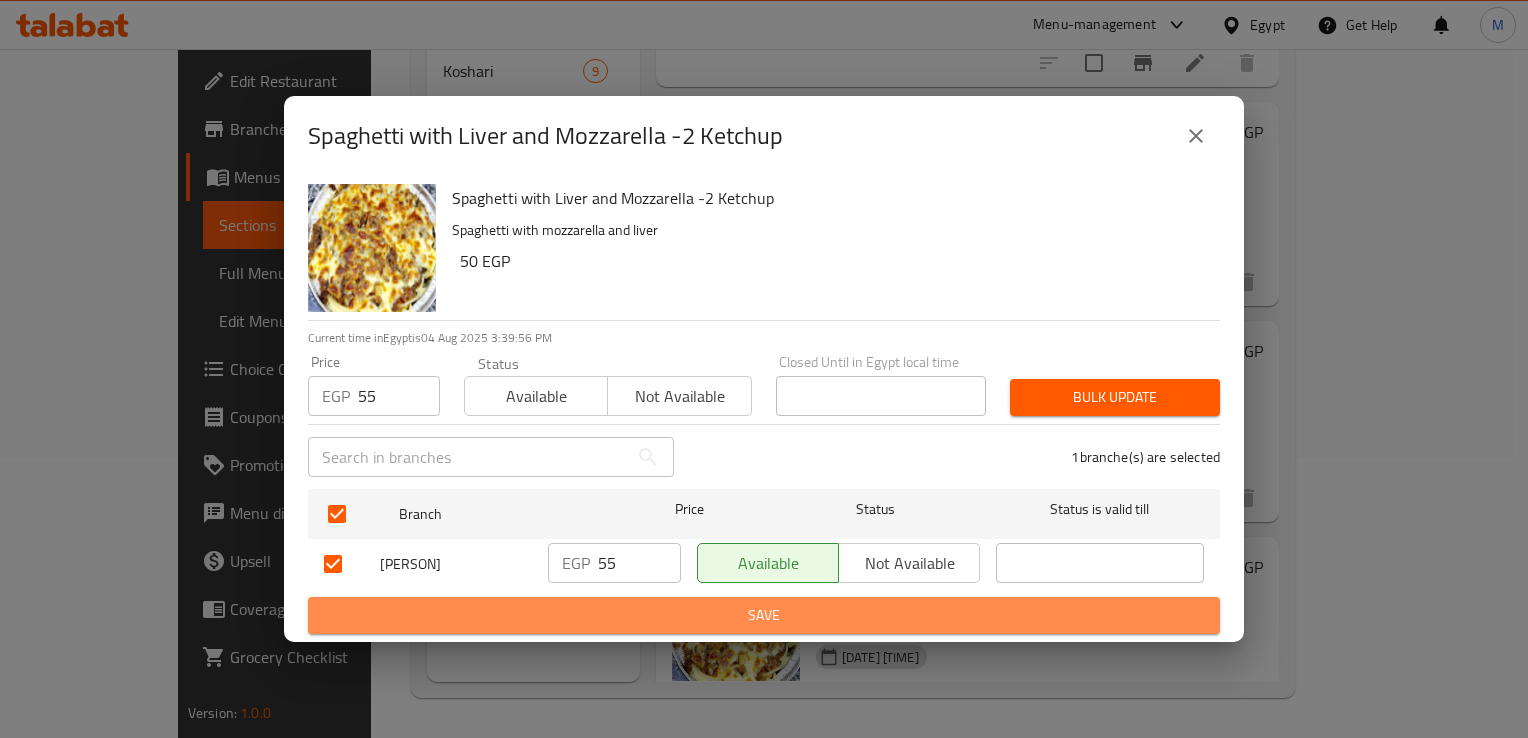 click on "Save" at bounding box center [764, 615] 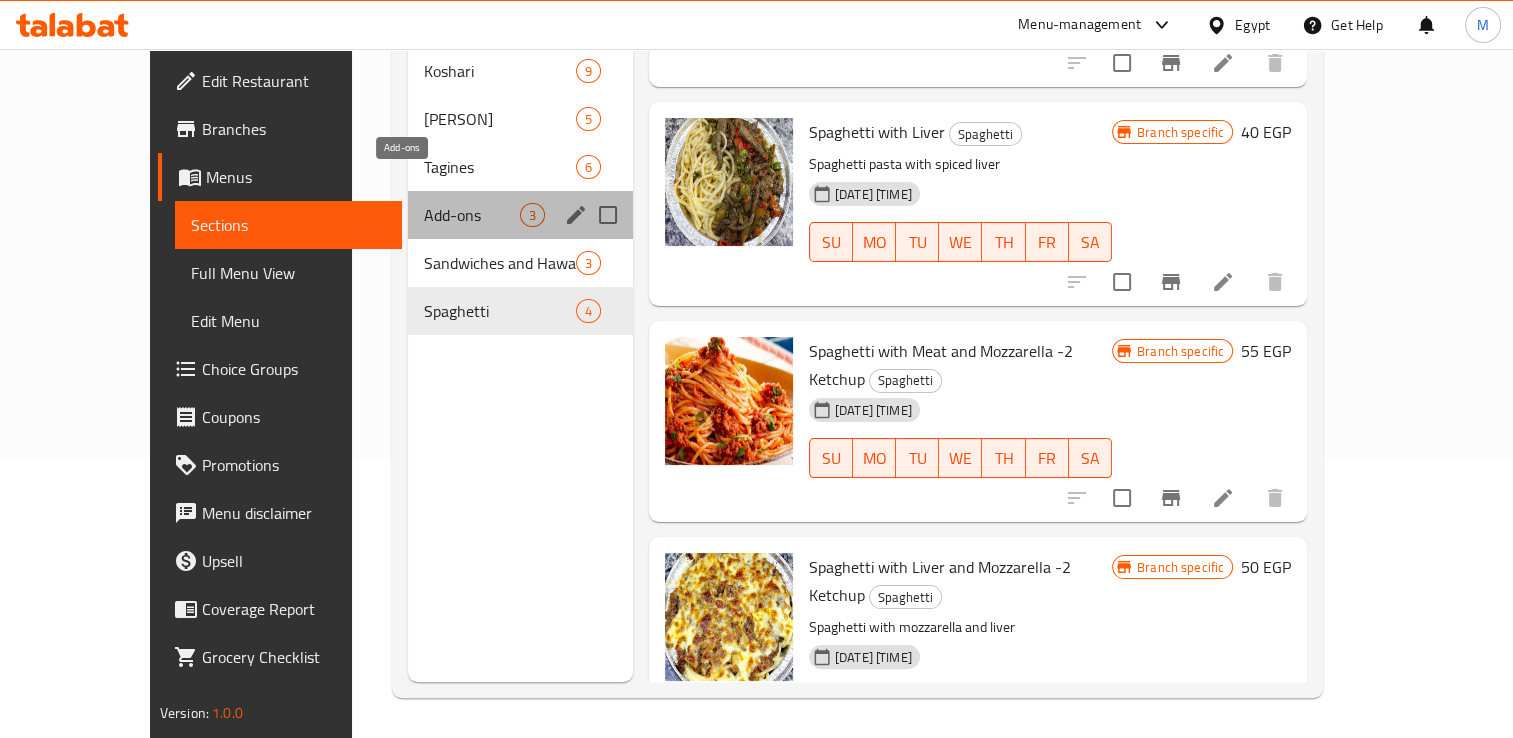 click on "Add-ons" at bounding box center [472, 215] 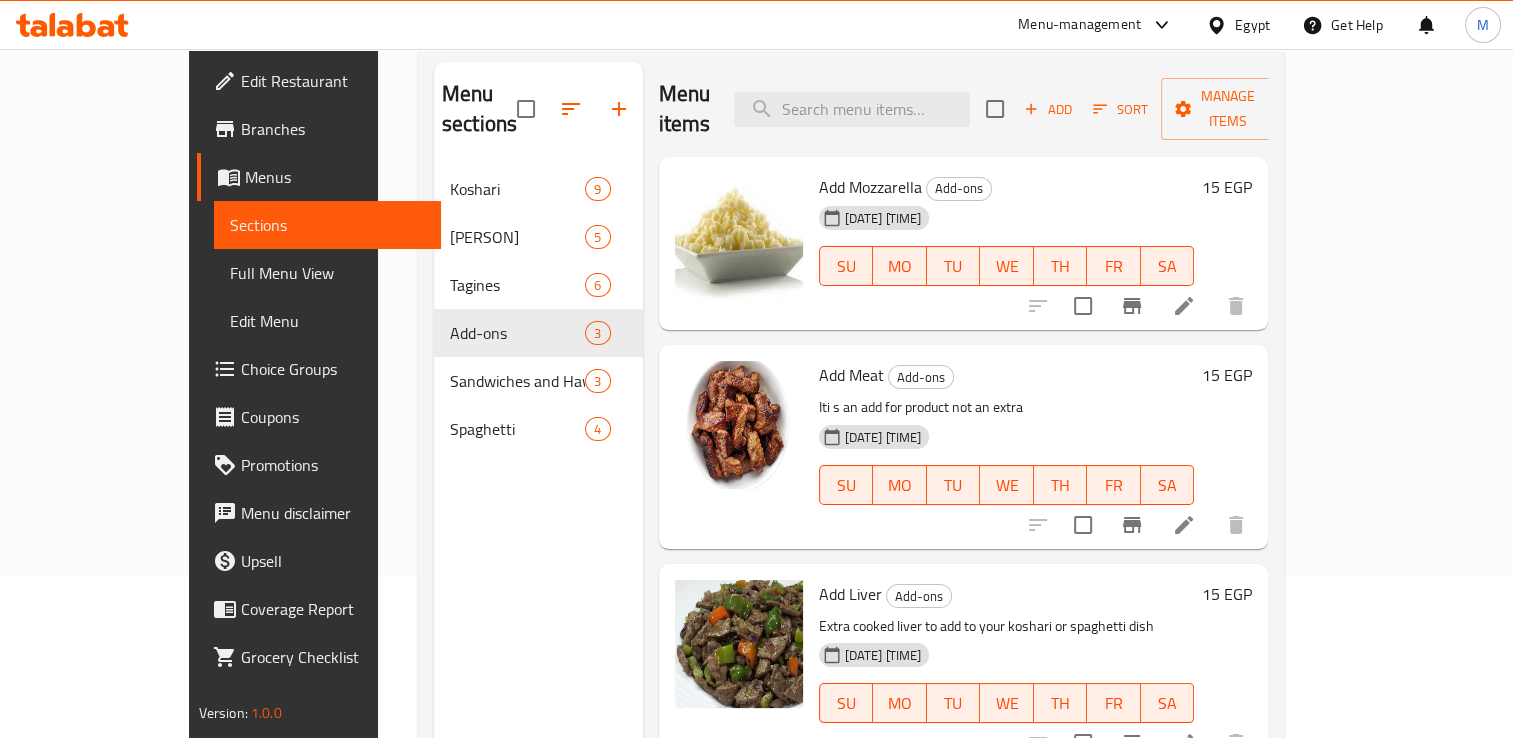 scroll, scrollTop: 159, scrollLeft: 0, axis: vertical 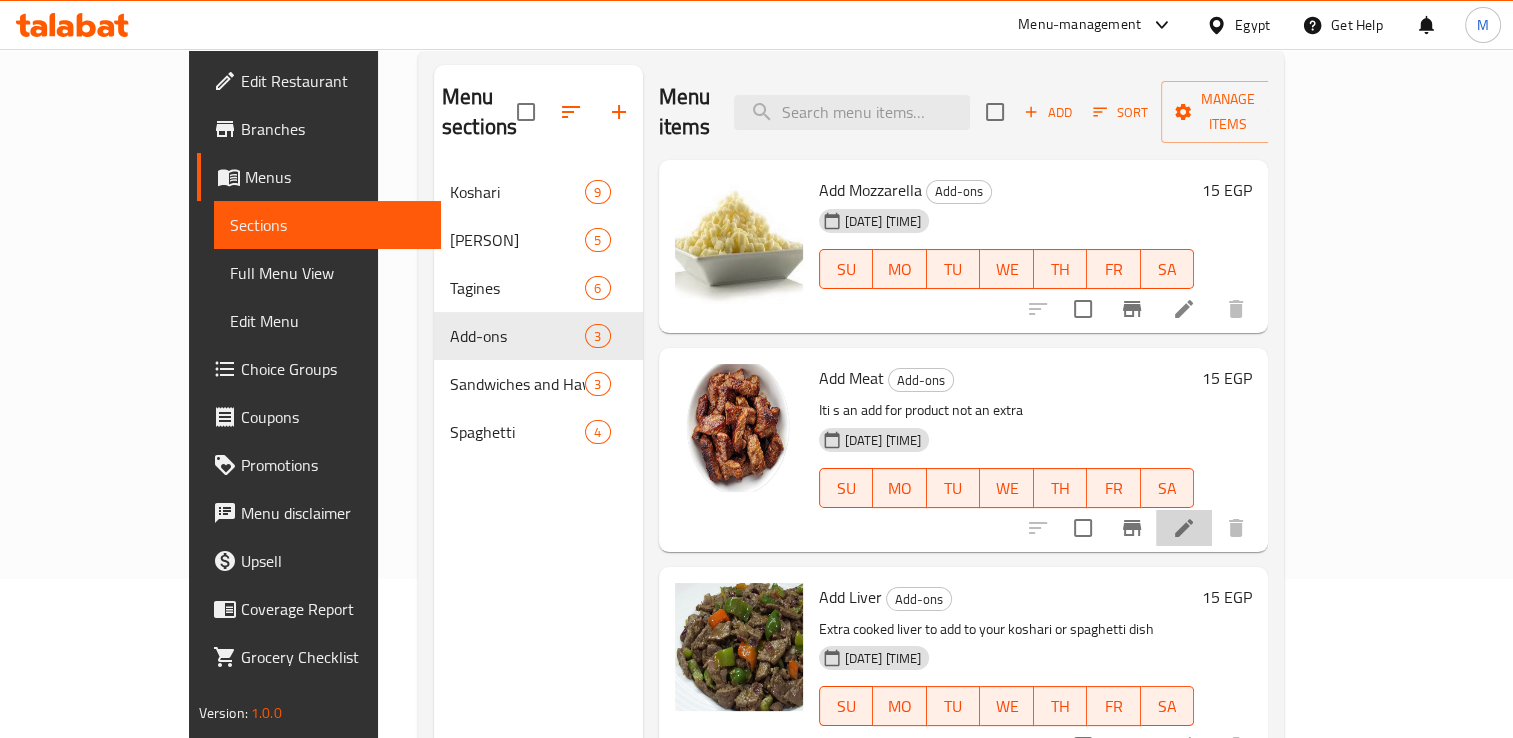 click at bounding box center [1184, 528] 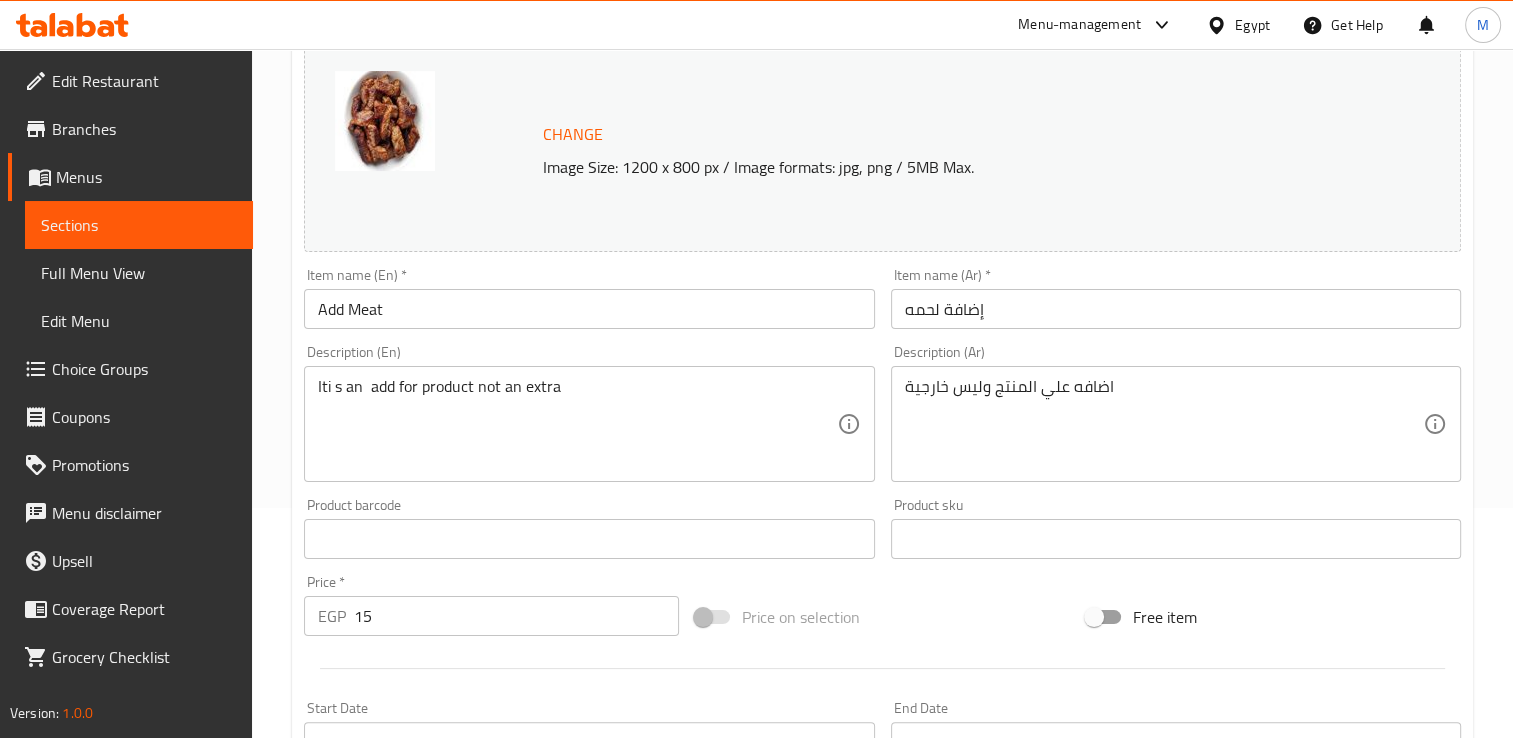 scroll, scrollTop: 236, scrollLeft: 0, axis: vertical 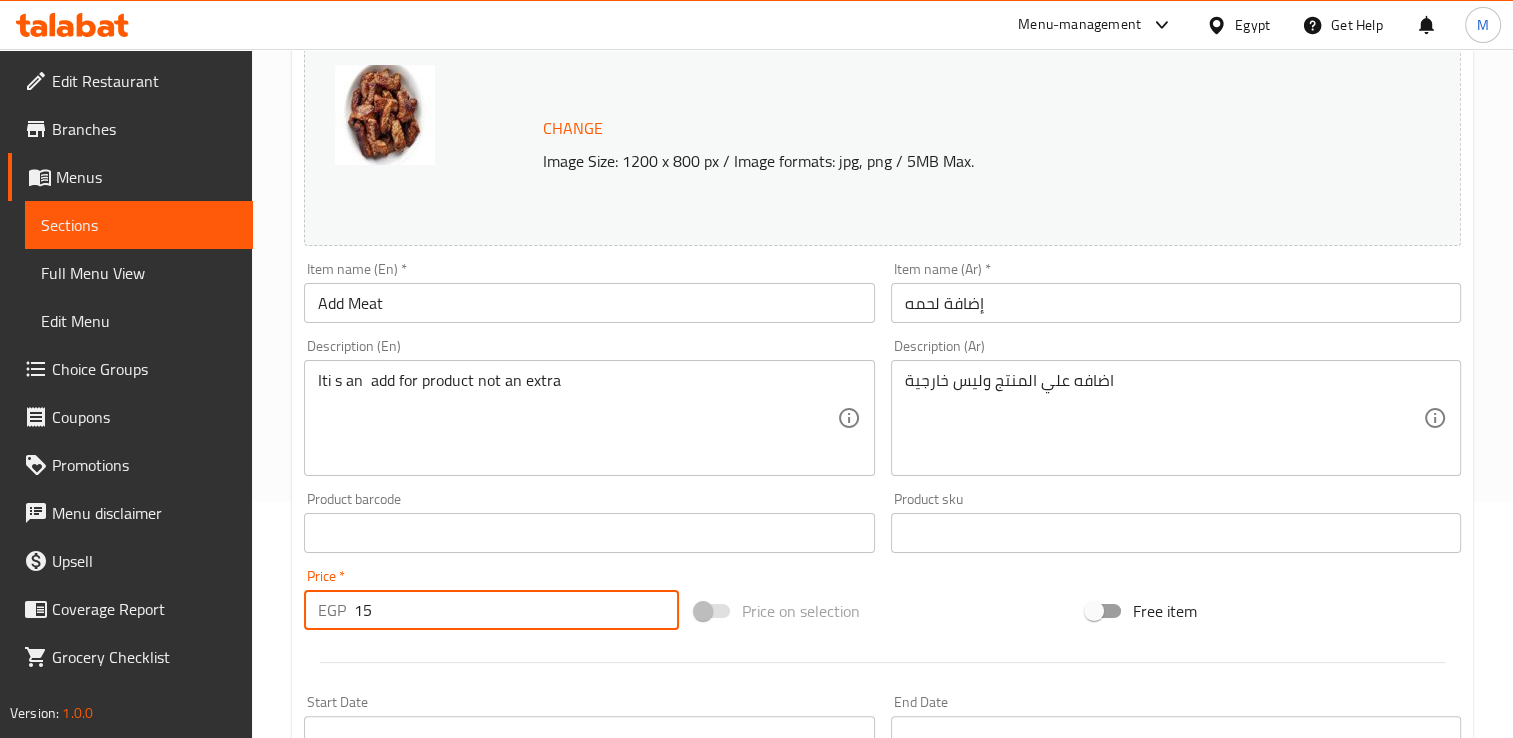 click on "15" at bounding box center [516, 610] 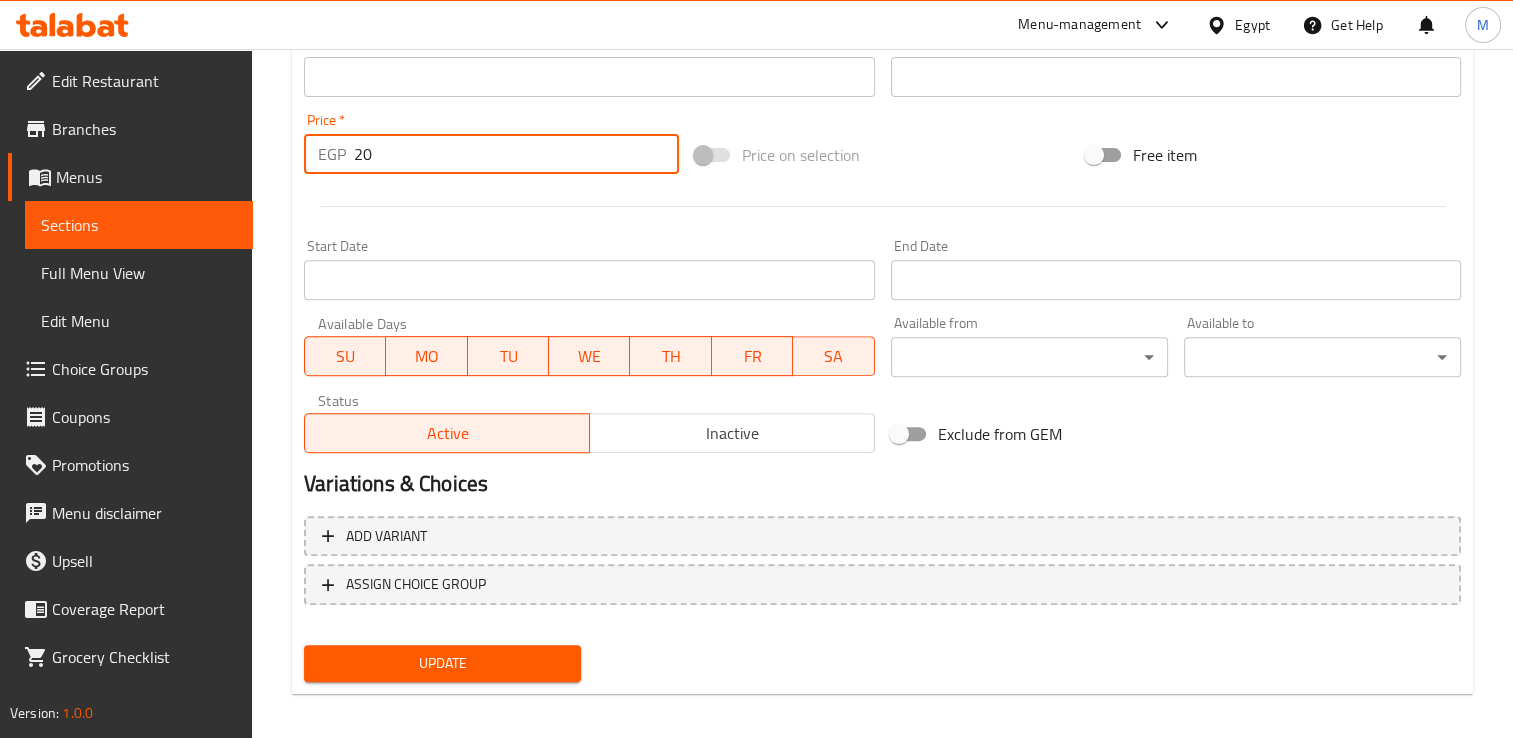 scroll, scrollTop: 702, scrollLeft: 0, axis: vertical 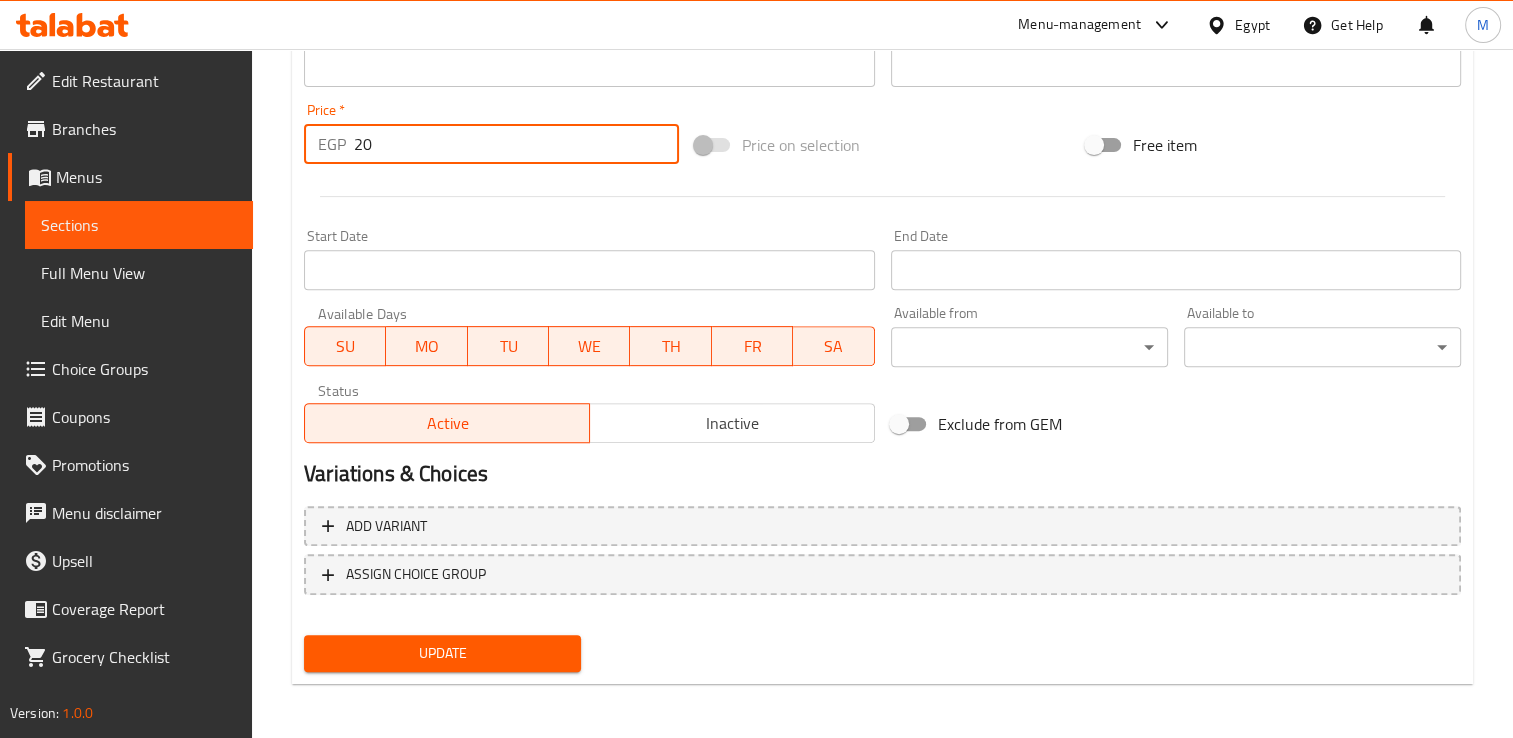 type on "20" 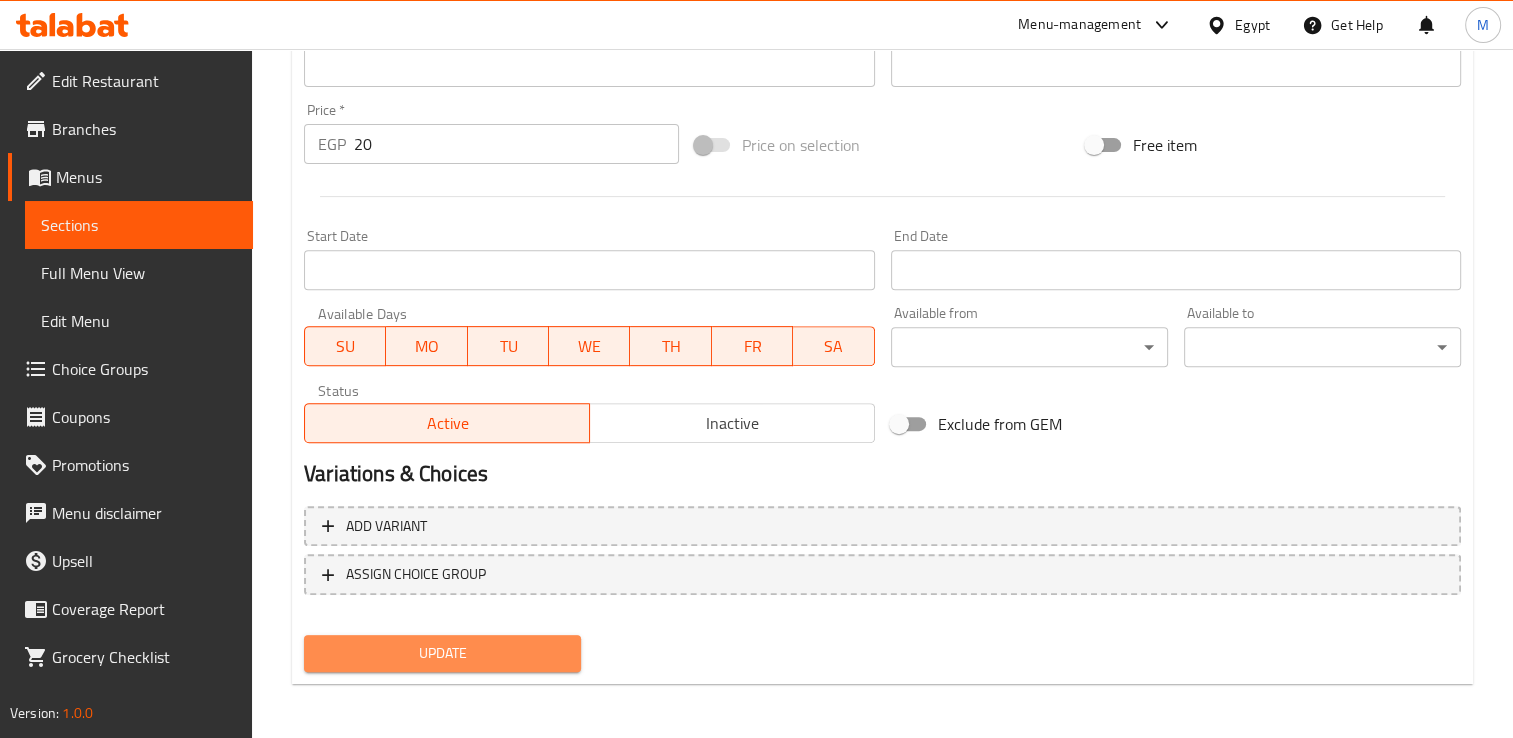 click on "Update" at bounding box center (442, 653) 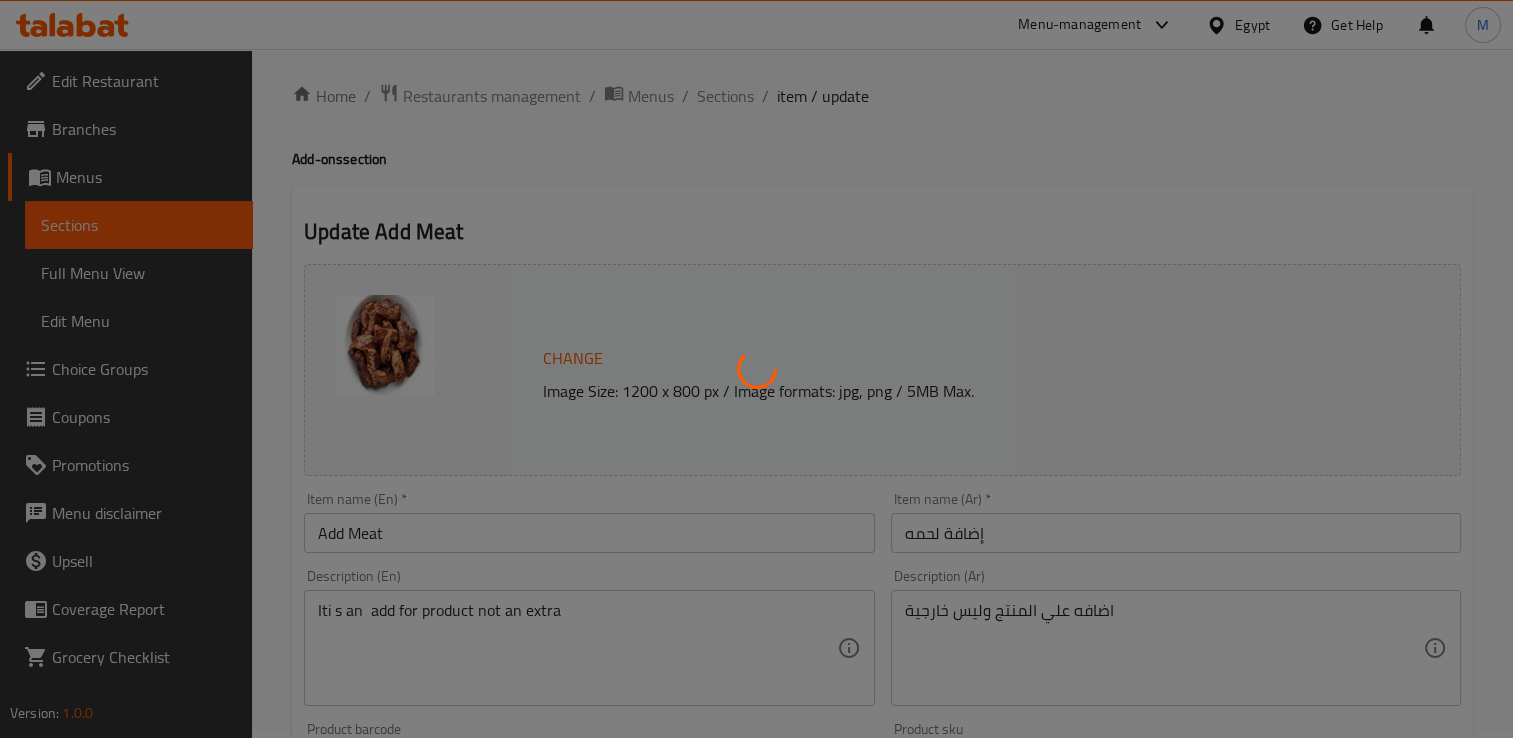 scroll, scrollTop: 0, scrollLeft: 0, axis: both 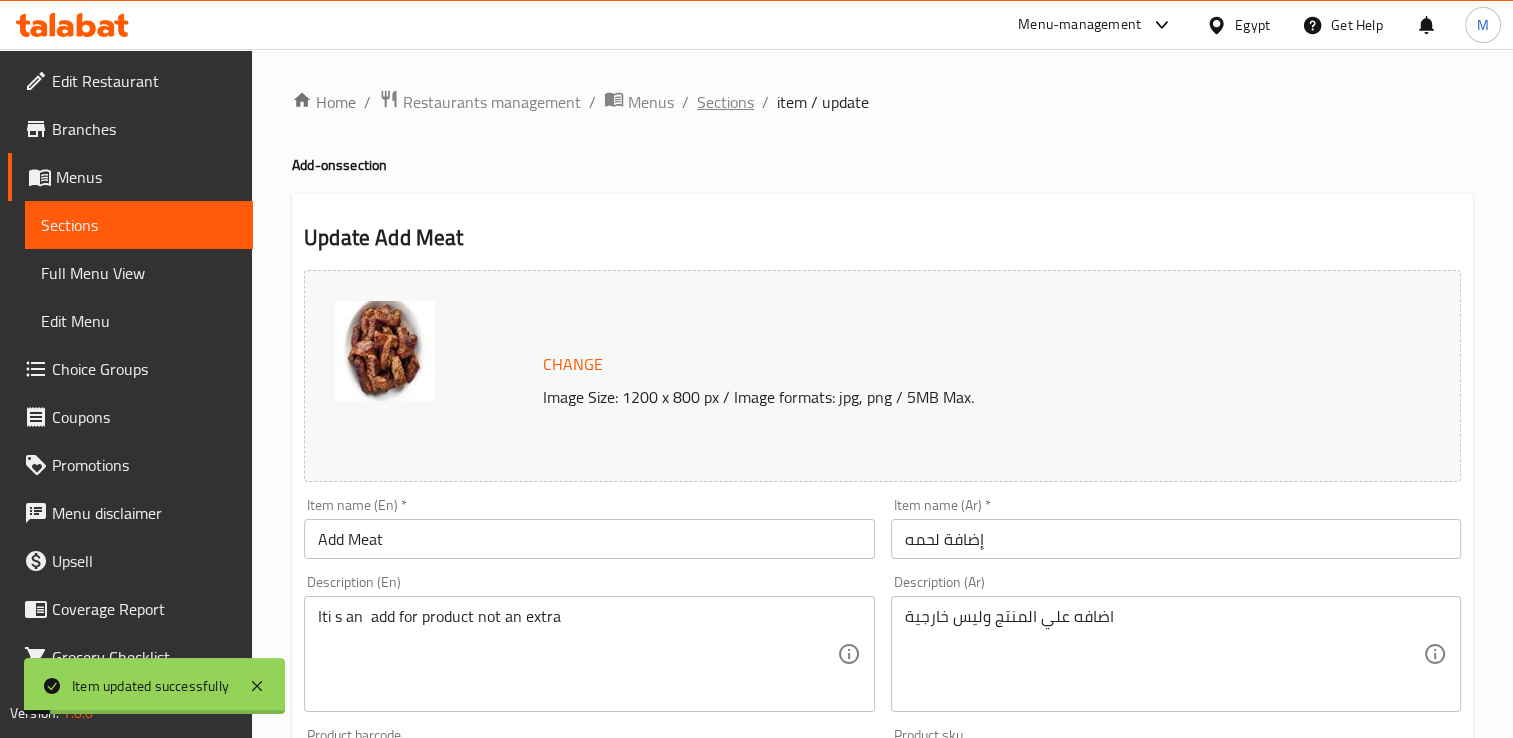 click on "Sections" at bounding box center (725, 102) 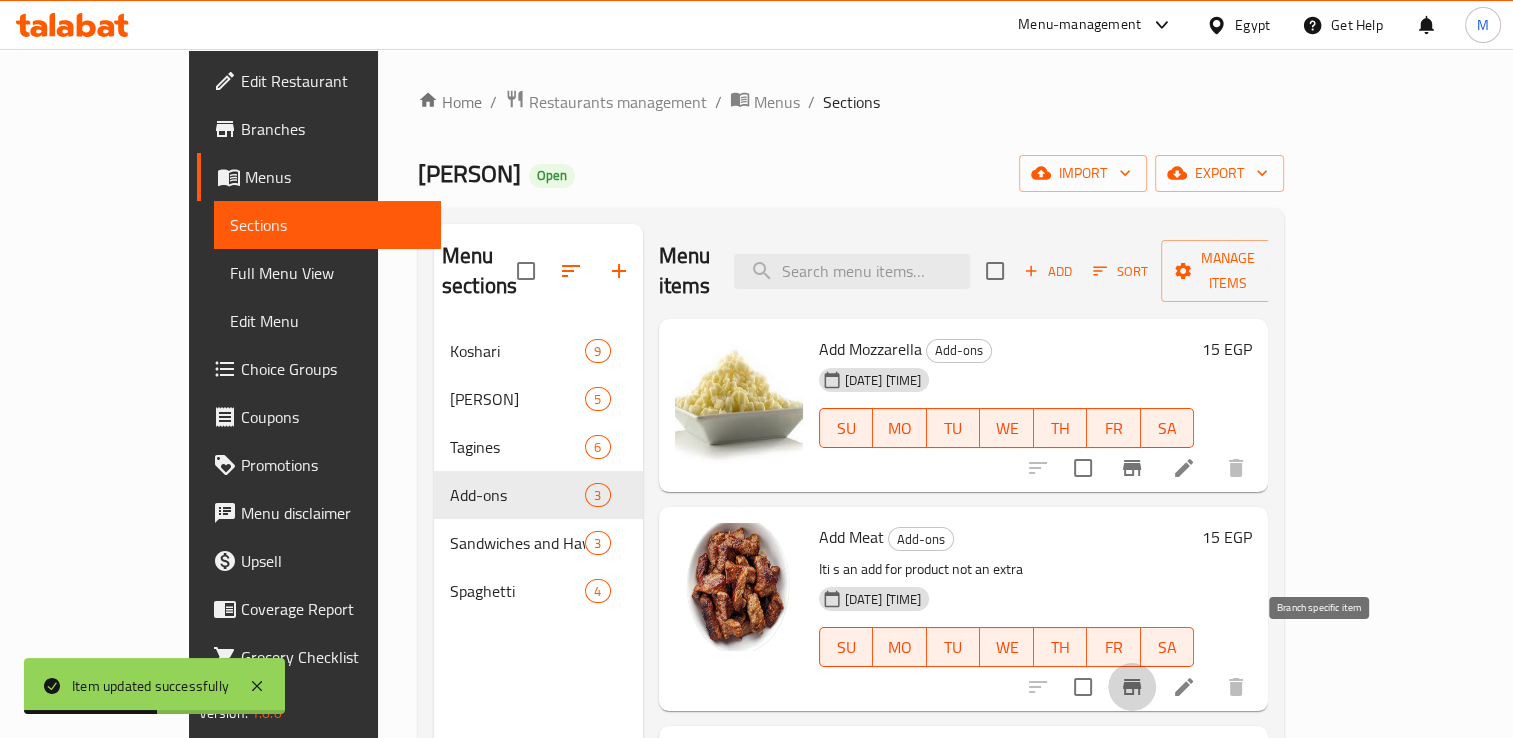click 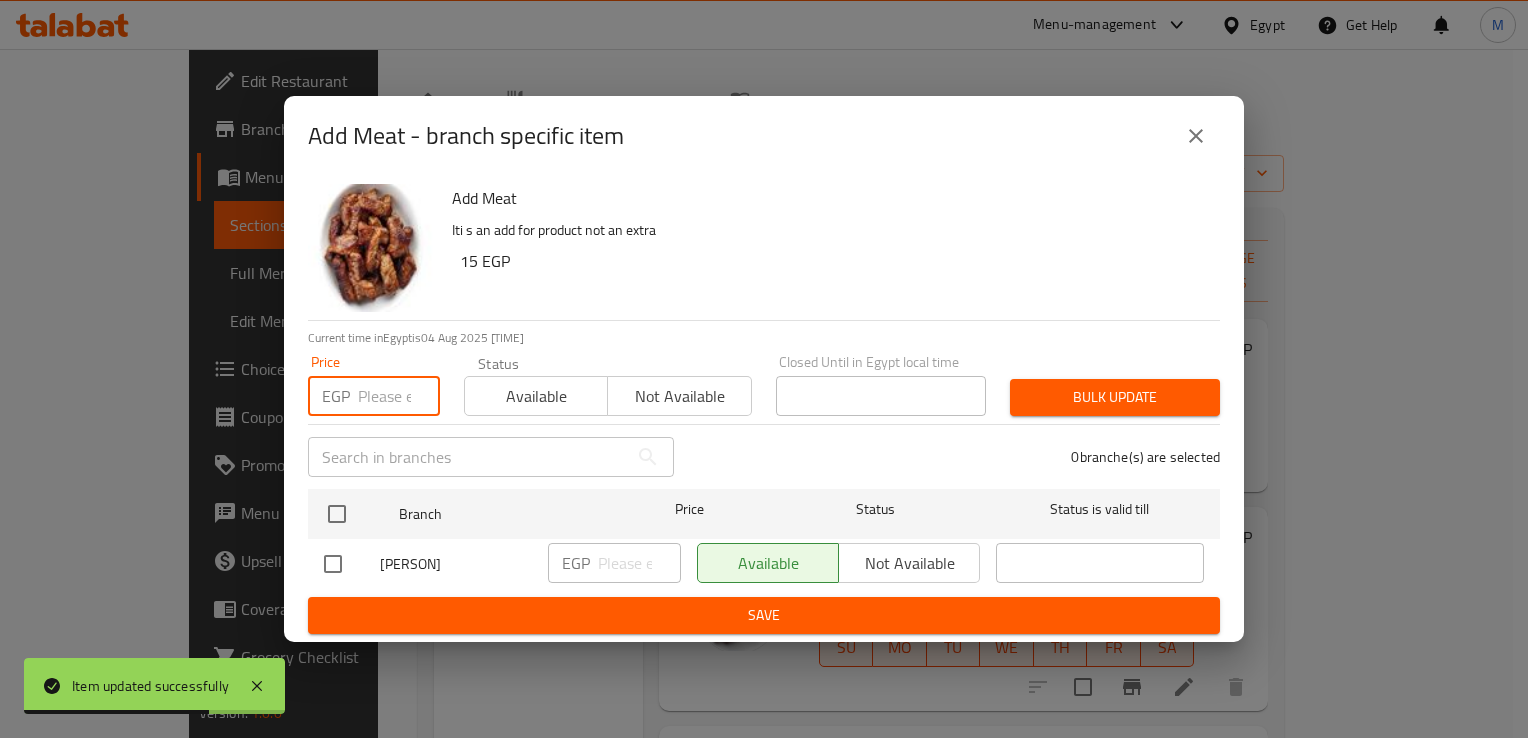 click at bounding box center [399, 396] 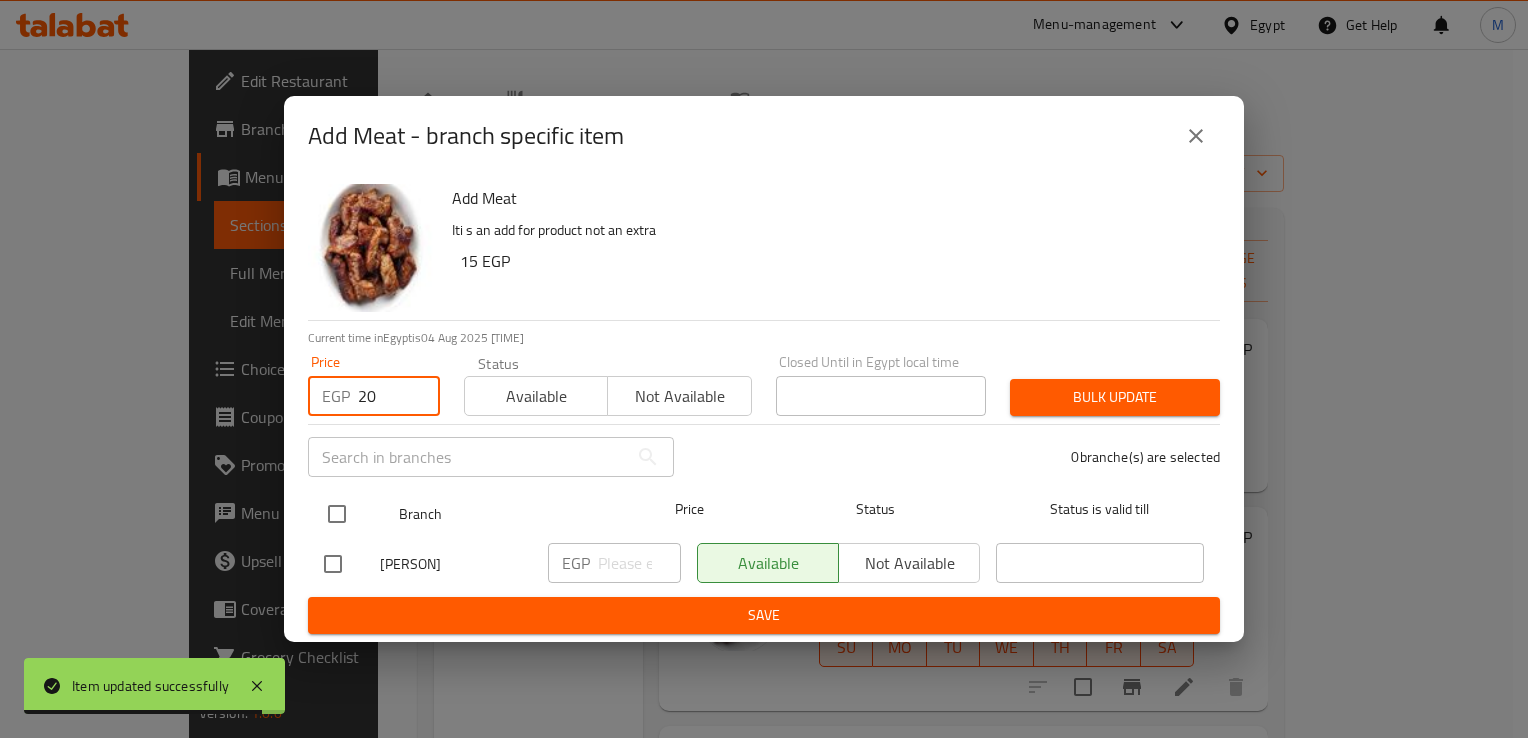 type on "20" 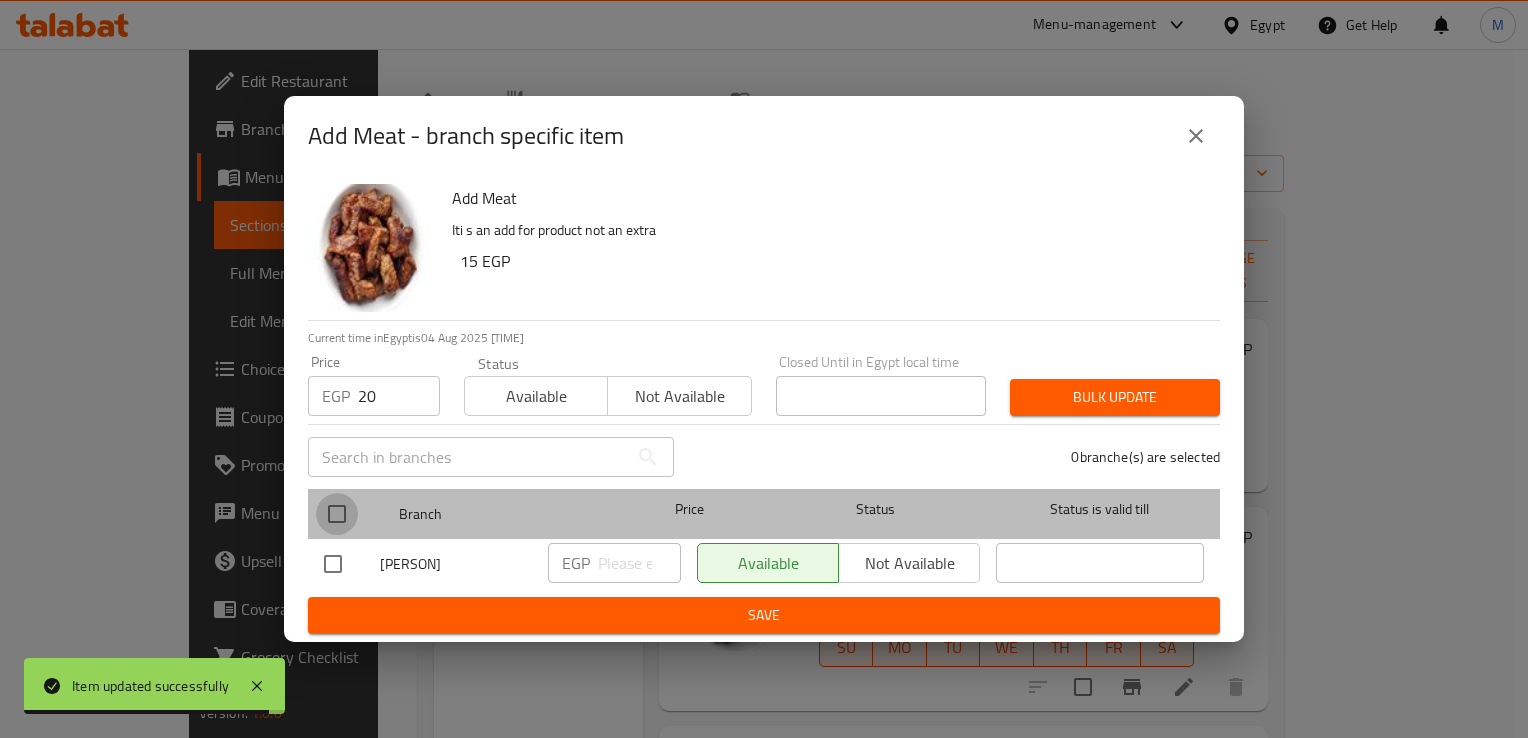 click at bounding box center (337, 514) 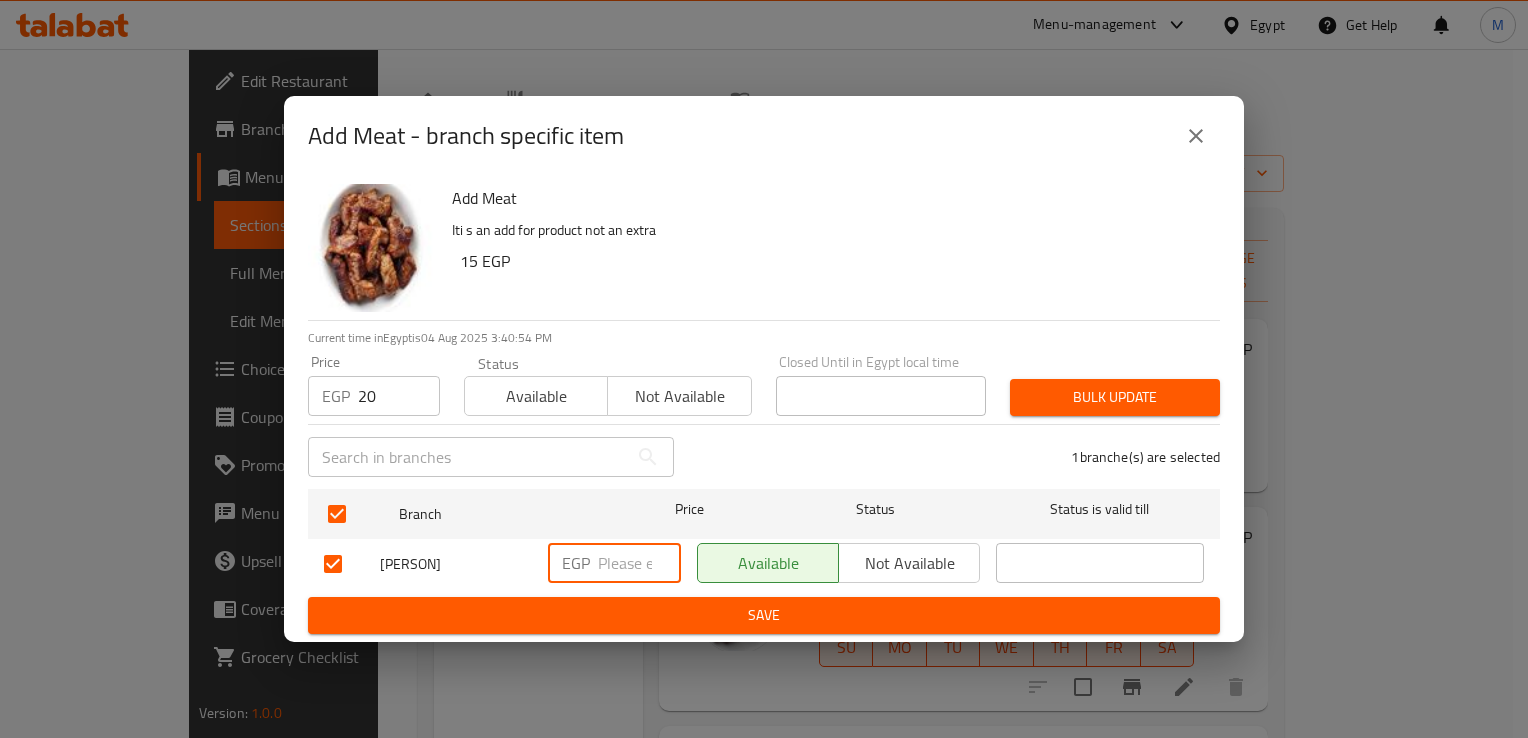 click at bounding box center (639, 563) 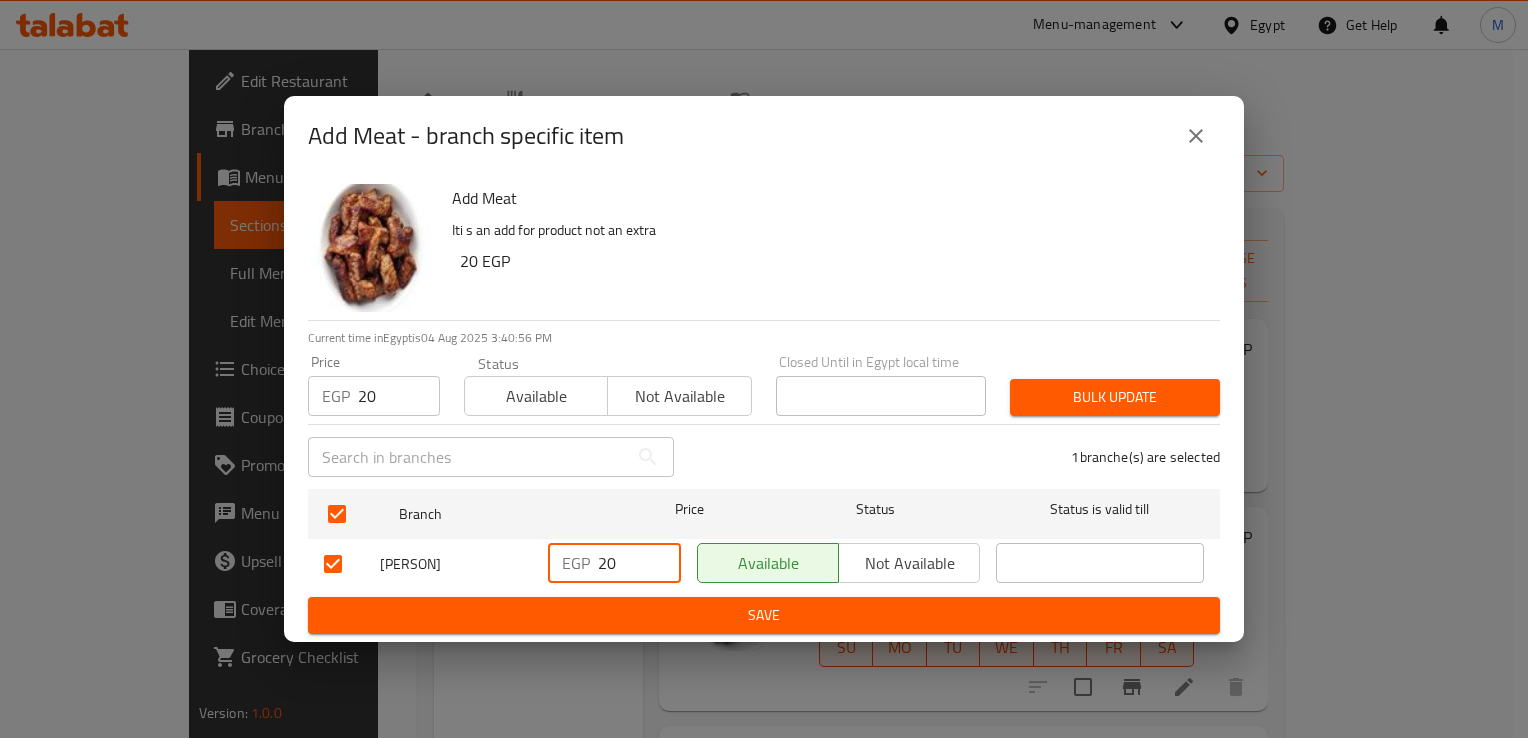 type on "20" 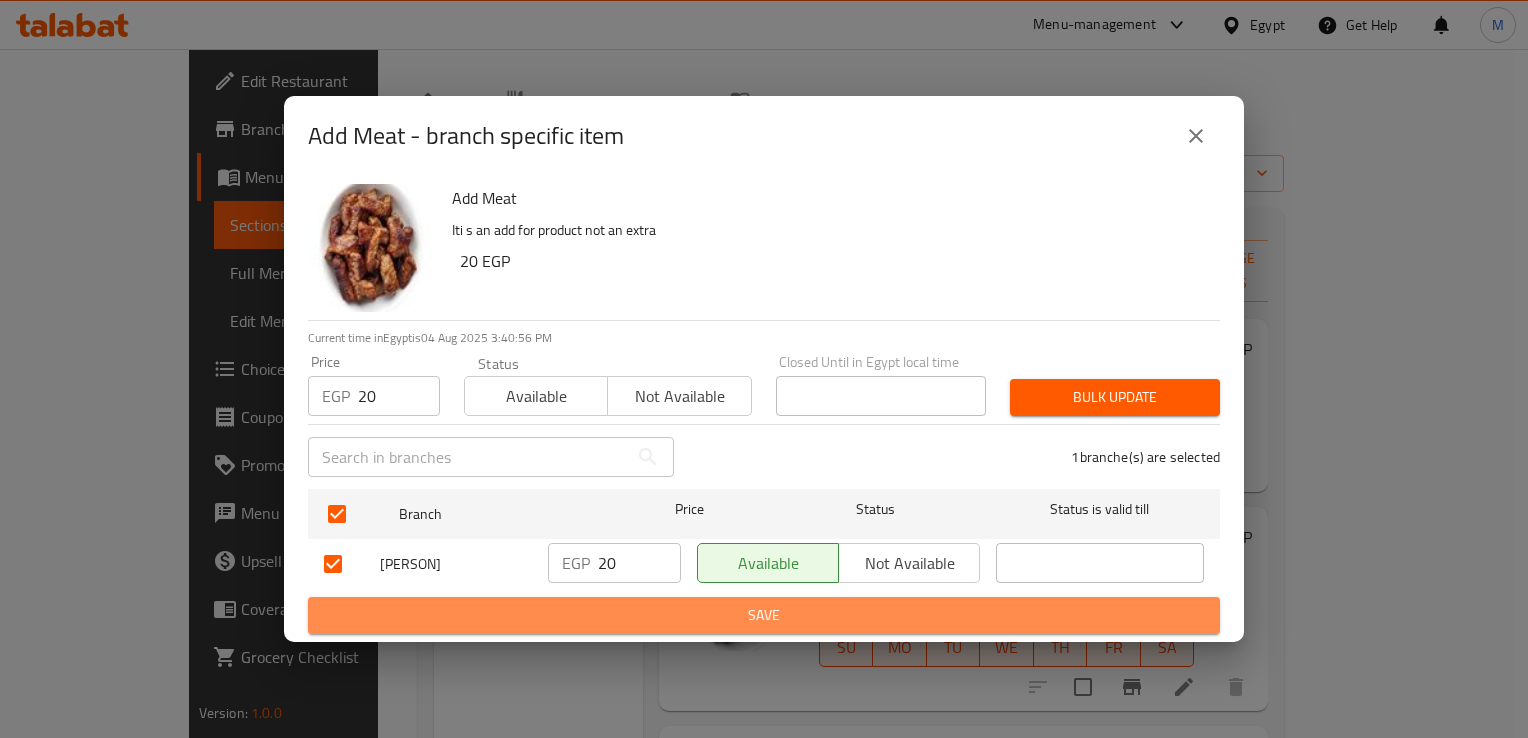 click on "Save" at bounding box center [764, 615] 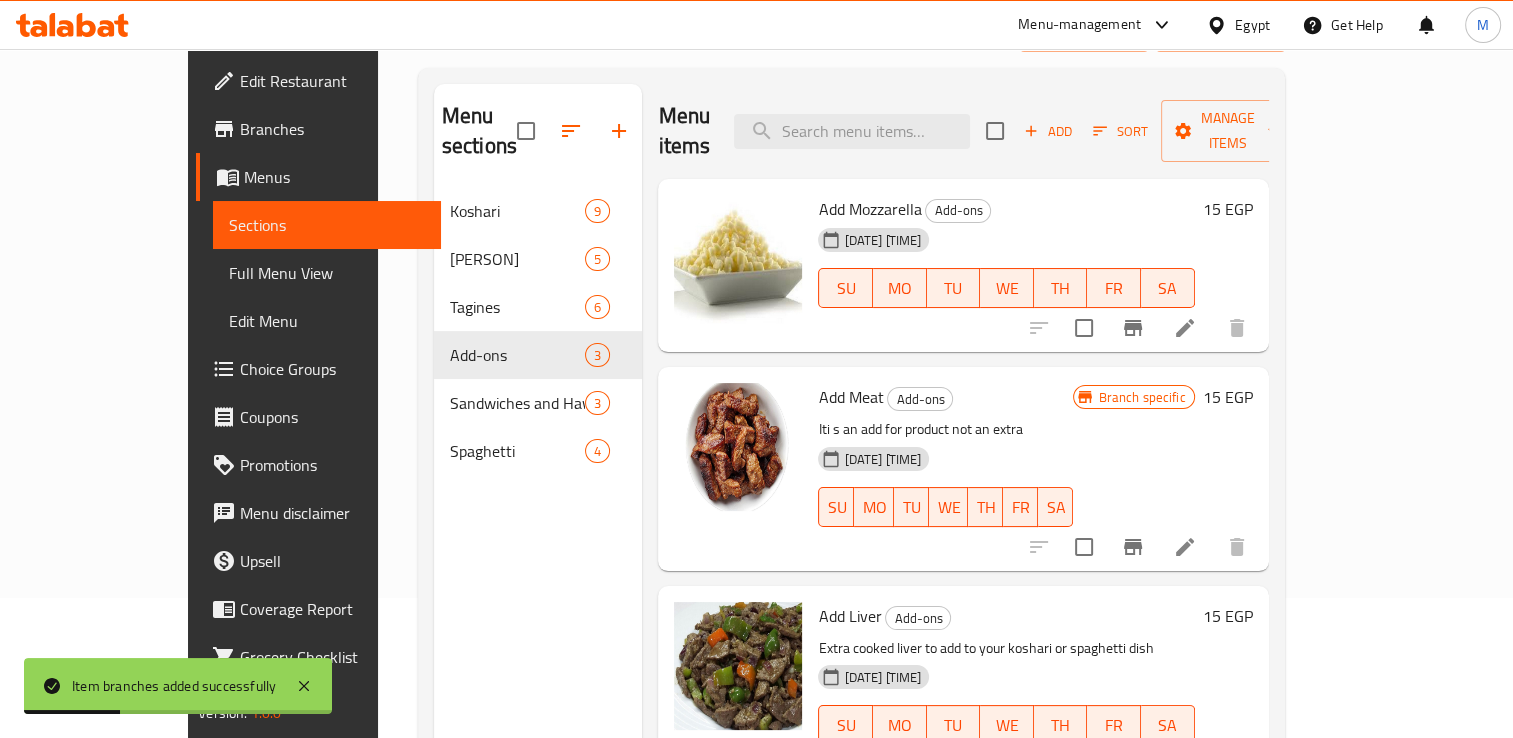 scroll, scrollTop: 280, scrollLeft: 0, axis: vertical 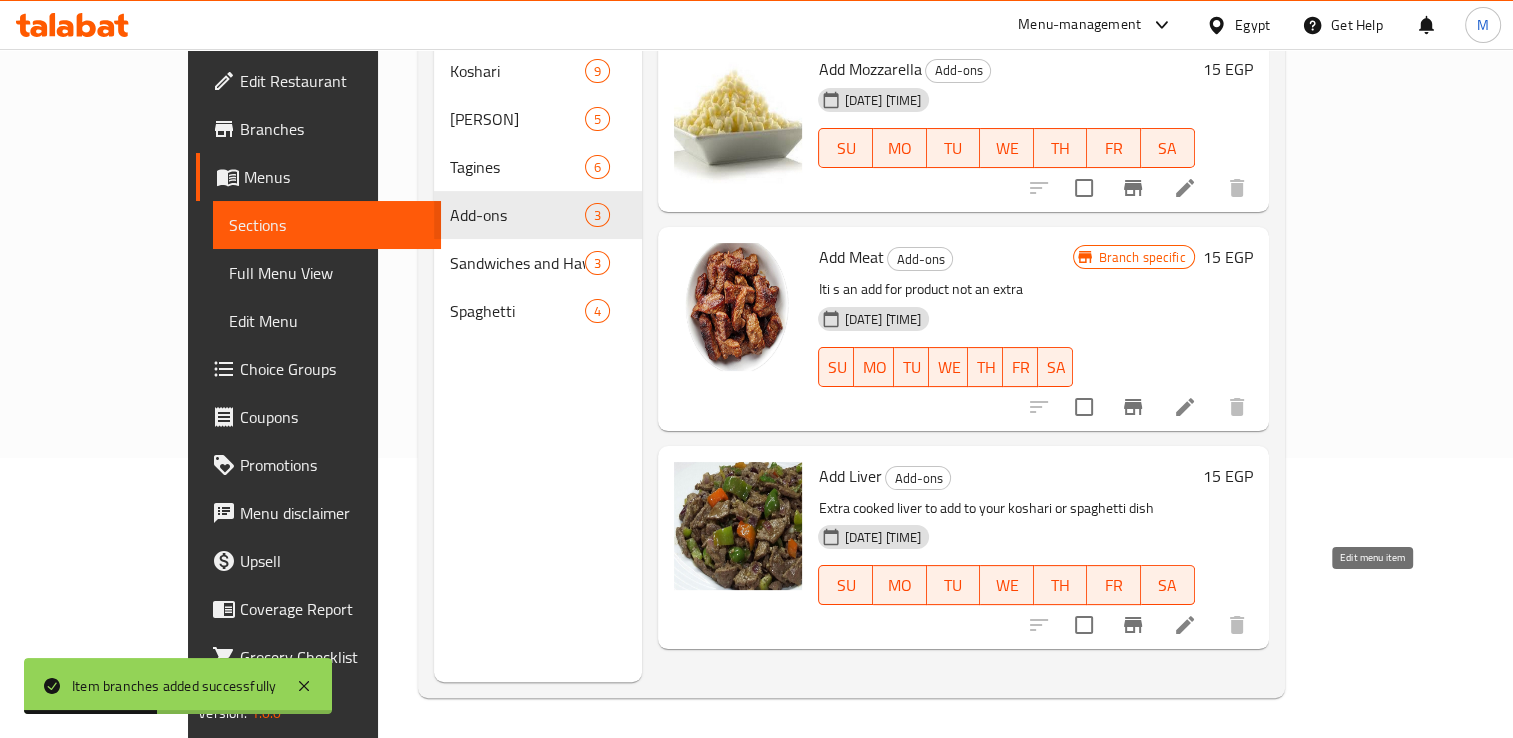 click 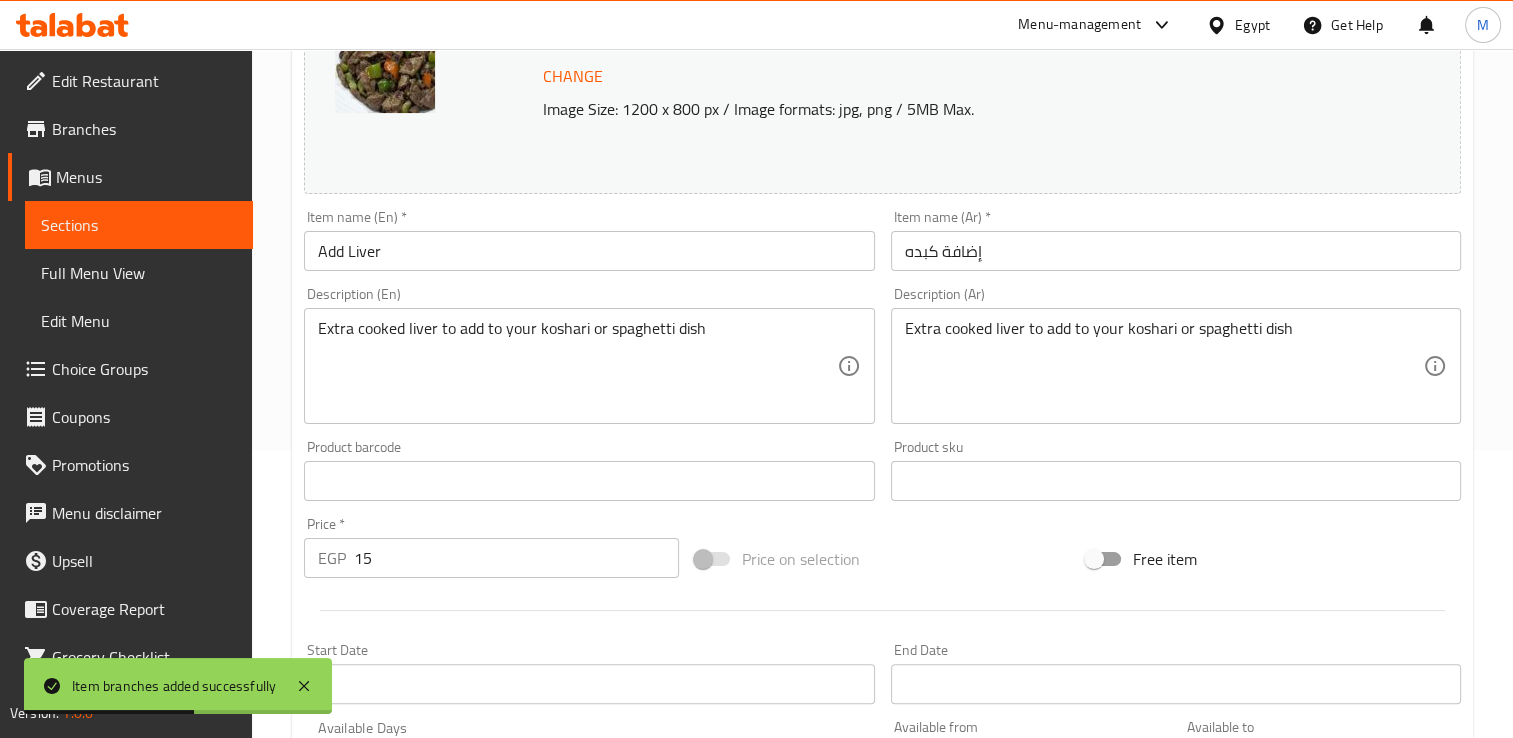 scroll, scrollTop: 299, scrollLeft: 0, axis: vertical 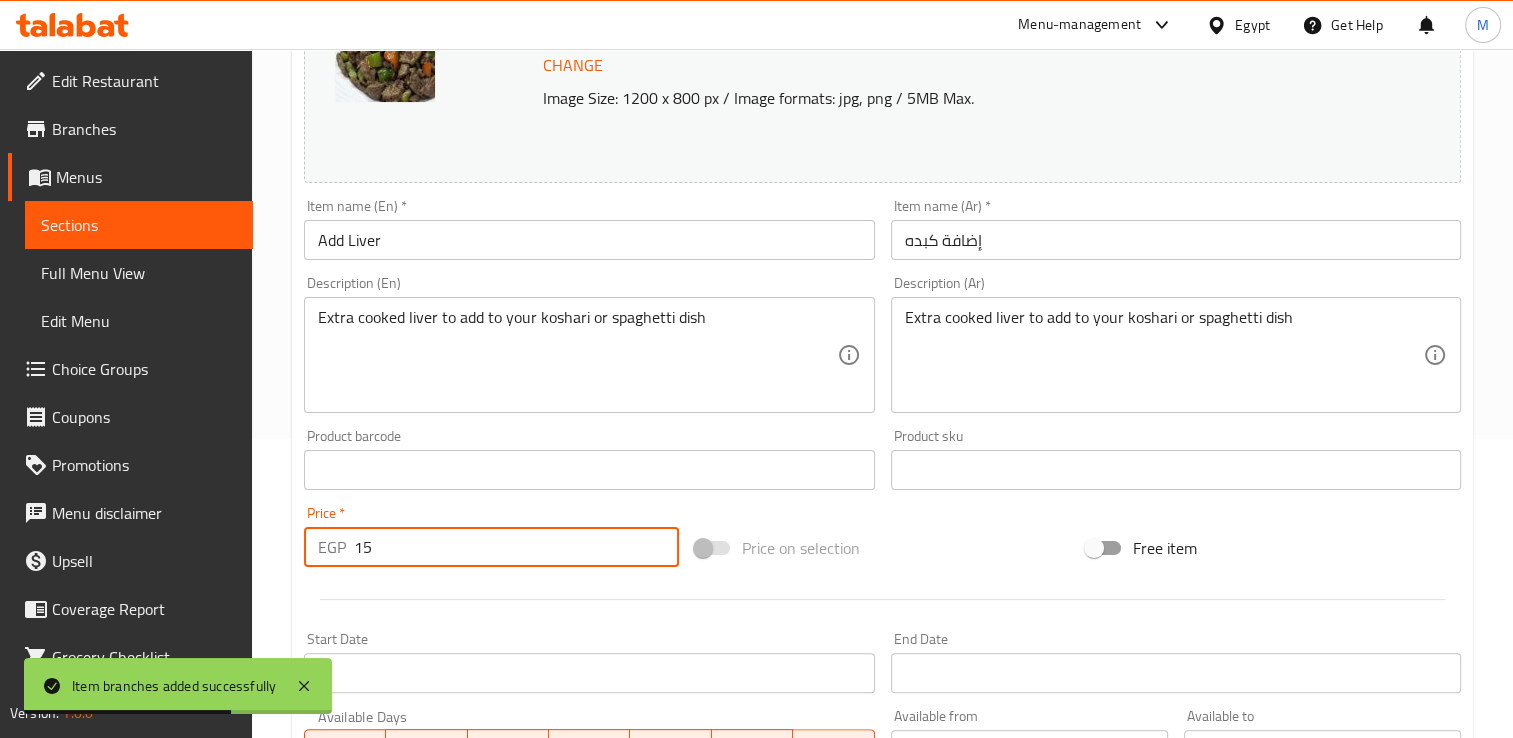 click on "15" at bounding box center (516, 547) 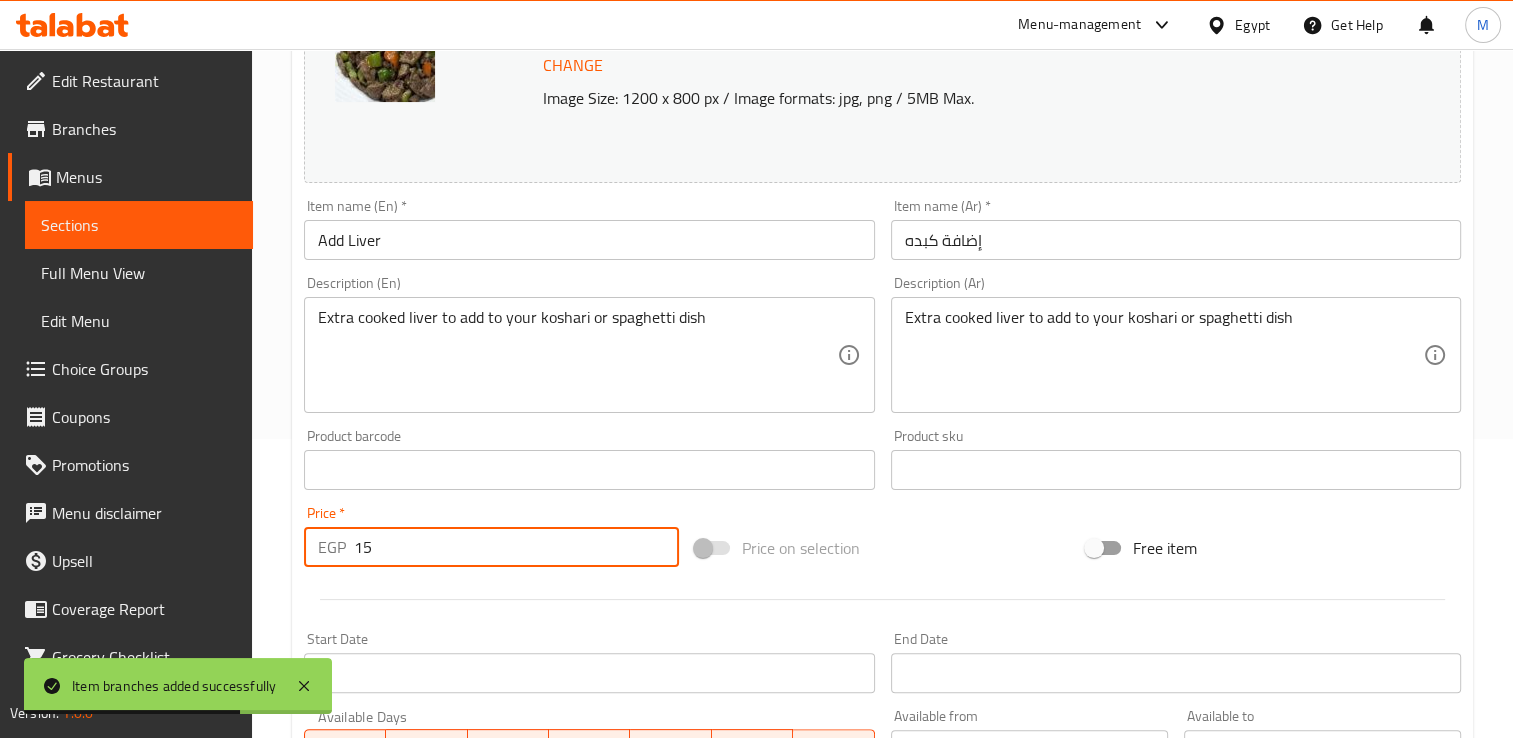 click on "15" at bounding box center [516, 547] 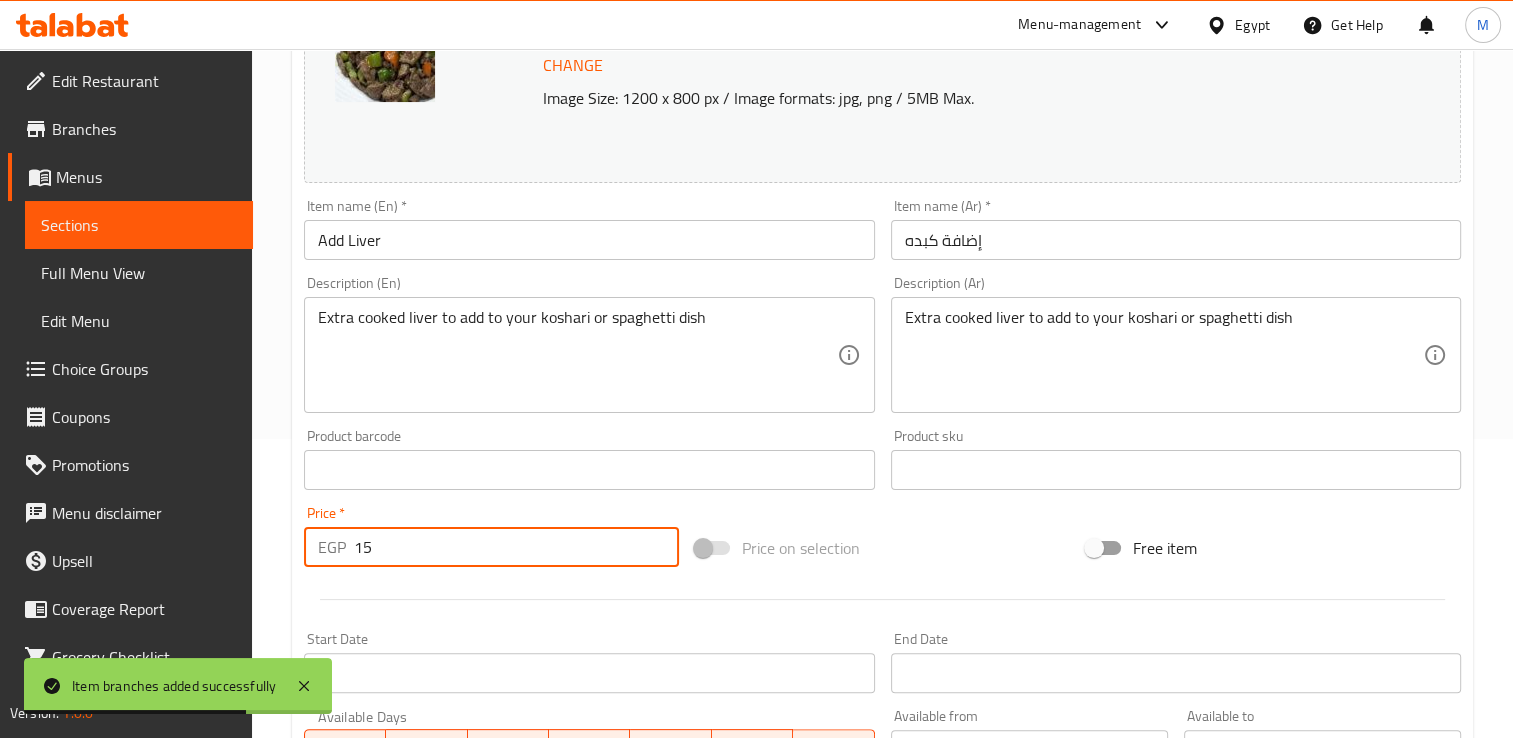 click on "15" at bounding box center (516, 547) 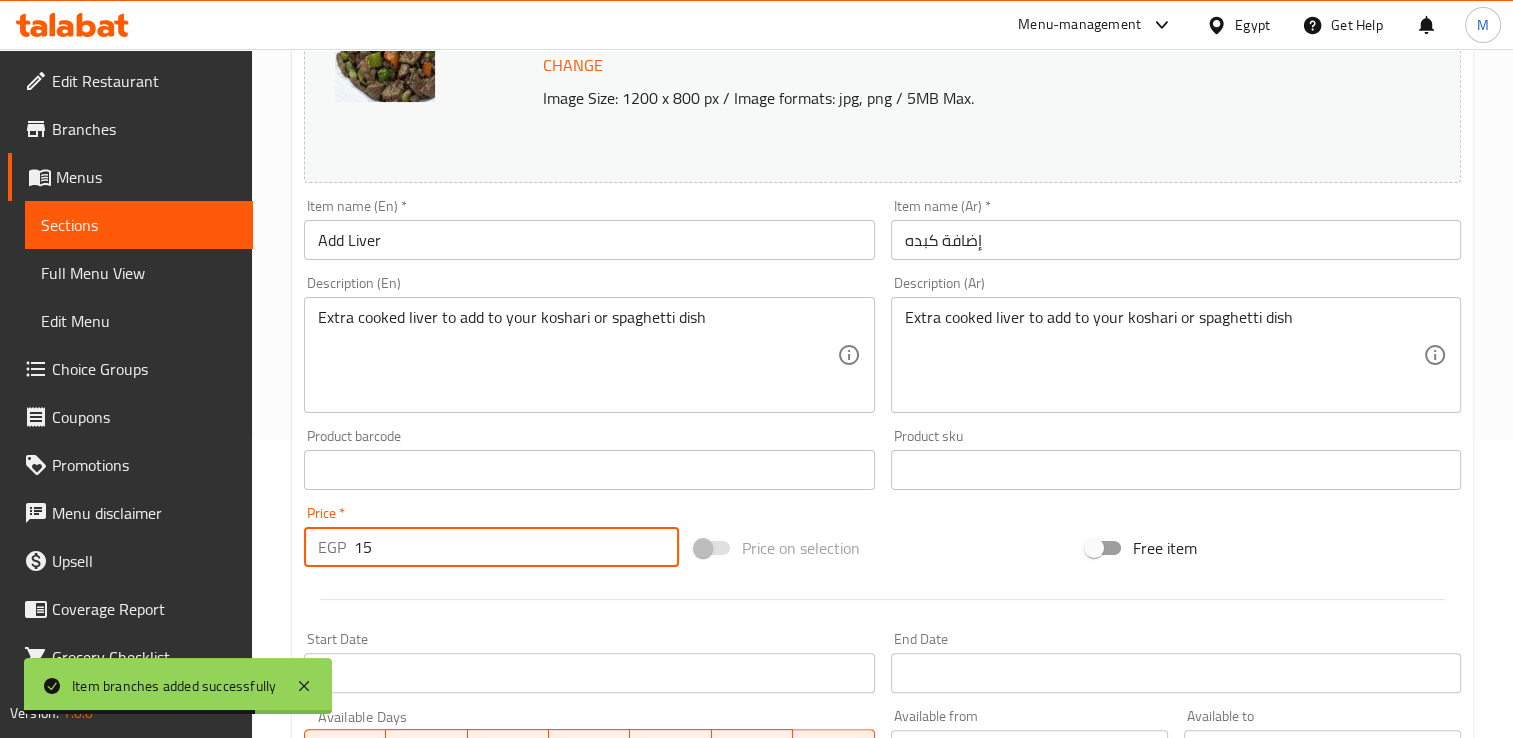 click on "15" at bounding box center [516, 547] 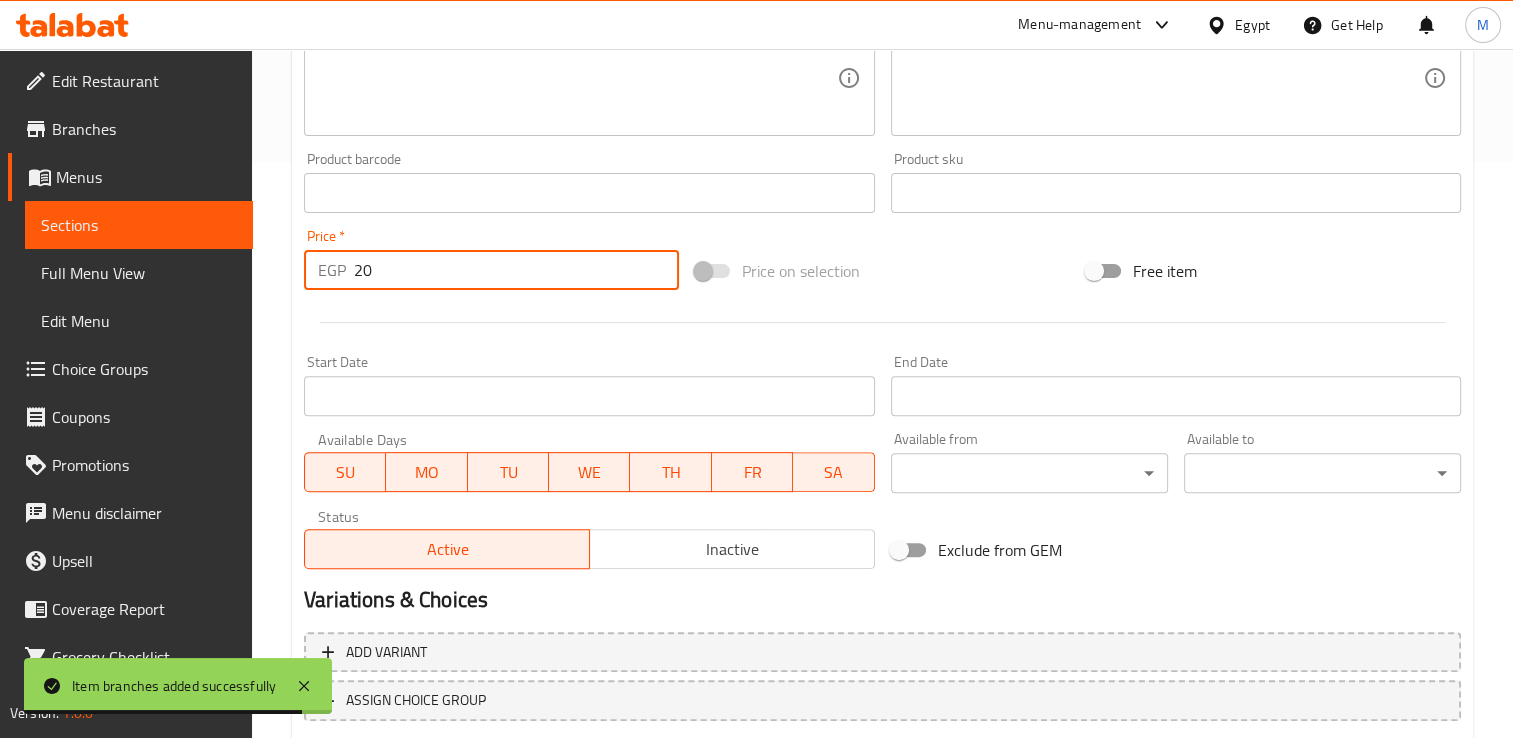scroll, scrollTop: 702, scrollLeft: 0, axis: vertical 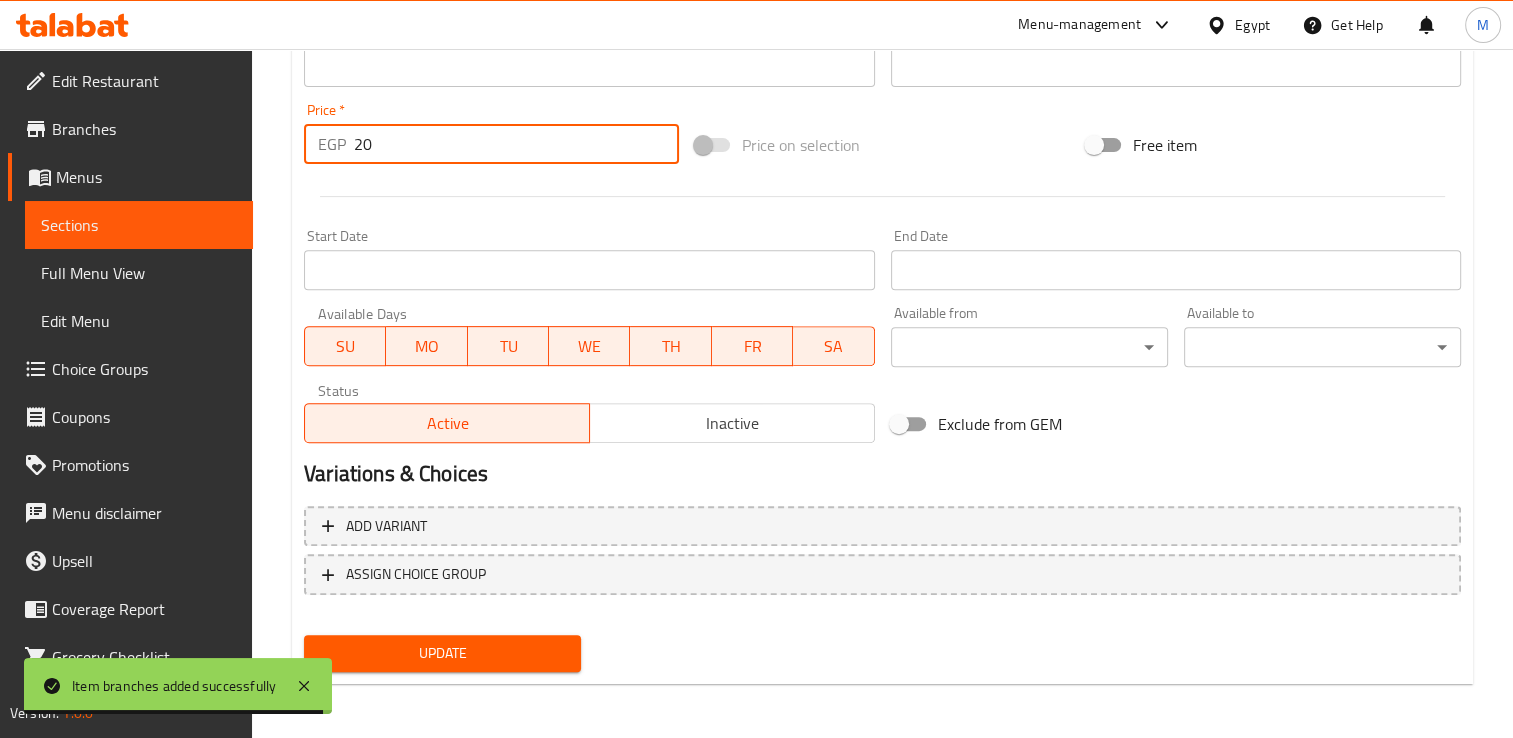 type on "20" 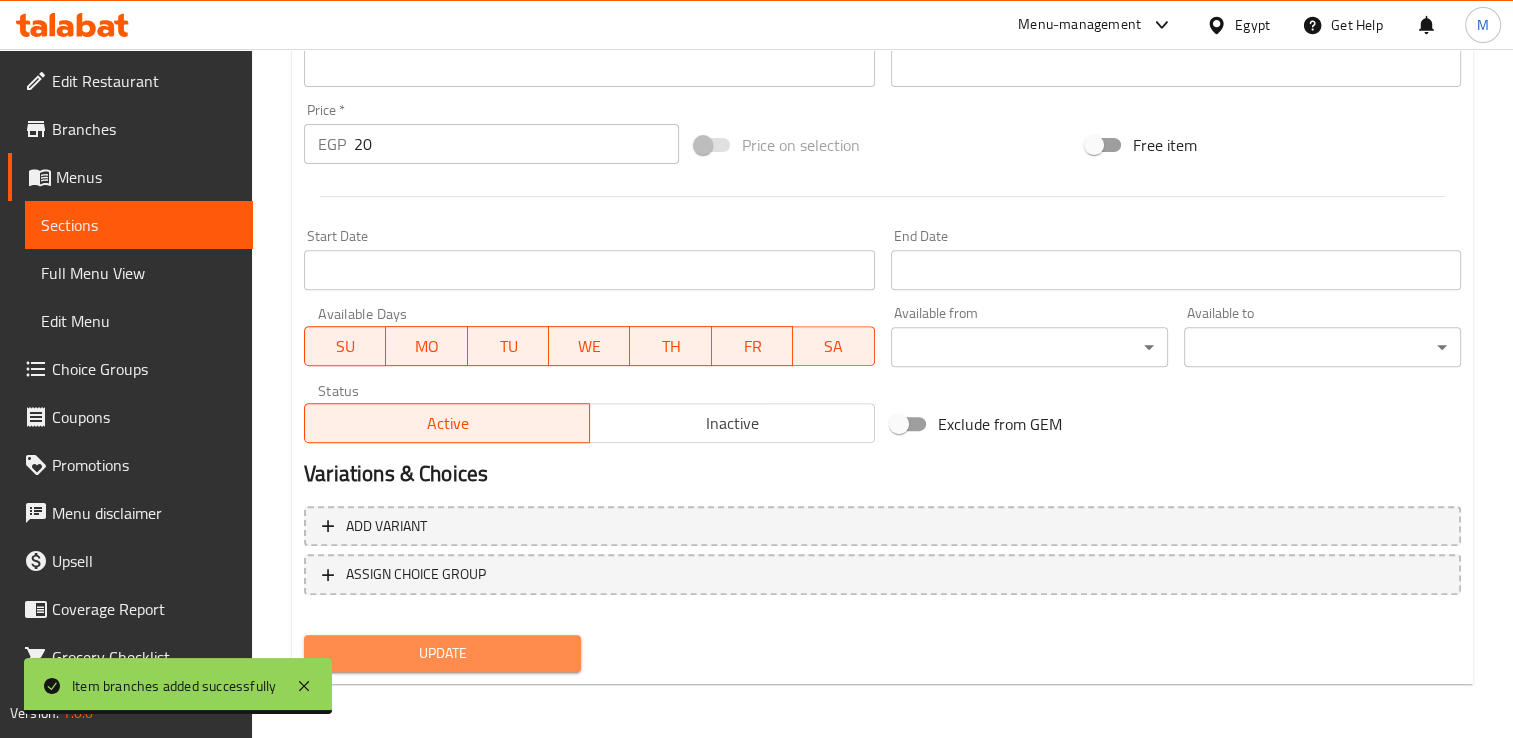 click on "Update" at bounding box center (442, 653) 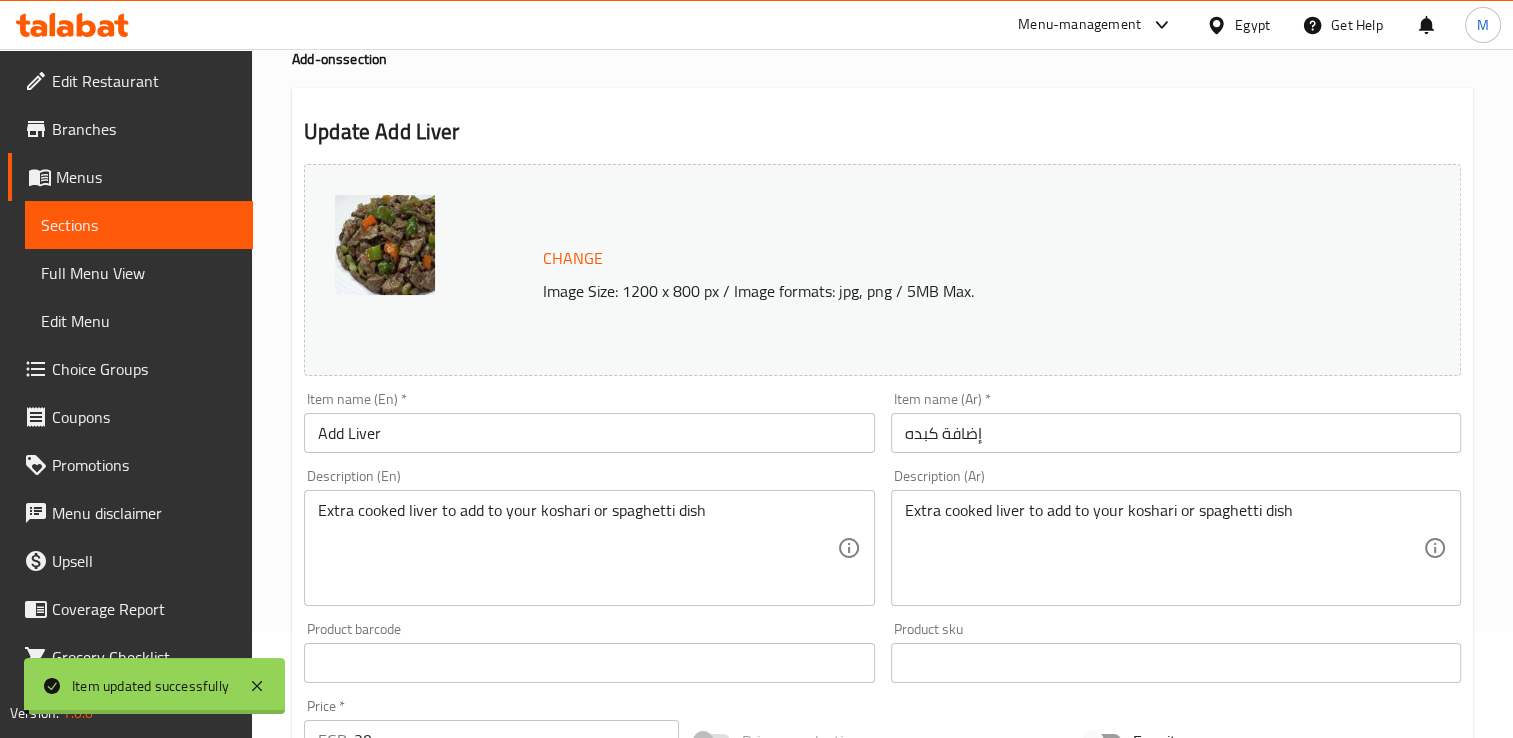 scroll, scrollTop: 0, scrollLeft: 0, axis: both 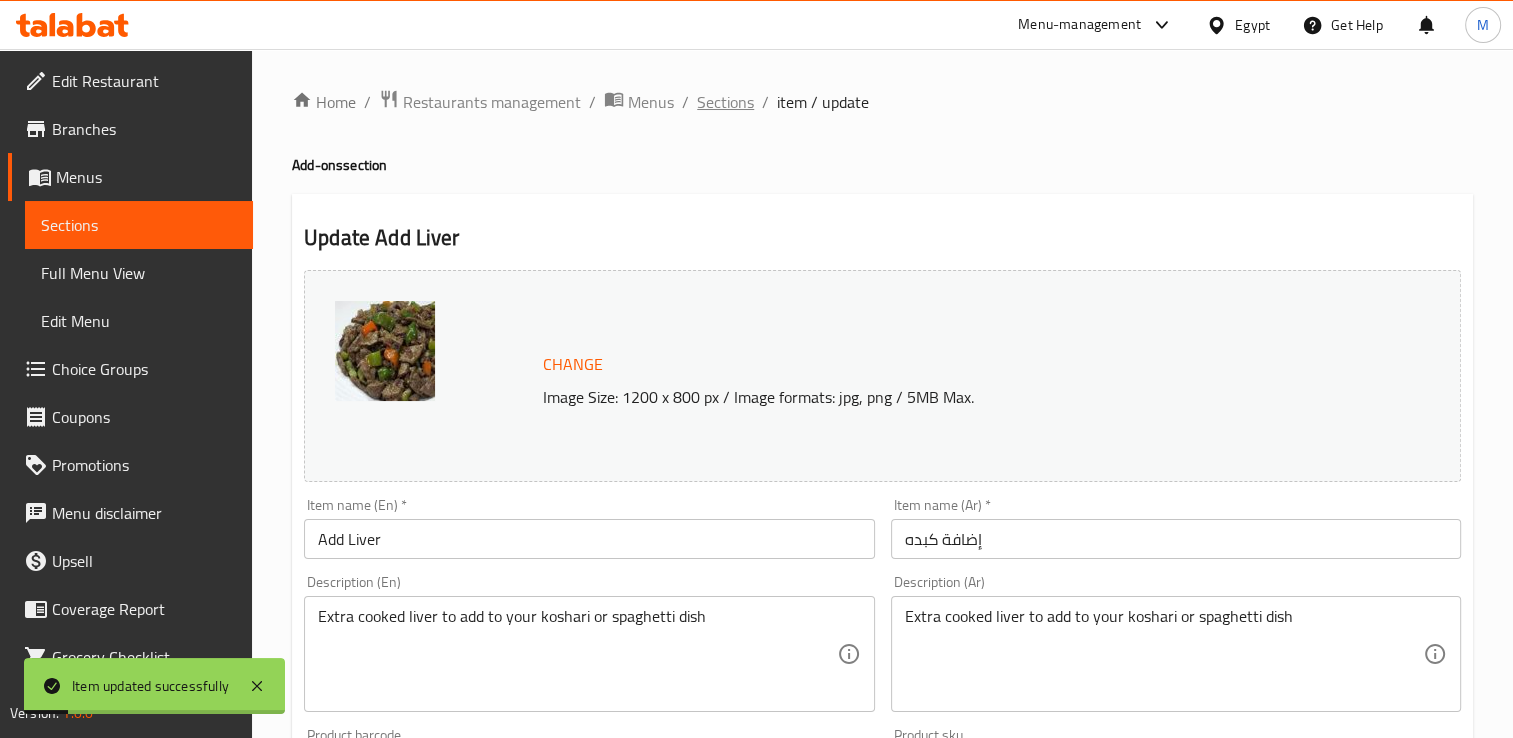 click on "Sections" at bounding box center [725, 102] 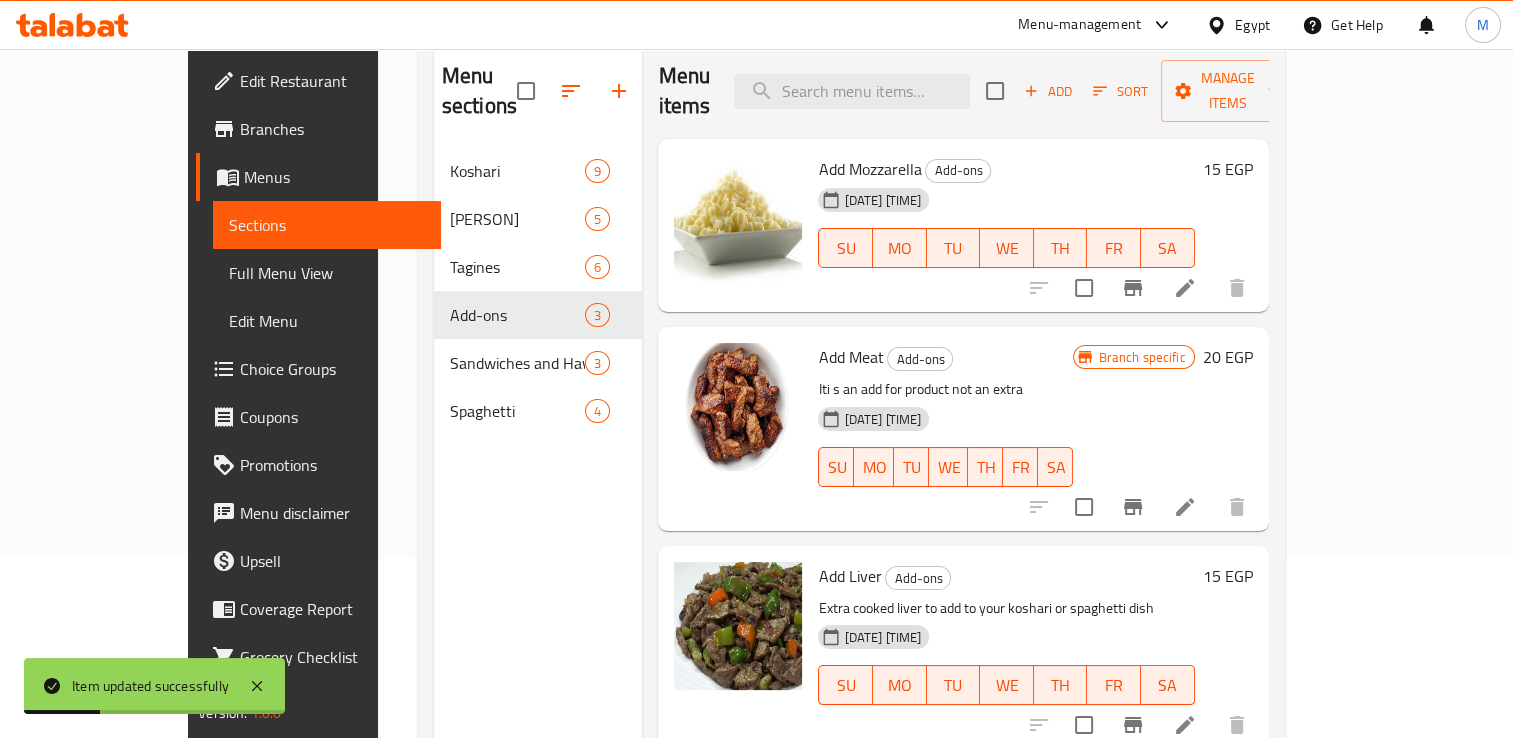 scroll, scrollTop: 180, scrollLeft: 0, axis: vertical 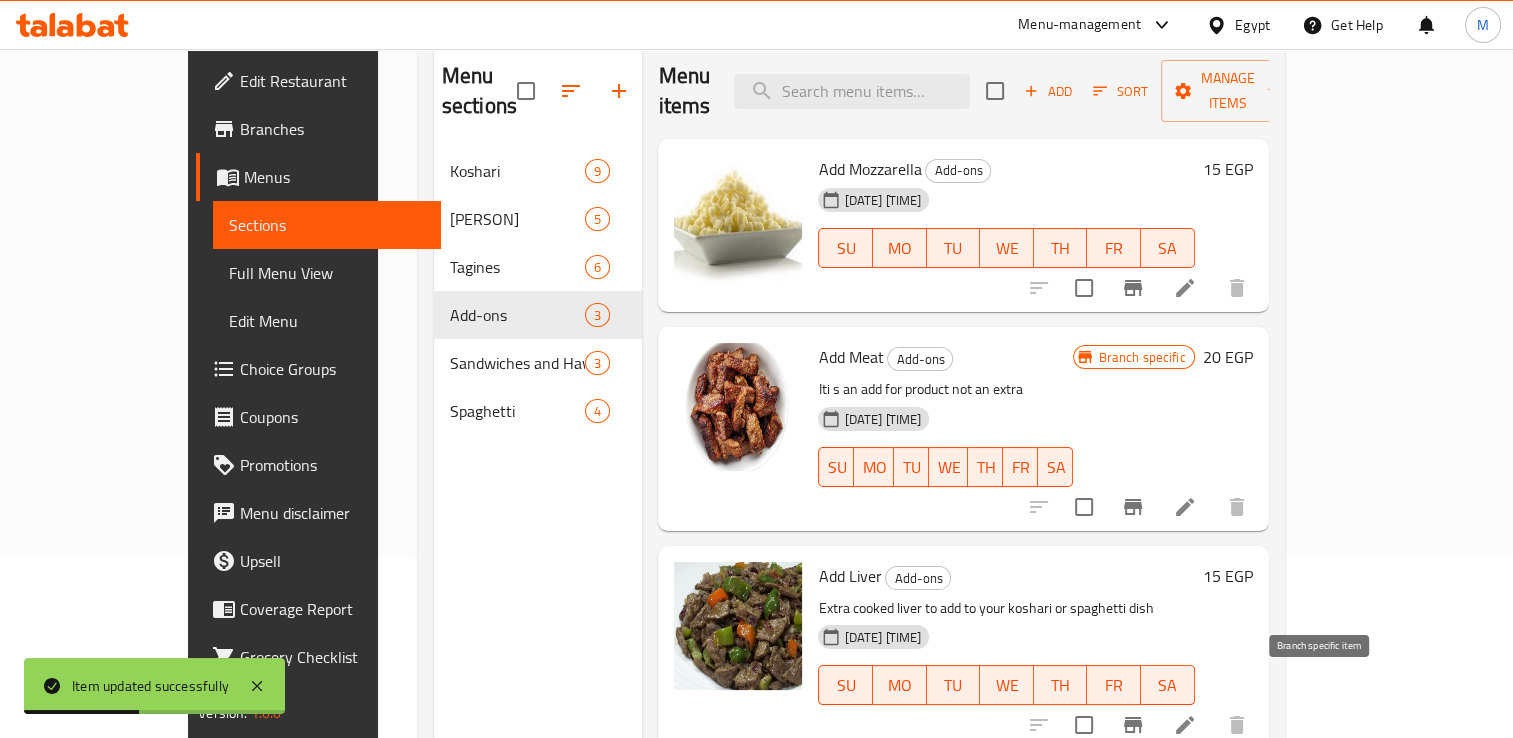 click 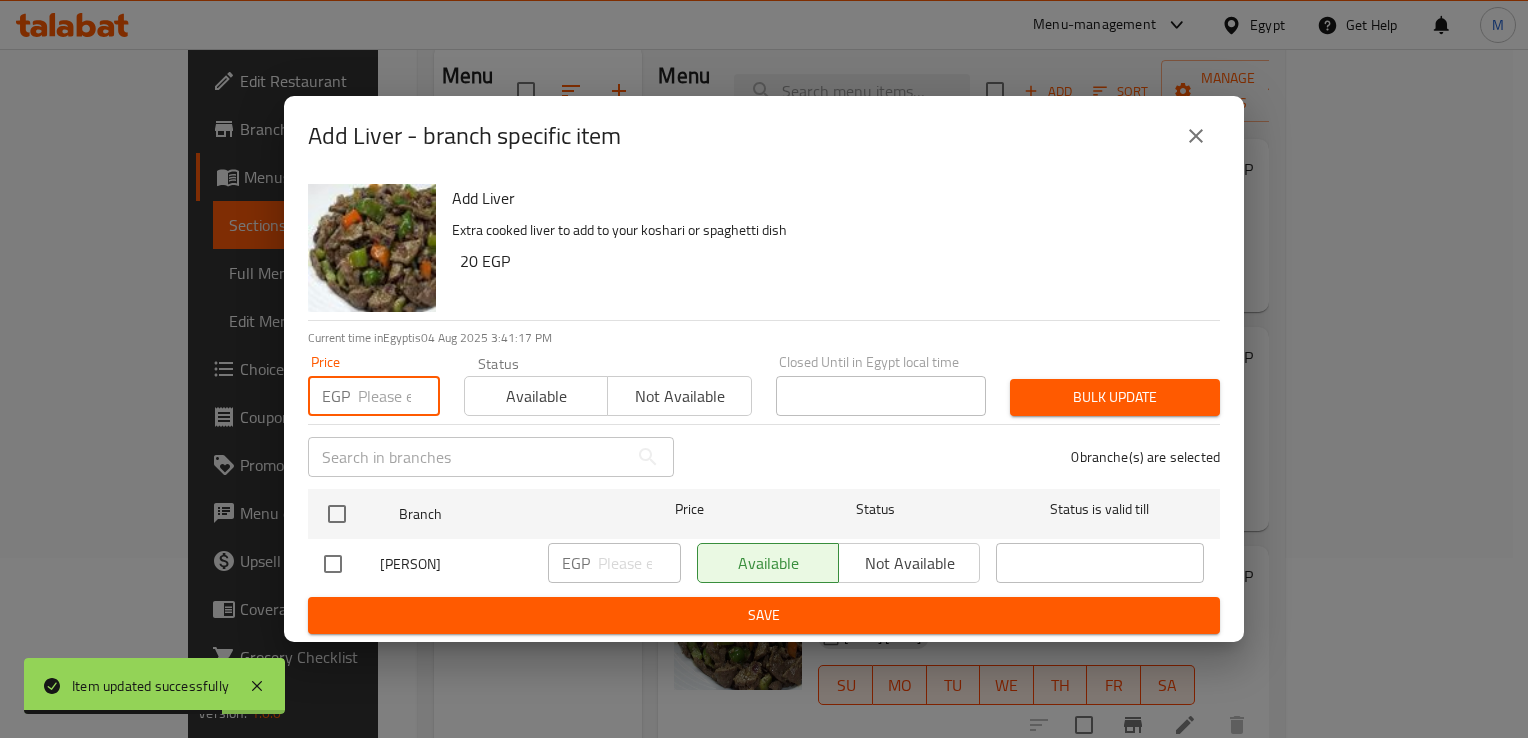 click at bounding box center (399, 396) 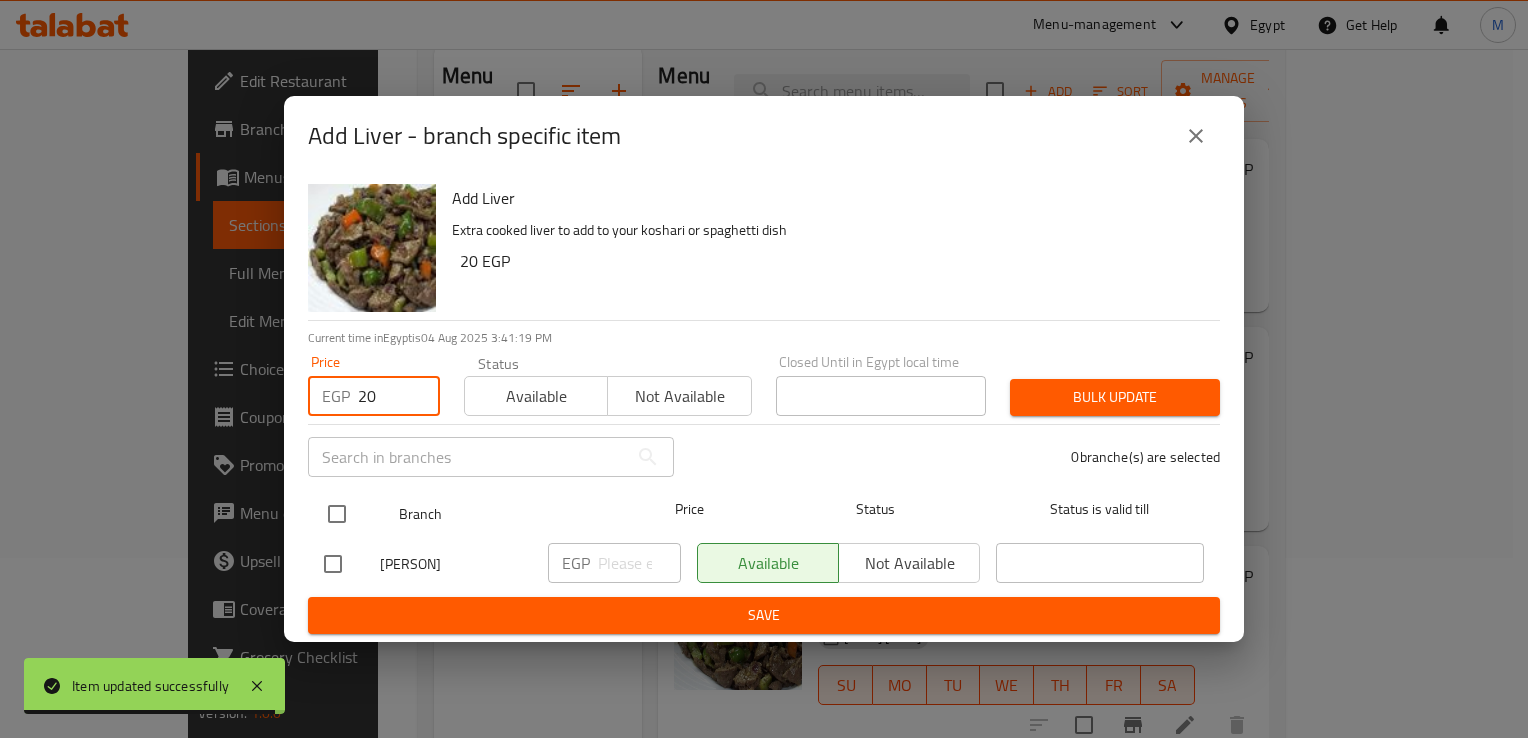 type on "20" 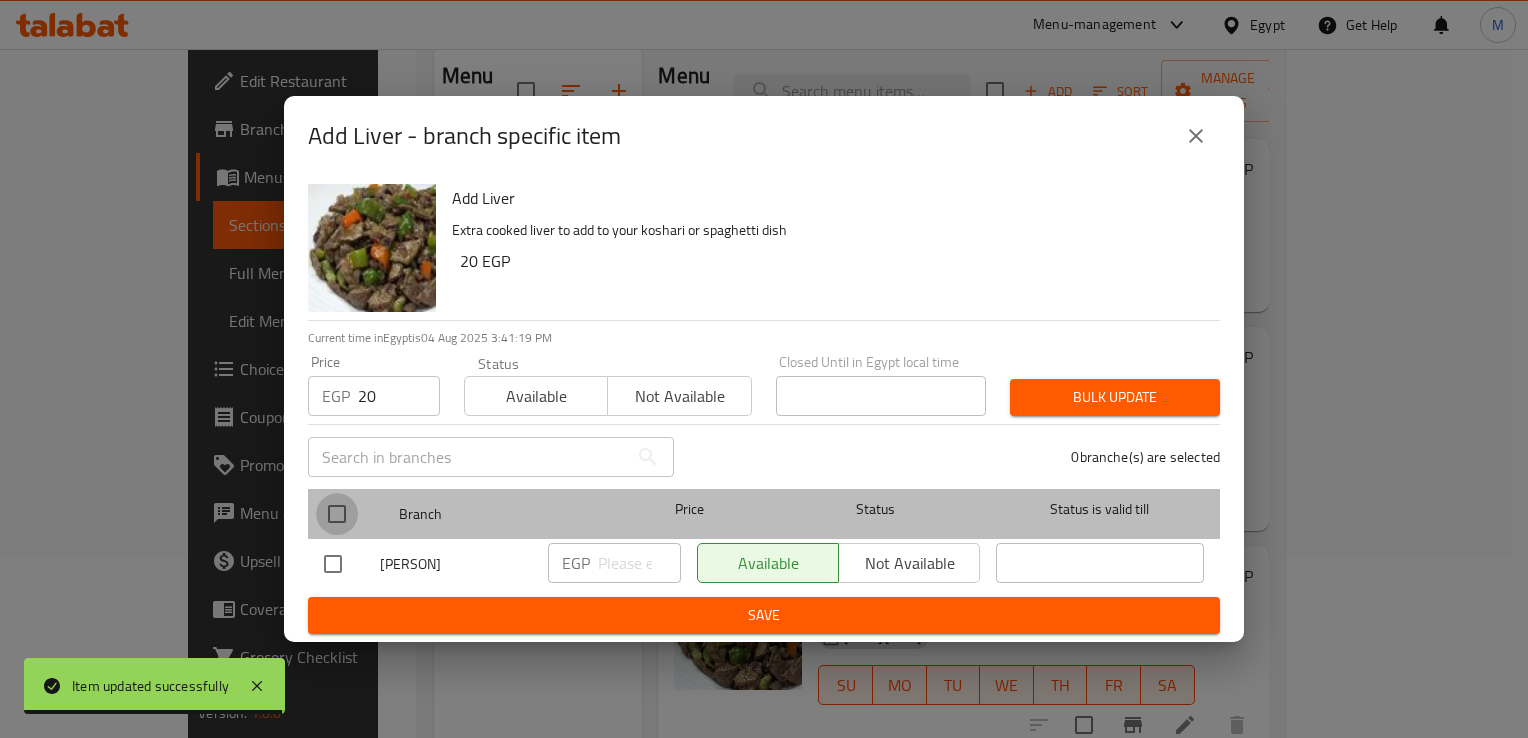 click at bounding box center (337, 514) 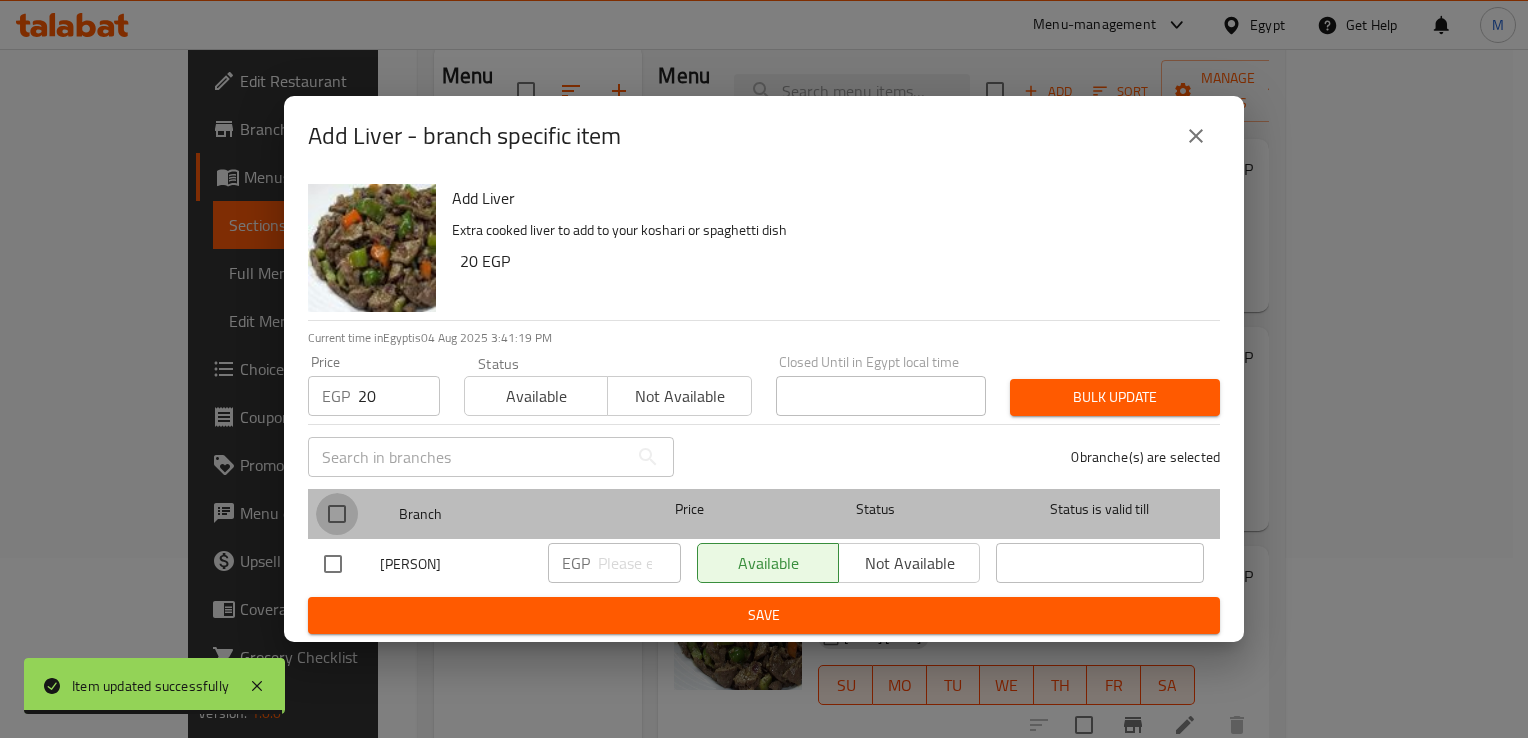 checkbox on "true" 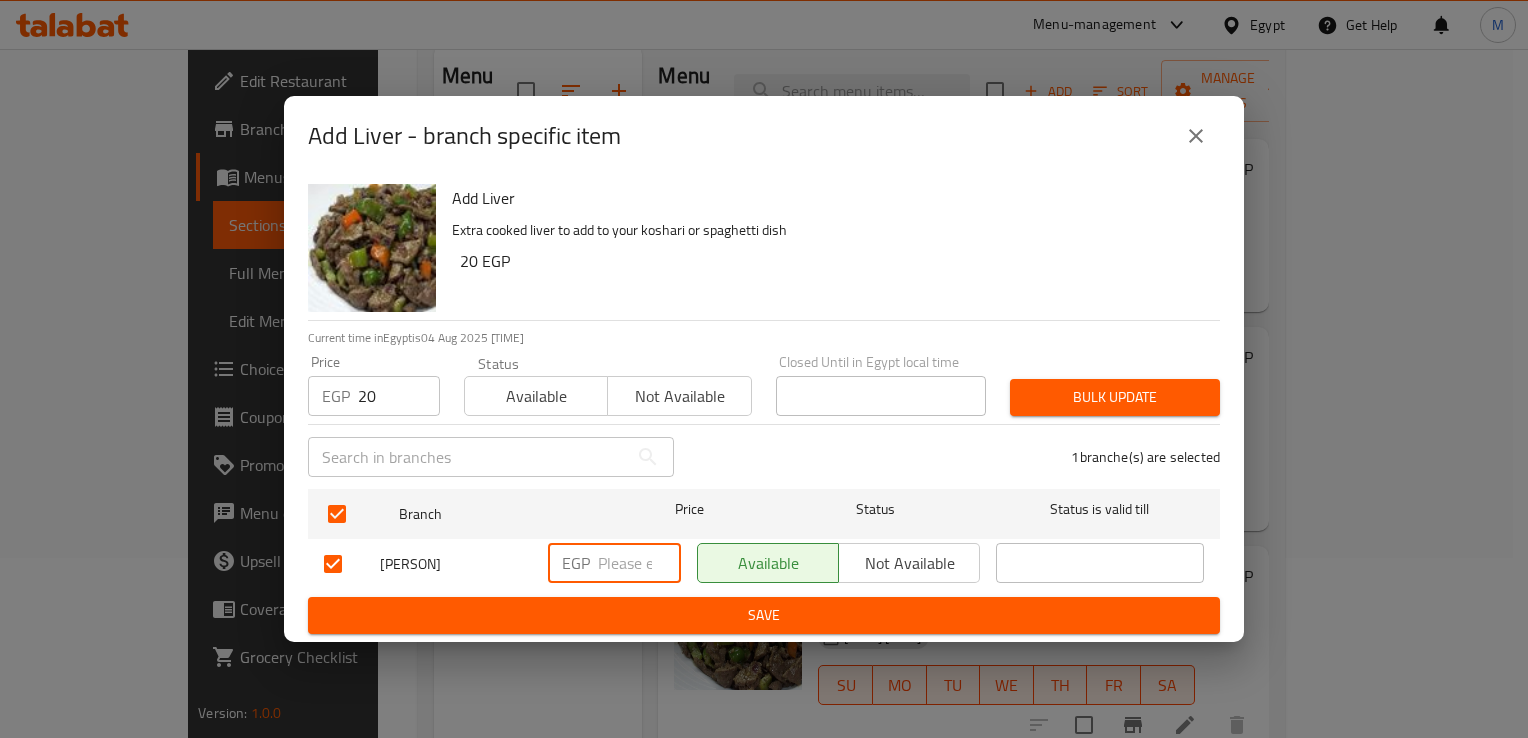 click at bounding box center (639, 563) 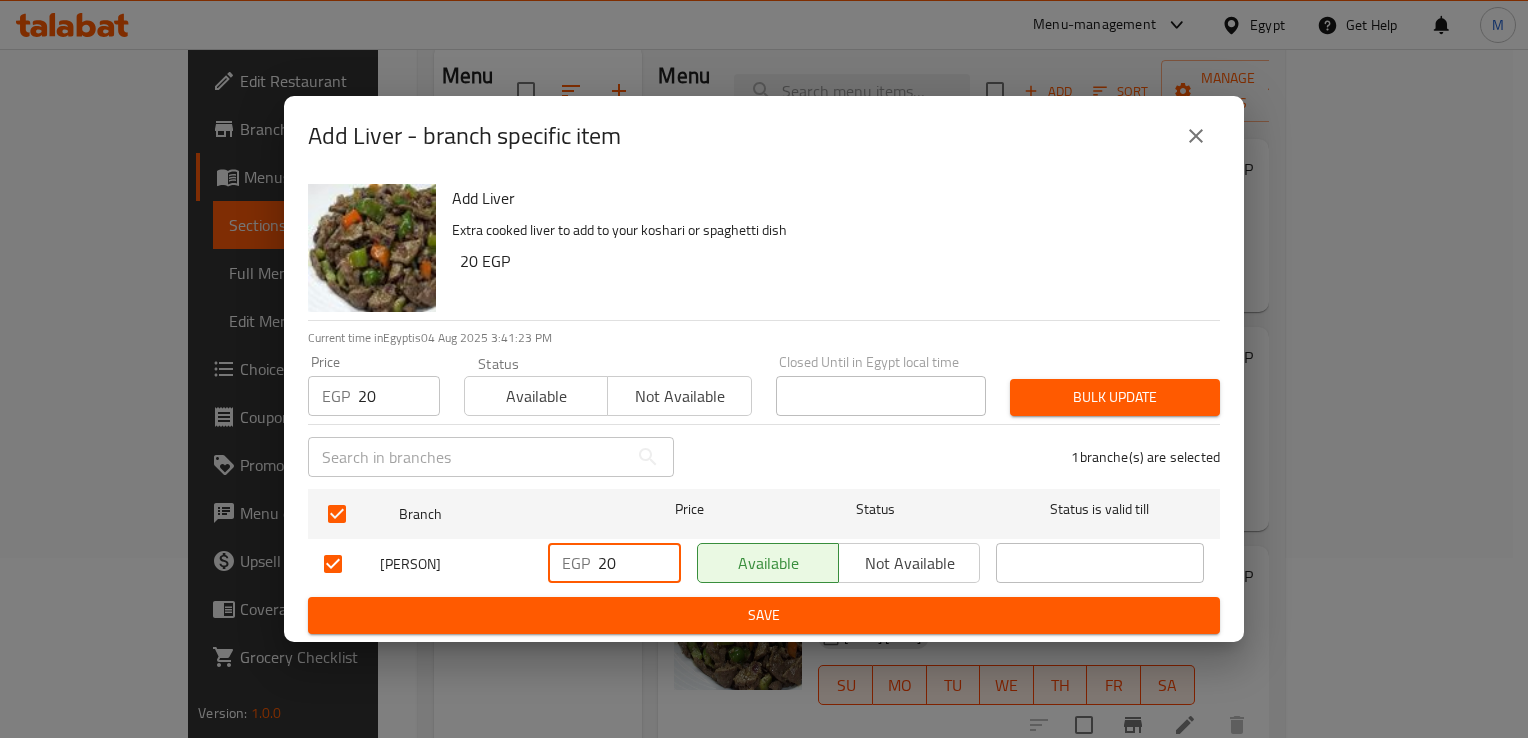 type on "20" 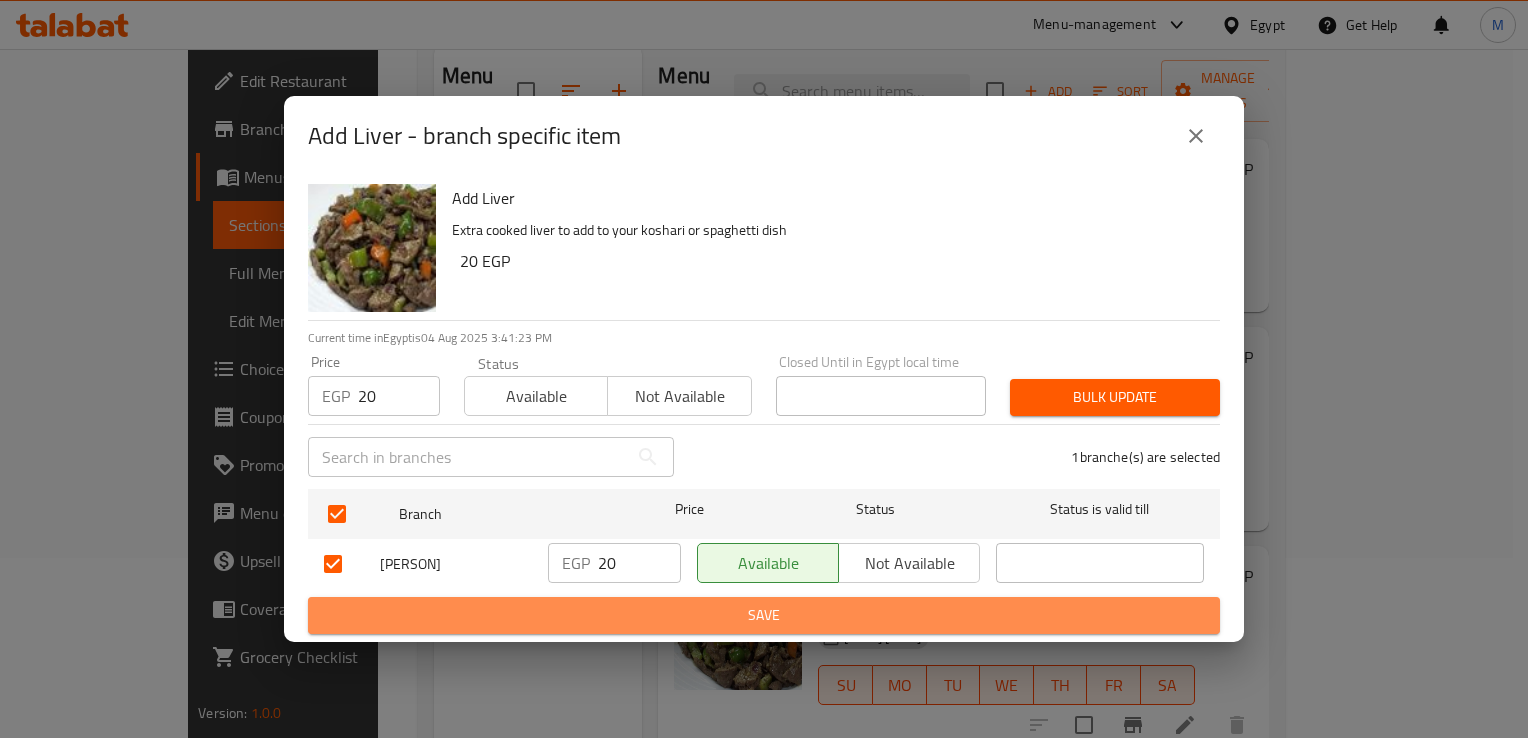 click on "Save" at bounding box center (764, 615) 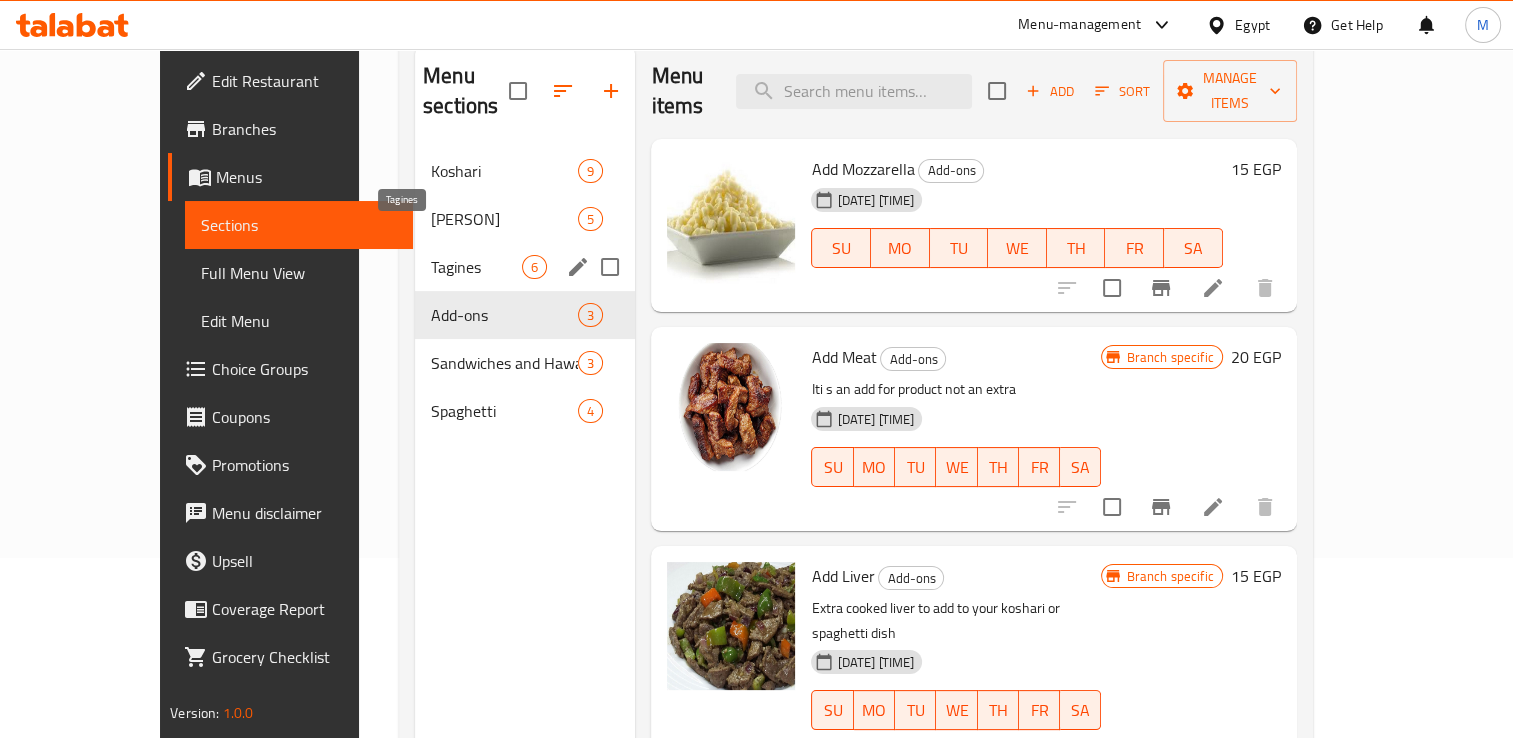 scroll, scrollTop: 0, scrollLeft: 0, axis: both 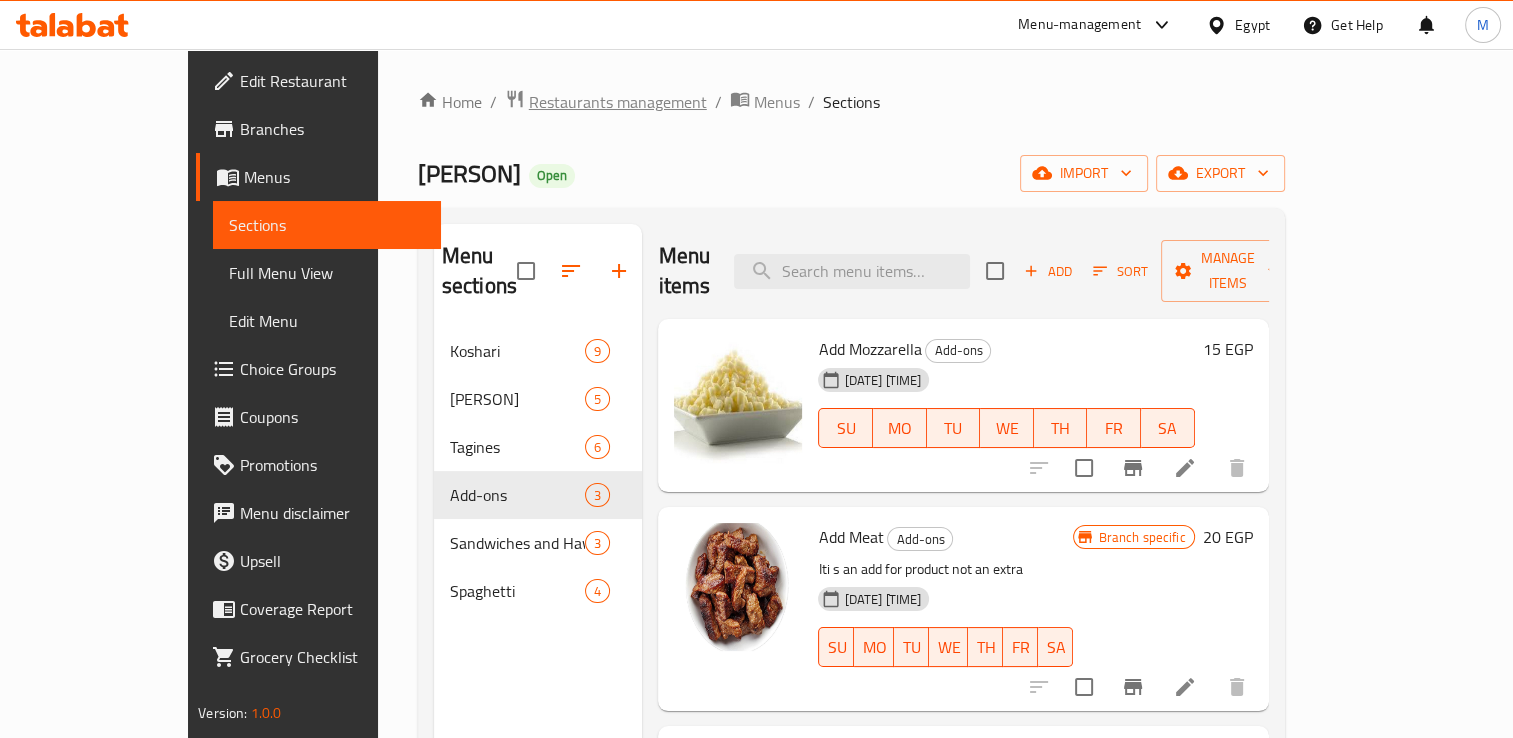 click on "Restaurants management" at bounding box center (618, 102) 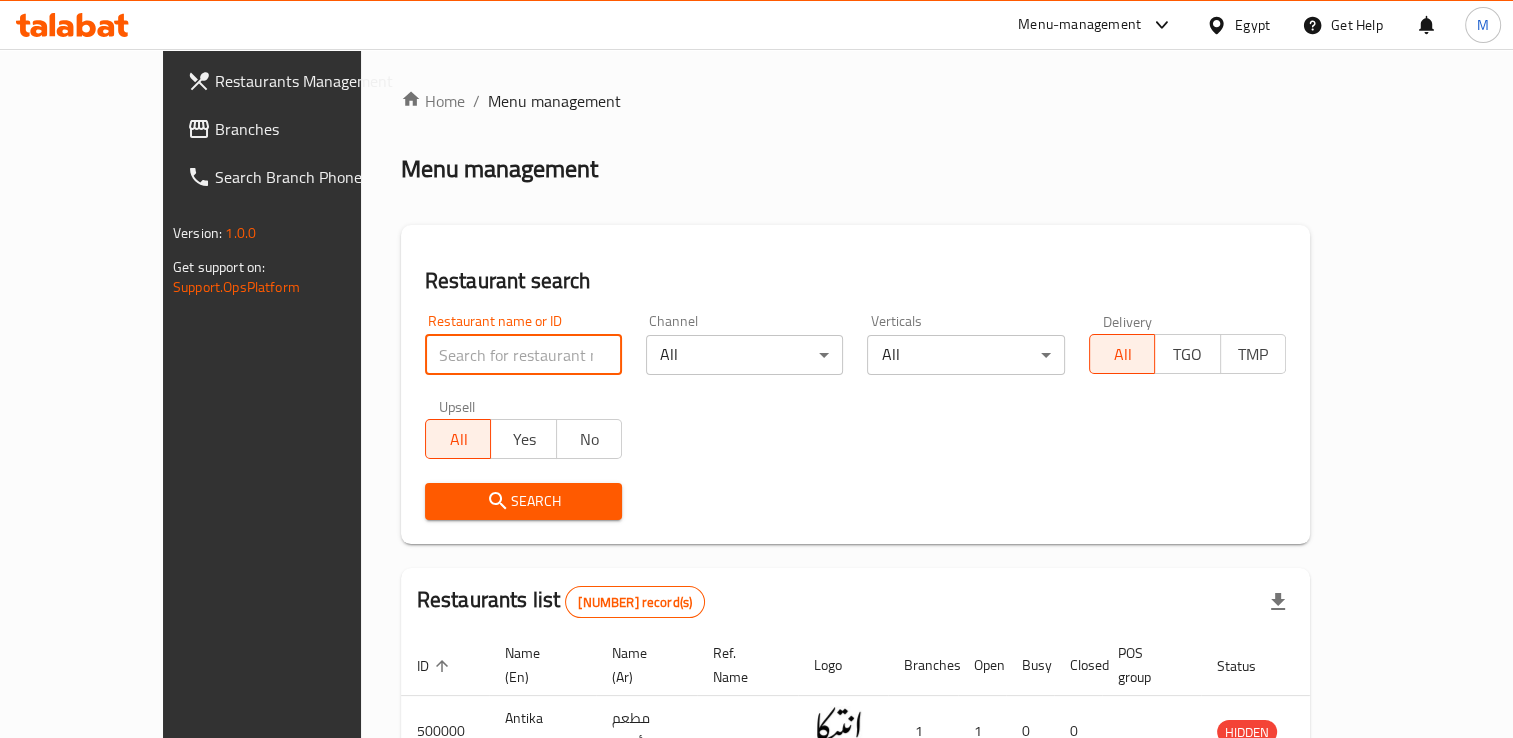 click at bounding box center (523, 355) 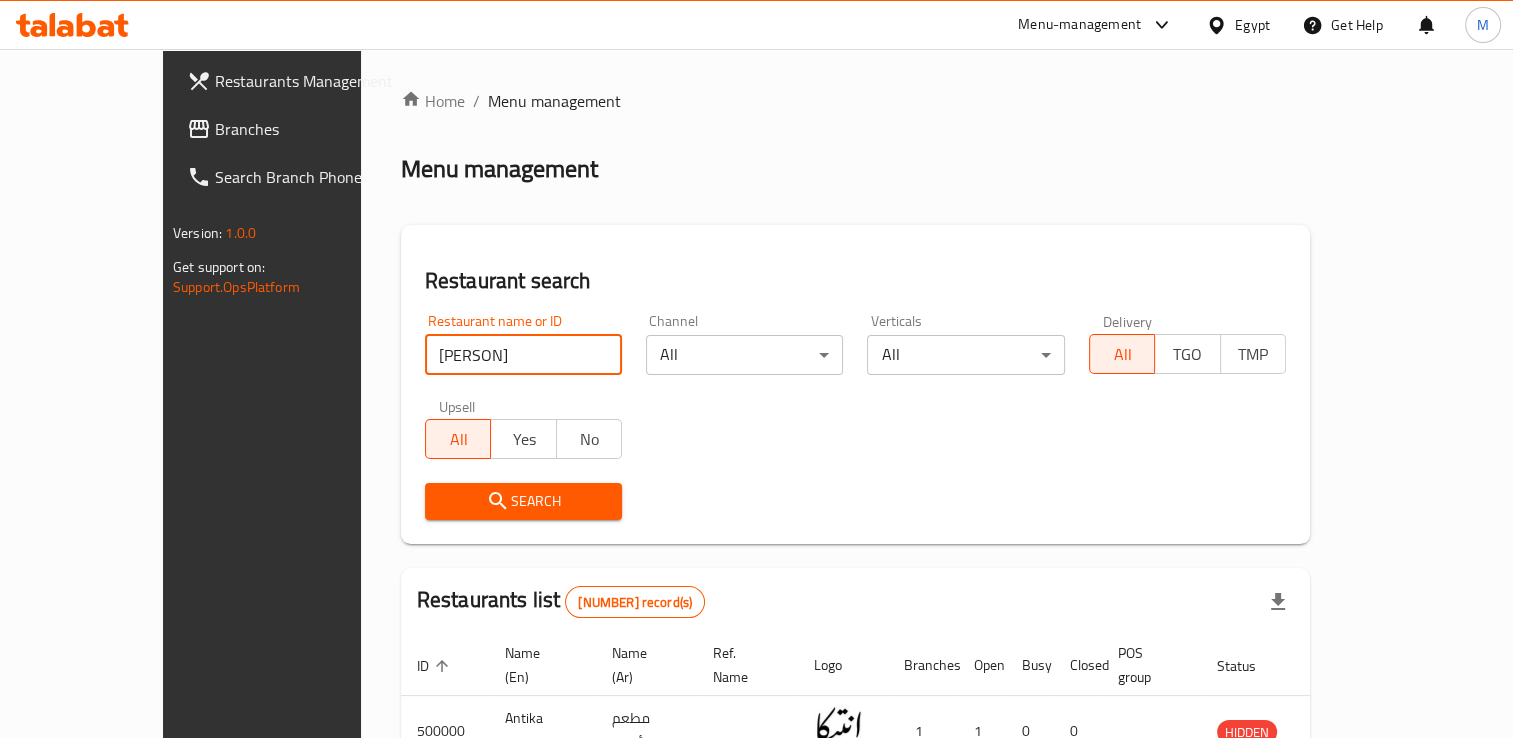 type on "baba shazly" 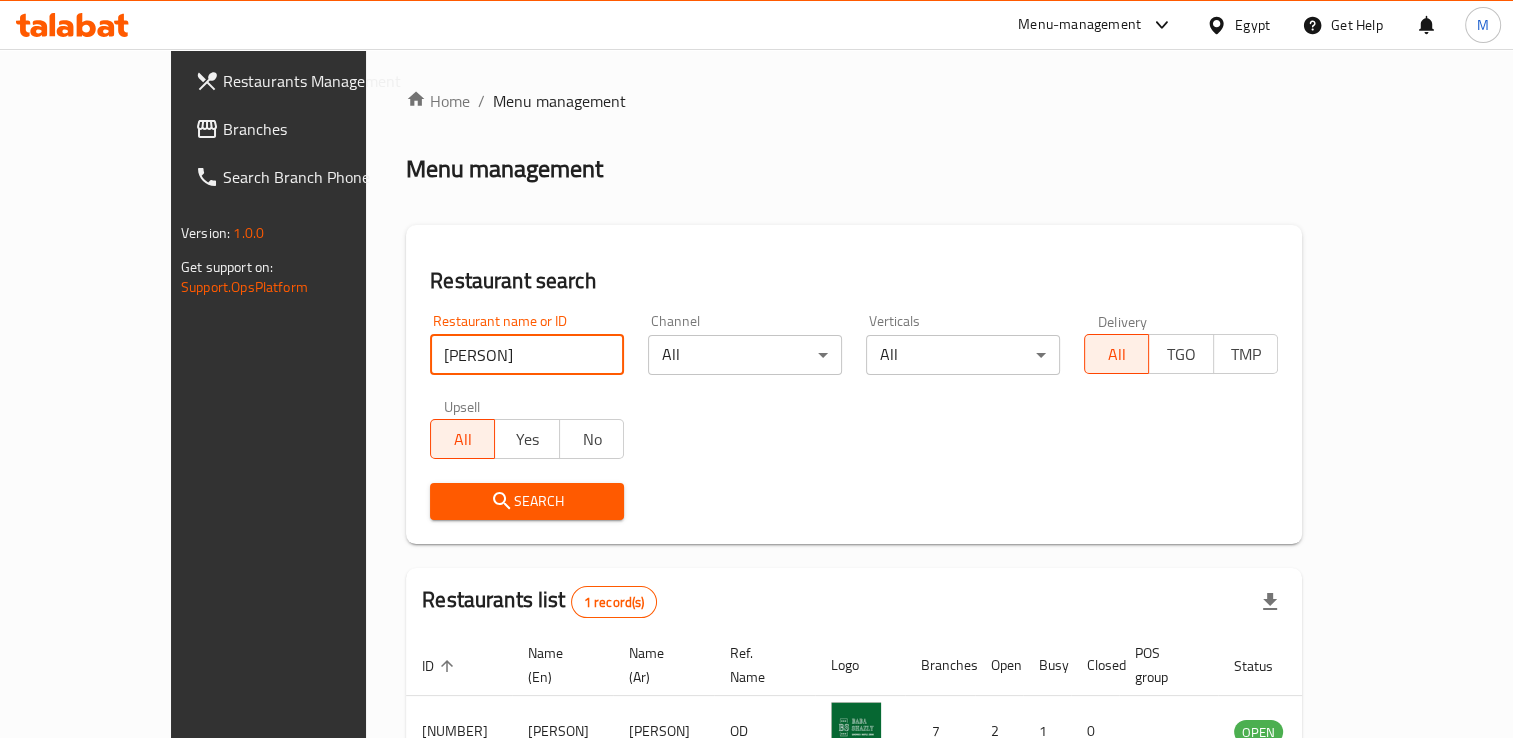 scroll, scrollTop: 113, scrollLeft: 0, axis: vertical 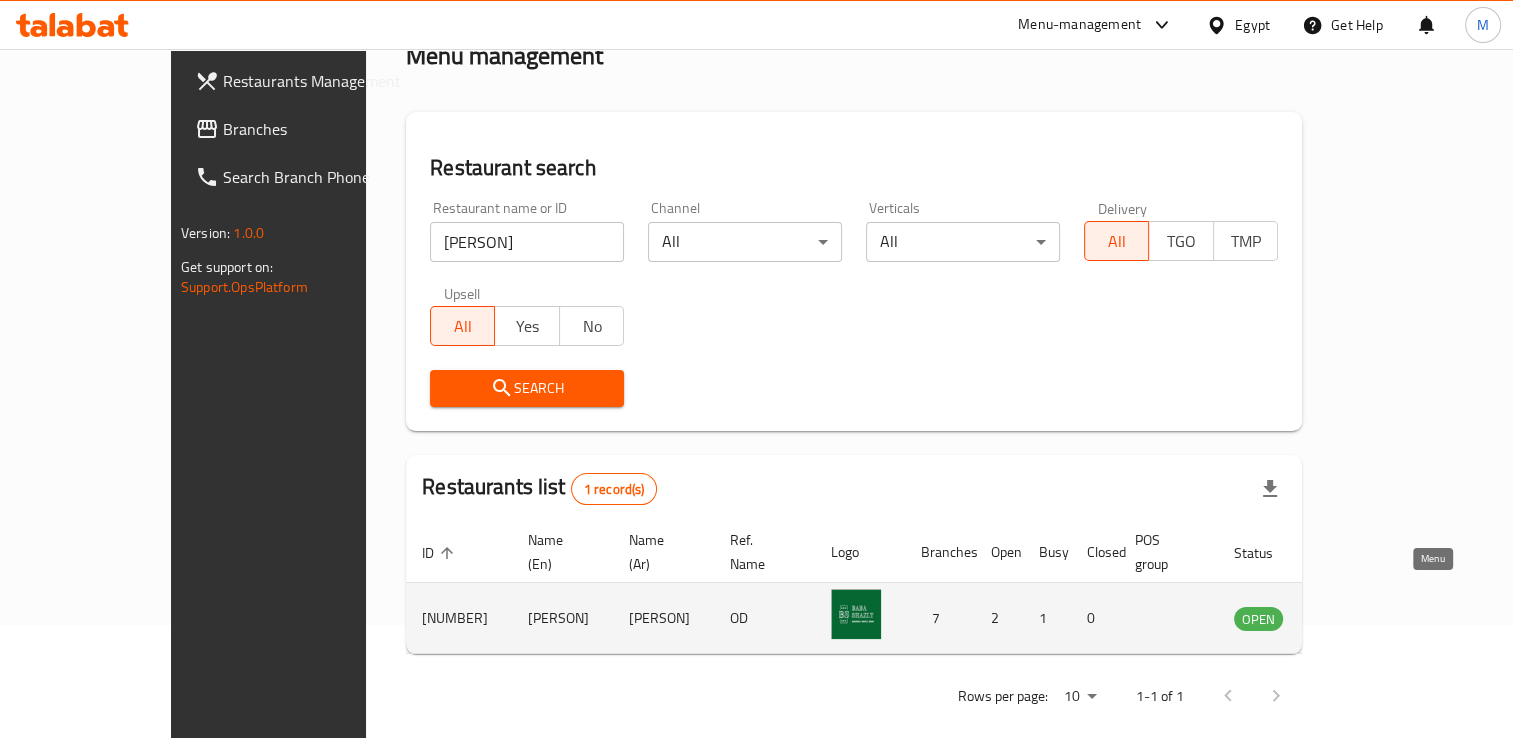 click 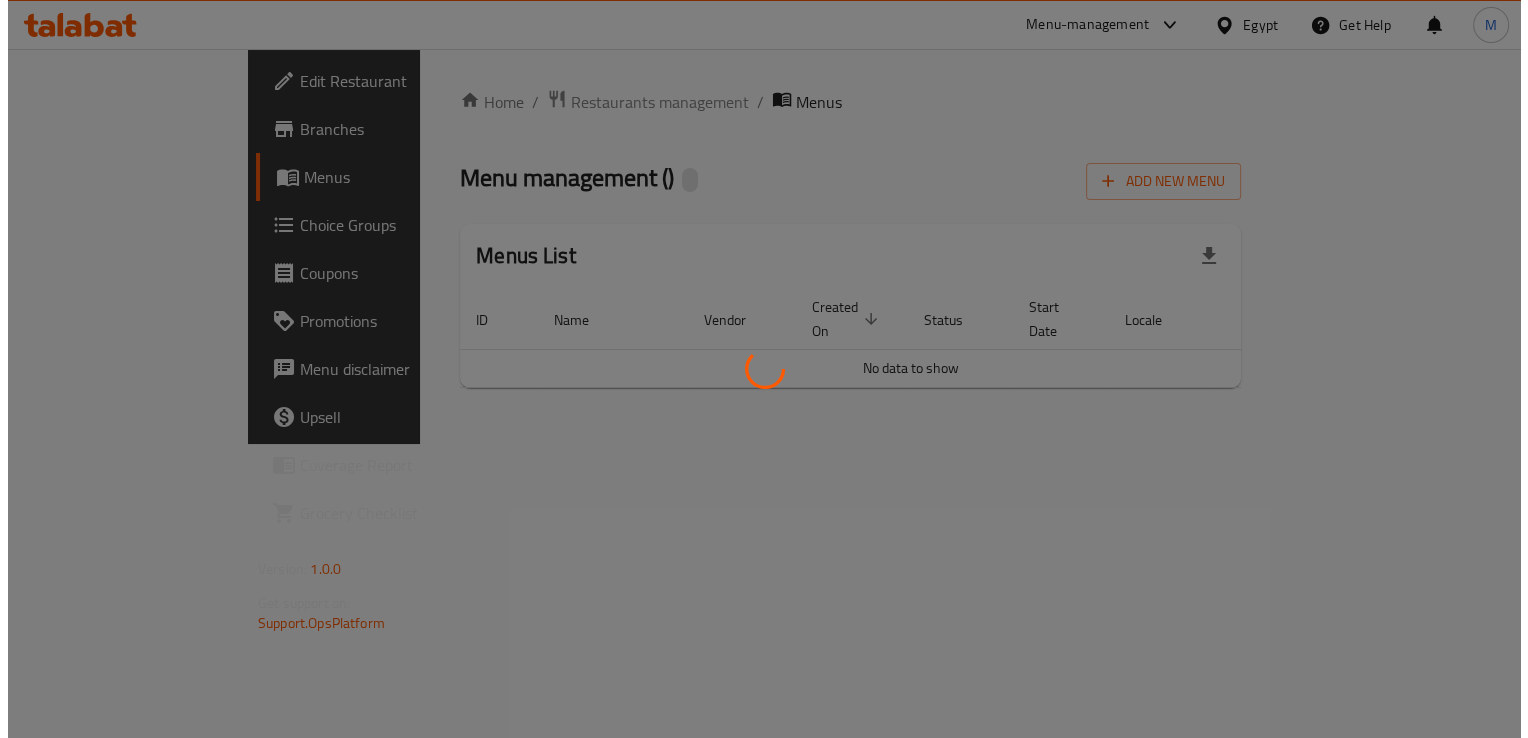 scroll, scrollTop: 0, scrollLeft: 0, axis: both 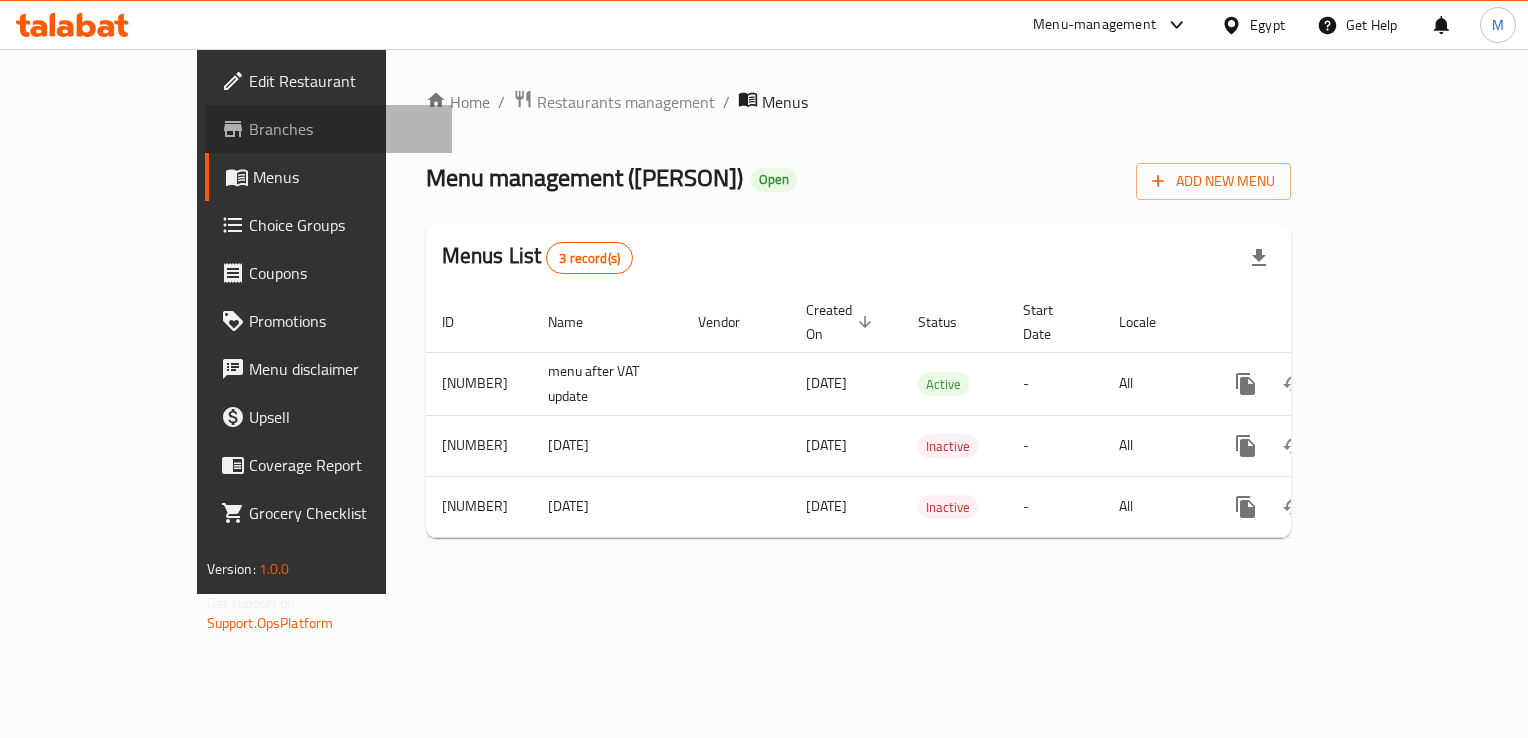 click on "Branches" at bounding box center [342, 129] 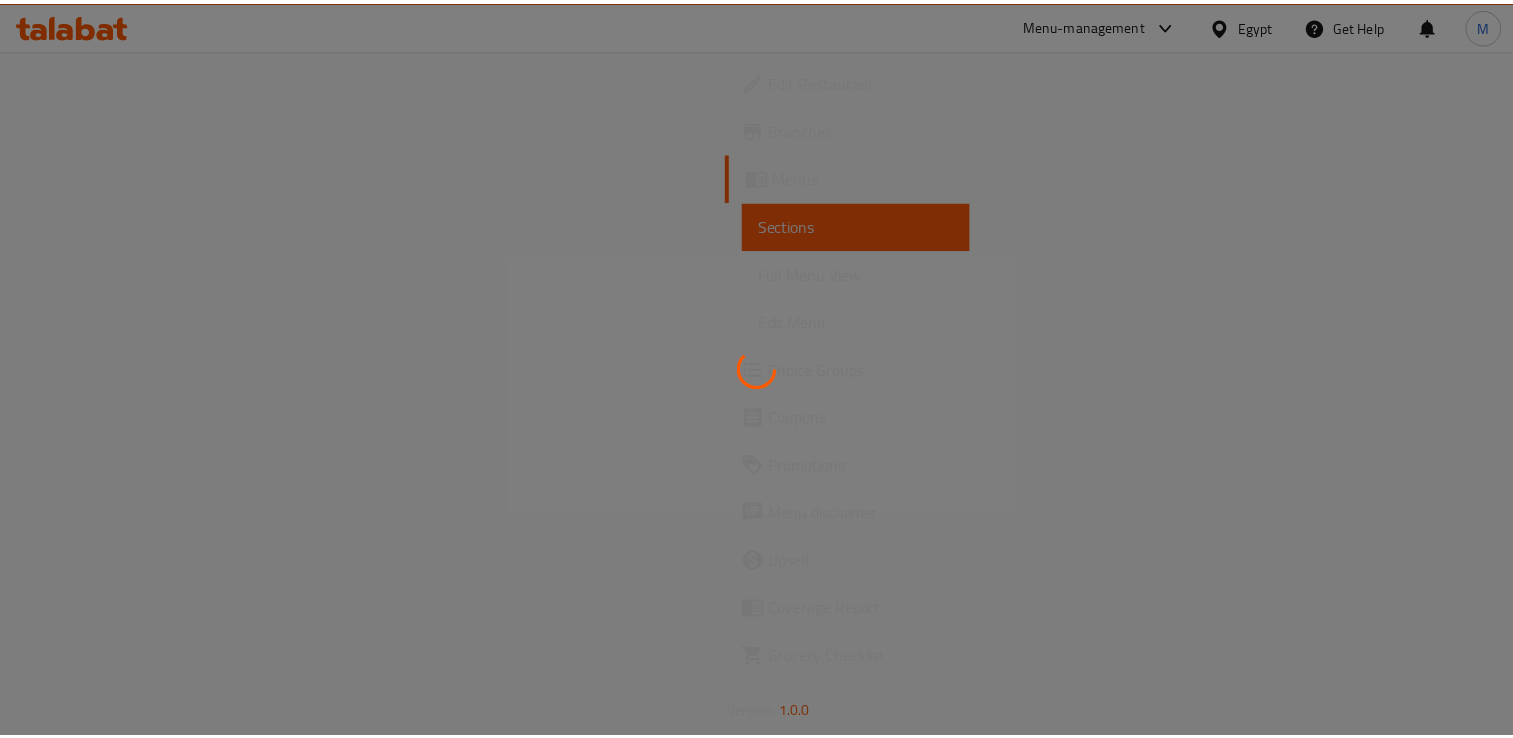 scroll, scrollTop: 0, scrollLeft: 0, axis: both 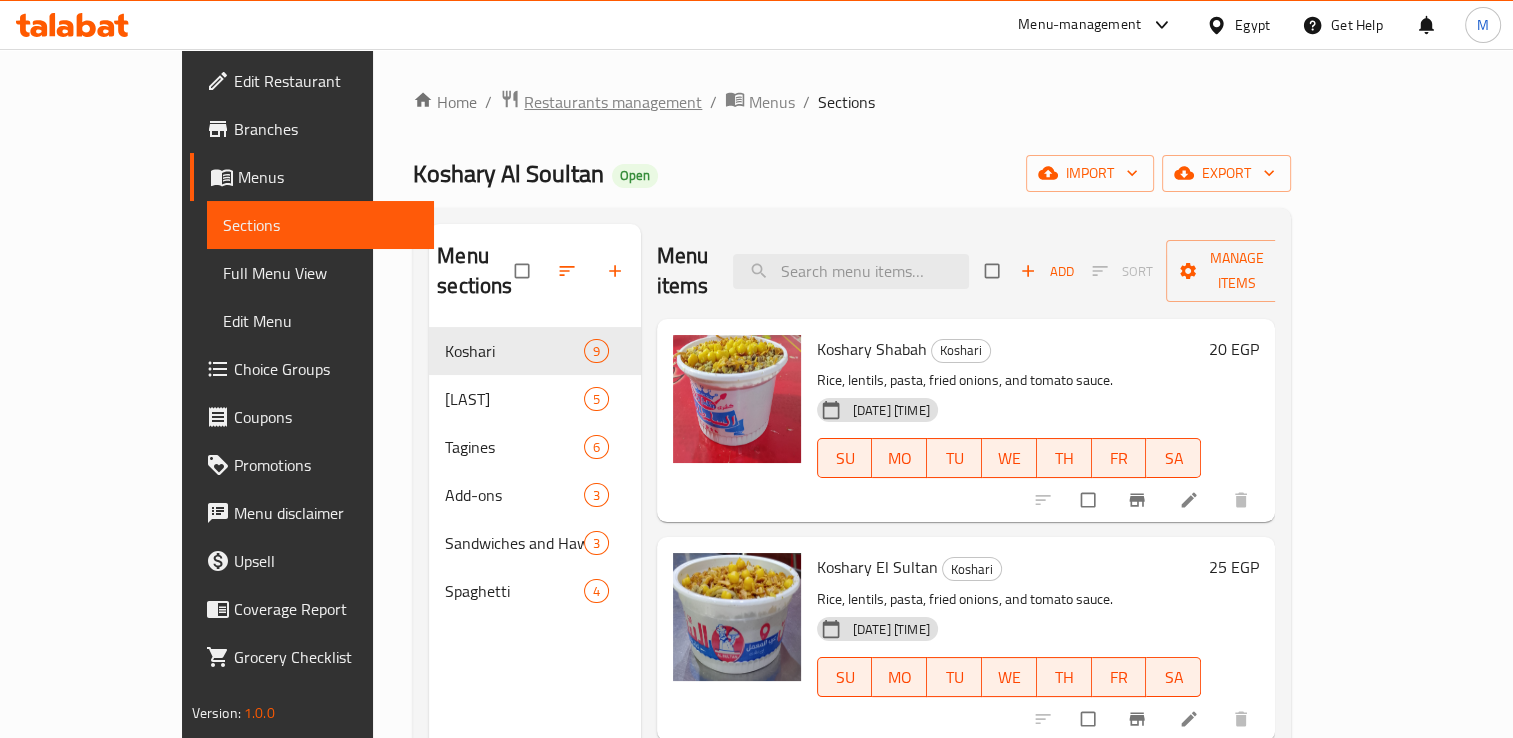 click on "Restaurants management" at bounding box center [613, 102] 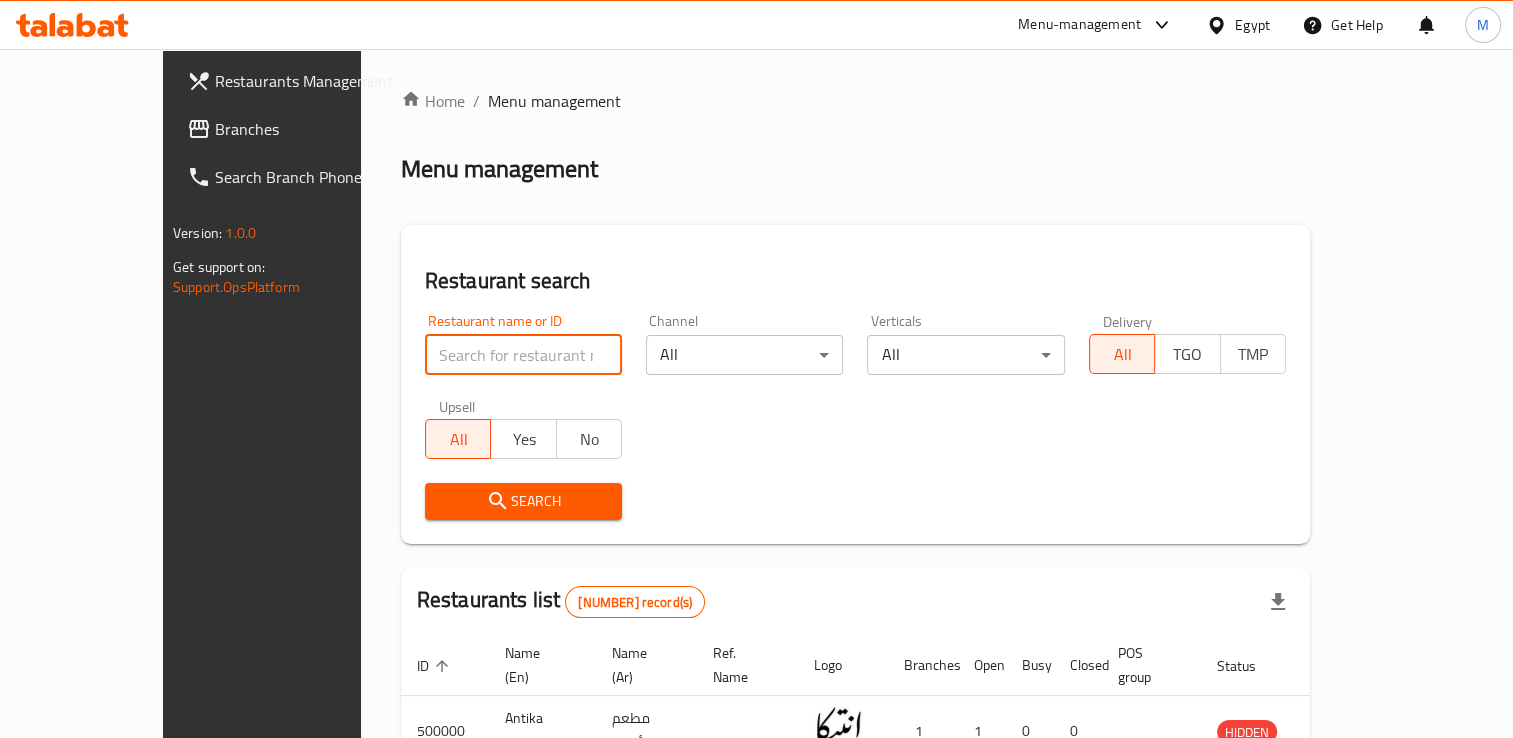 click at bounding box center (523, 355) 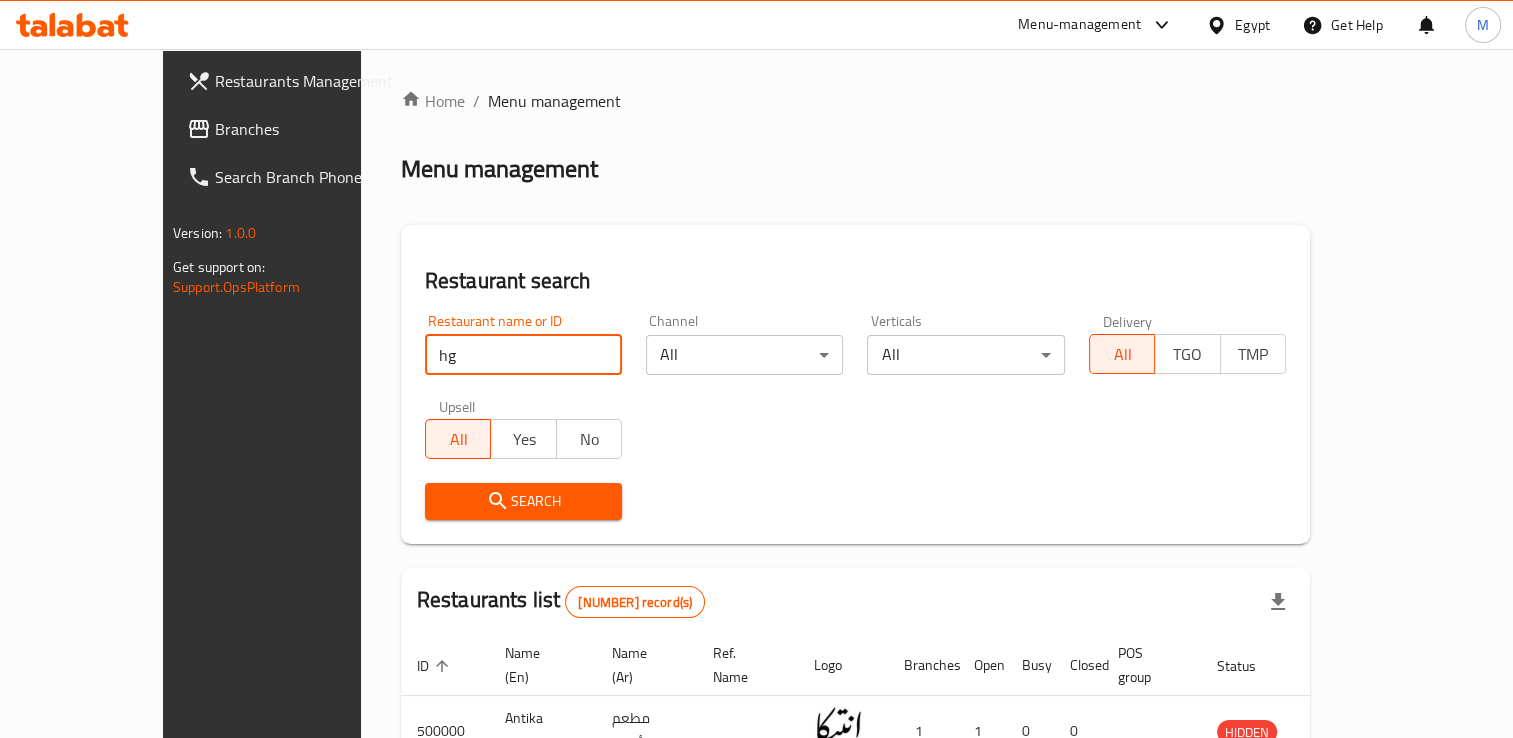 type on "h" 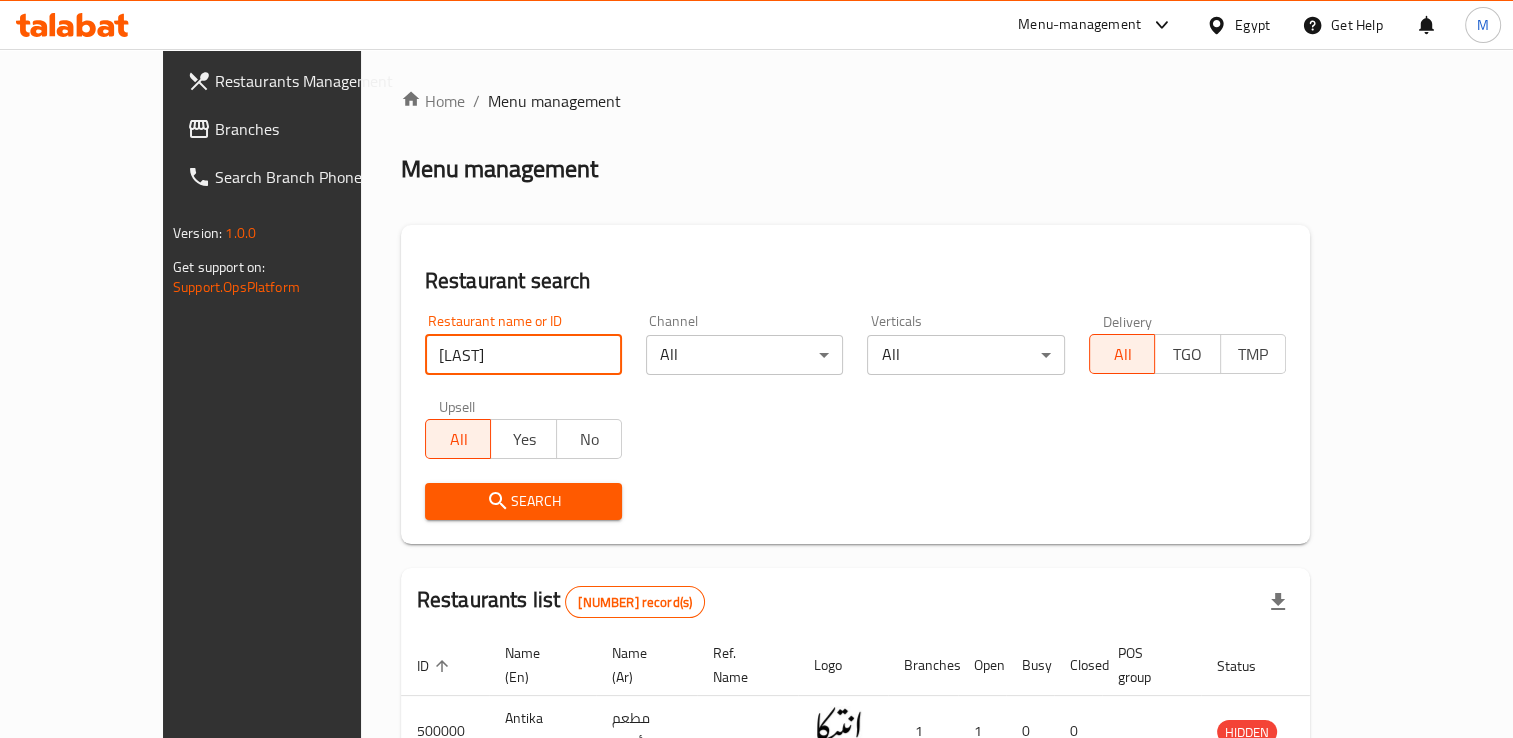 click on "Search" at bounding box center [523, 501] 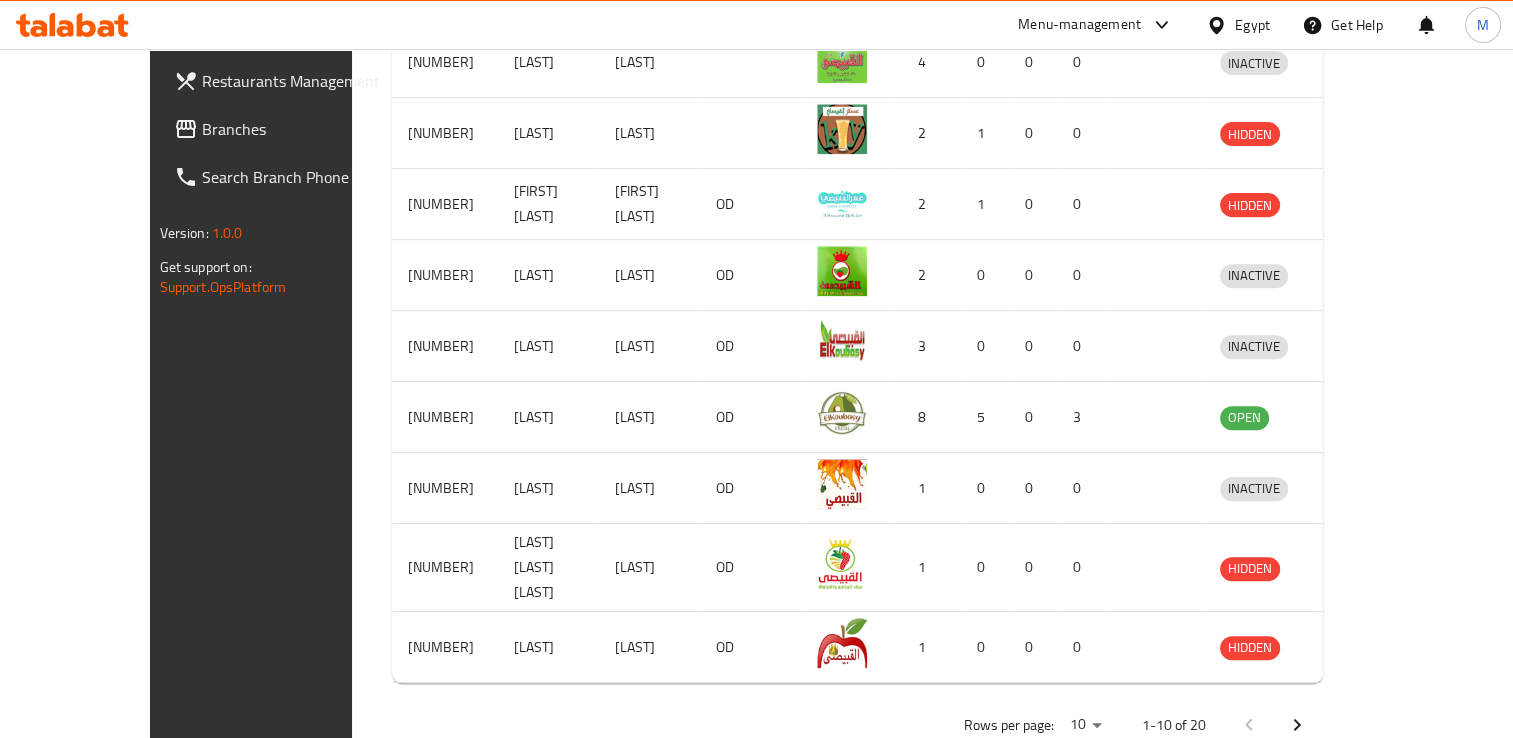 scroll, scrollTop: 768, scrollLeft: 0, axis: vertical 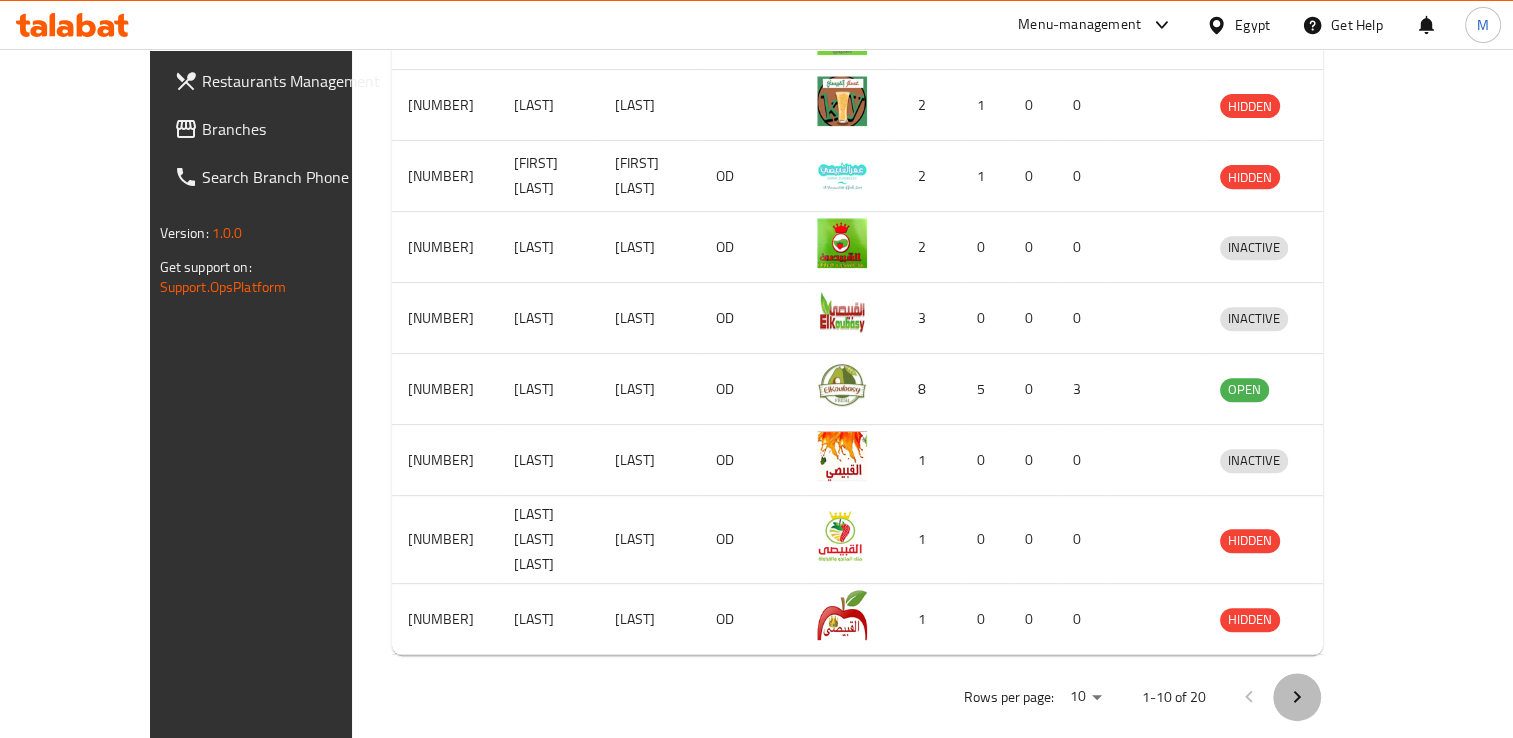 click 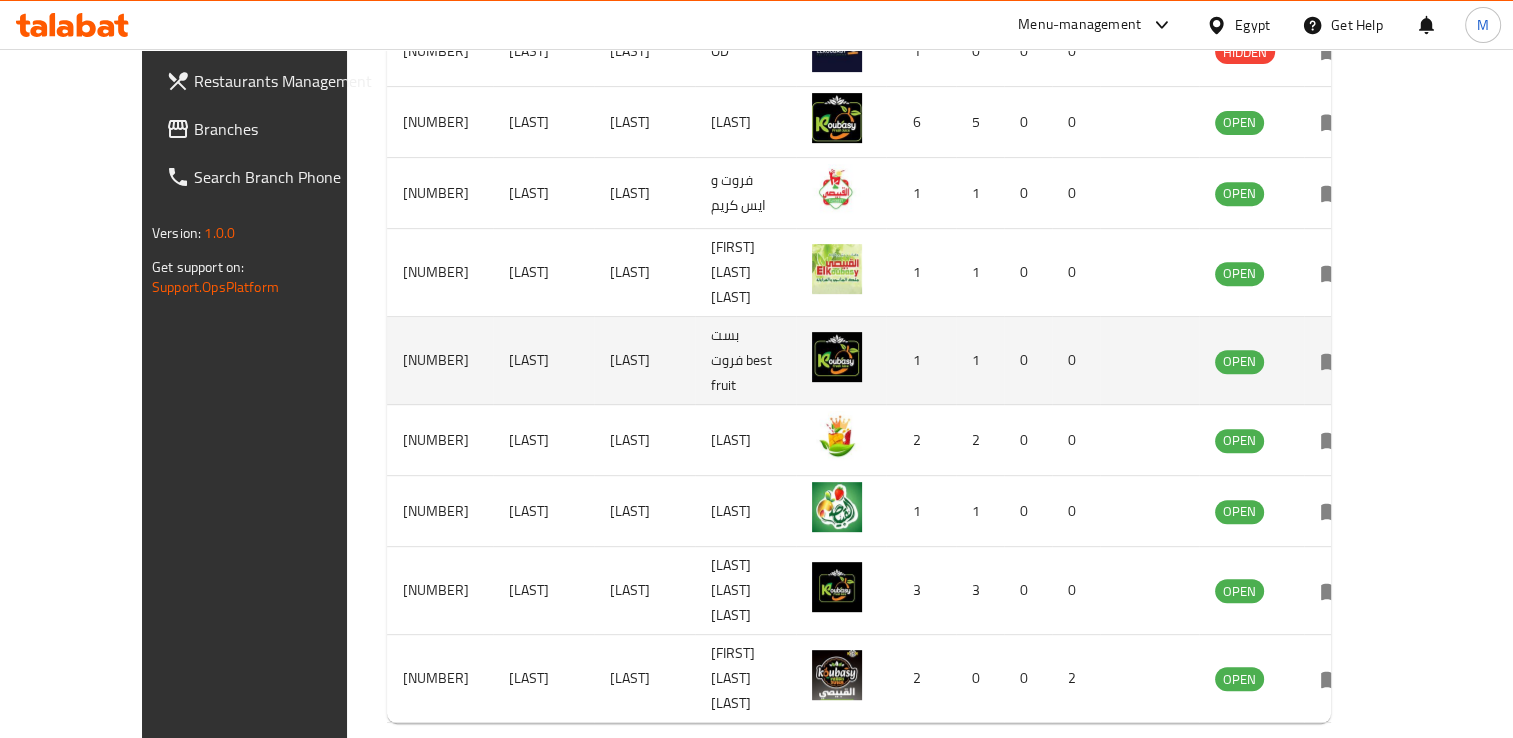 scroll, scrollTop: 0, scrollLeft: 0, axis: both 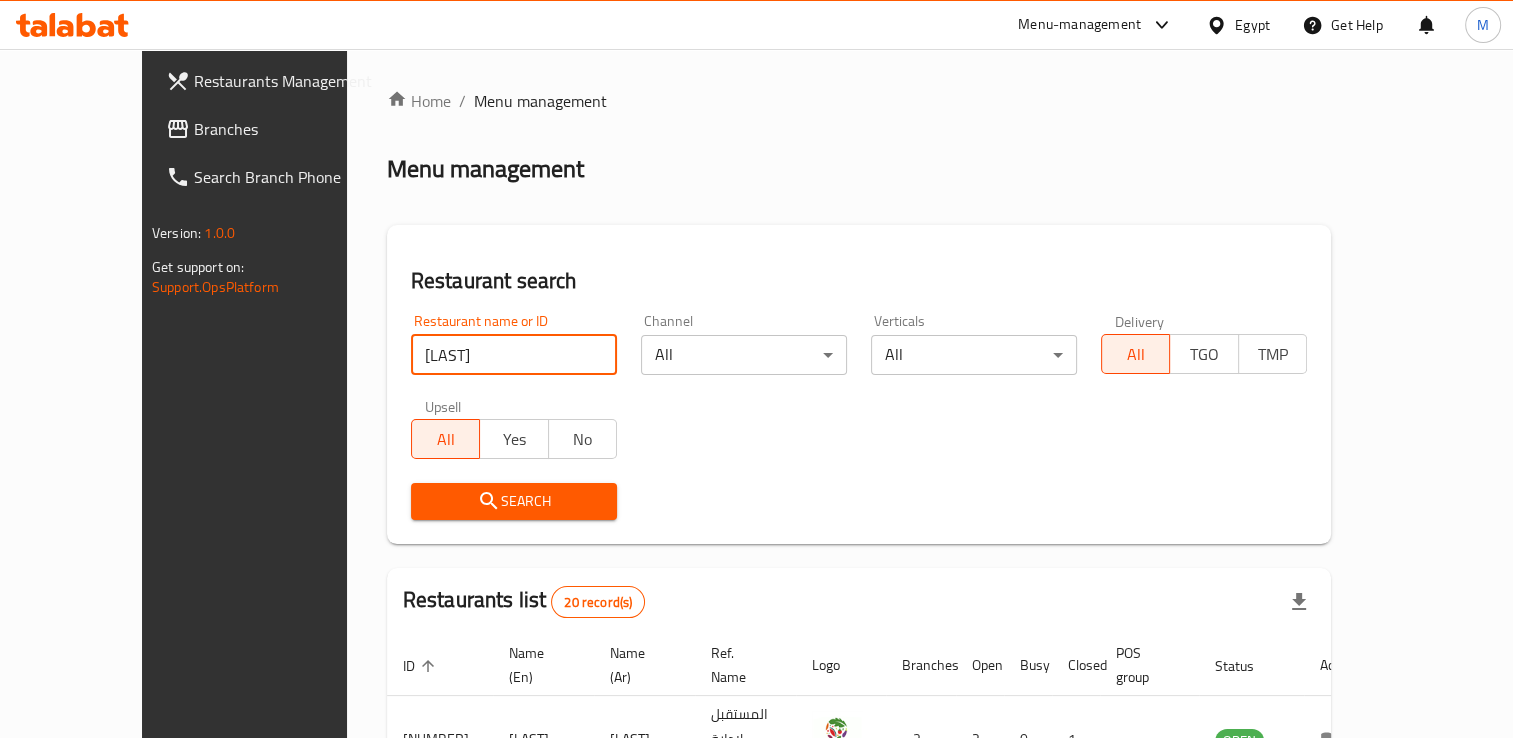 click on "القبيصي" at bounding box center (514, 355) 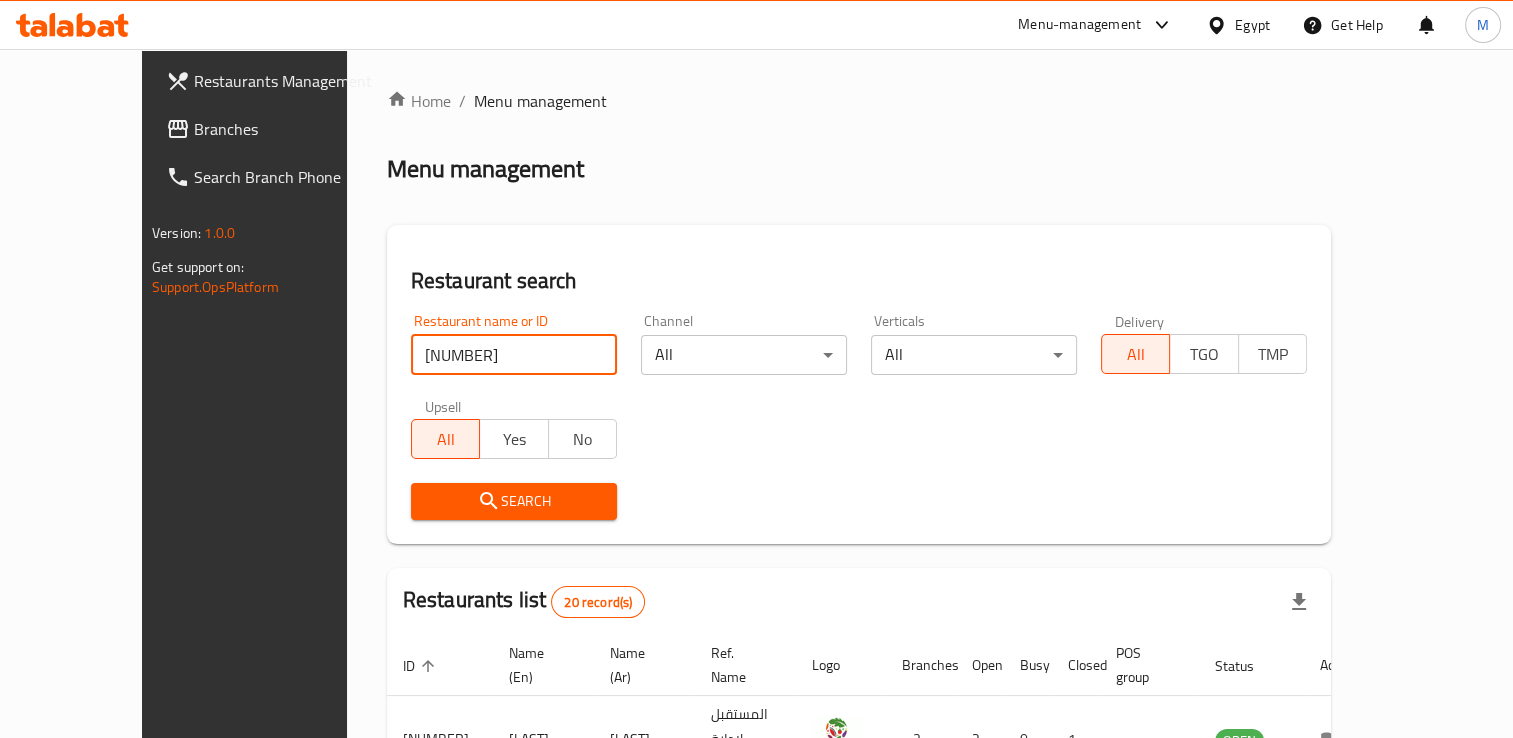 type on "764620" 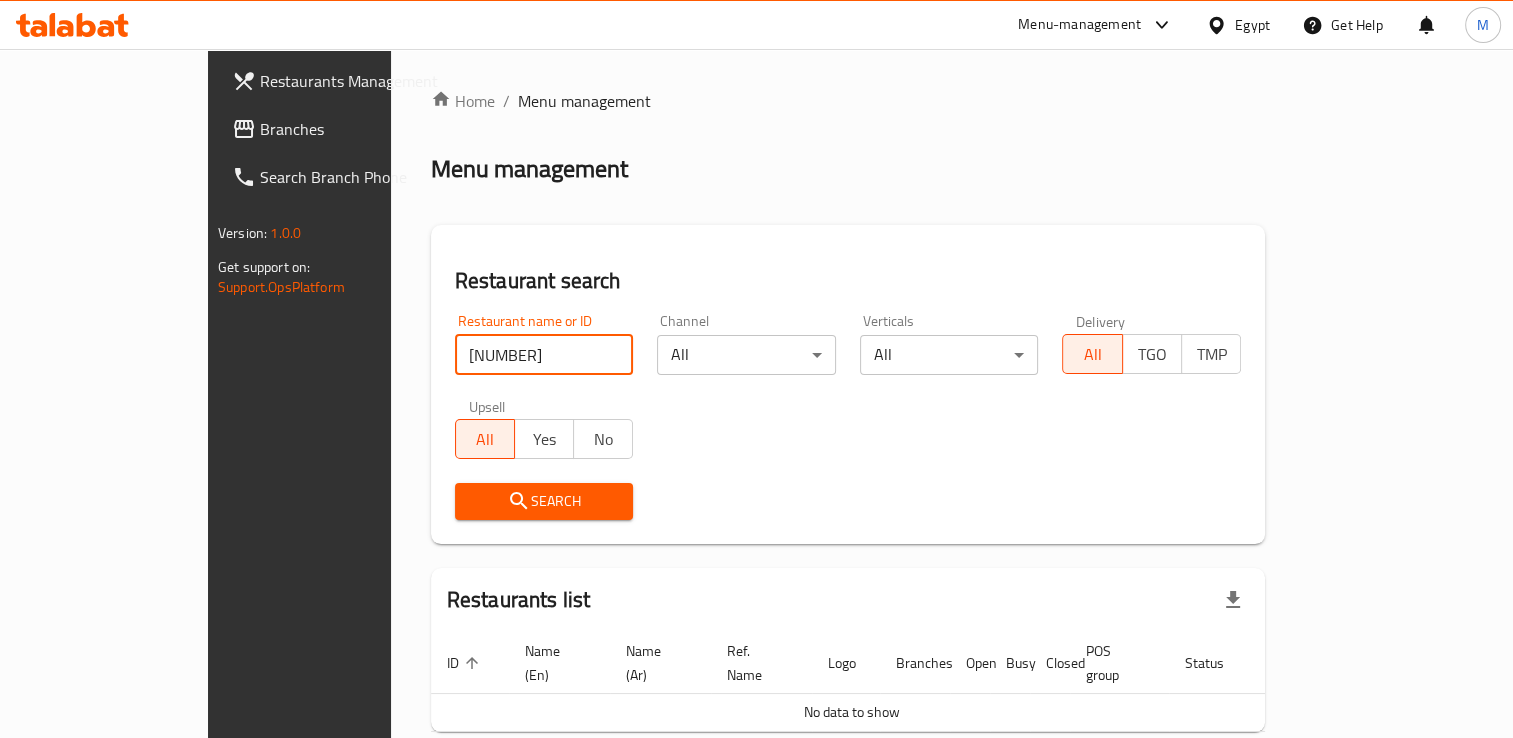 scroll, scrollTop: 78, scrollLeft: 0, axis: vertical 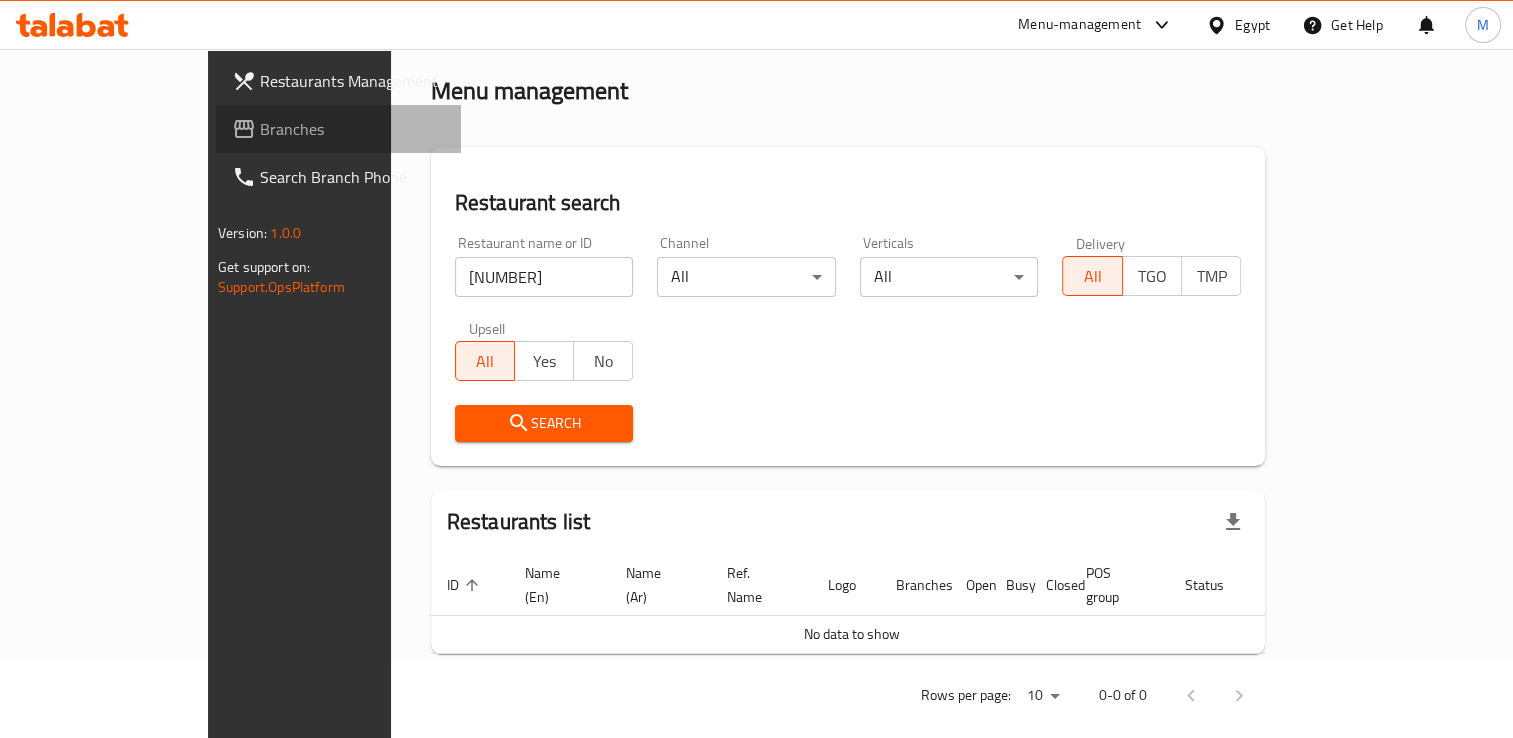 click on "Branches" at bounding box center [352, 129] 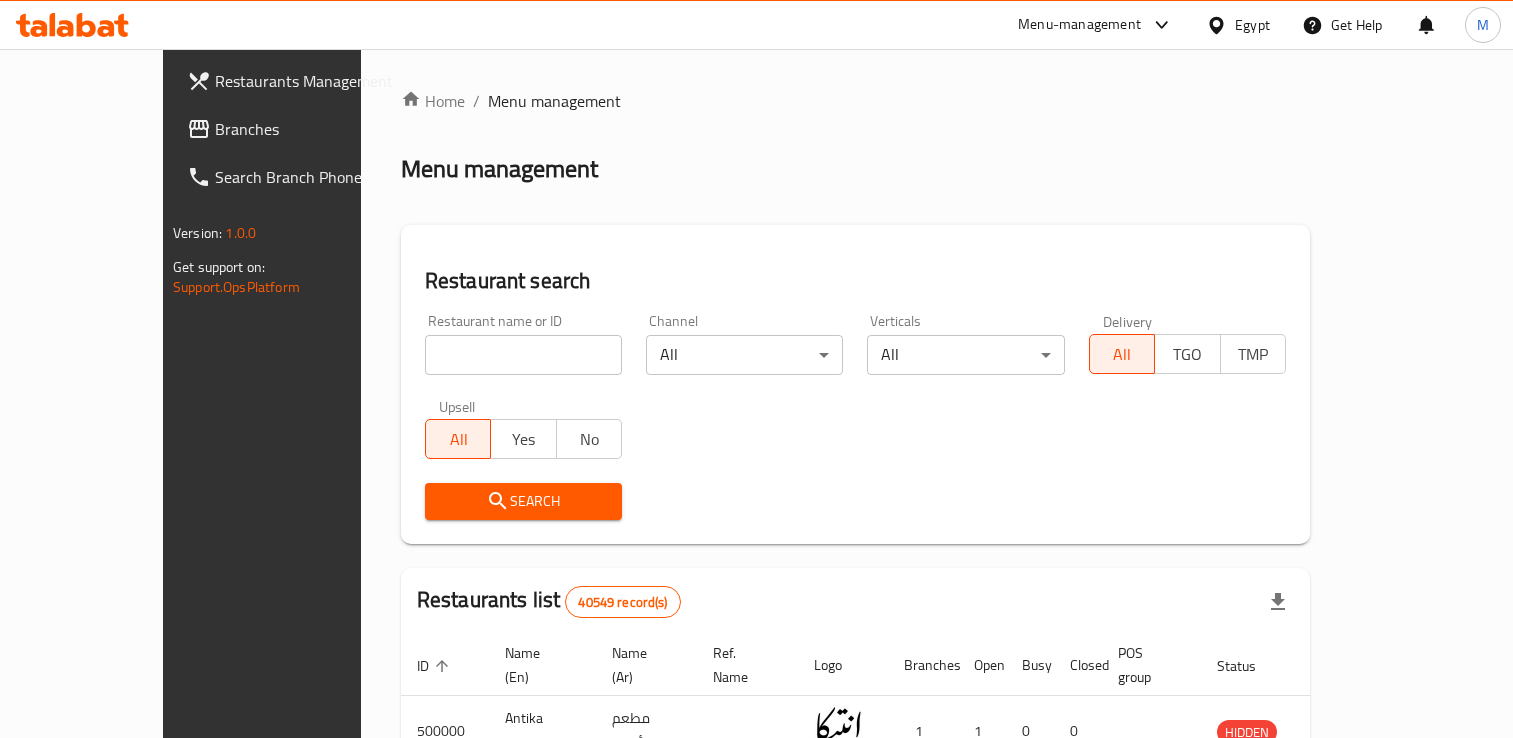 scroll, scrollTop: 0, scrollLeft: 0, axis: both 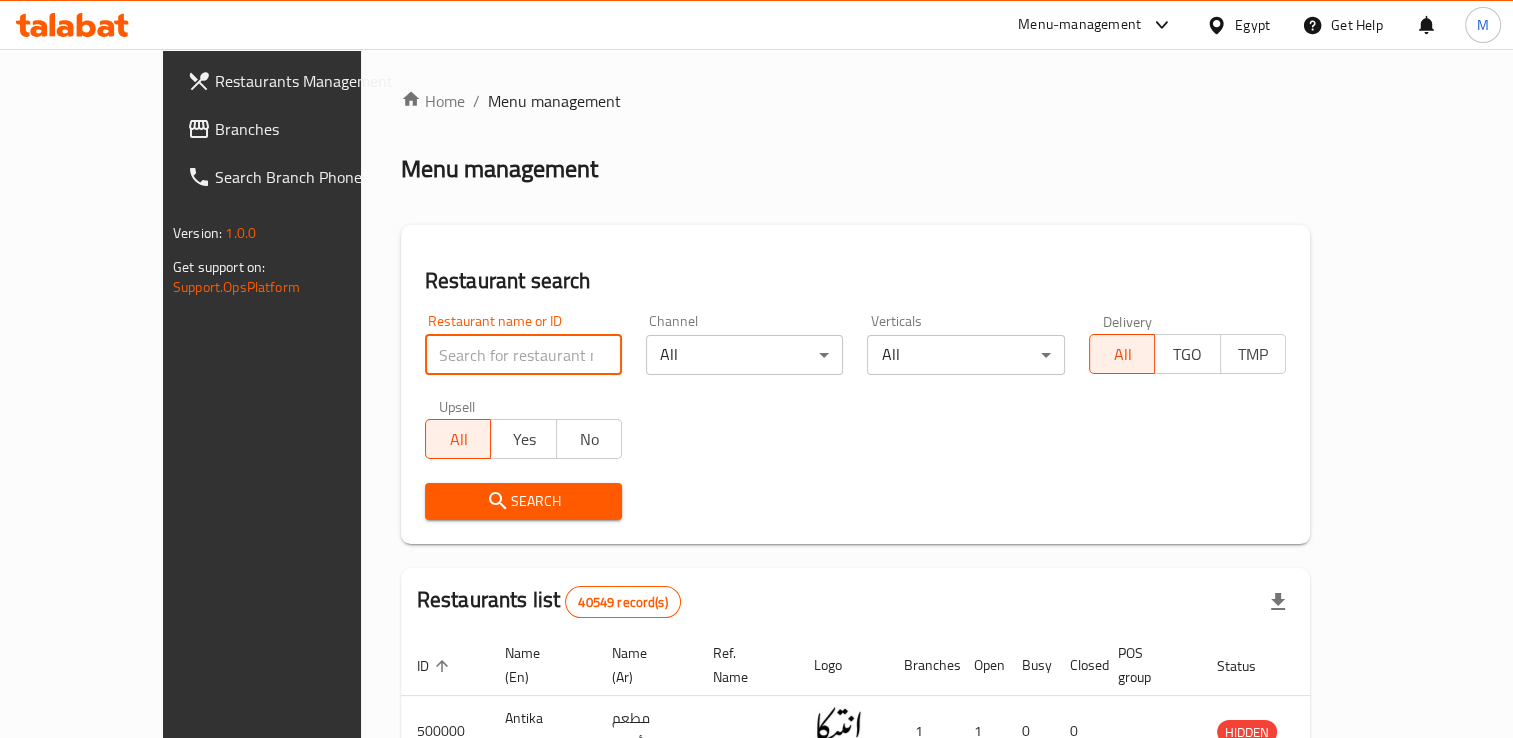 click at bounding box center (523, 355) 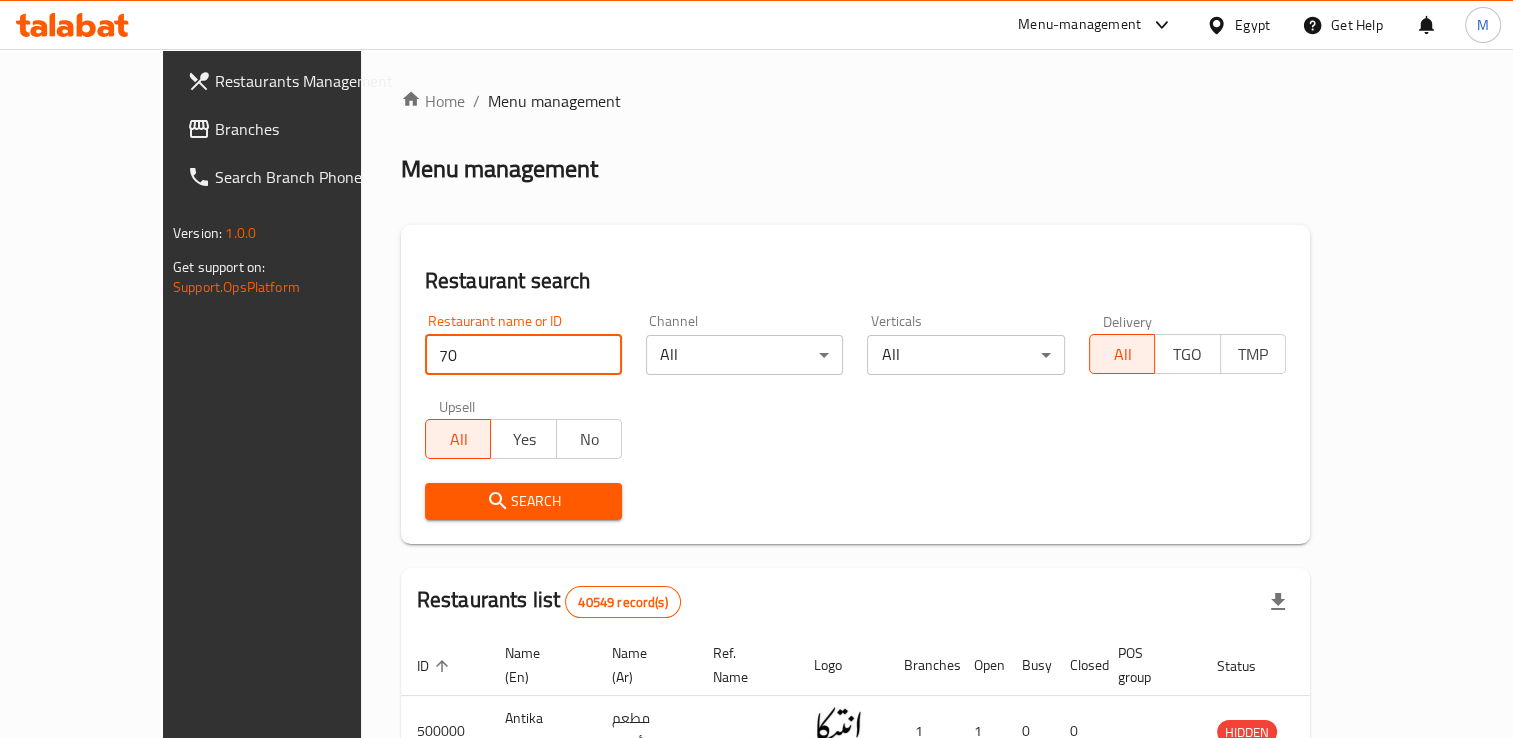 type on "70" 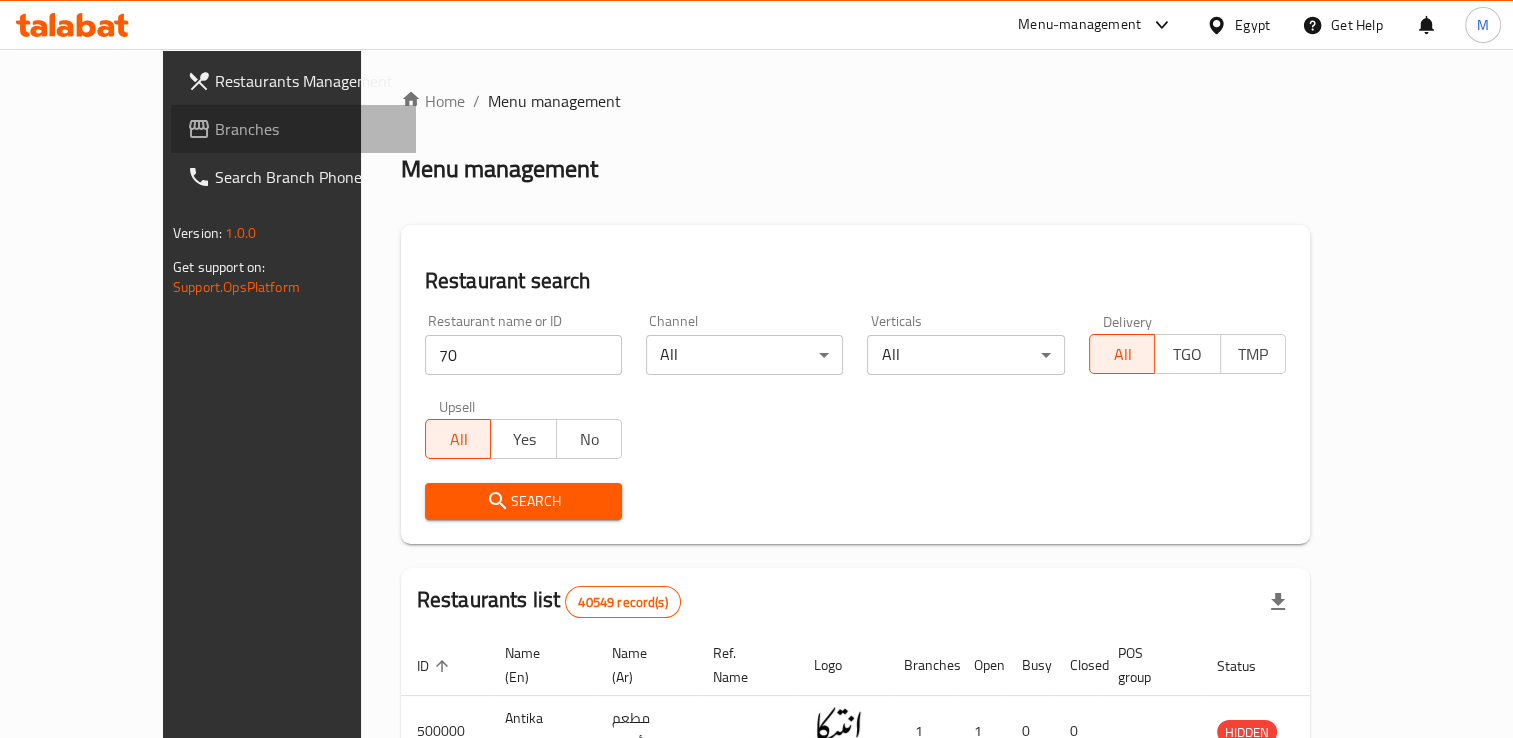 click on "Branches" at bounding box center (307, 129) 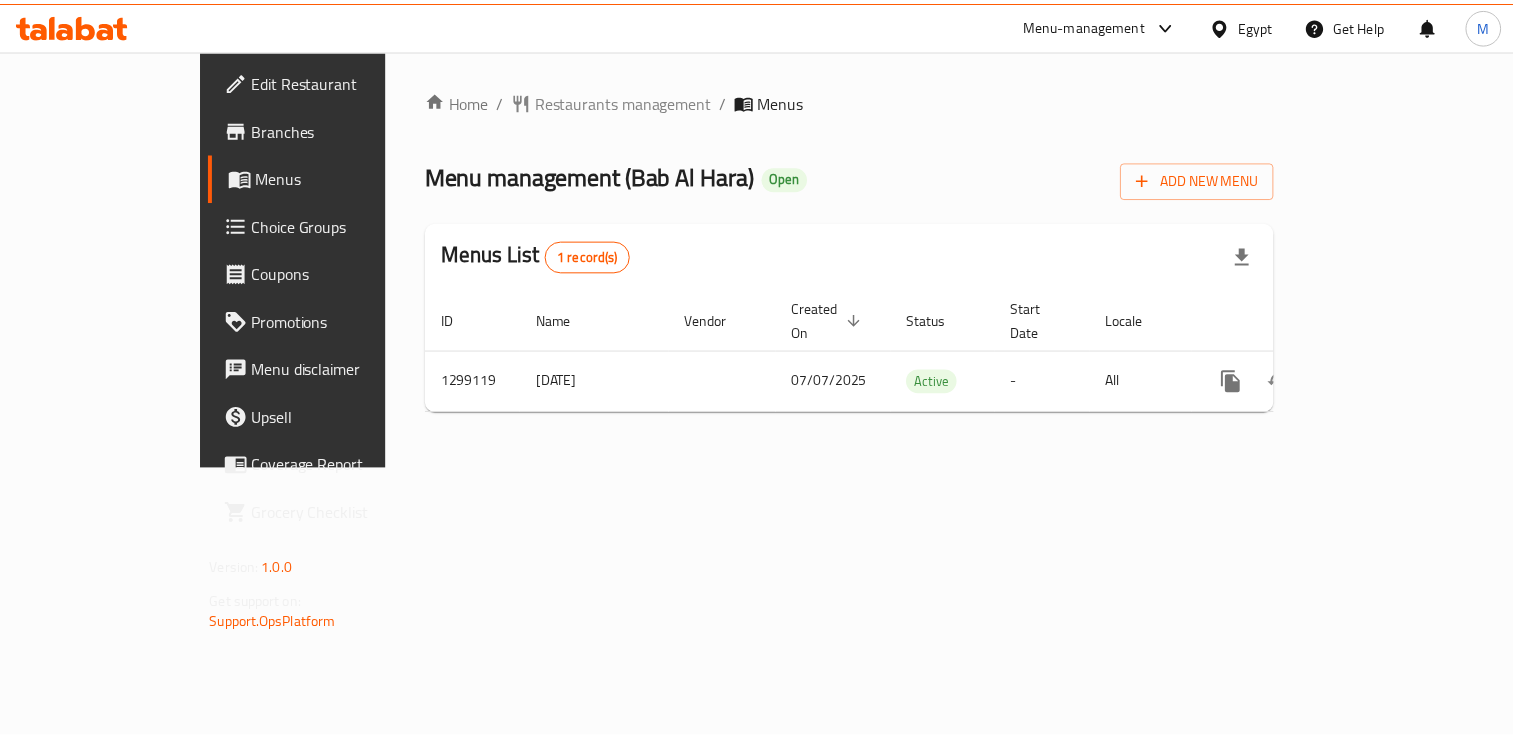 scroll, scrollTop: 0, scrollLeft: 0, axis: both 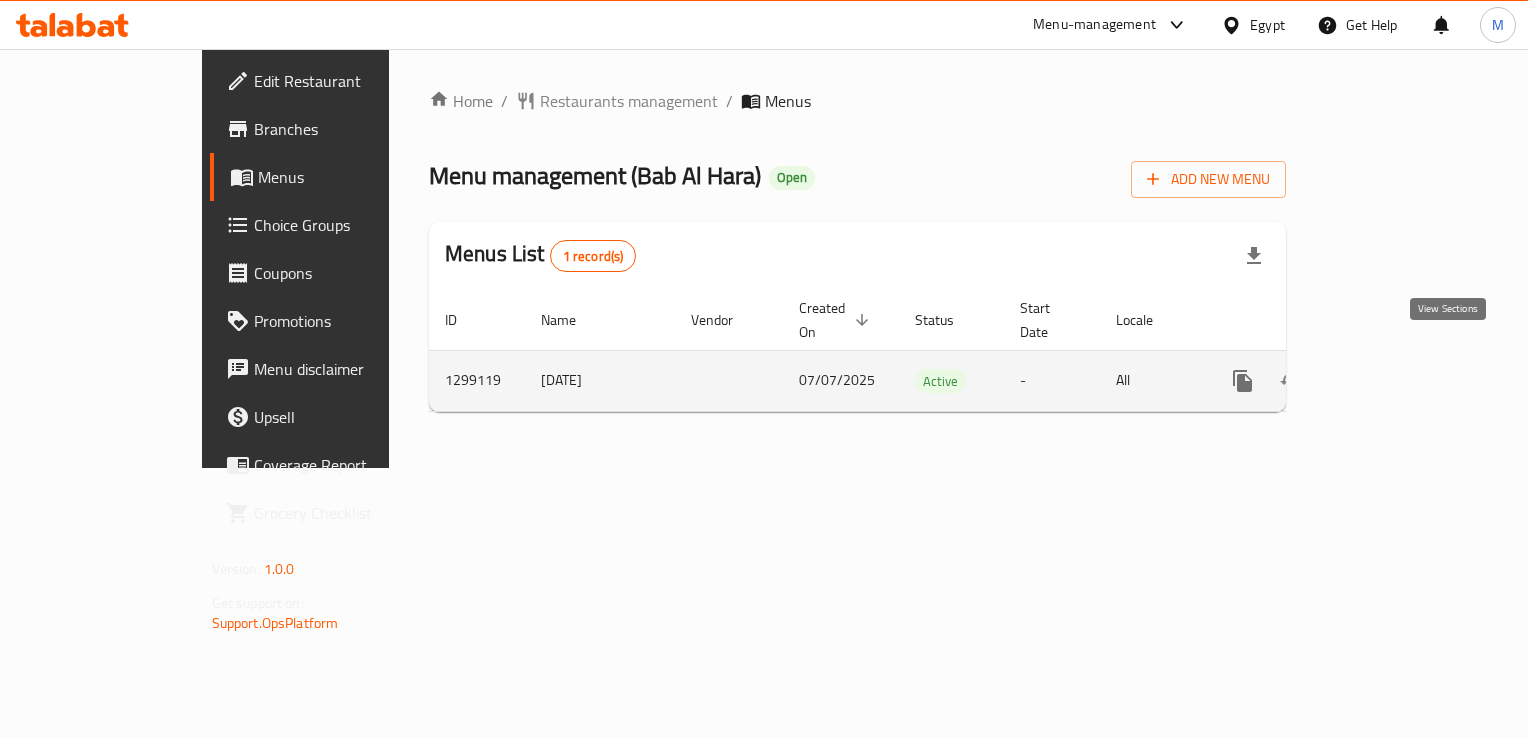 click 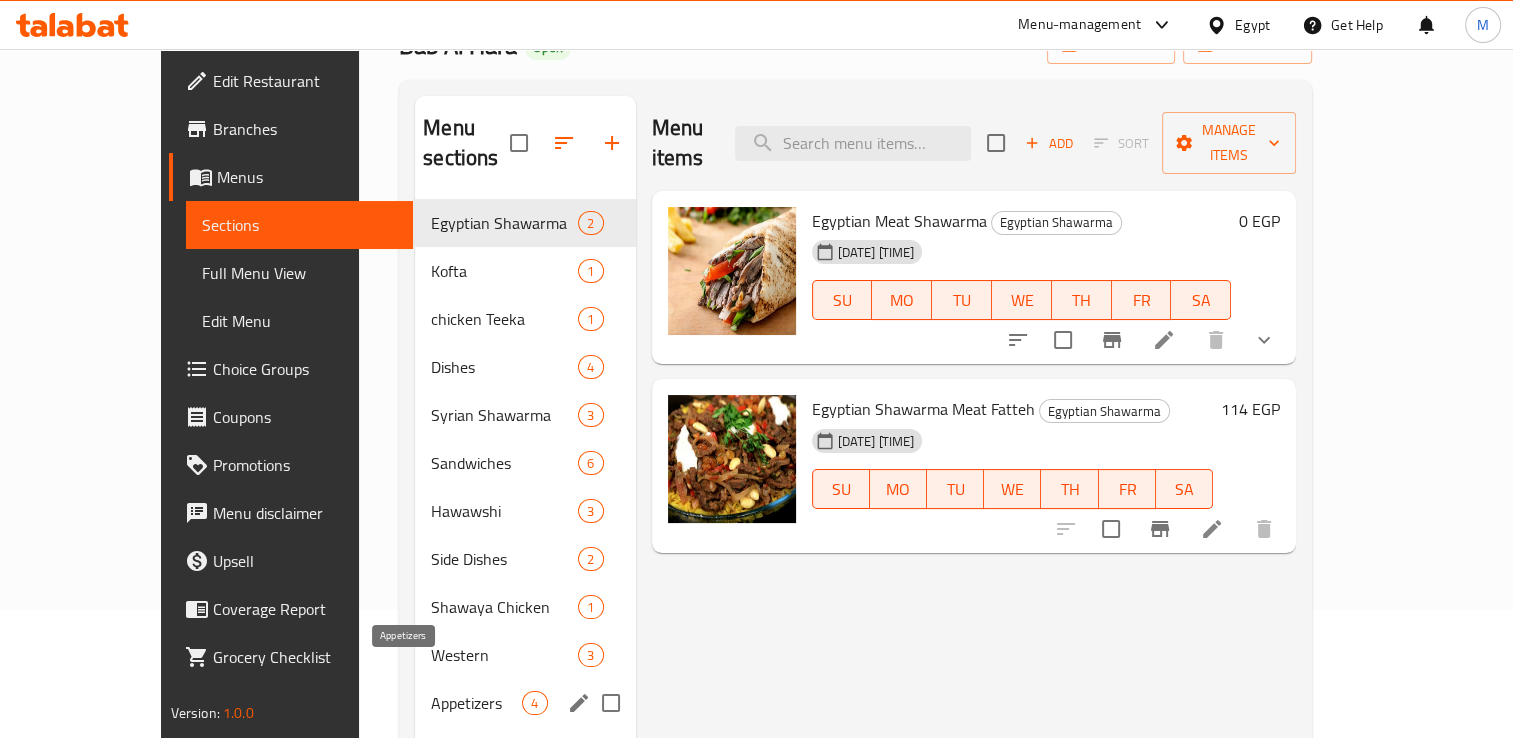 scroll, scrollTop: 152, scrollLeft: 0, axis: vertical 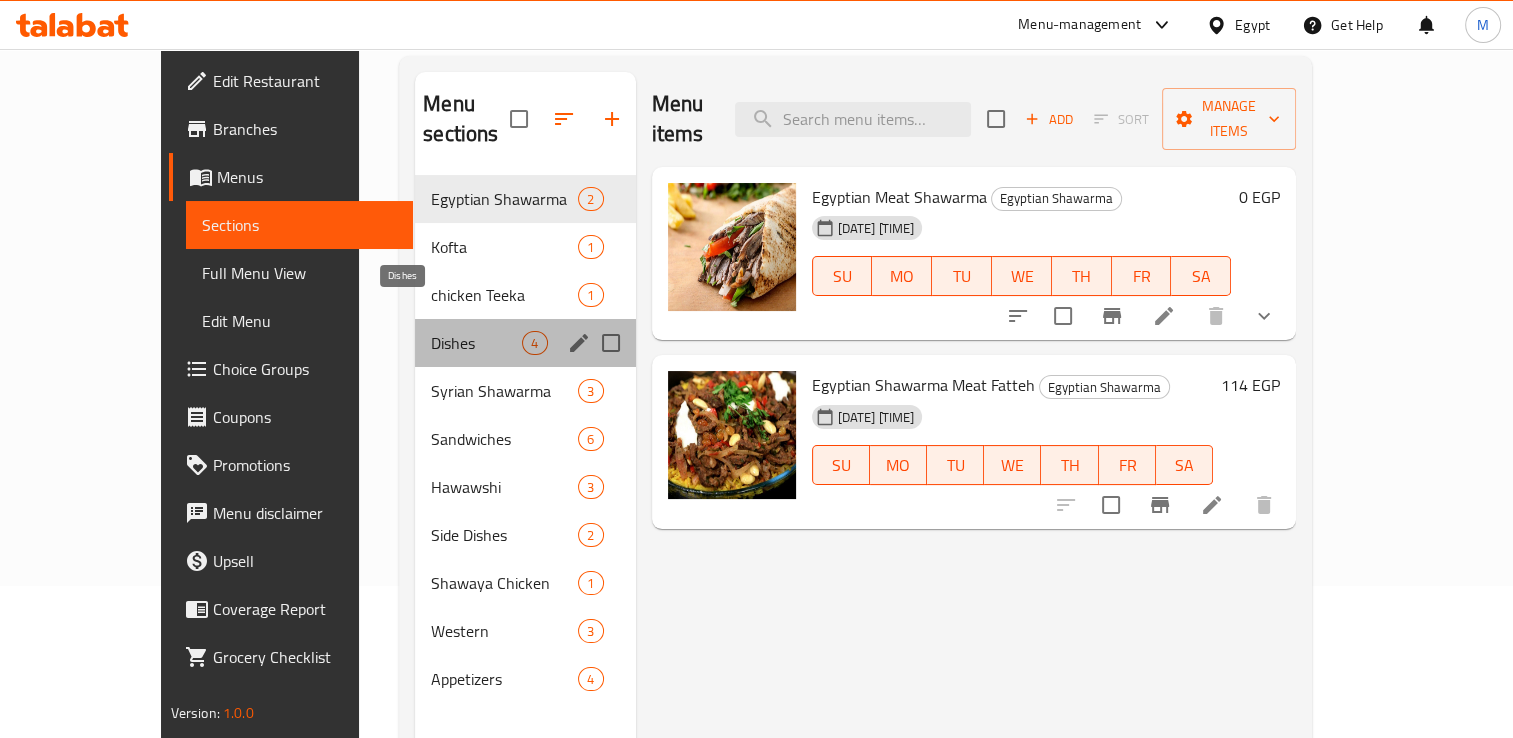 click on "Dishes" at bounding box center [476, 343] 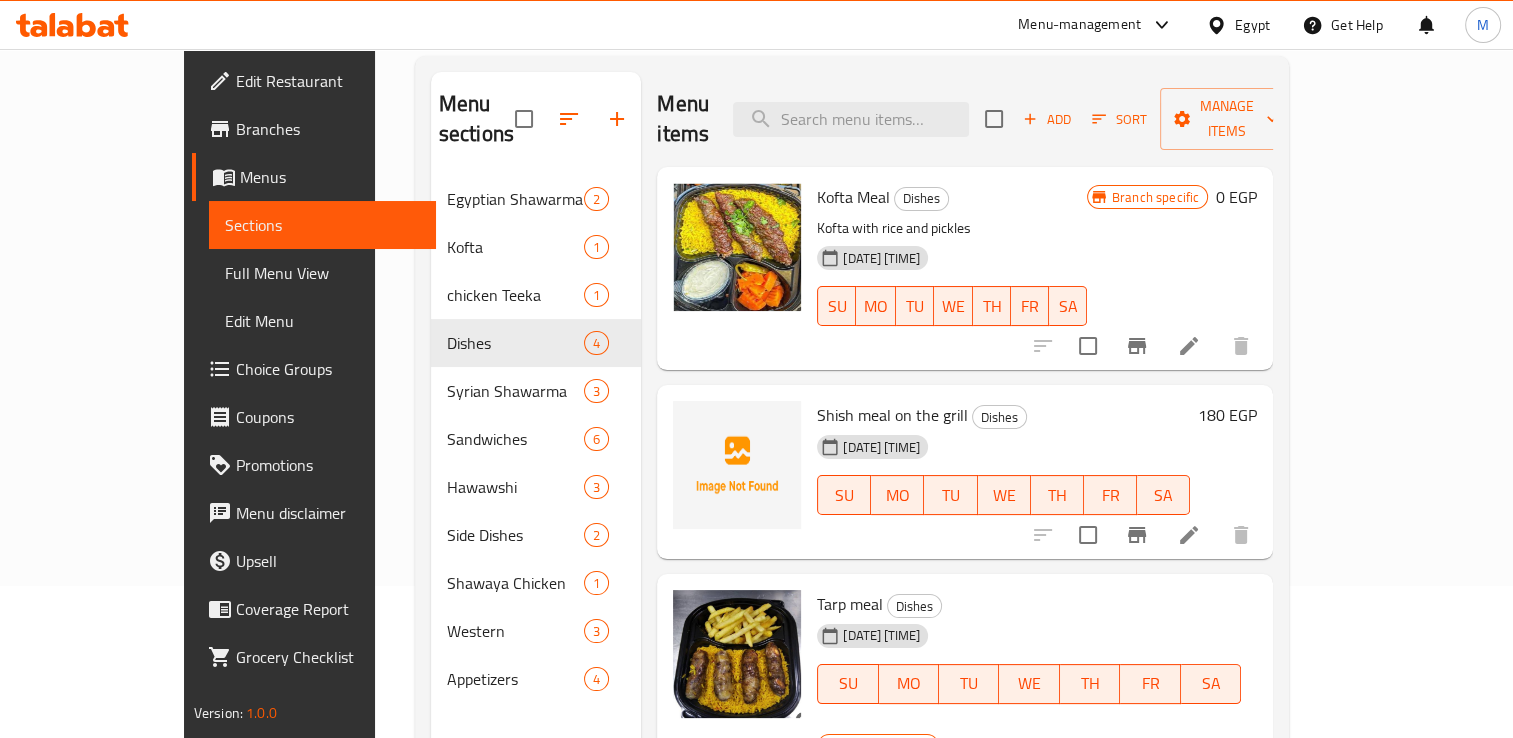 scroll, scrollTop: 96, scrollLeft: 0, axis: vertical 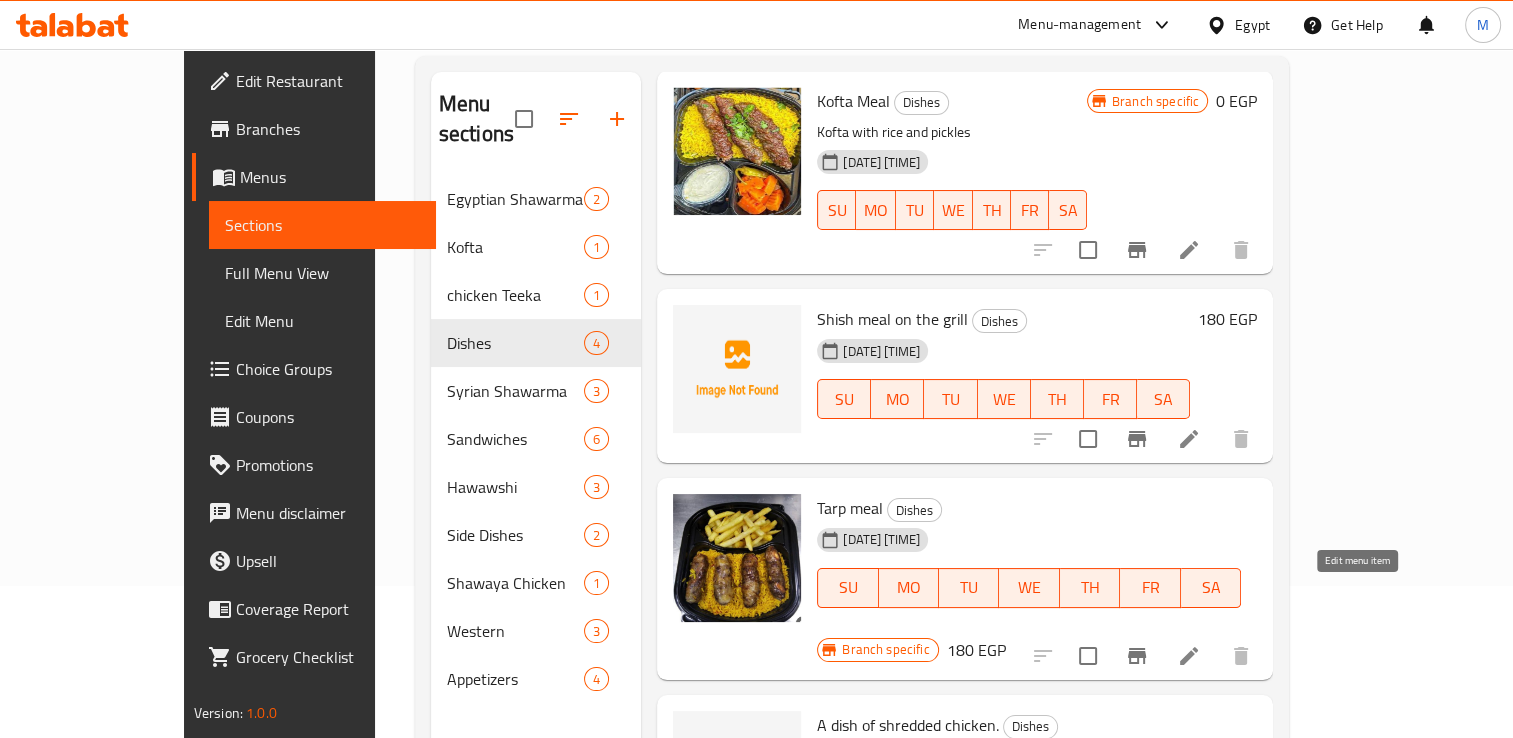 click 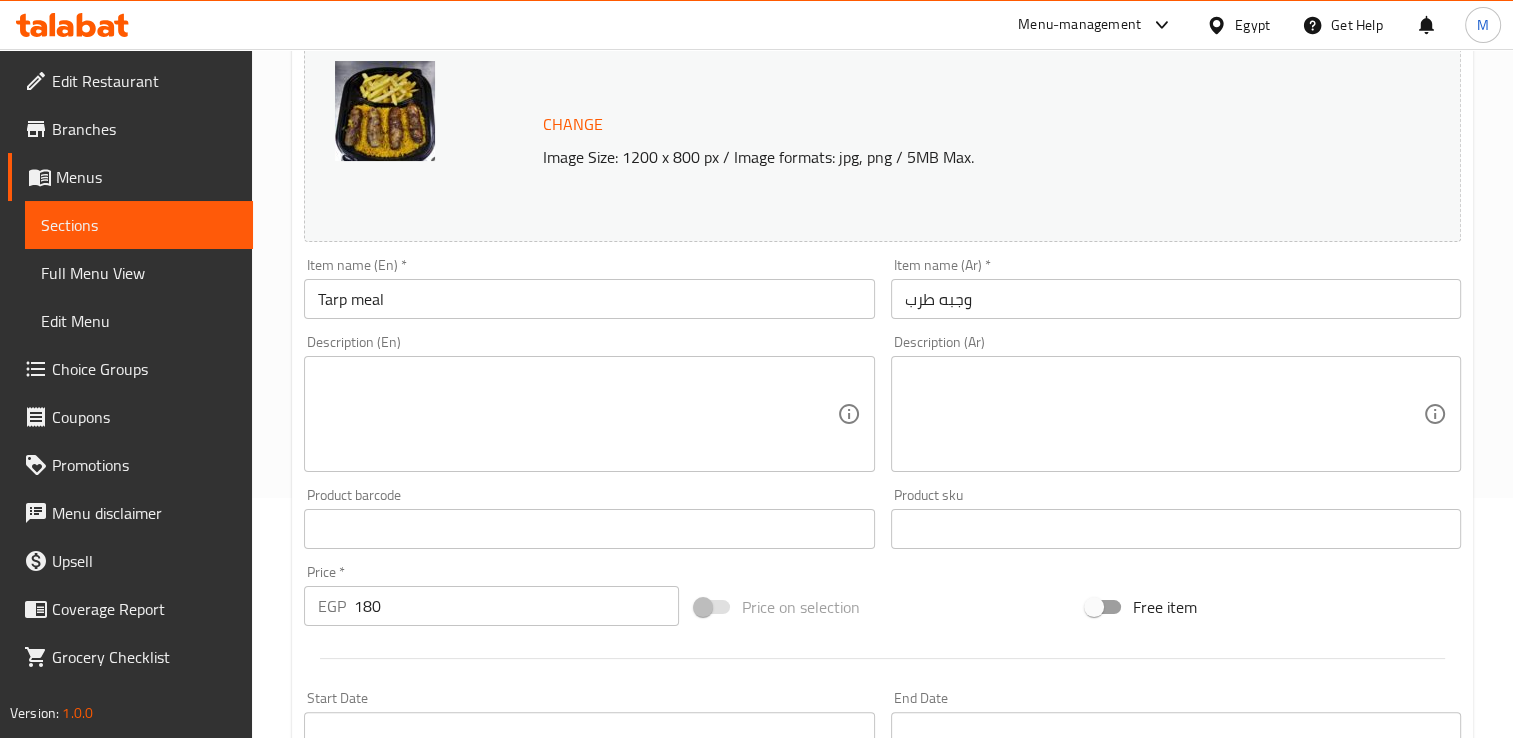 scroll, scrollTop: 252, scrollLeft: 0, axis: vertical 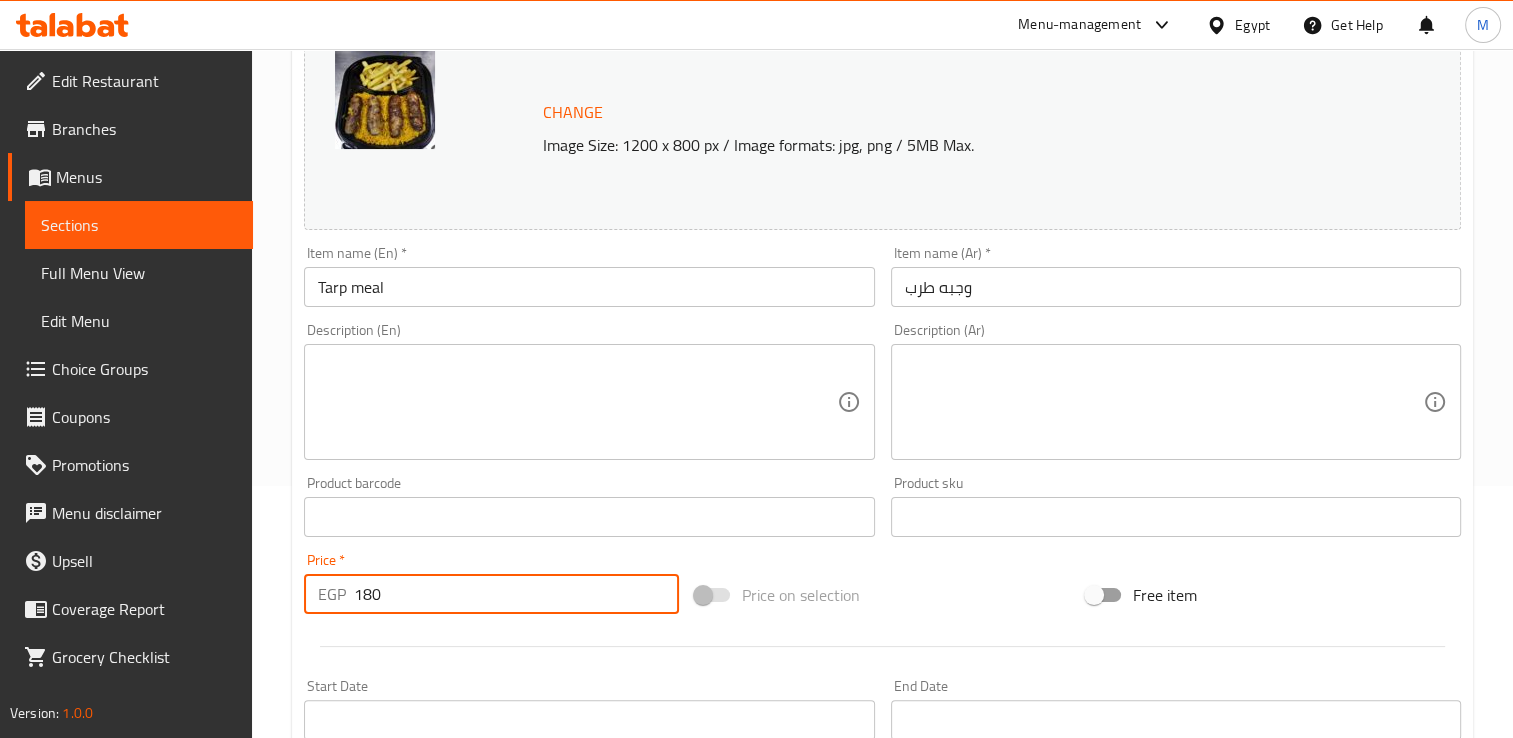 click on "180" at bounding box center [516, 594] 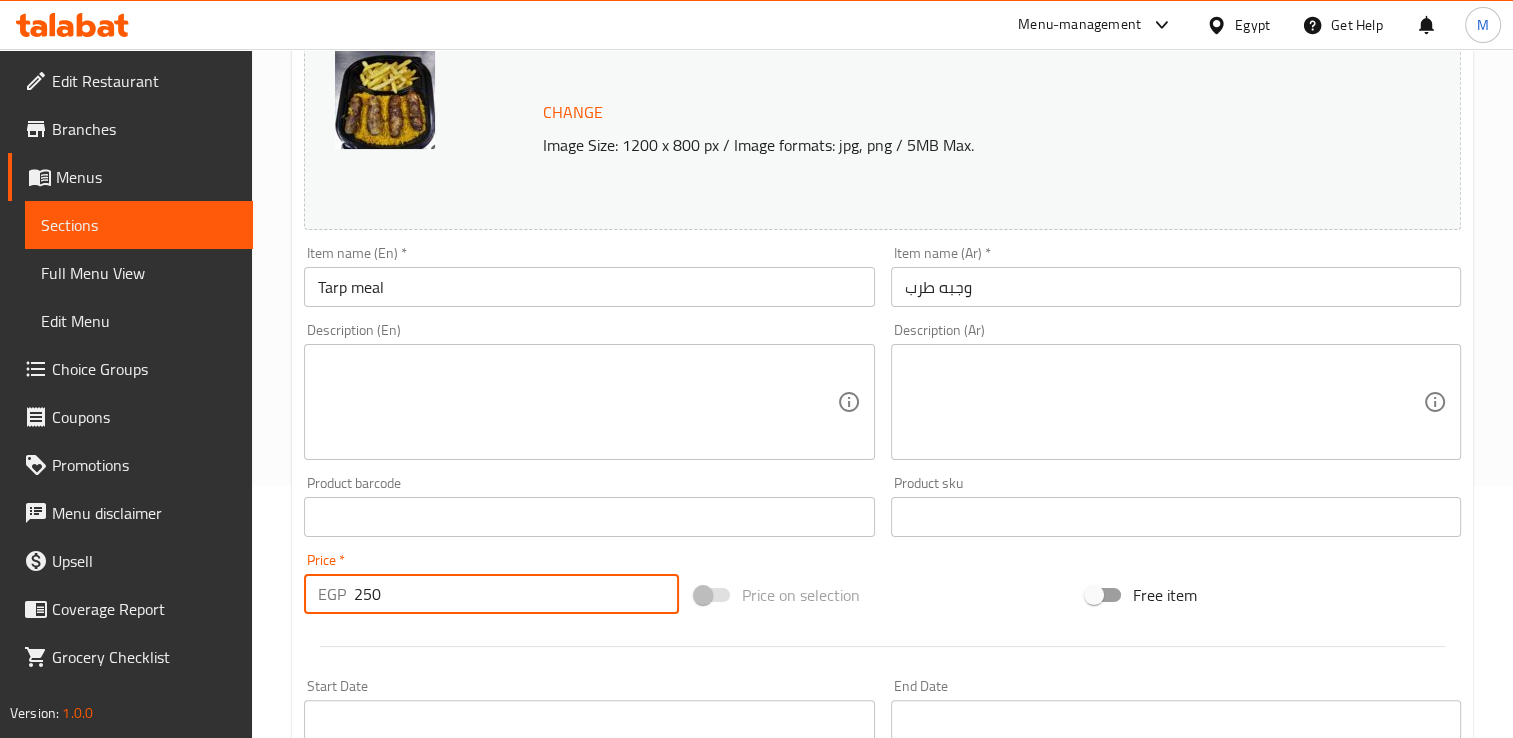 scroll, scrollTop: 702, scrollLeft: 0, axis: vertical 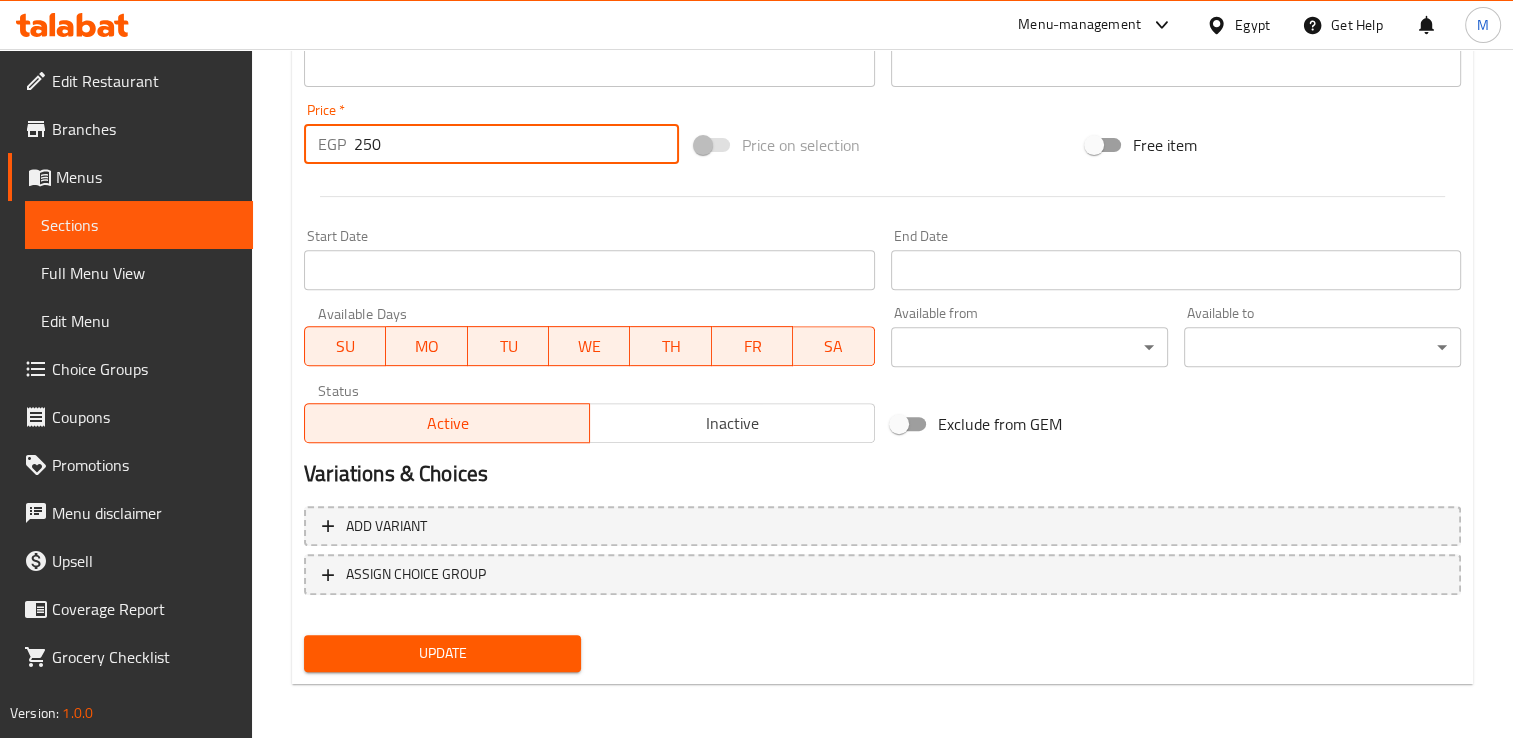 type on "250" 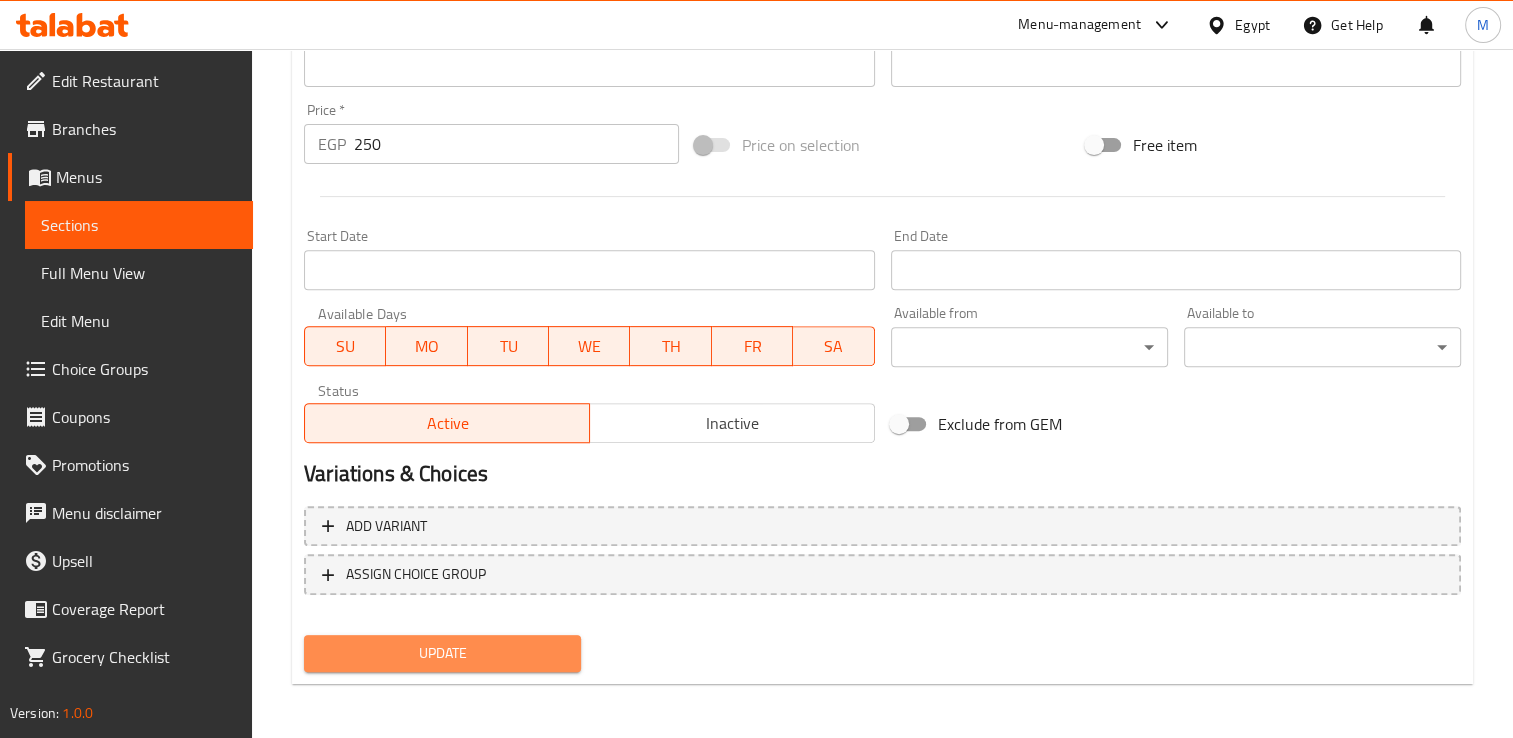 click on "Update" at bounding box center [442, 653] 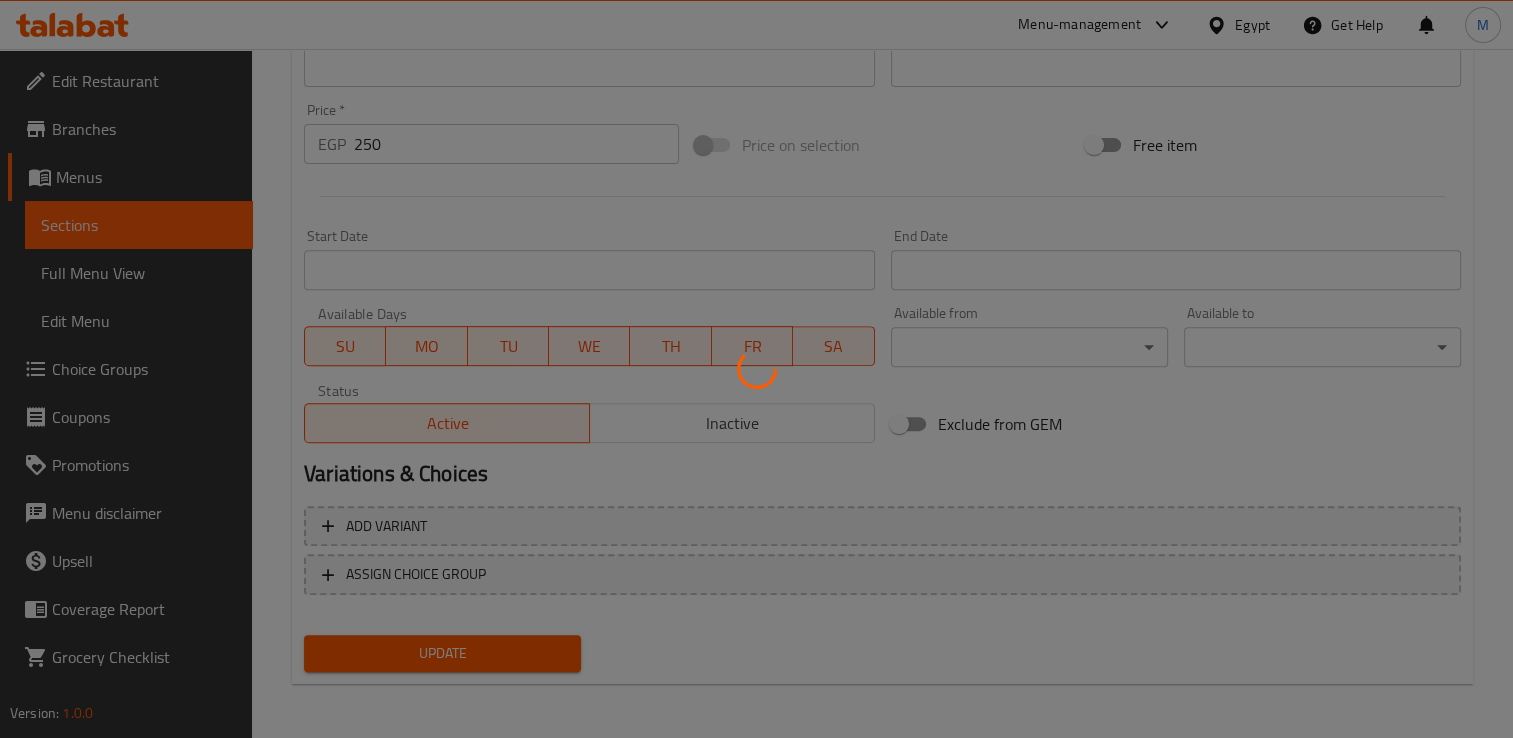 scroll, scrollTop: 0, scrollLeft: 0, axis: both 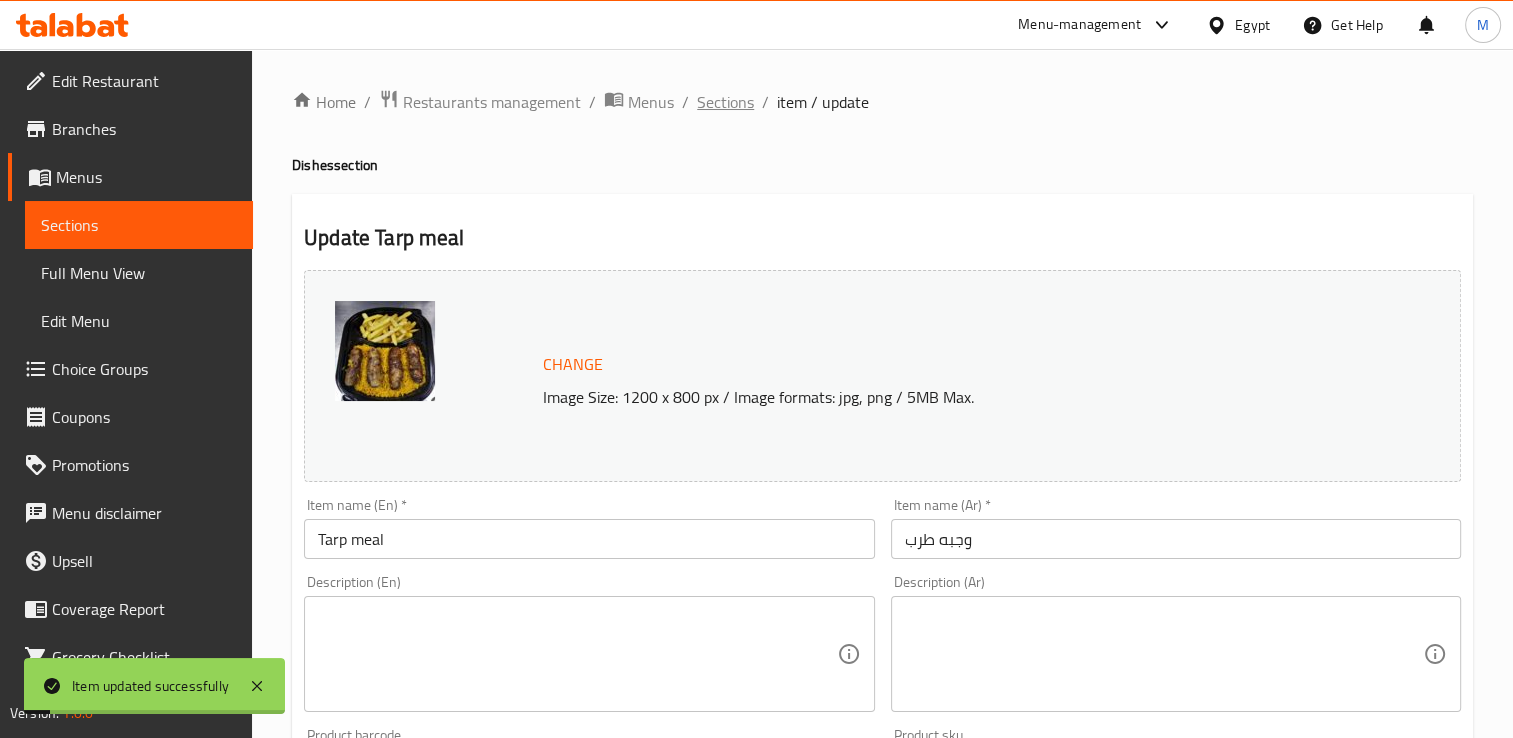 click on "Sections" at bounding box center [725, 102] 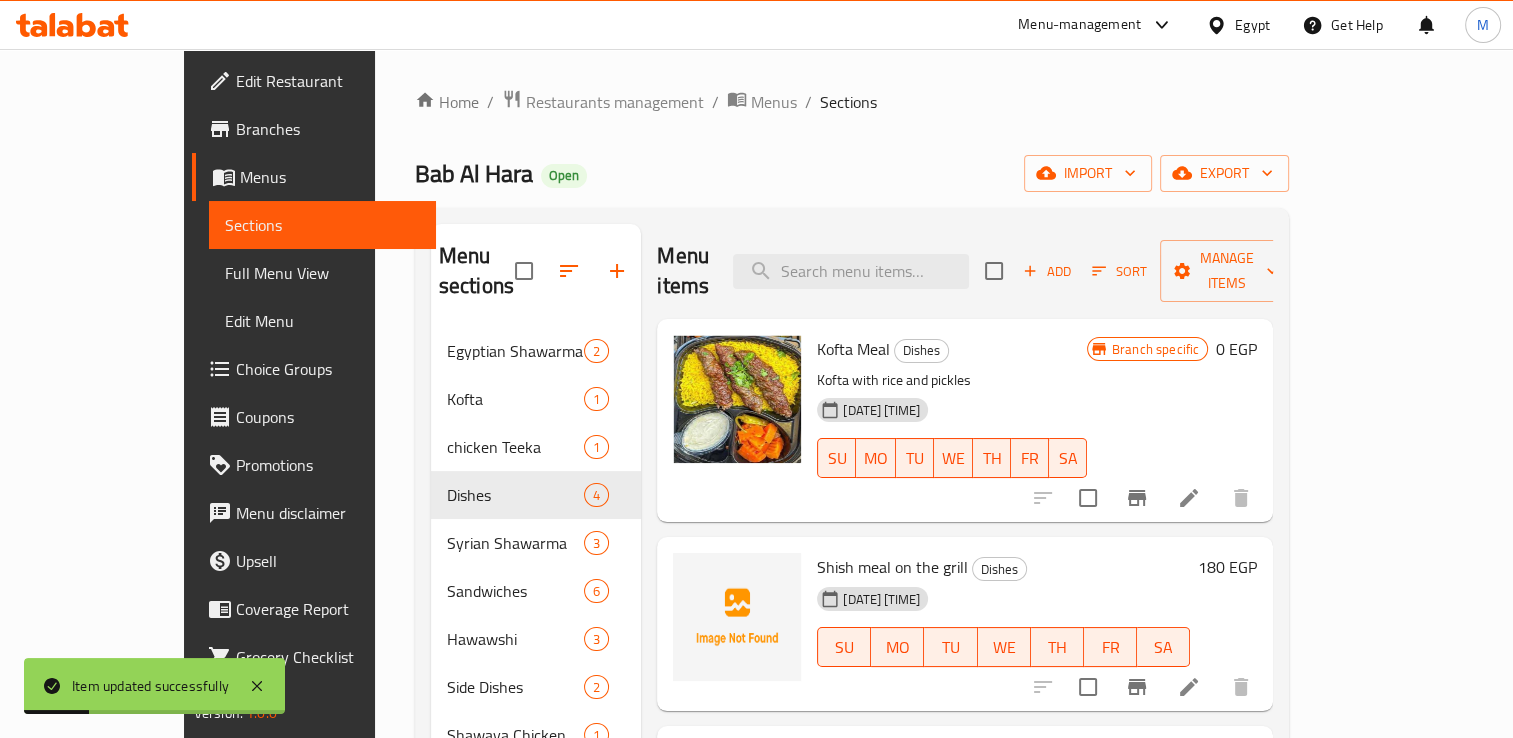 scroll, scrollTop: 96, scrollLeft: 0, axis: vertical 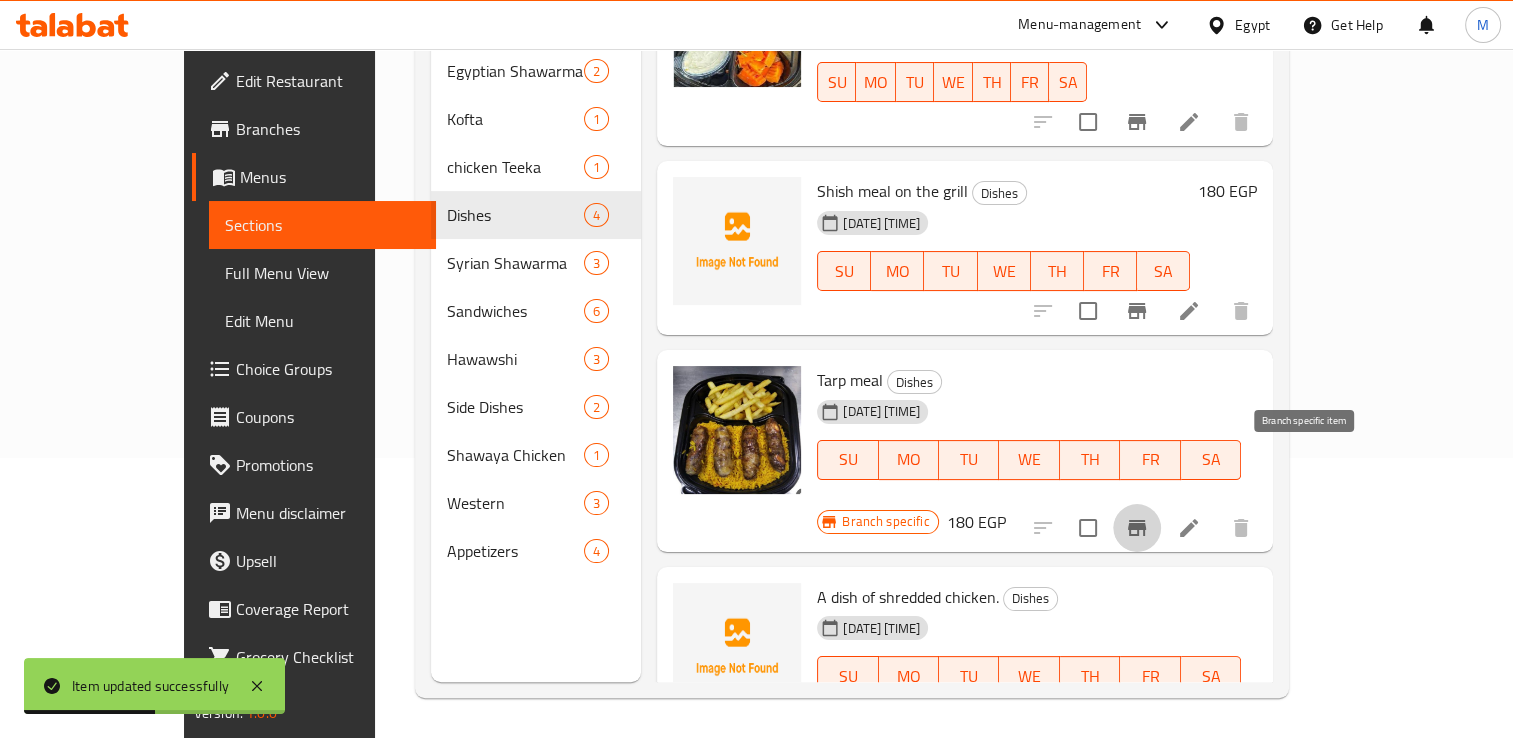 click 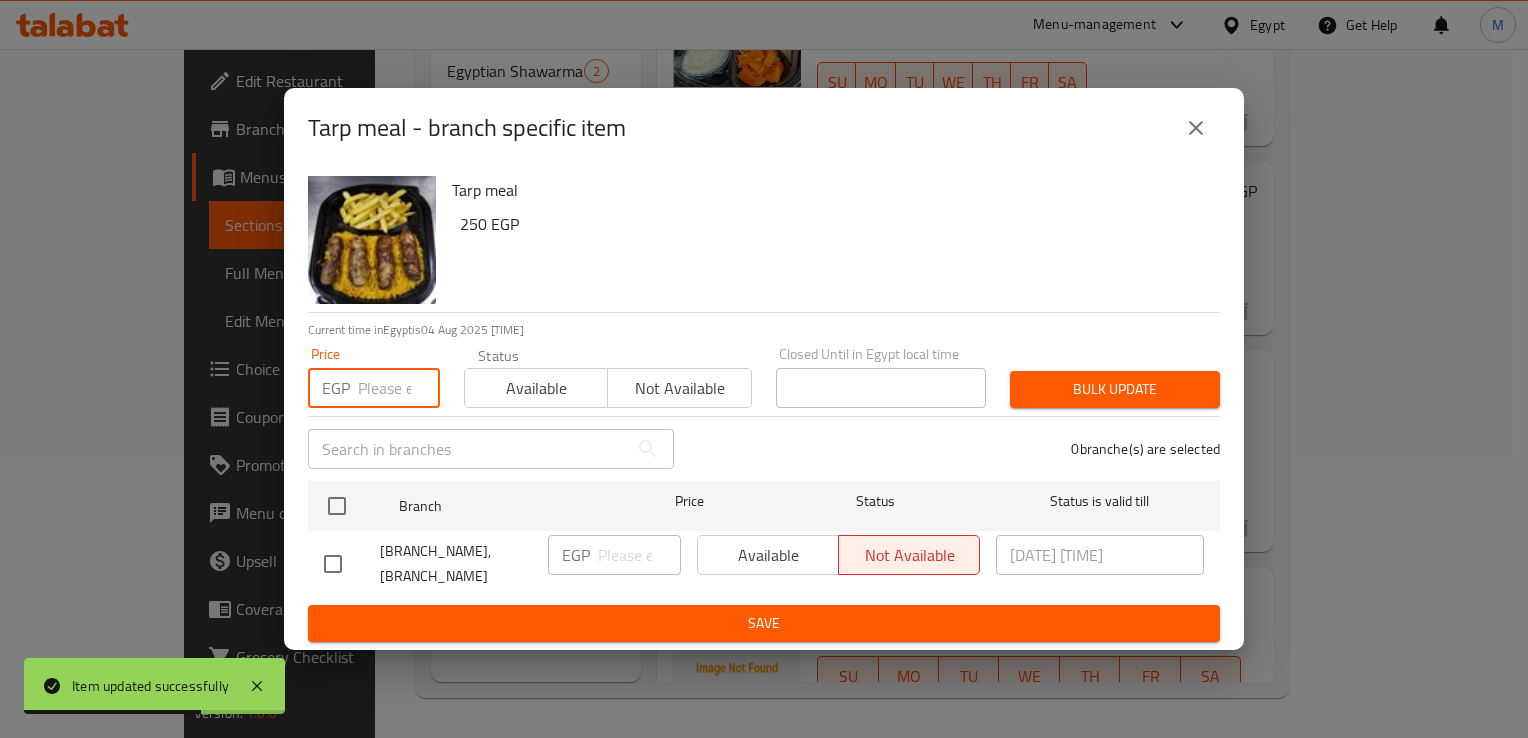 click at bounding box center [399, 388] 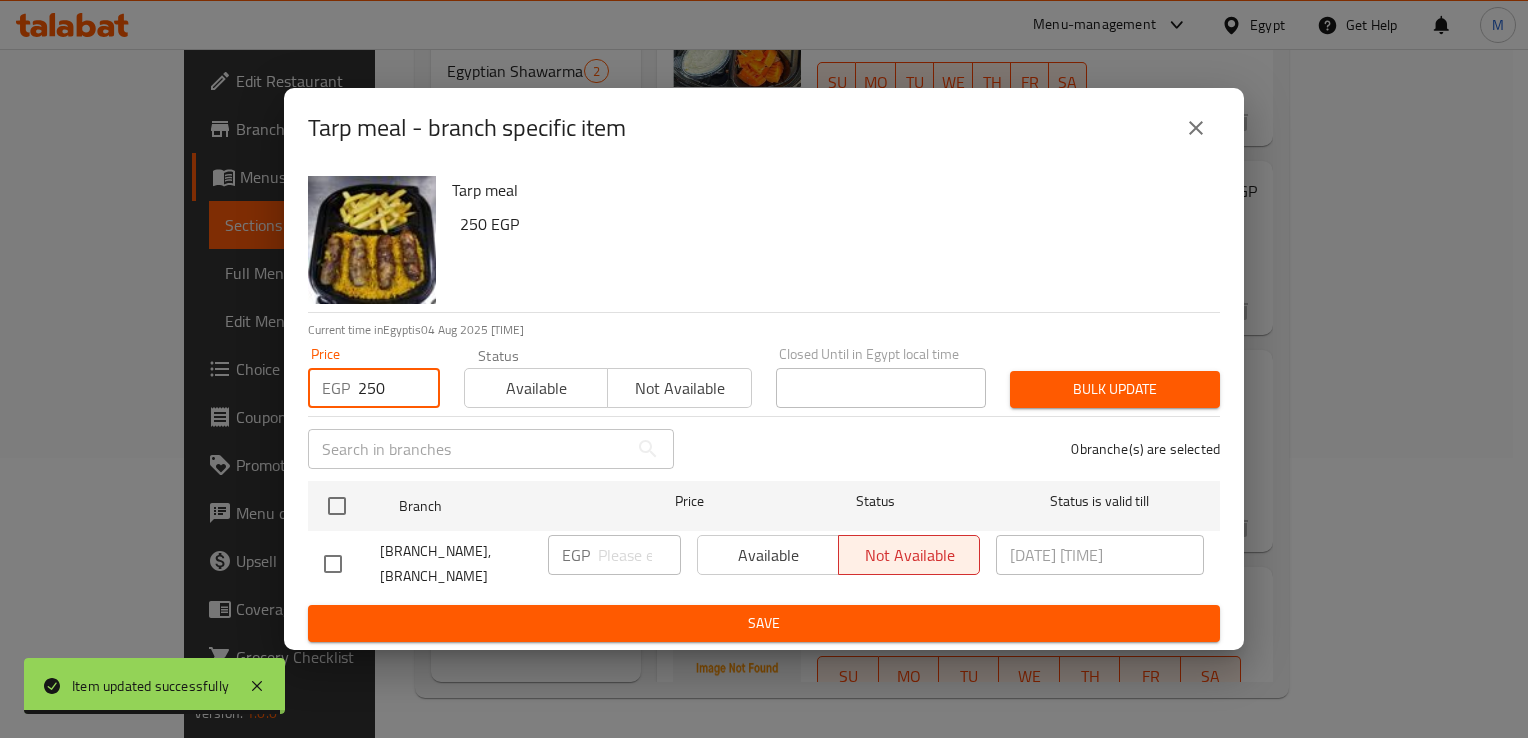 type on "250" 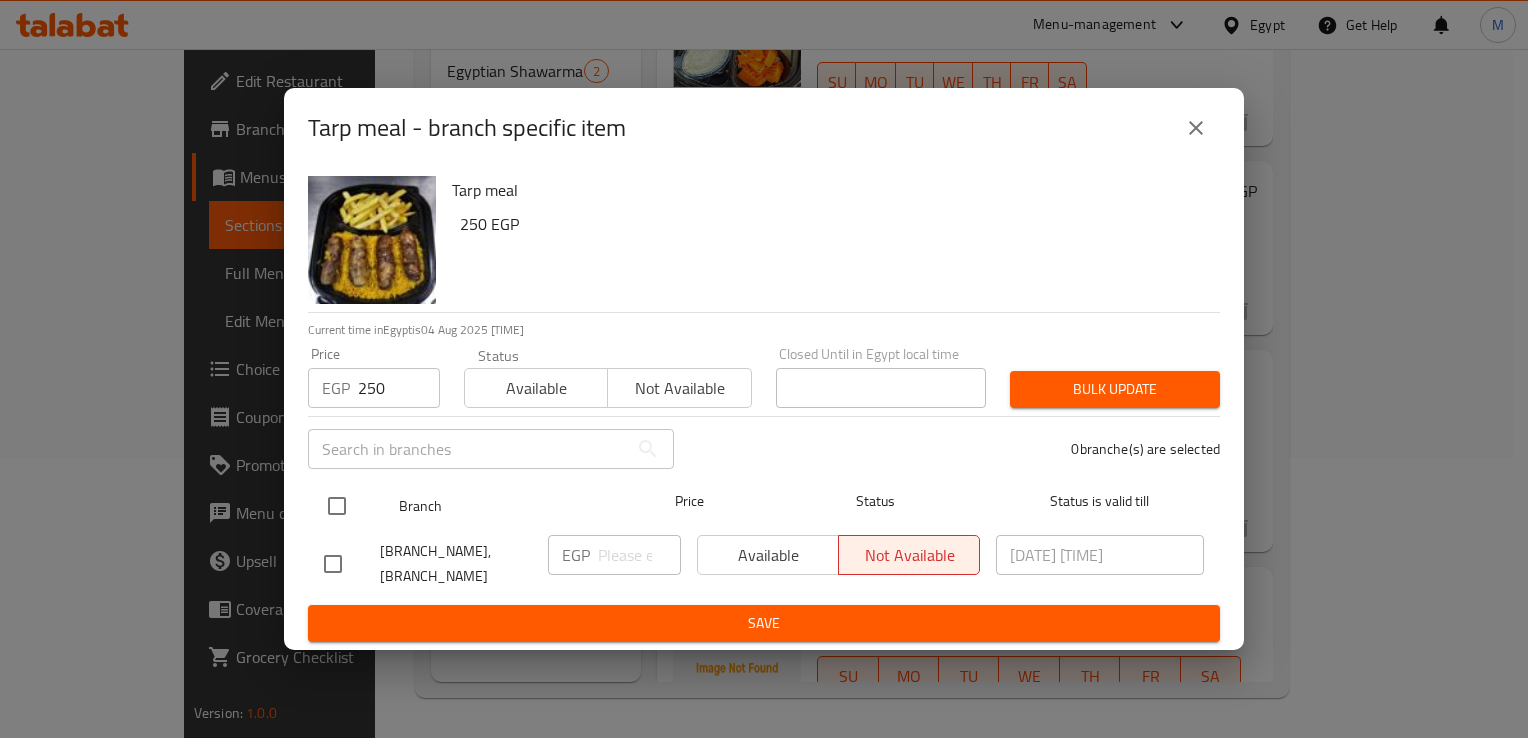 click on "Branch Price Status Status is valid till Bab Al Hara, Sidi AlGhareib Mosque EGP ​ Available Not available 2025/08/03 05:00 ​" at bounding box center (764, 539) 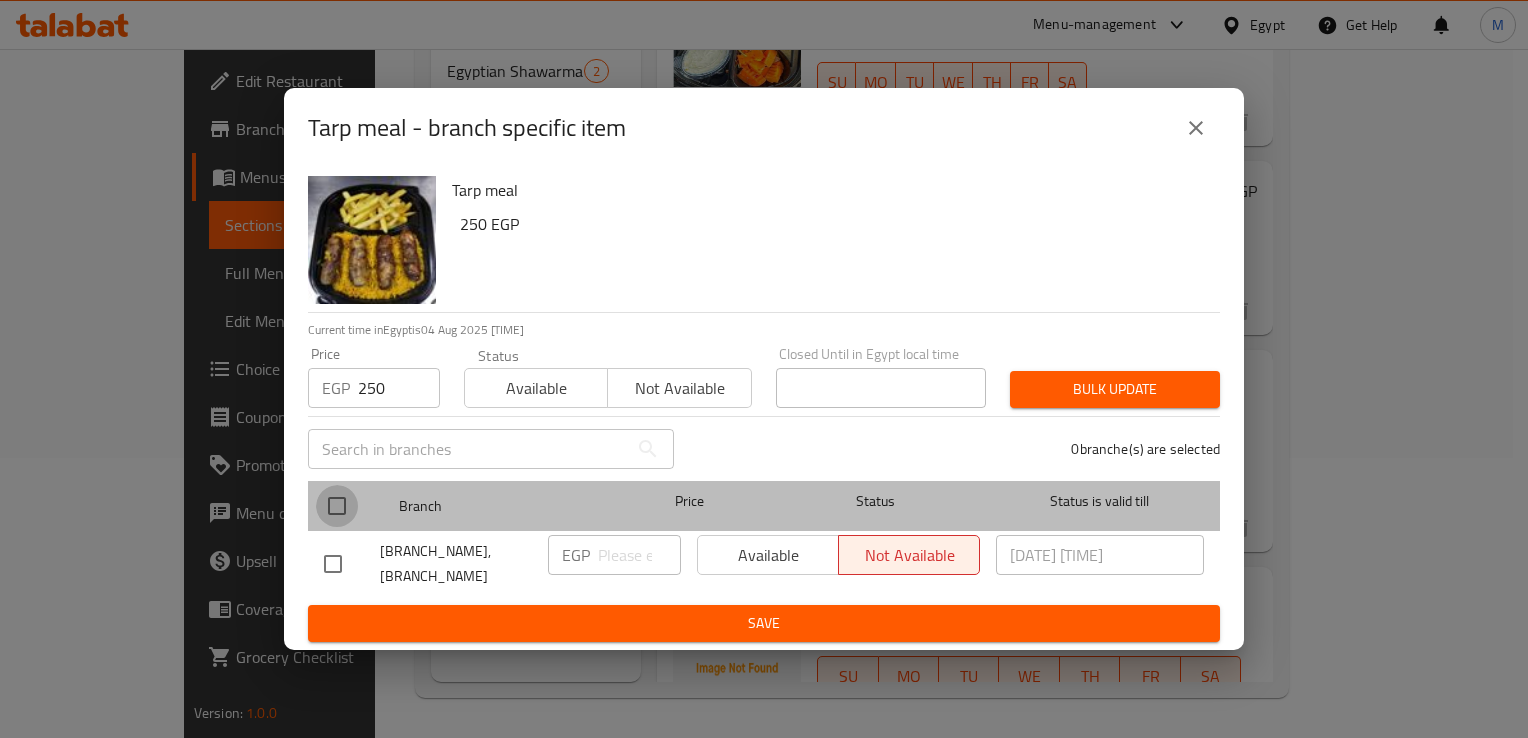 click at bounding box center (337, 506) 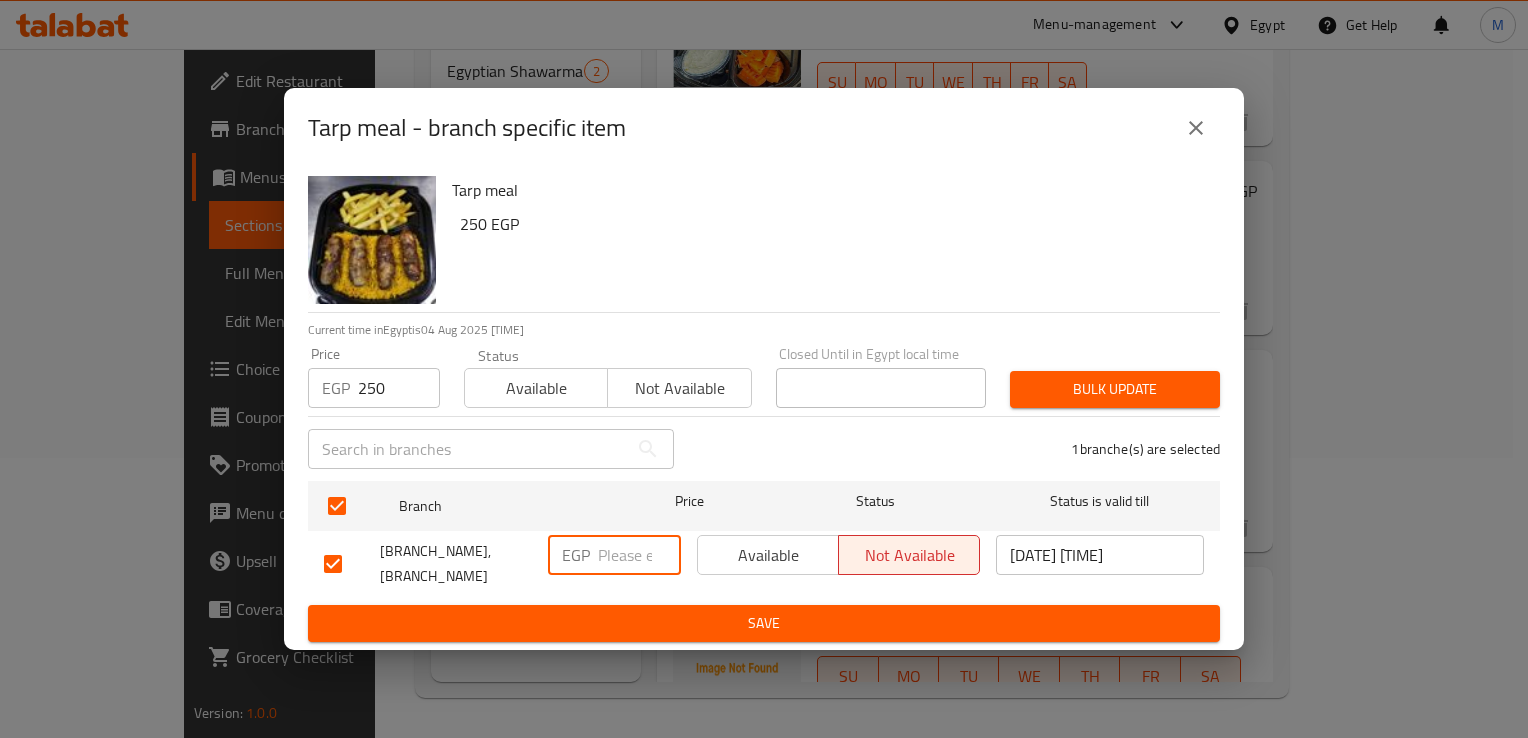click at bounding box center [639, 555] 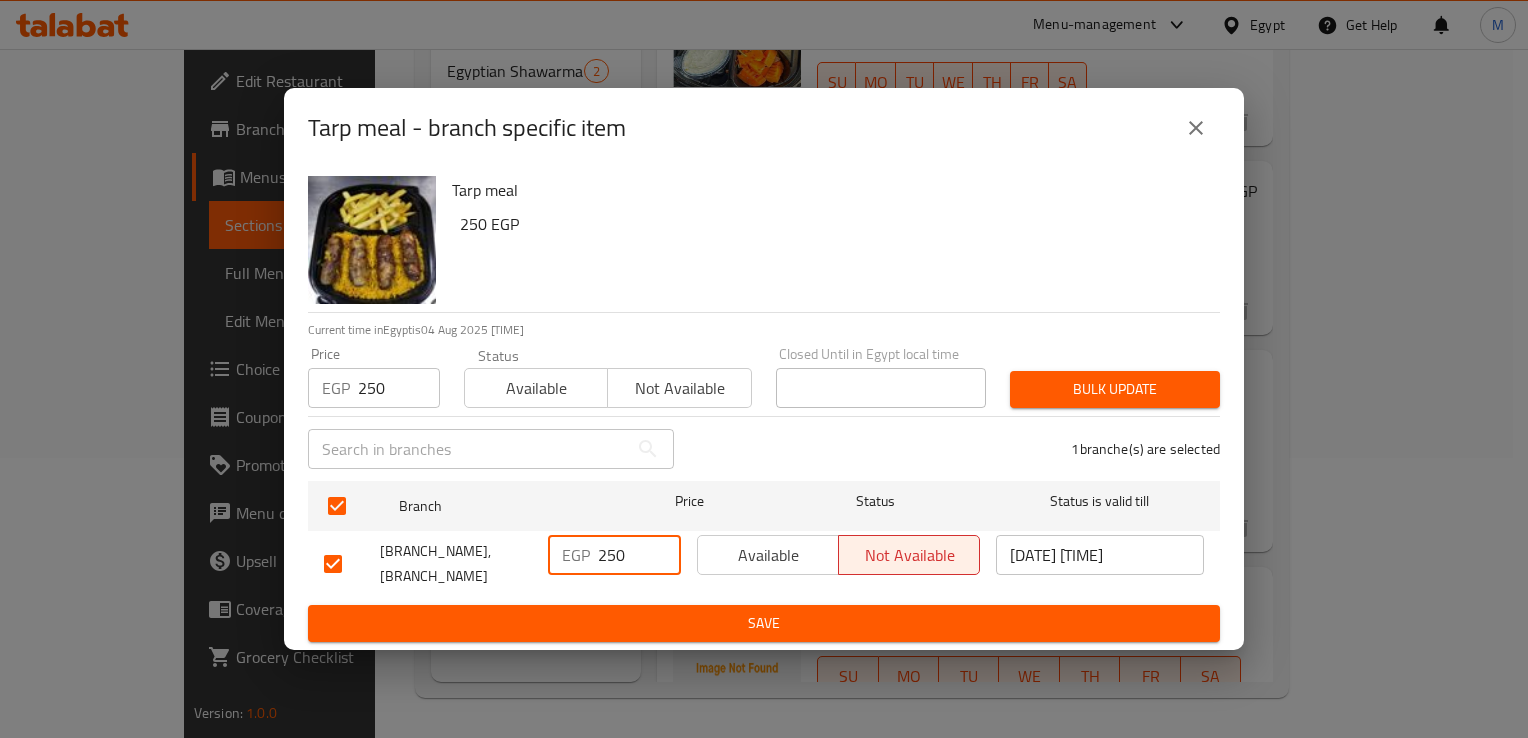 type on "250" 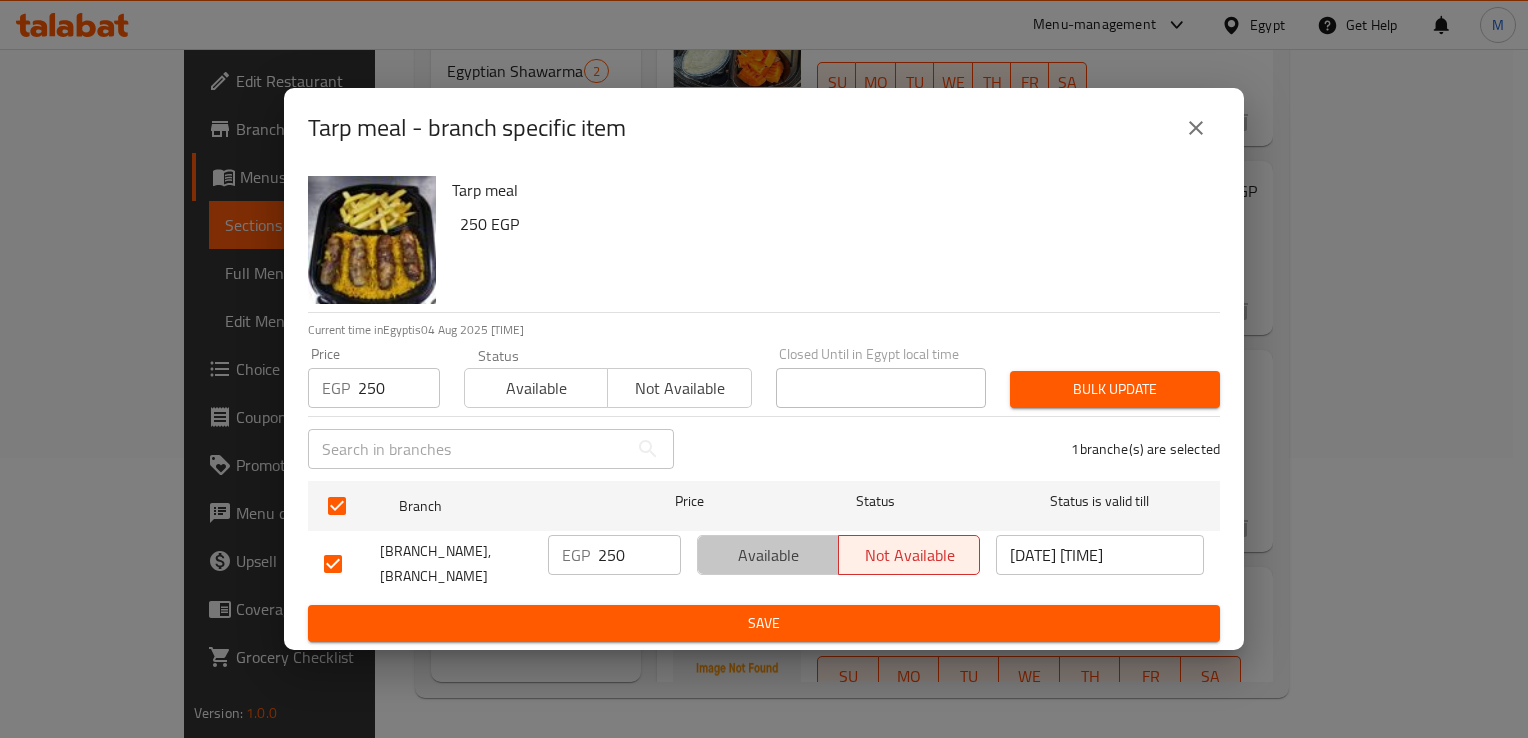 click on "Available" at bounding box center [768, 555] 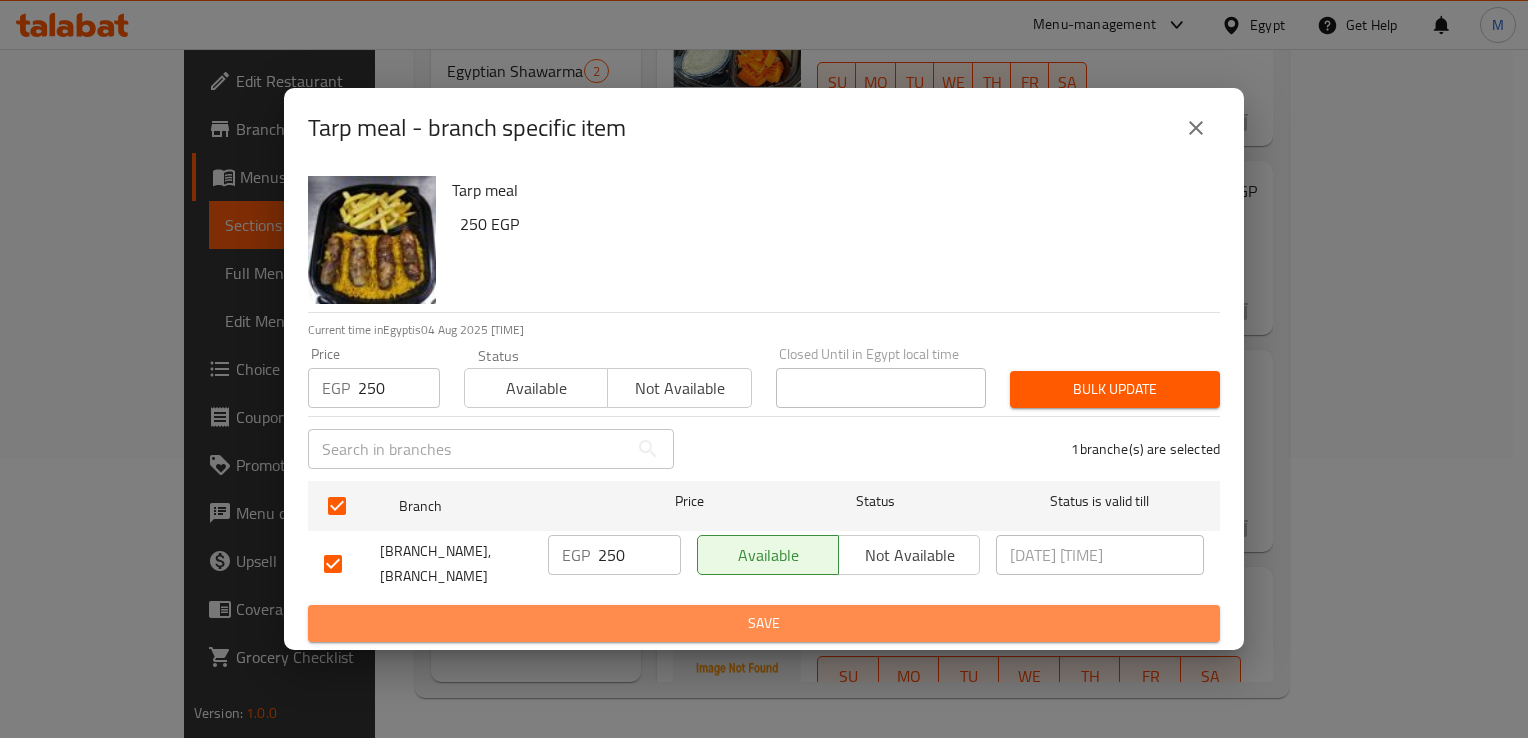 click on "Save" at bounding box center (764, 623) 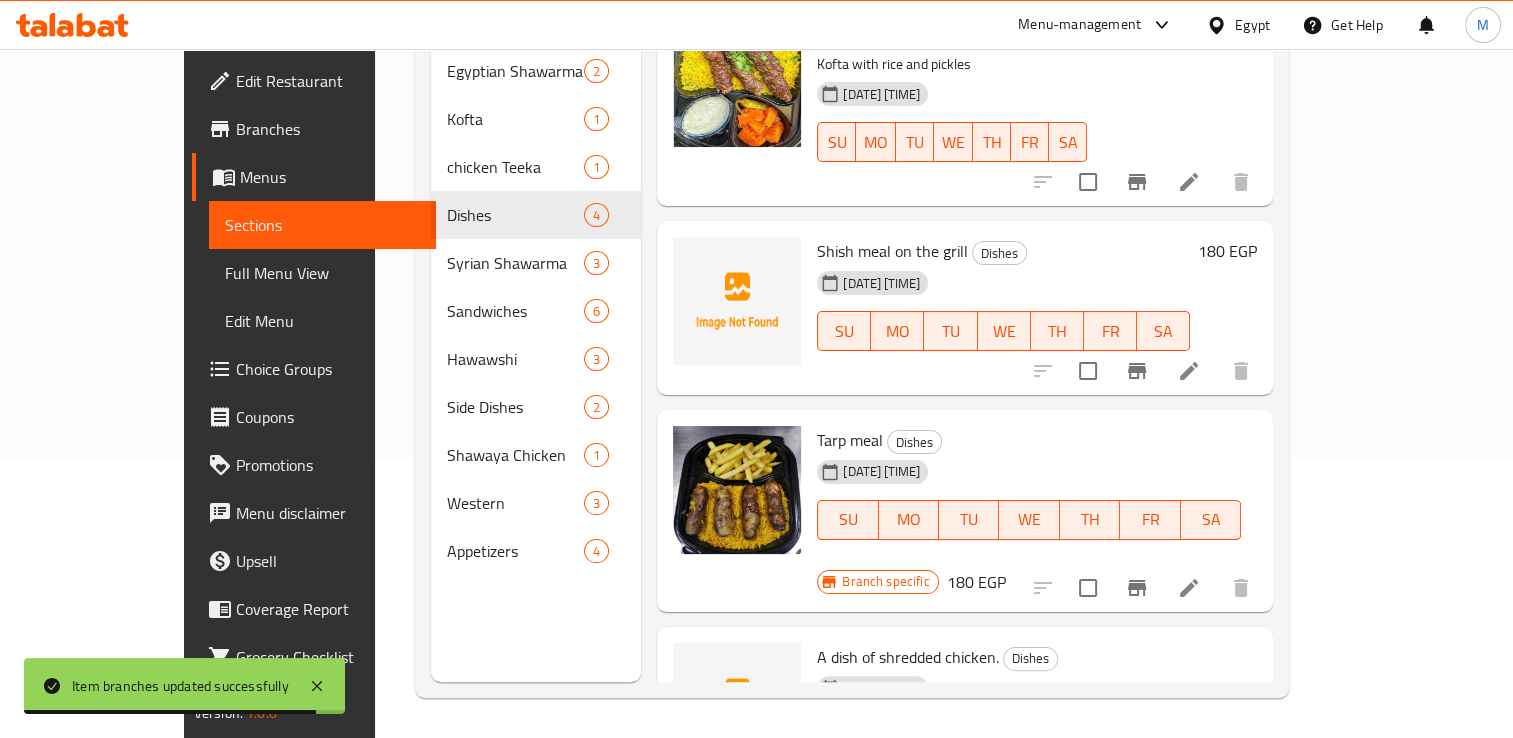 scroll, scrollTop: 0, scrollLeft: 0, axis: both 